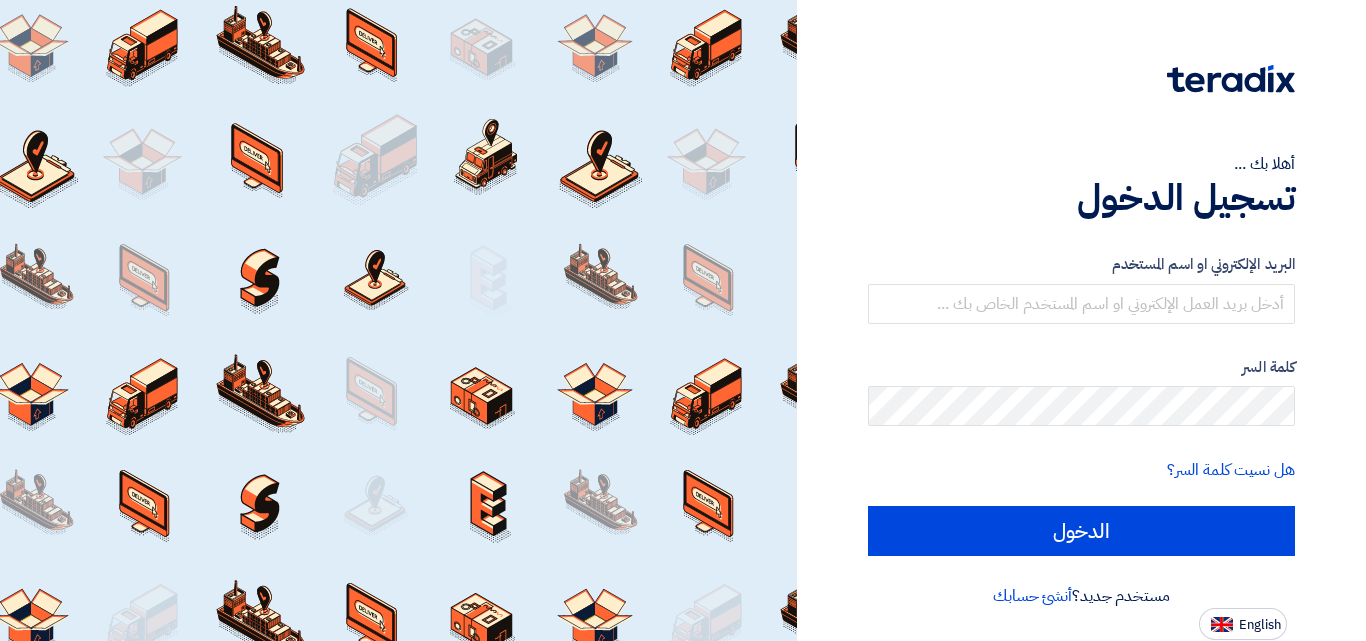 scroll, scrollTop: 0, scrollLeft: 0, axis: both 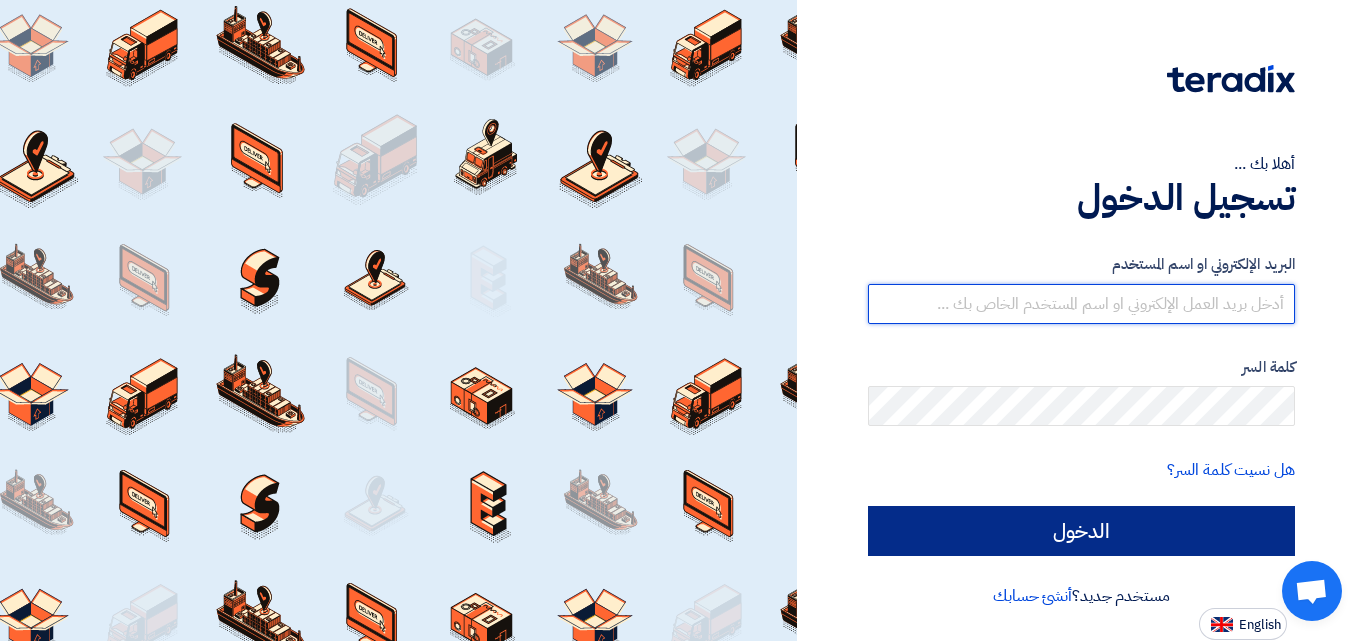 type on "[EMAIL_ADDRESS][DOMAIN_NAME]" 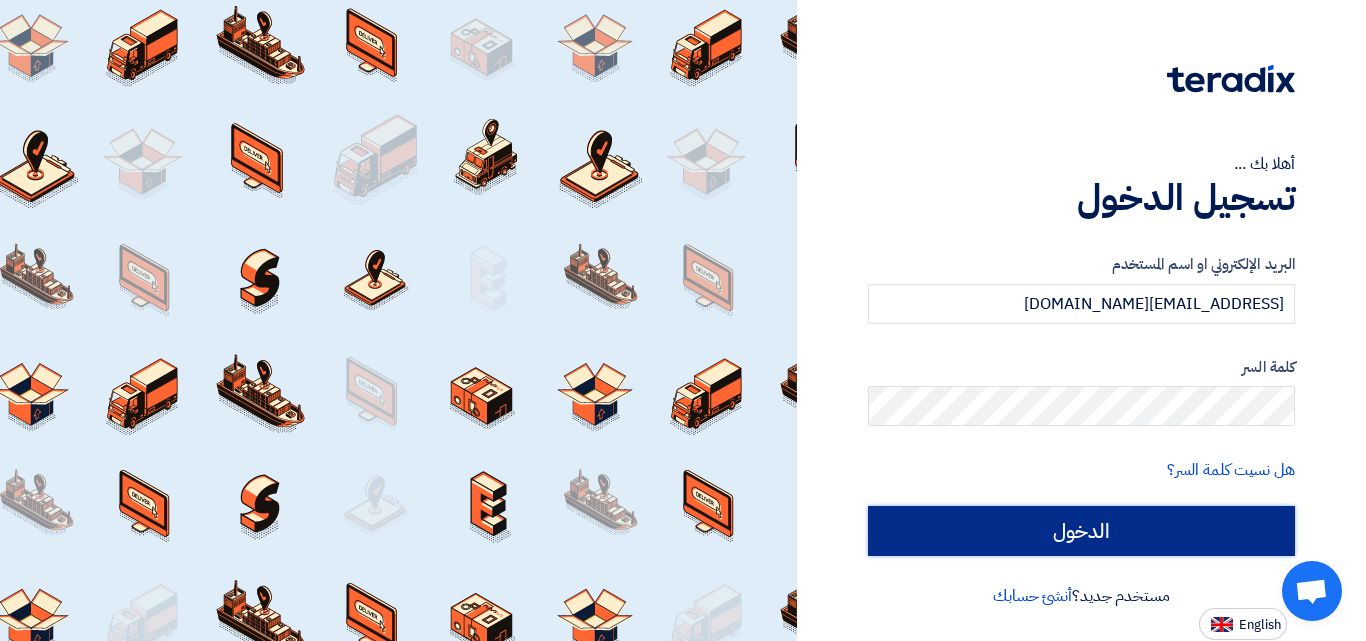click on "الدخول" 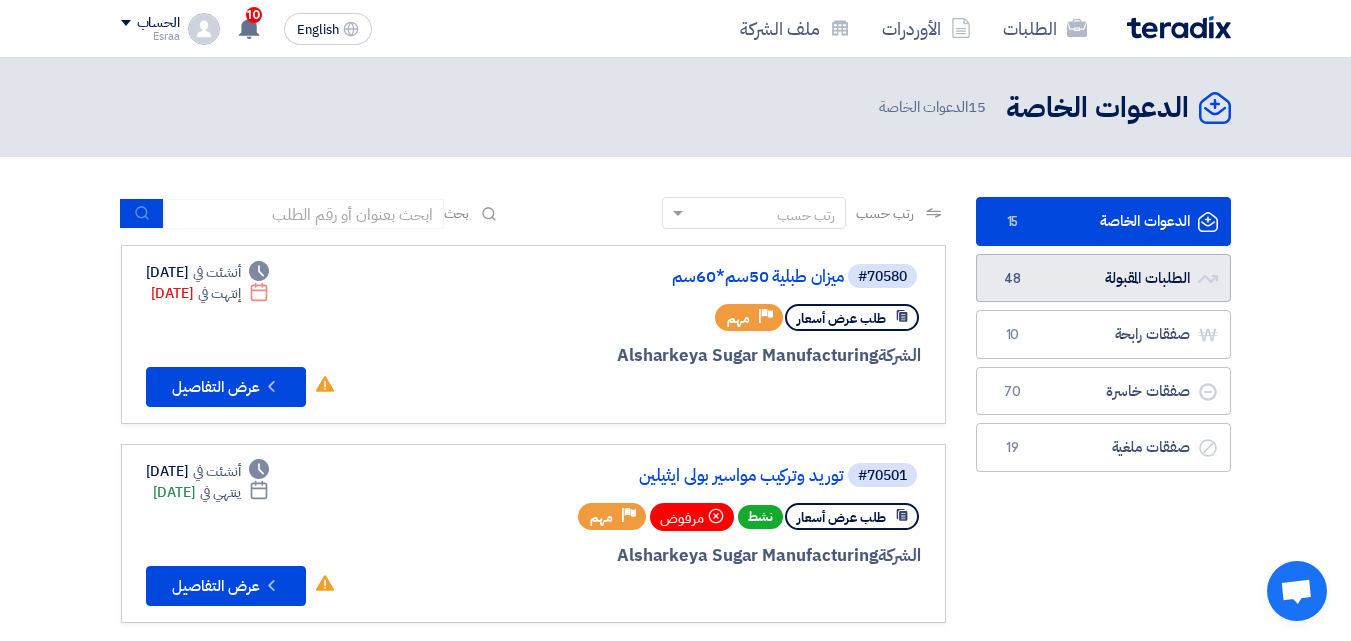 click on "الطلبات المقبولة
الطلبات المقبولة
48" 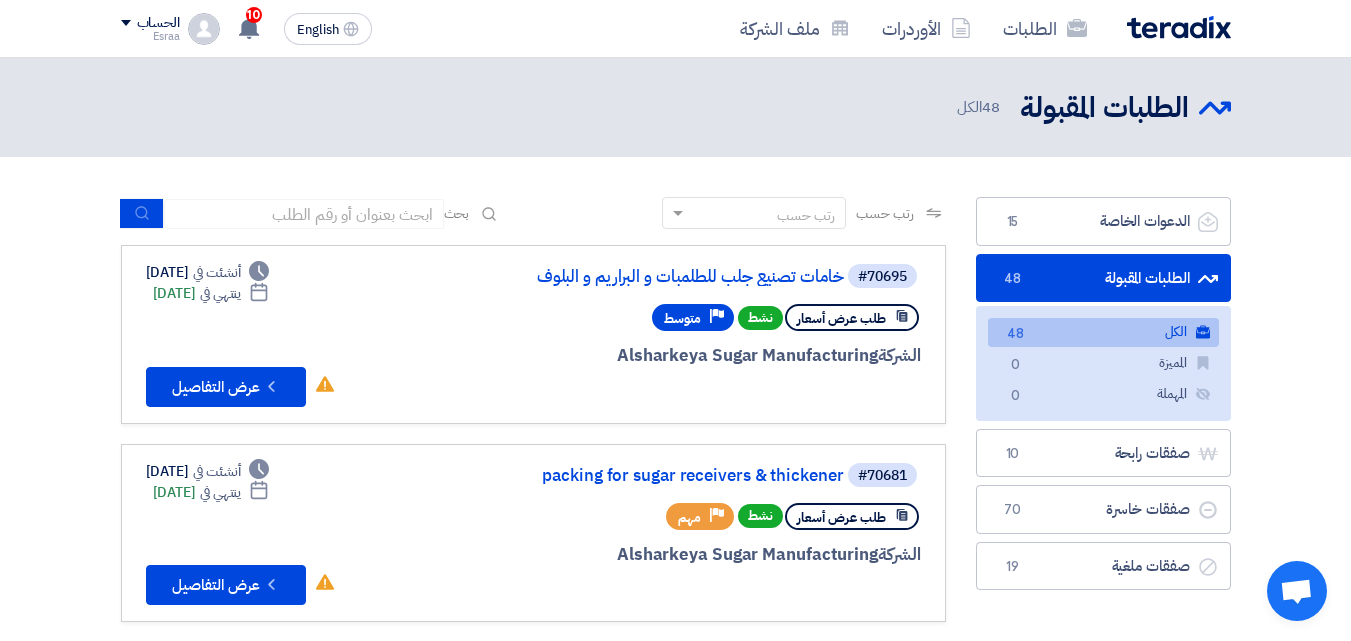 click on "الطلبات المقبولة
الطلبات المقبولة
48" 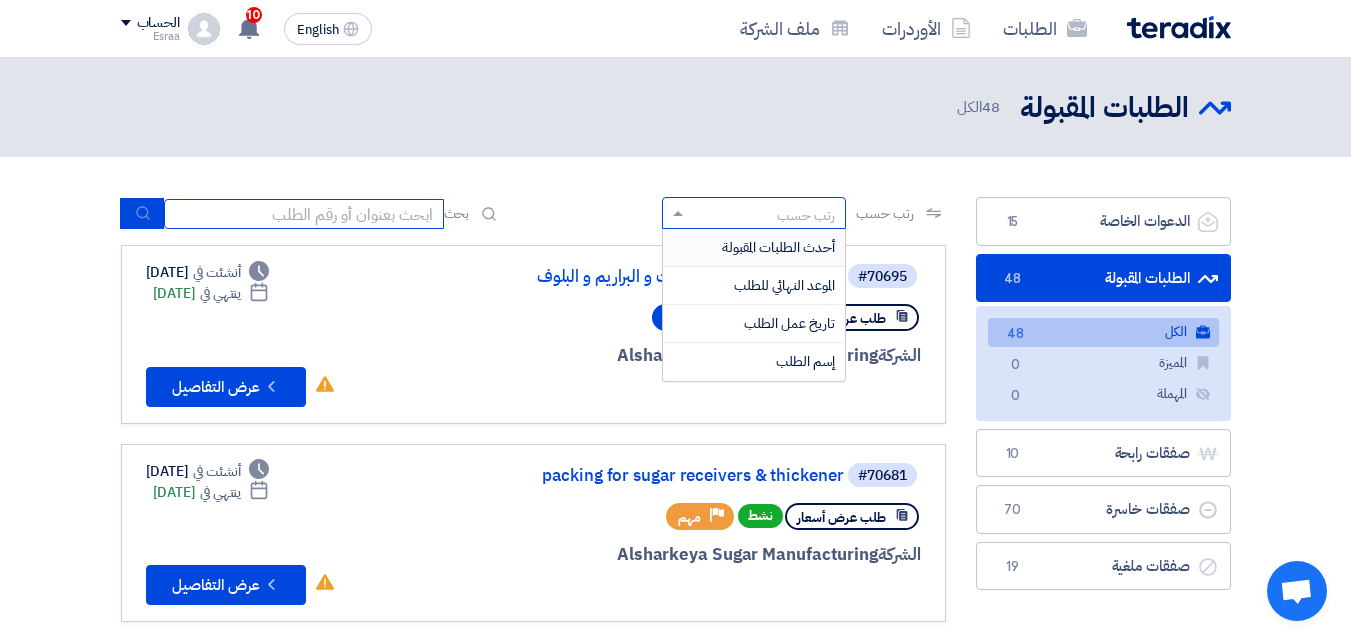 click 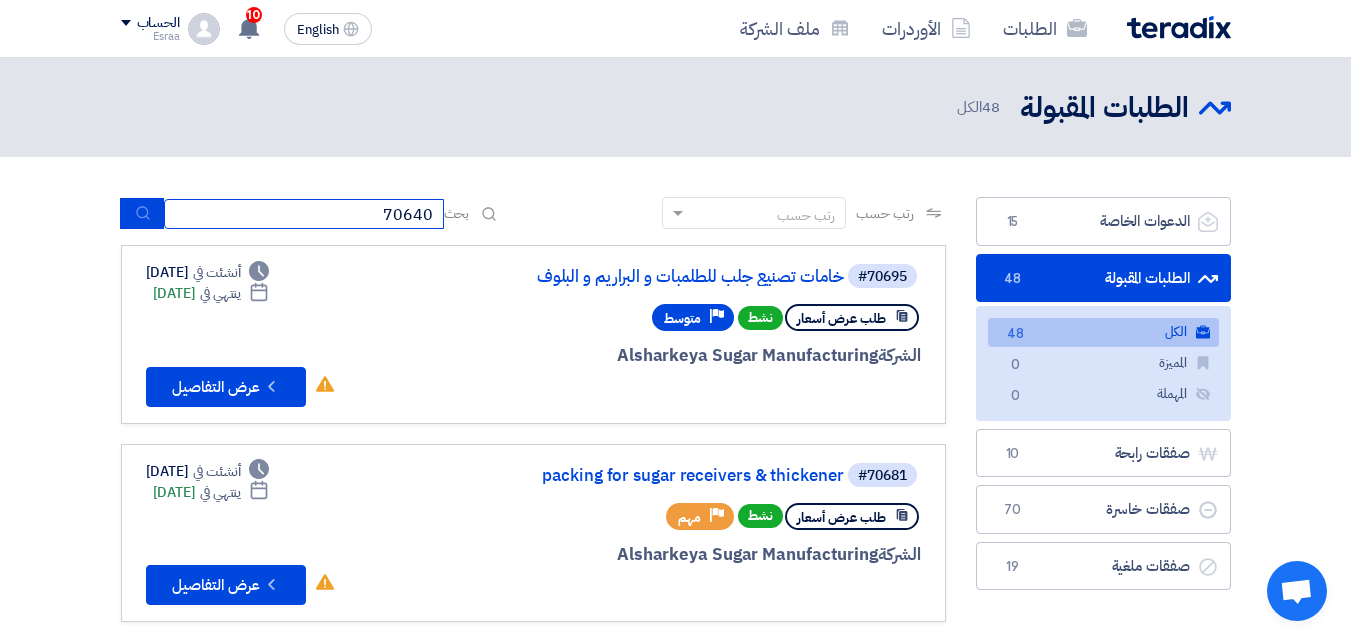 type on "70640" 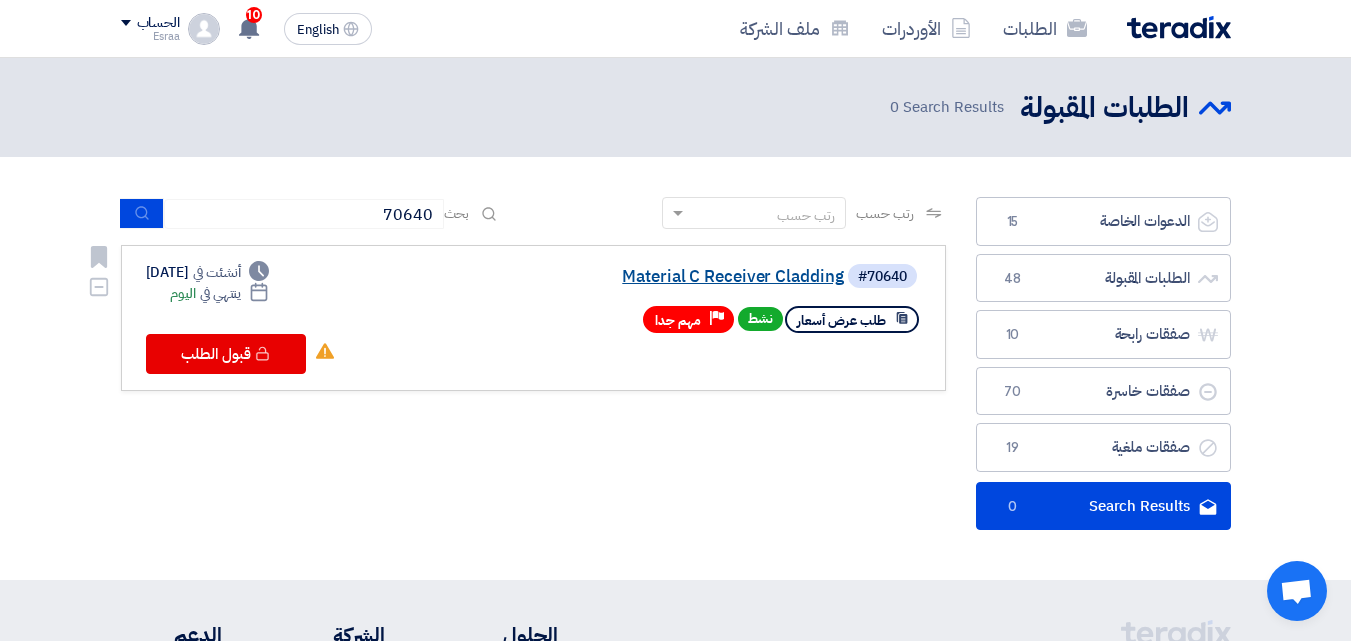 click on "Material C Receiver Cladding" 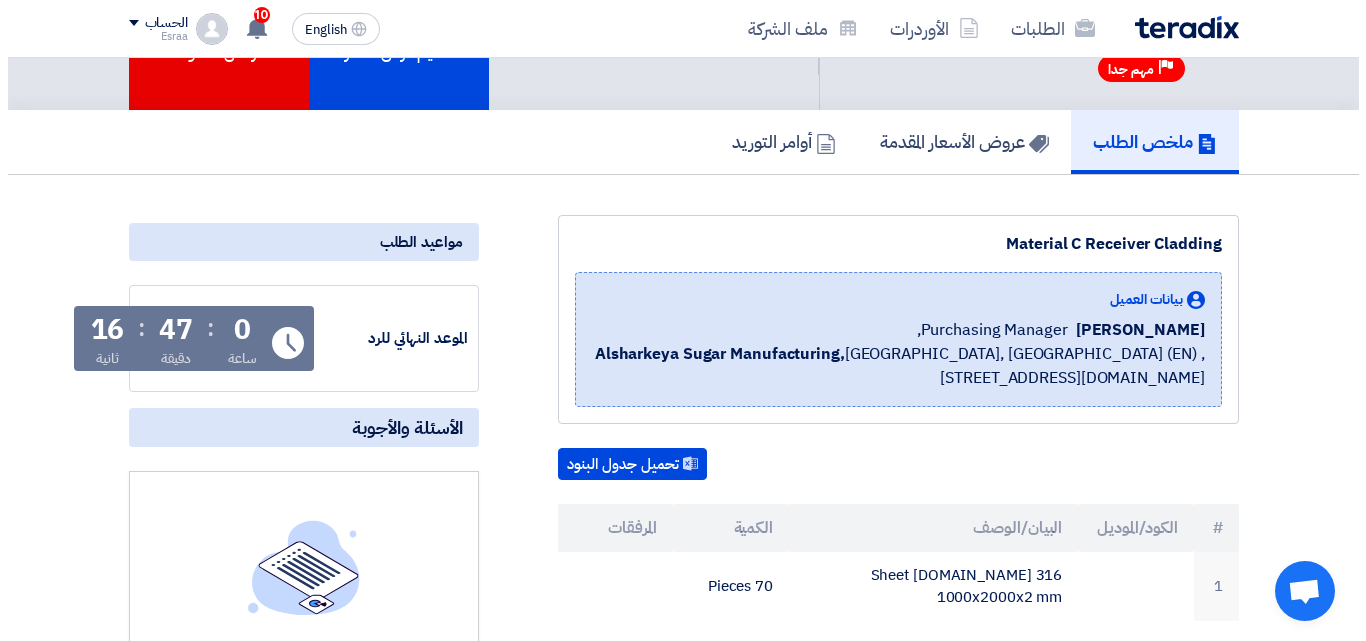 scroll, scrollTop: 0, scrollLeft: 0, axis: both 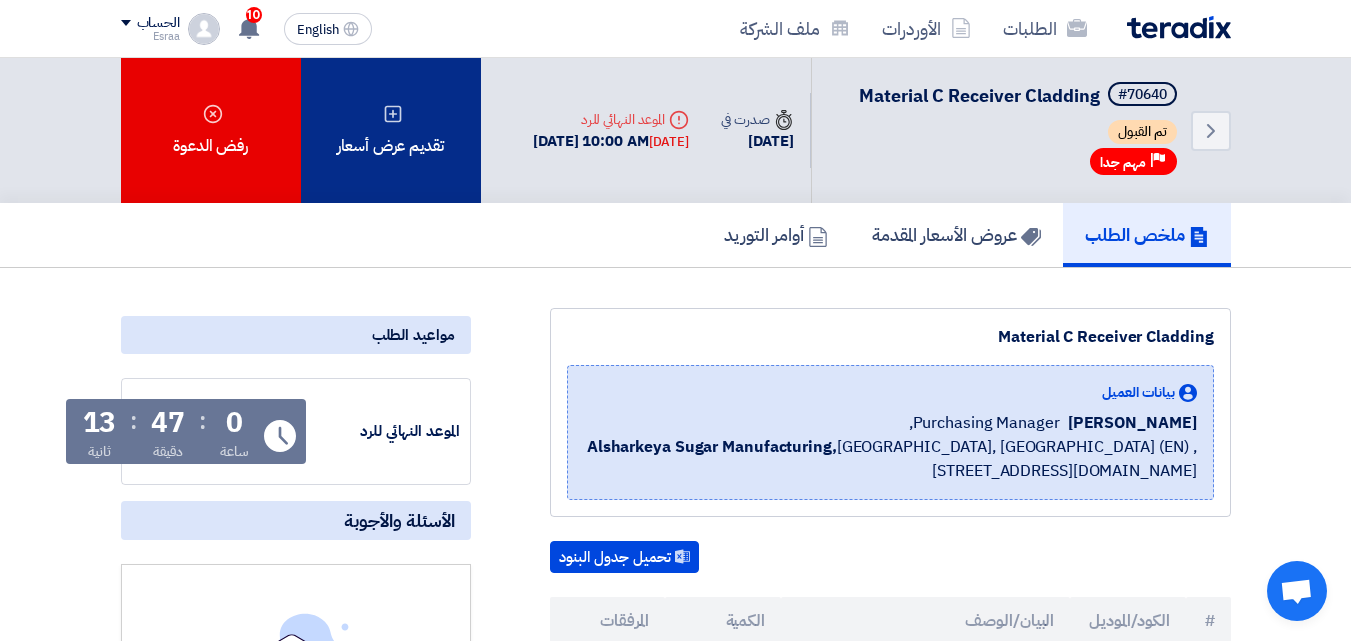 click on "تقديم عرض أسعار" 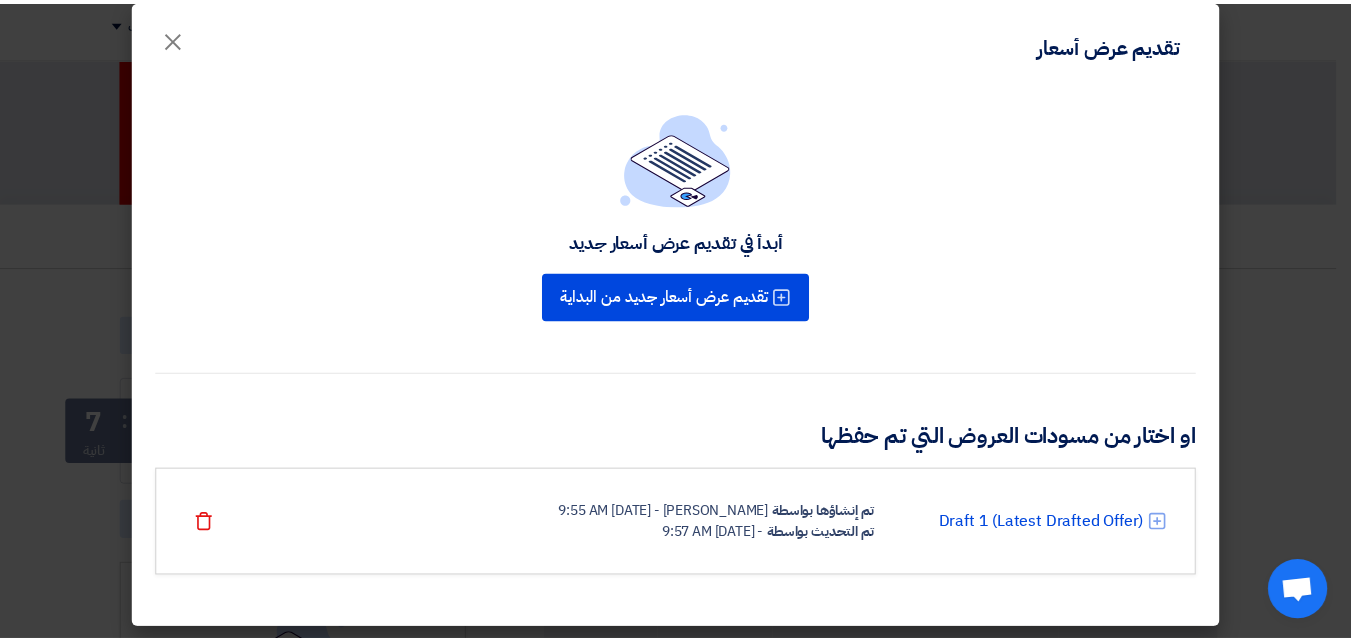 scroll, scrollTop: 23, scrollLeft: 0, axis: vertical 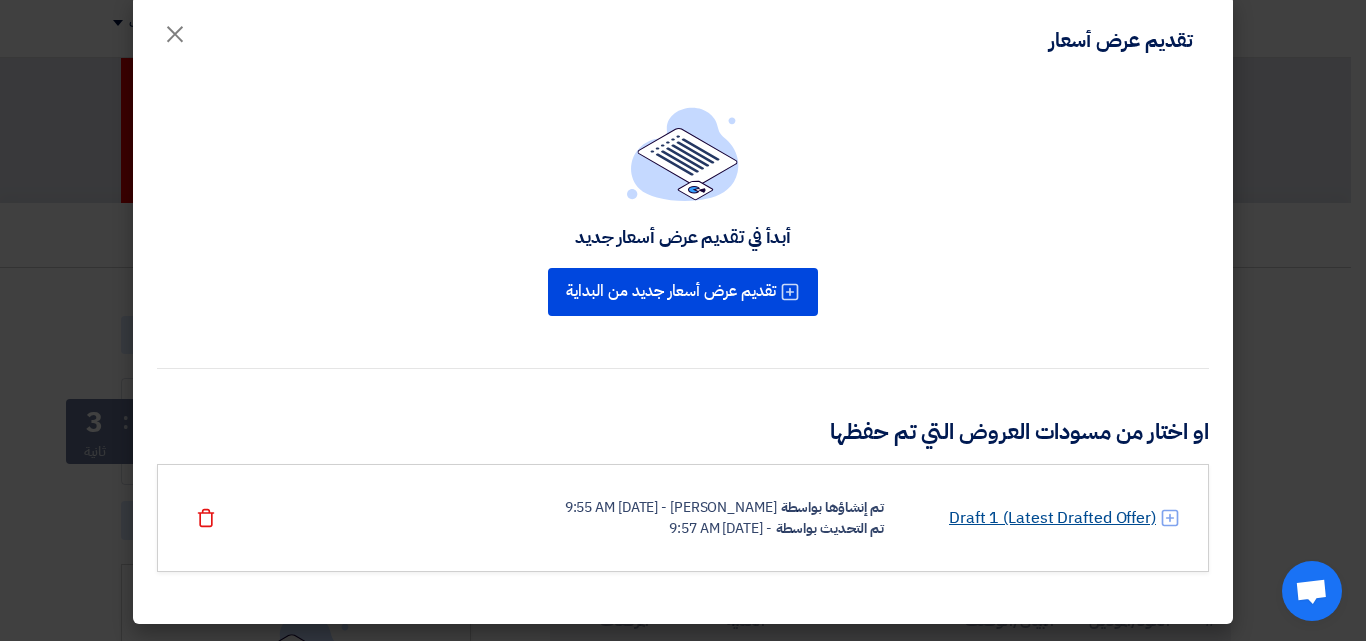 click on "Draft 1 (Latest Drafted Offer)" 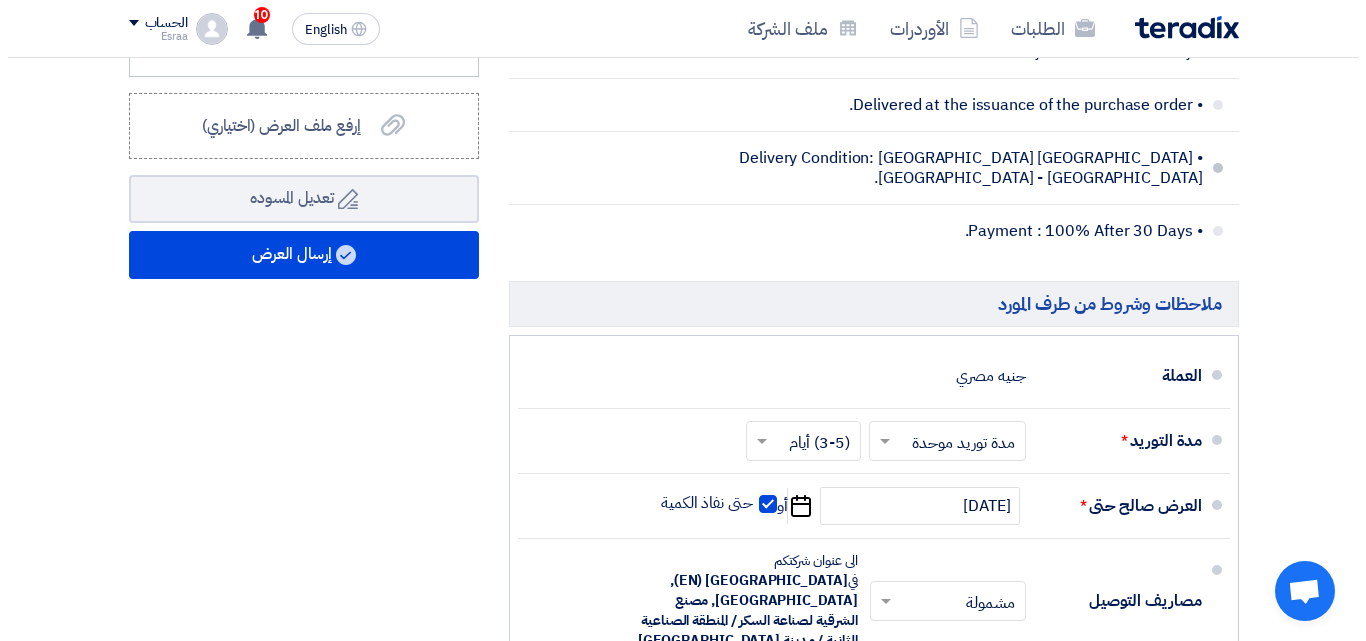 scroll, scrollTop: 900, scrollLeft: 0, axis: vertical 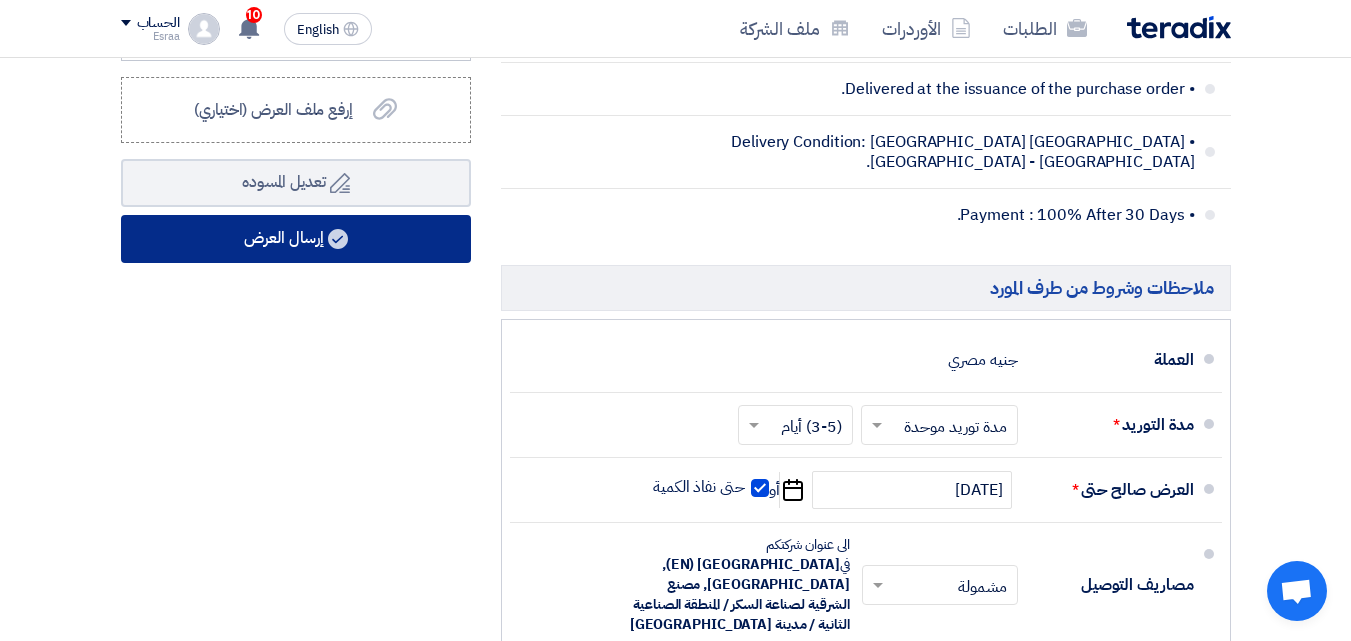 click on "إرسال العرض" 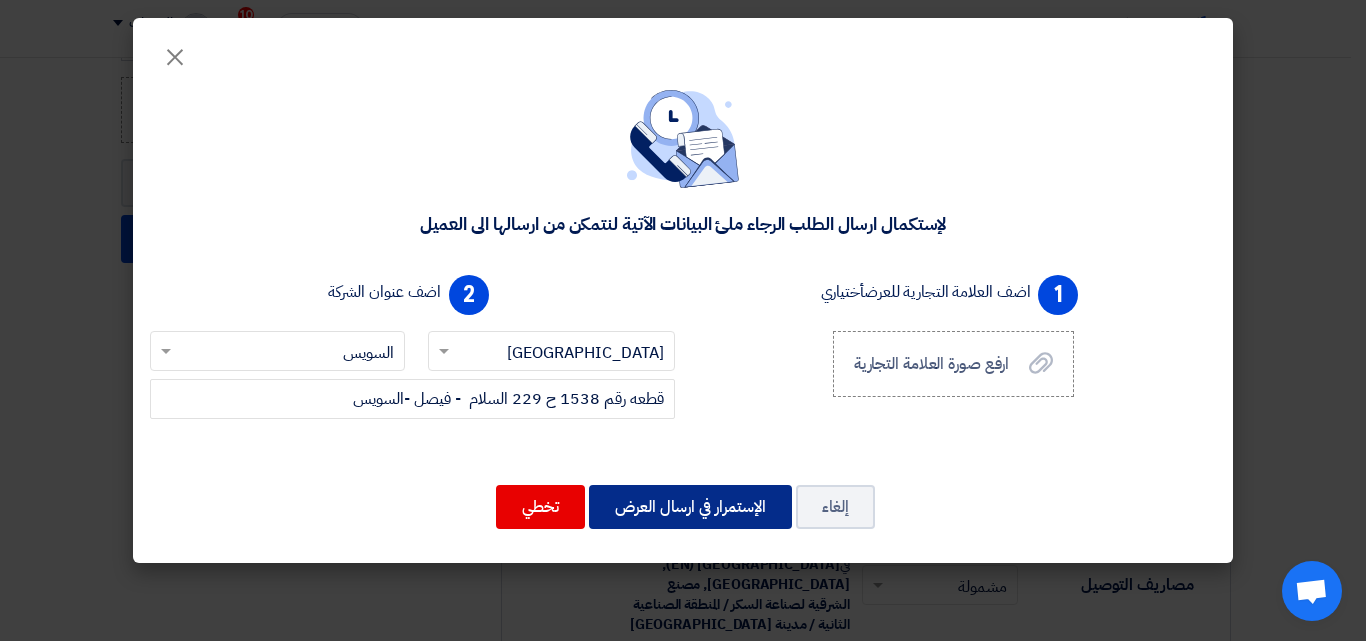 click on "الإستمرار في ارسال العرض" 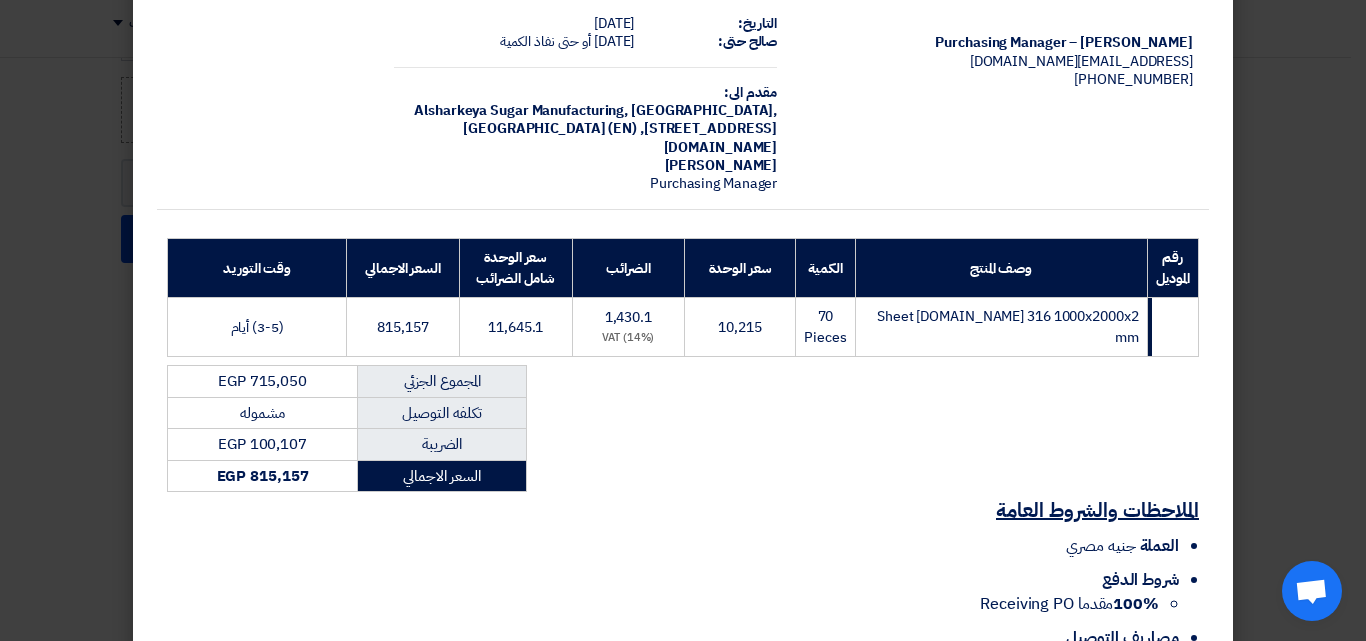 scroll, scrollTop: 261, scrollLeft: 0, axis: vertical 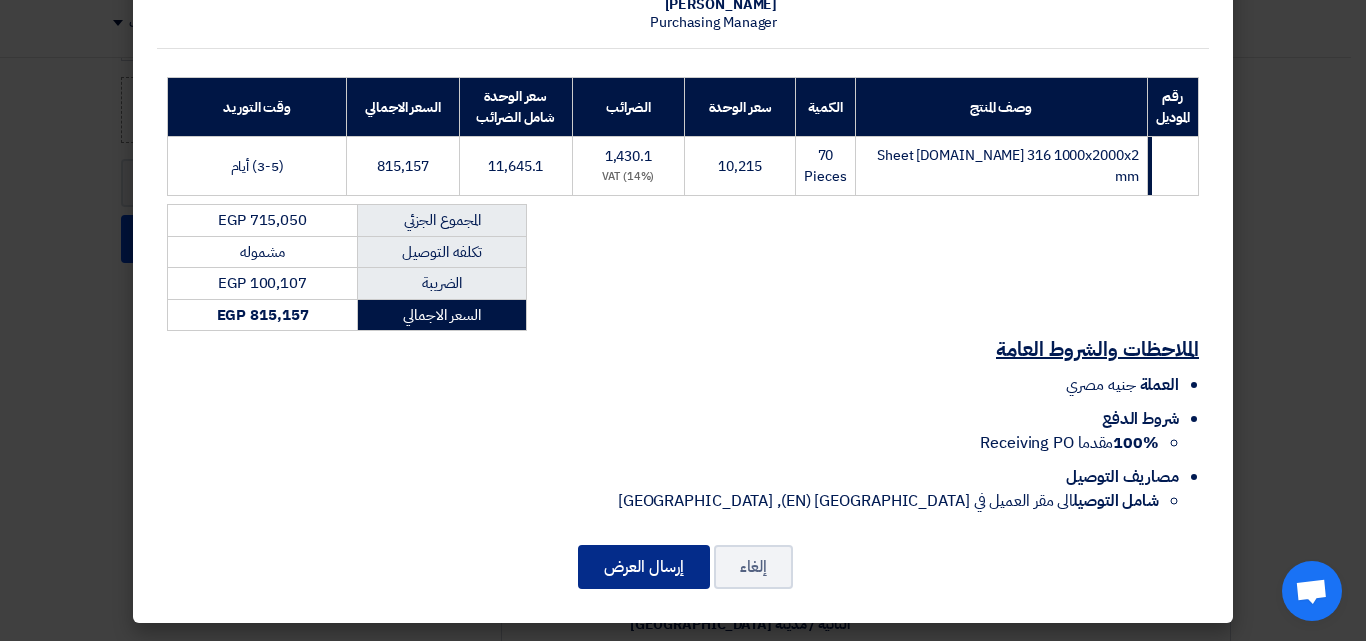 click on "إرسال العرض" 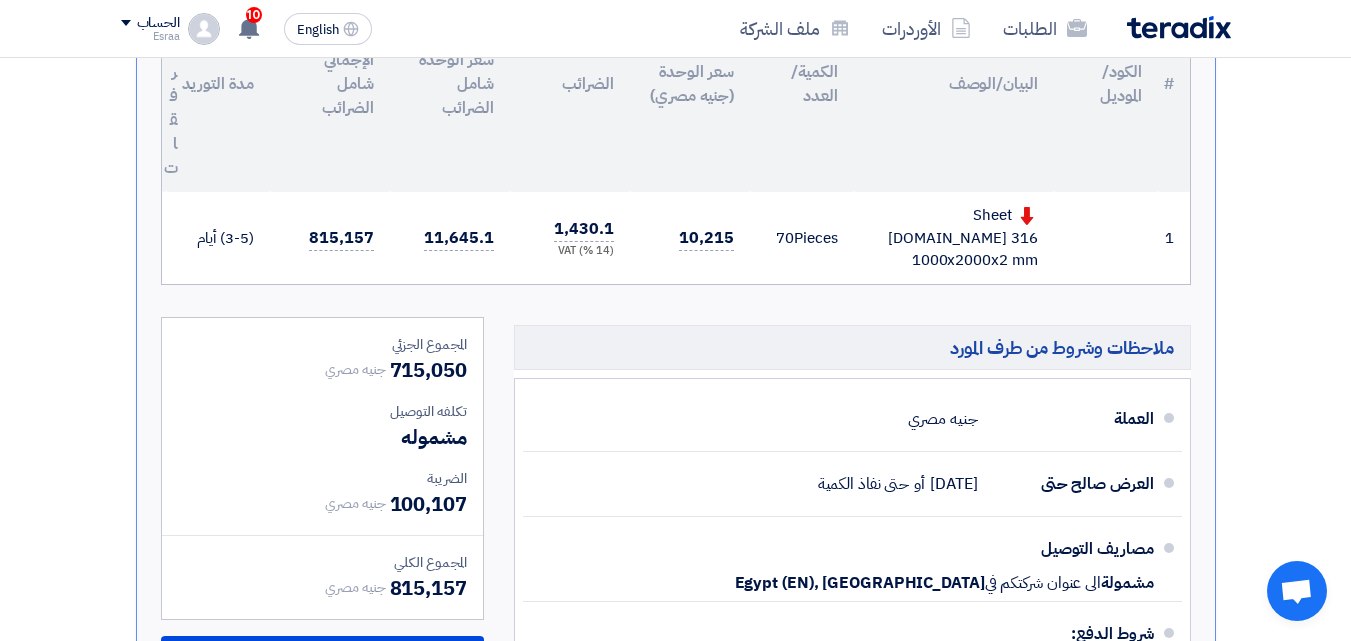 scroll, scrollTop: 600, scrollLeft: 0, axis: vertical 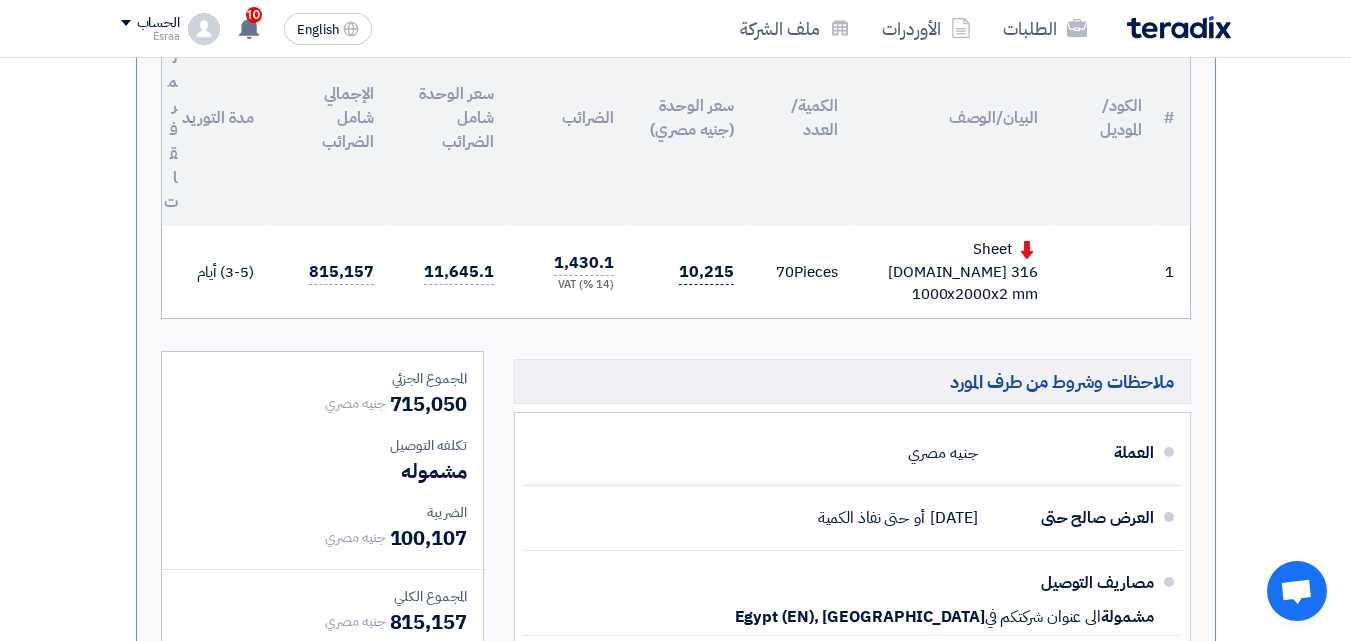 click on "10,215" at bounding box center [706, 272] 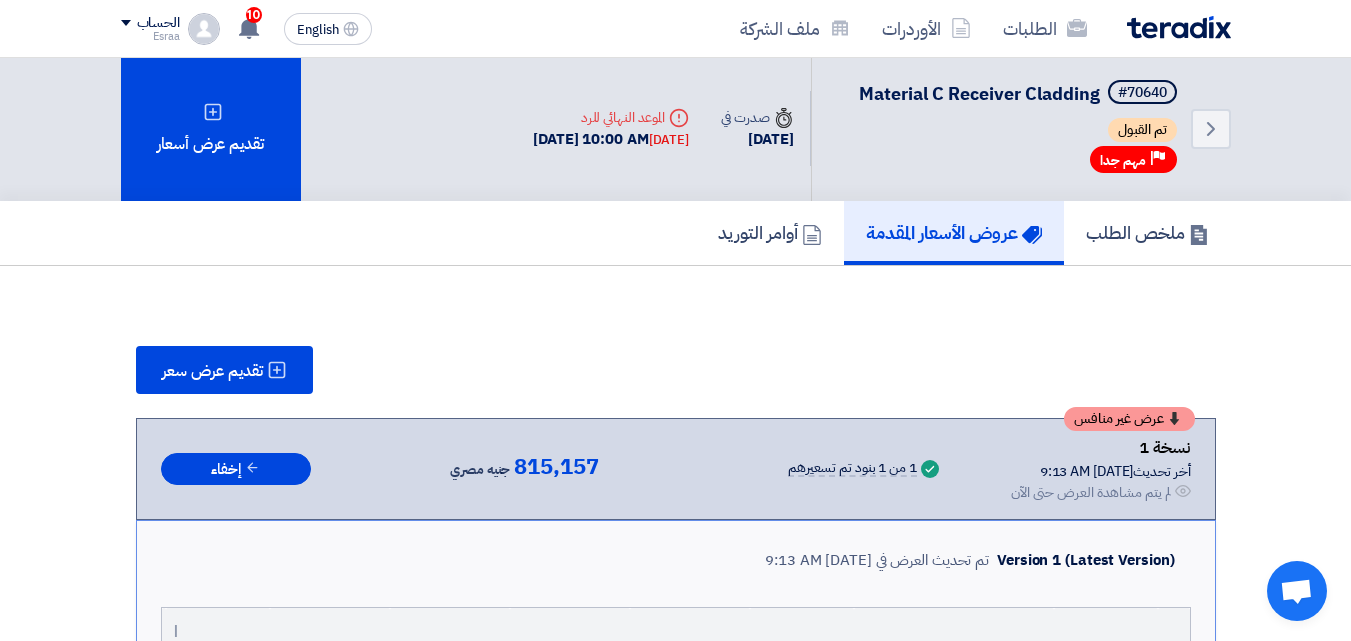 scroll, scrollTop: 0, scrollLeft: 0, axis: both 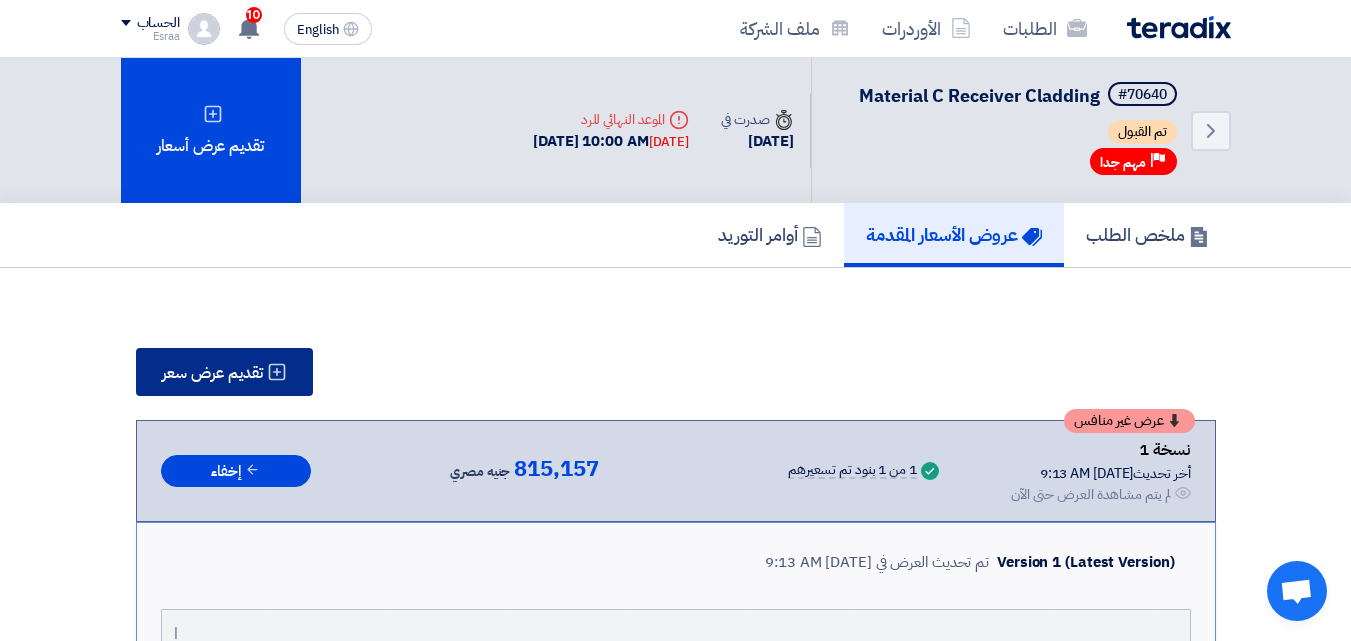 click on "تقديم عرض سعر" 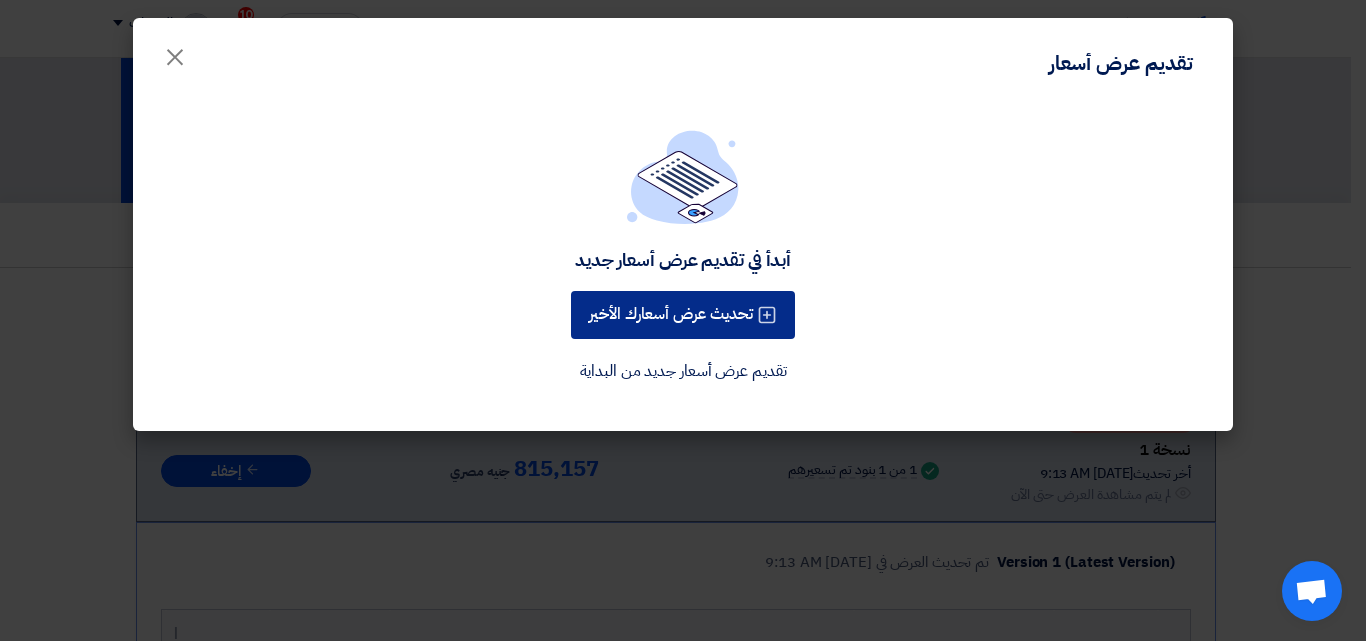 click on "تحديث عرض أسعارك الأخير" 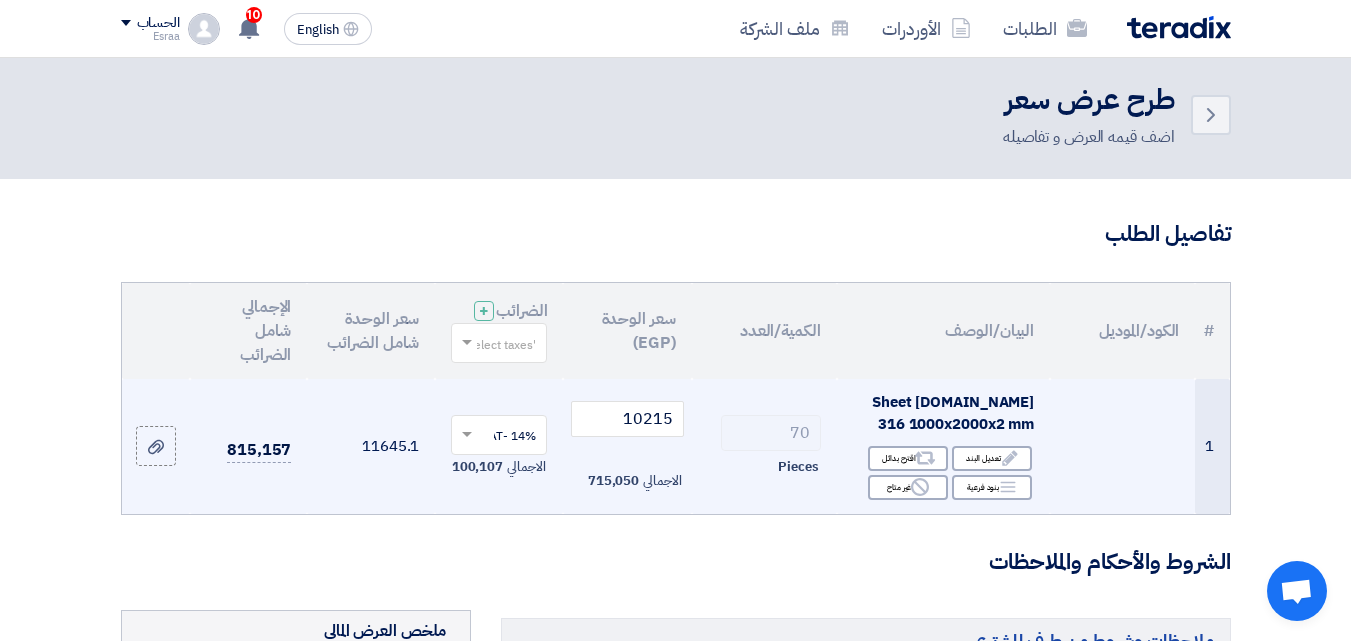 scroll, scrollTop: 0, scrollLeft: 0, axis: both 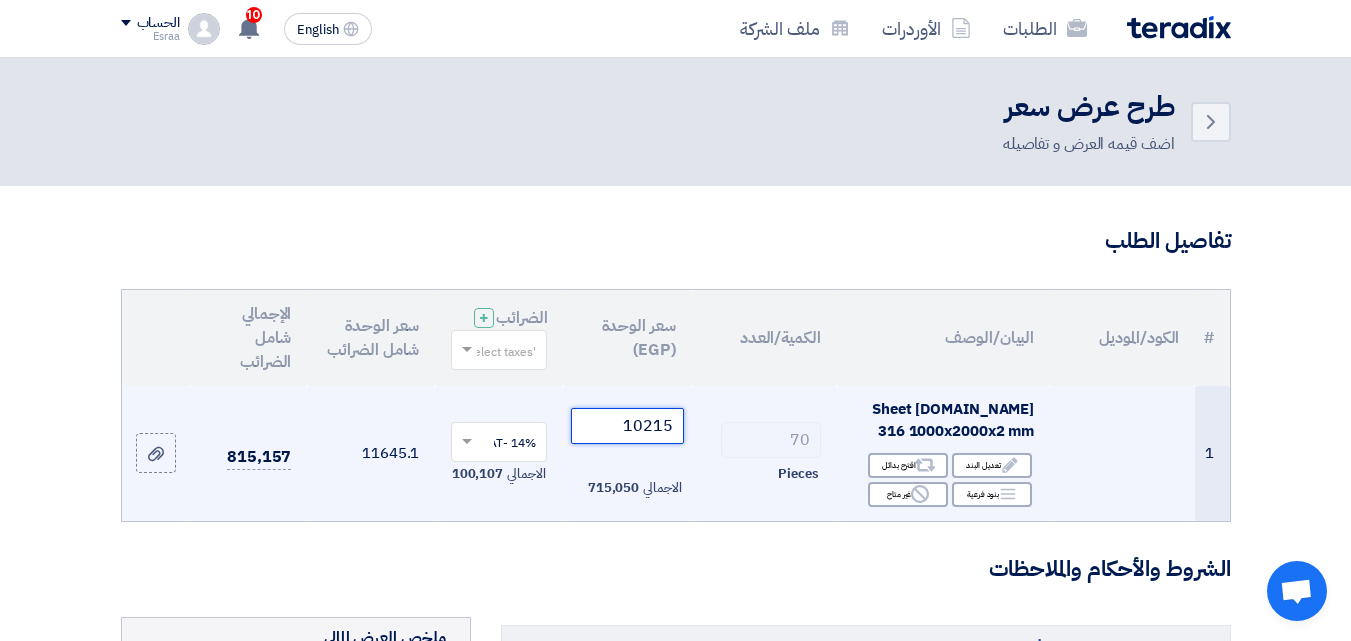 drag, startPoint x: 675, startPoint y: 443, endPoint x: 648, endPoint y: 443, distance: 27 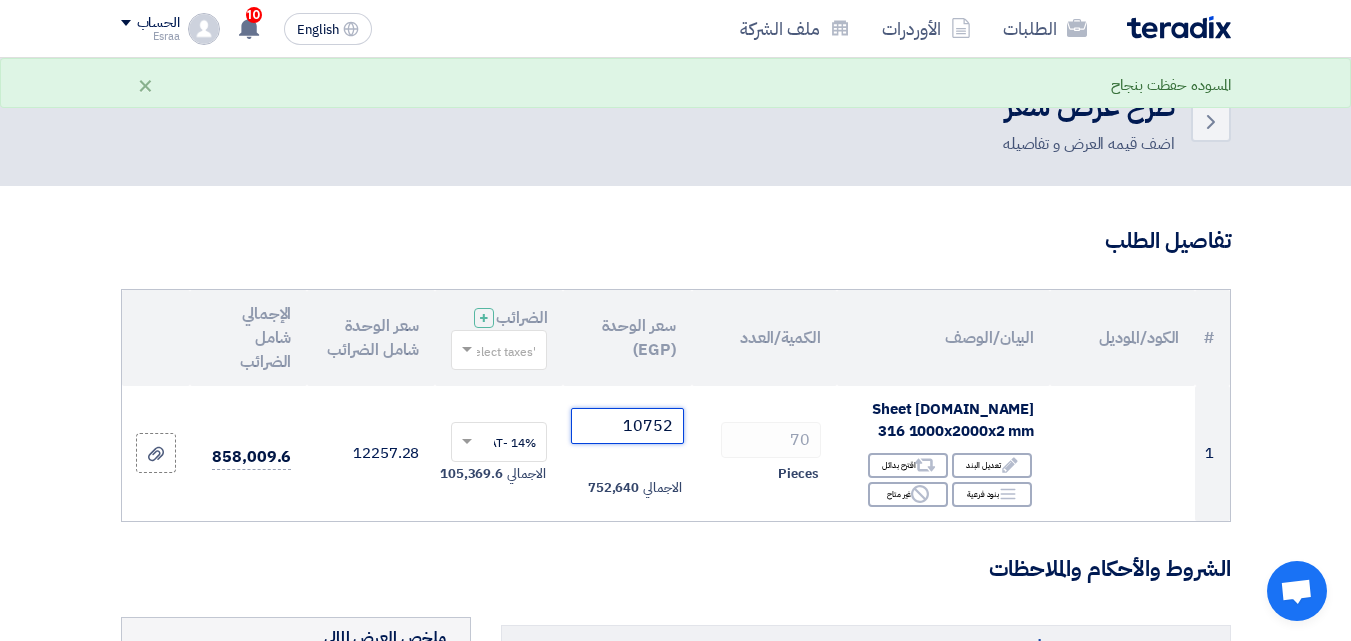 type on "10752" 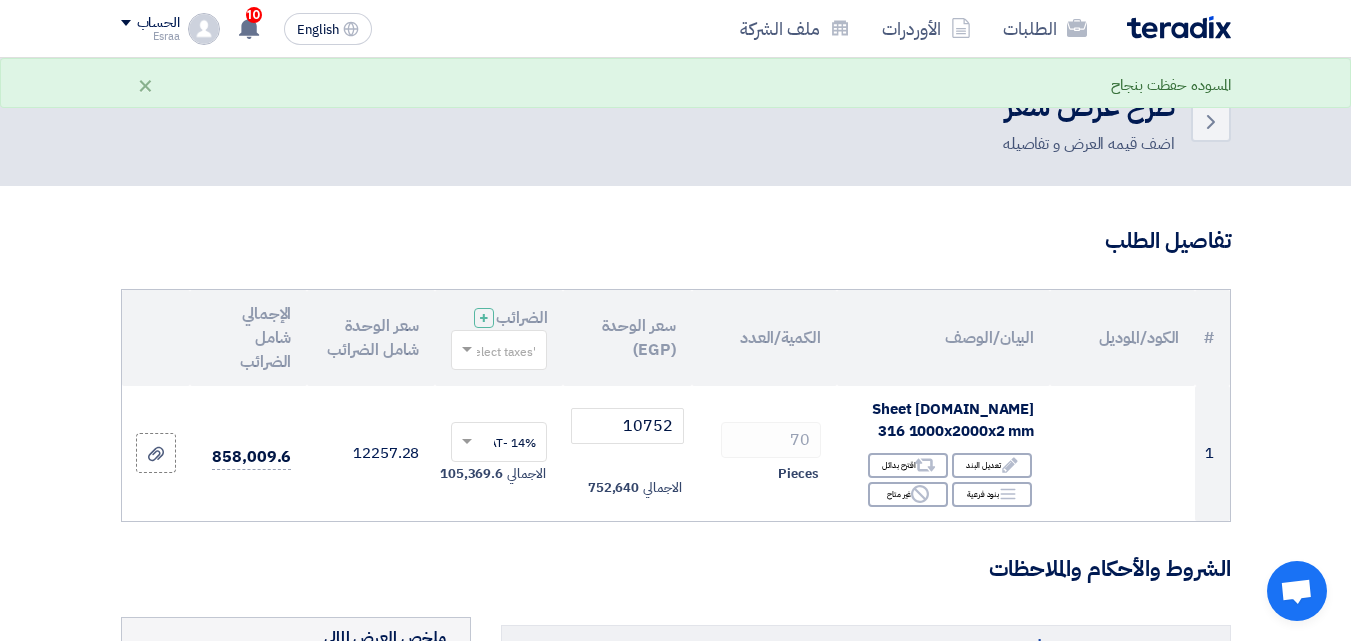 click on "الشروط والأحكام والملاحظات" 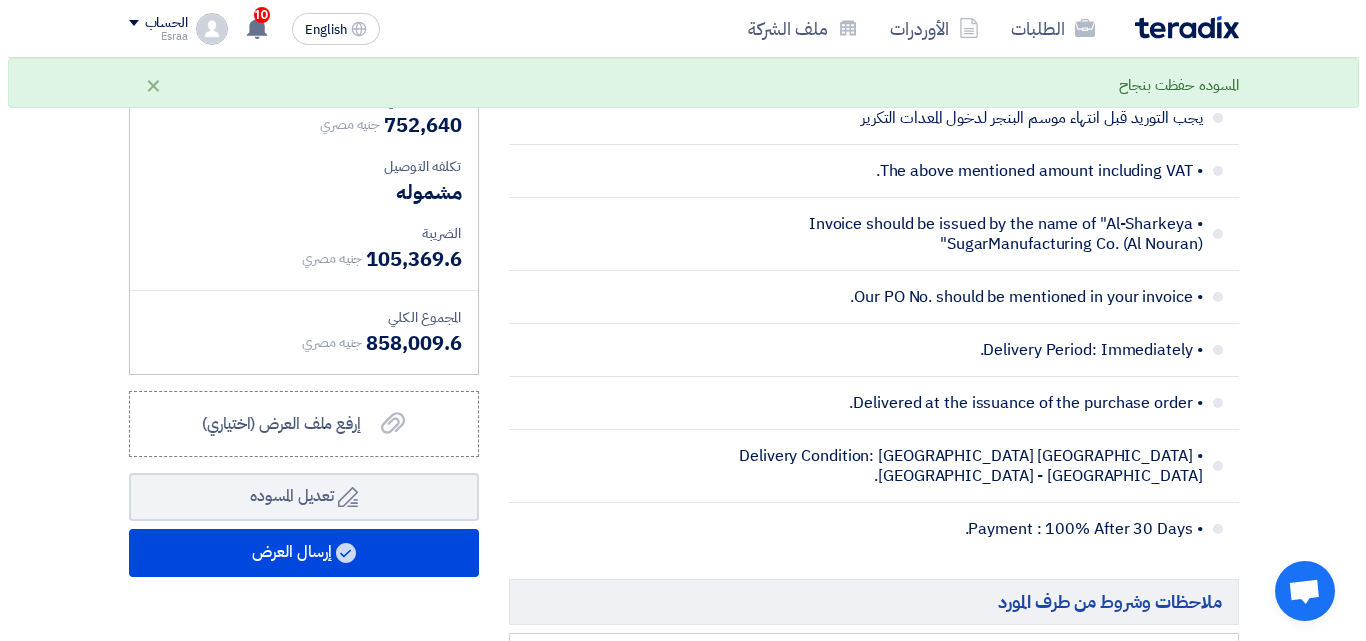 scroll, scrollTop: 700, scrollLeft: 0, axis: vertical 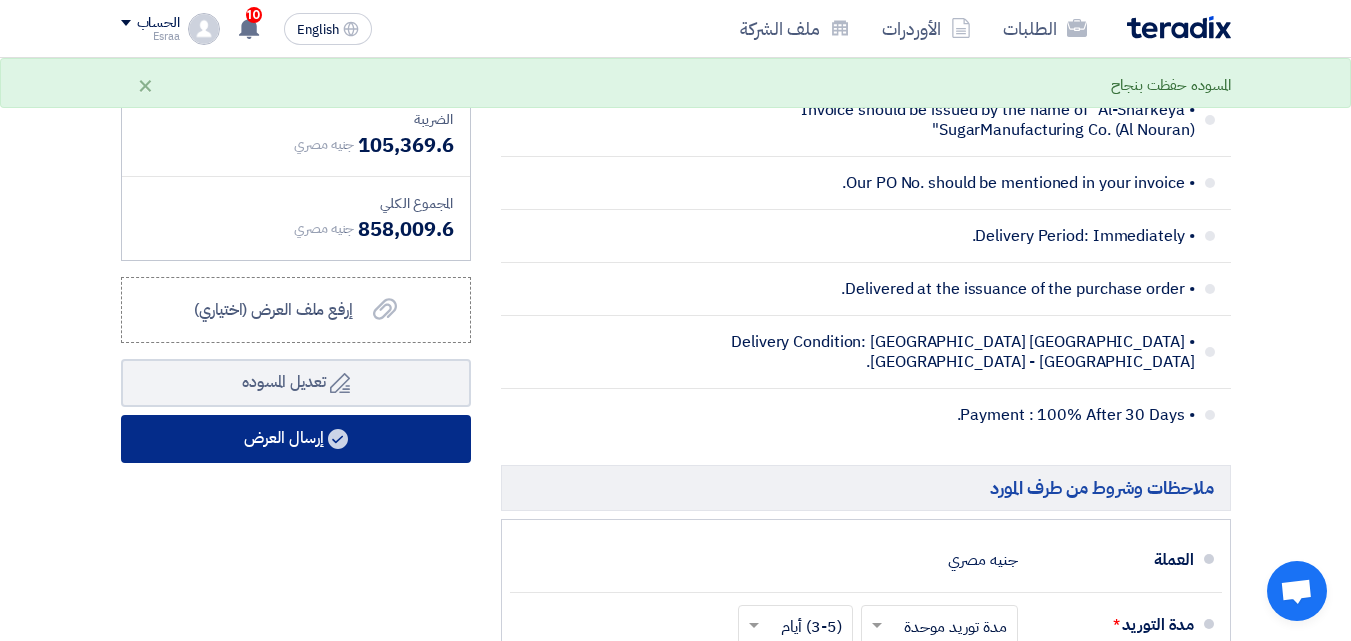 click on "إرسال العرض" 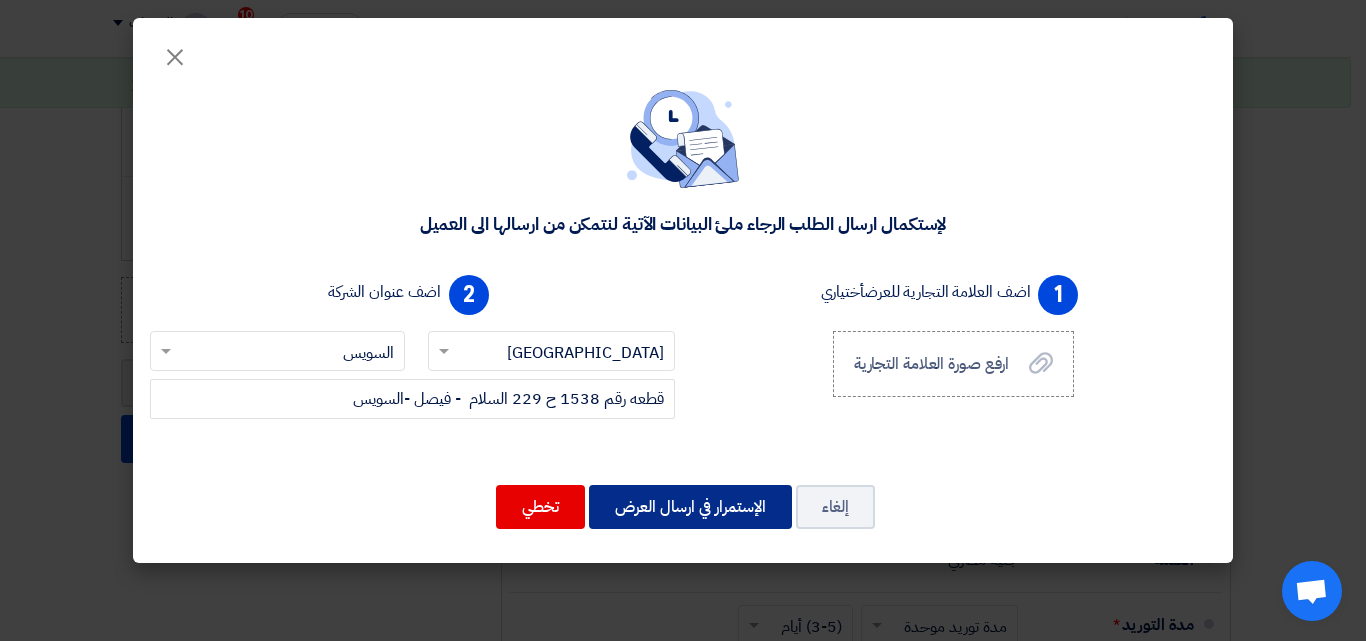 click on "الإستمرار في ارسال العرض" 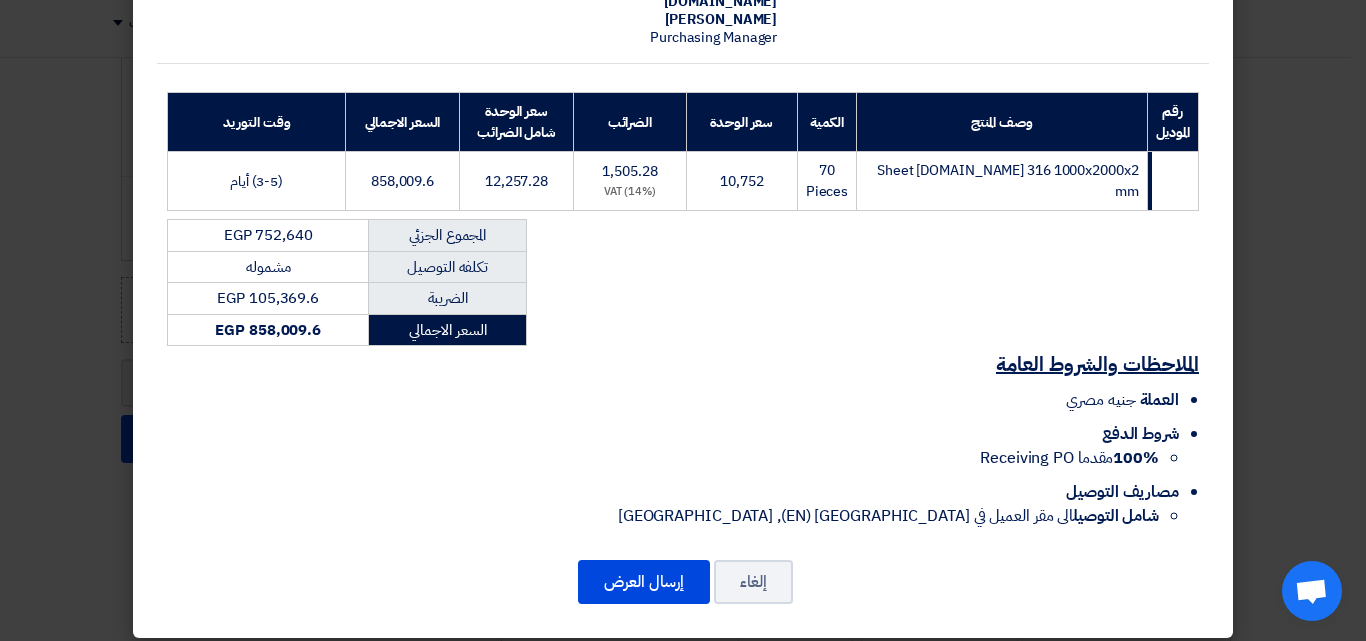 scroll, scrollTop: 261, scrollLeft: 0, axis: vertical 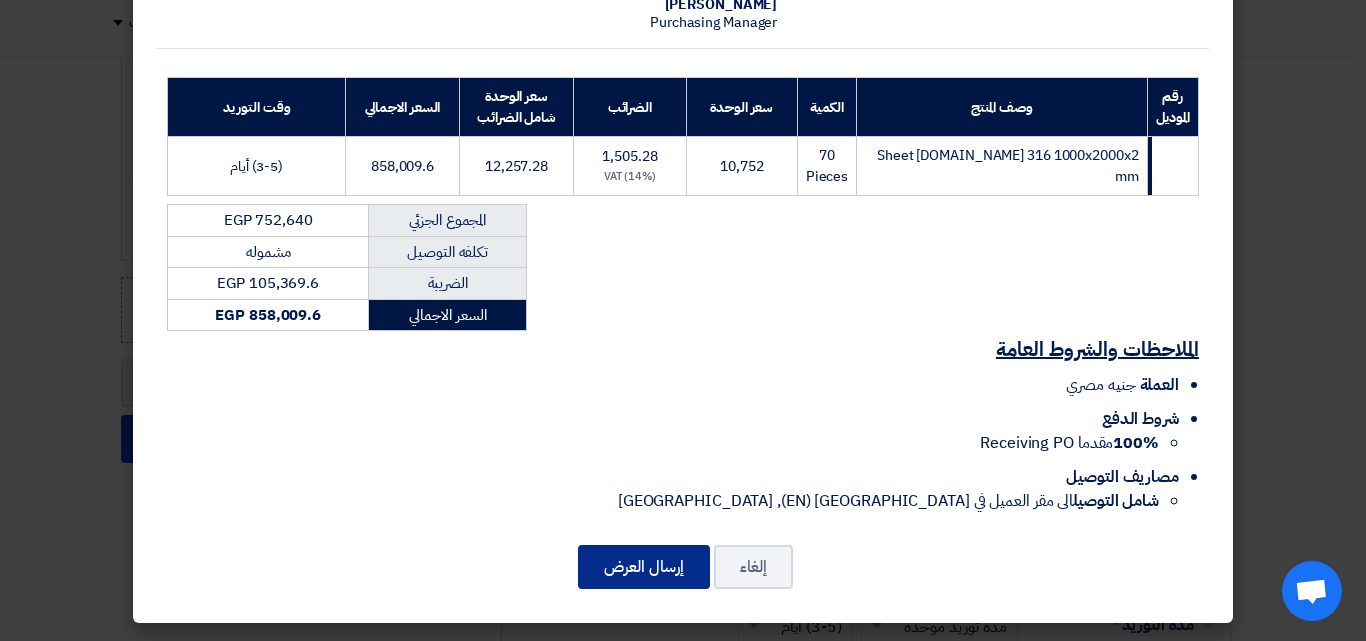 click on "إرسال العرض" 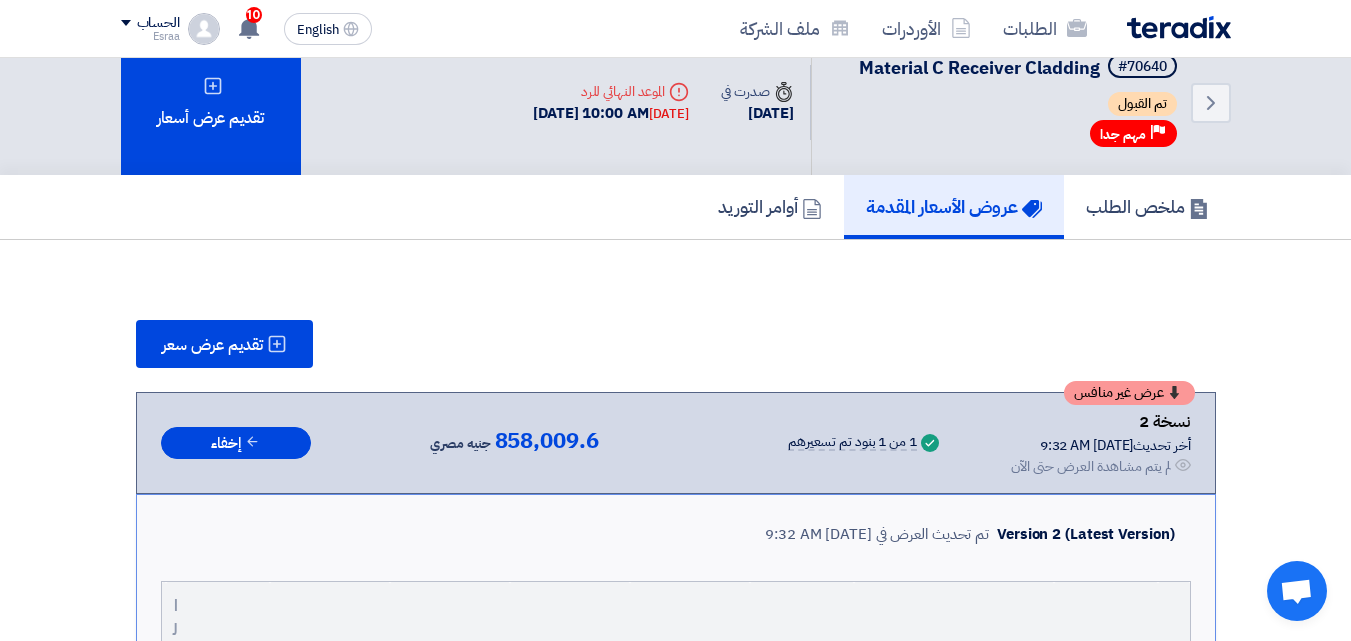 scroll, scrollTop: 0, scrollLeft: 0, axis: both 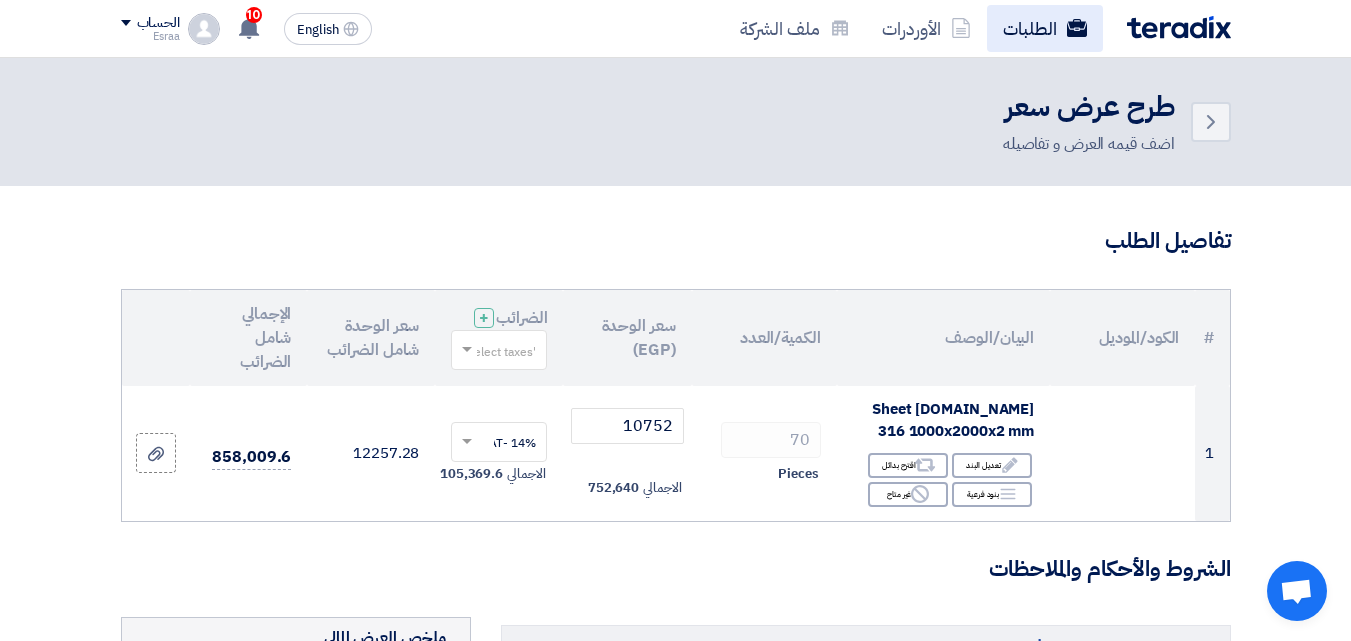 click on "الطلبات" 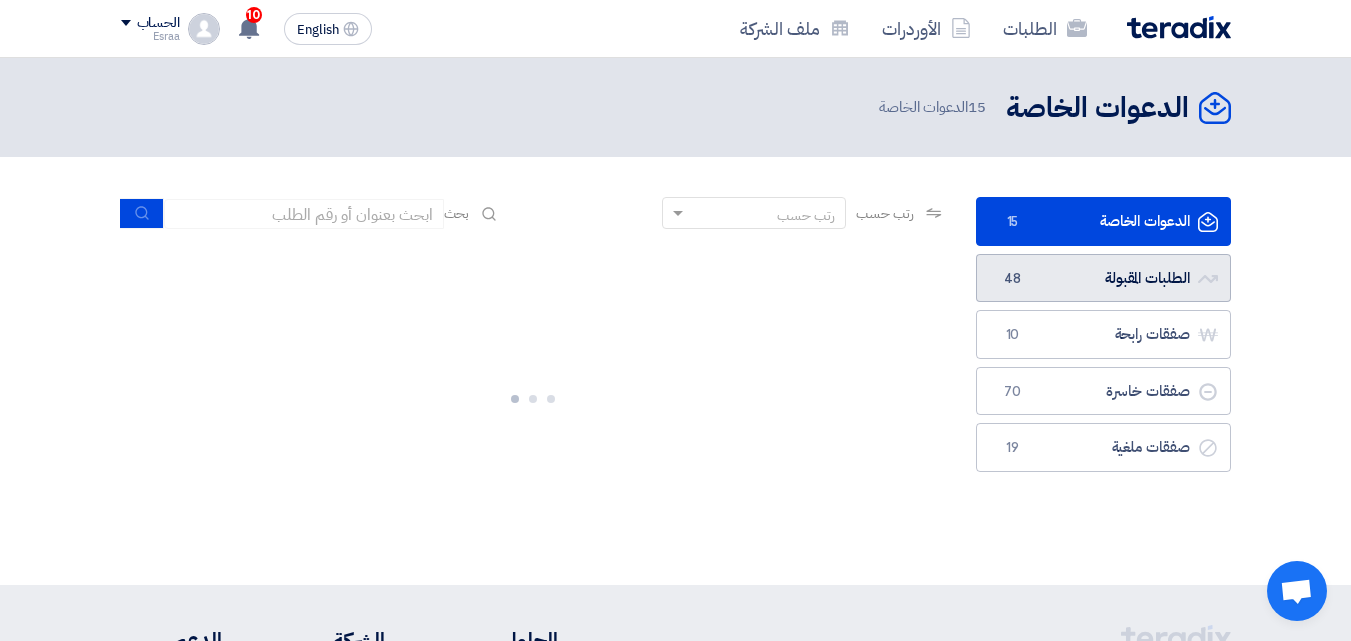 click on "الطلبات المقبولة
الطلبات المقبولة
48" 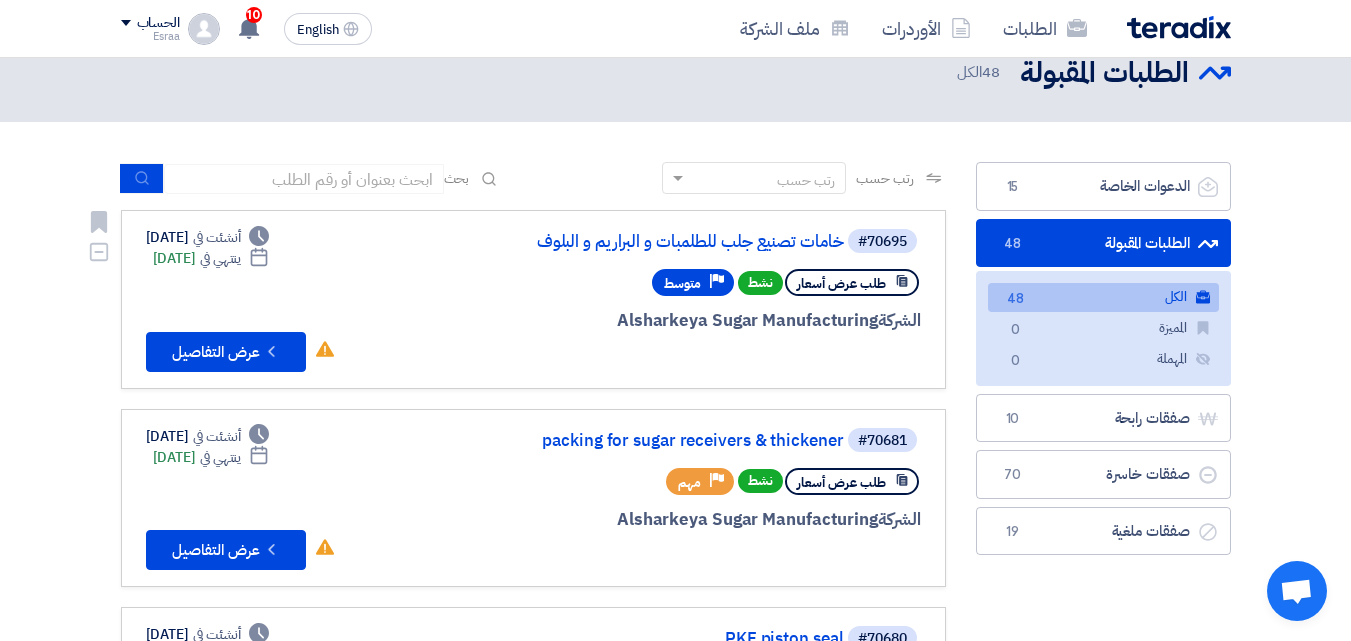scroll, scrollTop: 0, scrollLeft: 0, axis: both 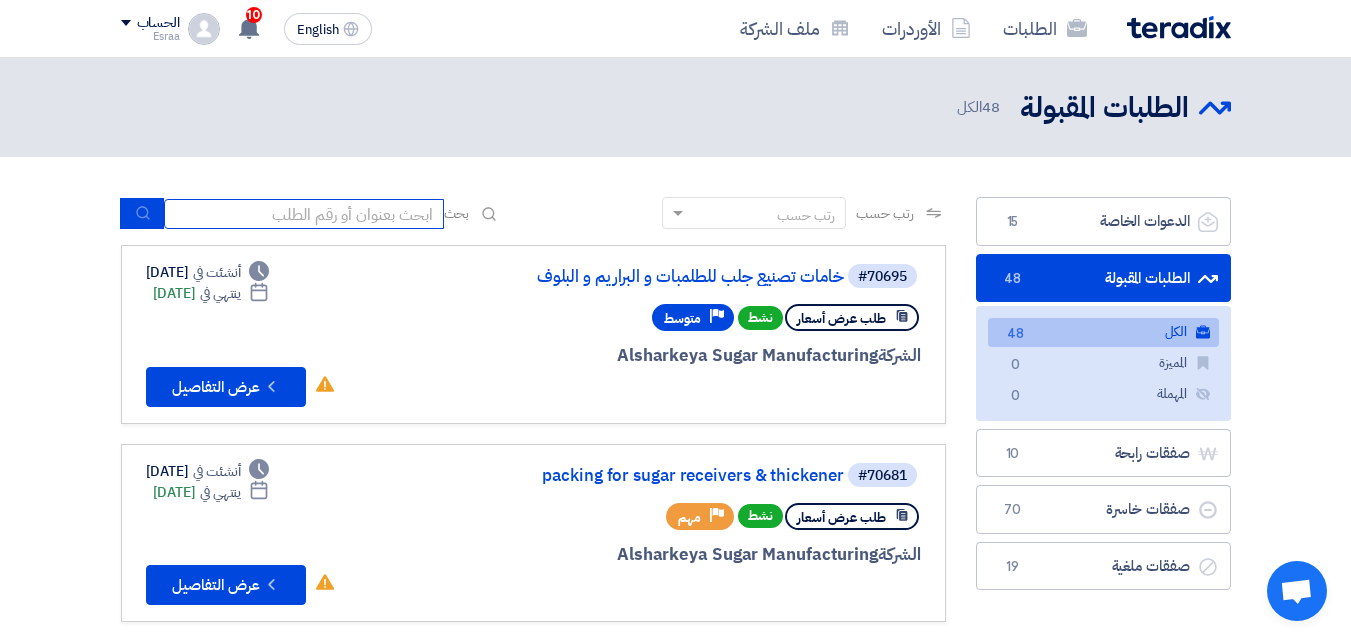 click 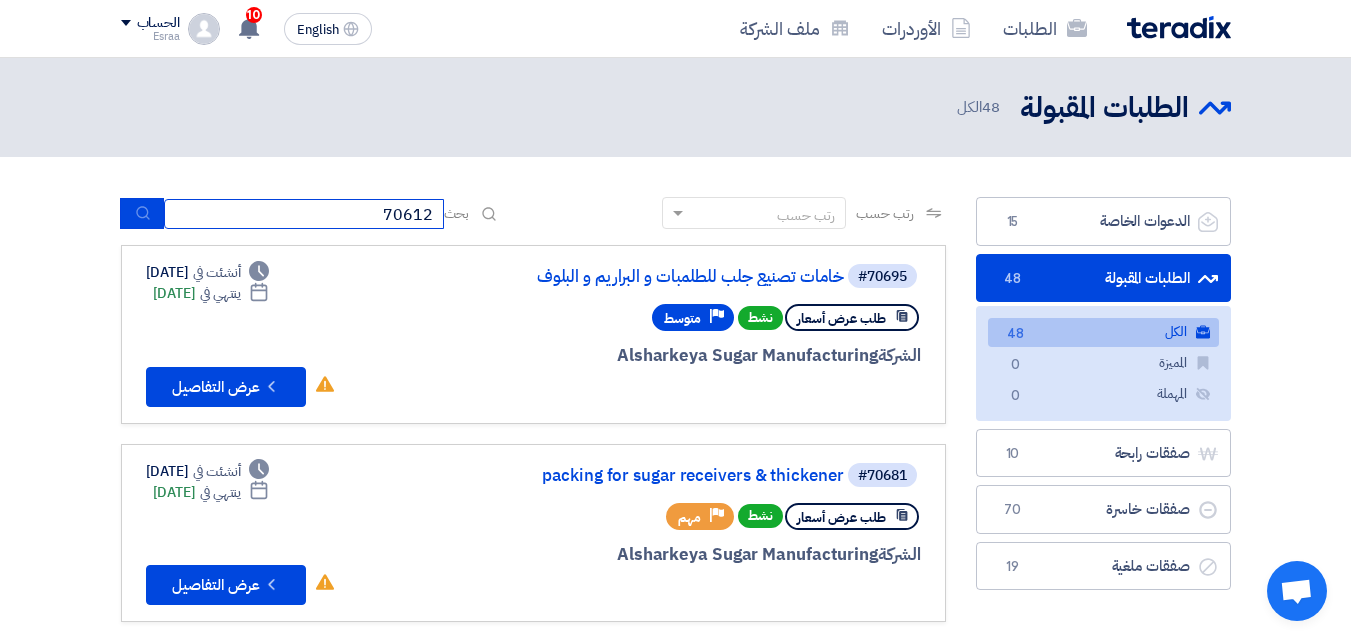 type on "70612" 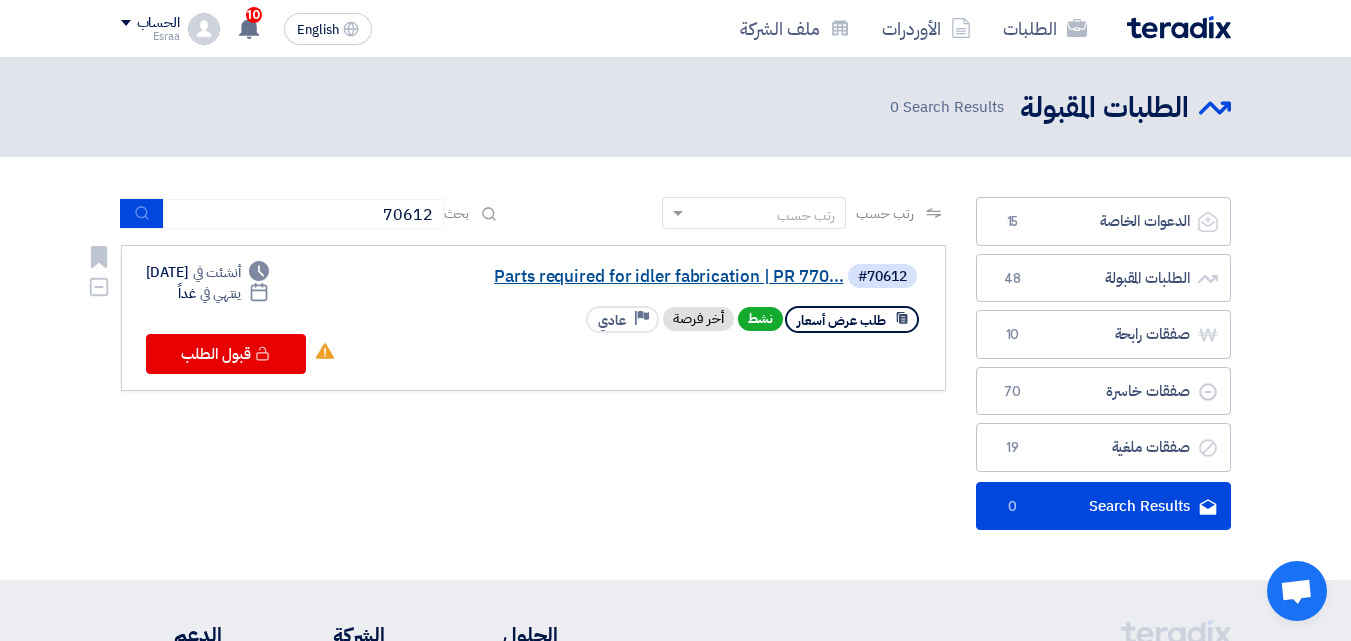 click on "Parts required for idler fabrication | PR 770..." 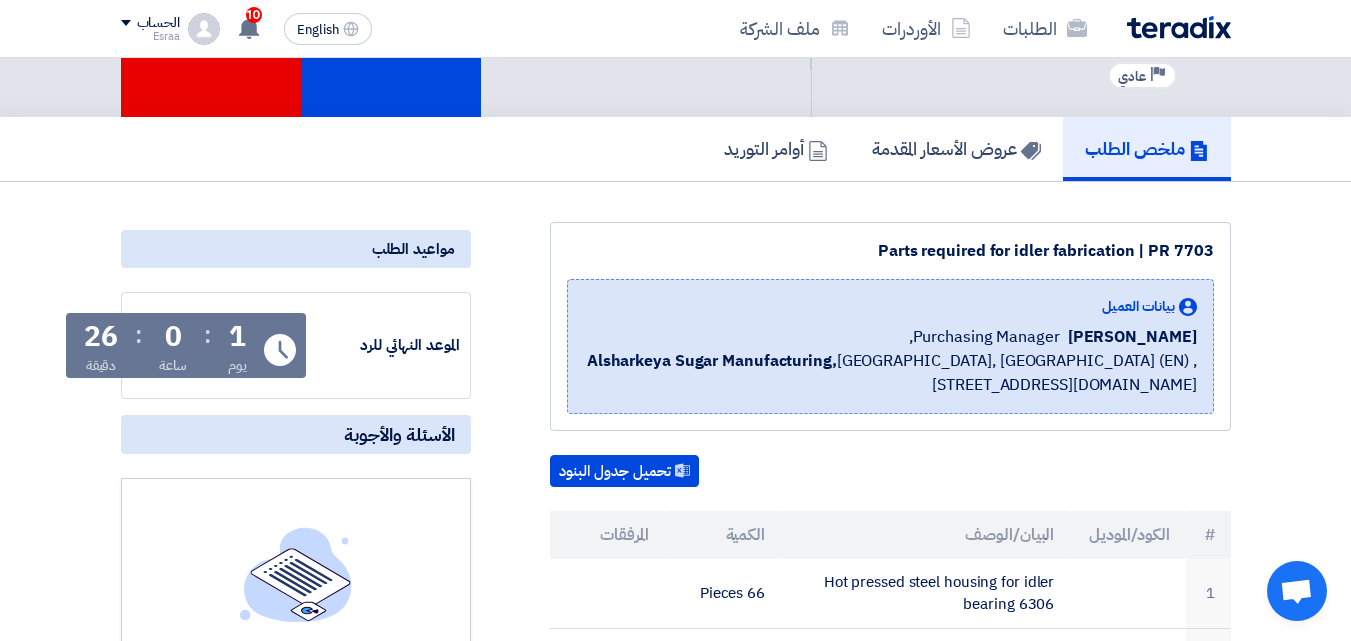scroll, scrollTop: 0, scrollLeft: 0, axis: both 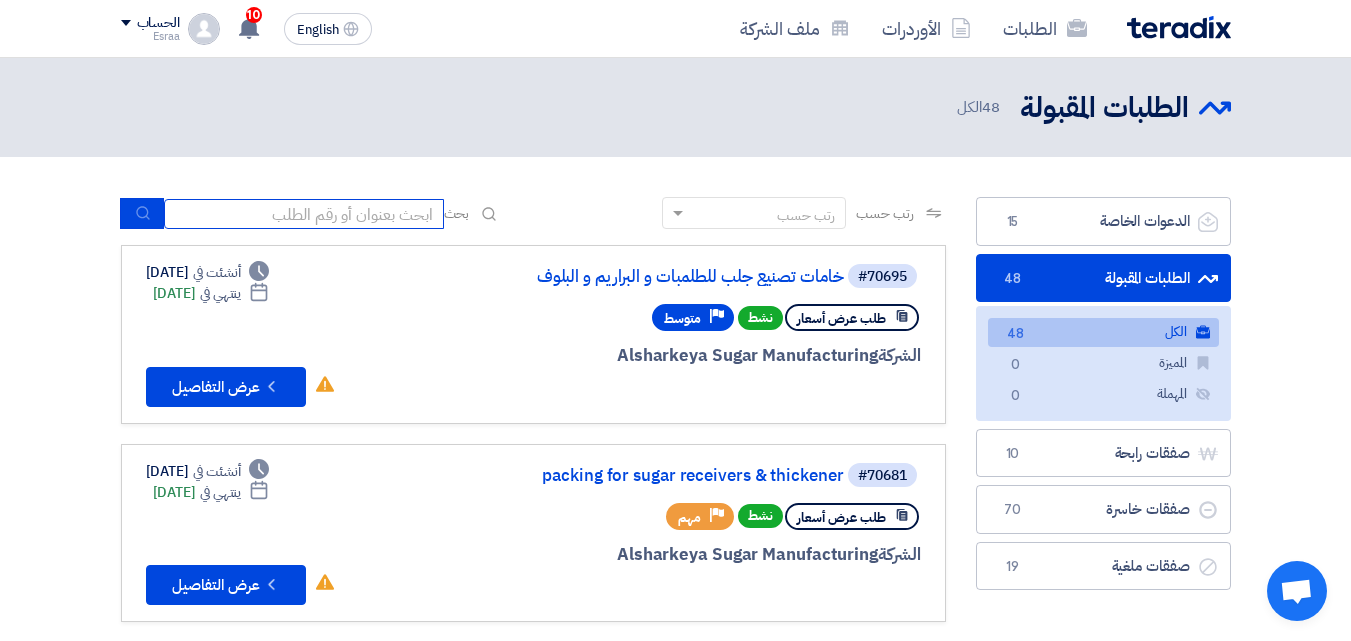 click 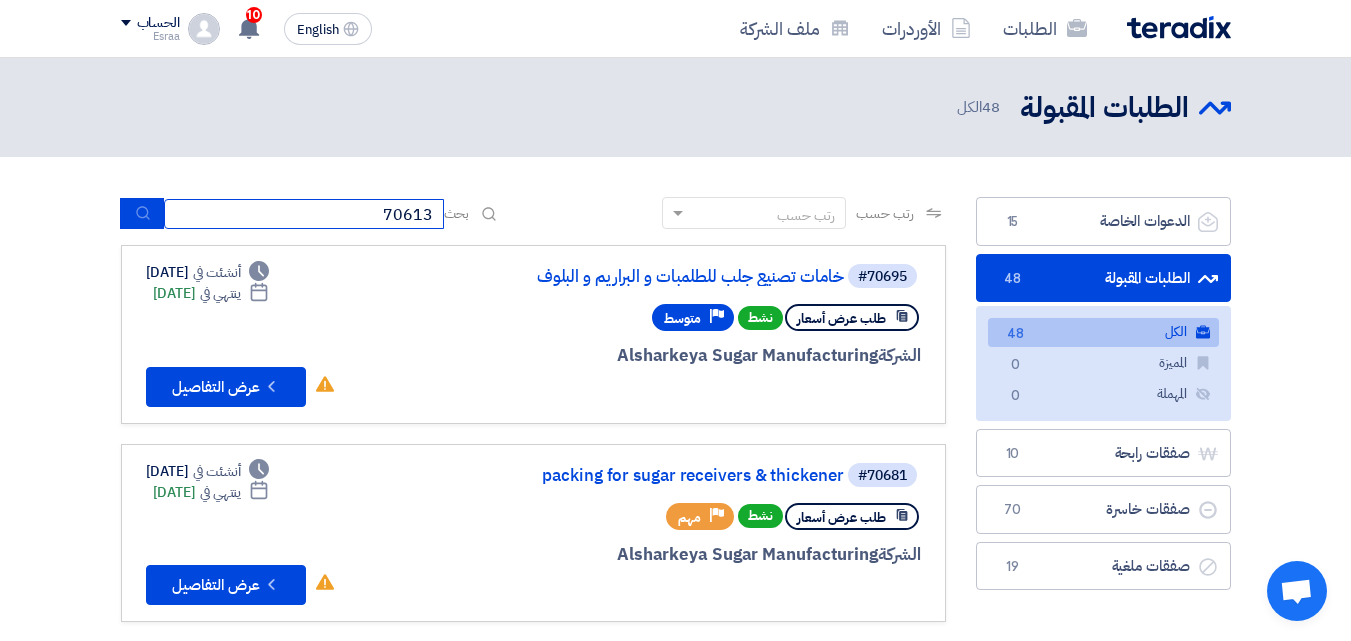 type on "70613" 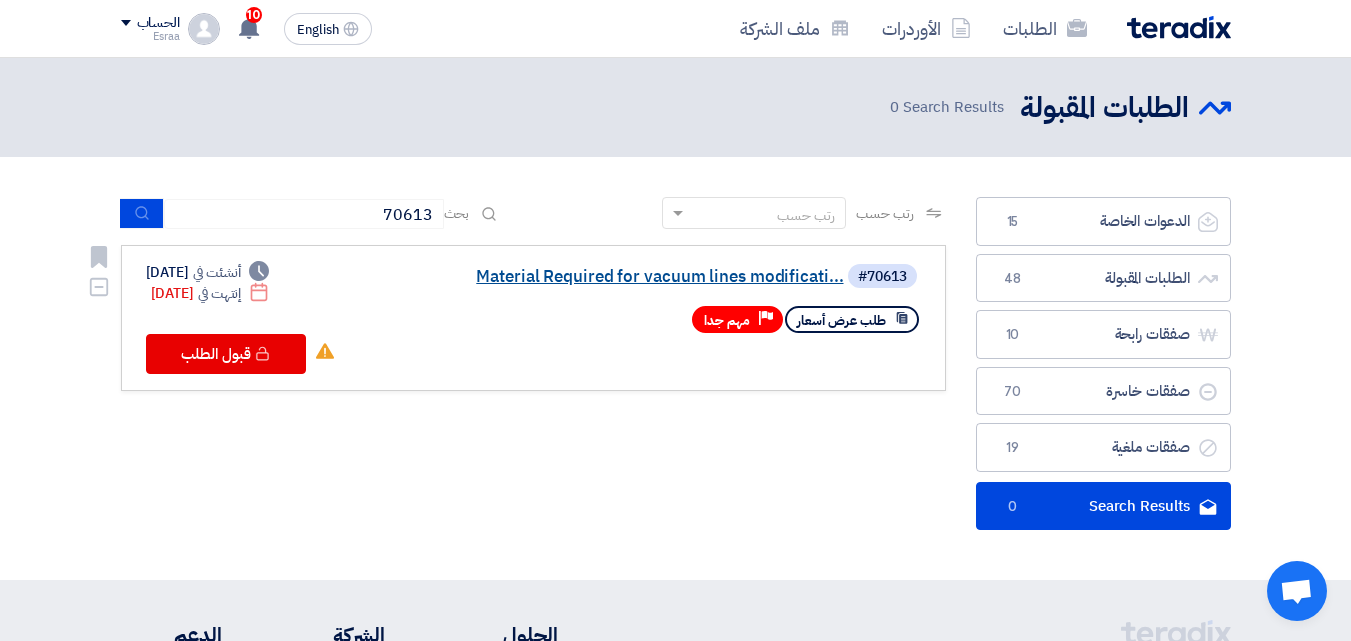 click on "Material Required for vacuum lines modificati..." 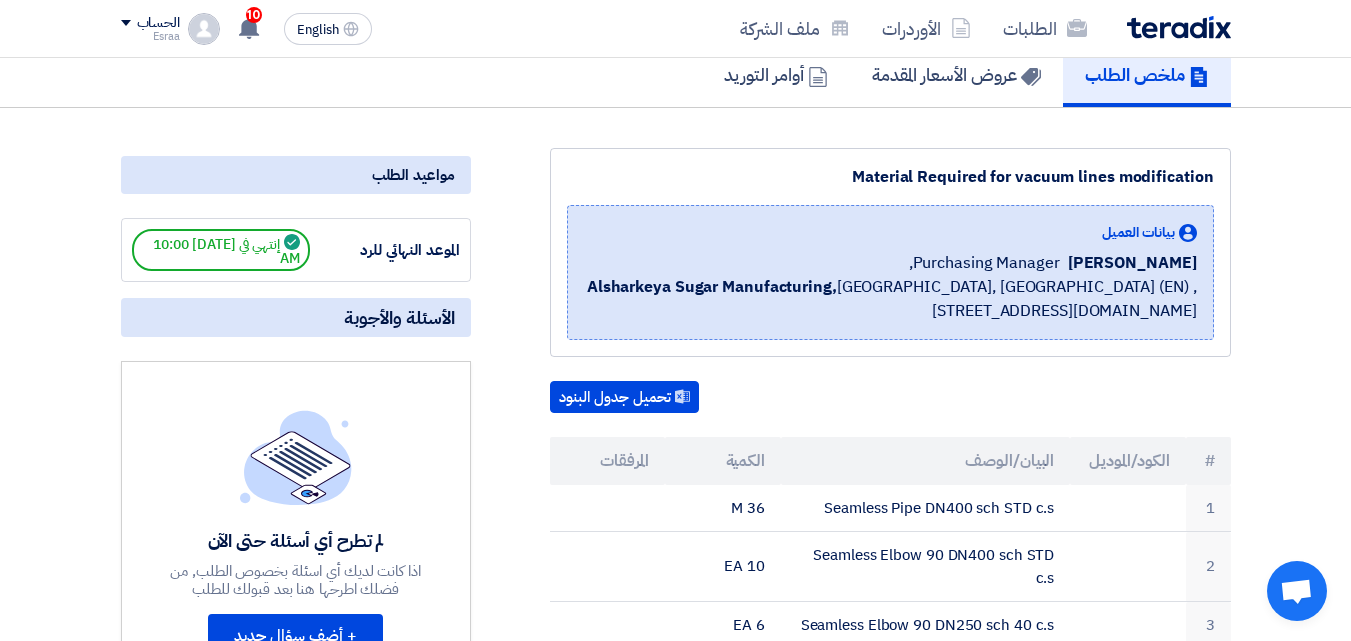 scroll, scrollTop: 0, scrollLeft: 0, axis: both 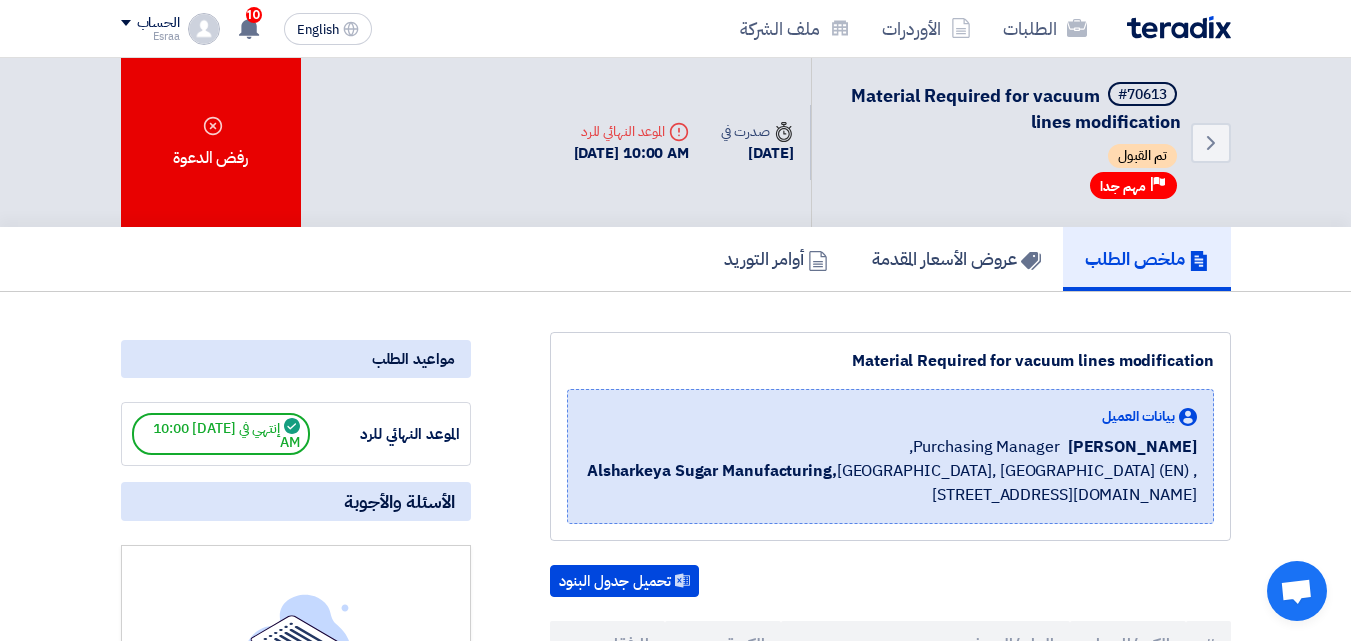 click on "مواعيد الطلب" 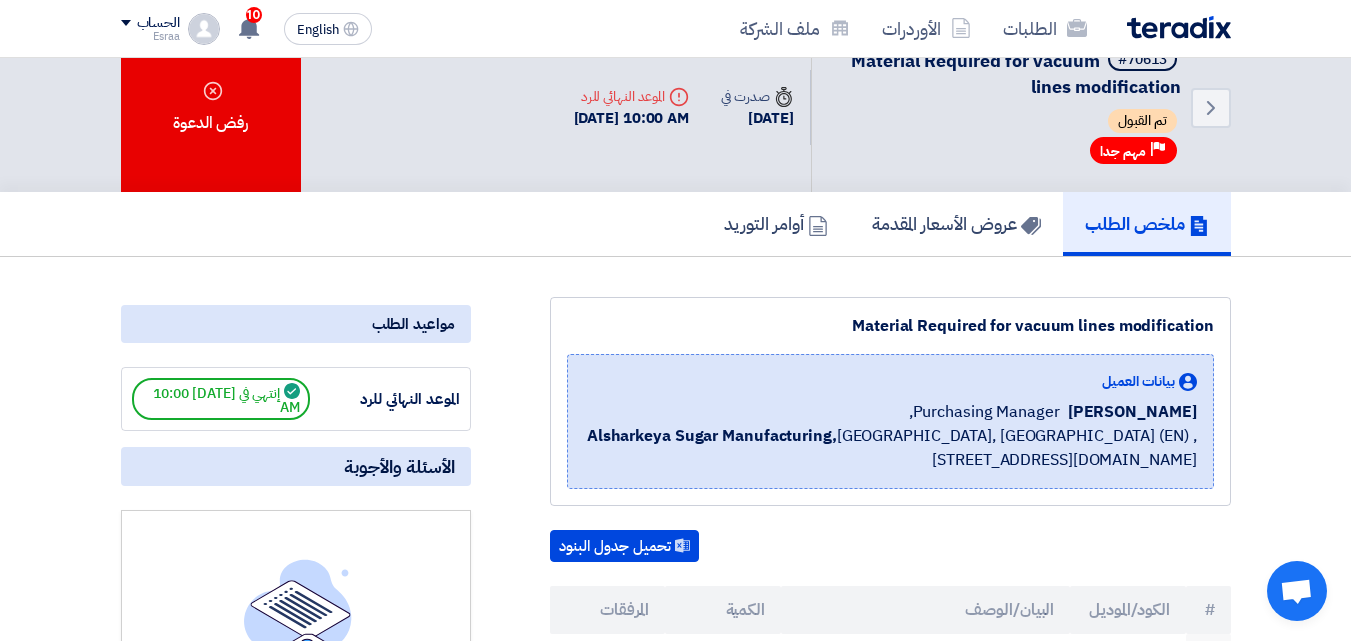 scroll, scrollTop: 0, scrollLeft: 0, axis: both 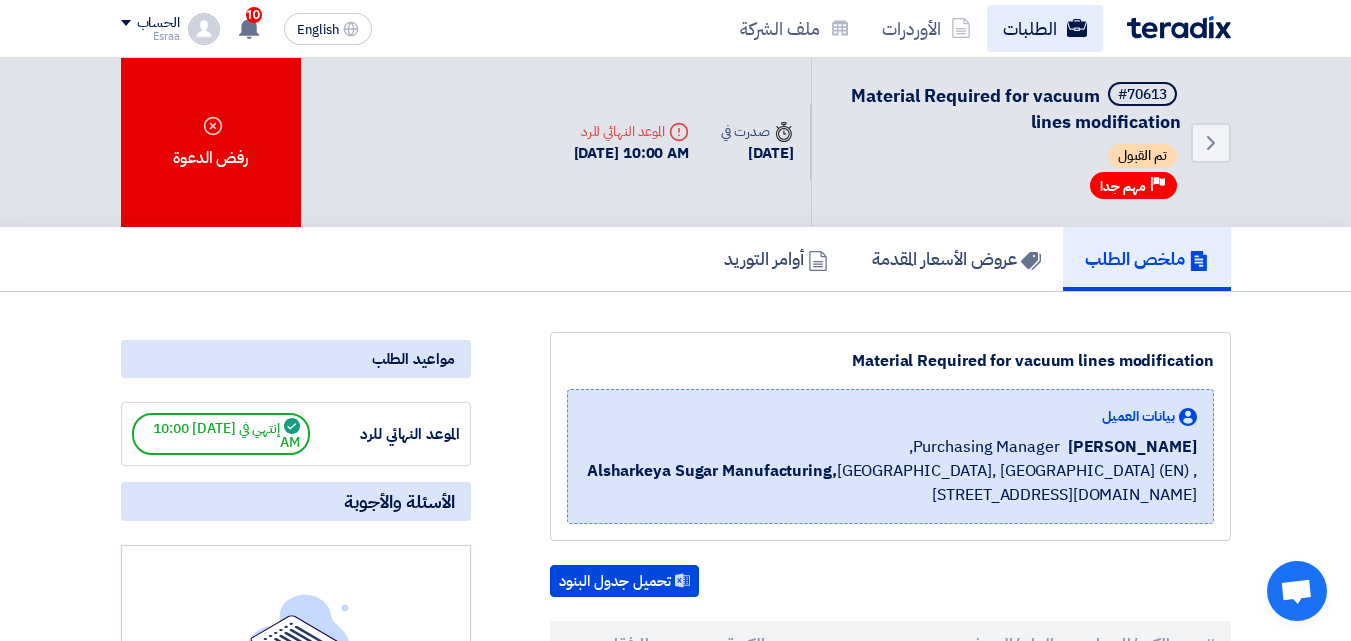 click on "الطلبات" 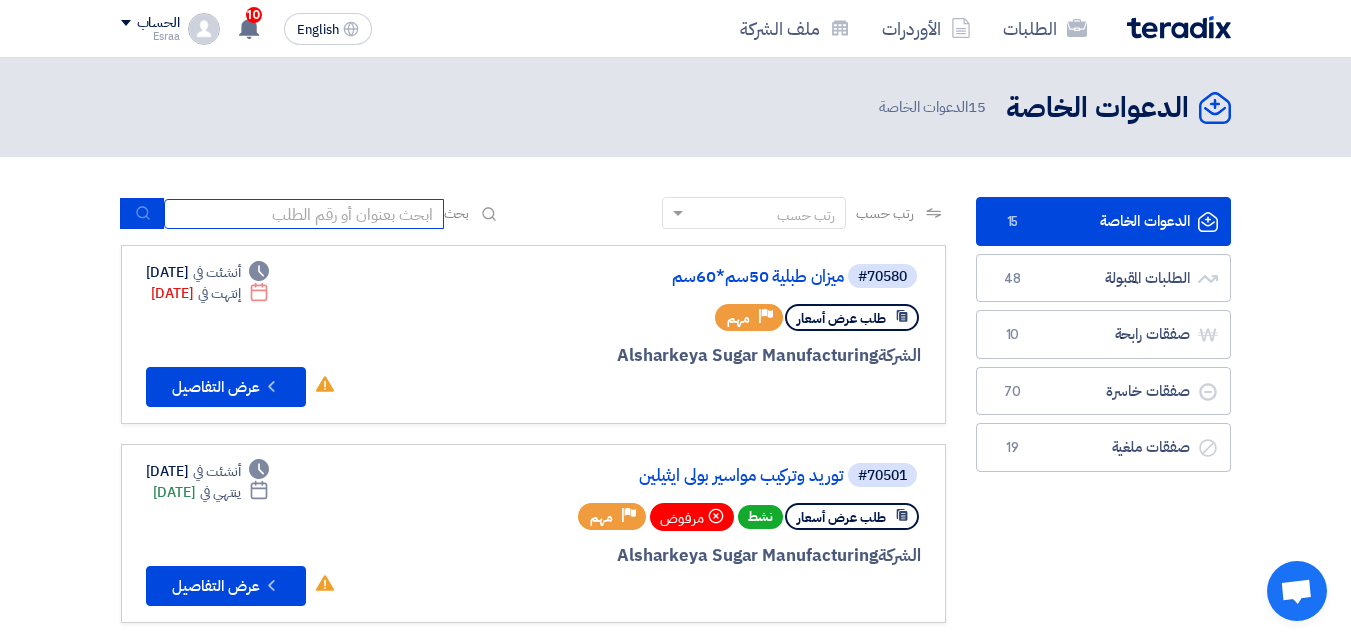 click 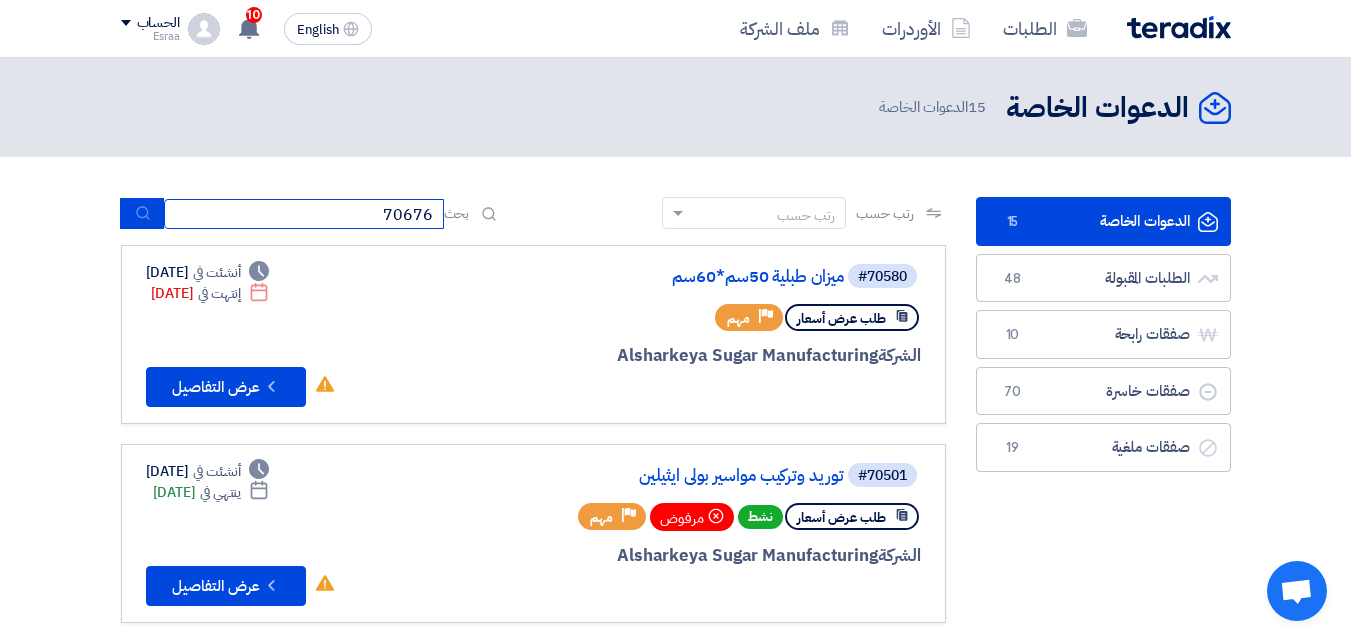 type on "70676" 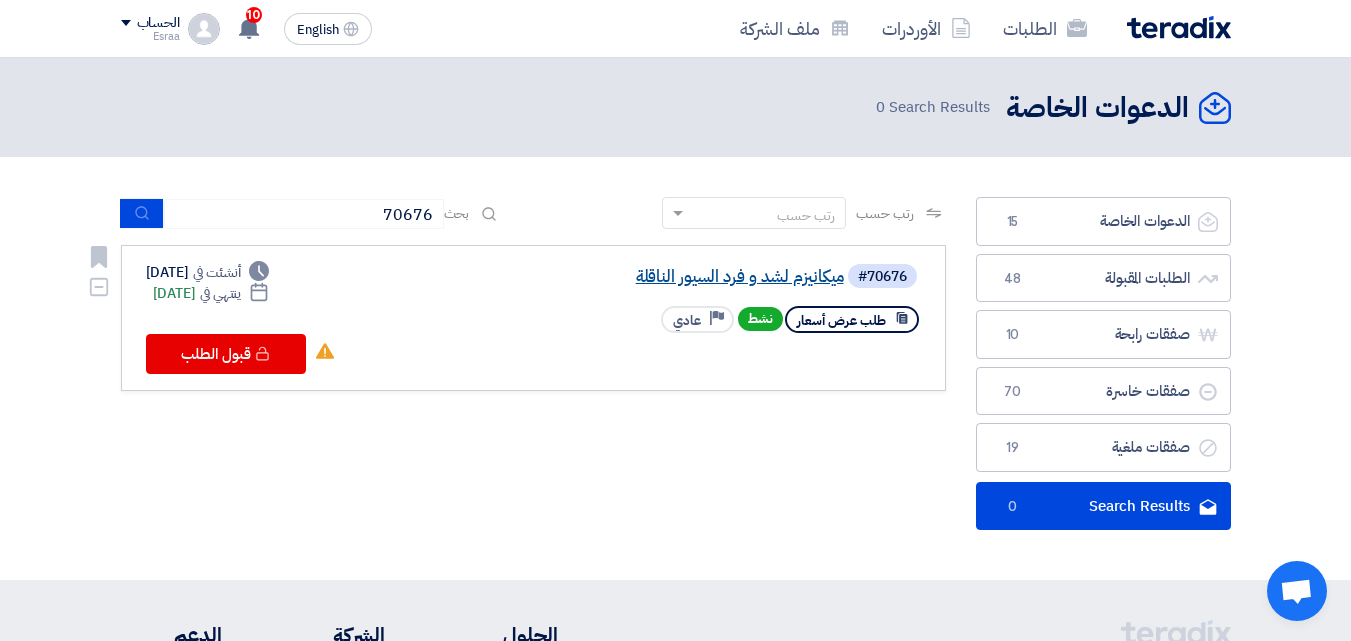 click on "ميكانيزم لشد و فرد السيور الناقلة" 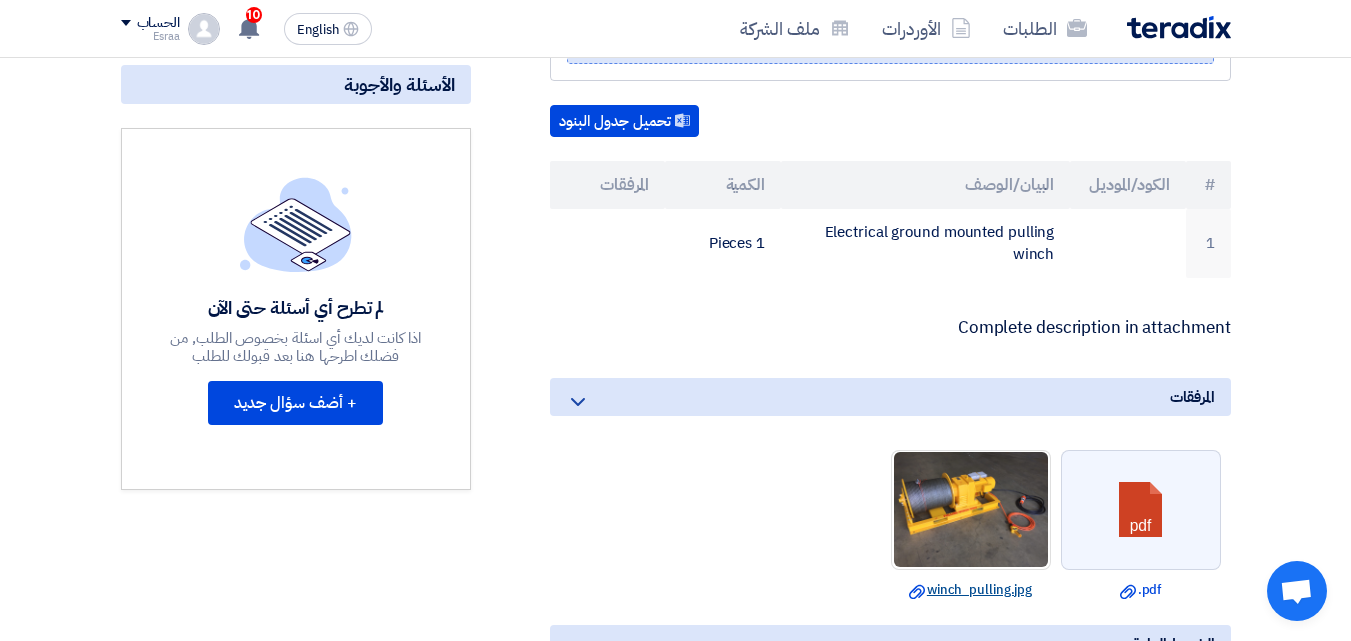 scroll, scrollTop: 400, scrollLeft: 0, axis: vertical 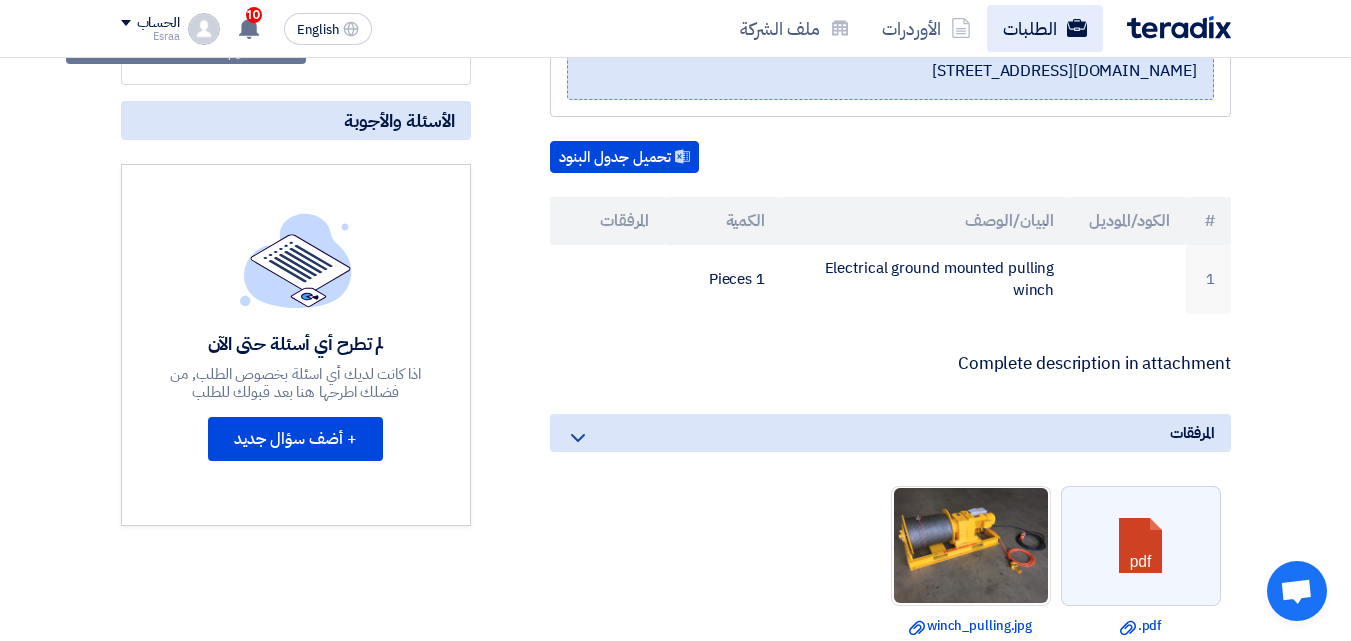 click on "الطلبات" 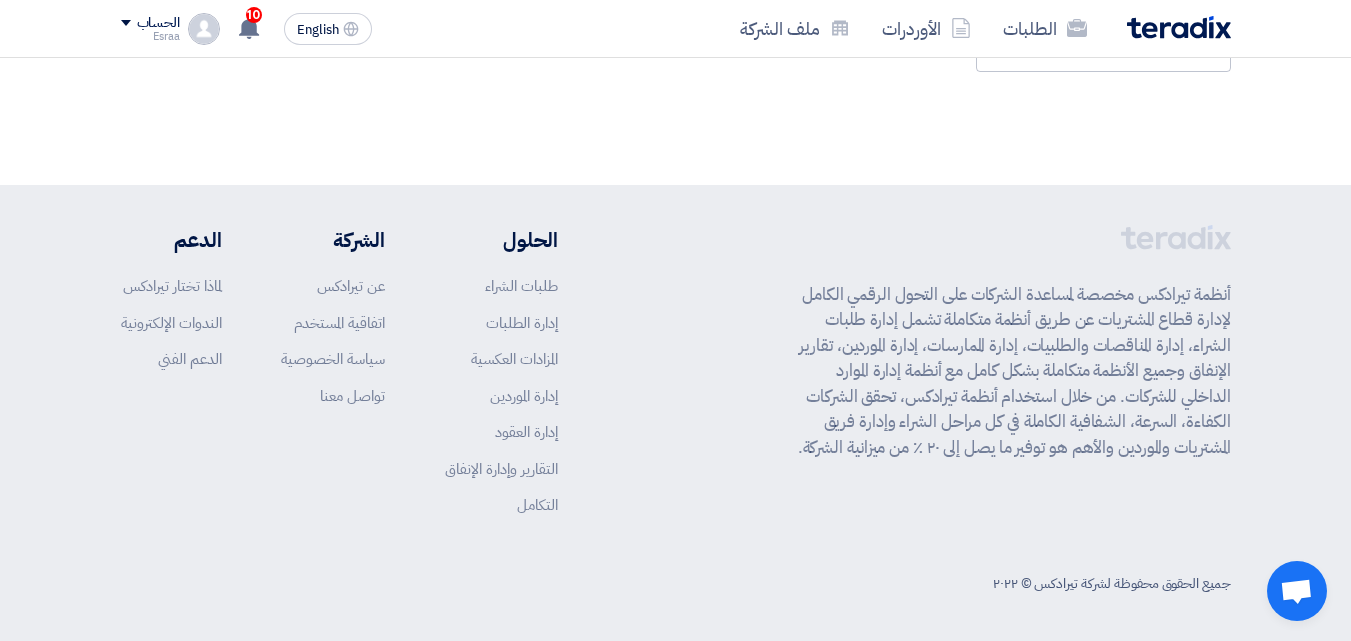 scroll, scrollTop: 0, scrollLeft: 0, axis: both 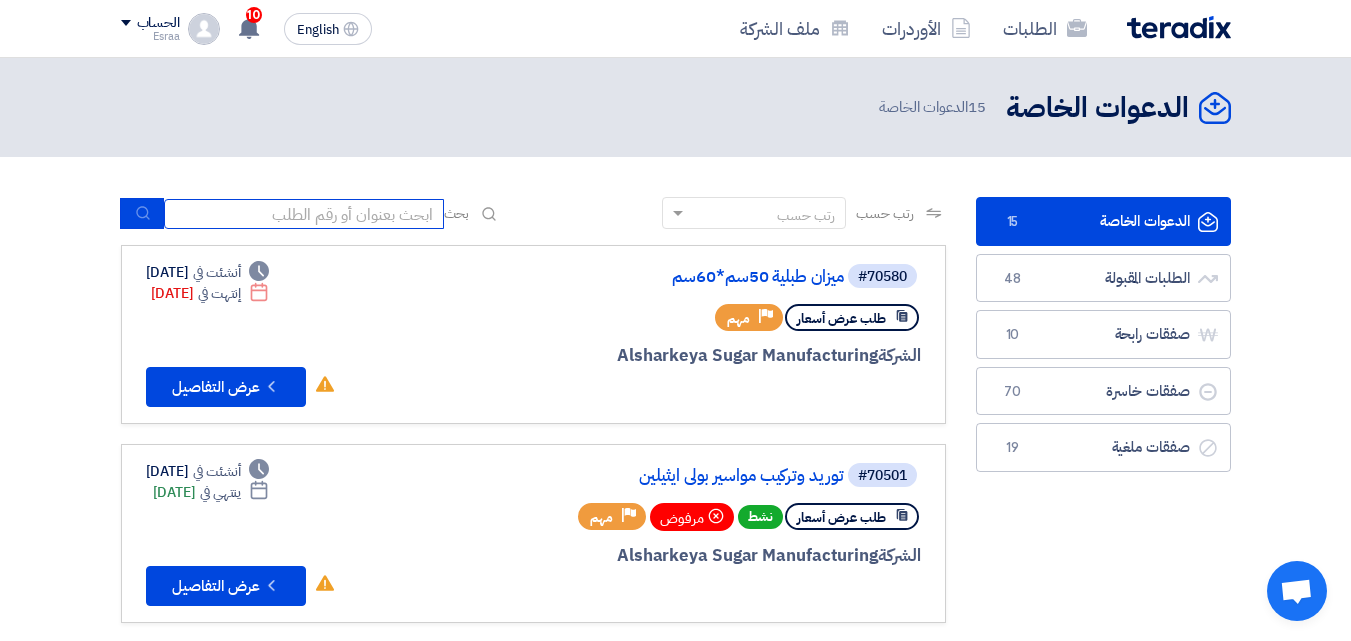 click 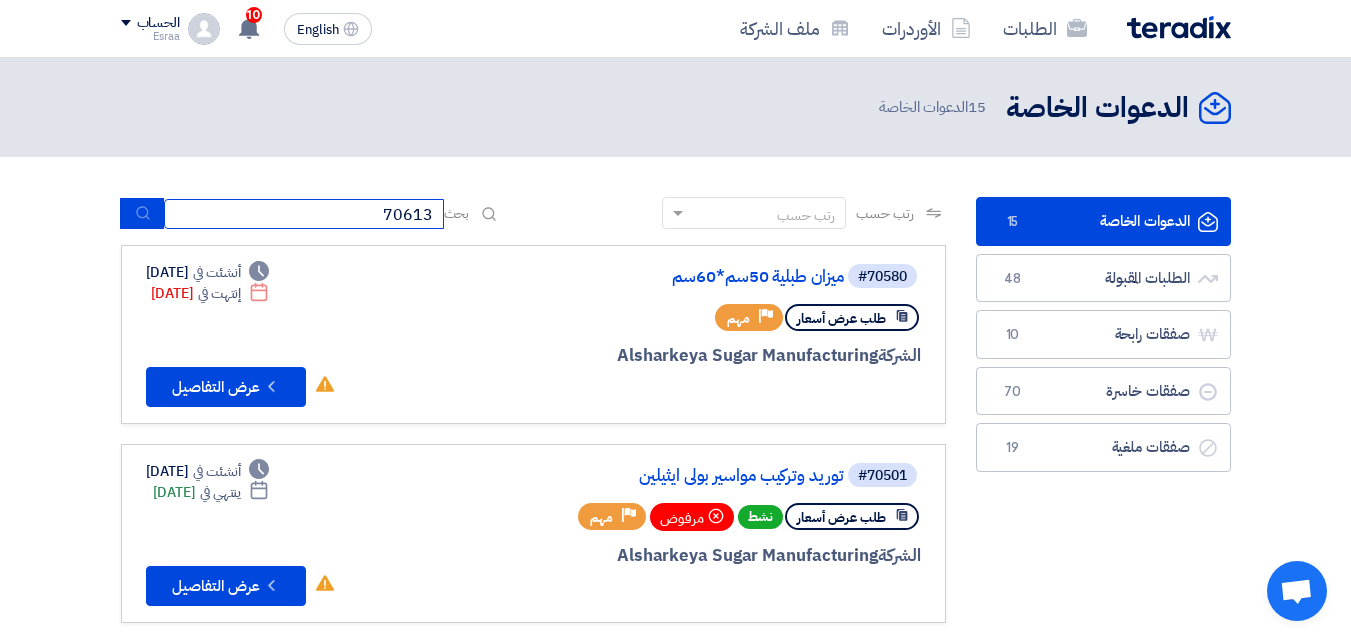 type on "70613" 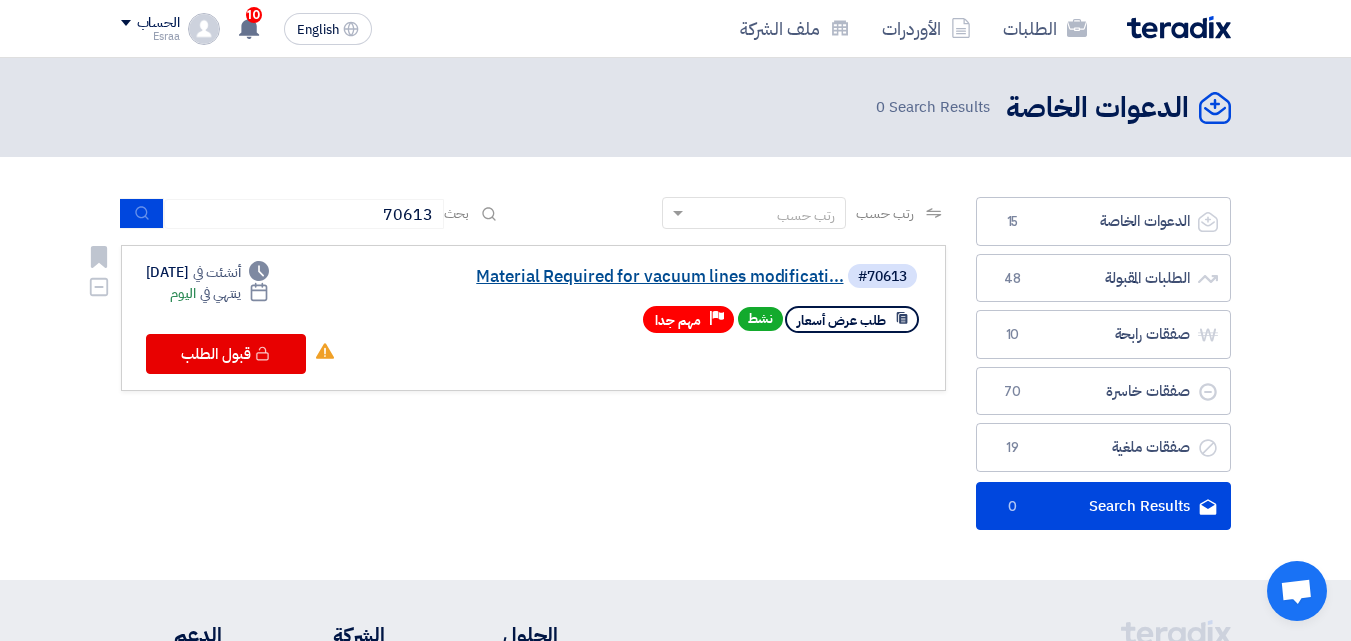 click on "Material Required for vacuum lines modificati..." 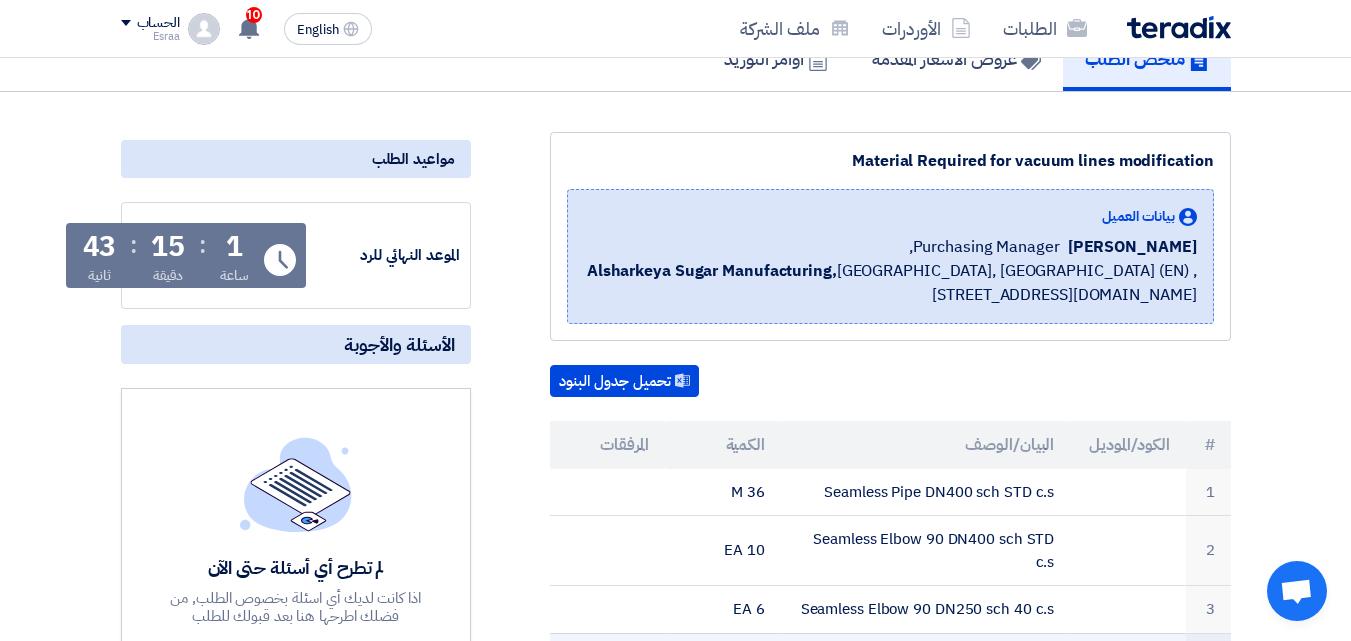scroll, scrollTop: 0, scrollLeft: 0, axis: both 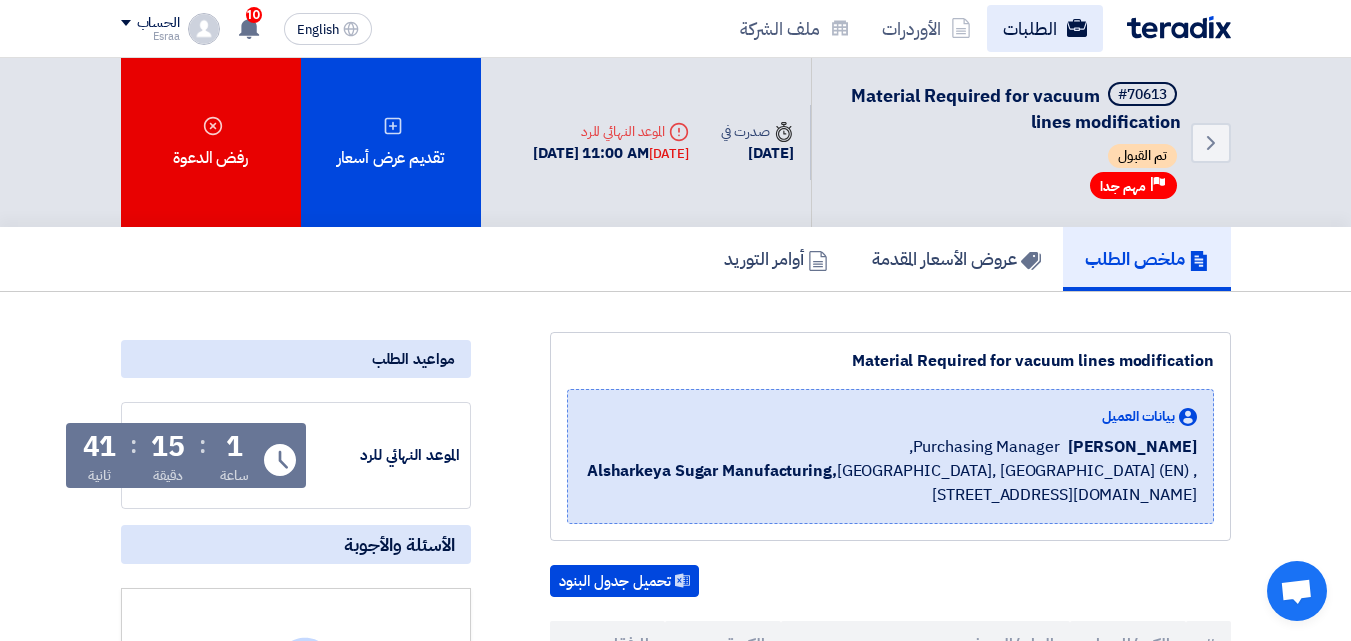 click on "الطلبات" 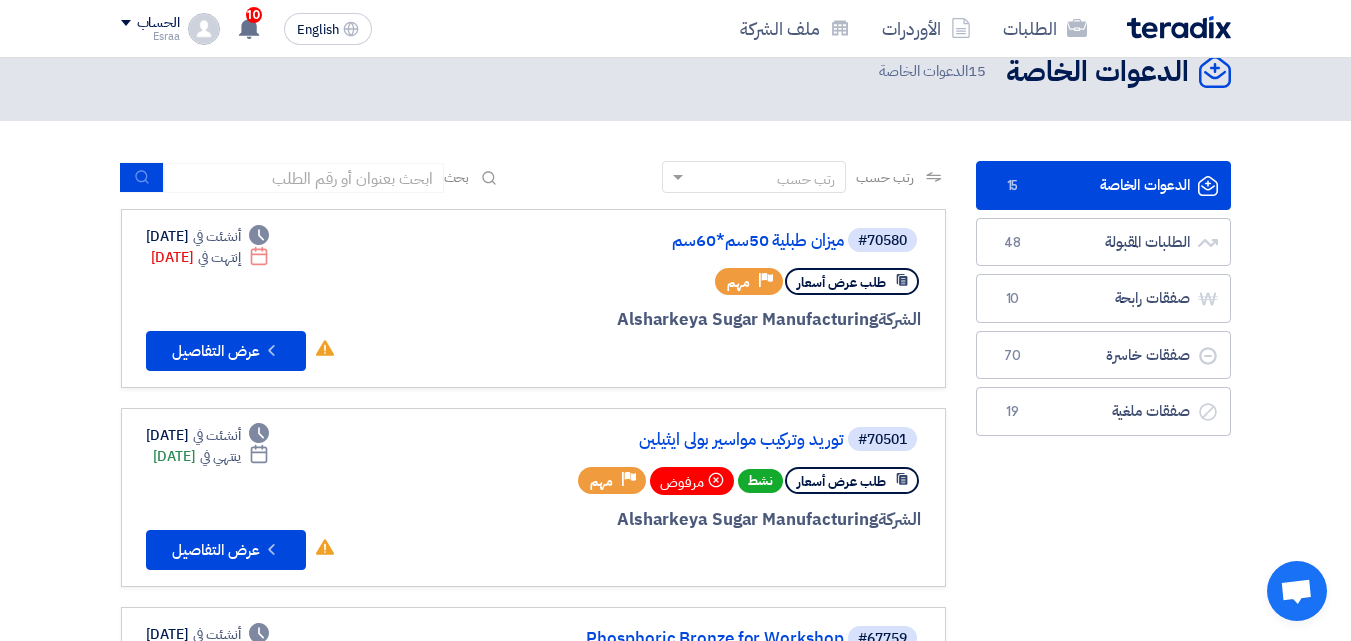 scroll, scrollTop: 0, scrollLeft: 0, axis: both 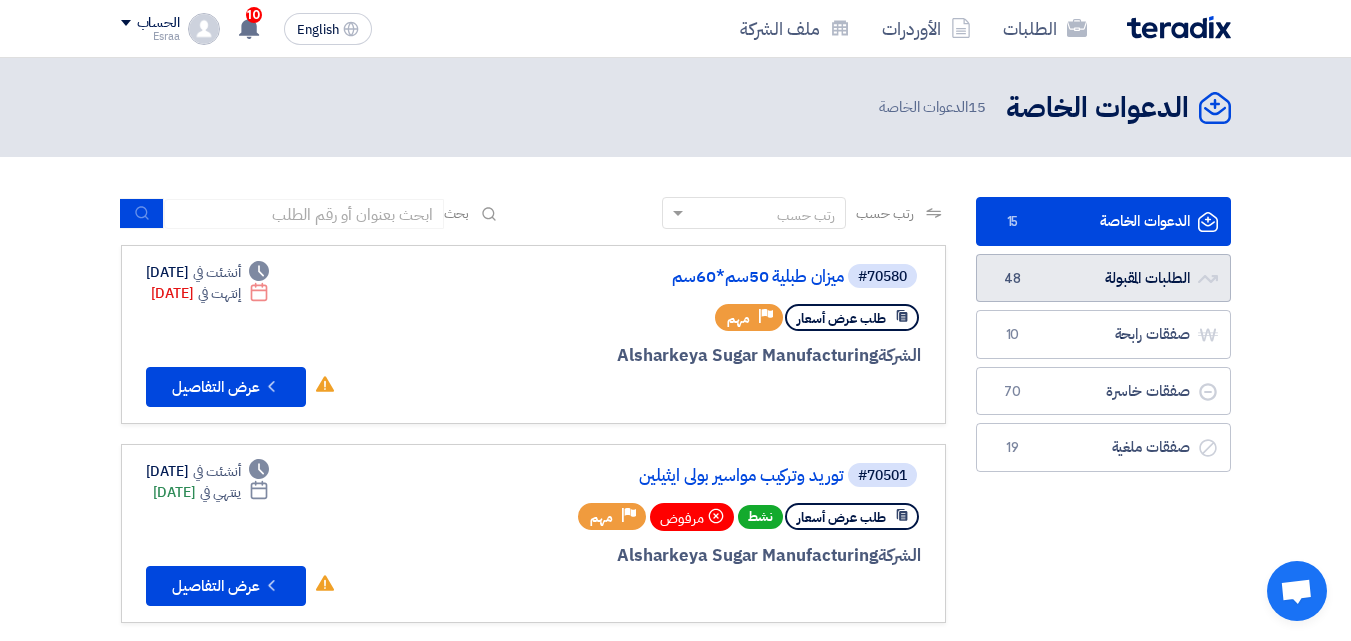 click on "الطلبات المقبولة
الطلبات المقبولة
48" 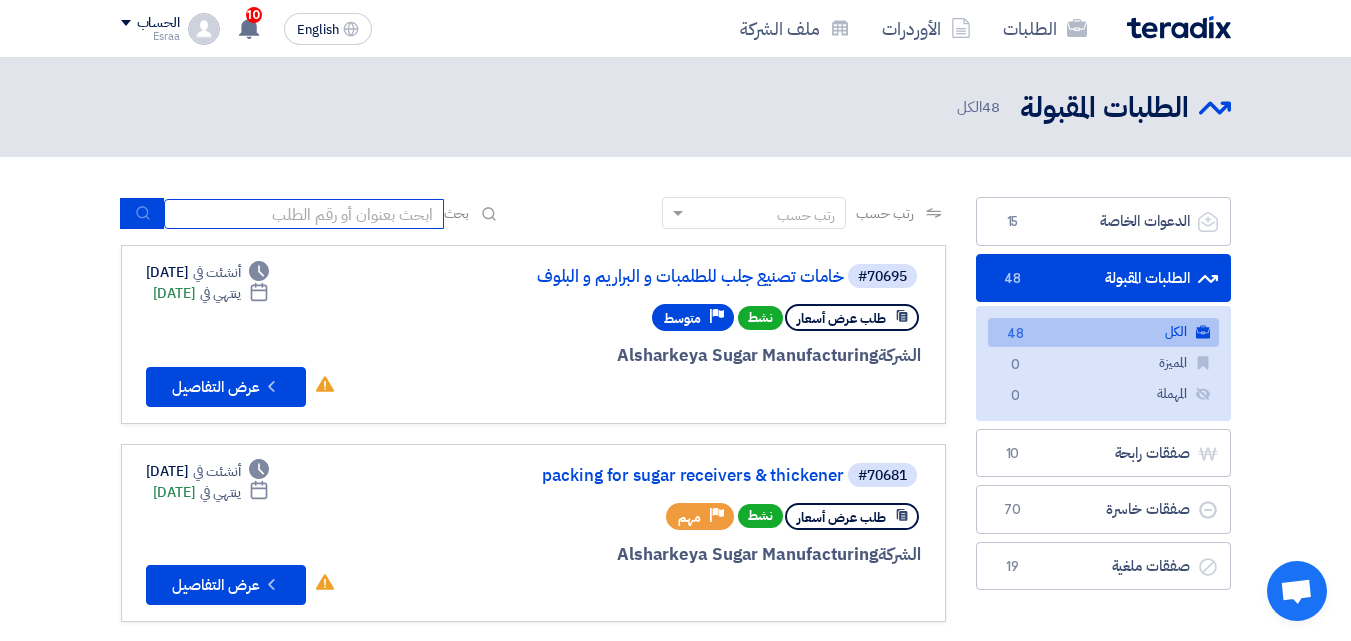 click 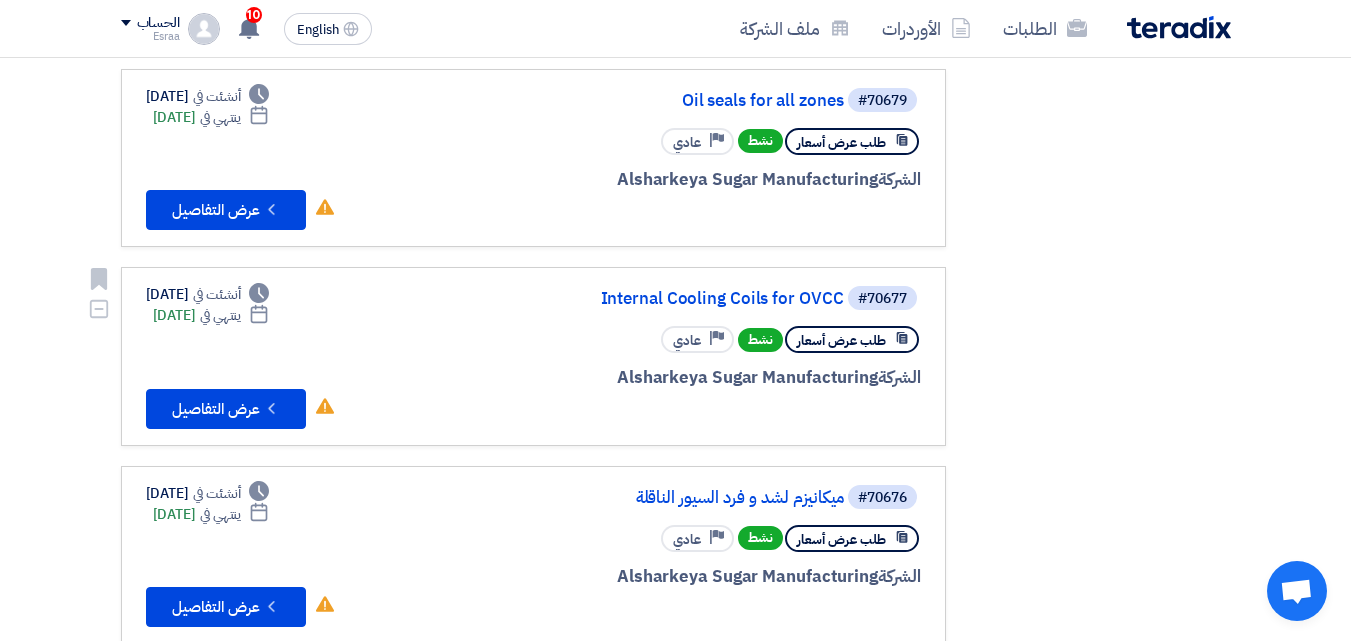 scroll, scrollTop: 800, scrollLeft: 0, axis: vertical 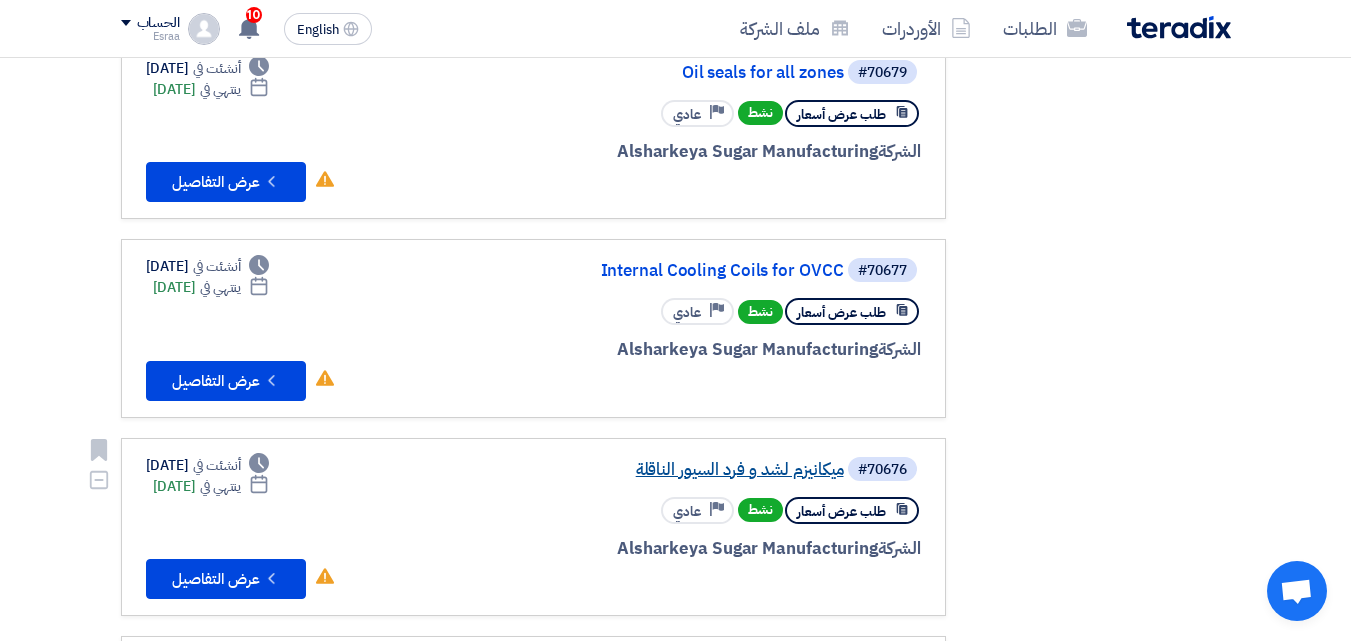 click on "ميكانيزم لشد و فرد السيور الناقلة" 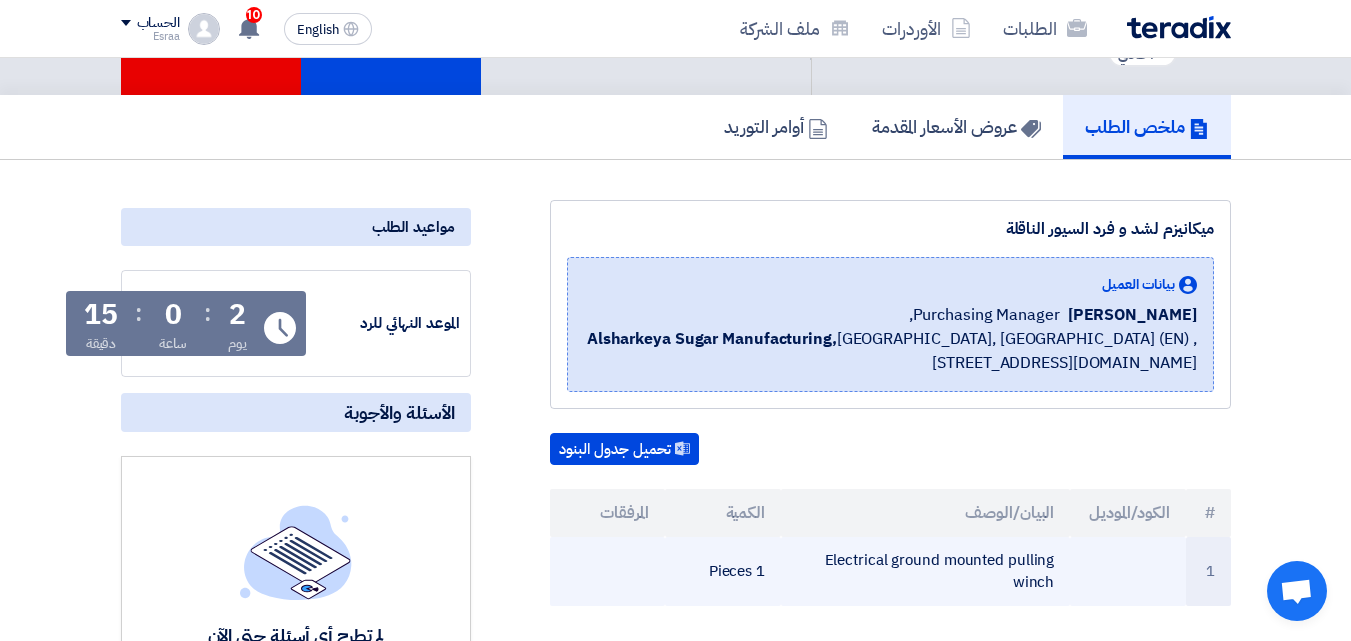 scroll, scrollTop: 300, scrollLeft: 0, axis: vertical 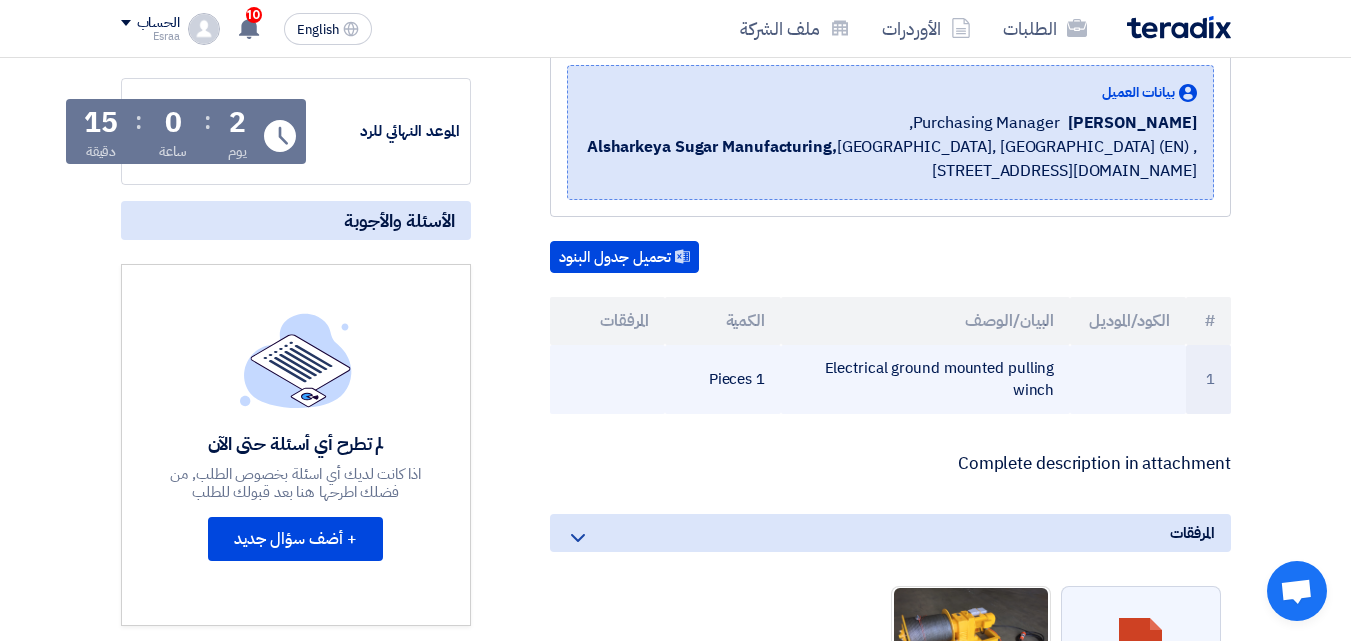 click on "Electrical ground mounted pulling winch" 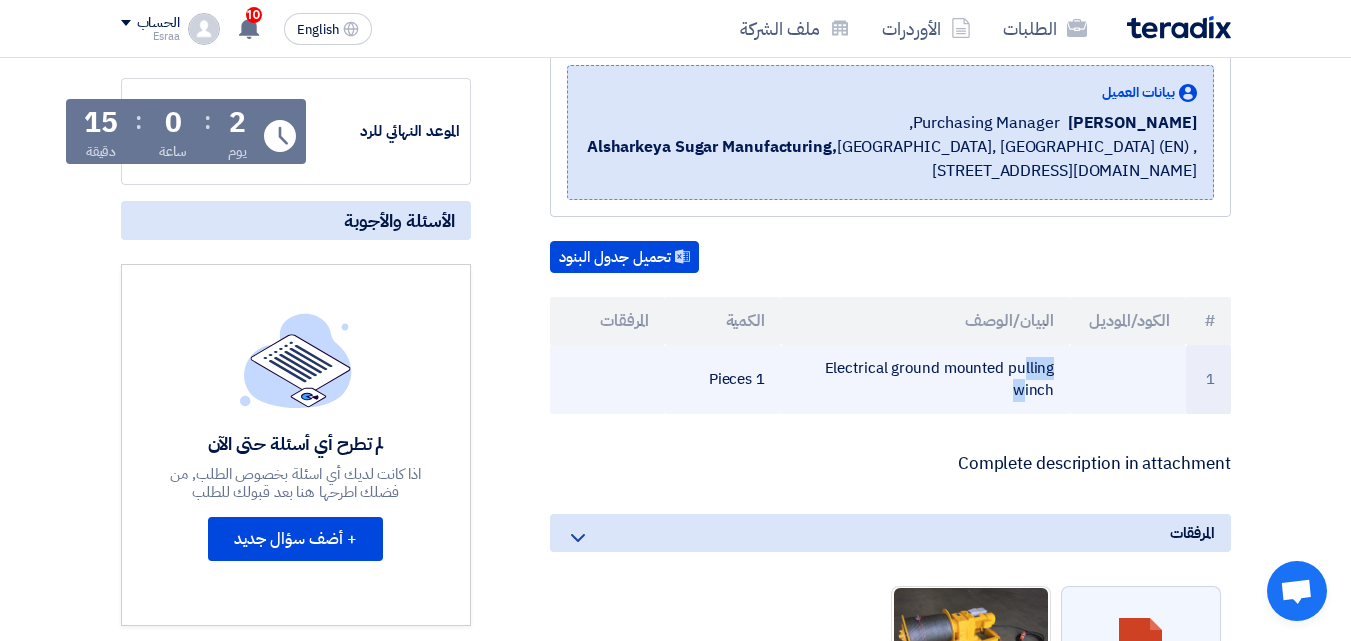 click on "Electrical ground mounted pulling winch" 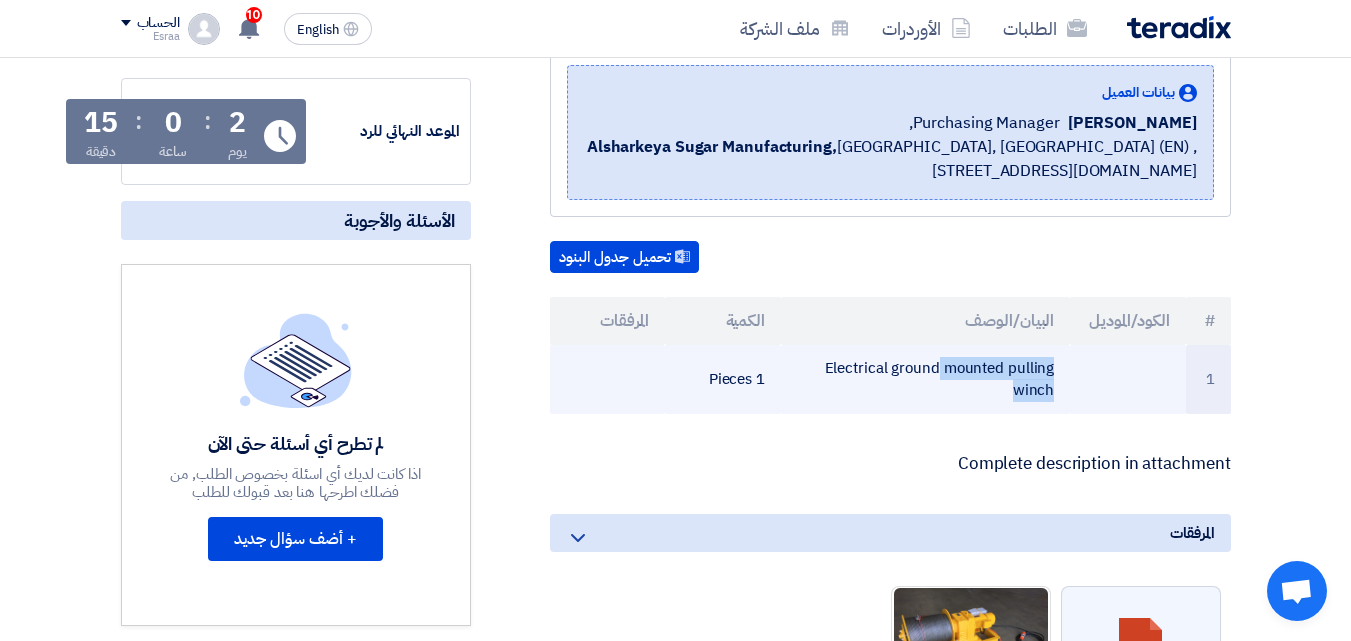 drag, startPoint x: 921, startPoint y: 358, endPoint x: 947, endPoint y: 397, distance: 46.872166 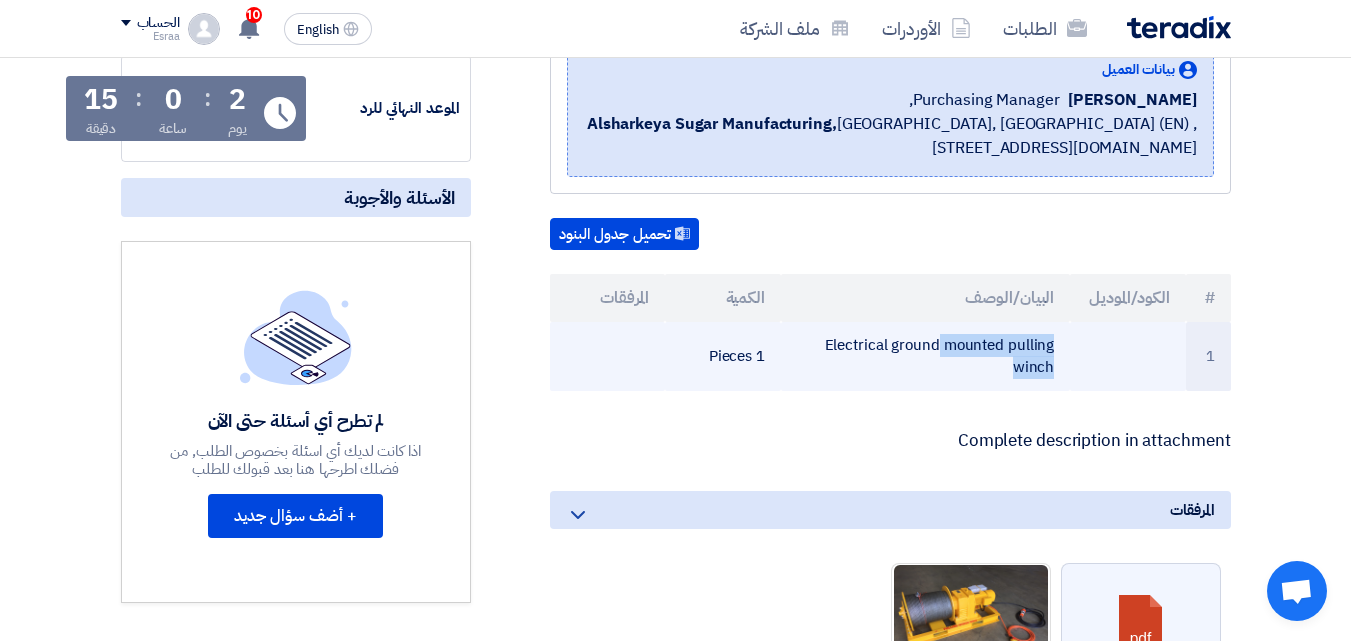 scroll, scrollTop: 400, scrollLeft: 0, axis: vertical 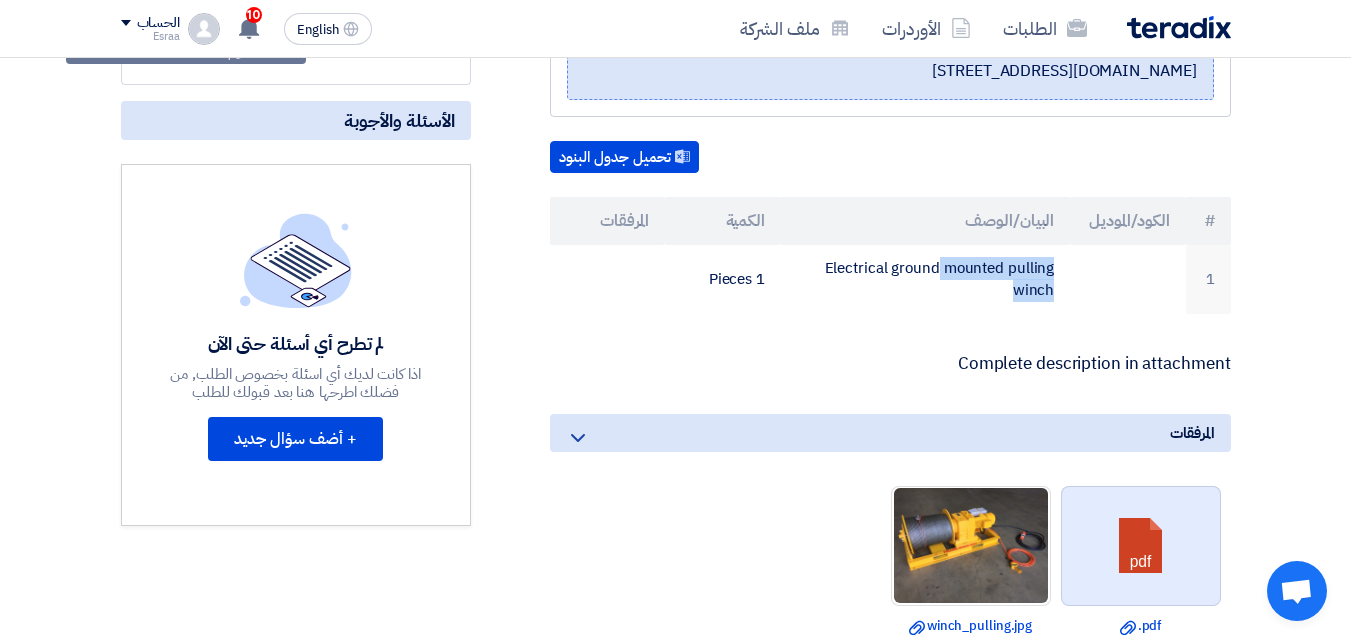 click at bounding box center [1142, 547] 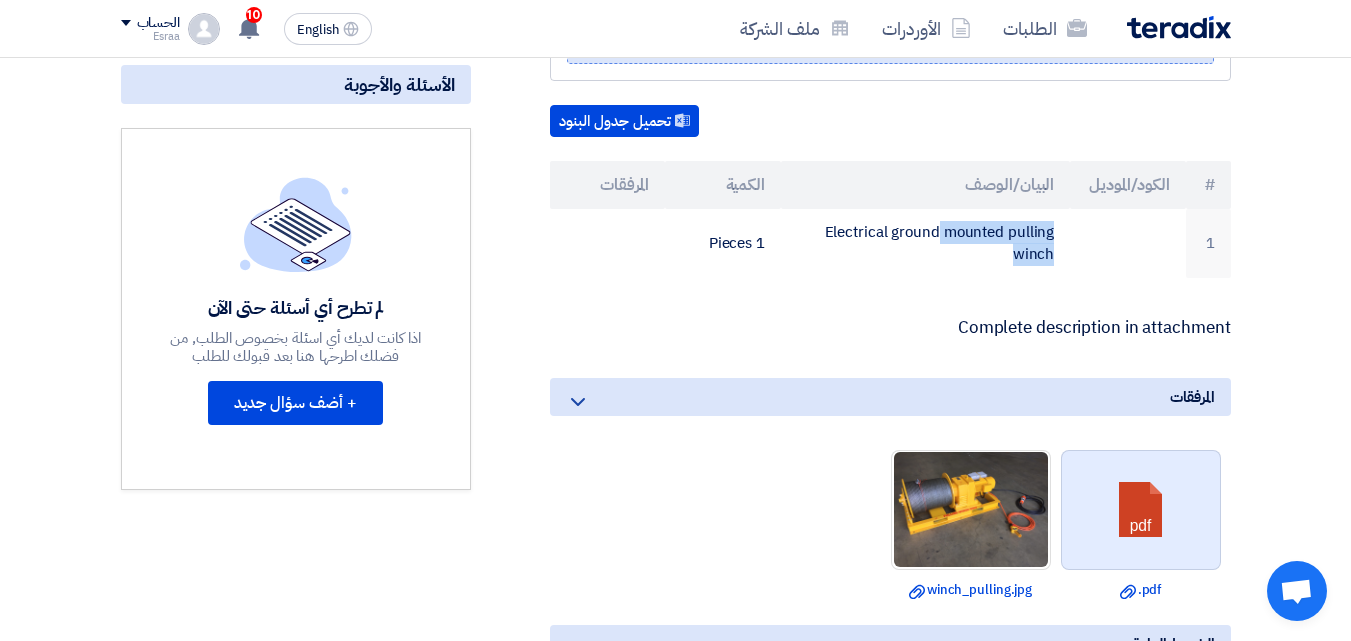 scroll, scrollTop: 400, scrollLeft: 0, axis: vertical 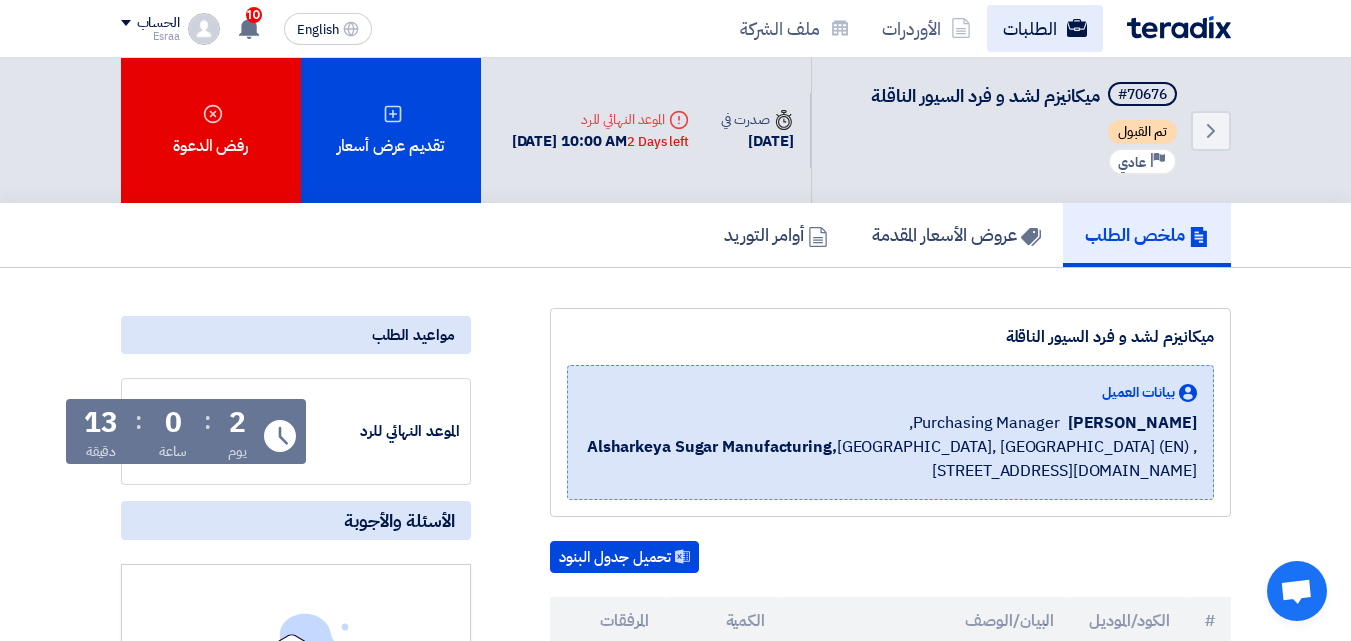 click on "الطلبات" 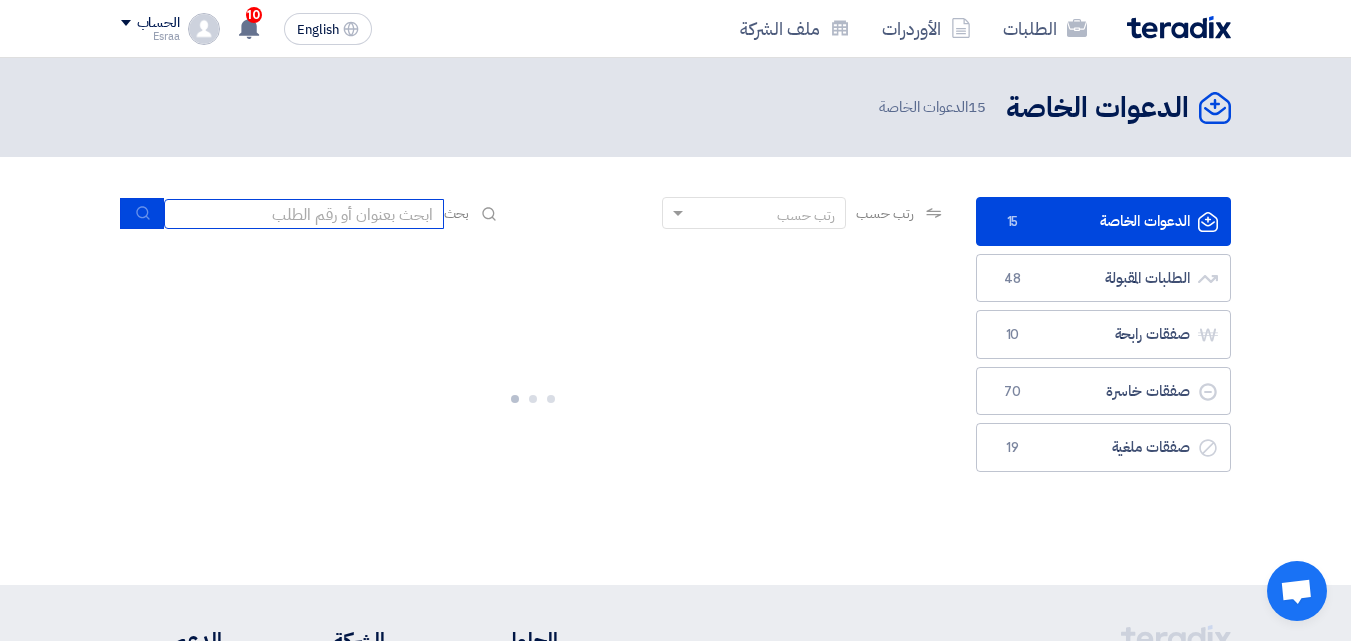 click 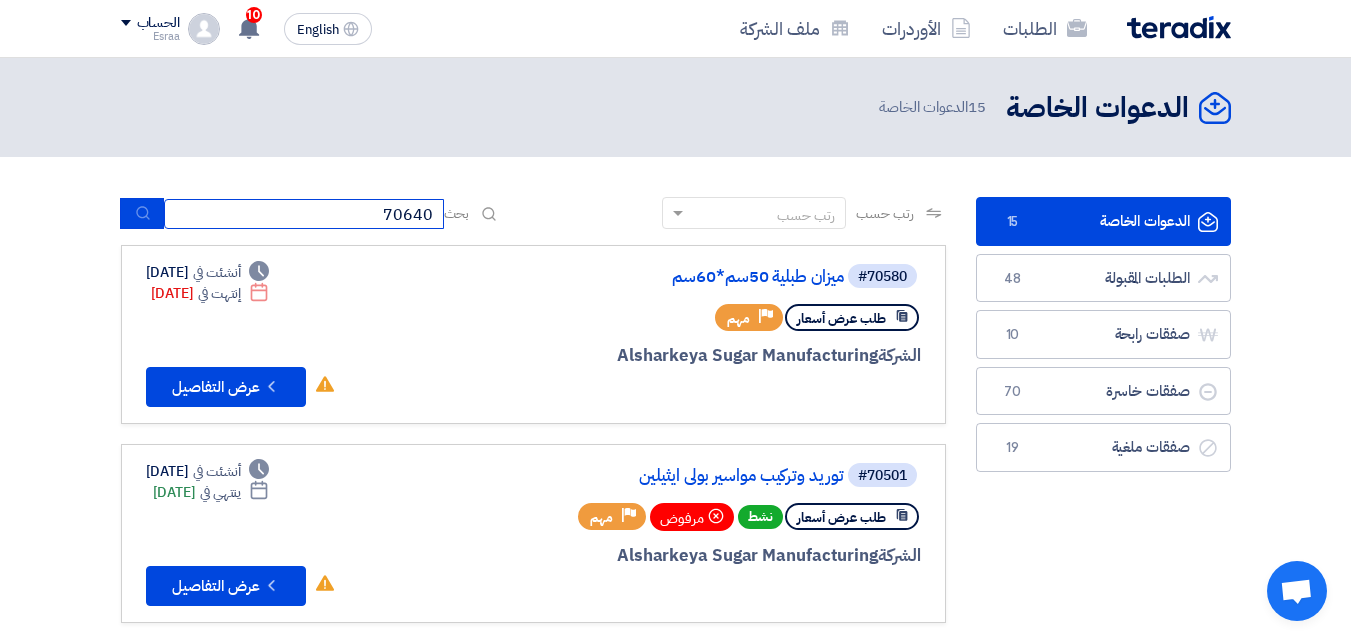type on "70640" 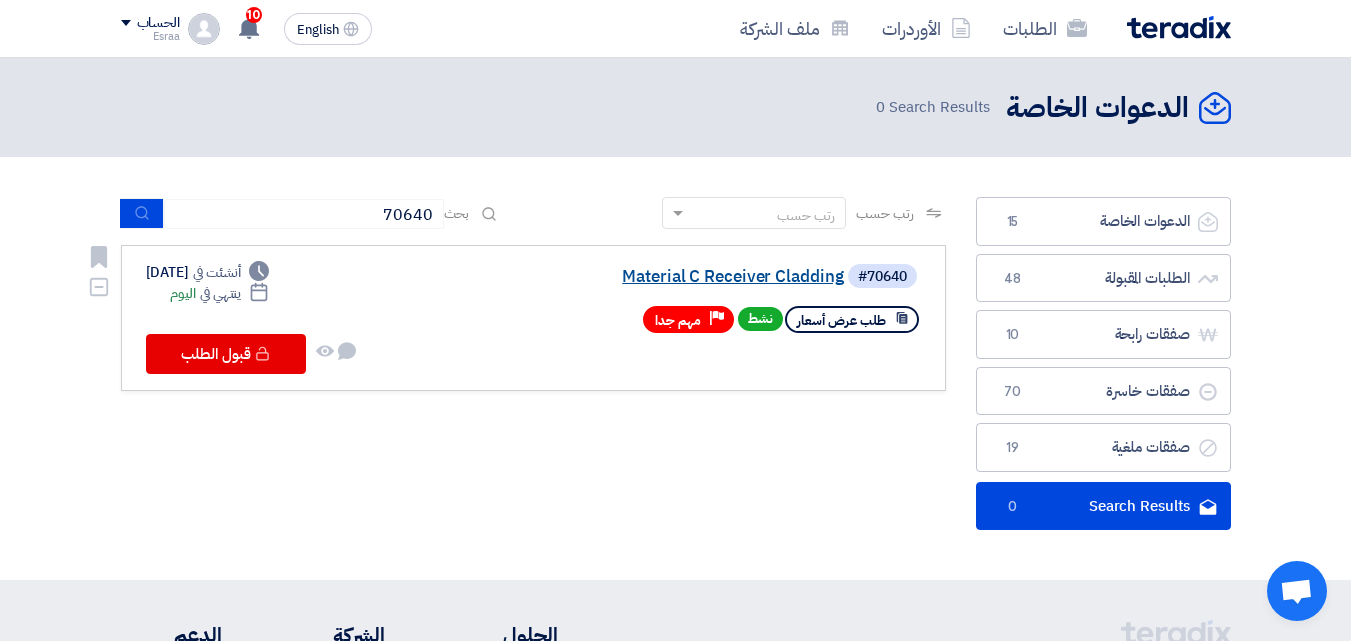 click on "Material C Receiver Cladding" 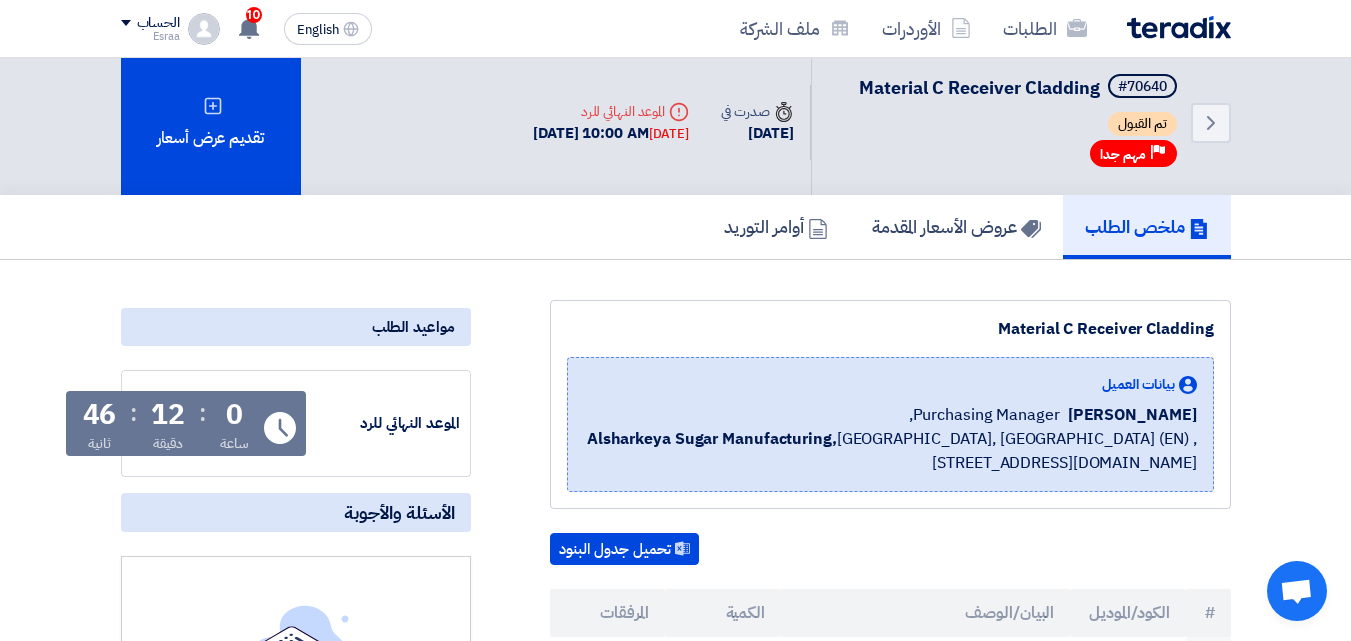 scroll, scrollTop: 0, scrollLeft: 0, axis: both 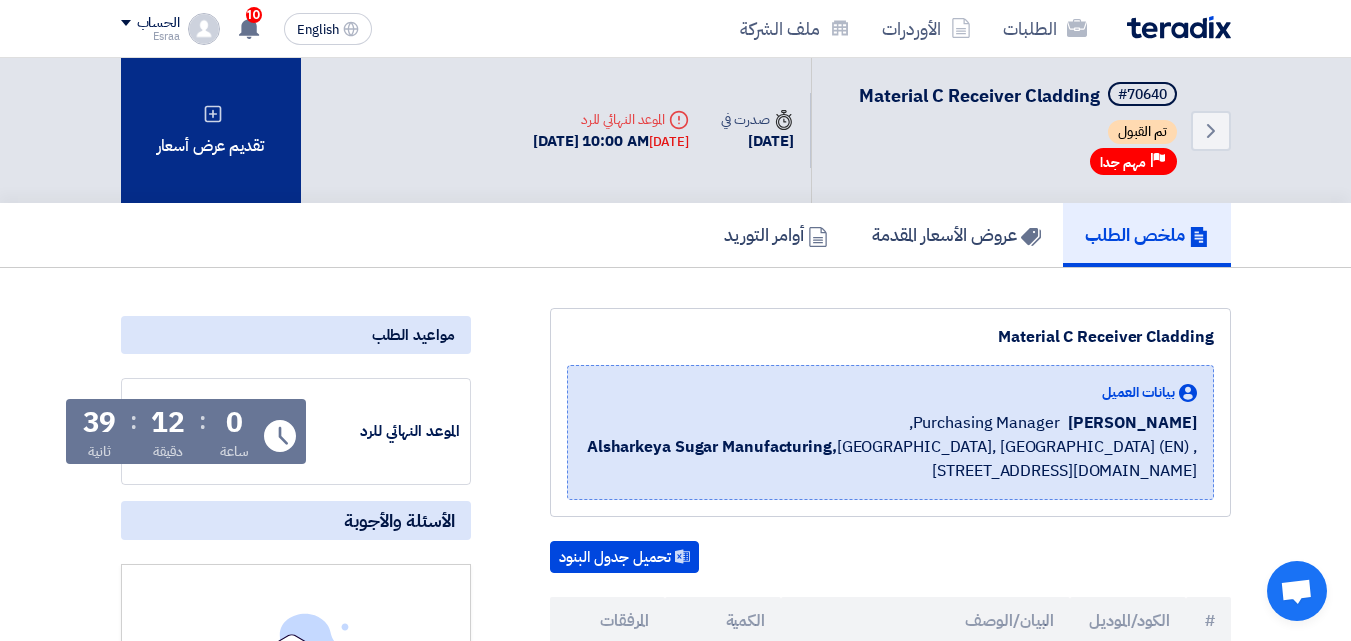 click on "تقديم عرض أسعار" 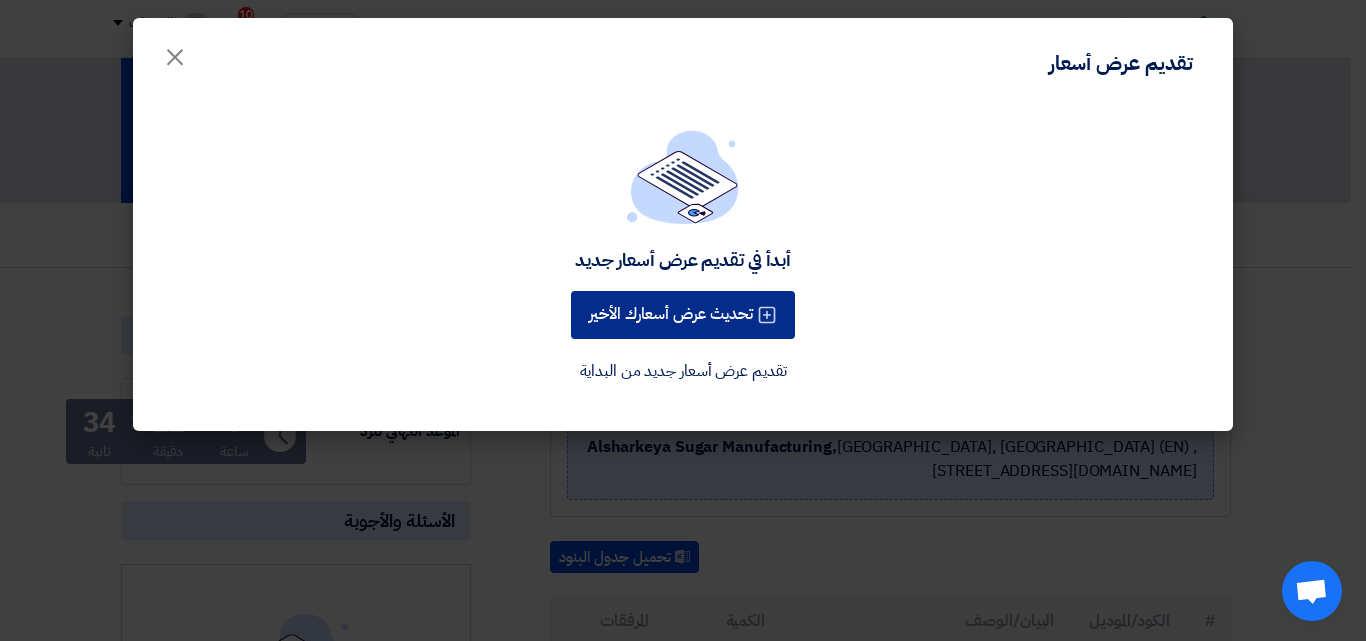 click on "تحديث عرض أسعارك الأخير" 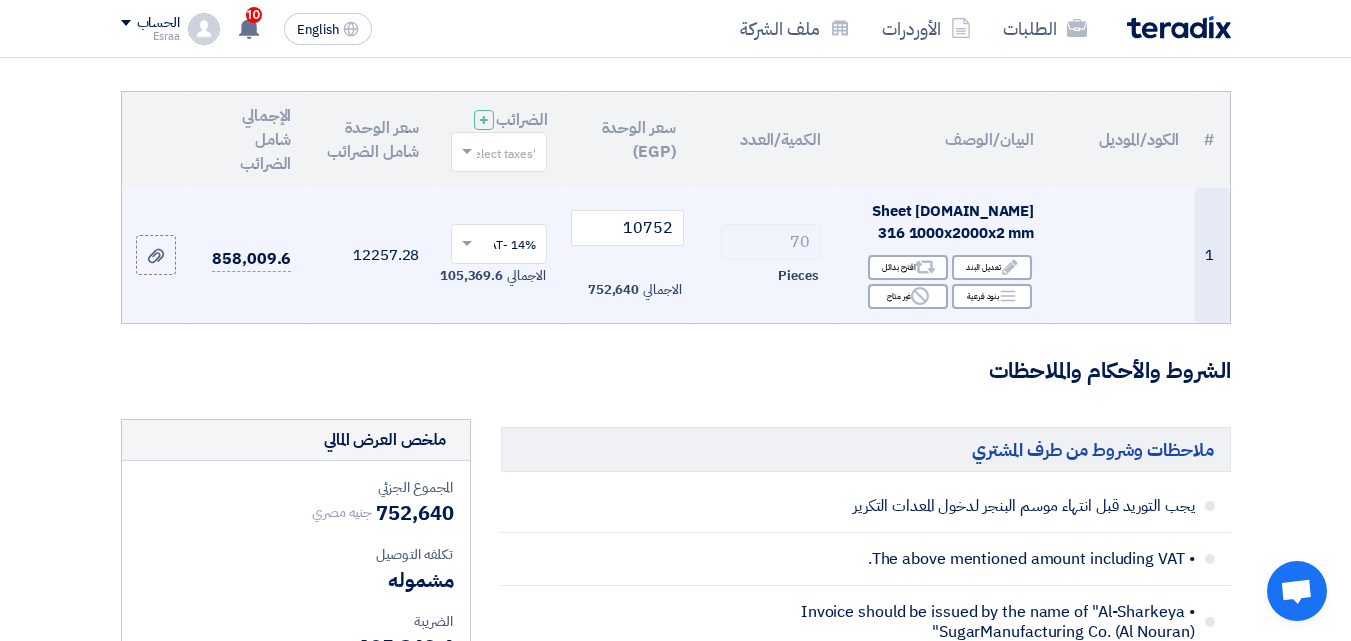 scroll, scrollTop: 200, scrollLeft: 0, axis: vertical 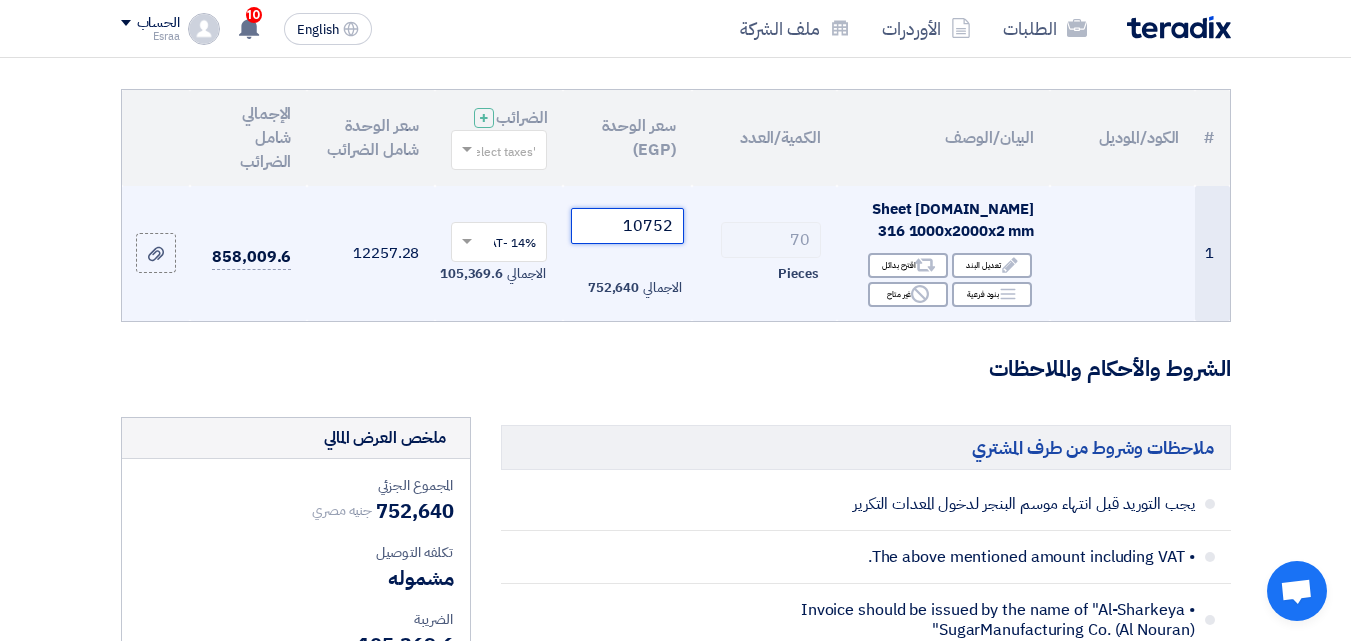 drag, startPoint x: 675, startPoint y: 245, endPoint x: 624, endPoint y: 245, distance: 51 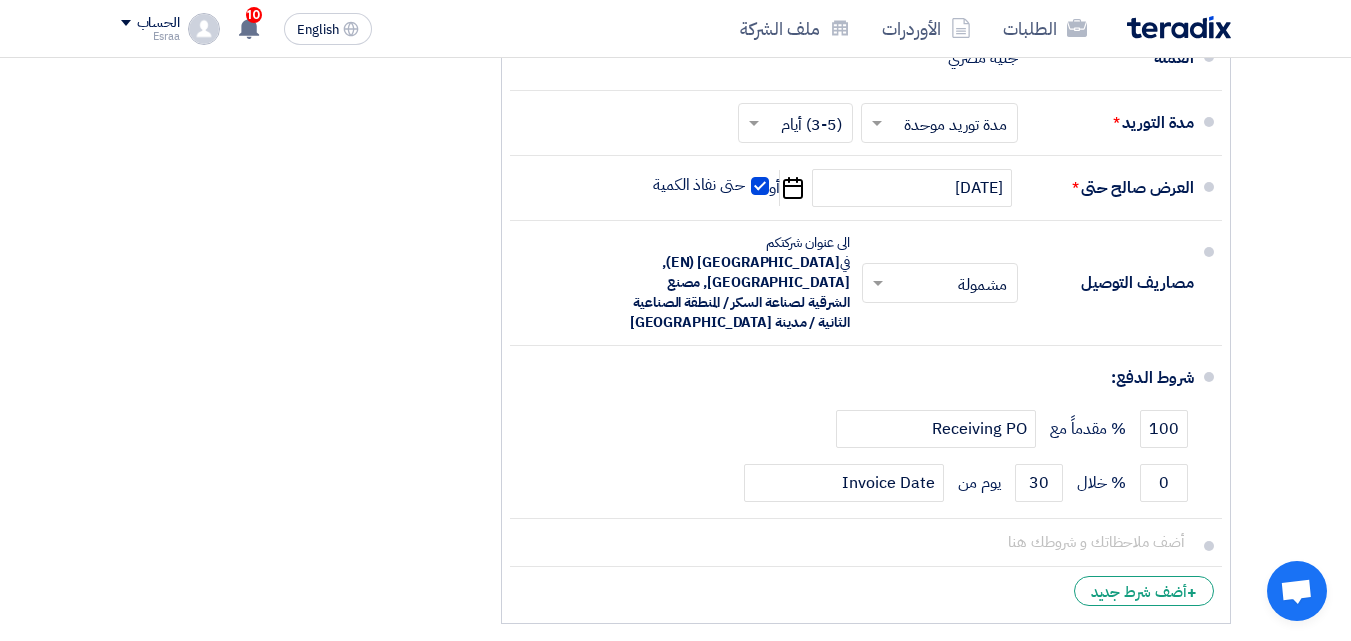 scroll, scrollTop: 1400, scrollLeft: 0, axis: vertical 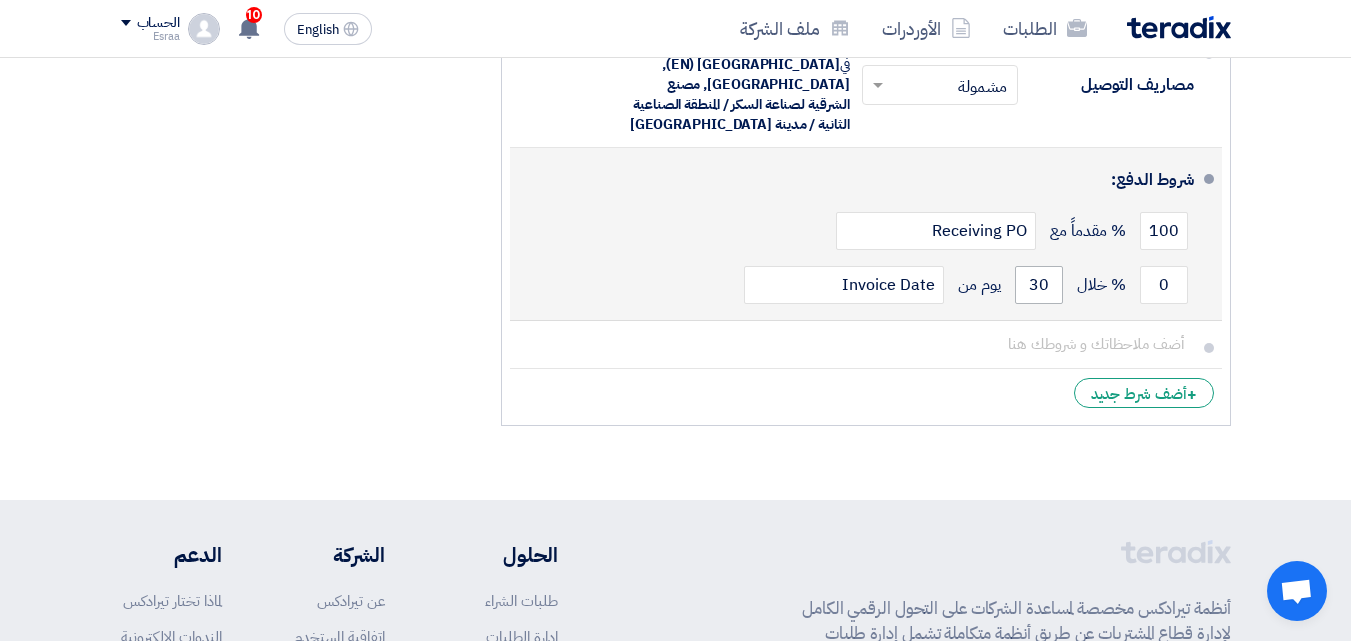 type on "9320" 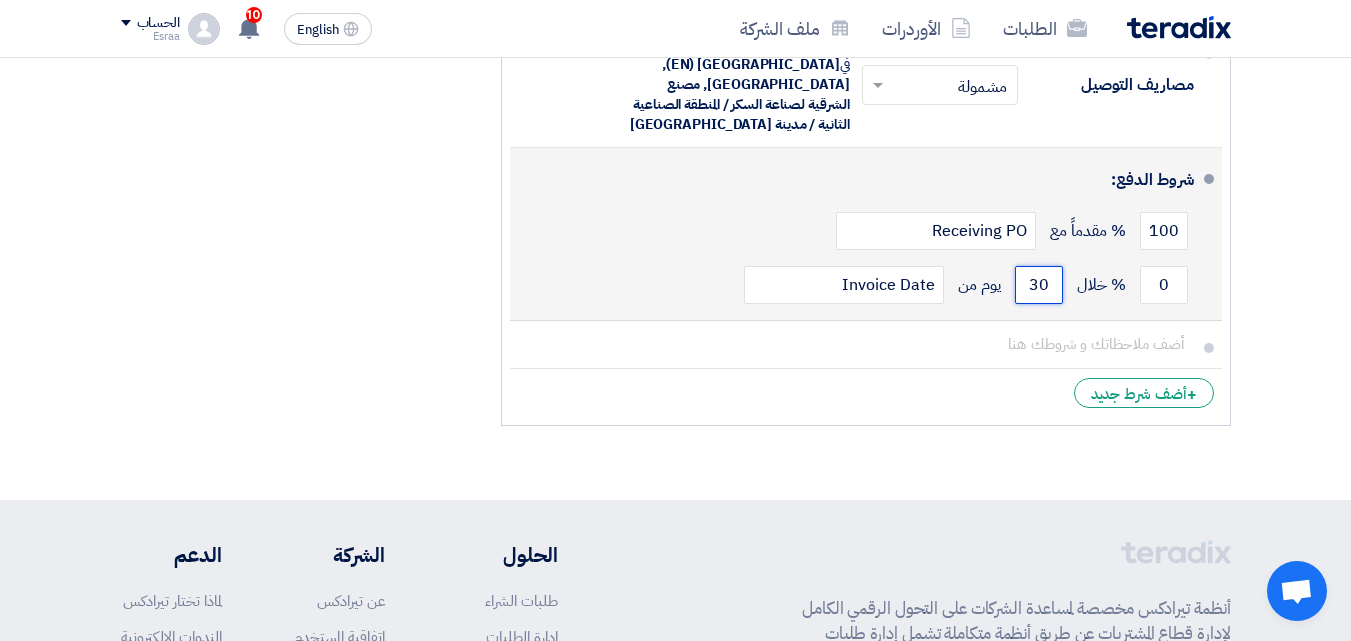 drag, startPoint x: 1061, startPoint y: 283, endPoint x: 1025, endPoint y: 286, distance: 36.124783 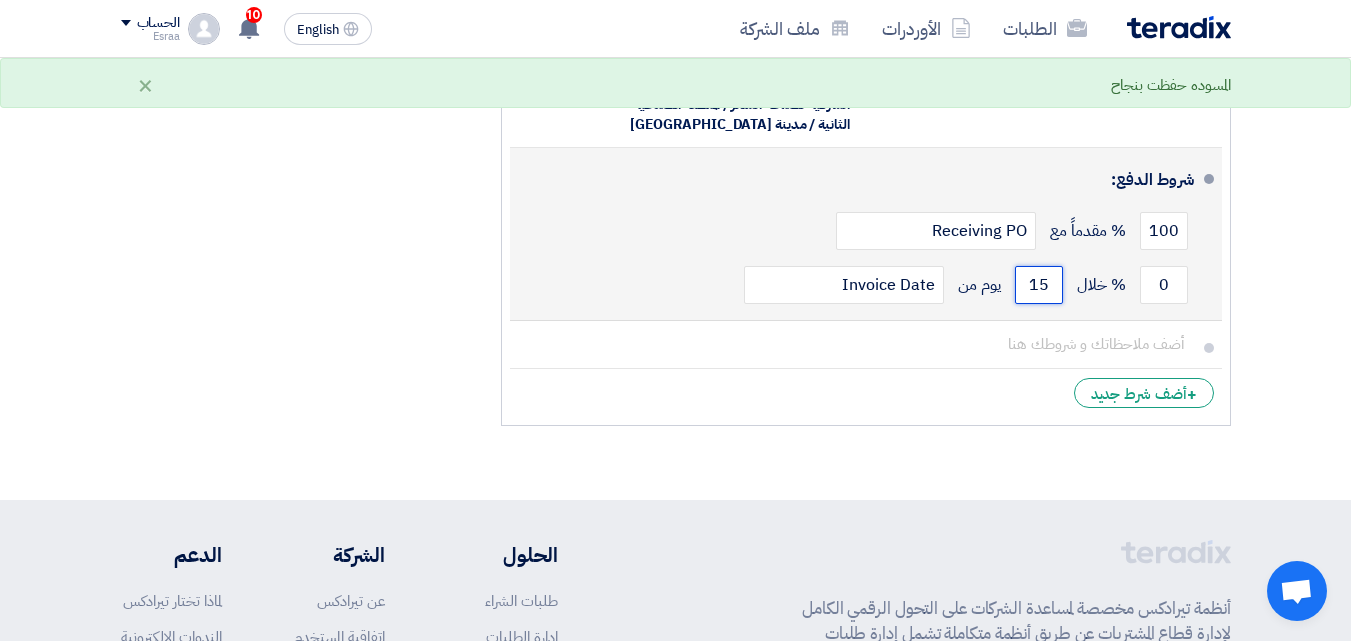 type on "15" 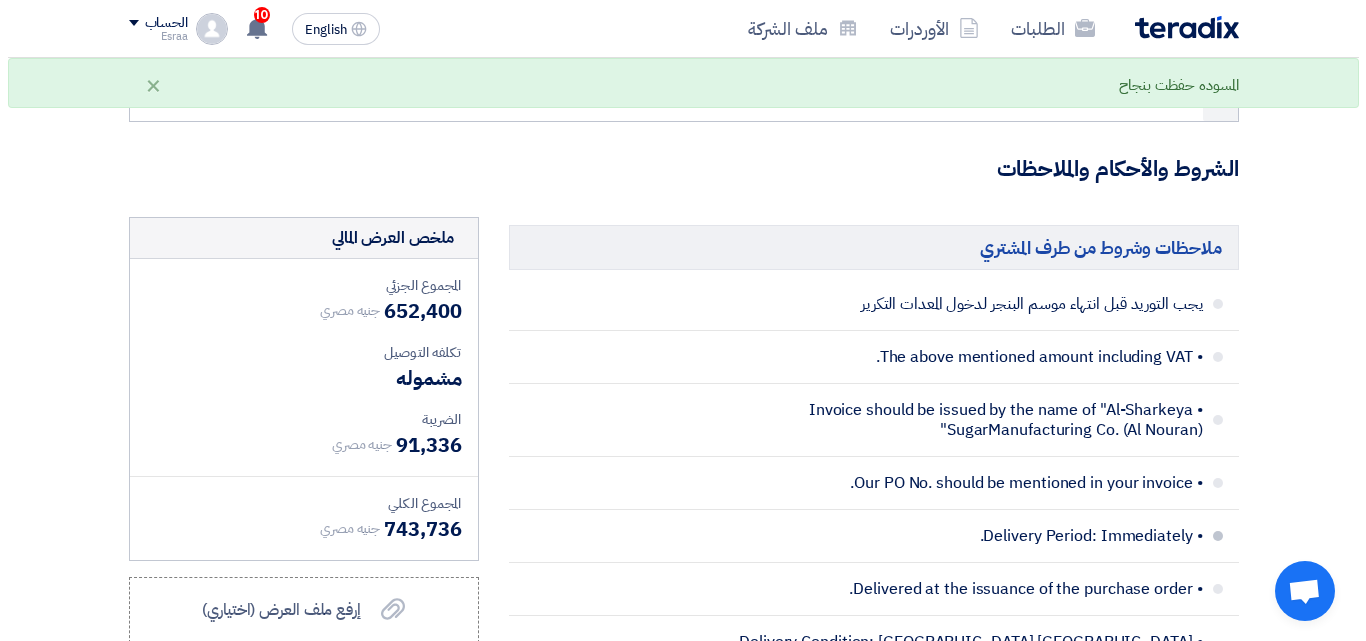 scroll, scrollTop: 700, scrollLeft: 0, axis: vertical 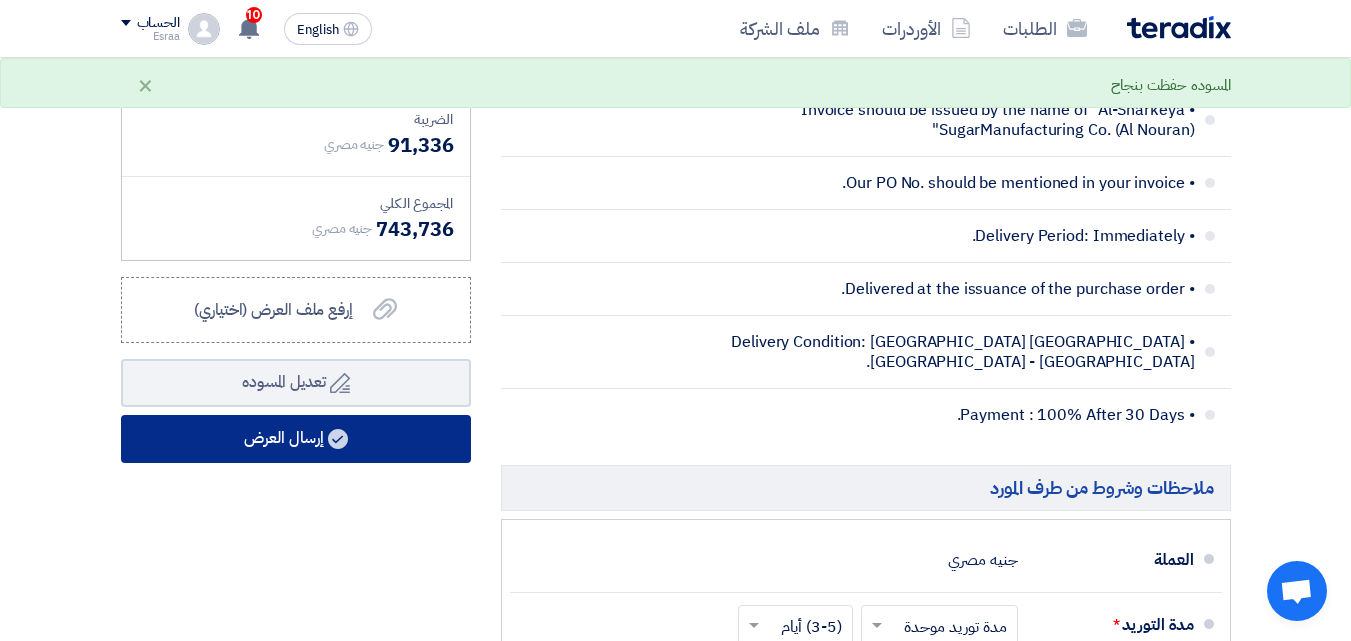 click on "إرسال العرض" 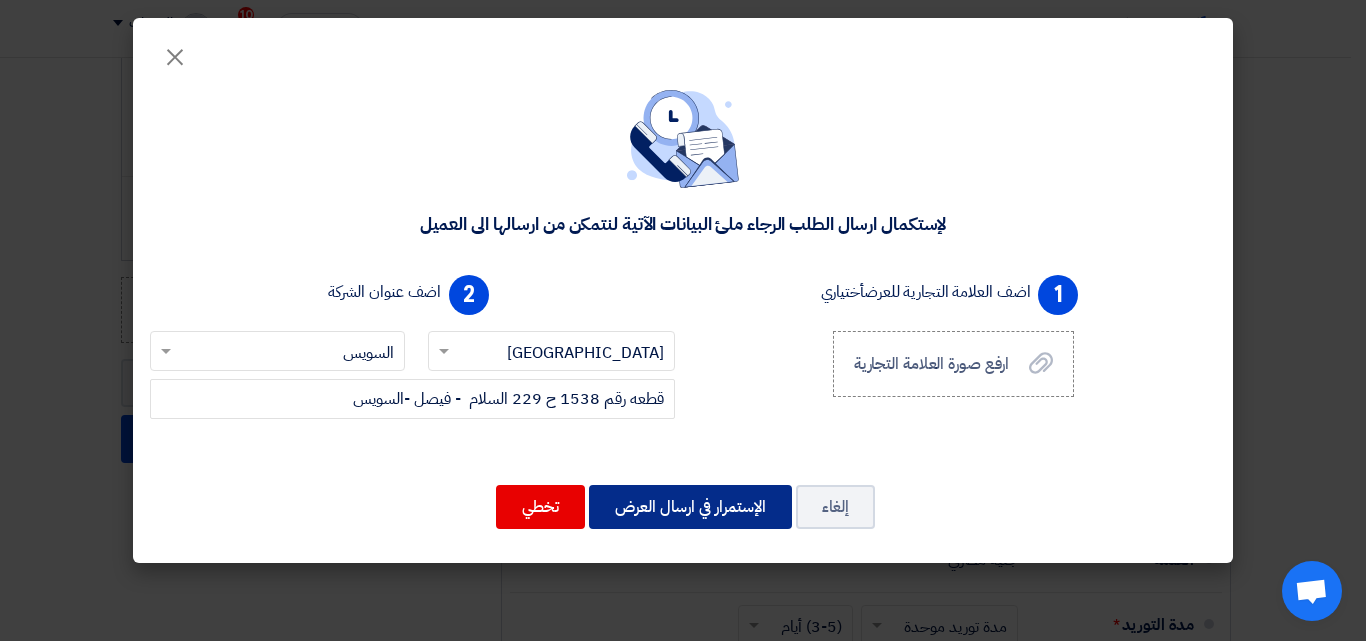 click on "الإستمرار في ارسال العرض" 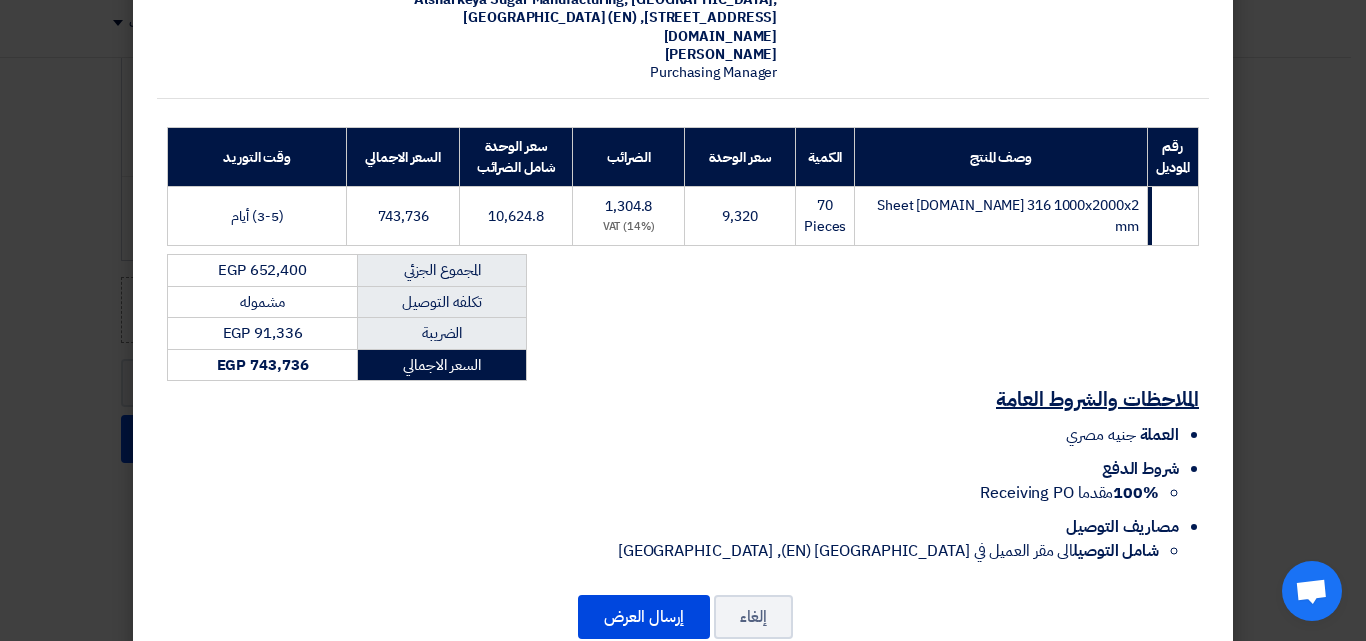 scroll, scrollTop: 261, scrollLeft: 0, axis: vertical 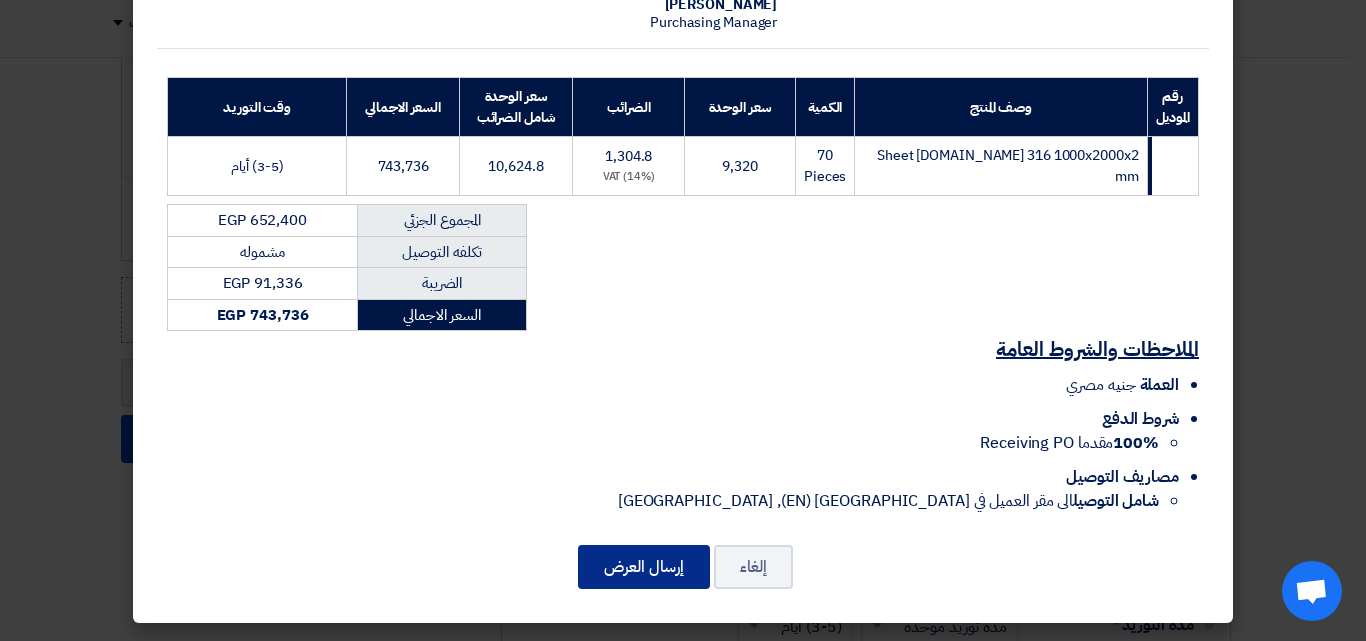 click on "إرسال العرض" 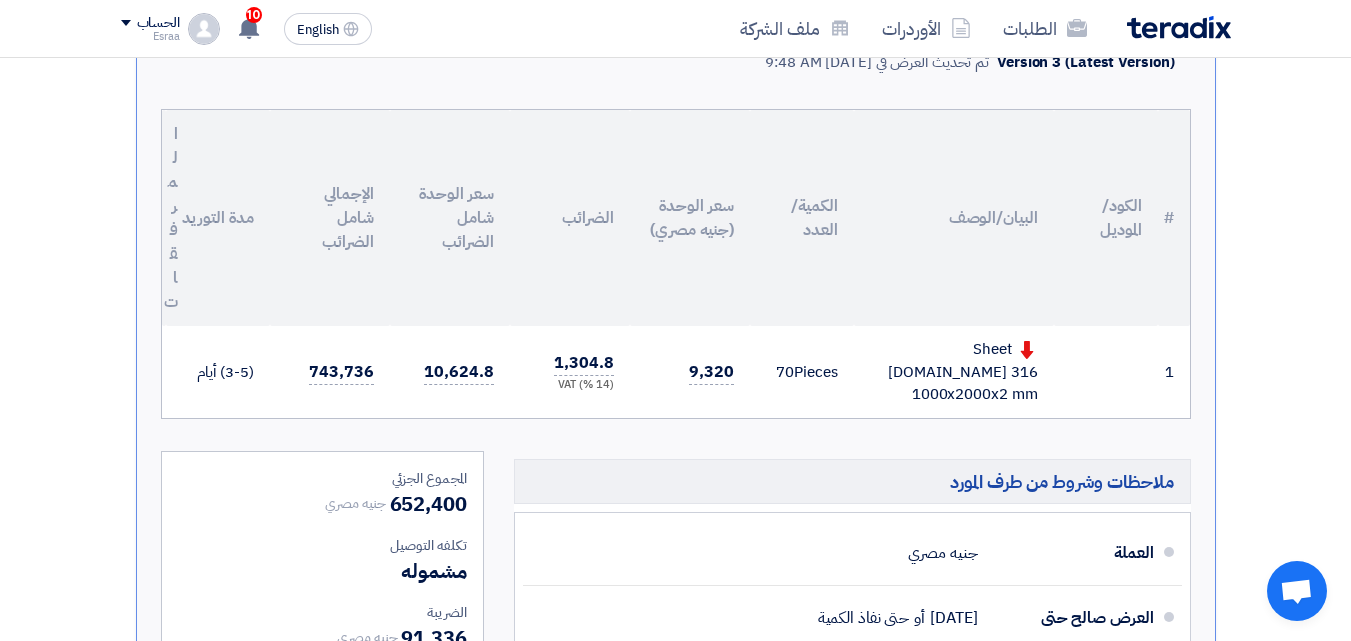 scroll, scrollTop: 1000, scrollLeft: 0, axis: vertical 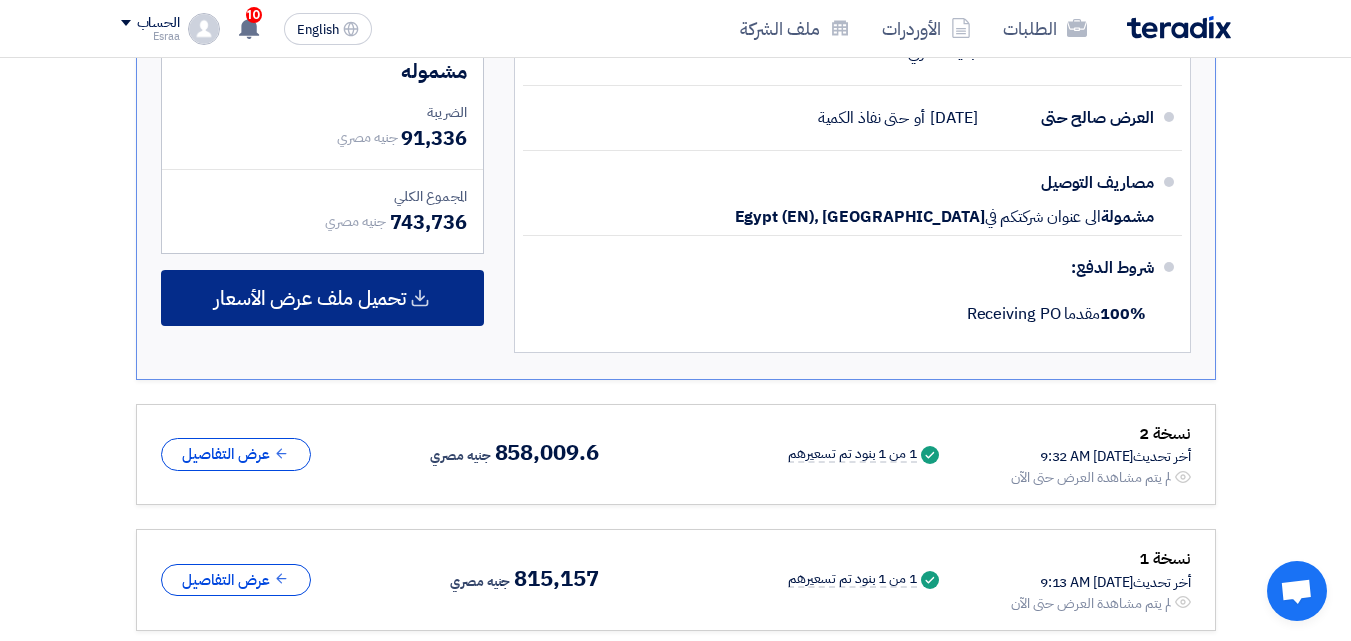 click on "تحميل ملف عرض الأسعار" at bounding box center (310, 298) 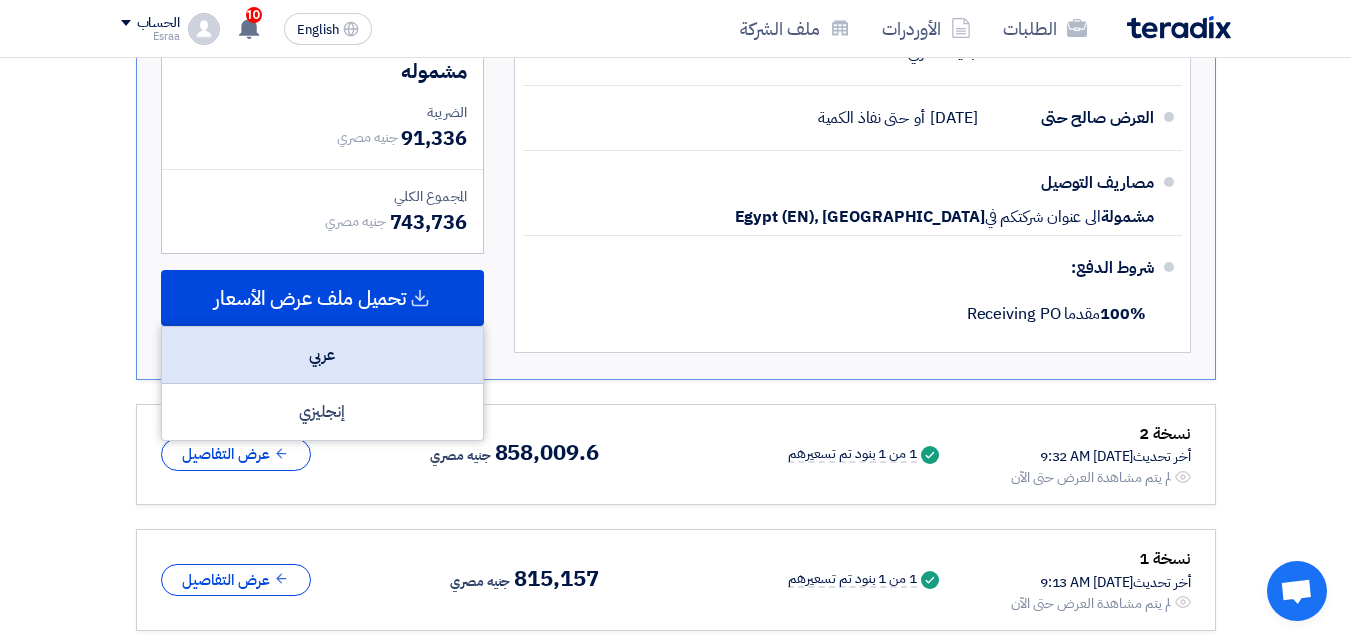 click on "عربي" at bounding box center [322, 355] 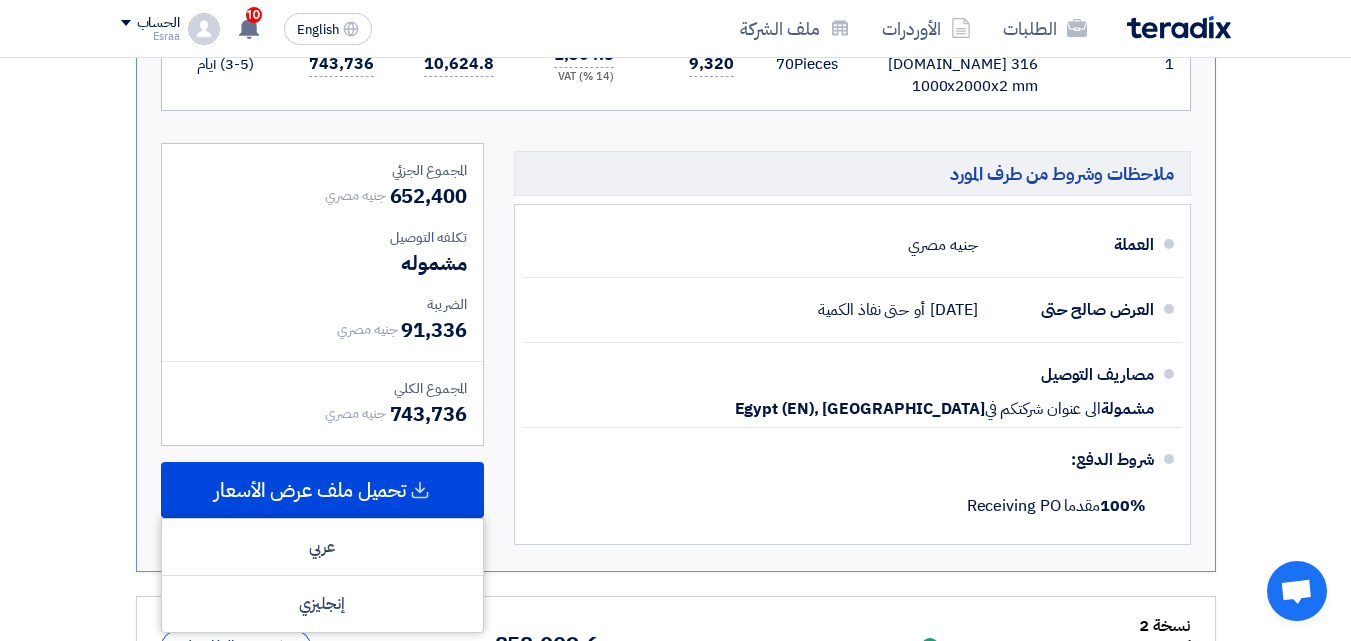 scroll, scrollTop: 700, scrollLeft: 0, axis: vertical 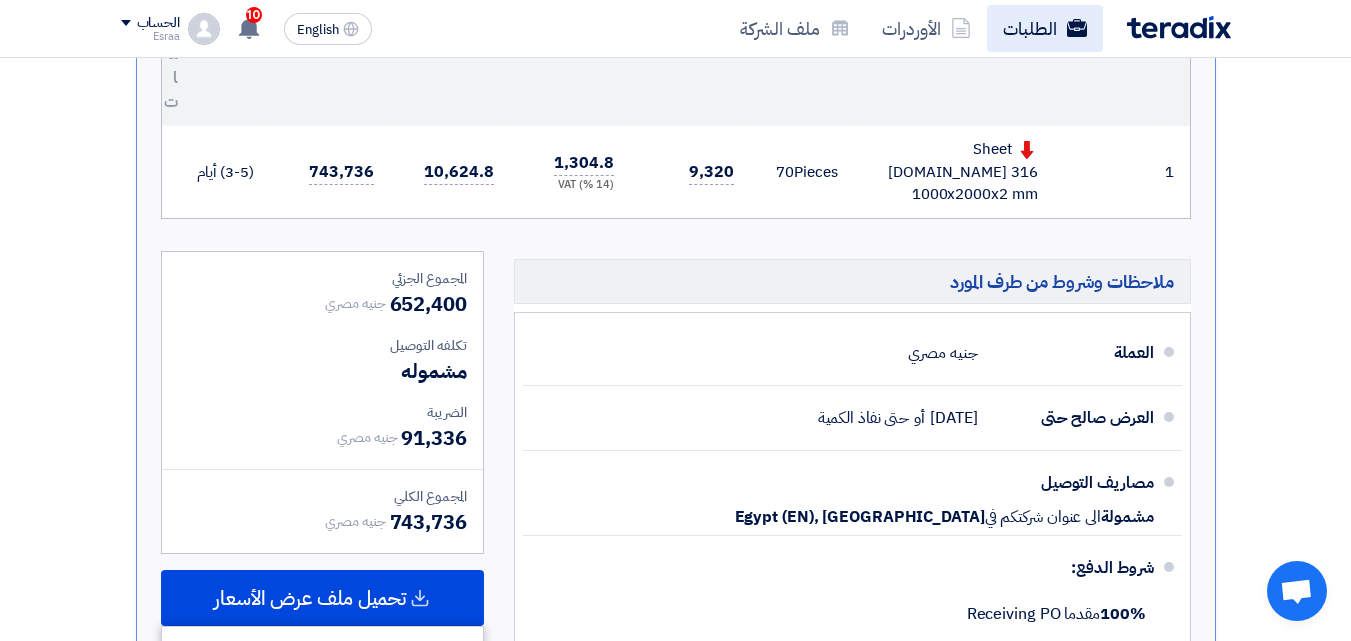click on "الطلبات" 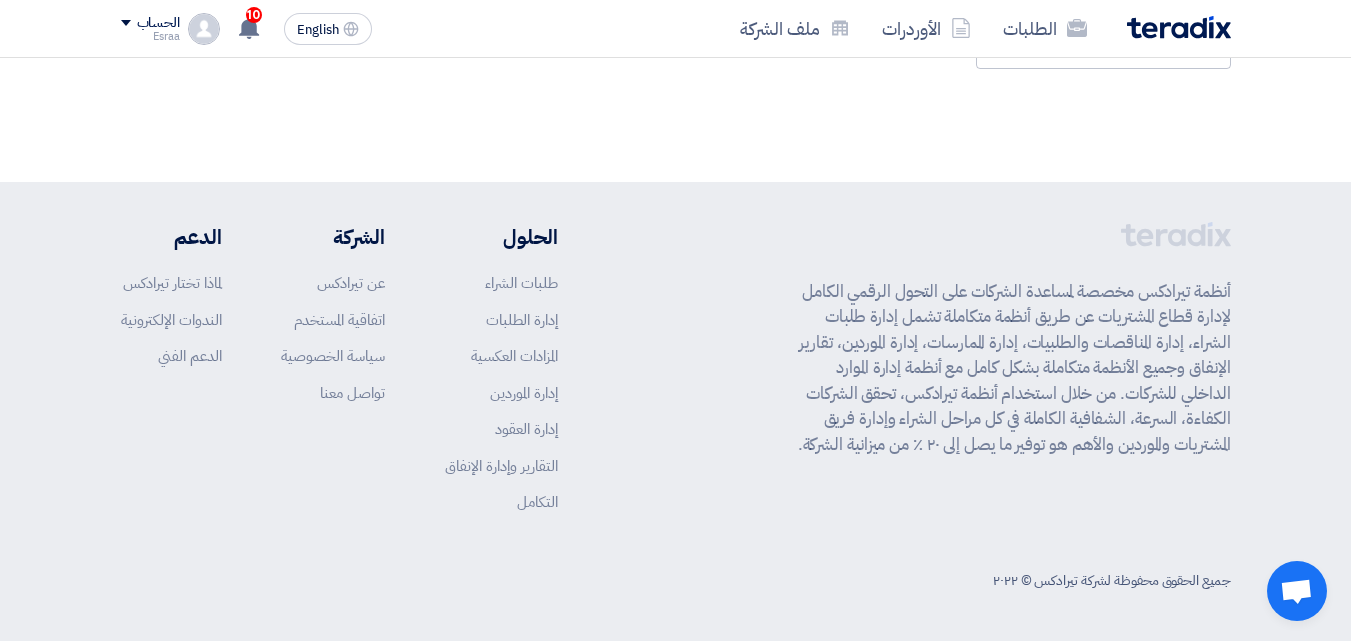 scroll, scrollTop: 0, scrollLeft: 0, axis: both 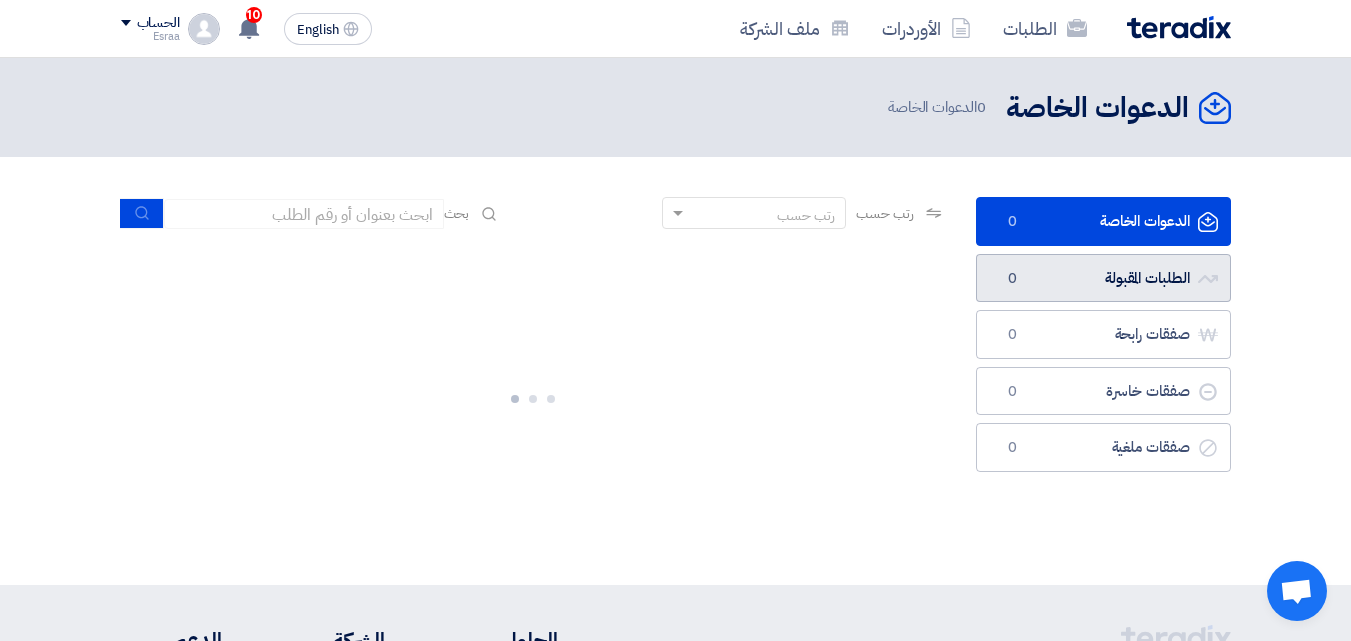 click on "الطلبات المقبولة
الطلبات المقبولة
0" 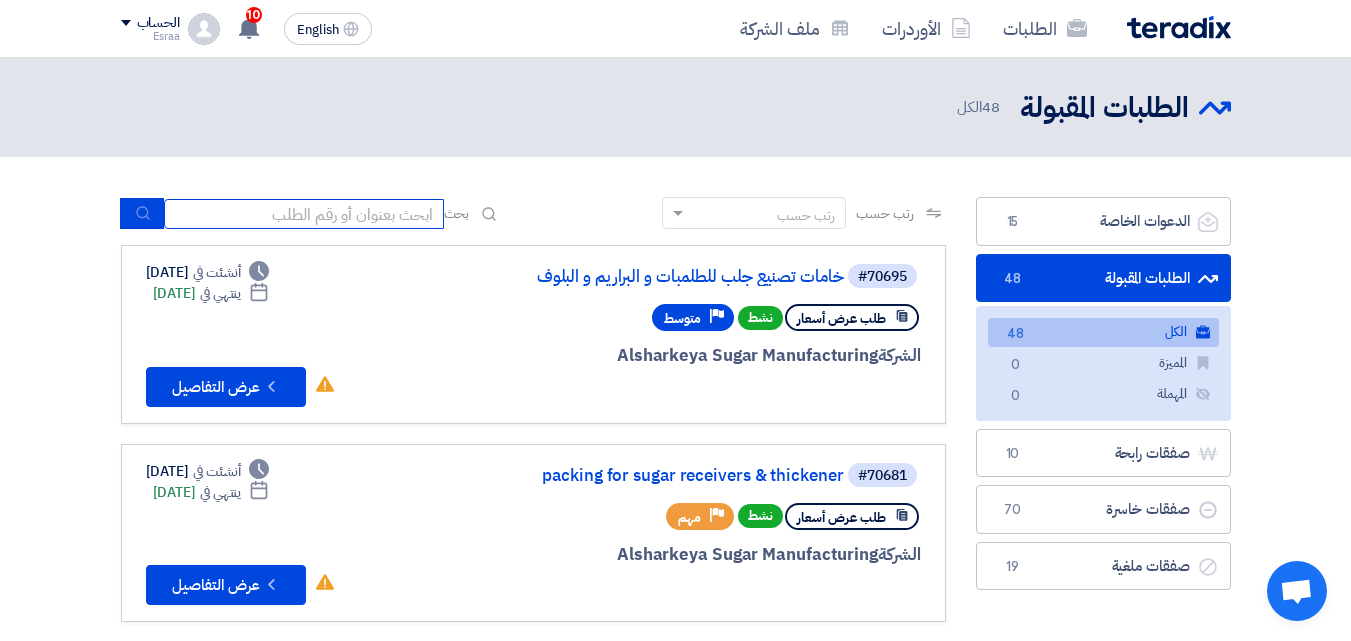 click 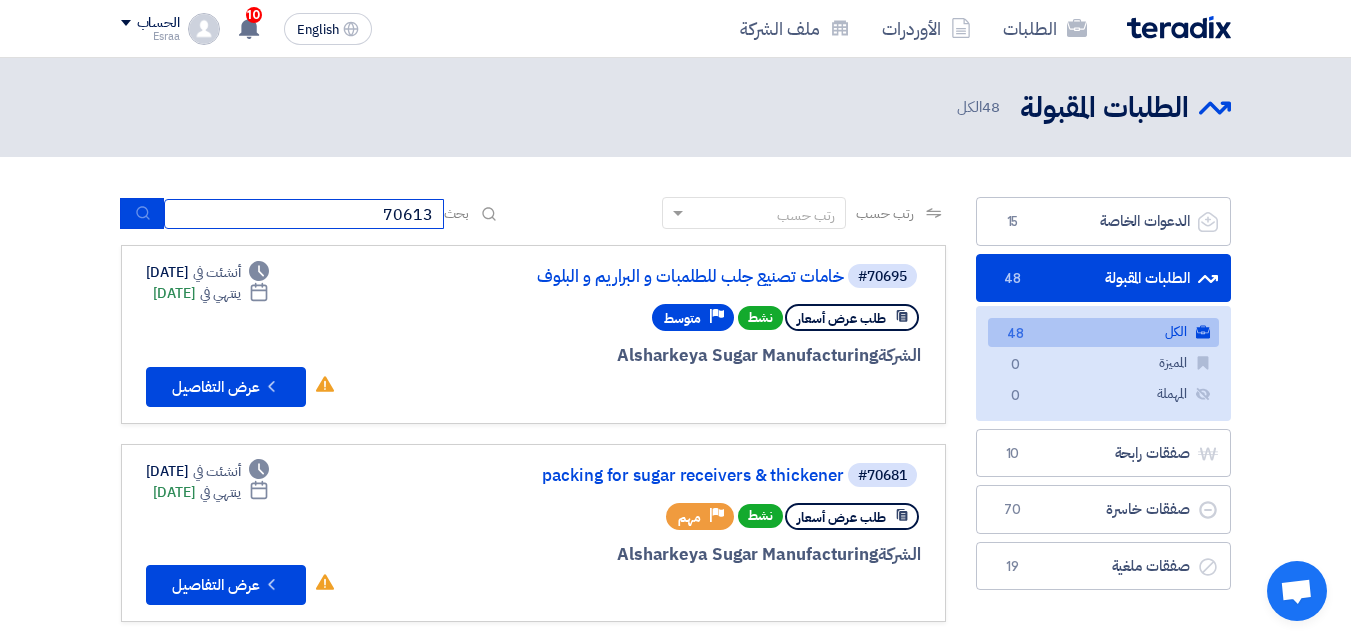 type on "70613" 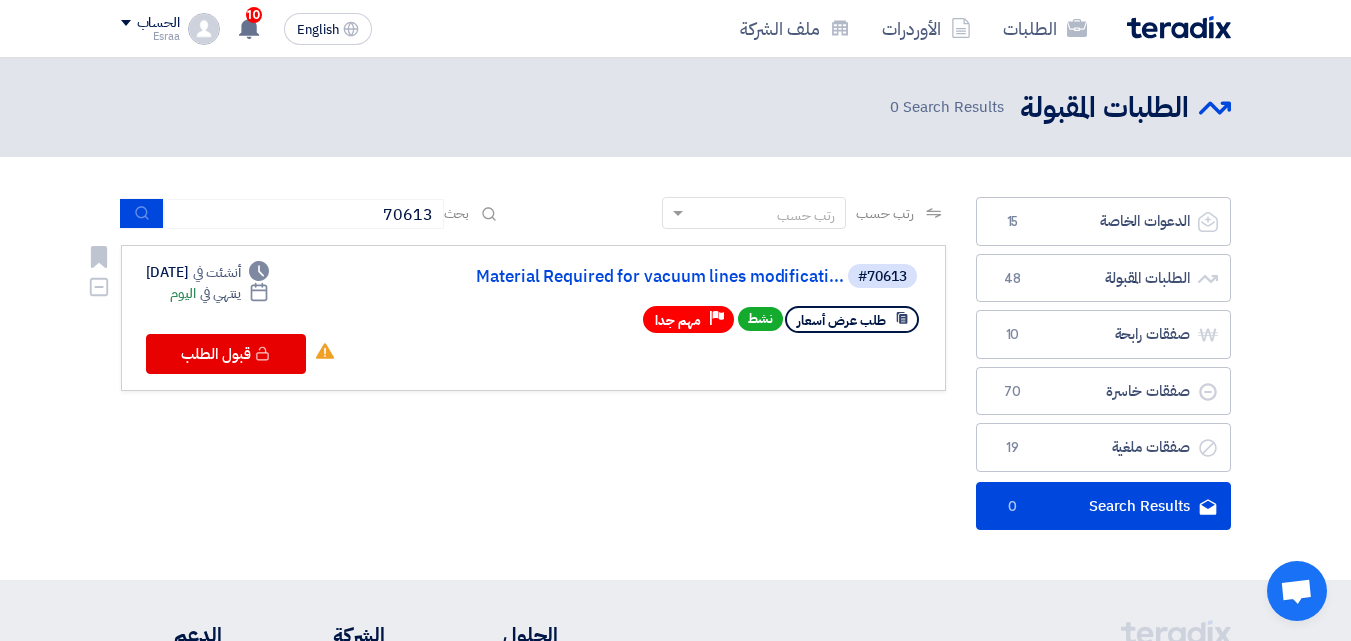 click on "Material Required for vacuum lines modificati..." 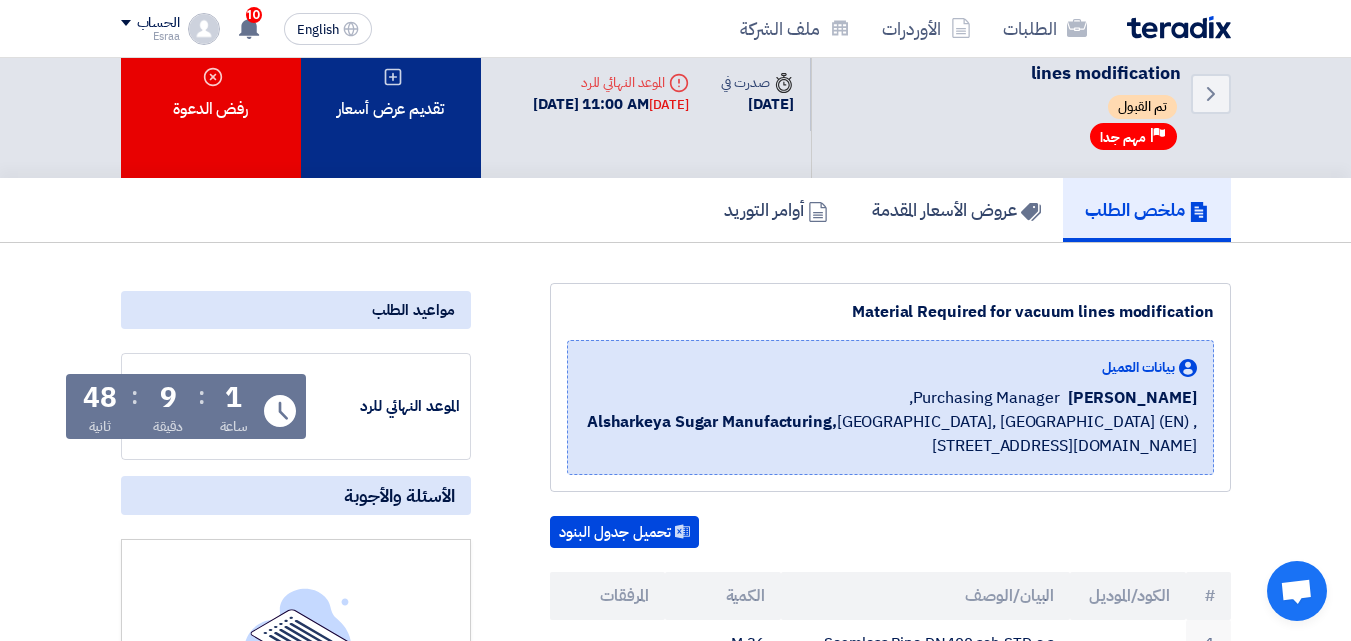 scroll, scrollTop: 0, scrollLeft: 0, axis: both 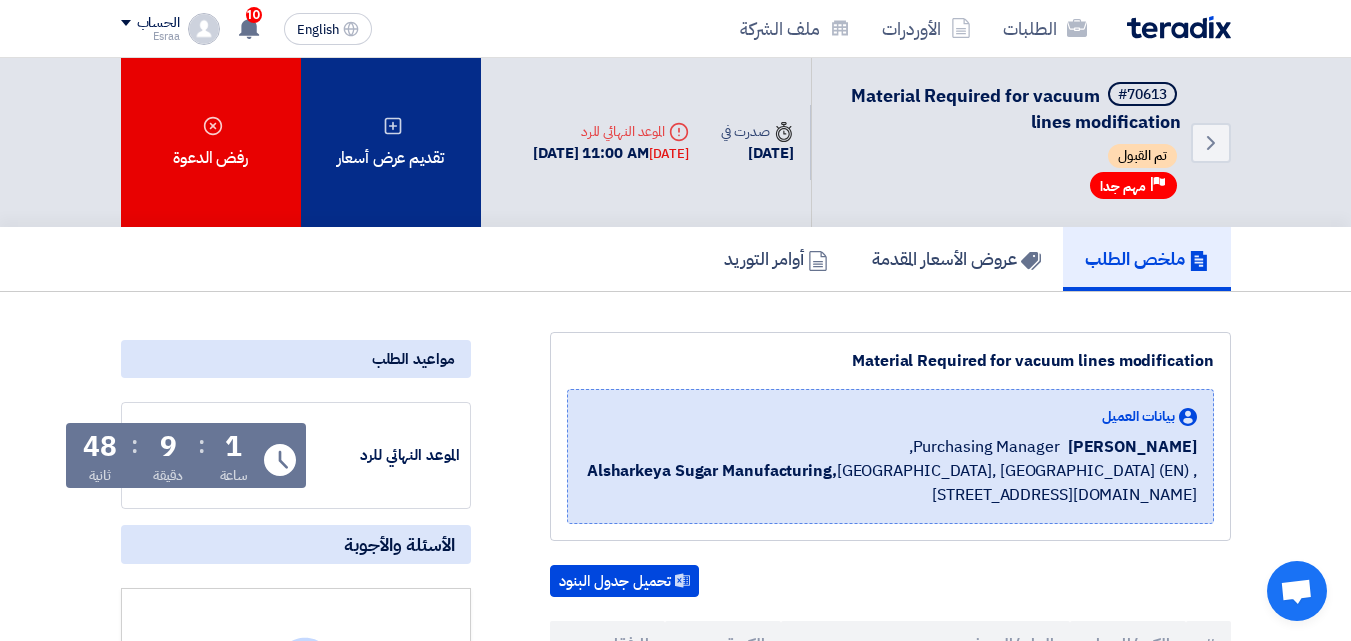 click 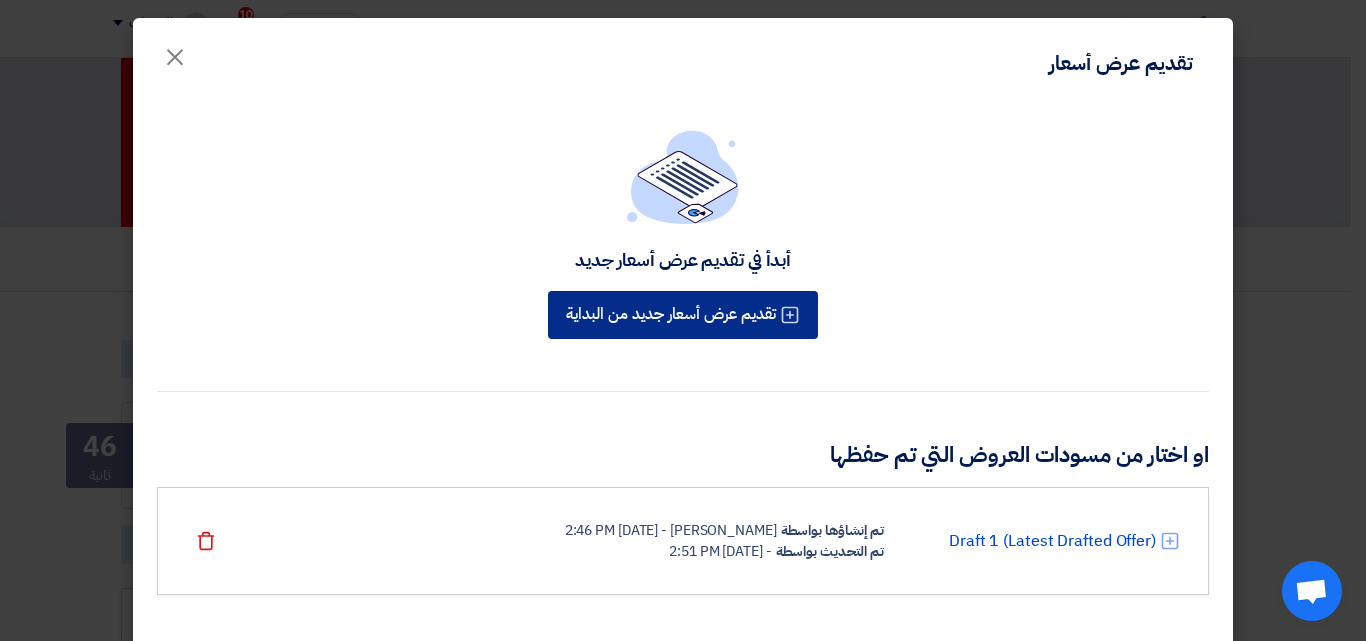 click on "تقديم عرض أسعار جديد من البداية" 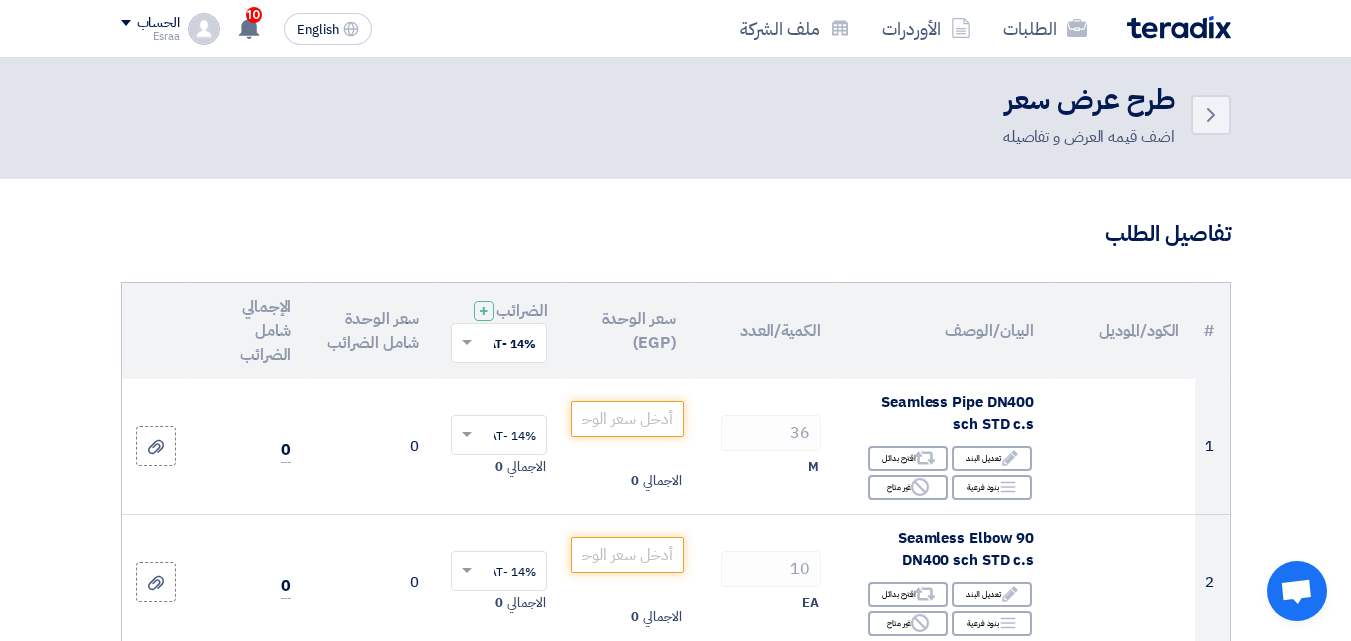 scroll, scrollTop: 0, scrollLeft: 0, axis: both 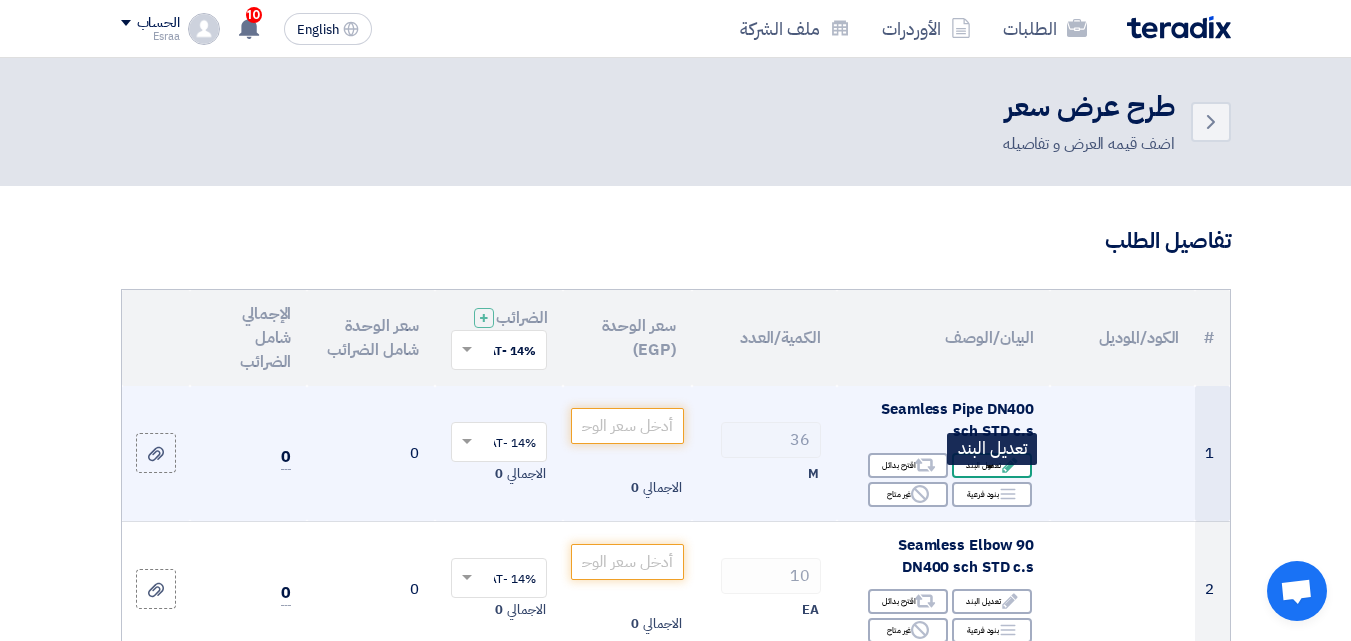 click on "Edit
تعديل البند" 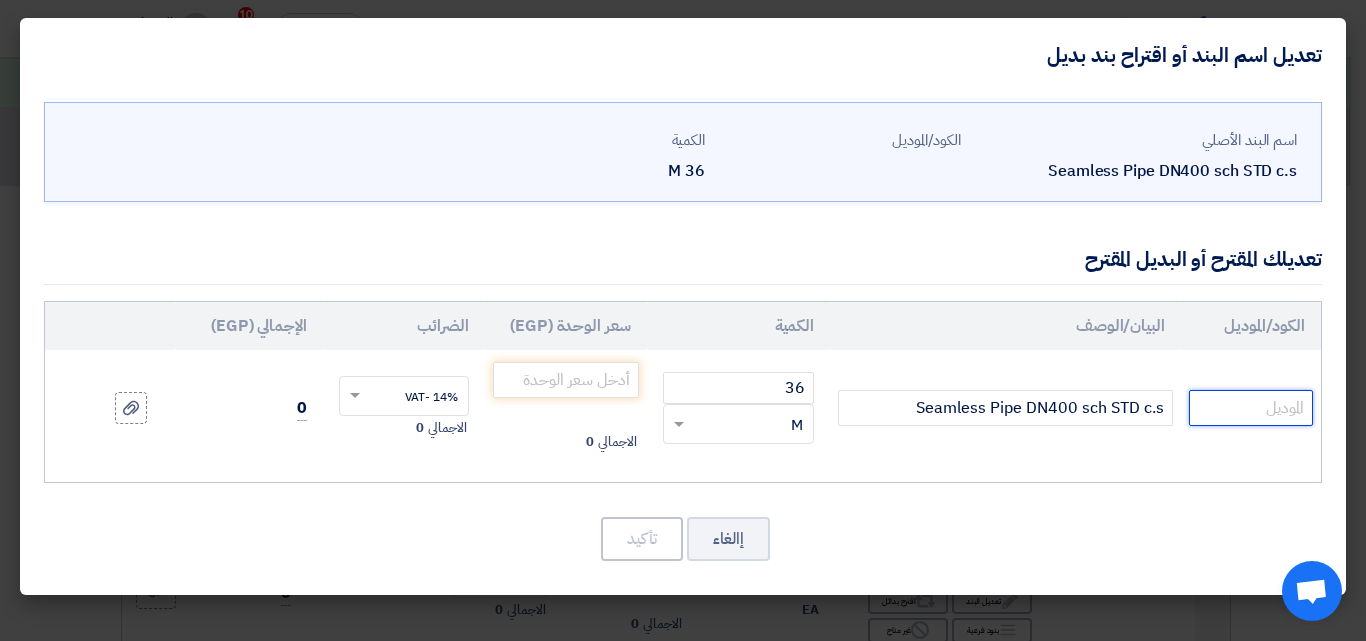 click 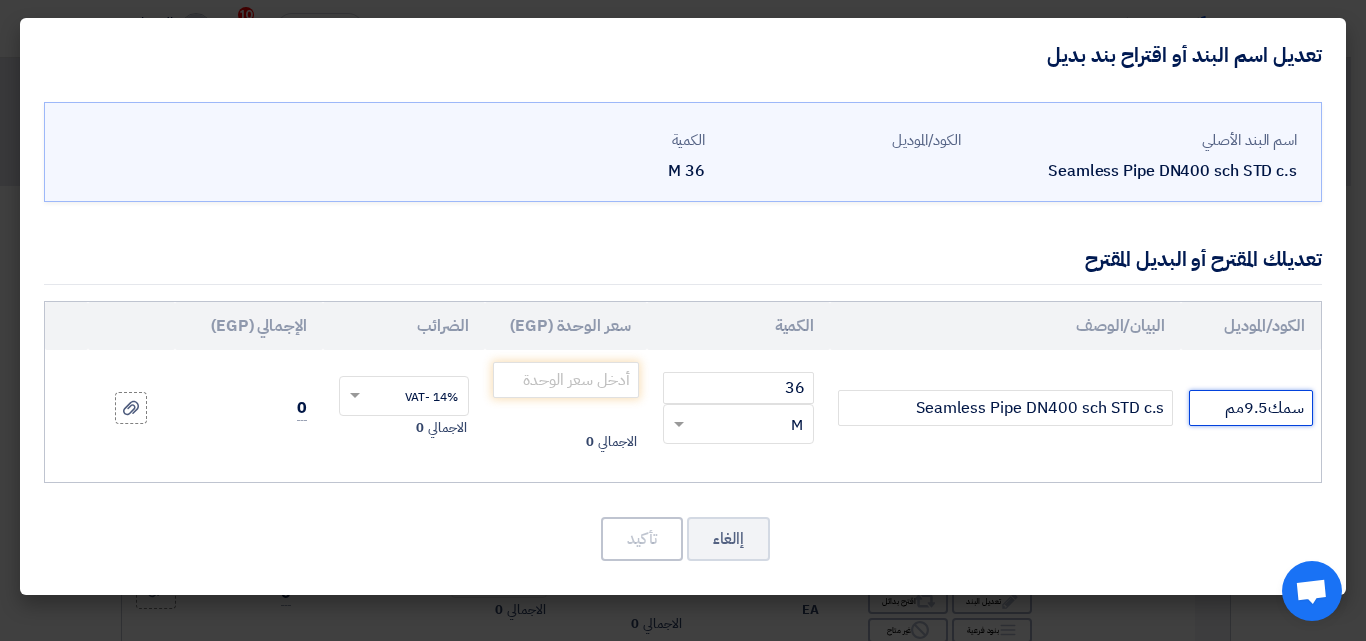 type on "سمك9.5مم" 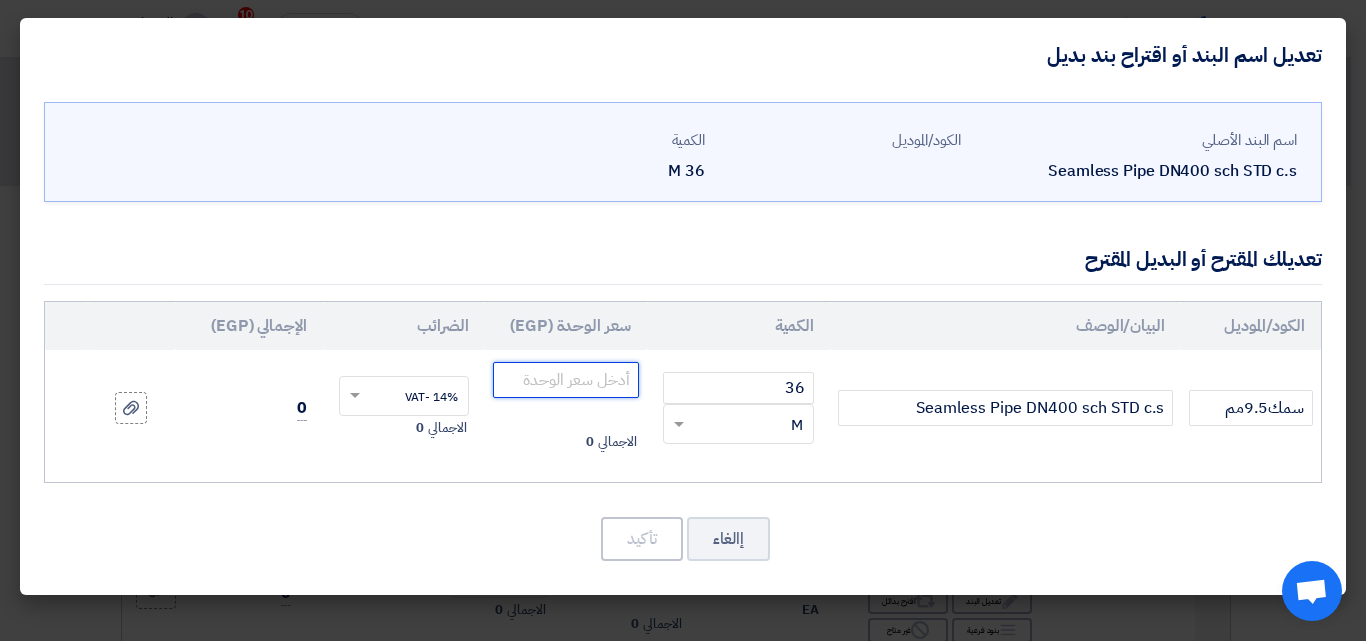 click 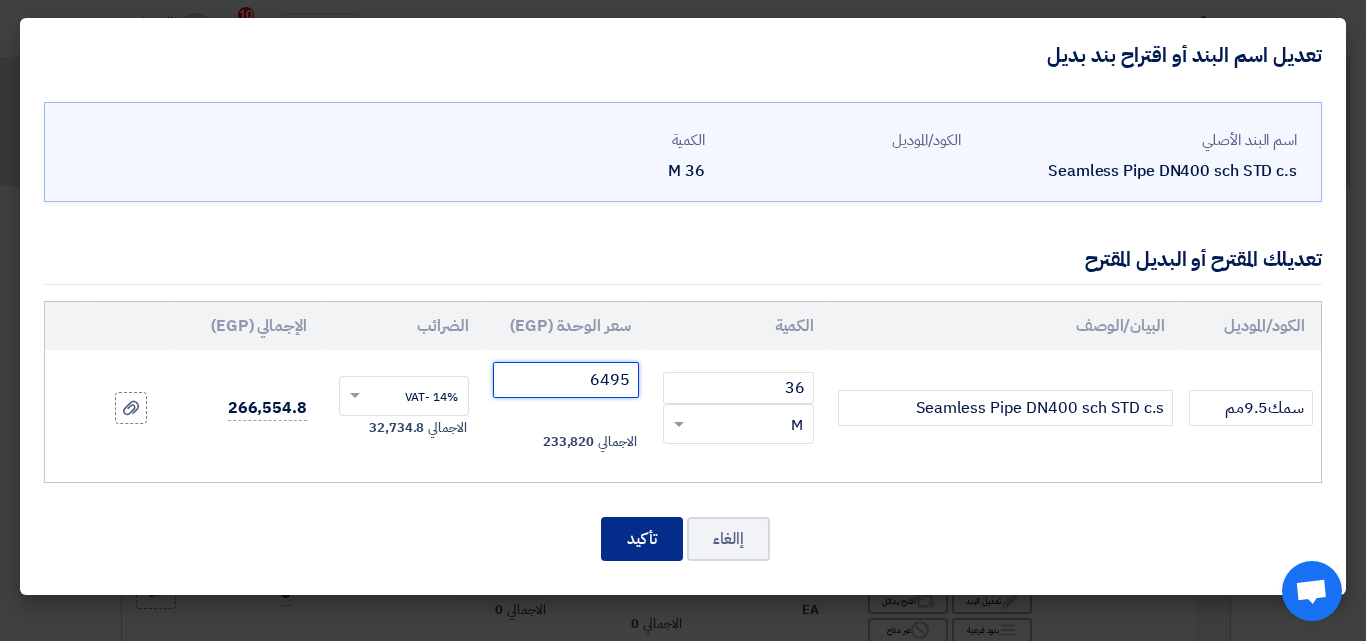 type on "6495" 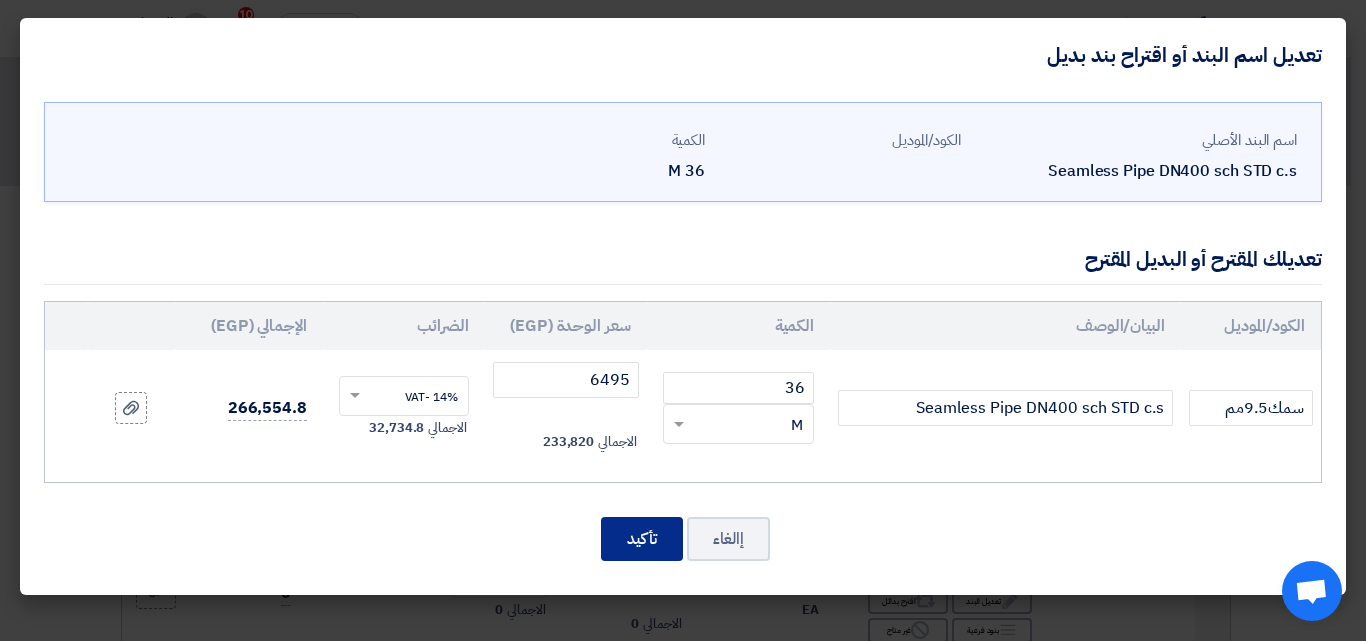 click on "تأكيد" 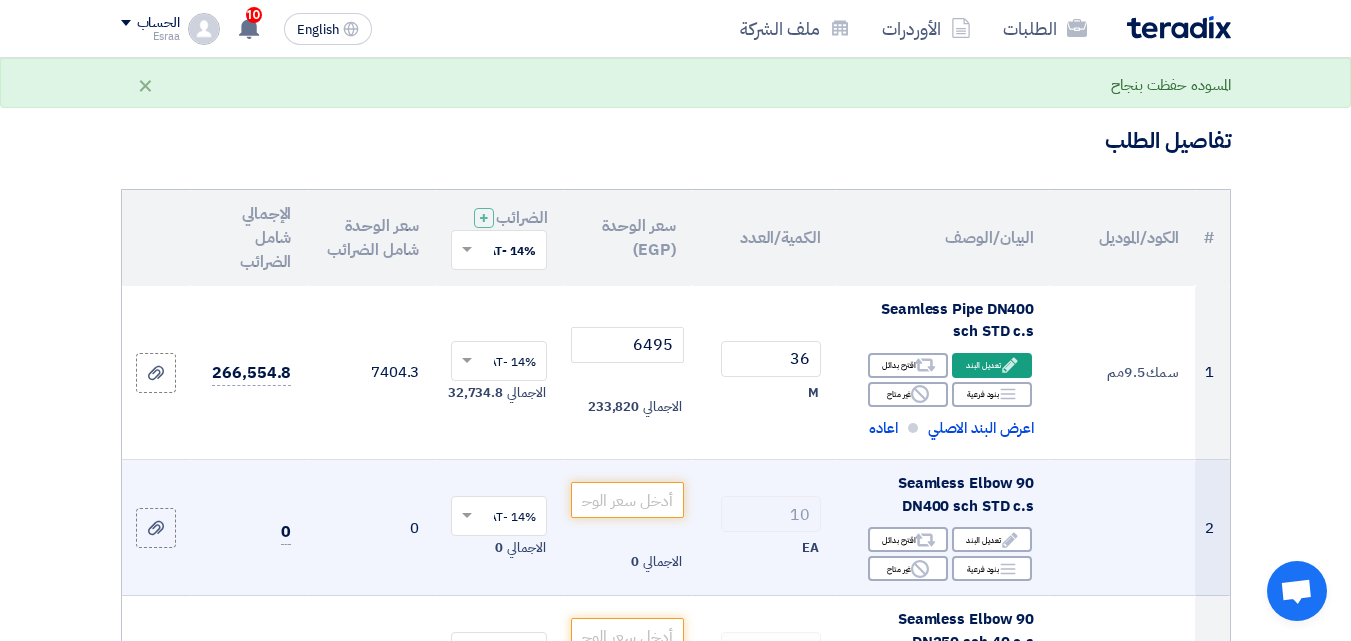 scroll, scrollTop: 200, scrollLeft: 0, axis: vertical 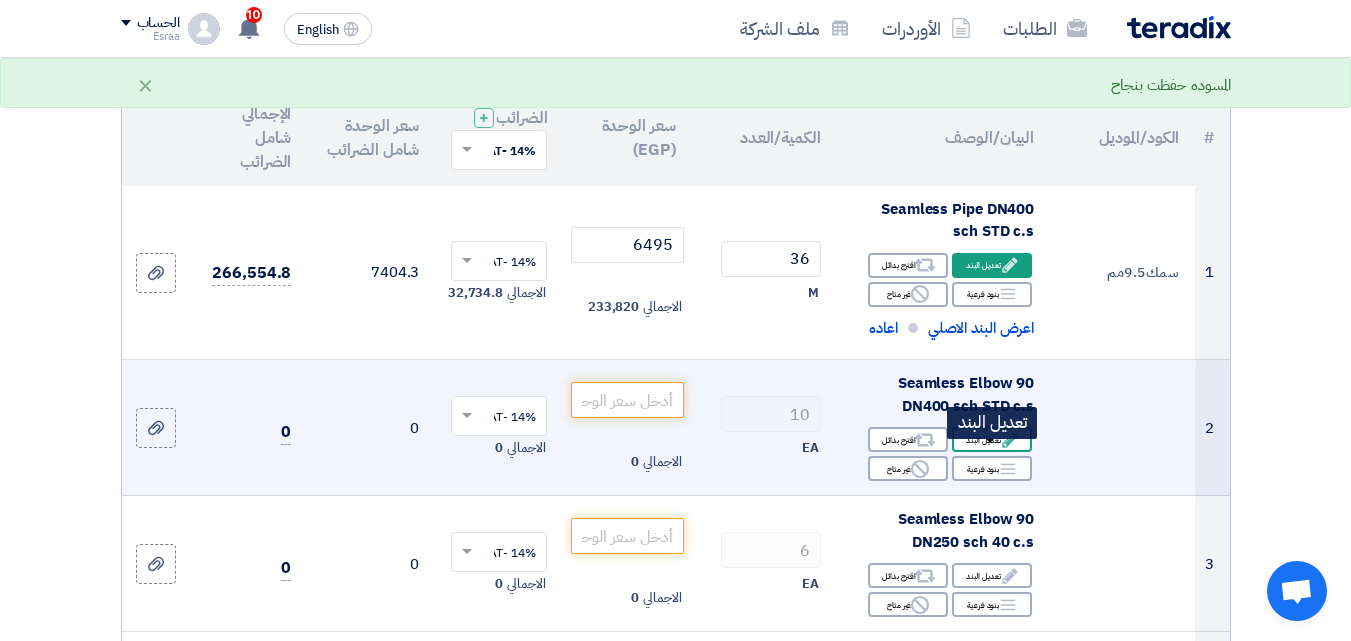 click on "Edit" 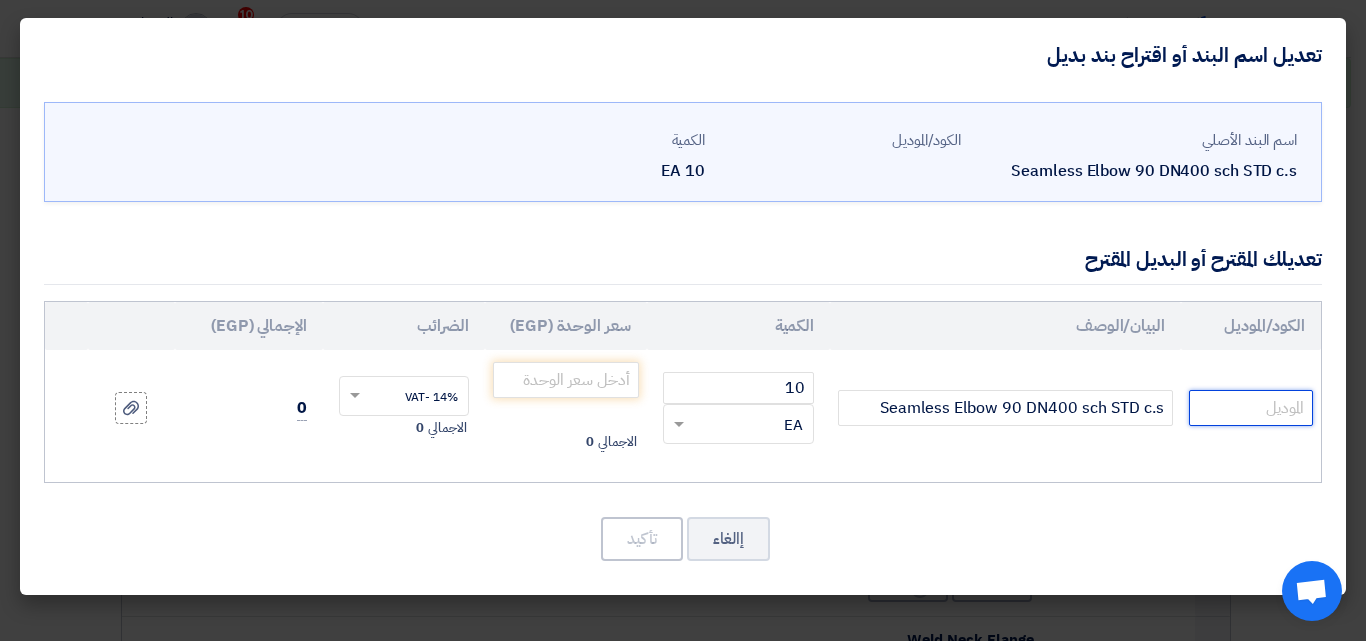 click 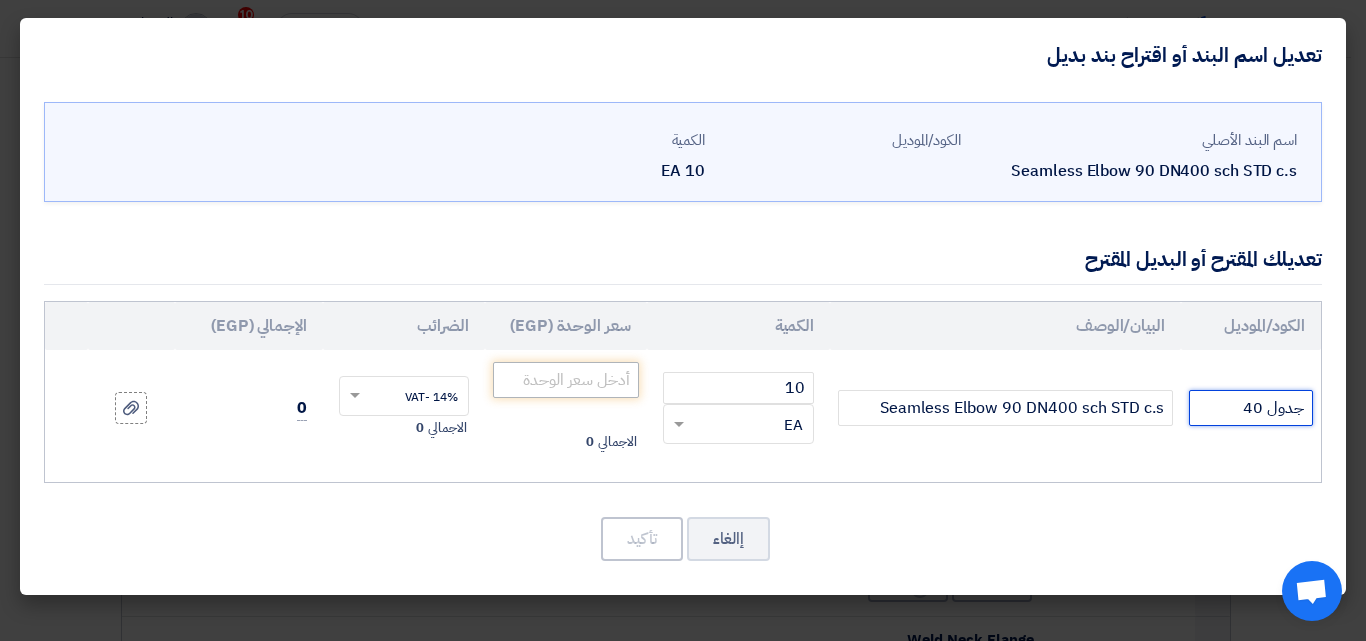 type on "جدول 40" 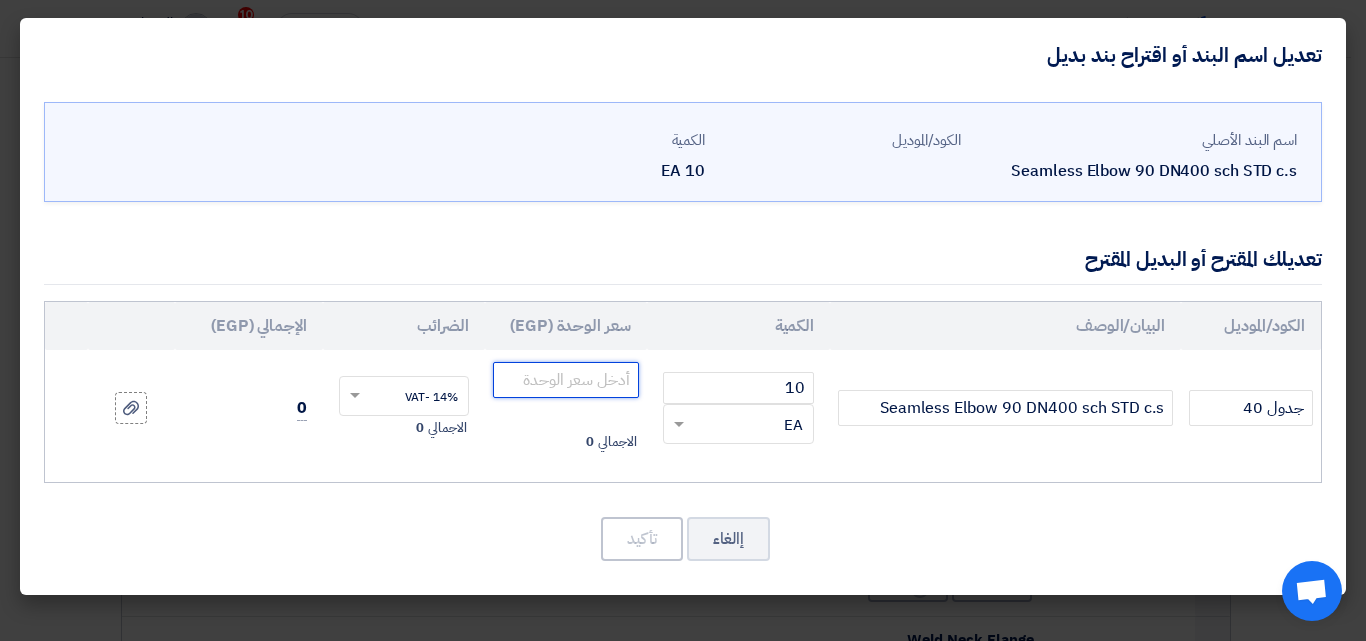 click 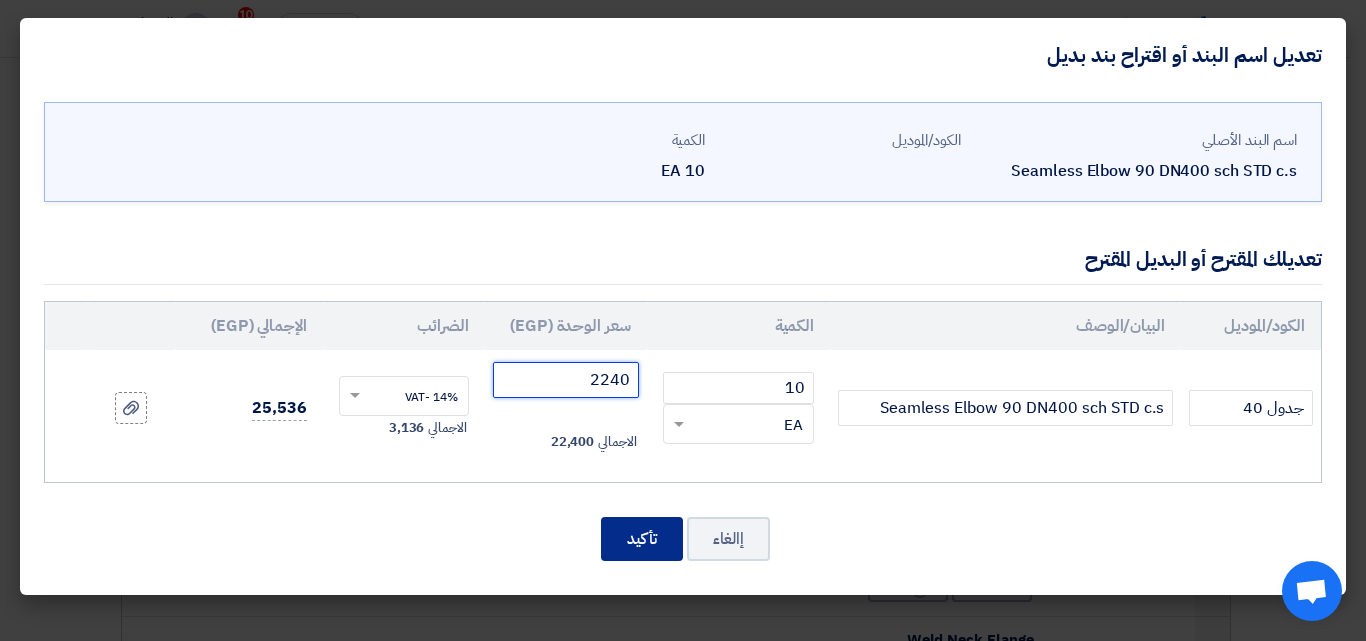 type on "2240" 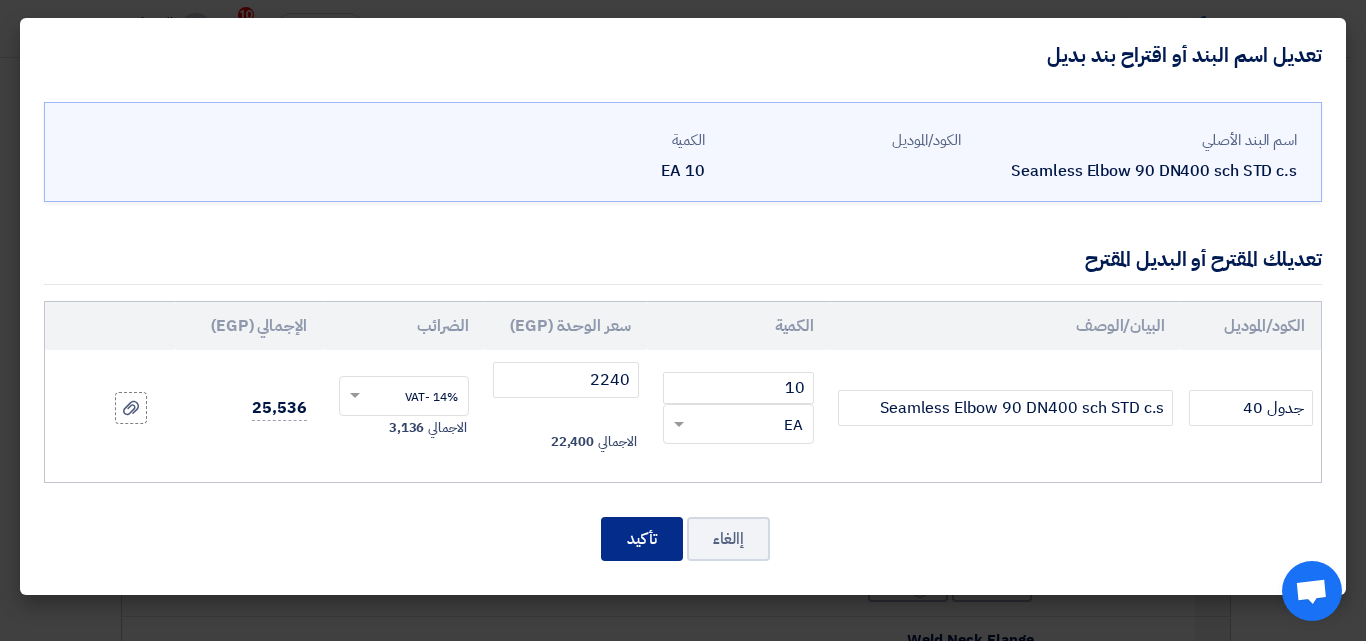 click on "تأكيد" 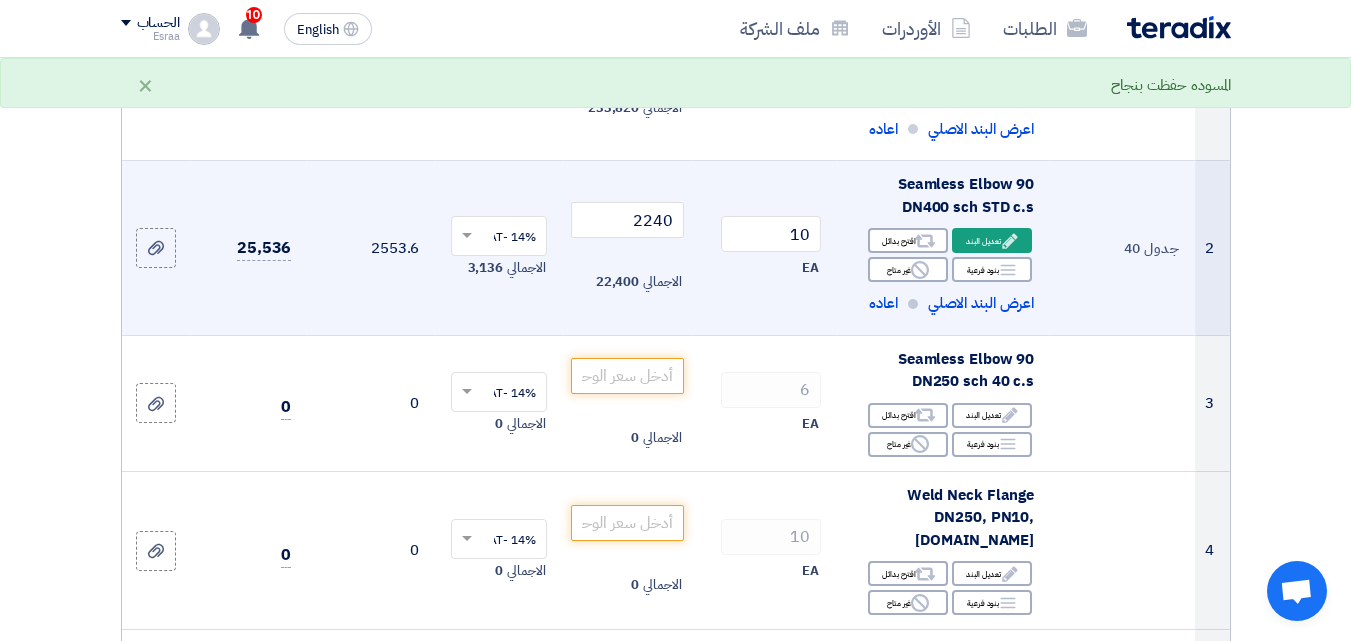scroll, scrollTop: 400, scrollLeft: 0, axis: vertical 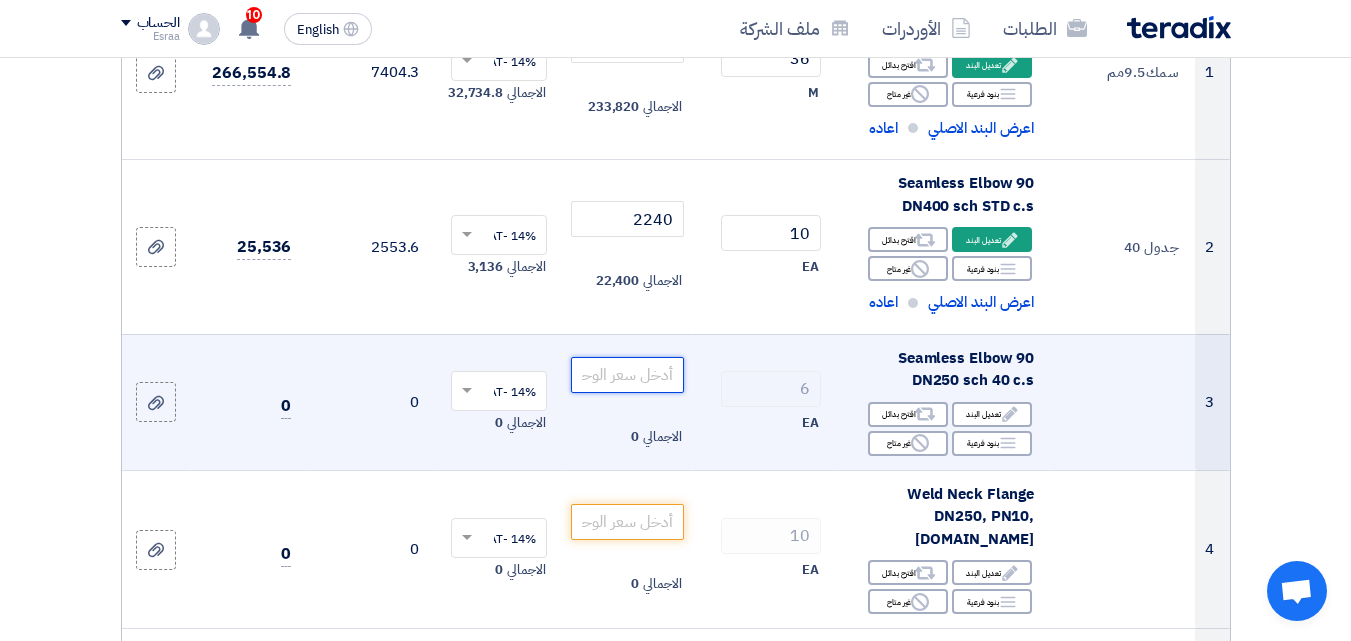 click 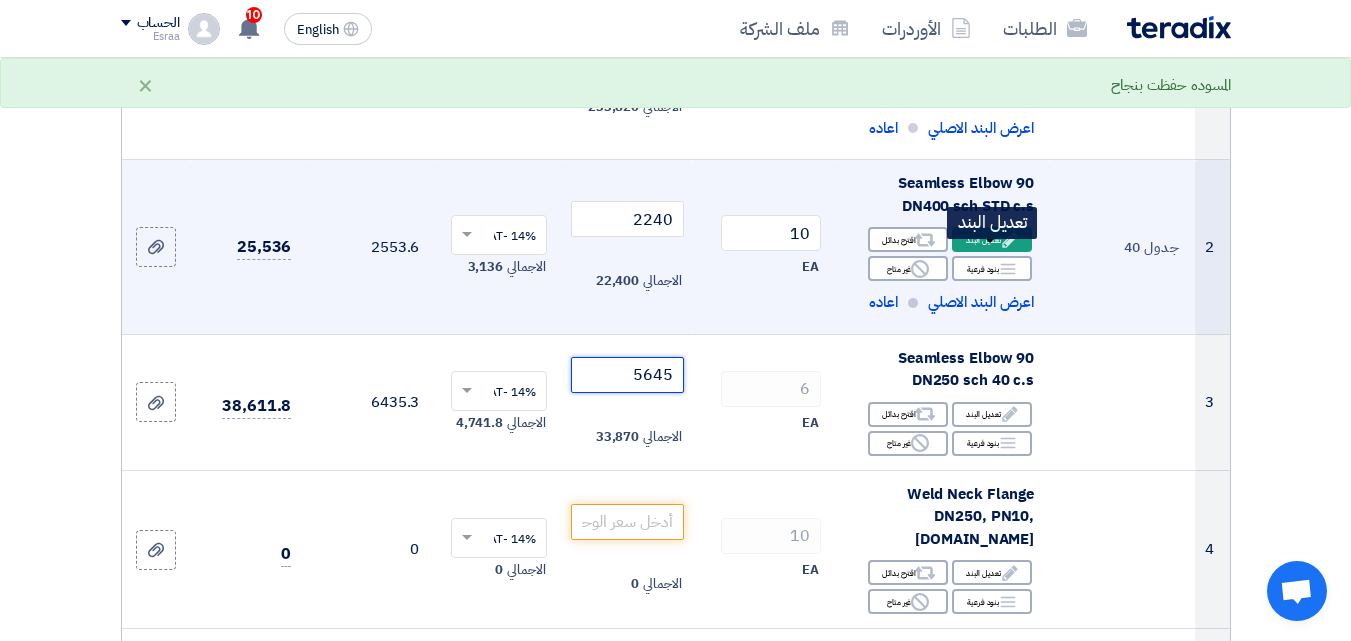 type on "5645" 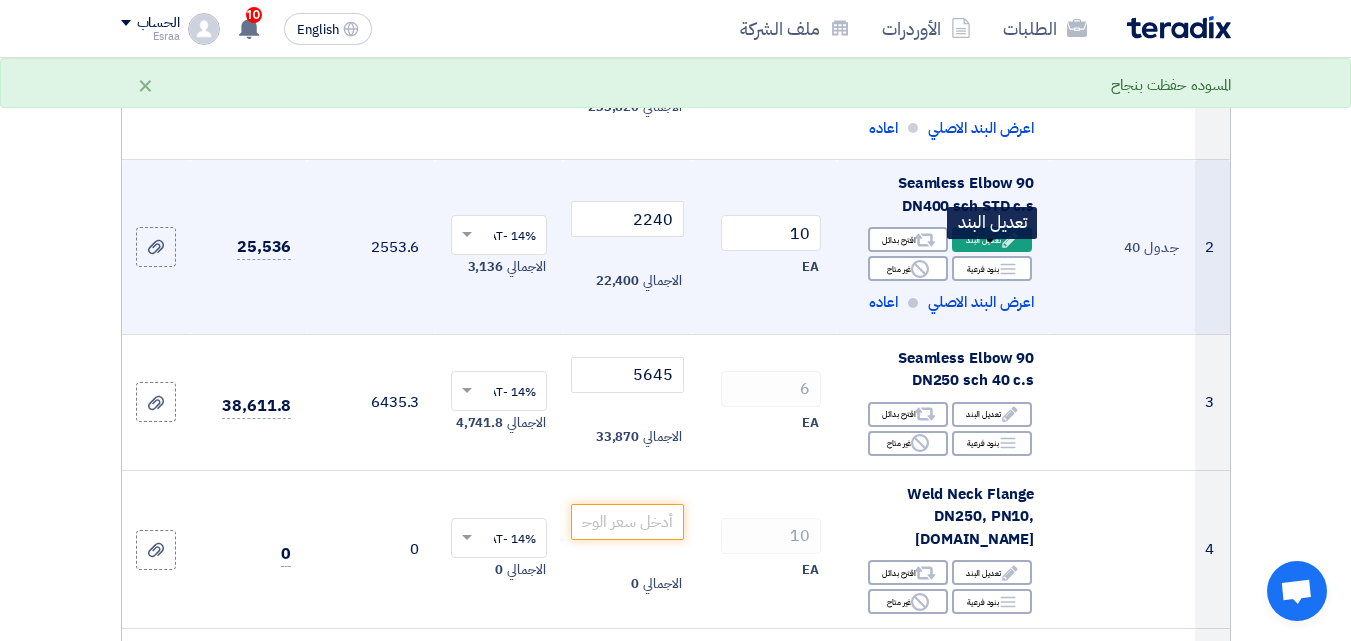 click on "Edit" 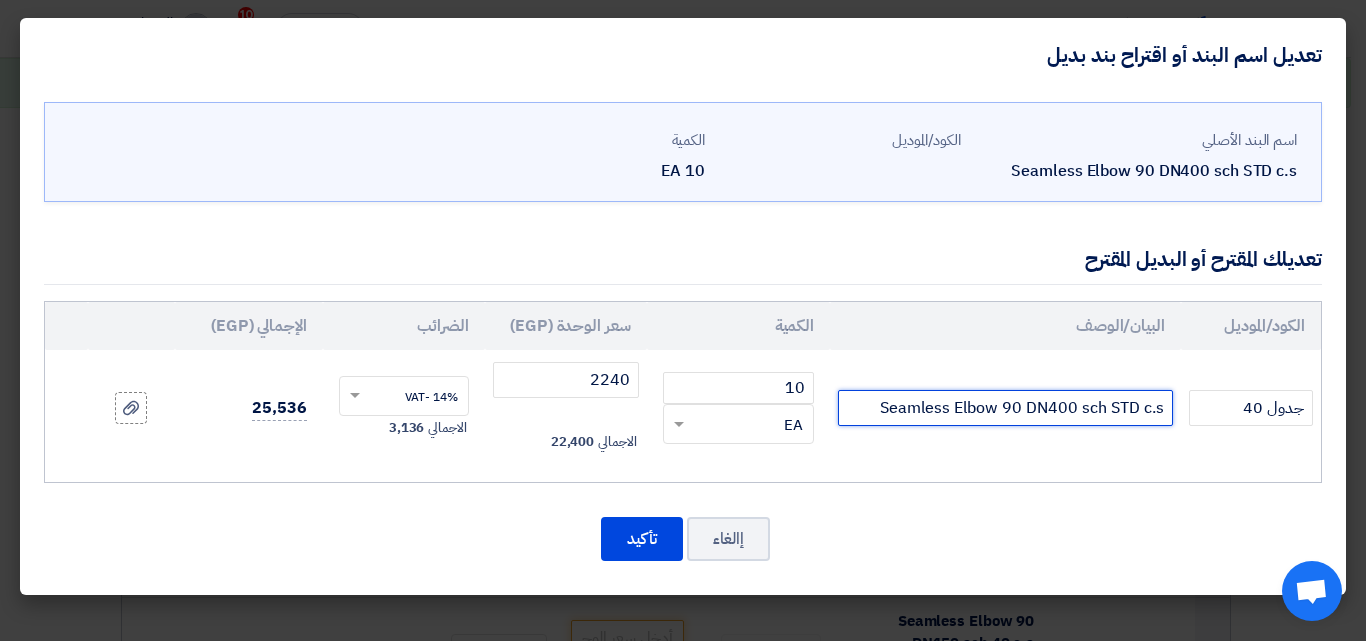 drag, startPoint x: 1142, startPoint y: 410, endPoint x: 1110, endPoint y: 407, distance: 32.140316 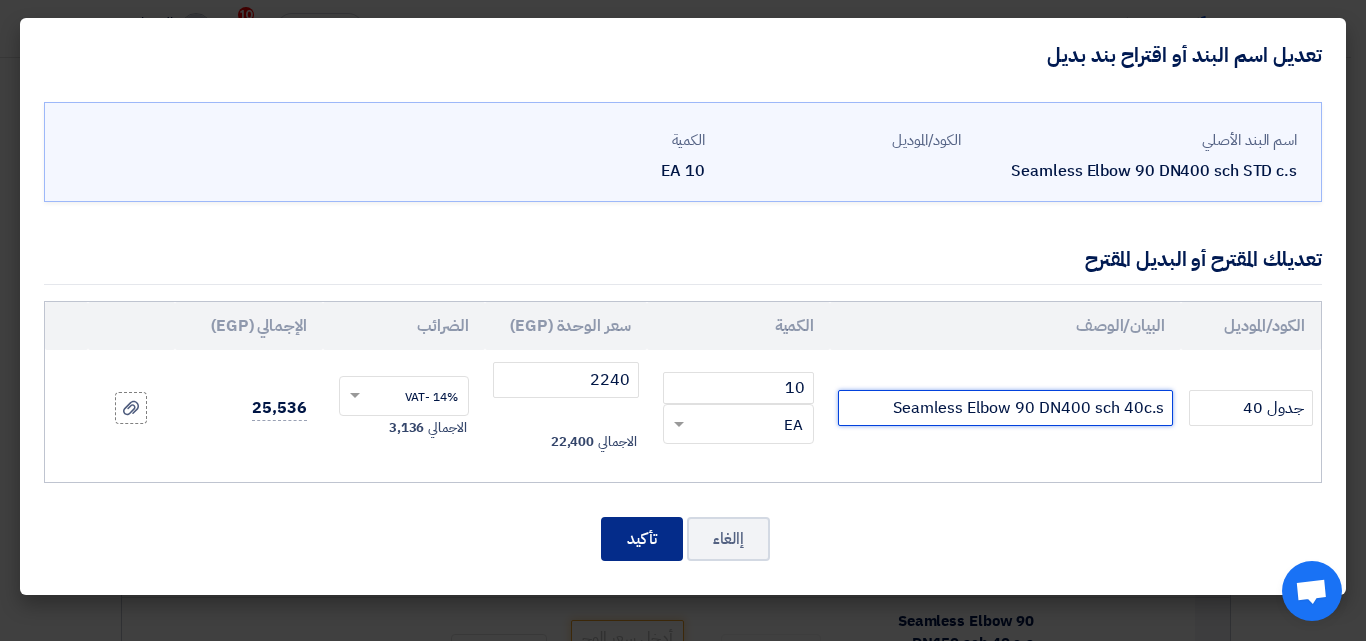 type on "Seamless Elbow 90 DN400 sch 40c.s" 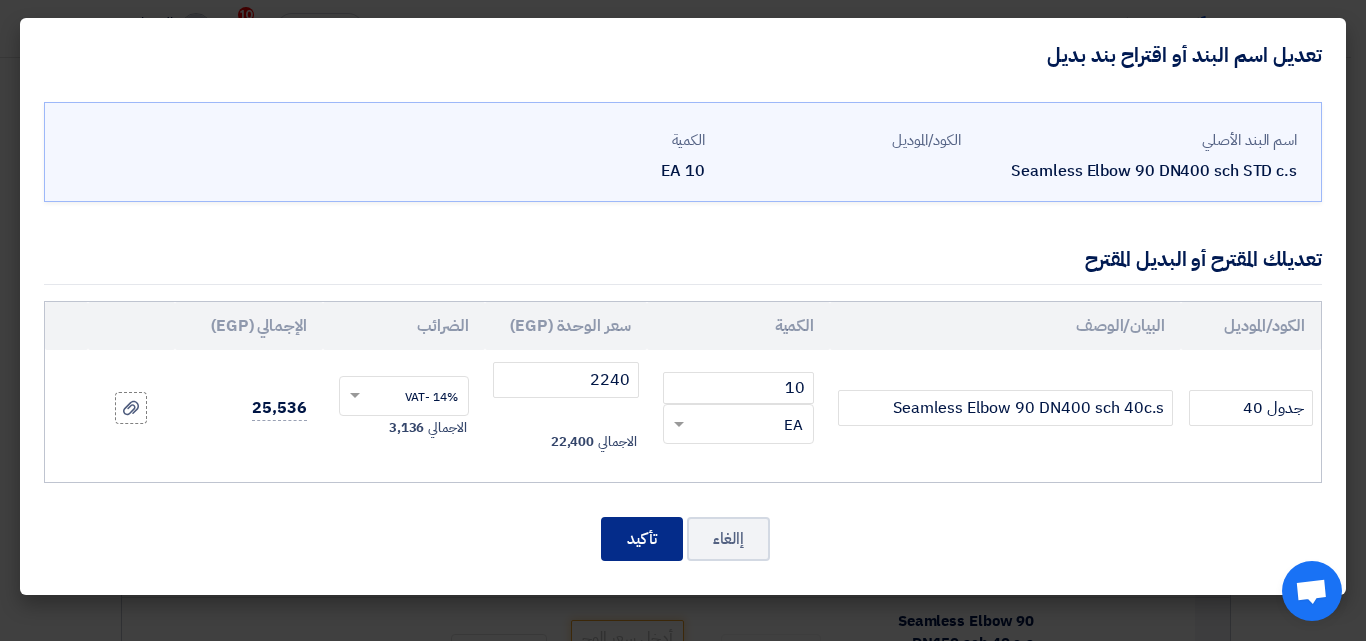 click on "تأكيد" 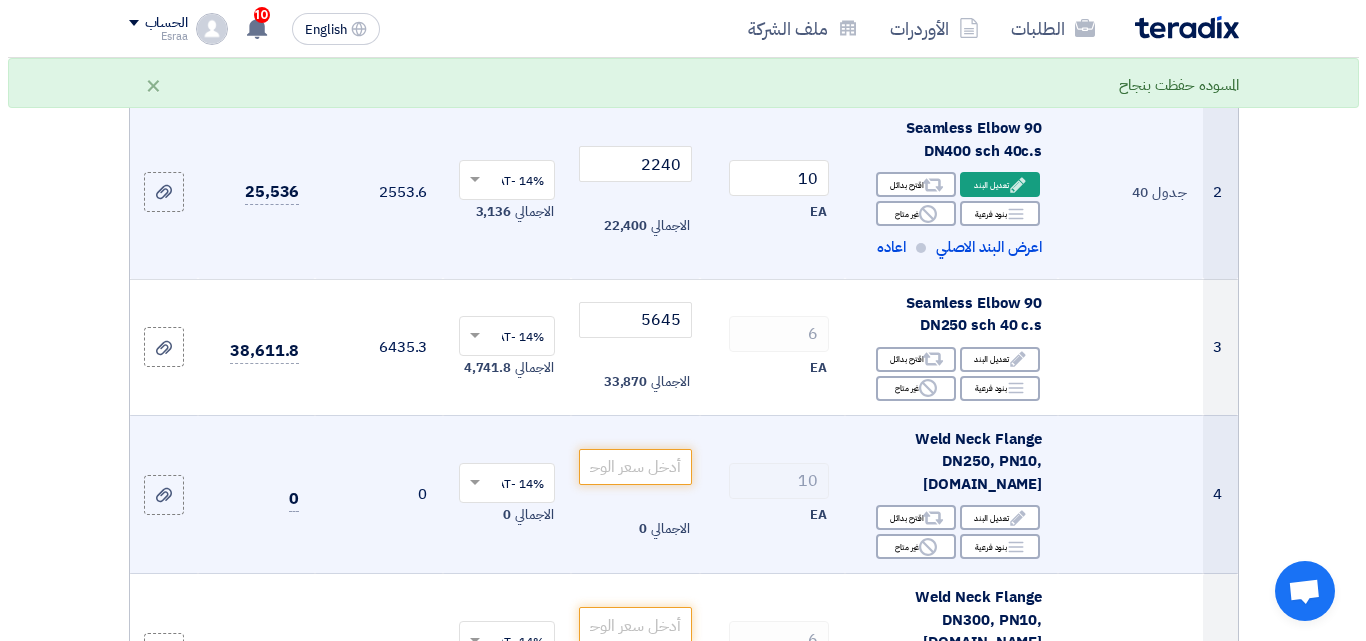 scroll, scrollTop: 500, scrollLeft: 0, axis: vertical 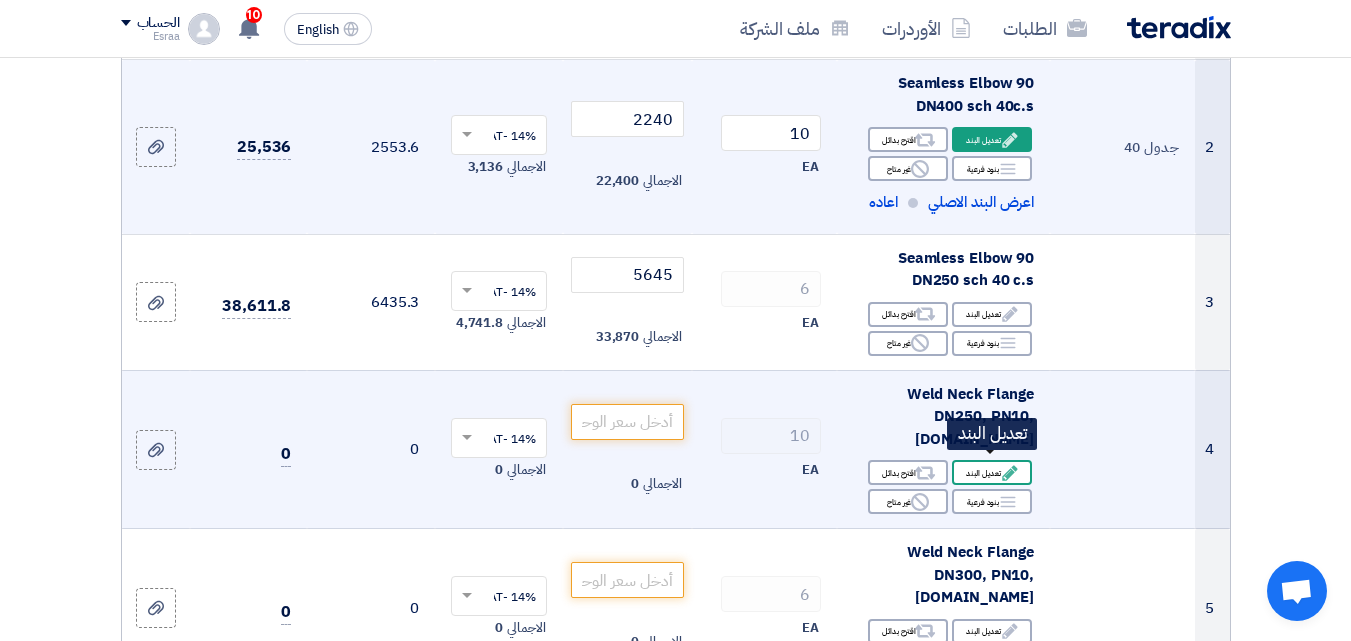 click 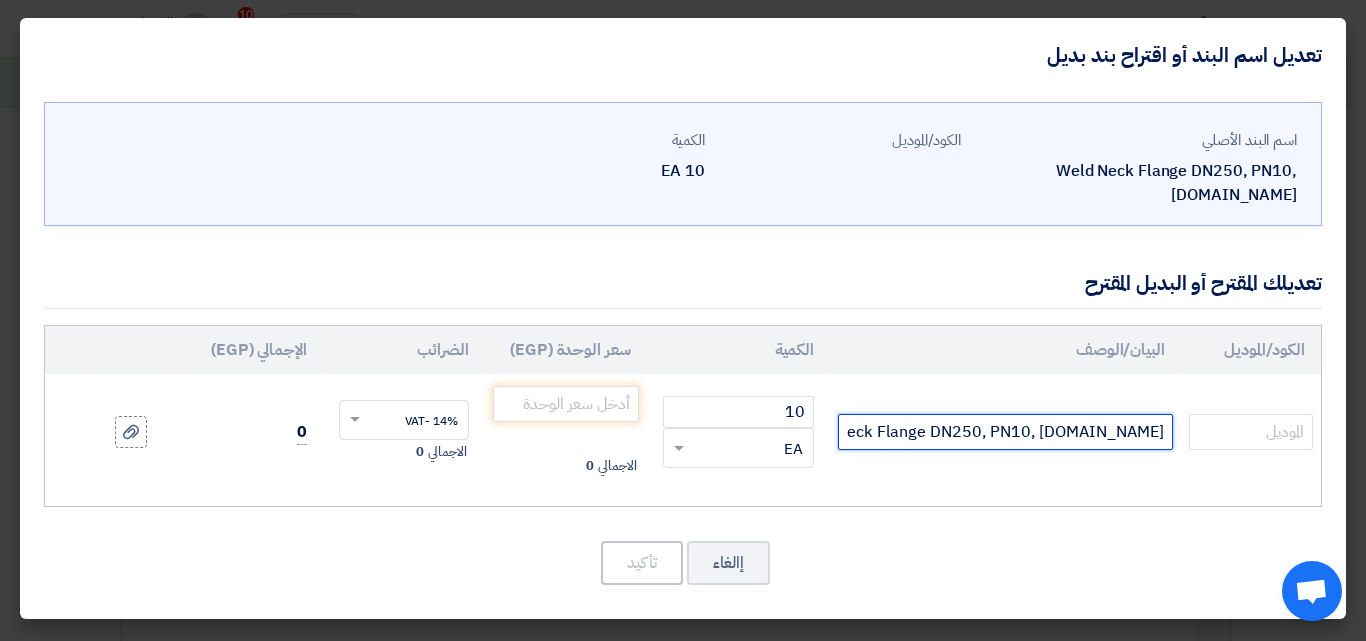 click on "Weld Neck Flange DN250, PN10, [DOMAIN_NAME]" 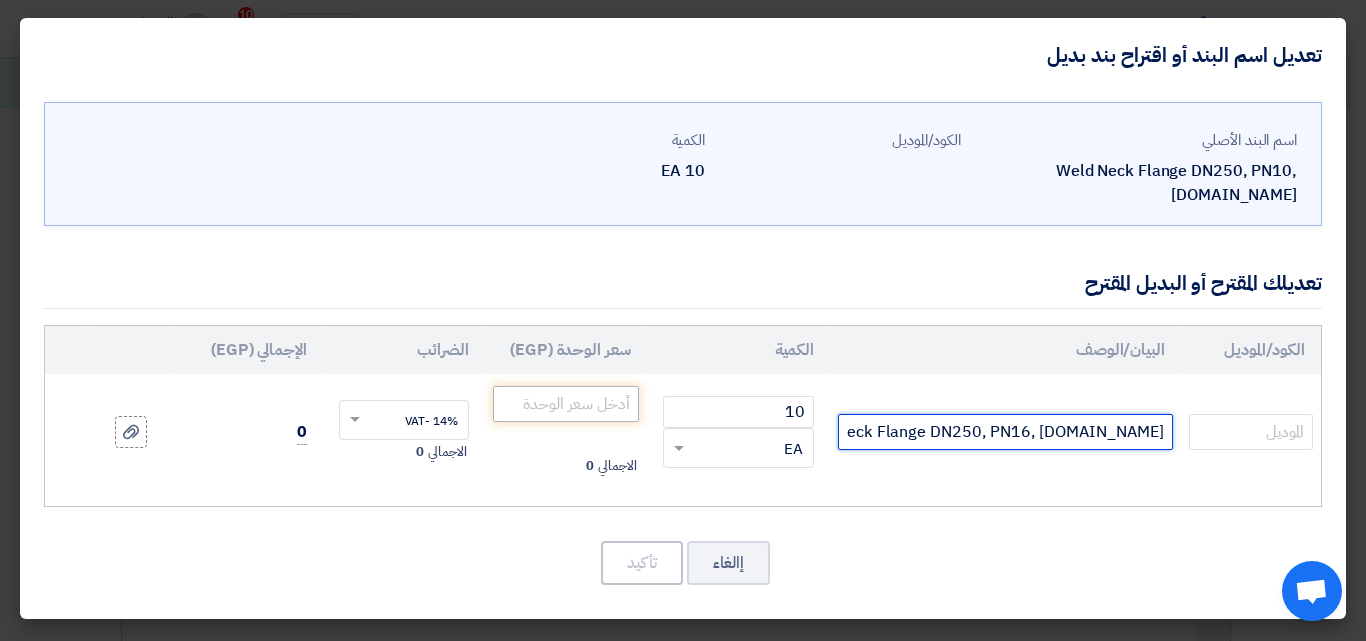 type on "Weld Neck Flange DN250, PN16, [DOMAIN_NAME]" 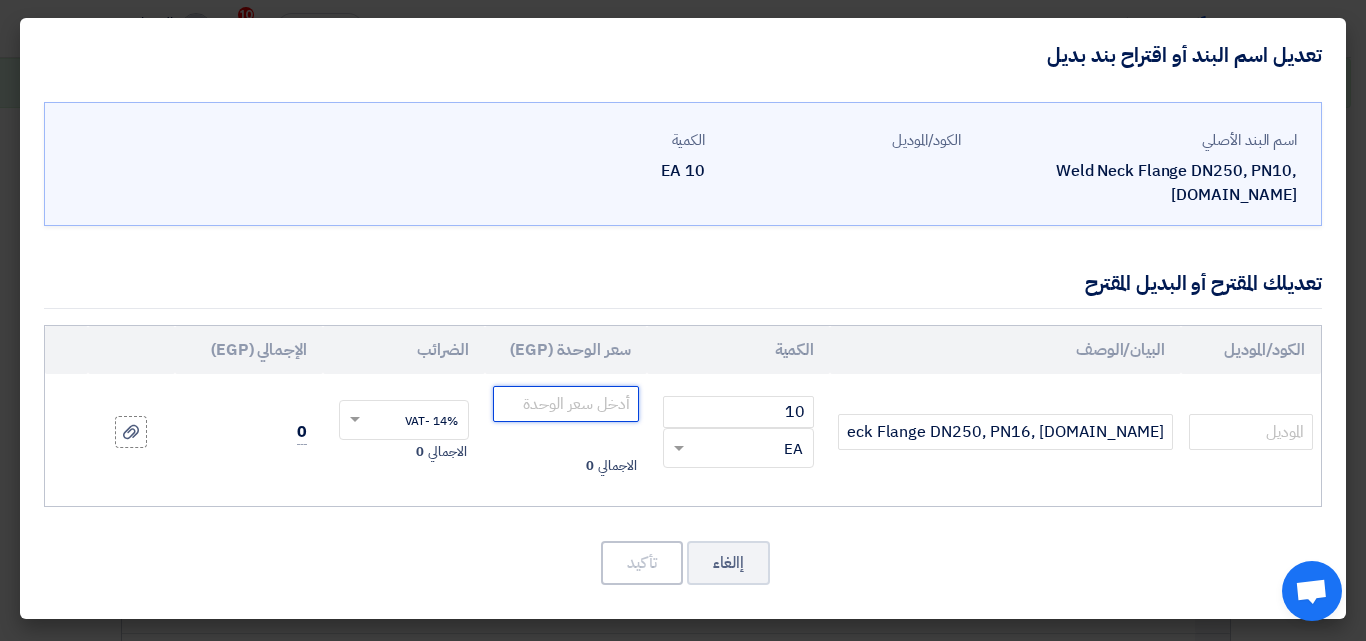 click 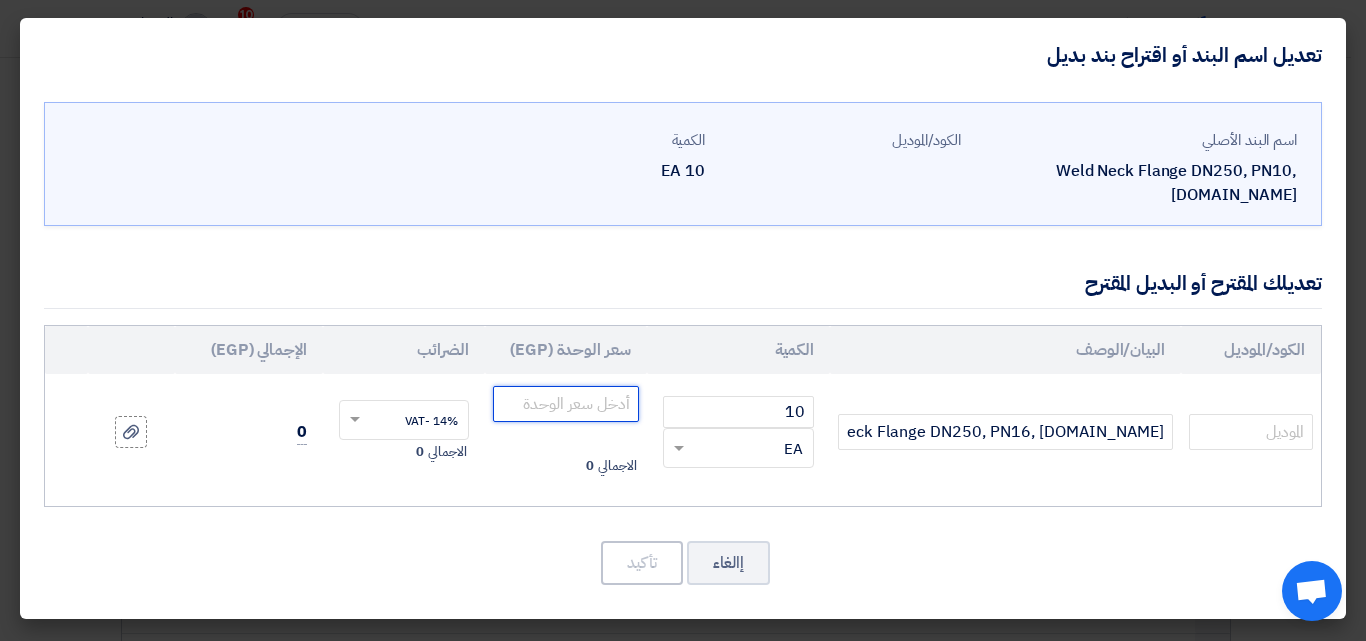 click 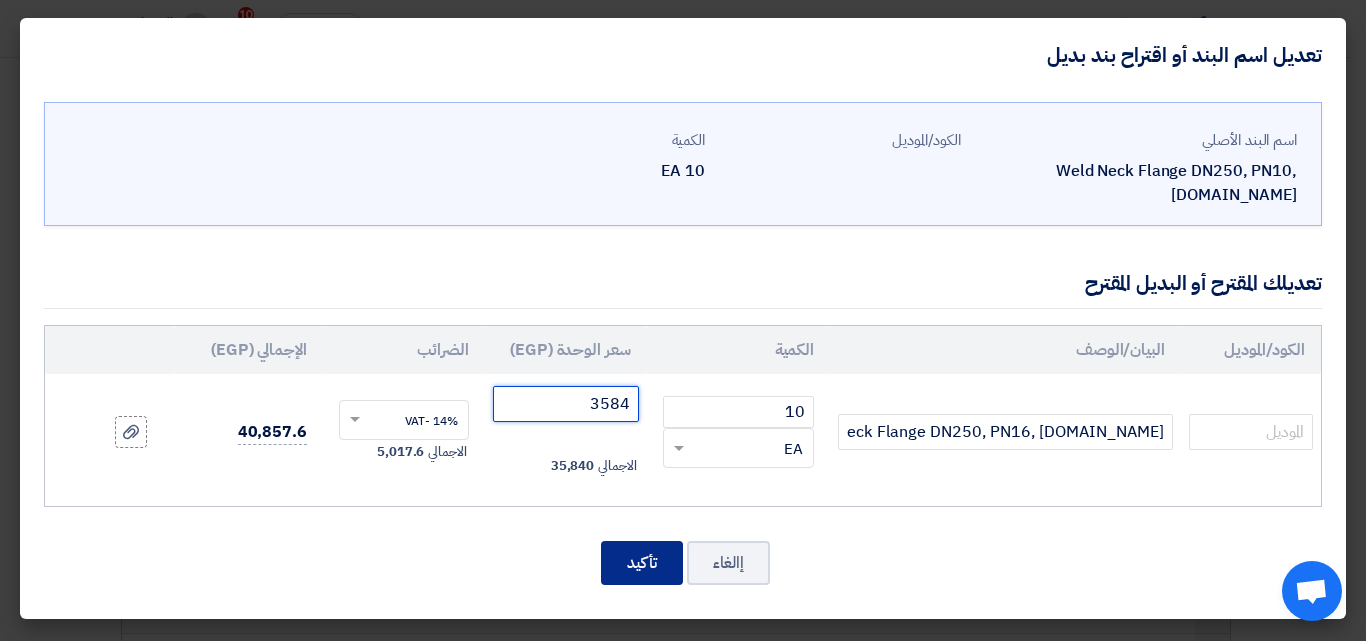 type on "3584" 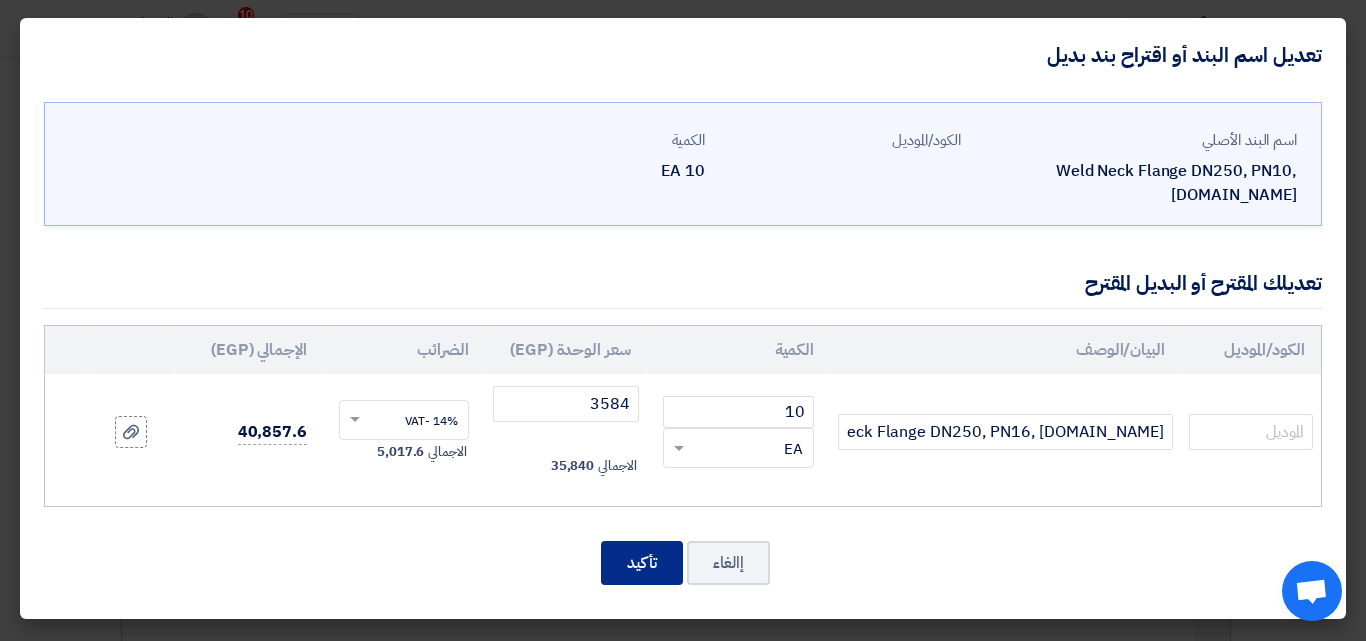 click on "تأكيد" 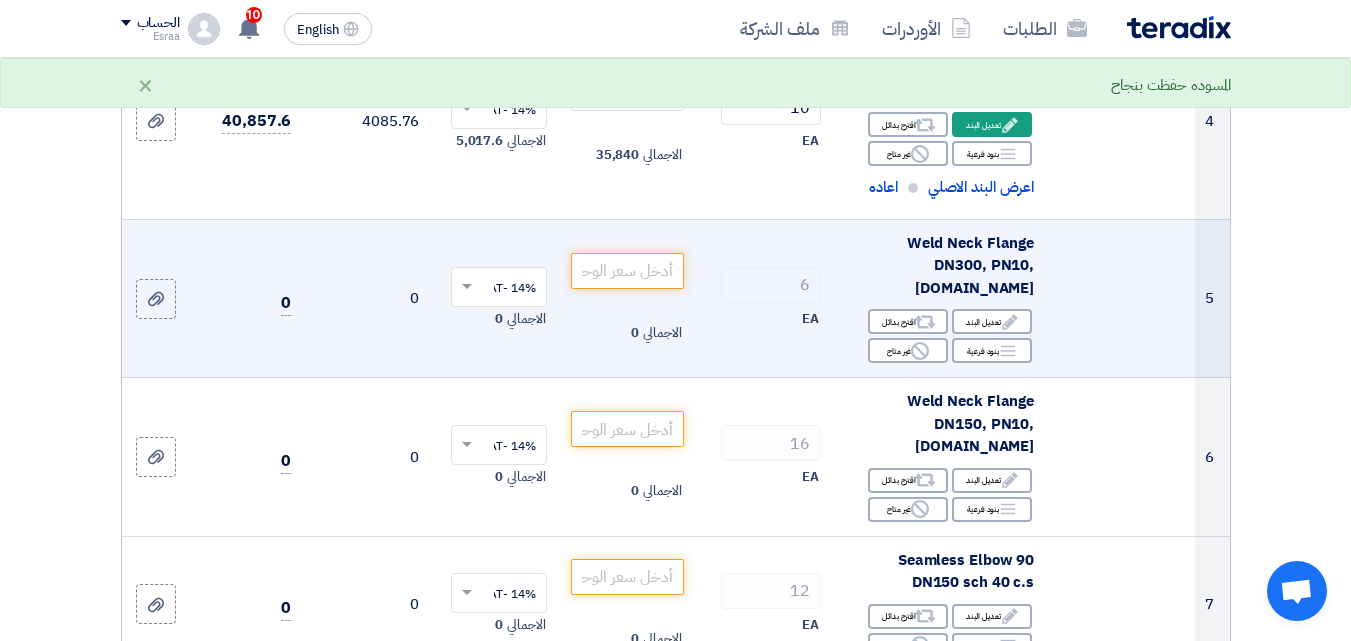 scroll, scrollTop: 748, scrollLeft: 0, axis: vertical 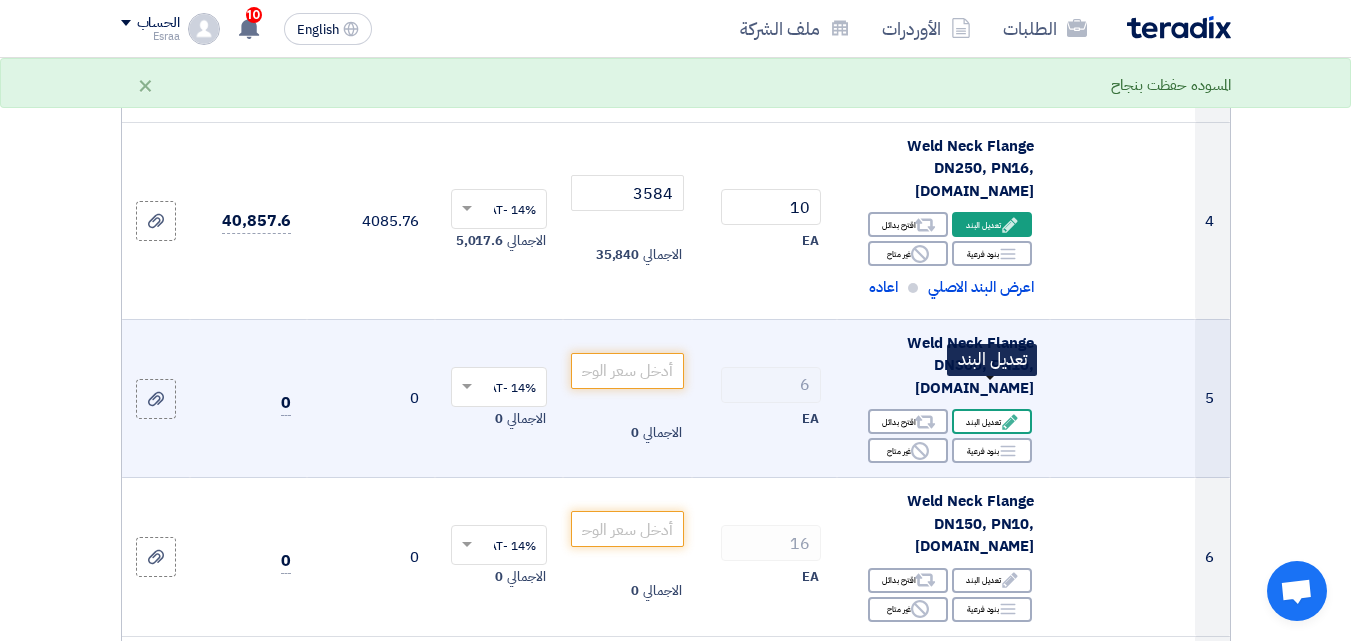 click on "Edit
تعديل البند" 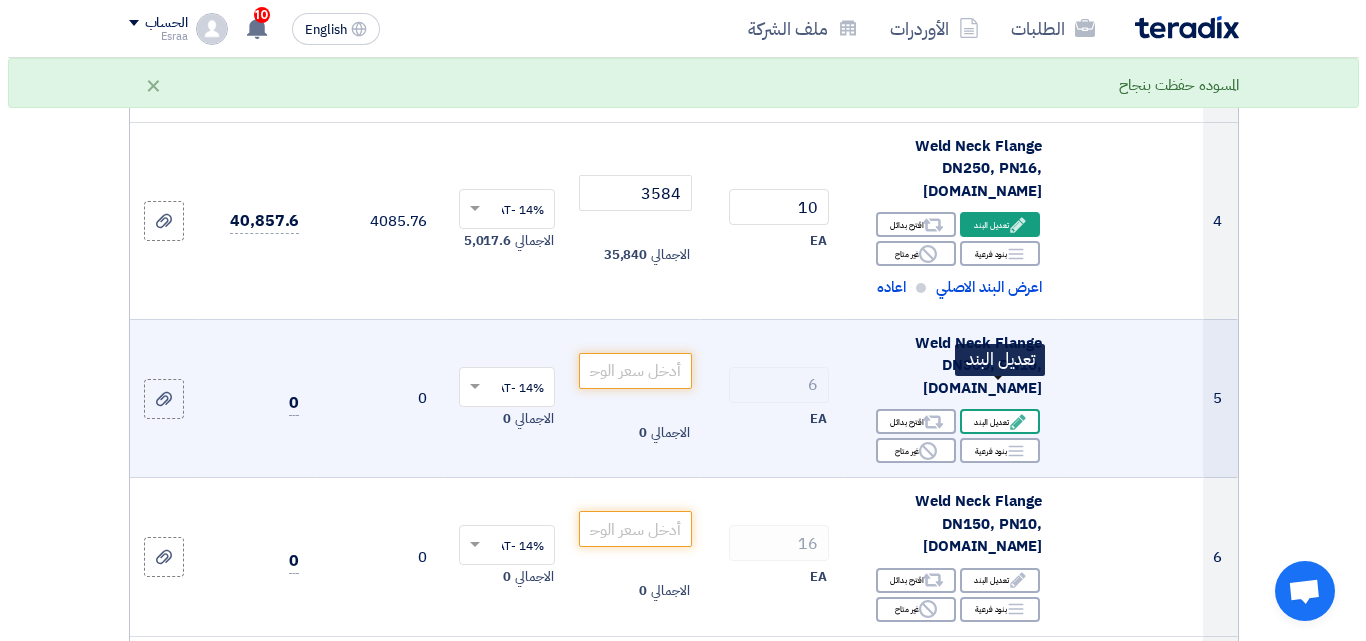 scroll, scrollTop: 574, scrollLeft: 0, axis: vertical 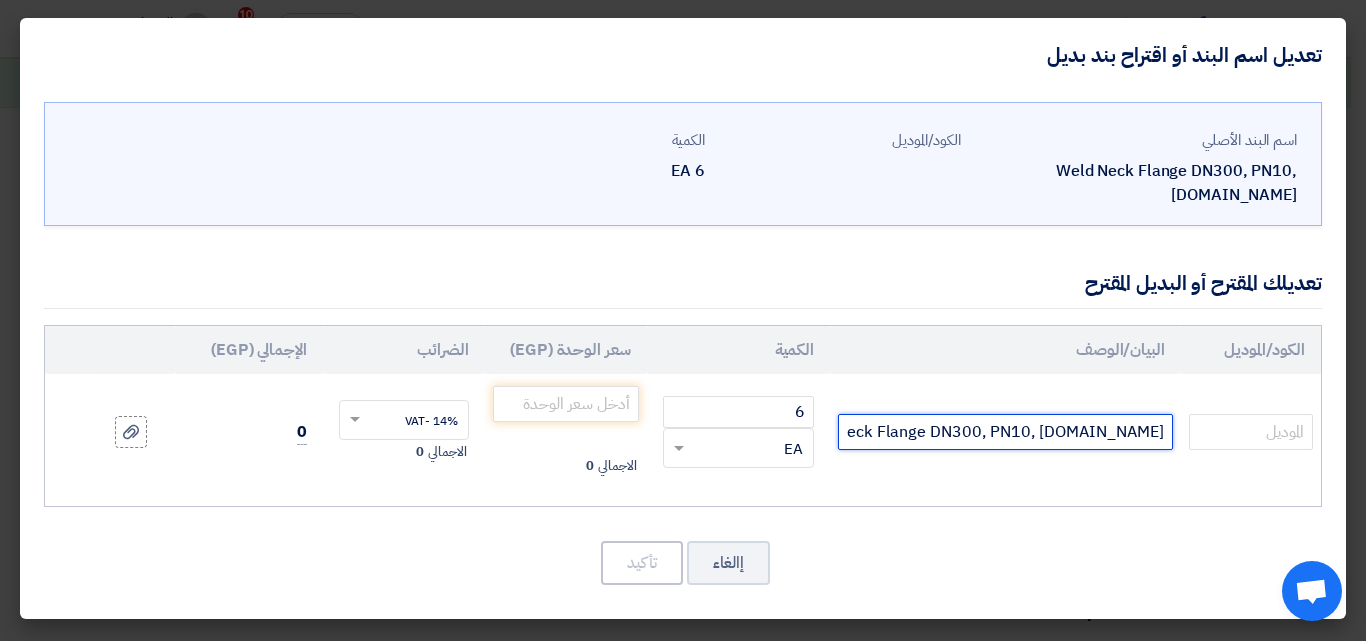 click on "Weld Neck Flange DN300, PN10, [DOMAIN_NAME]" 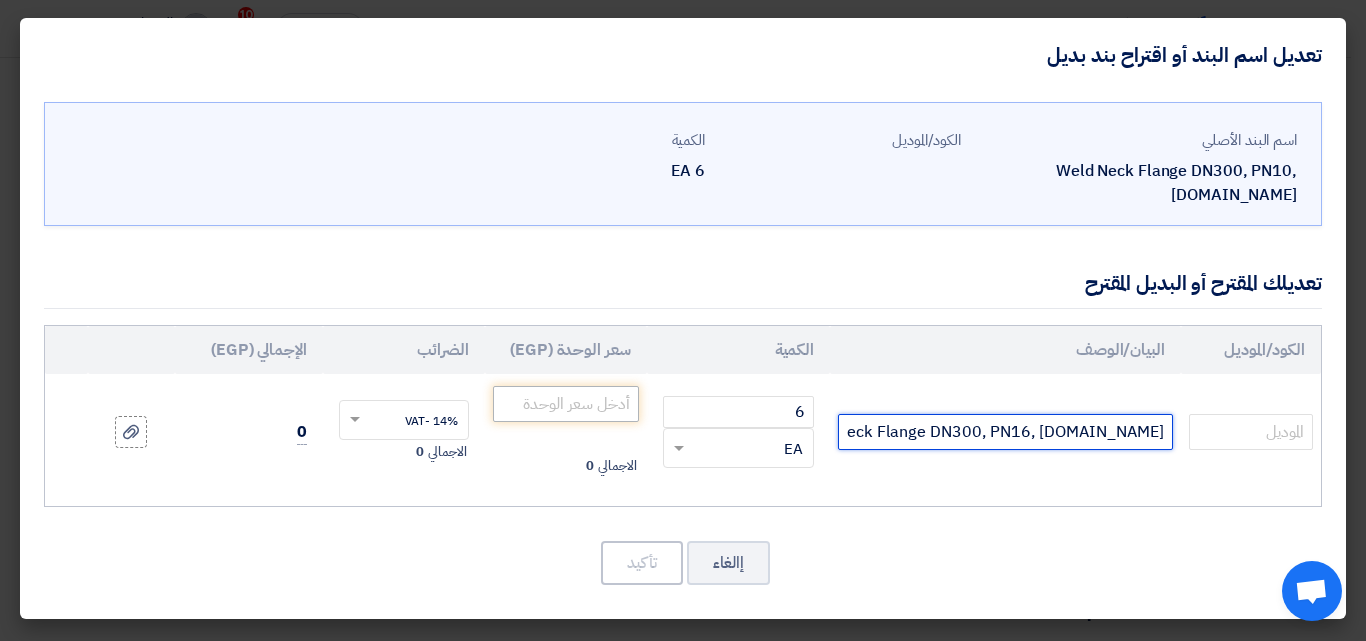 type on "Weld Neck Flange DN300, PN16, [DOMAIN_NAME]" 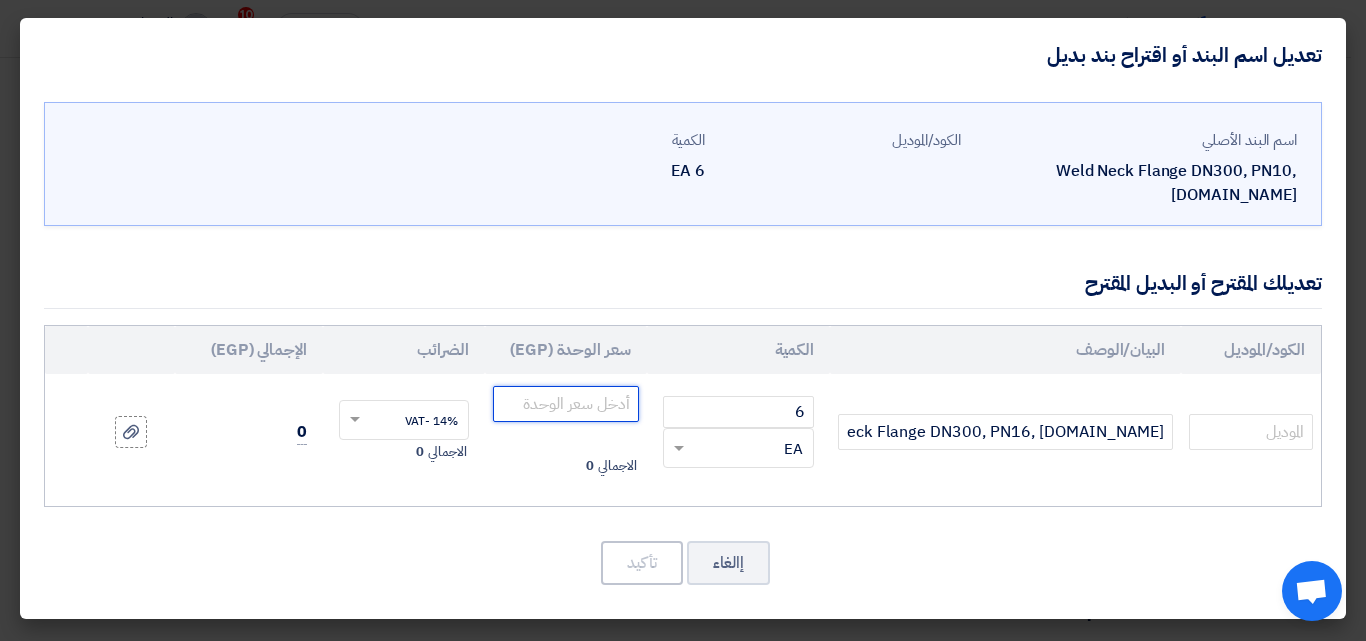 click 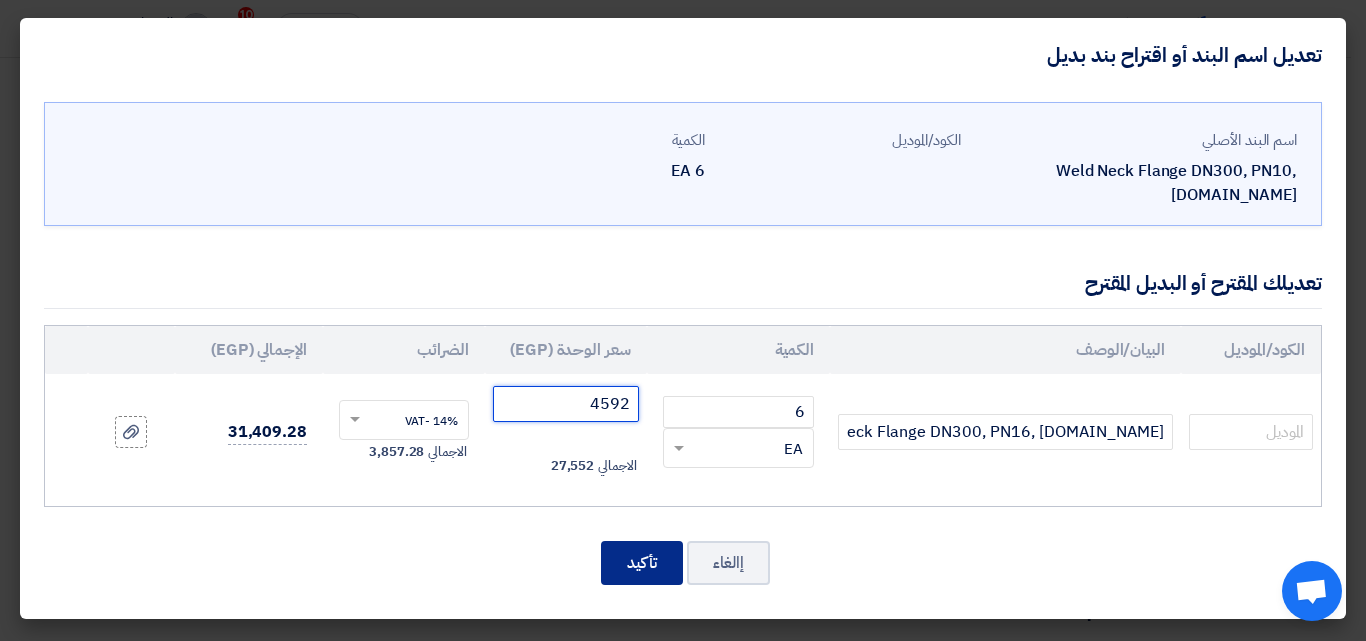 type on "4592" 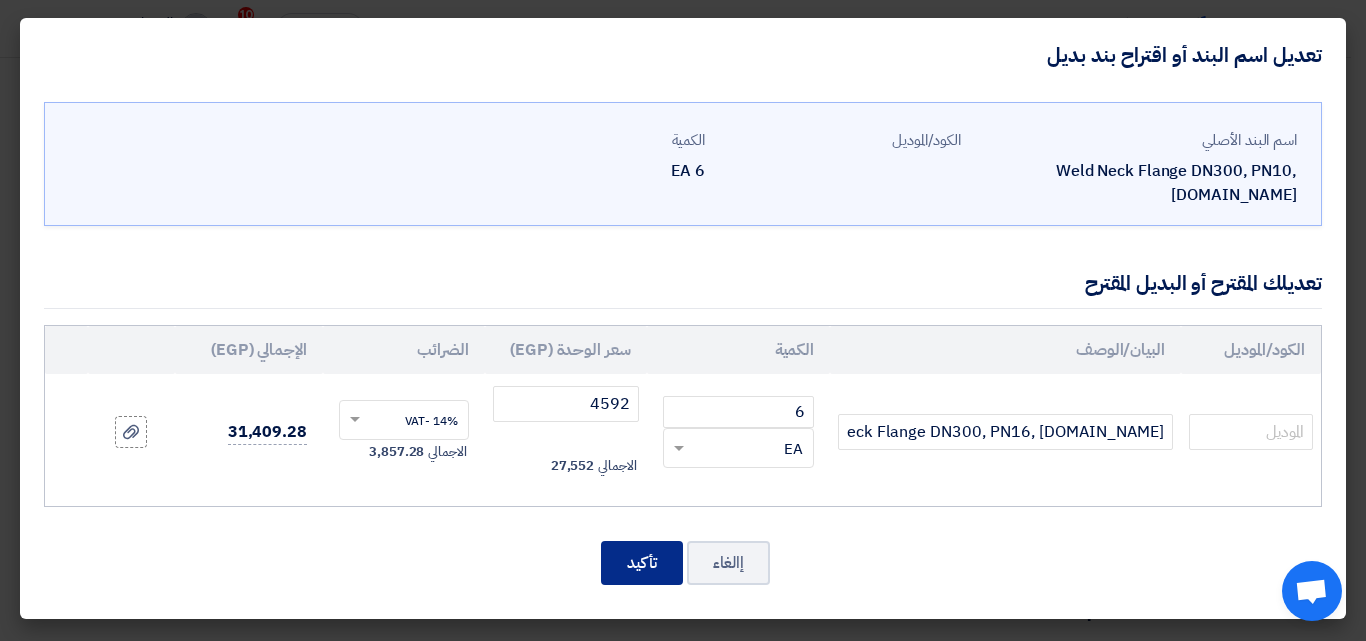 click on "تأكيد" 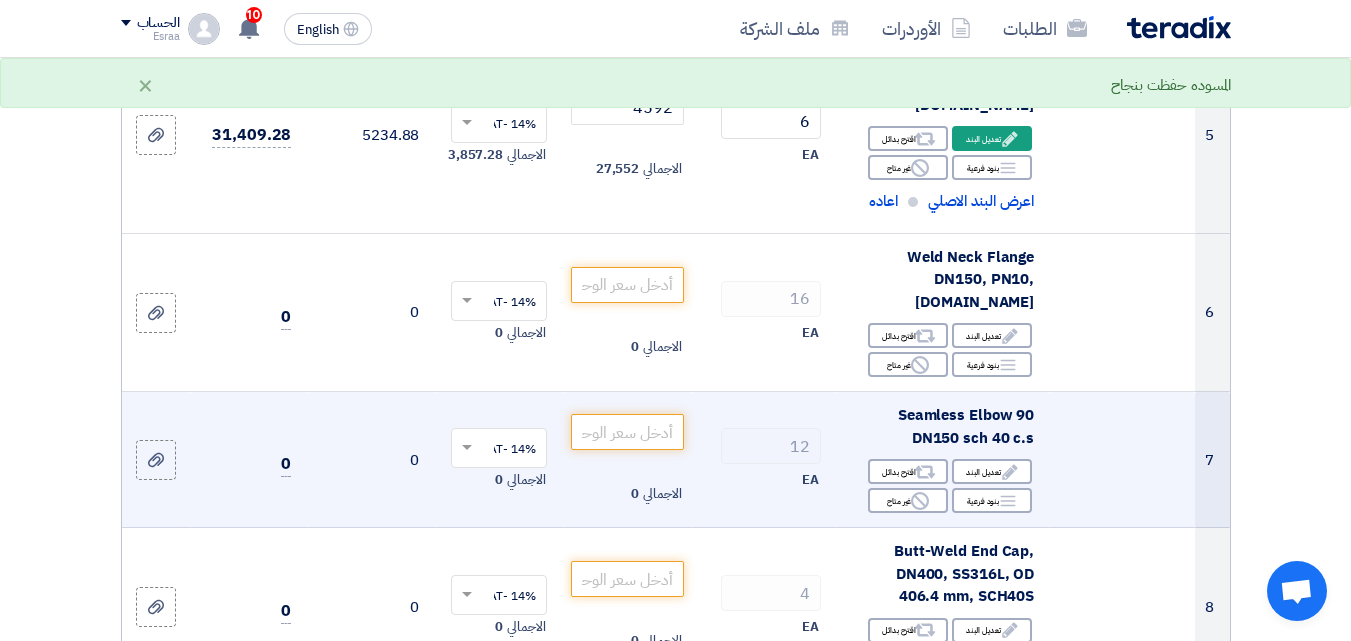 scroll, scrollTop: 997, scrollLeft: 0, axis: vertical 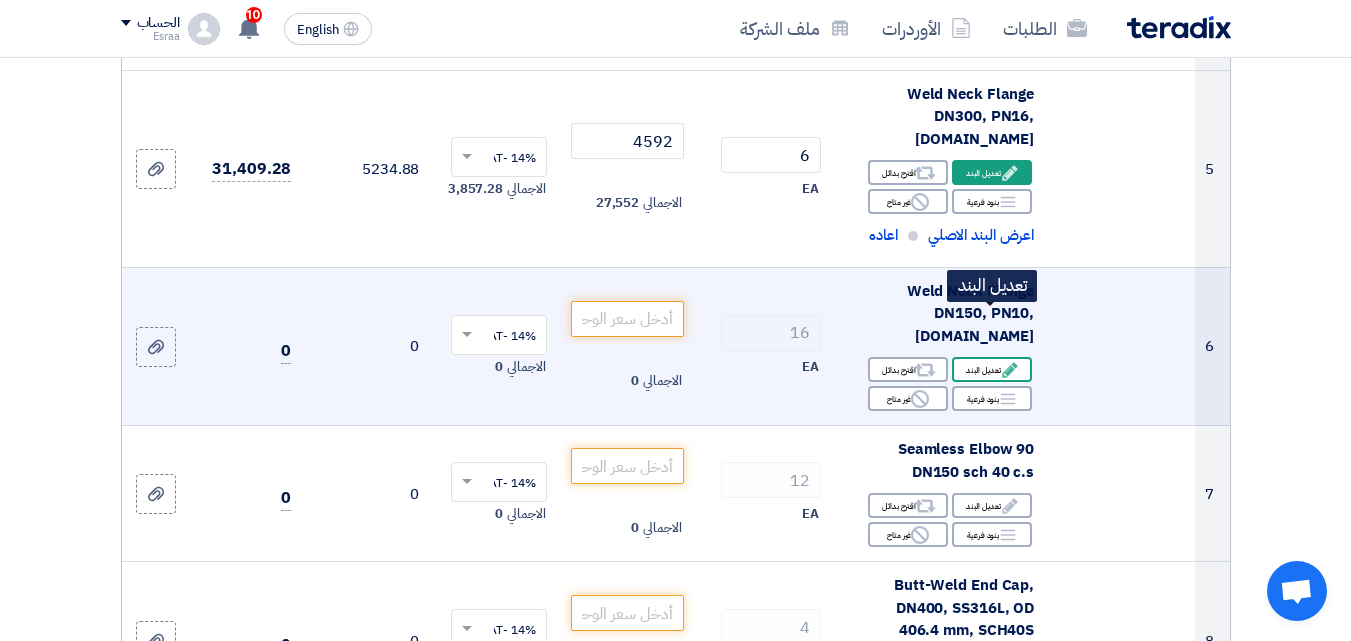 click on "Edit
تعديل البند" 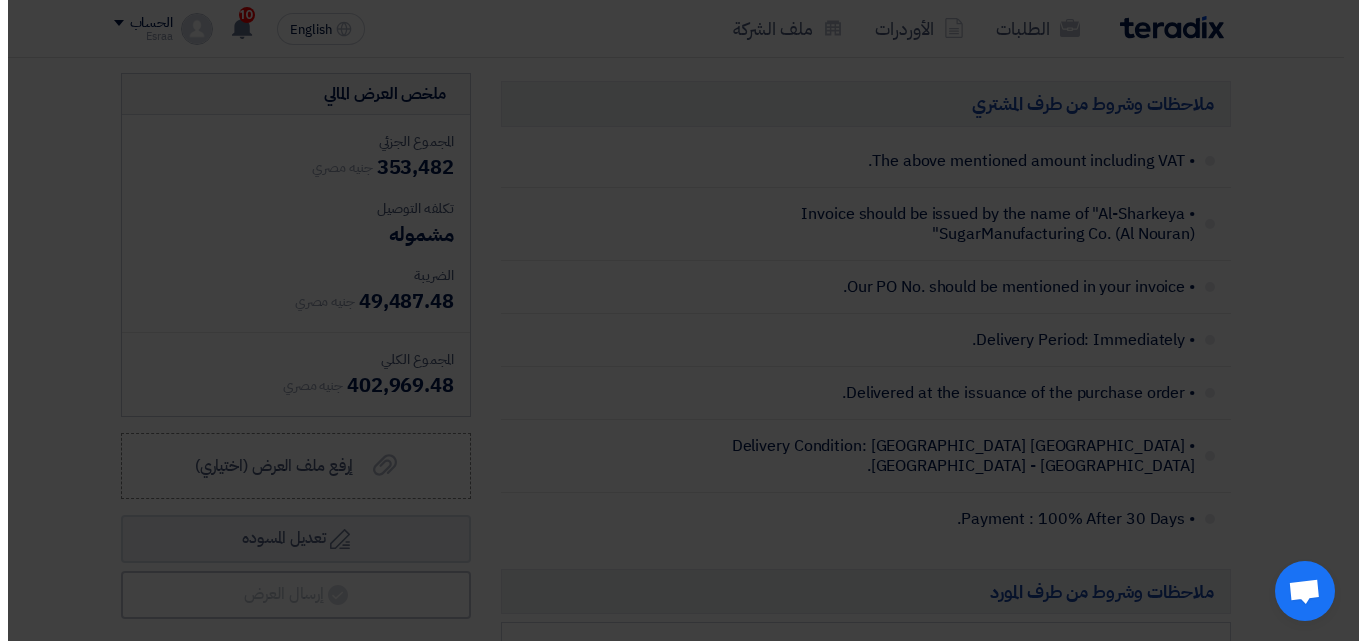 scroll, scrollTop: 649, scrollLeft: 0, axis: vertical 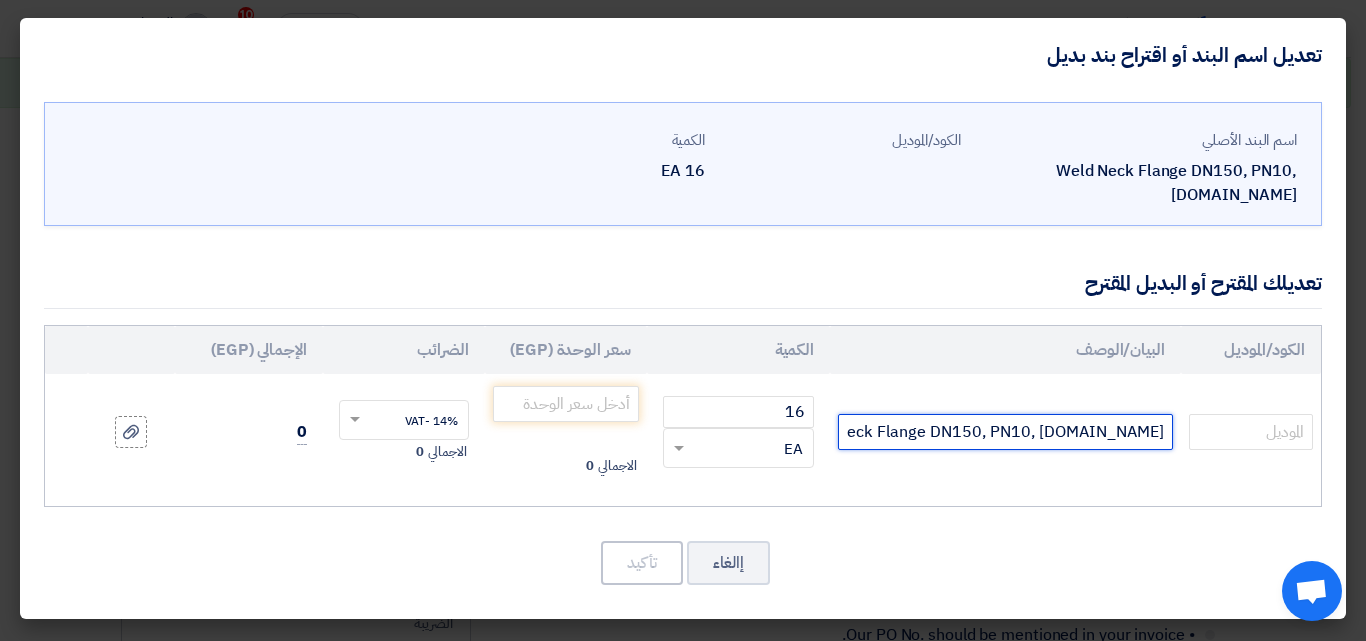 click on "Weld Neck Flange DN150, PN10, [DOMAIN_NAME]" 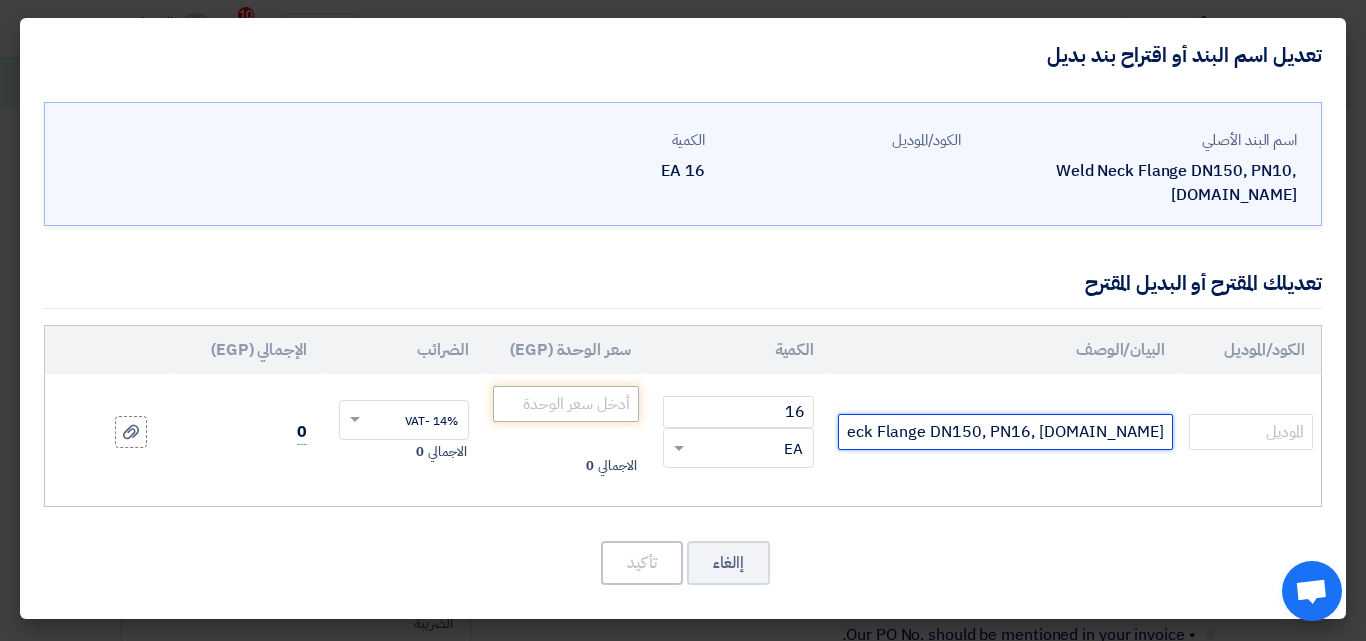 type on "Weld Neck Flange DN150, PN16, [DOMAIN_NAME]" 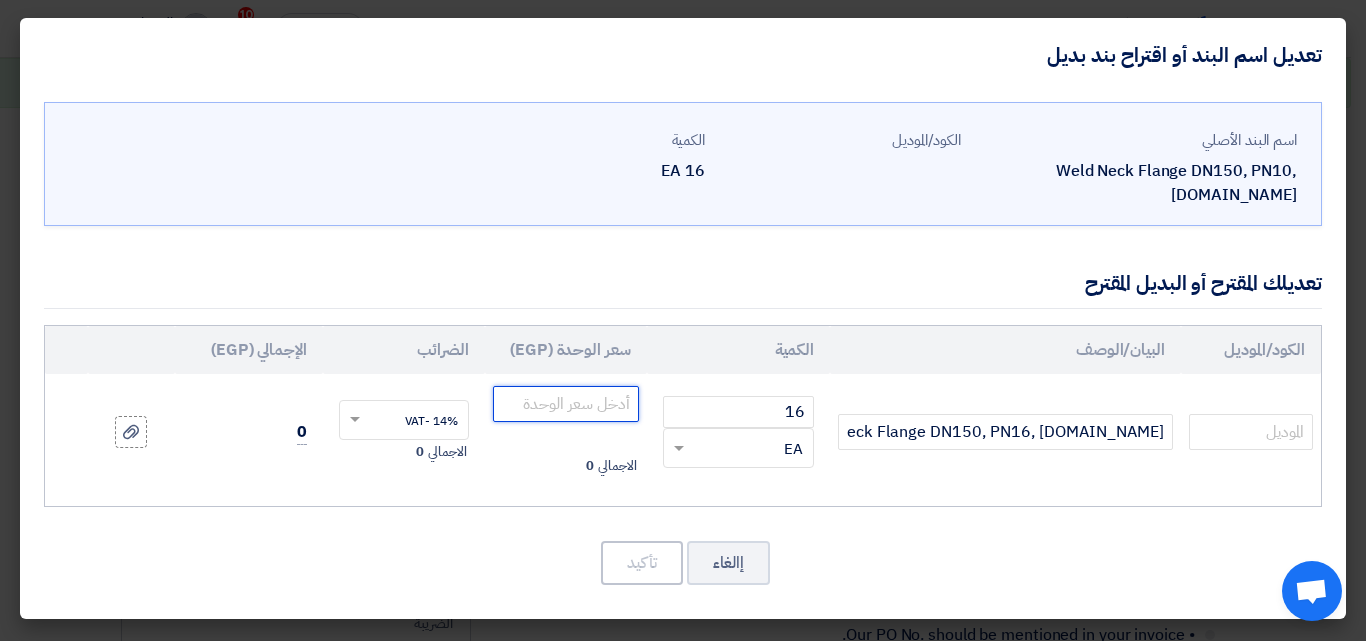click 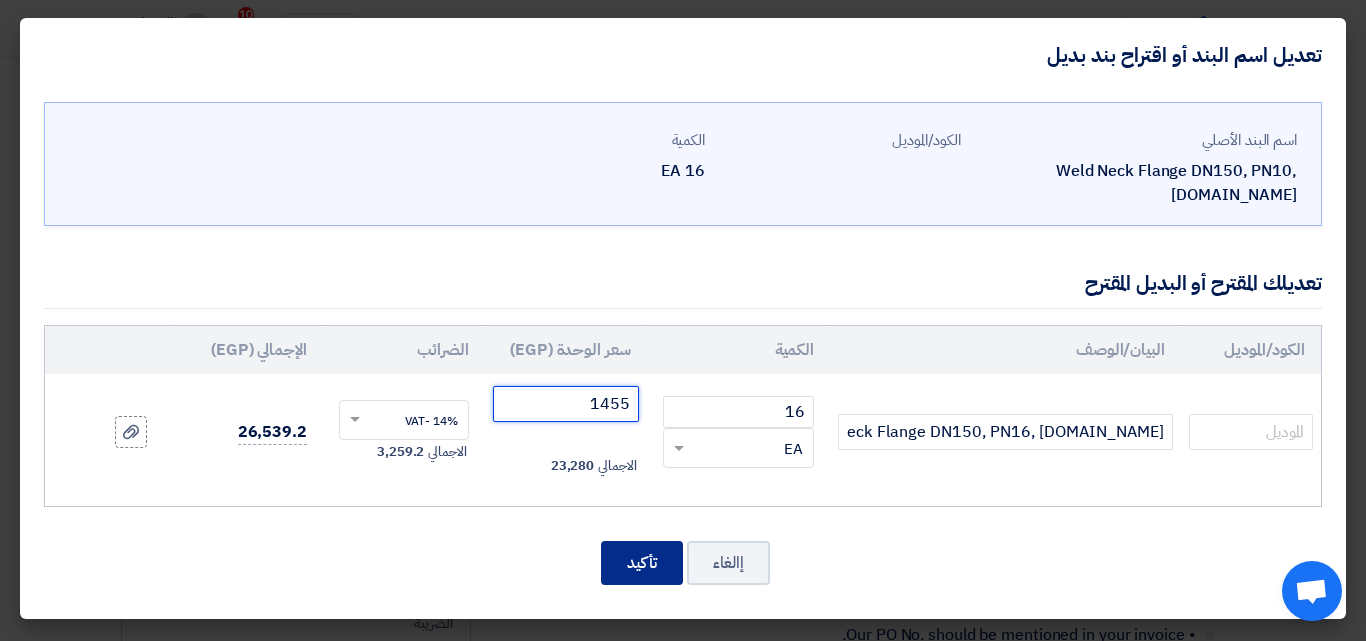 type on "1455" 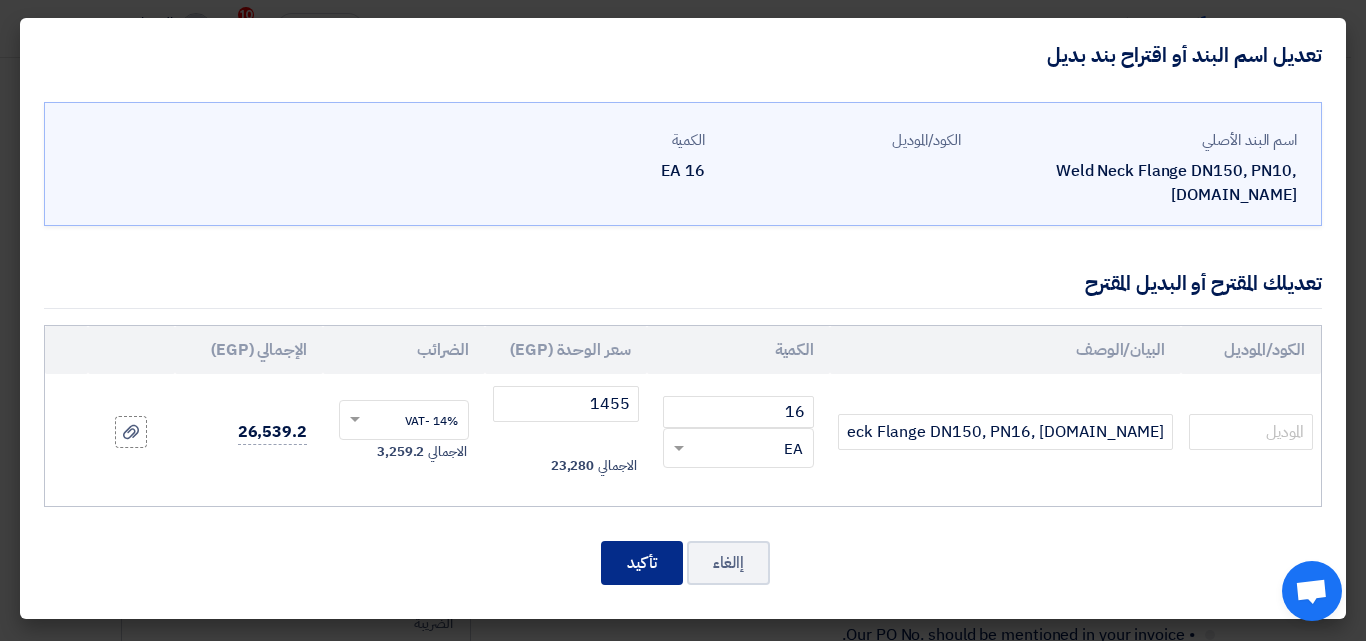 click on "تأكيد" 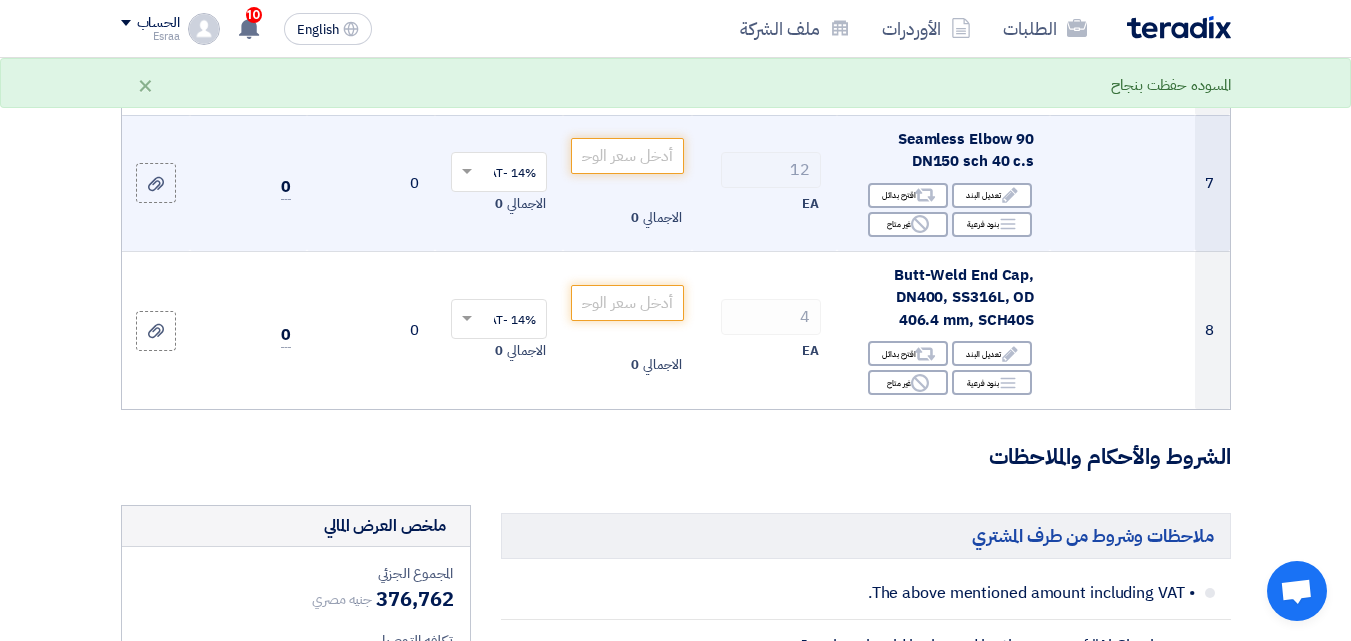 scroll, scrollTop: 1246, scrollLeft: 0, axis: vertical 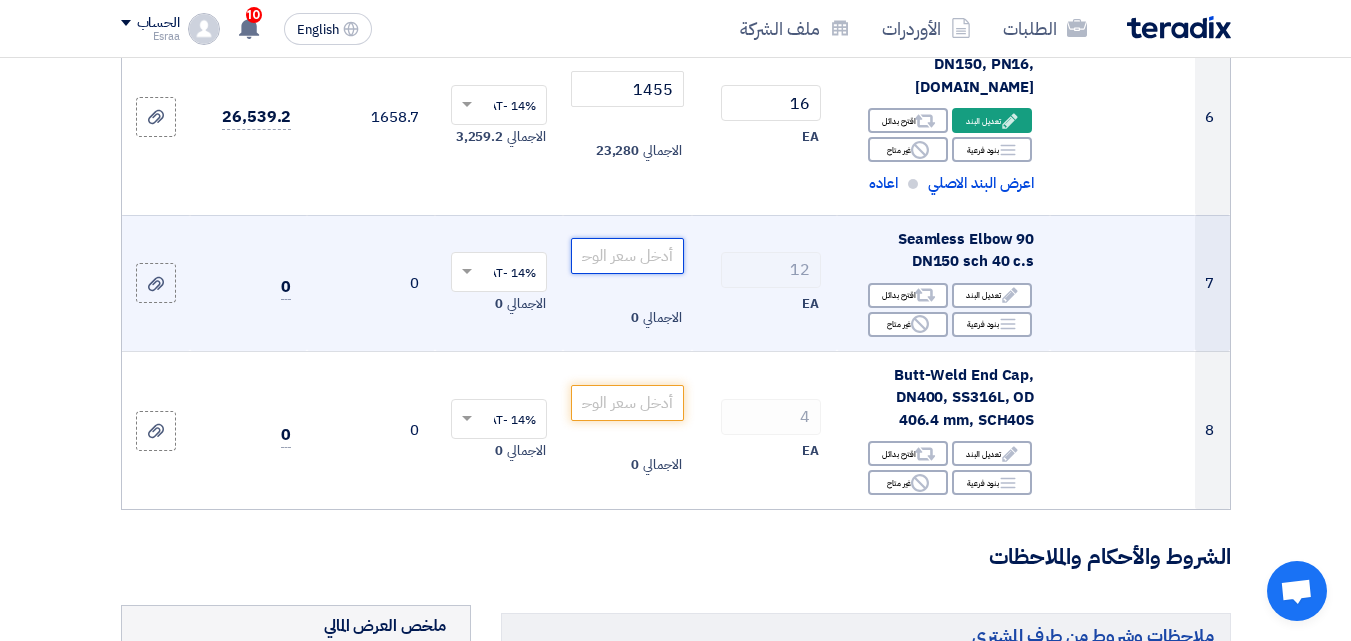 click 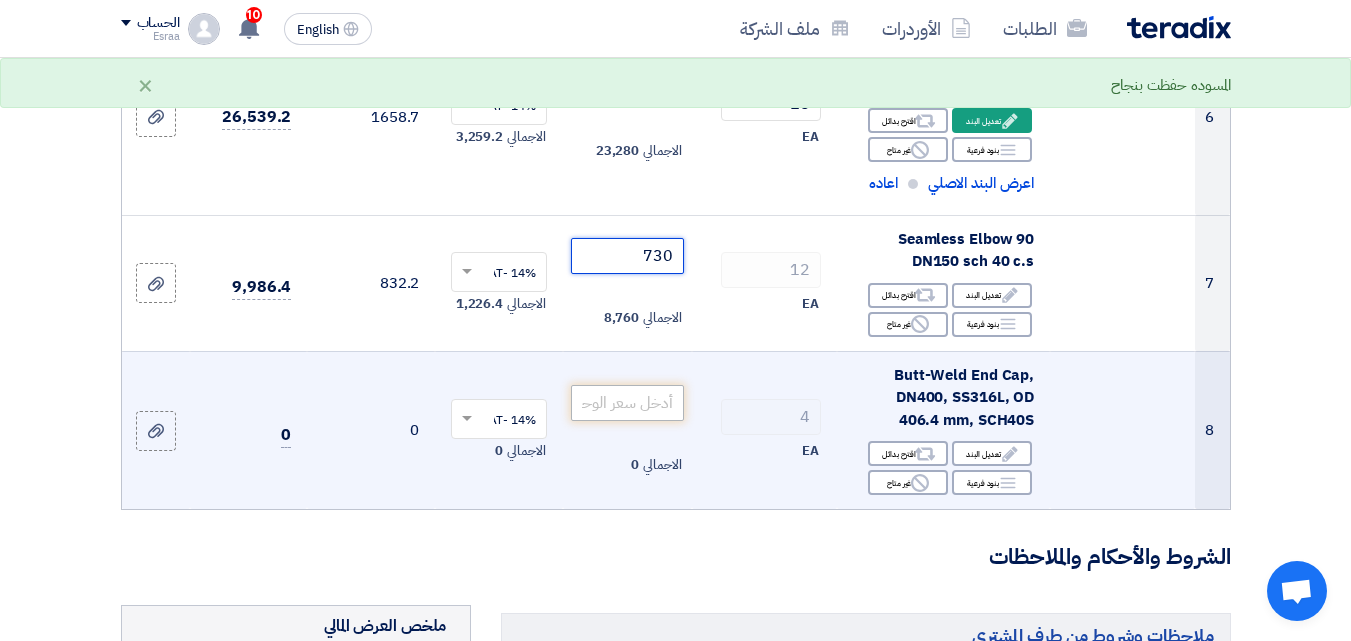 type on "730" 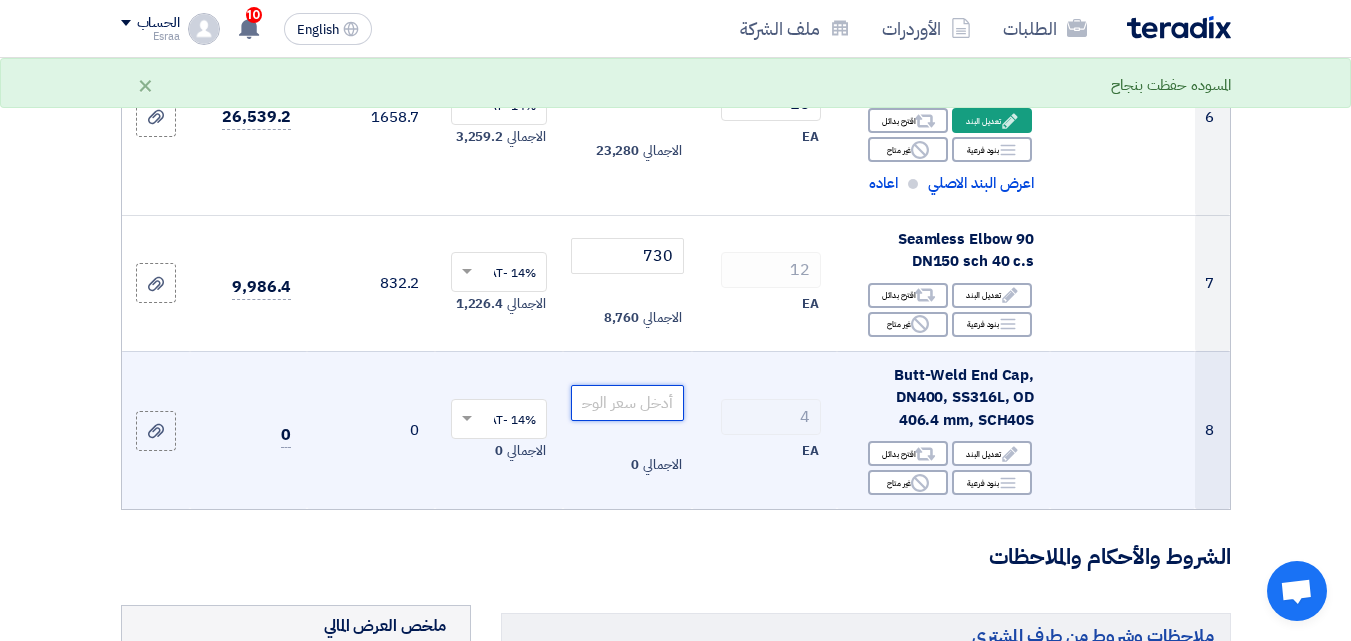 click 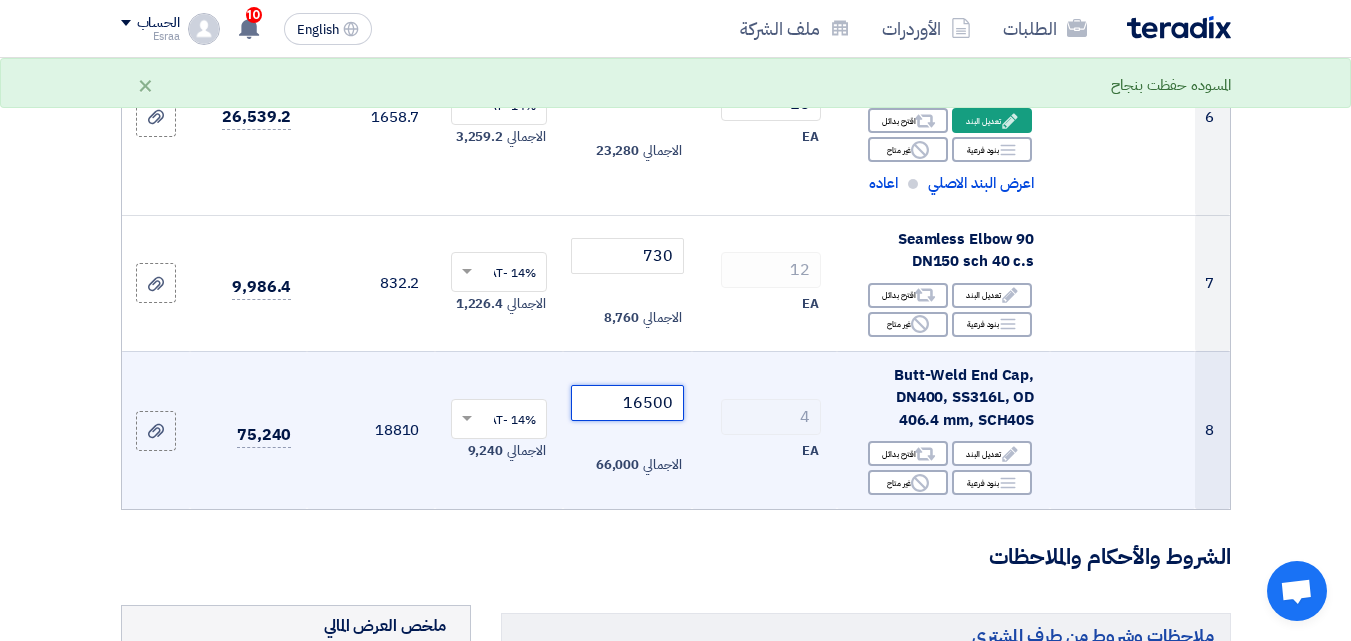 type on "16500" 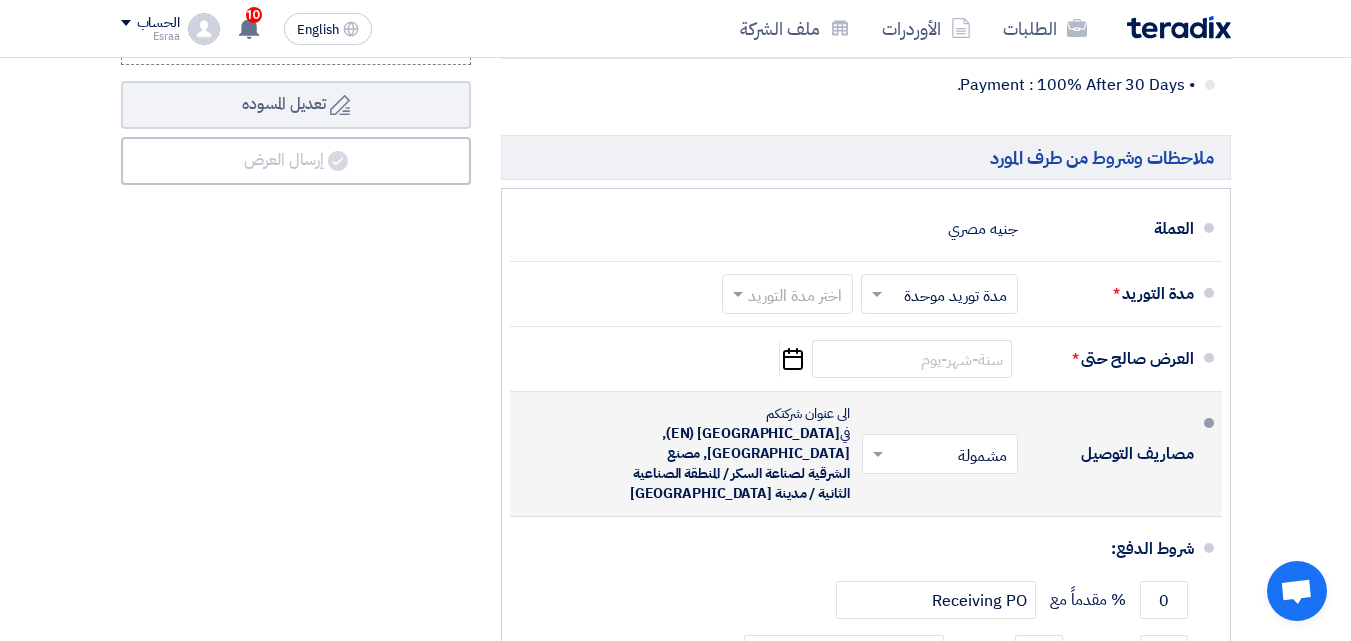 scroll, scrollTop: 2000, scrollLeft: 0, axis: vertical 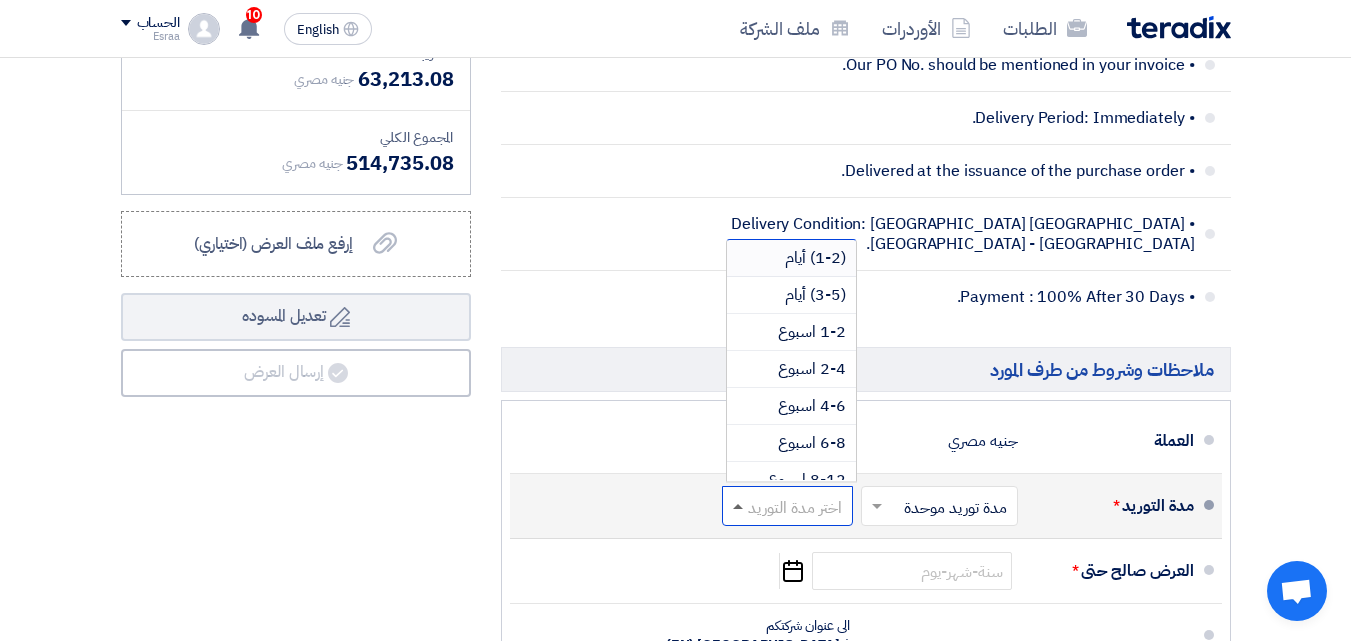 click 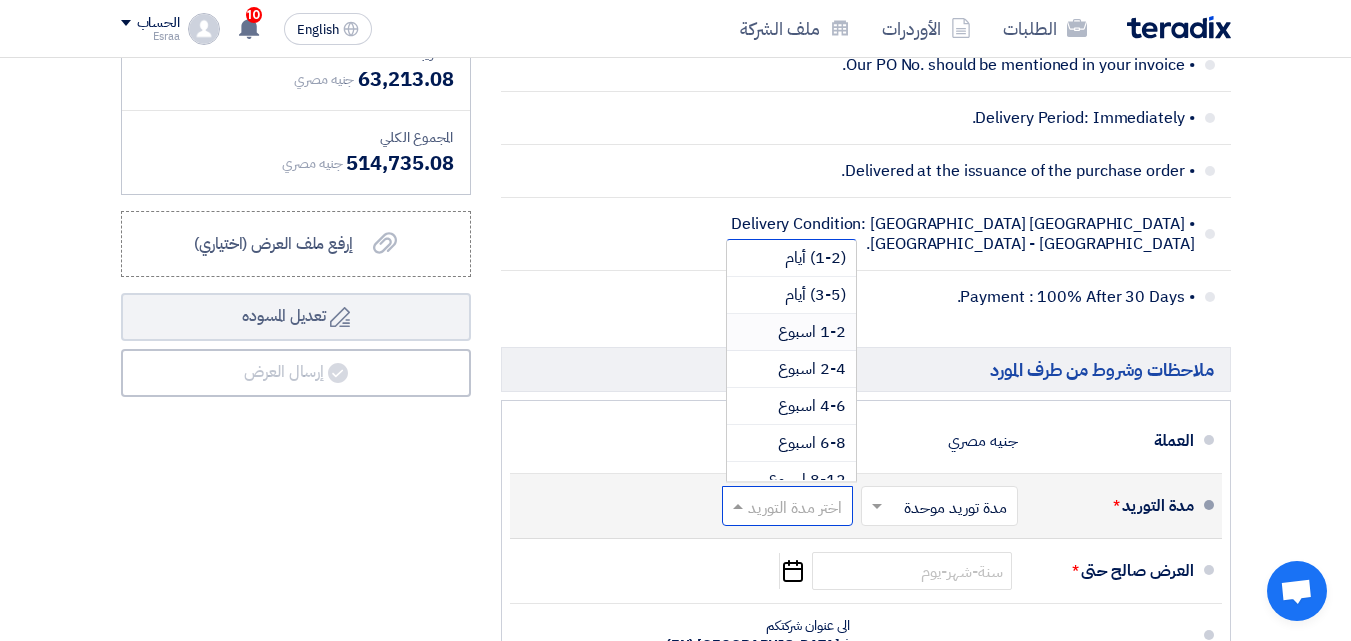 click on "1-2 اسبوع" at bounding box center (812, 332) 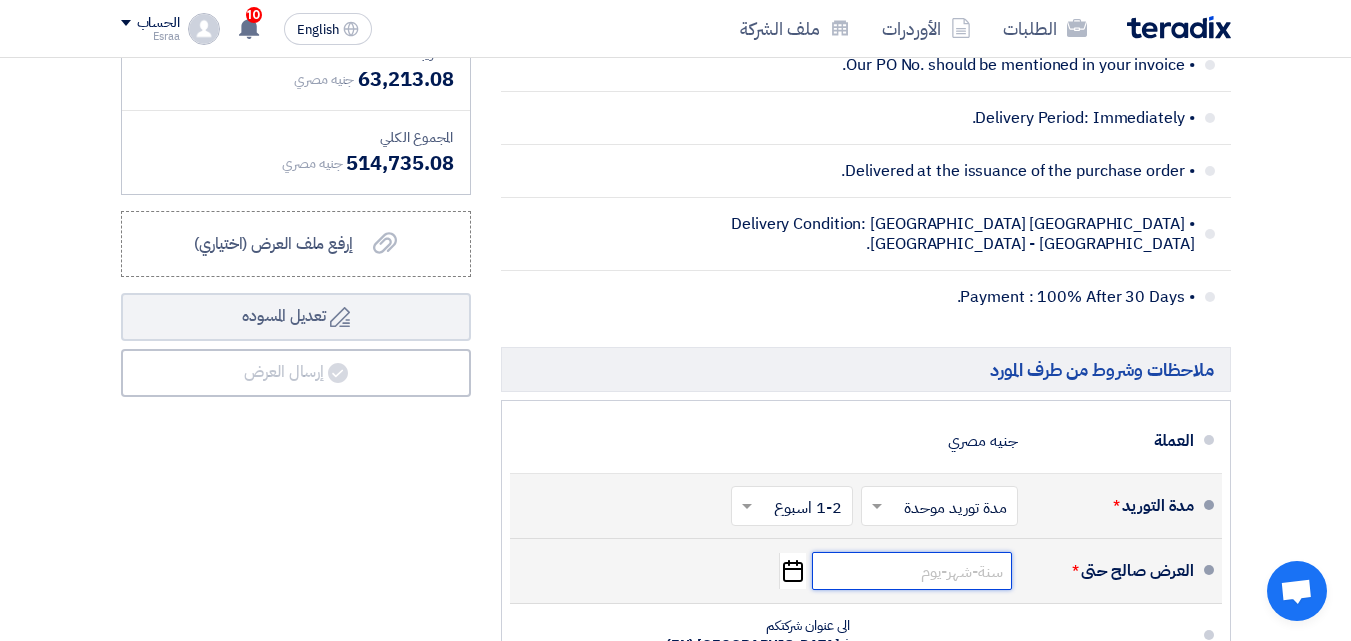 click 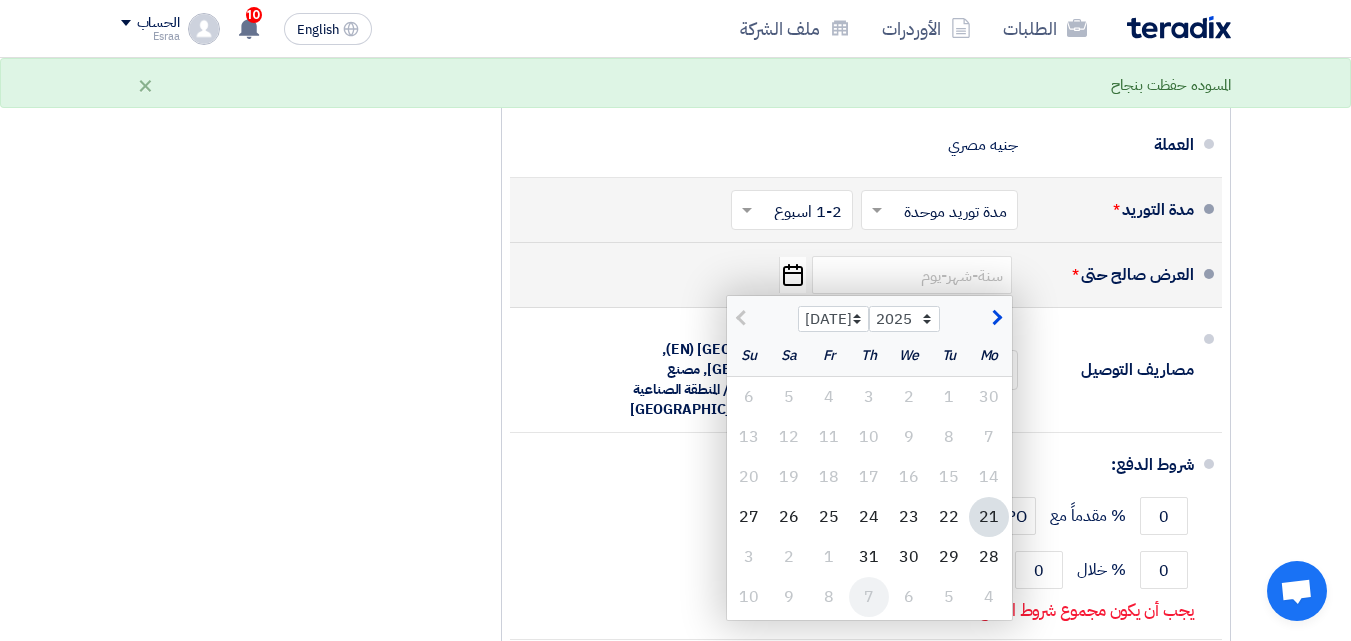 scroll, scrollTop: 2300, scrollLeft: 0, axis: vertical 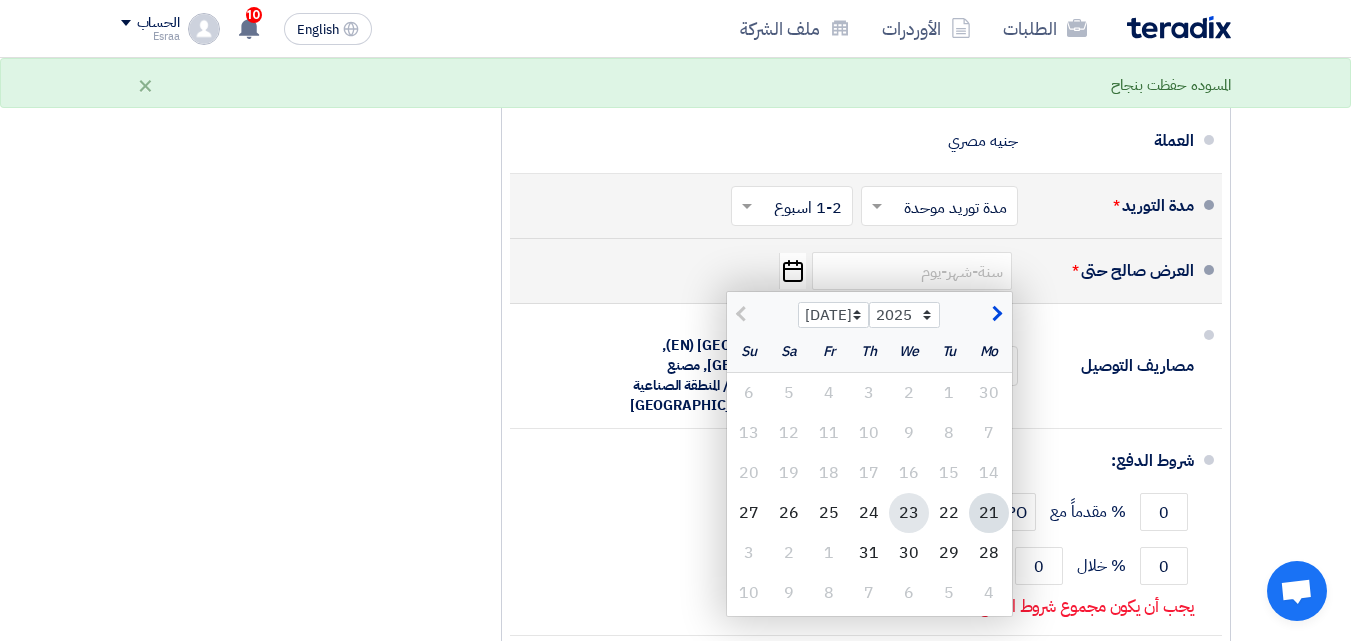click on "23" 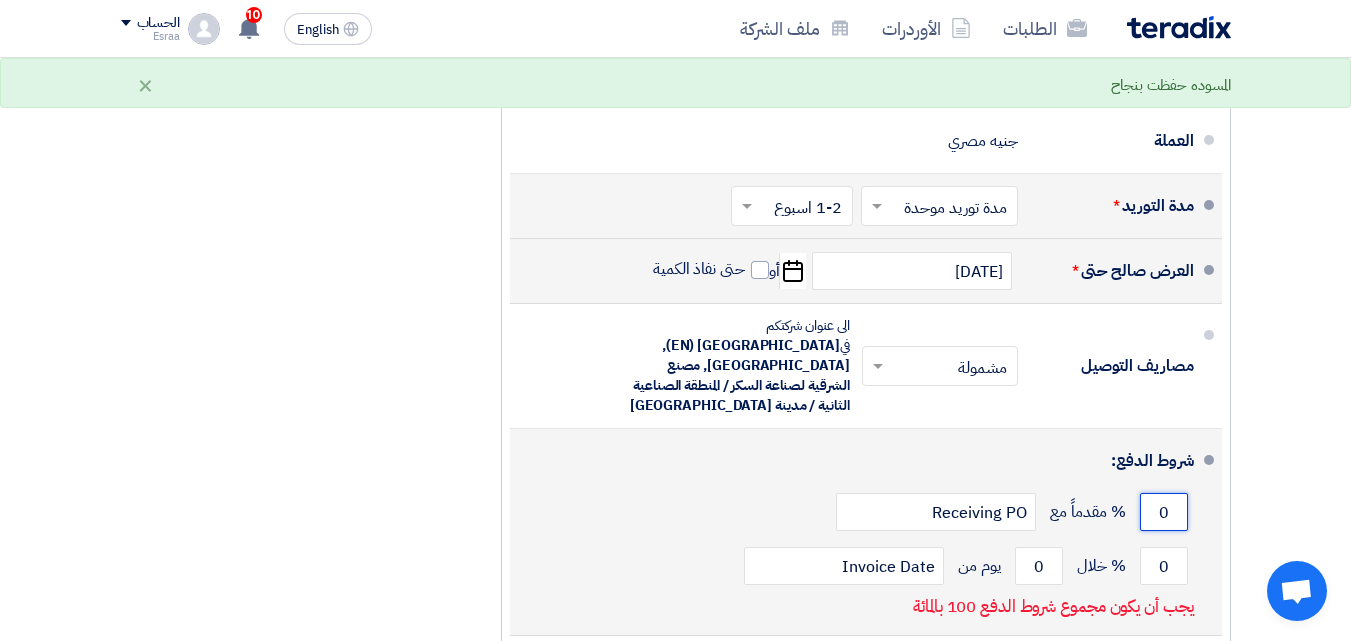 drag, startPoint x: 1158, startPoint y: 442, endPoint x: 1179, endPoint y: 442, distance: 21 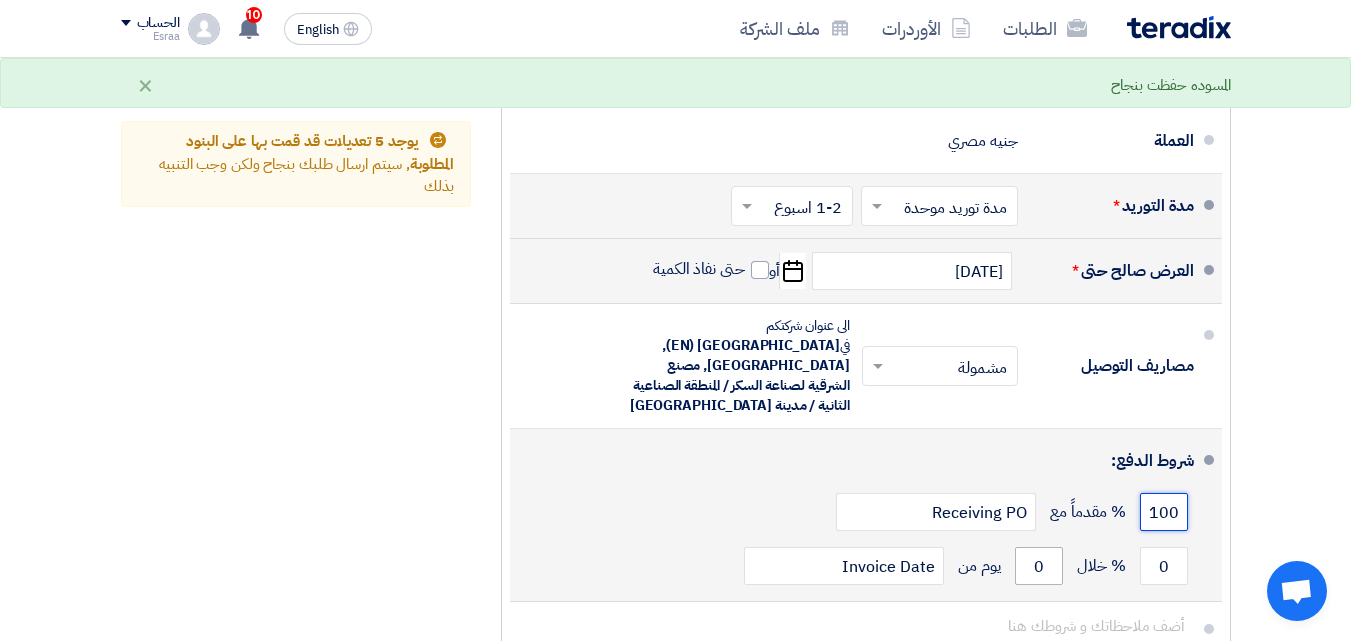 type on "100" 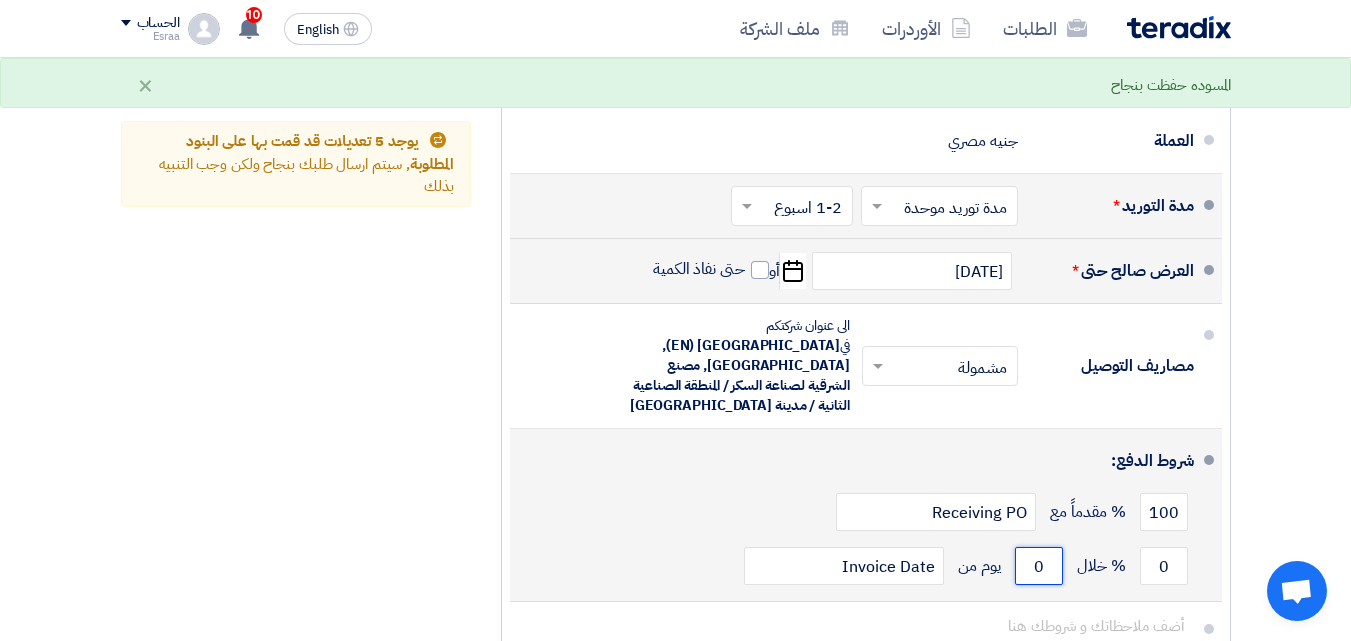 drag, startPoint x: 1047, startPoint y: 495, endPoint x: 1036, endPoint y: 495, distance: 11 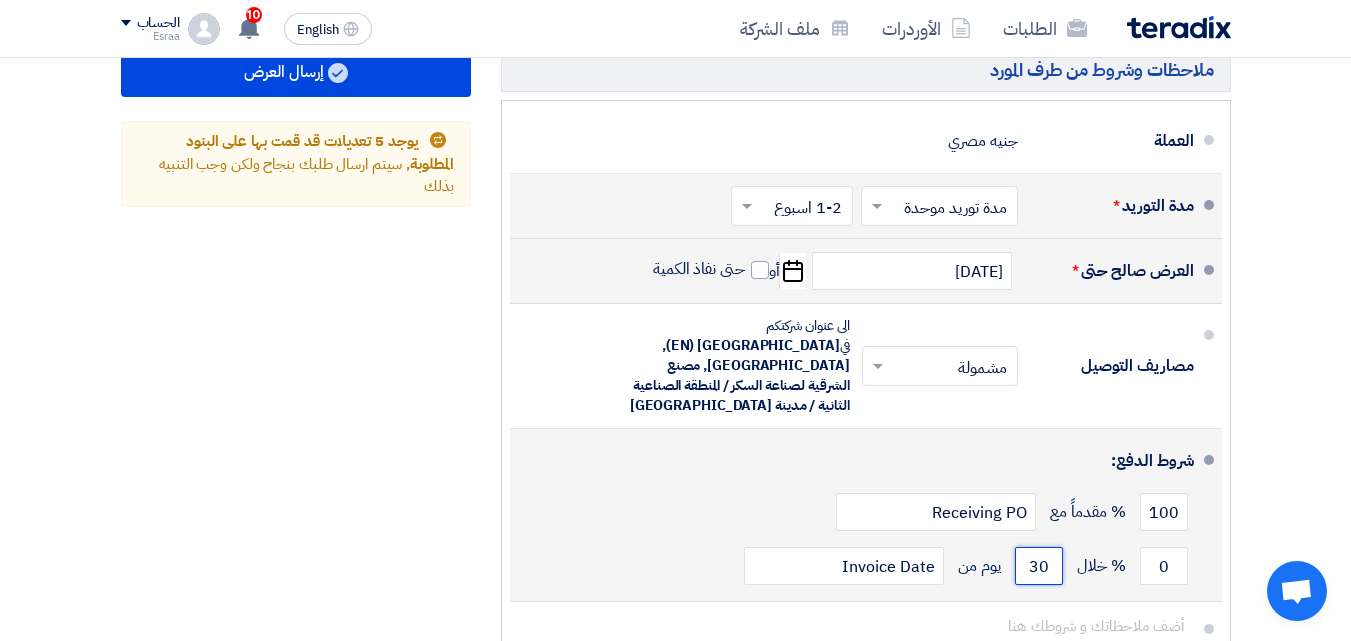 type on "3" 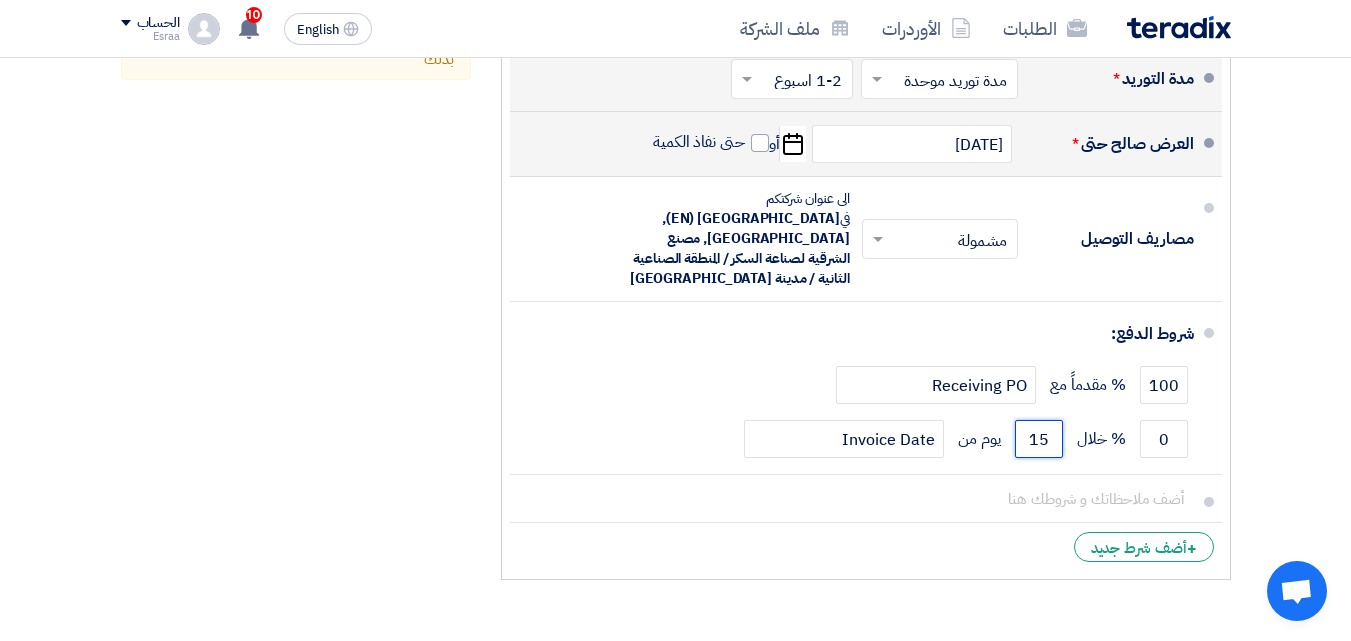 scroll, scrollTop: 2500, scrollLeft: 0, axis: vertical 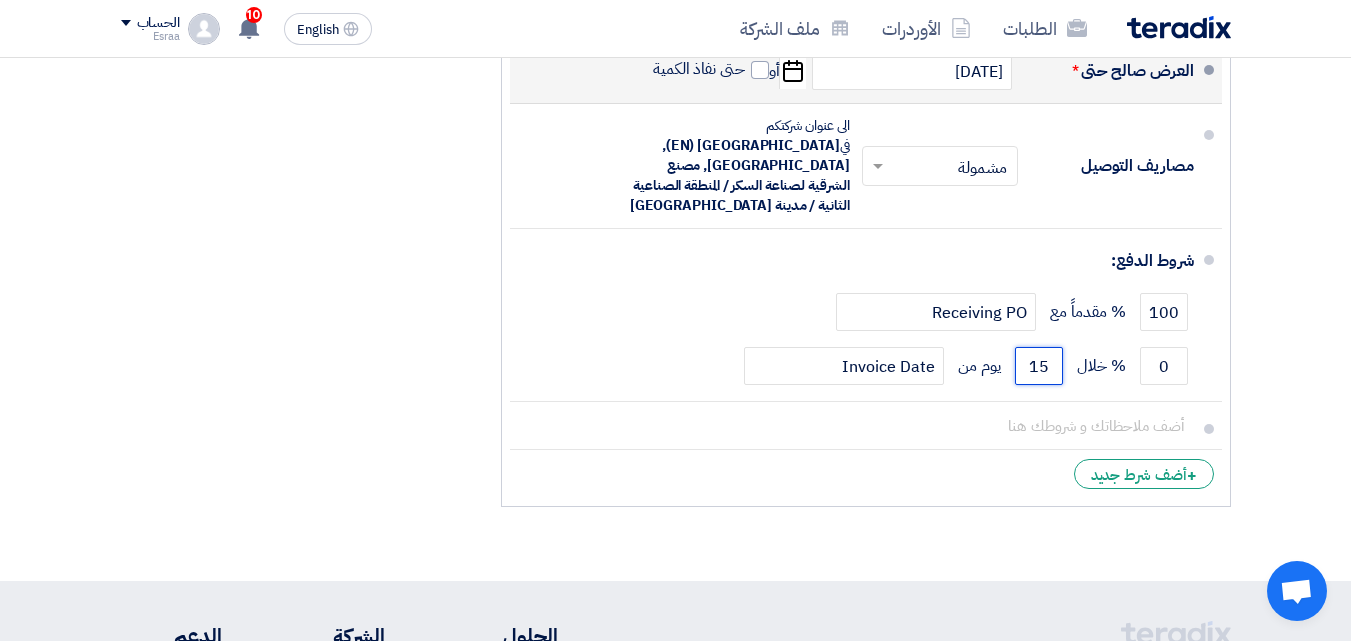 type on "15" 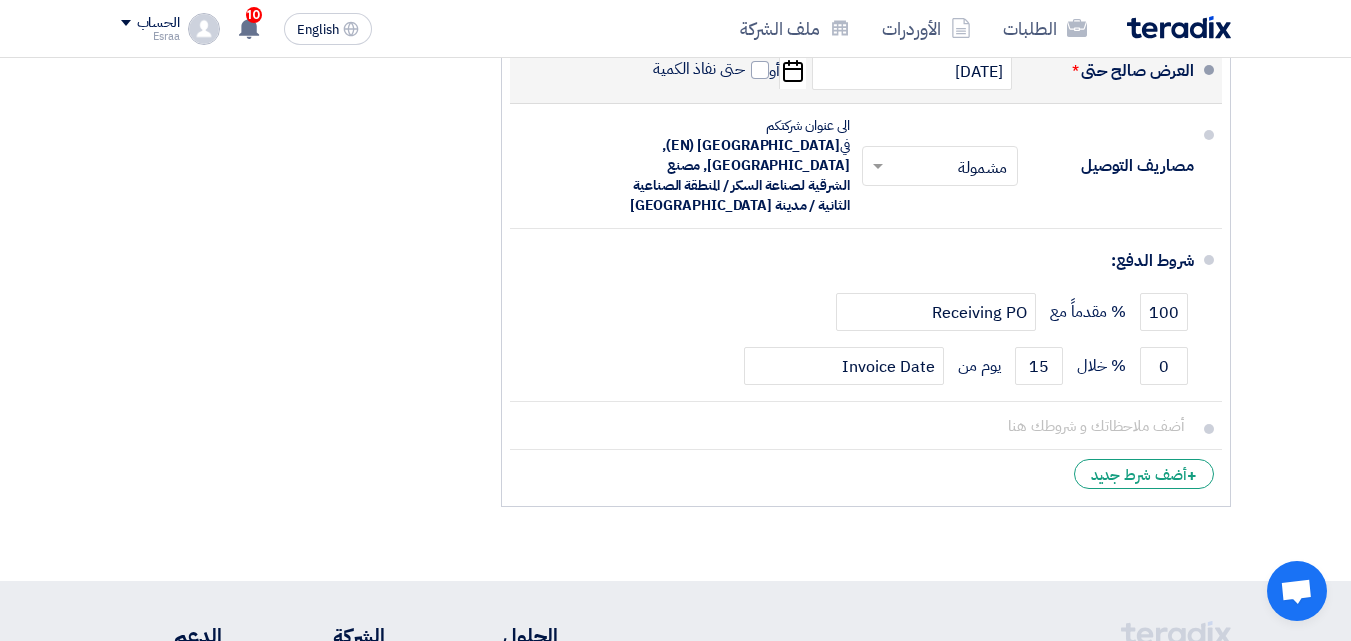 click on "ملخص [PERSON_NAME]
المجموع الجزئي
جنيه مصري
451,522
تكلفه التوصيل" 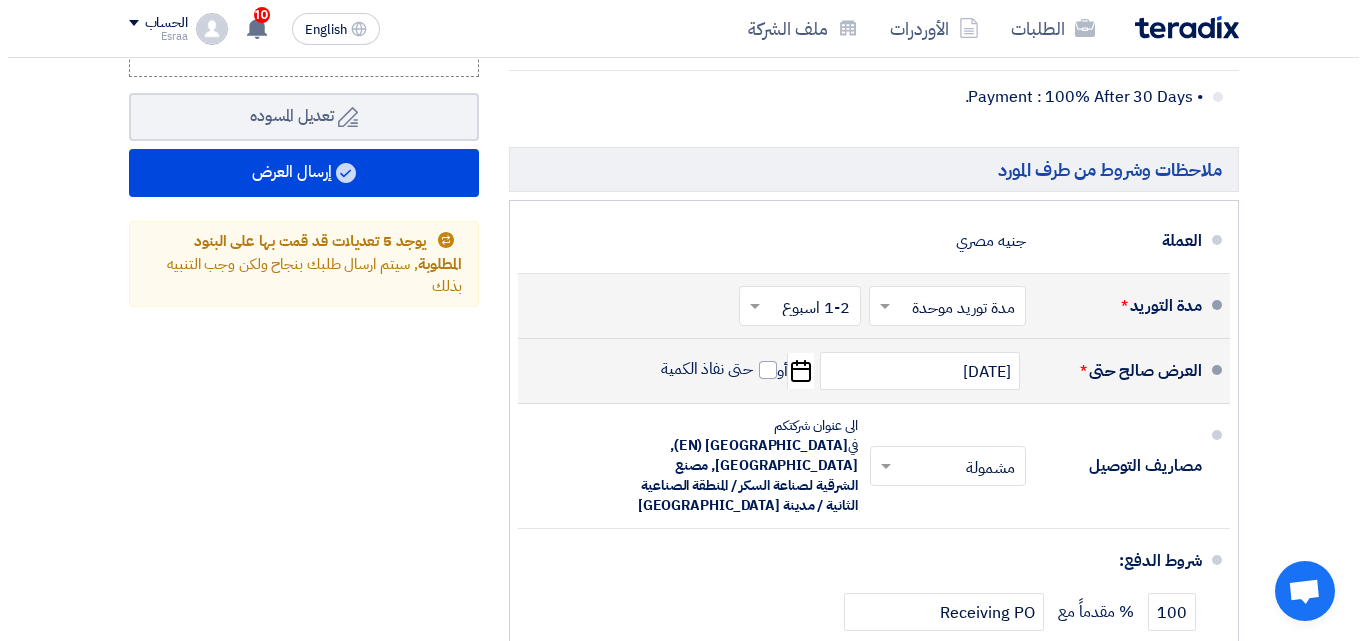 scroll, scrollTop: 1800, scrollLeft: 0, axis: vertical 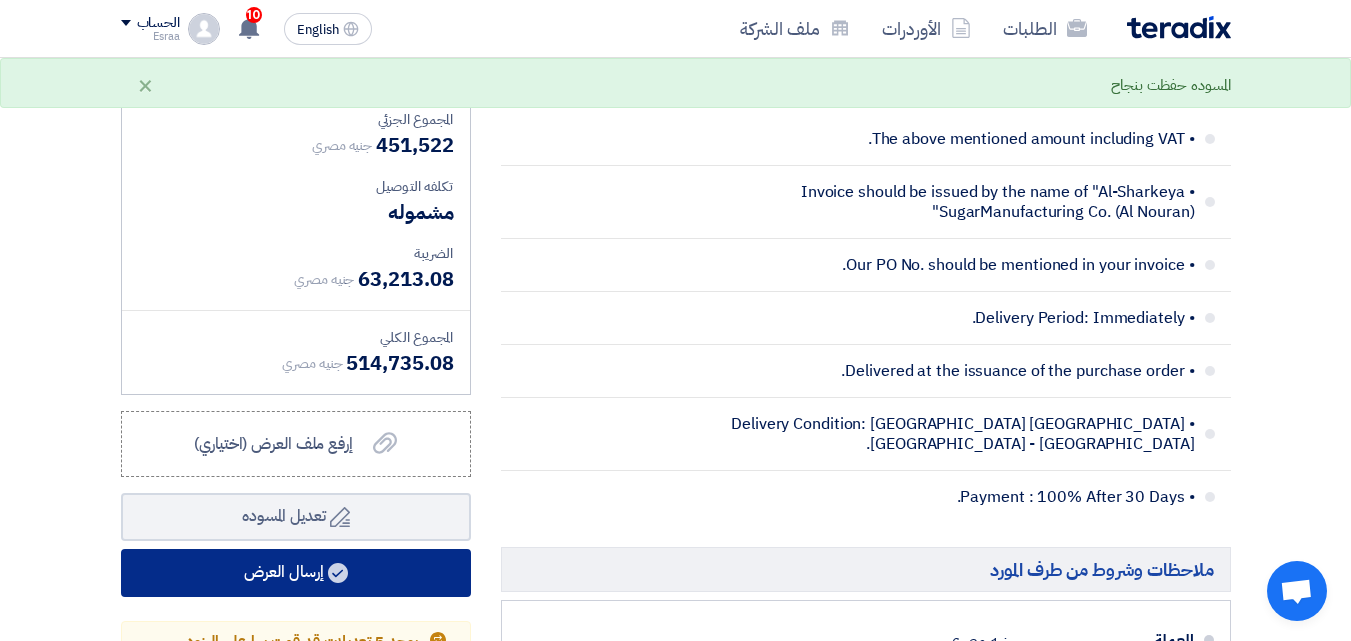 click on "إرسال العرض" 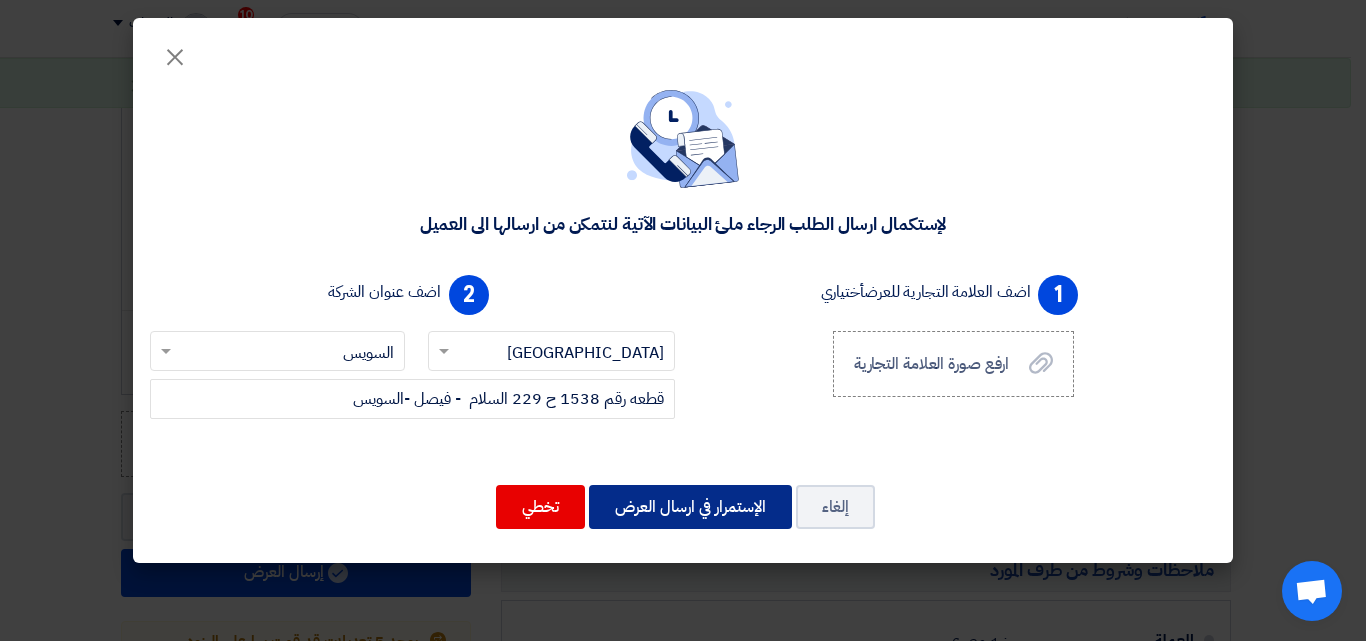 click on "الإستمرار في ارسال العرض" 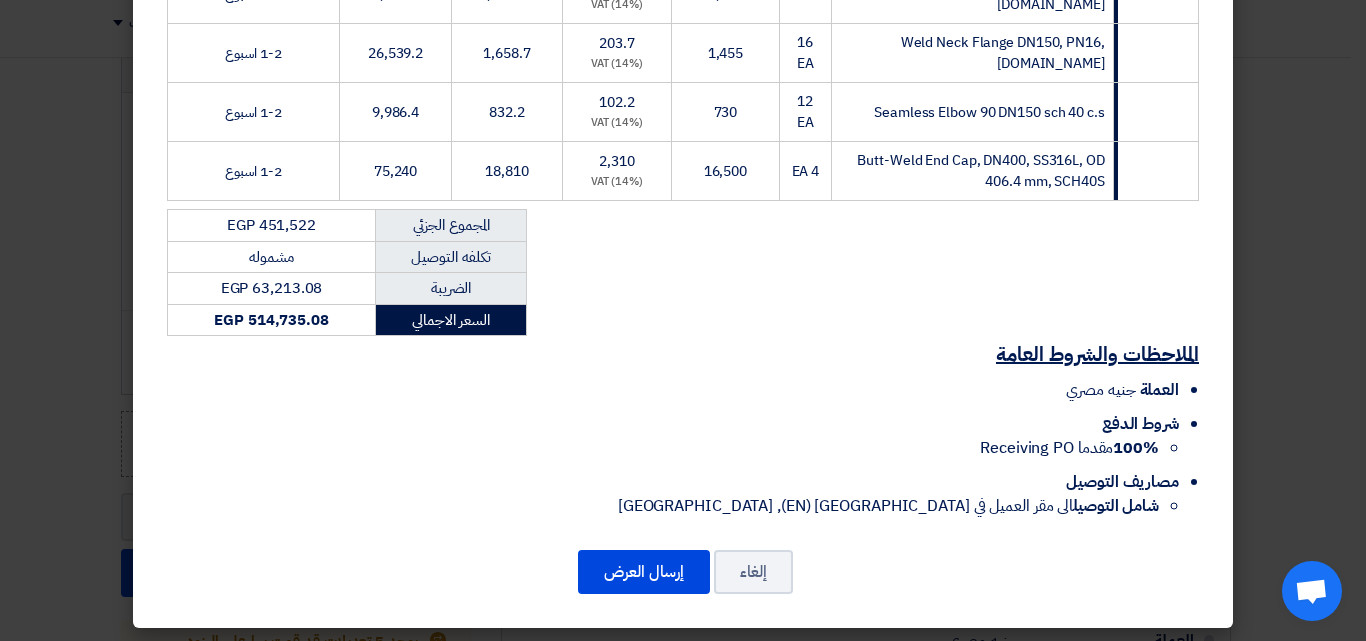 scroll, scrollTop: 666, scrollLeft: 0, axis: vertical 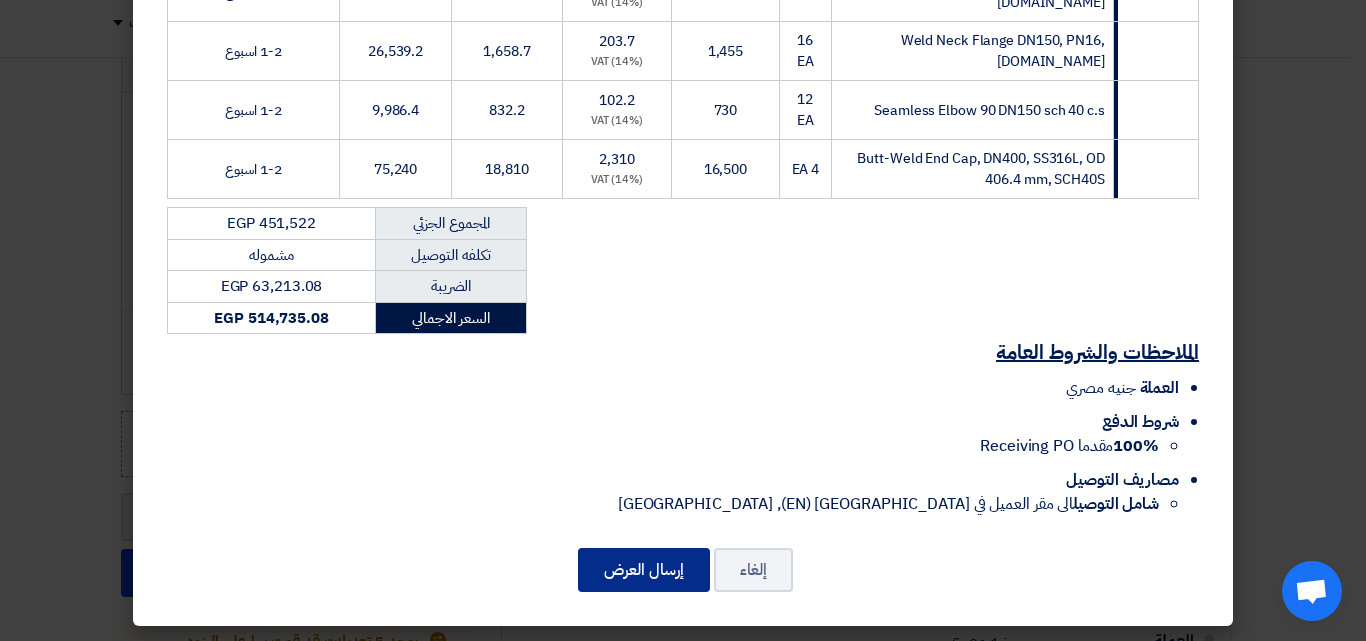 click on "إرسال العرض" 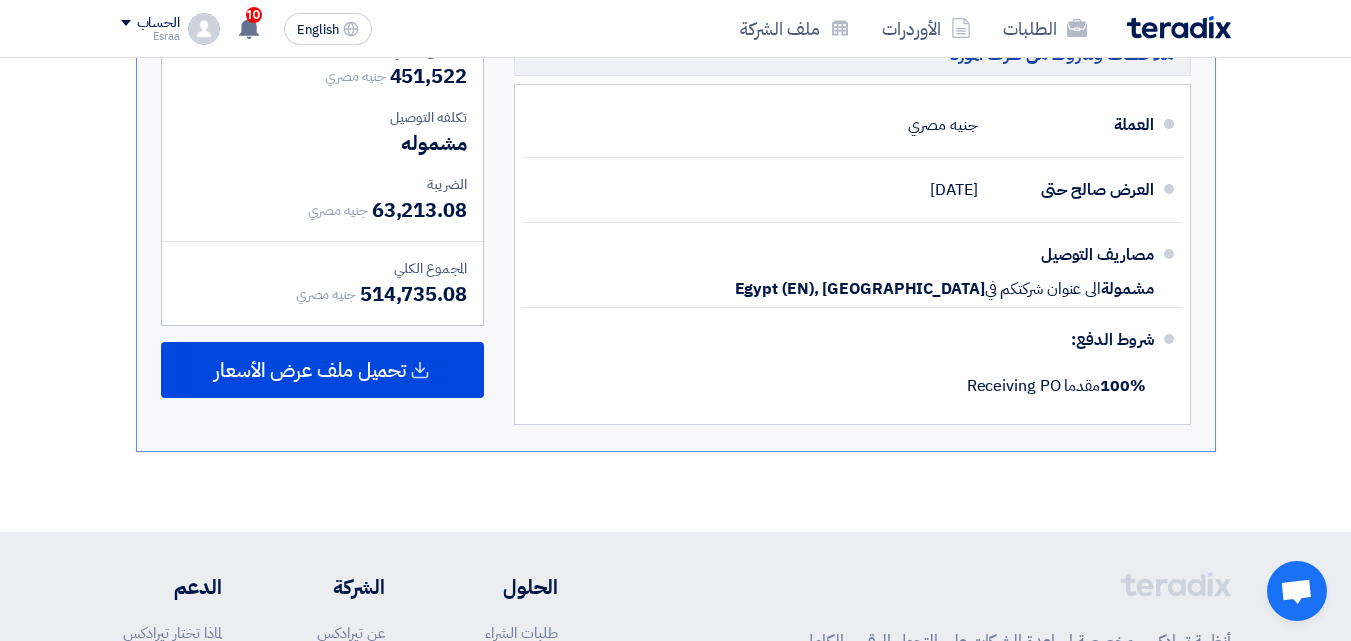 scroll, scrollTop: 1600, scrollLeft: 0, axis: vertical 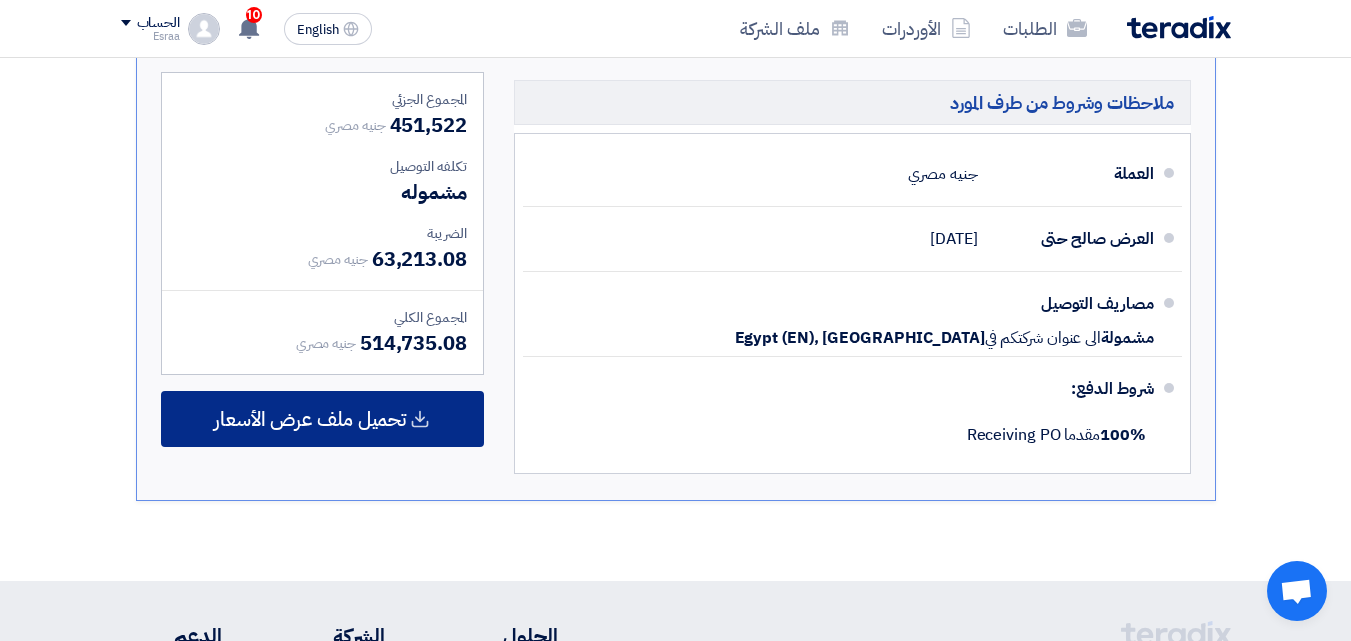 click on "تحميل ملف عرض الأسعار" at bounding box center (310, 419) 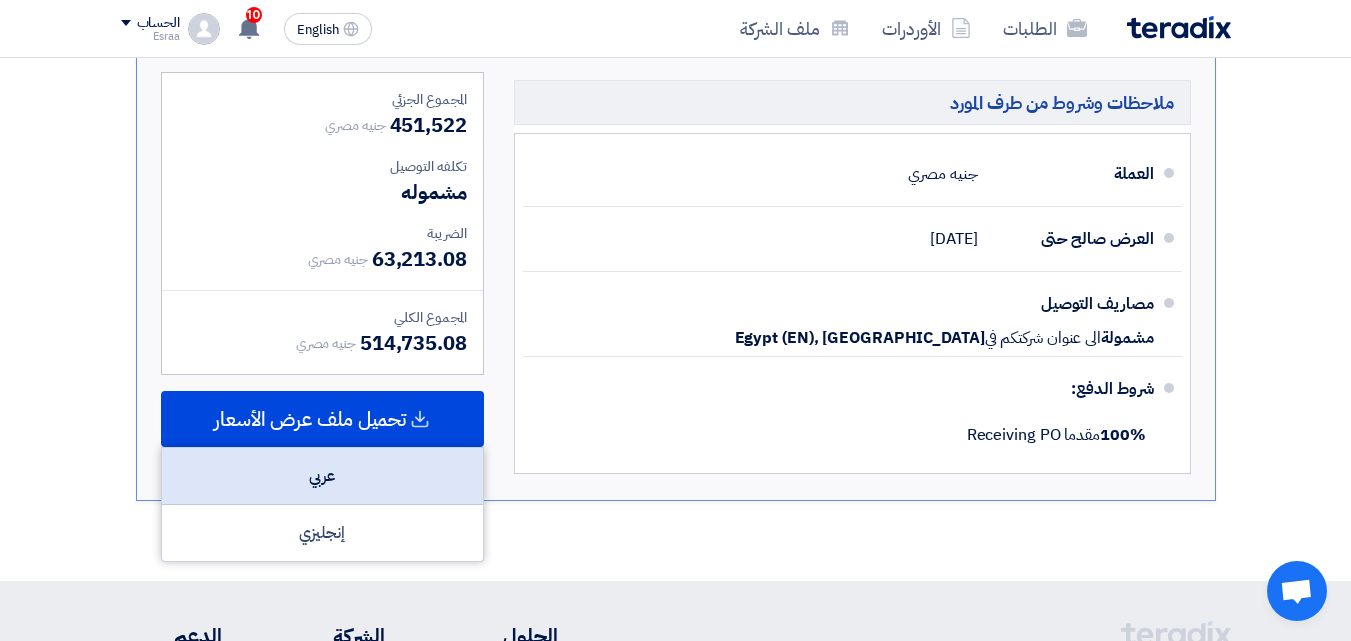 click on "عربي" at bounding box center (322, 476) 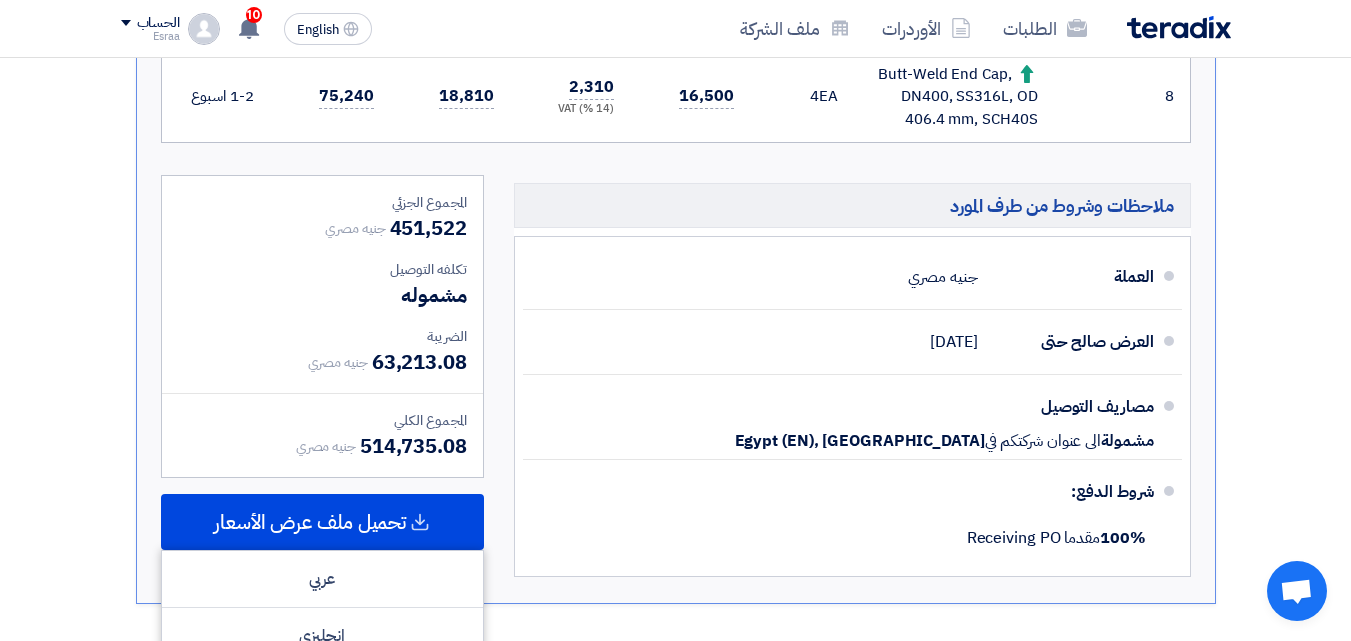 scroll, scrollTop: 1300, scrollLeft: 0, axis: vertical 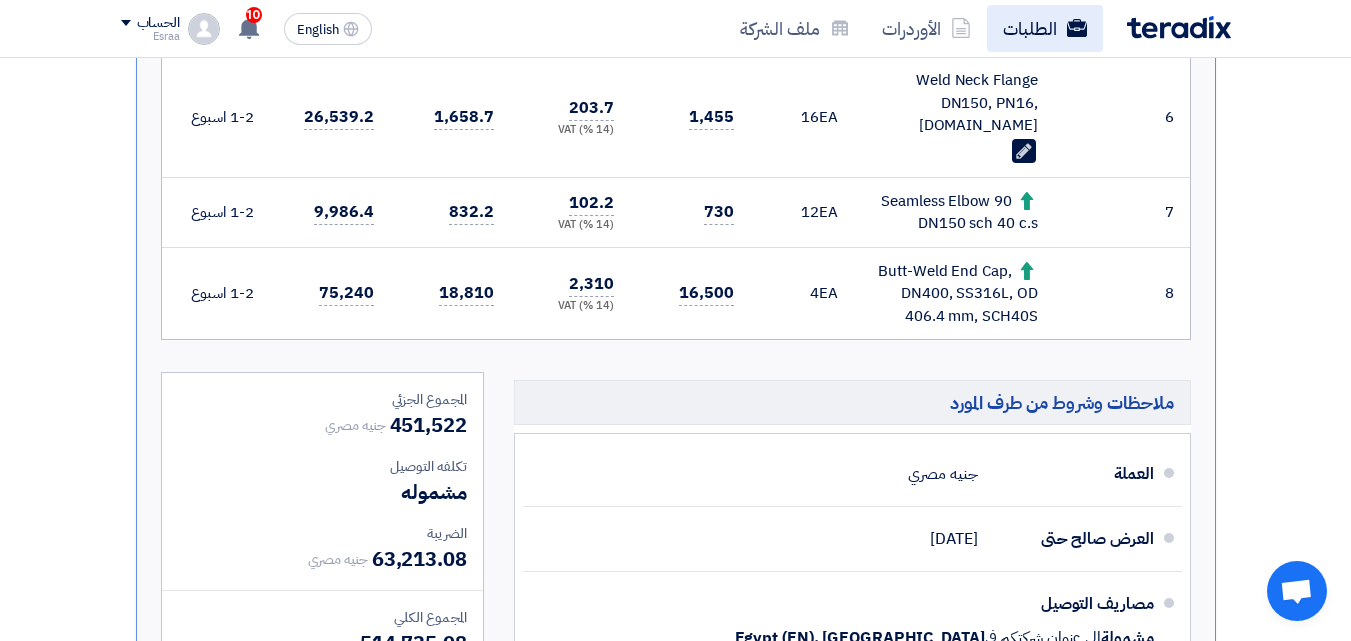 click on "الطلبات" 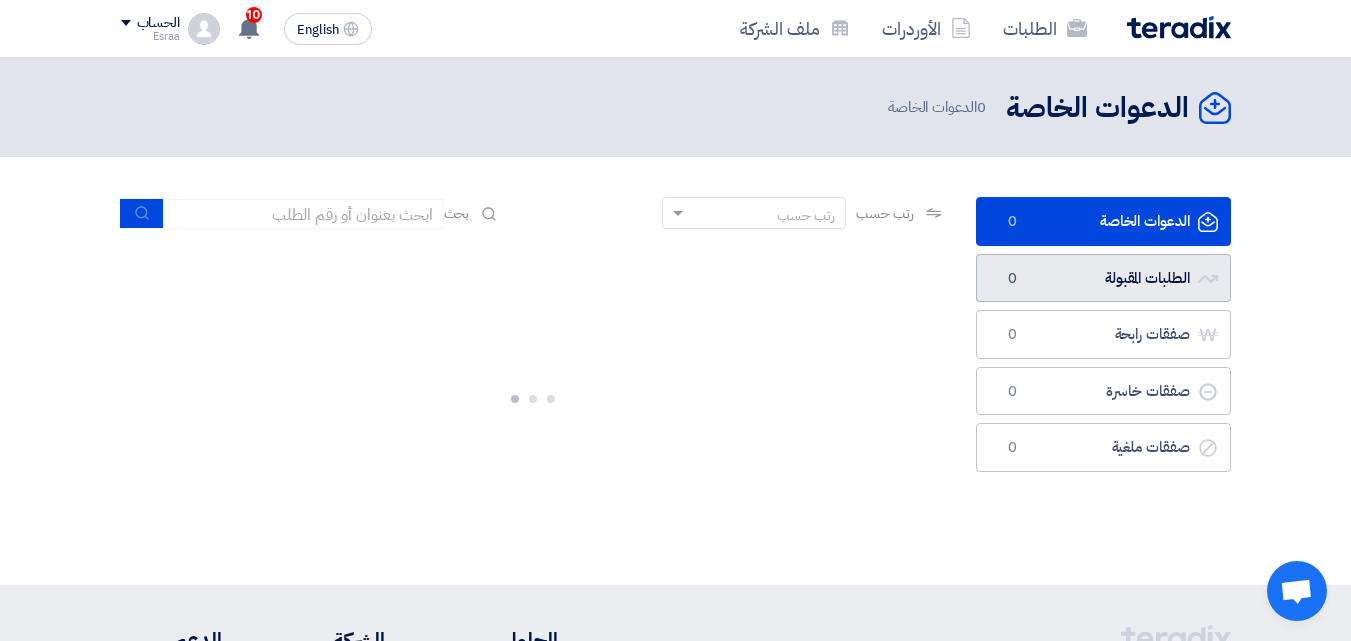 click on "الطلبات المقبولة
الطلبات المقبولة
0" 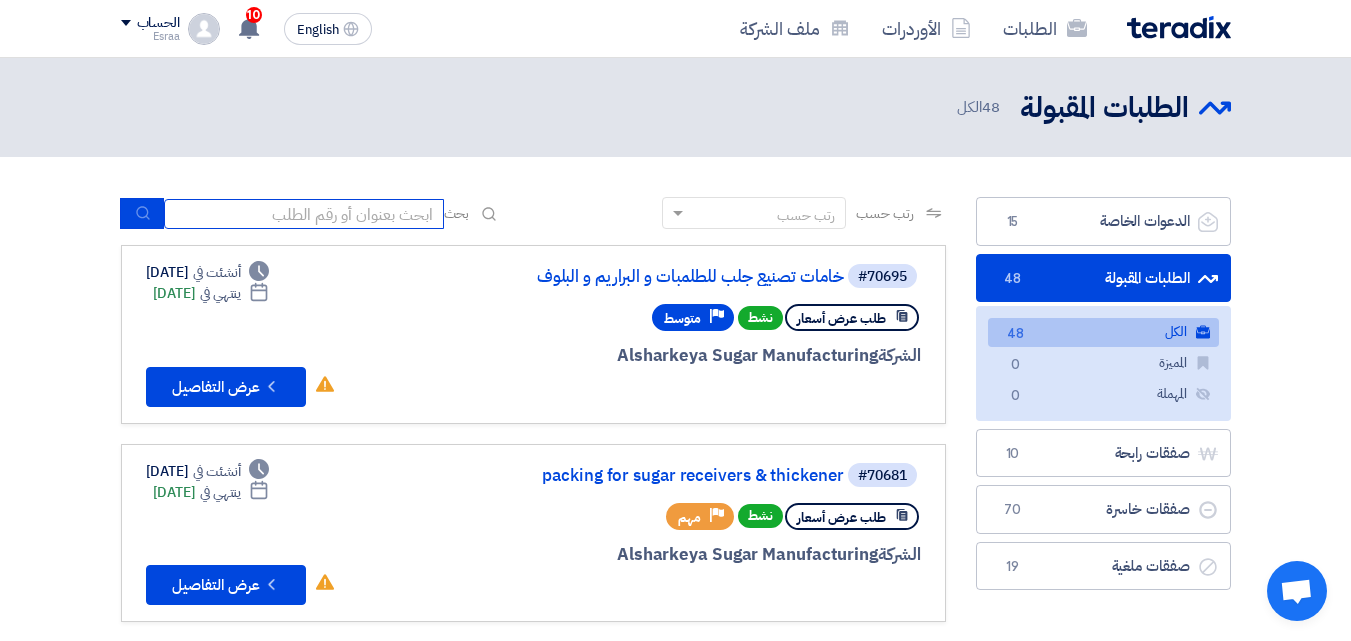 click 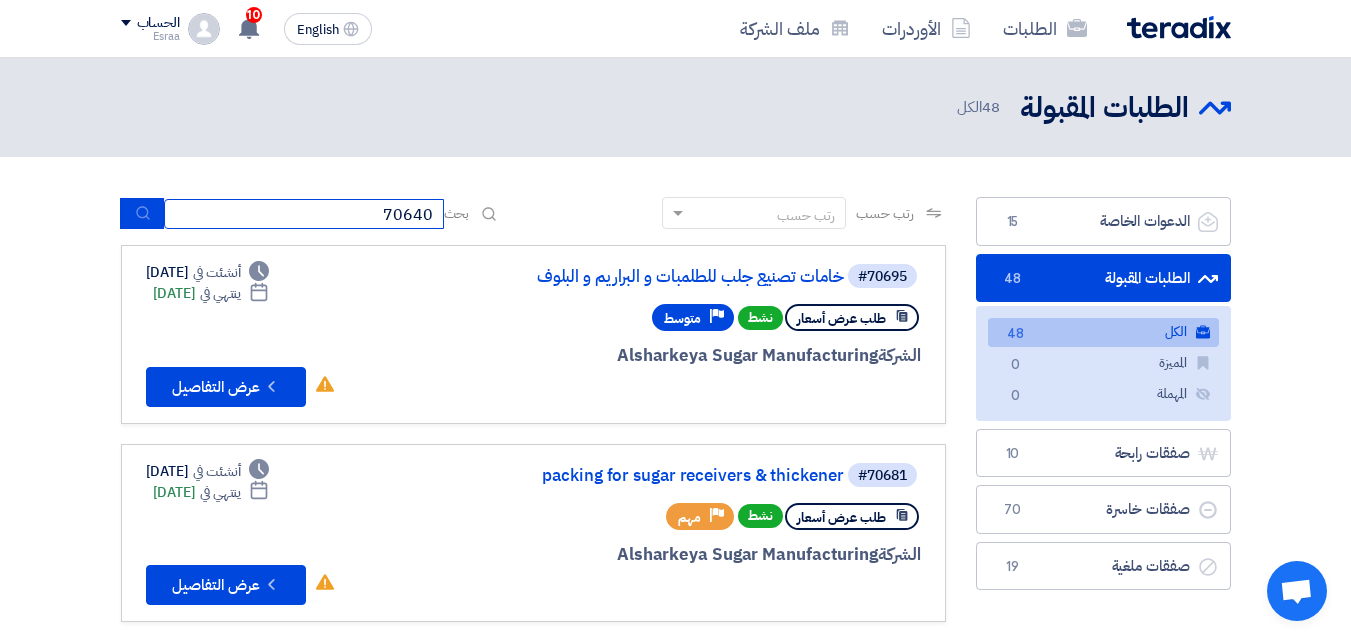 type on "70640" 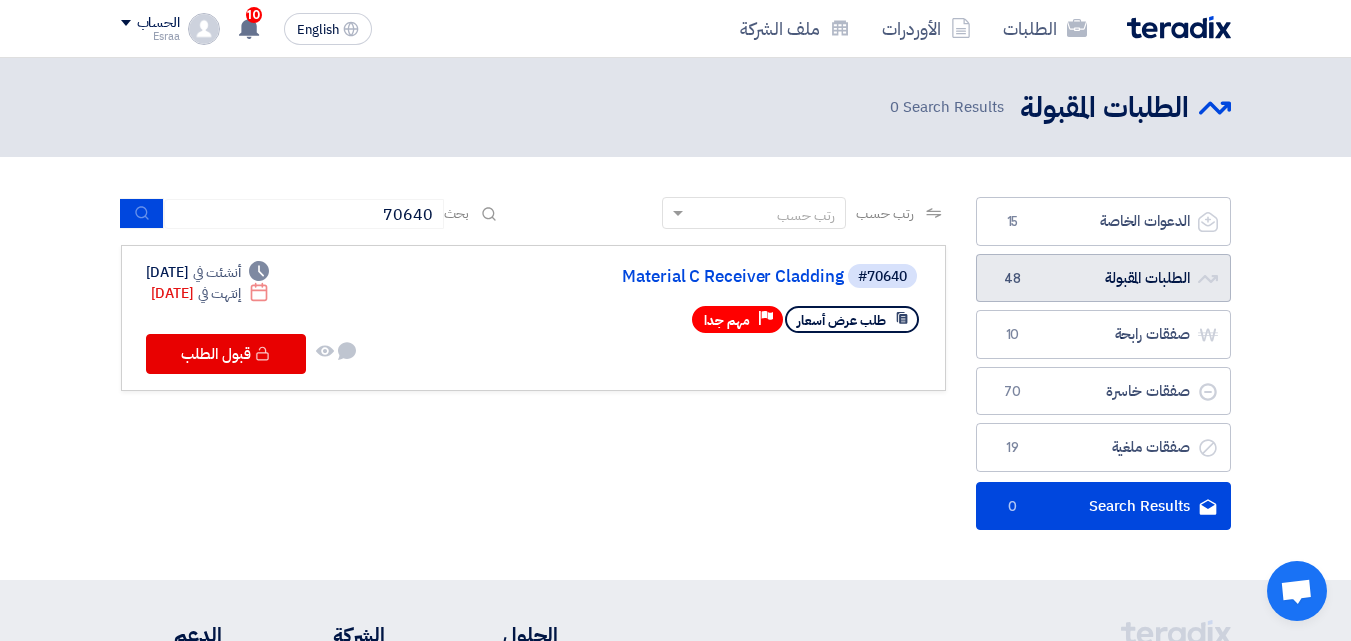 click on "الطلبات المقبولة
الطلبات المقبولة
48" 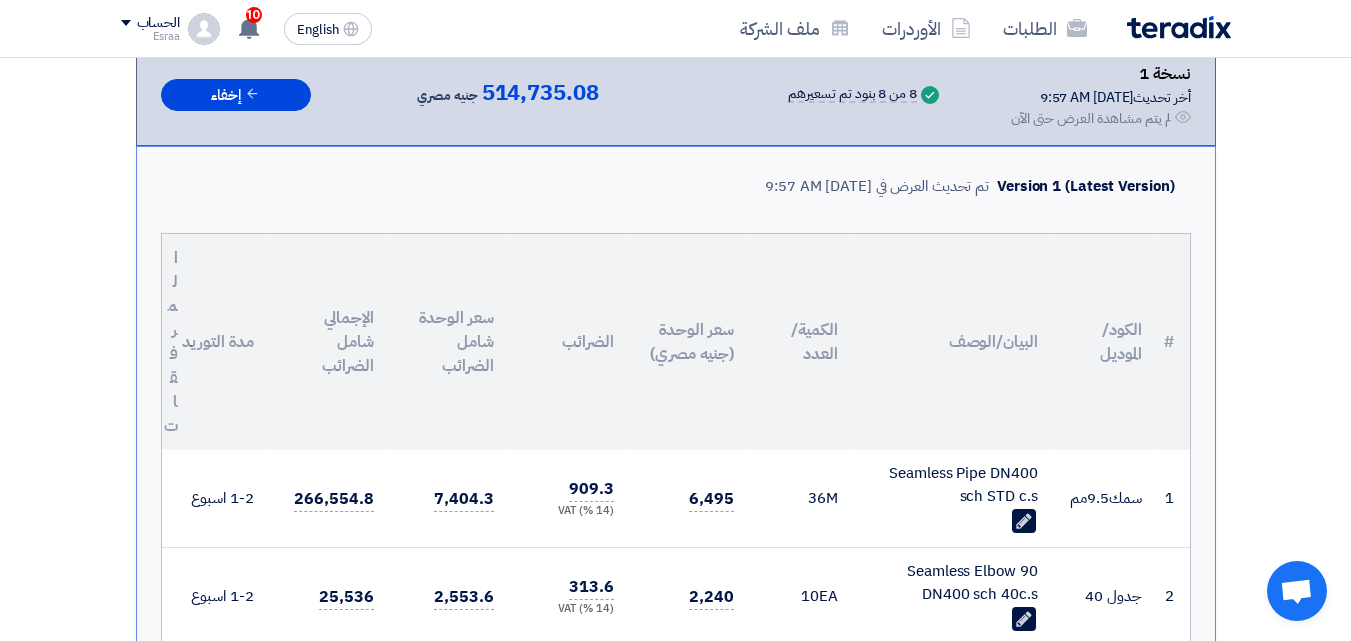 scroll, scrollTop: 0, scrollLeft: 0, axis: both 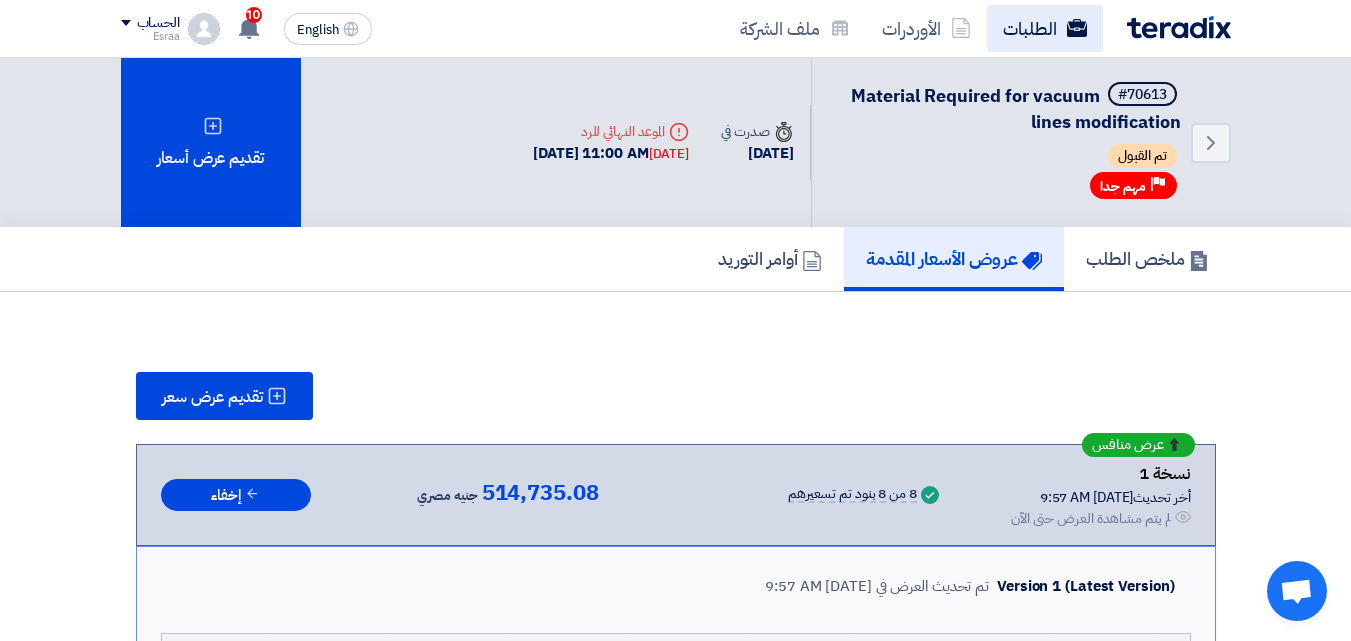 click on "الطلبات" 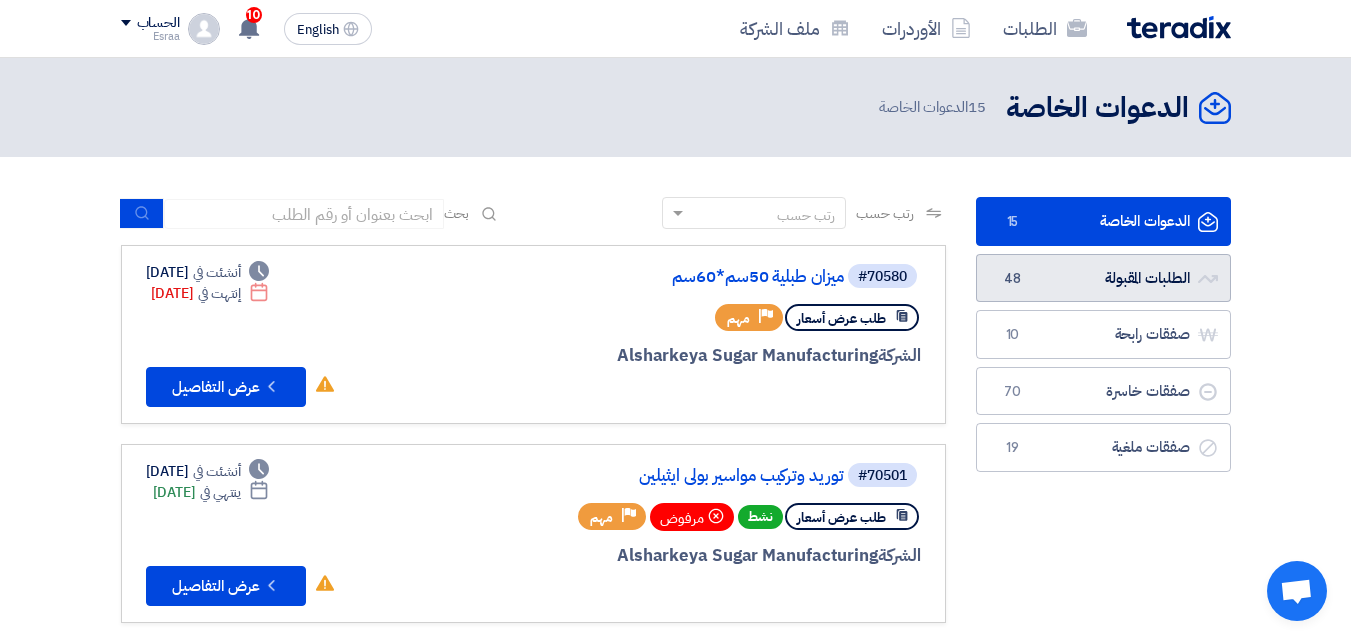 click on "الطلبات المقبولة
الطلبات المقبولة
48" 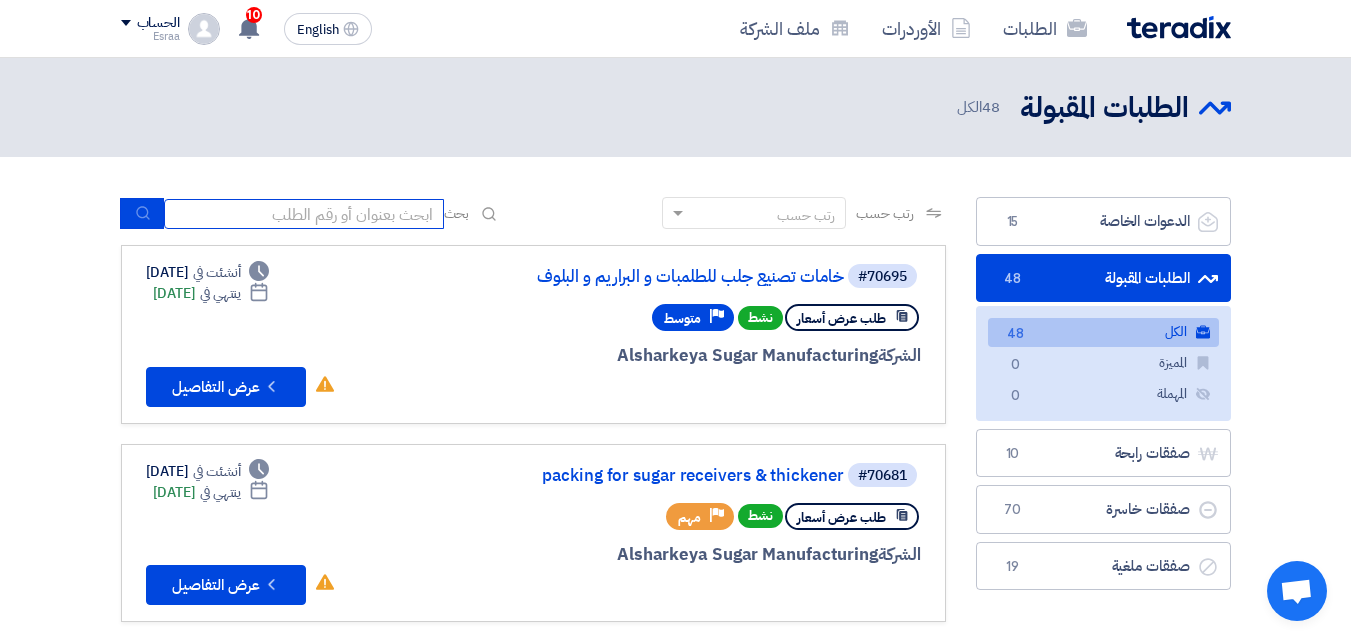 click 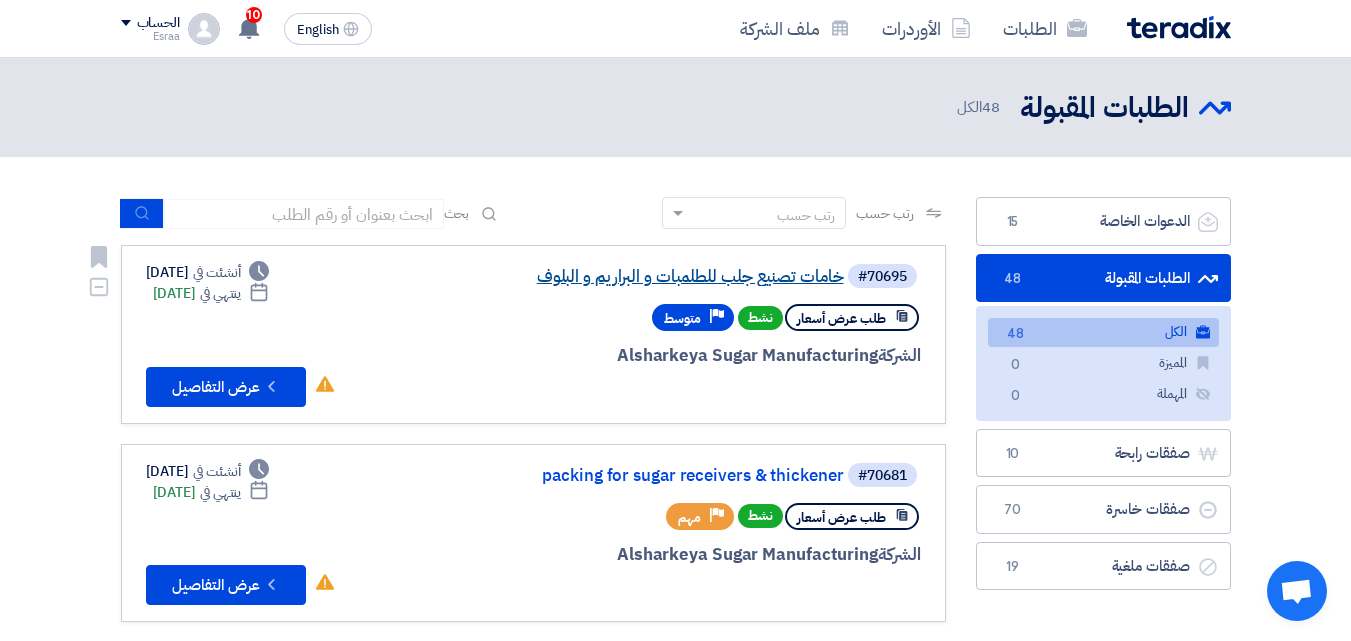 click on "خامات تصنيع جلب للطلمبات و البراريم و البلوف" 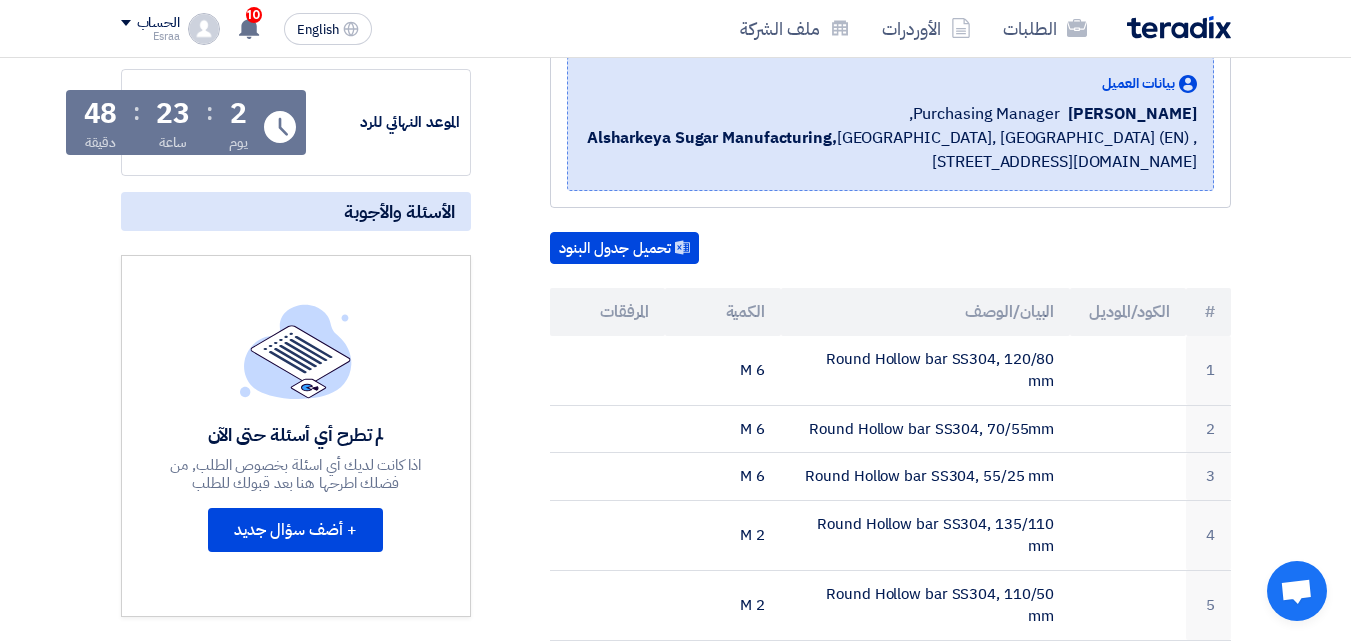 scroll, scrollTop: 0, scrollLeft: 0, axis: both 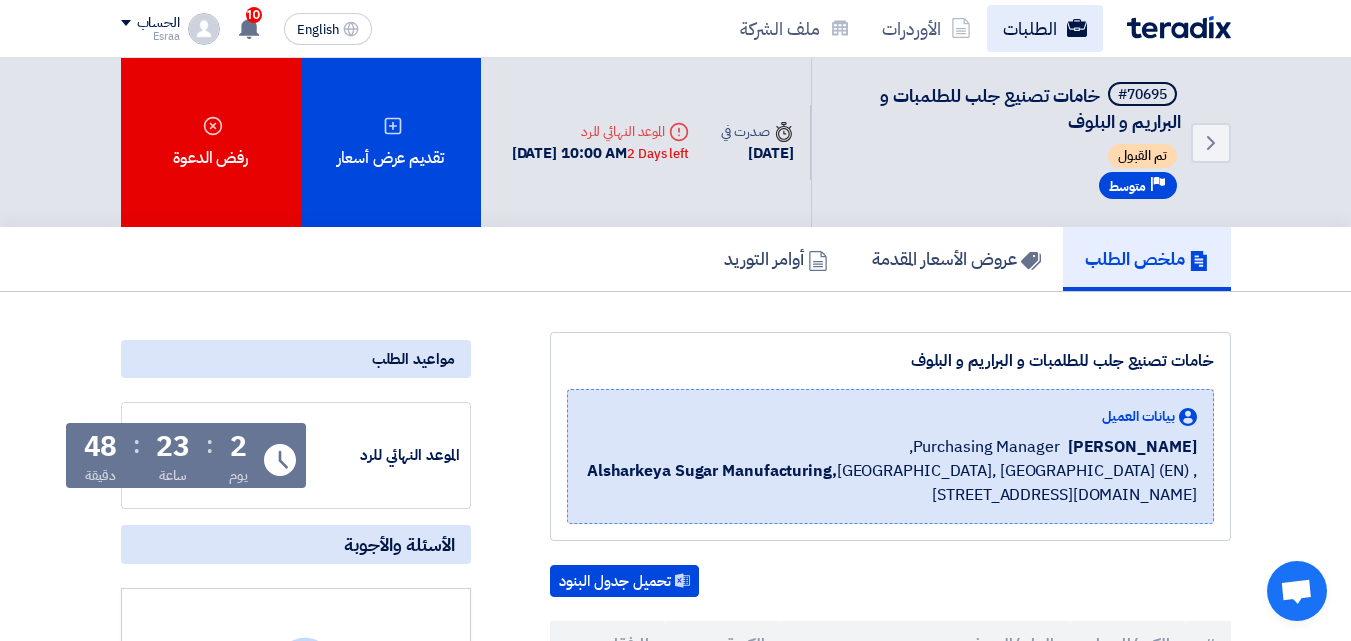 click on "الطلبات" 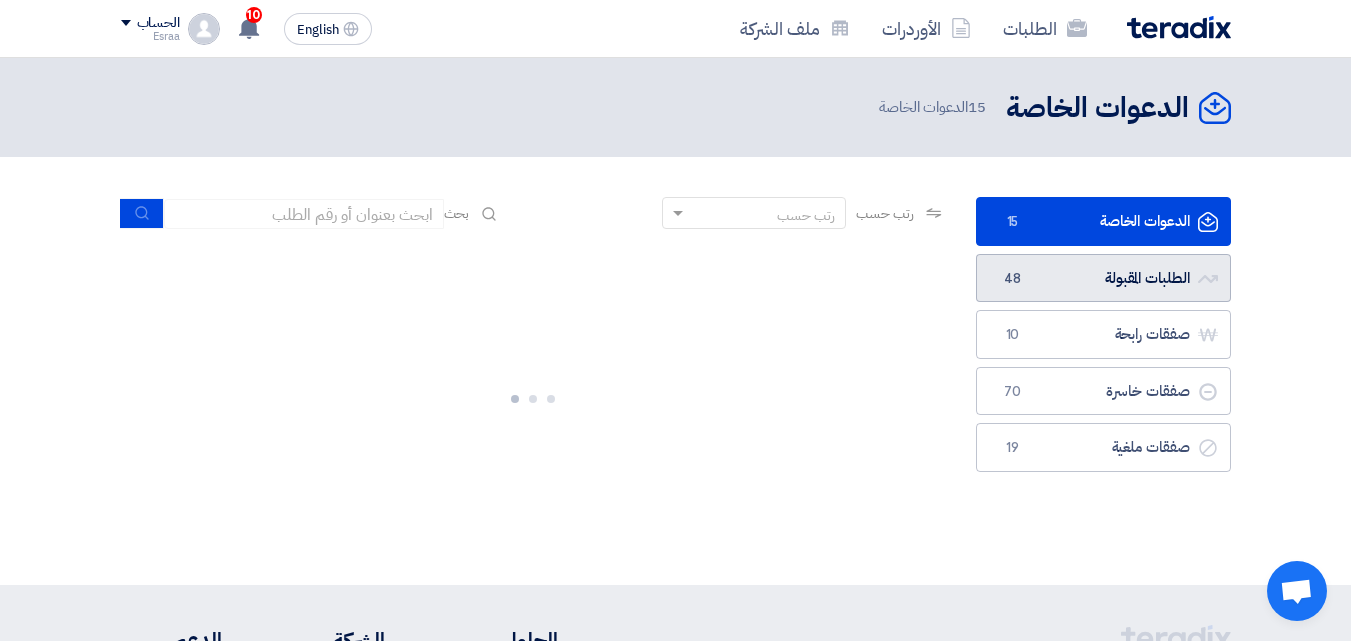 click on "الطلبات المقبولة
الطلبات المقبولة
48" 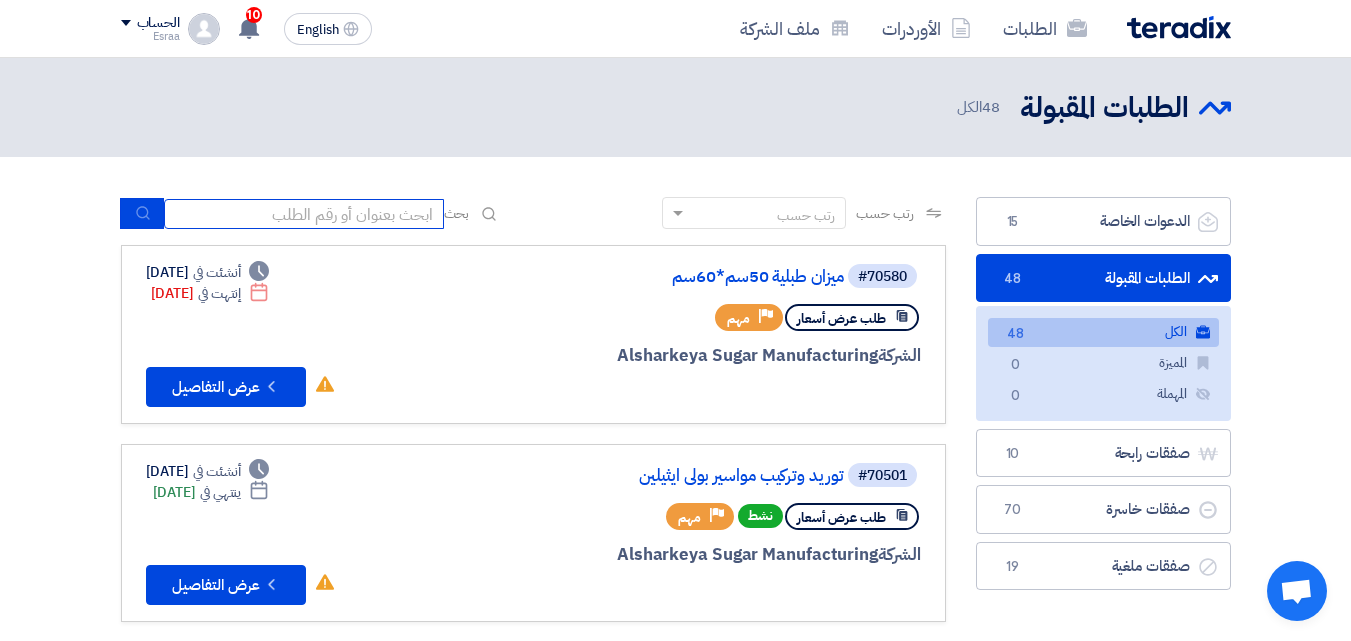 click 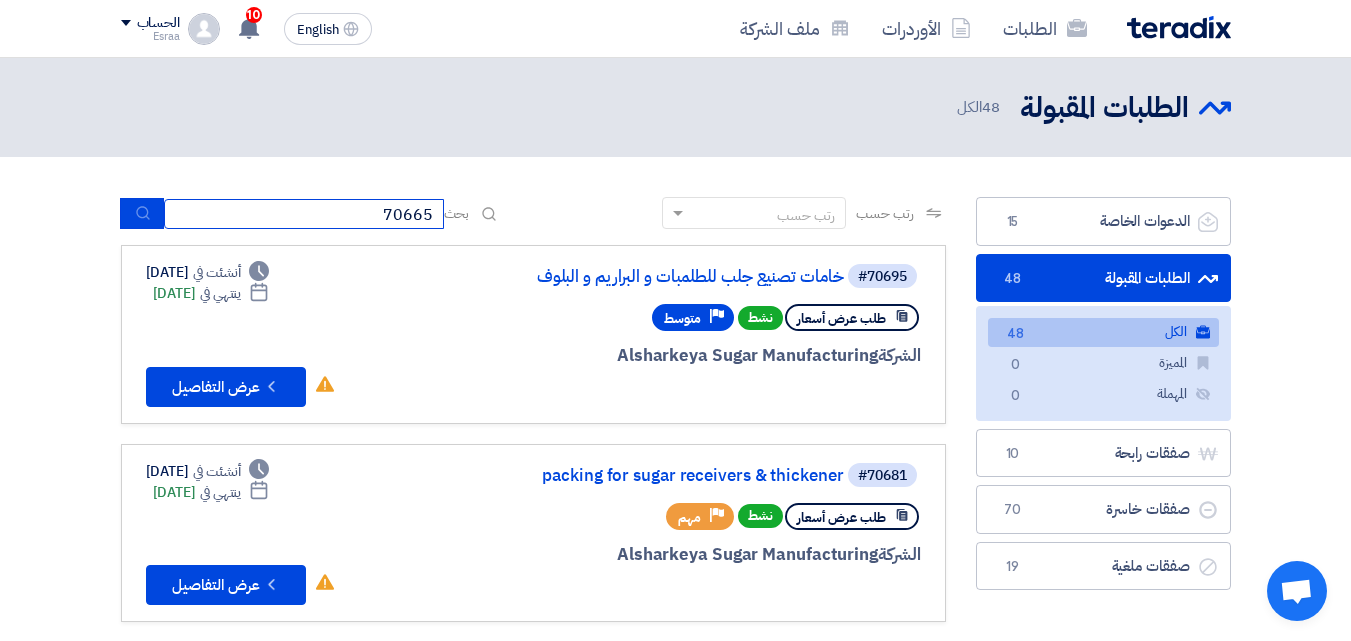 type on "70665" 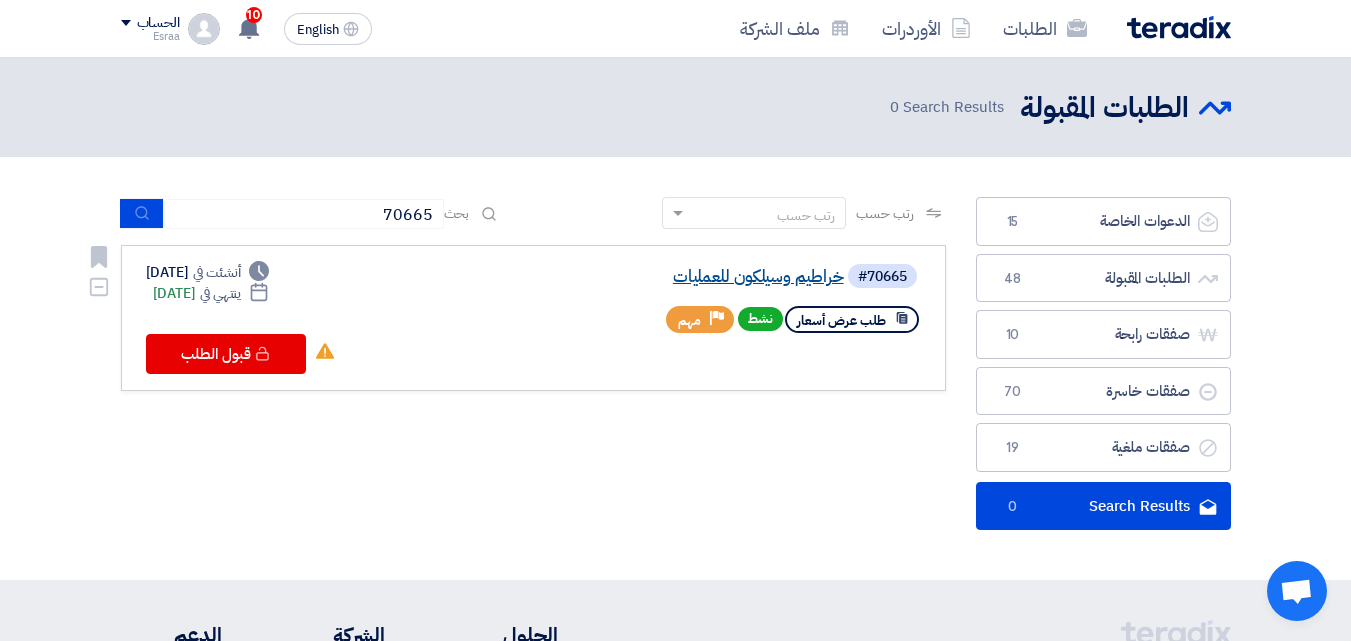 click on "خراطيم وسيلكون للعمليات" 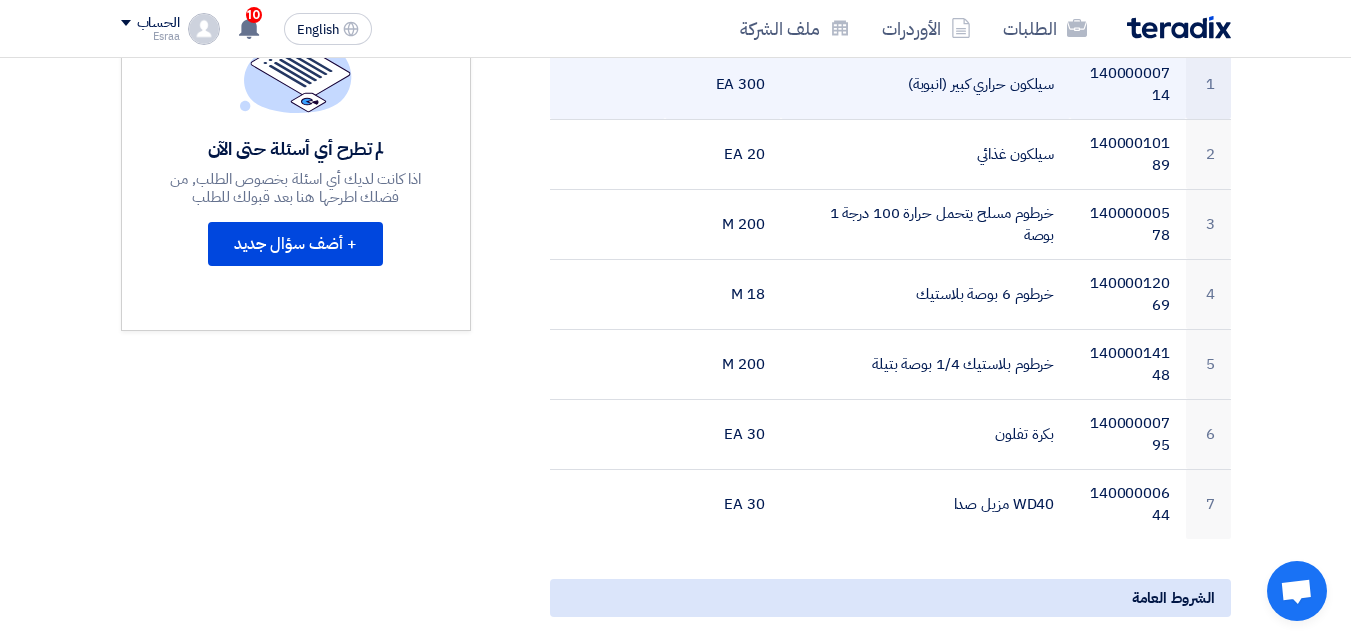 scroll, scrollTop: 600, scrollLeft: 0, axis: vertical 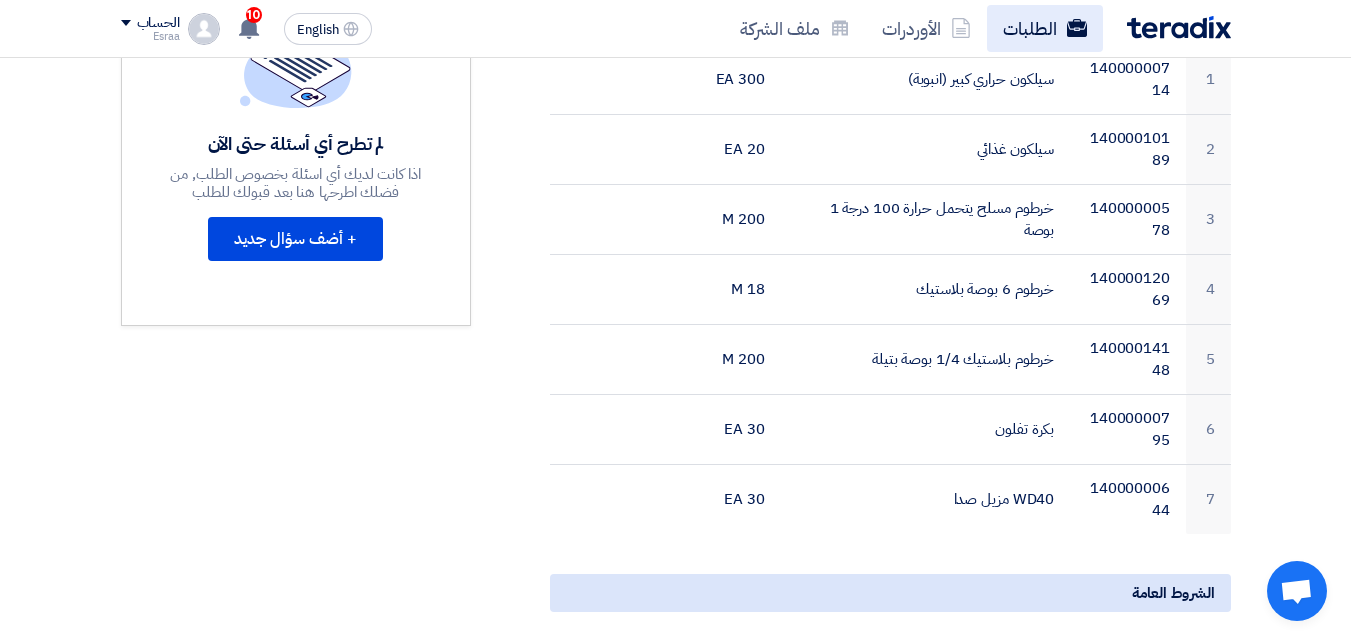 click on "الطلبات" 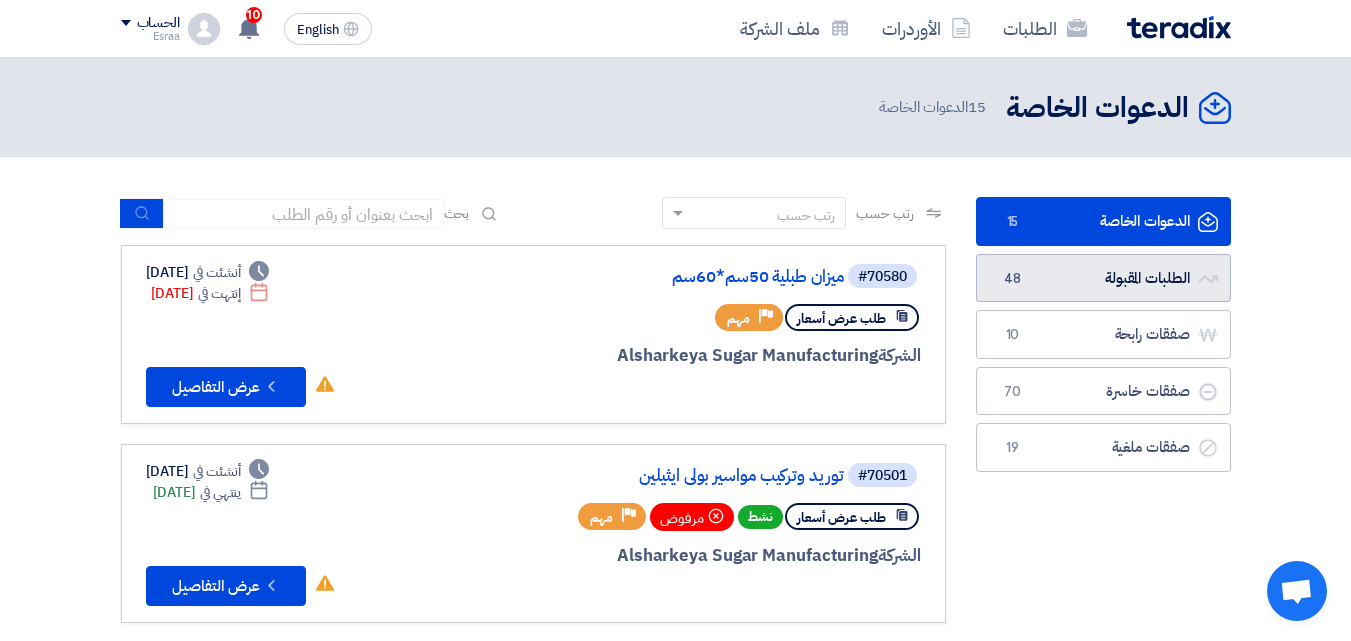 click on "الطلبات المقبولة
الطلبات المقبولة
48" 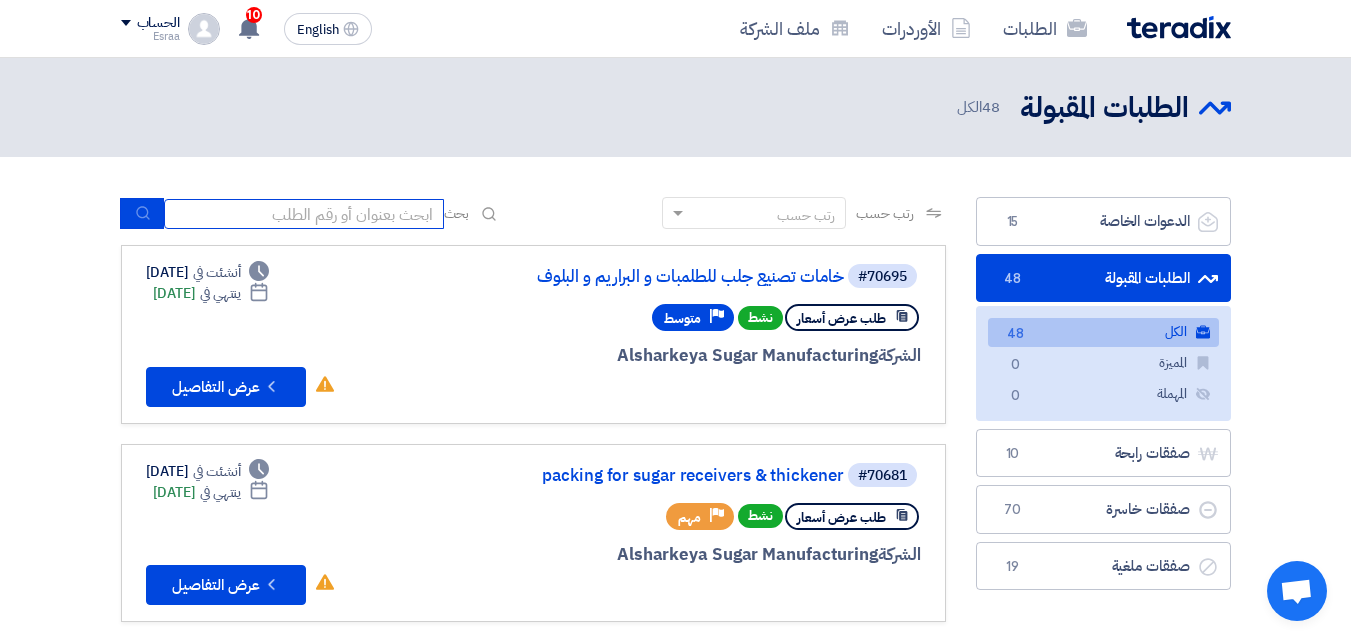 click 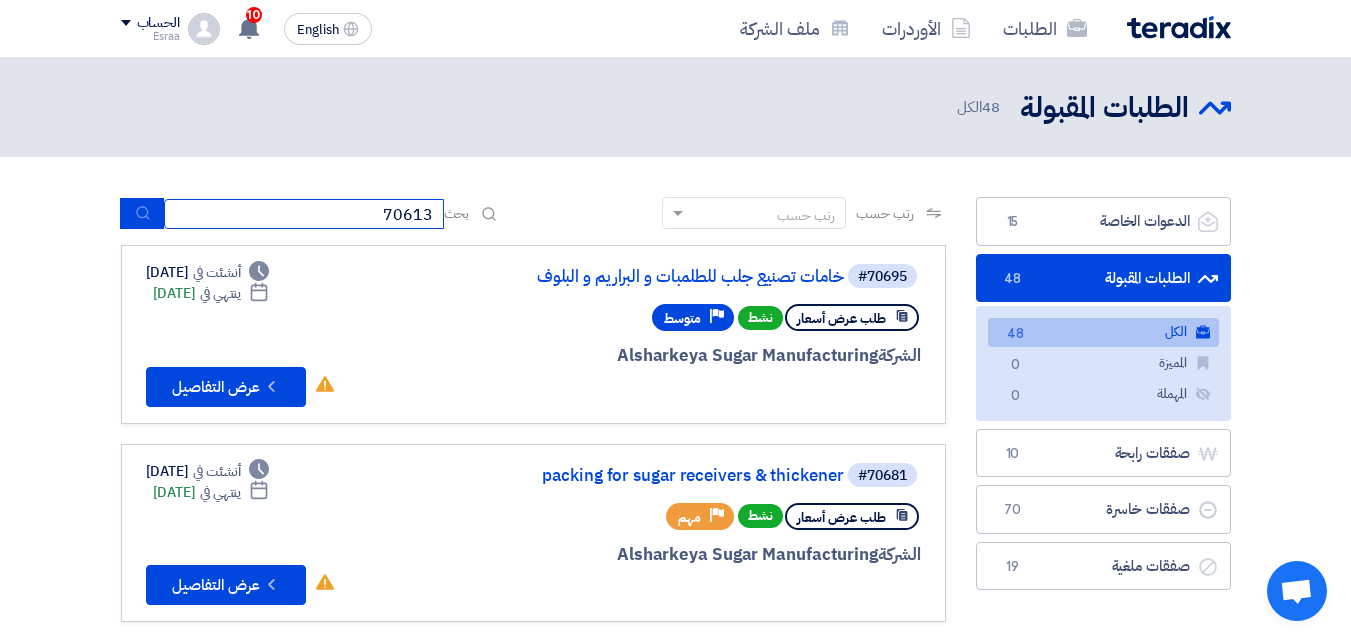 type on "70613" 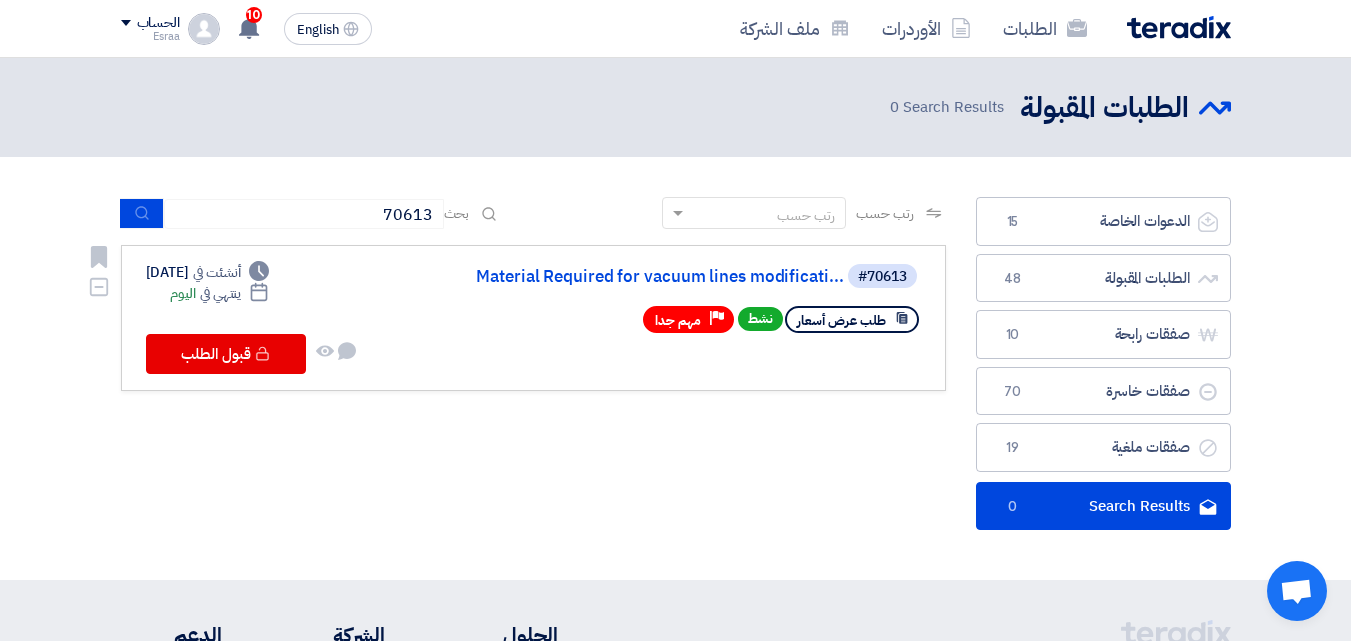 click on "#70613
Material Required for vacuum lines modificati..." 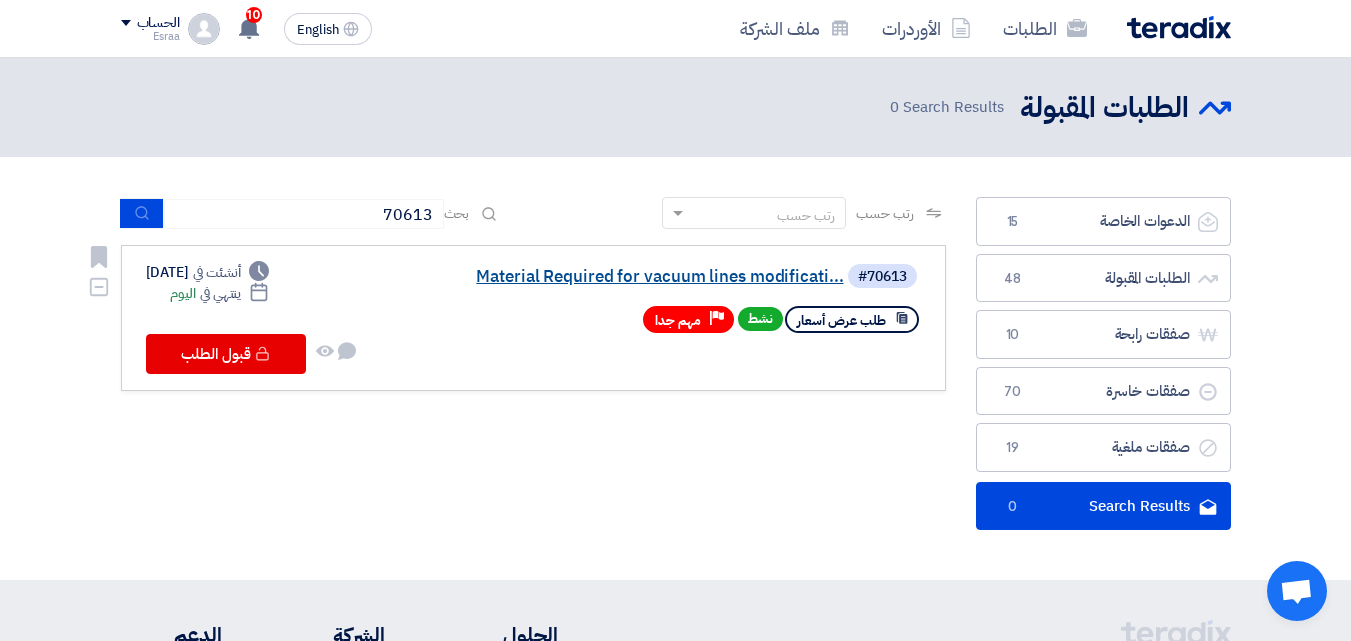 click on "Material Required for vacuum lines modificati..." 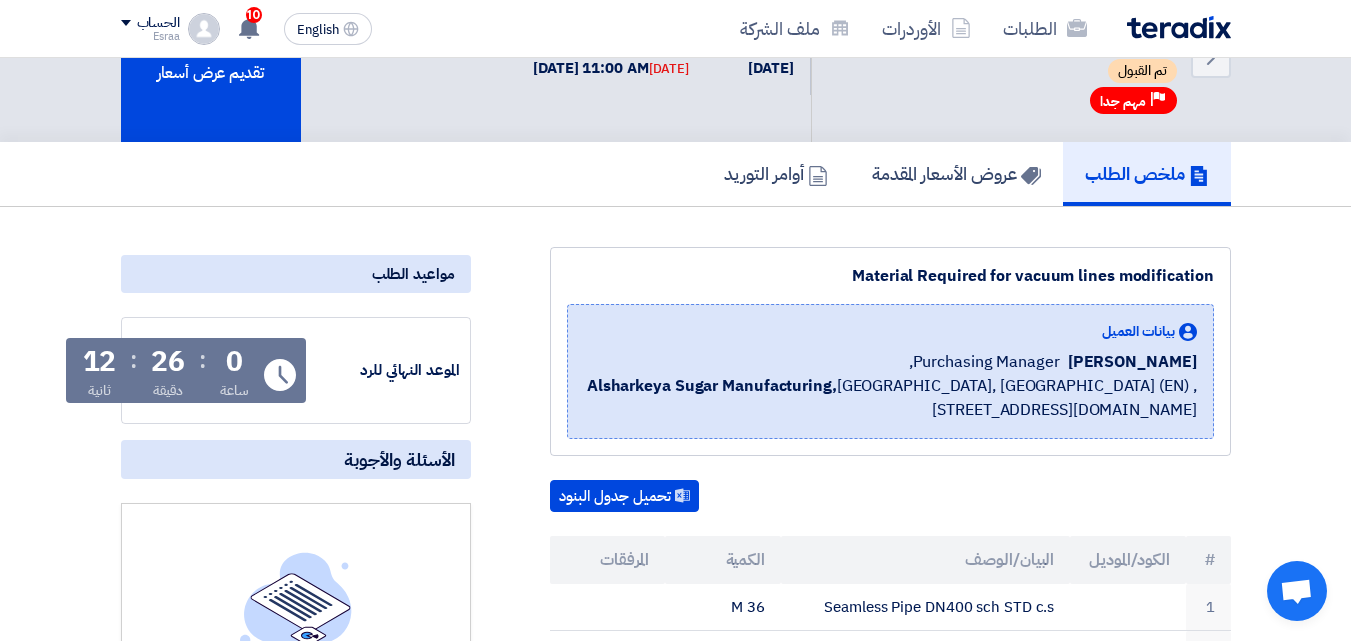 scroll, scrollTop: 0, scrollLeft: 0, axis: both 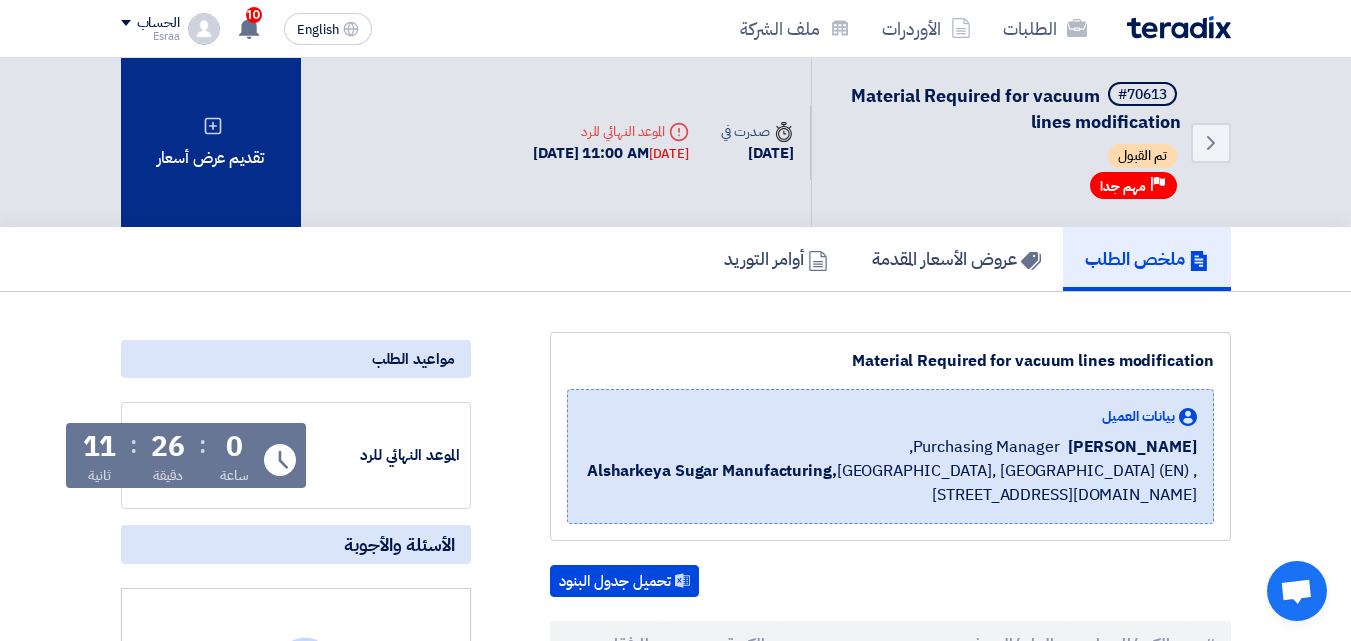 click on "تقديم عرض أسعار" 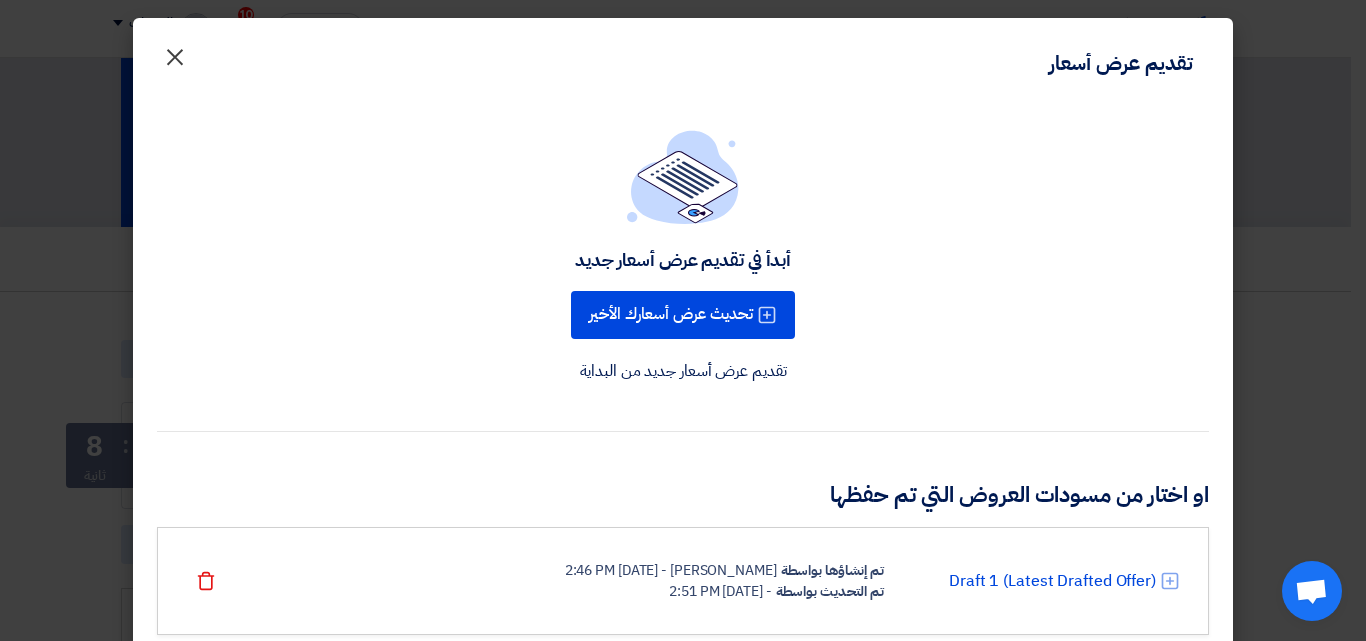 click on "×" 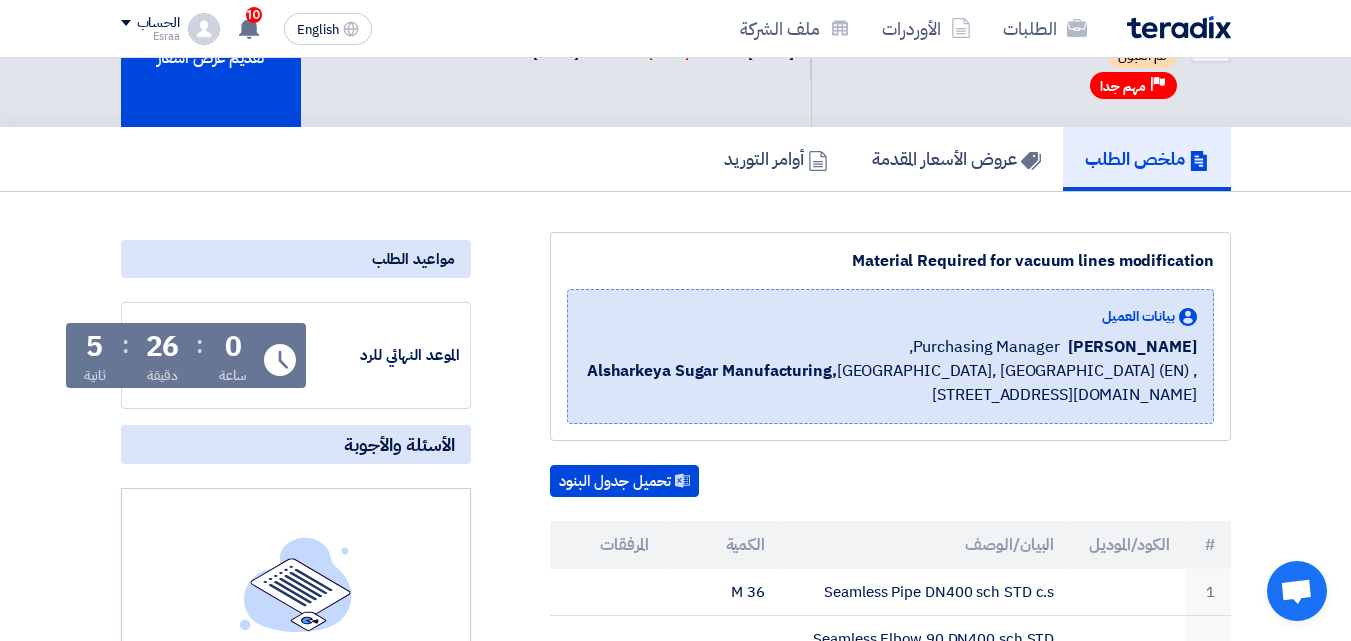 scroll, scrollTop: 0, scrollLeft: 0, axis: both 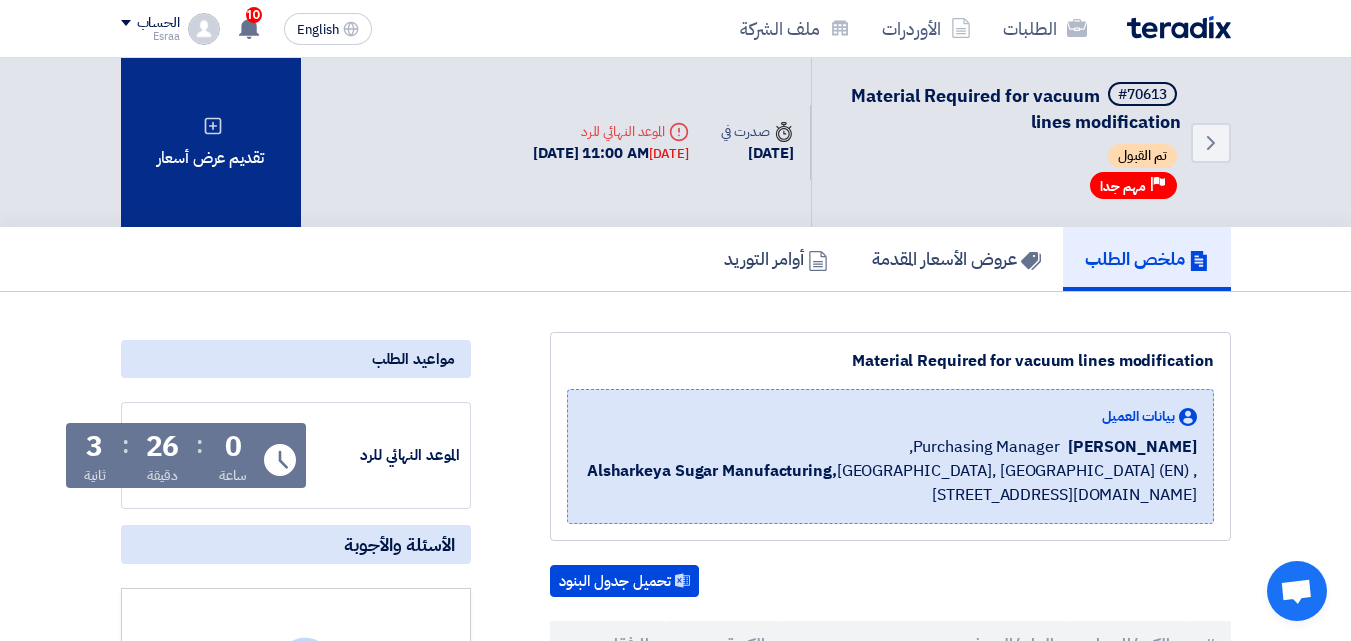 click 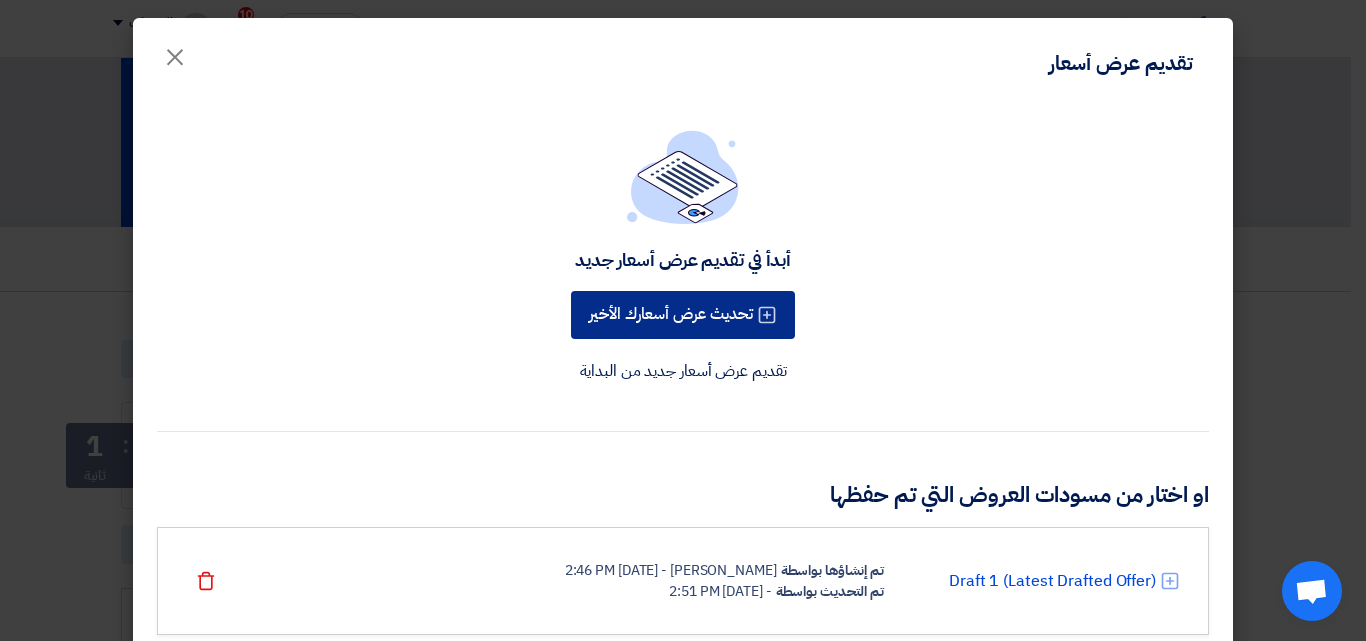 click on "تحديث عرض أسعارك الأخير" 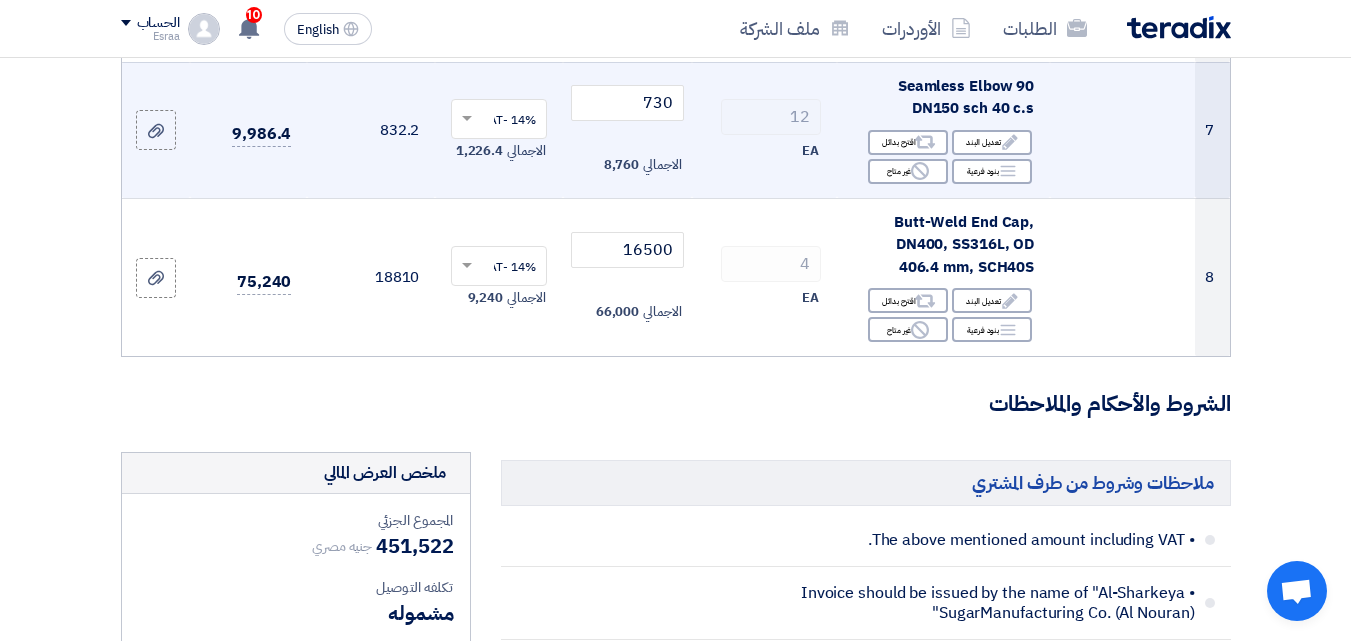 scroll, scrollTop: 1400, scrollLeft: 0, axis: vertical 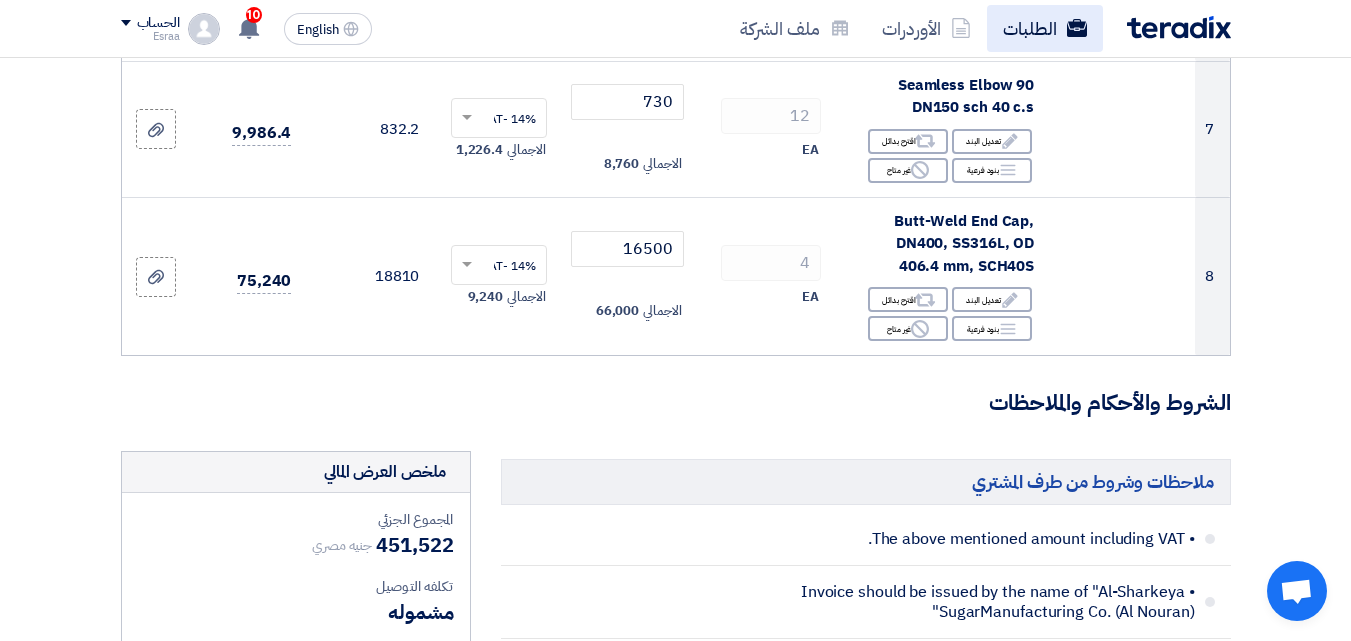 click on "الطلبات" 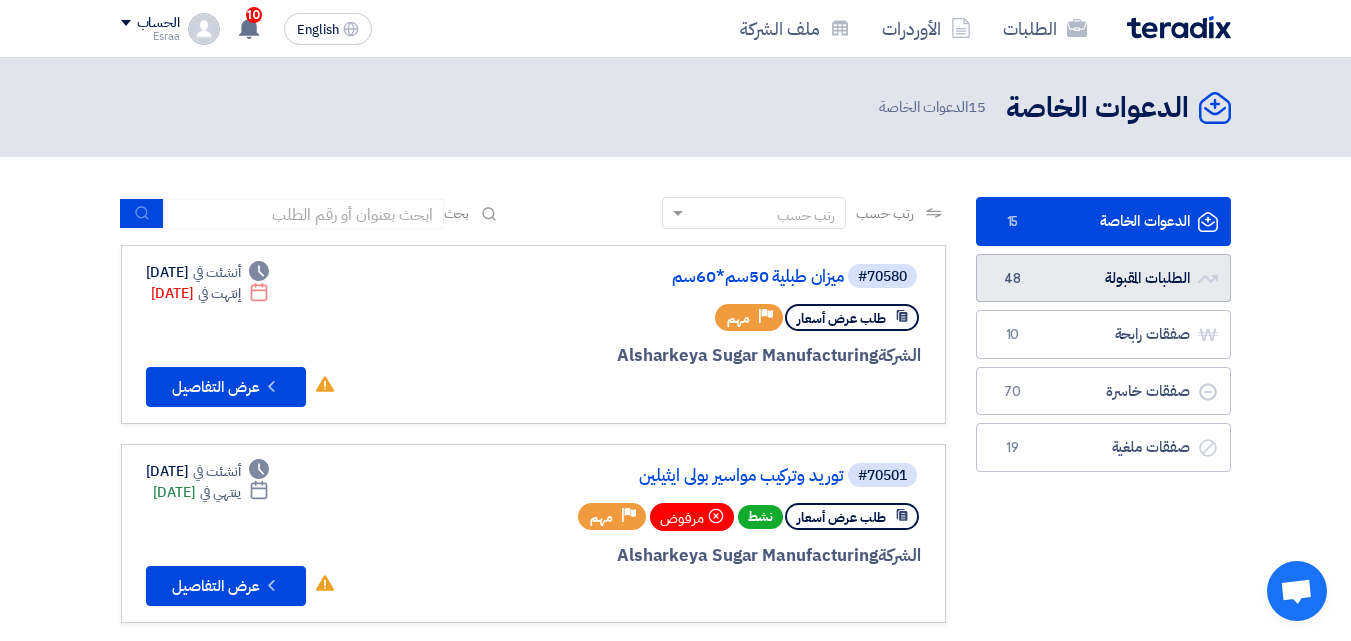 click on "الطلبات المقبولة
الطلبات المقبولة
48" 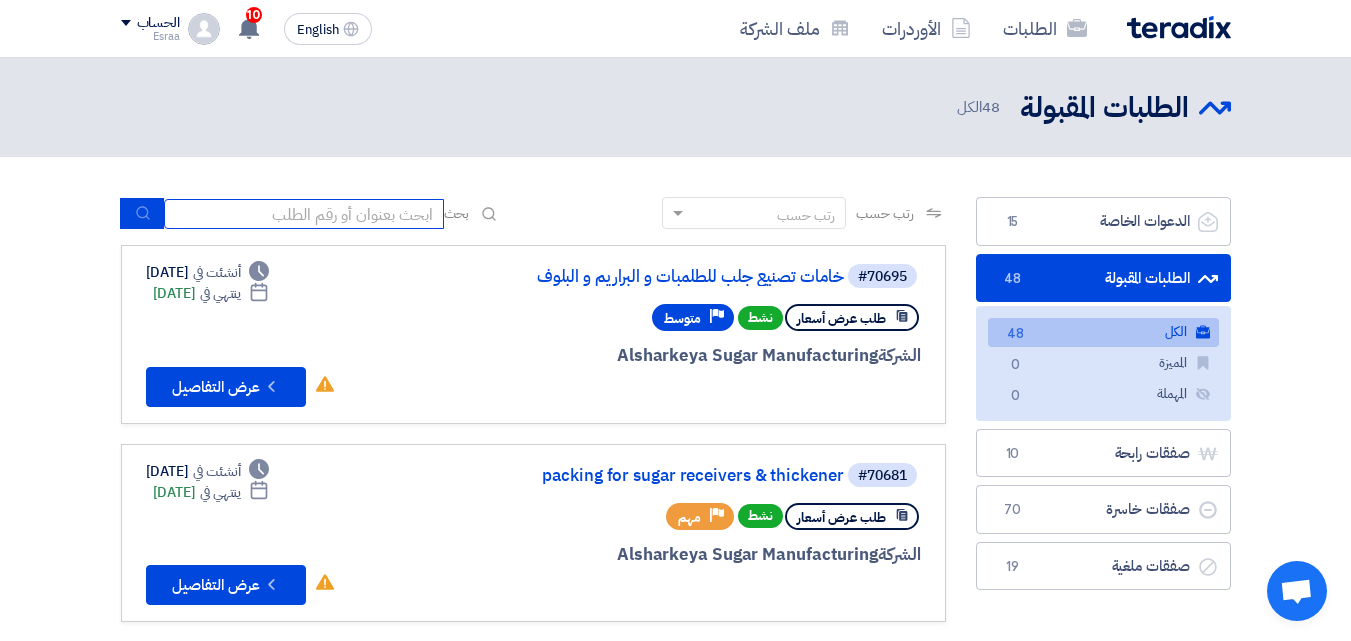 drag, startPoint x: 338, startPoint y: 202, endPoint x: 343, endPoint y: 220, distance: 18.681541 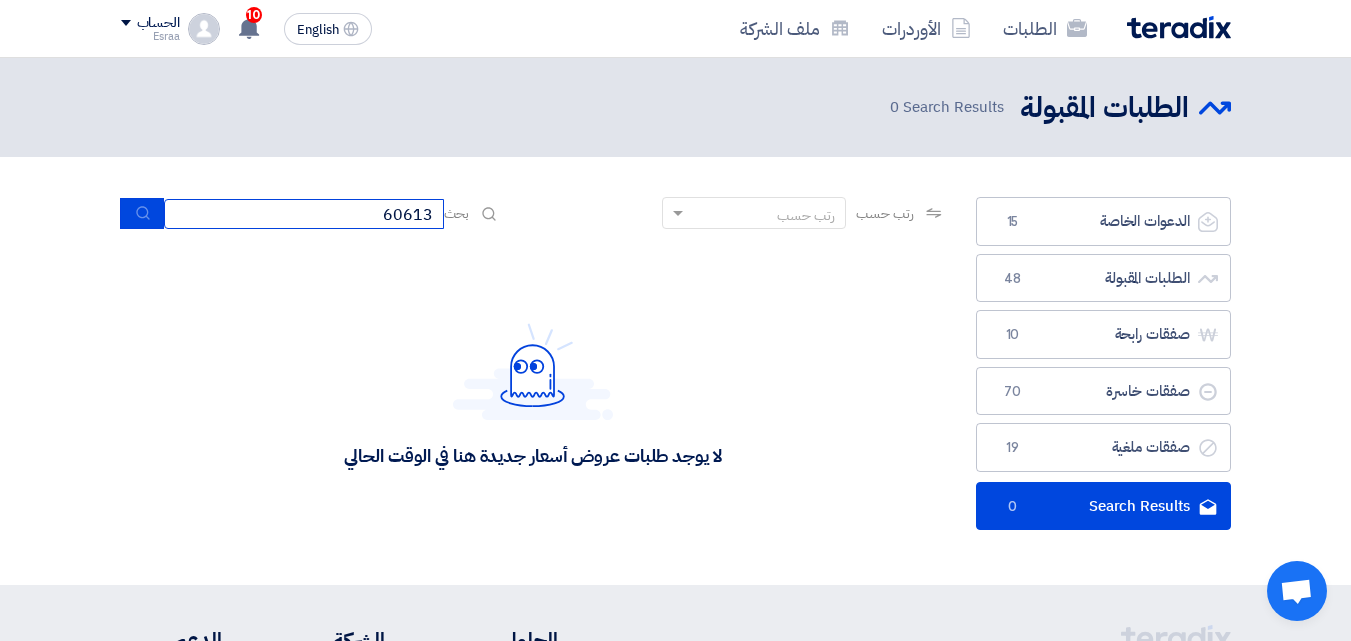 click on "60613" 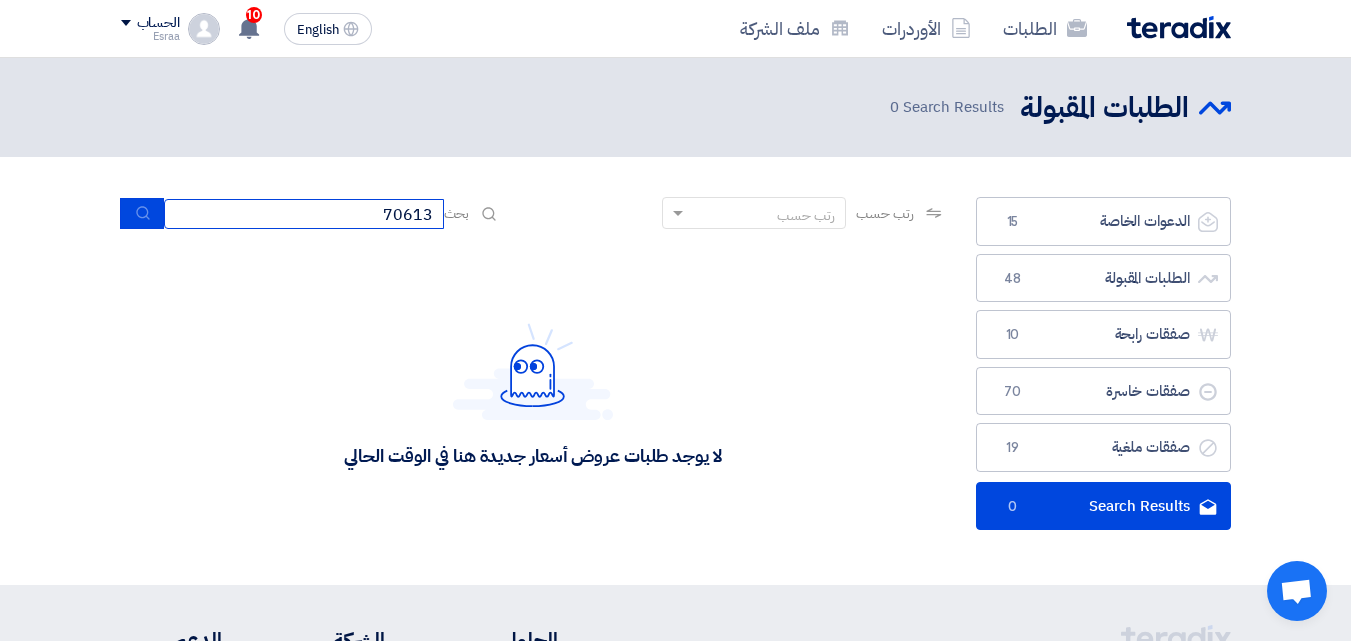 type on "70613" 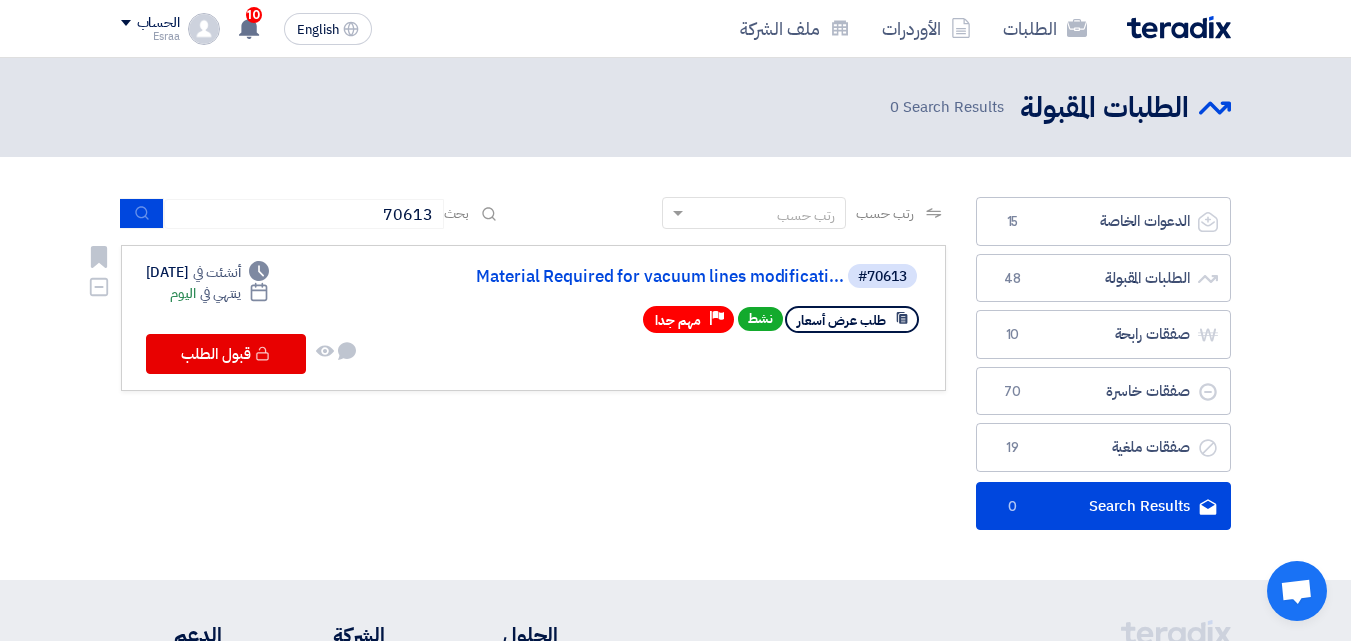 click on "طلب عرض أسعار
نشط
Priority
مهم جدا" 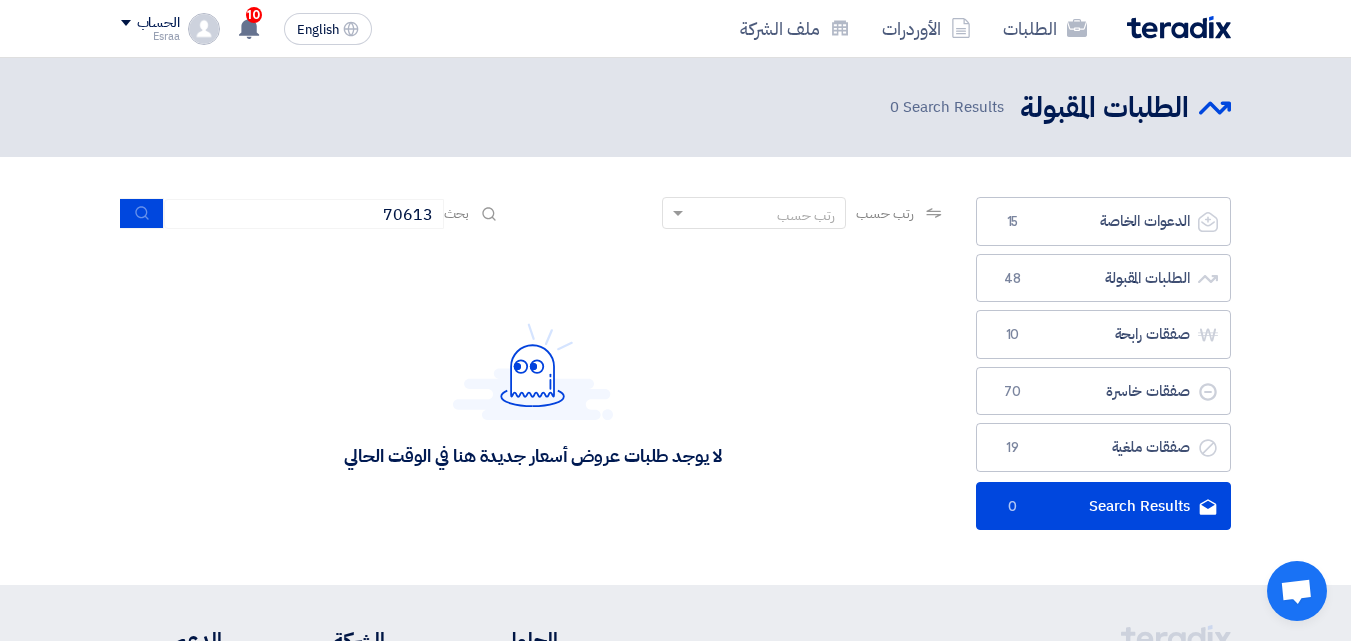 click on "لا يوجد طلبات عروض أسعار جديدة هنا في الوقت الحالي" 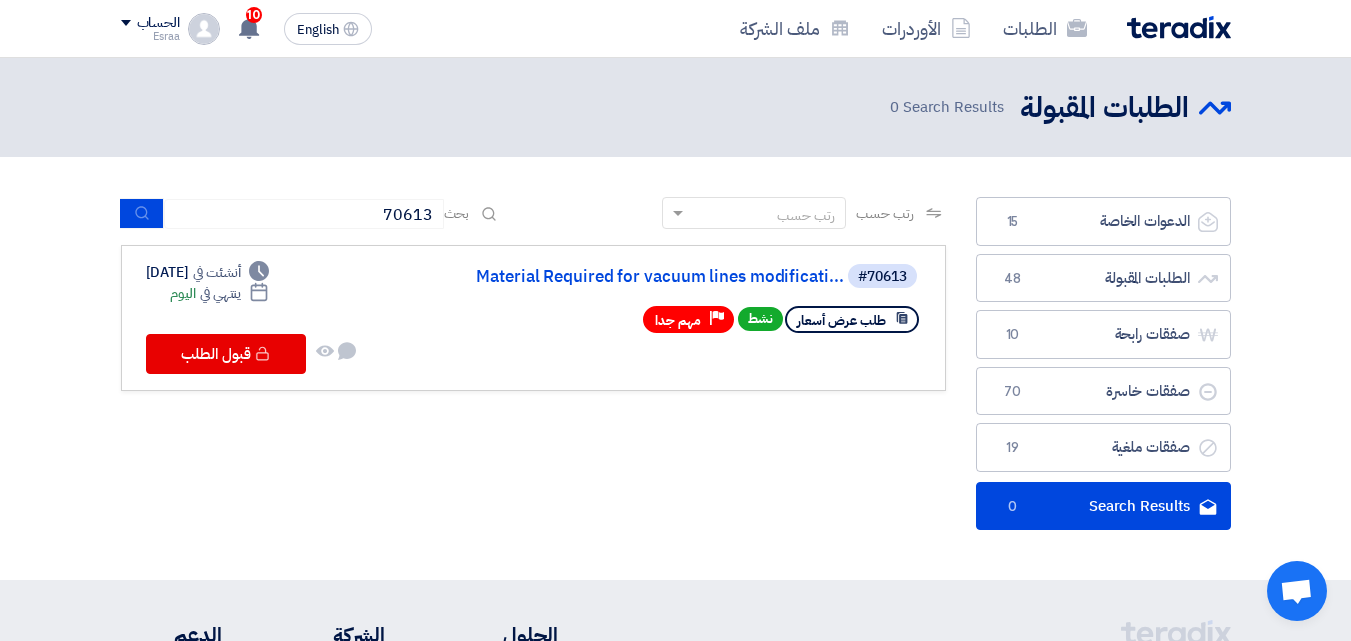 click on "رتب حسب
رتب حسب
بحث
70613
مجال الطلب
مسؤول المشتريات
نوع الطلب" 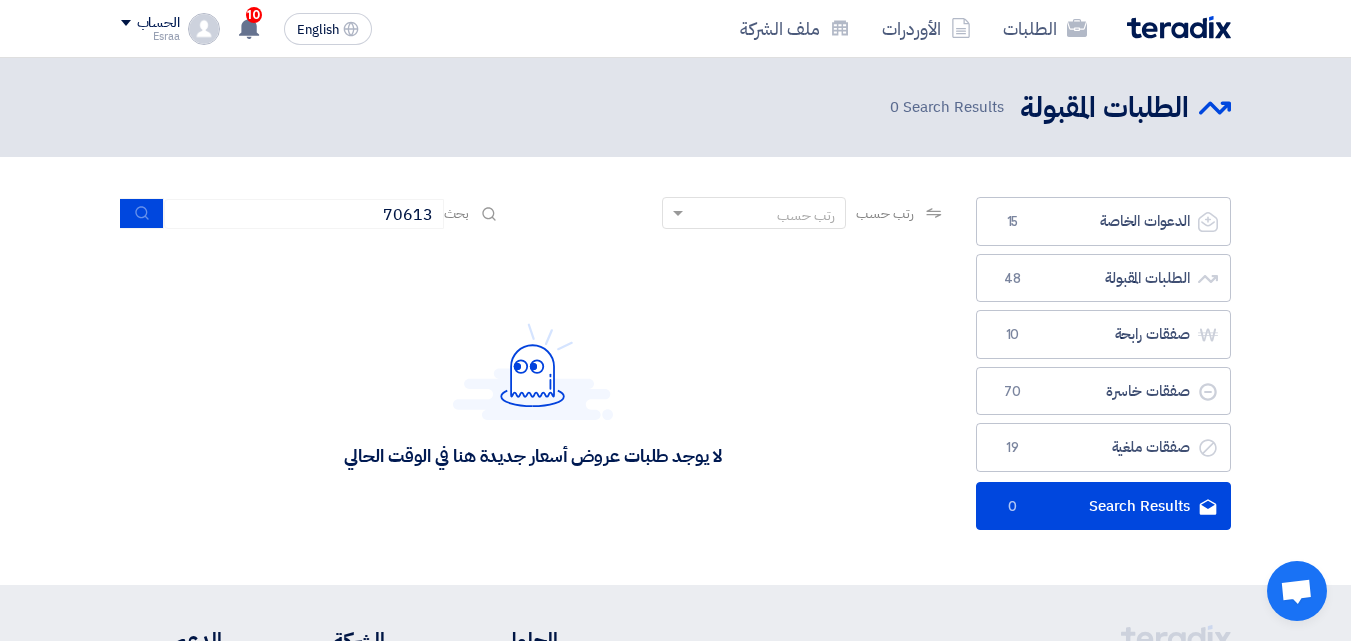 click on "لا يوجد طلبات عروض أسعار جديدة هنا في الوقت الحالي" 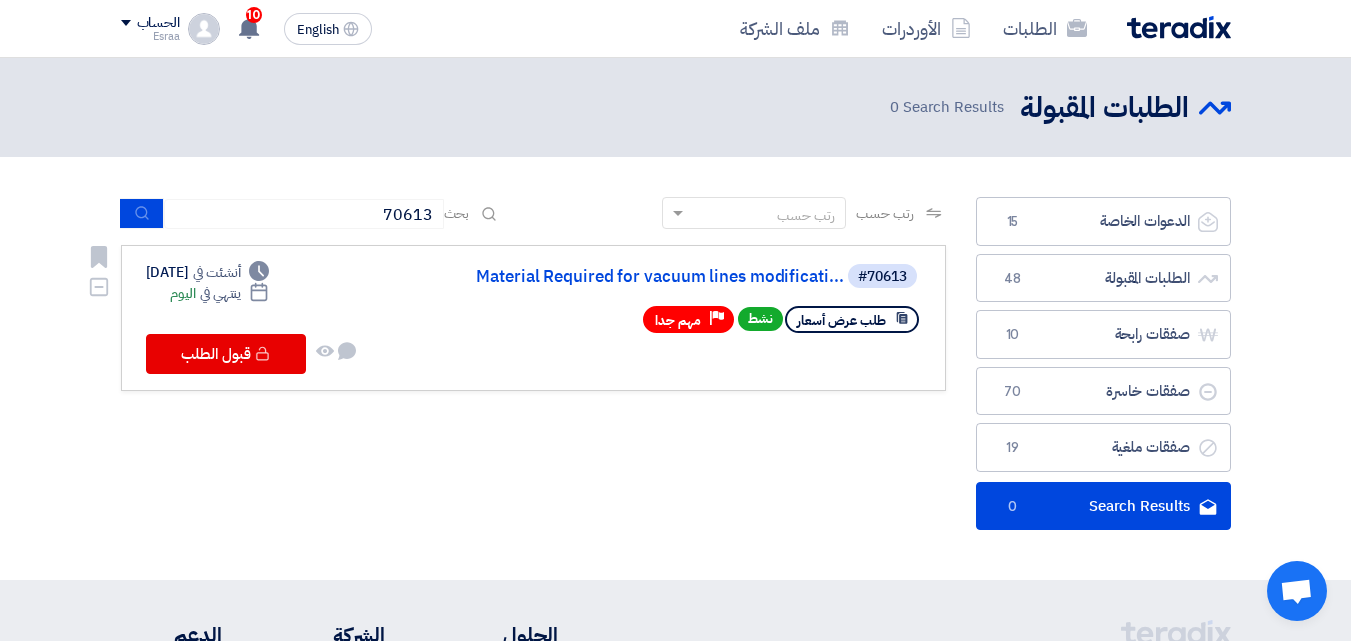 click on "طلب عرض أسعار" 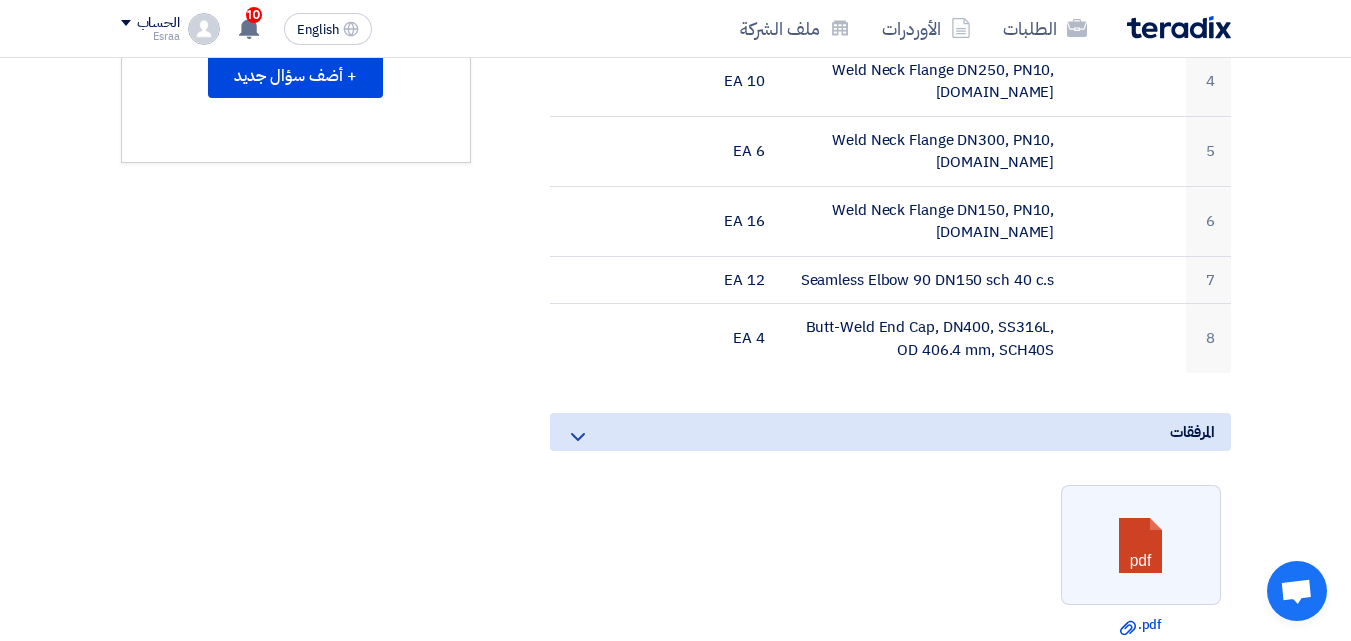 scroll, scrollTop: 1000, scrollLeft: 0, axis: vertical 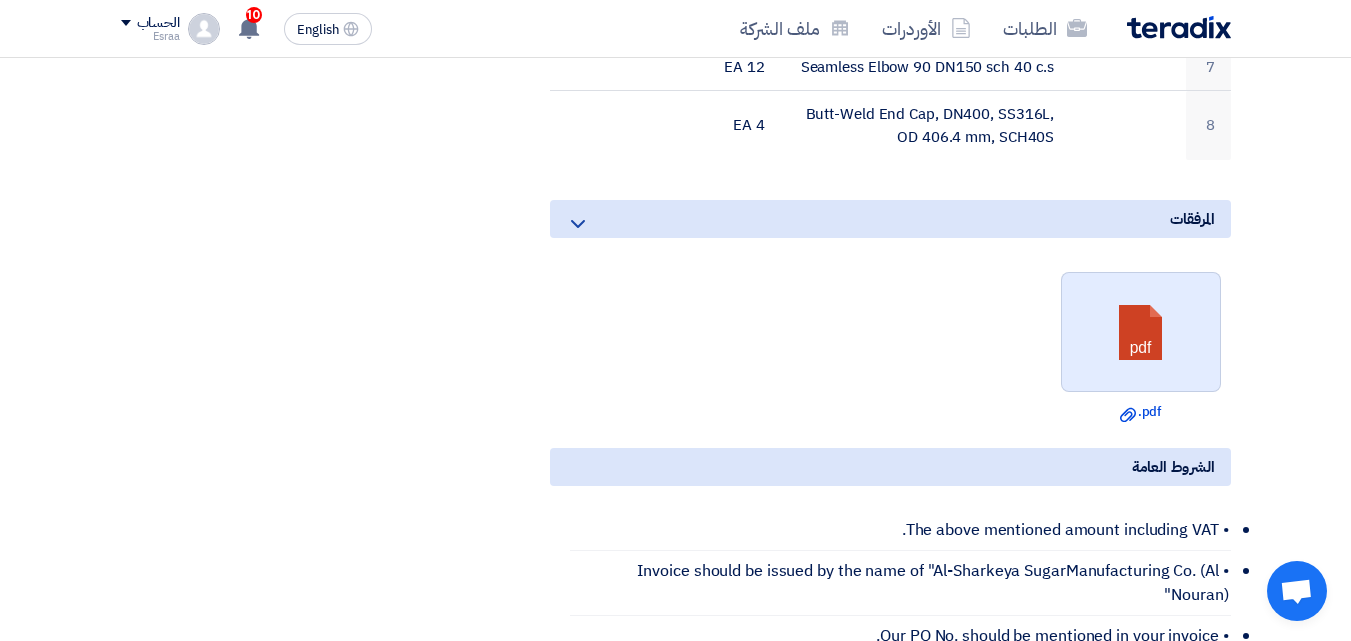 click at bounding box center [1142, 333] 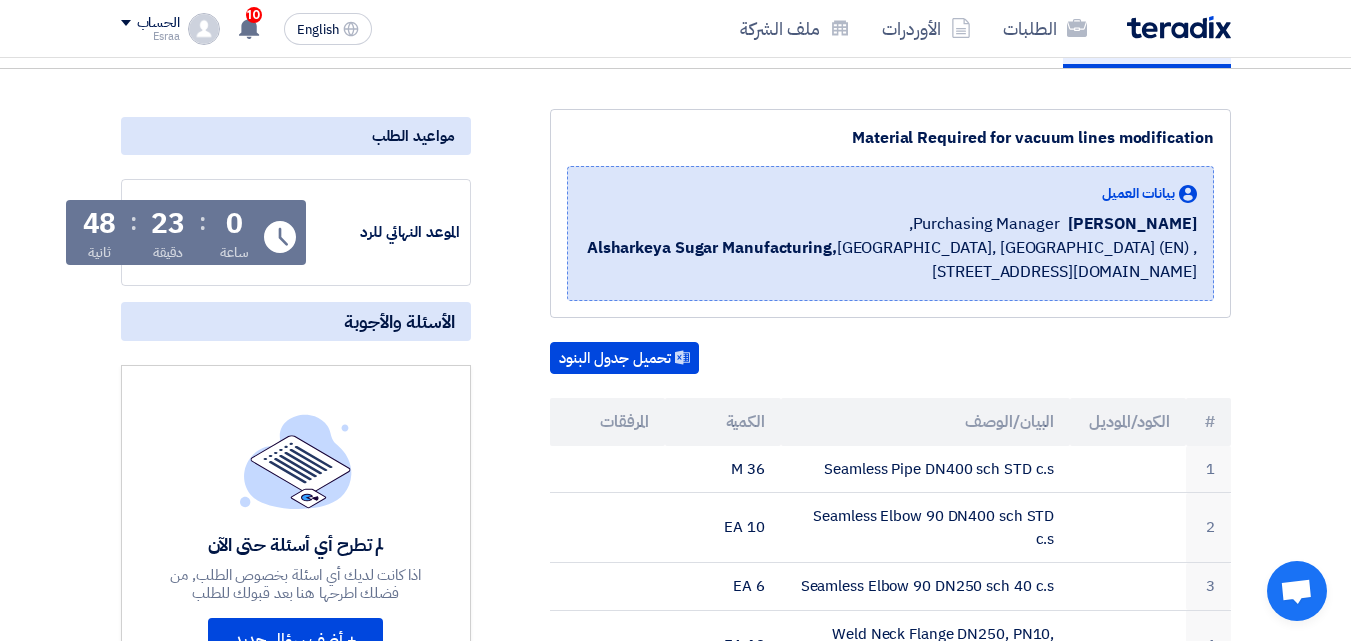 scroll, scrollTop: 0, scrollLeft: 0, axis: both 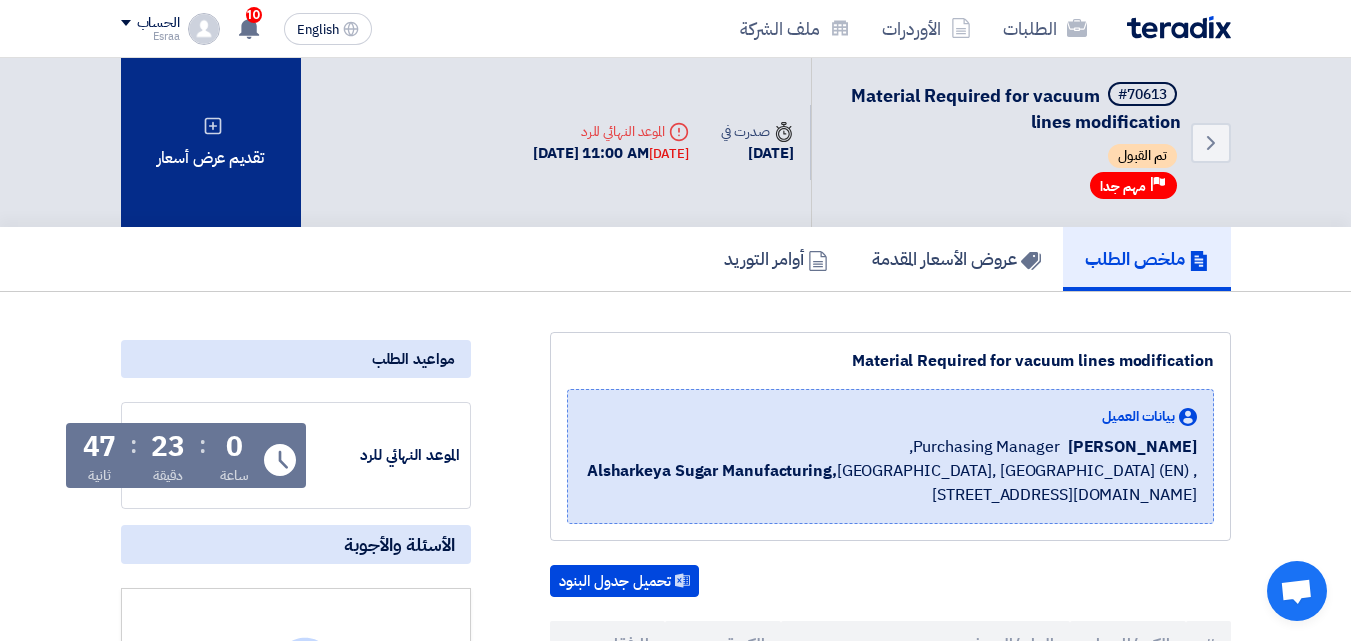 click on "تقديم عرض أسعار" 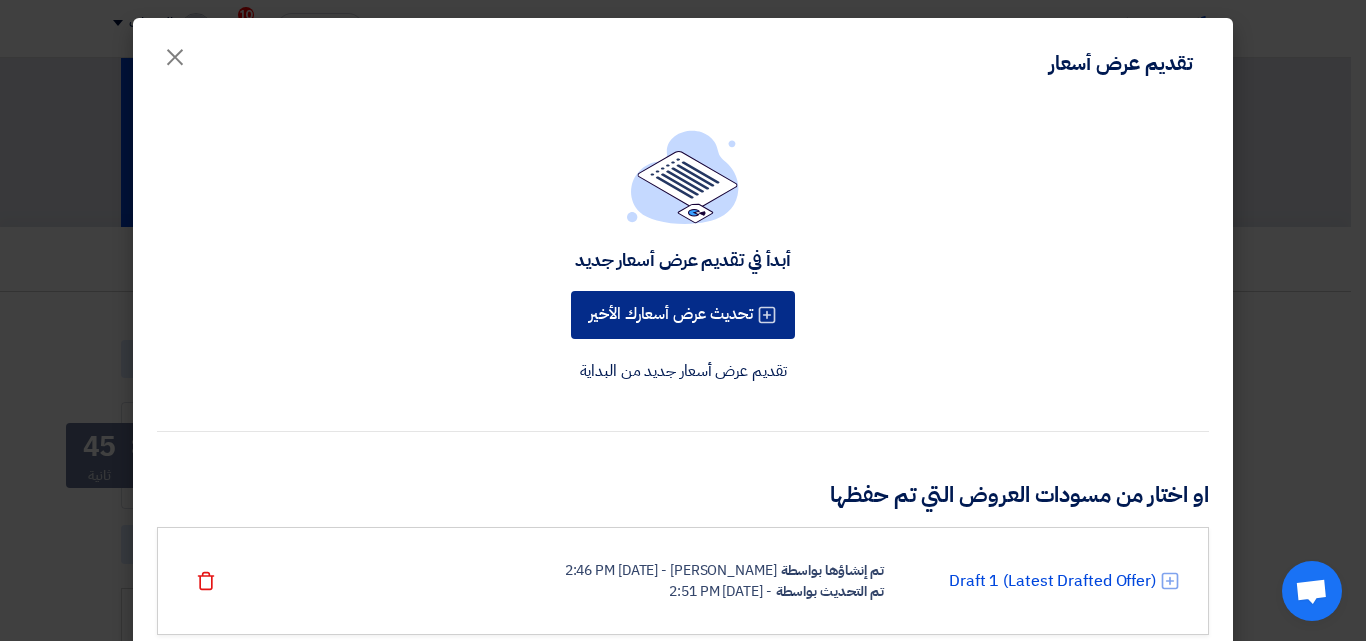 click on "تحديث عرض أسعارك الأخير" 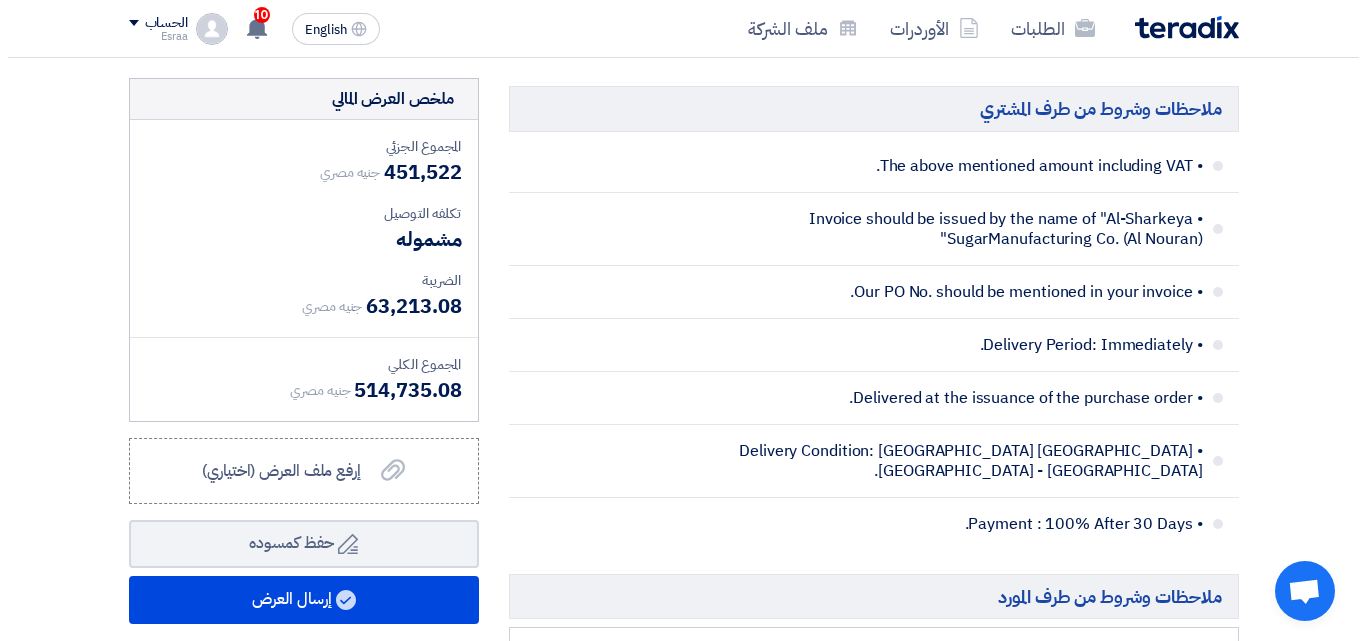 scroll, scrollTop: 1900, scrollLeft: 0, axis: vertical 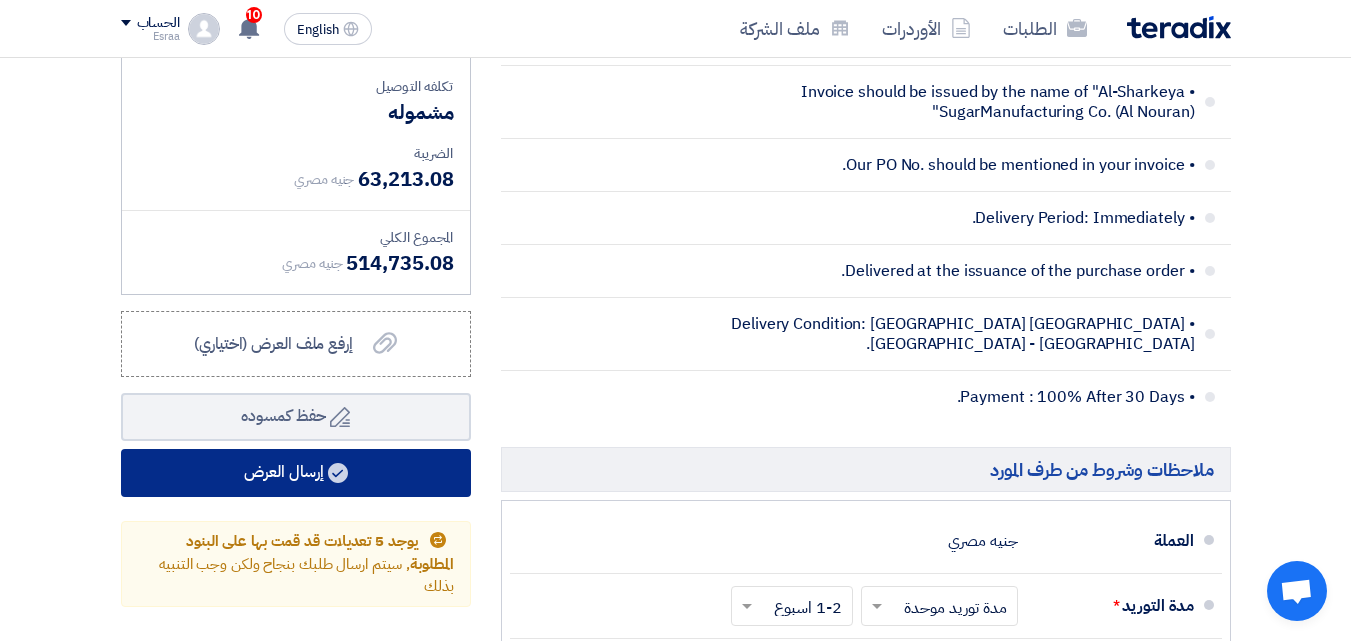 click on "إرسال العرض" 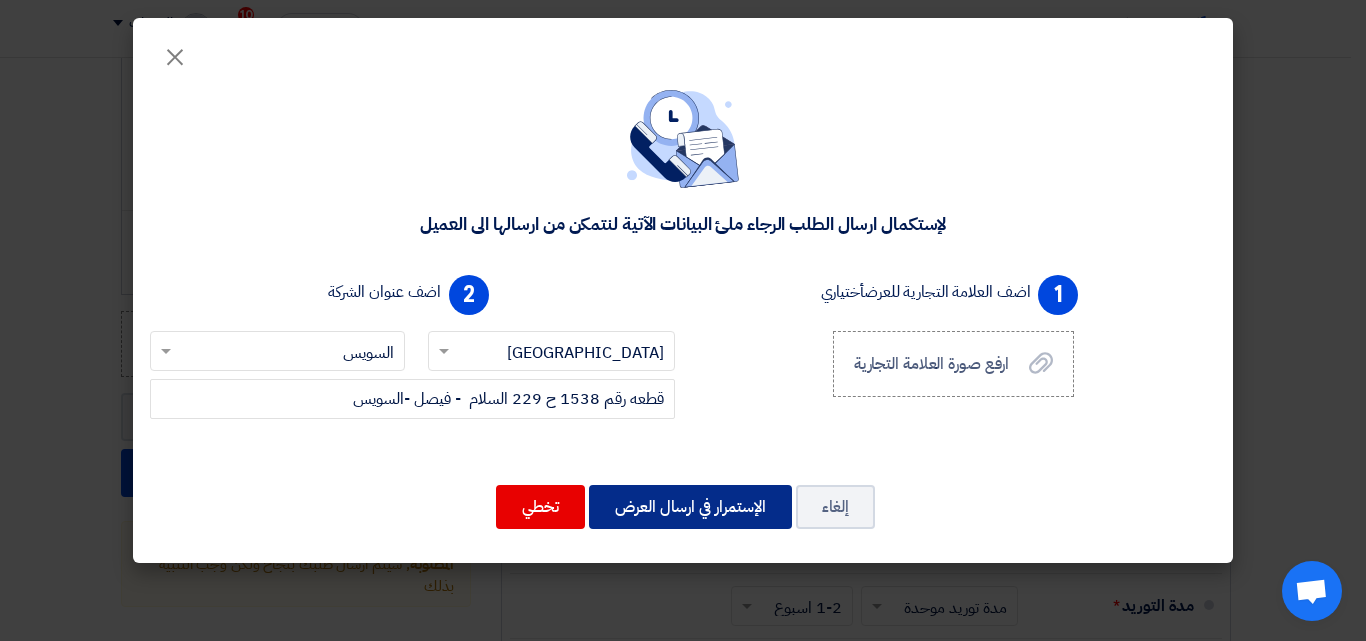 click on "الإستمرار في ارسال العرض" 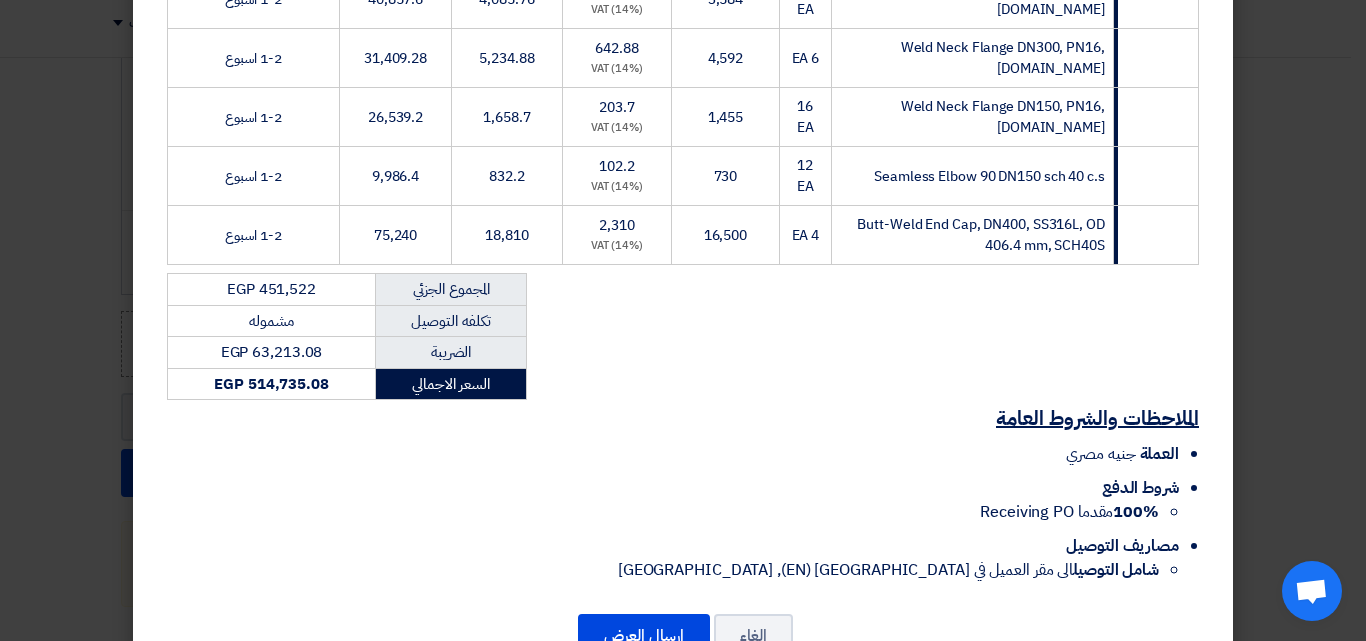 scroll, scrollTop: 666, scrollLeft: 0, axis: vertical 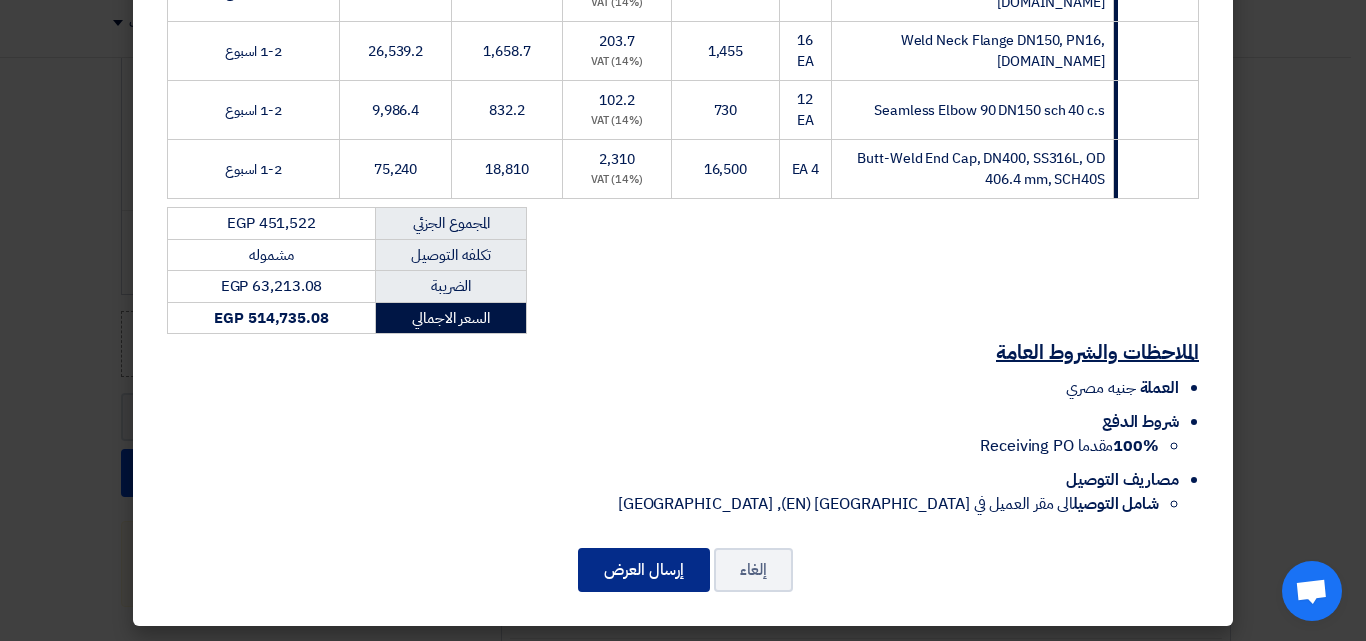 click on "إرسال العرض" 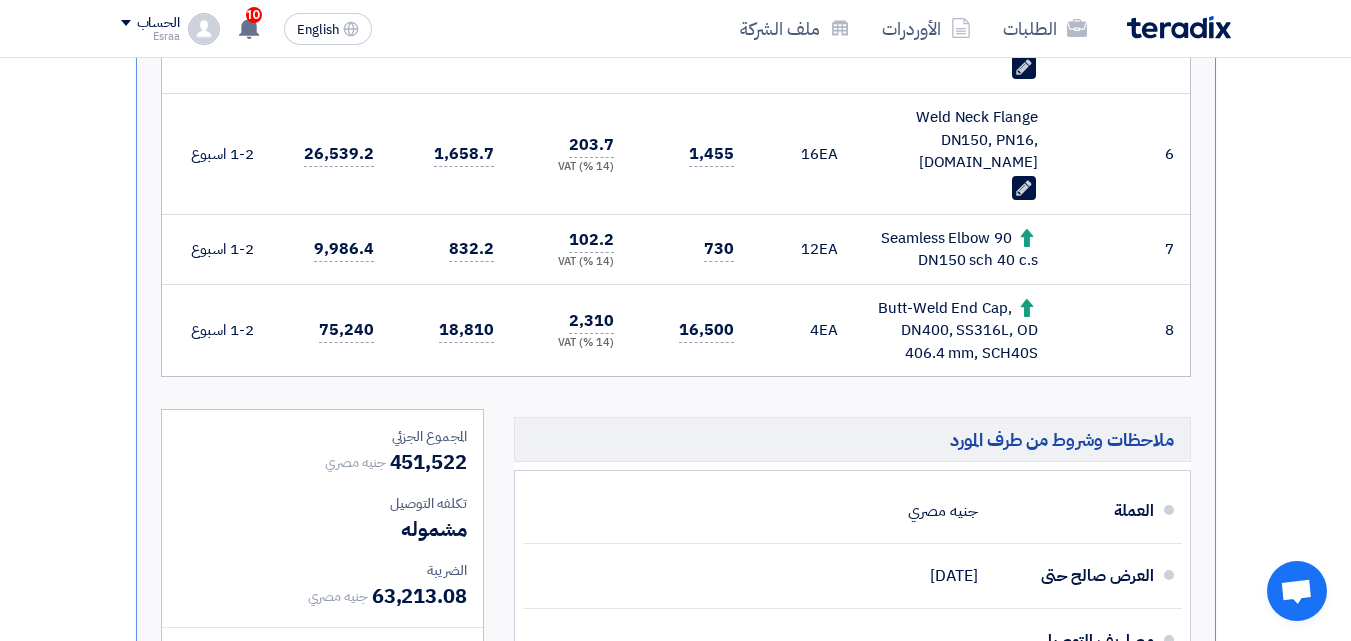 scroll, scrollTop: 957, scrollLeft: 0, axis: vertical 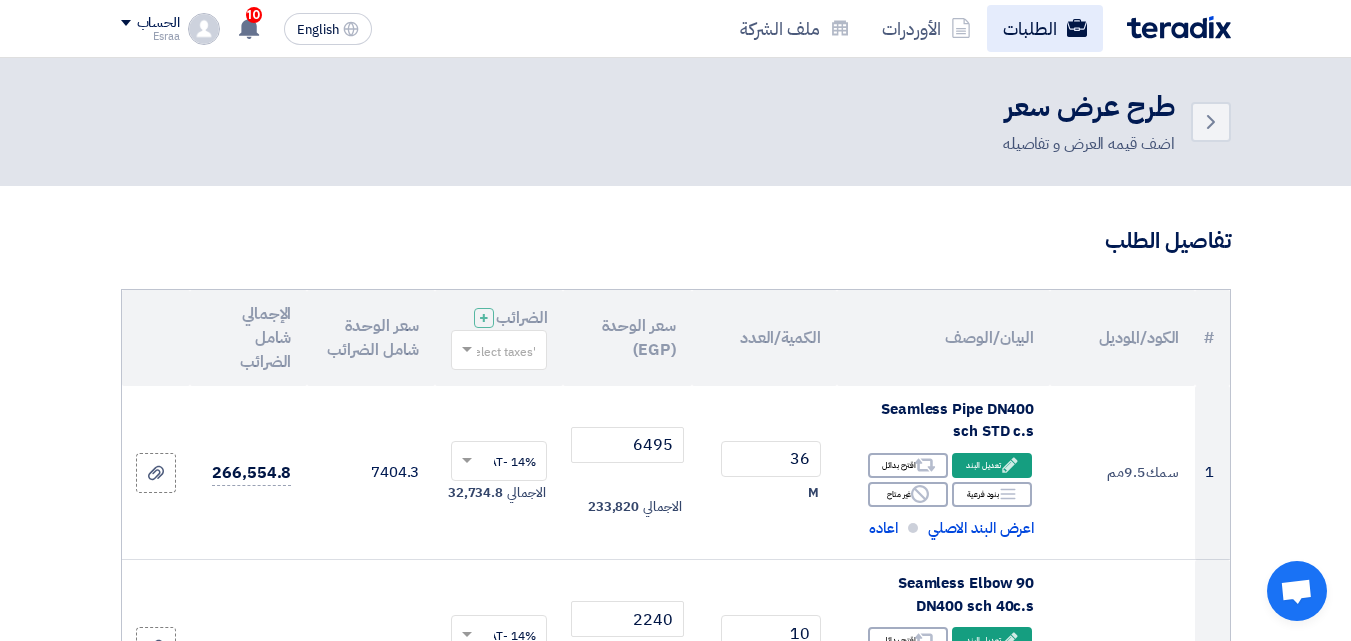 click on "الطلبات" 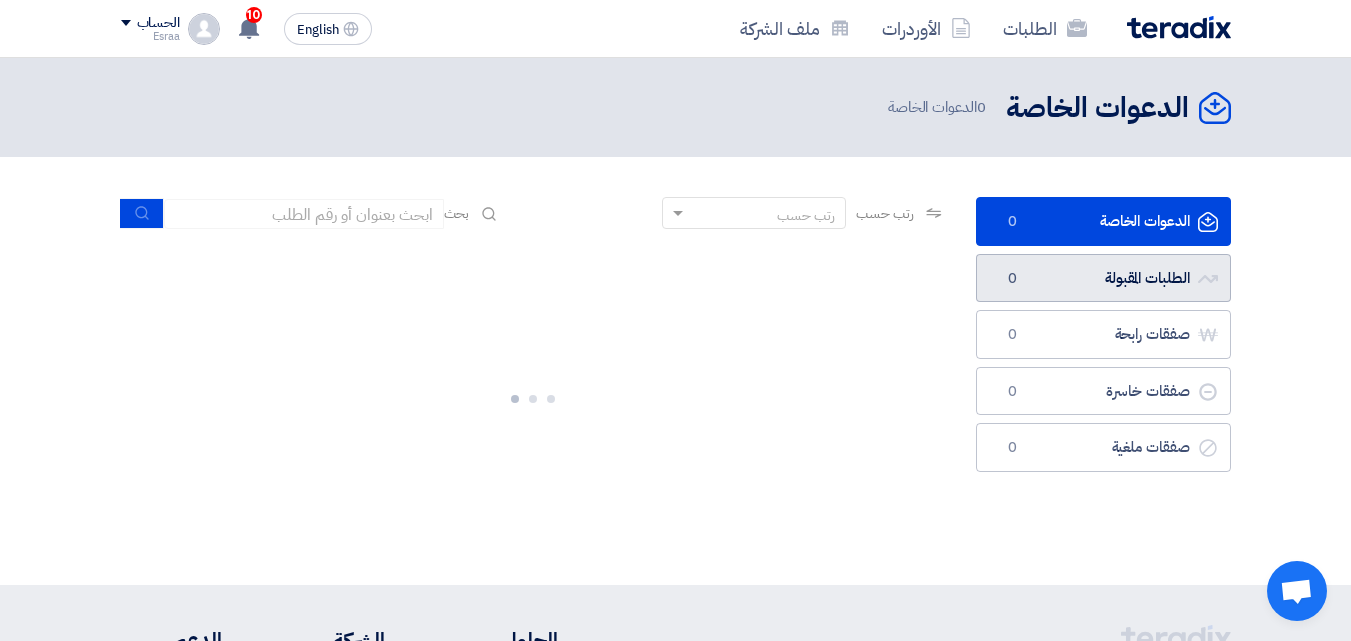 click on "الطلبات المقبولة
الطلبات المقبولة
0" 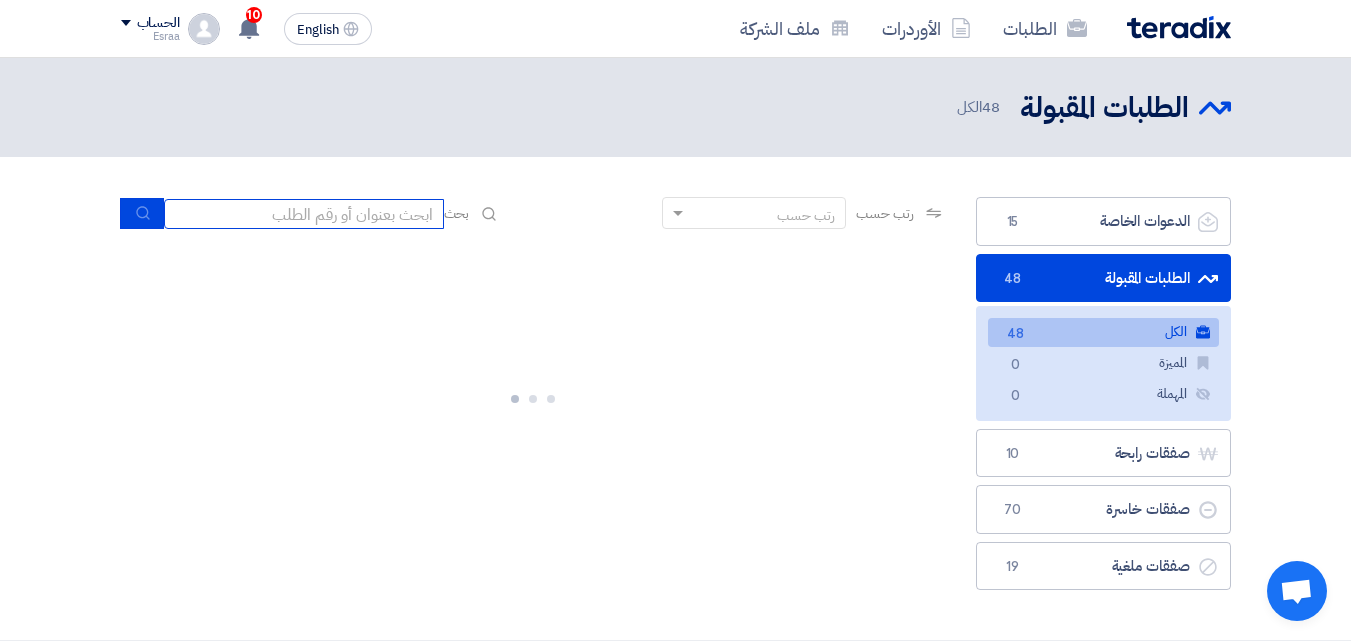 click 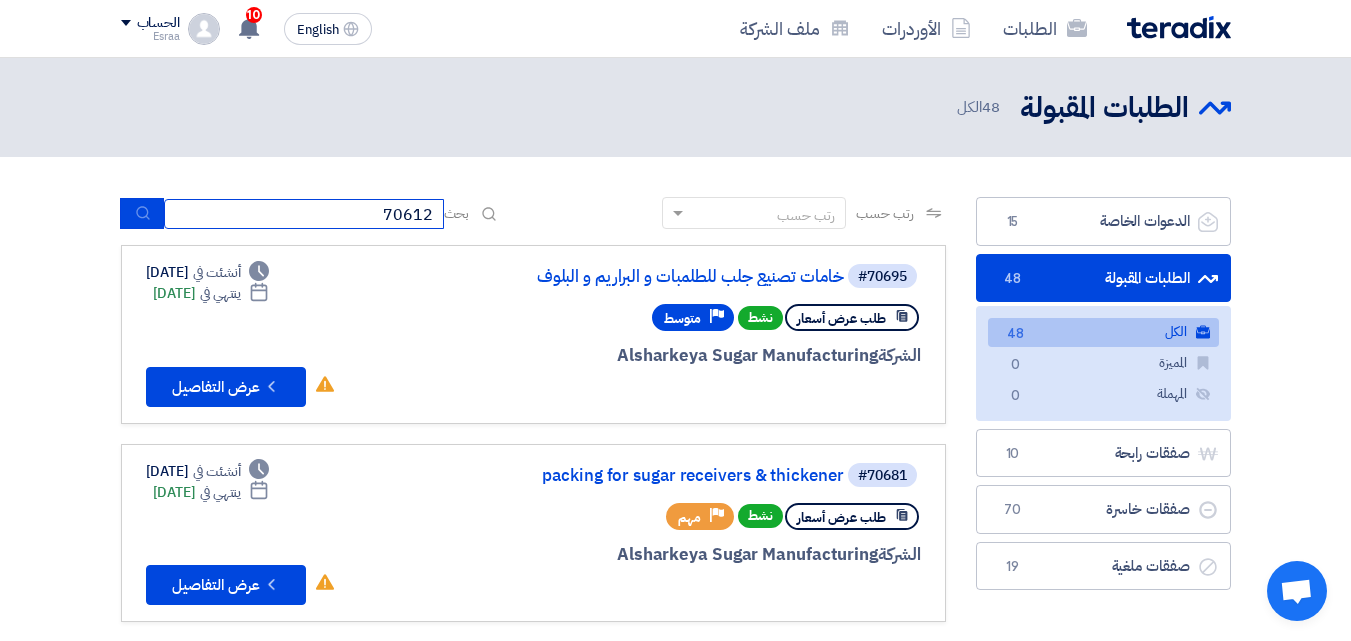 type on "70612" 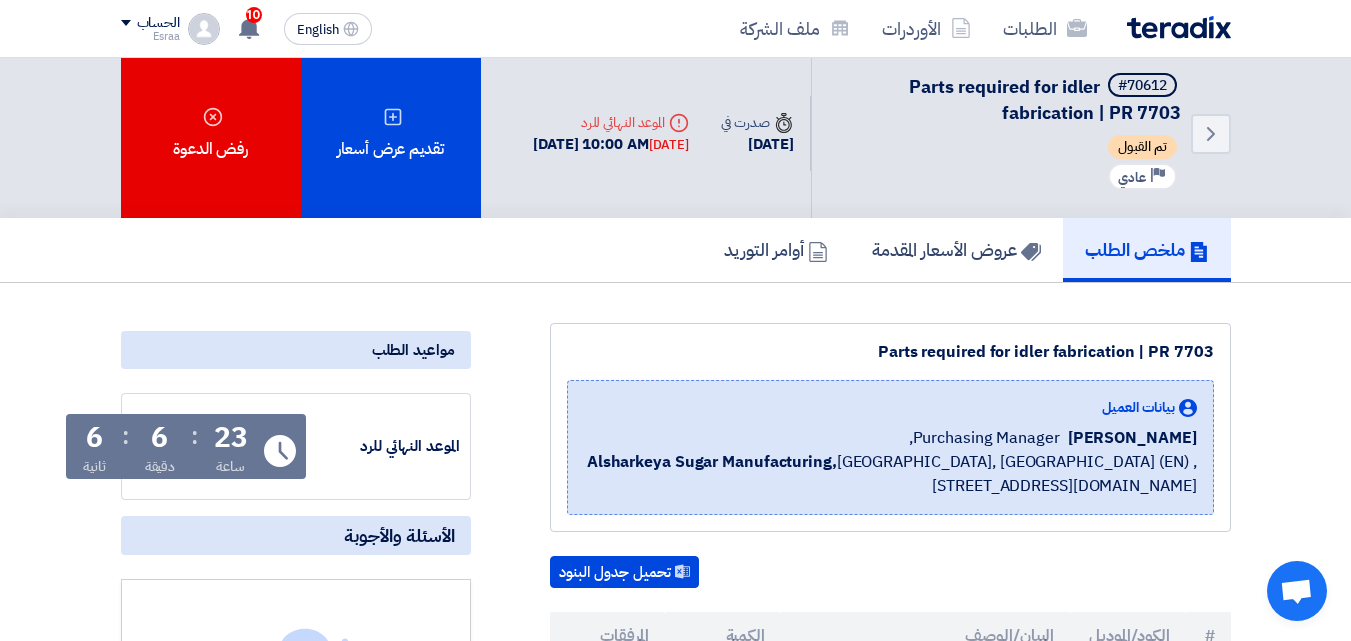 scroll, scrollTop: 0, scrollLeft: 0, axis: both 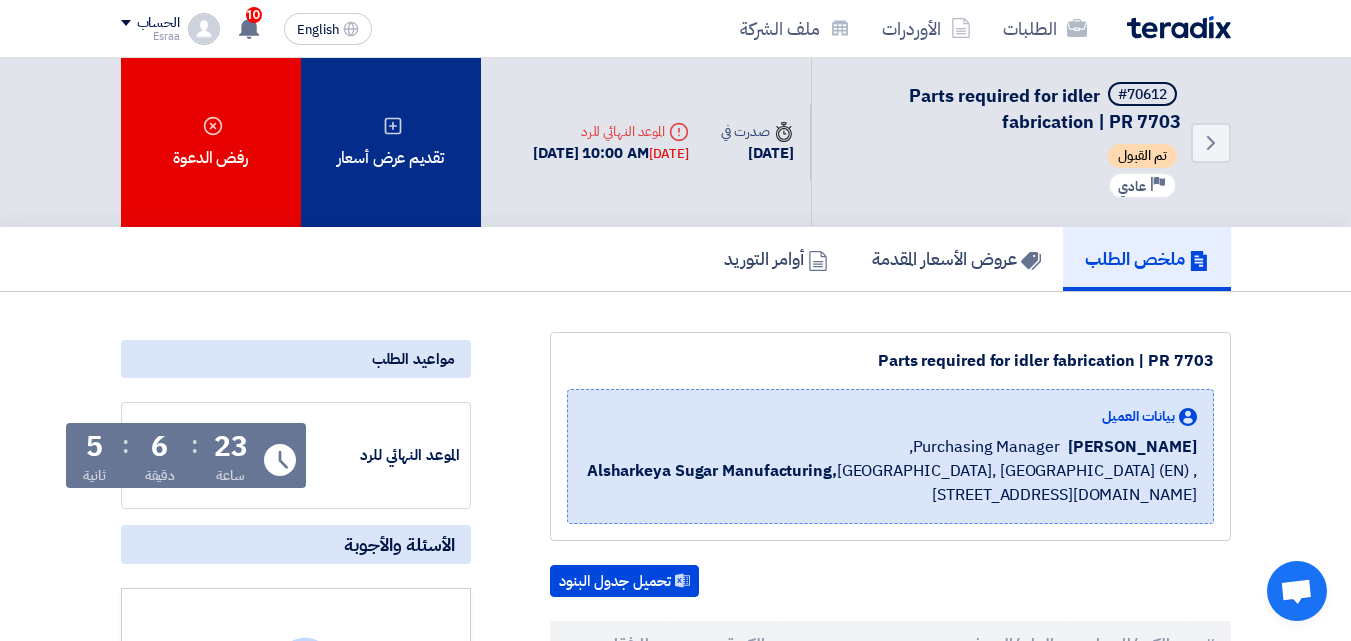 click on "تقديم عرض أسعار" 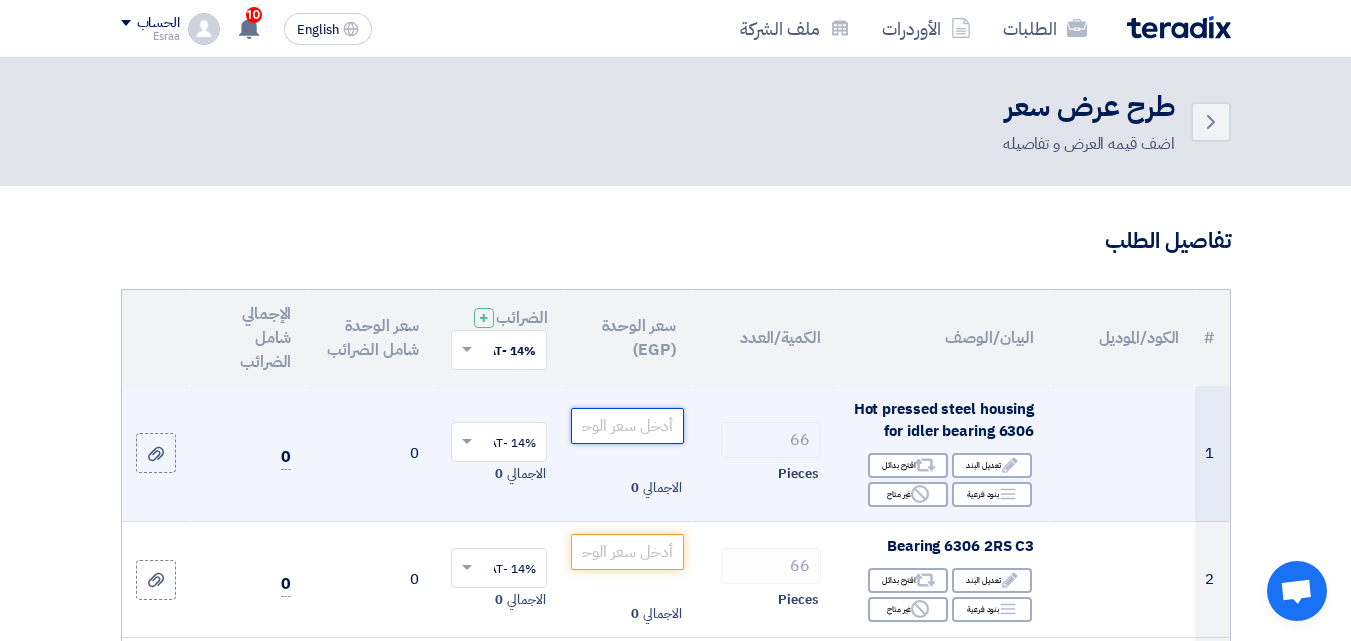 click 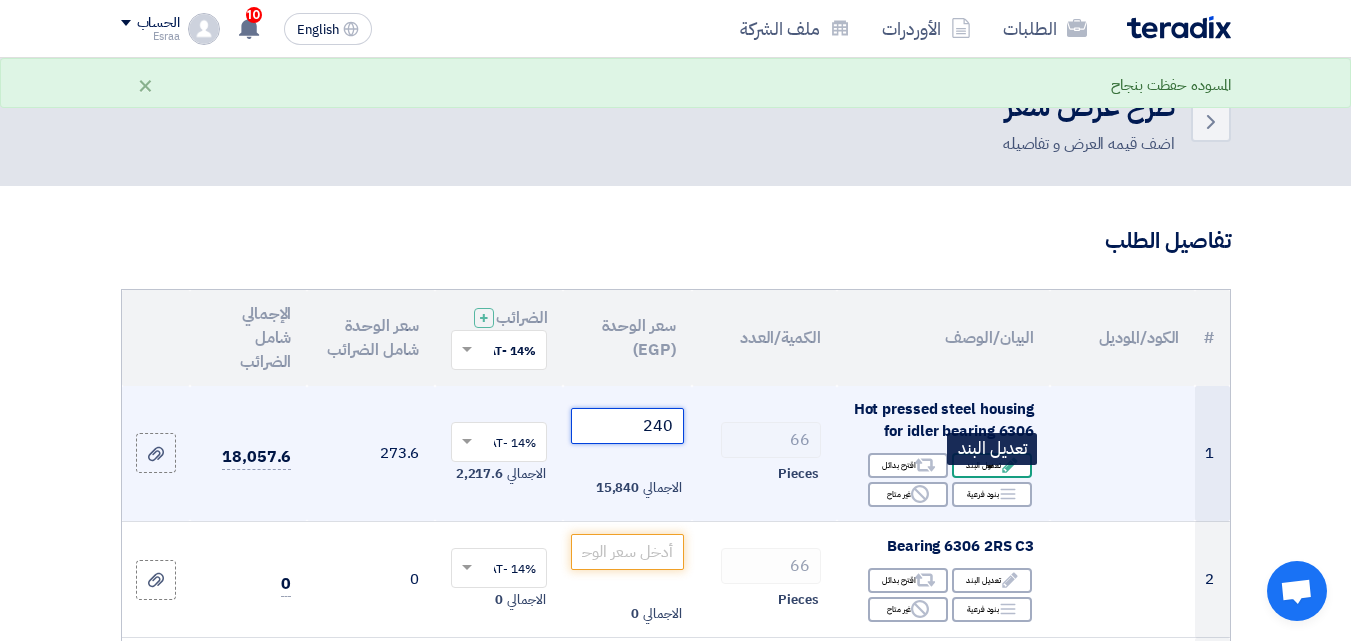 type on "240" 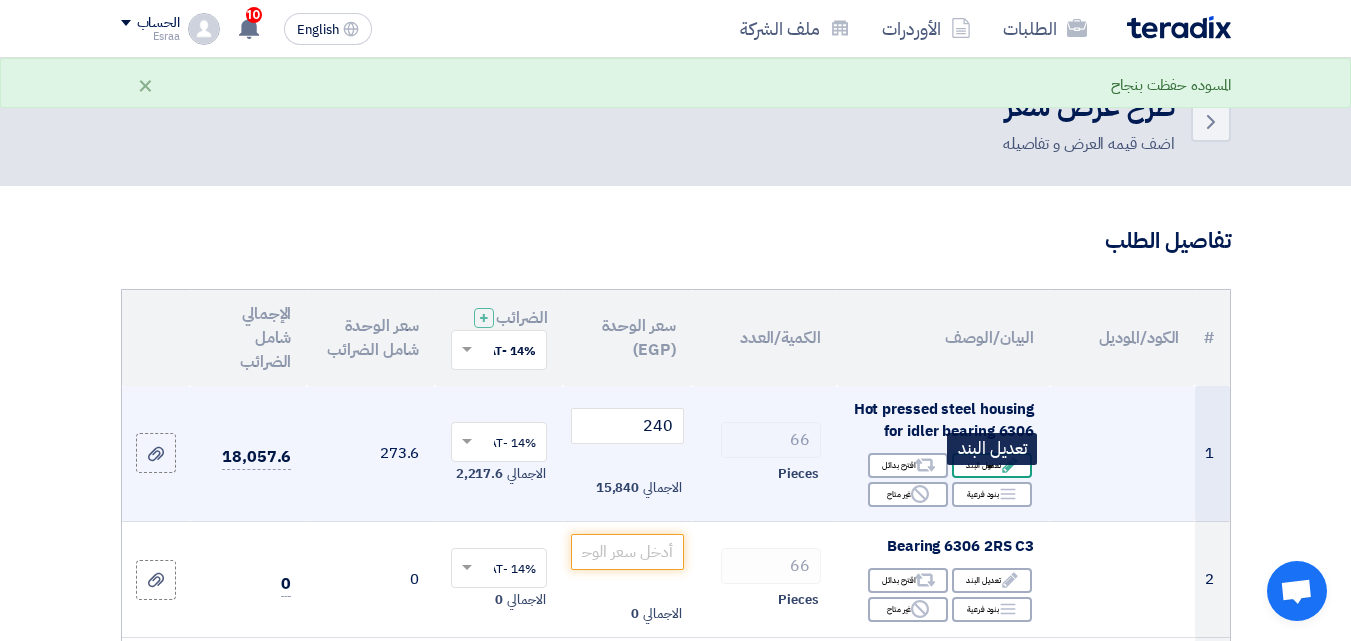 click on "Edit
تعديل البند" 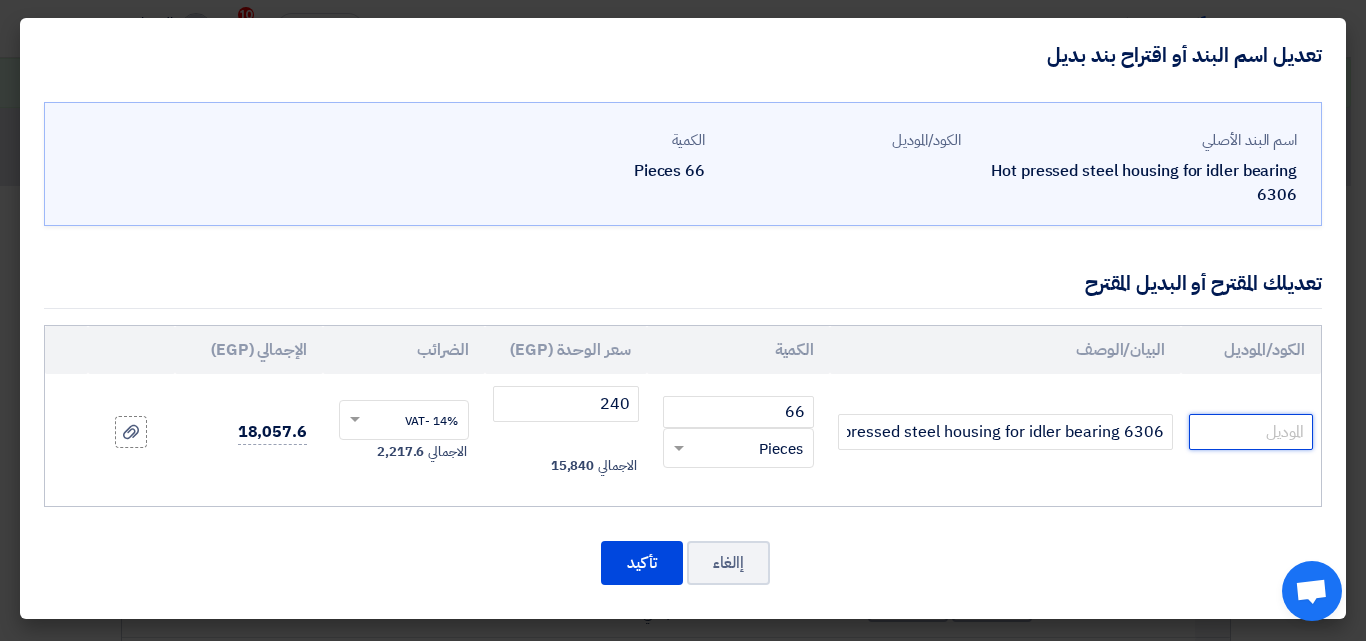 click 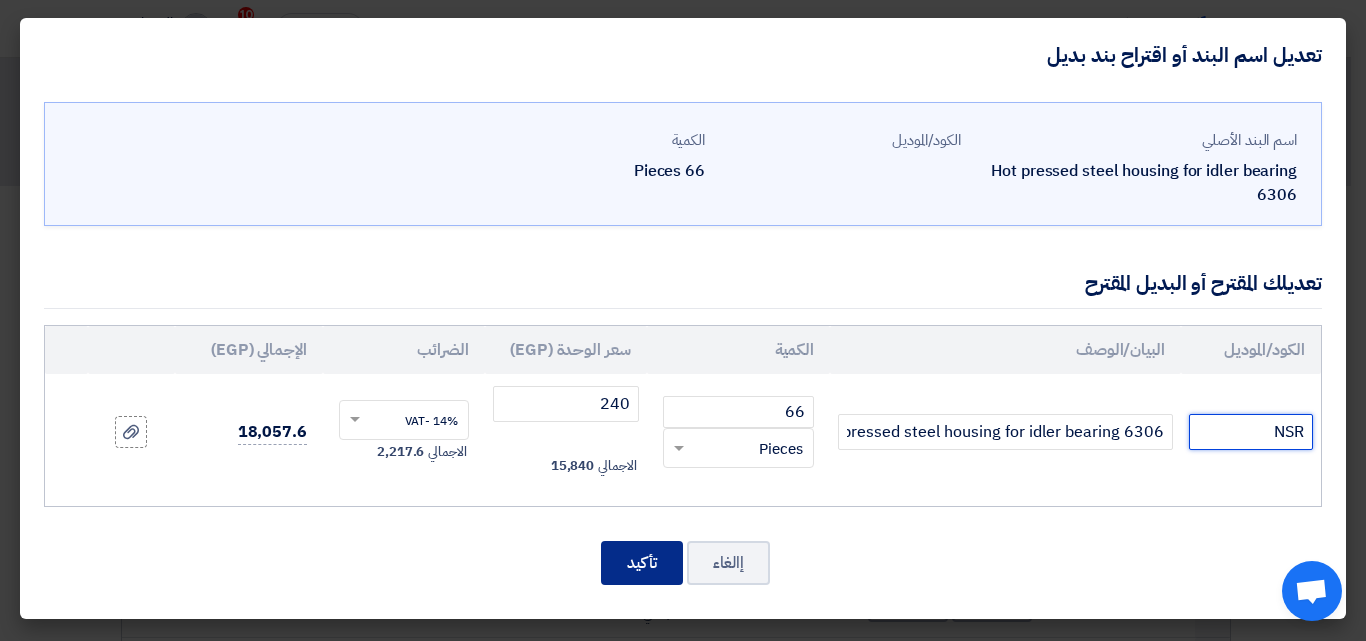 type on "NSR" 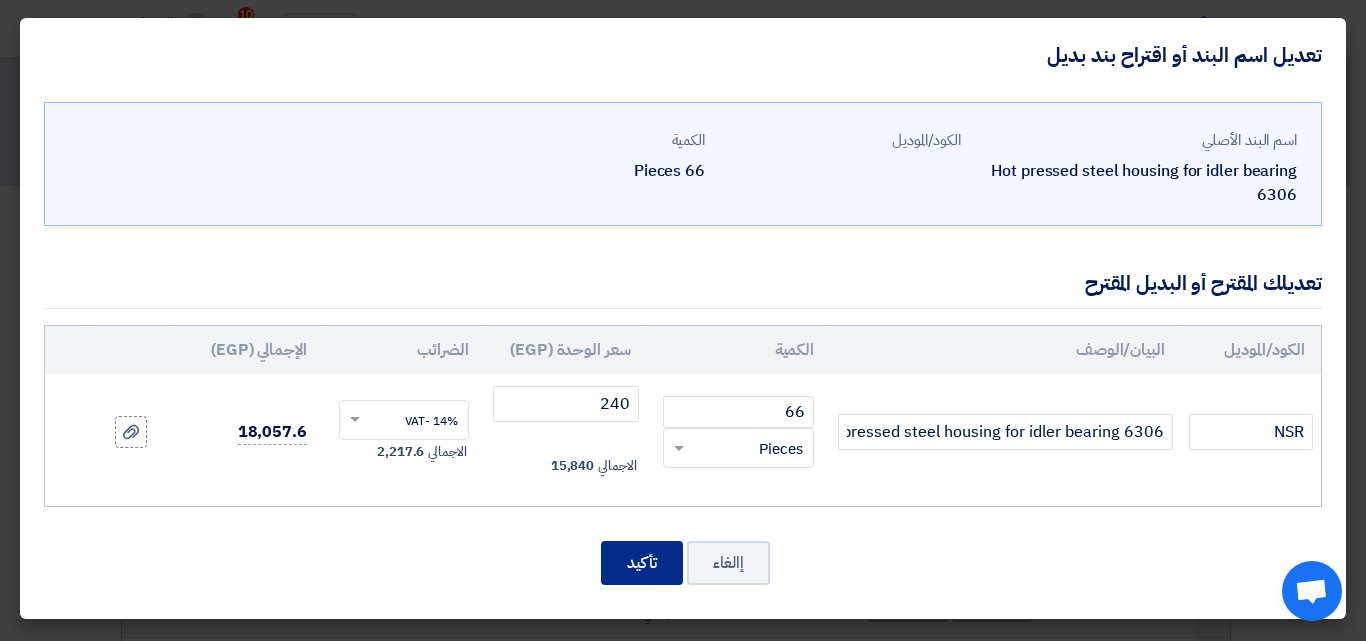 click on "تأكيد" 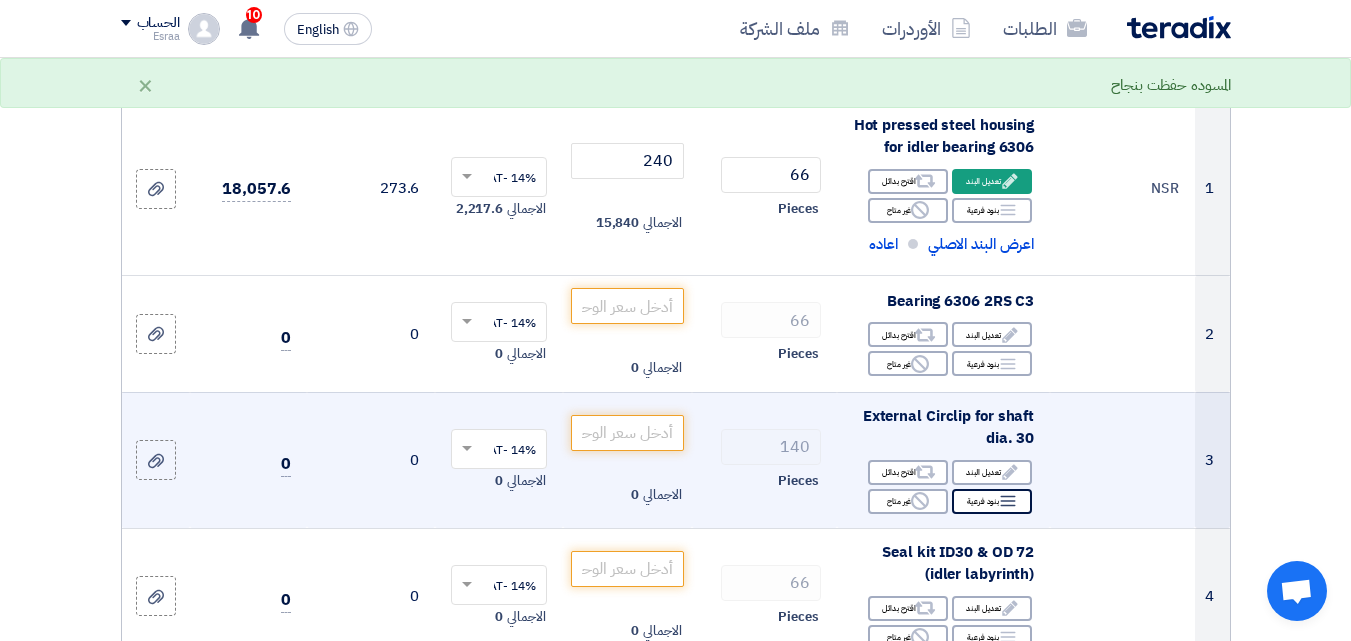 scroll, scrollTop: 300, scrollLeft: 0, axis: vertical 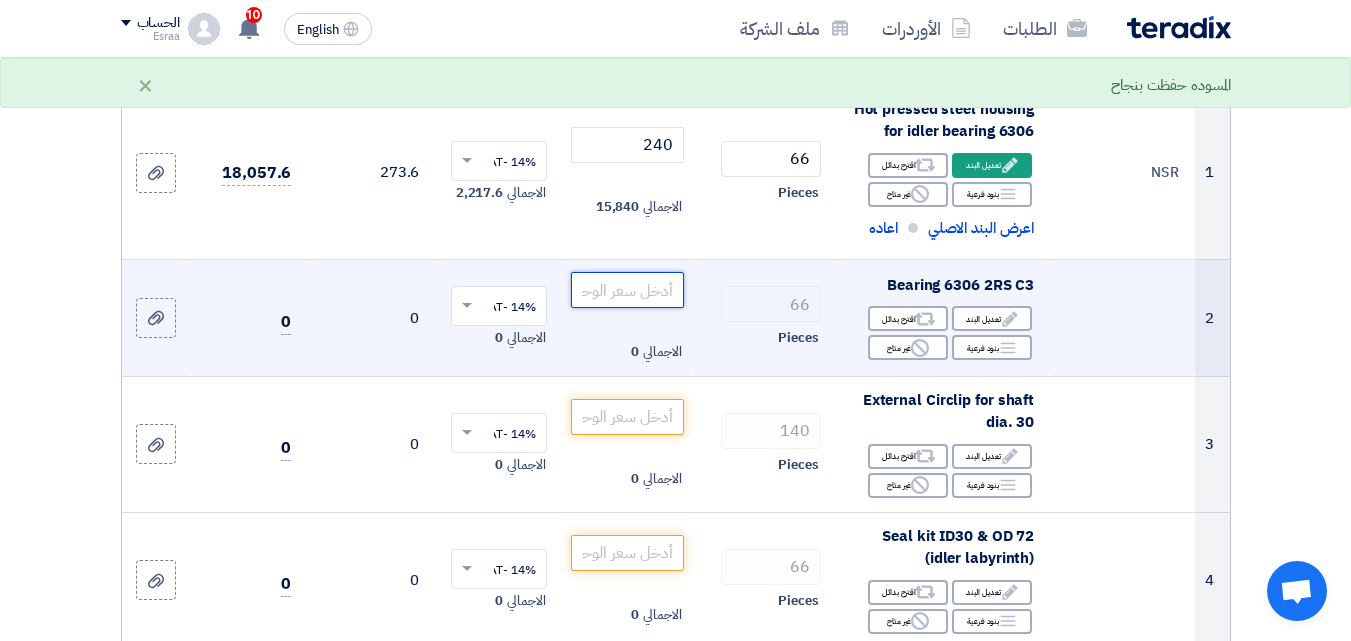 click 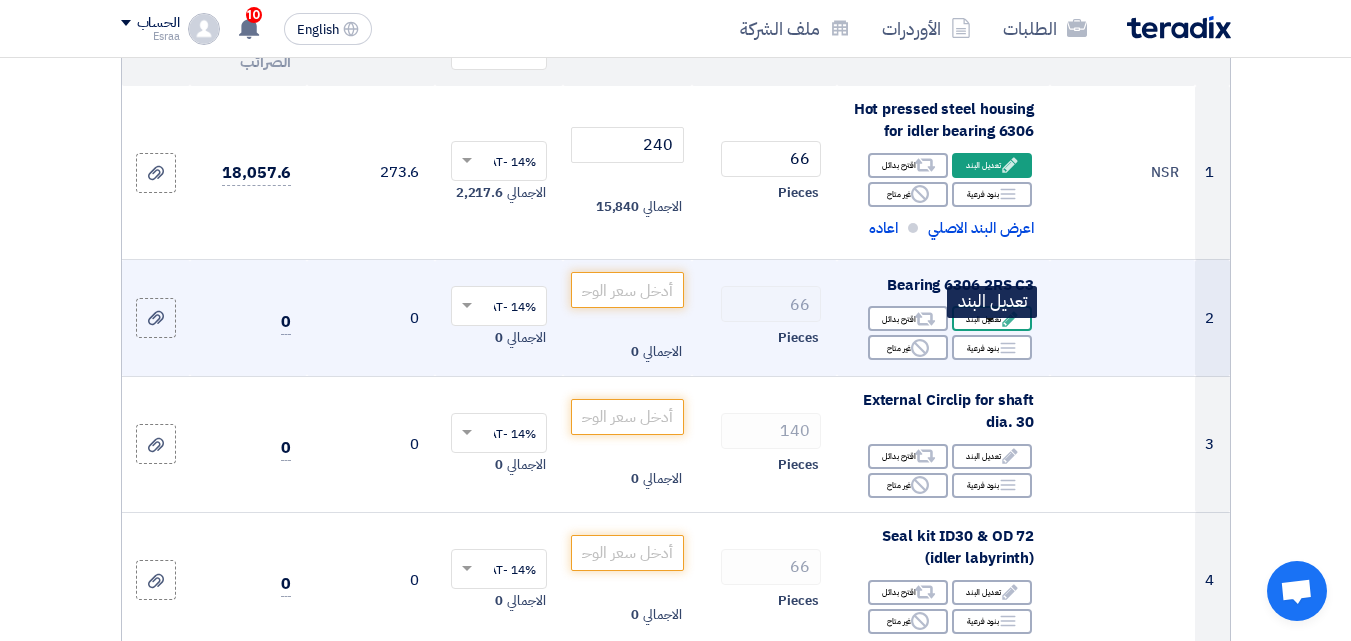 click on "Edit
تعديل البند" 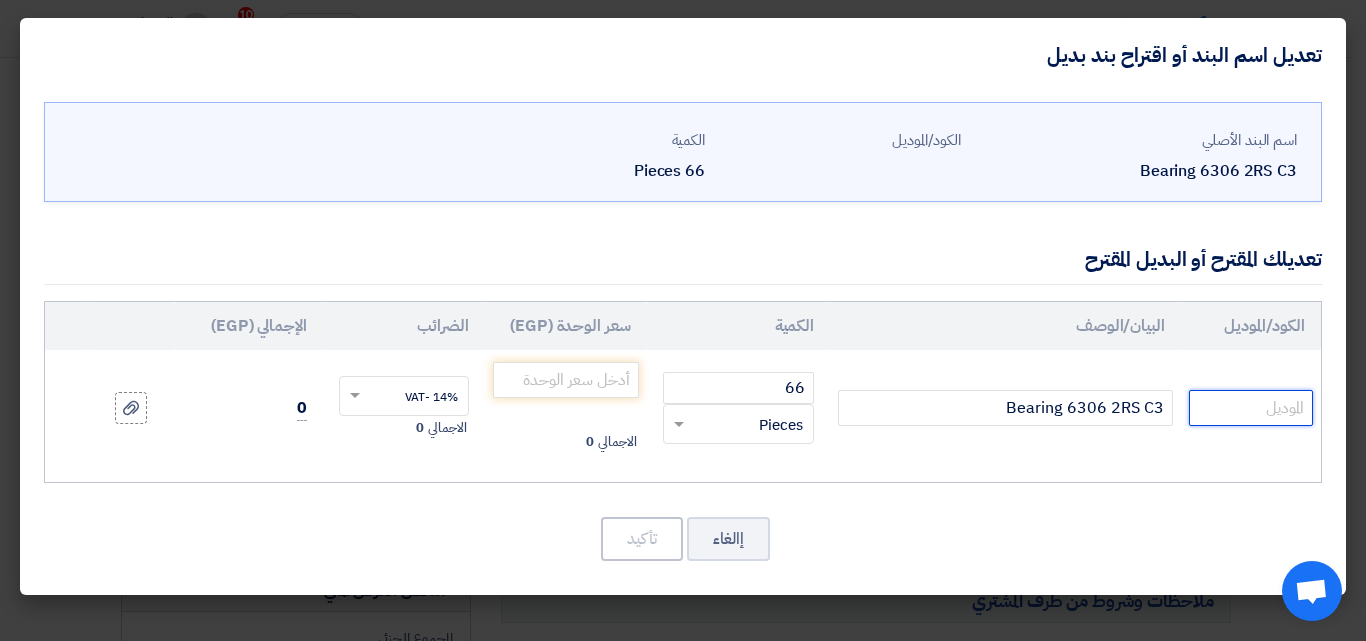 click 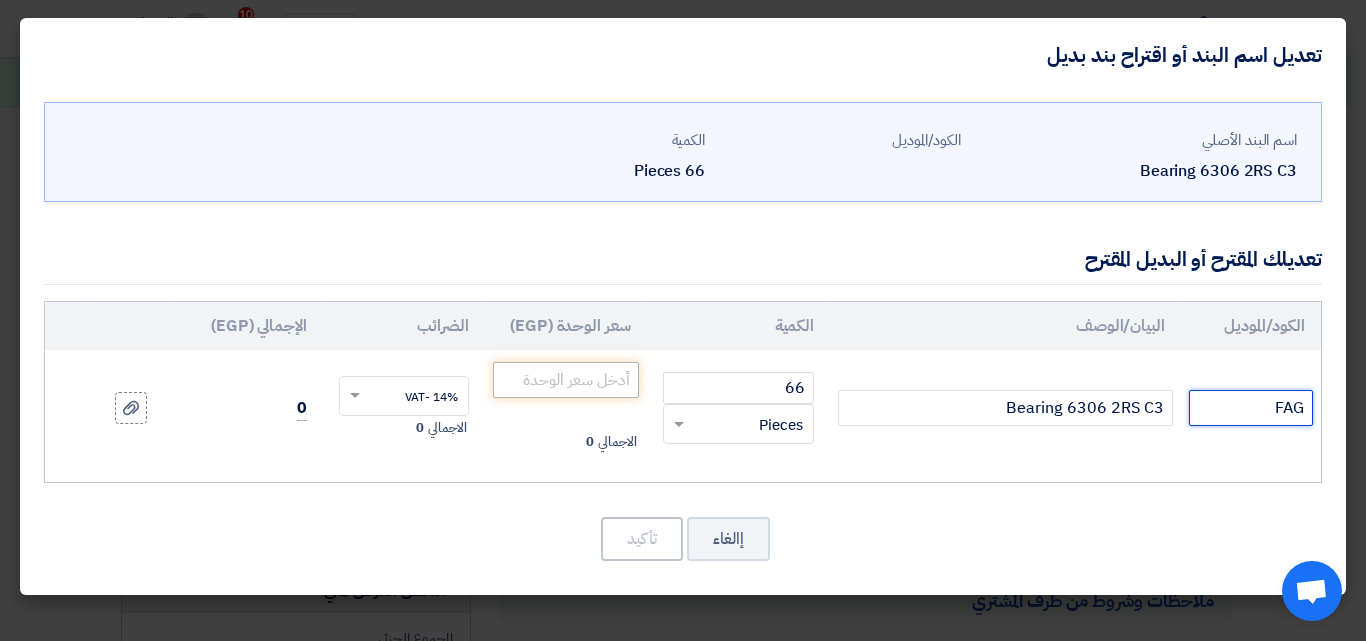 type on "FAG" 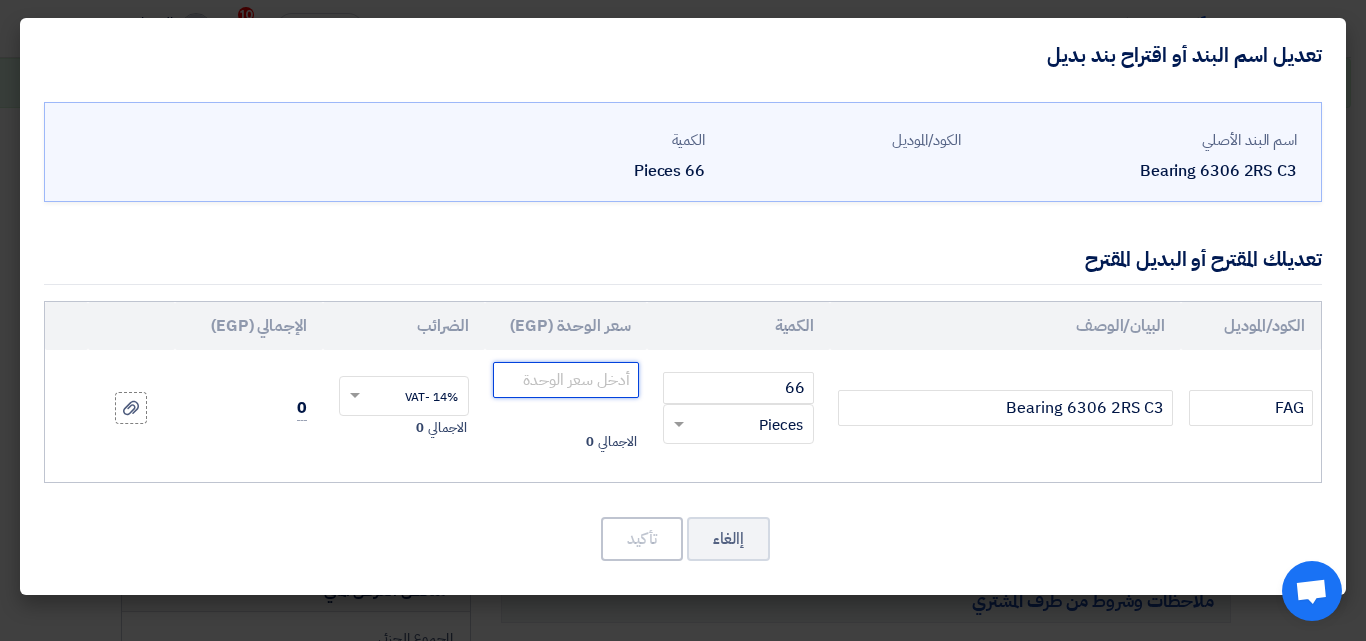 click 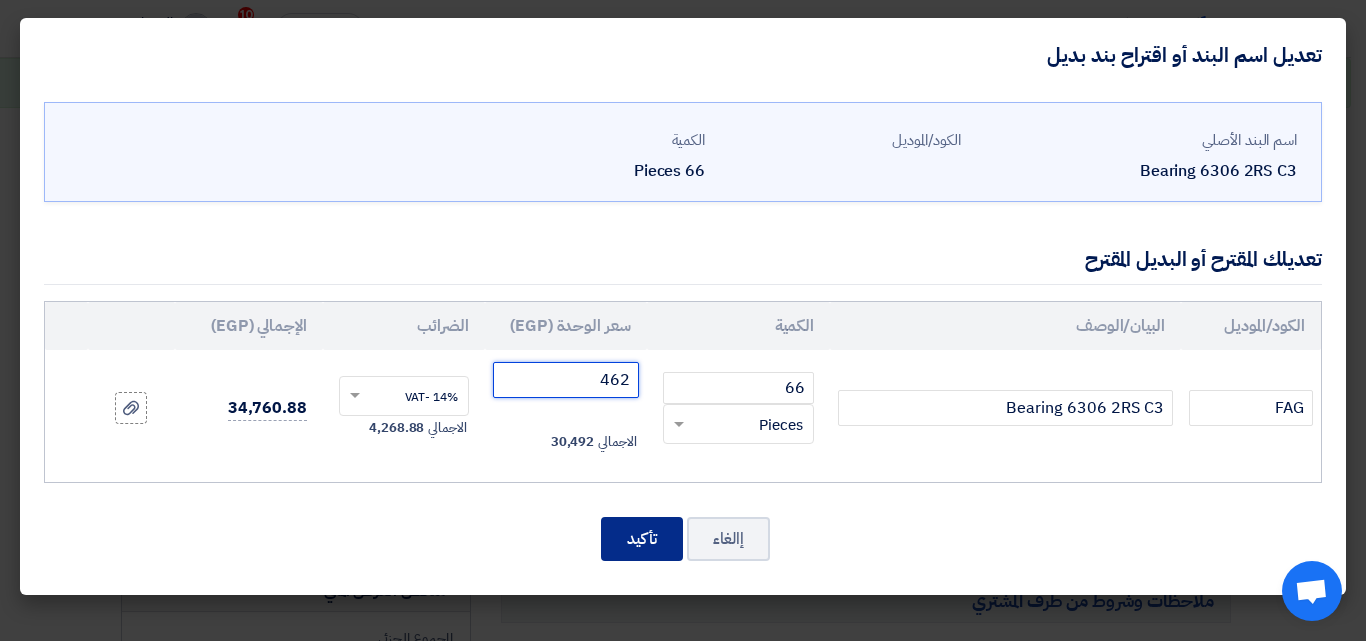 type on "462" 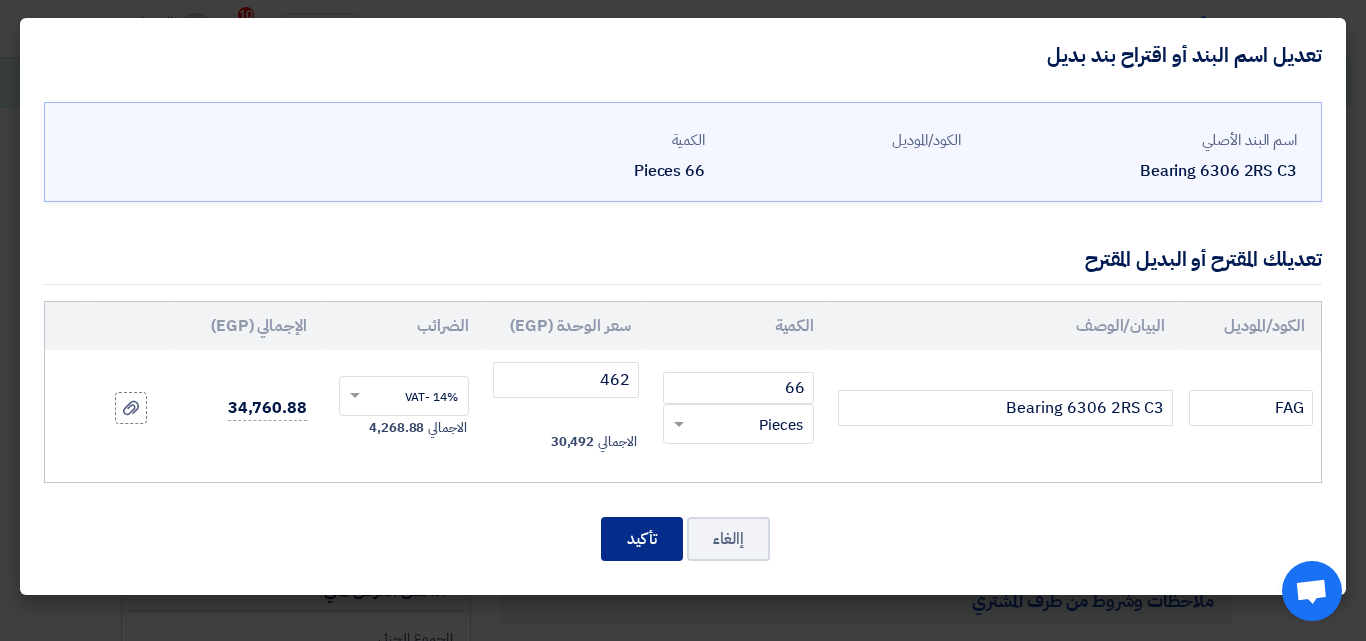 click on "تأكيد" 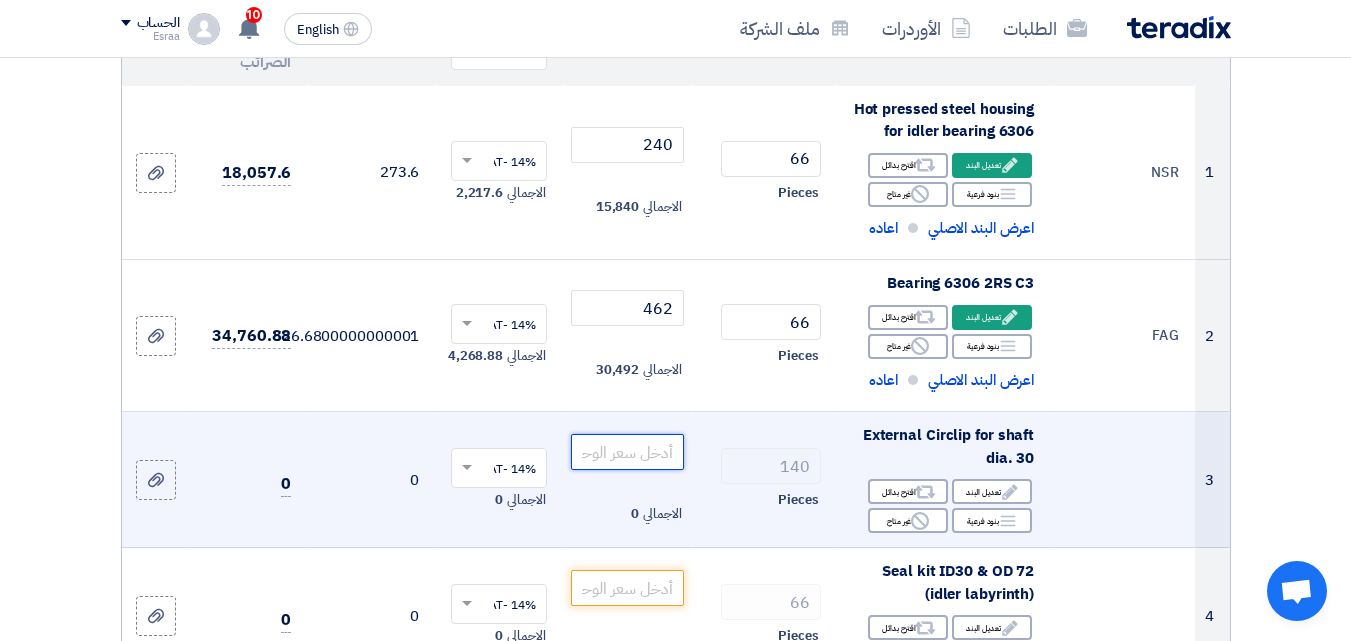 click 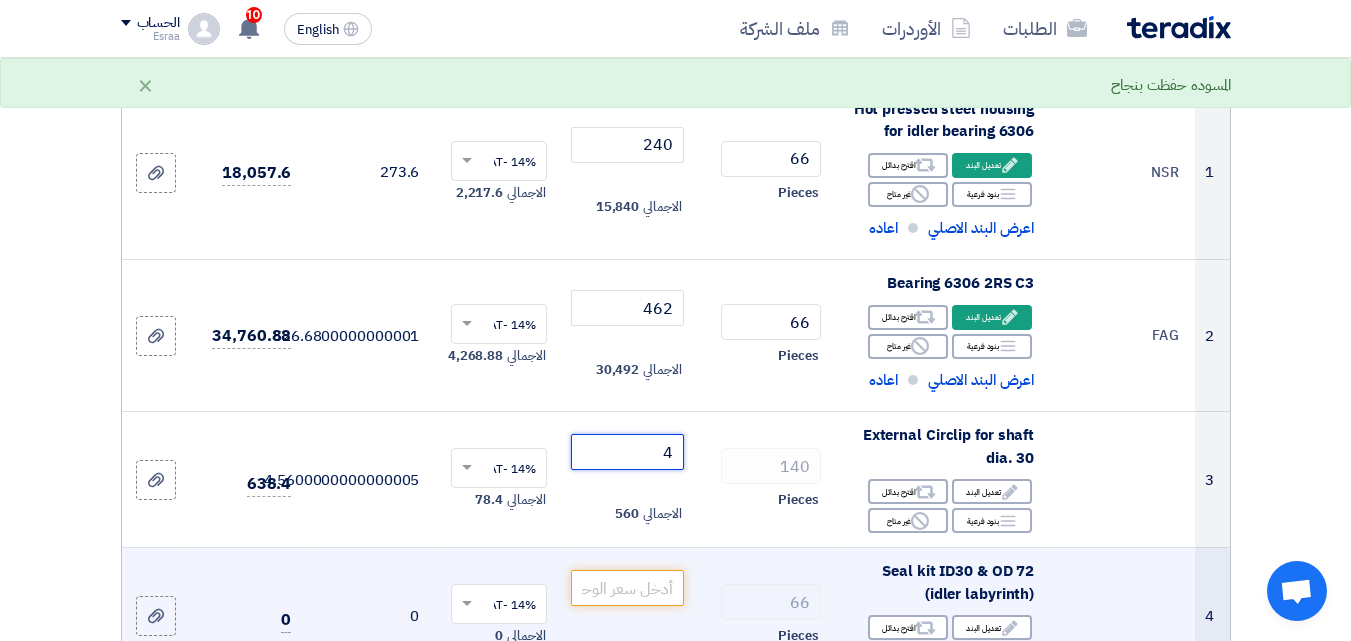 type on "4" 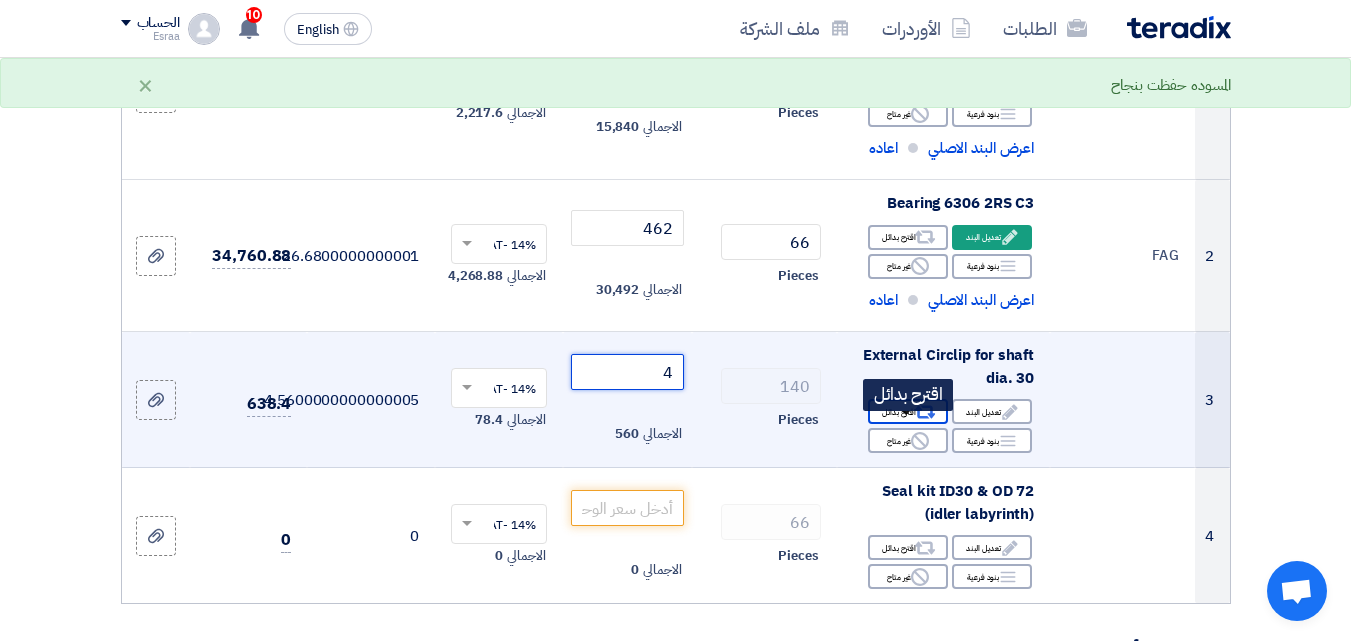 scroll, scrollTop: 500, scrollLeft: 0, axis: vertical 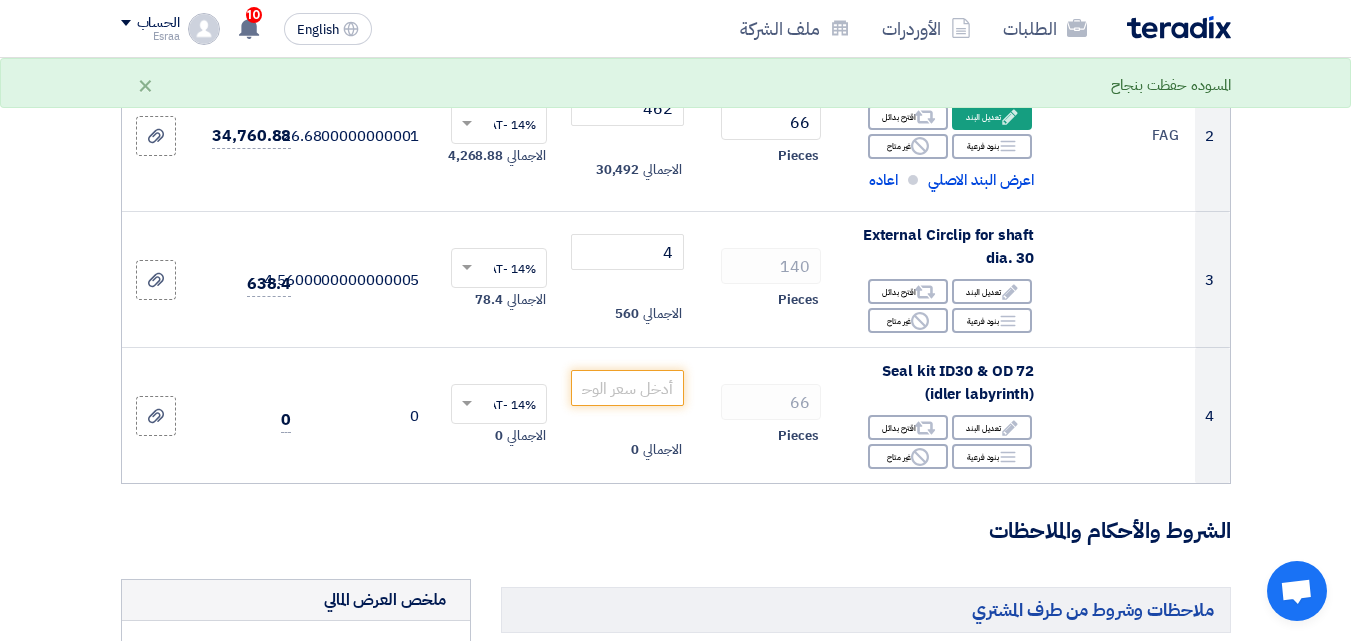 click on "تفاصيل الطلب
#
الكود/الموديل
البيان/الوصف
الكمية/العدد
سعر الوحدة (EGP)
الضرائب
+
'Select taxes...
14% -VAT" 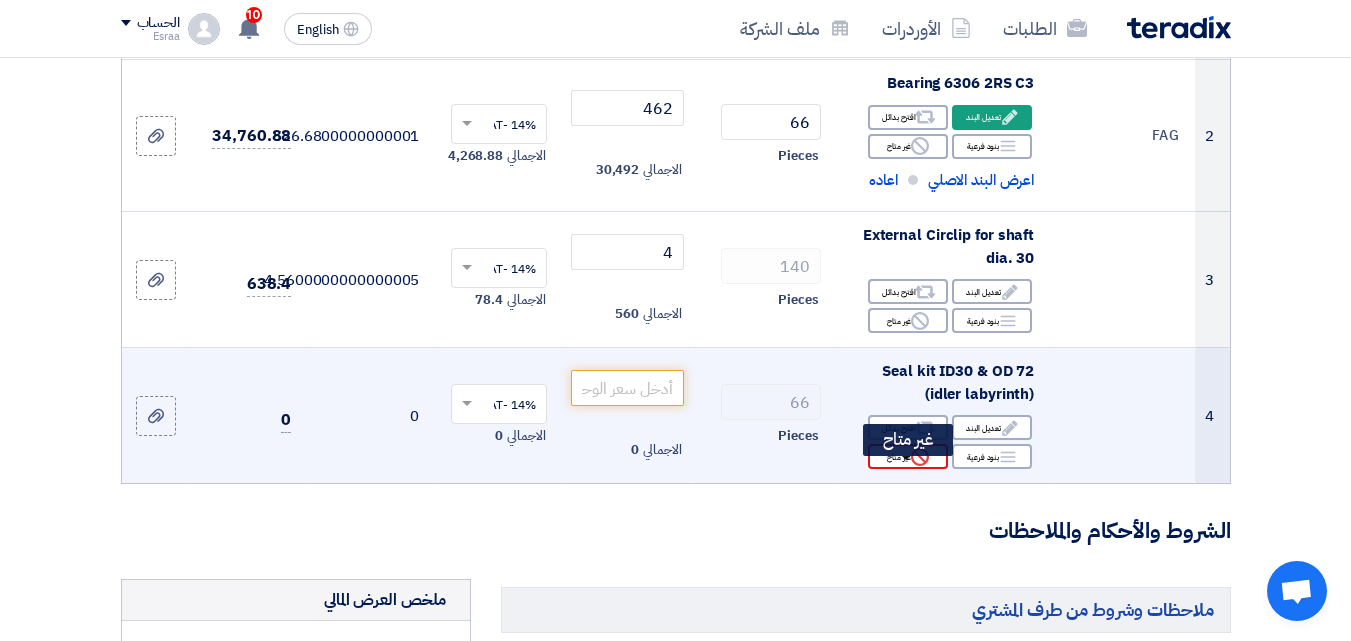 click on "Reject
غير متاح" 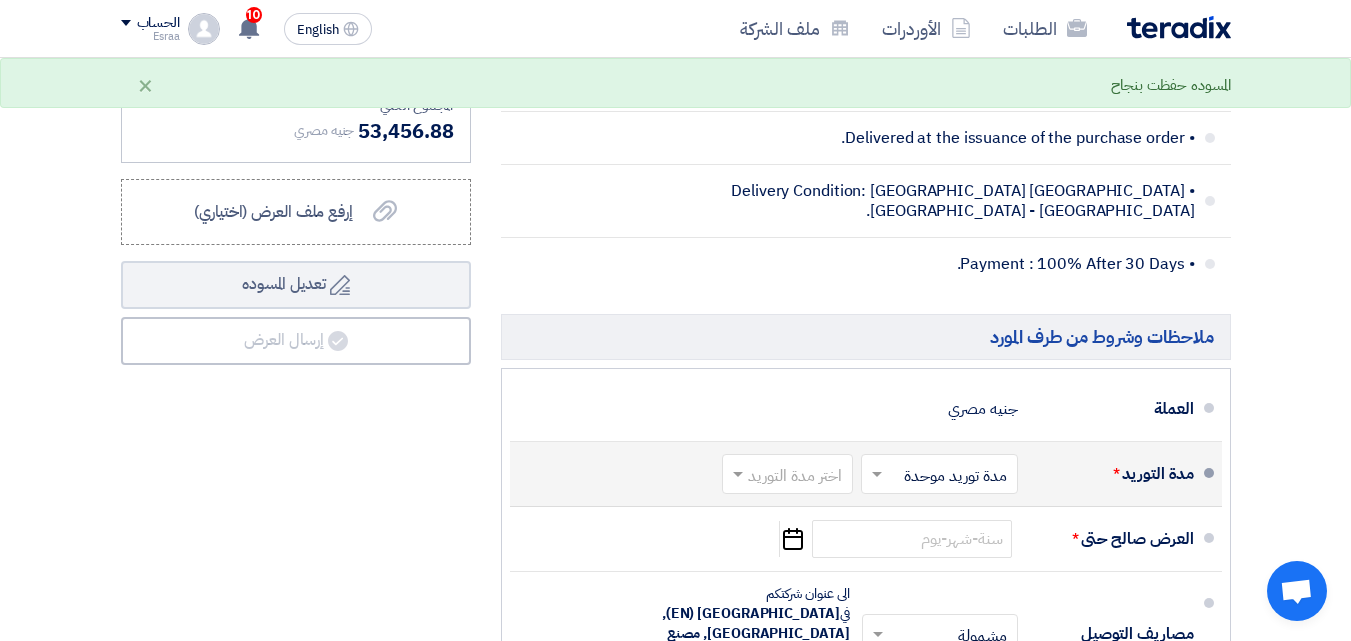 scroll, scrollTop: 1300, scrollLeft: 0, axis: vertical 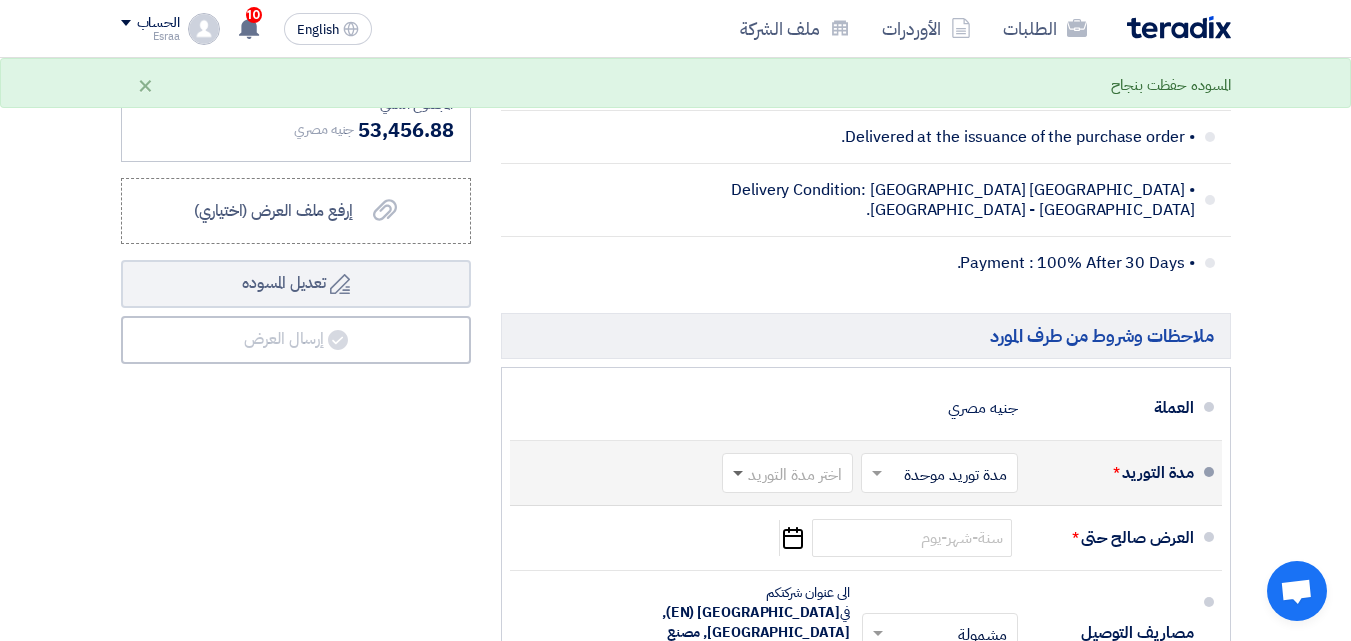 click 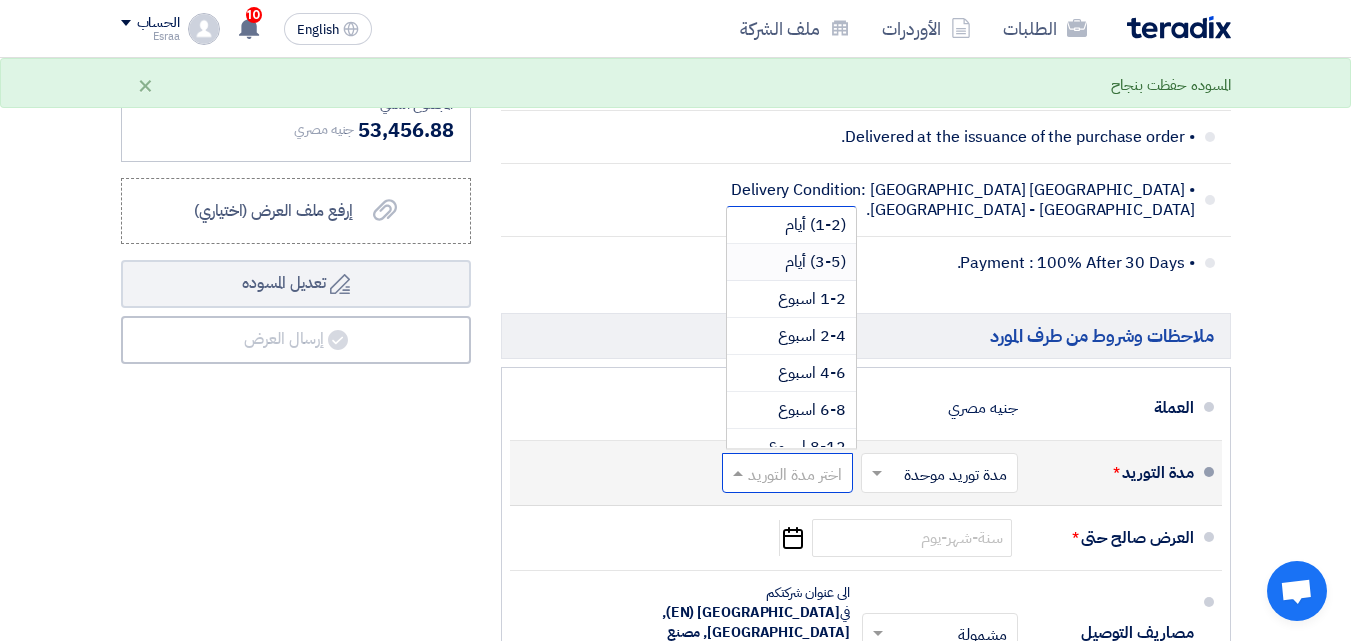click on "(3-5) أيام" at bounding box center (815, 262) 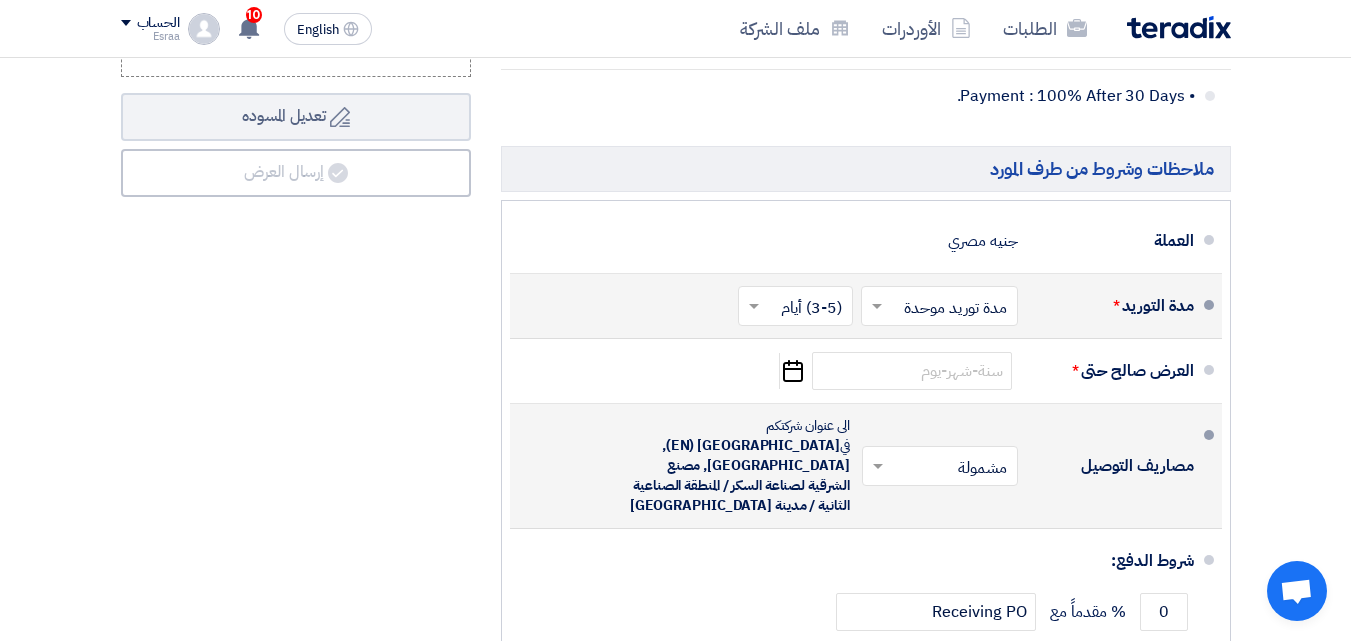 scroll, scrollTop: 1500, scrollLeft: 0, axis: vertical 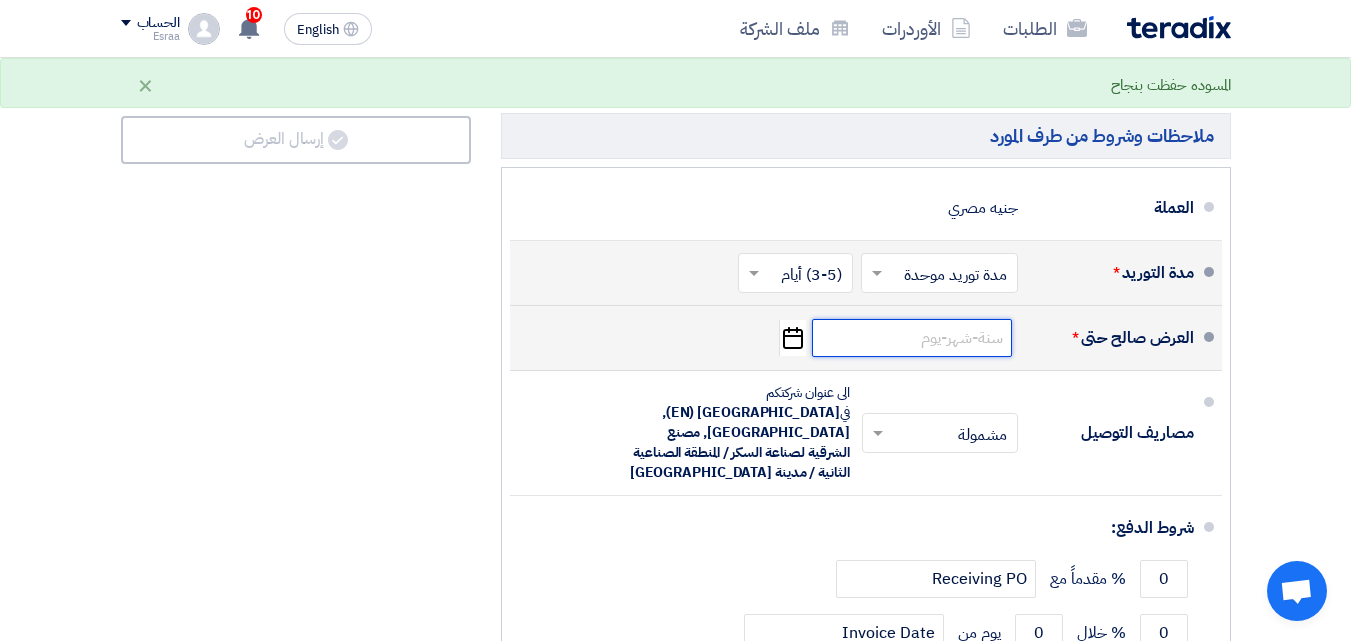 click 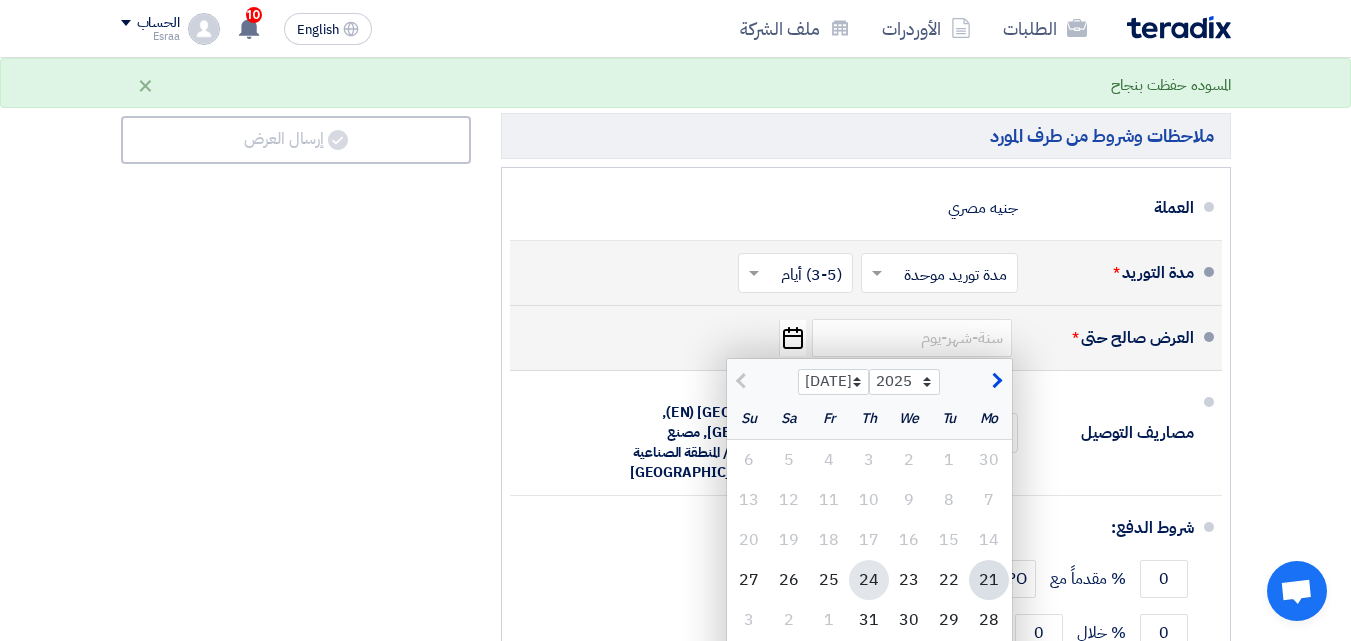 click on "24" 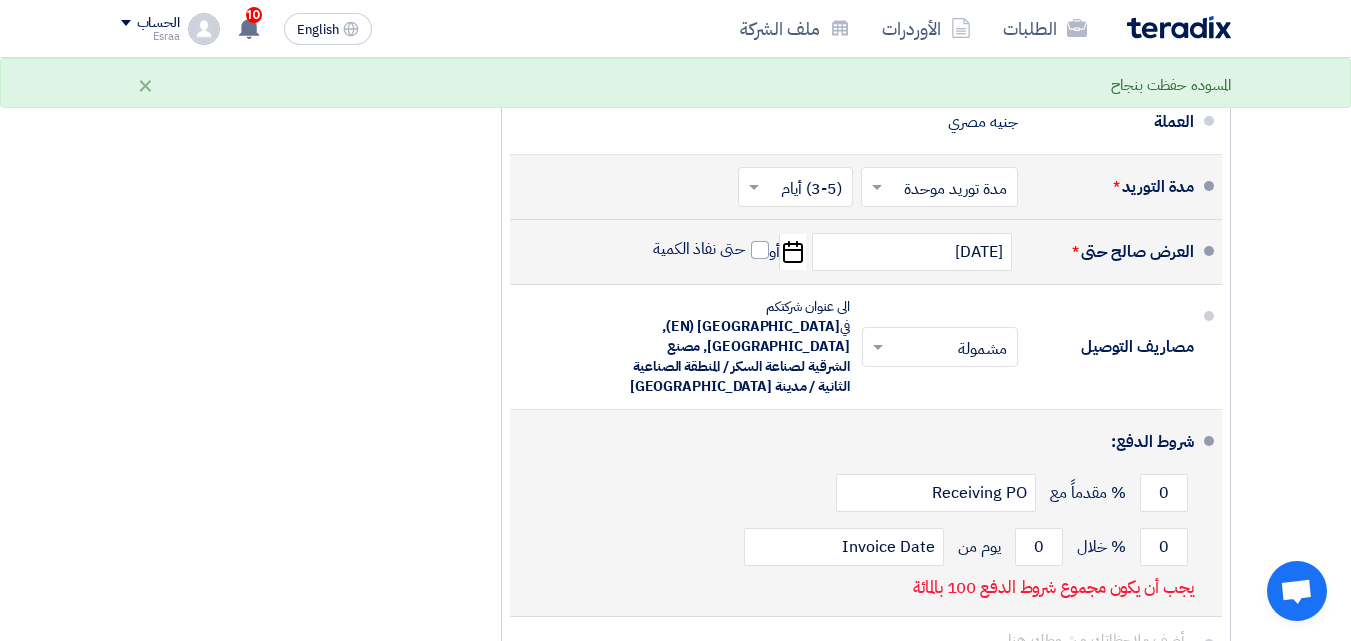 scroll, scrollTop: 1700, scrollLeft: 0, axis: vertical 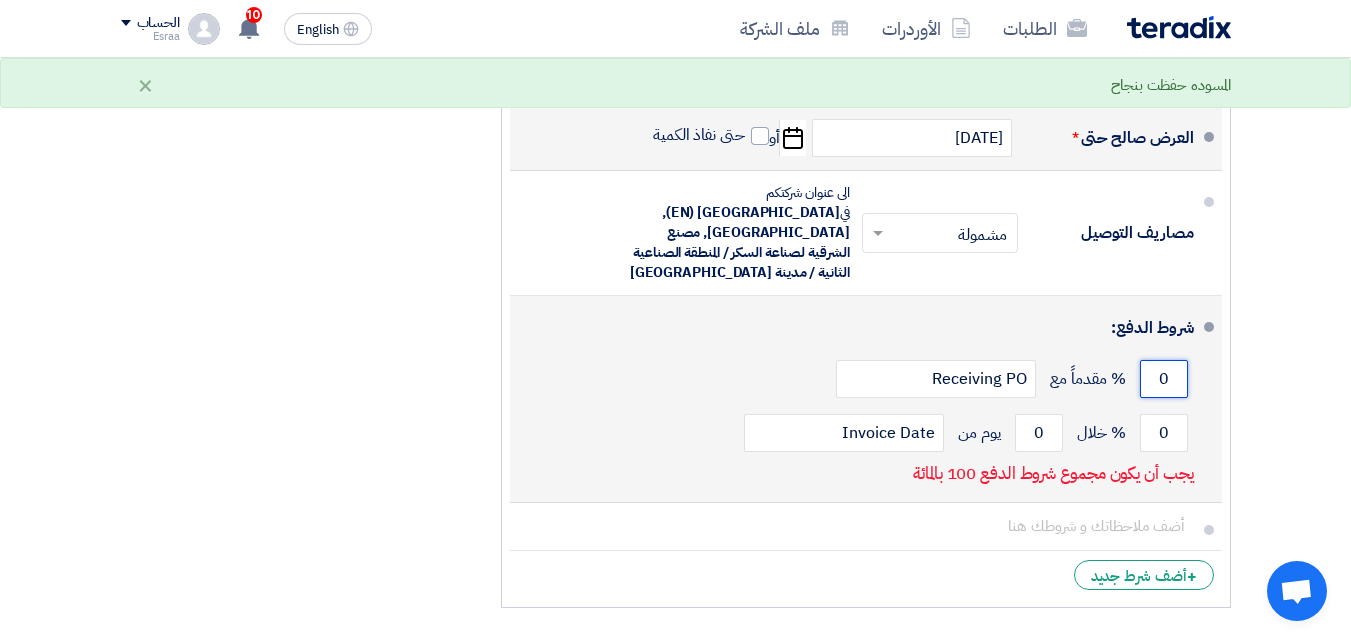 drag, startPoint x: 1172, startPoint y: 375, endPoint x: 1154, endPoint y: 375, distance: 18 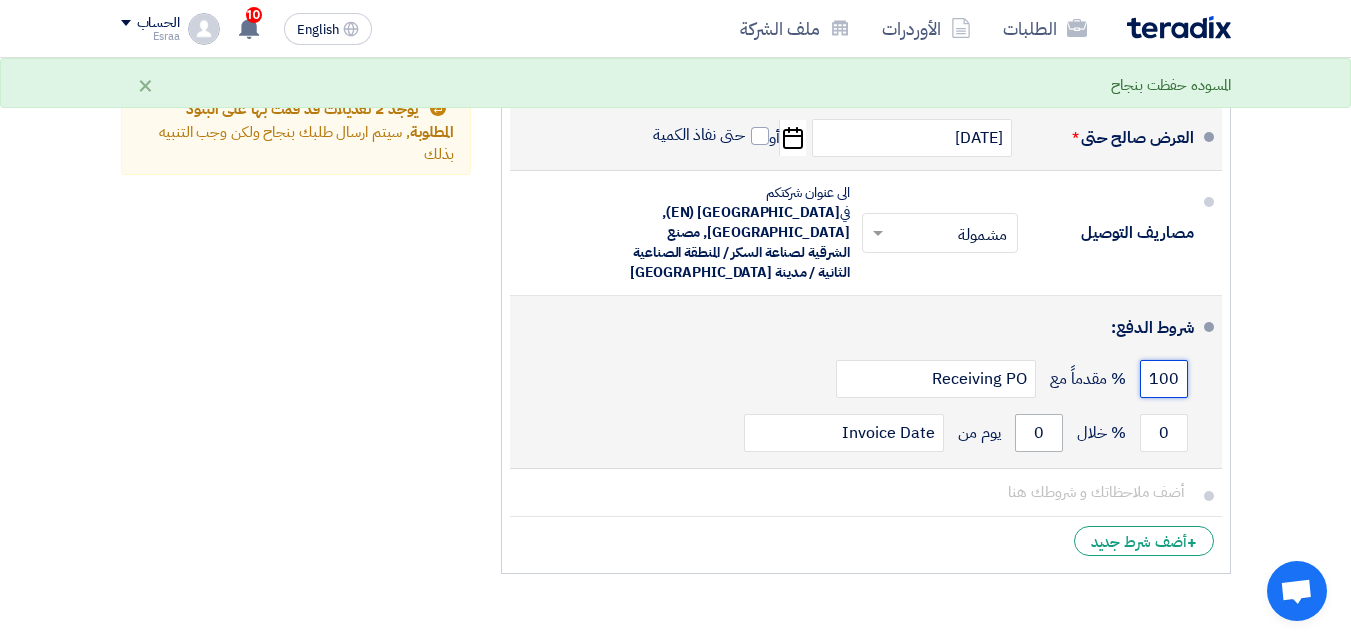 type on "100" 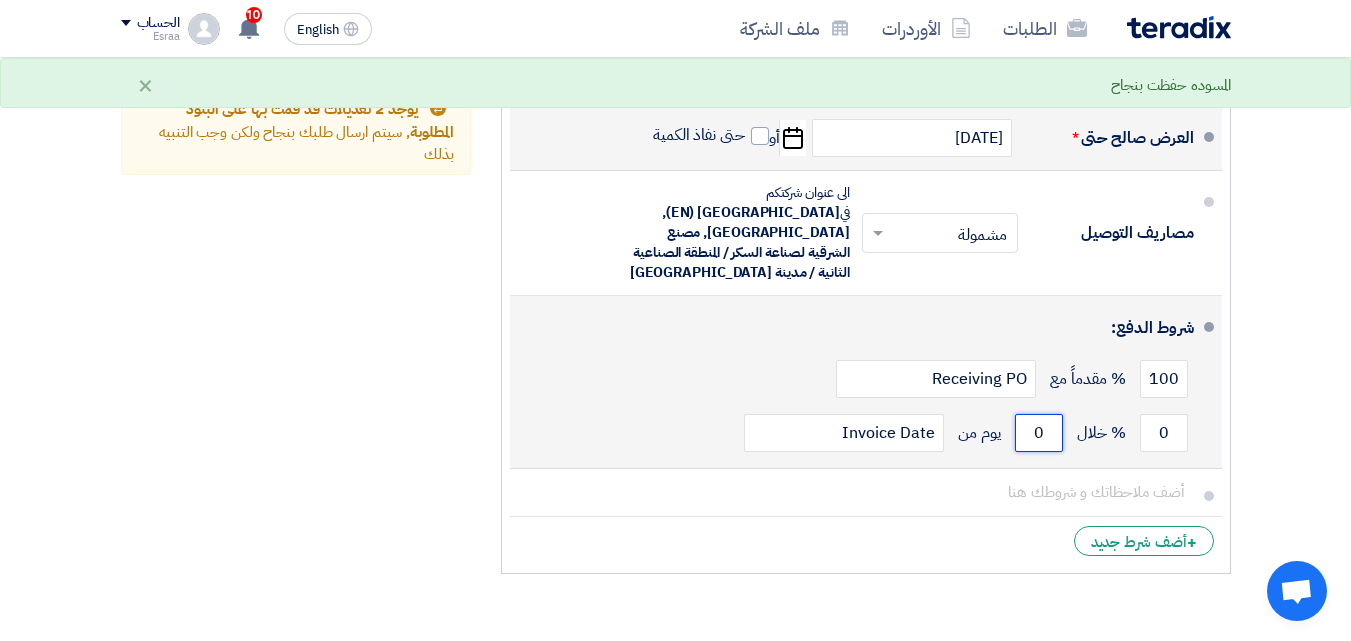 drag, startPoint x: 1047, startPoint y: 428, endPoint x: 1008, endPoint y: 428, distance: 39 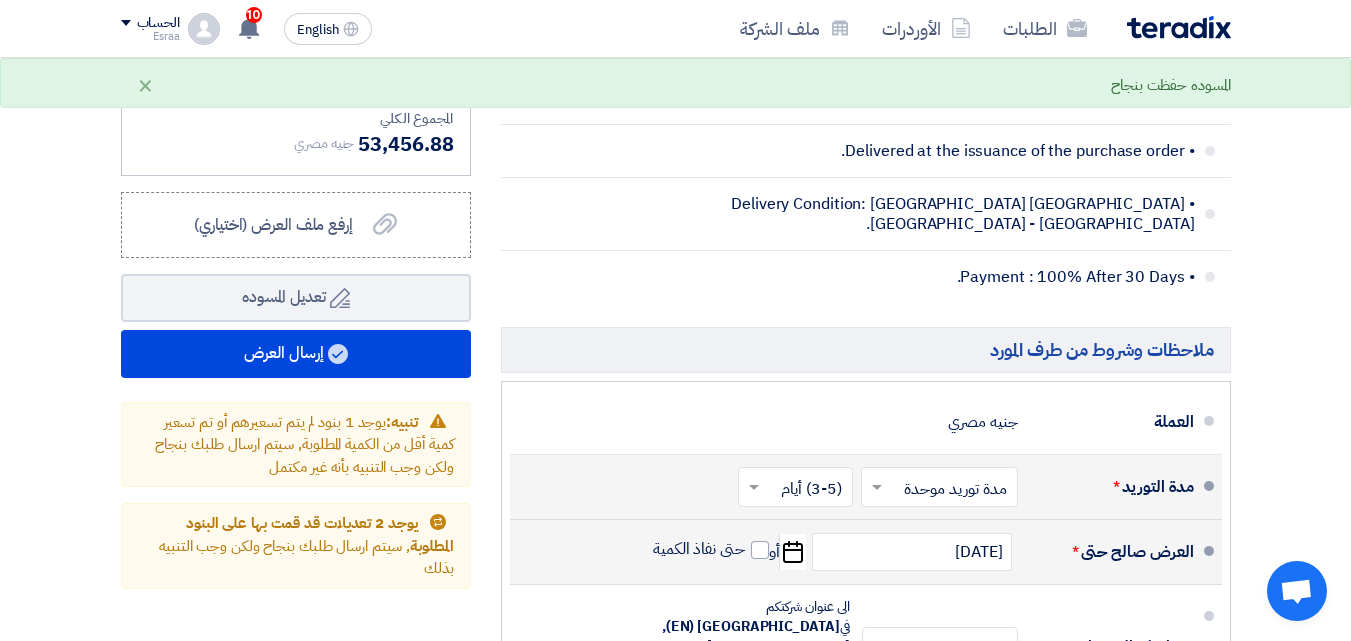 scroll, scrollTop: 1200, scrollLeft: 0, axis: vertical 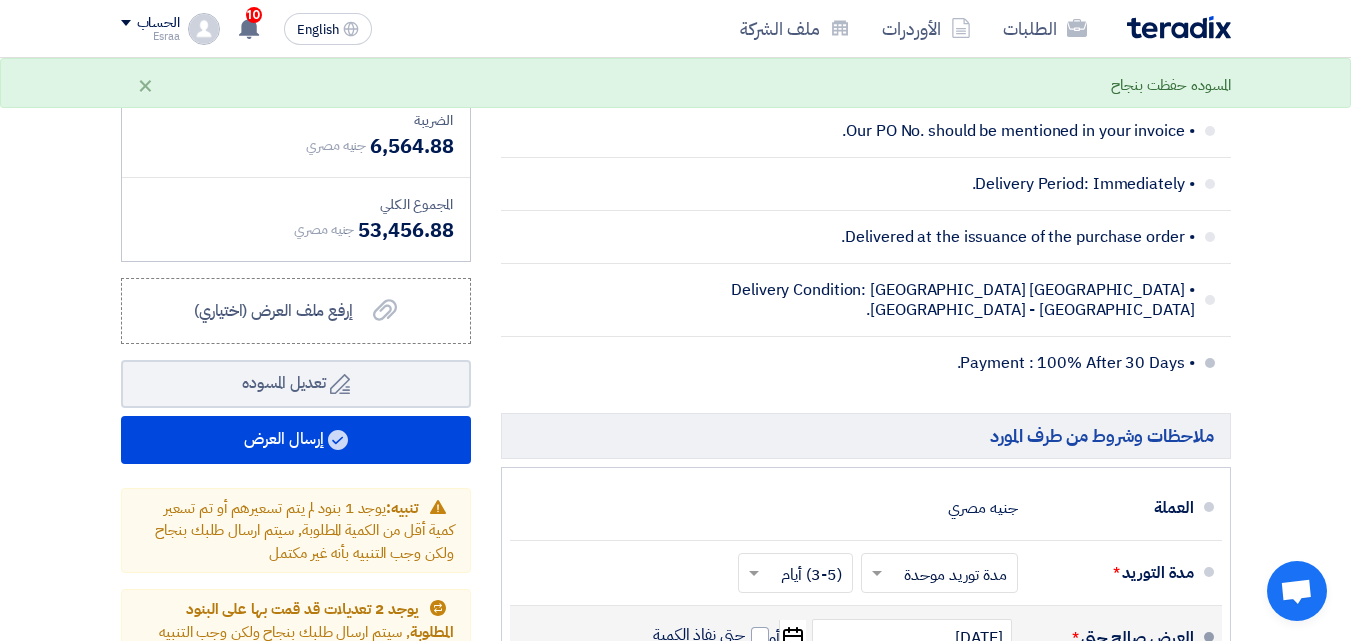 type on "30" 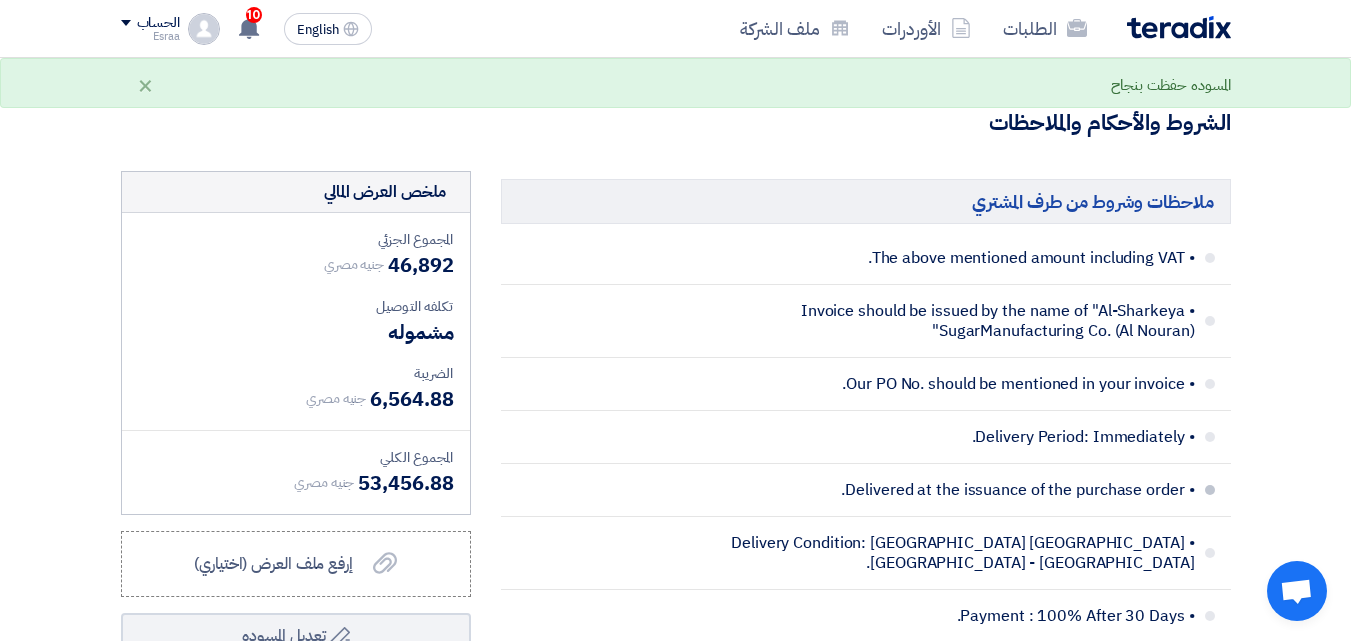 scroll, scrollTop: 1100, scrollLeft: 0, axis: vertical 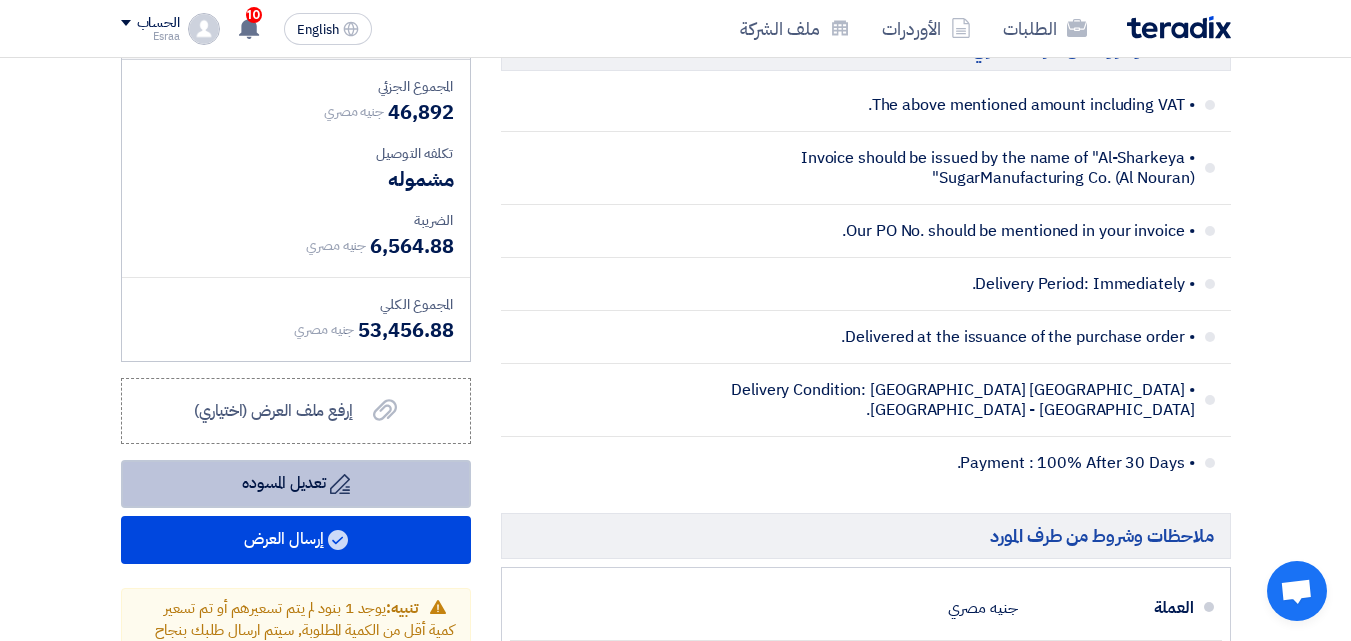 click on "Draft
تعديل المسوده" 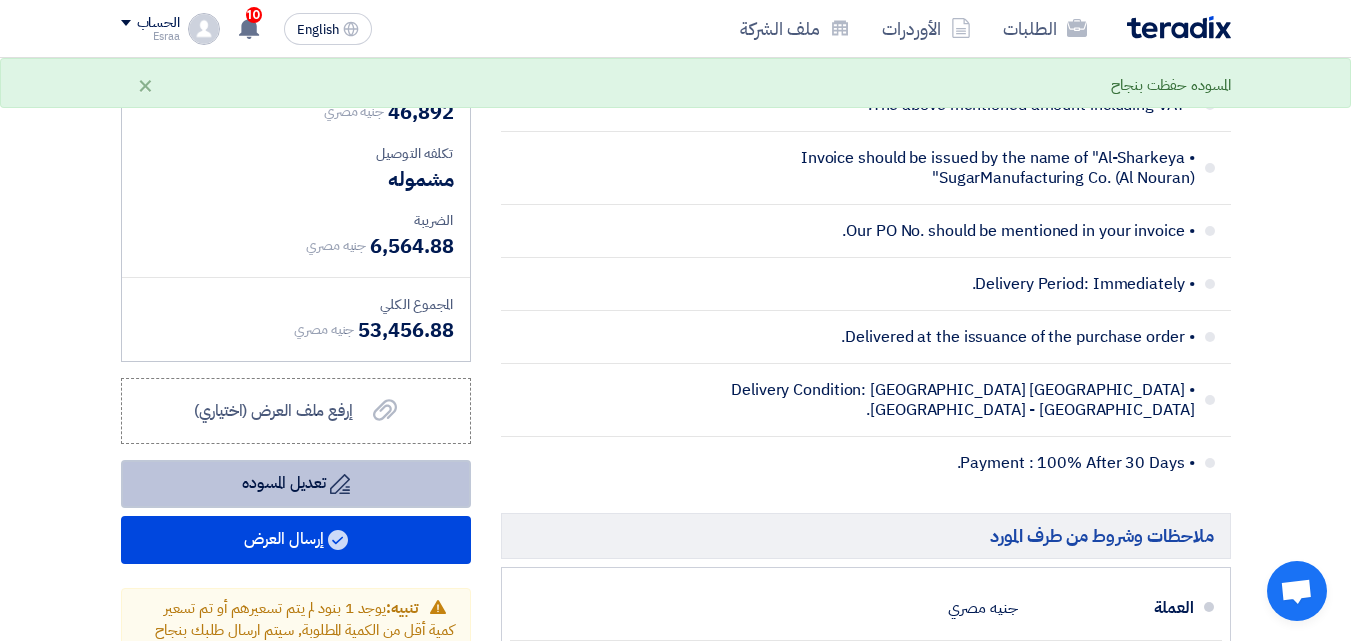 click on "Draft
تعديل المسوده" 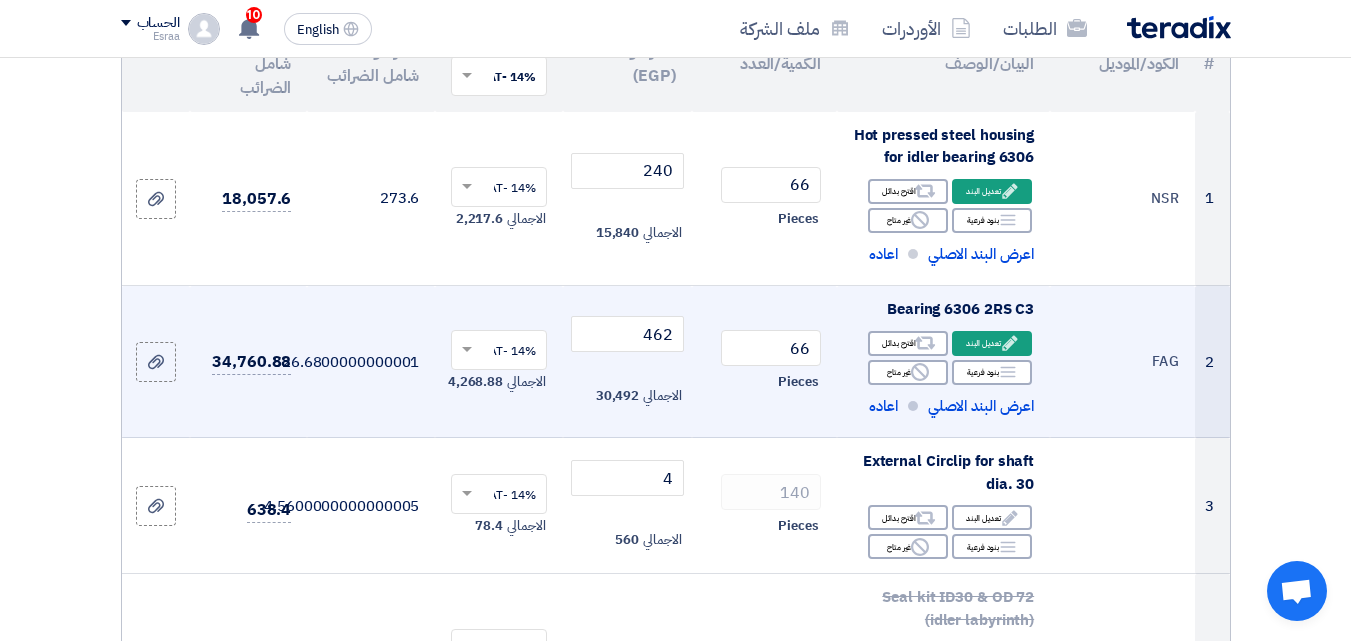scroll, scrollTop: 300, scrollLeft: 0, axis: vertical 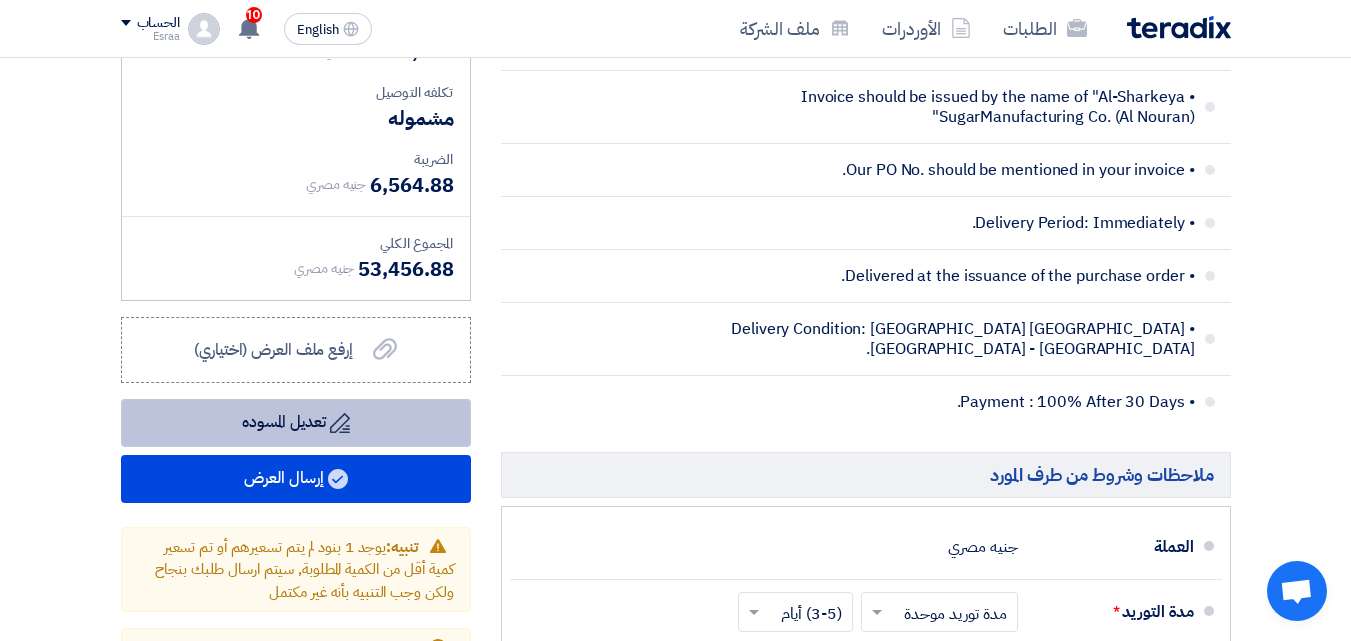 click on "Draft
تعديل المسوده" 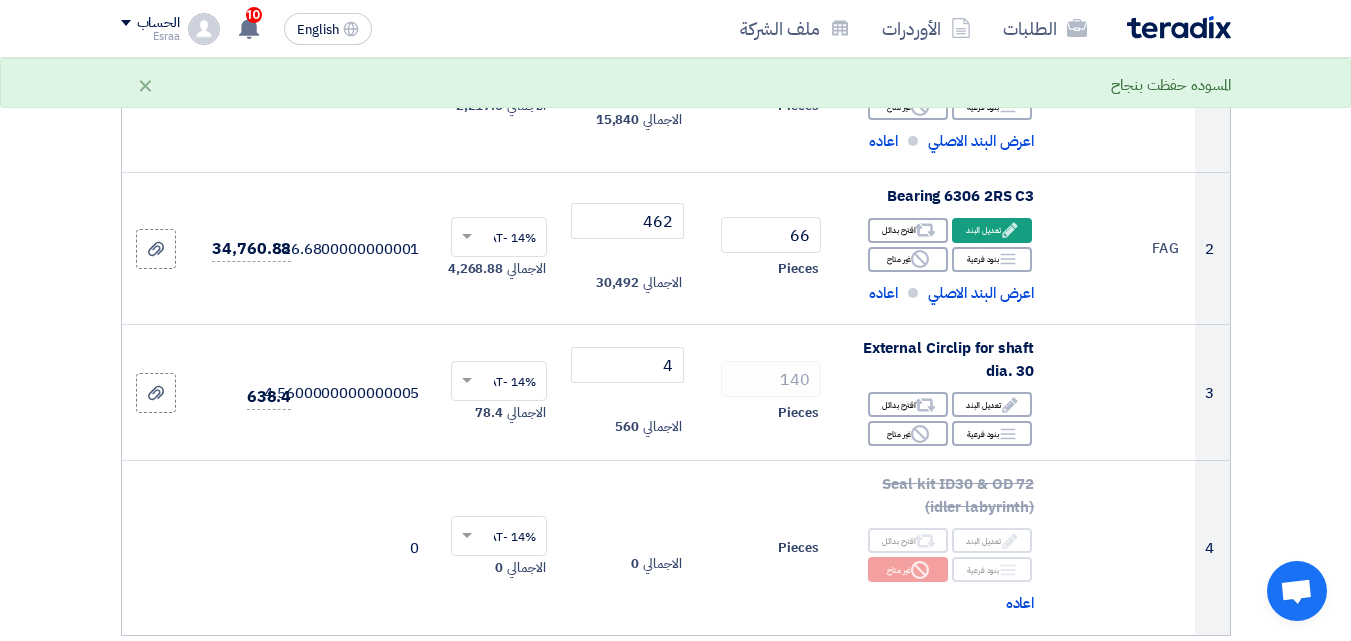 scroll, scrollTop: 0, scrollLeft: 0, axis: both 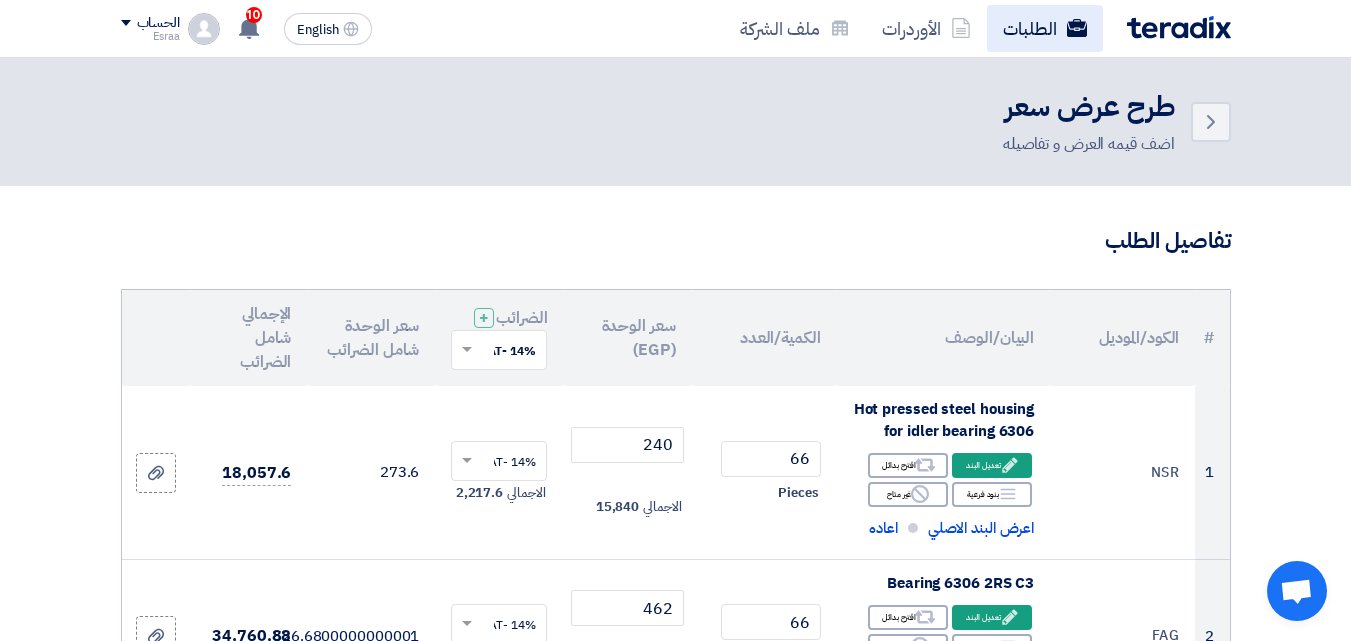 click on "الطلبات" 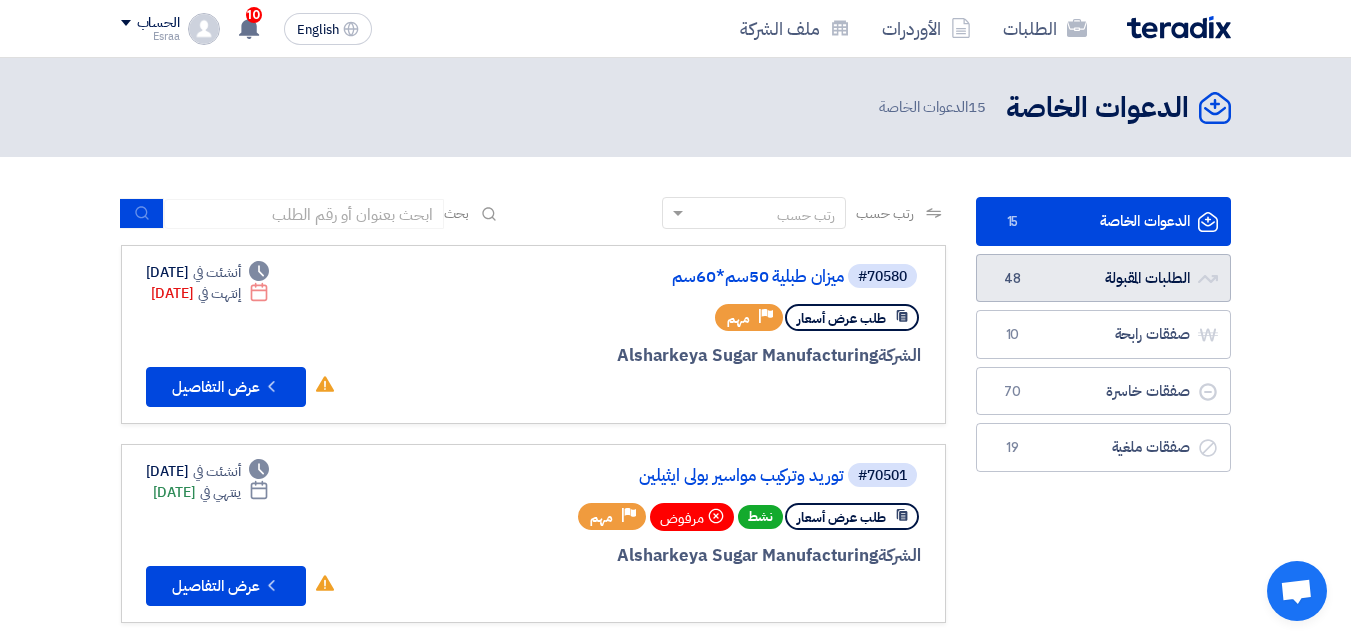 click on "الطلبات المقبولة
الطلبات المقبولة
48" 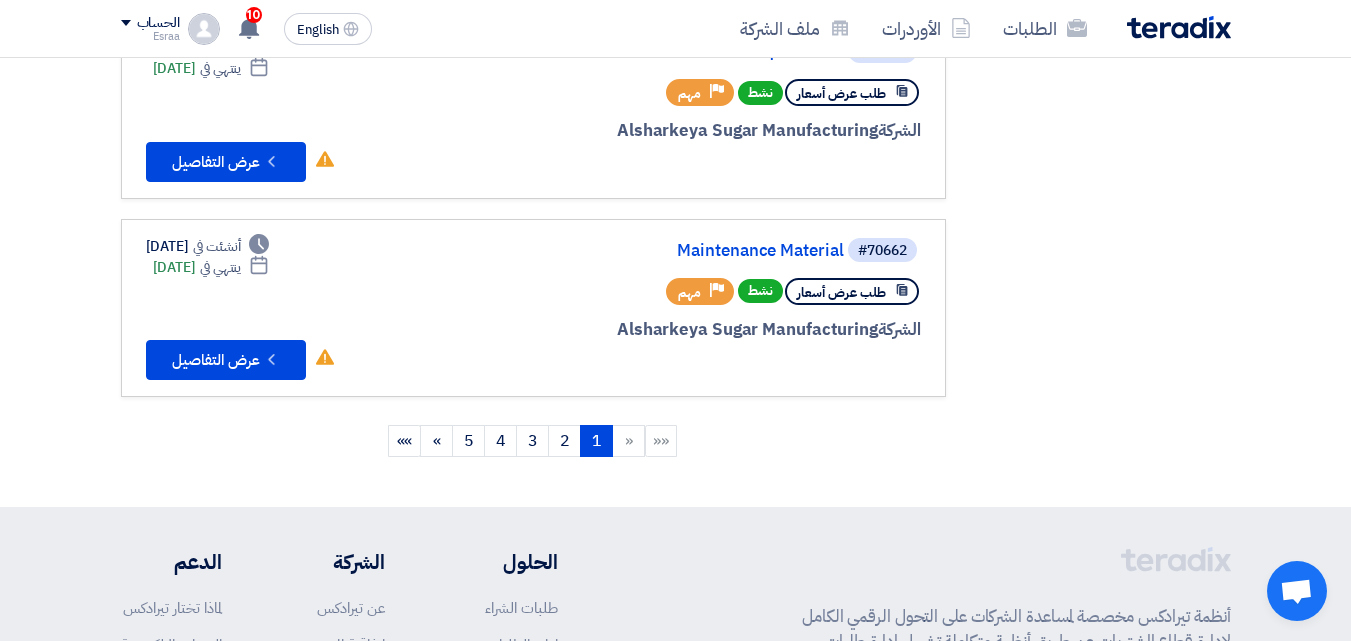 scroll, scrollTop: 1800, scrollLeft: 0, axis: vertical 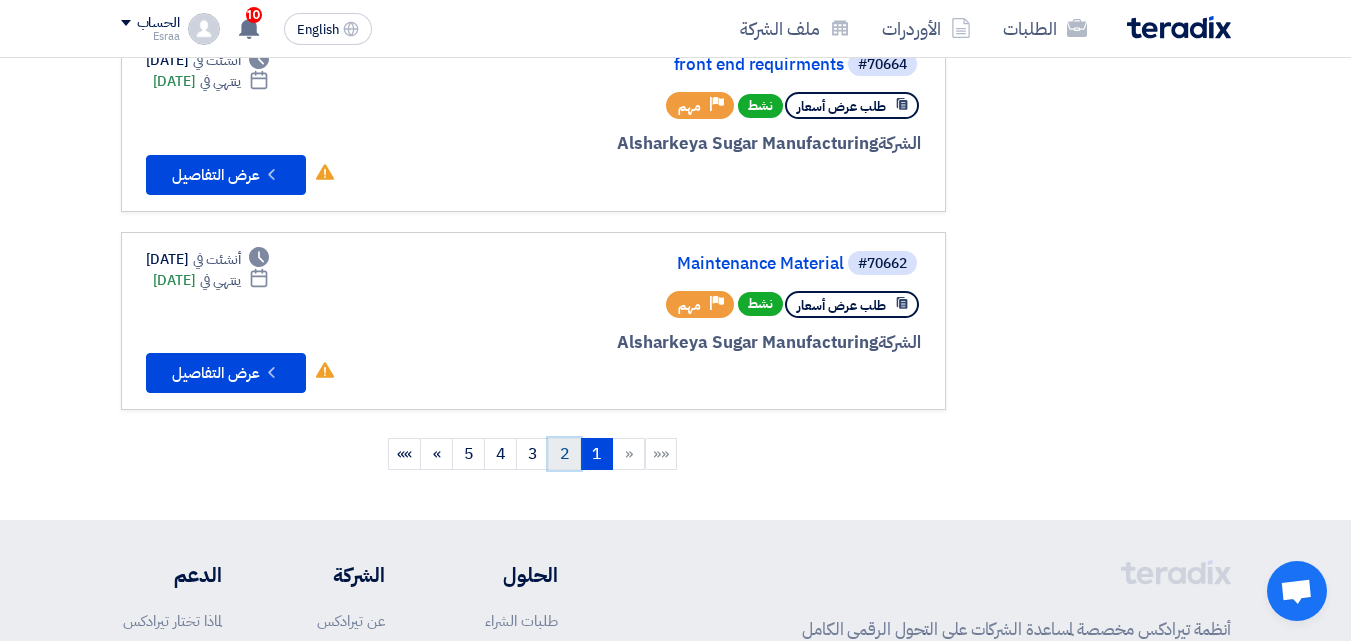click on "2" 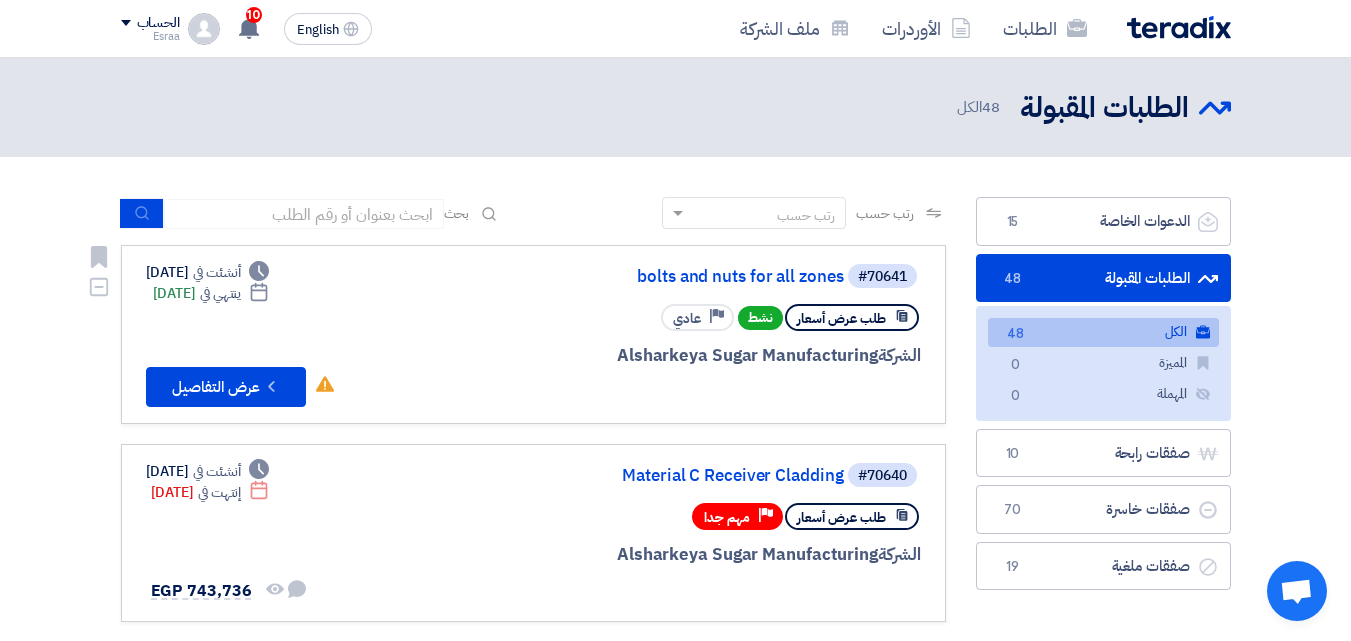 scroll, scrollTop: 100, scrollLeft: 0, axis: vertical 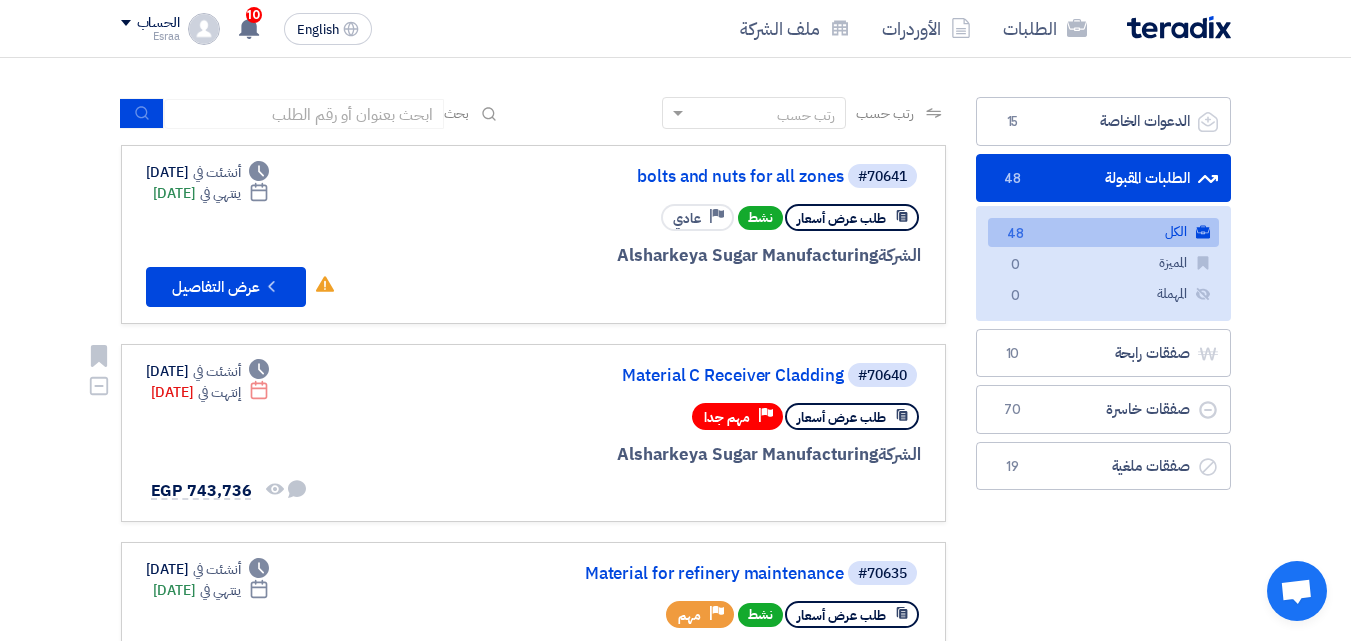 click on "#70640
Material C Receiver Cladding" 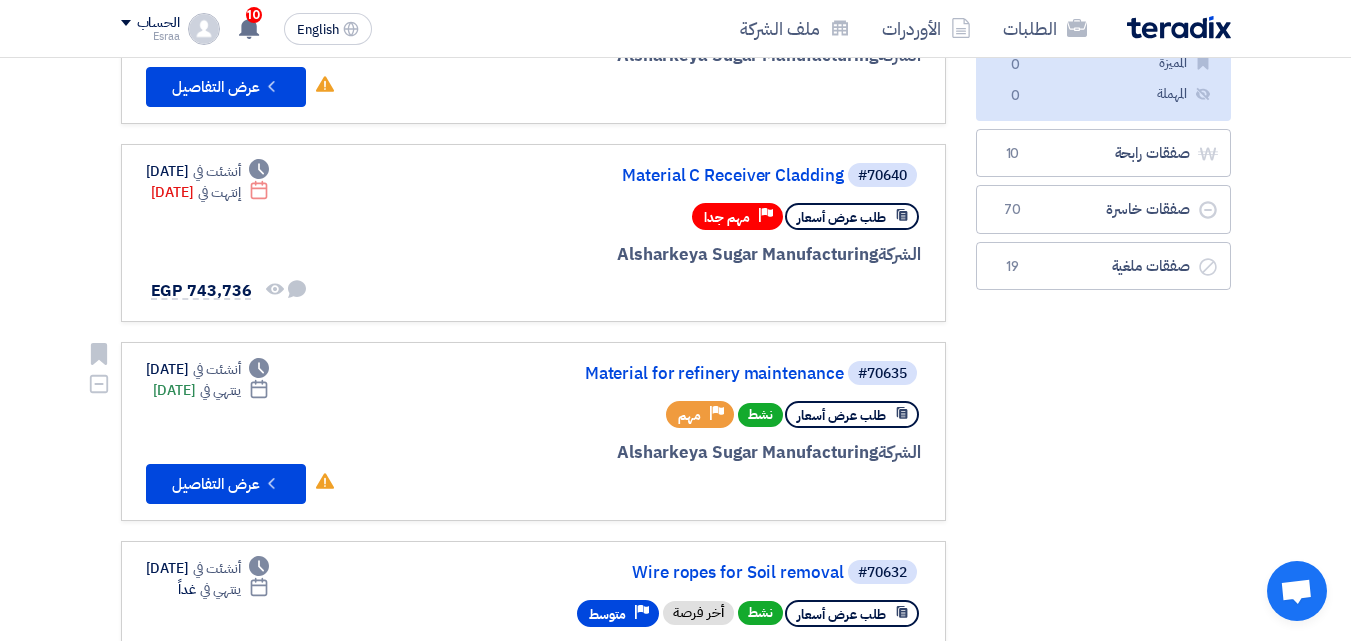 scroll, scrollTop: 400, scrollLeft: 0, axis: vertical 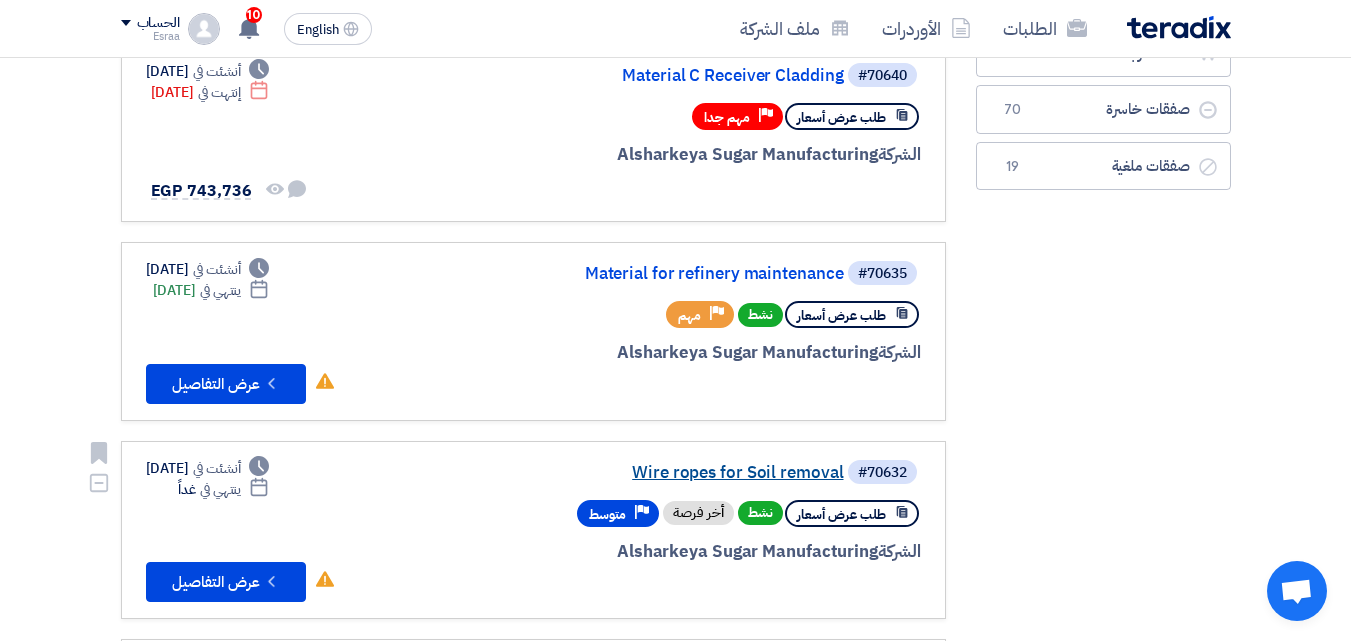 click on "Wire ropes for Soil removal" 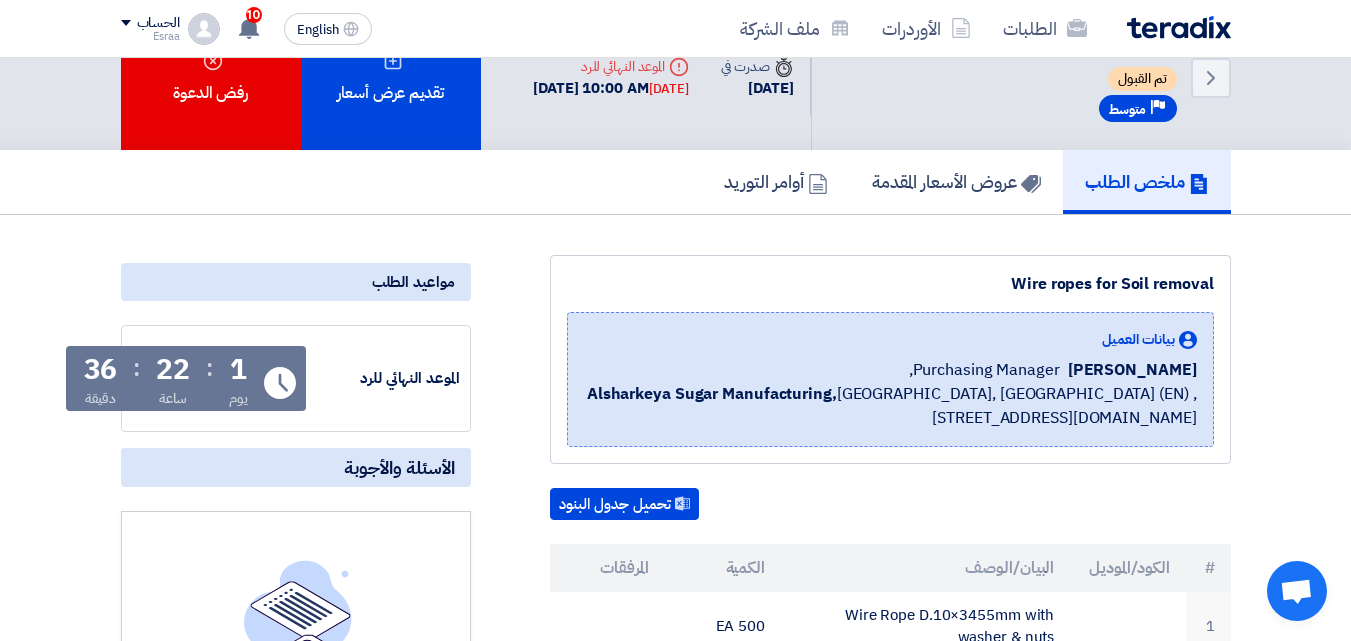 scroll, scrollTop: 0, scrollLeft: 0, axis: both 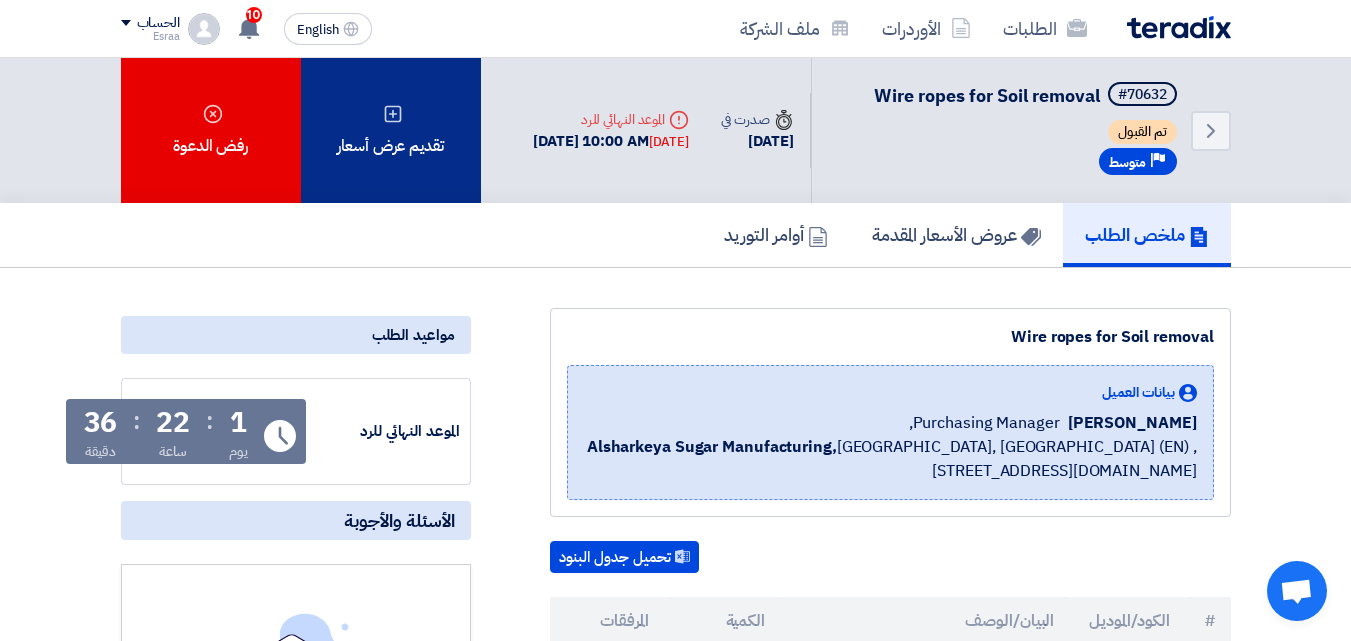 click on "تقديم عرض أسعار" 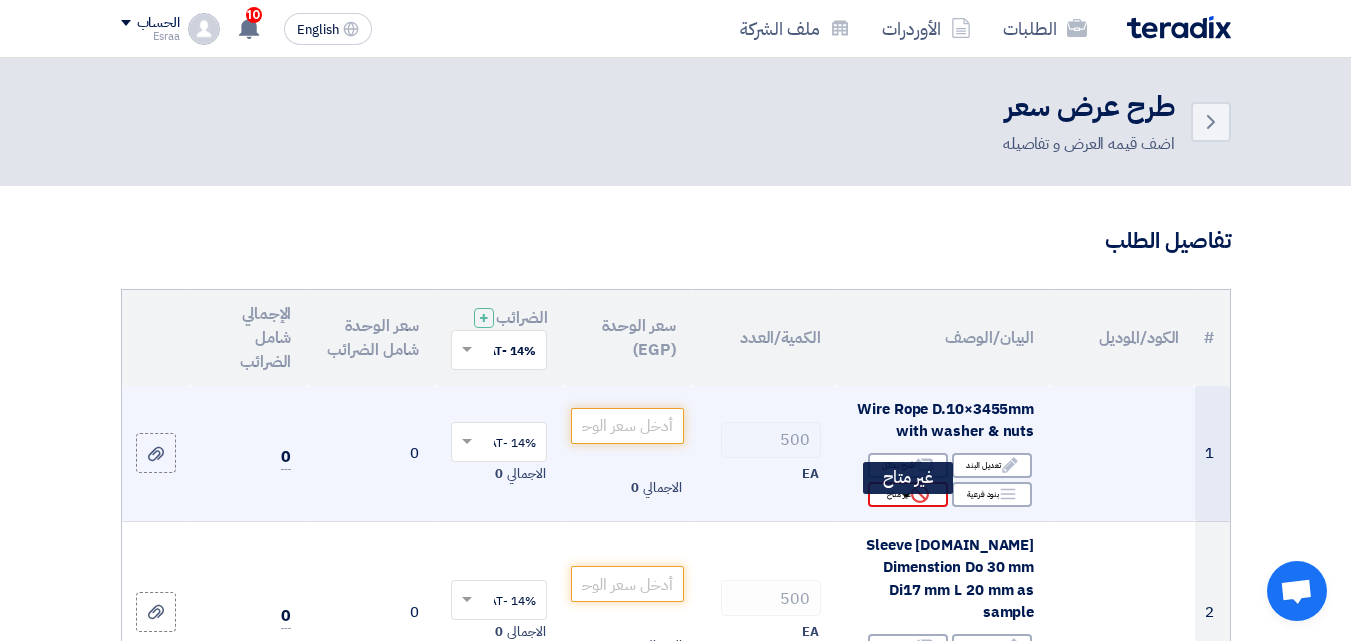 click on "Reject
غير متاح" 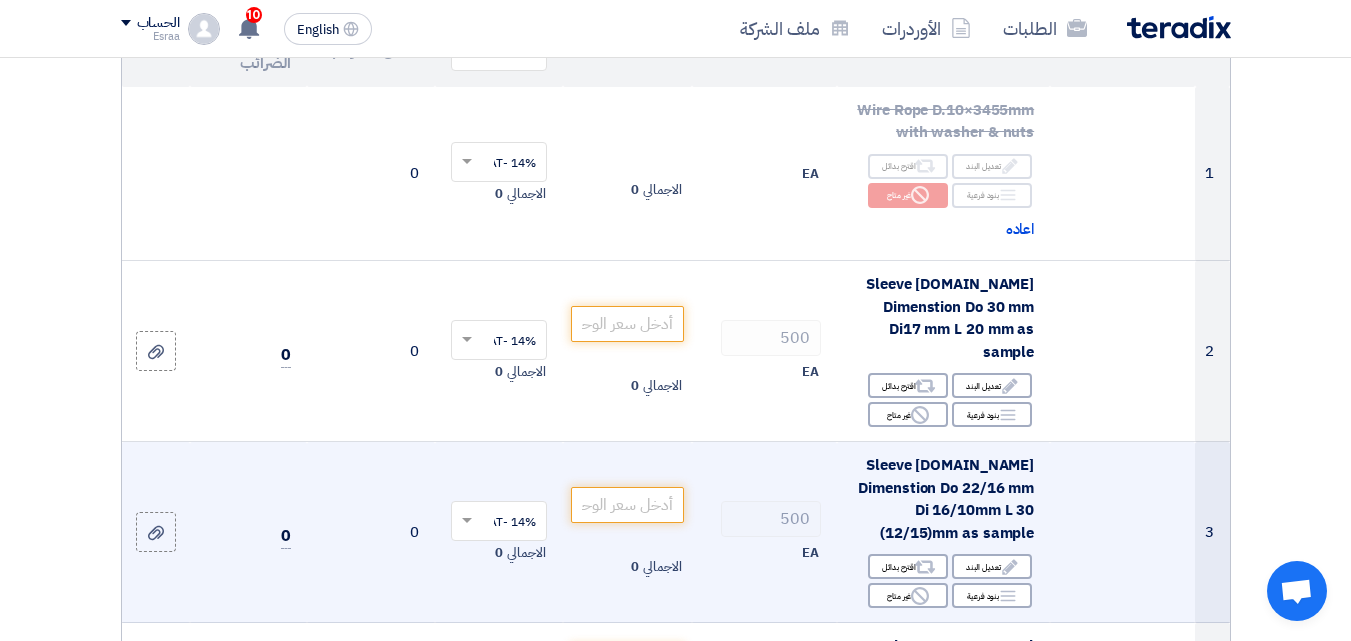 scroll, scrollTop: 300, scrollLeft: 0, axis: vertical 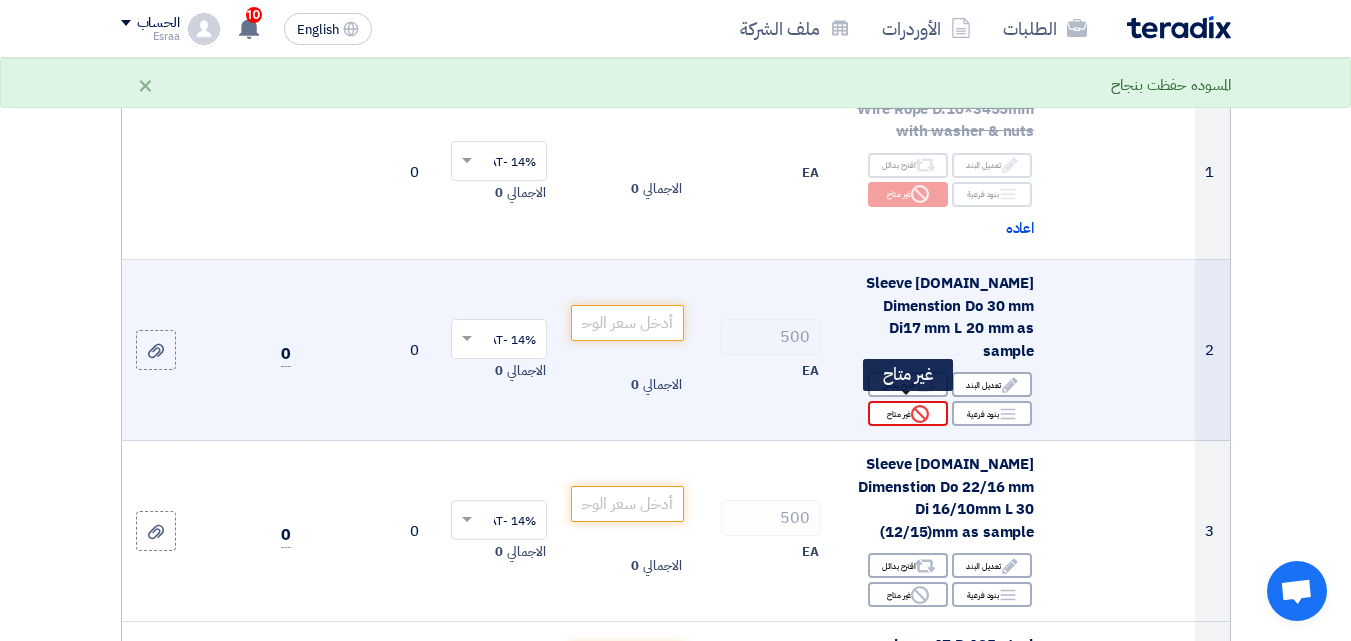 click on "Reject
غير متاح" 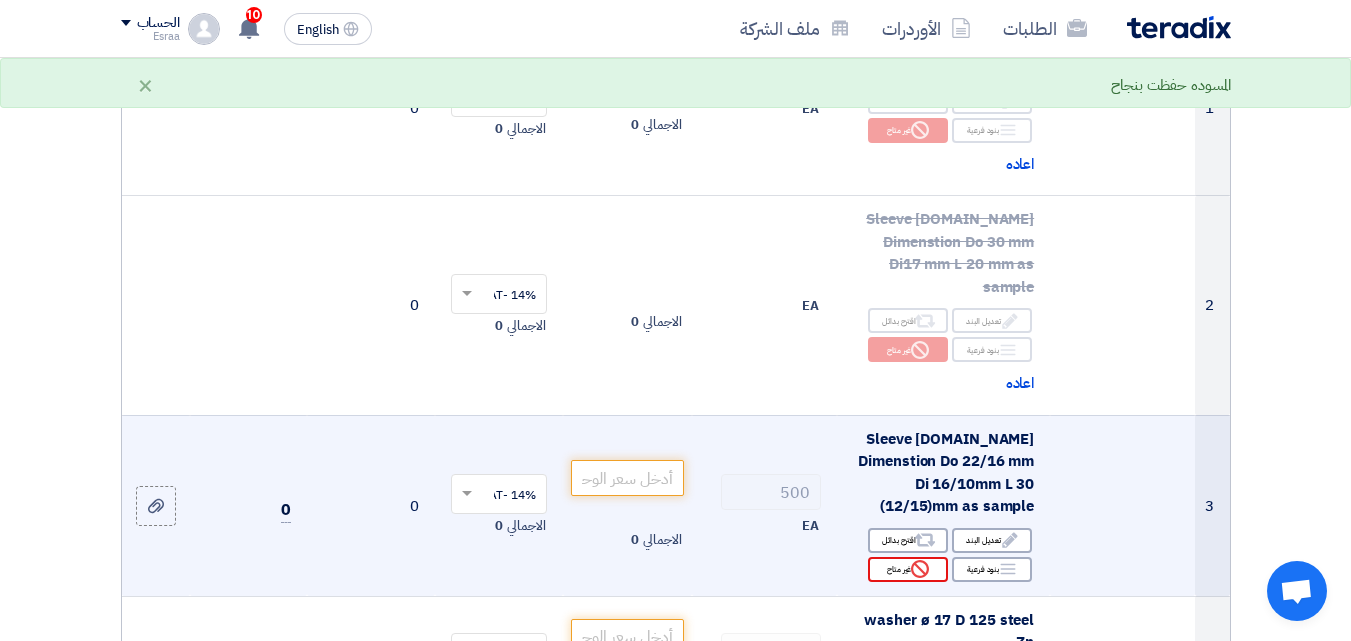 scroll, scrollTop: 400, scrollLeft: 0, axis: vertical 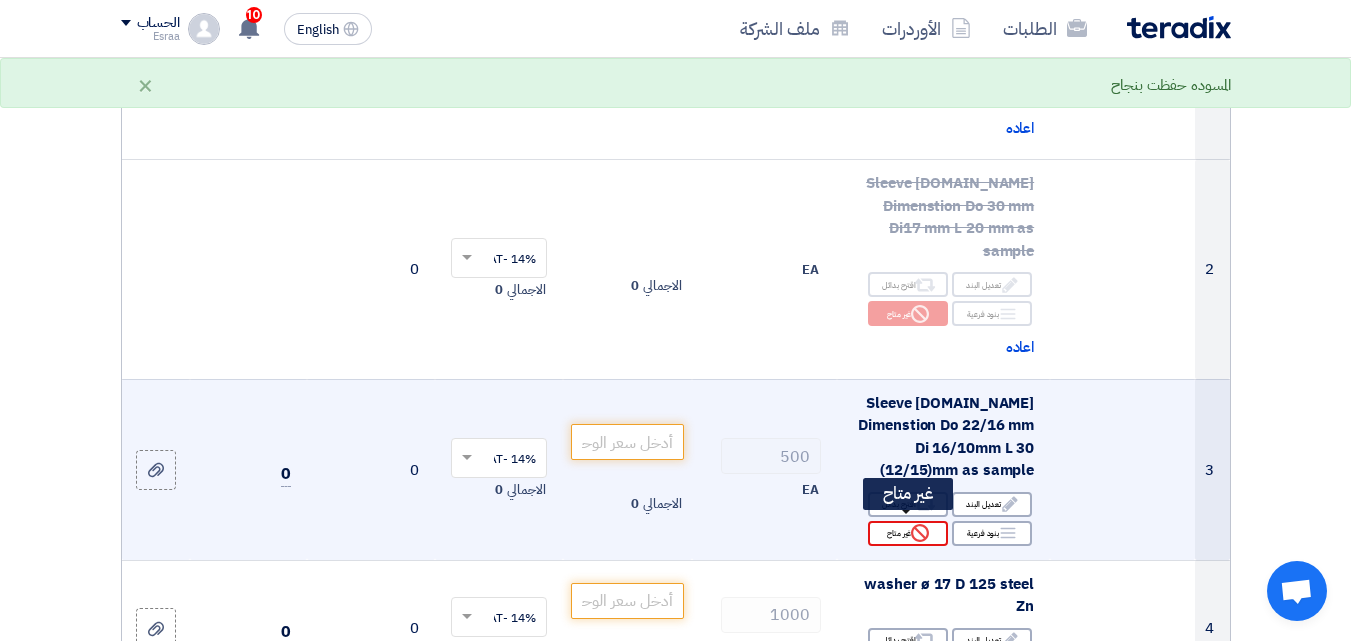click on "Reject" 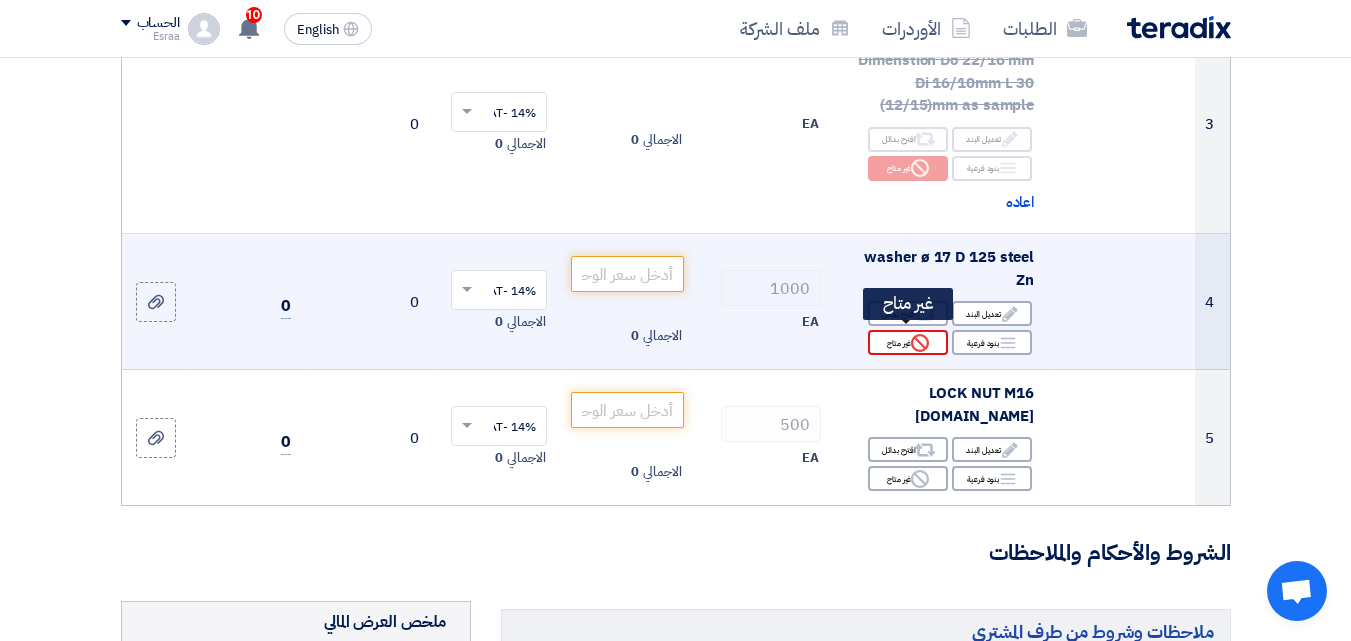 scroll, scrollTop: 800, scrollLeft: 0, axis: vertical 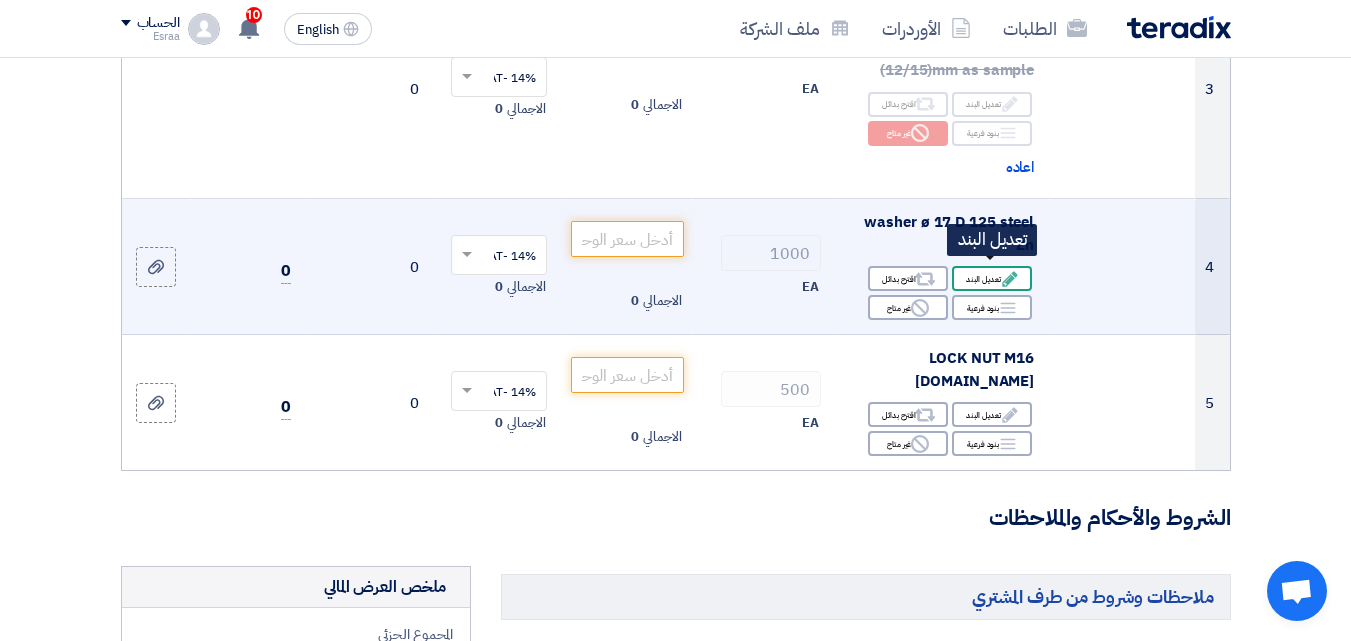 click on "Edit" 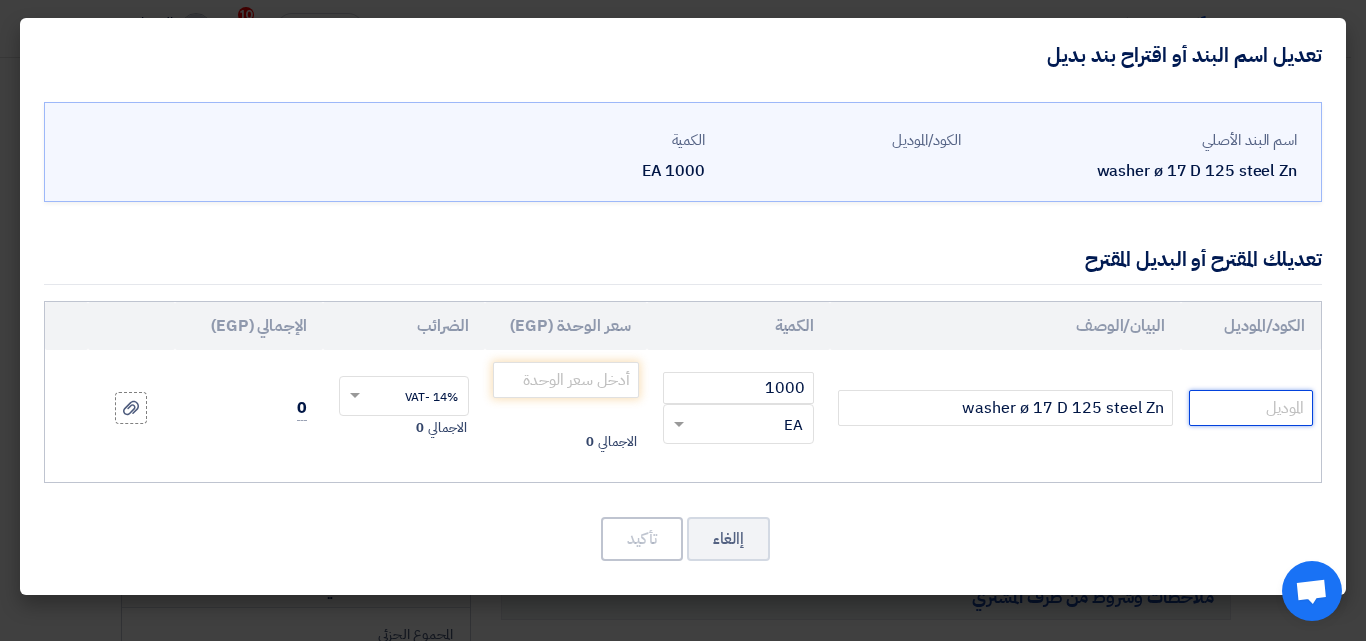 click 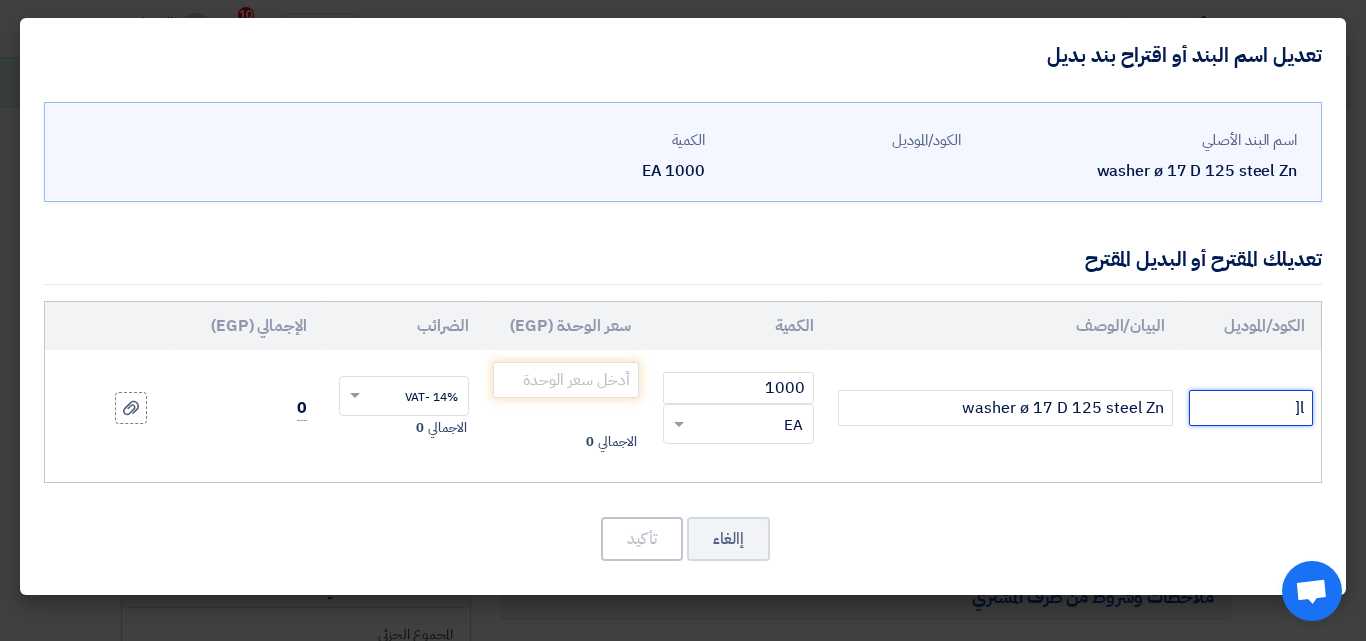 type on "l" 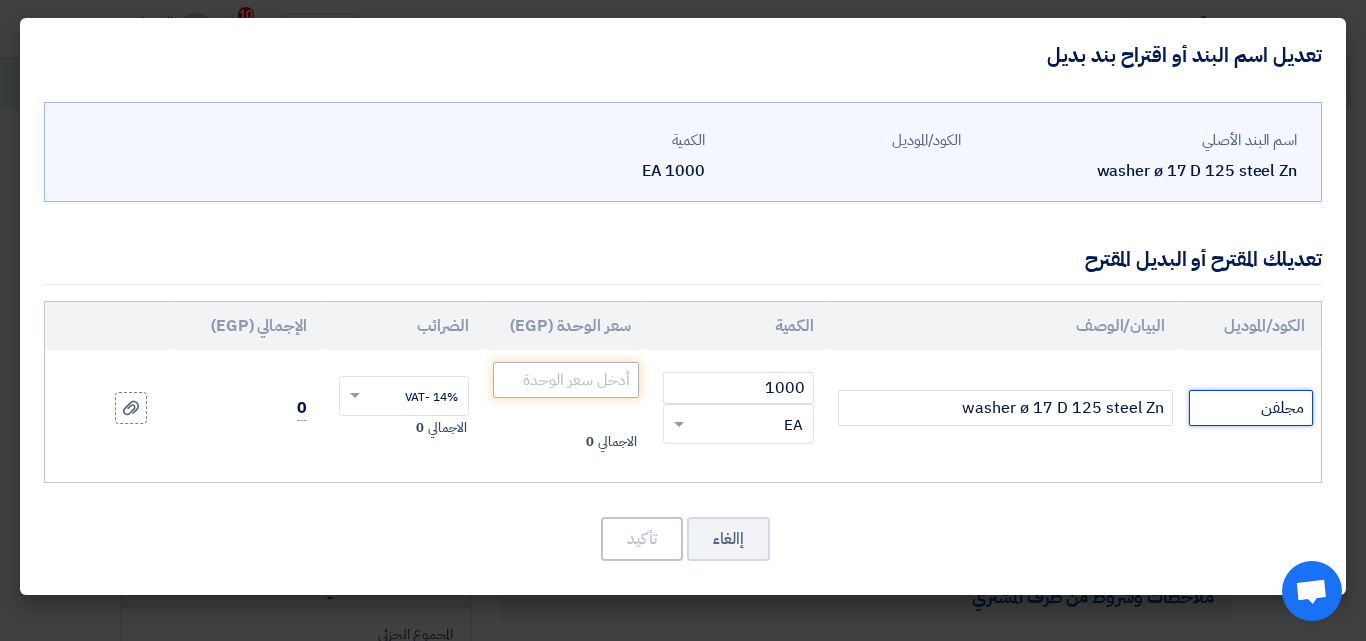 type on "مجلفن" 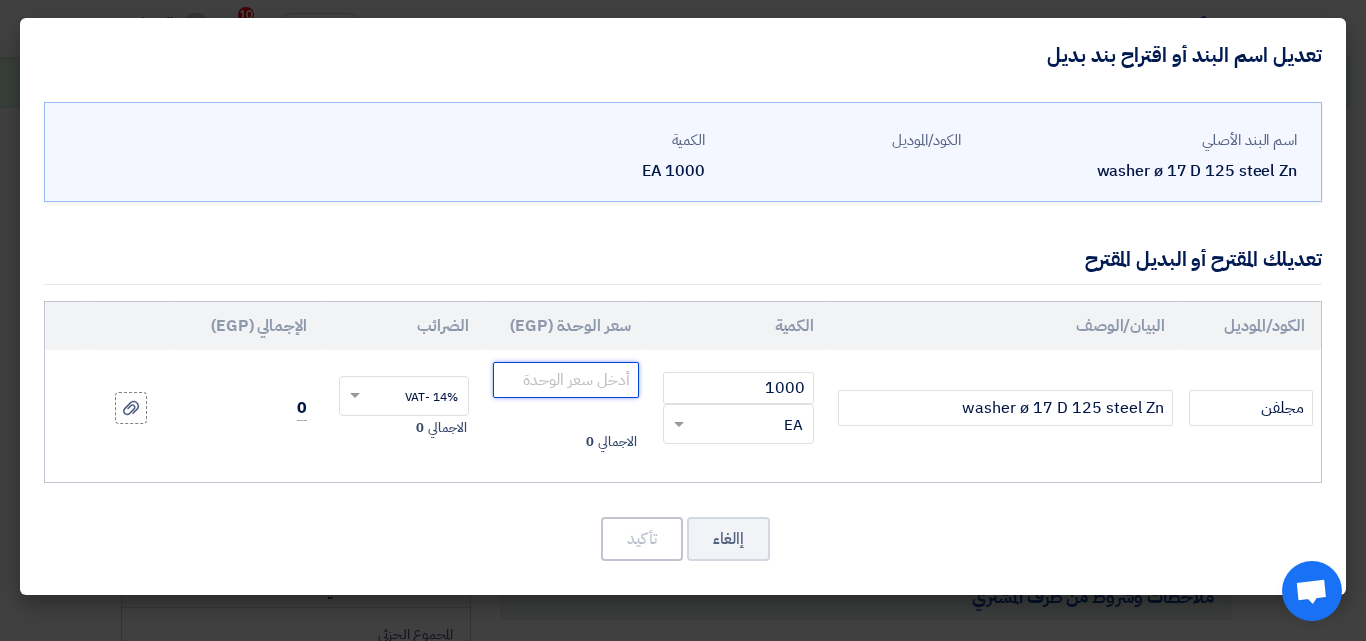 click 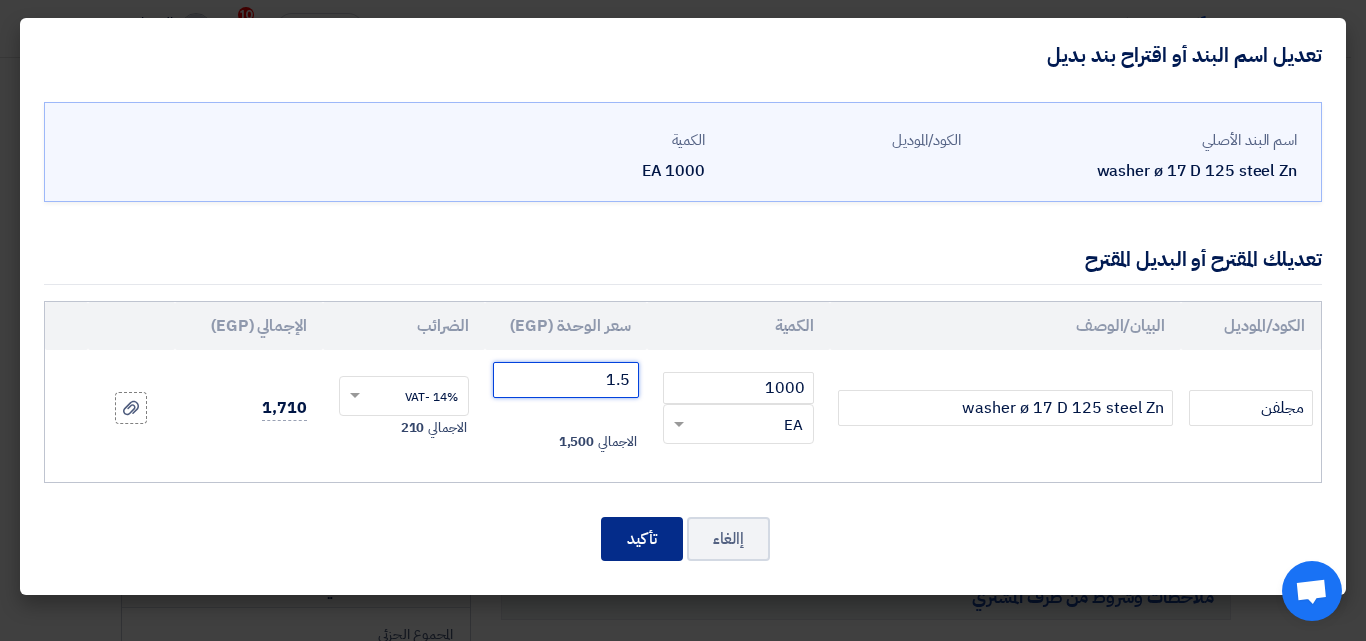 type on "1.5" 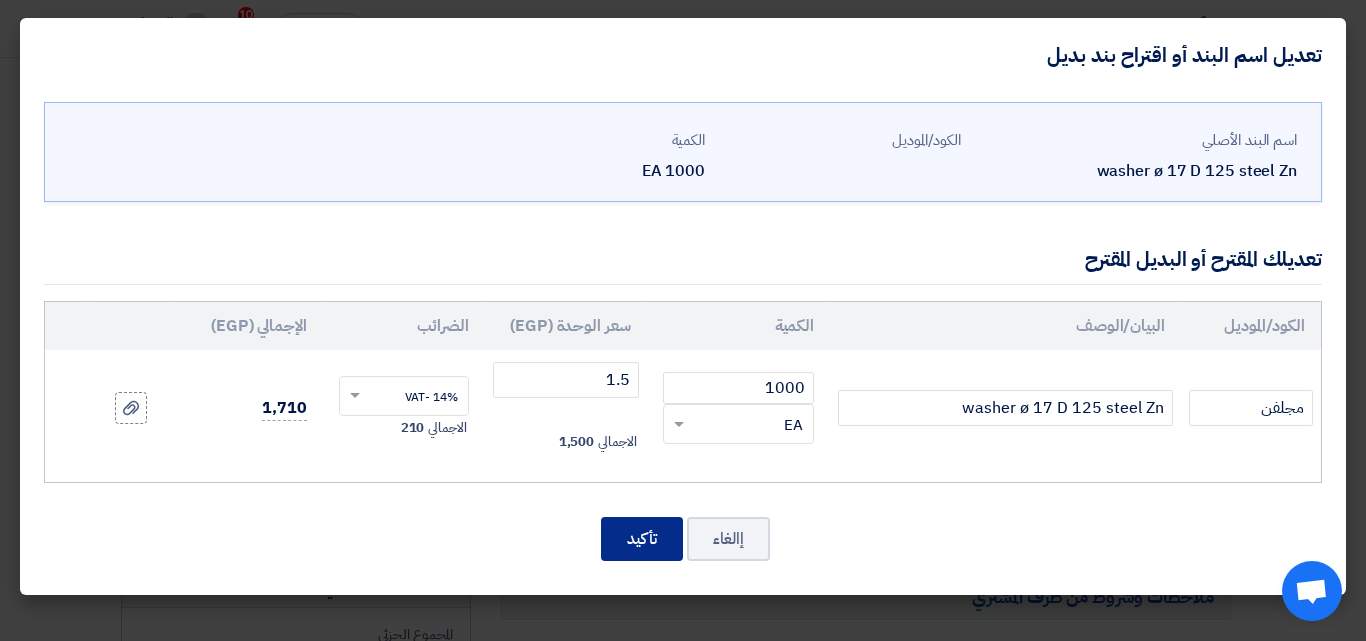 click on "تأكيد" 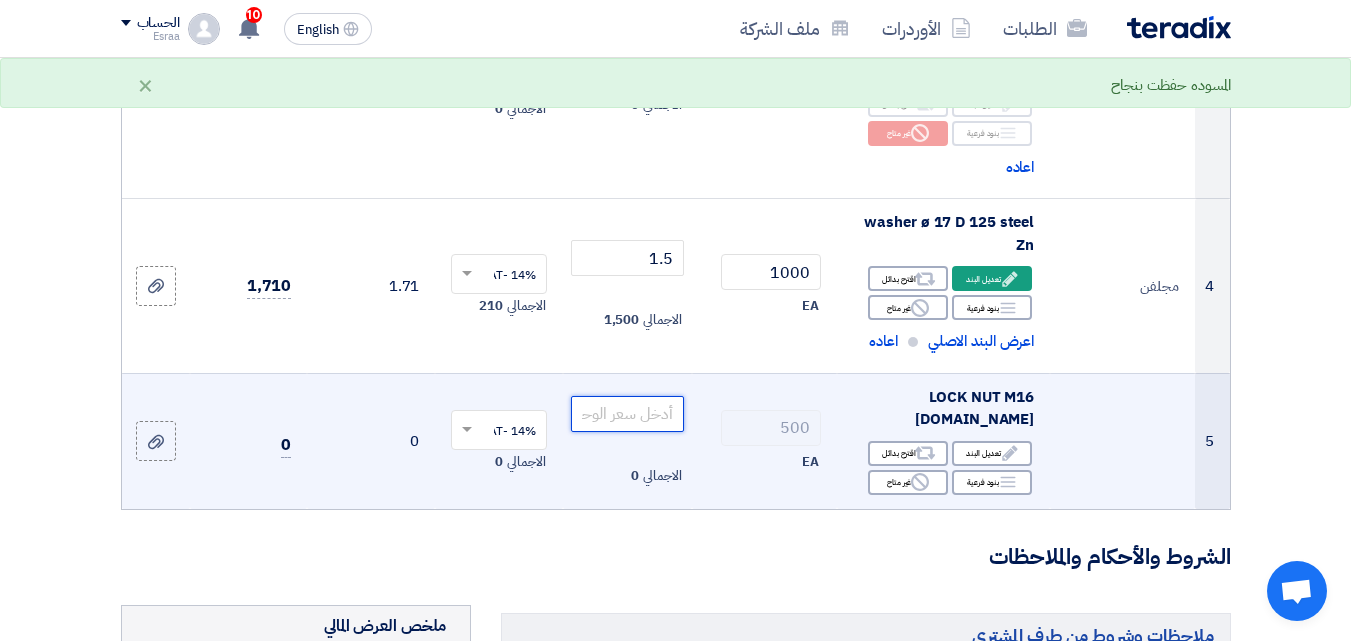 click 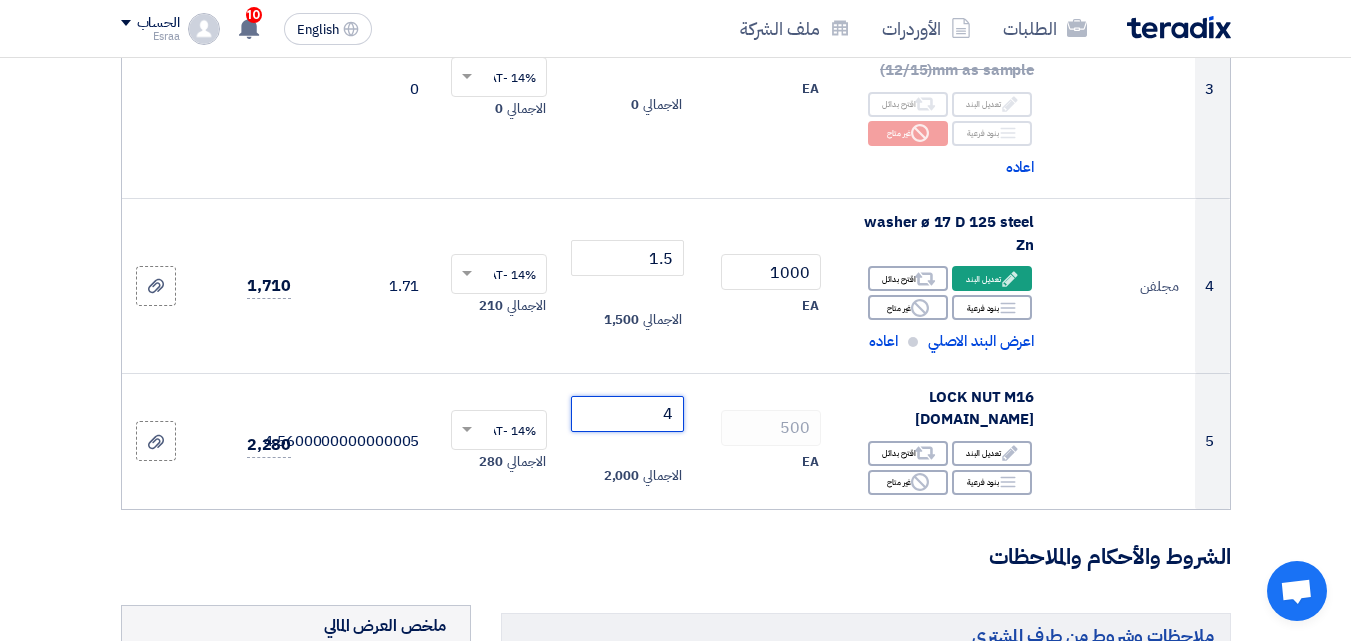 type on "4" 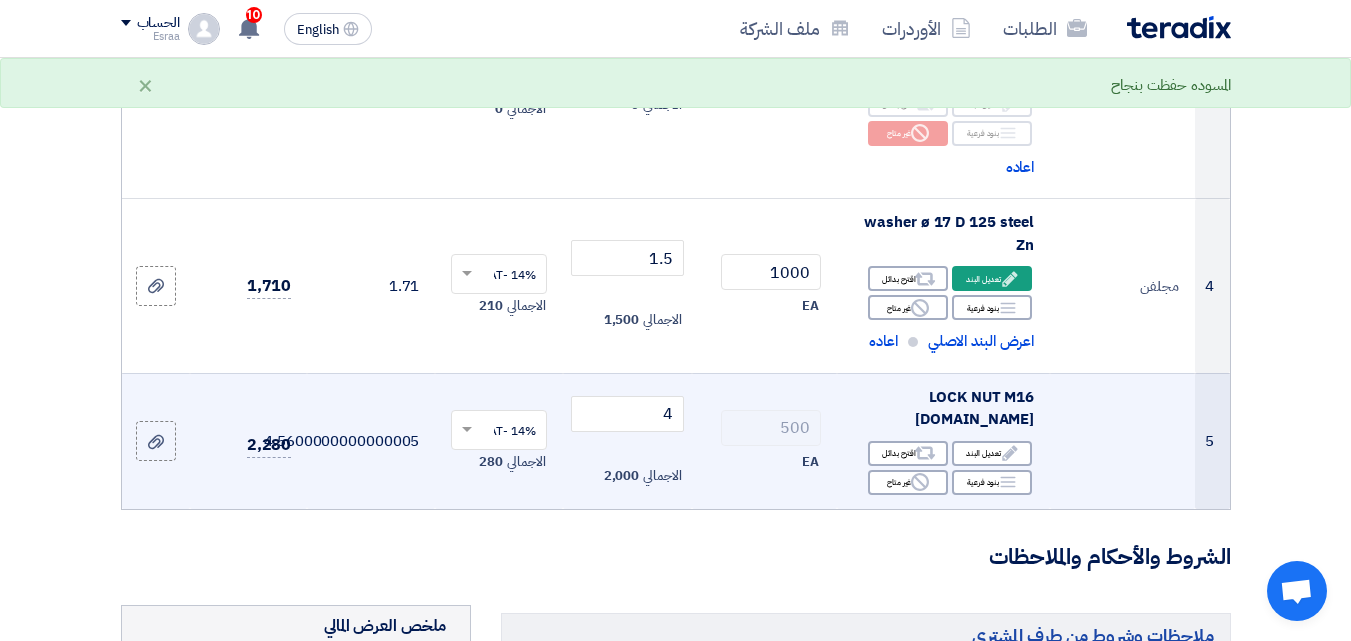 click 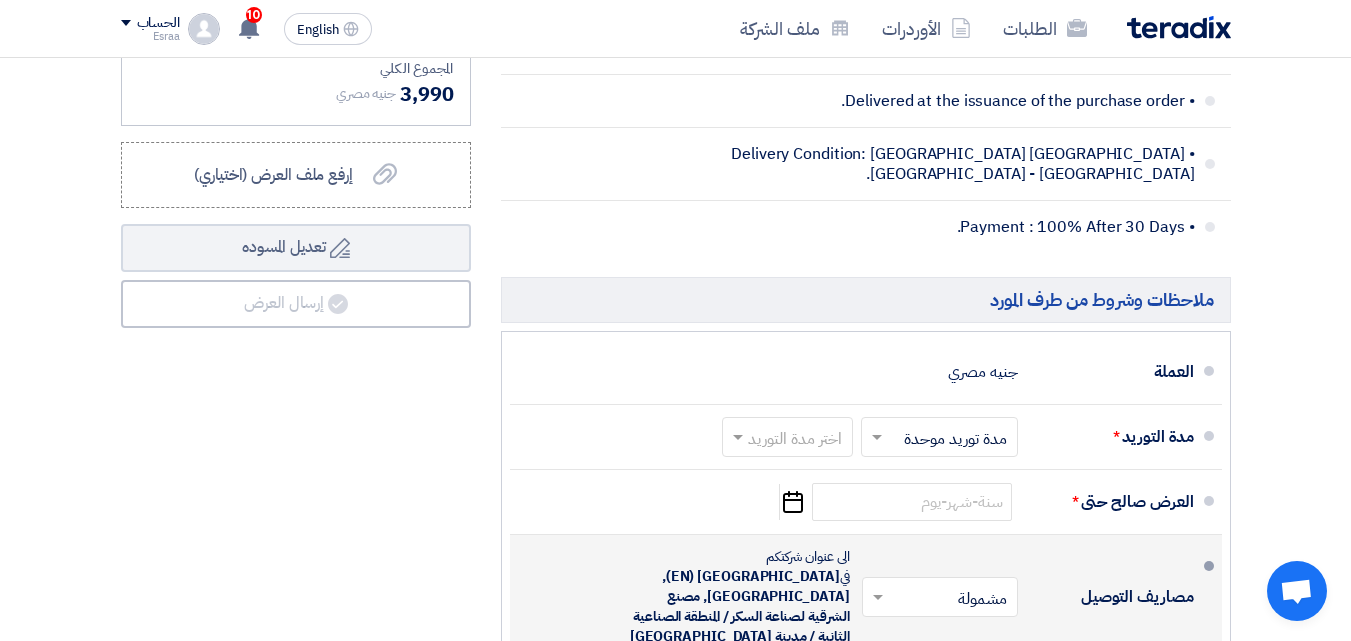 scroll, scrollTop: 1700, scrollLeft: 0, axis: vertical 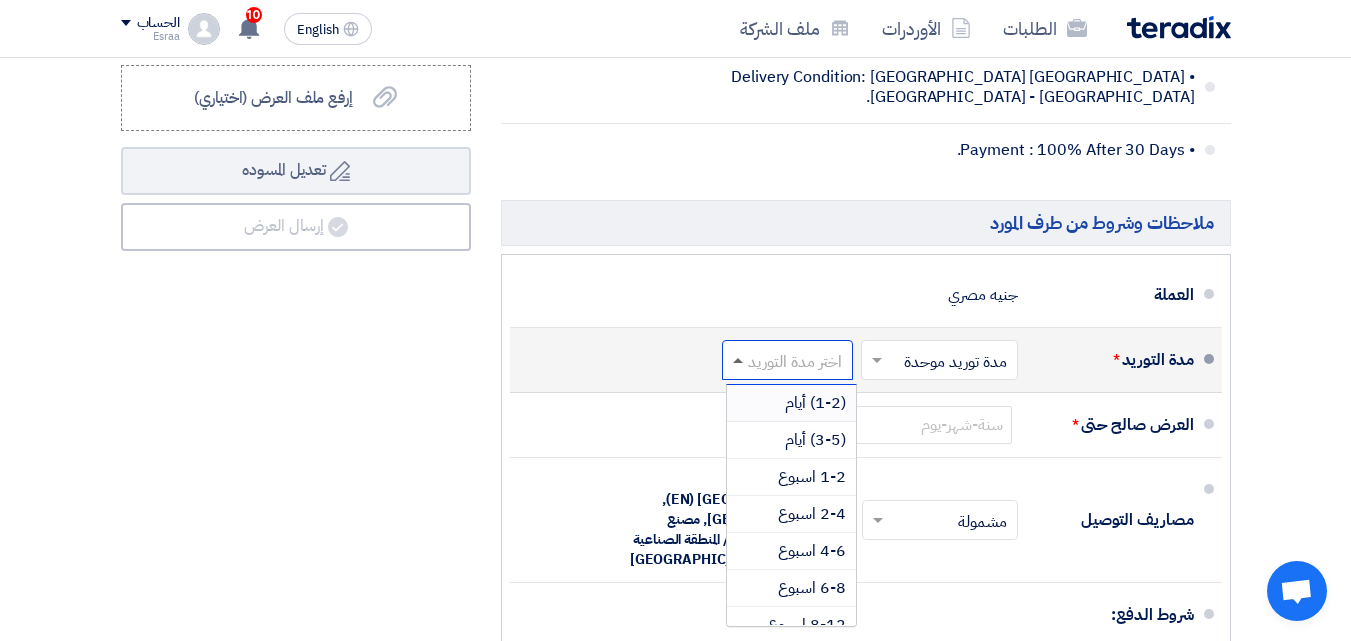 click 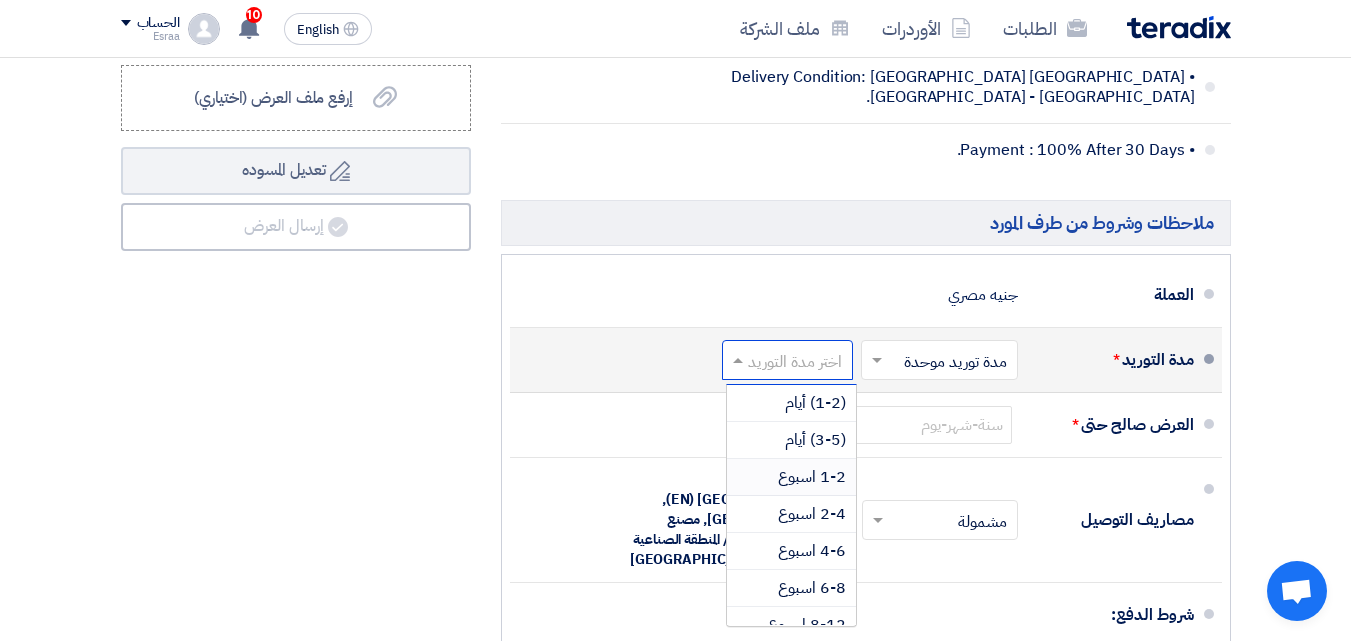 click on "1-2 اسبوع" at bounding box center [812, 477] 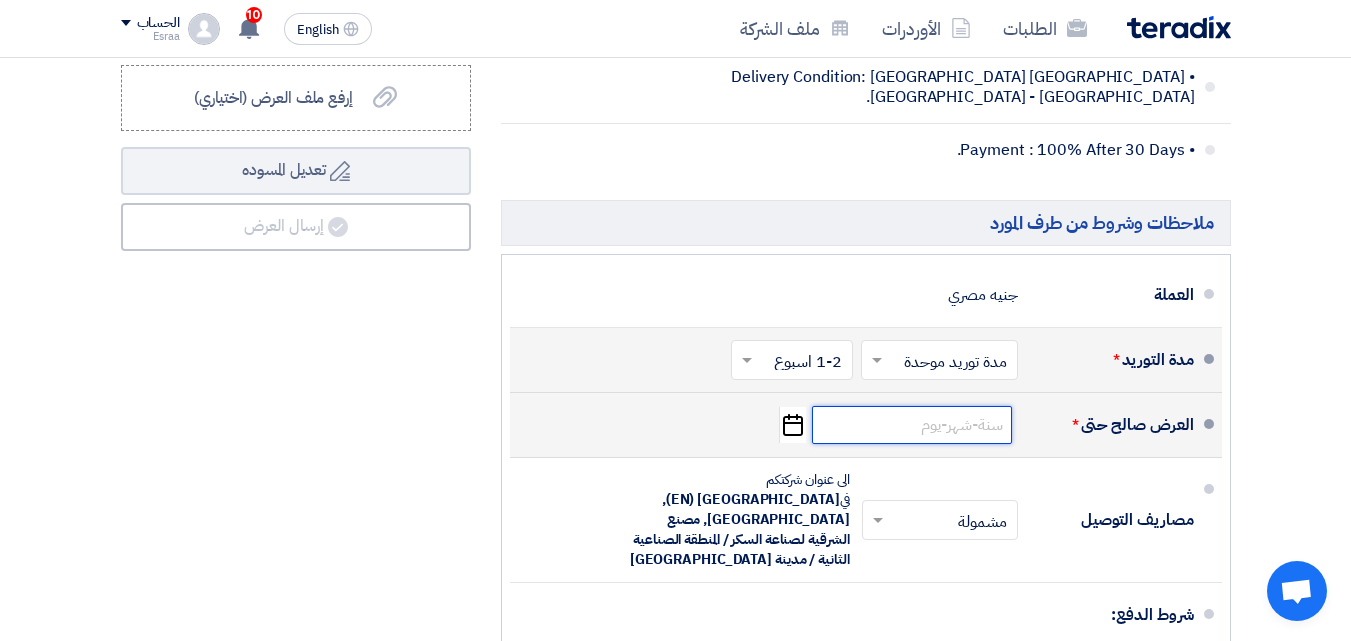 click 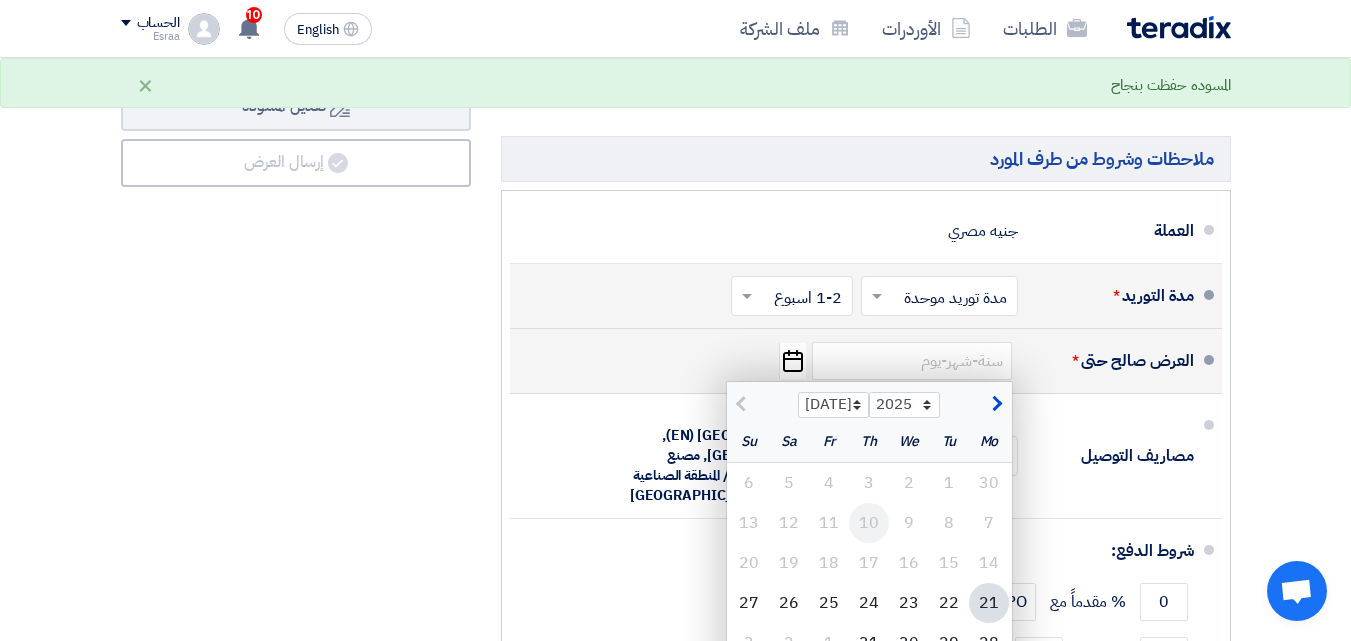 scroll, scrollTop: 1800, scrollLeft: 0, axis: vertical 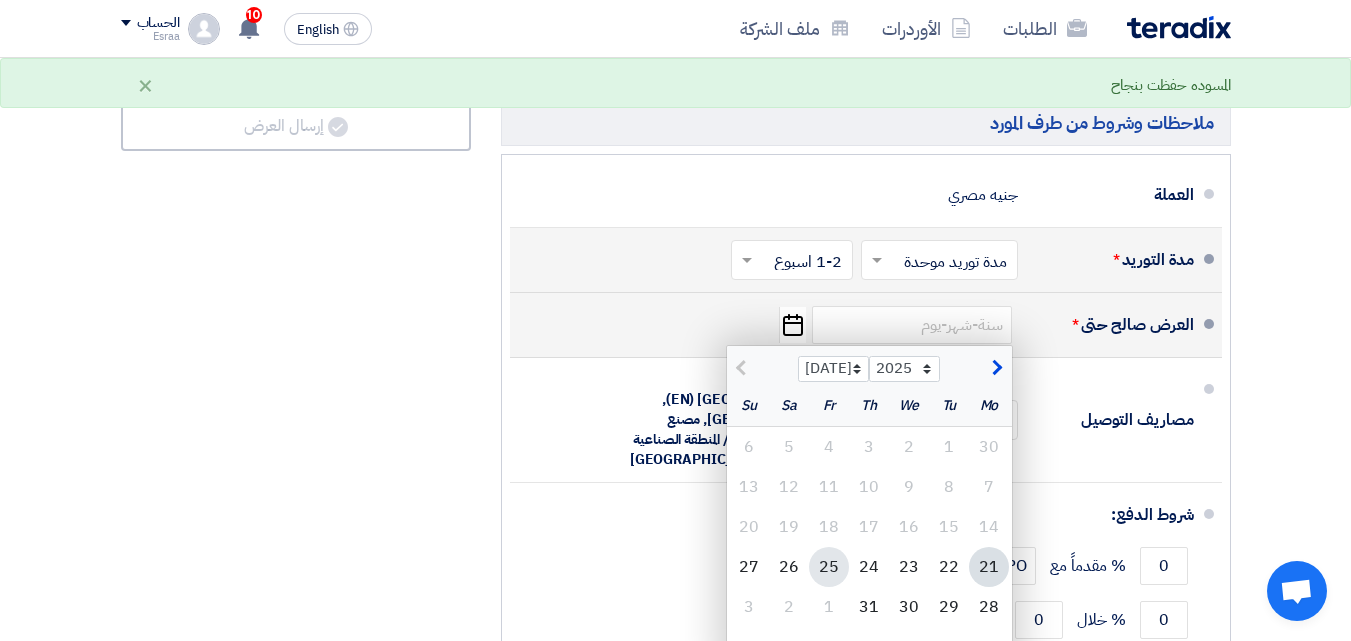 click on "25" 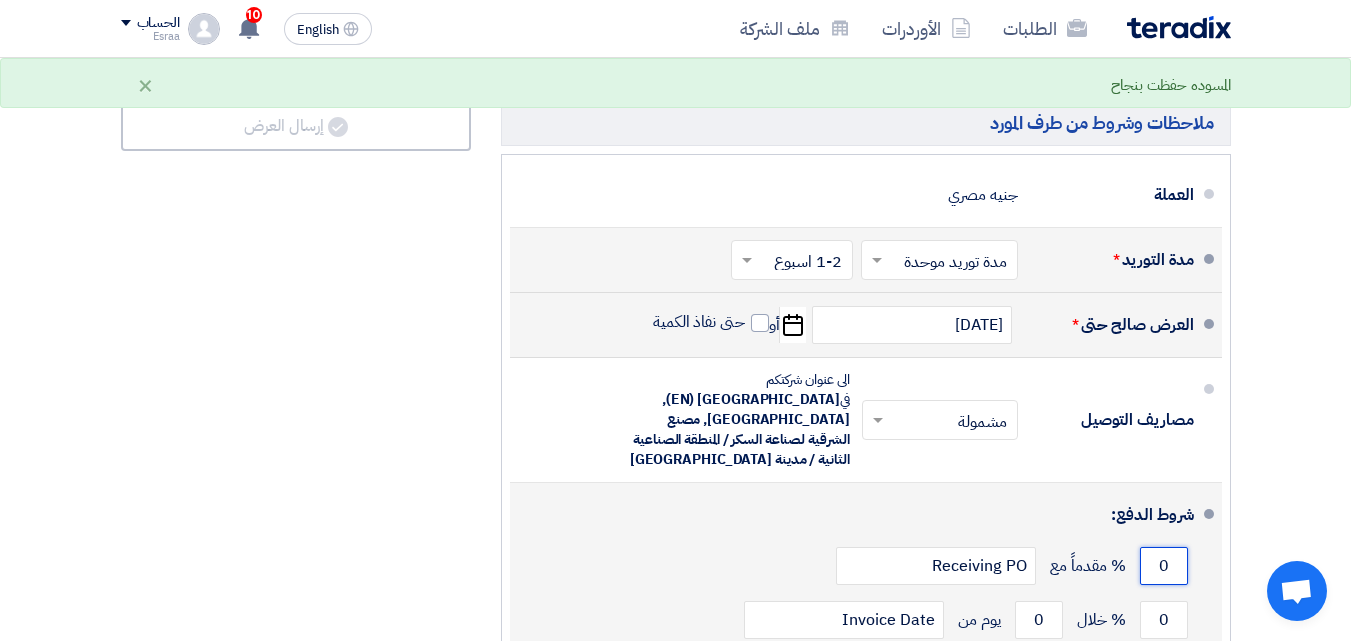 drag, startPoint x: 1176, startPoint y: 522, endPoint x: 1144, endPoint y: 518, distance: 32.24903 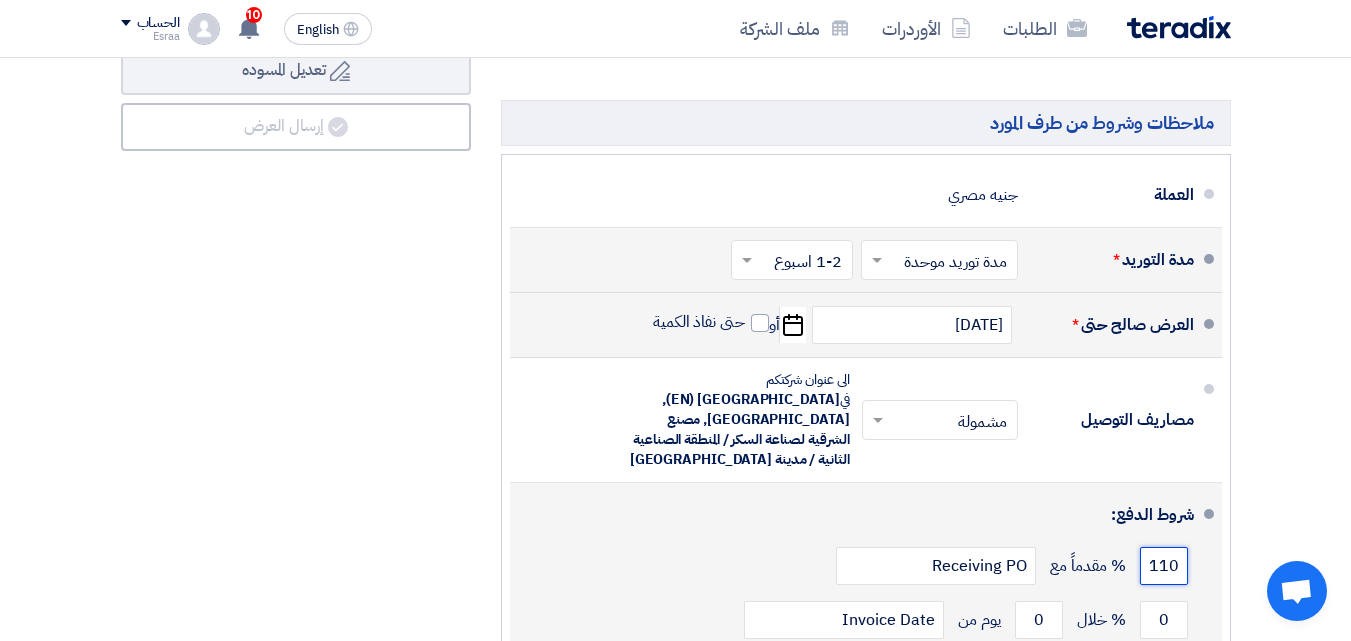 scroll, scrollTop: 0, scrollLeft: 0, axis: both 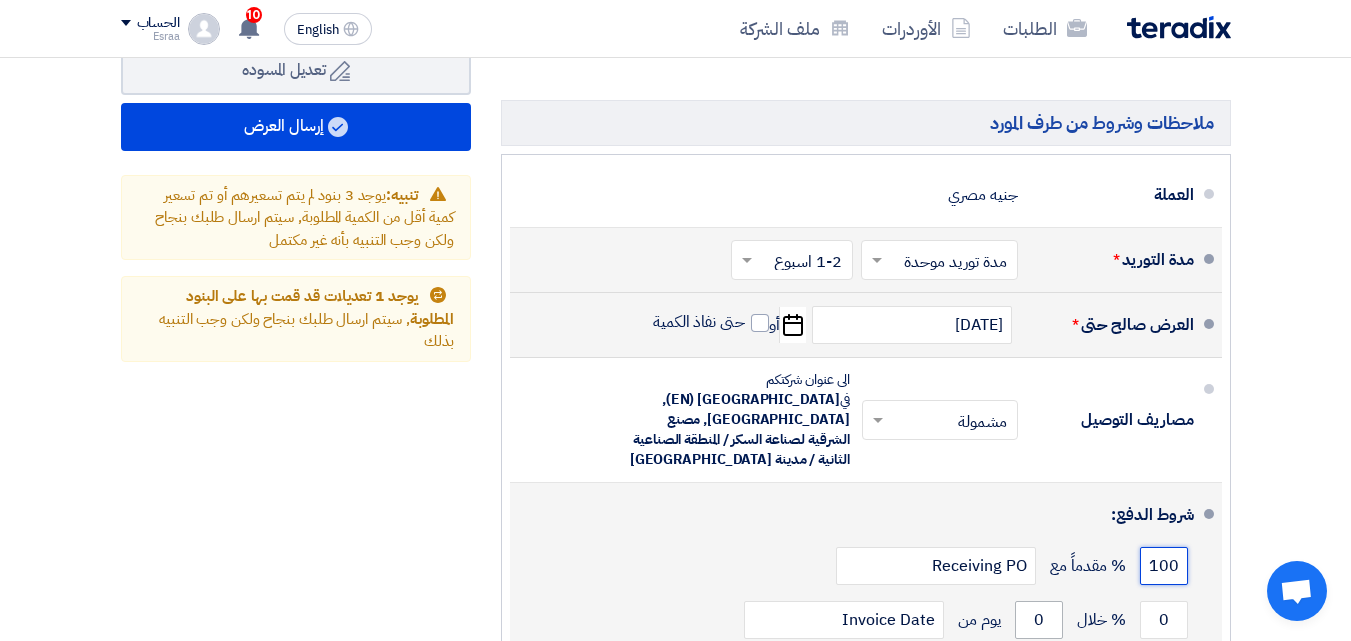type on "100" 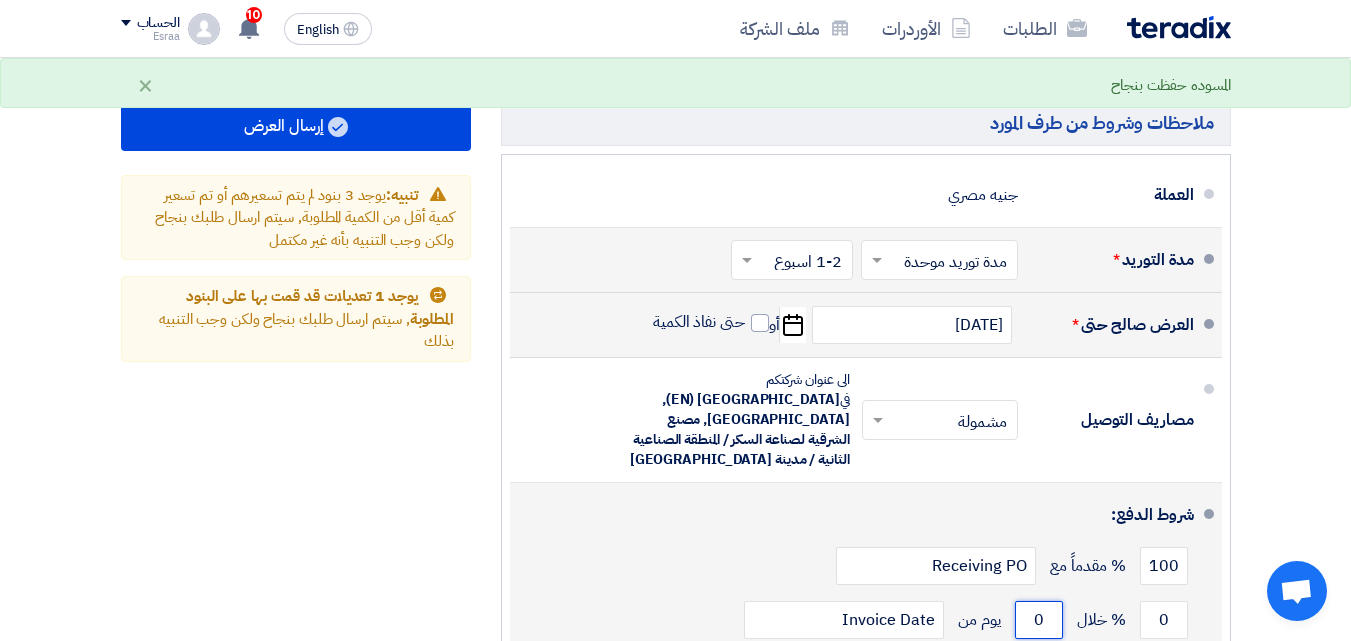 drag, startPoint x: 1047, startPoint y: 580, endPoint x: 978, endPoint y: 584, distance: 69.115845 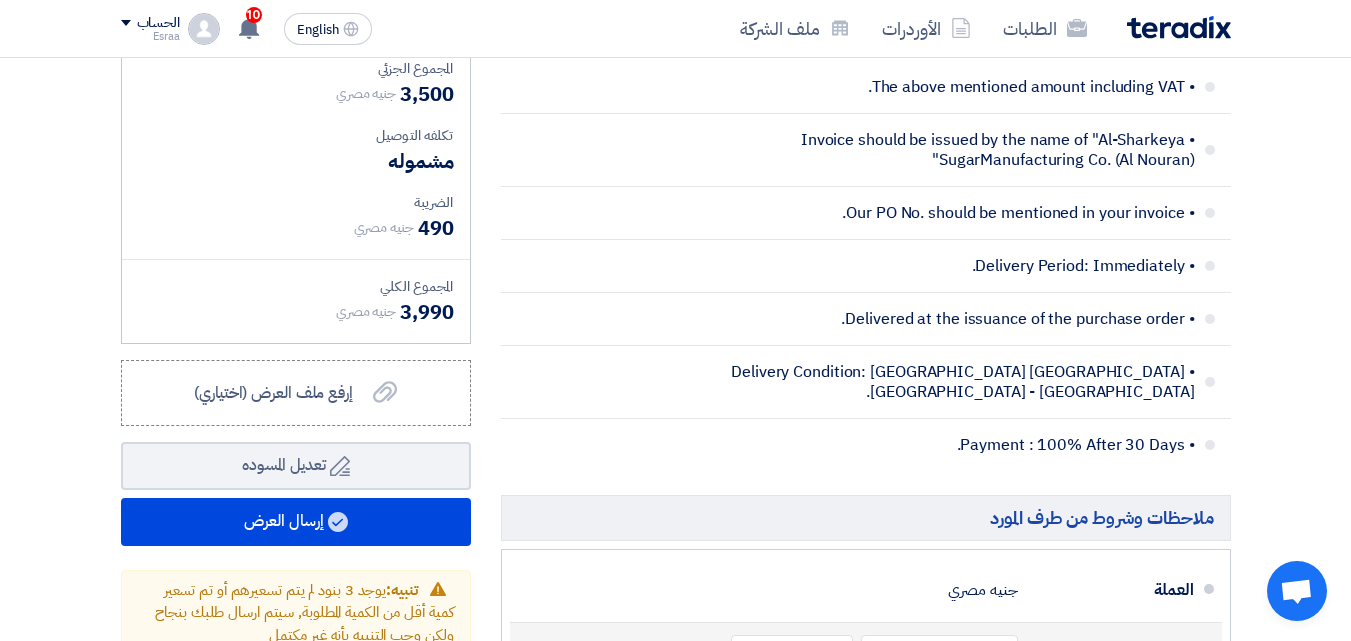 scroll, scrollTop: 1400, scrollLeft: 0, axis: vertical 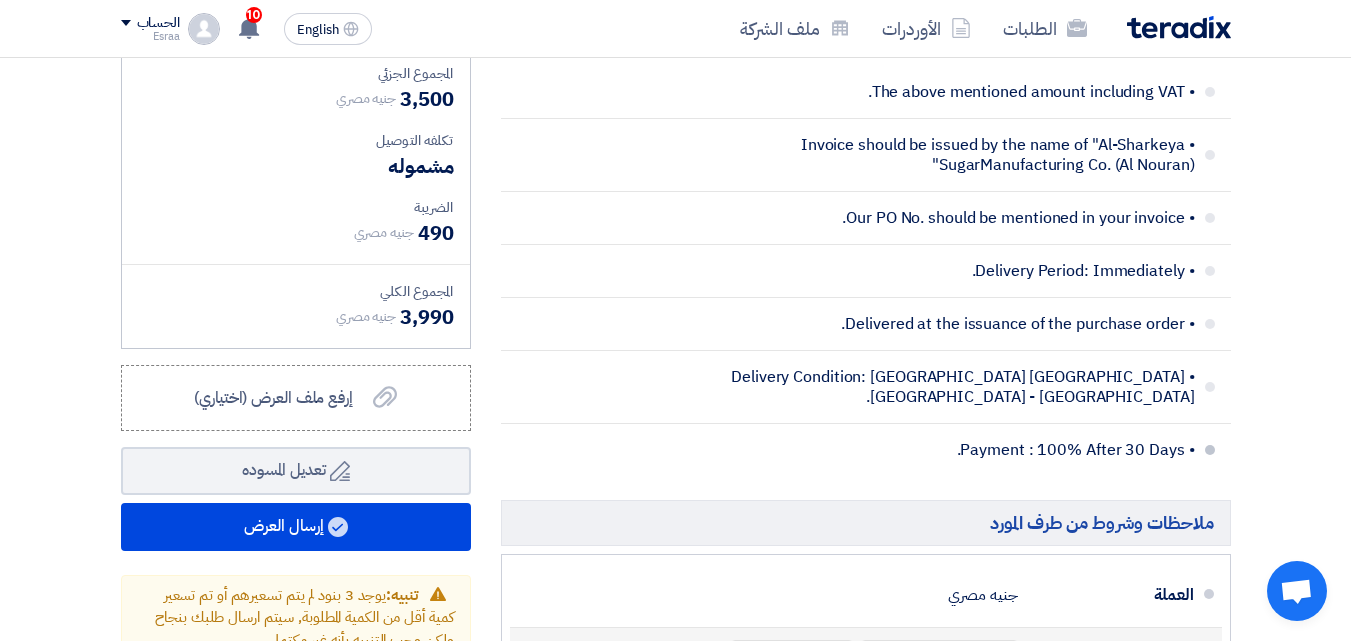 type on "30" 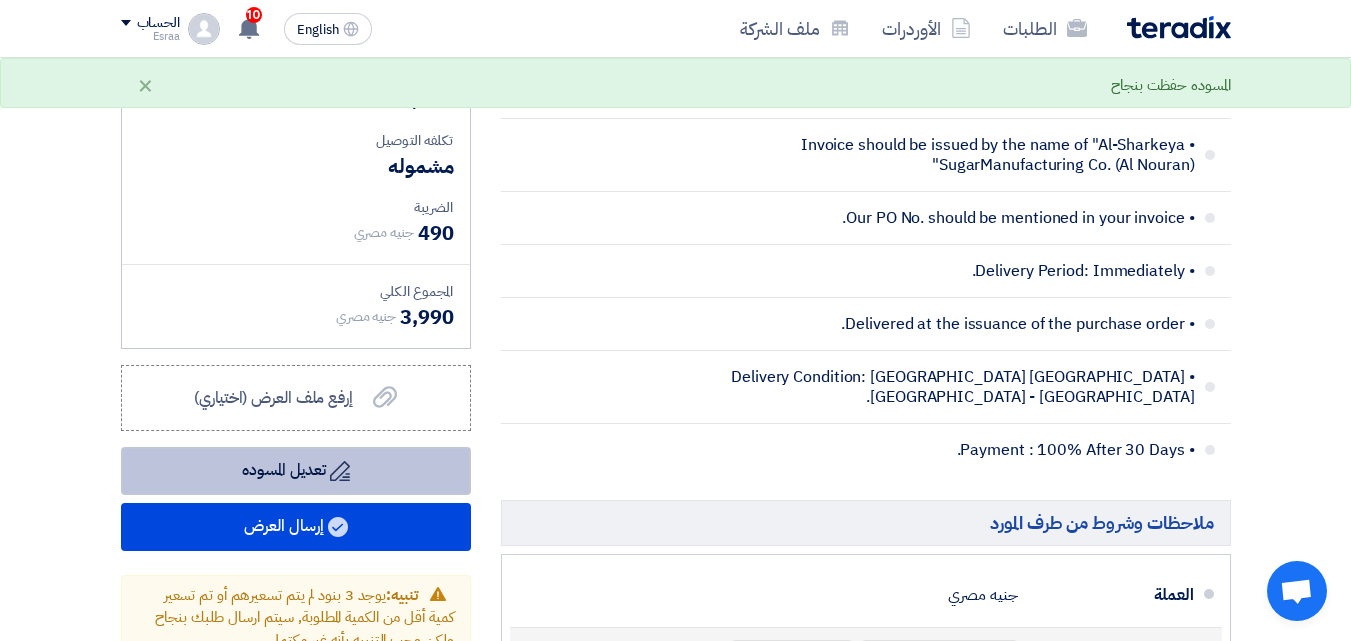 click on "Draft
تعديل المسوده" 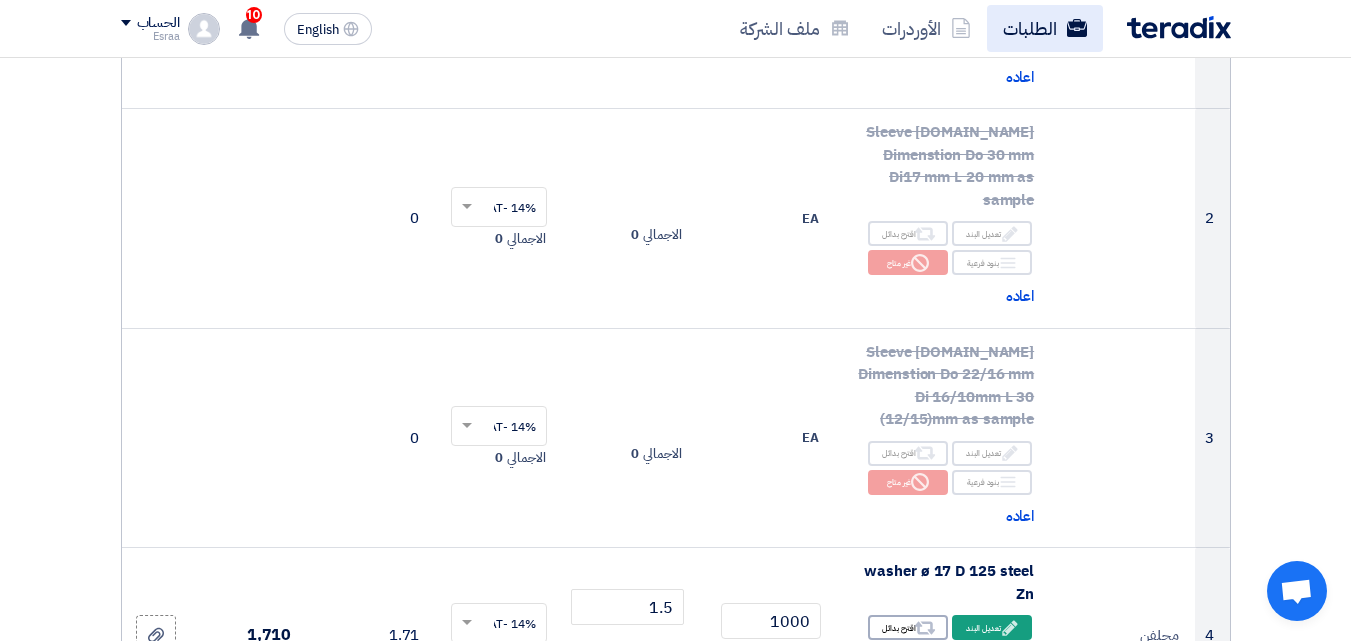scroll, scrollTop: 400, scrollLeft: 0, axis: vertical 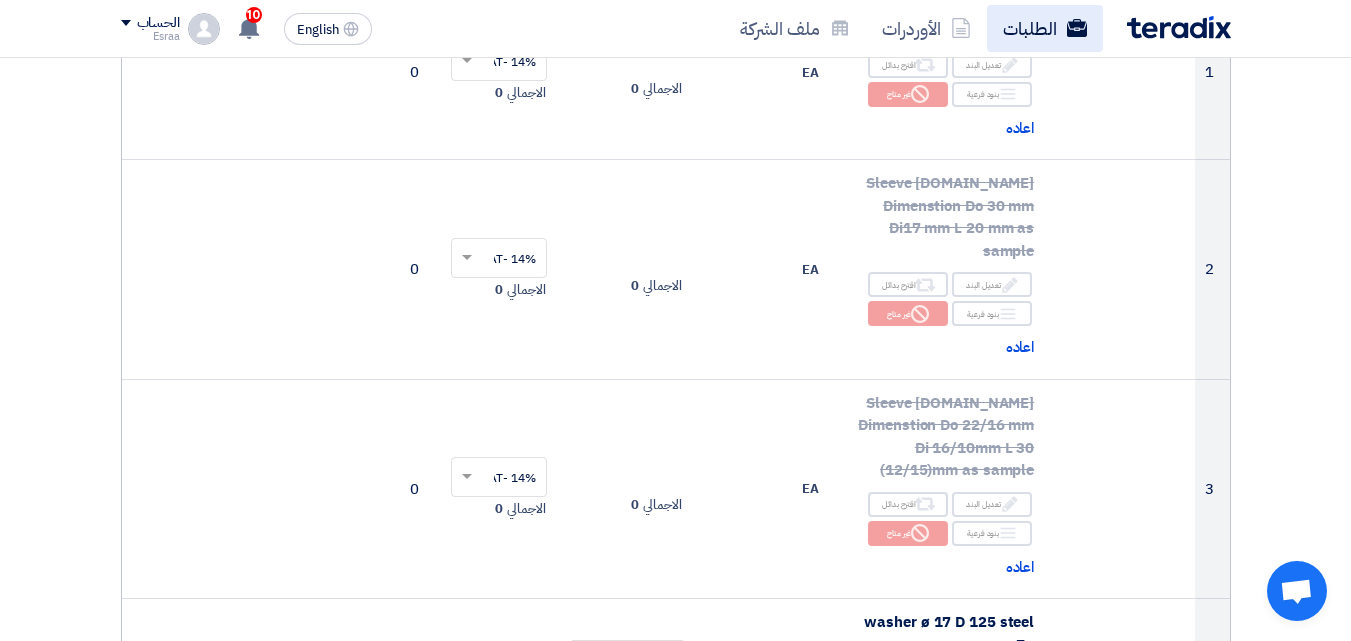 click on "الطلبات" 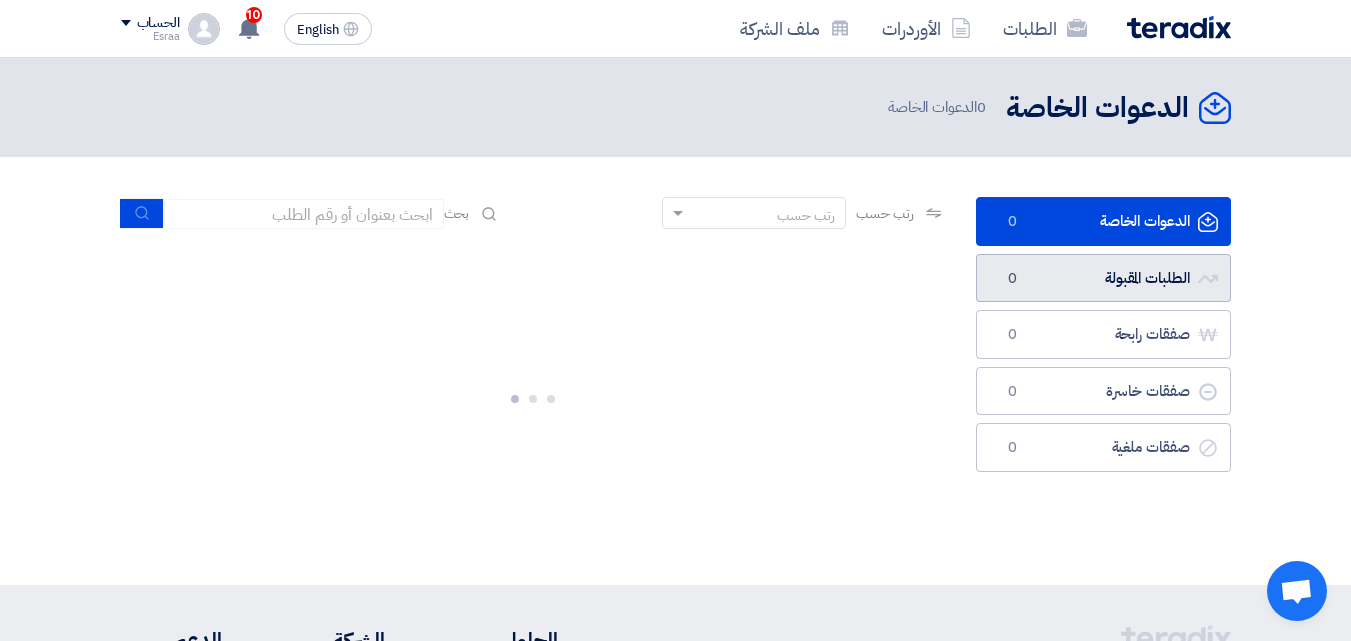 click on "الطلبات المقبولة
الطلبات المقبولة
0" 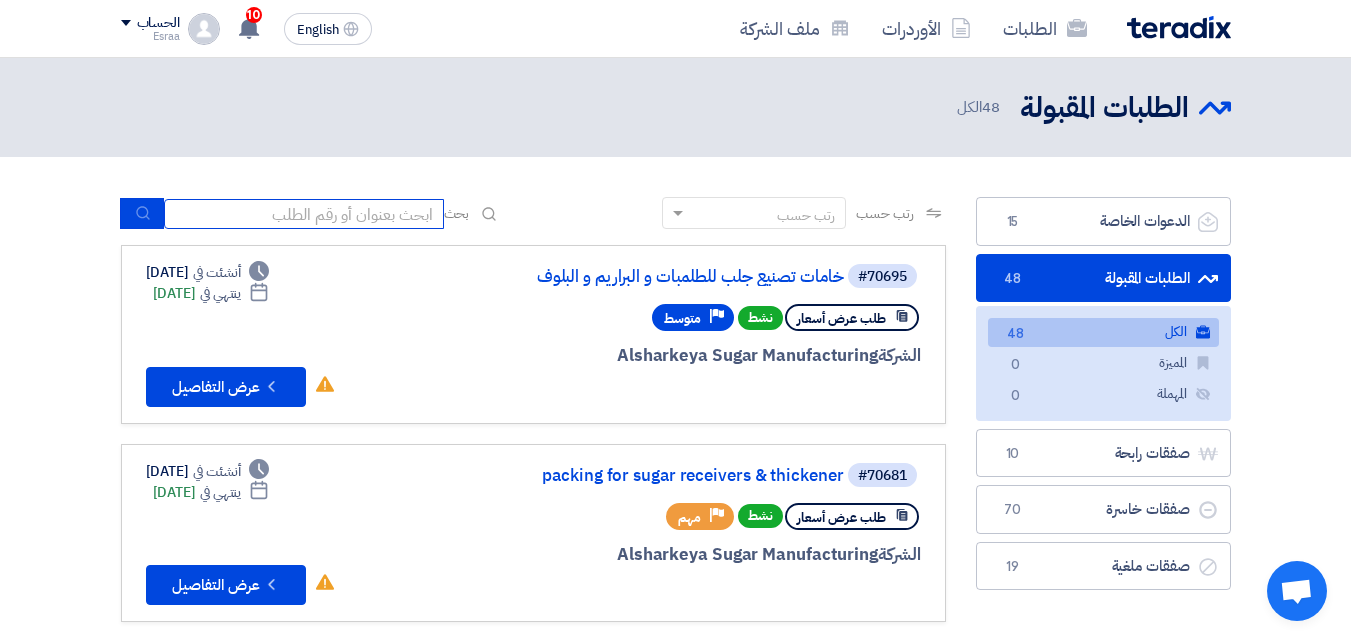 click 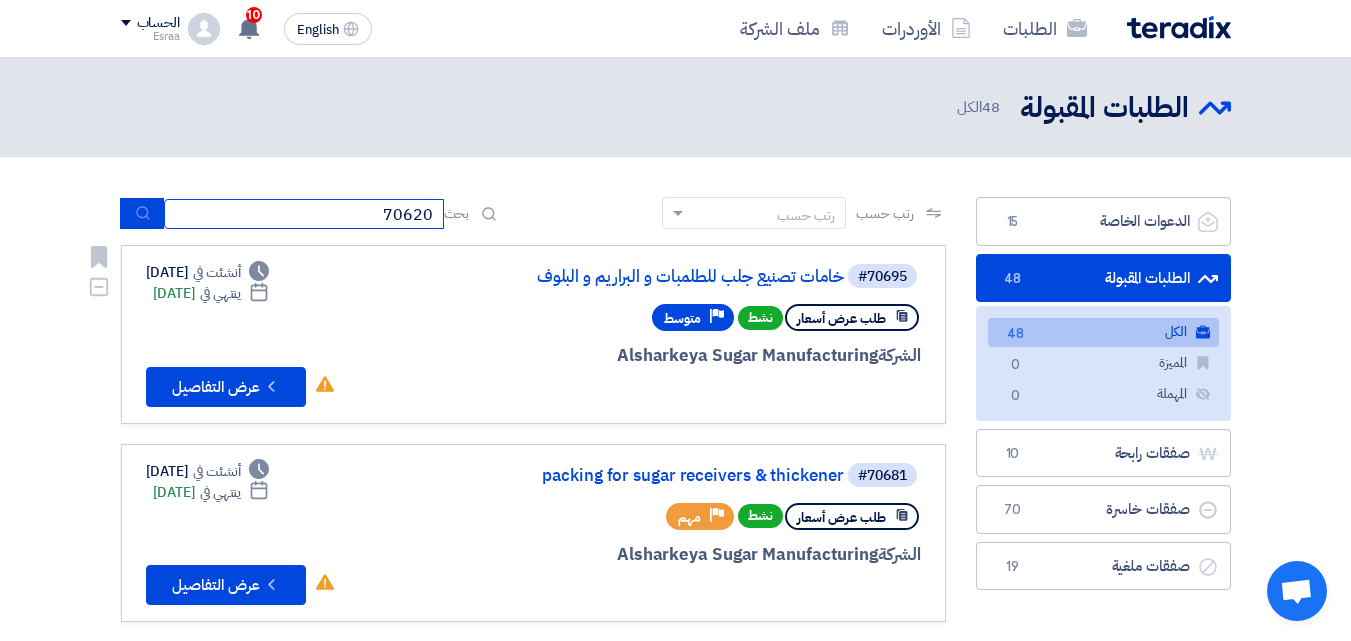 type on "70620" 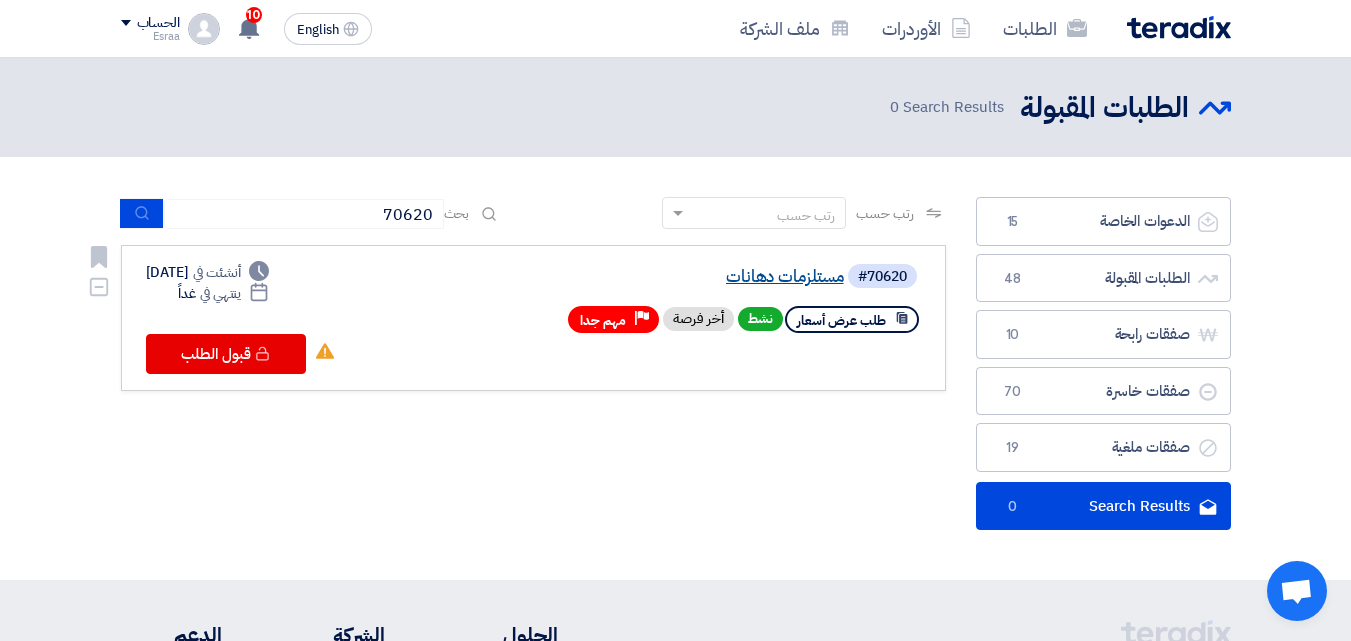 click on "مستلزمات دهانات" 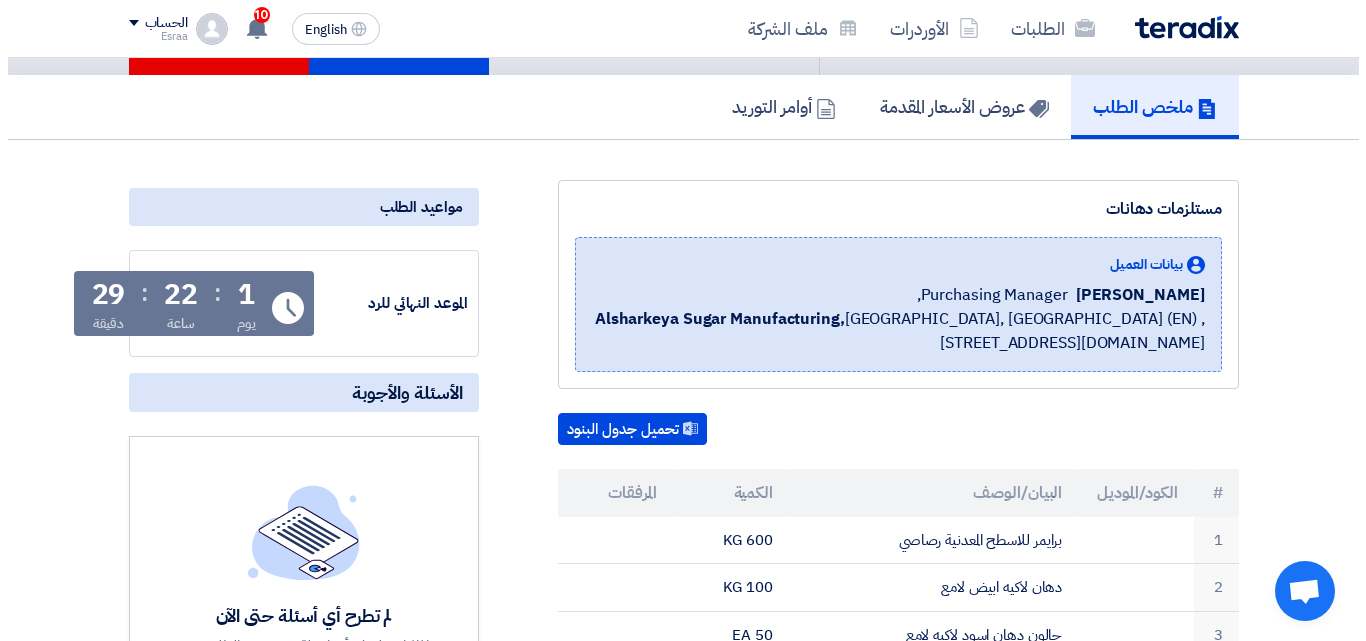 scroll, scrollTop: 0, scrollLeft: 0, axis: both 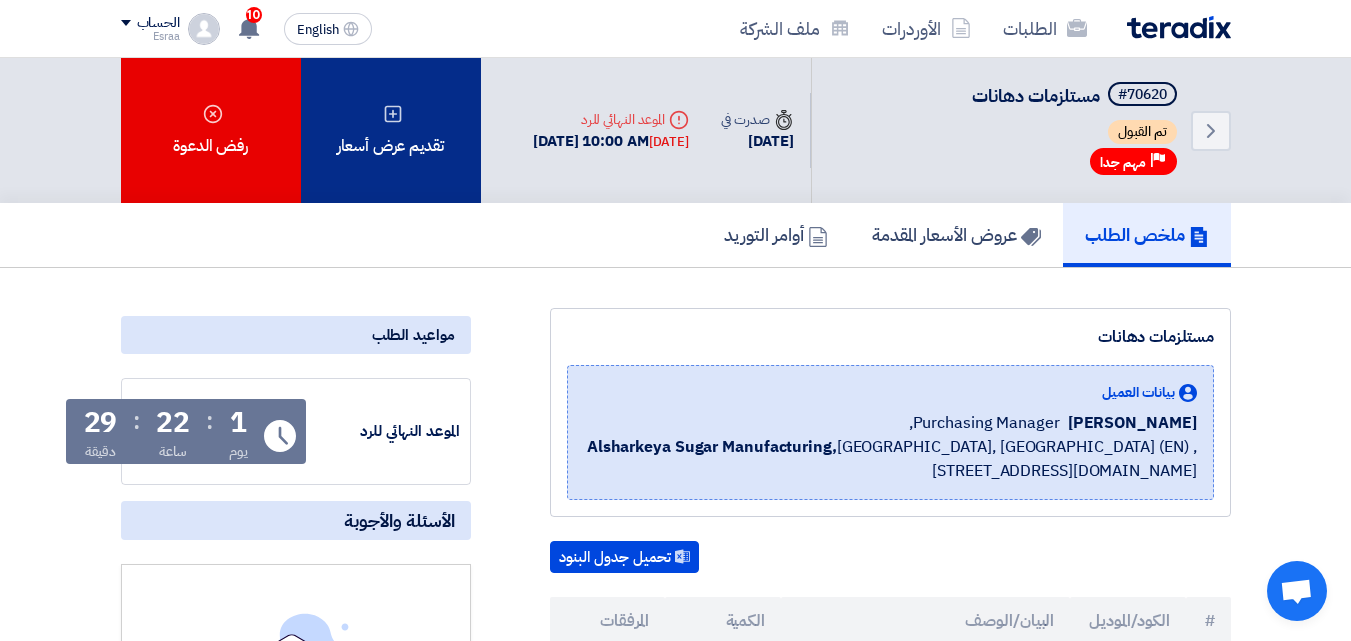 click on "تقديم عرض أسعار" 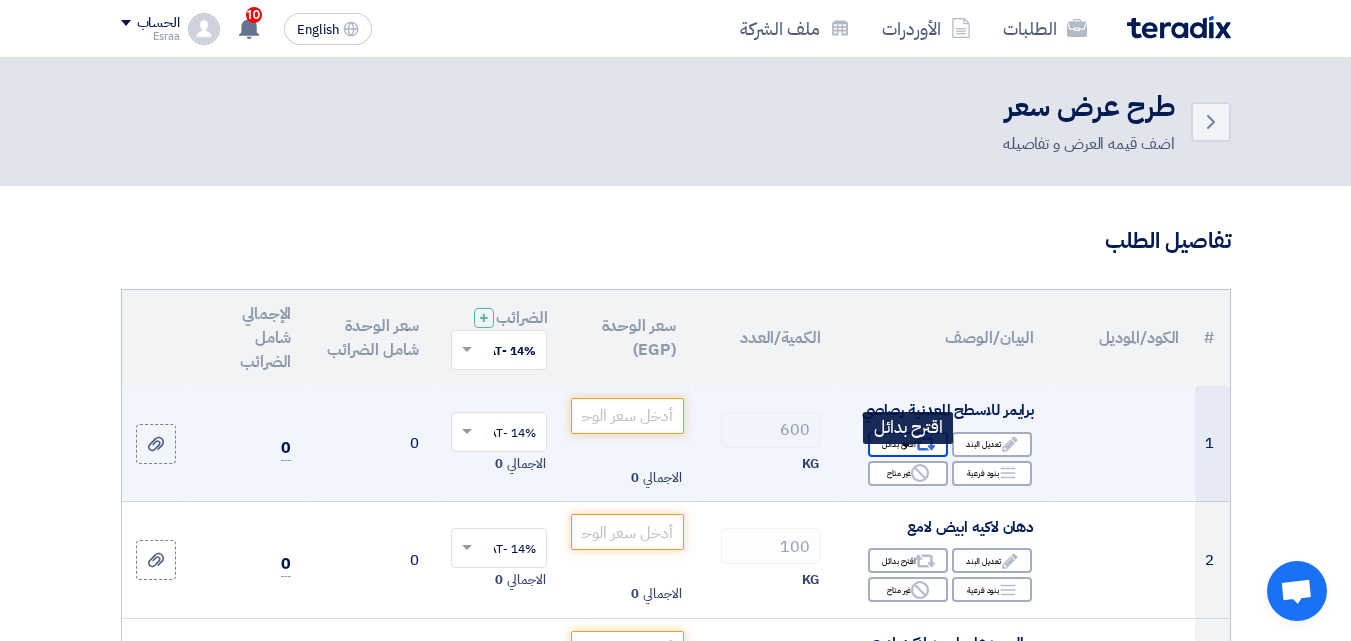 click on "Alternative" 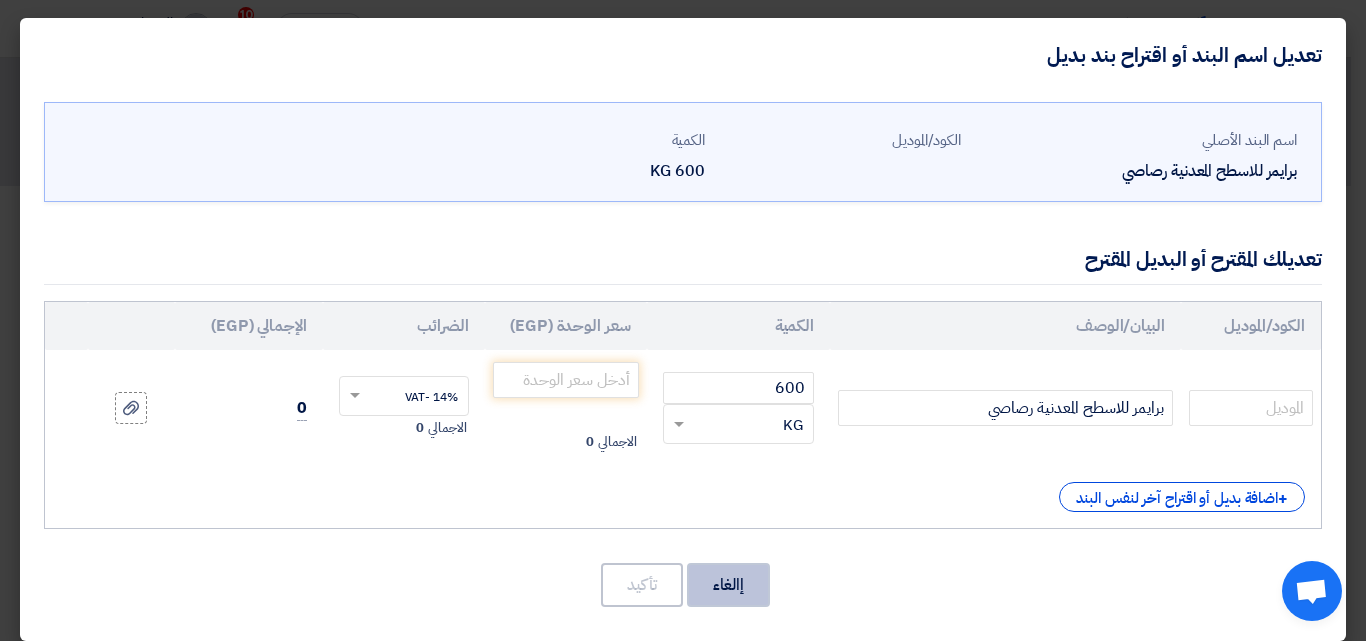 click on "إالغاء" 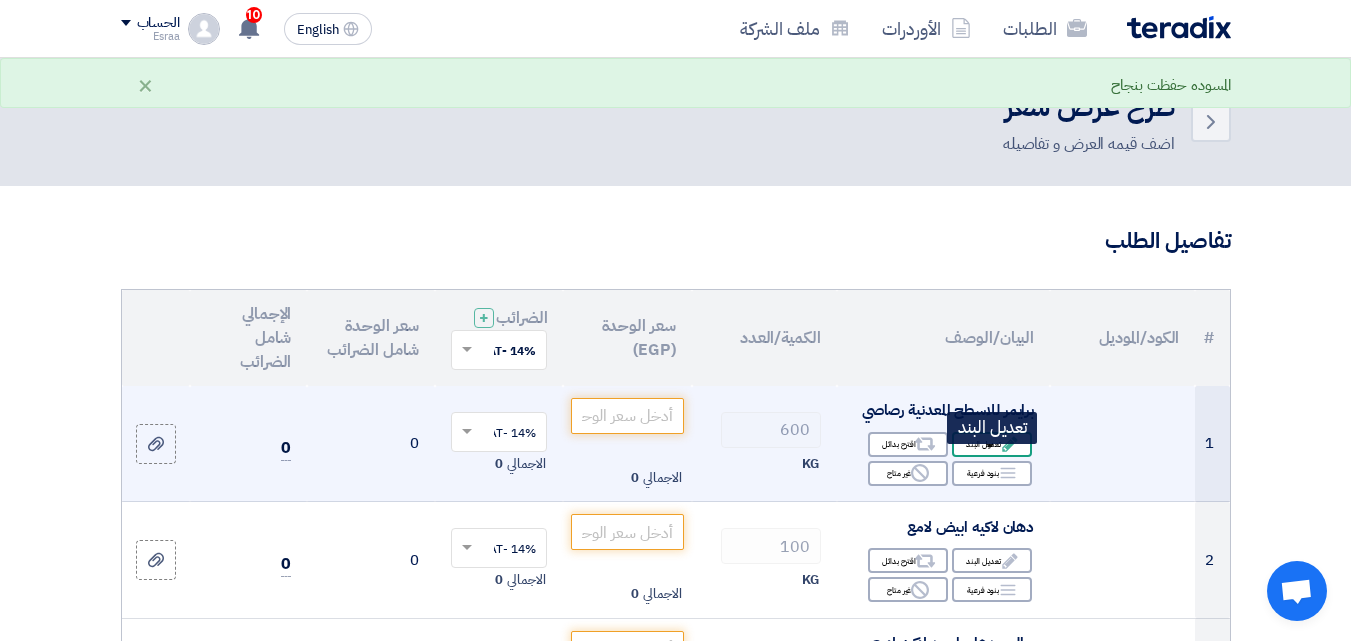 click on "Edit" 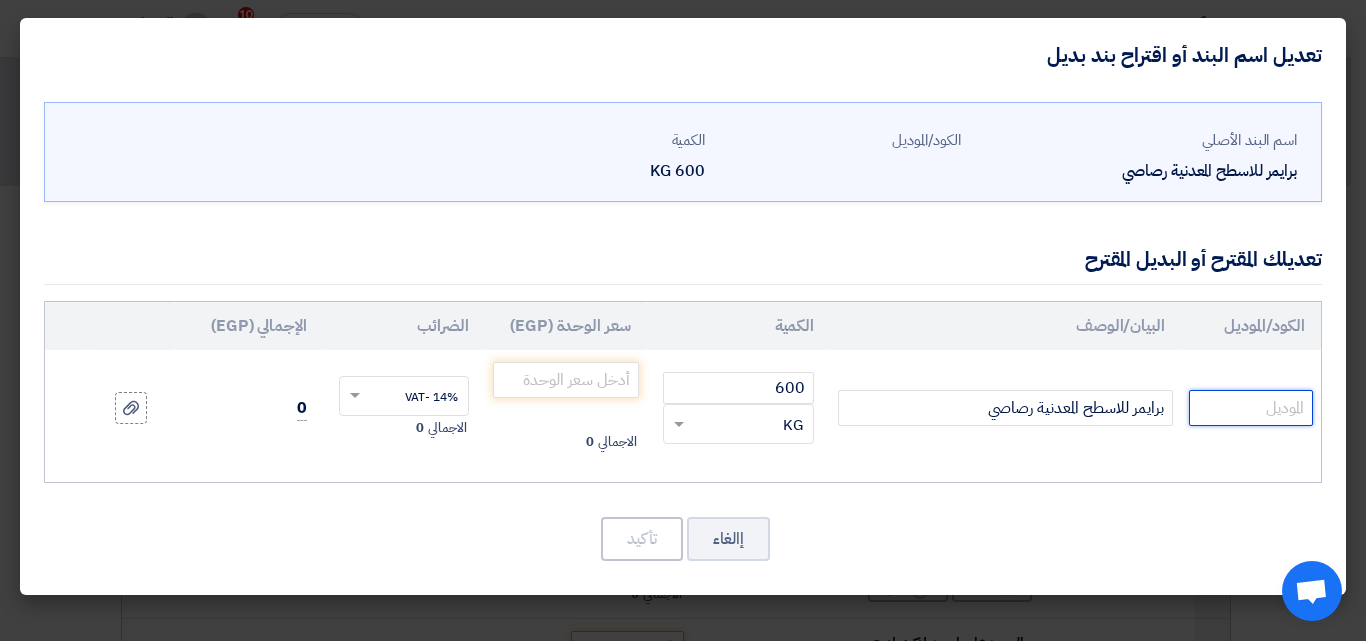 click 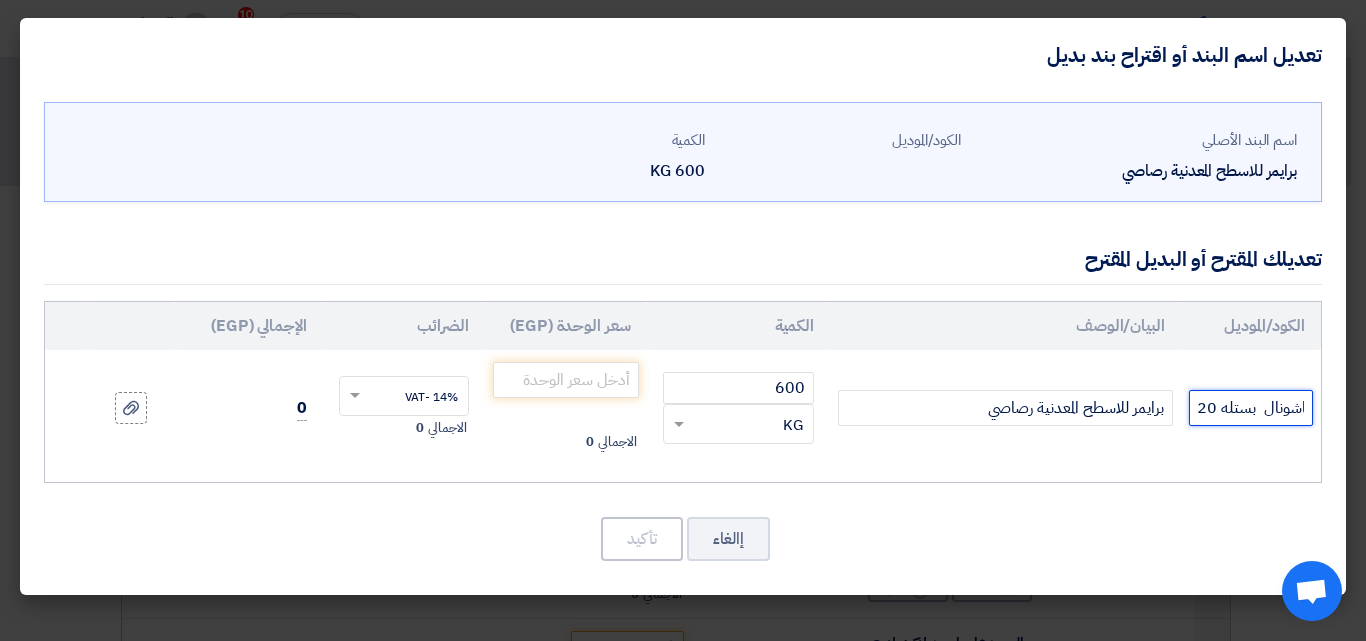 scroll, scrollTop: 0, scrollLeft: -18, axis: horizontal 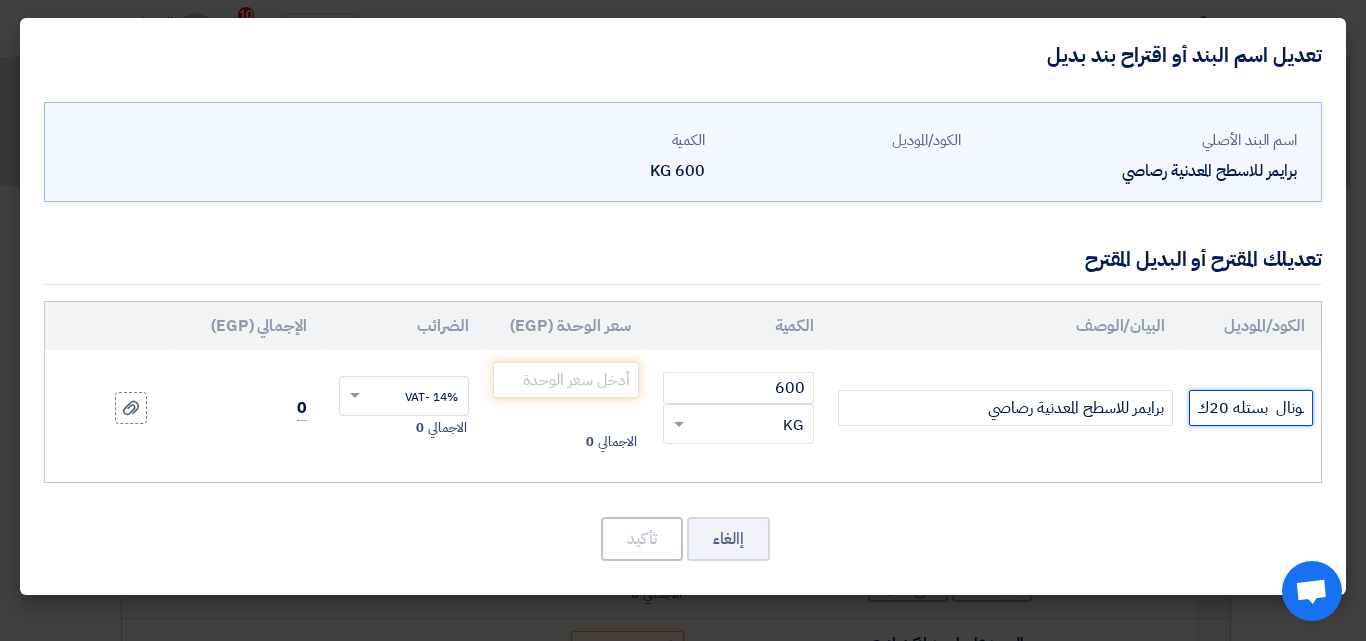 type on "ناشونال  بستله 20ك" 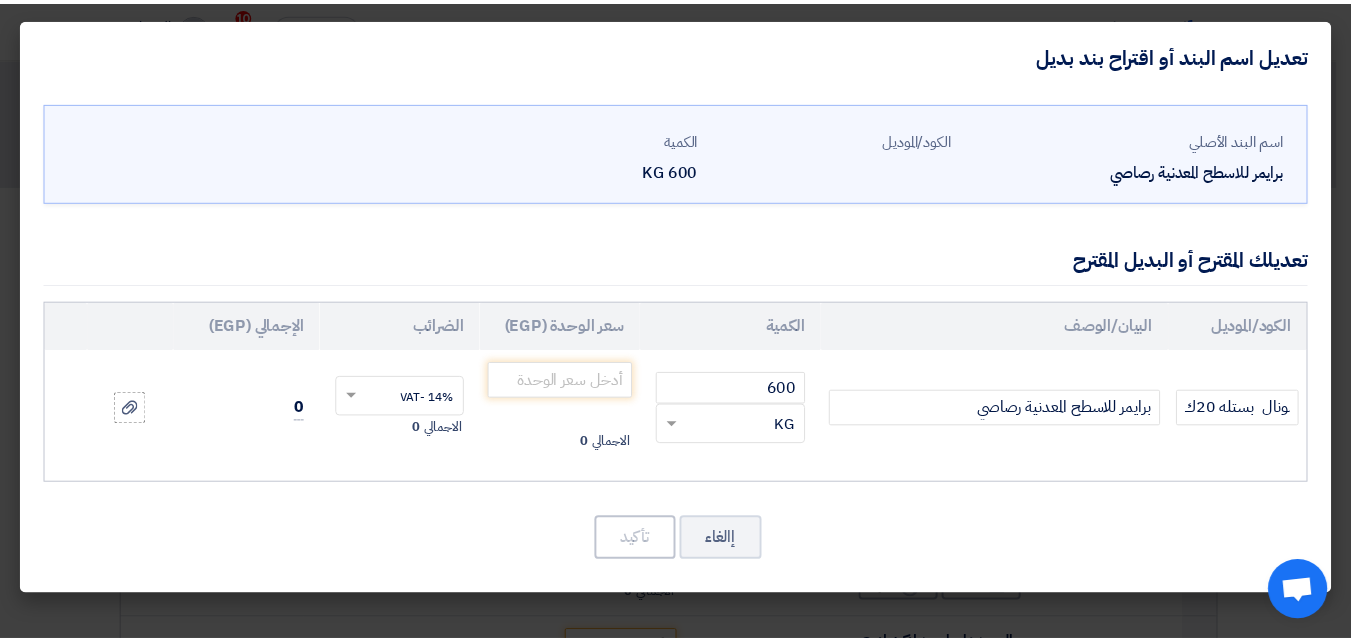 scroll, scrollTop: 0, scrollLeft: 0, axis: both 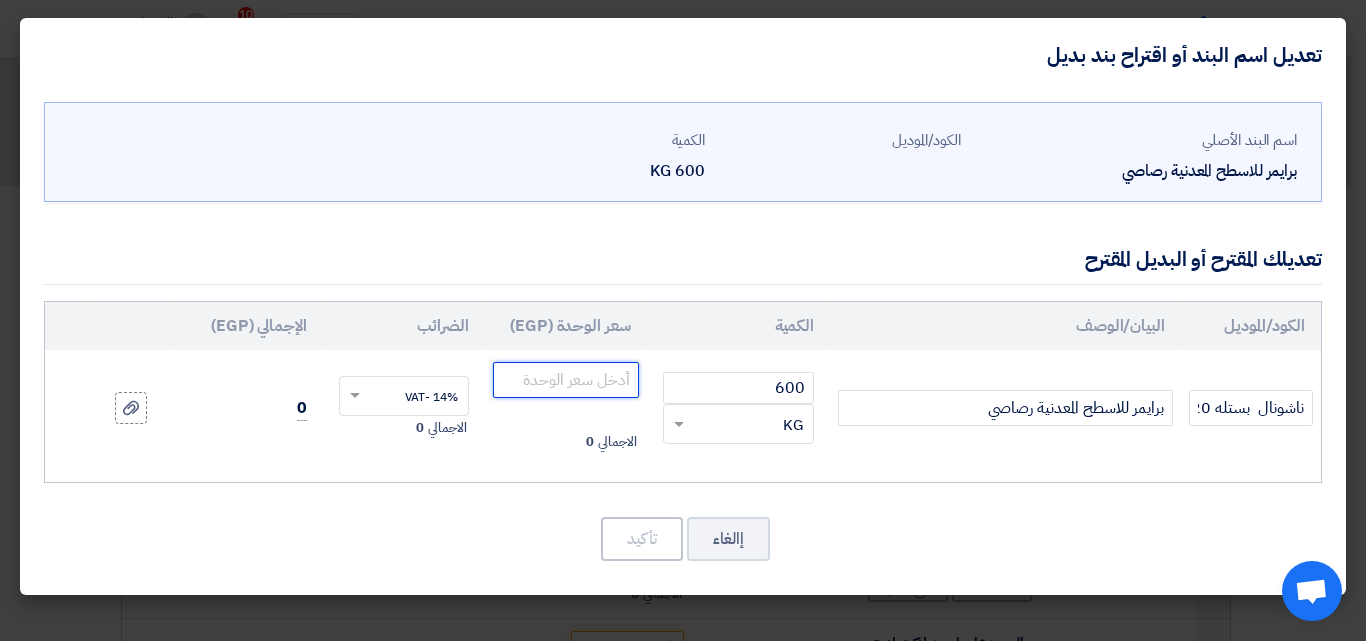 click 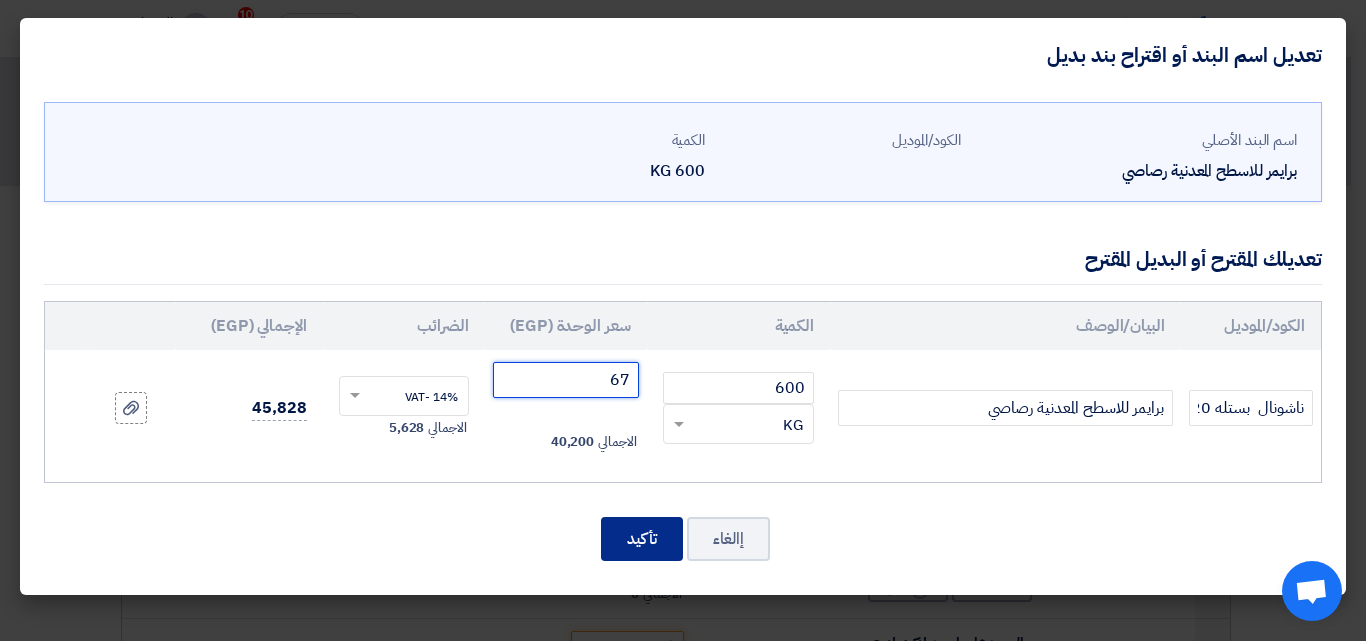 type on "67" 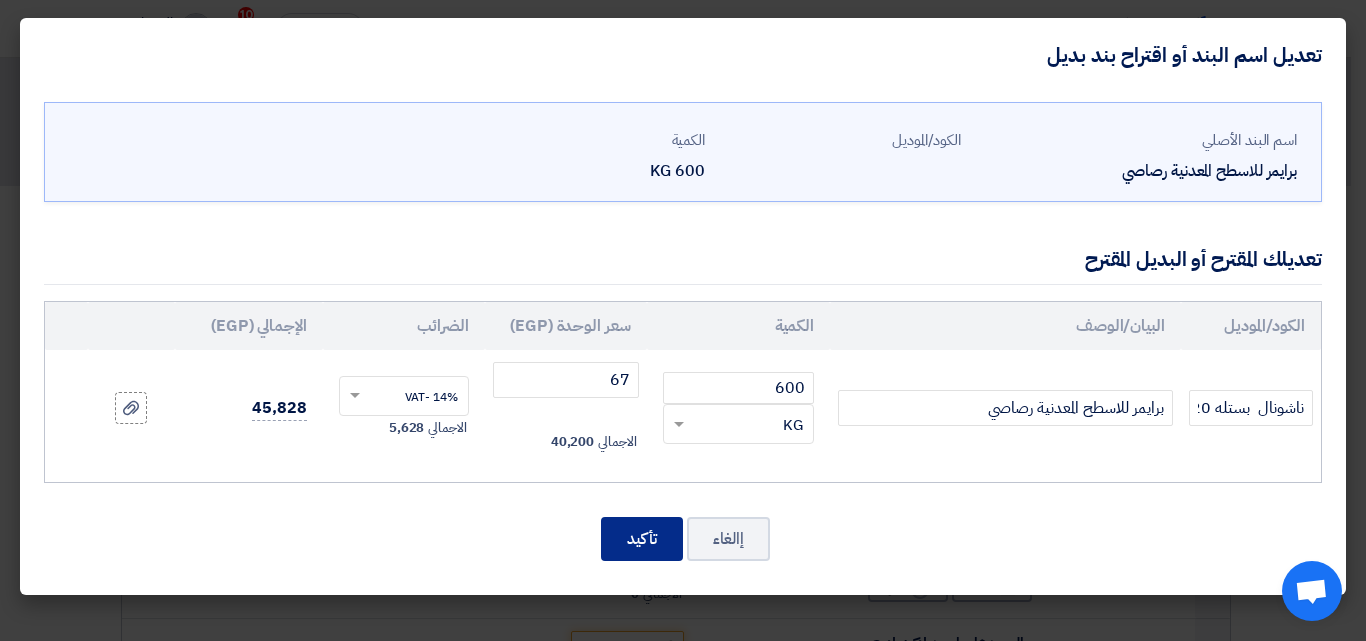 click on "تأكيد" 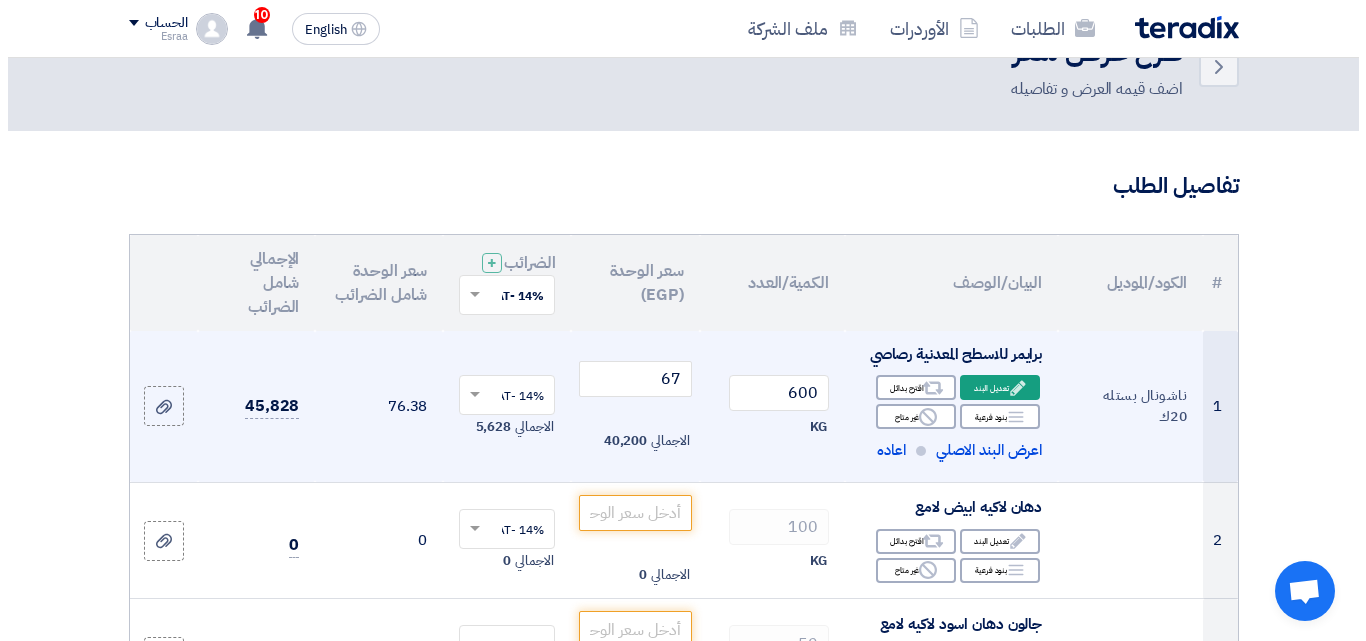 scroll, scrollTop: 100, scrollLeft: 0, axis: vertical 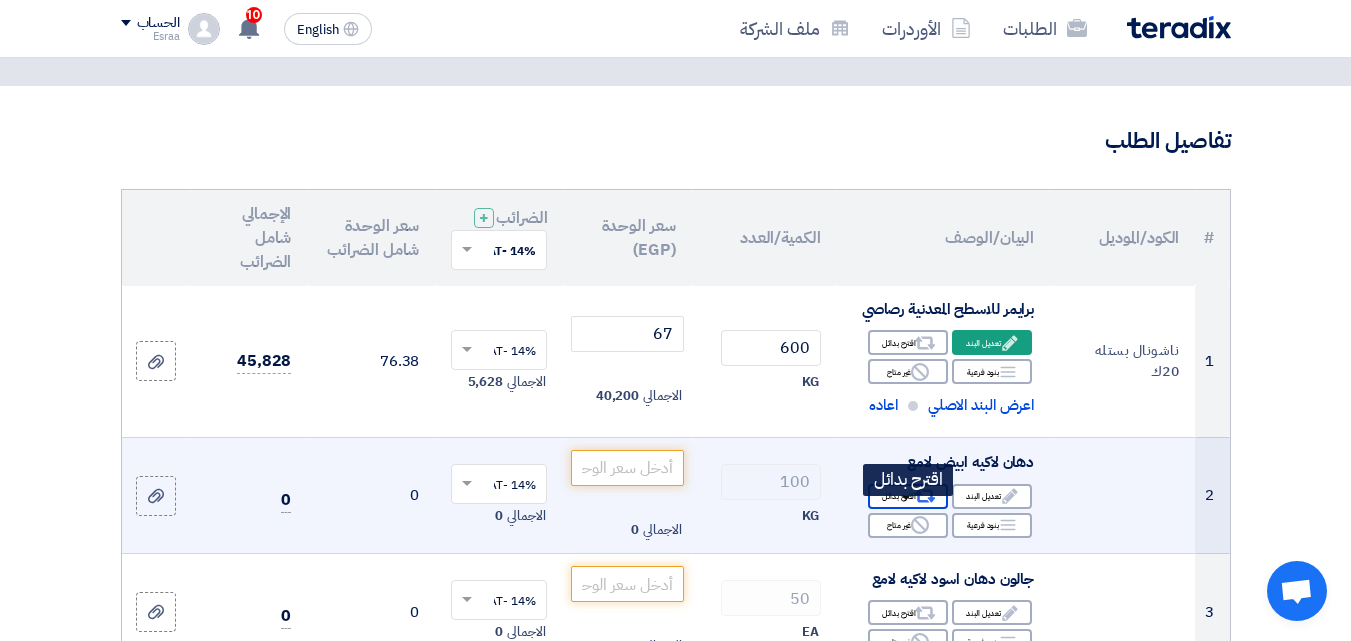 click on "Alternative
اقترح بدائل" 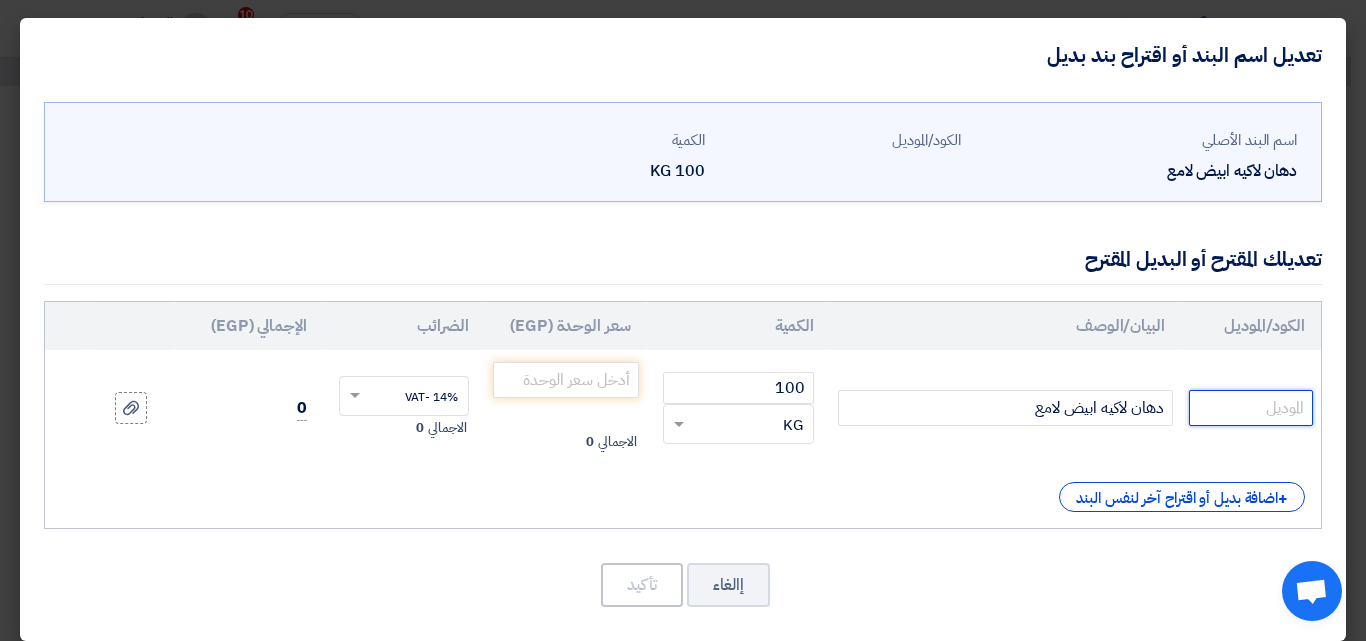 click 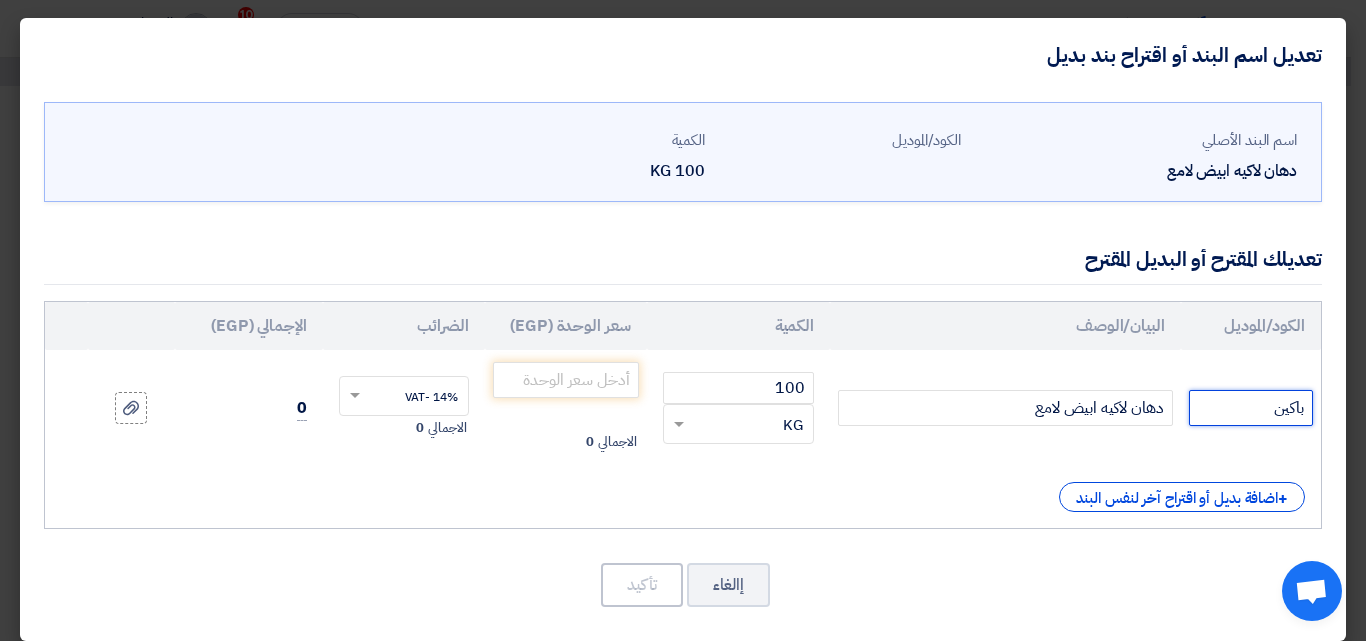 paste on "4.5كيلو 3.750لتر" 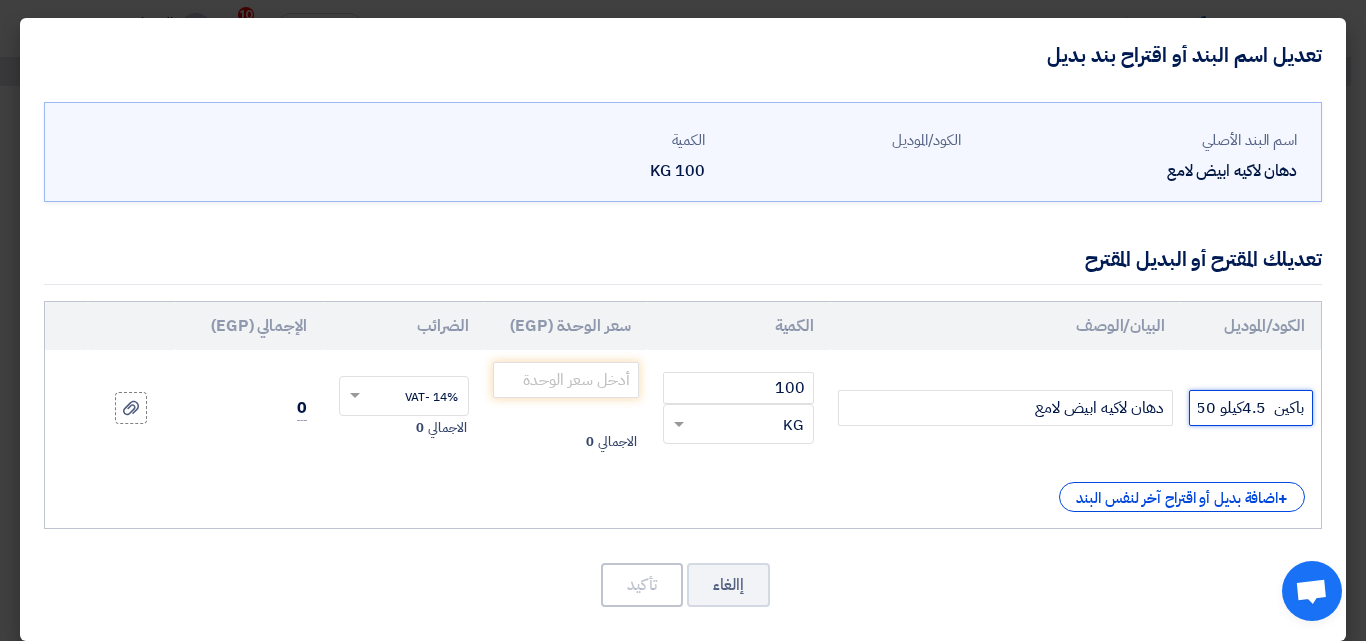 scroll, scrollTop: 0, scrollLeft: -40, axis: horizontal 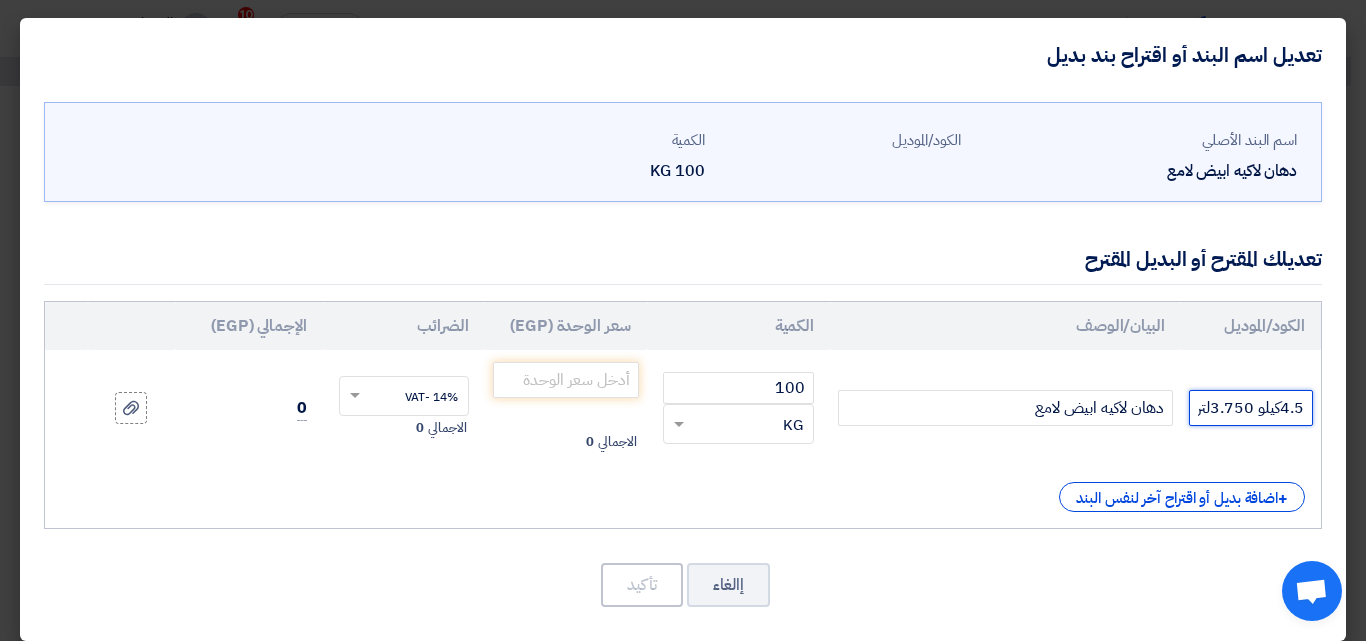 type on "باكين  4.5كيلو 3.750لتر" 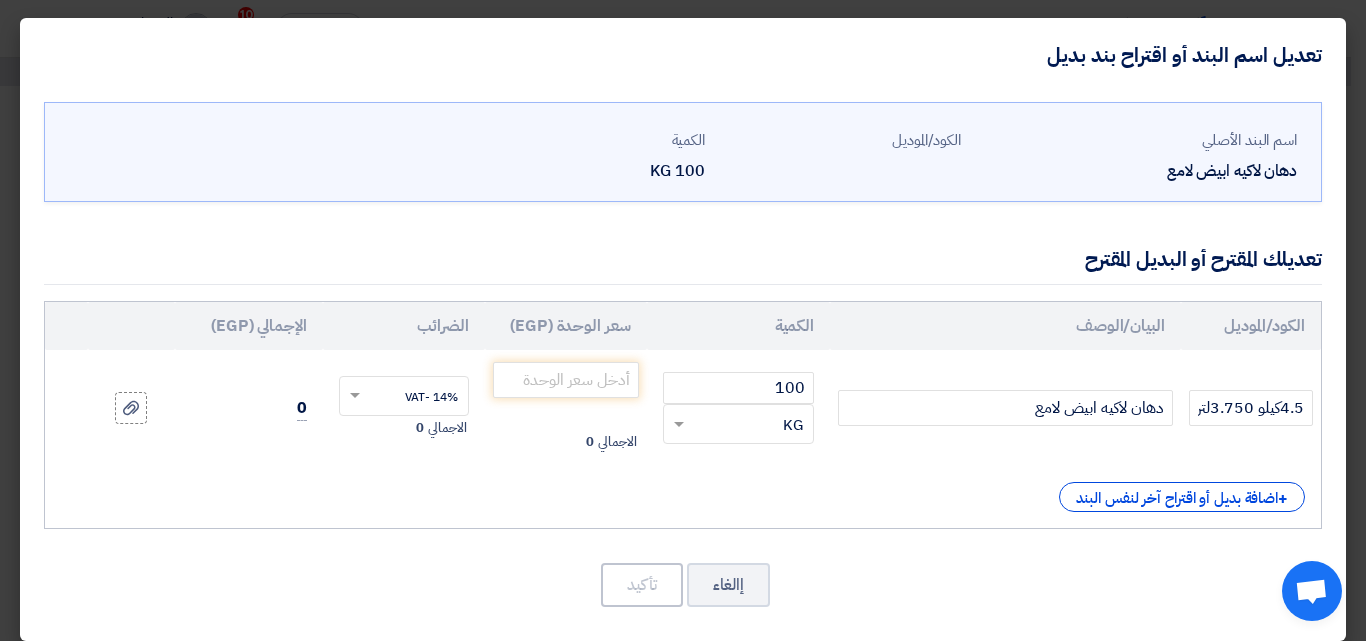 scroll, scrollTop: 0, scrollLeft: 0, axis: both 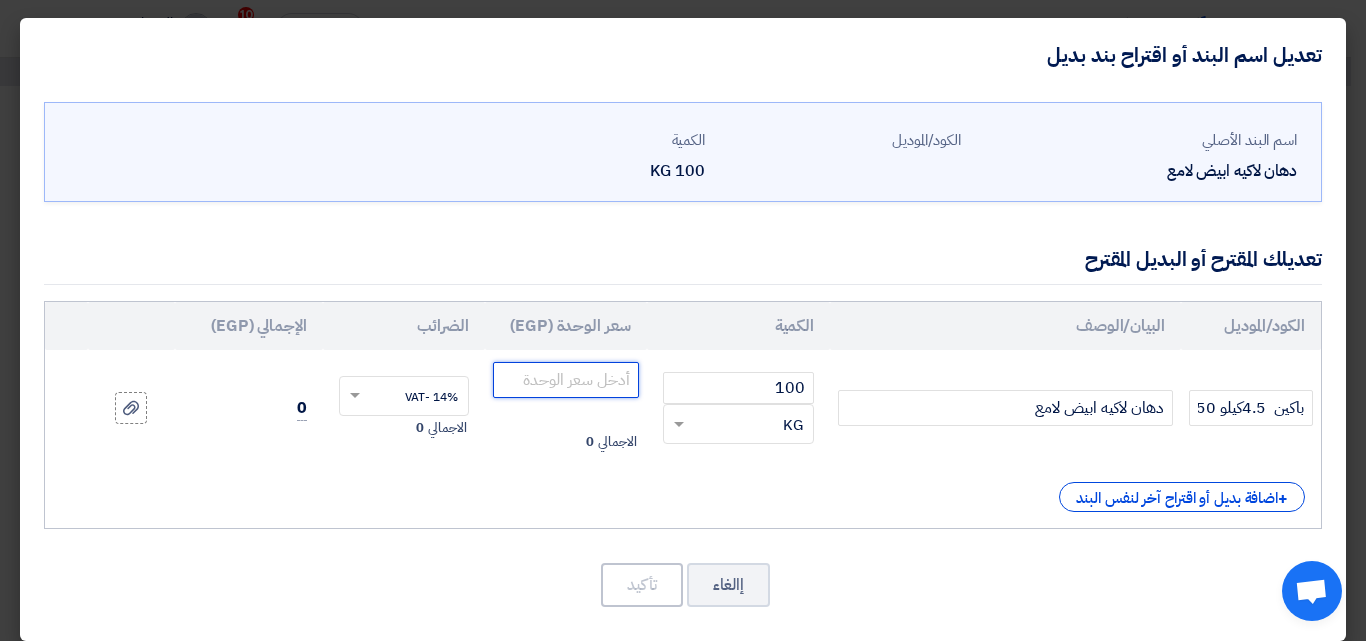 click 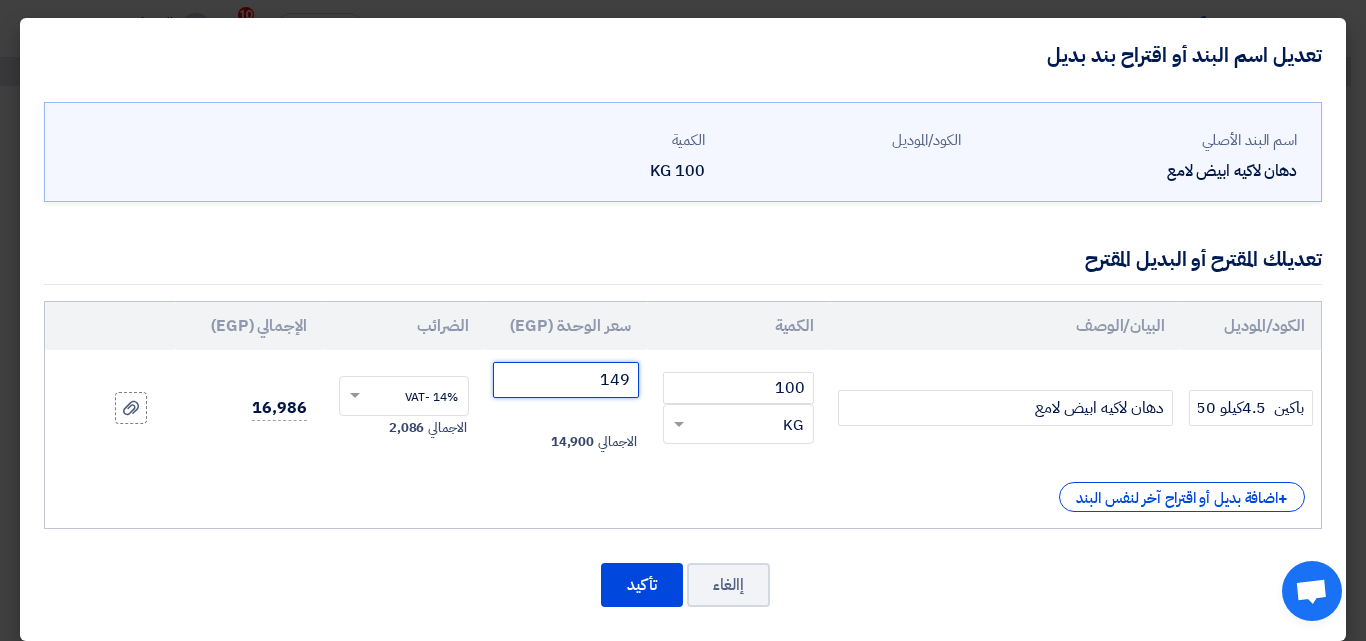 type on "149" 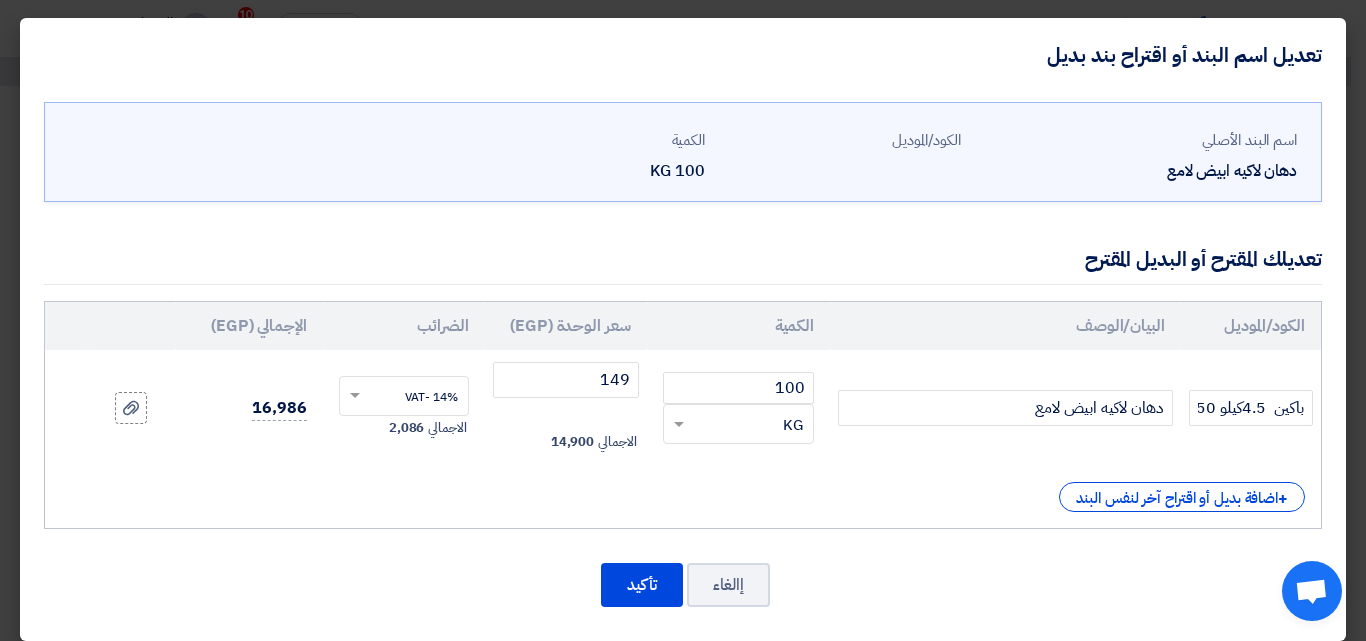 click on "دهان لاكيه ابيض لامع" 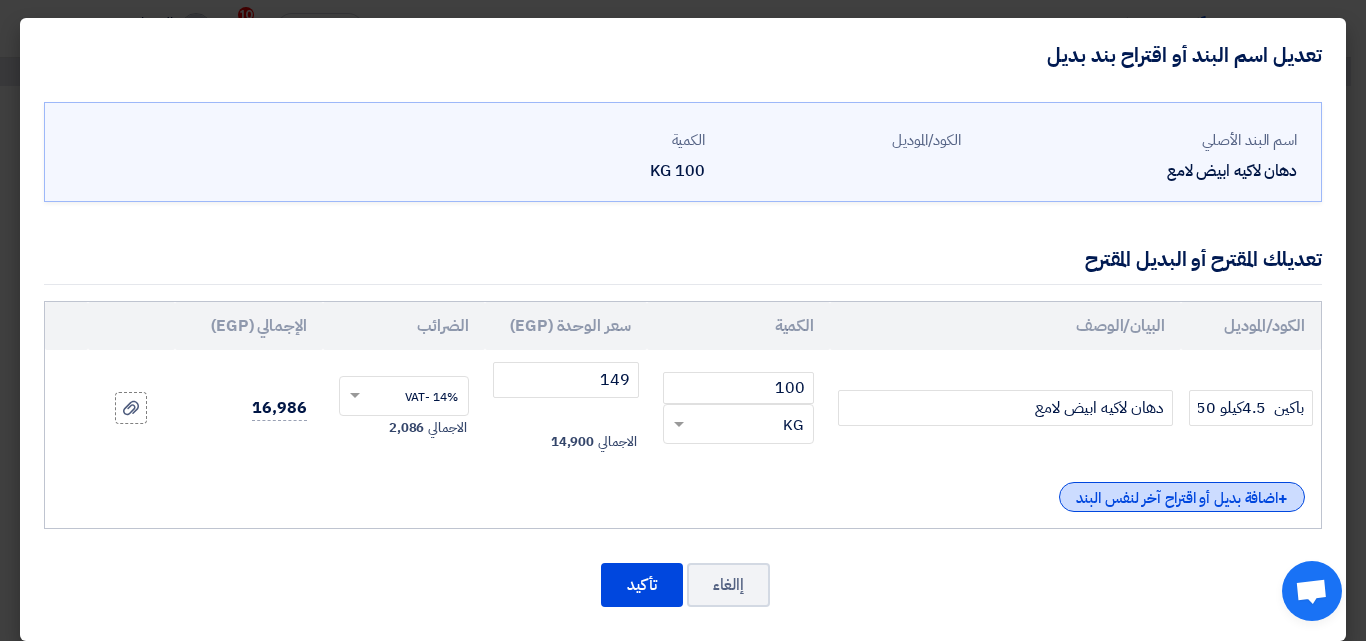 click on "+
اضافة بديل أو اقتراح آخر لنفس البند" 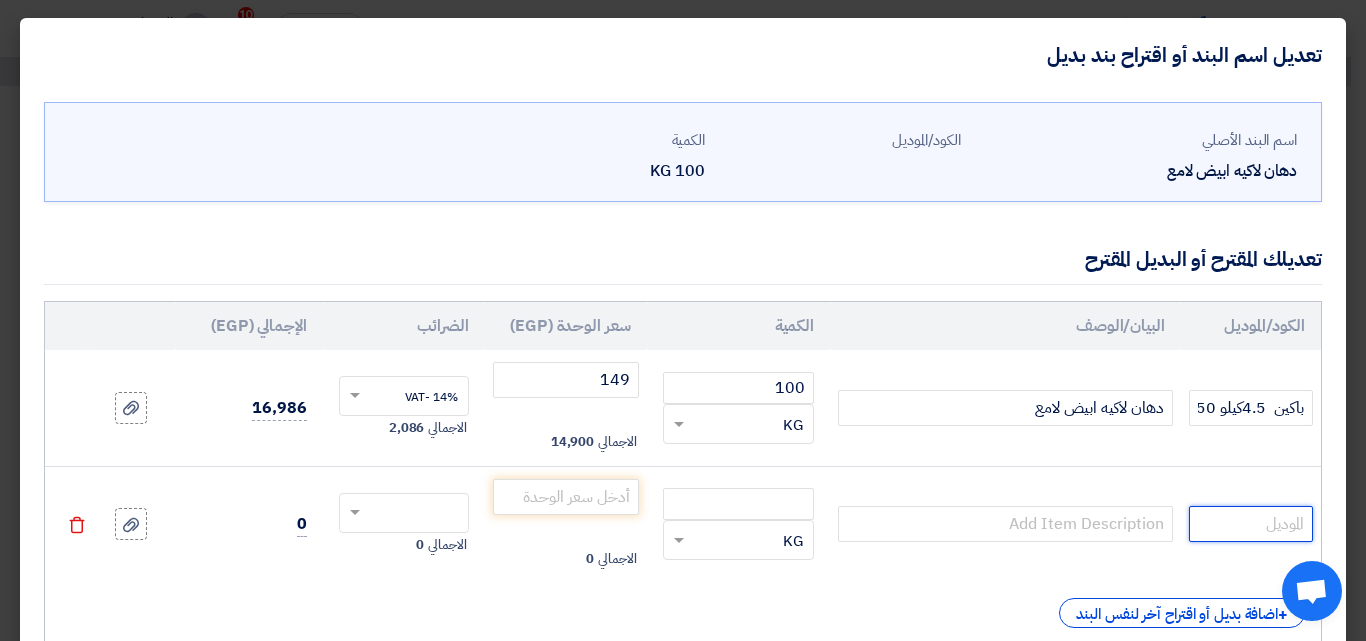 click 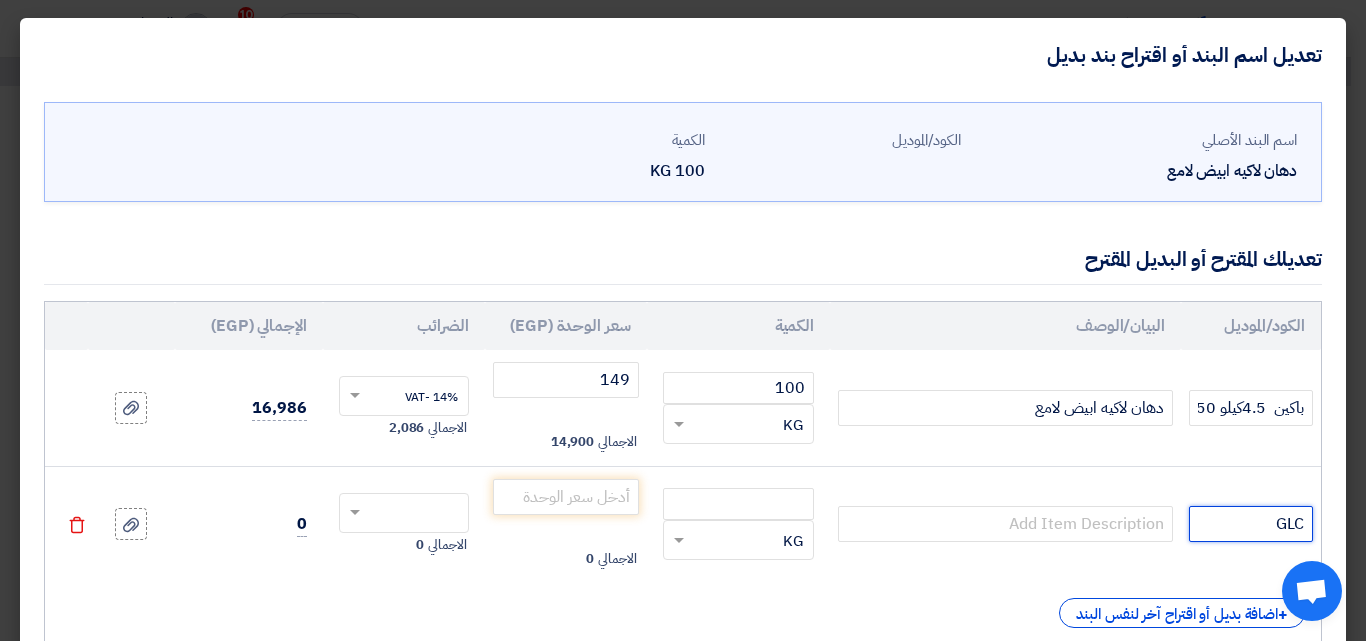 paste on "4.9كيلو  3.750لتر" 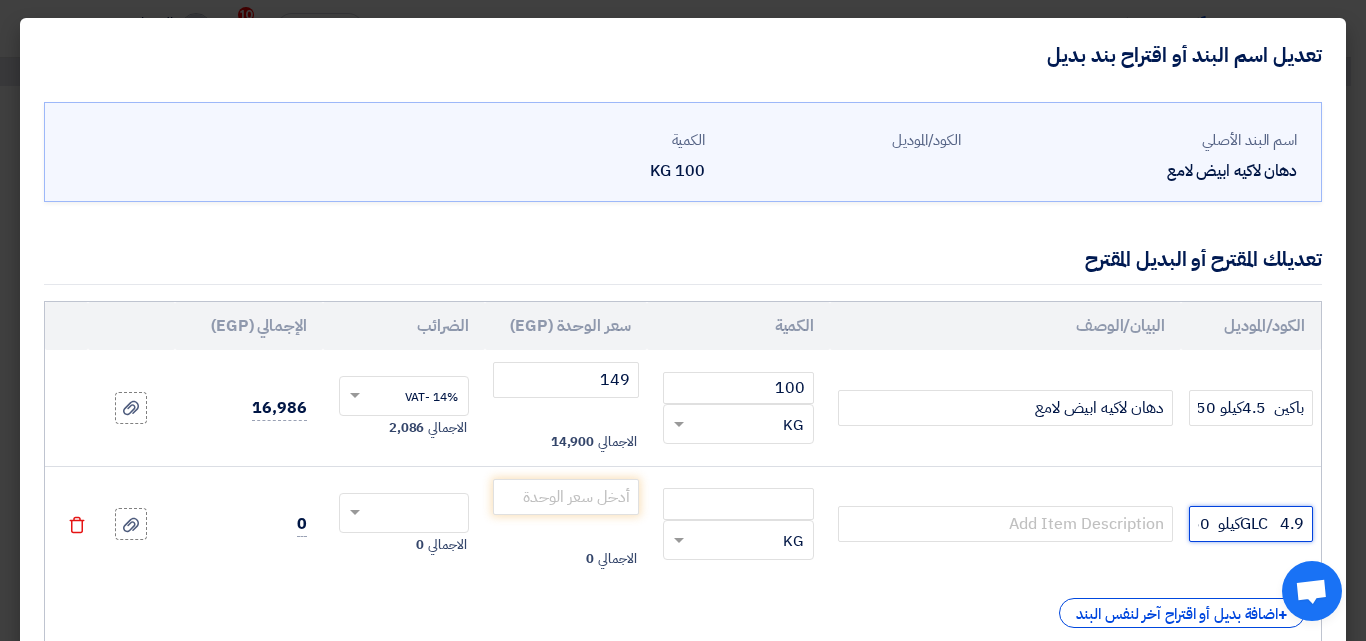 scroll, scrollTop: 0, scrollLeft: -46, axis: horizontal 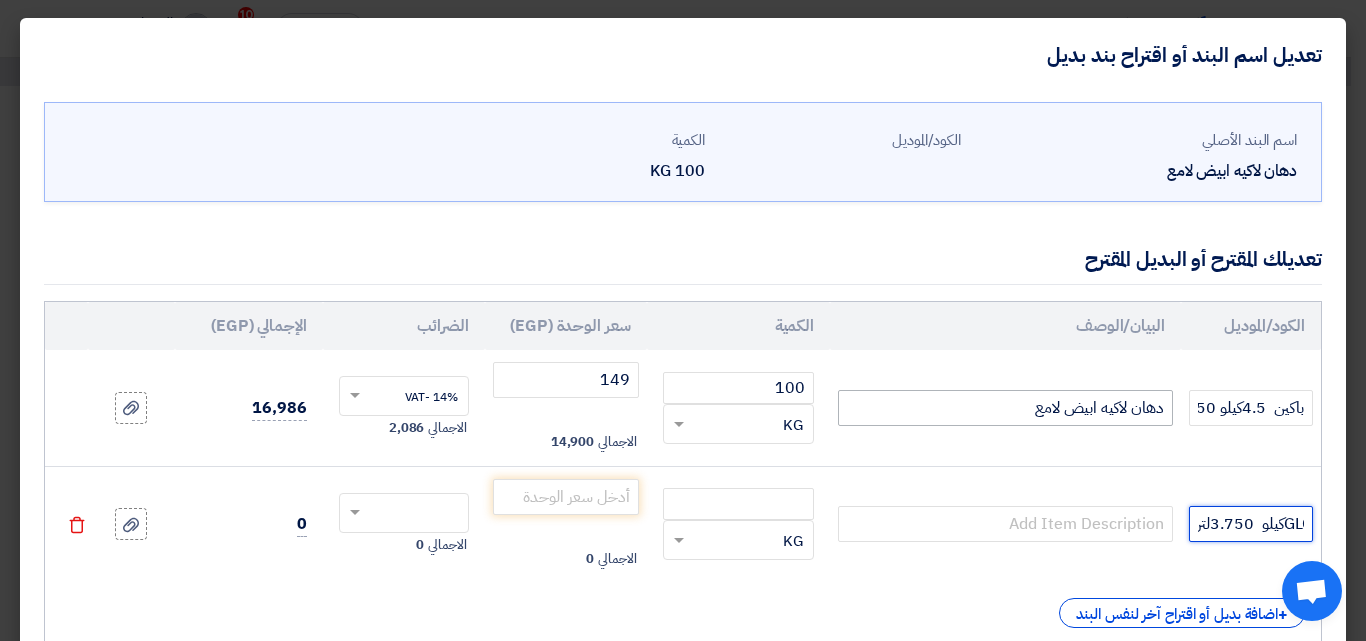 type on "GLC   4.9كيلو  3.750لتر" 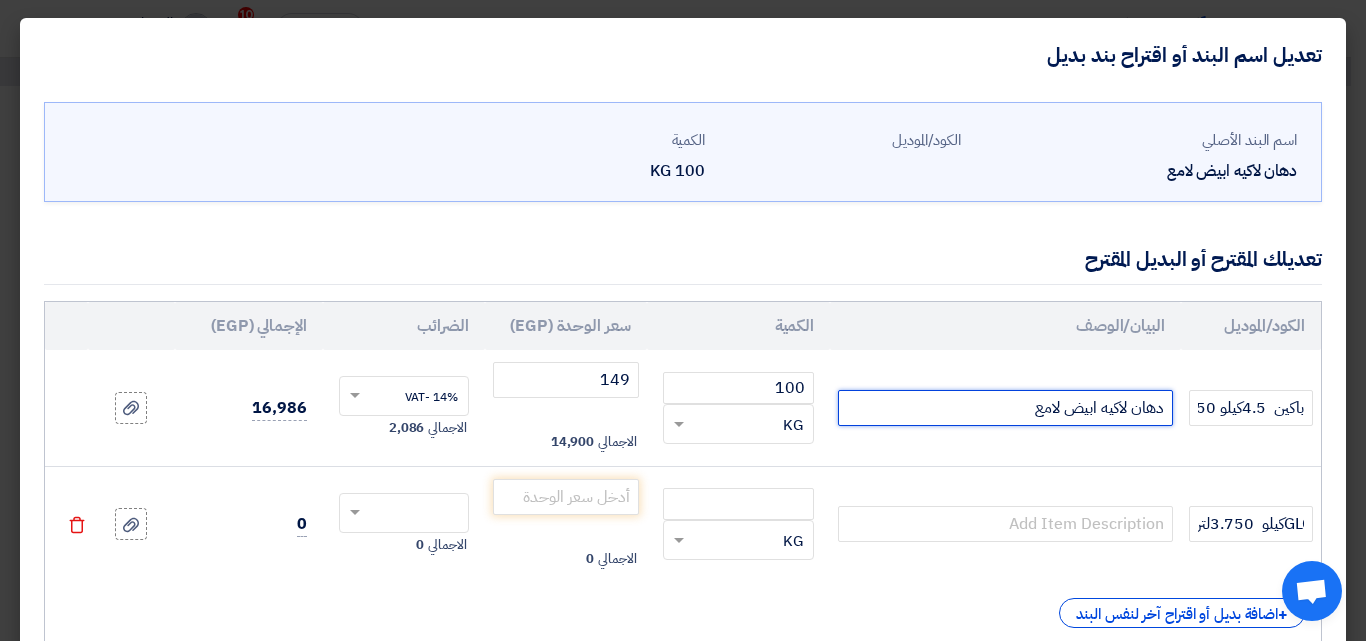 scroll, scrollTop: 0, scrollLeft: 0, axis: both 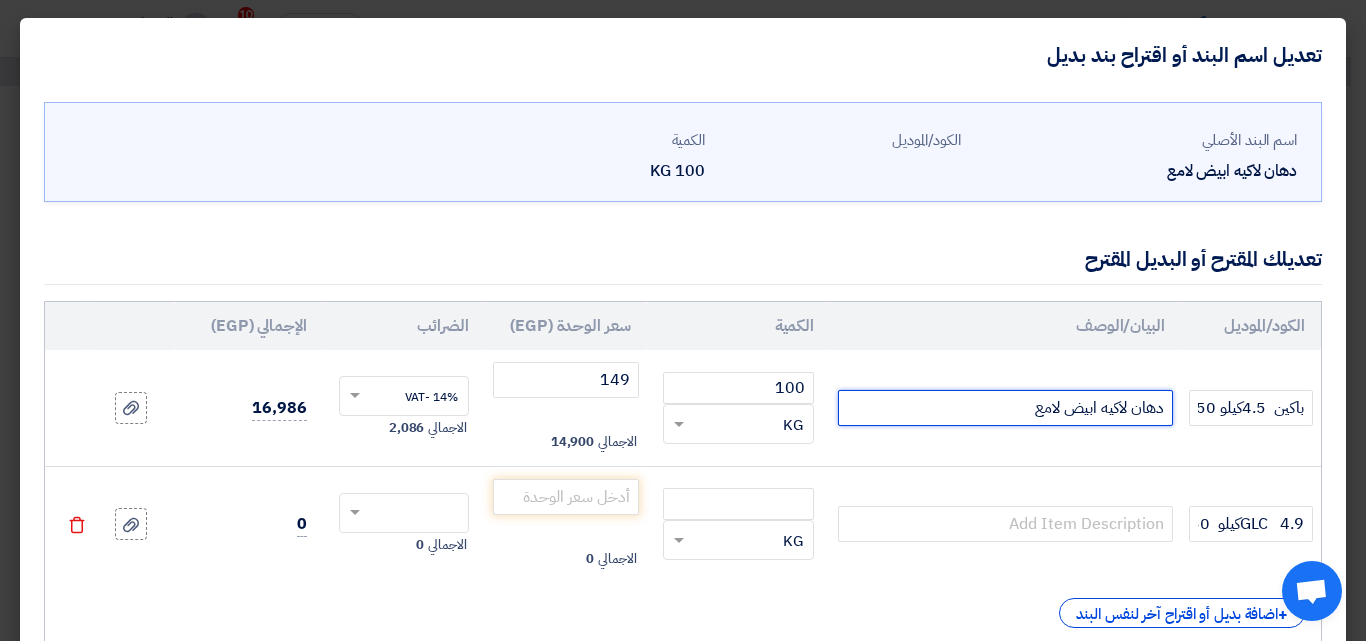 drag, startPoint x: 1167, startPoint y: 405, endPoint x: 1023, endPoint y: 405, distance: 144 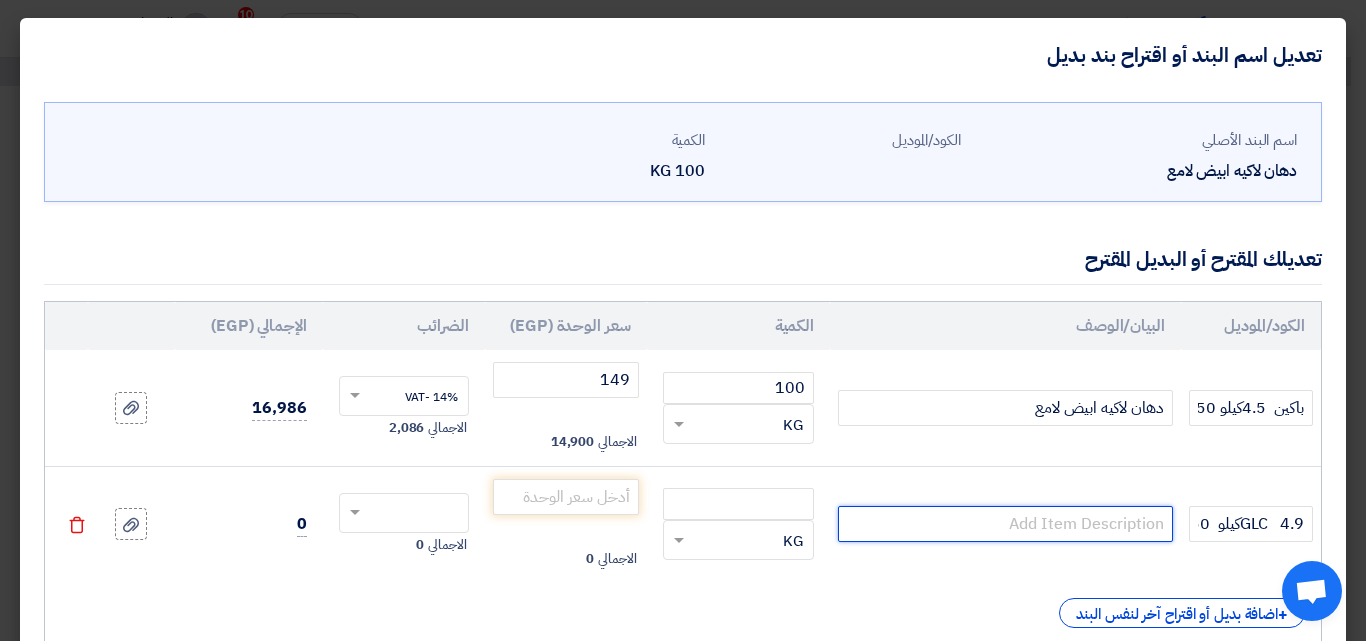 click 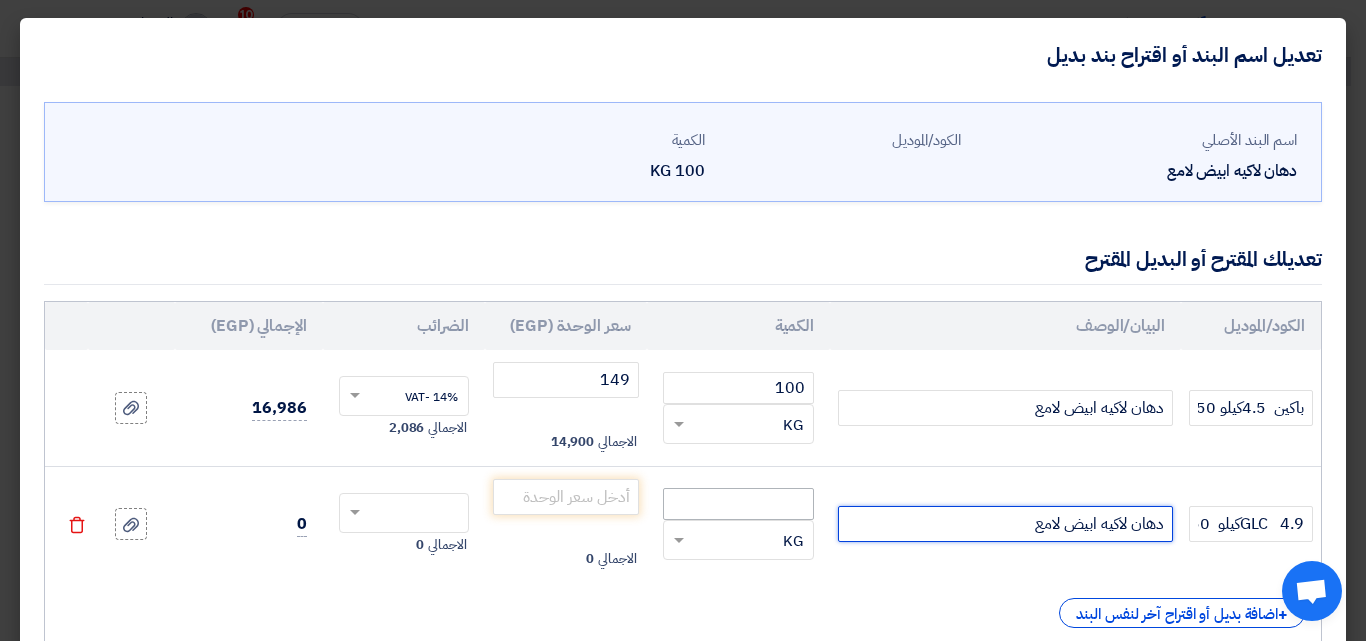 type on "دهان لاكيه ابيض لامع" 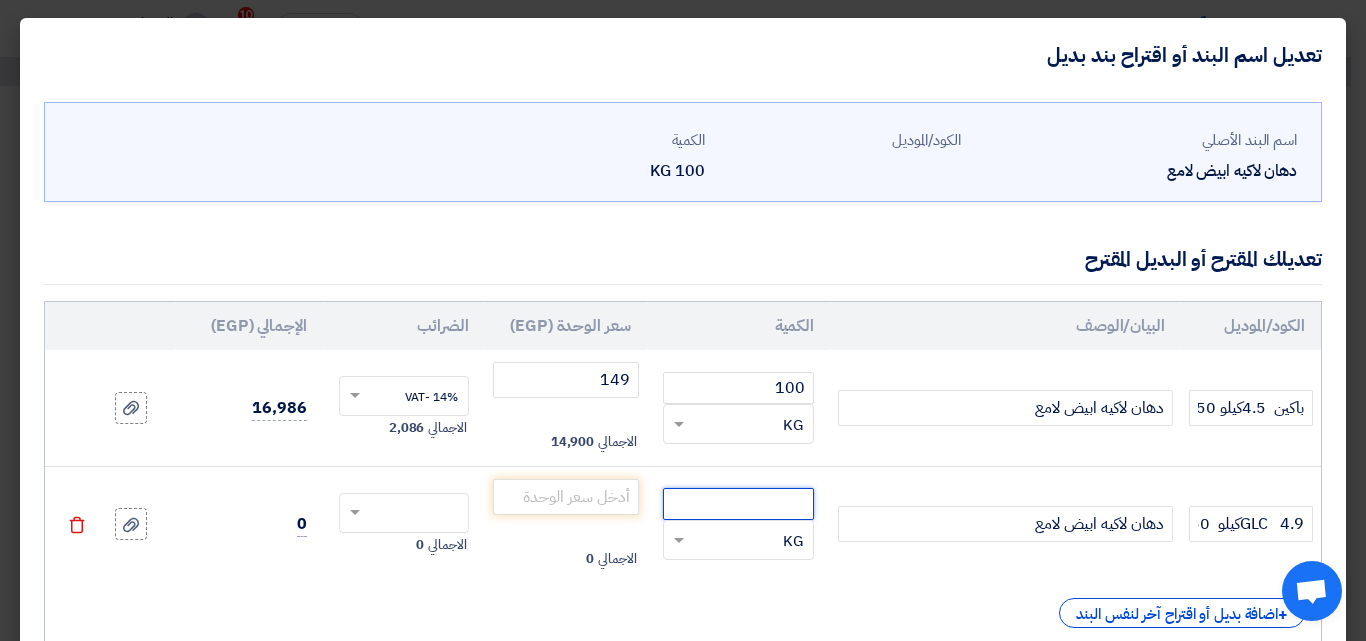 click 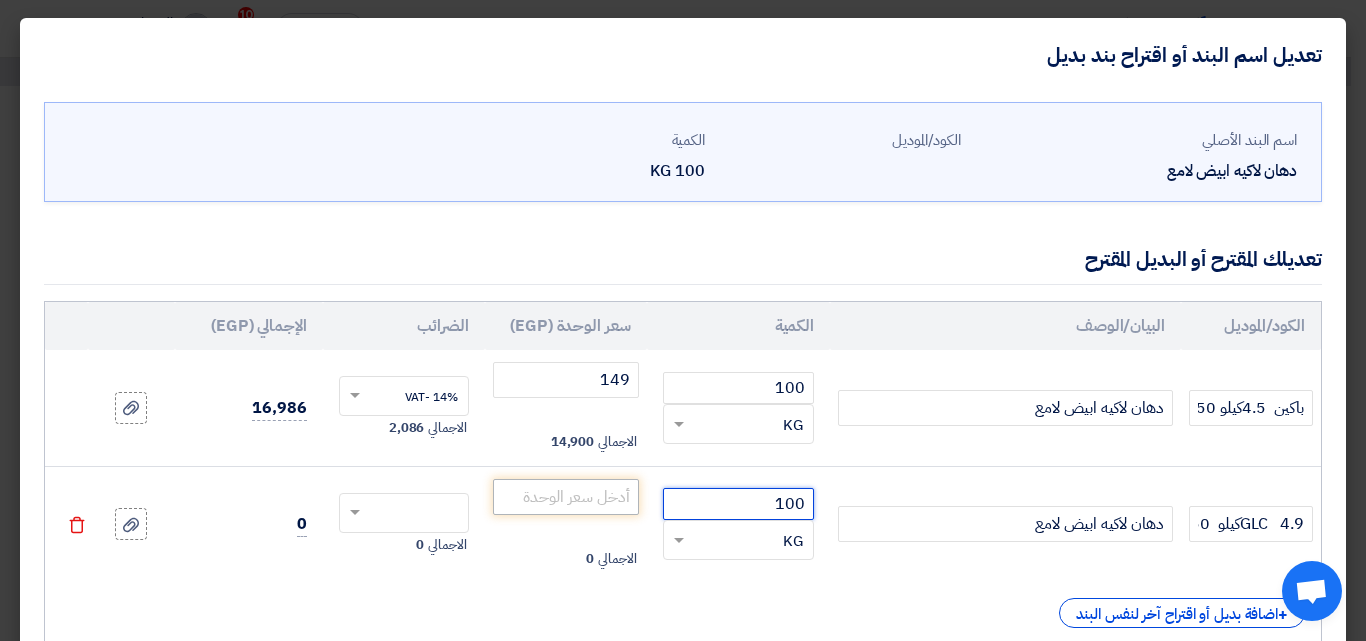 type on "100" 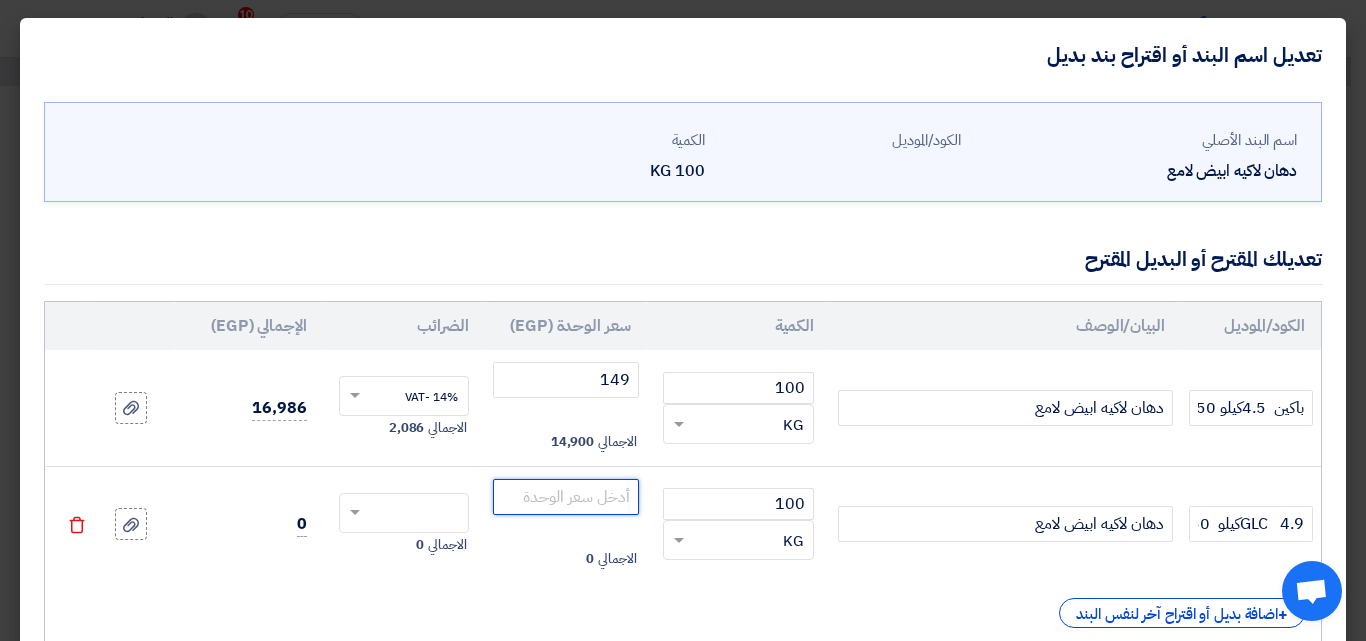 click 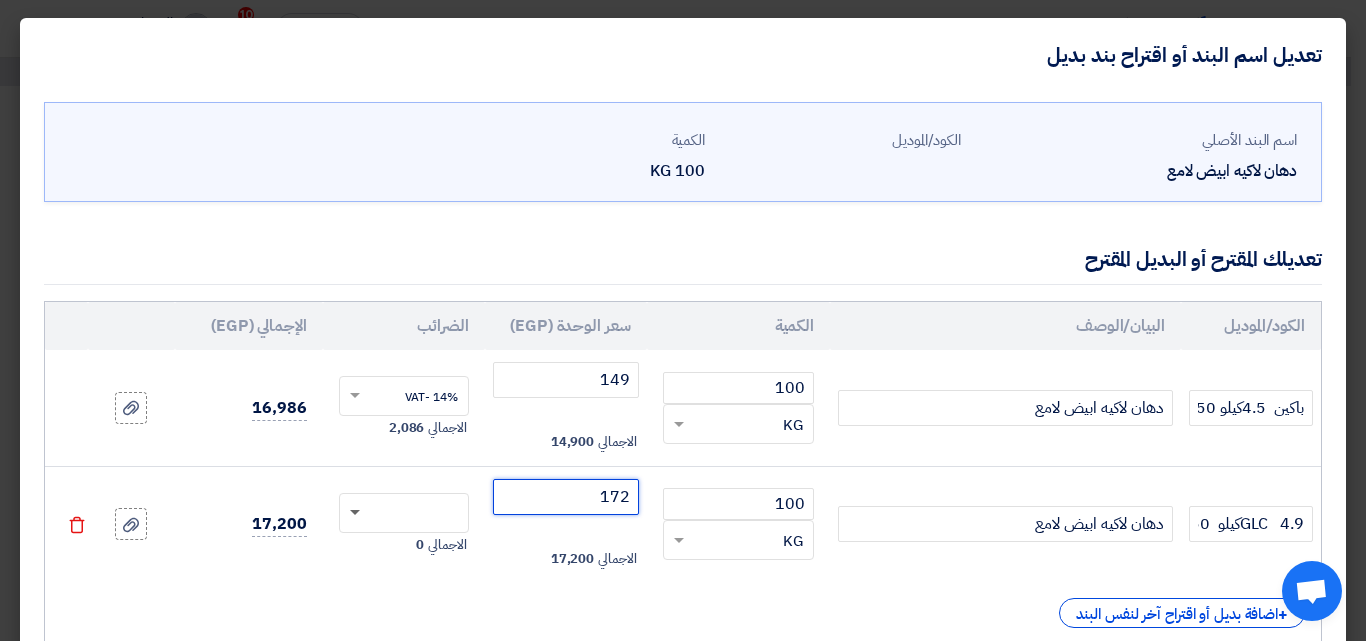 type on "172" 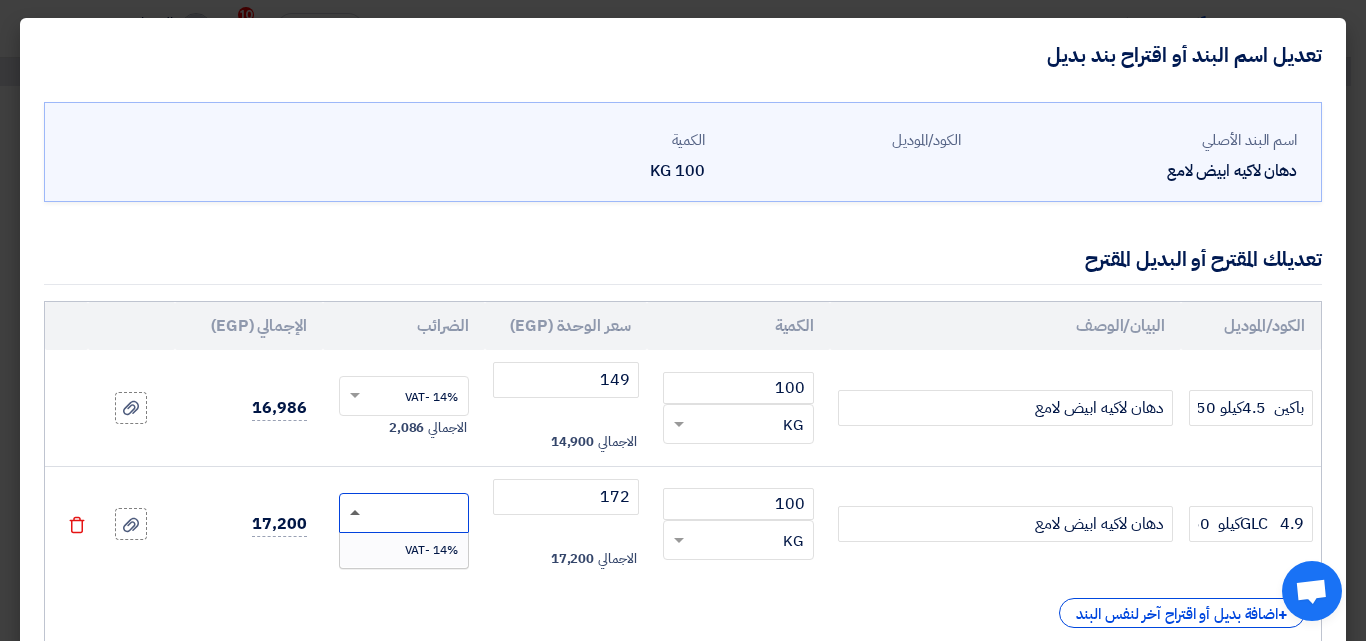click 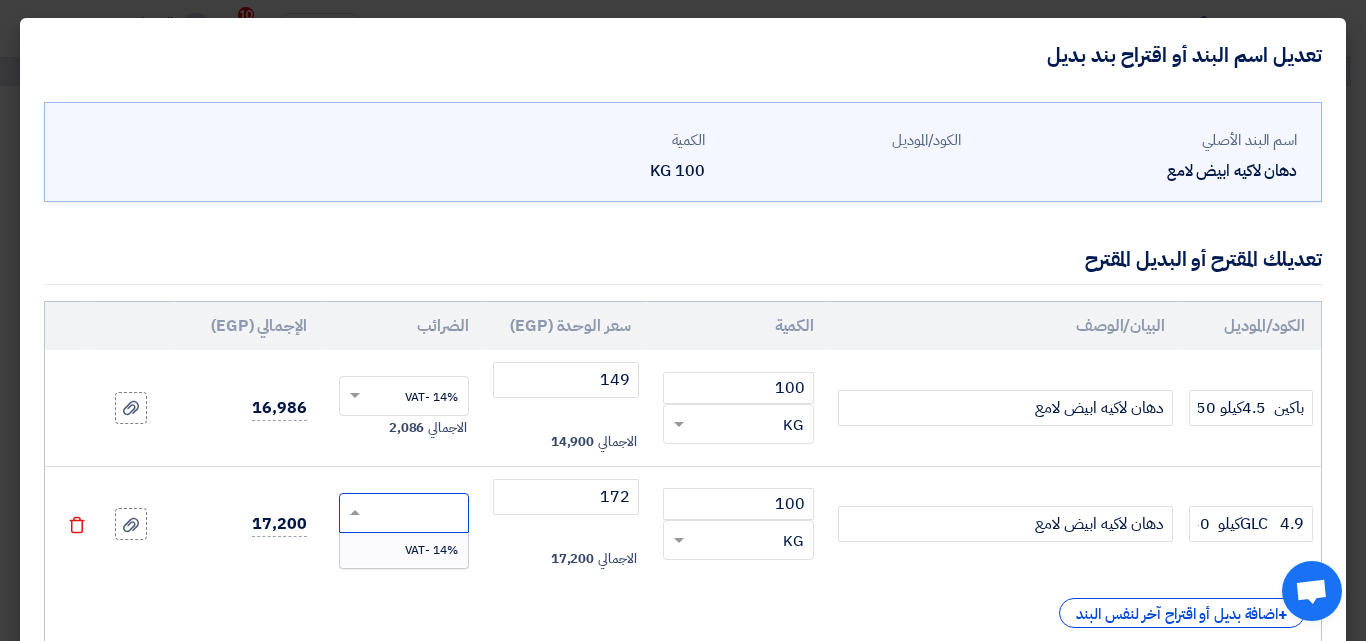 click on "14% -VAT" at bounding box center [404, 550] 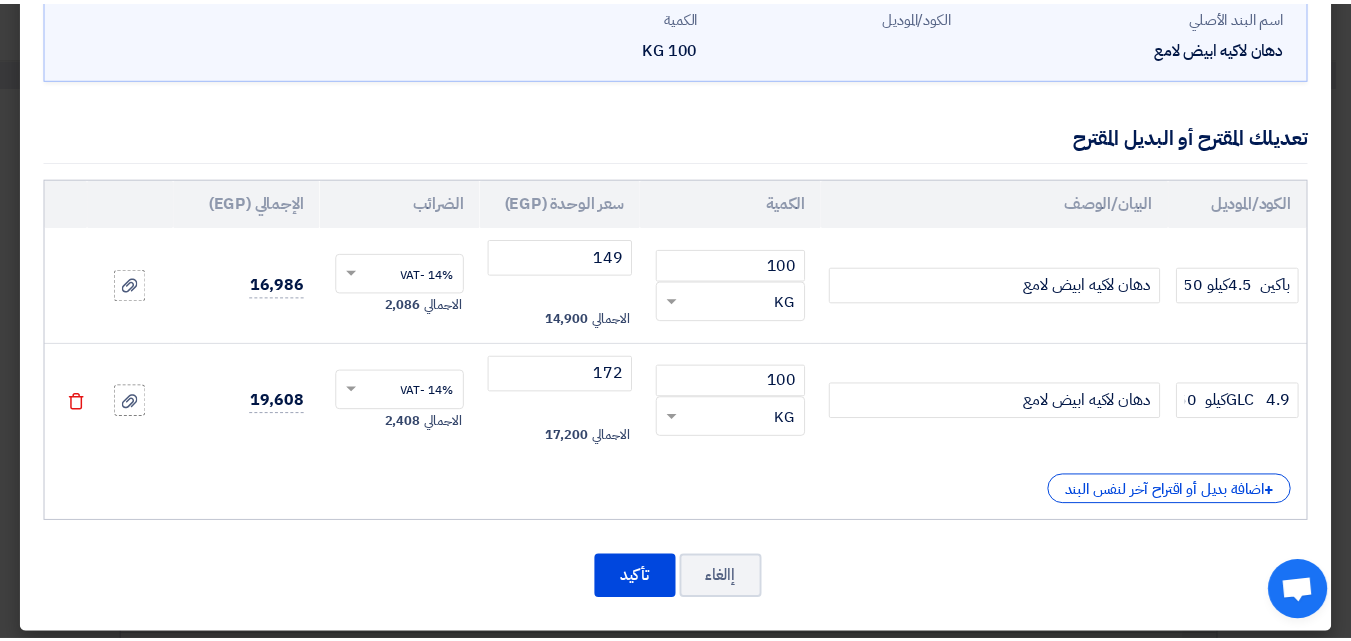 scroll, scrollTop: 134, scrollLeft: 0, axis: vertical 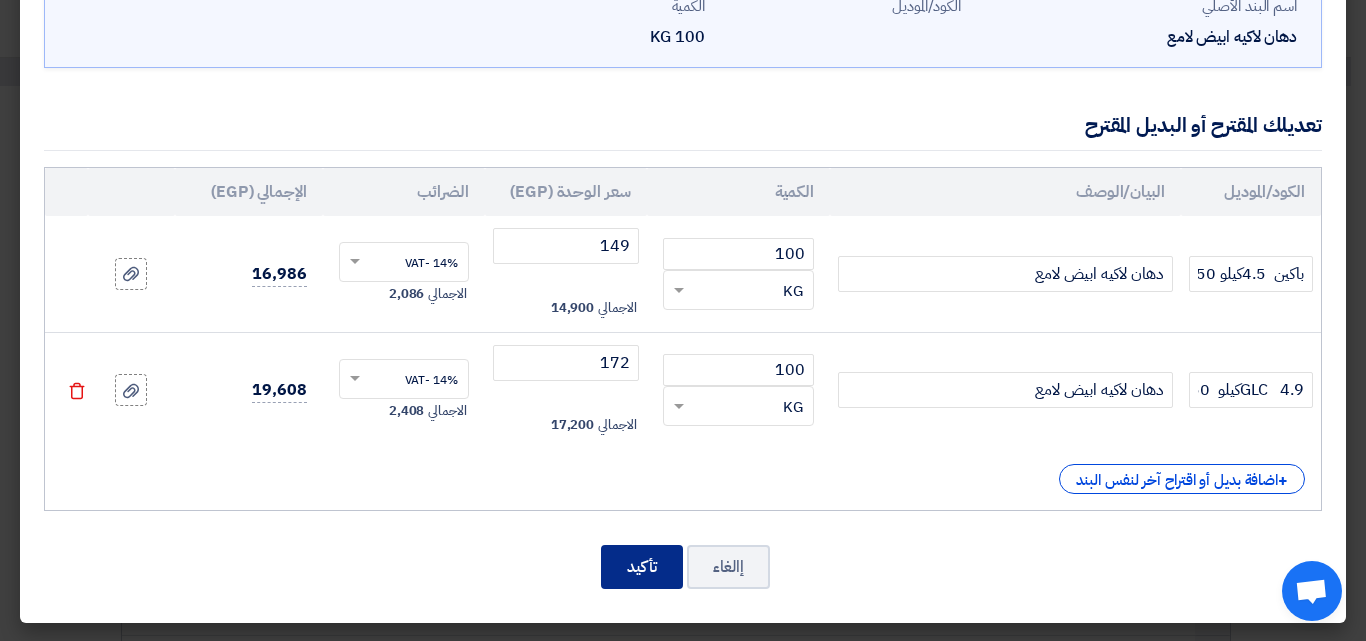click on "تأكيد" 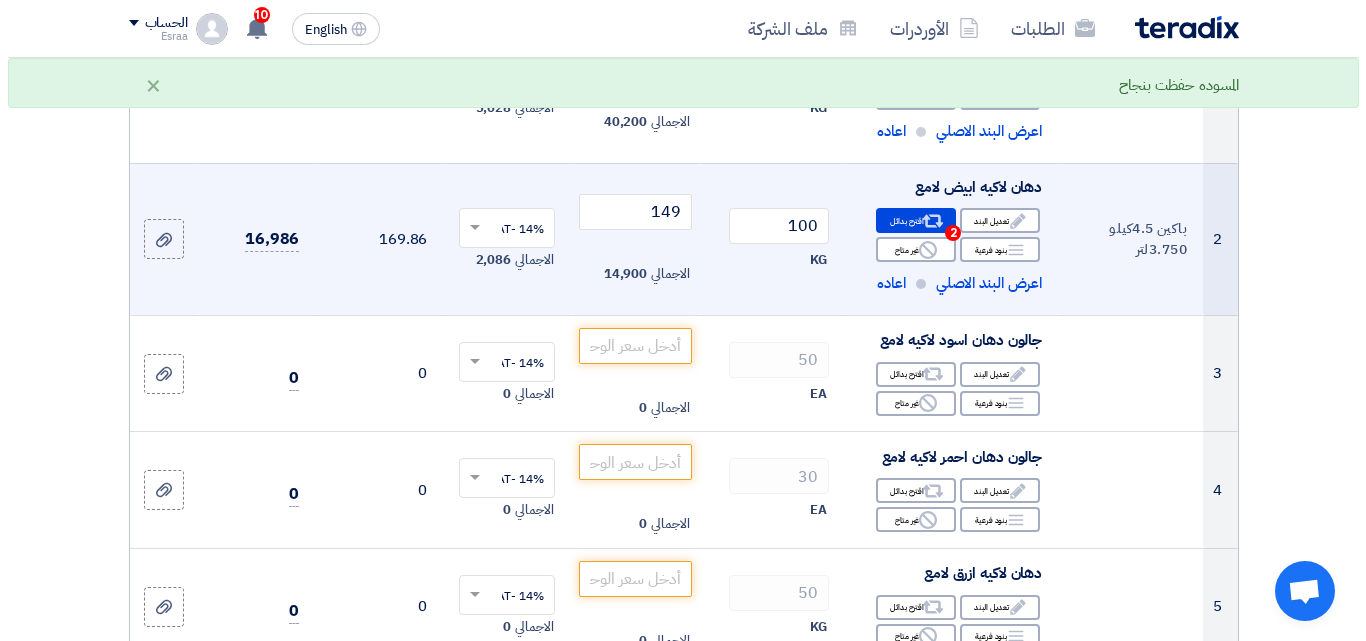 scroll, scrollTop: 400, scrollLeft: 0, axis: vertical 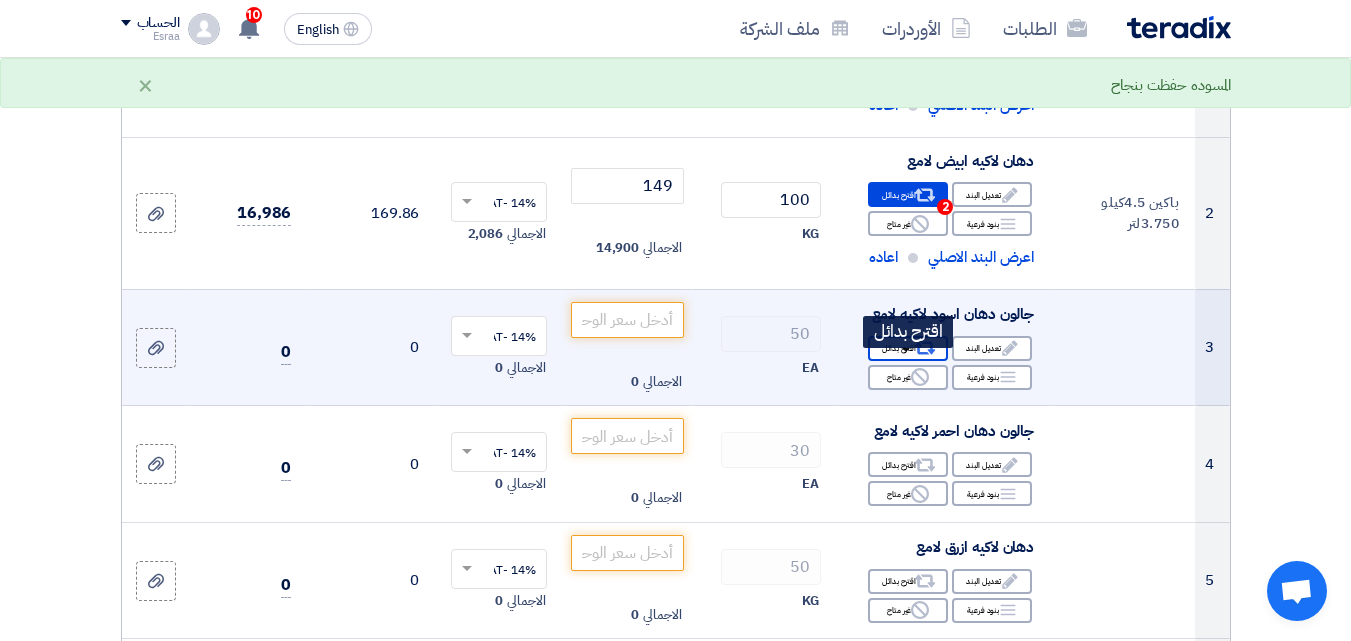 click on "Alternative" 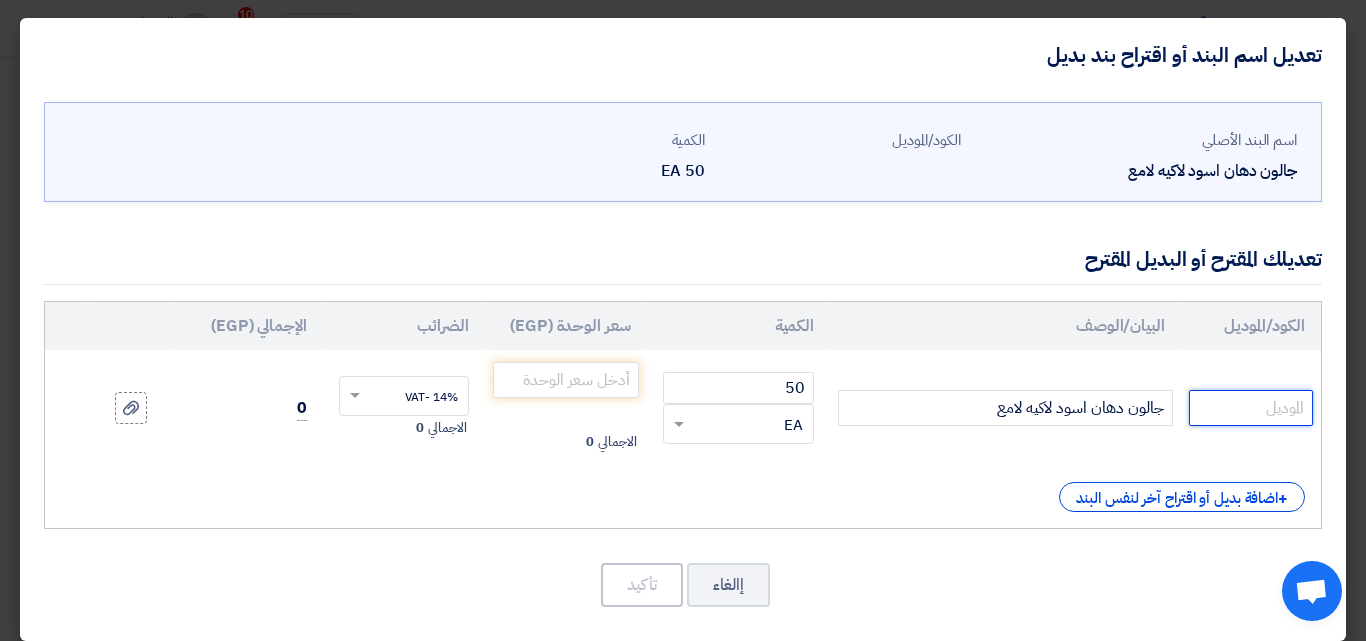 click 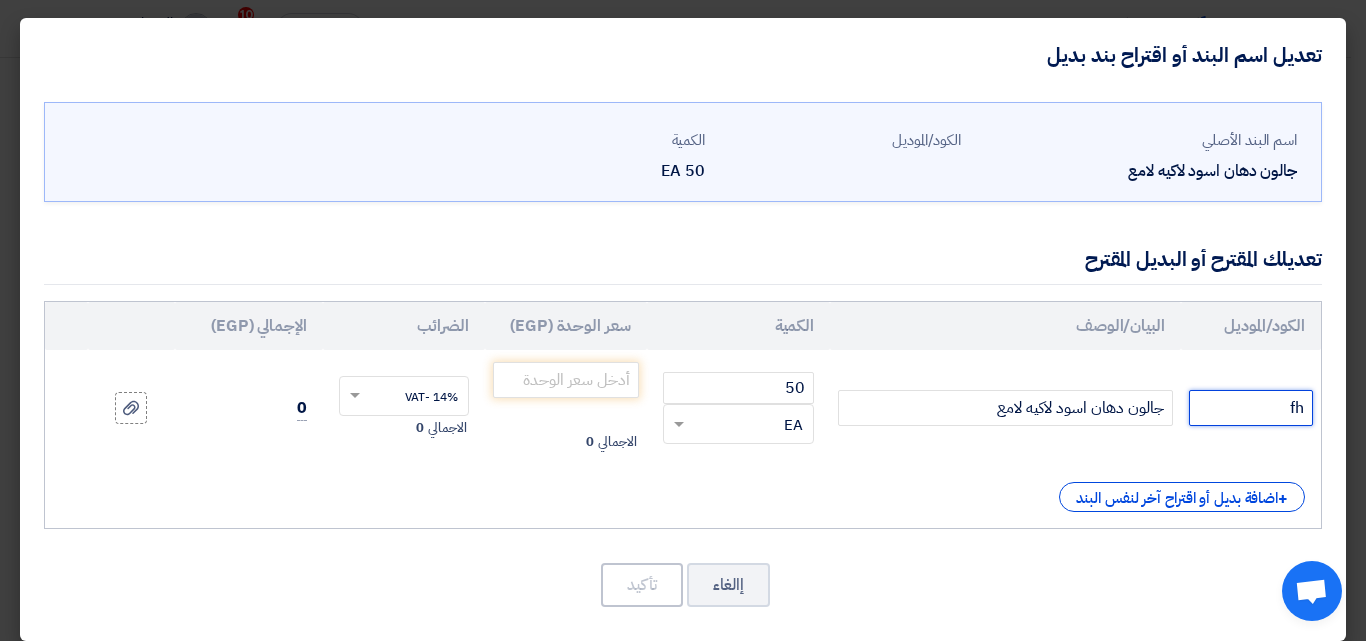 type on "f" 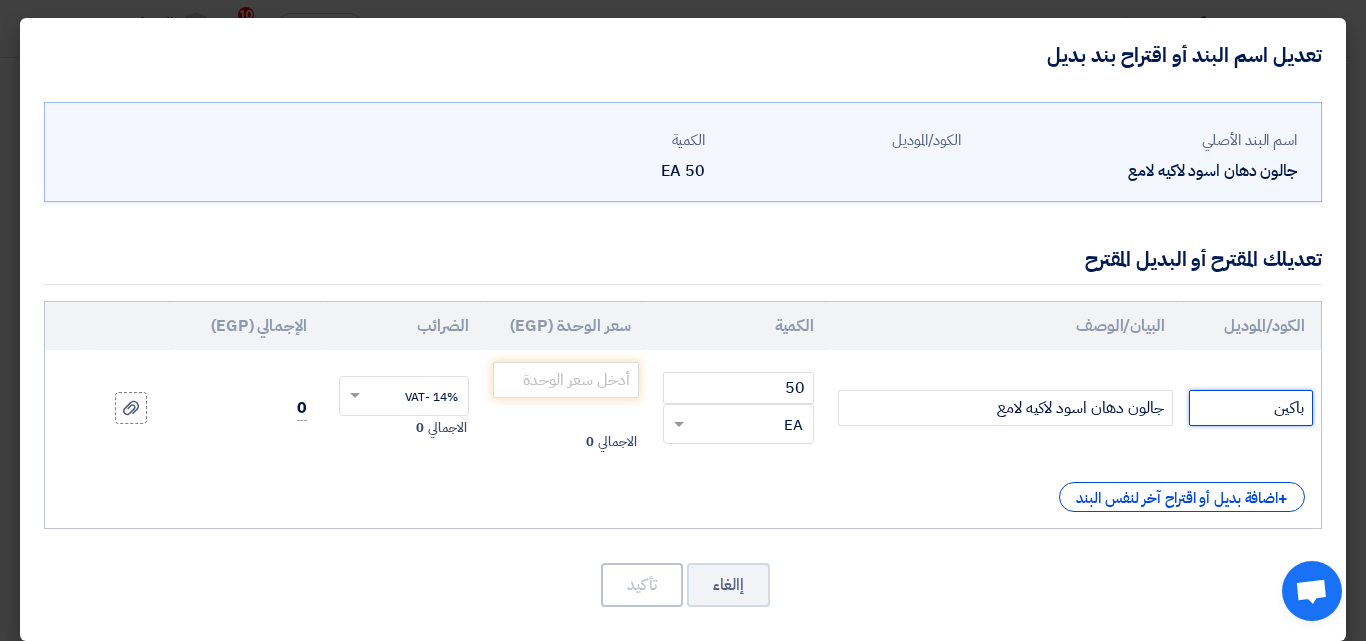 paste on "جالون 2لتر" 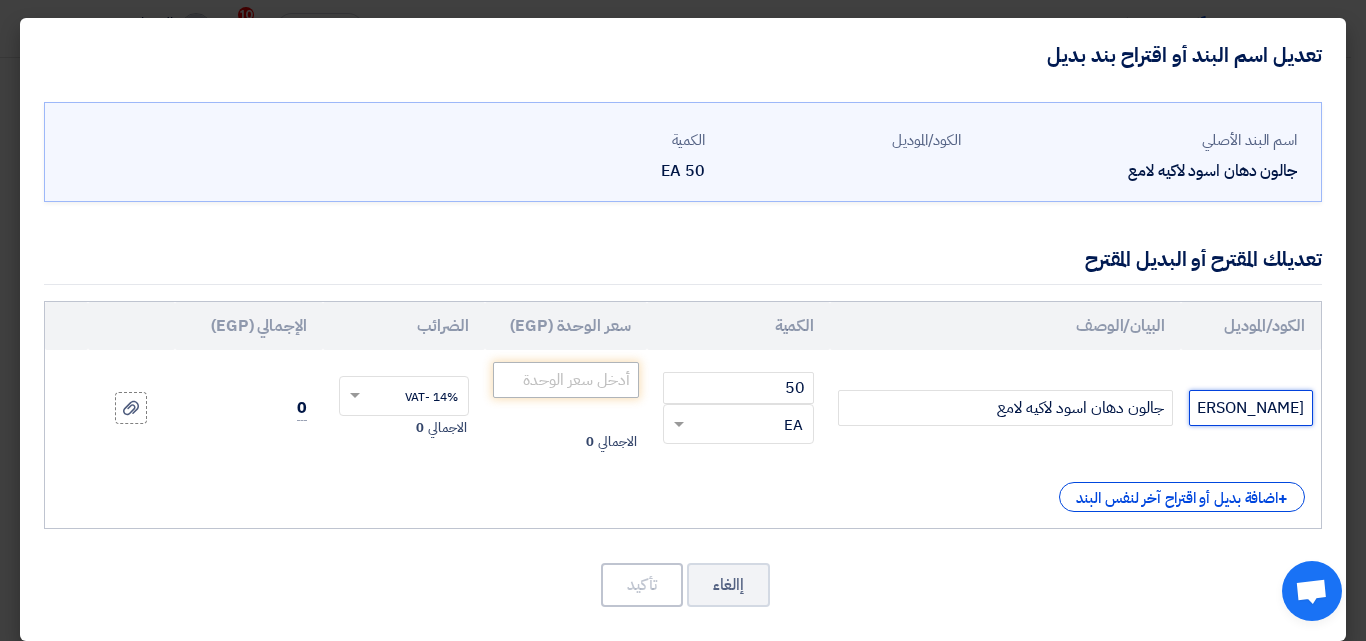 type on "[PERSON_NAME] 2لتر" 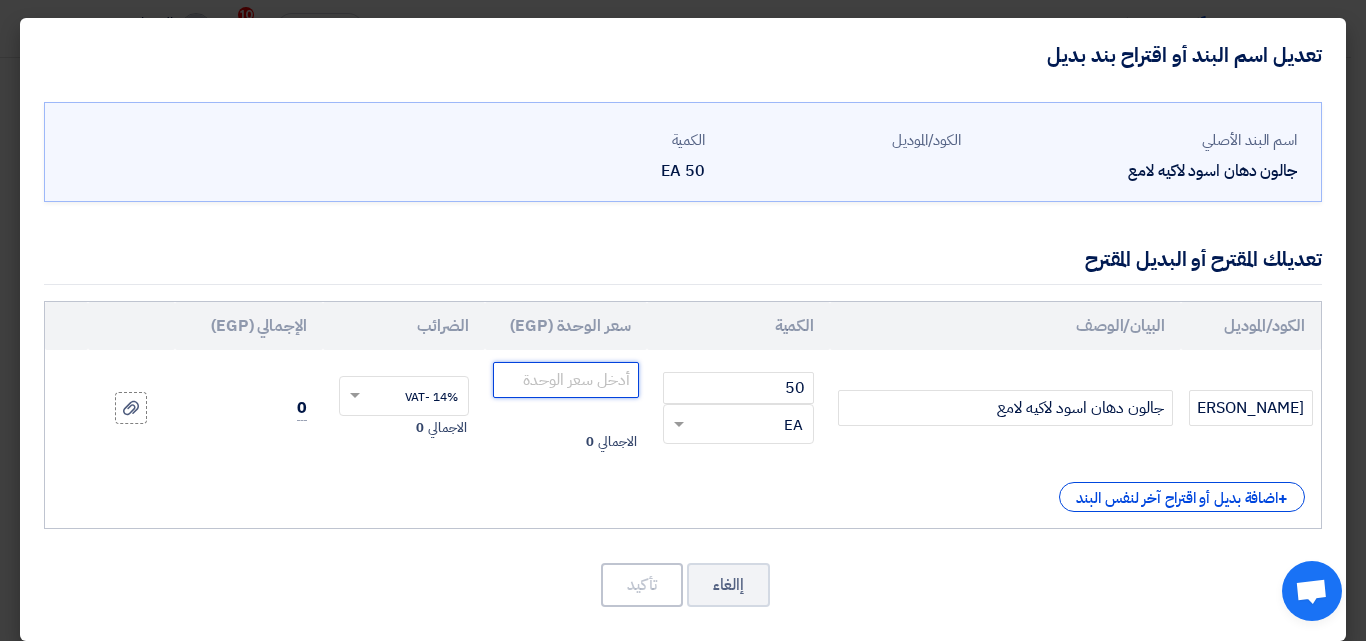 click 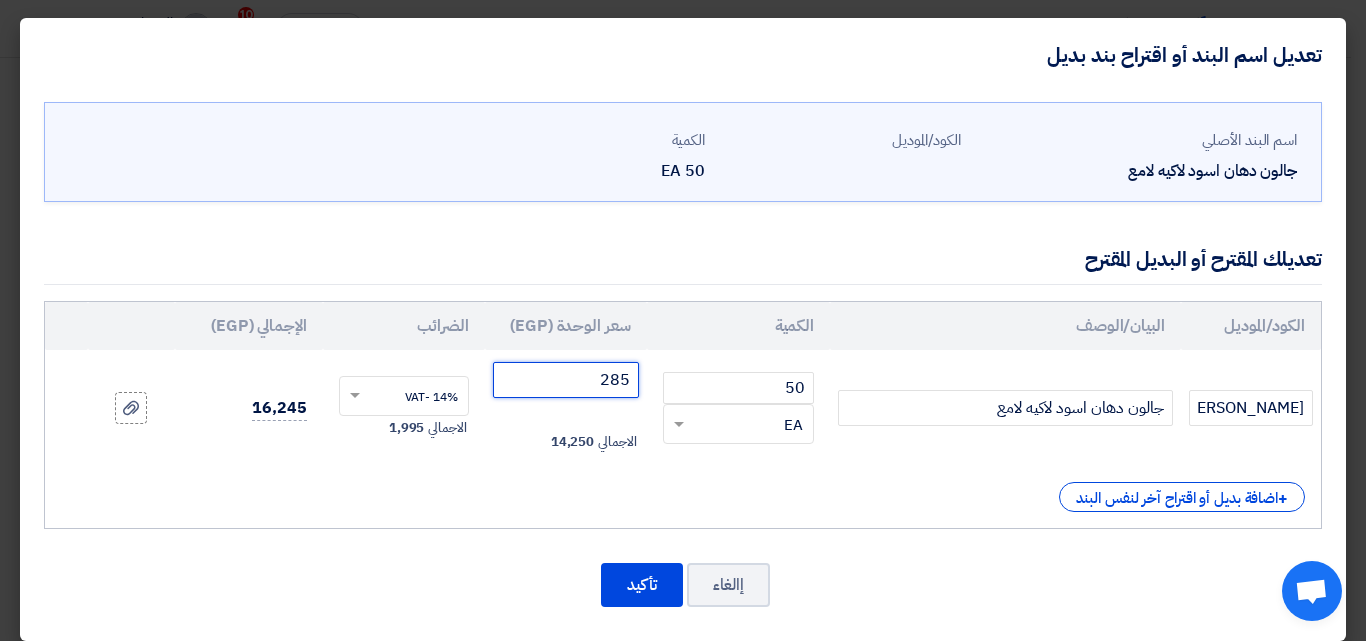 type on "285" 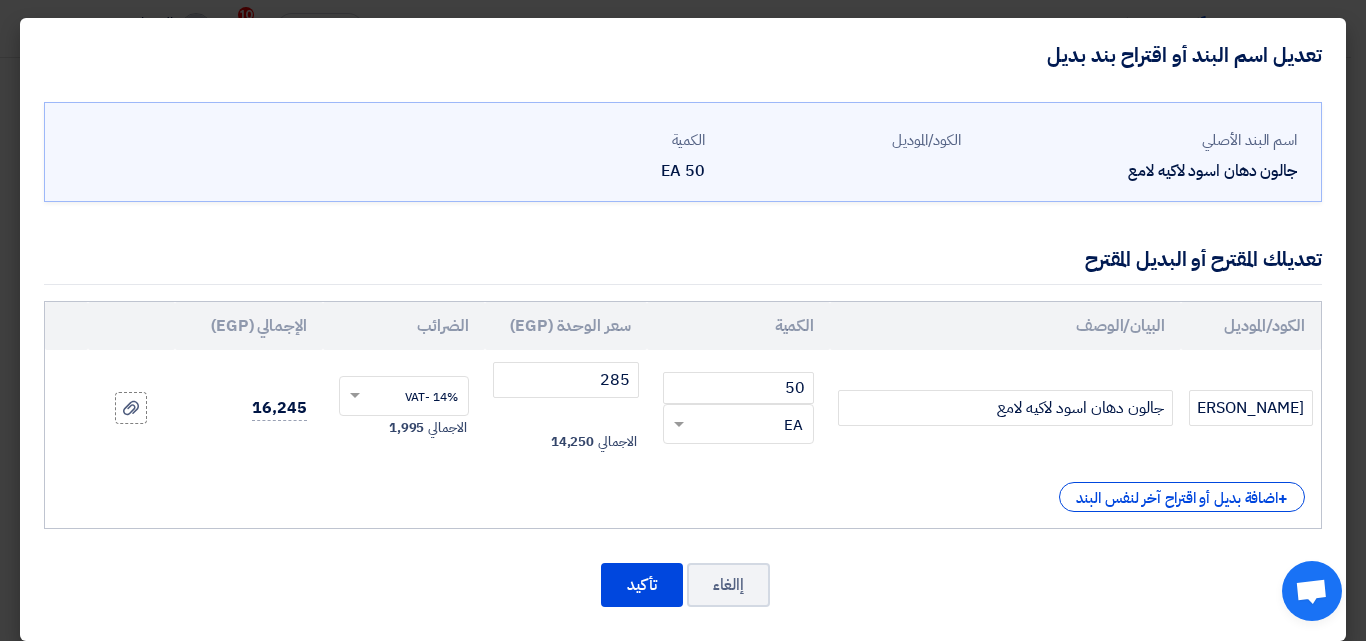 click on "+
اضافة بديل أو اقتراح آخر لنفس البند" 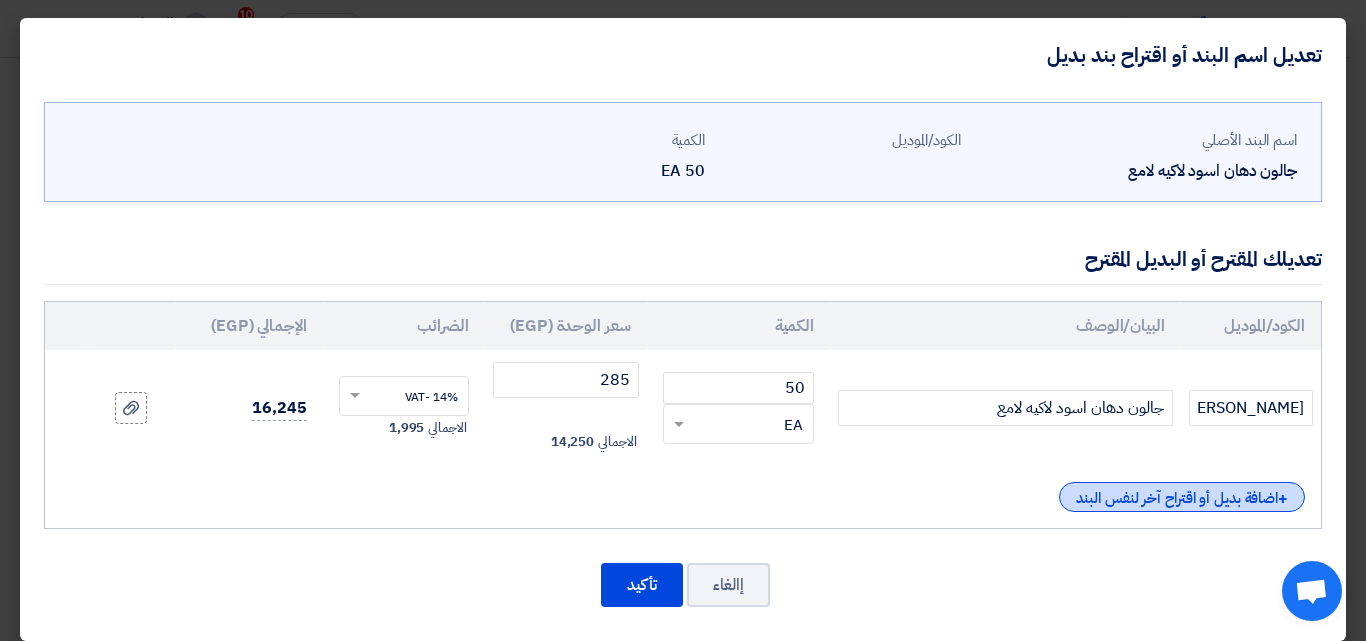 click on "+
اضافة بديل أو اقتراح آخر لنفس البند" 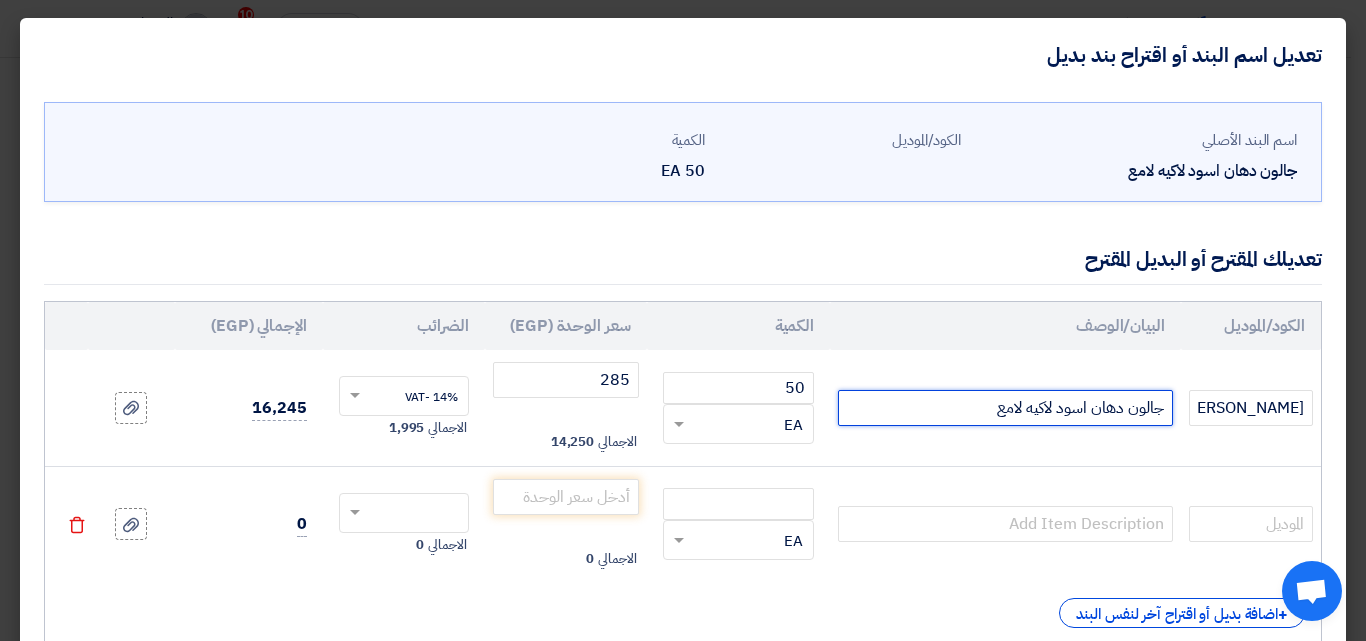 drag, startPoint x: 1167, startPoint y: 414, endPoint x: 942, endPoint y: 418, distance: 225.03555 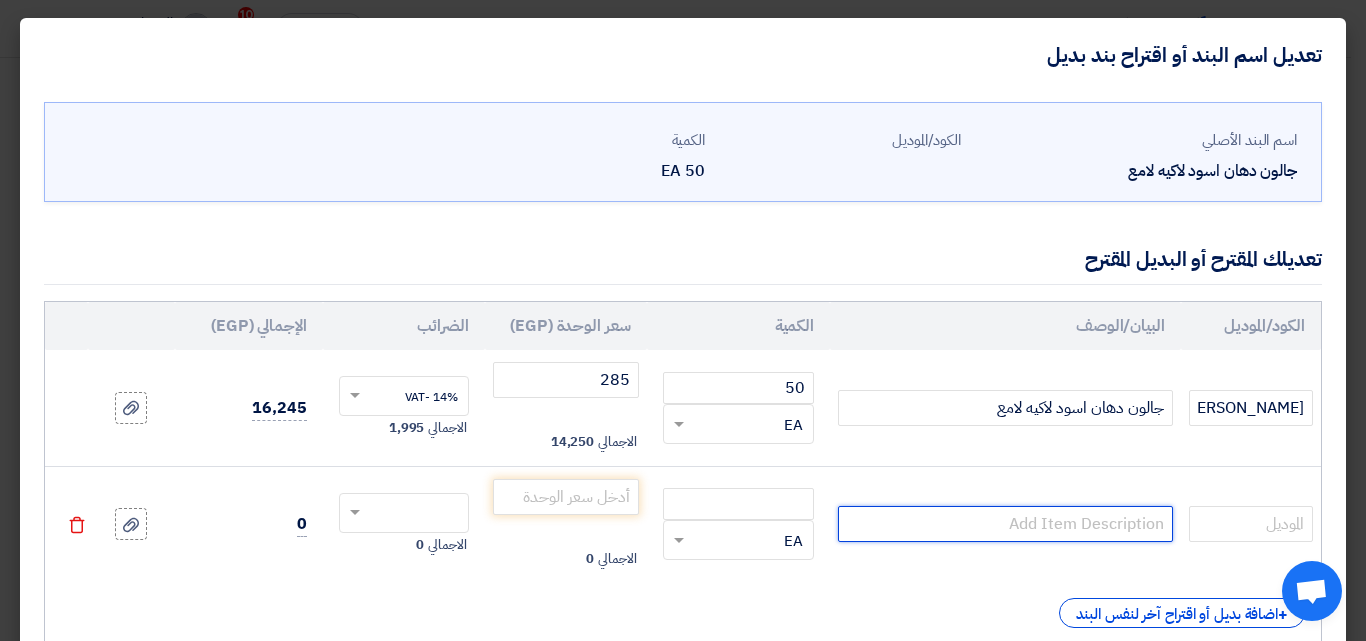 click 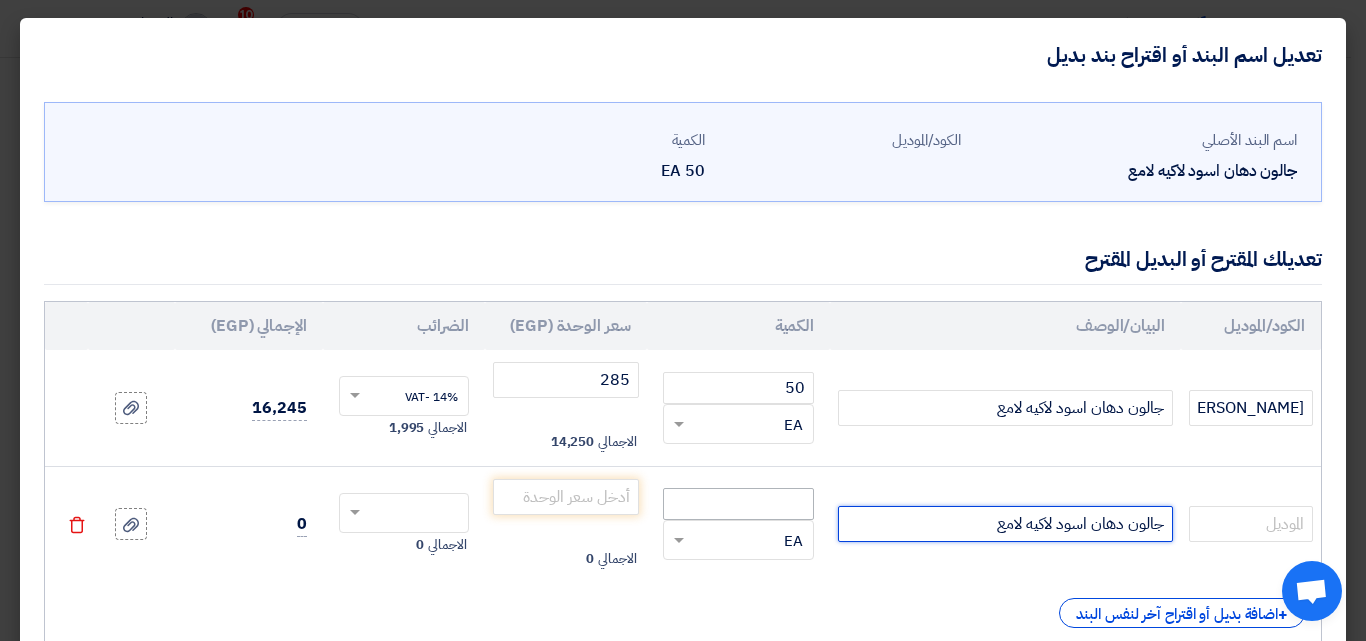type on "جالون دهان اسود لاكيه لامع" 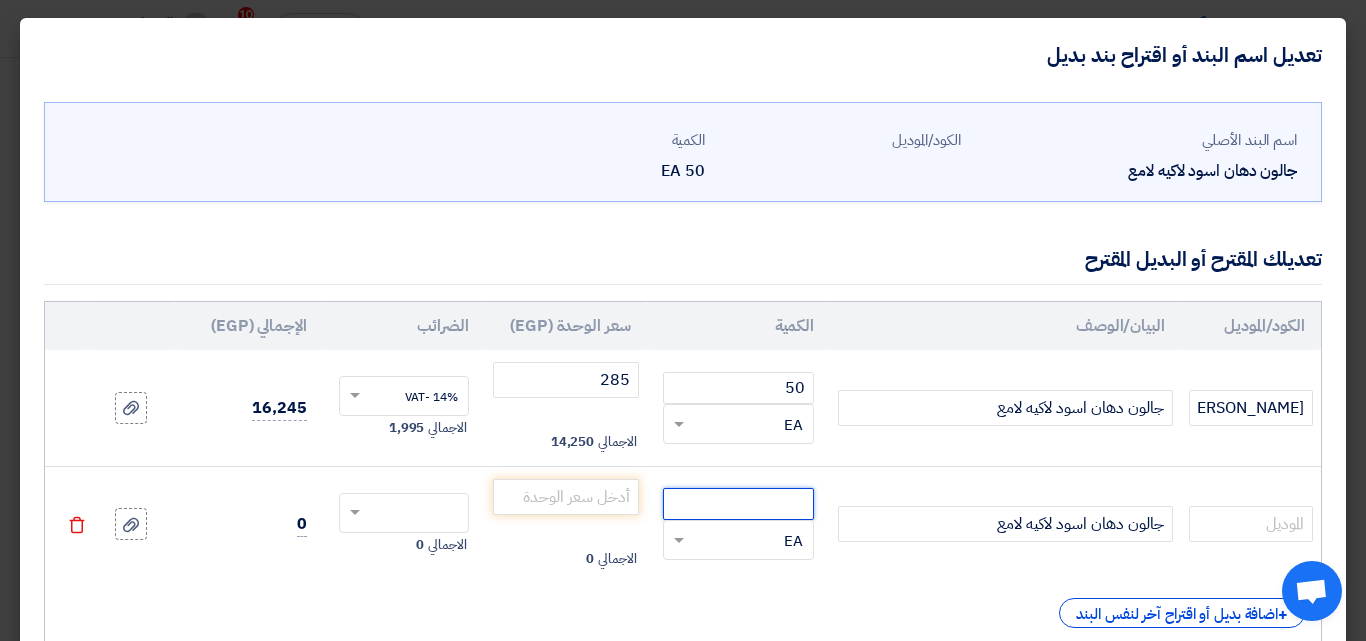 click 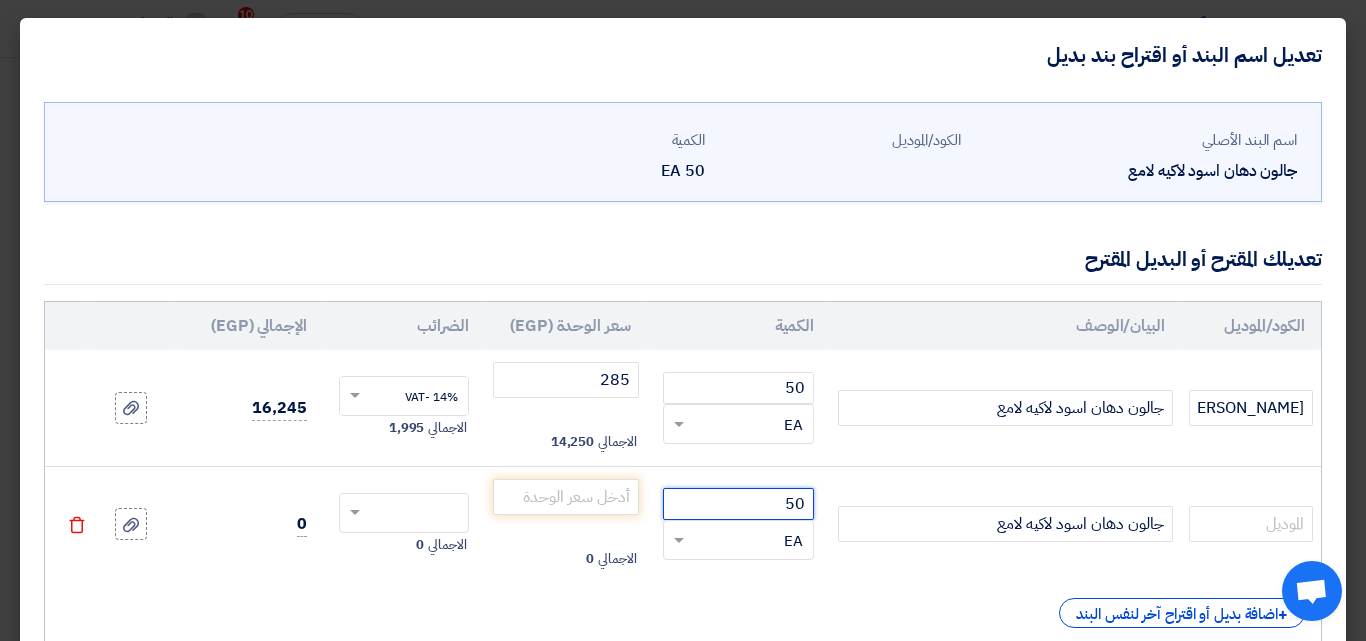 type on "50" 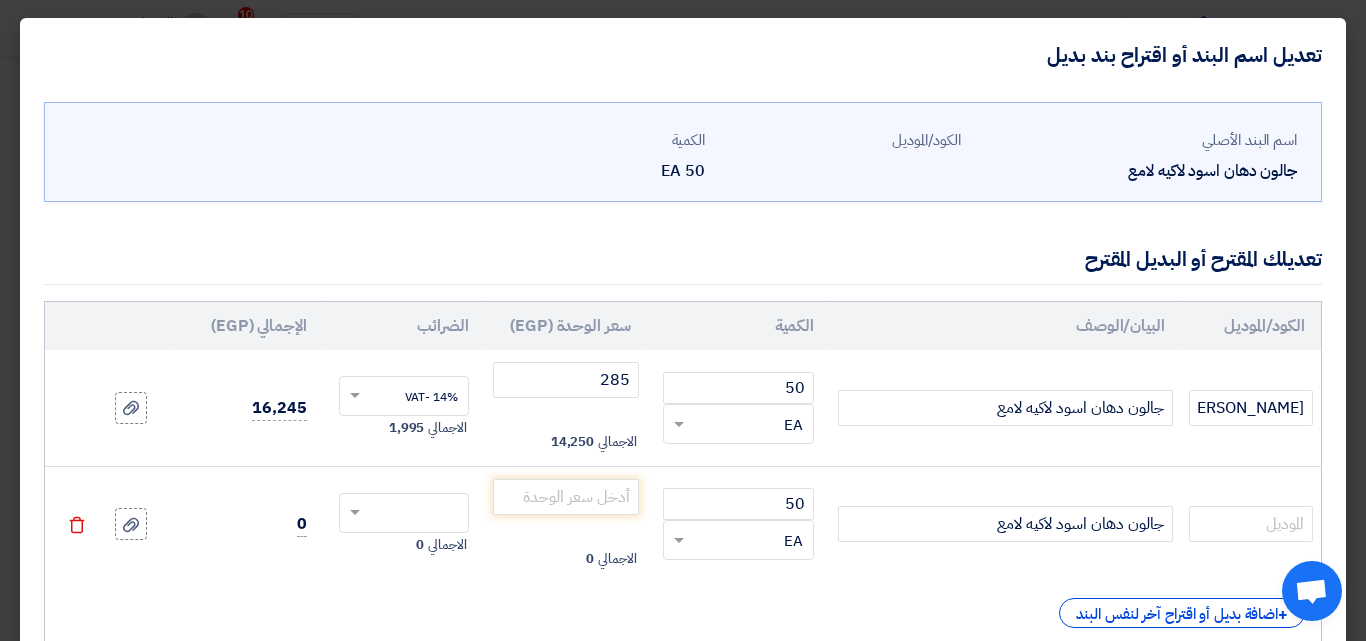 click on "الكود/الموديل
البيان/الوصف
الكمية
سعر الوحدة (EGP)
[DEMOGRAPHIC_DATA]
الإجمالي ([GEOGRAPHIC_DATA])
50
×" 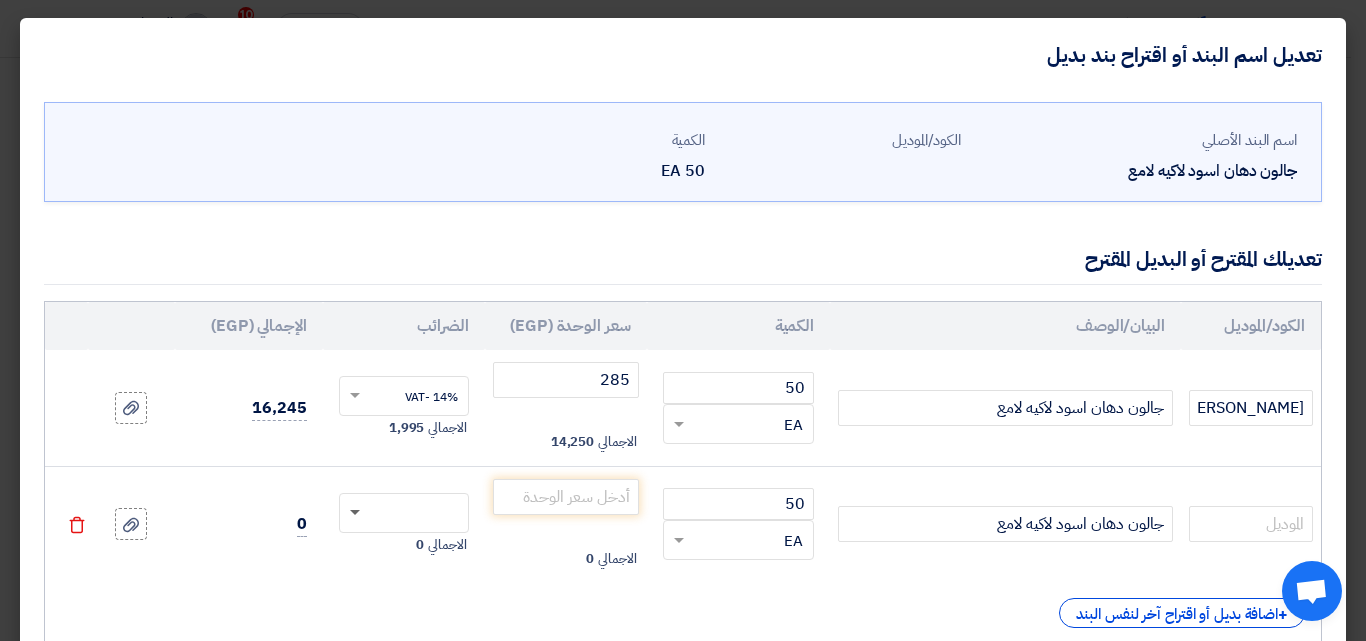 click 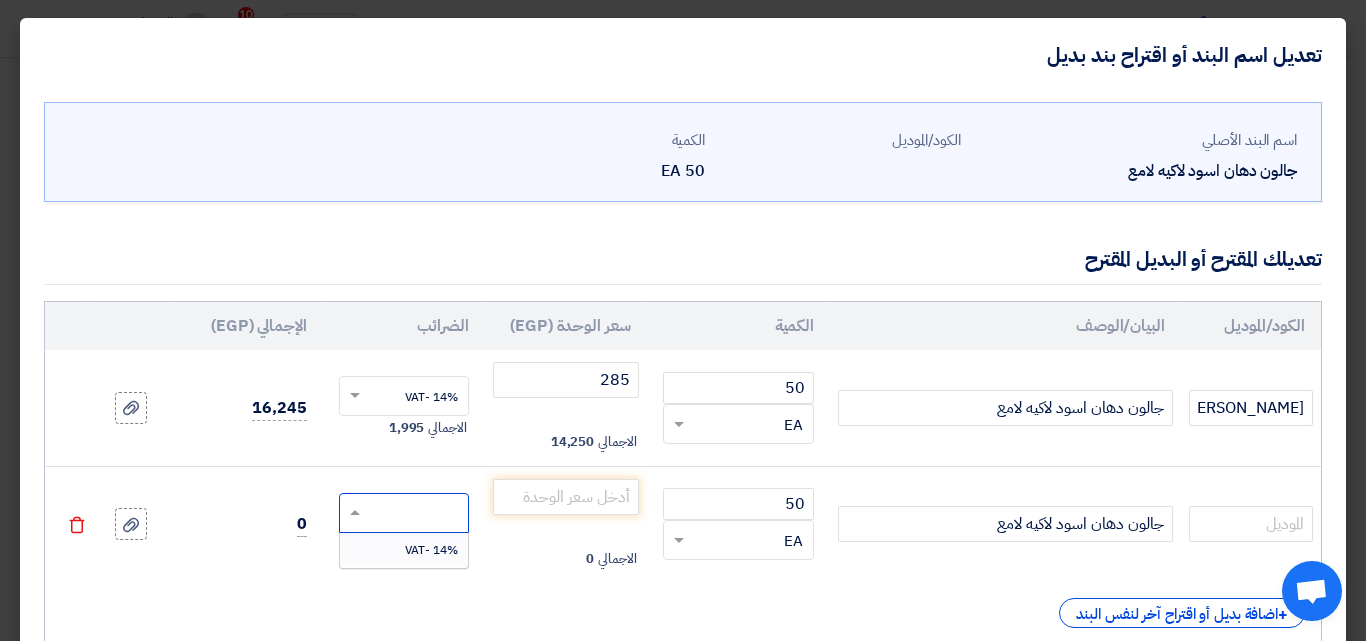 click on "14% -VAT" at bounding box center [431, 550] 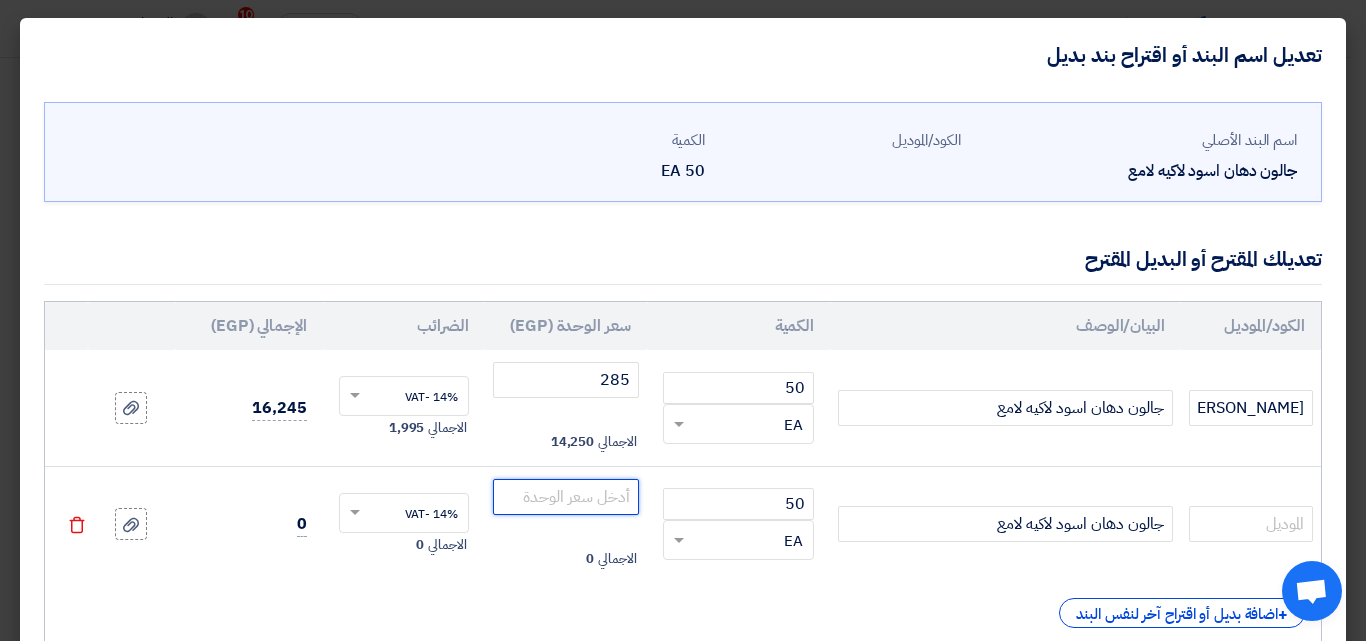 click 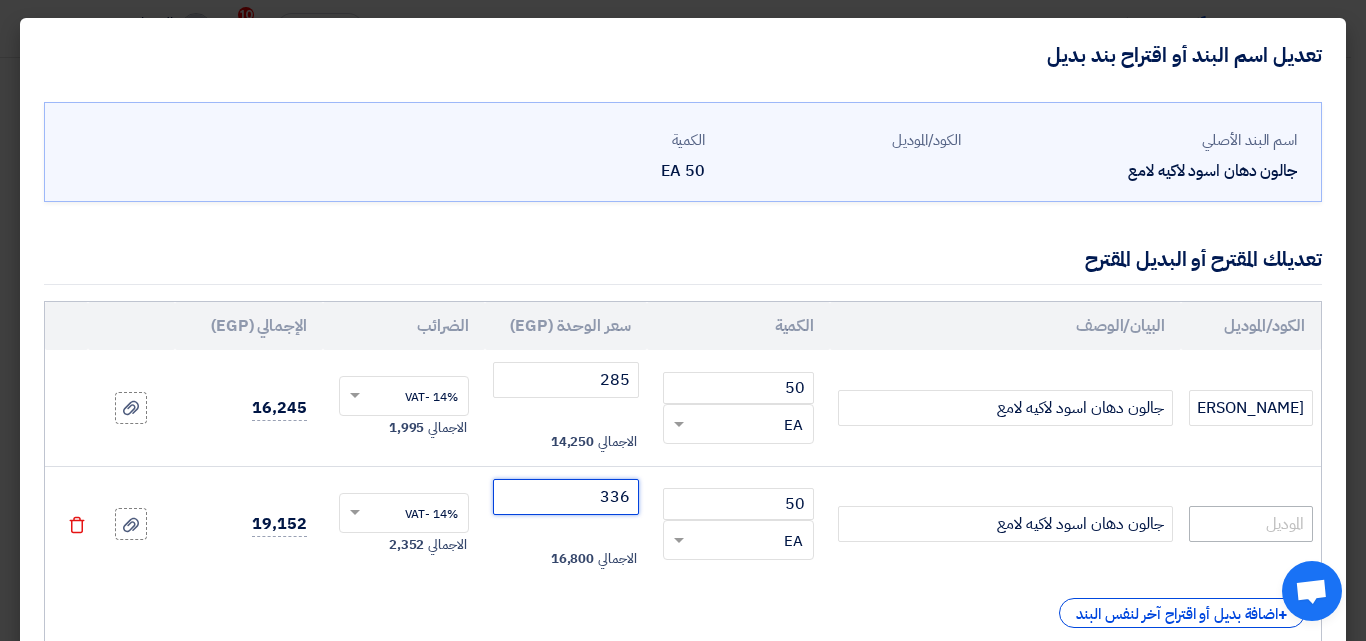 type on "336" 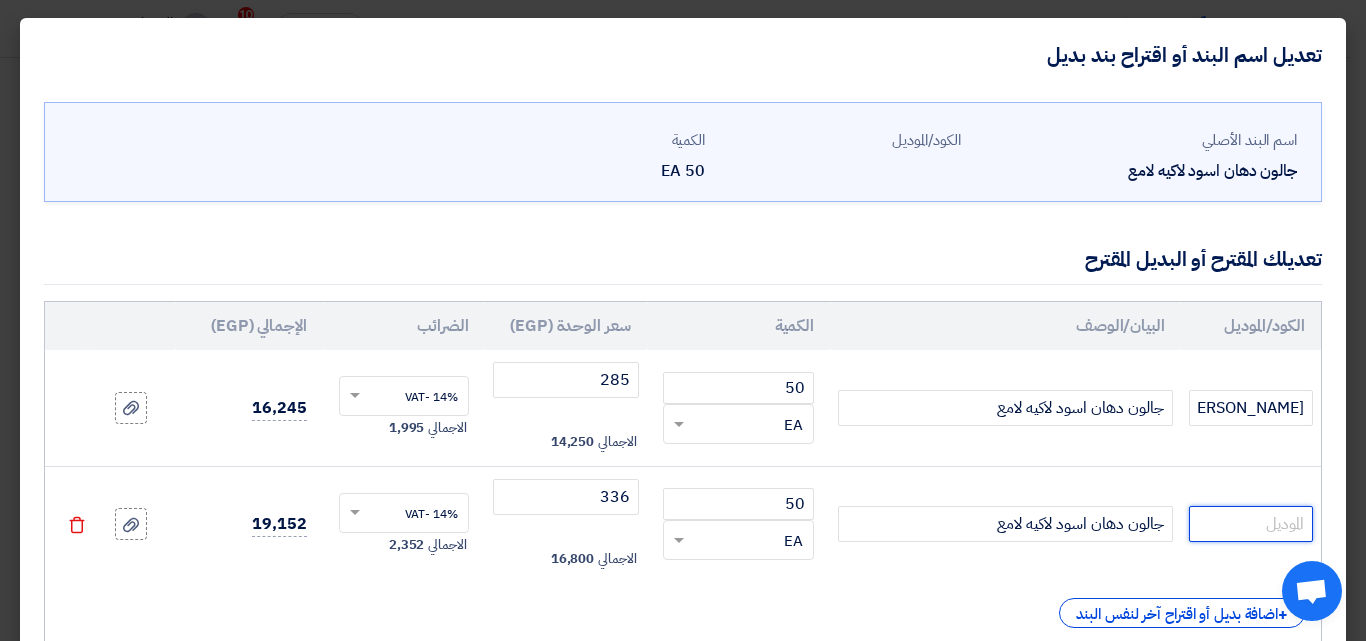 click 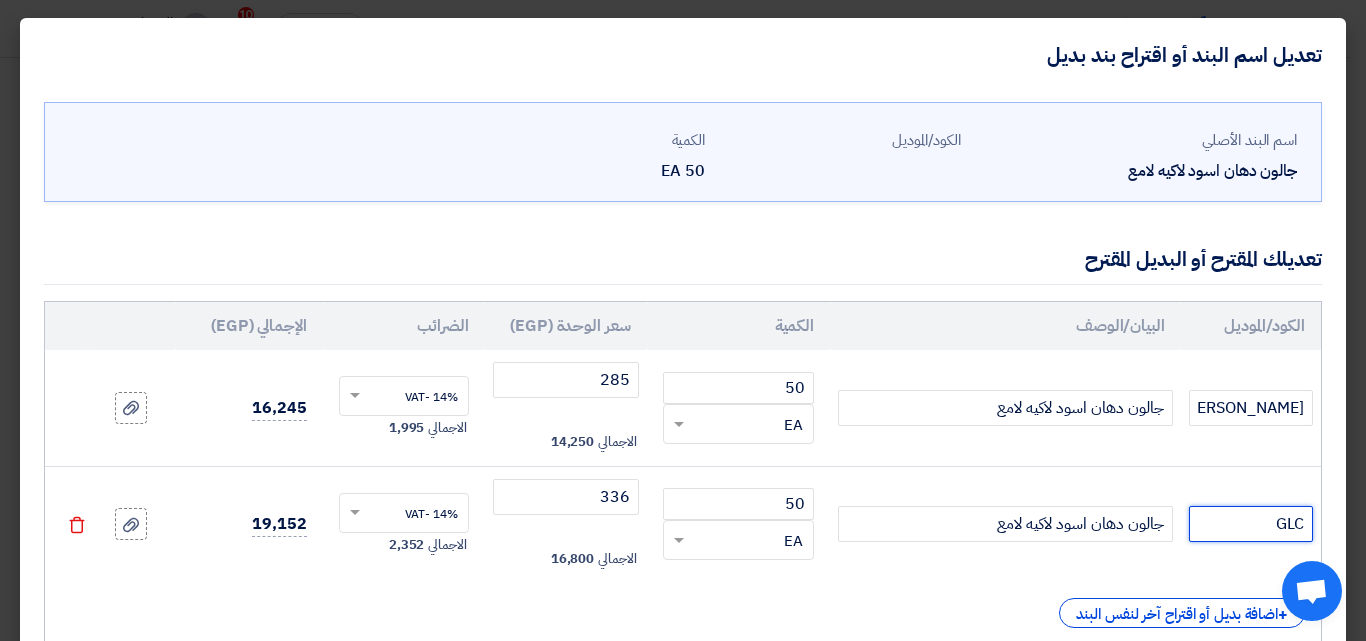 paste on "جالون دهان اسود لاكيه لامع" 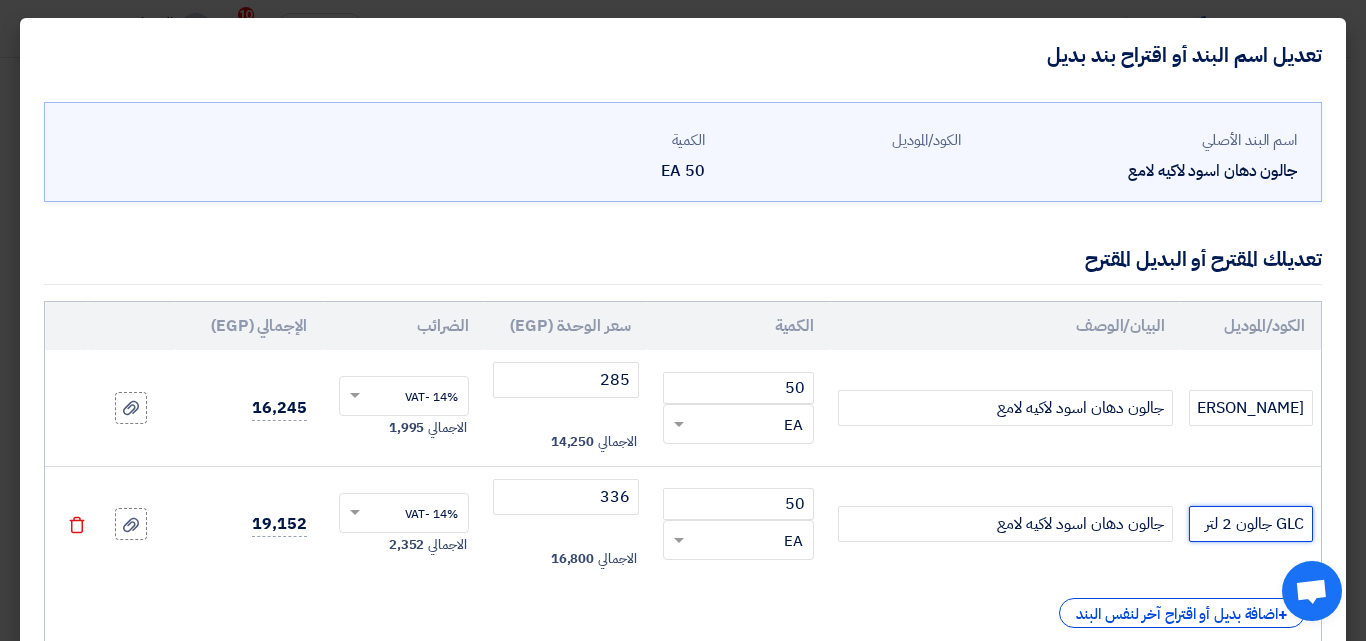 scroll, scrollTop: 0, scrollLeft: 0, axis: both 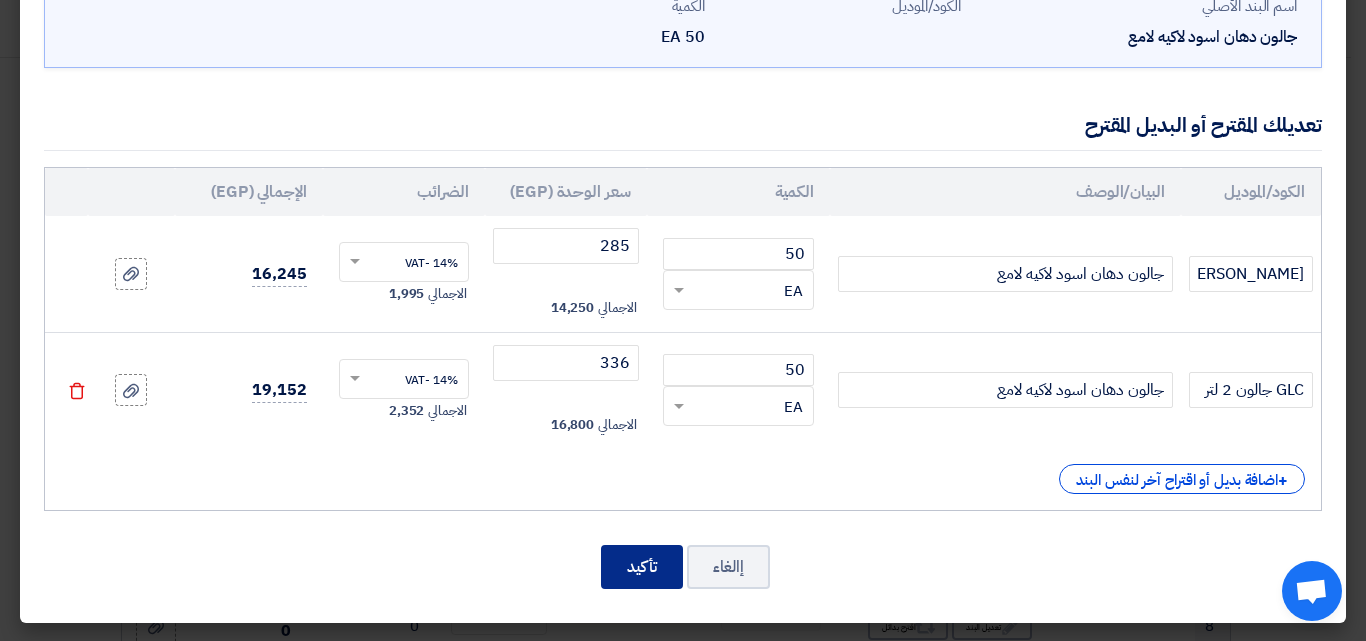 click on "تأكيد" 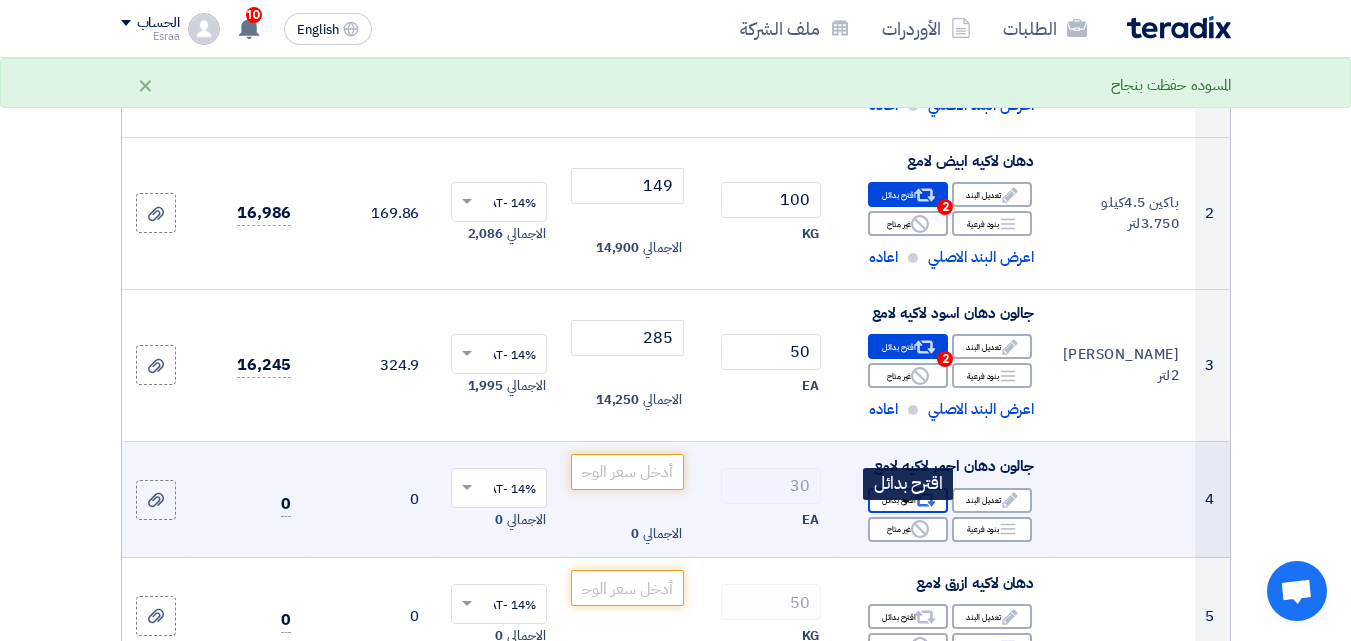 click on "Alternative" 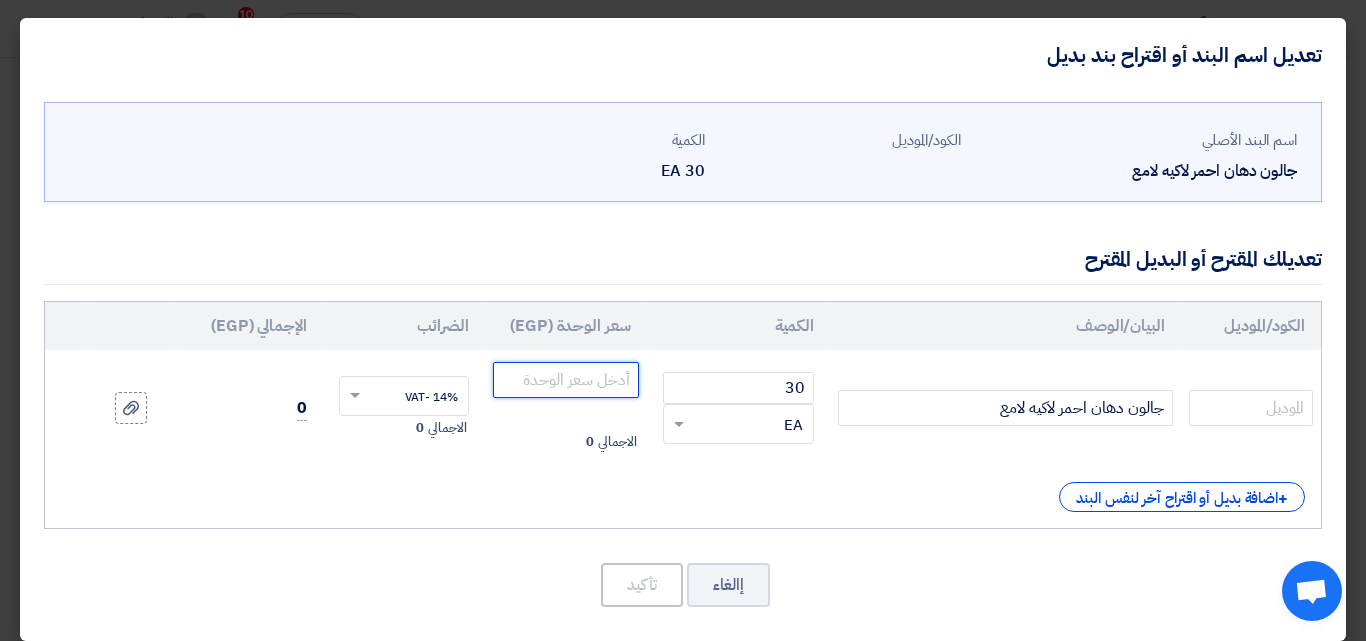click 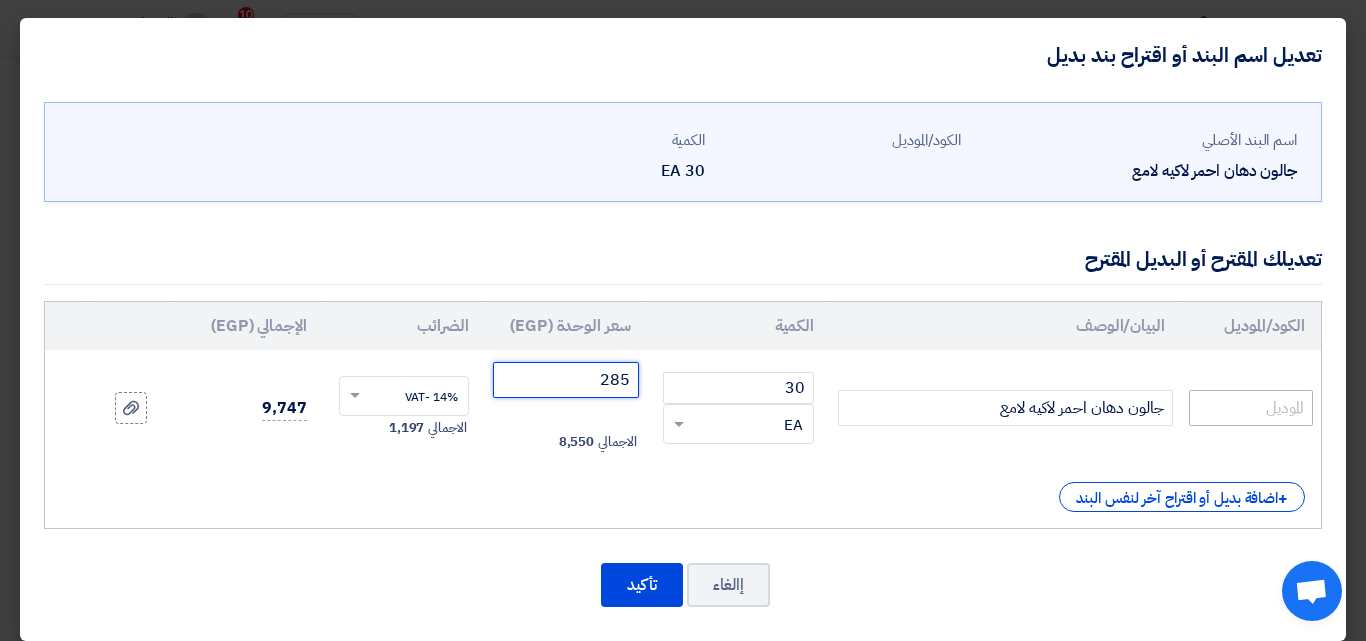 type on "285" 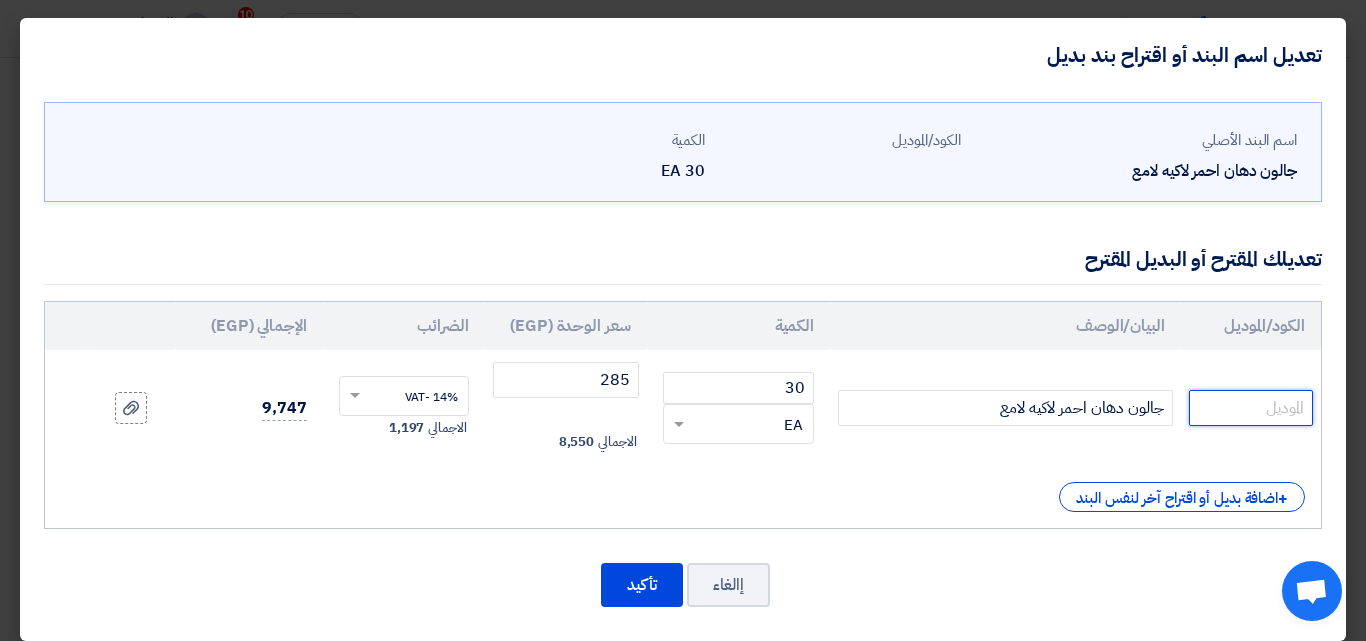click 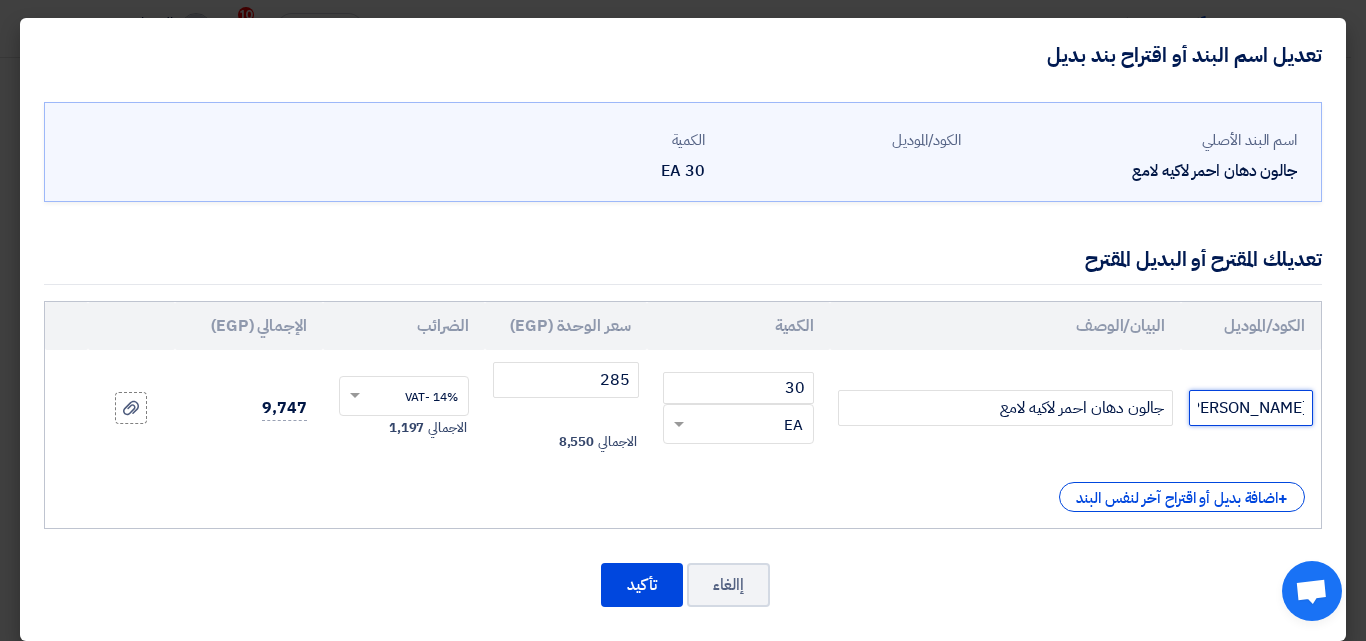 scroll, scrollTop: 0, scrollLeft: 0, axis: both 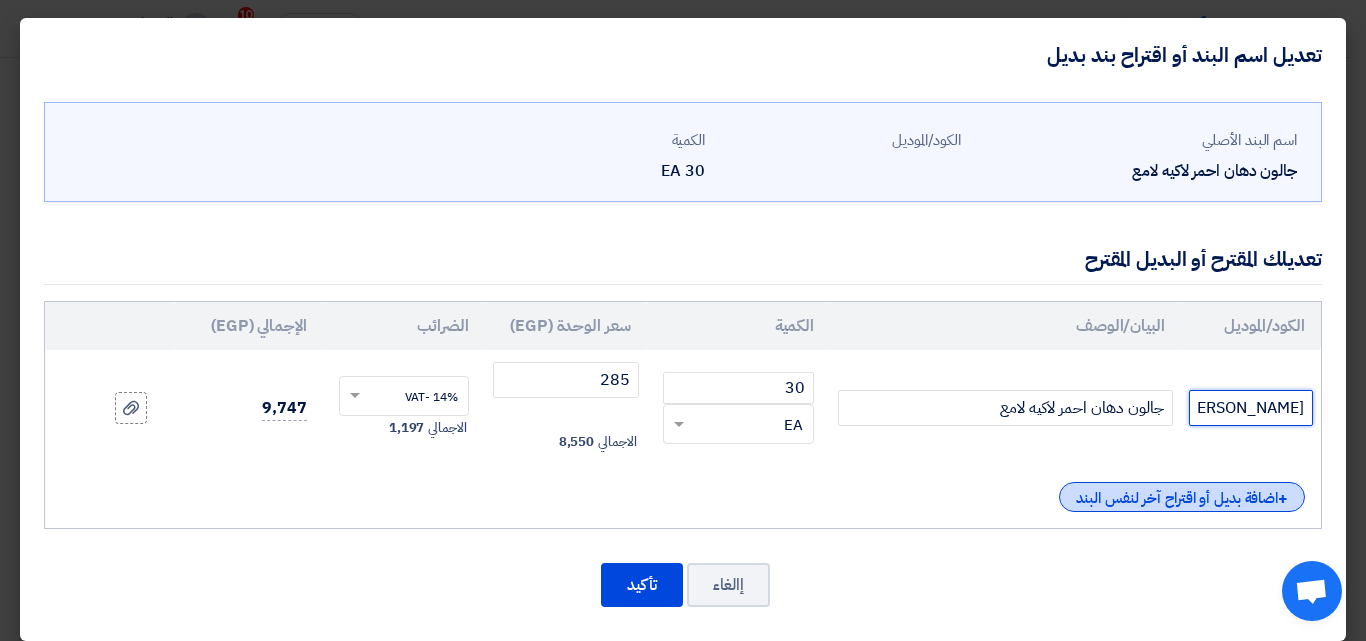 type on "[PERSON_NAME] 2 لتر" 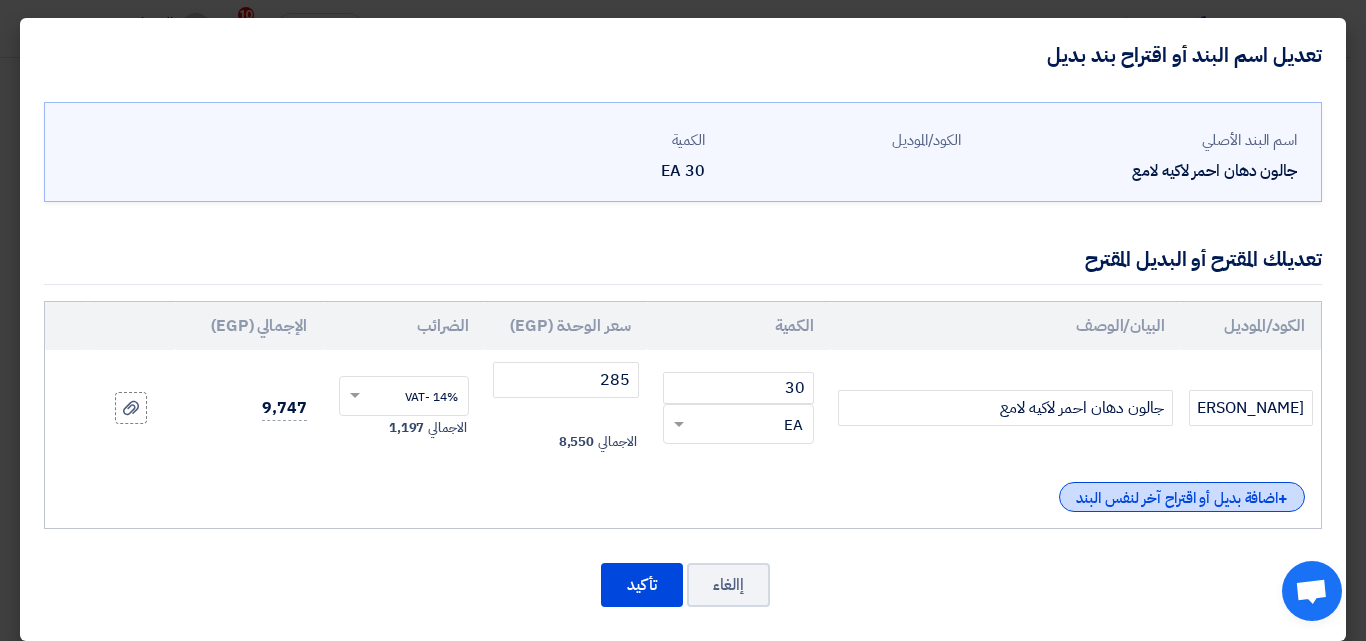 click on "+
اضافة بديل أو اقتراح آخر لنفس البند" 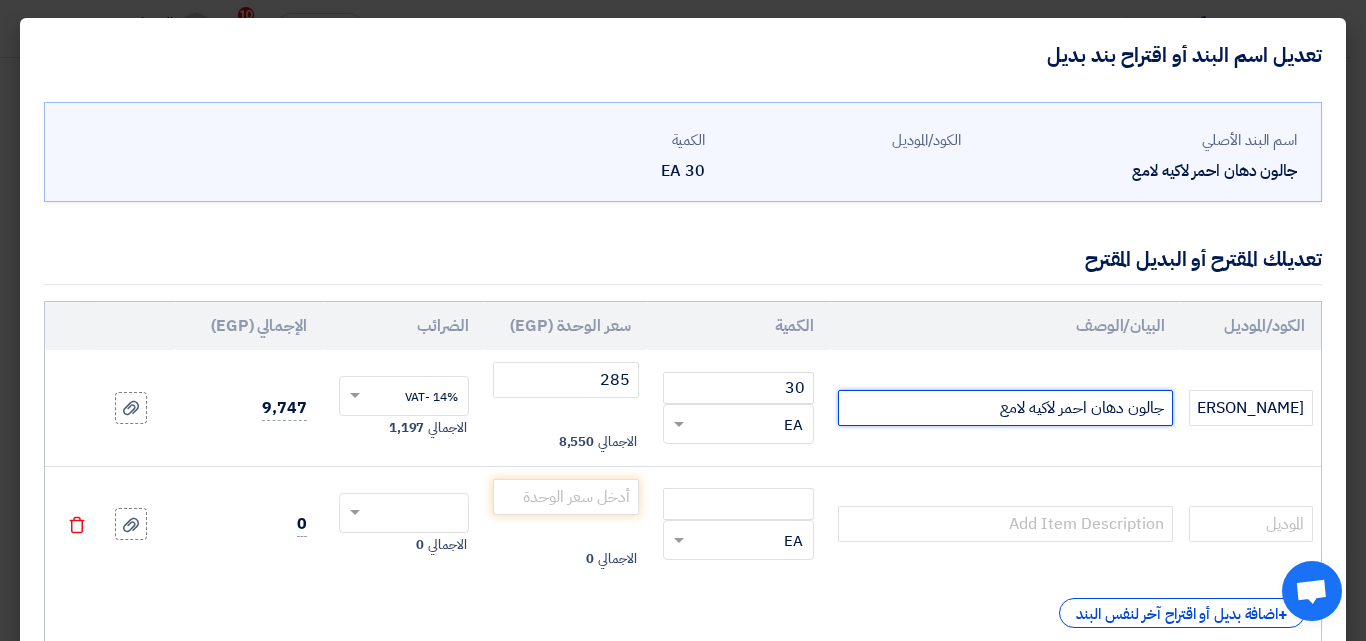 drag, startPoint x: 1165, startPoint y: 408, endPoint x: 986, endPoint y: 417, distance: 179.22612 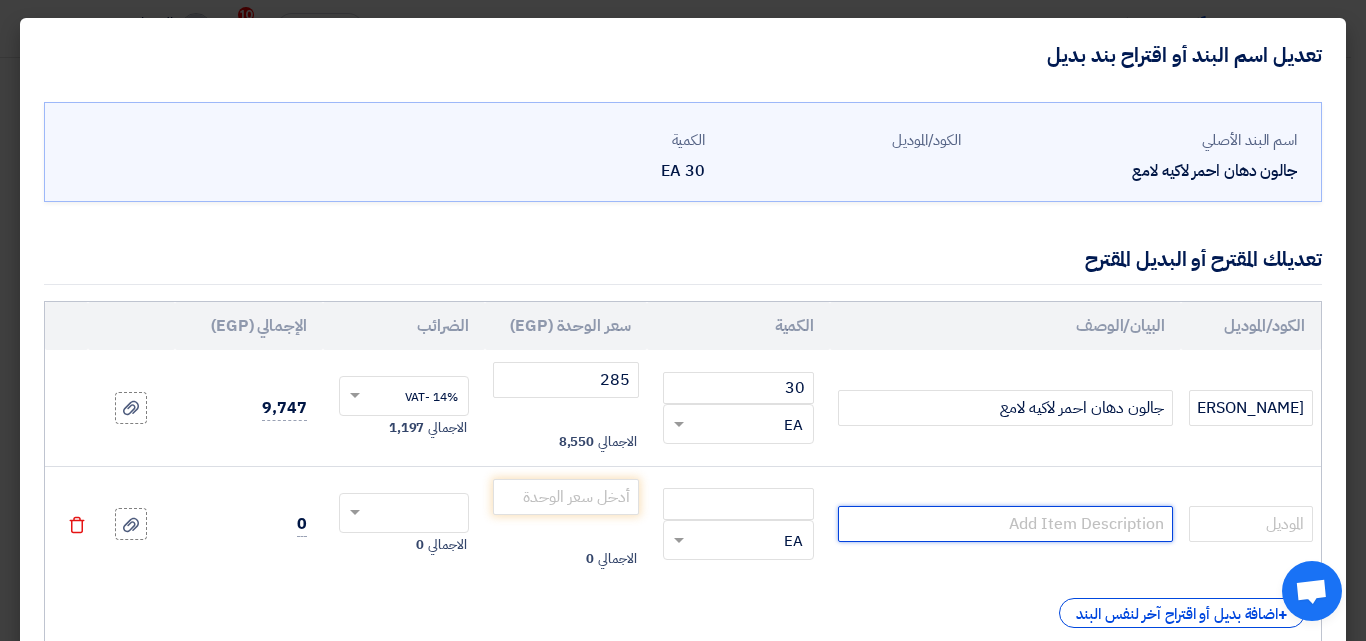 click 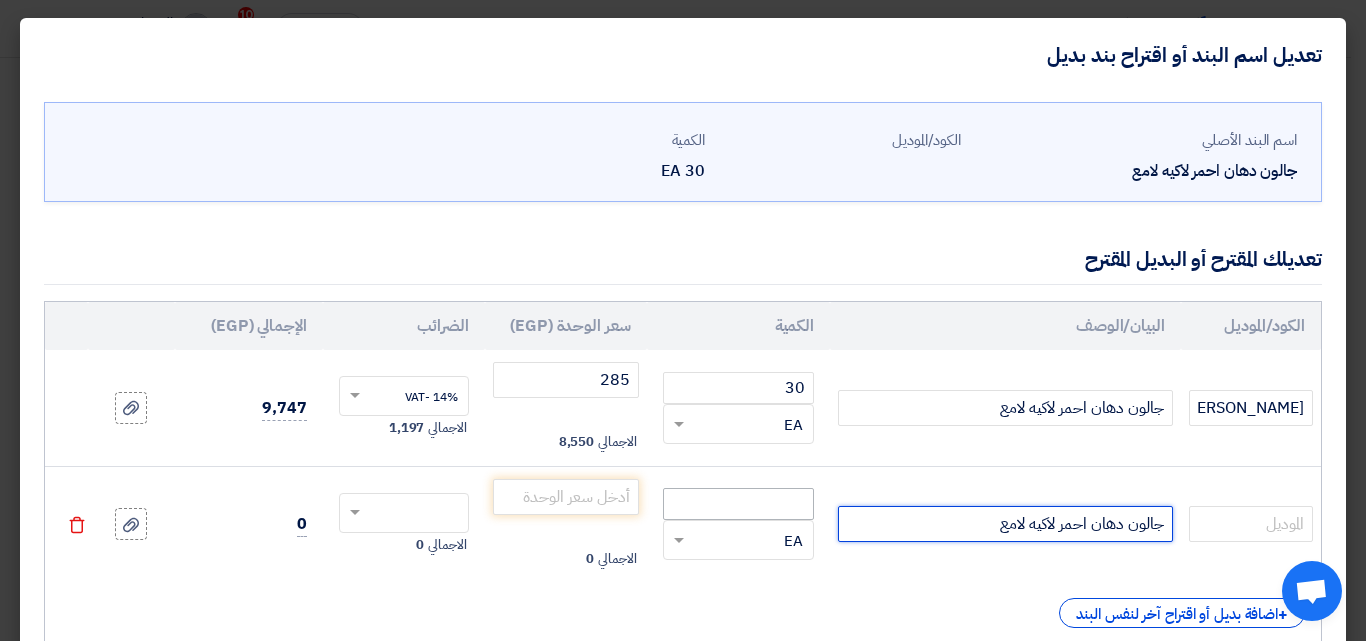 type on "جالون دهان احمر لاكيه لامع" 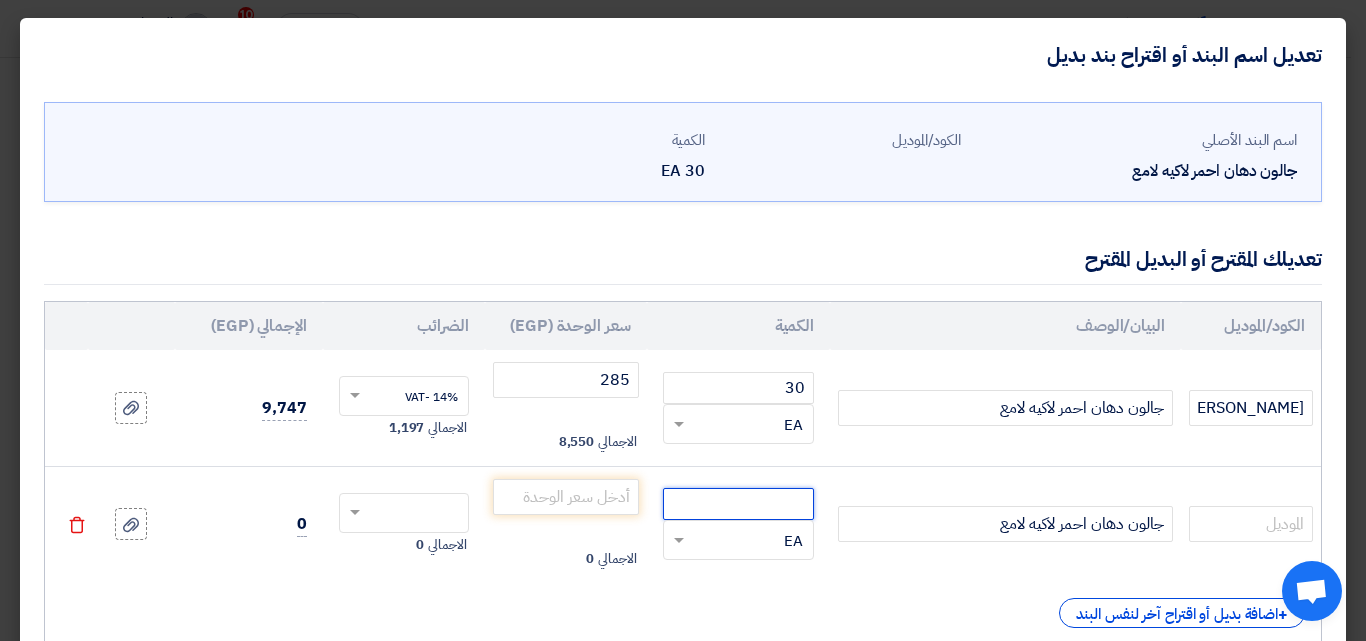 click 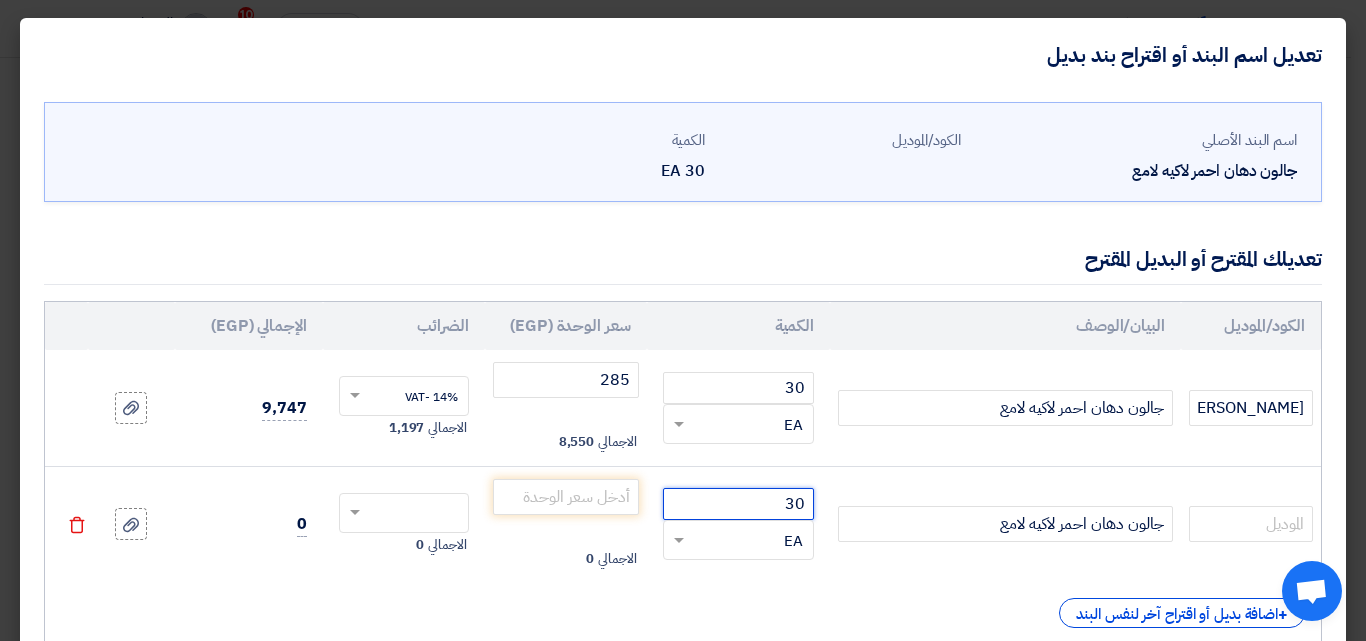 type on "30" 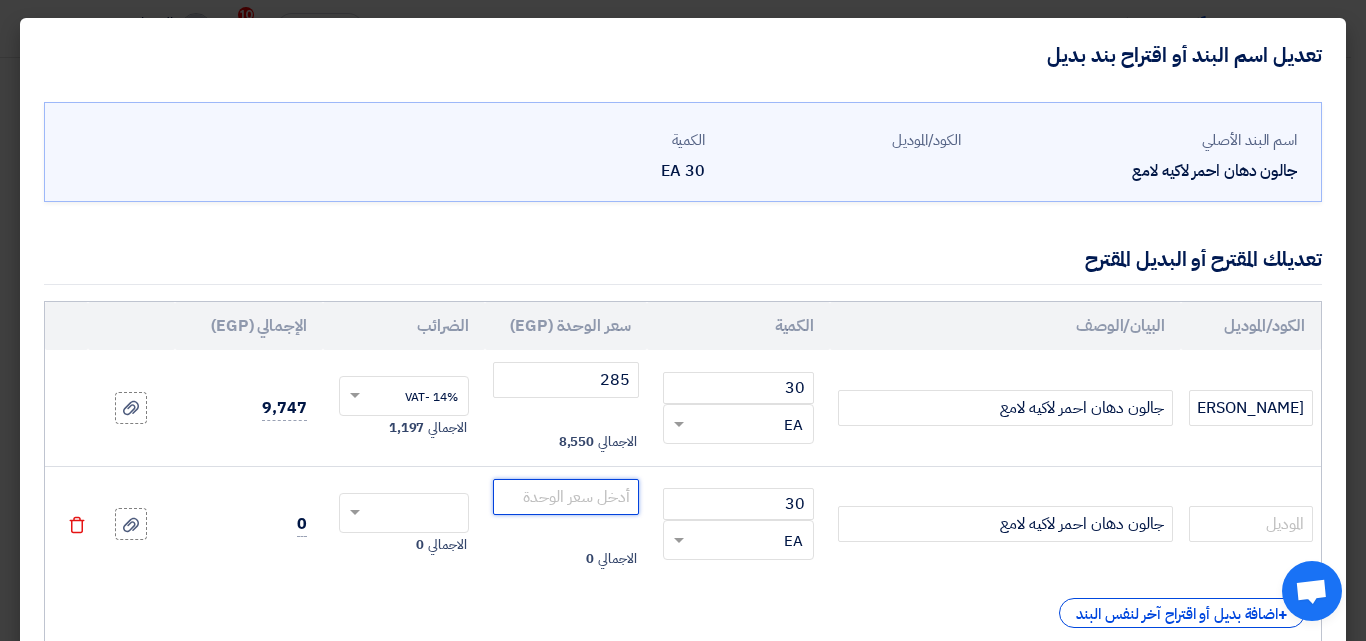 click 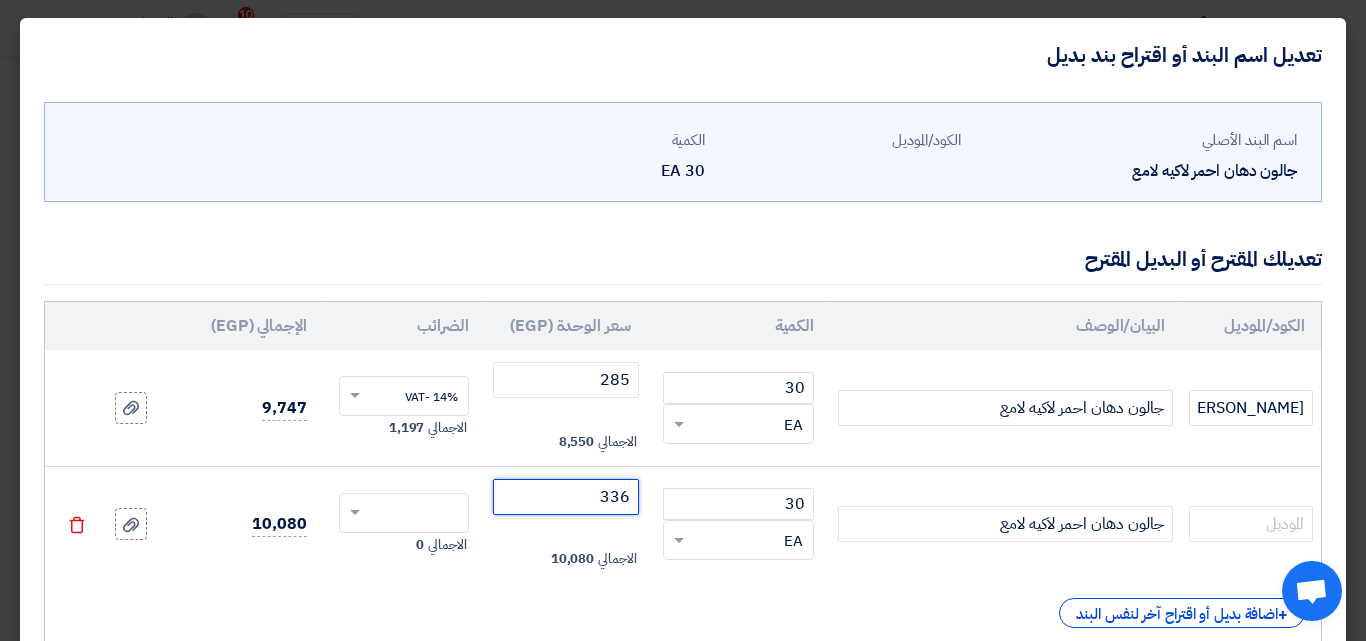 type on "336" 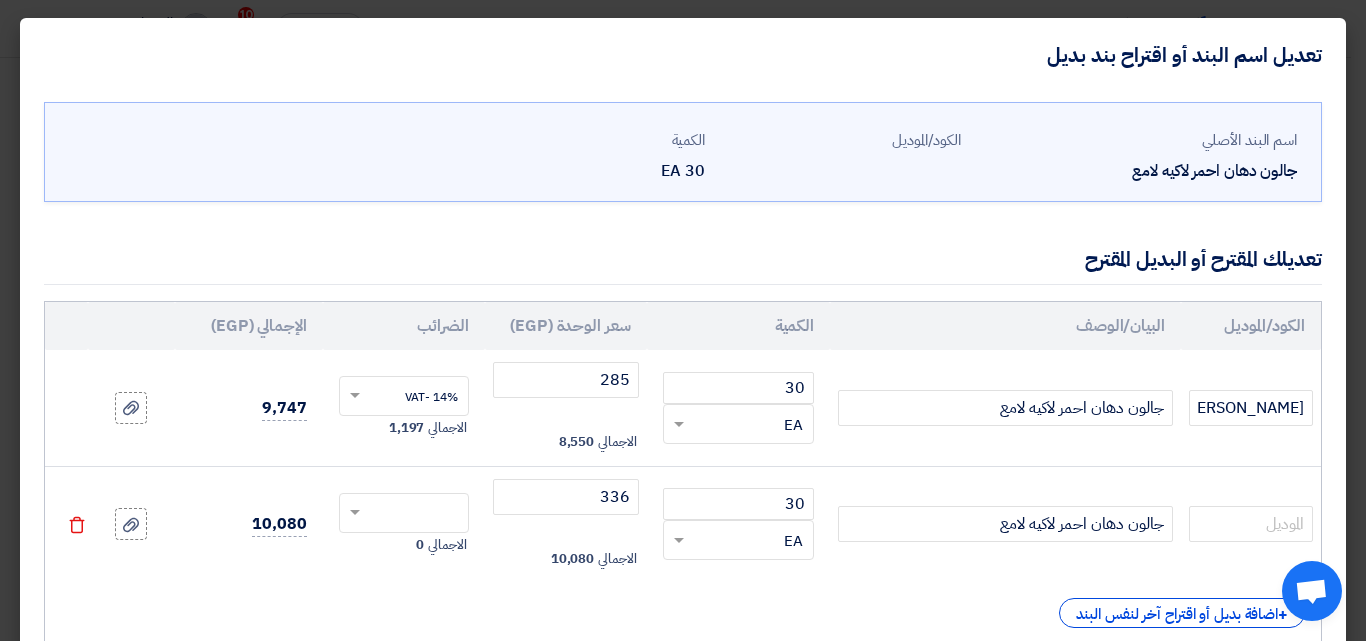 click 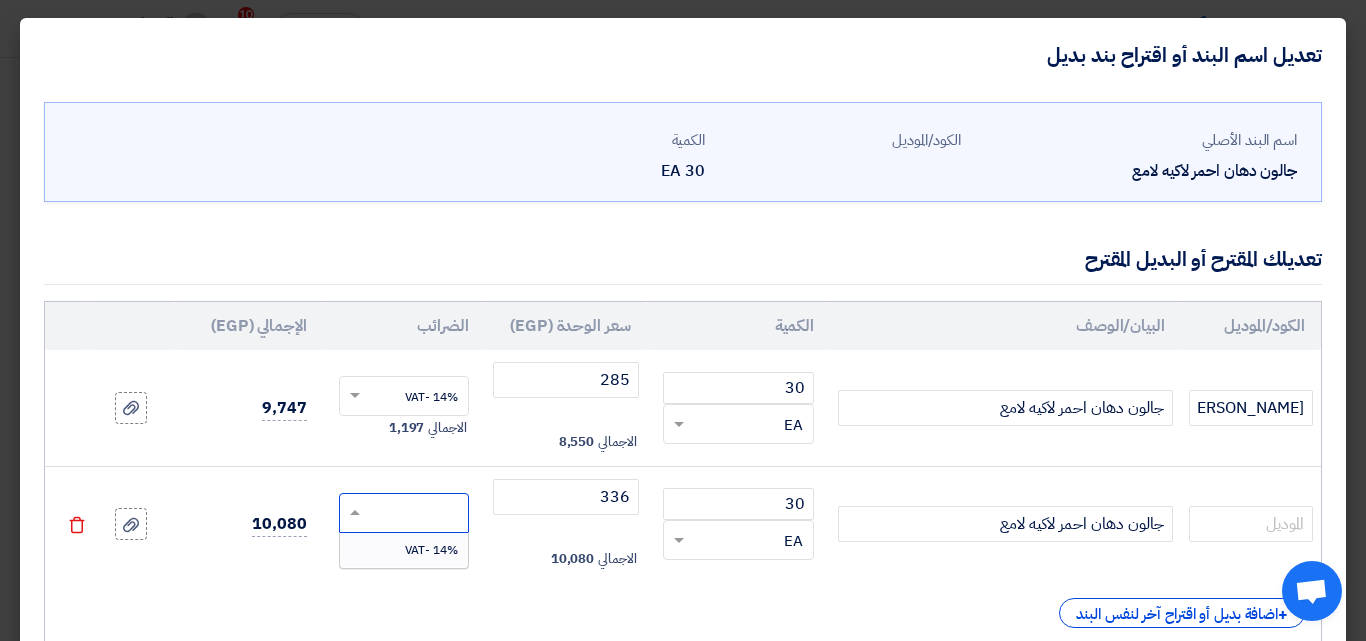 click on "14% -VAT" at bounding box center [404, 550] 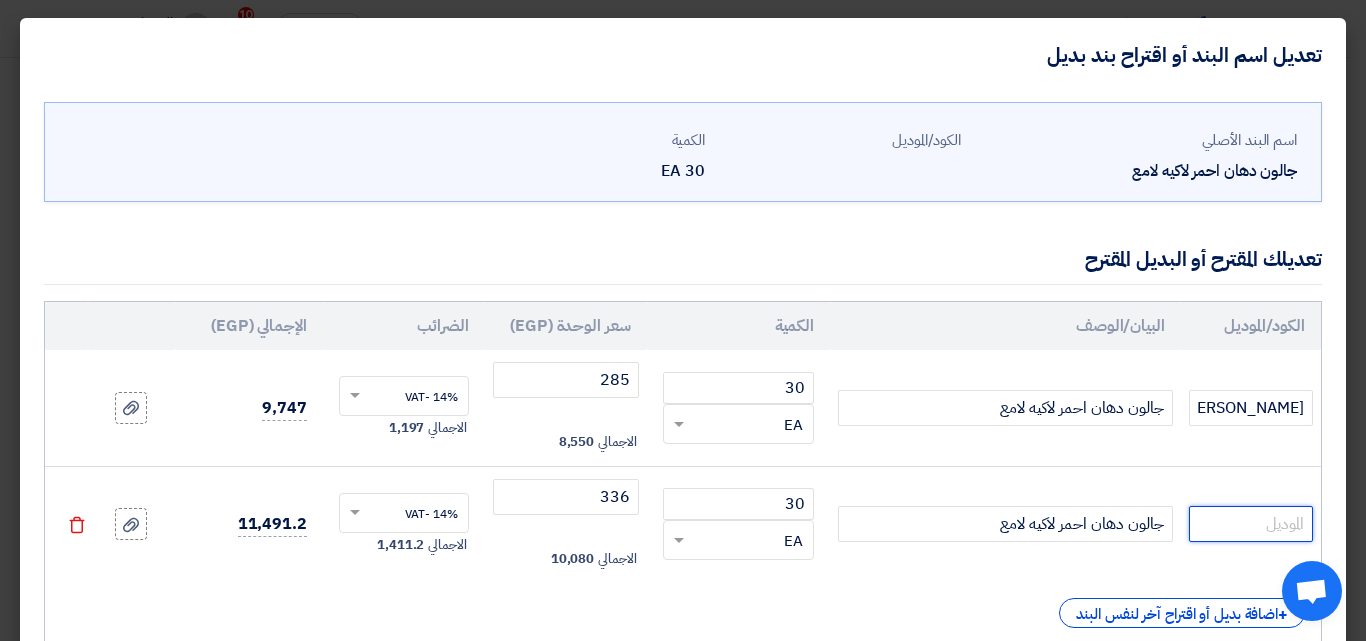 click 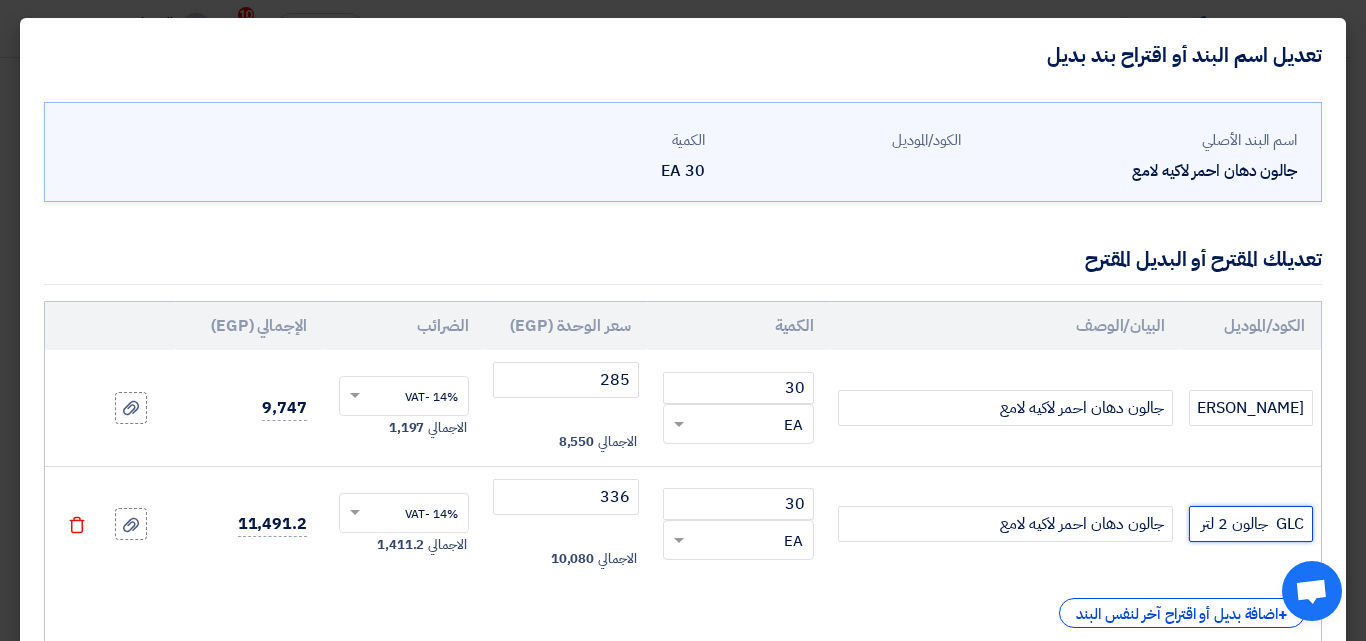 scroll, scrollTop: 0, scrollLeft: 0, axis: both 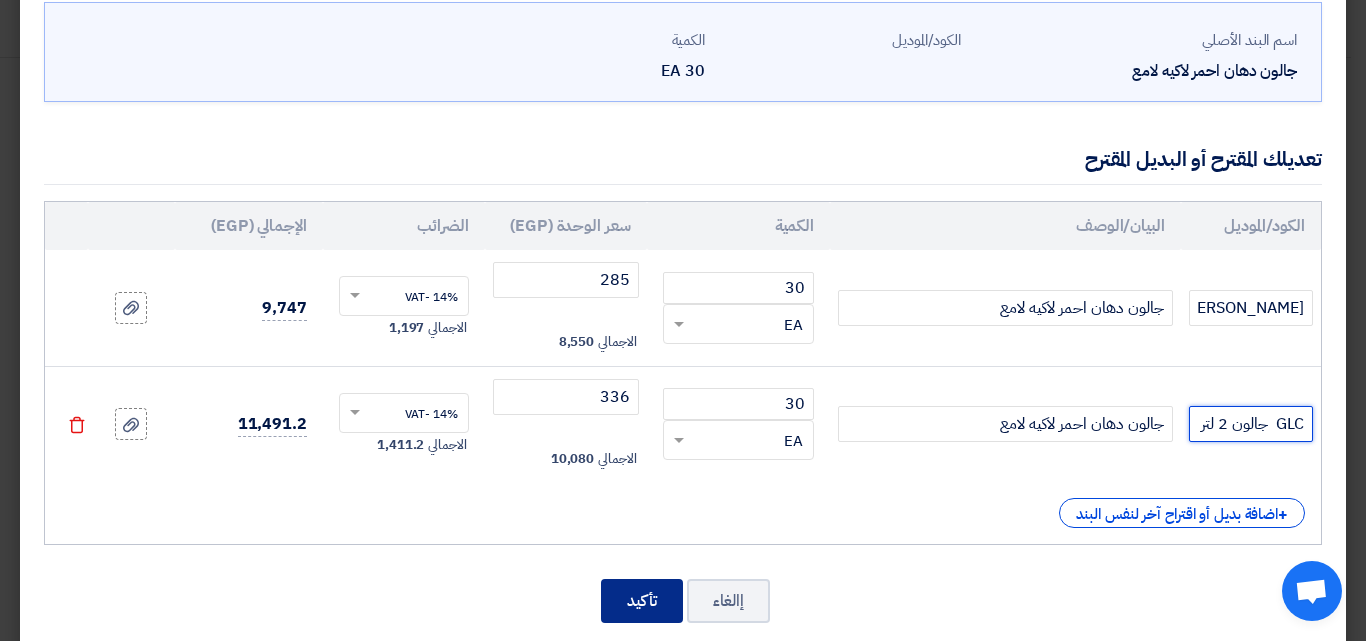 type on "GLC  جالون 2 لتر" 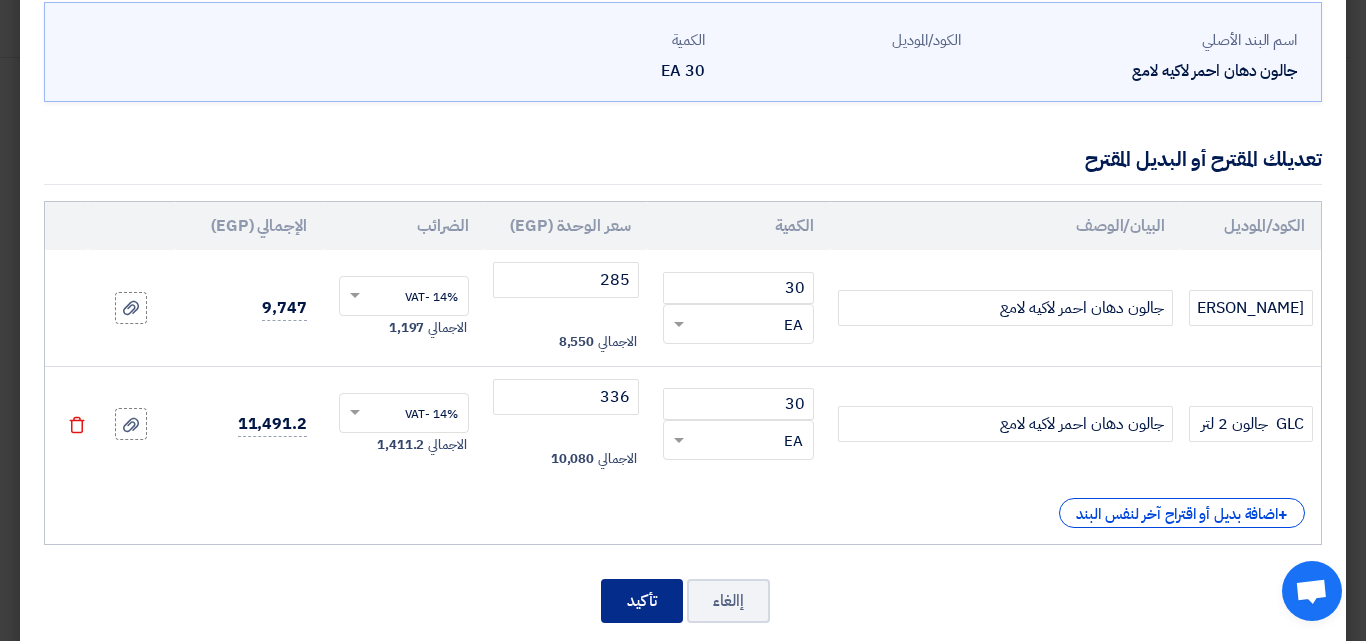 click on "تأكيد" 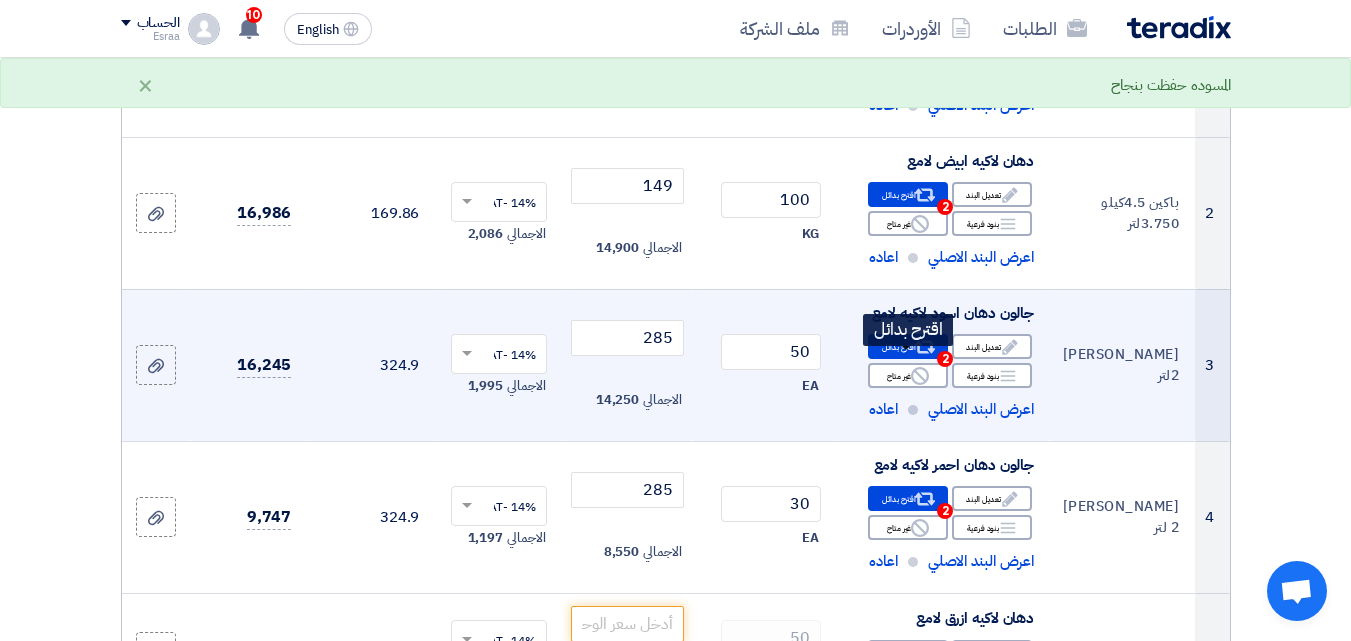 click on "Alternative
اقترح بدائل
2" 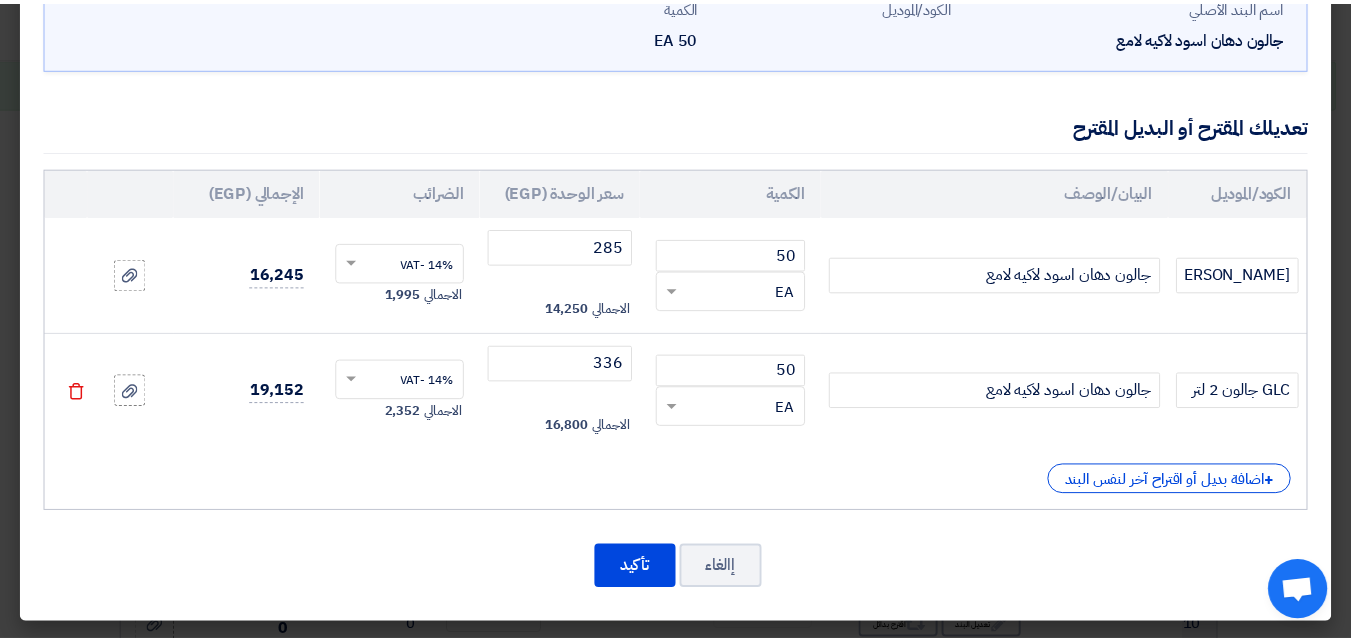 scroll, scrollTop: 134, scrollLeft: 0, axis: vertical 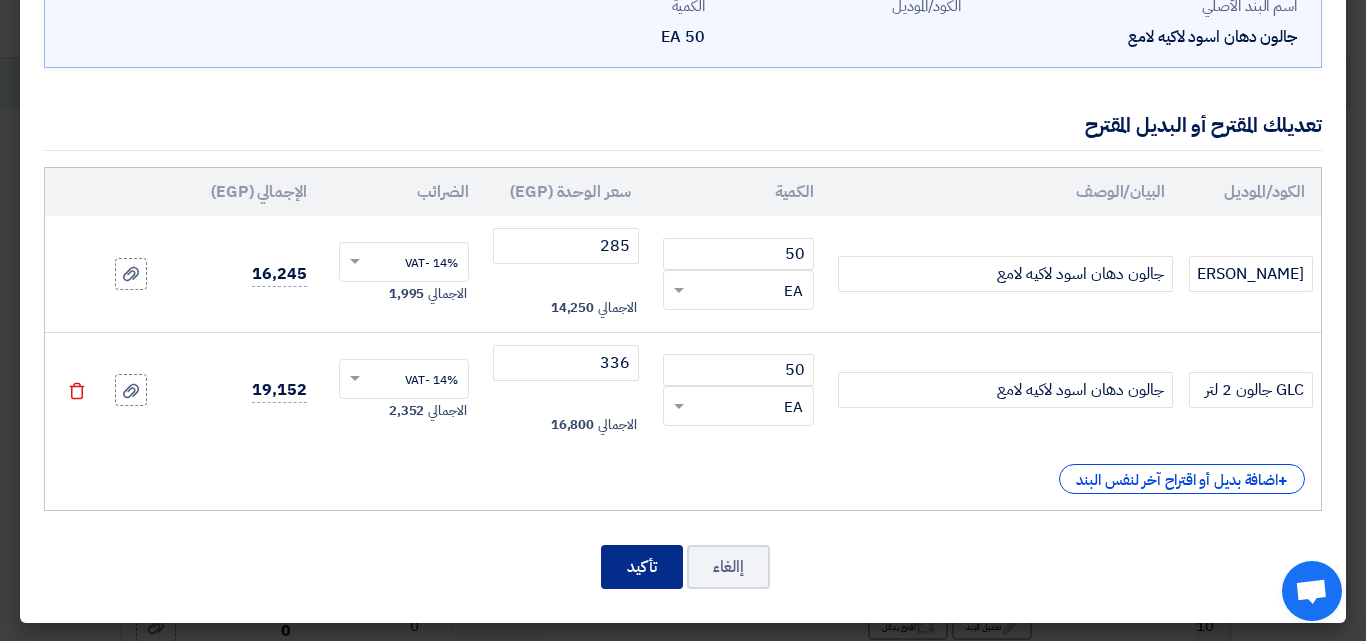 click on "تأكيد" 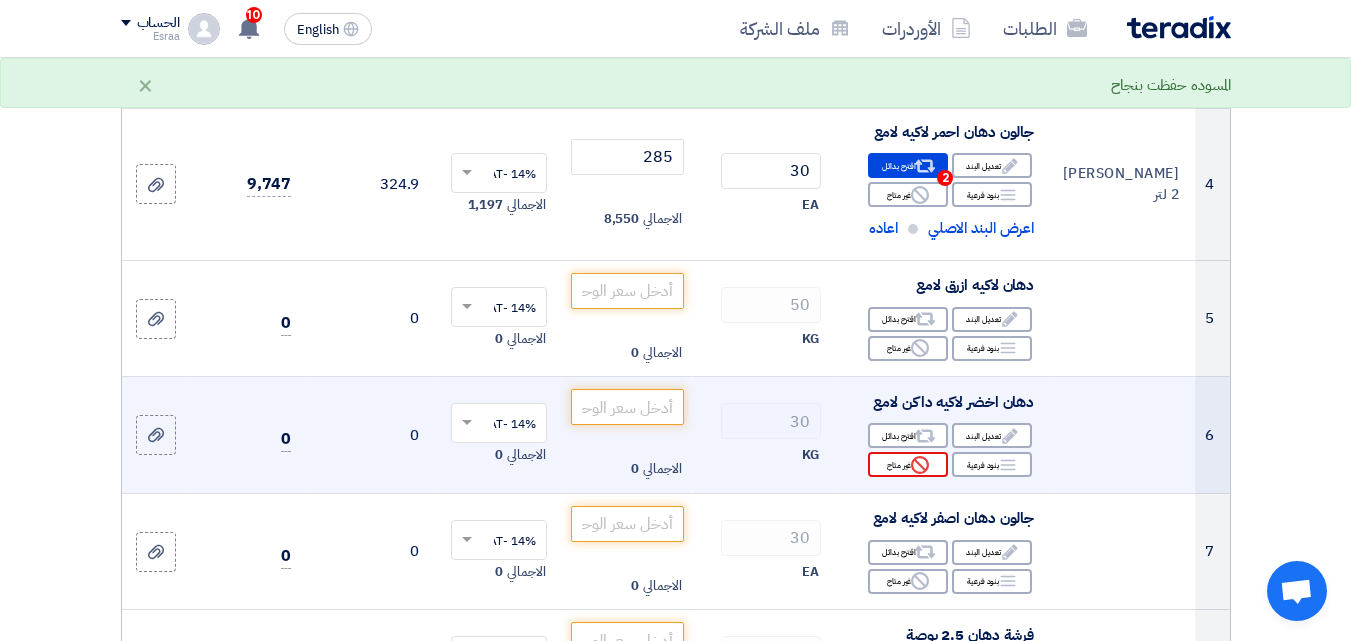 scroll, scrollTop: 800, scrollLeft: 0, axis: vertical 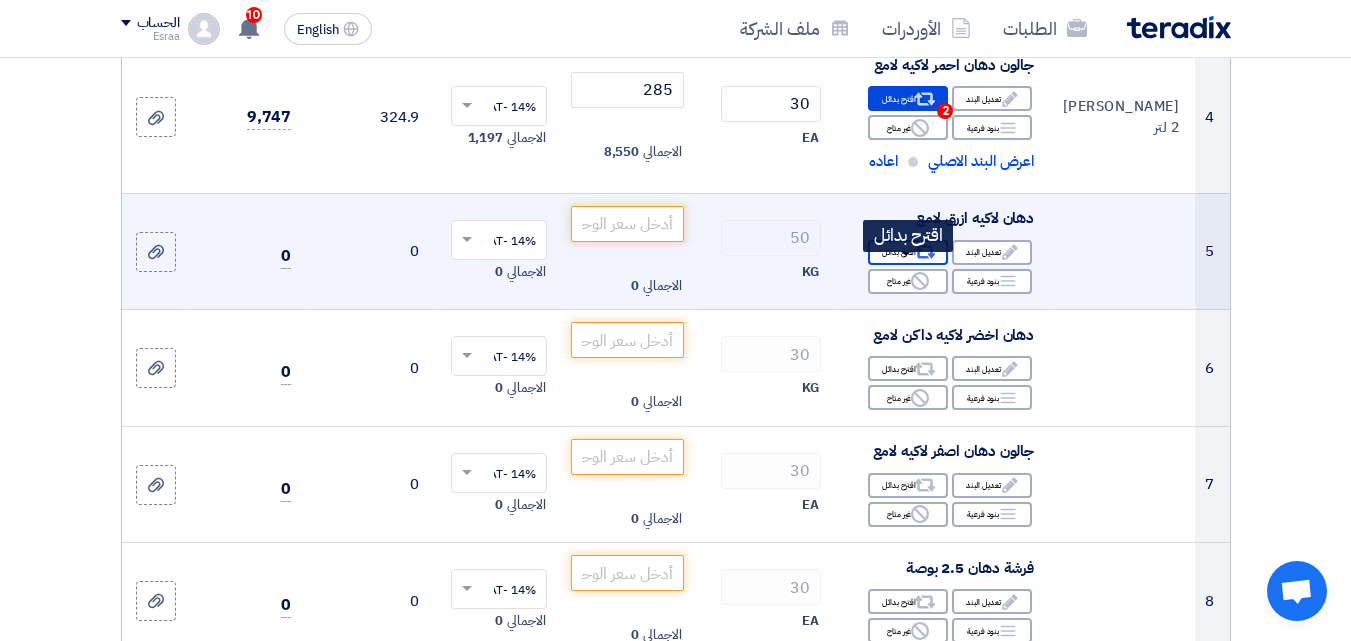 click 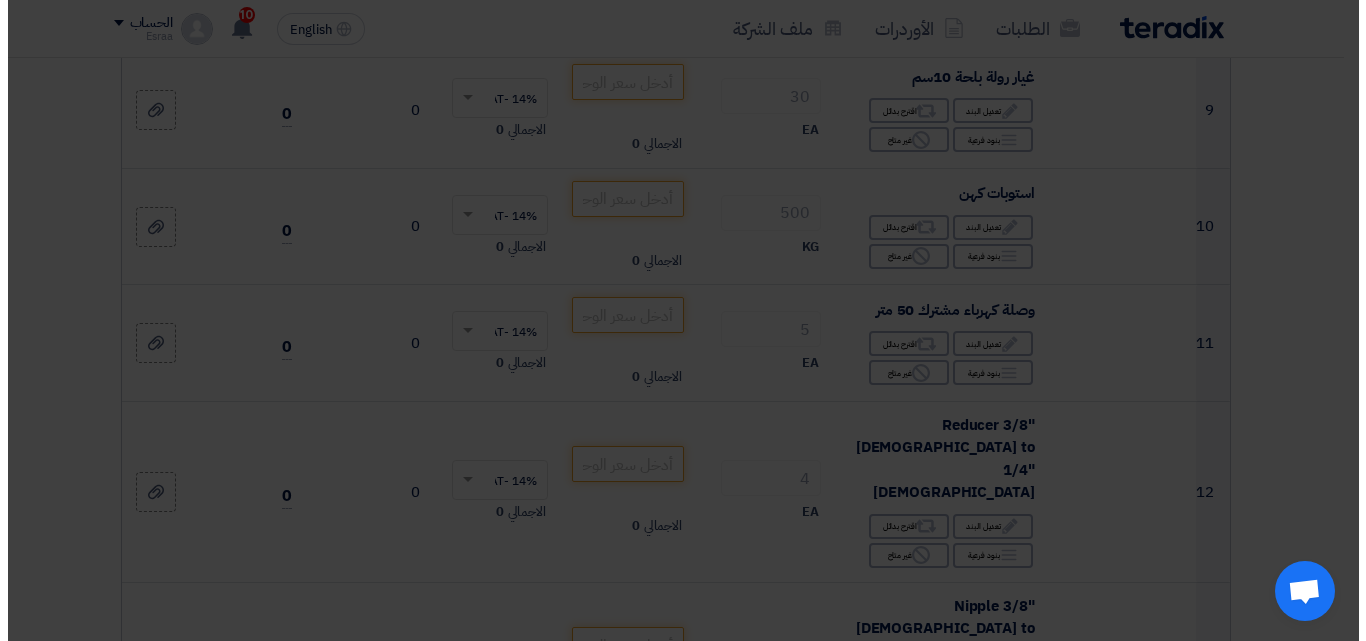 scroll, scrollTop: 497, scrollLeft: 0, axis: vertical 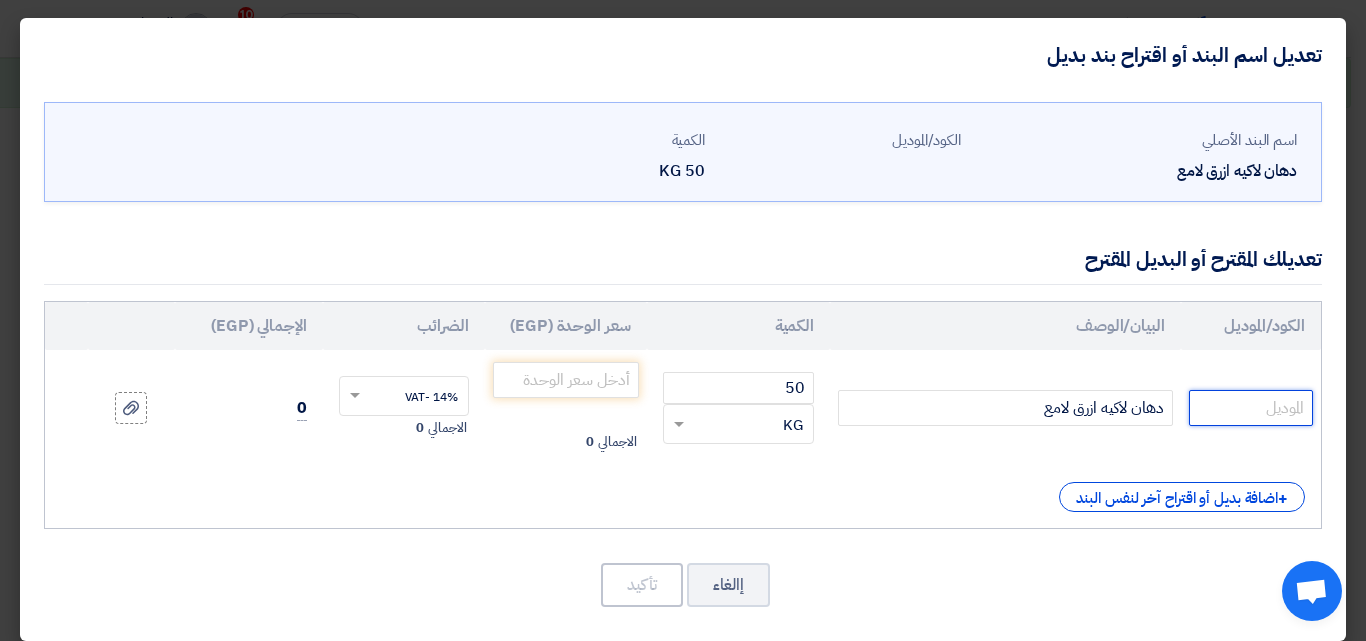 click 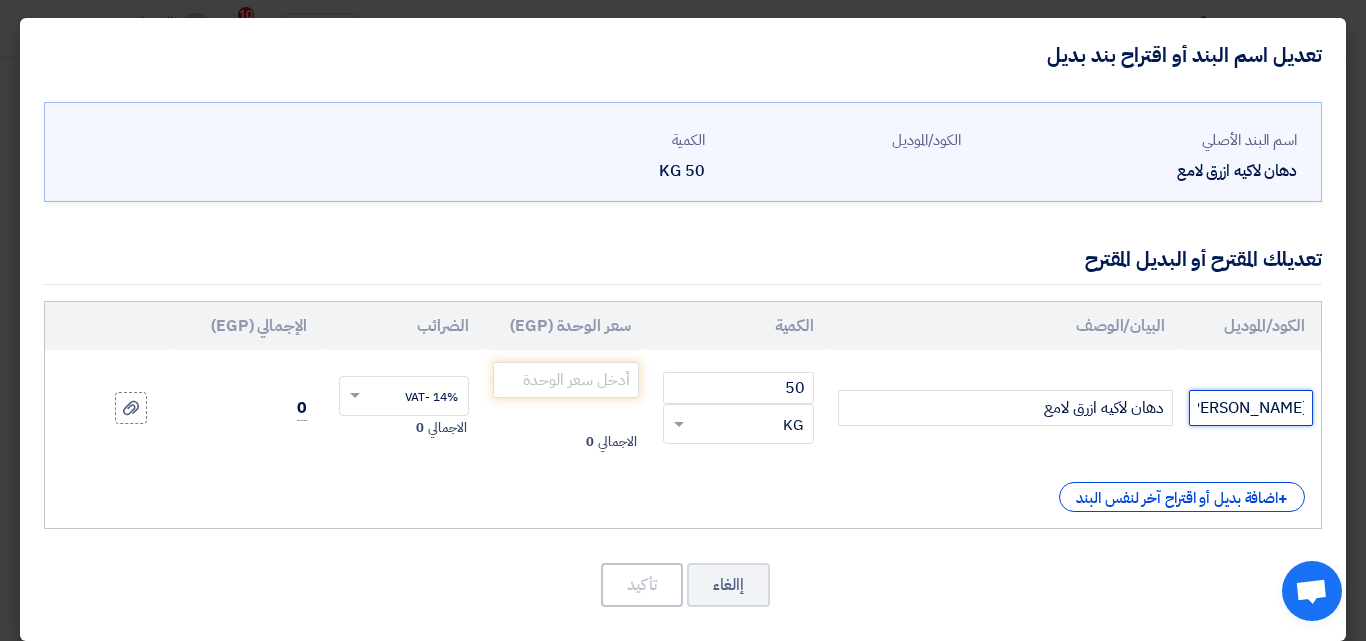 scroll, scrollTop: 0, scrollLeft: 0, axis: both 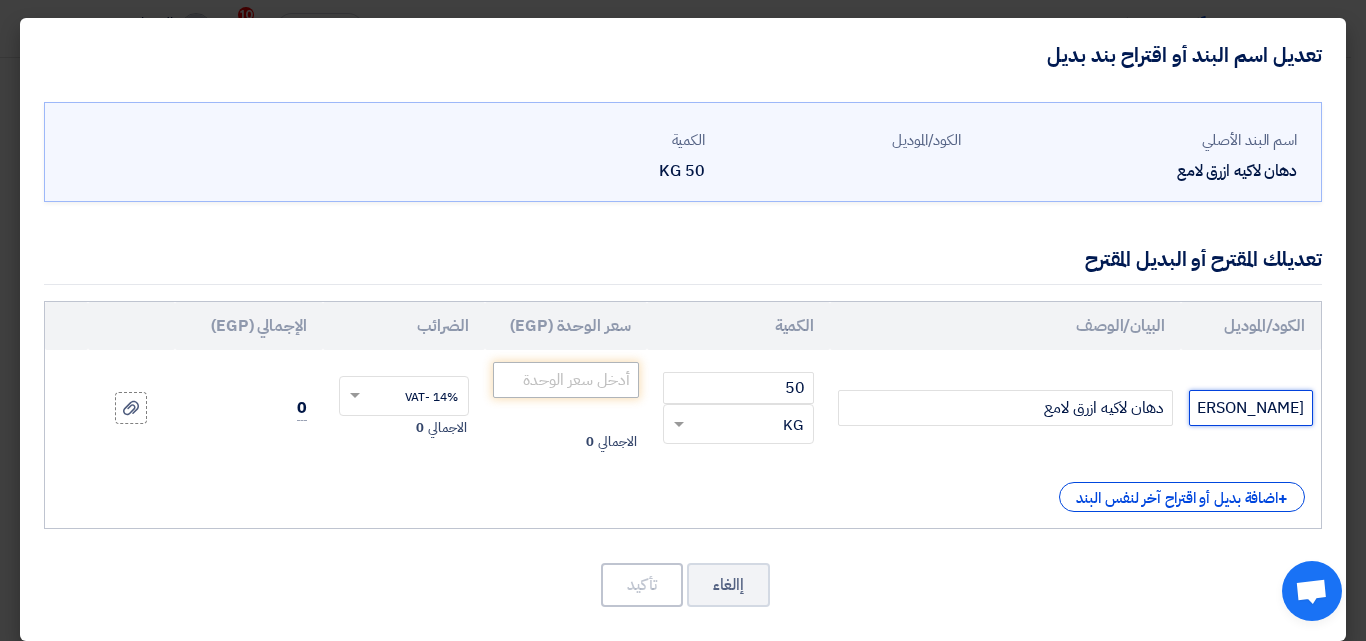 type on "[PERSON_NAME] 2 لتر" 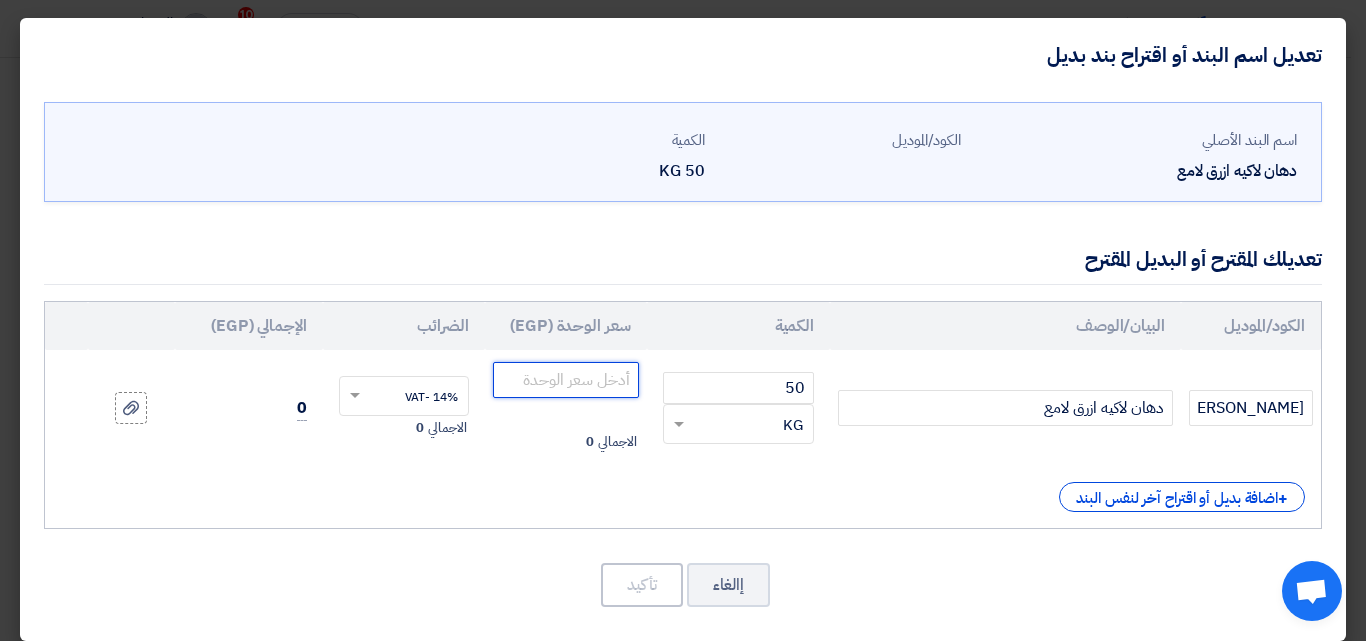 click 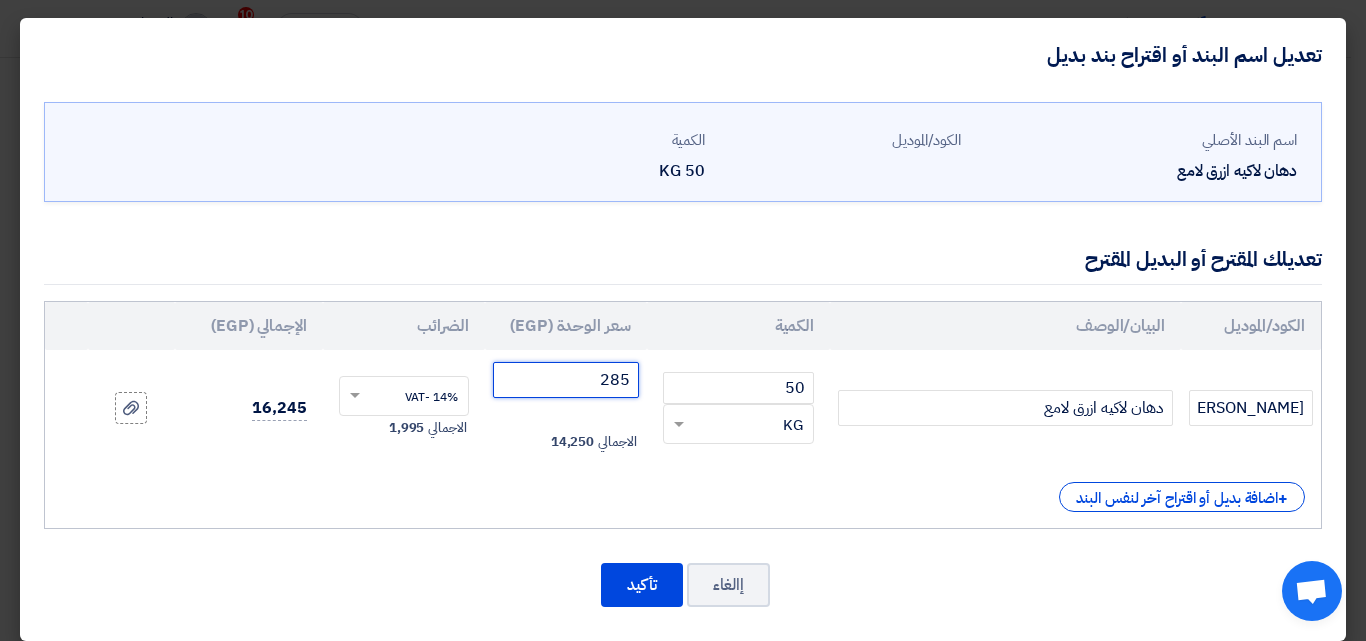 type on "285" 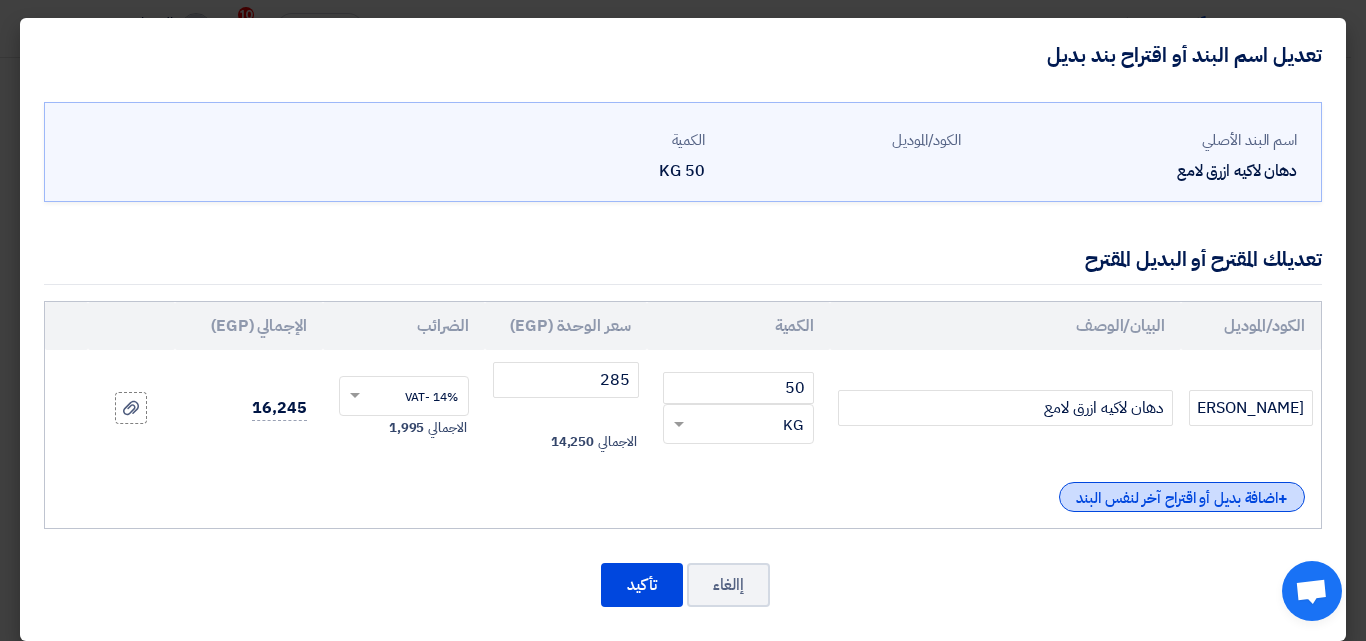 click on "+
اضافة بديل أو اقتراح آخر لنفس البند" 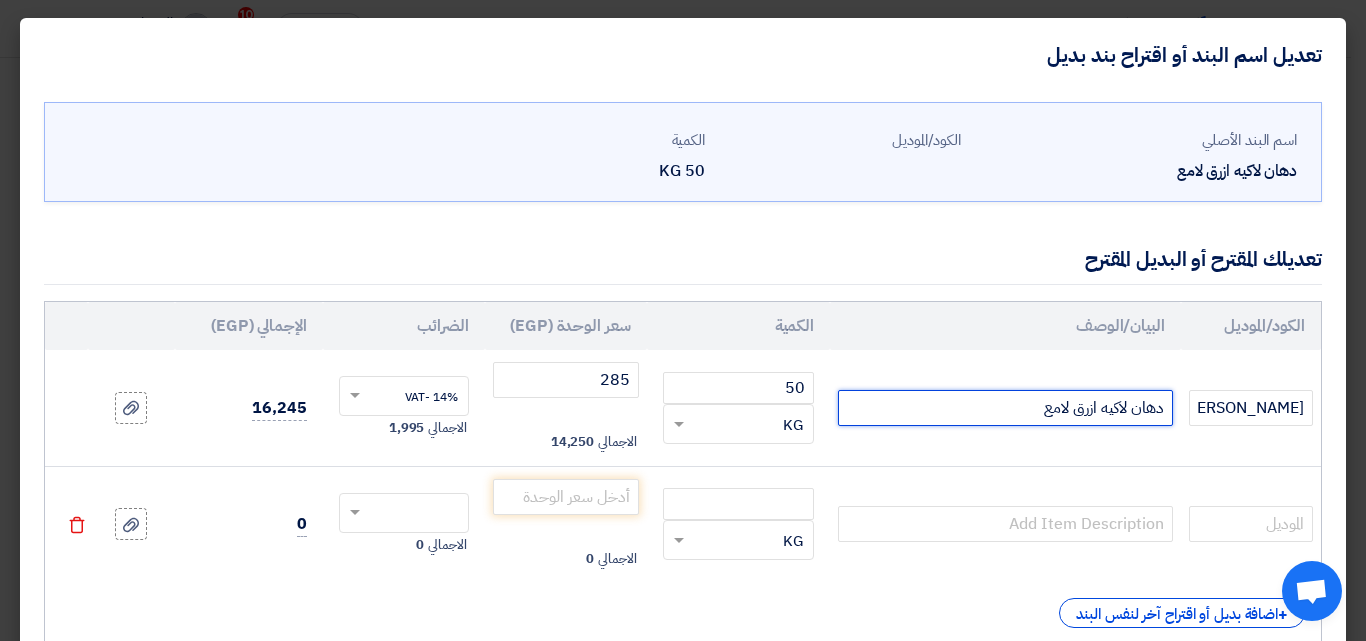 drag, startPoint x: 1166, startPoint y: 410, endPoint x: 1008, endPoint y: 418, distance: 158.20241 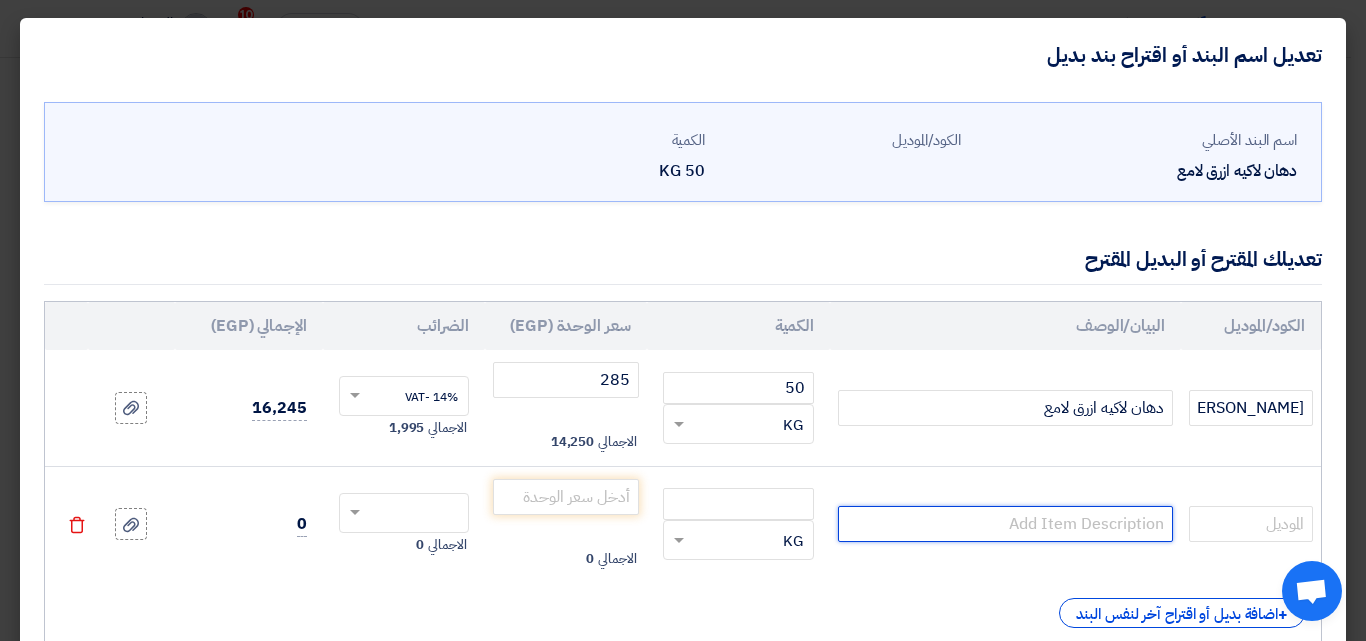 click 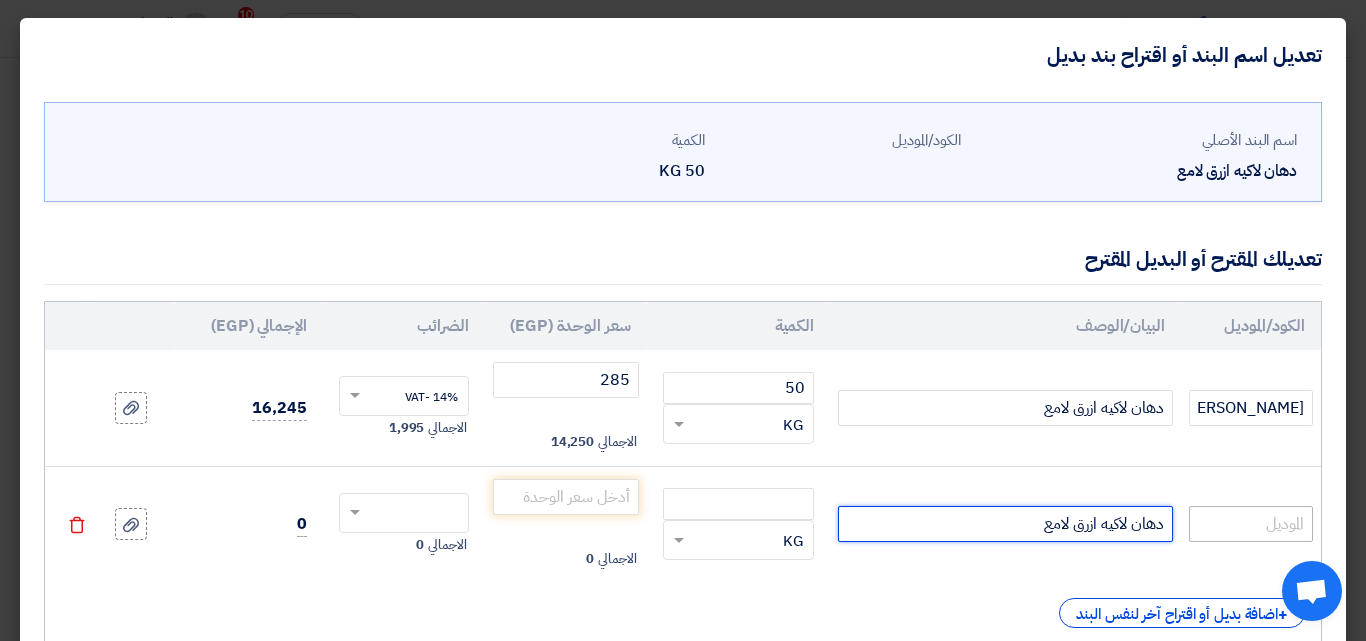 type on "دهان لاكيه ازرق لامع" 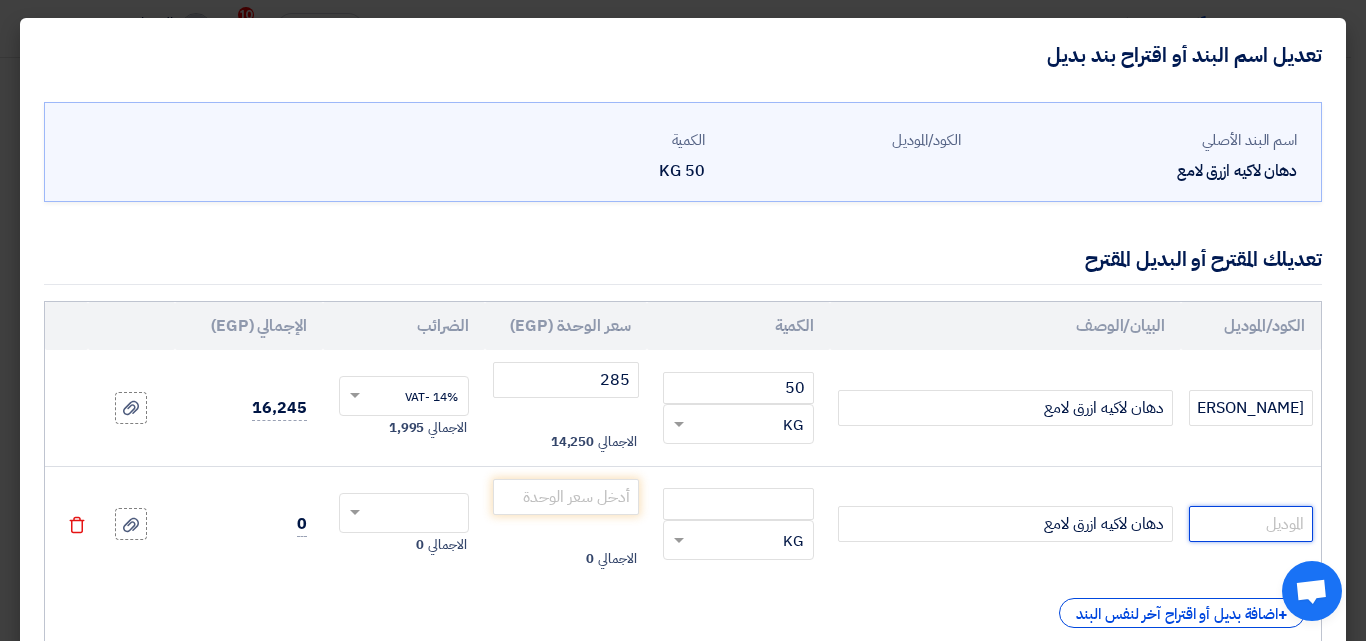 click 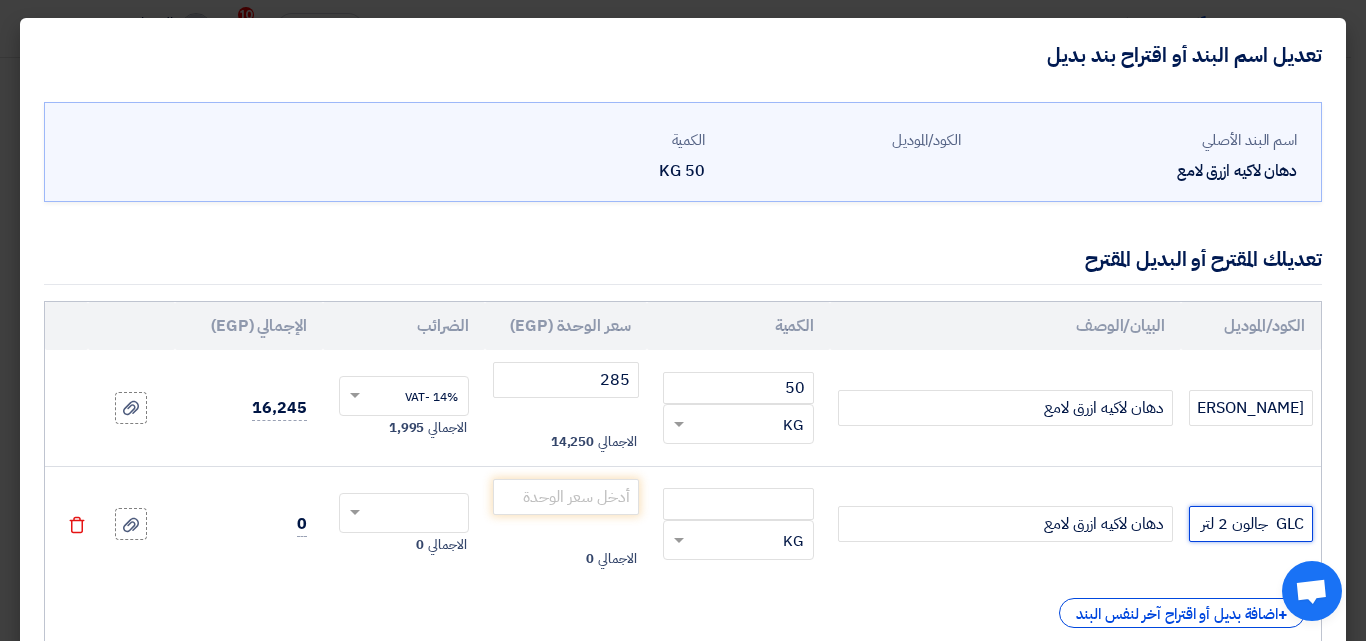 scroll, scrollTop: 0, scrollLeft: -3, axis: horizontal 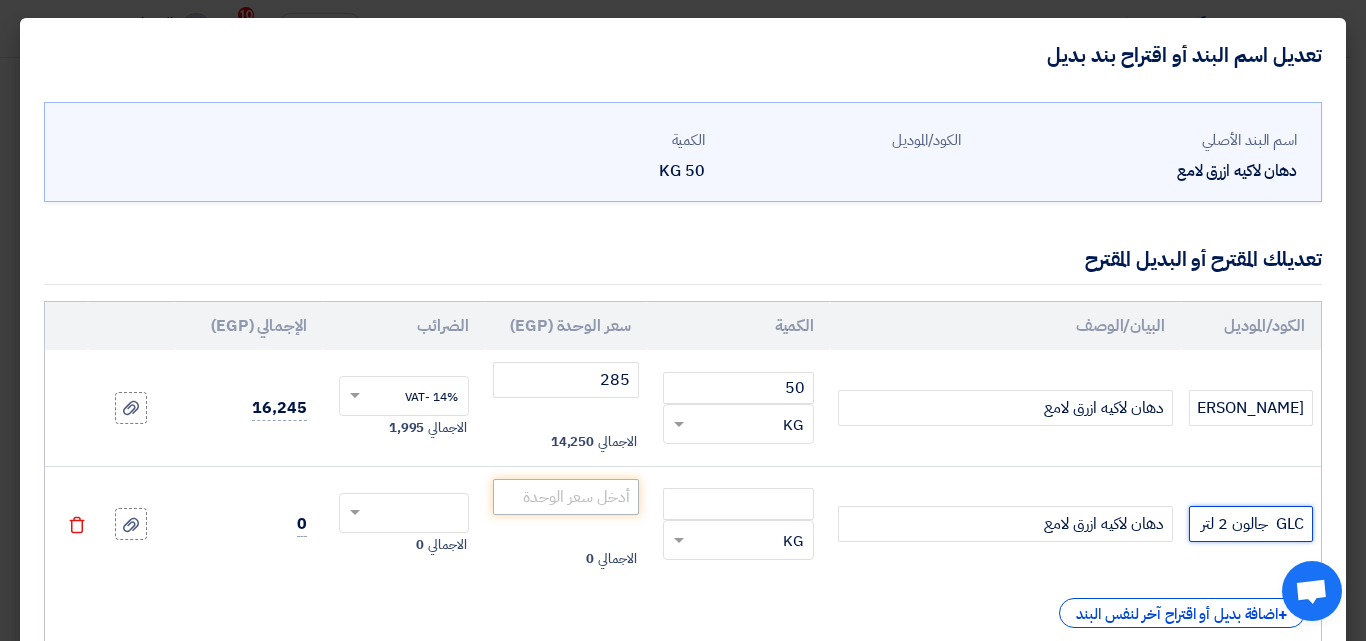 type on "GLC  جالون 2 لتر" 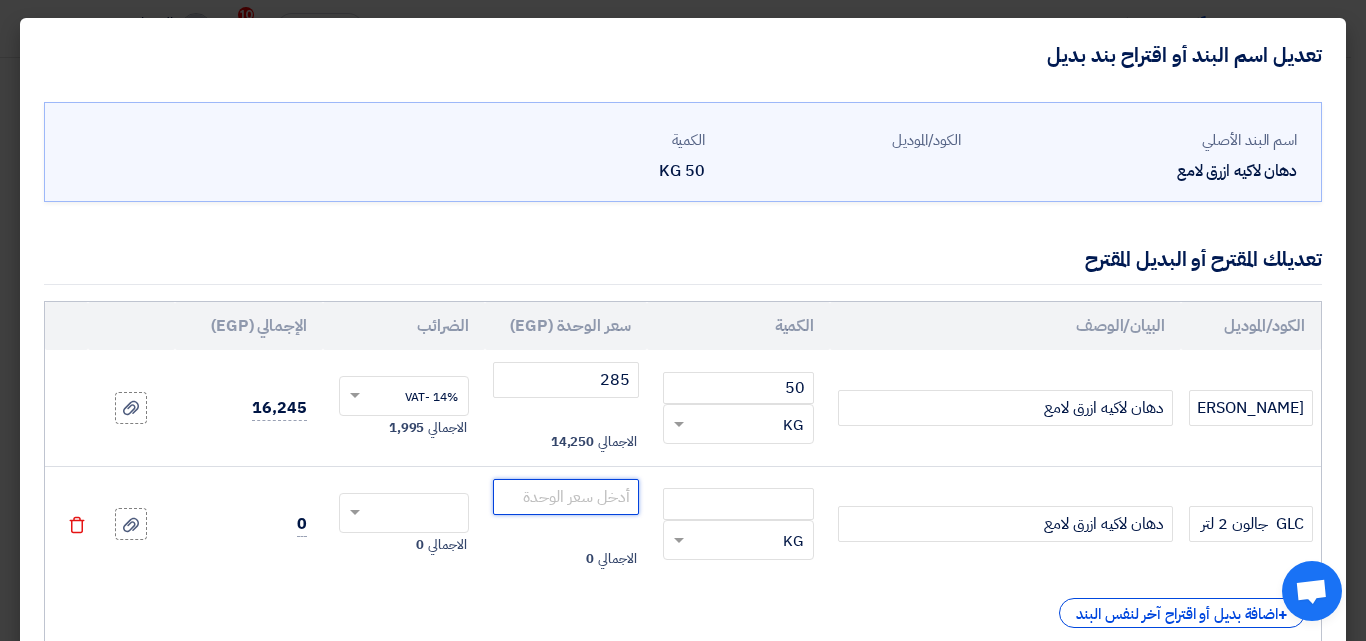 click 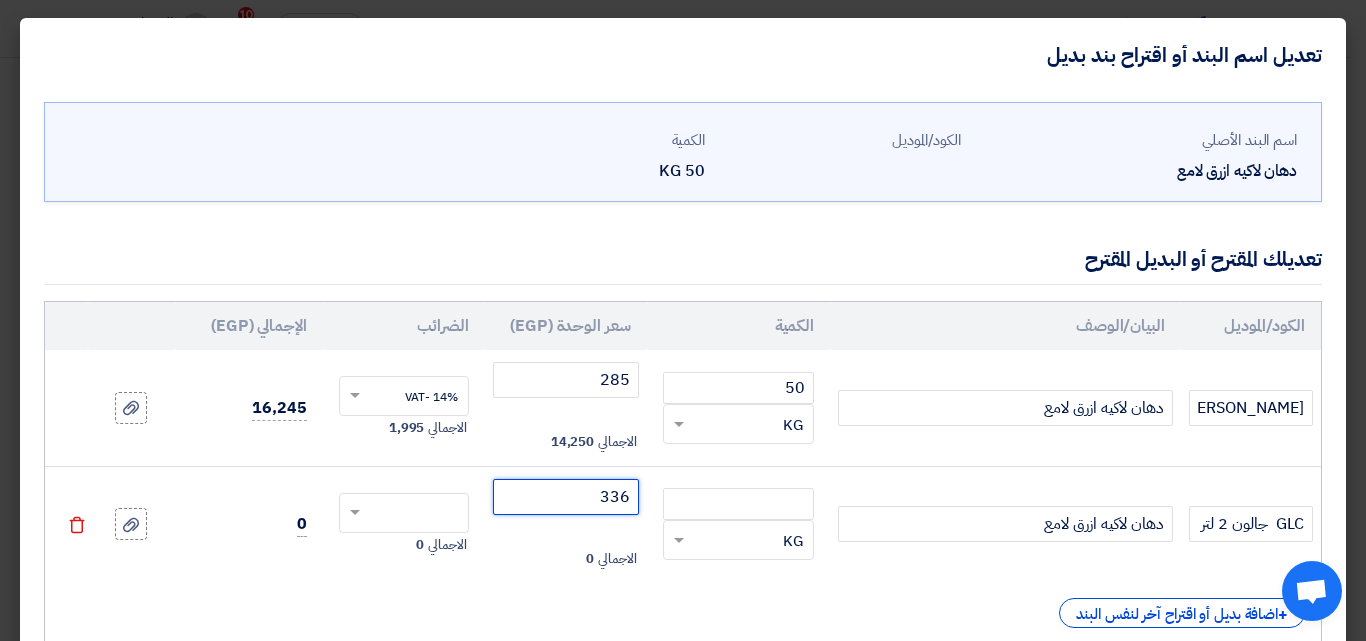 type on "336" 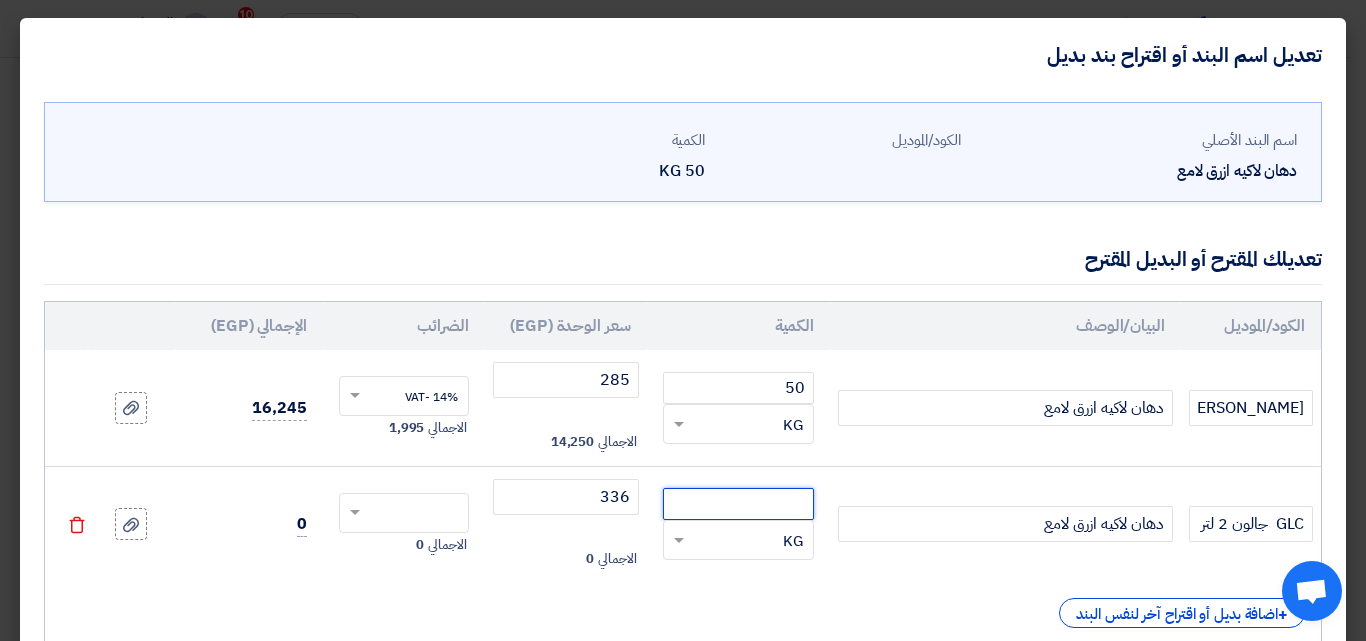 click 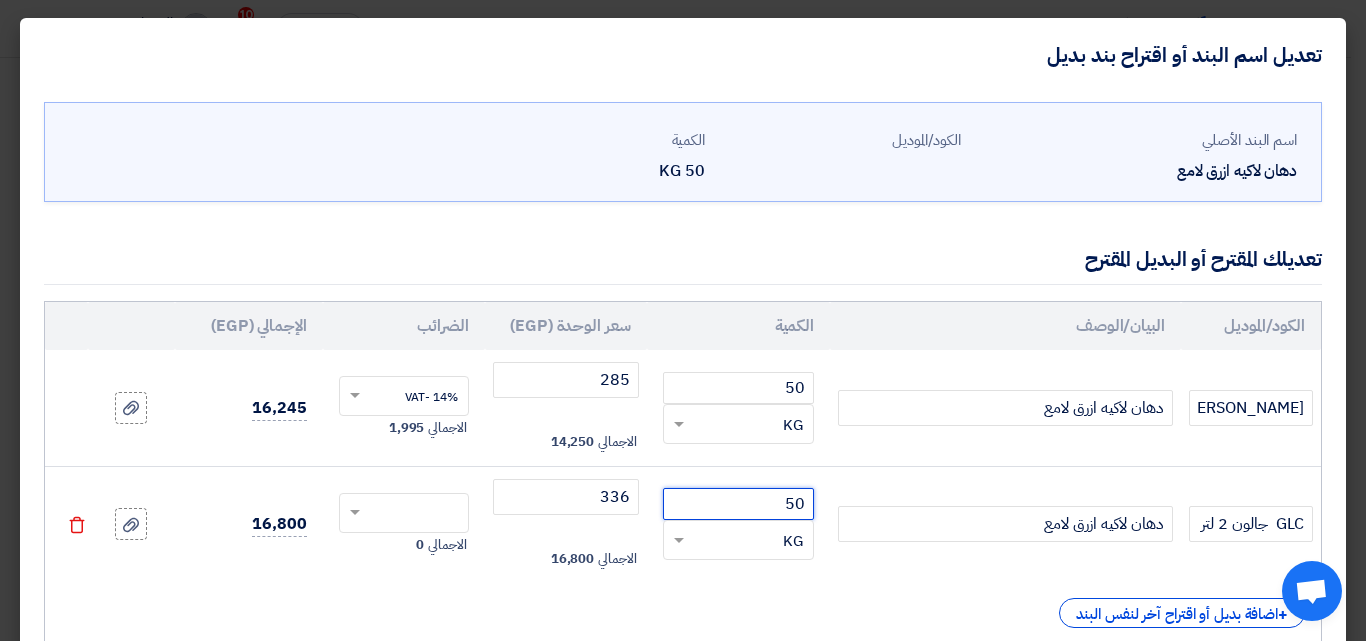 type on "50" 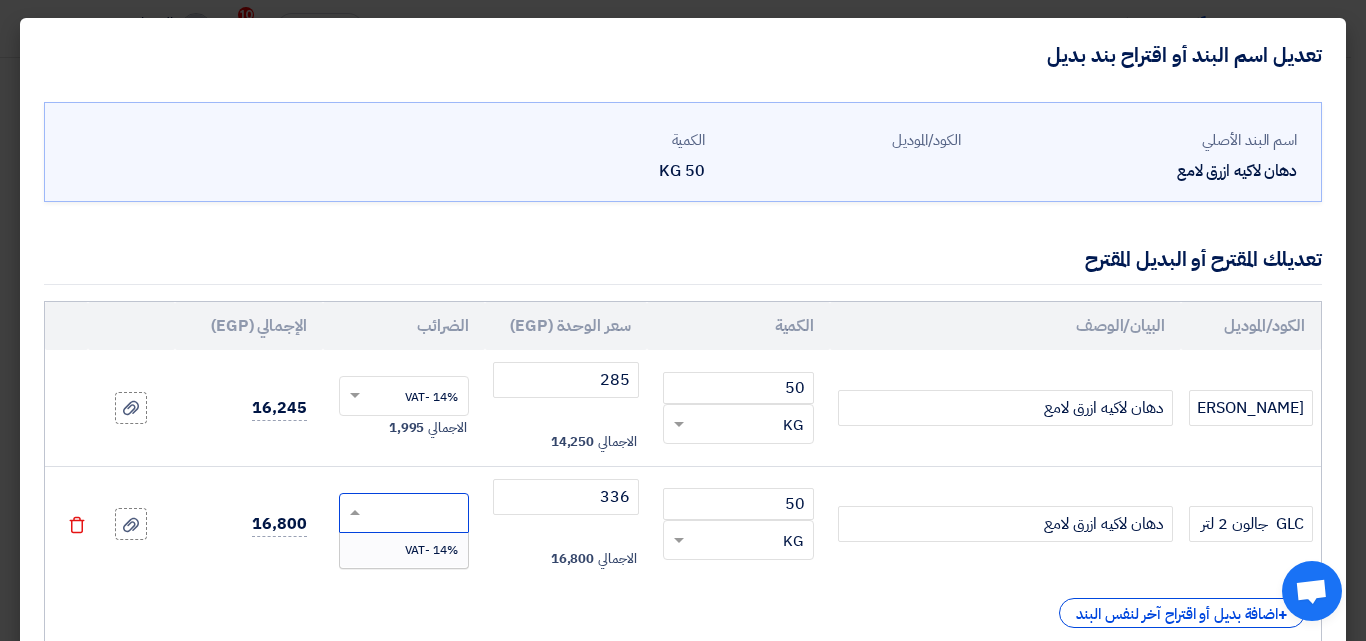 click 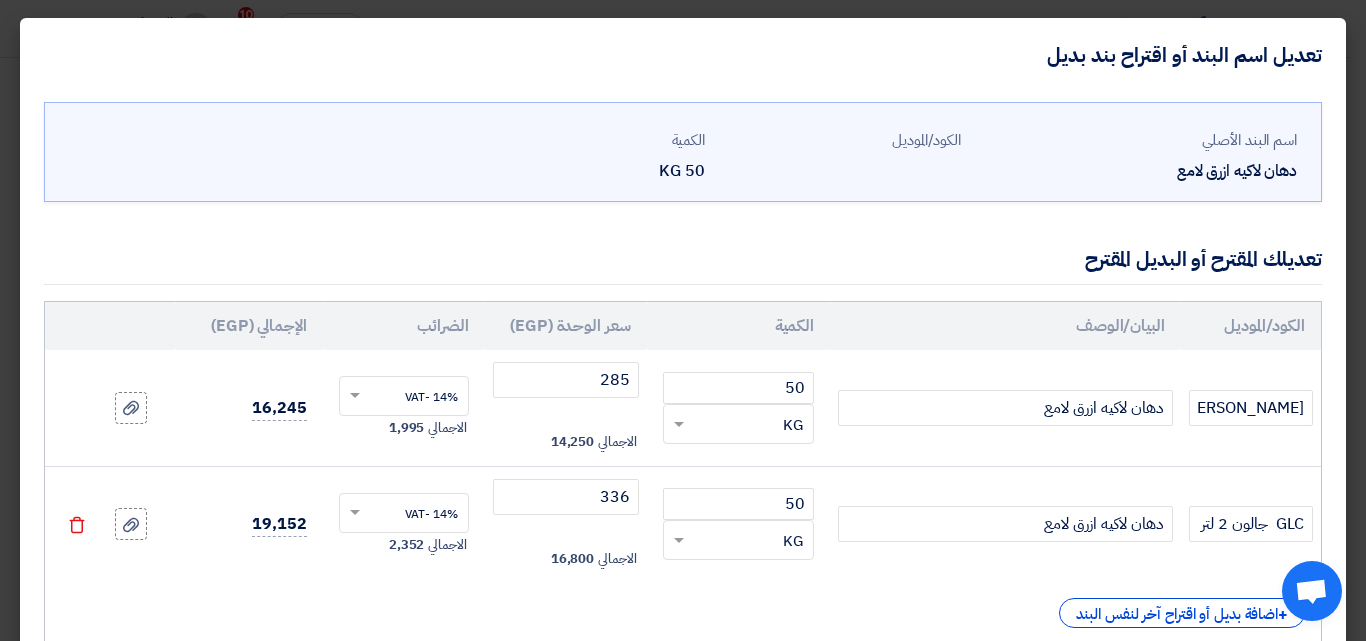 click on "دهان لاكيه ازرق لامع" 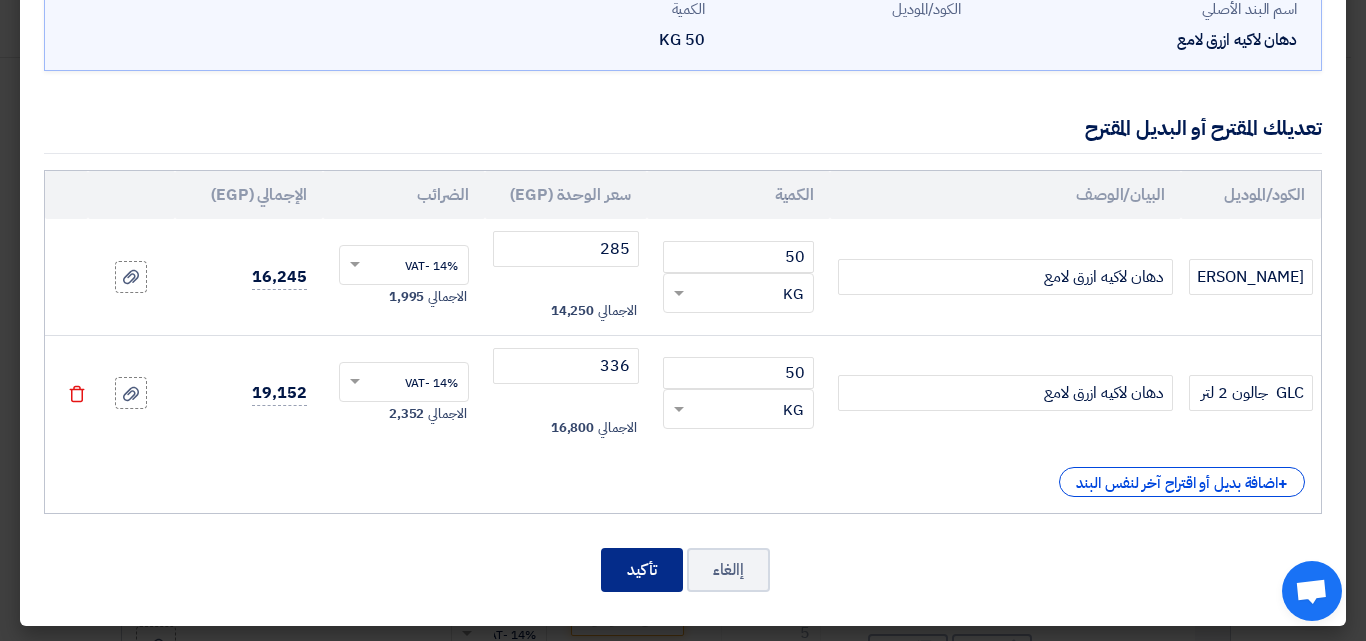 scroll, scrollTop: 134, scrollLeft: 0, axis: vertical 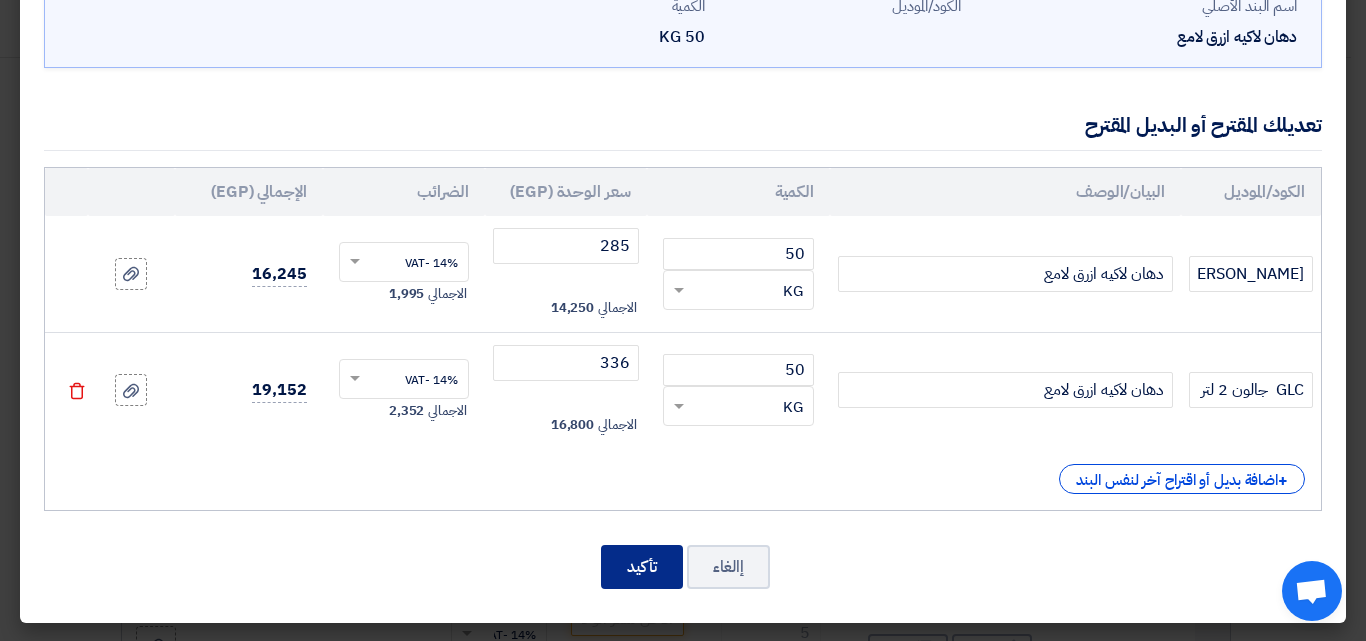 click on "تأكيد" 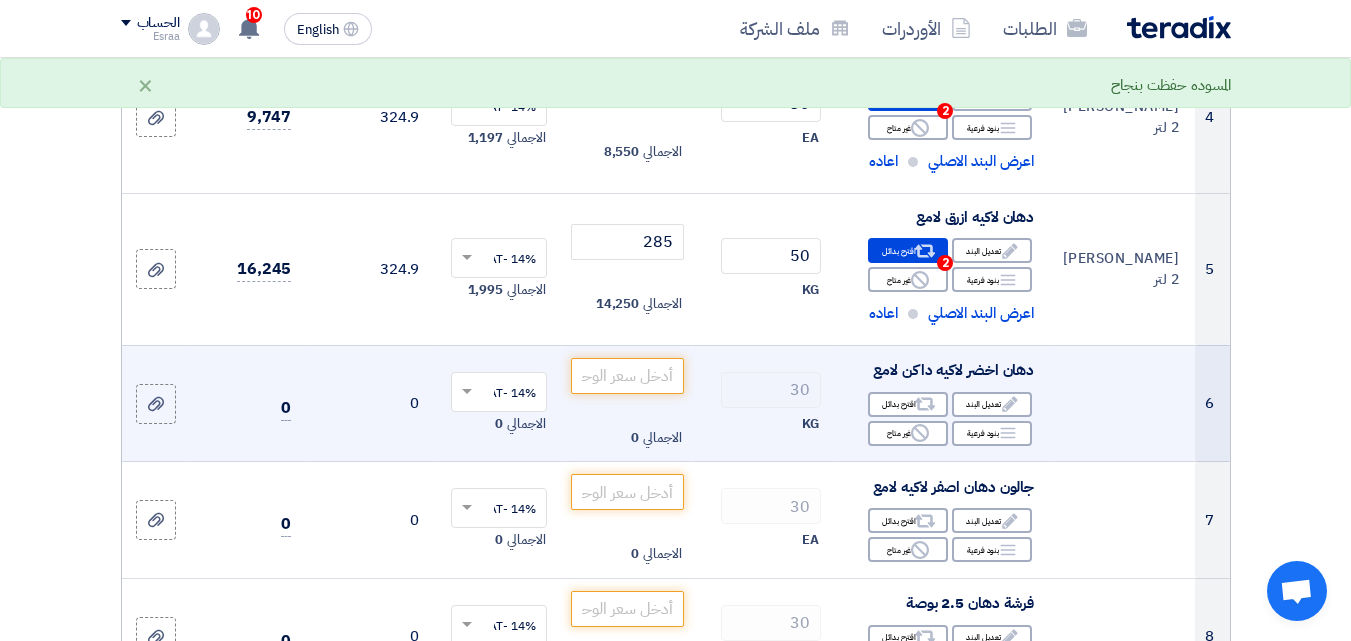 scroll, scrollTop: 804, scrollLeft: 0, axis: vertical 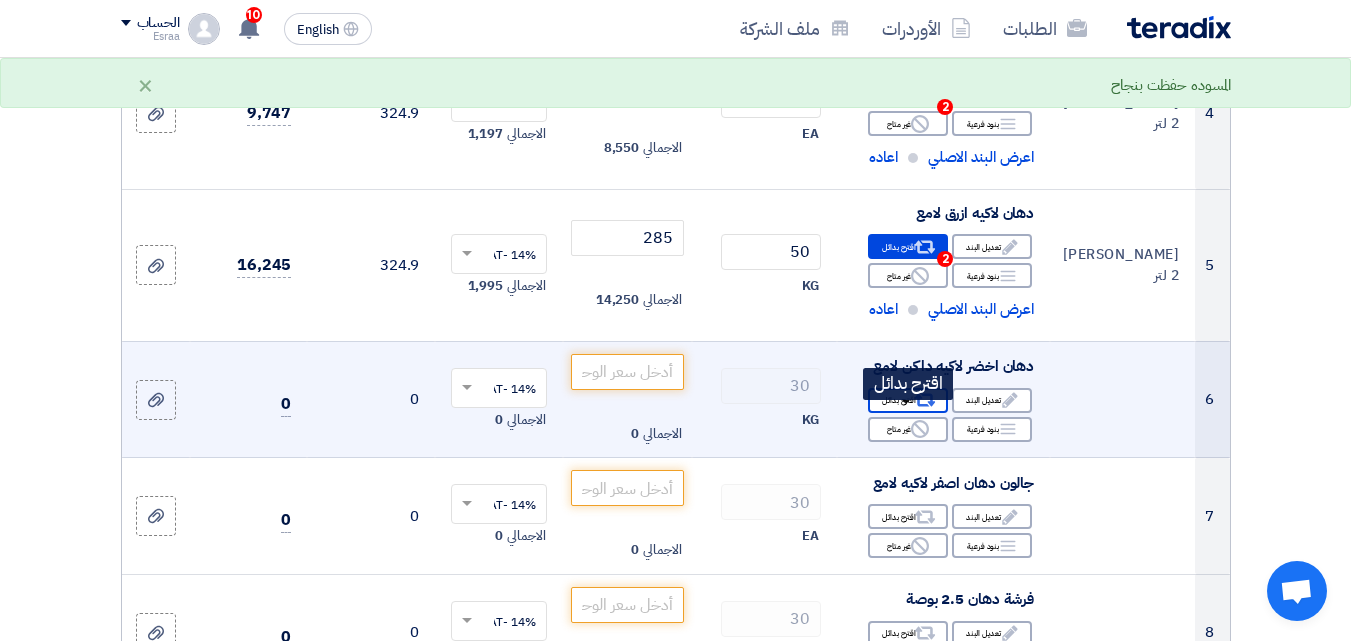 click on "Alternative
اقترح بدائل" 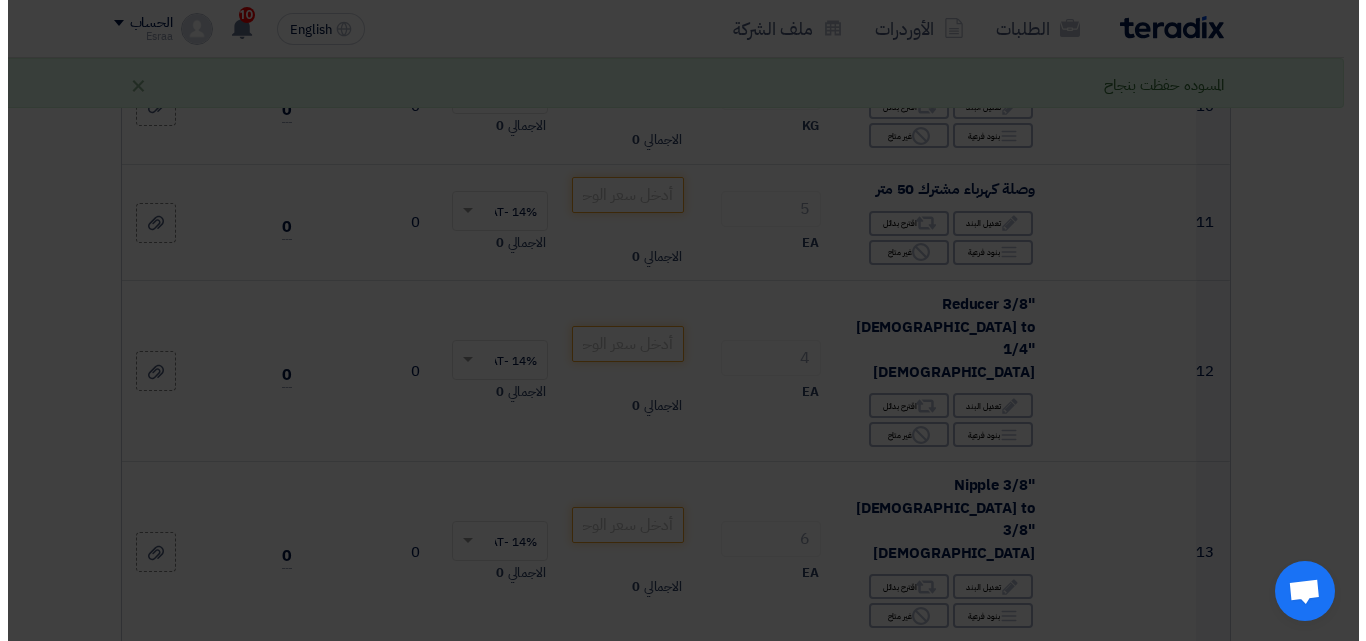 scroll, scrollTop: 501, scrollLeft: 0, axis: vertical 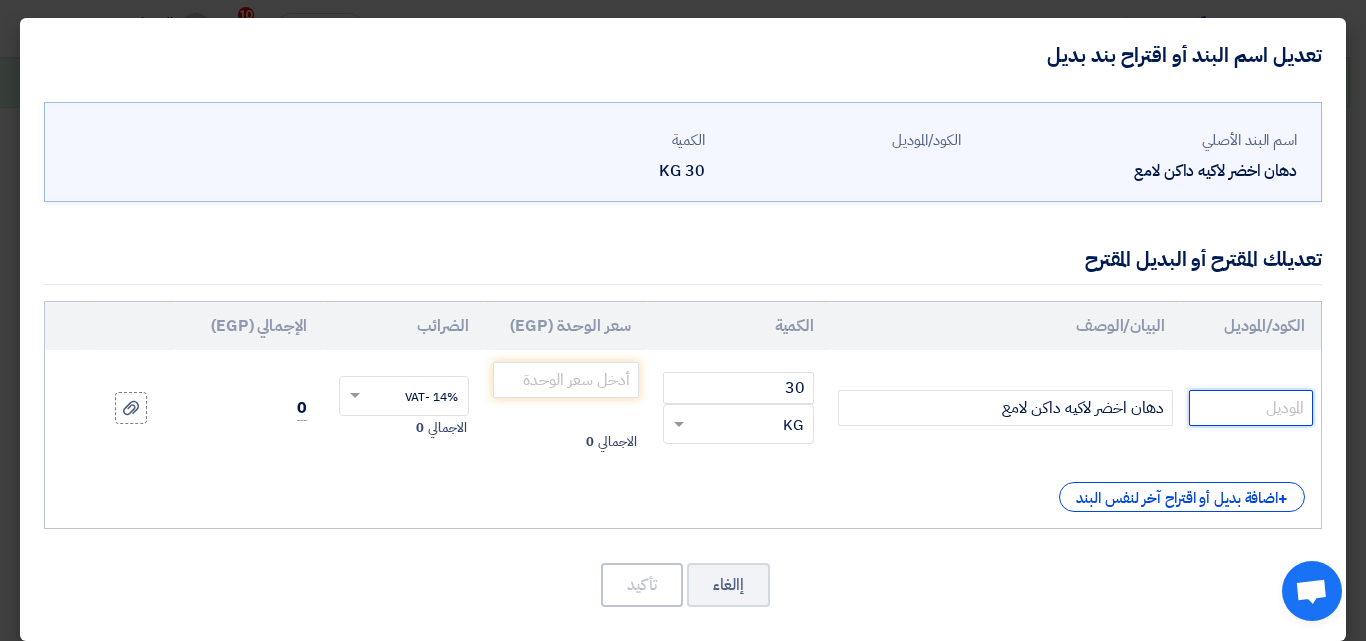 click 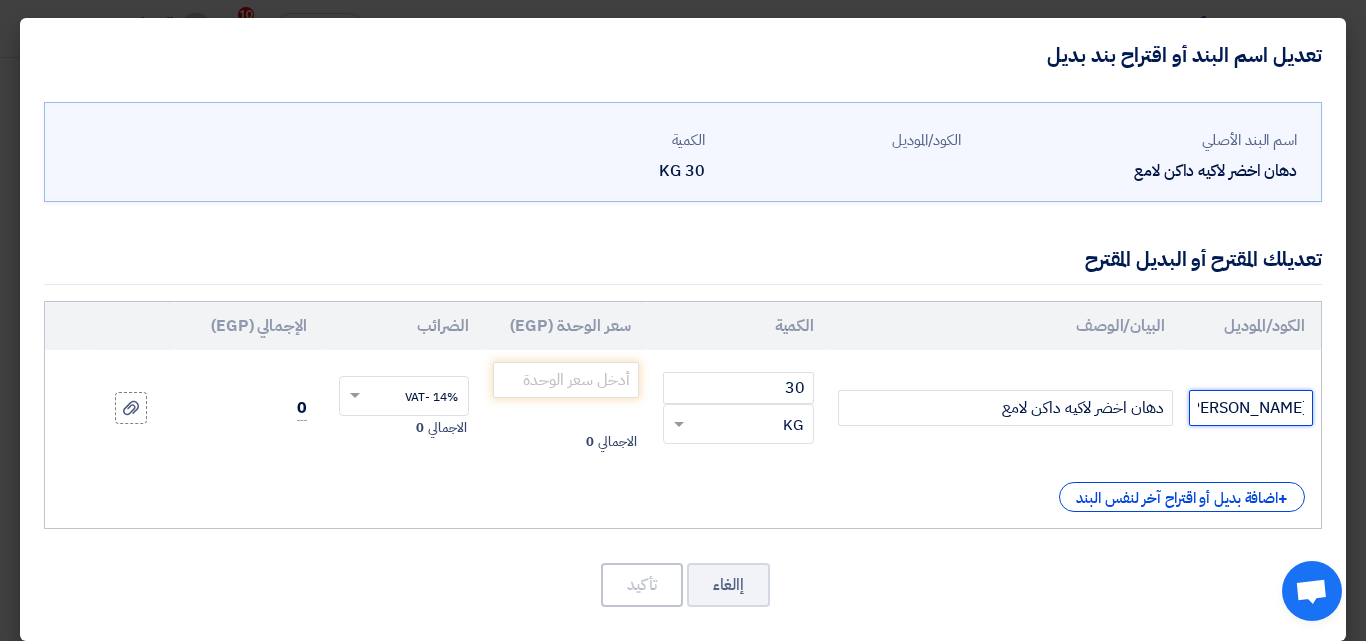 scroll, scrollTop: 0, scrollLeft: 0, axis: both 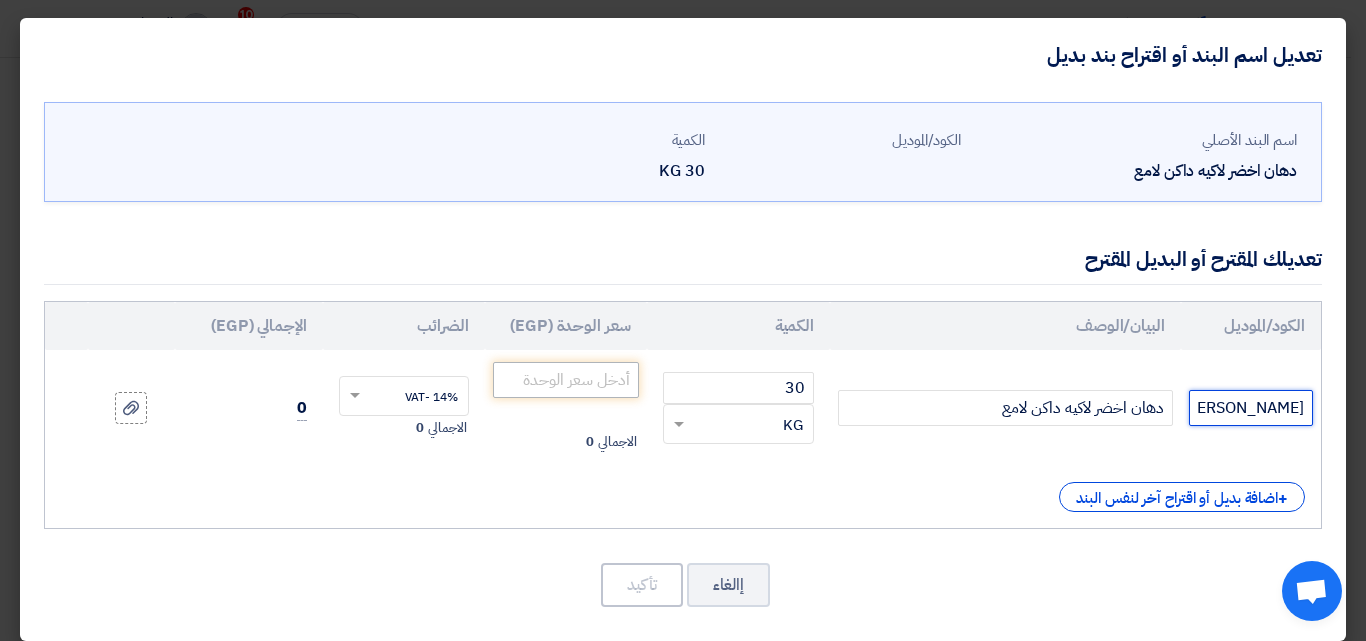 type on "[PERSON_NAME] 2 لتر" 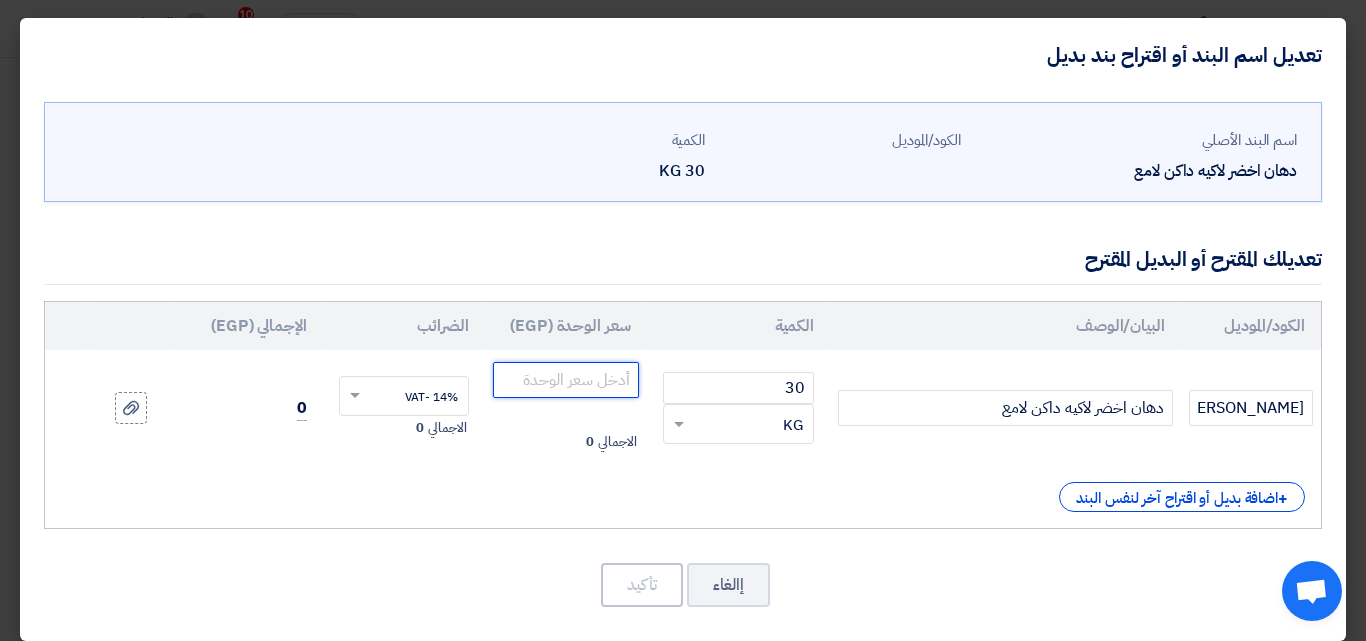 click 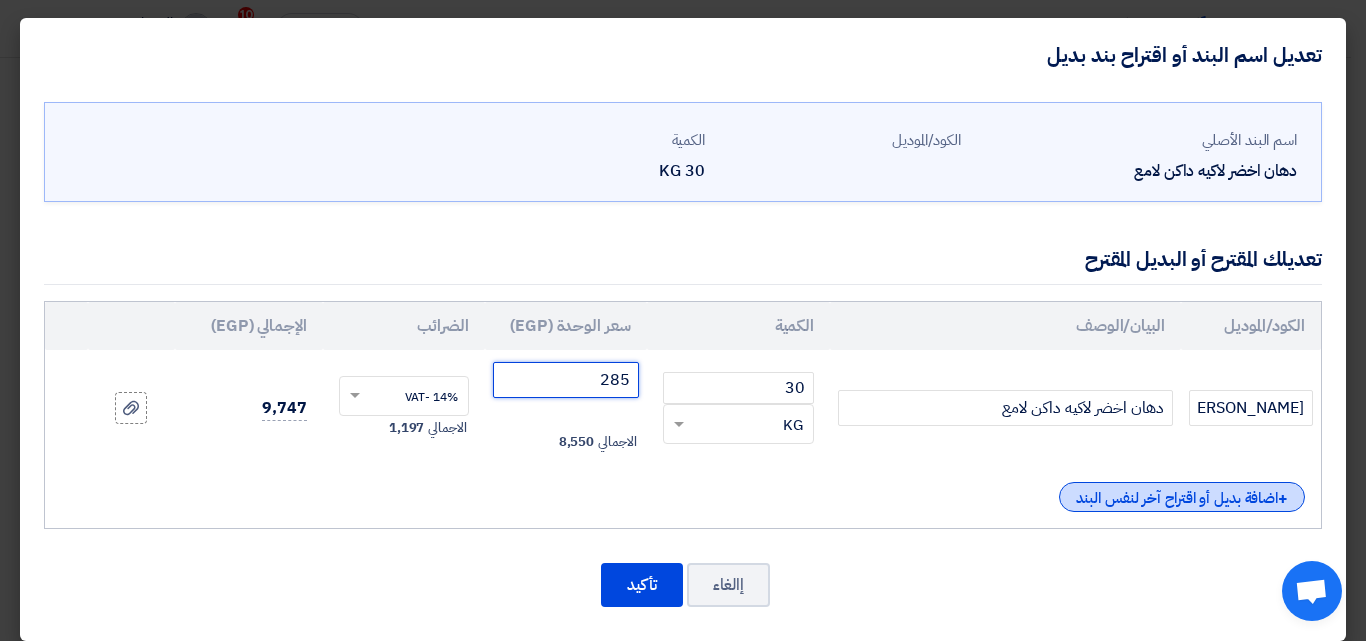 type on "285" 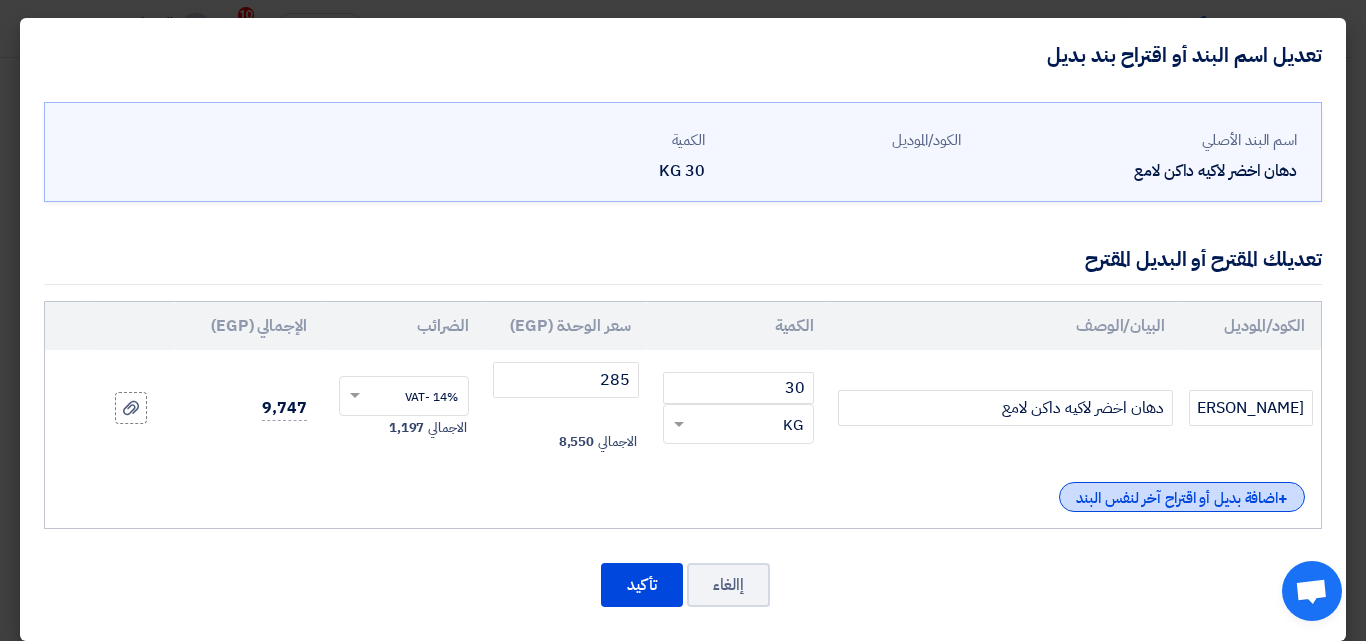 click on "+
اضافة بديل أو اقتراح آخر لنفس البند" 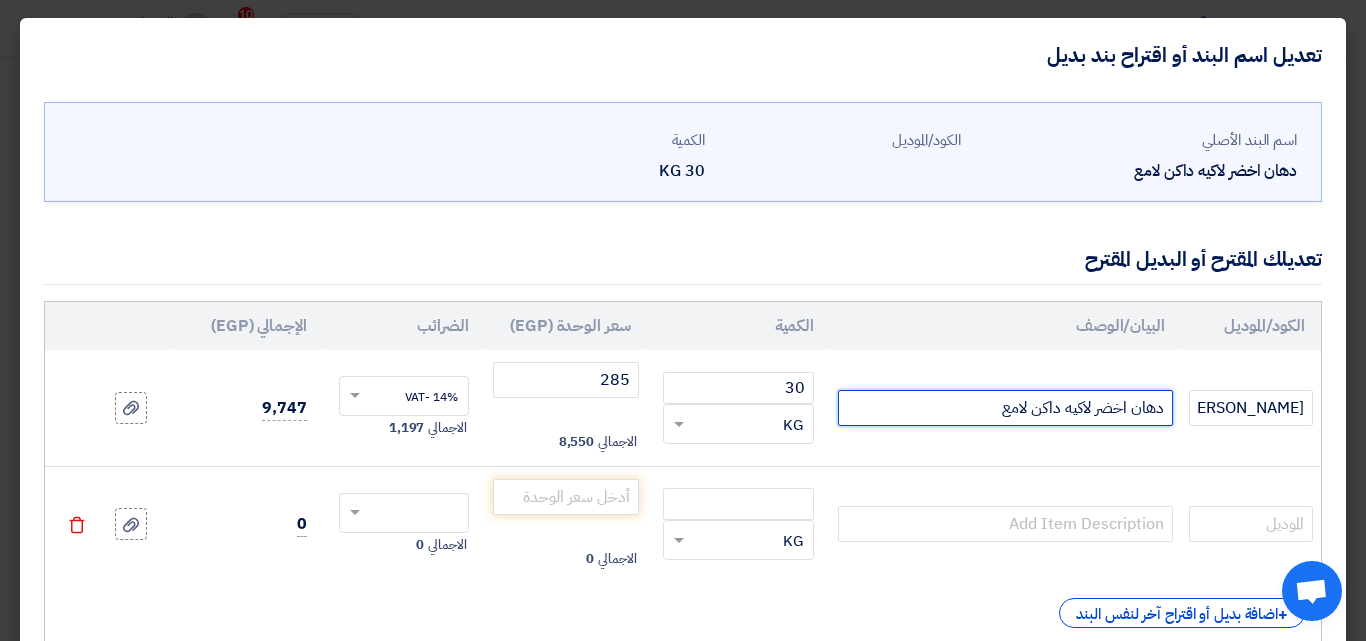 drag, startPoint x: 1168, startPoint y: 408, endPoint x: 990, endPoint y: 402, distance: 178.10109 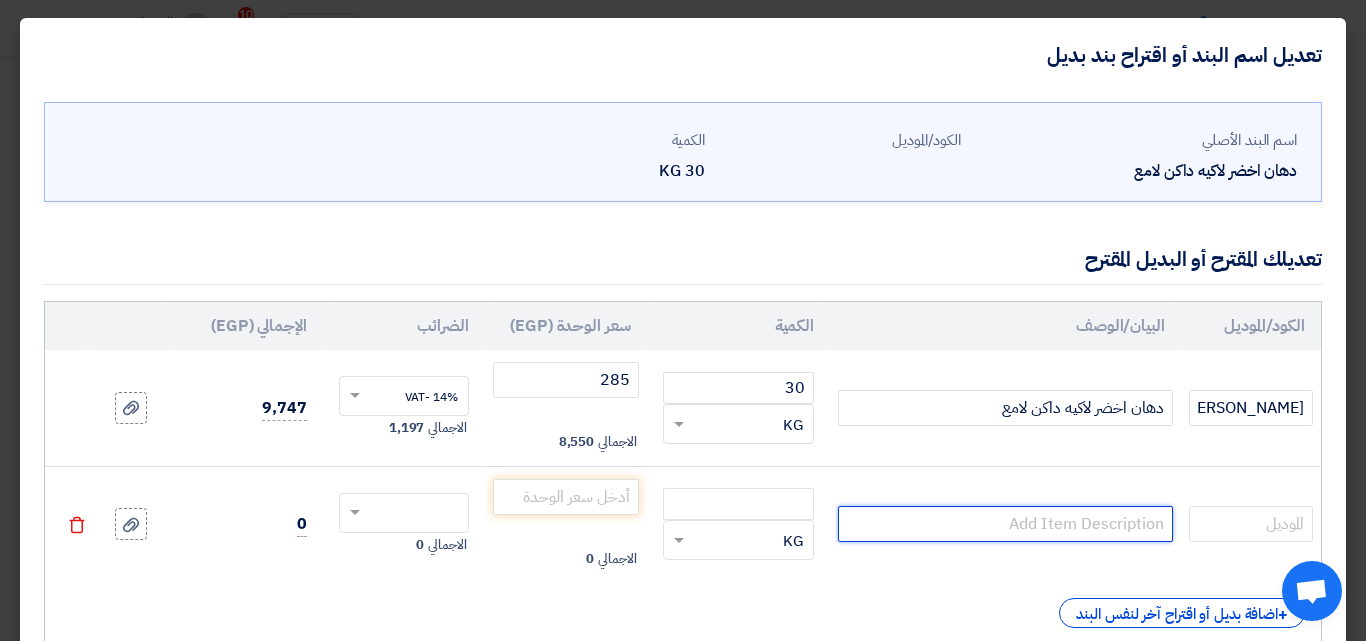 click 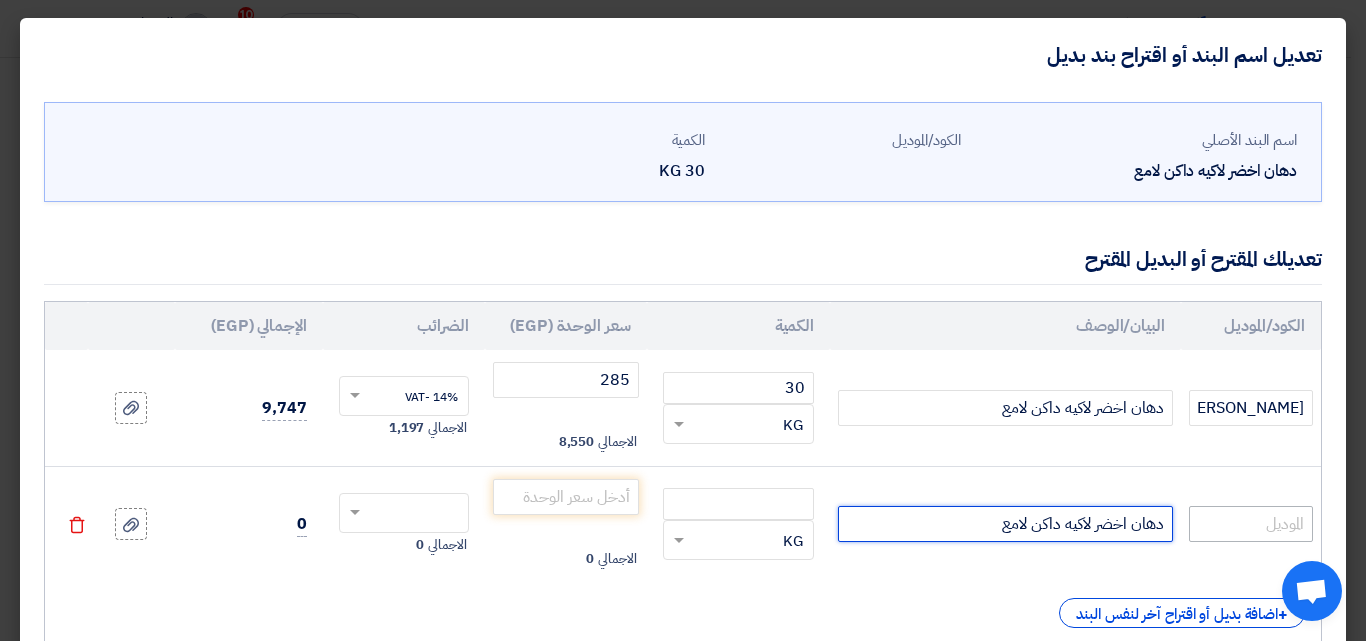 type on "دهان اخضر لاكيه داكن لامع" 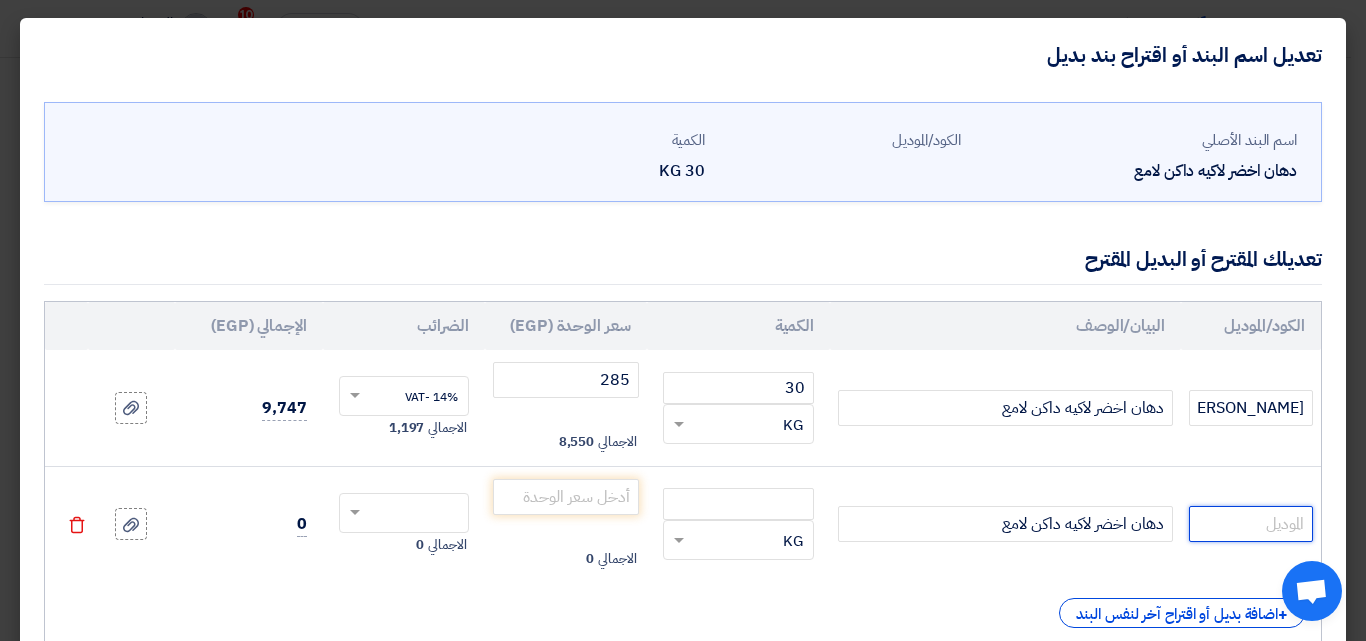 click 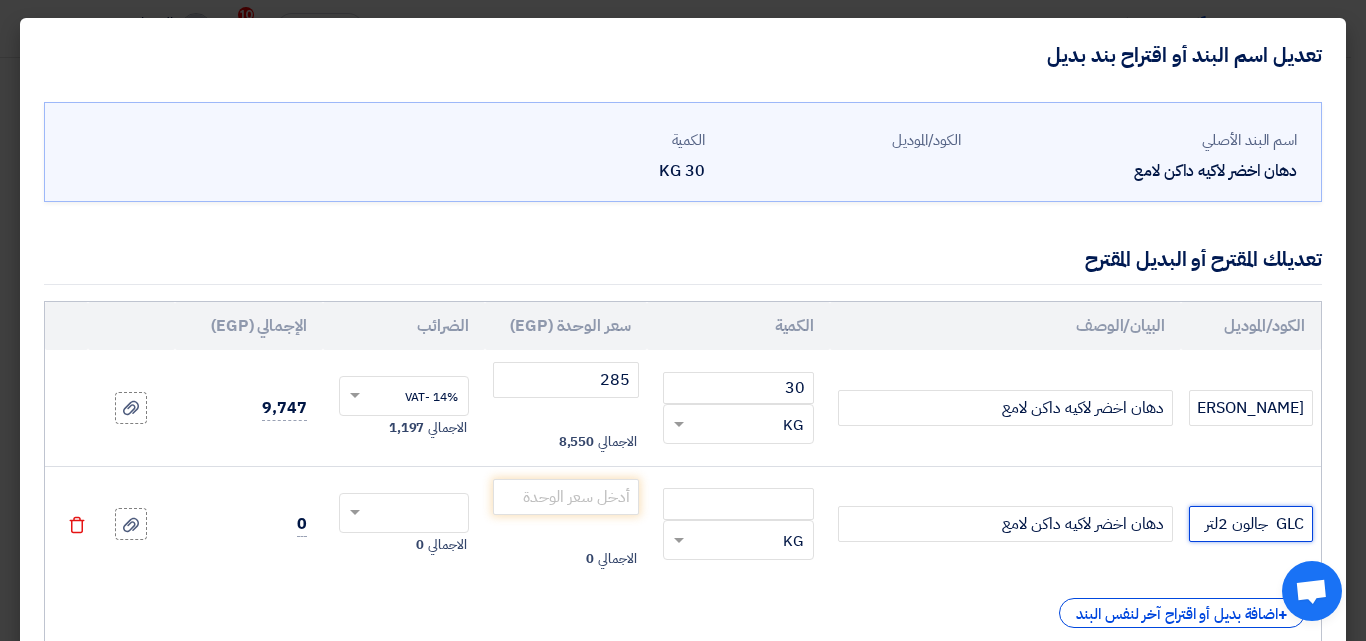 scroll, scrollTop: 0, scrollLeft: 0, axis: both 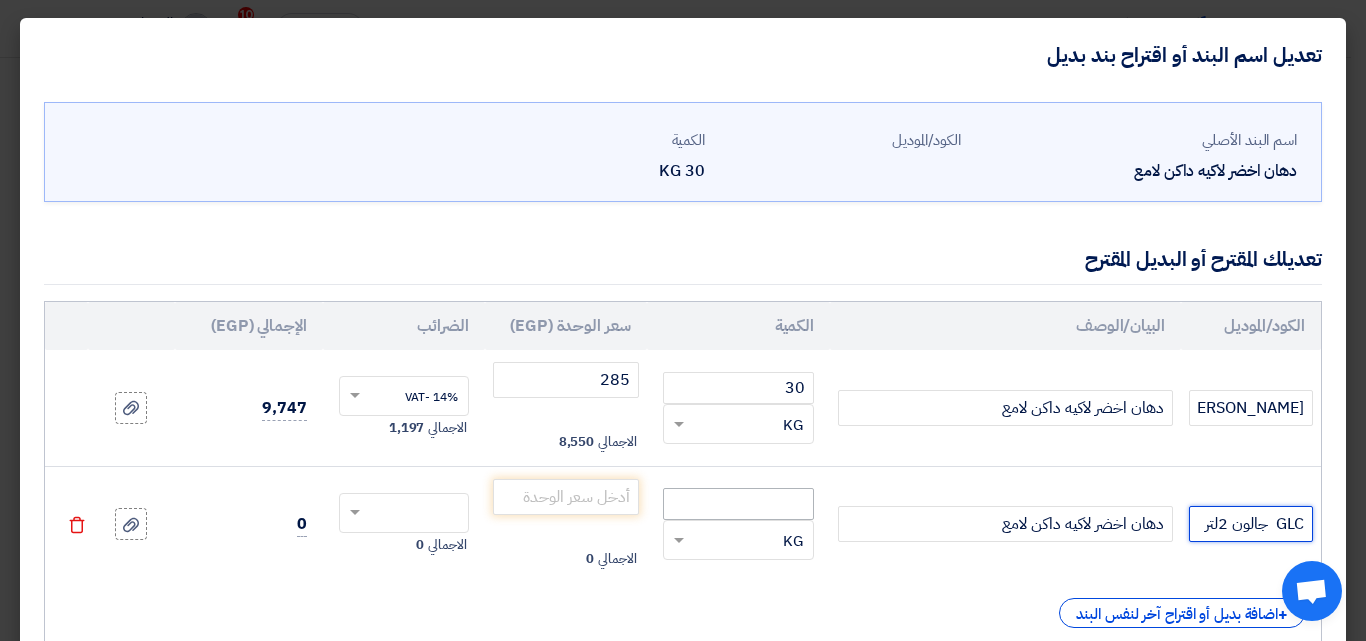type on "GLC  جالون 2لتر" 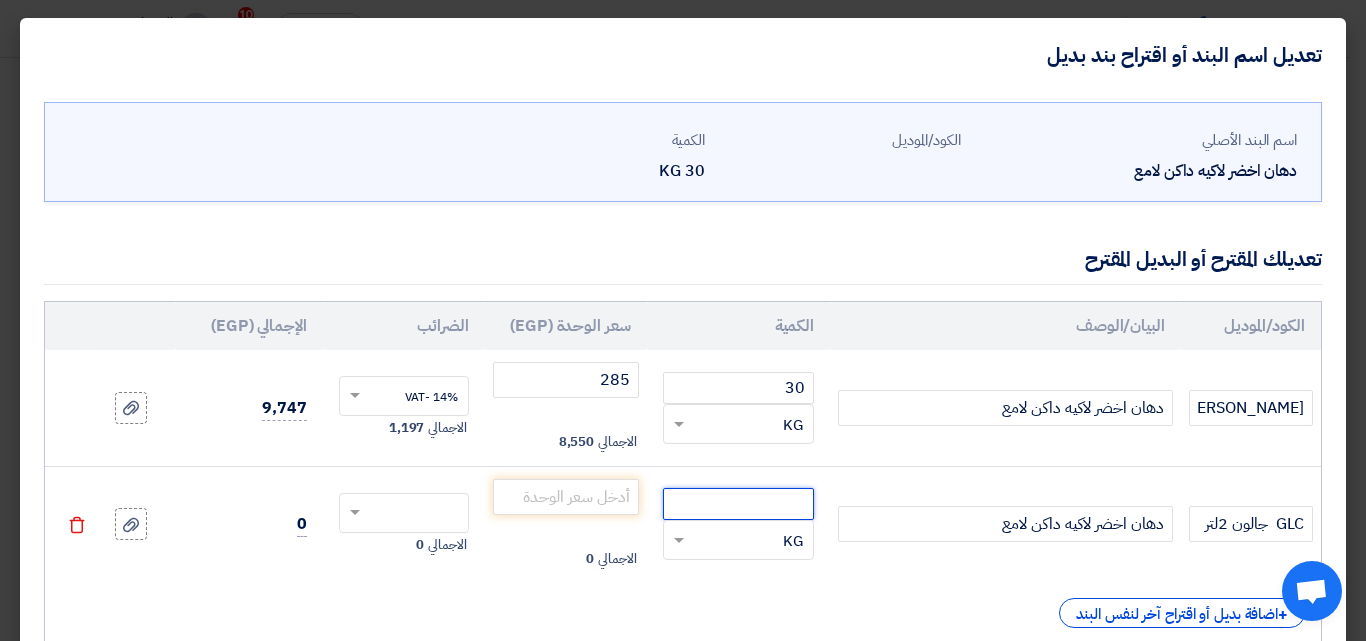 click 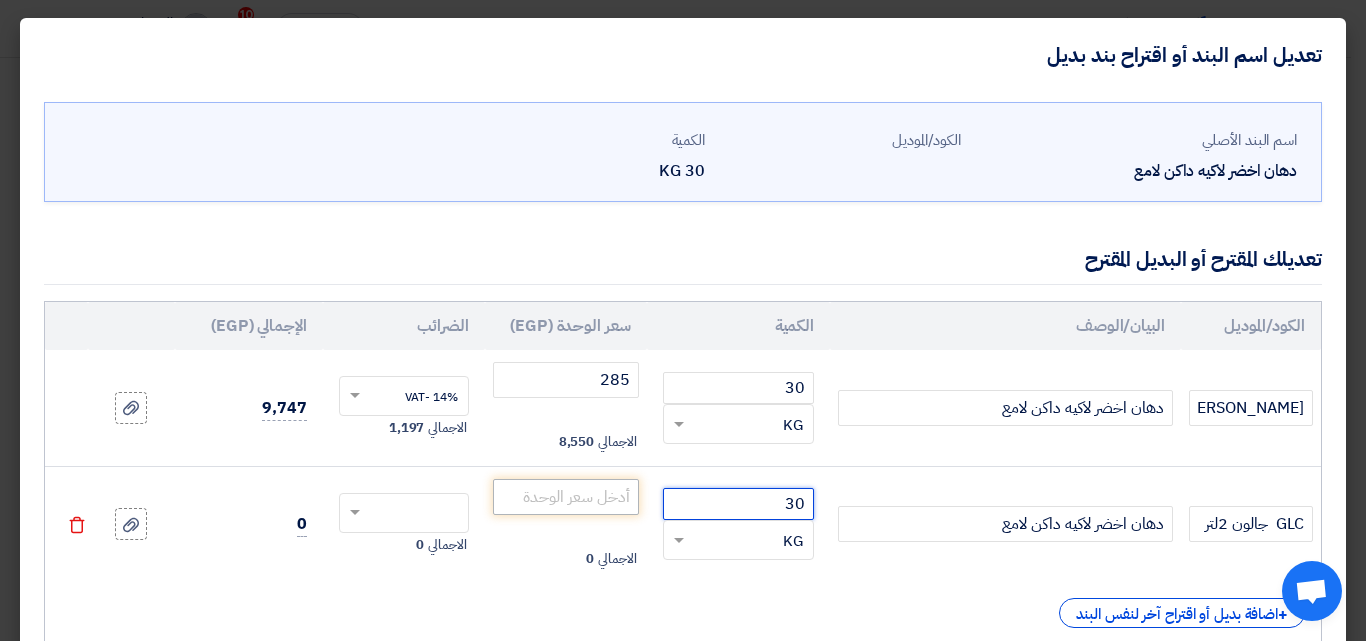 type on "30" 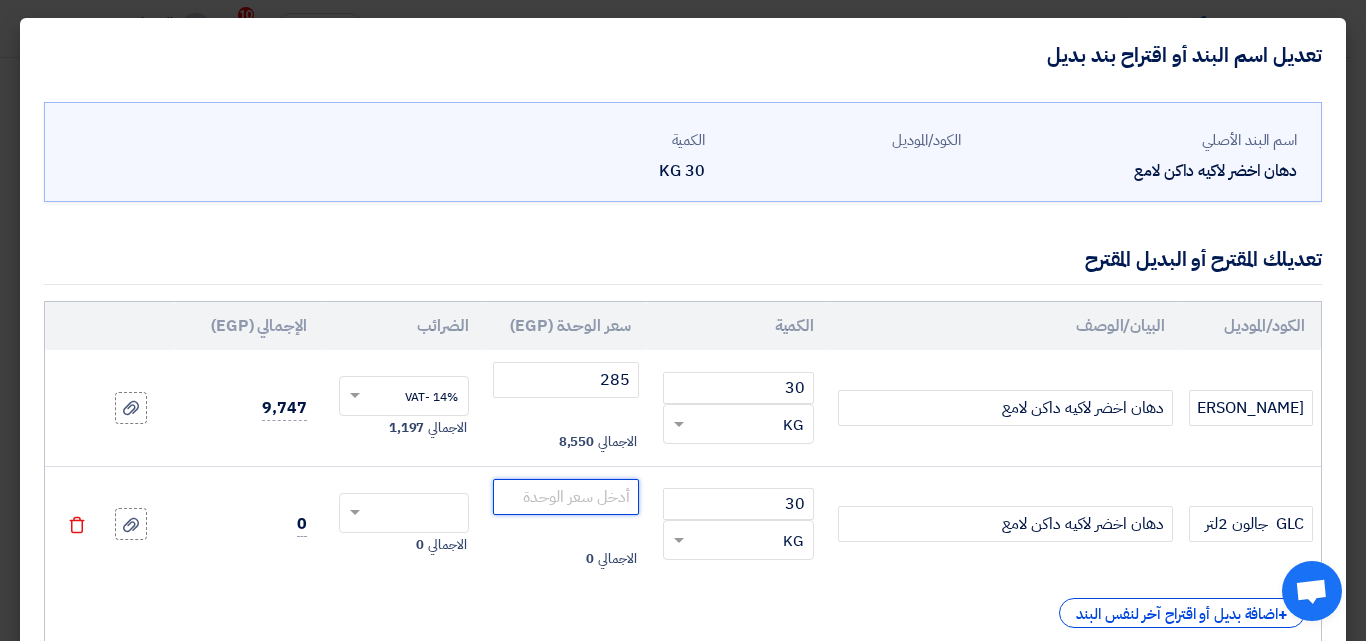 click 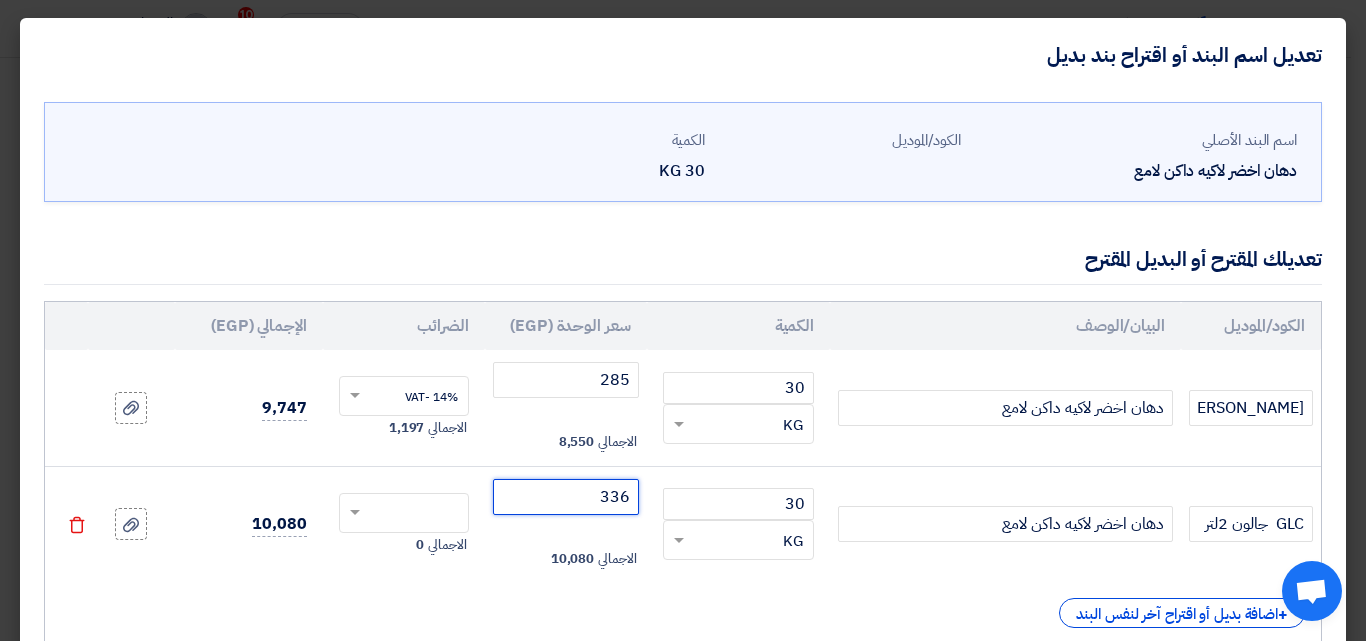 type on "336" 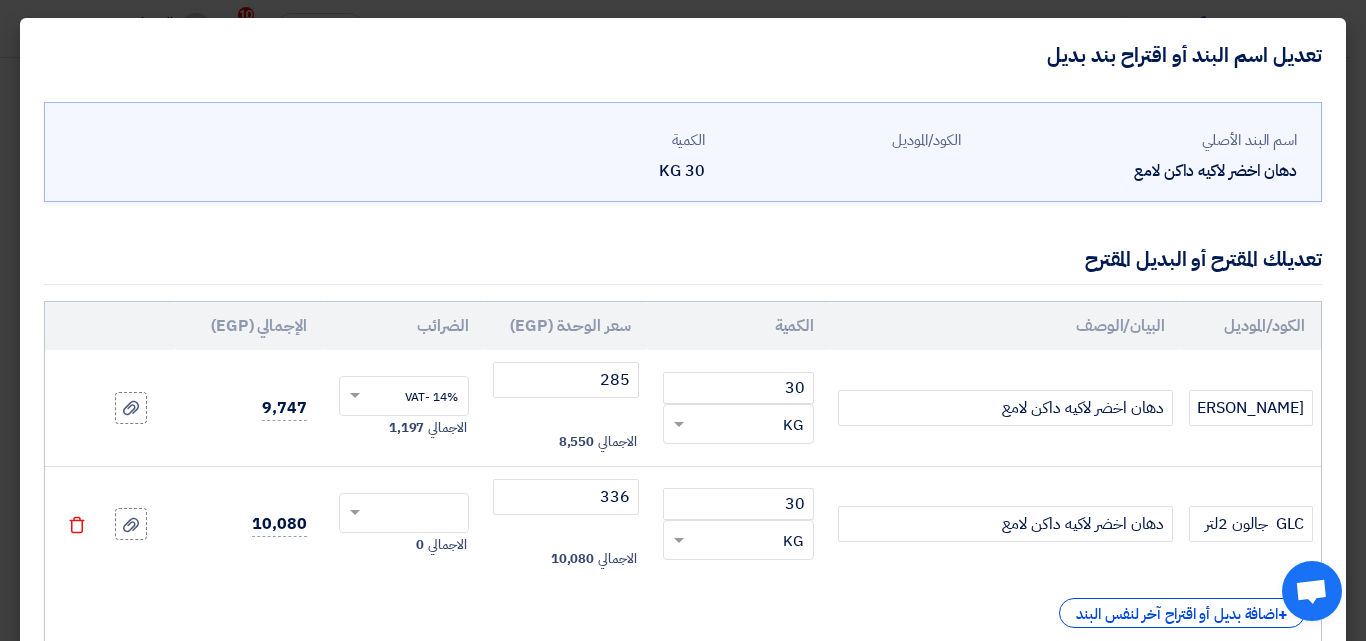 click on "الاجمالي" 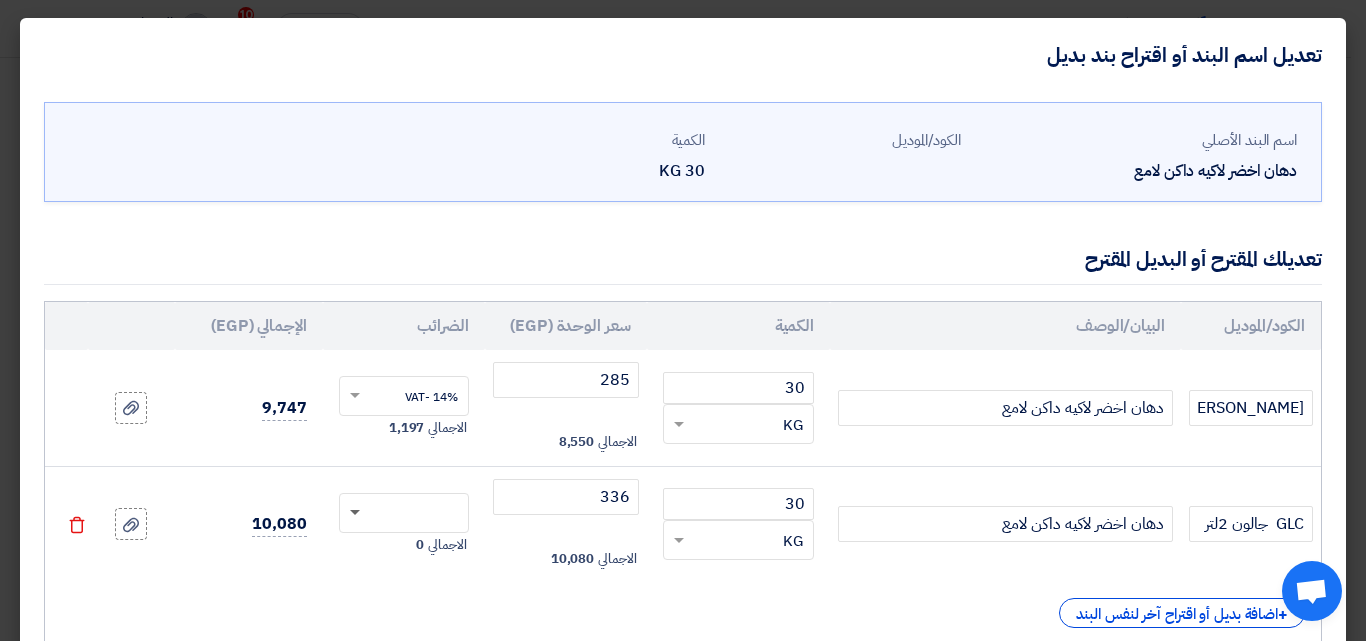 click 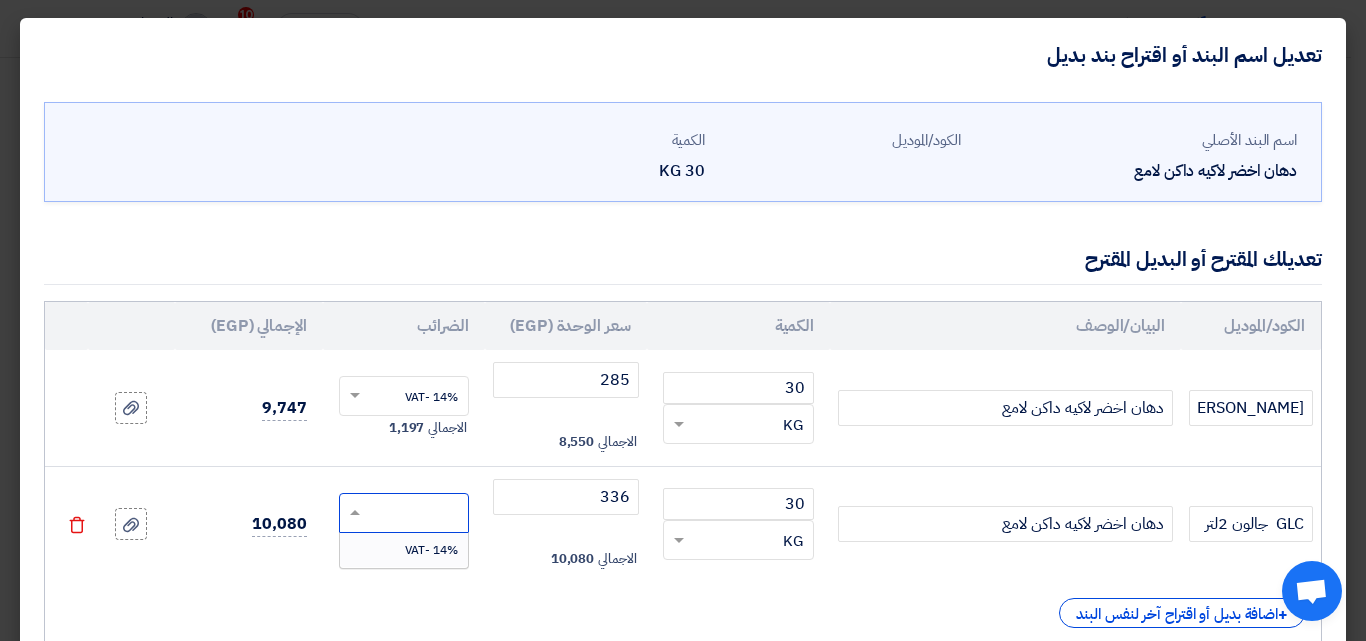 drag, startPoint x: 414, startPoint y: 554, endPoint x: 436, endPoint y: 587, distance: 39.661064 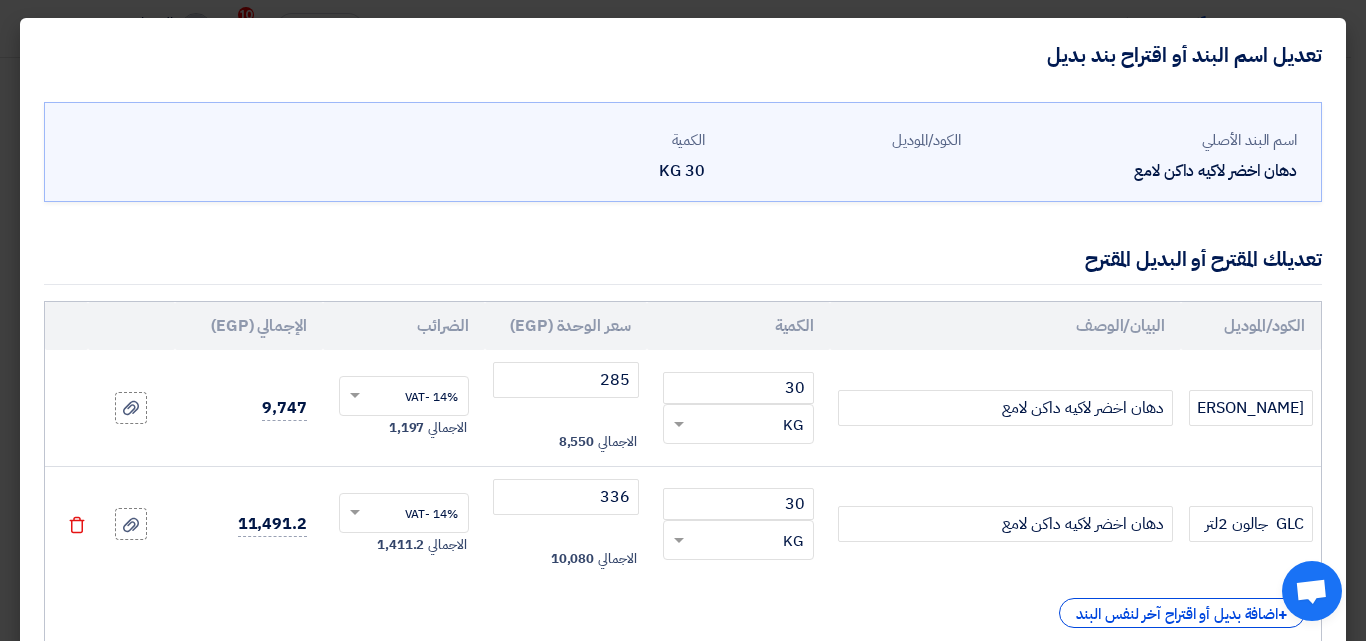 scroll, scrollTop: 100, scrollLeft: 0, axis: vertical 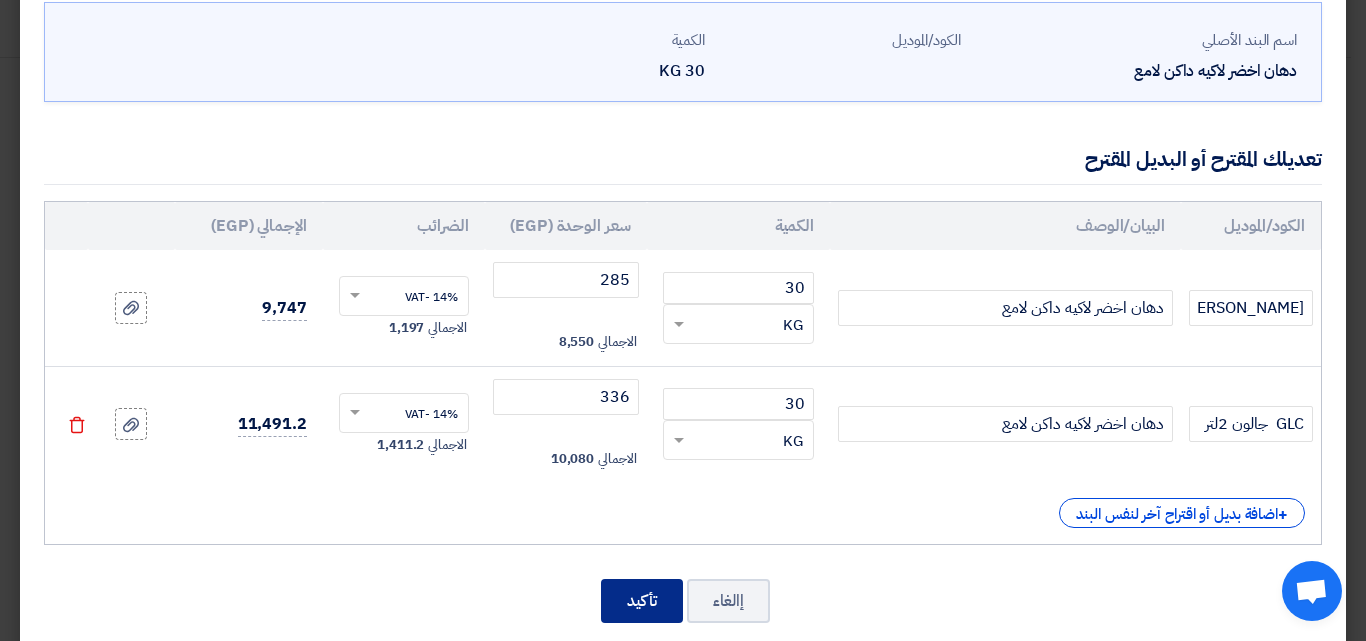 click on "تأكيد" 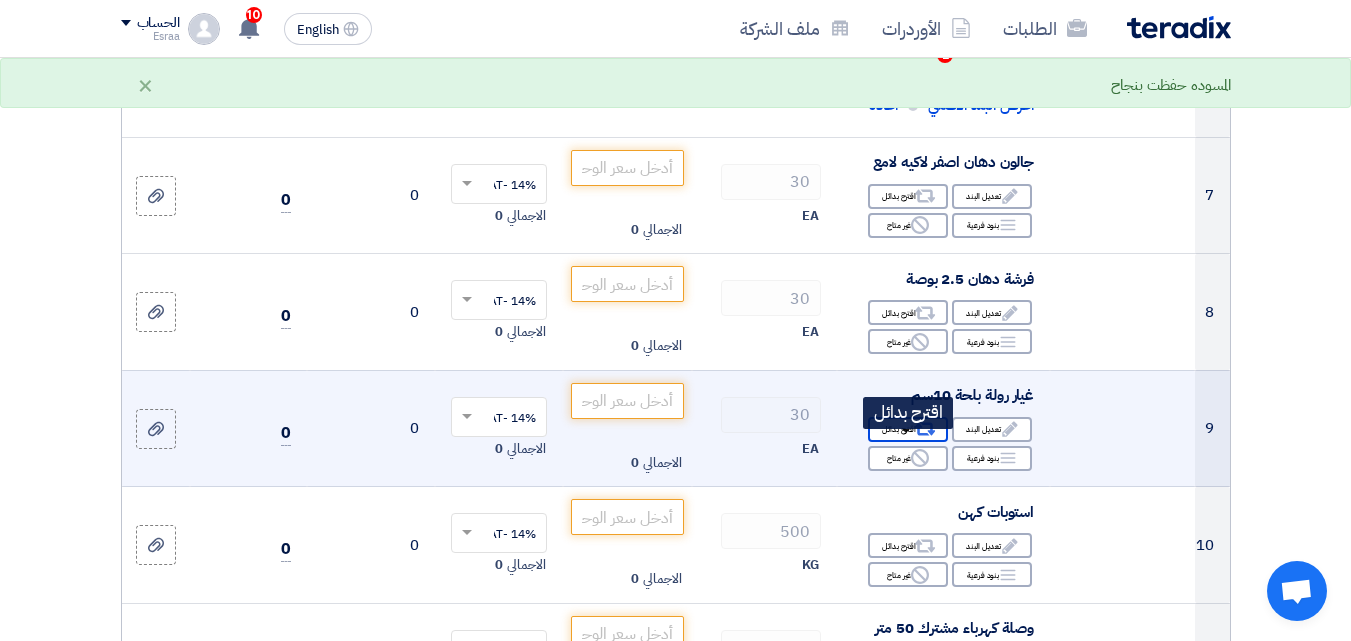 scroll, scrollTop: 1060, scrollLeft: 0, axis: vertical 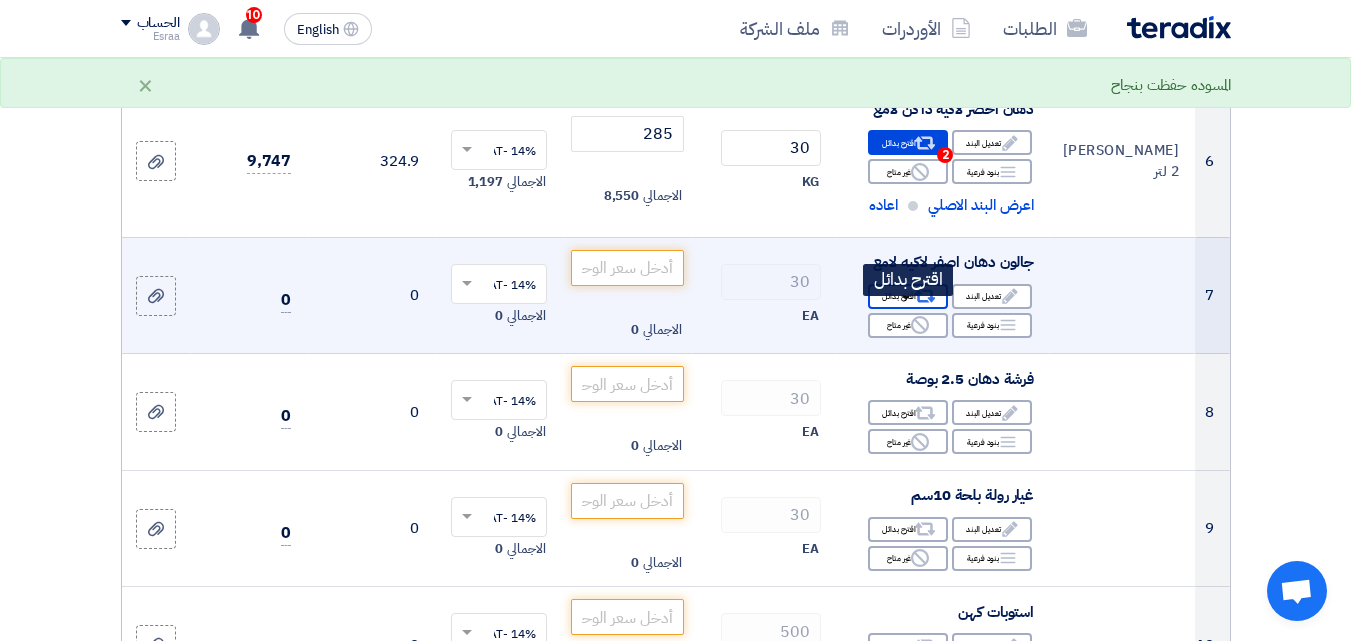 click on "Alternative" 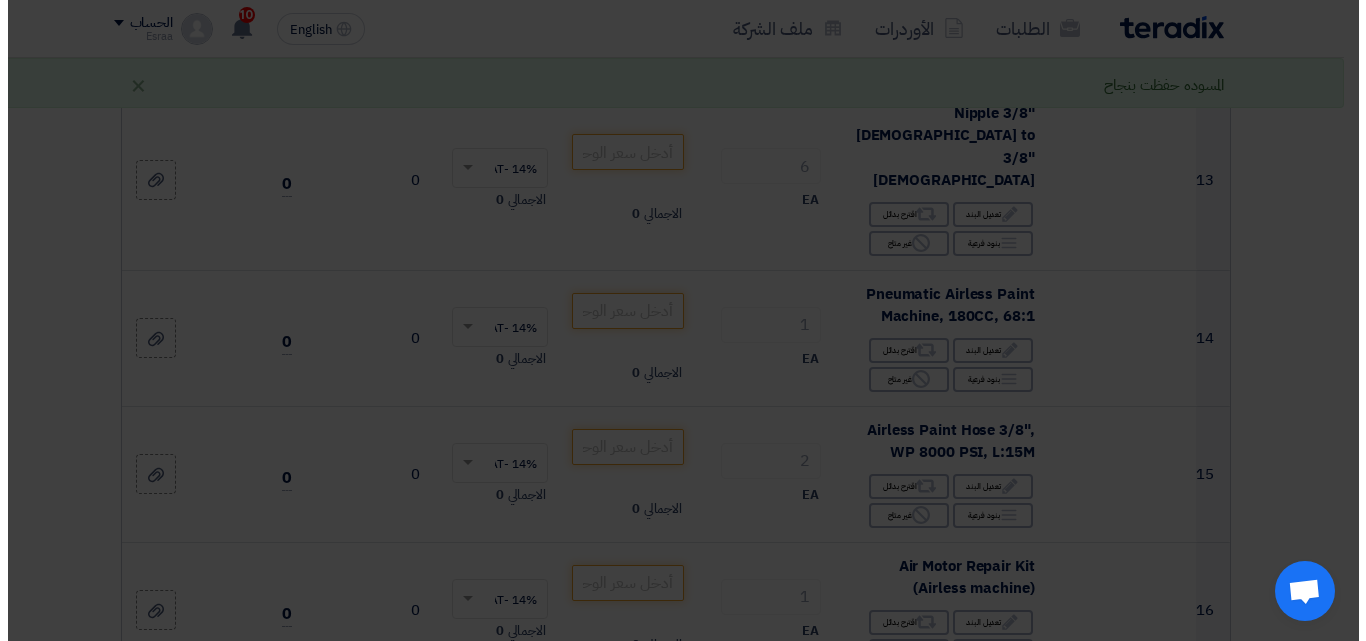 scroll, scrollTop: 453, scrollLeft: 0, axis: vertical 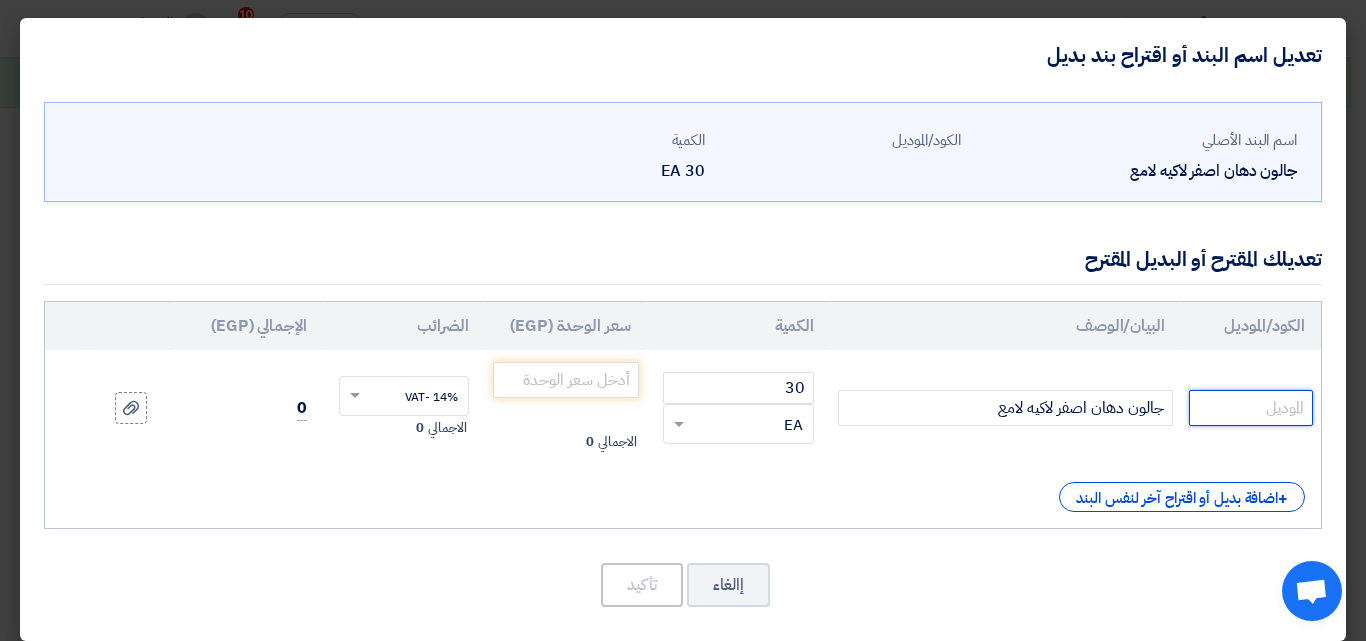 click 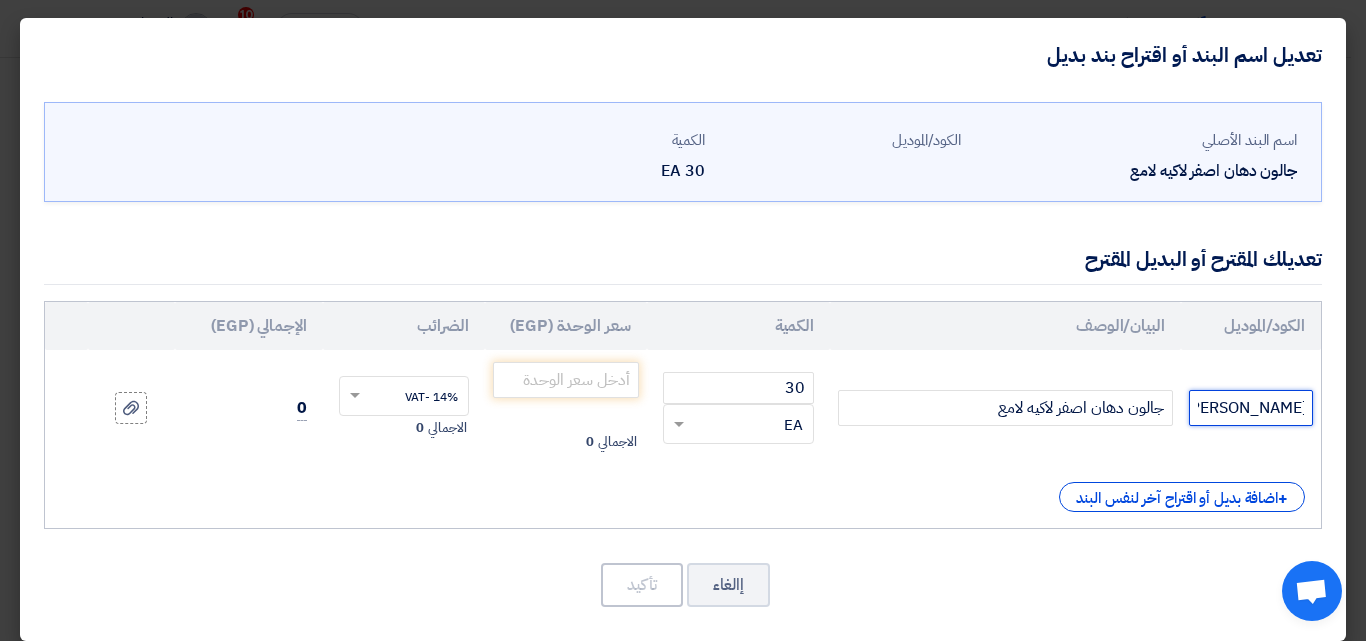 scroll, scrollTop: 0, scrollLeft: 0, axis: both 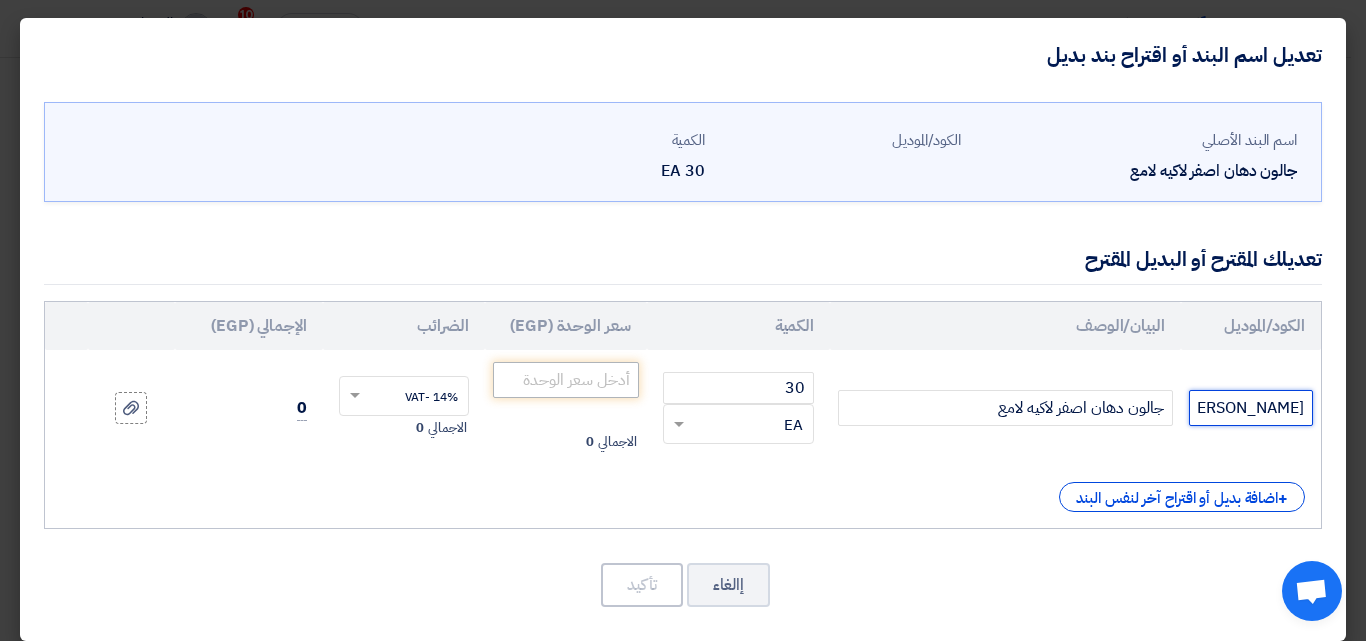 type on "[PERSON_NAME] 2 لتر" 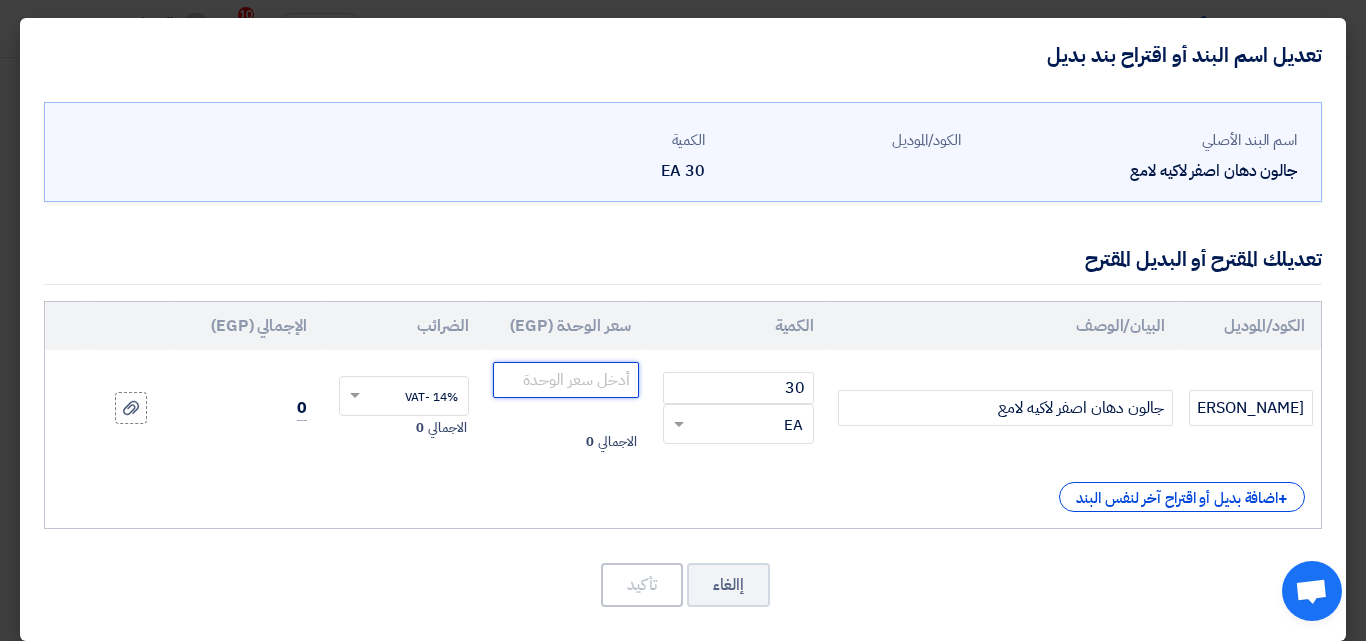 click 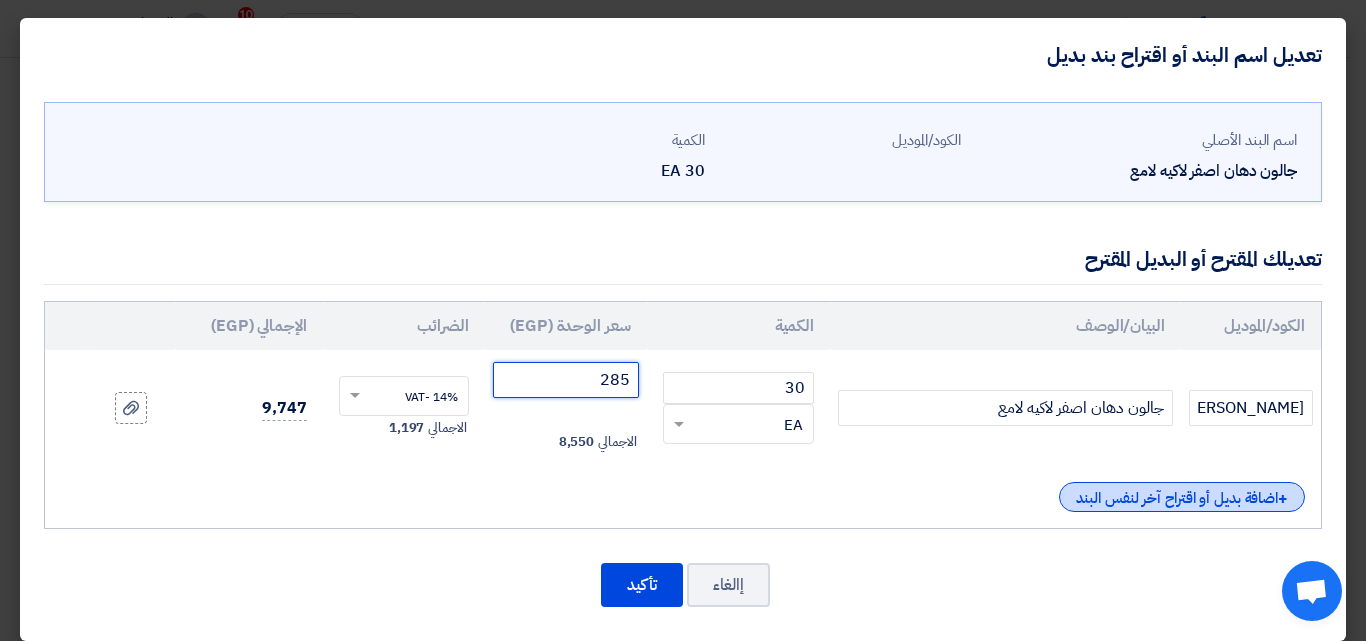 type on "285" 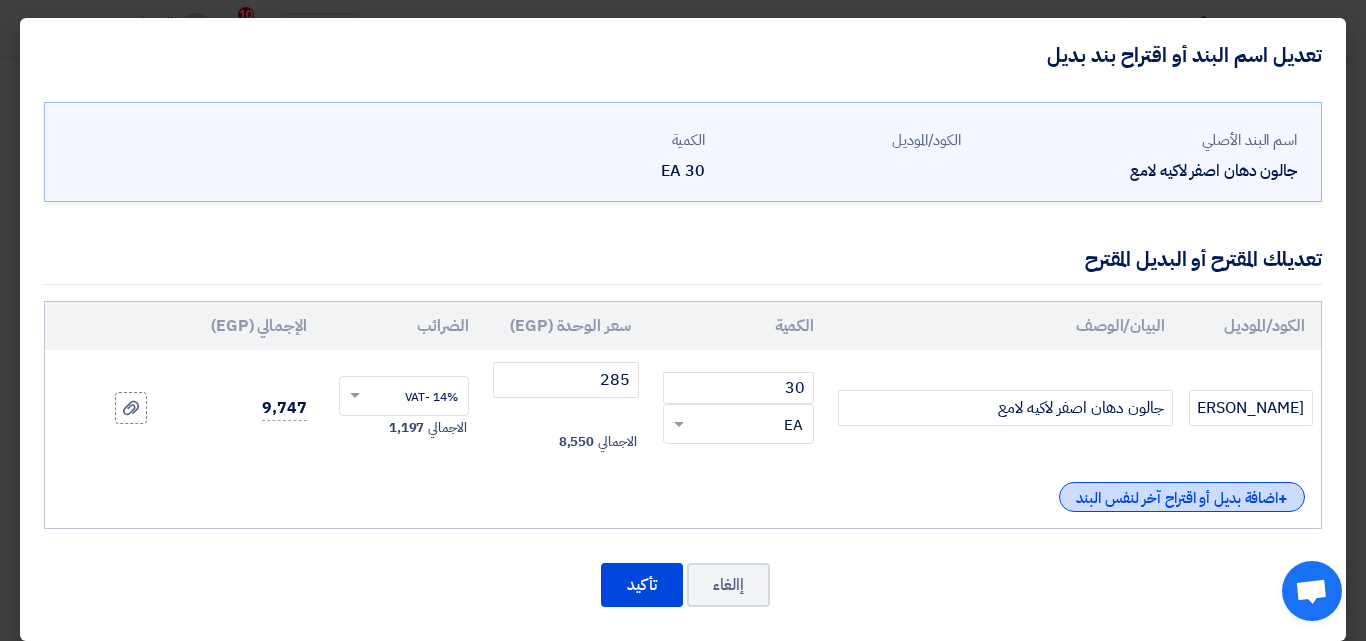 click on "+
اضافة بديل أو اقتراح آخر لنفس البند" 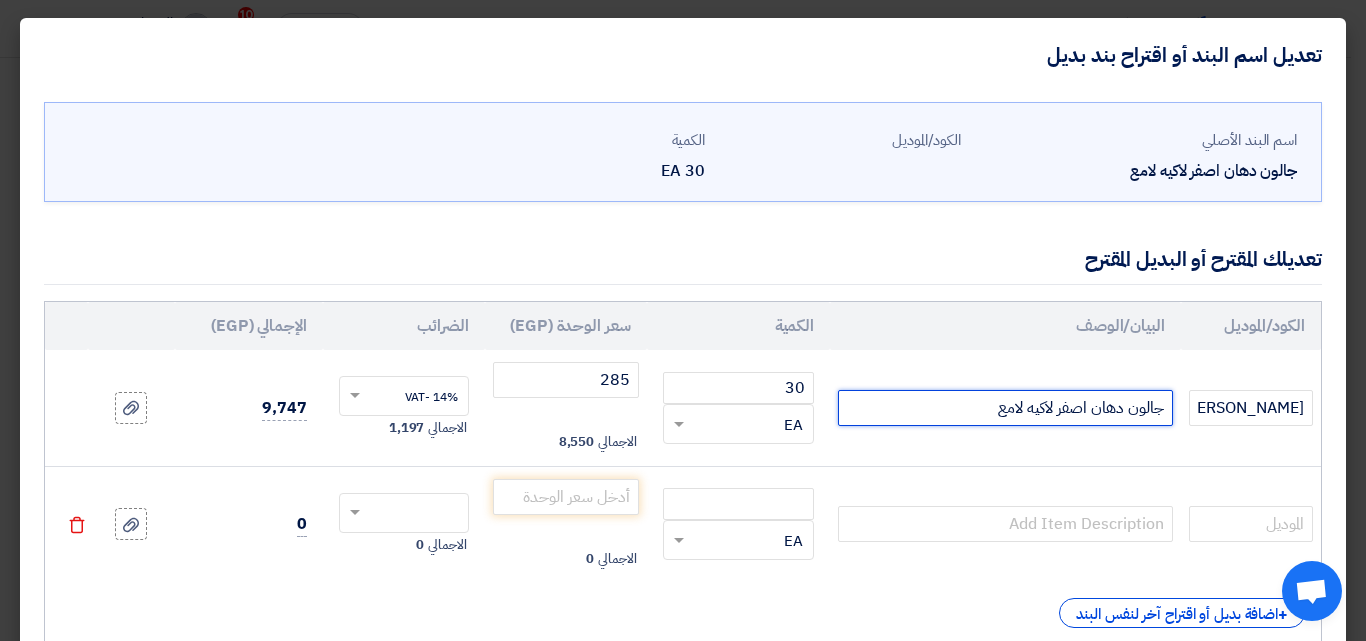drag, startPoint x: 1167, startPoint y: 406, endPoint x: 945, endPoint y: 417, distance: 222.27235 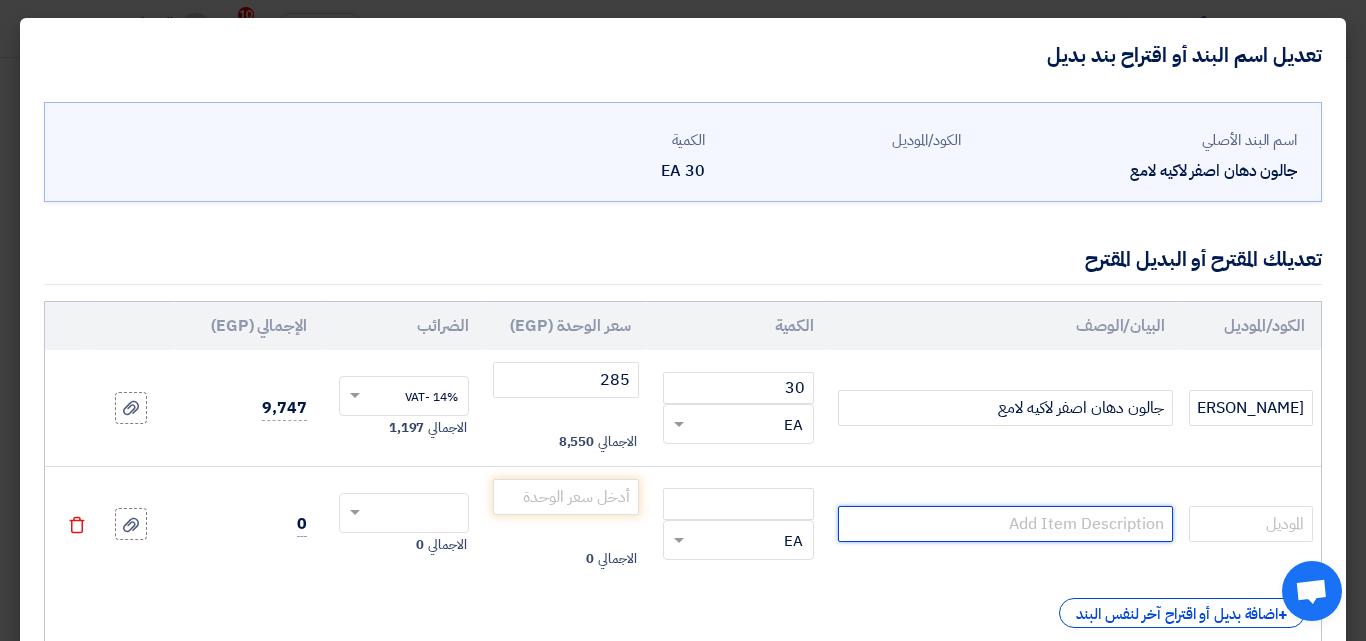 click 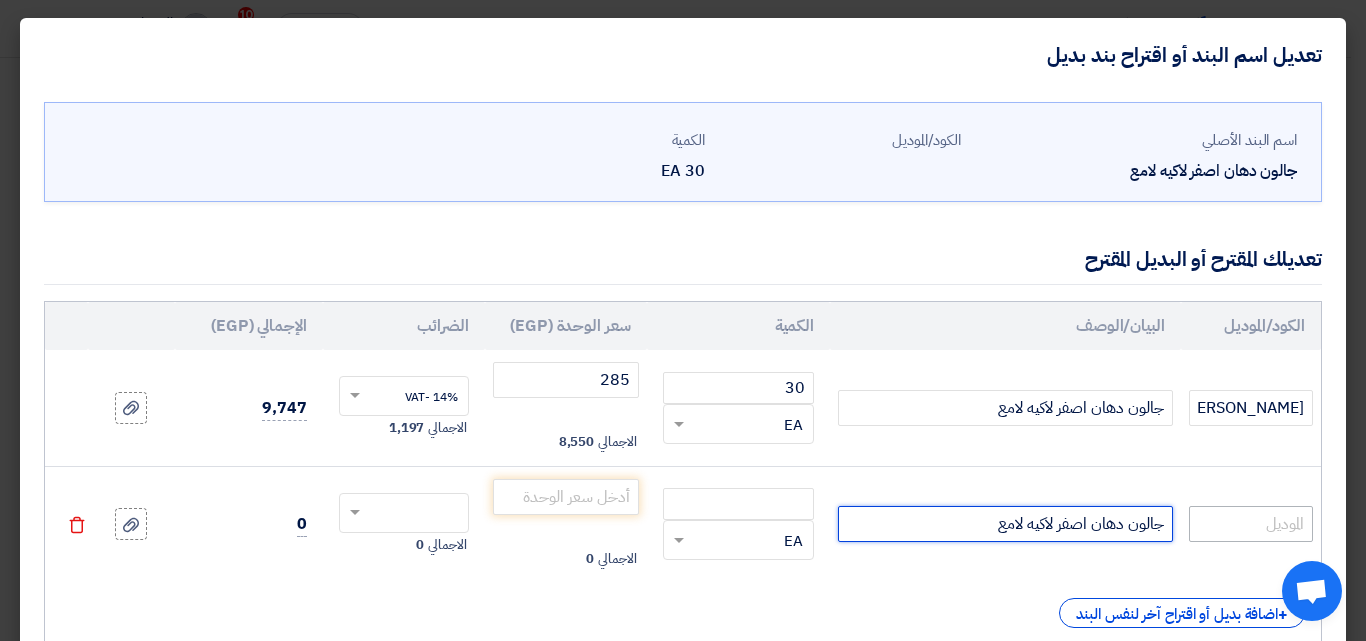 type on "جالون دهان اصفر لاكيه لامع" 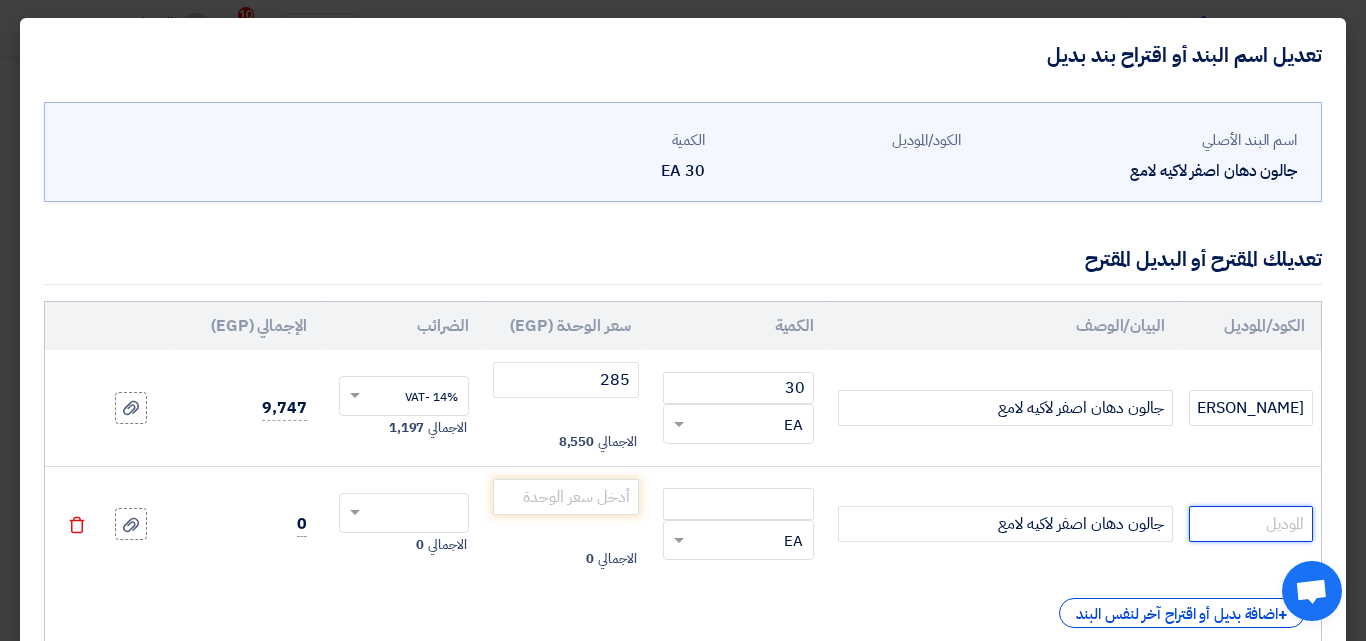 click 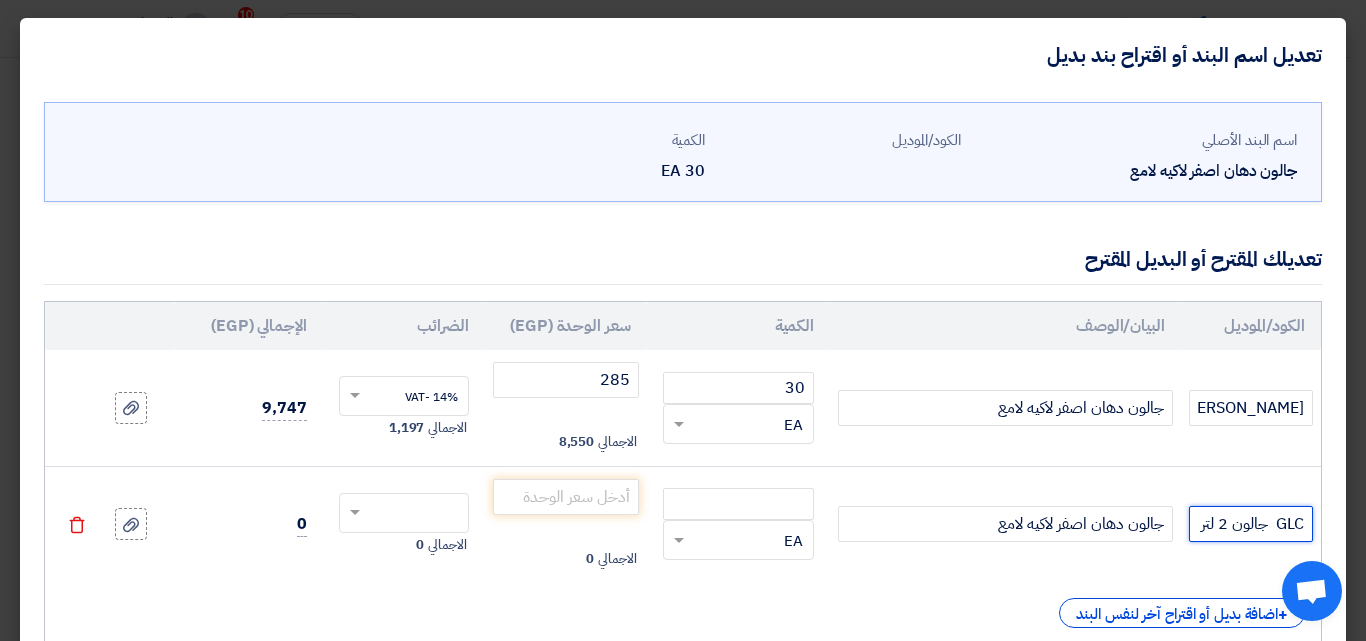 scroll, scrollTop: 0, scrollLeft: 0, axis: both 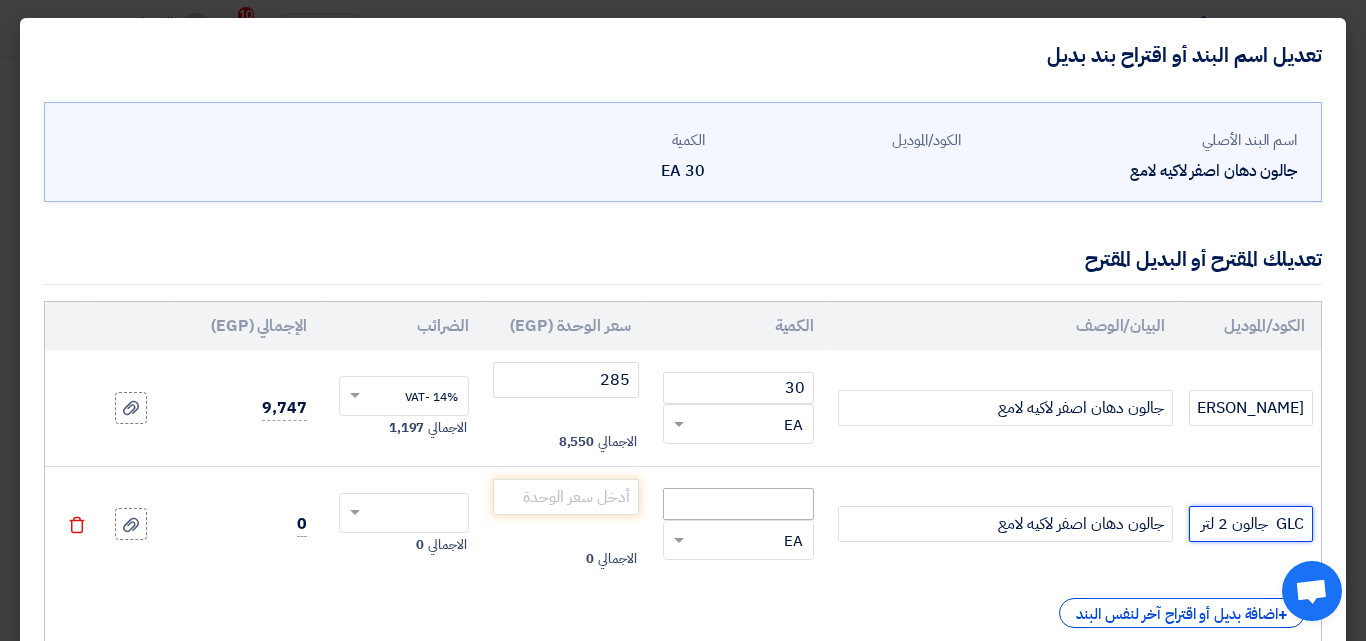 type on "GLC  جالون 2 لتر" 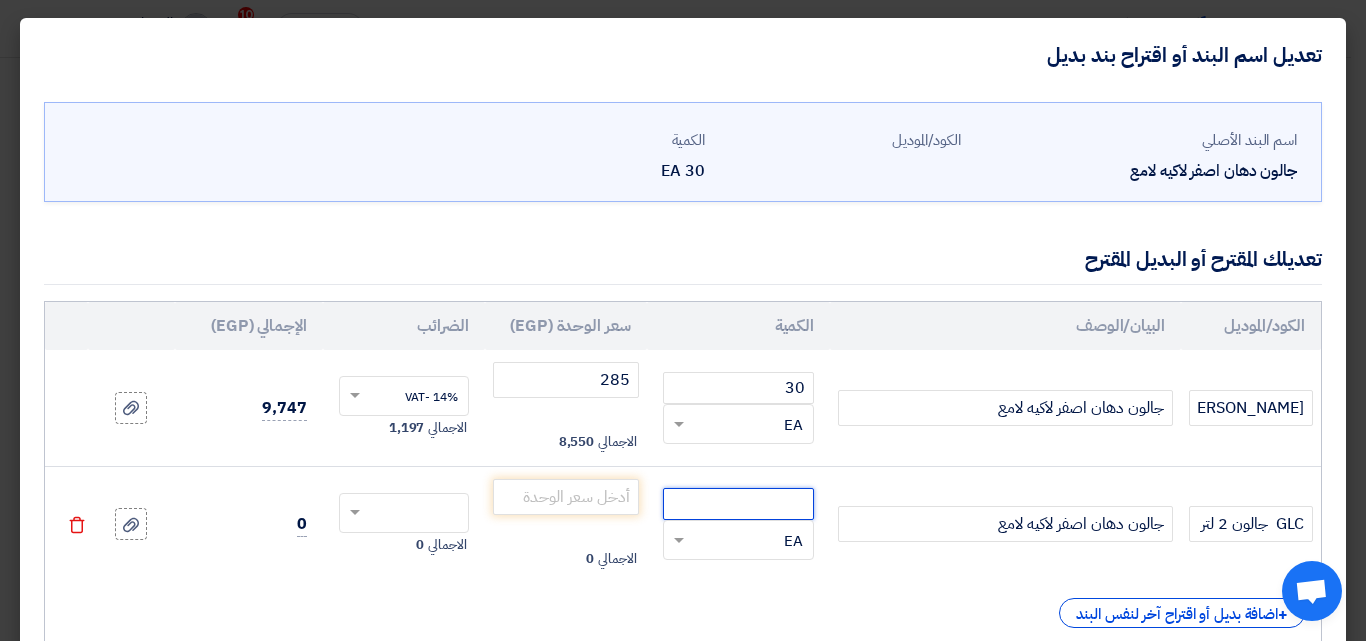click 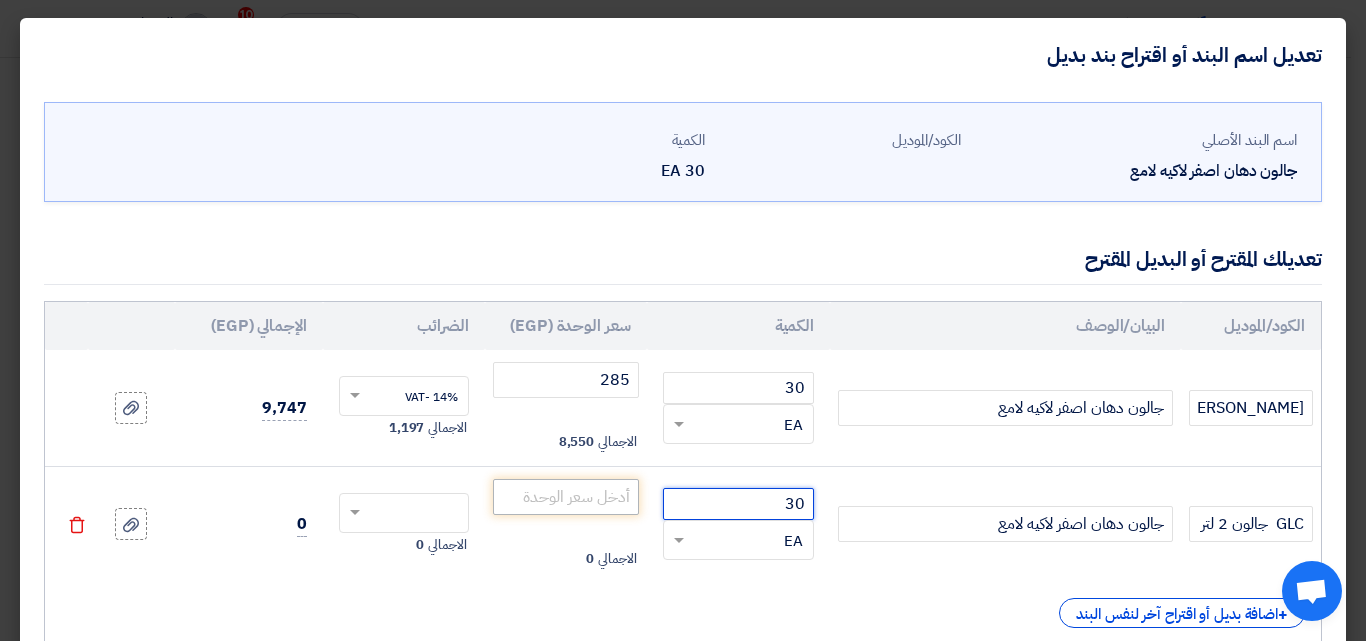type on "30" 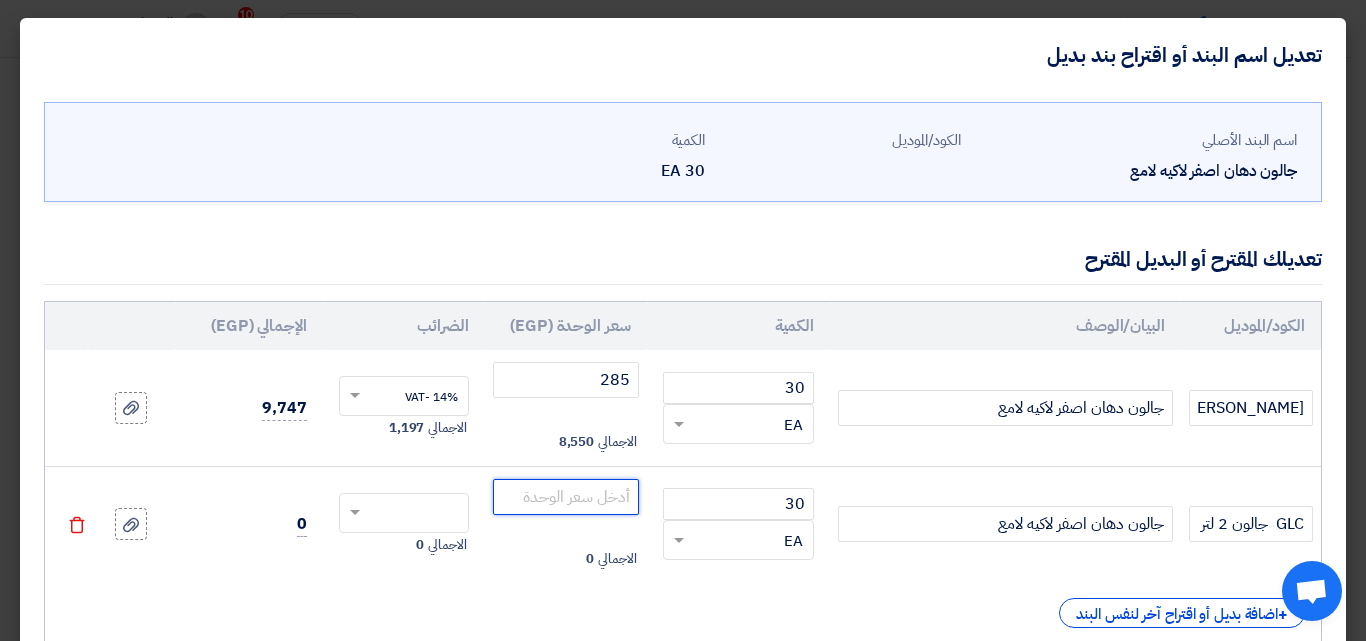 click 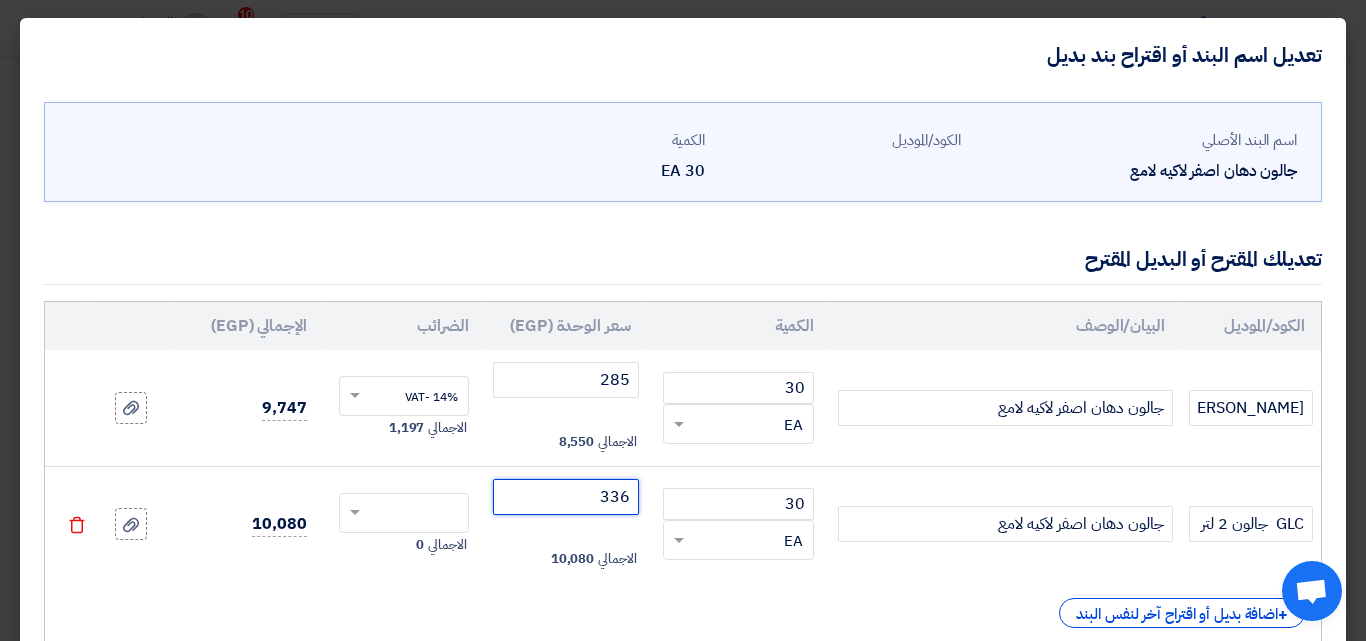 click 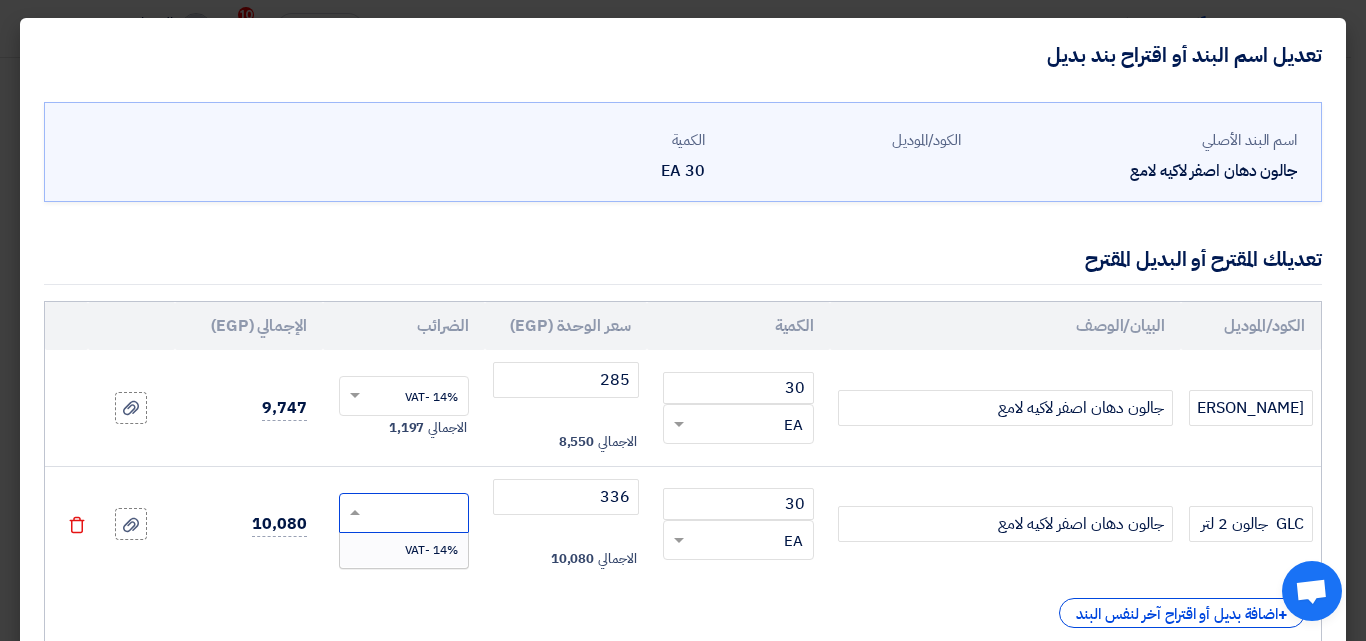 click on "14% -VAT" at bounding box center (431, 550) 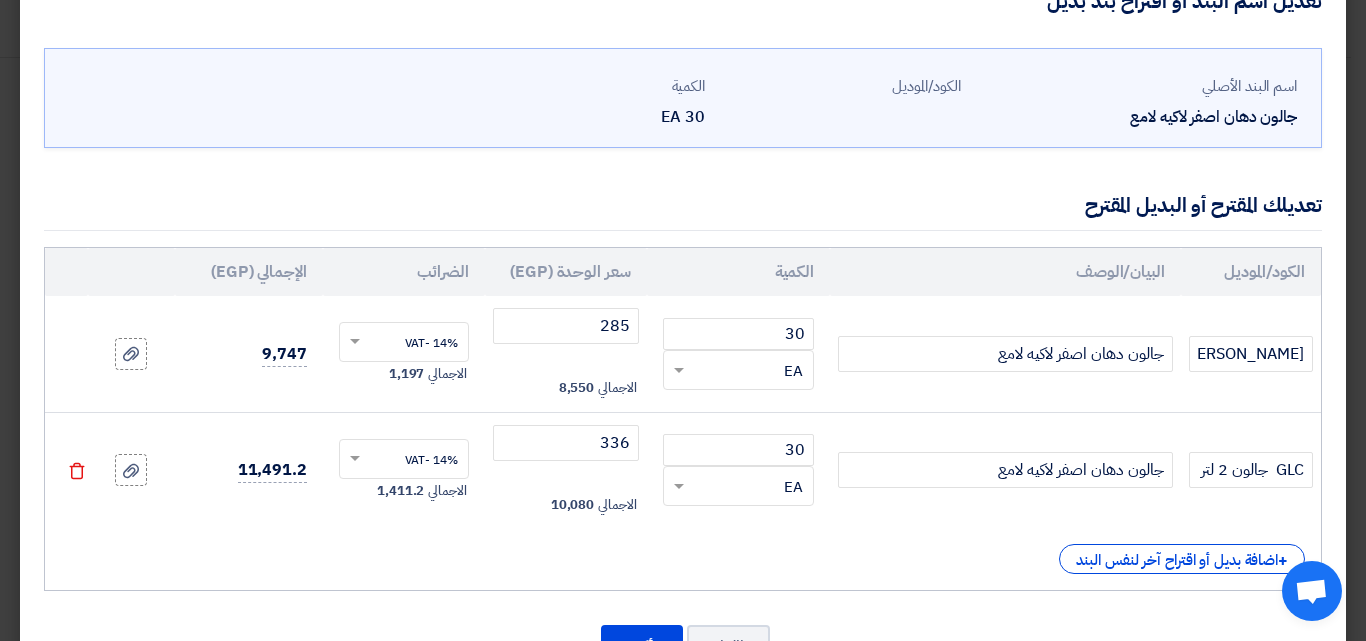 scroll, scrollTop: 100, scrollLeft: 0, axis: vertical 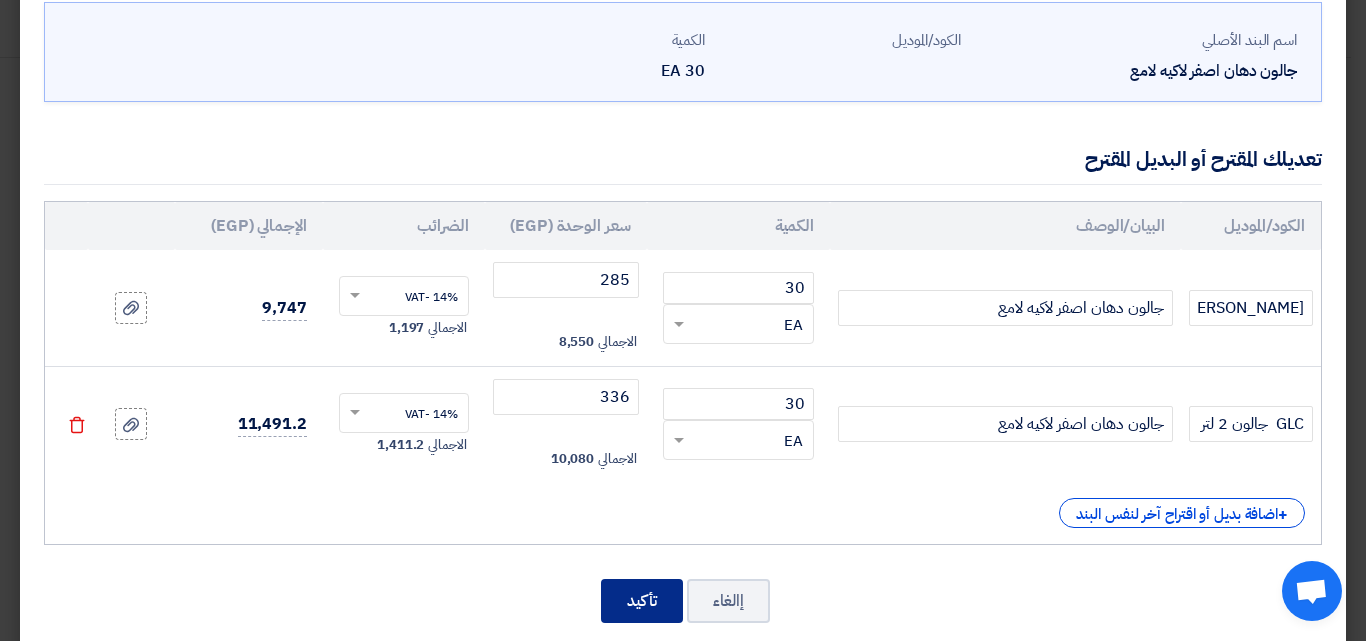 click on "تأكيد" 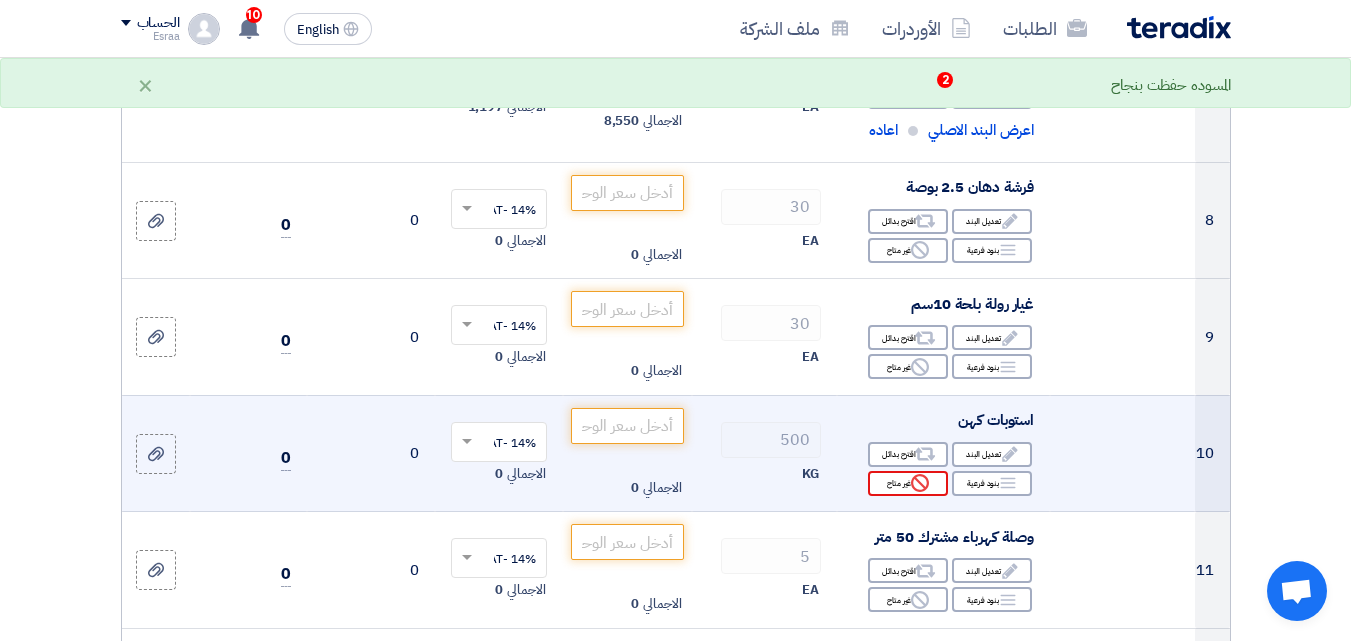 scroll, scrollTop: 1164, scrollLeft: 0, axis: vertical 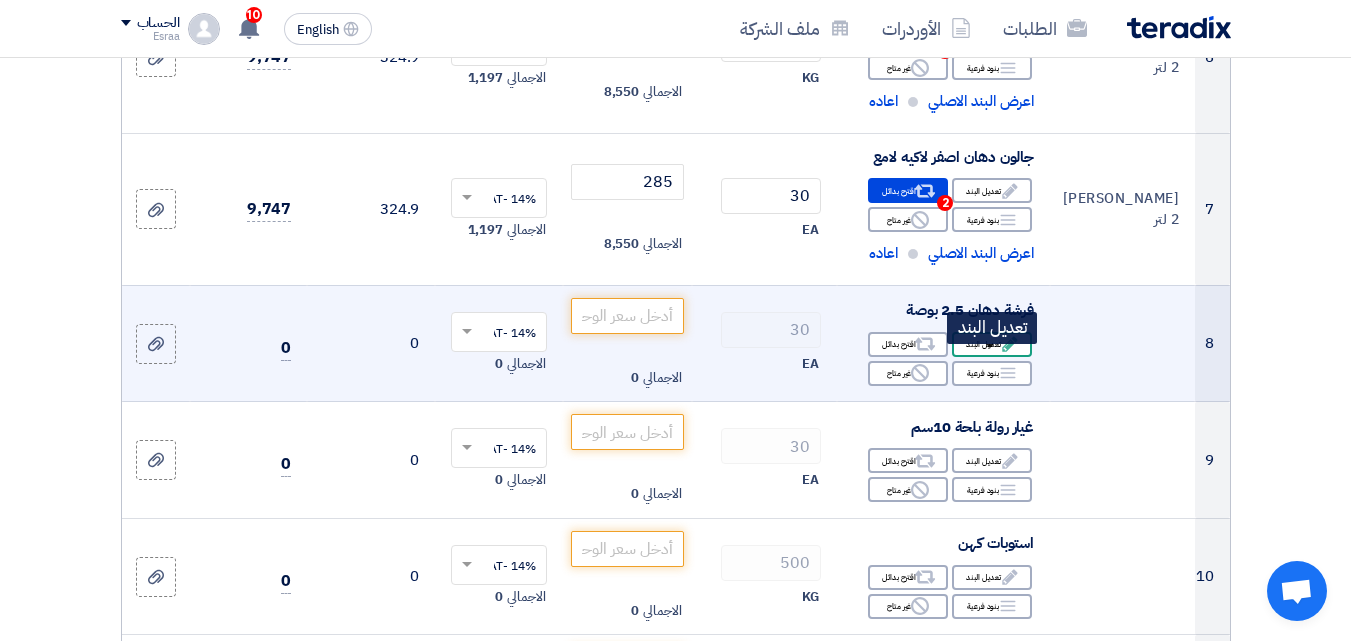 click on "Edit
تعديل البند" 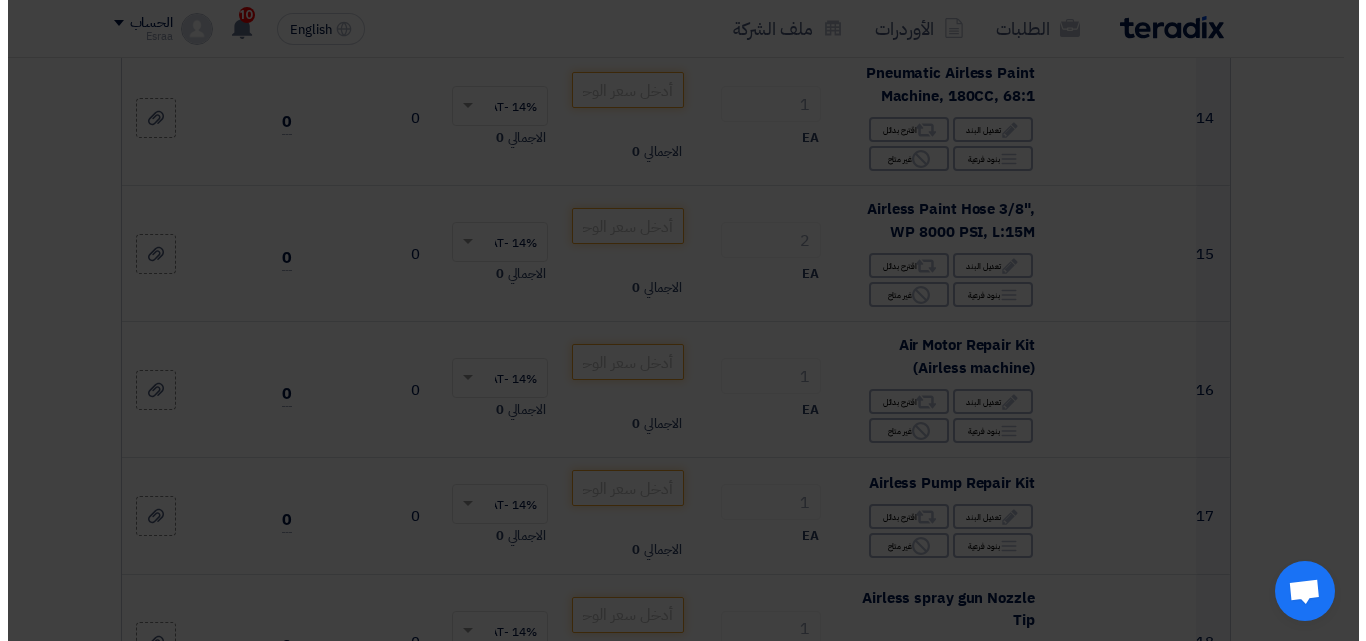 scroll, scrollTop: 405, scrollLeft: 0, axis: vertical 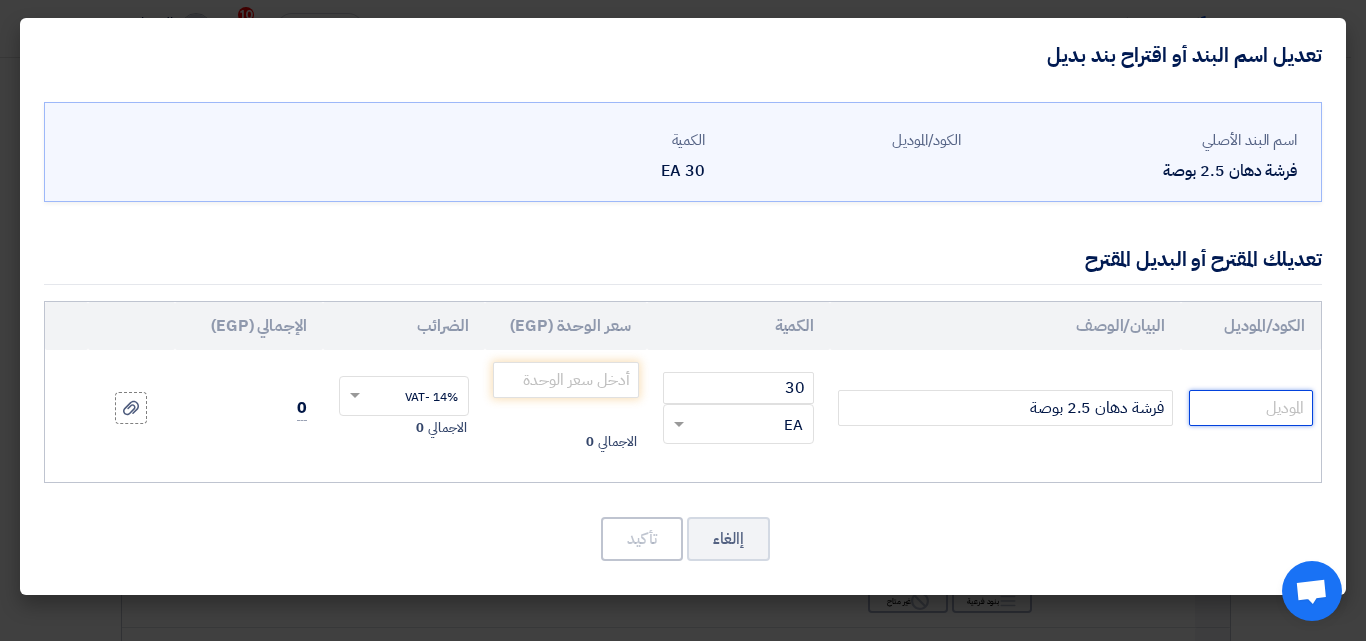 click 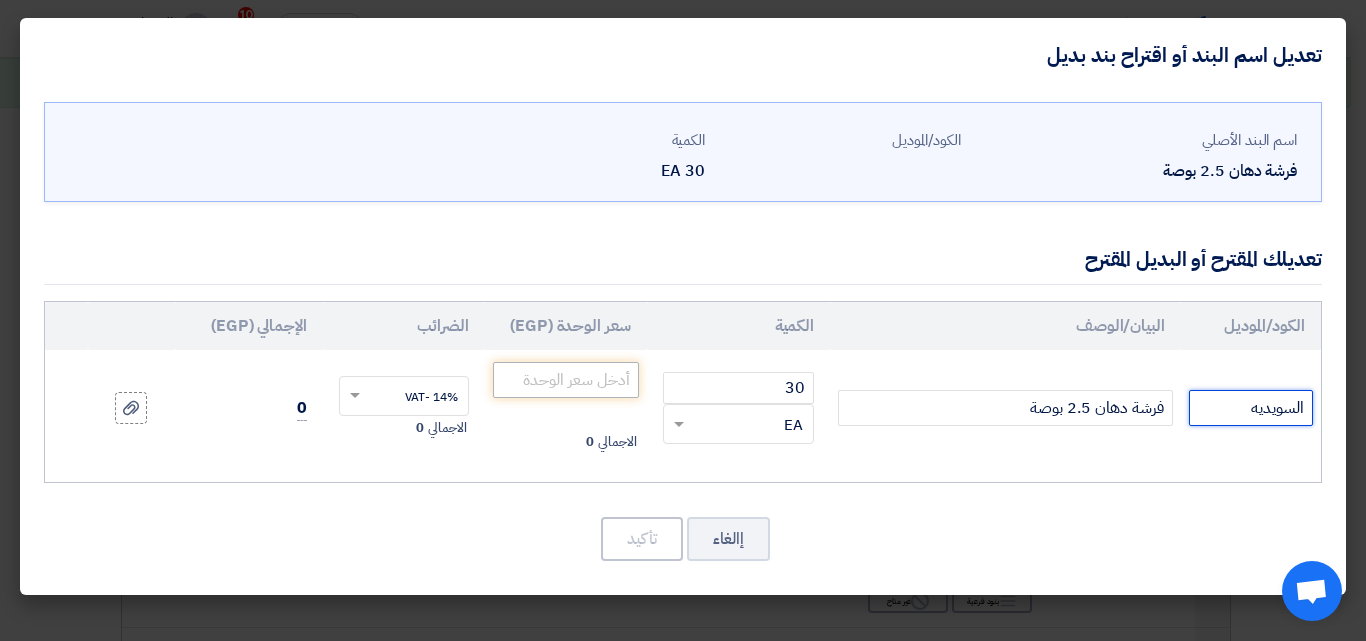 type on "السويديه" 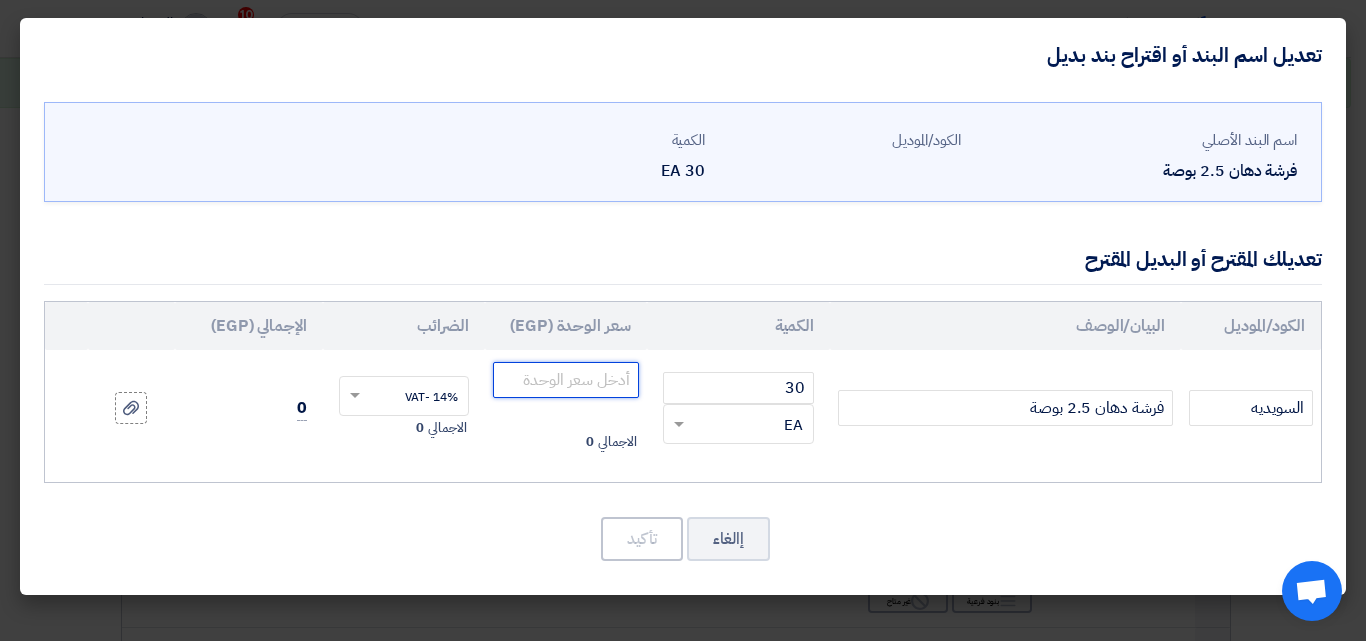 click 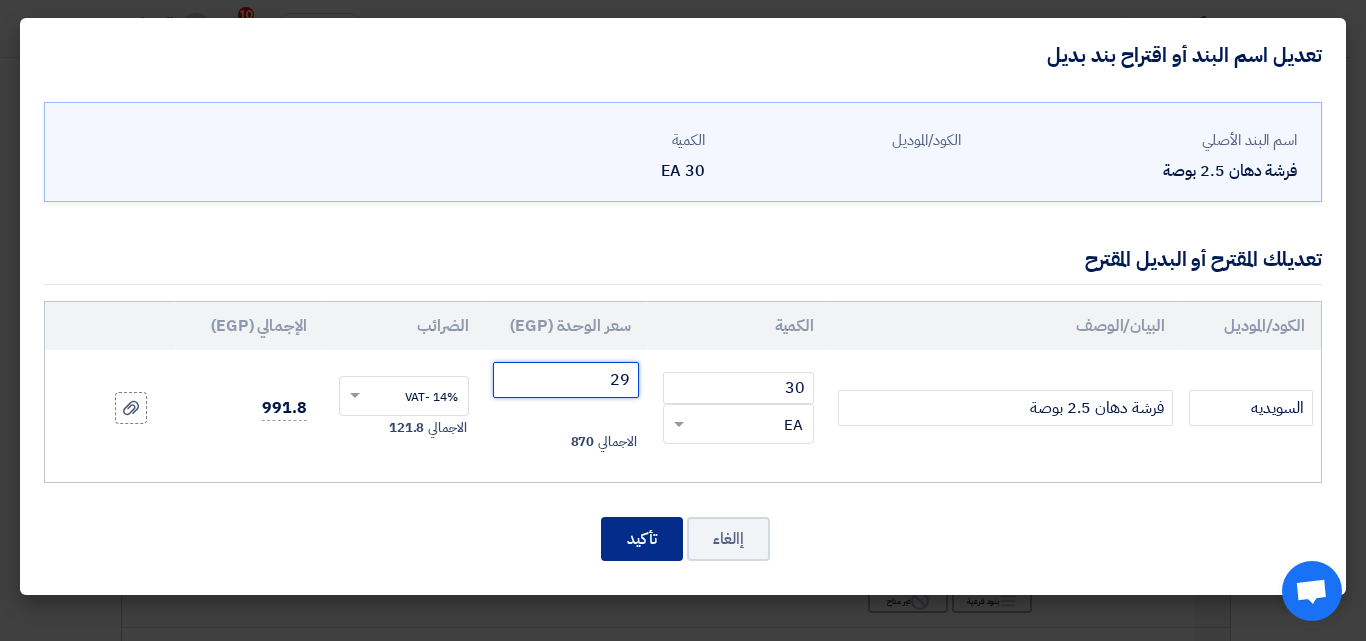 type on "29" 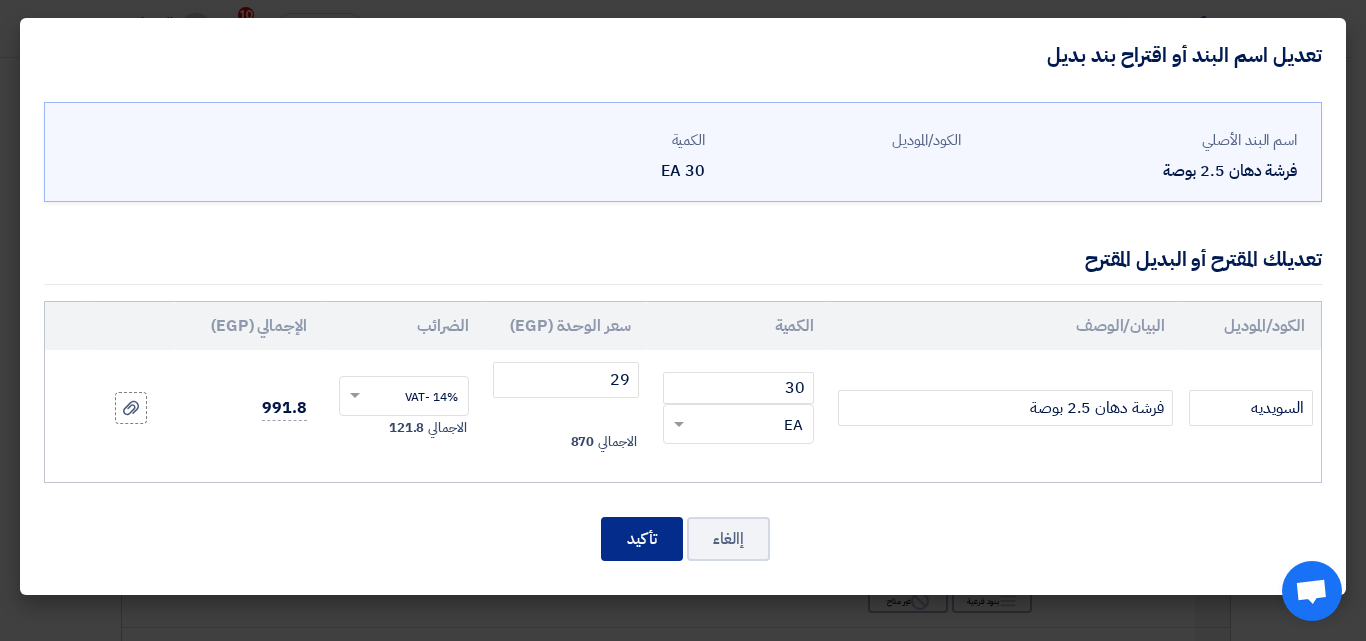 click on "تأكيد" 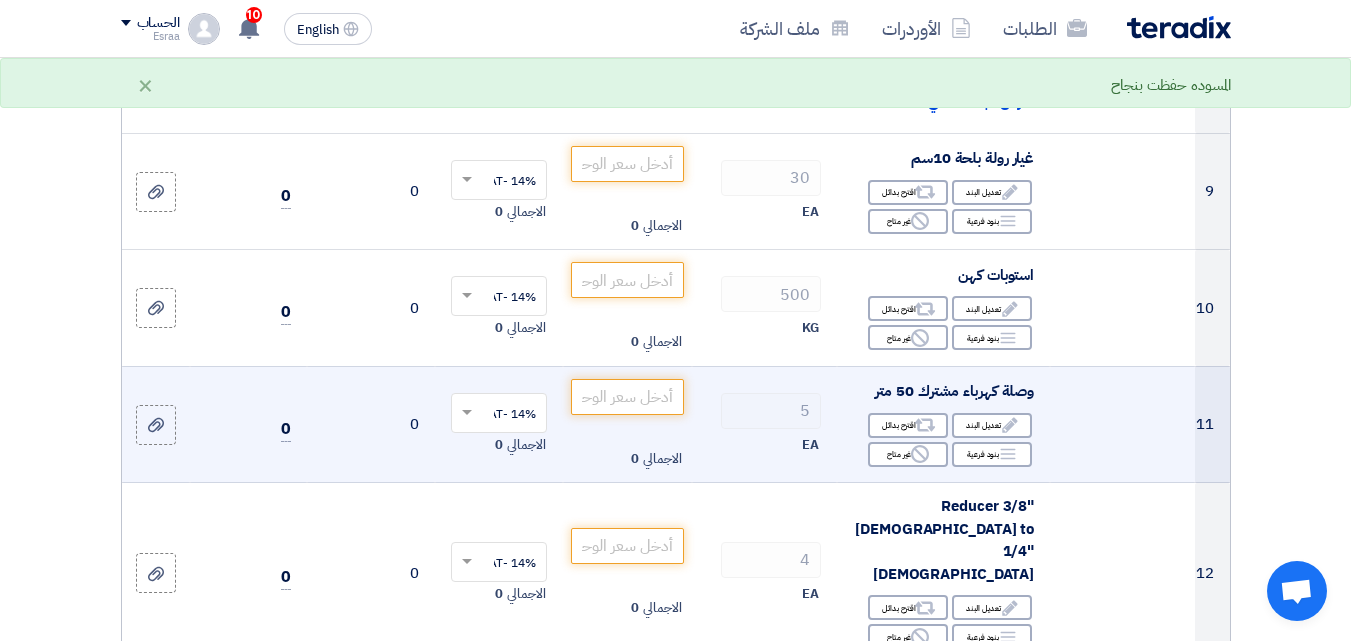 scroll, scrollTop: 1368, scrollLeft: 0, axis: vertical 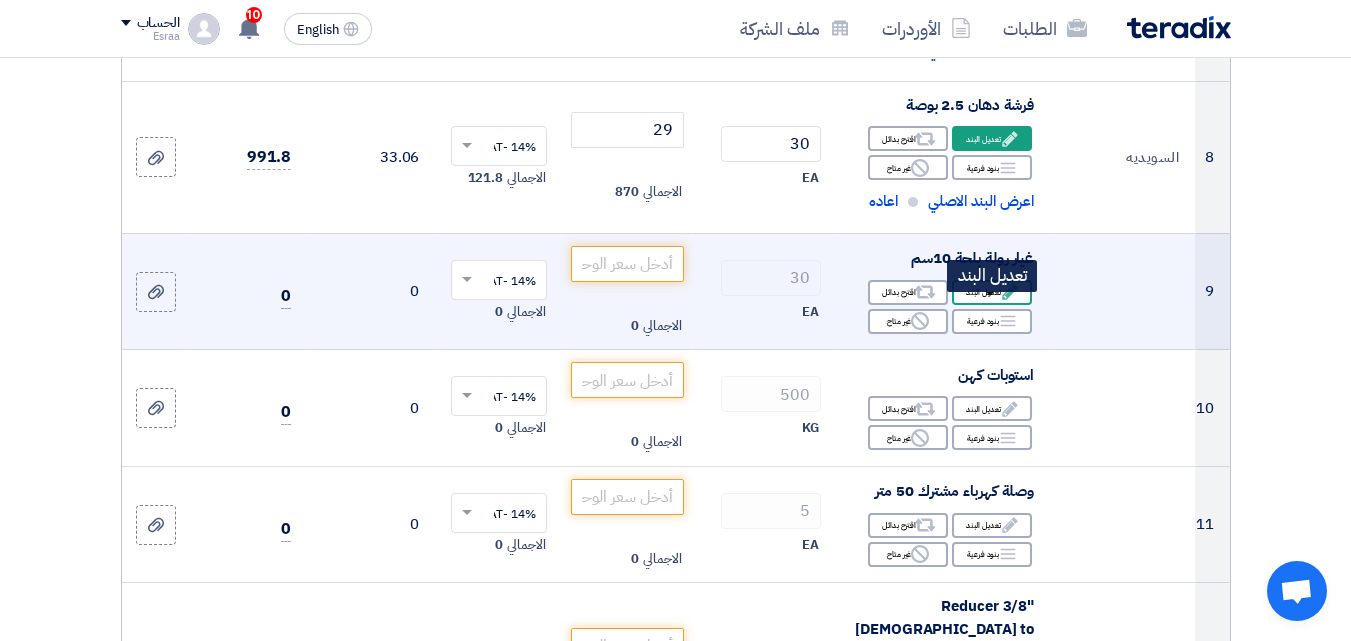 click on "Edit
تعديل البند" 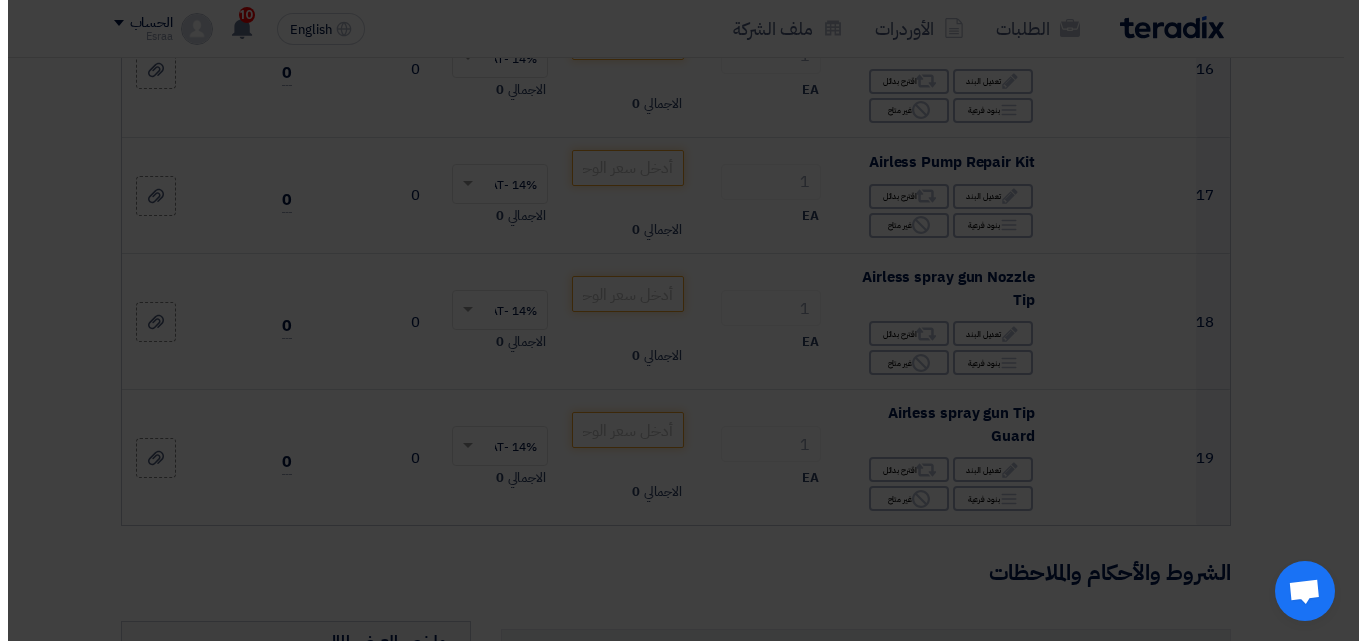 scroll, scrollTop: 457, scrollLeft: 0, axis: vertical 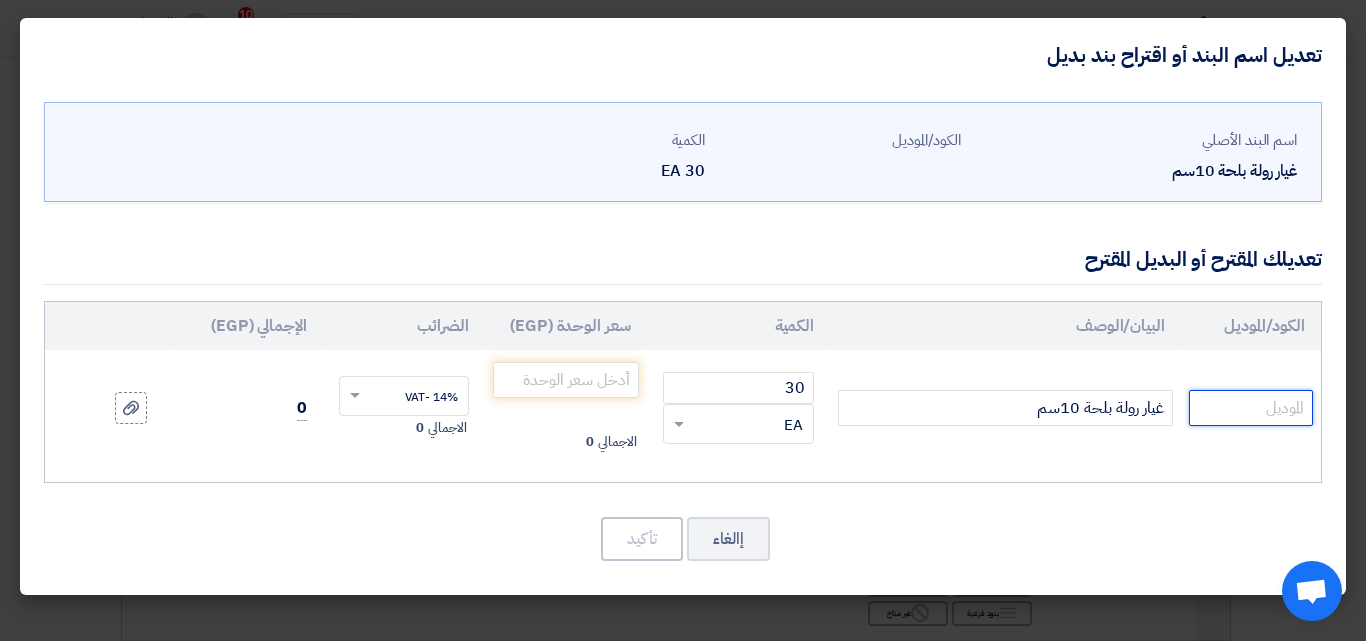 click 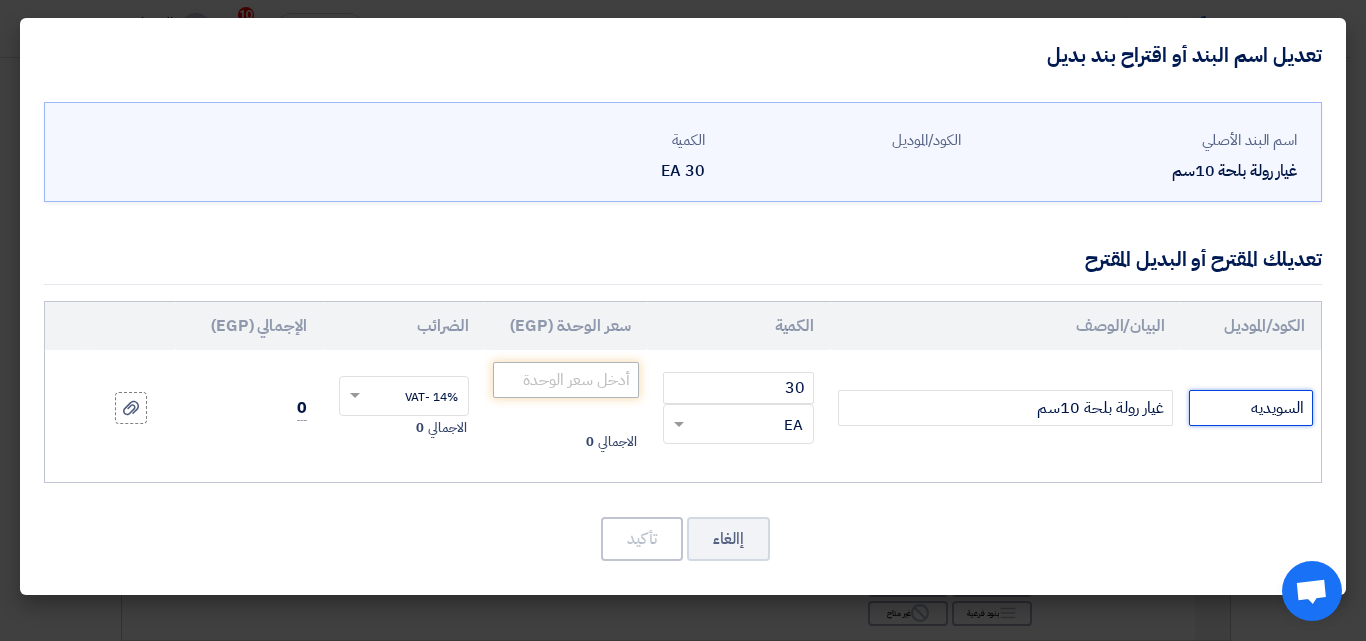 type on "السويديه" 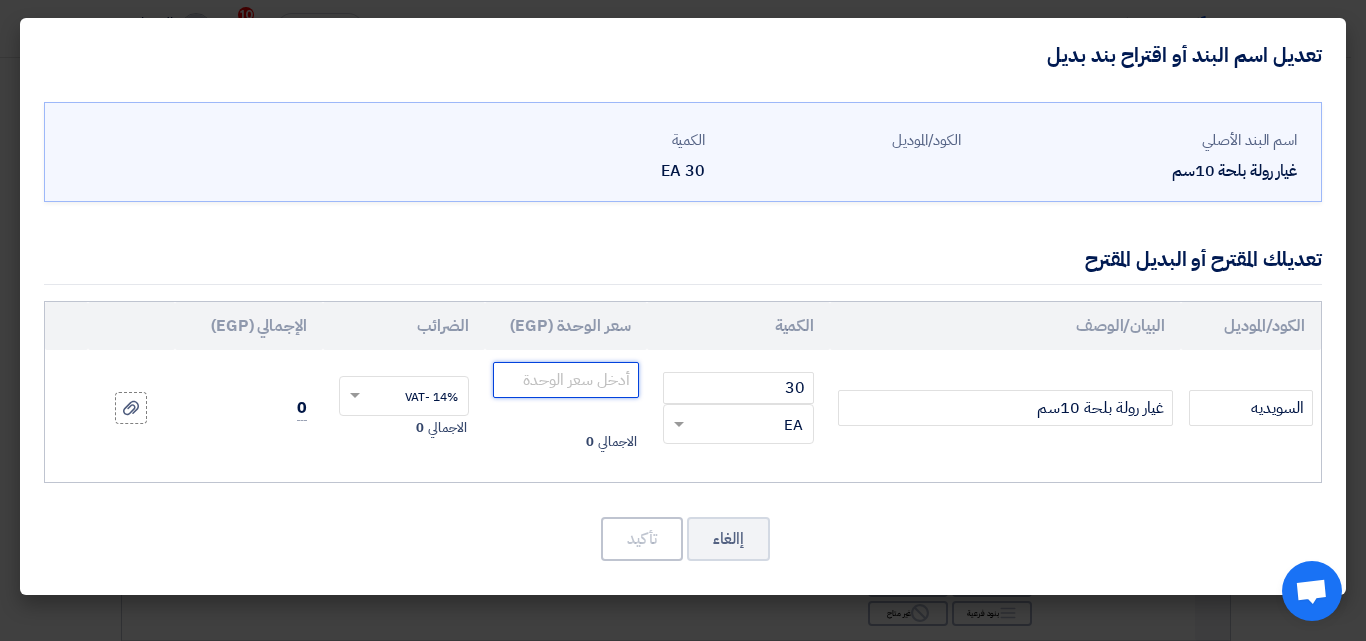 click 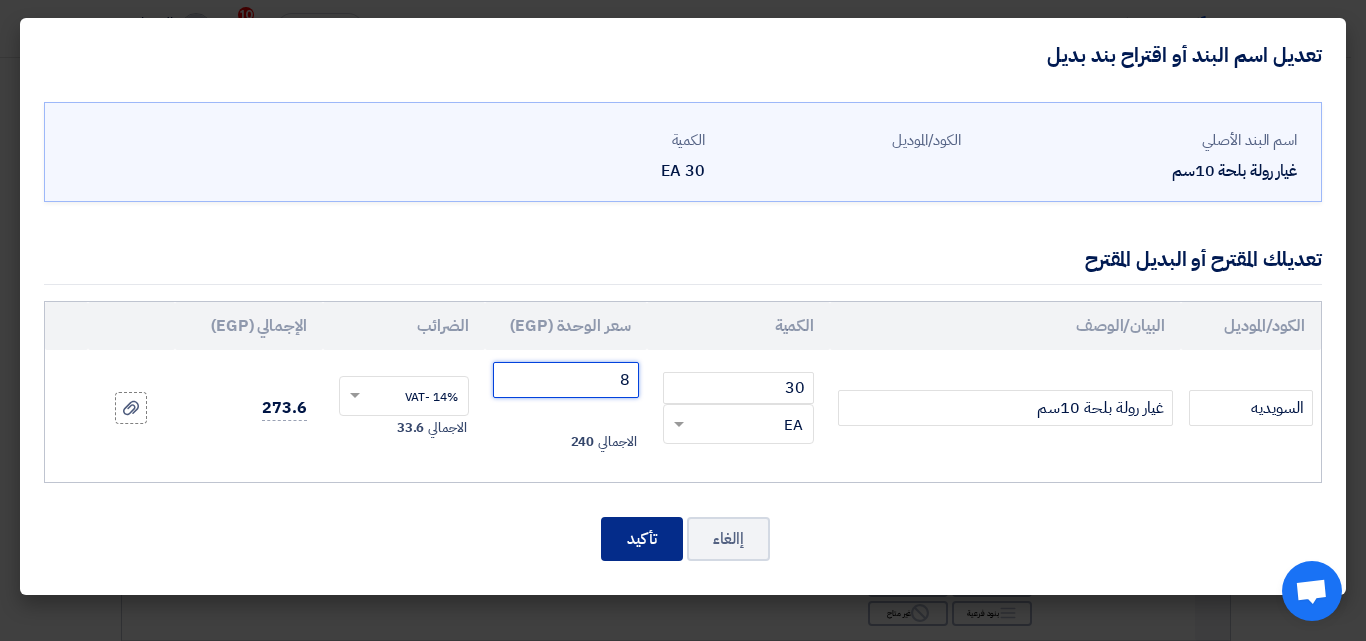 type on "8" 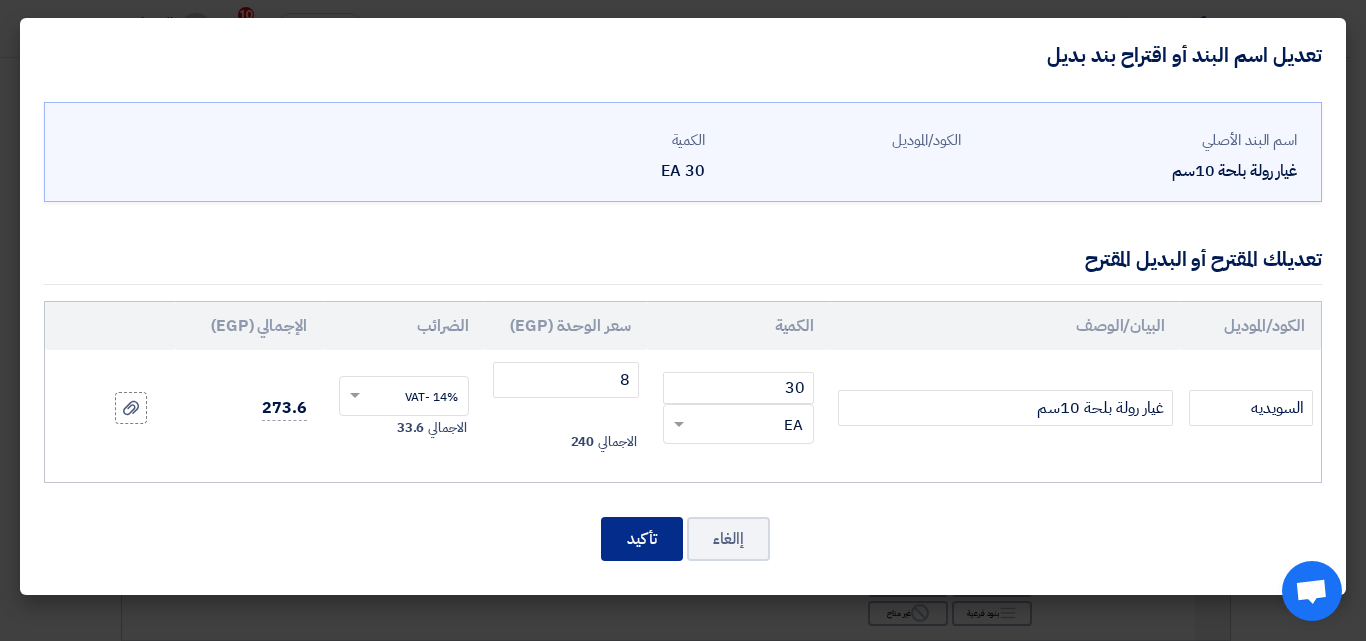 click on "تأكيد" 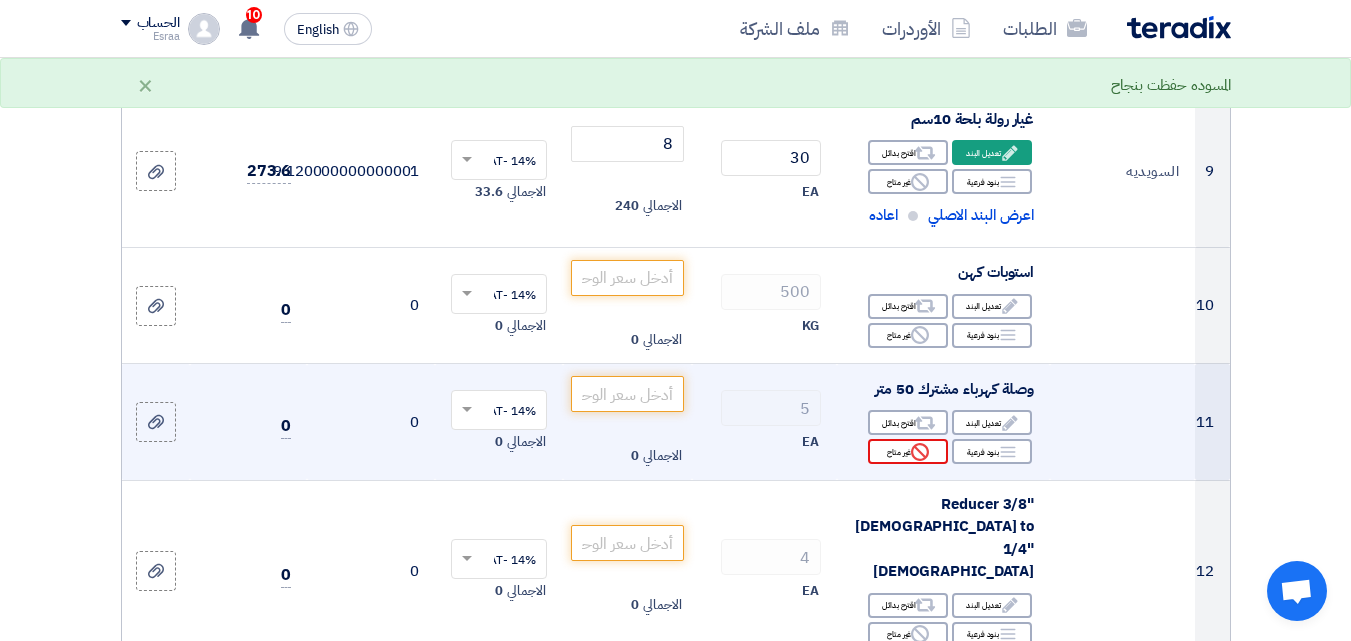 scroll, scrollTop: 1472, scrollLeft: 0, axis: vertical 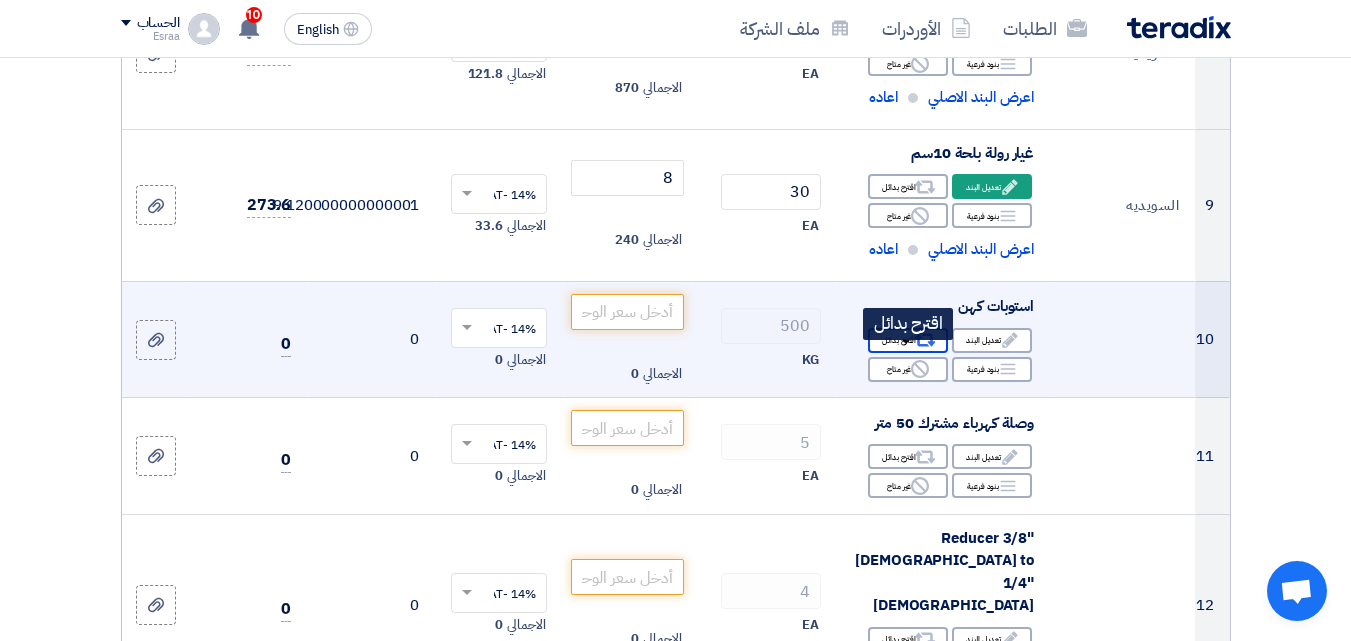 click on "Alternative
اقترح بدائل" 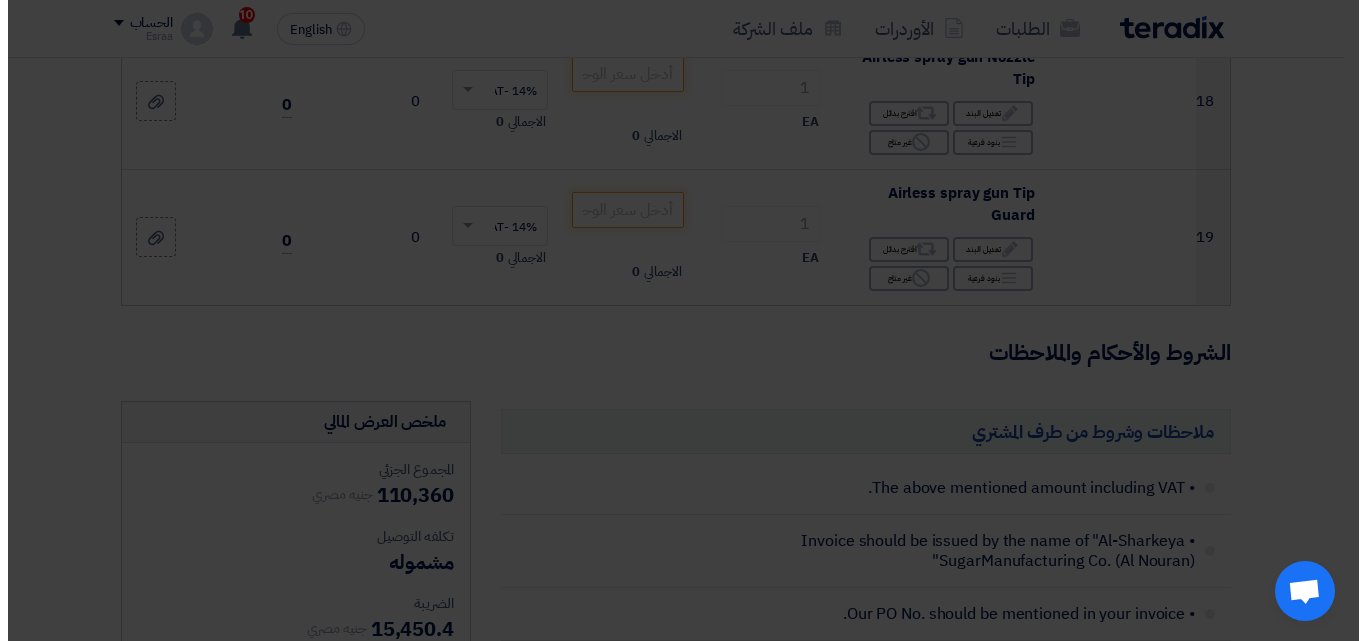 scroll, scrollTop: 409, scrollLeft: 0, axis: vertical 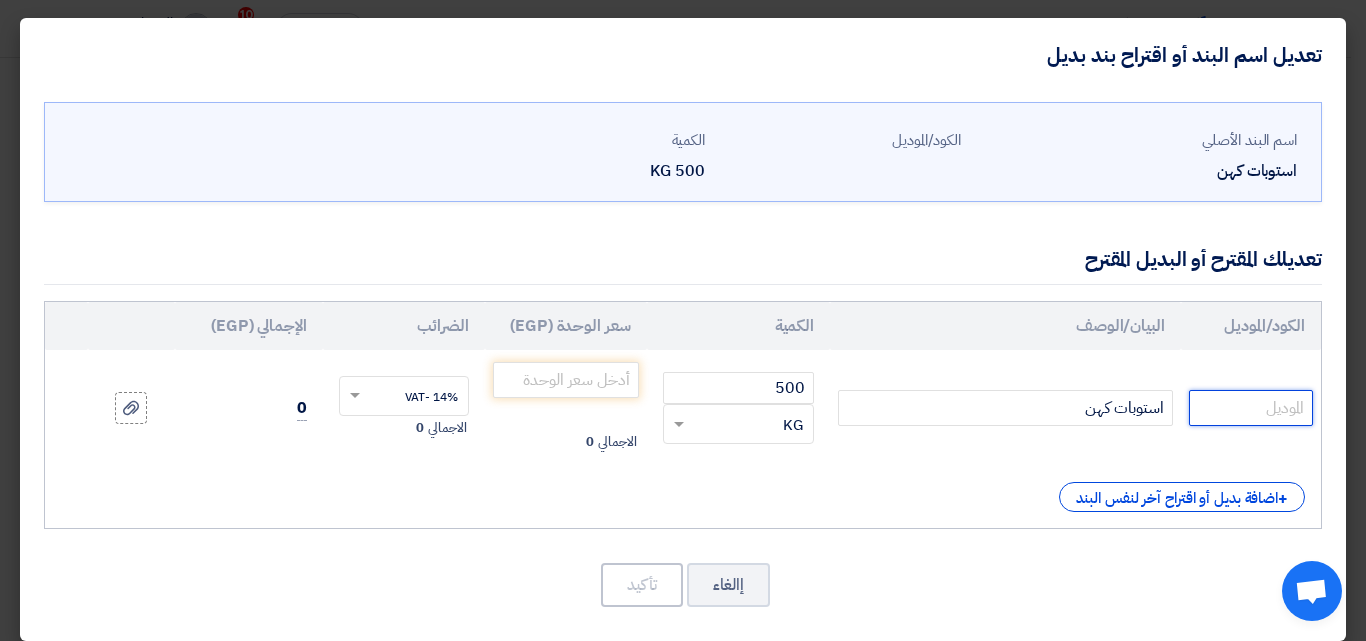 click 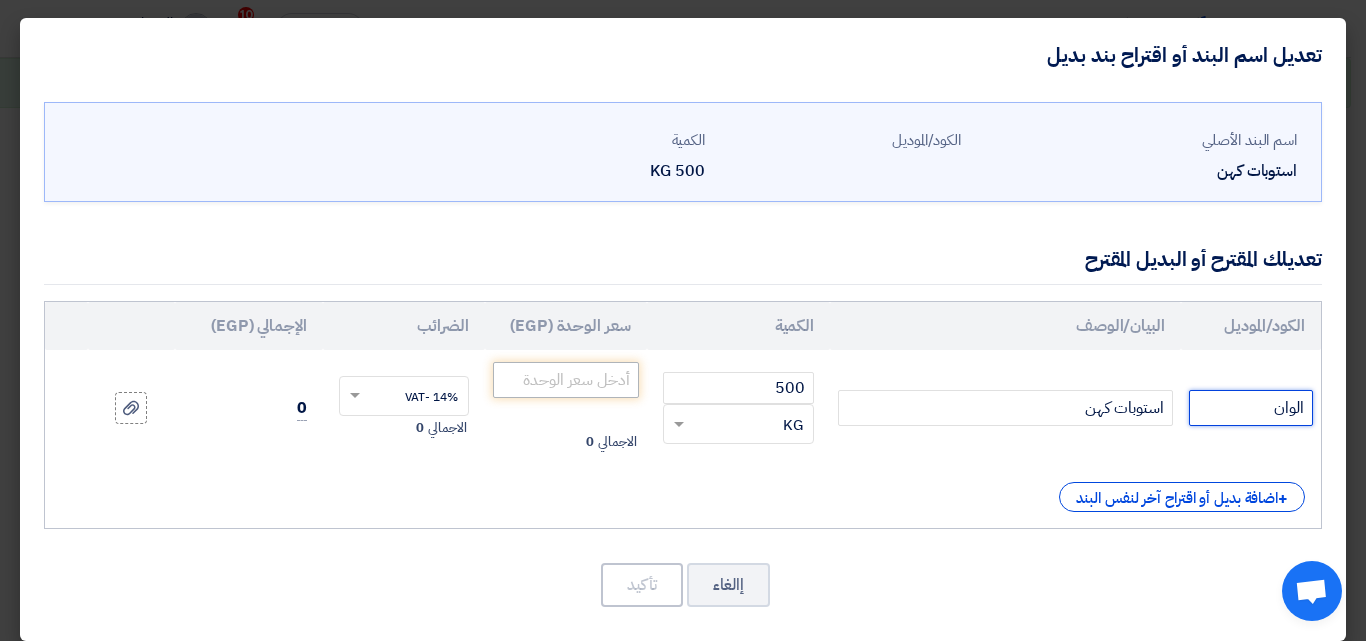 type on "الوان" 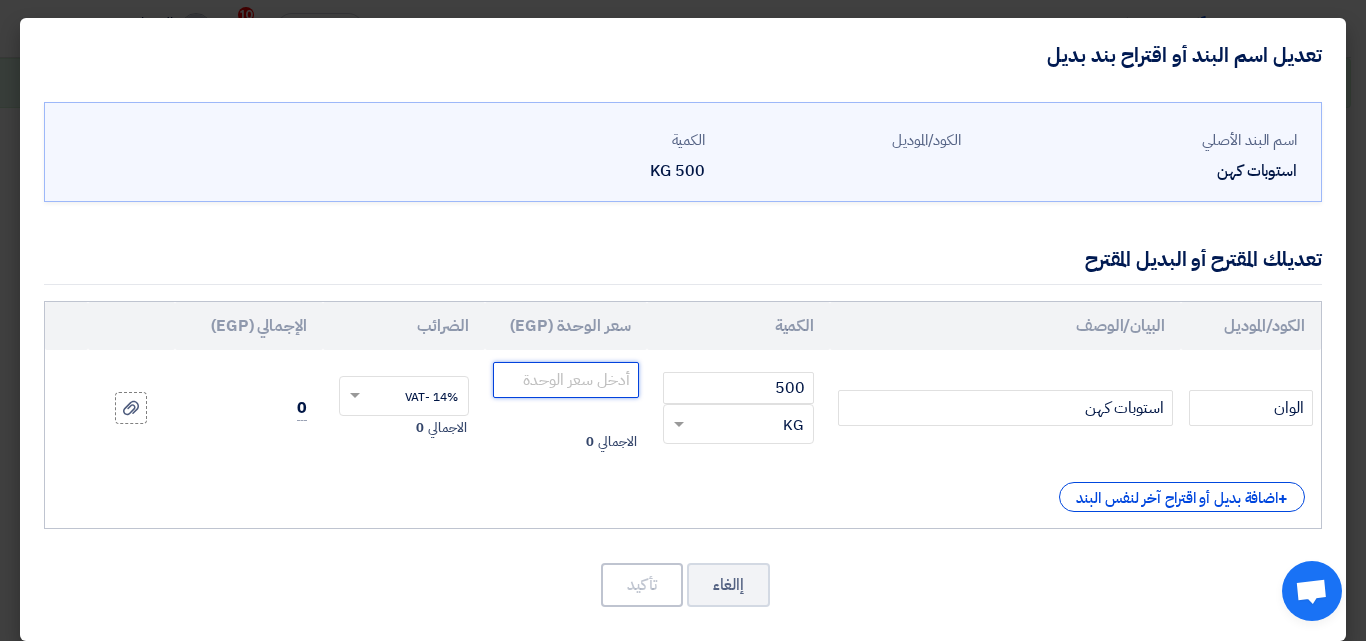 click 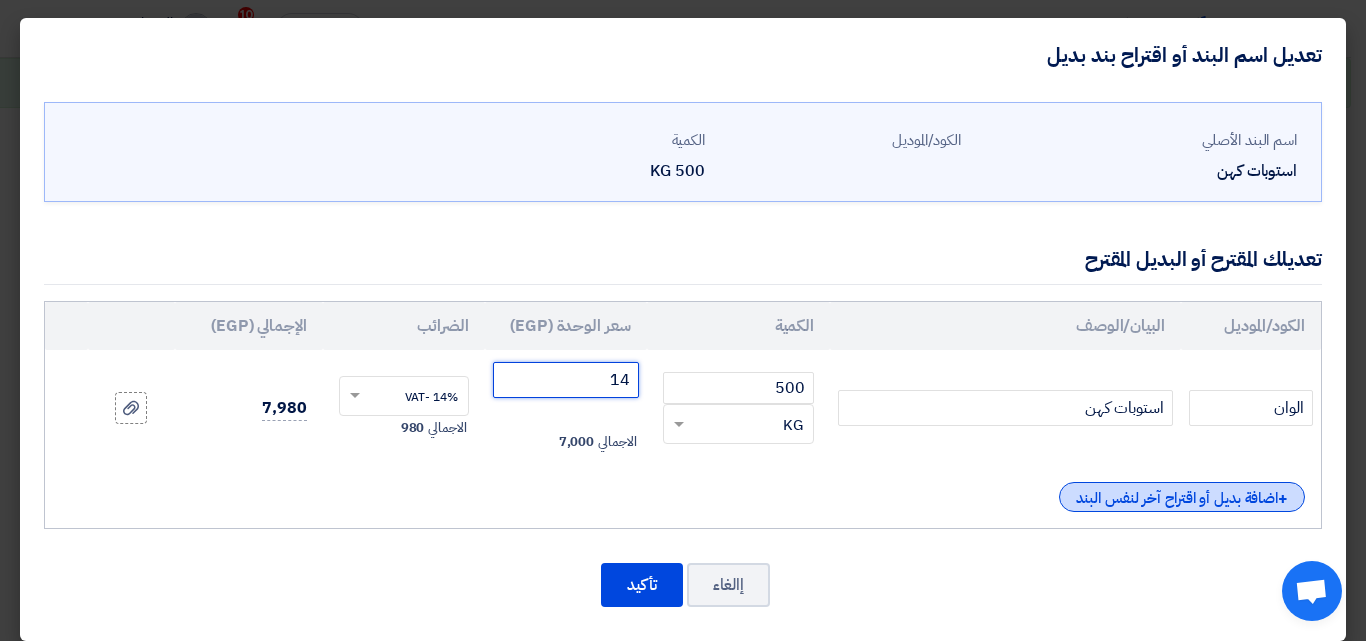 type on "14" 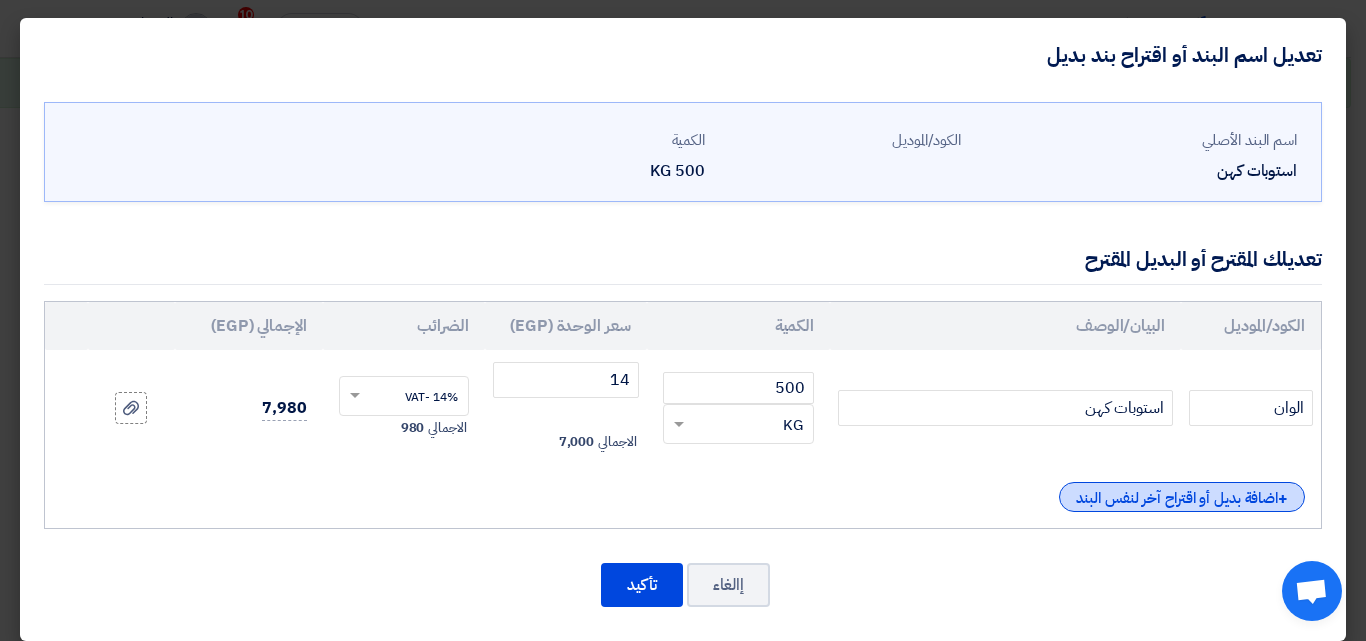 click on "+
اضافة بديل أو اقتراح آخر لنفس البند" 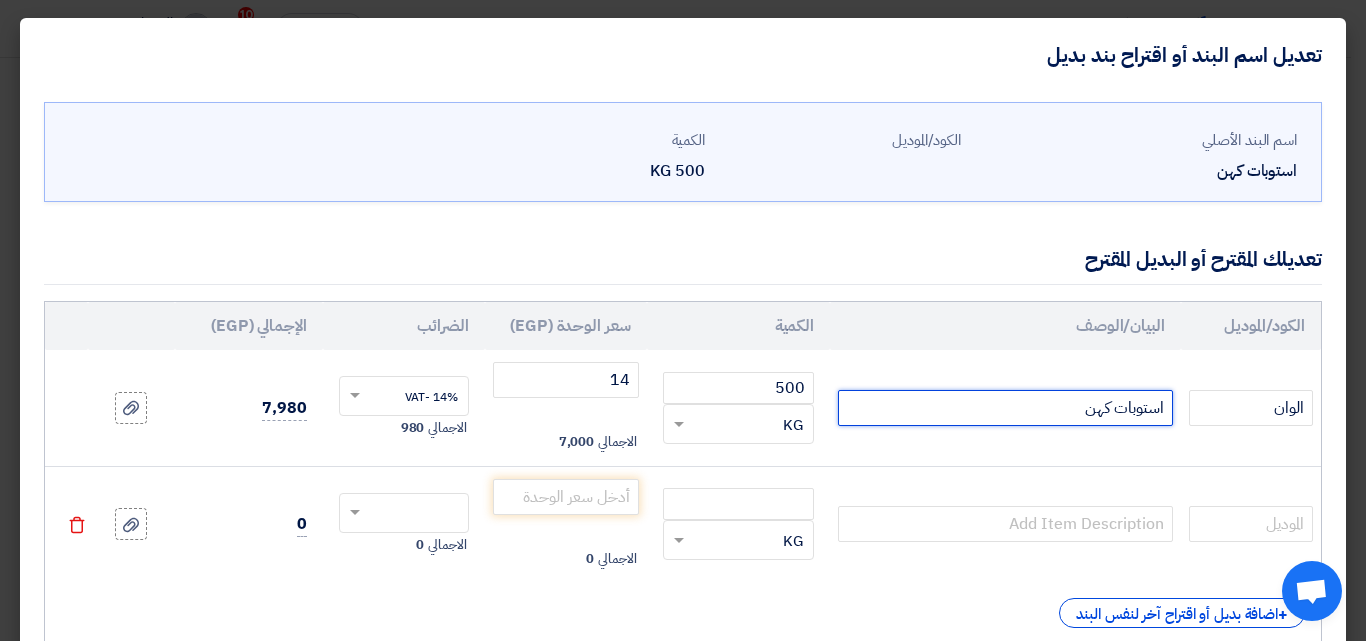 drag, startPoint x: 1167, startPoint y: 410, endPoint x: 1041, endPoint y: 401, distance: 126.32102 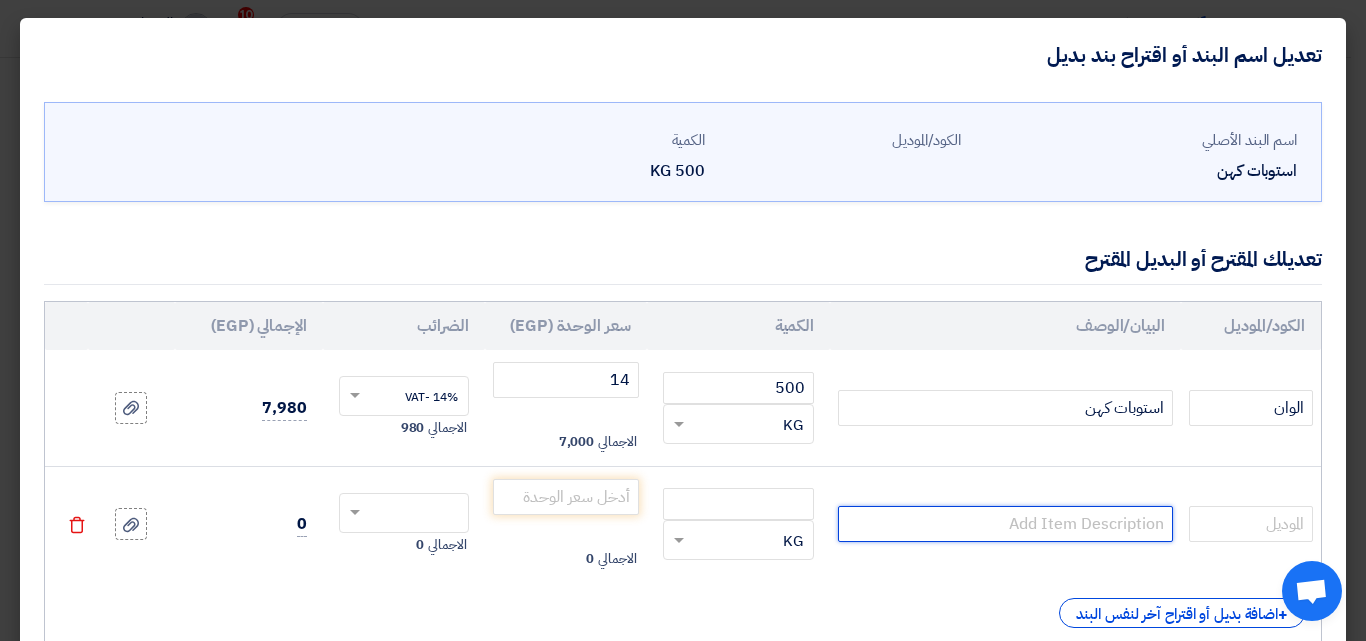 click 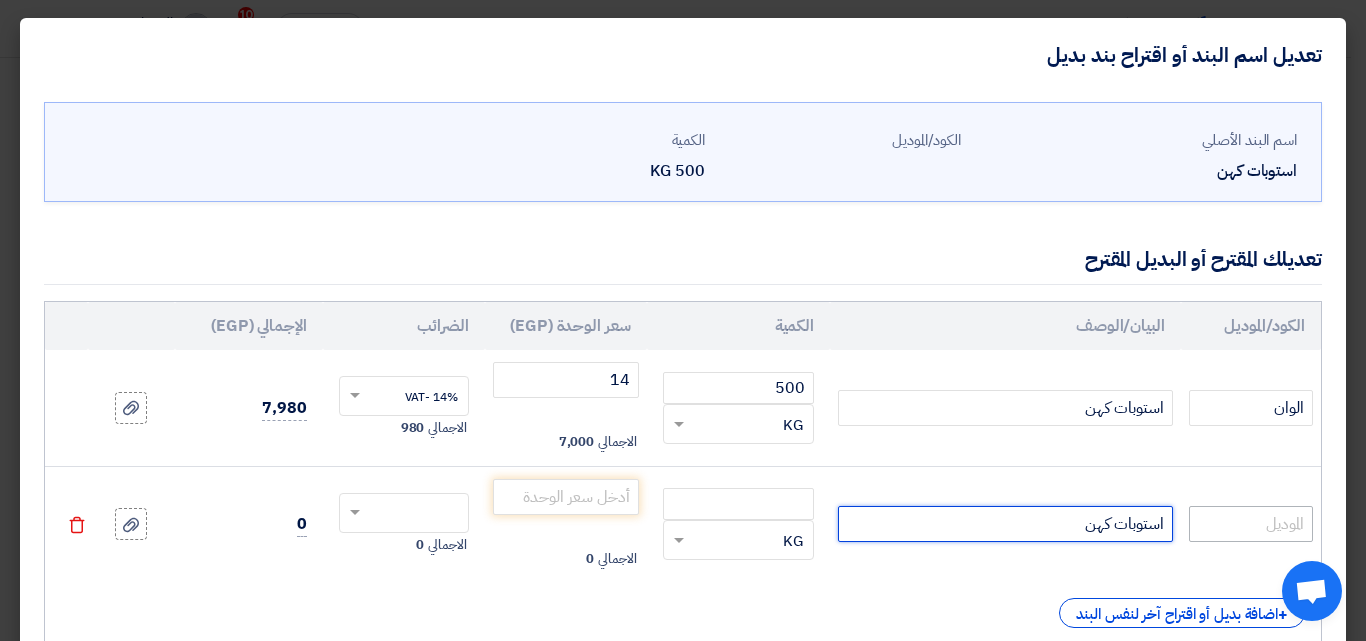 type on "استوبات كهن" 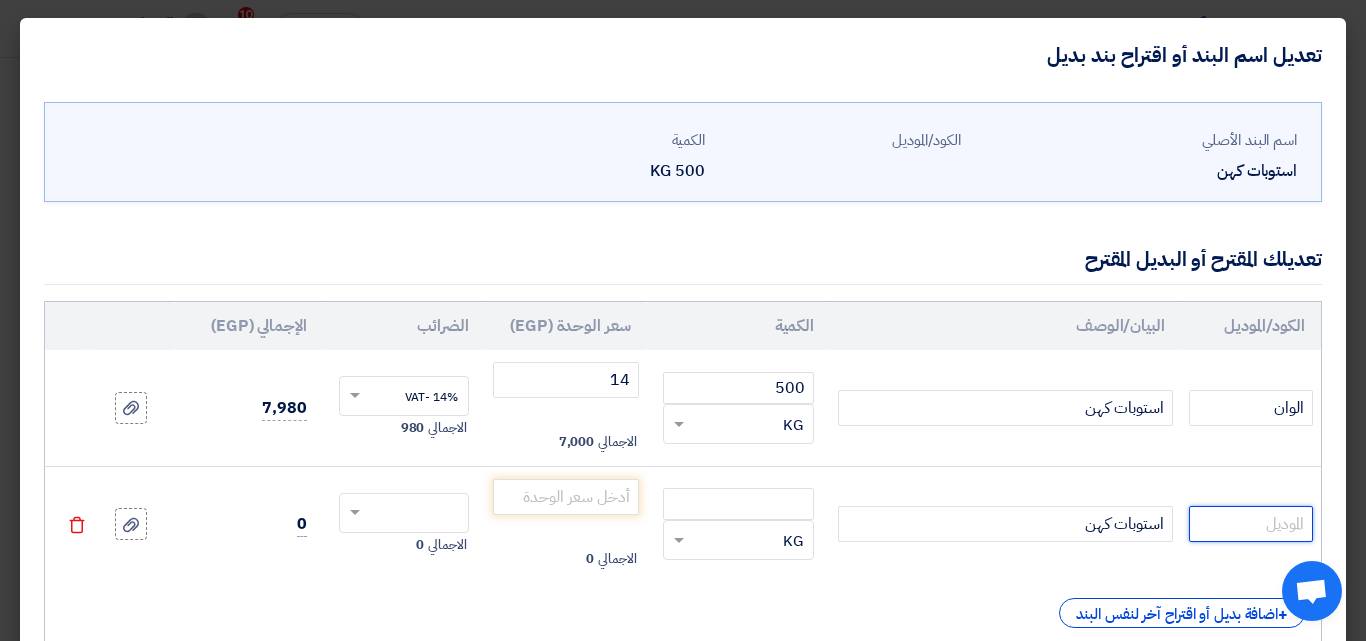 click 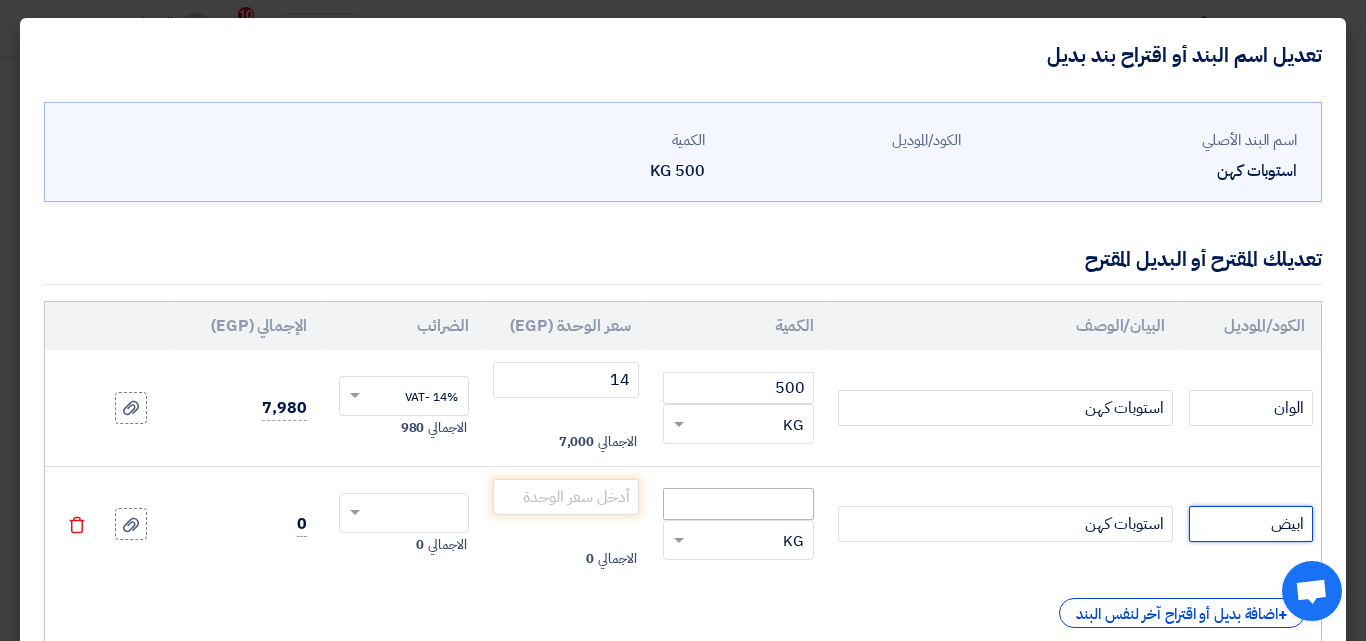 type on "ابيض" 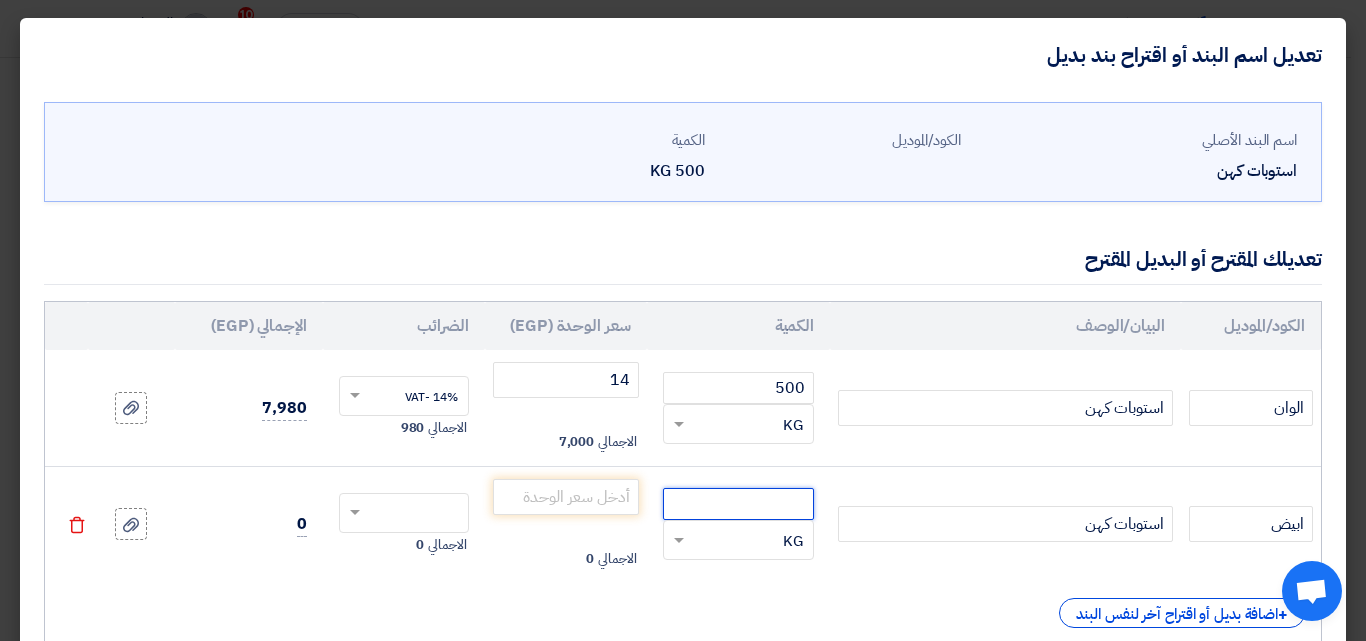 click 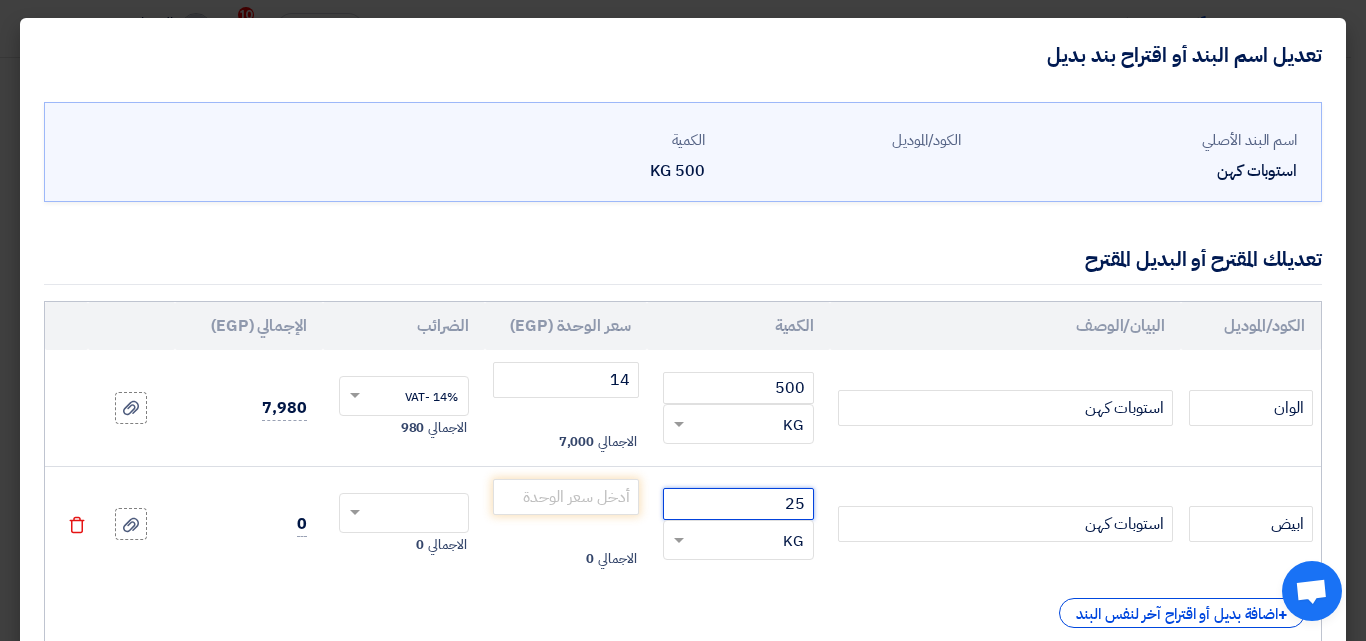 type on "2" 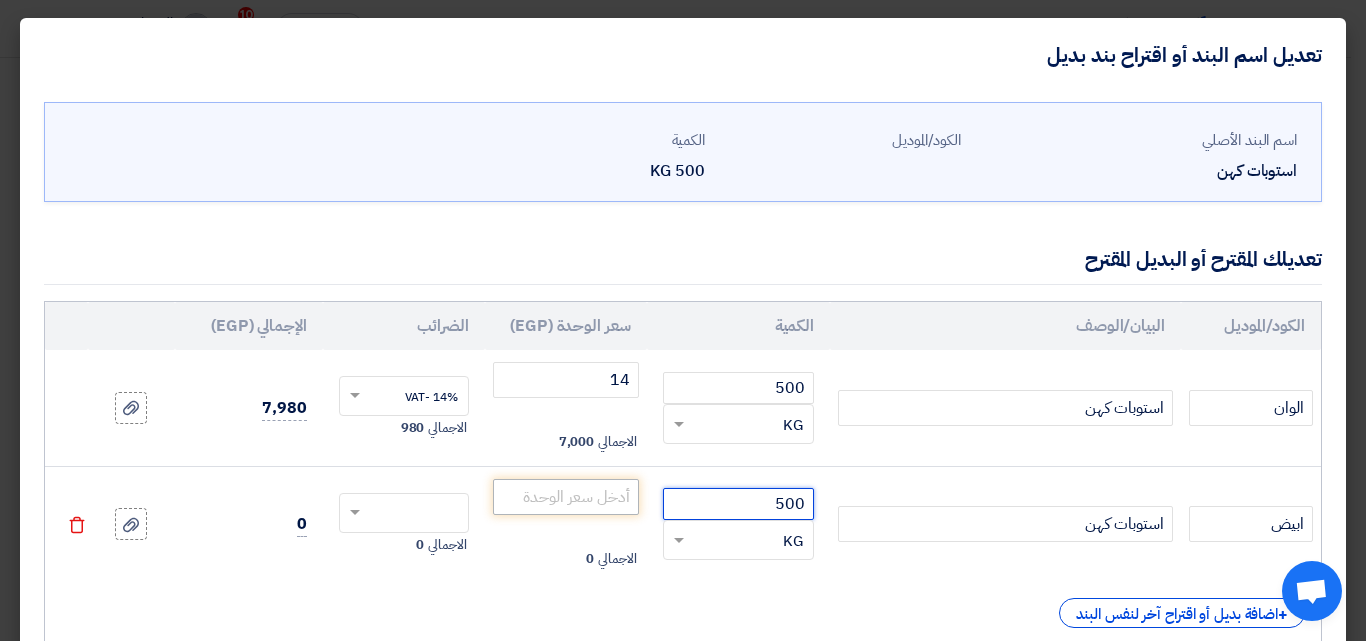 type on "500" 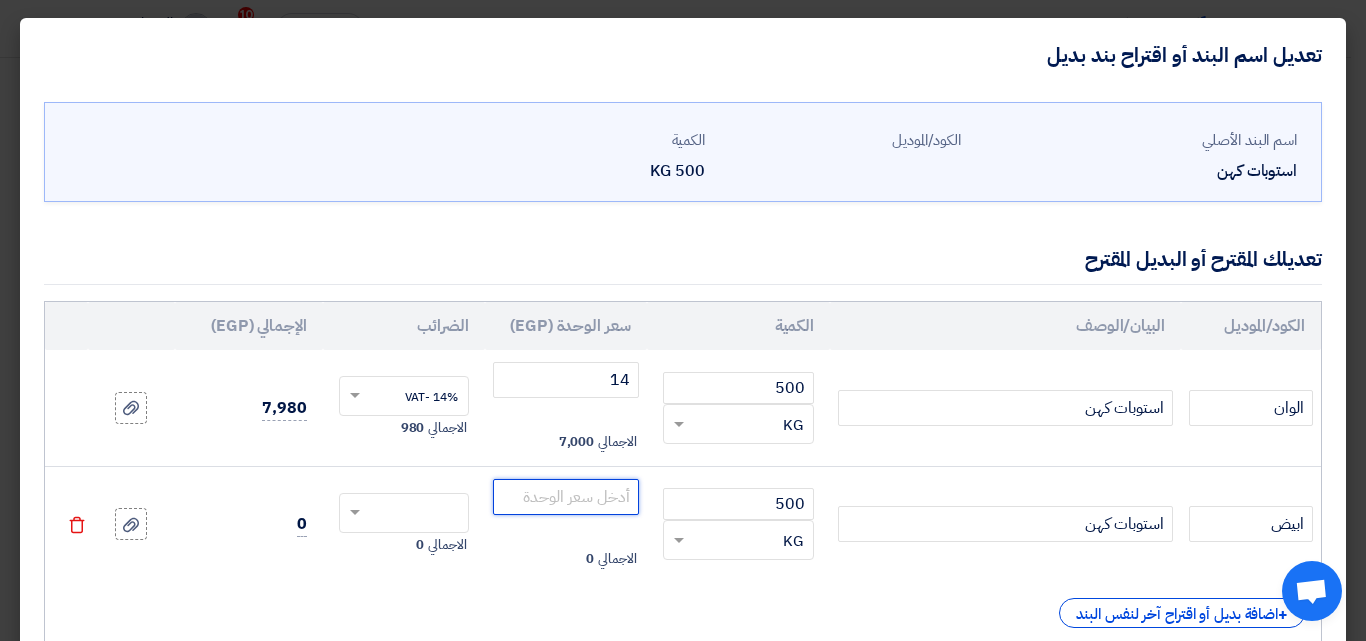 click 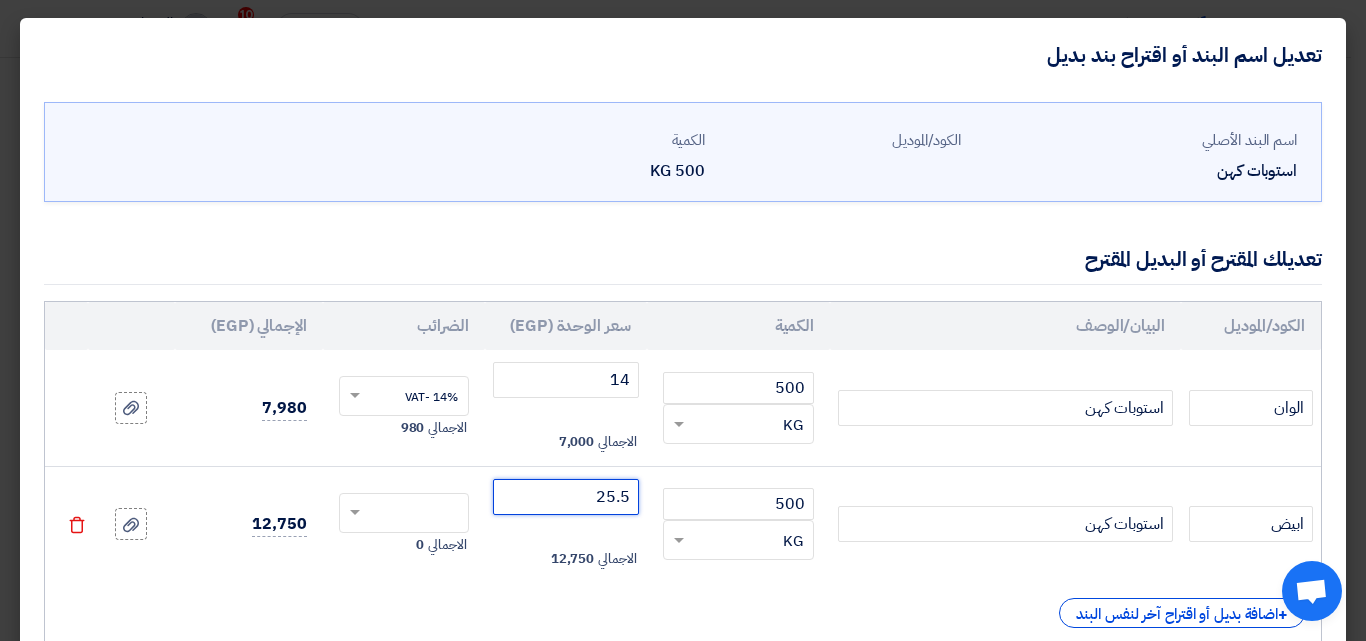 type on "25.5" 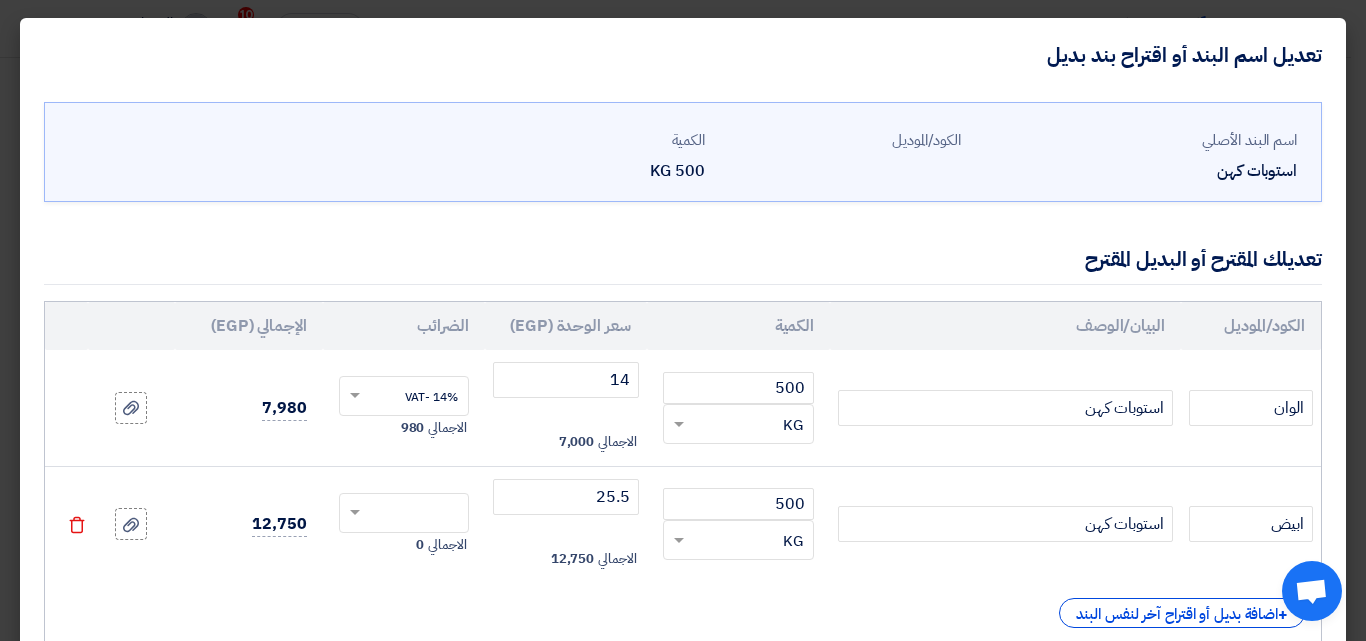 click 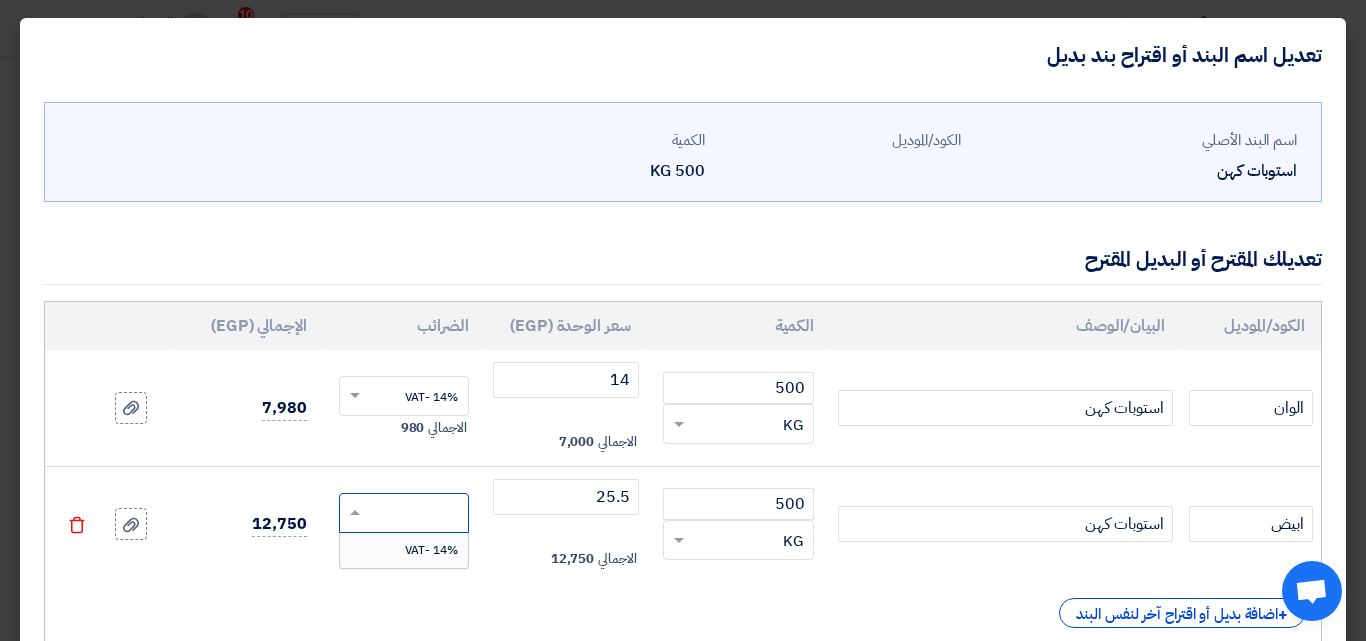 click on "14% -VAT" at bounding box center (431, 550) 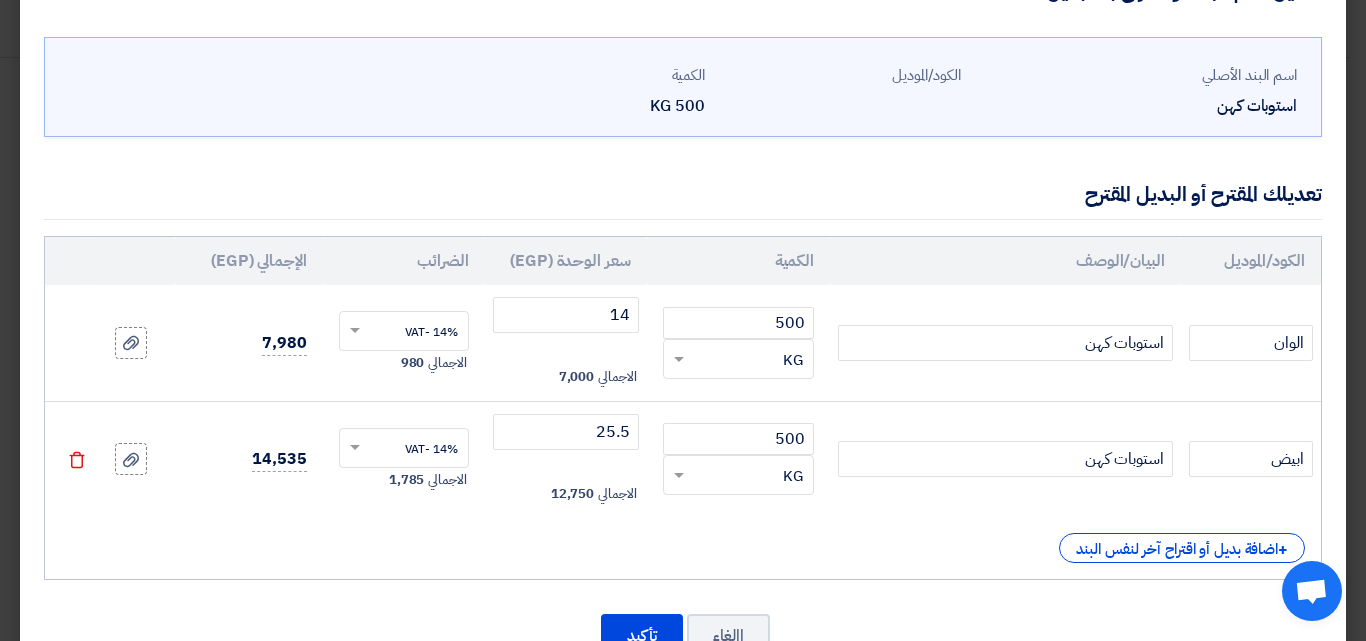scroll, scrollTop: 134, scrollLeft: 0, axis: vertical 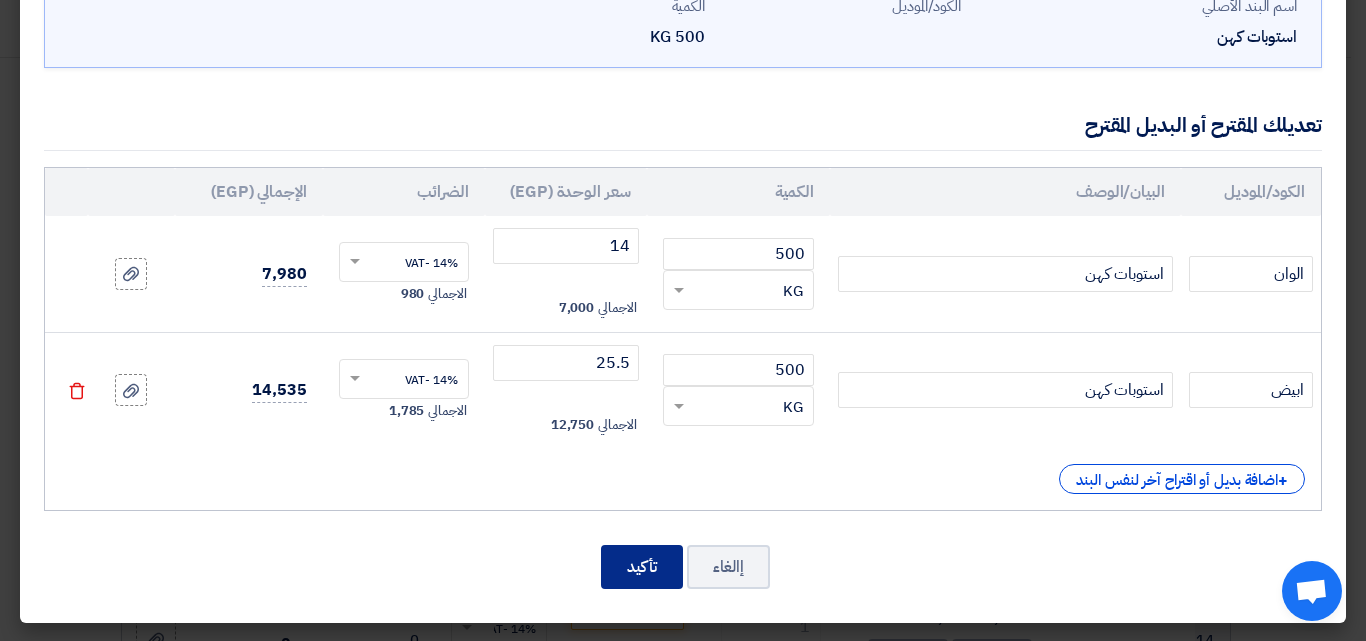 click on "تأكيد" 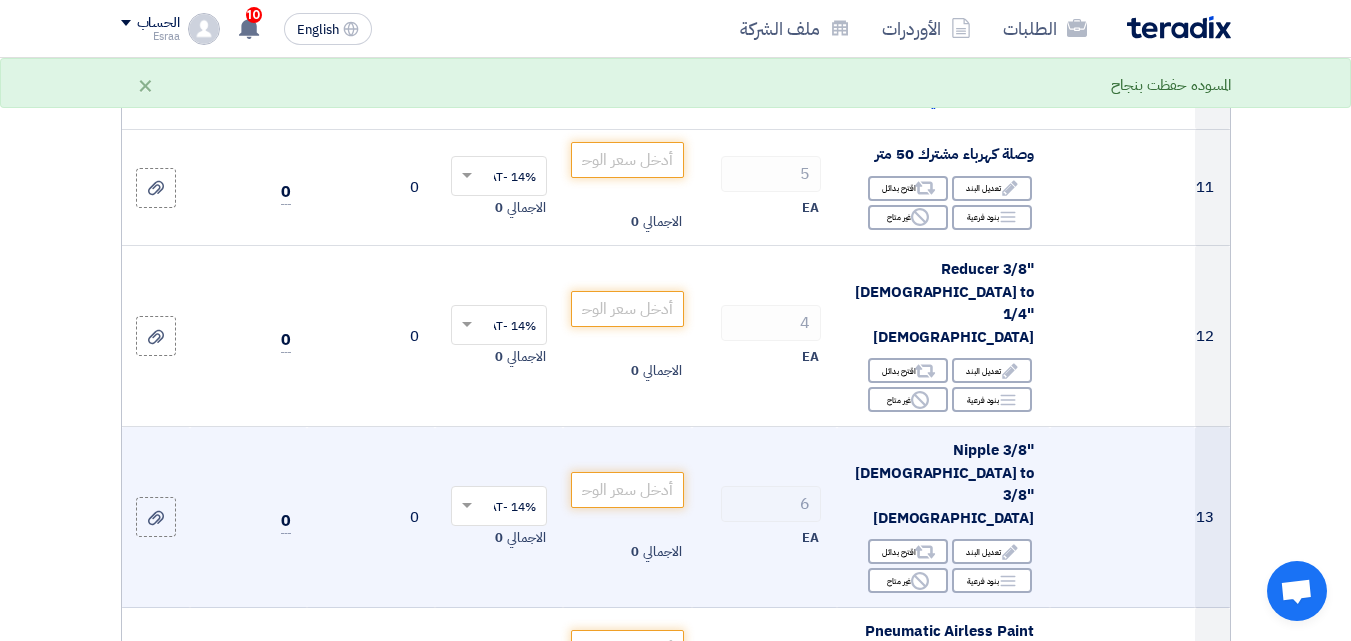 scroll, scrollTop: 1676, scrollLeft: 0, axis: vertical 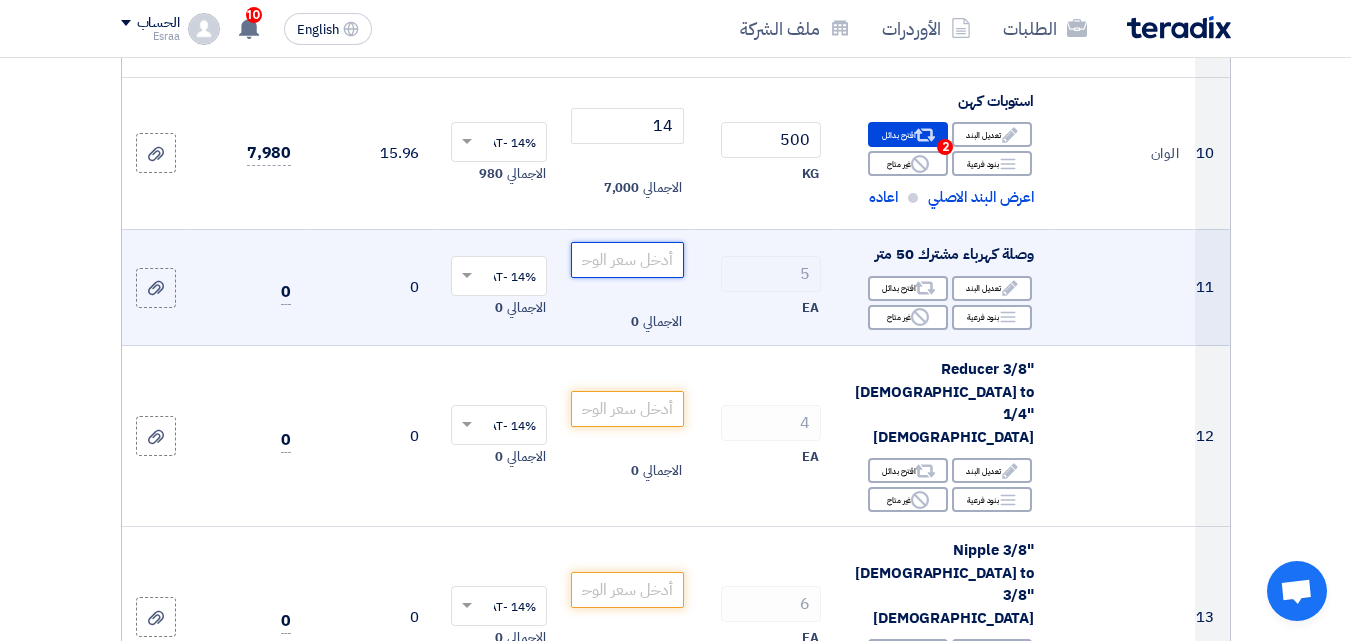 click 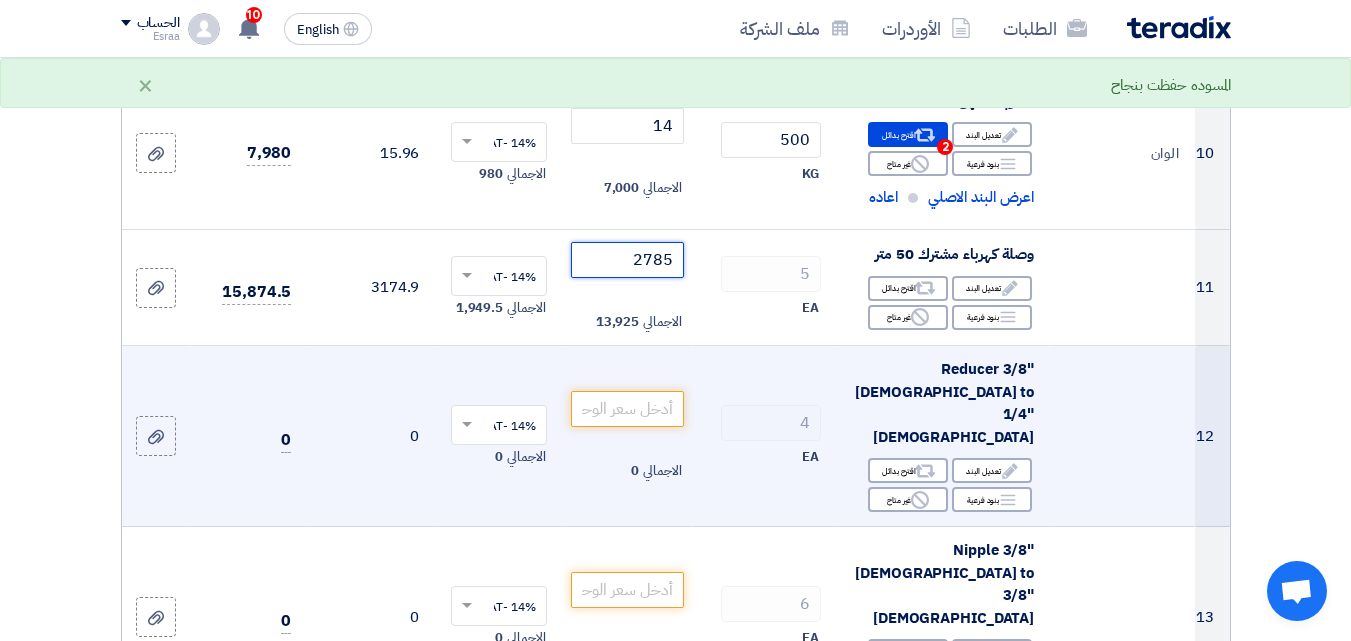 type on "2785" 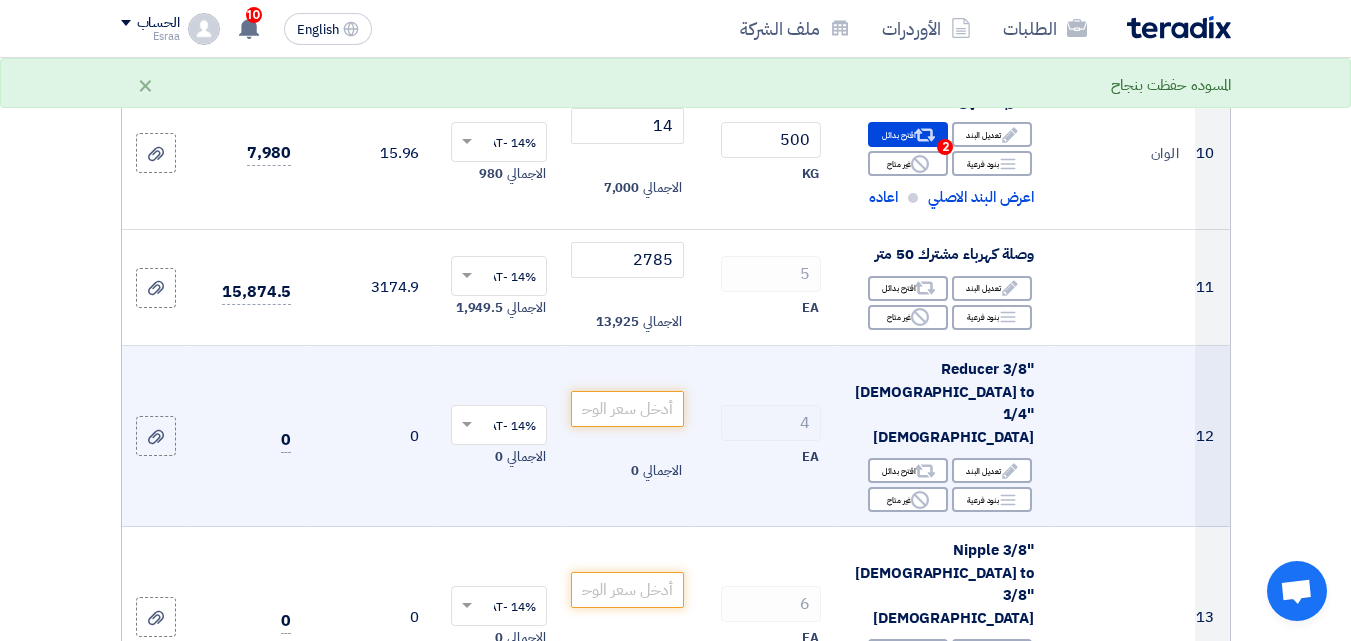 click on "4
EA" 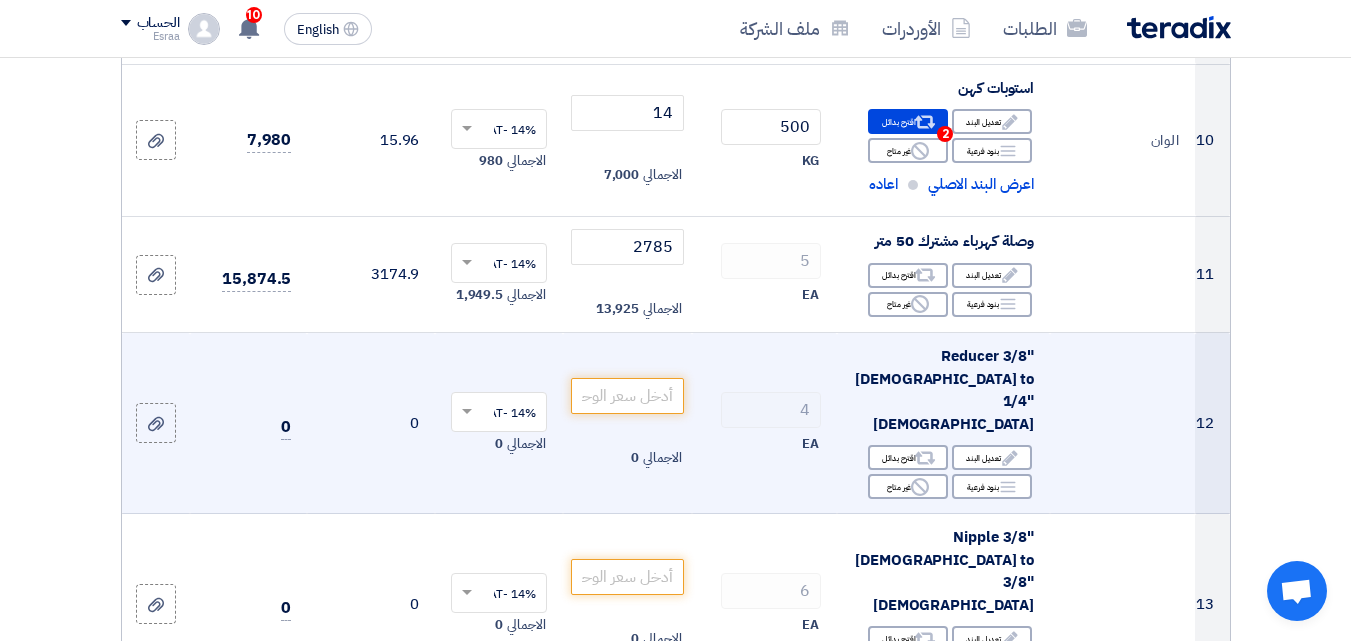 scroll, scrollTop: 1776, scrollLeft: 0, axis: vertical 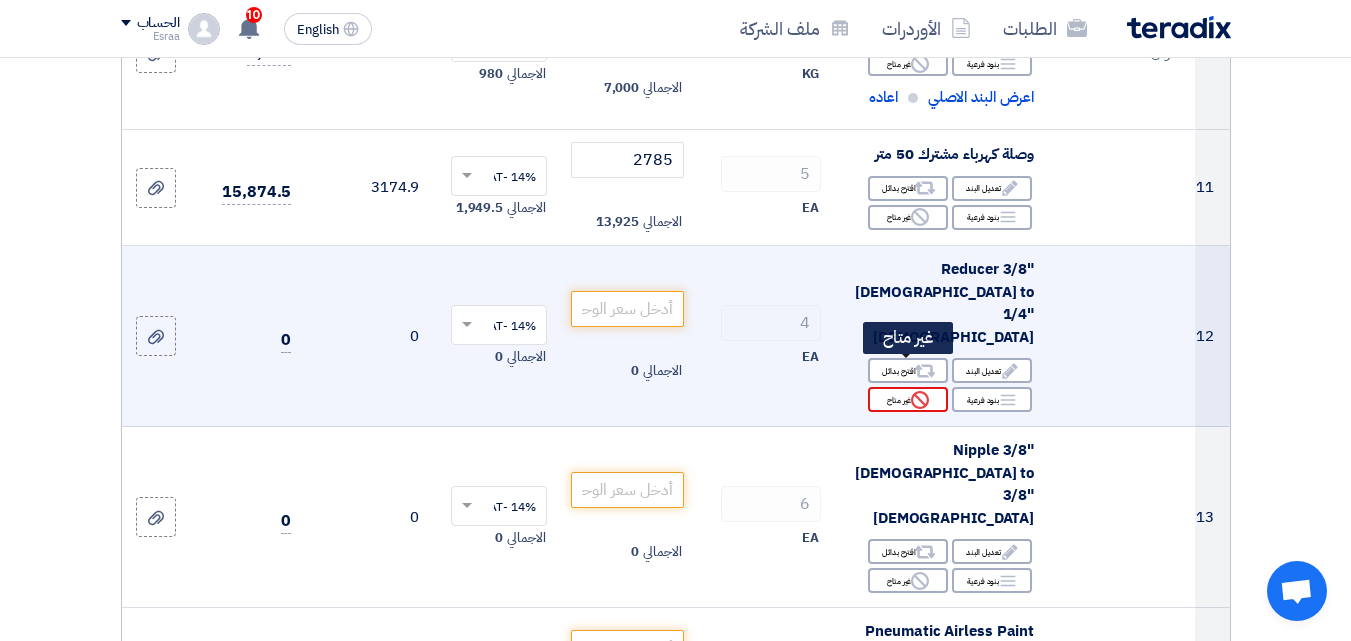 click on "Reject
غير متاح" 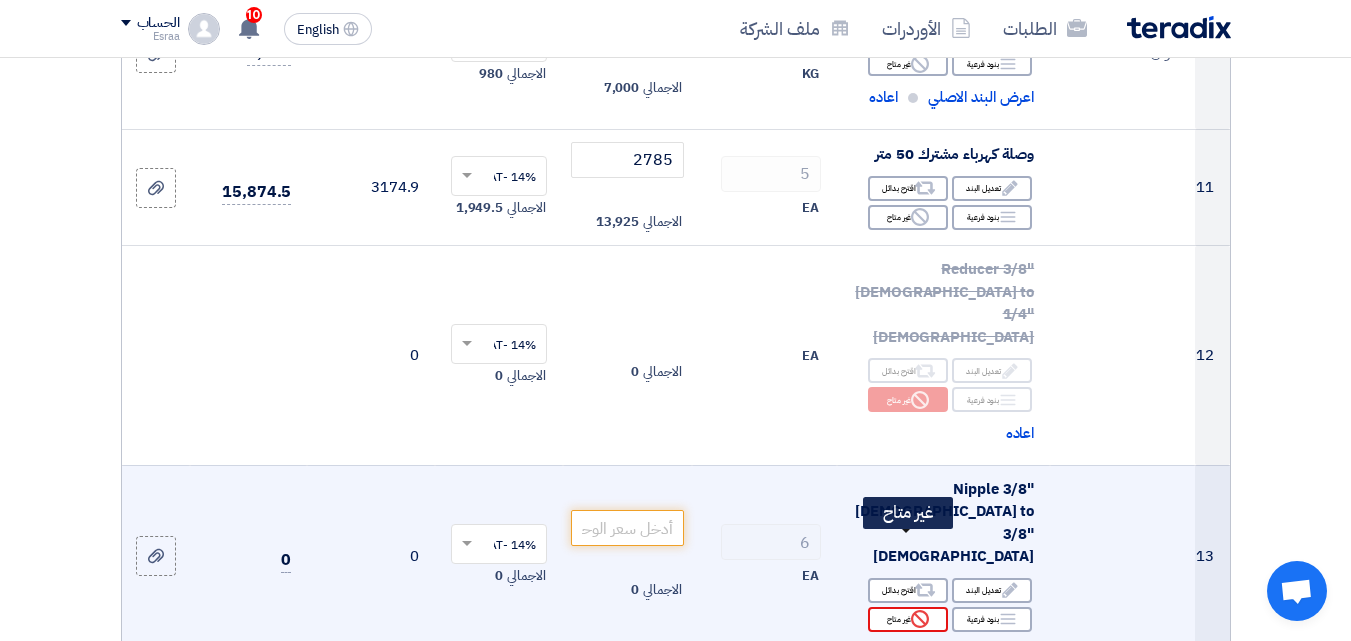 click on "Reject
غير متاح" 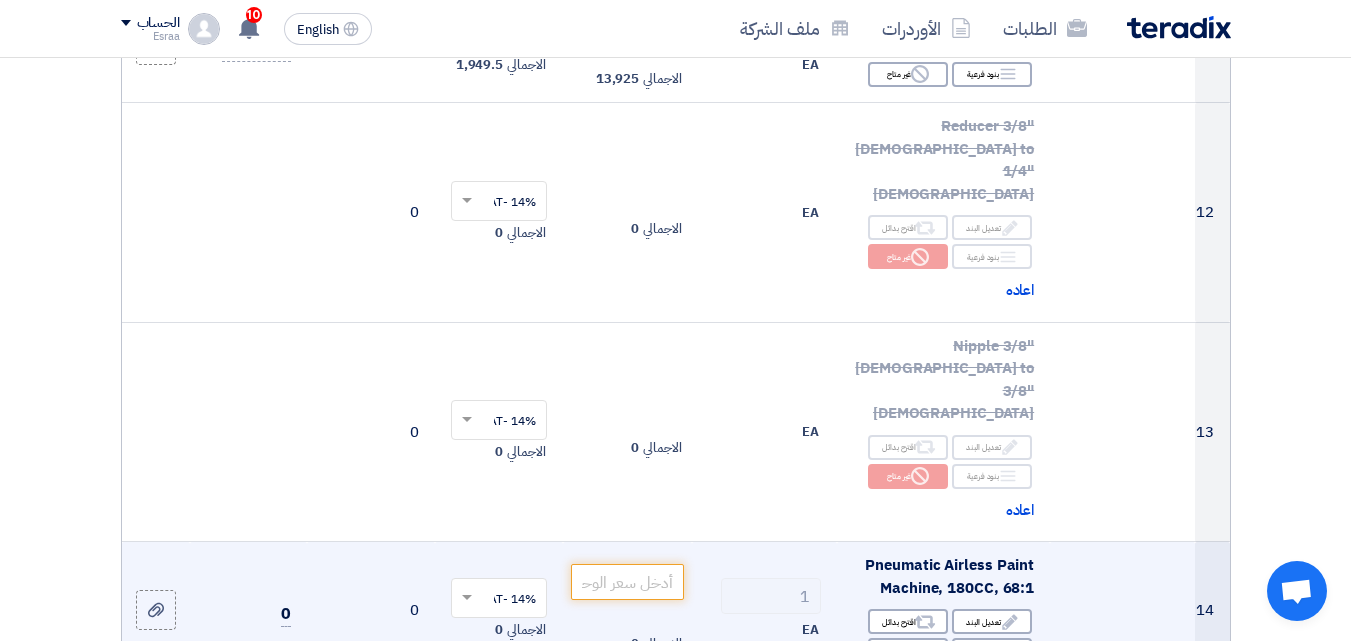 scroll, scrollTop: 1976, scrollLeft: 0, axis: vertical 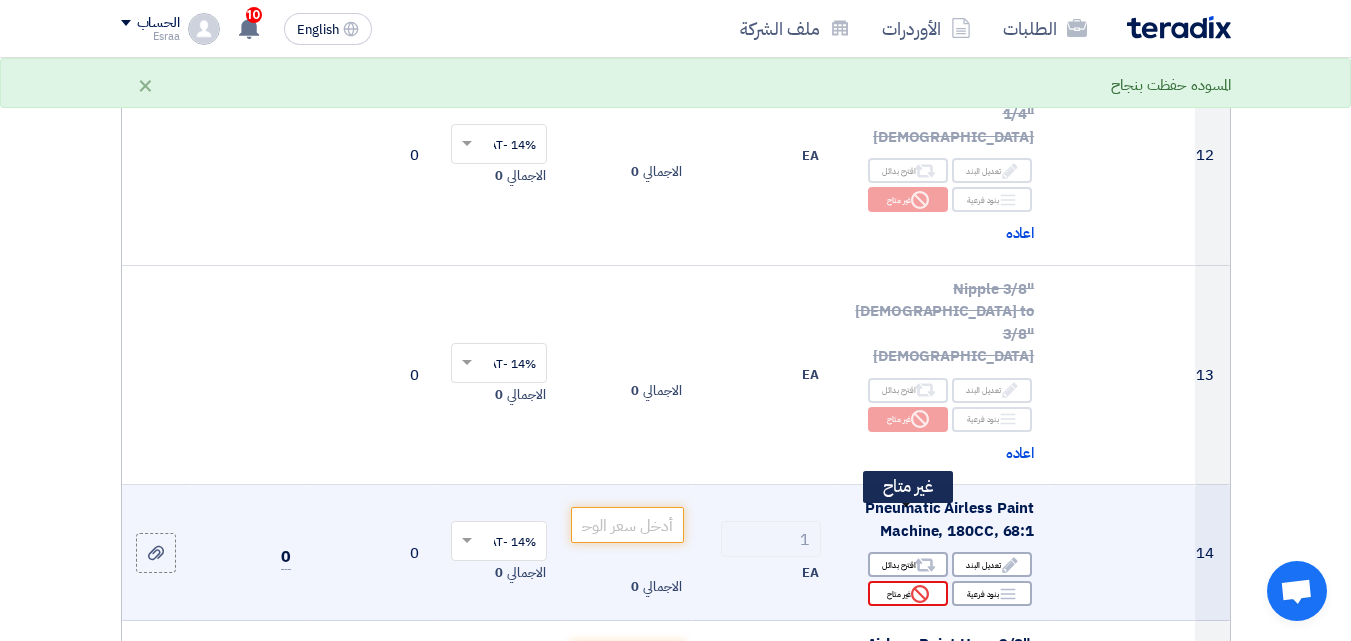 click on "Reject" 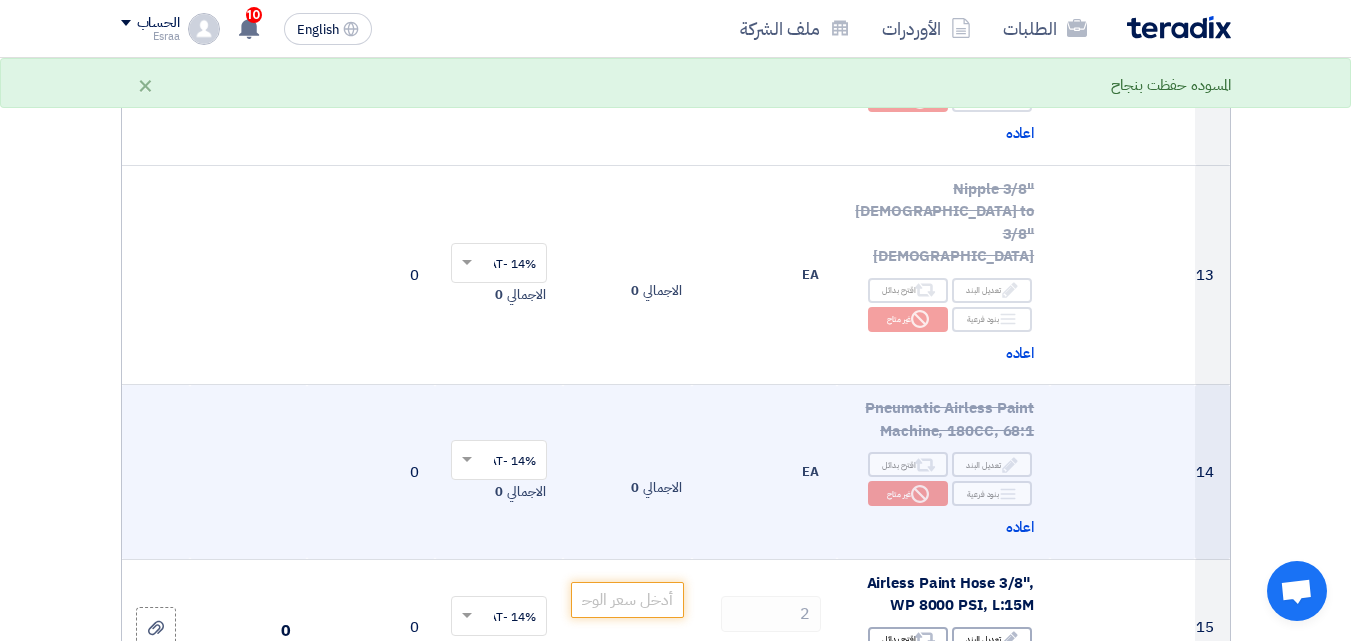 scroll, scrollTop: 2176, scrollLeft: 0, axis: vertical 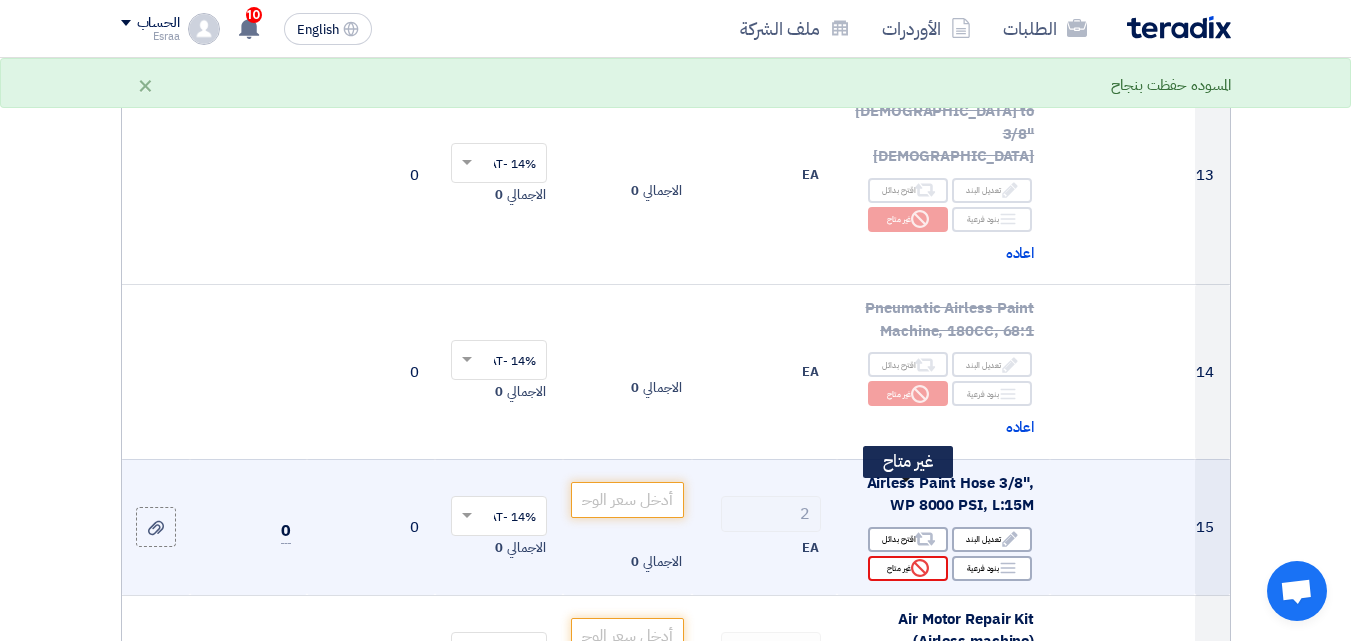 click on "Reject" 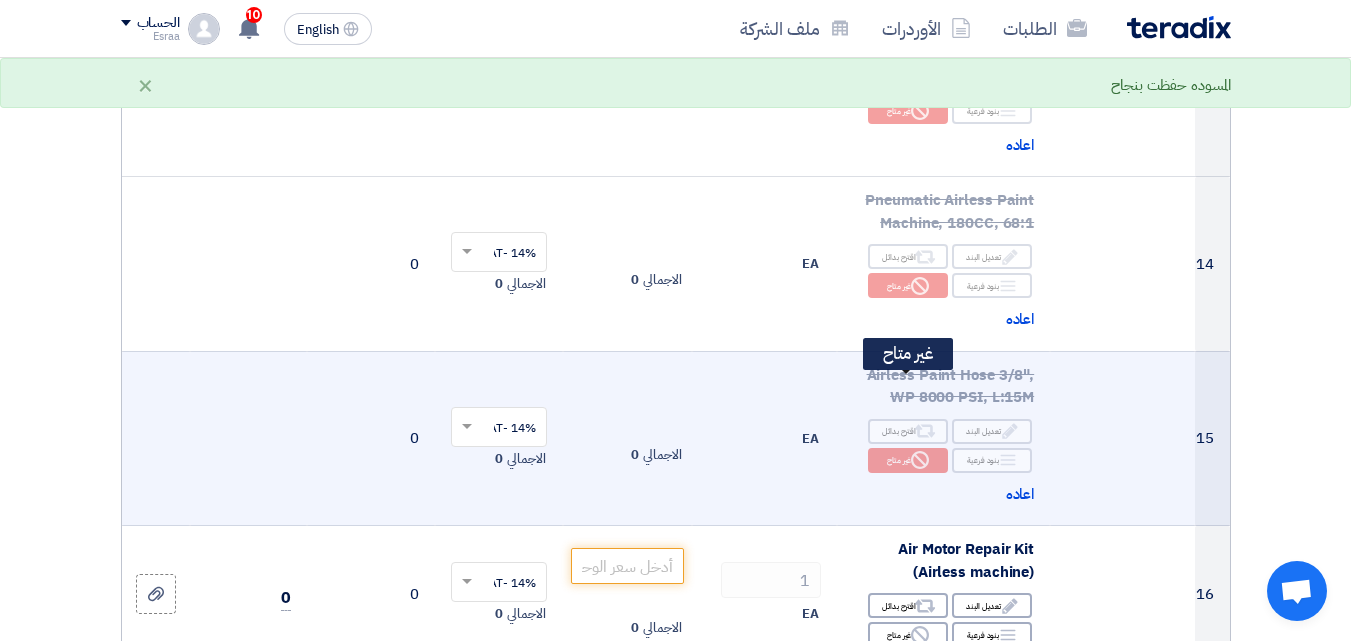scroll, scrollTop: 2376, scrollLeft: 0, axis: vertical 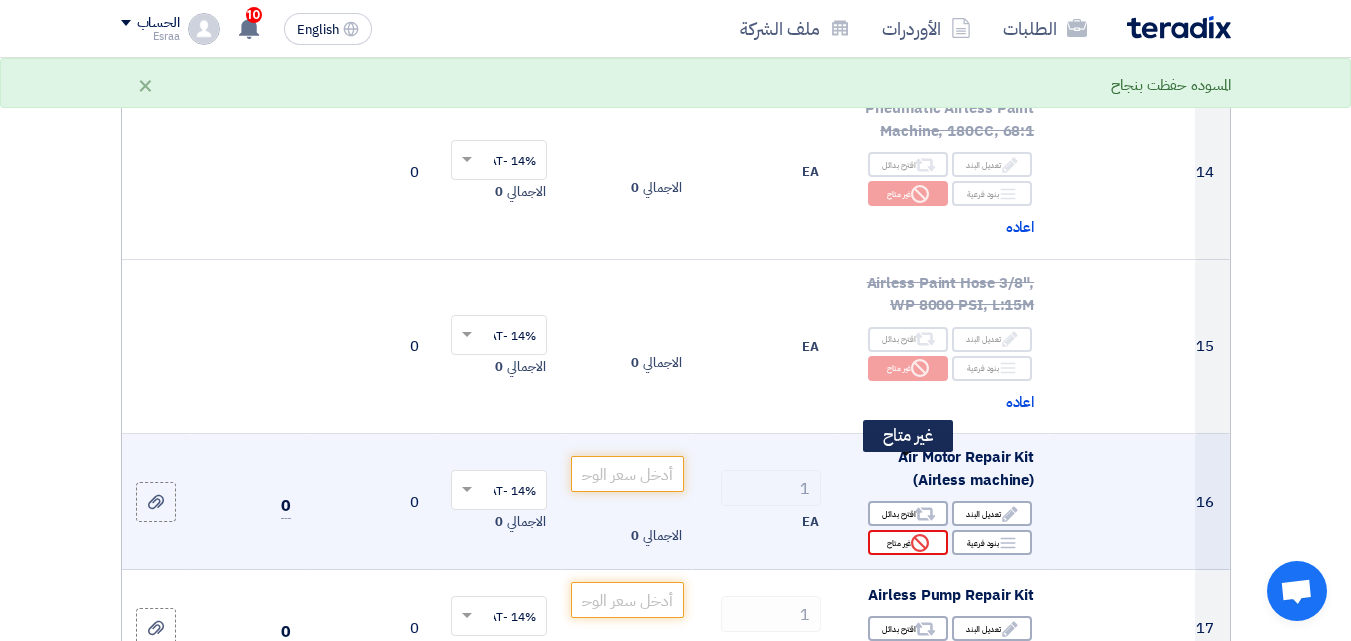 click on "Reject" 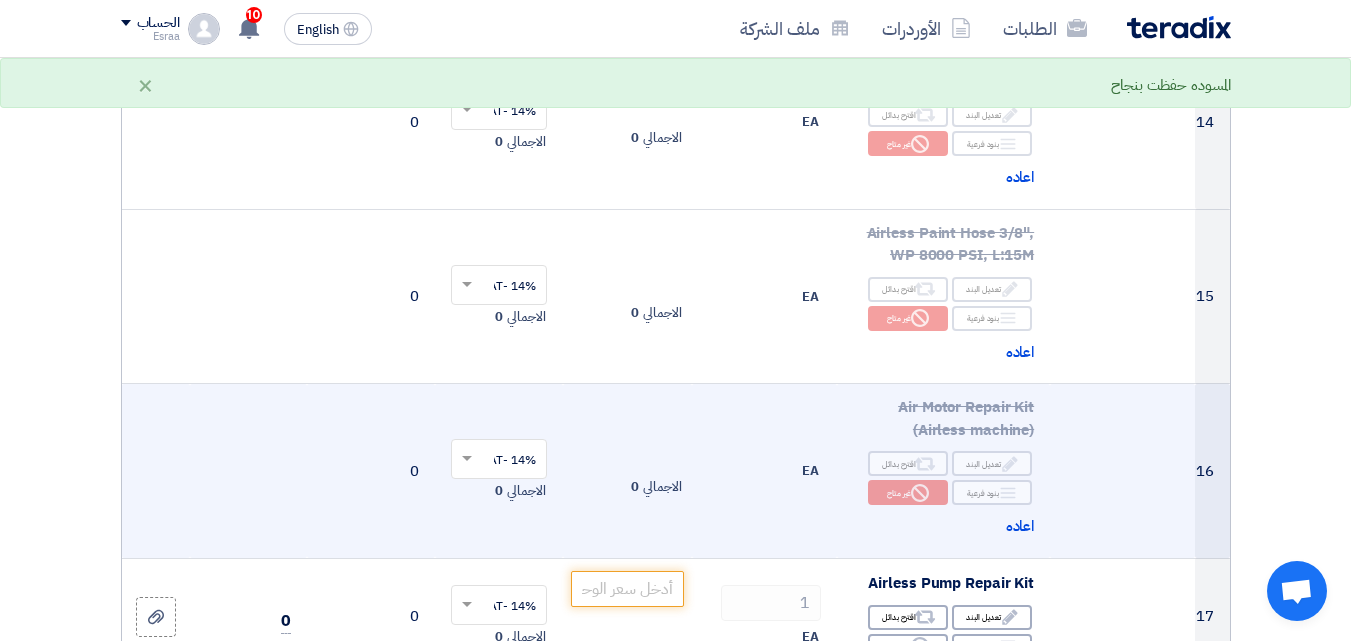 scroll, scrollTop: 2476, scrollLeft: 0, axis: vertical 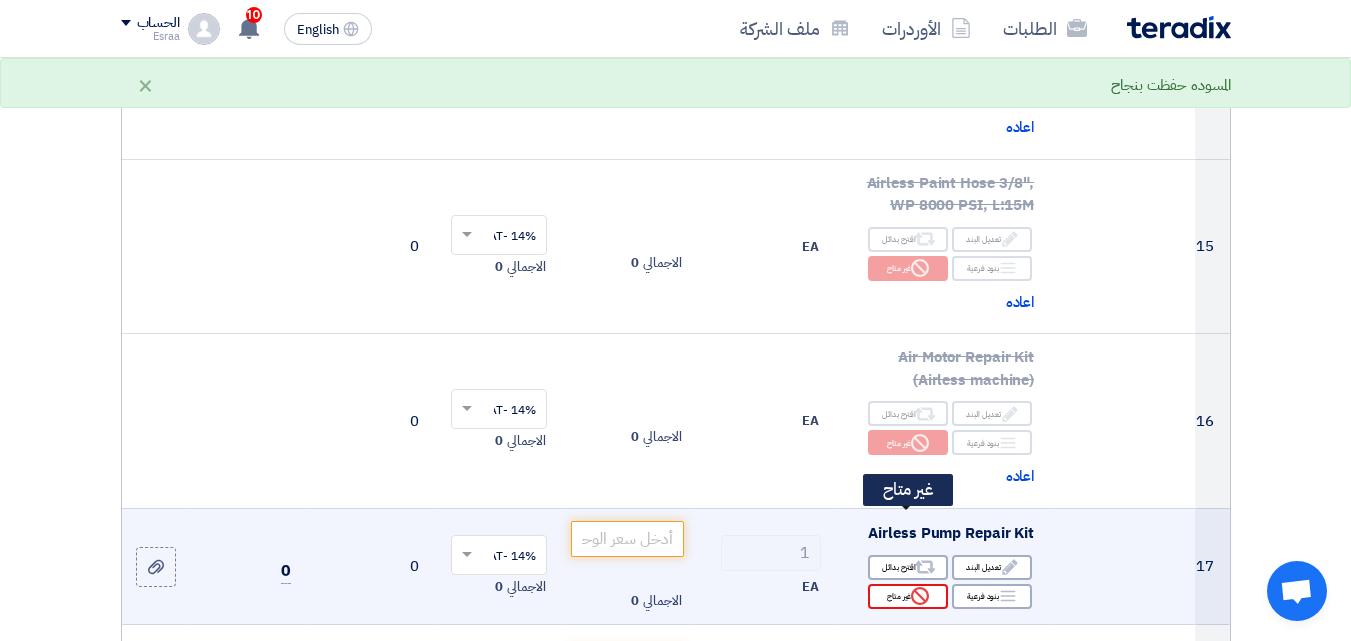 click 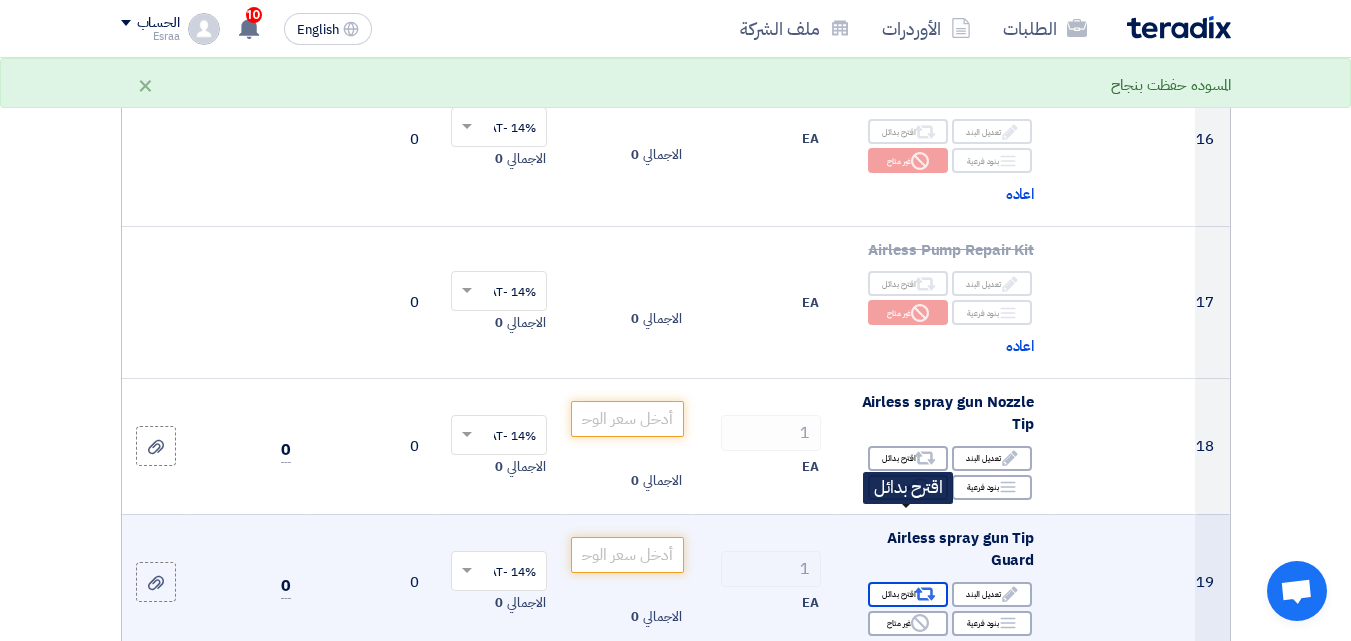 scroll, scrollTop: 2776, scrollLeft: 0, axis: vertical 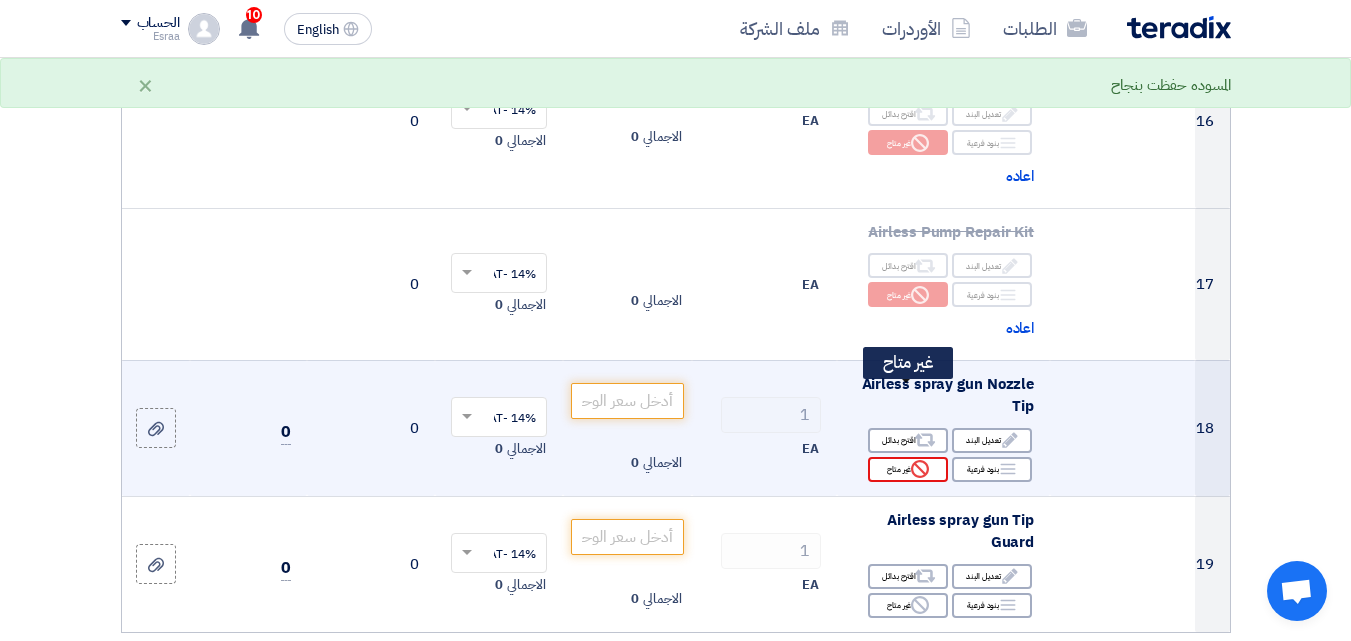 click on "Reject
غير متاح" 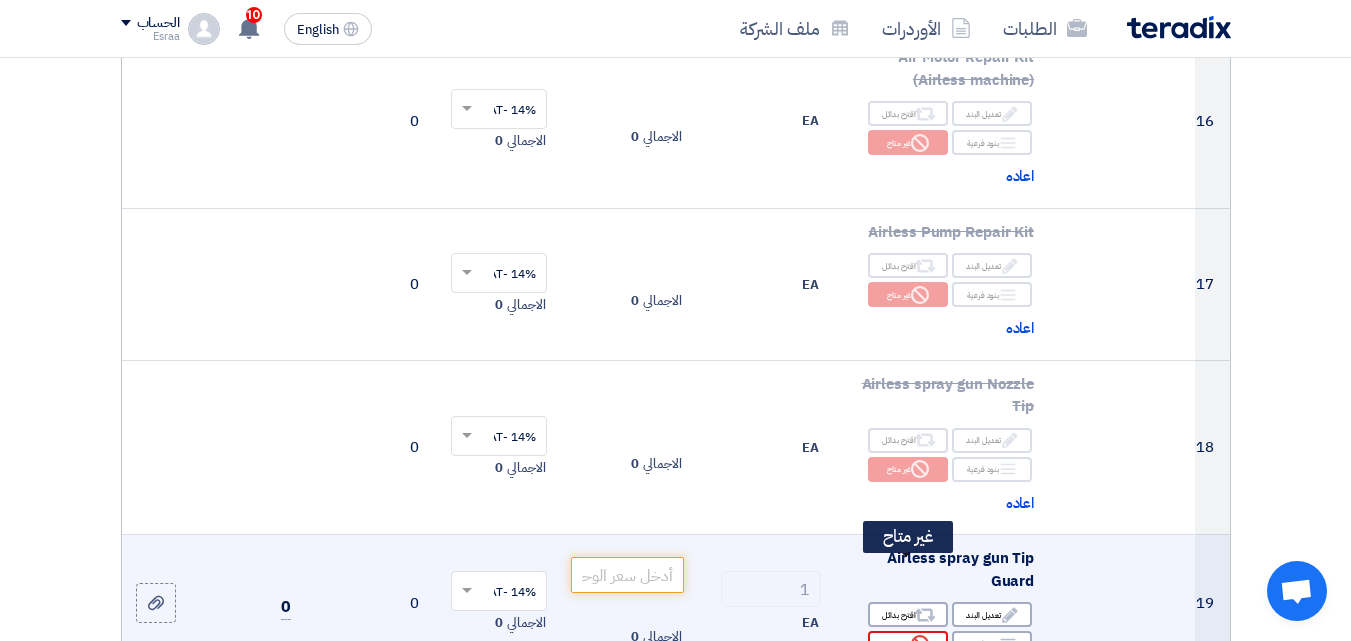 click on "Reject
غير متاح" 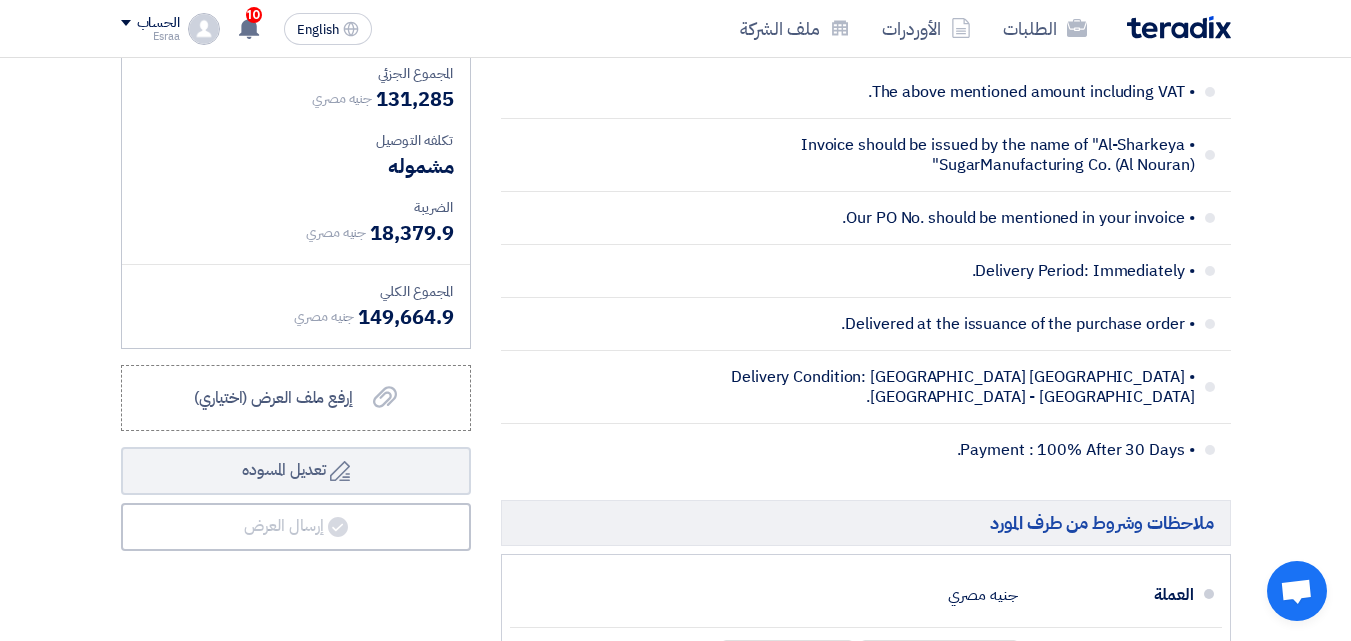 scroll, scrollTop: 3876, scrollLeft: 0, axis: vertical 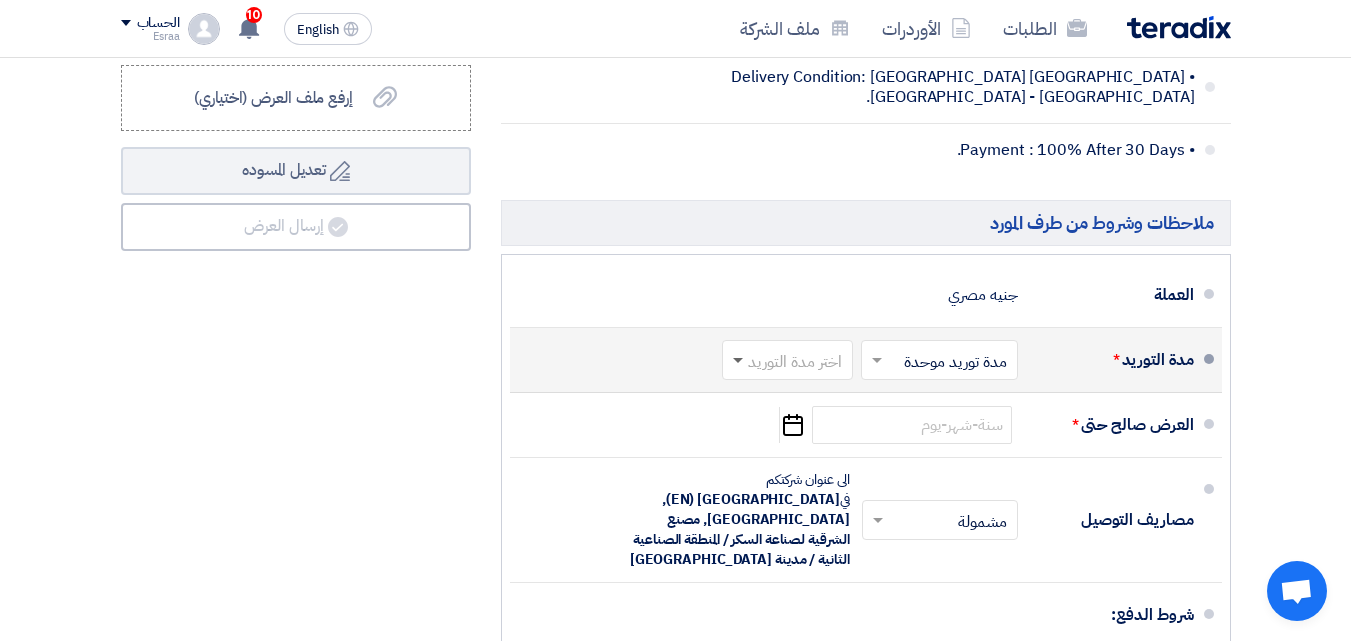 click 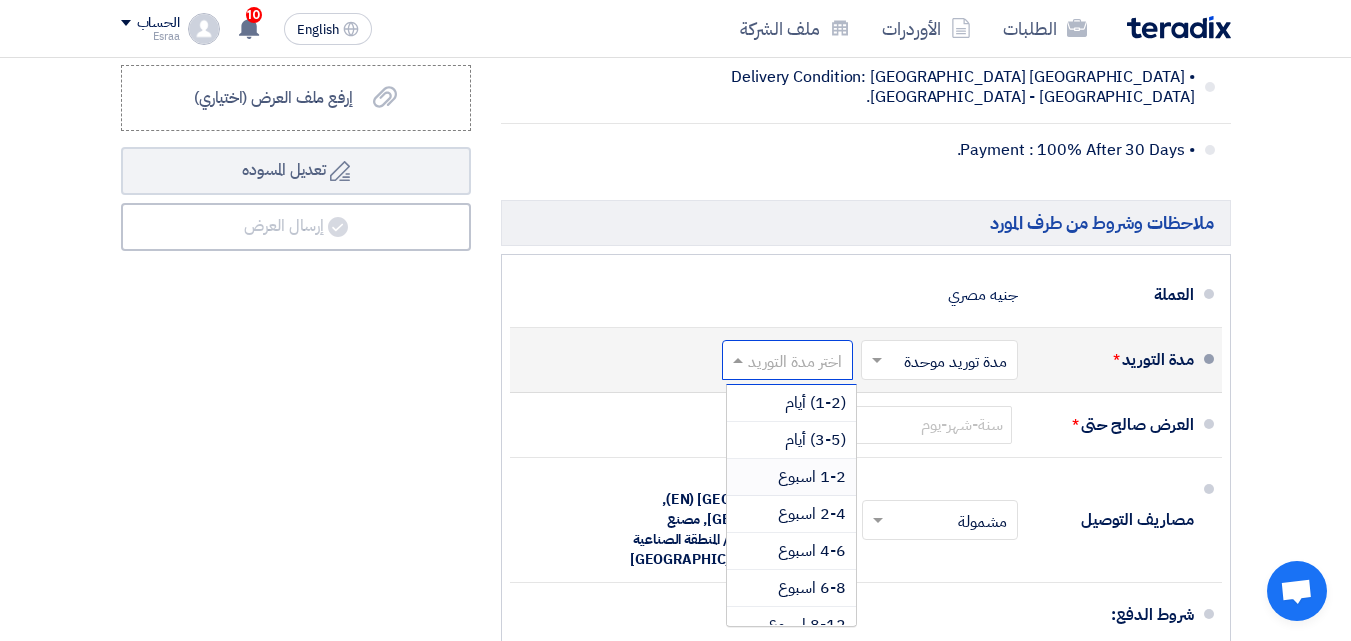 click on "1-2 اسبوع" at bounding box center (812, 477) 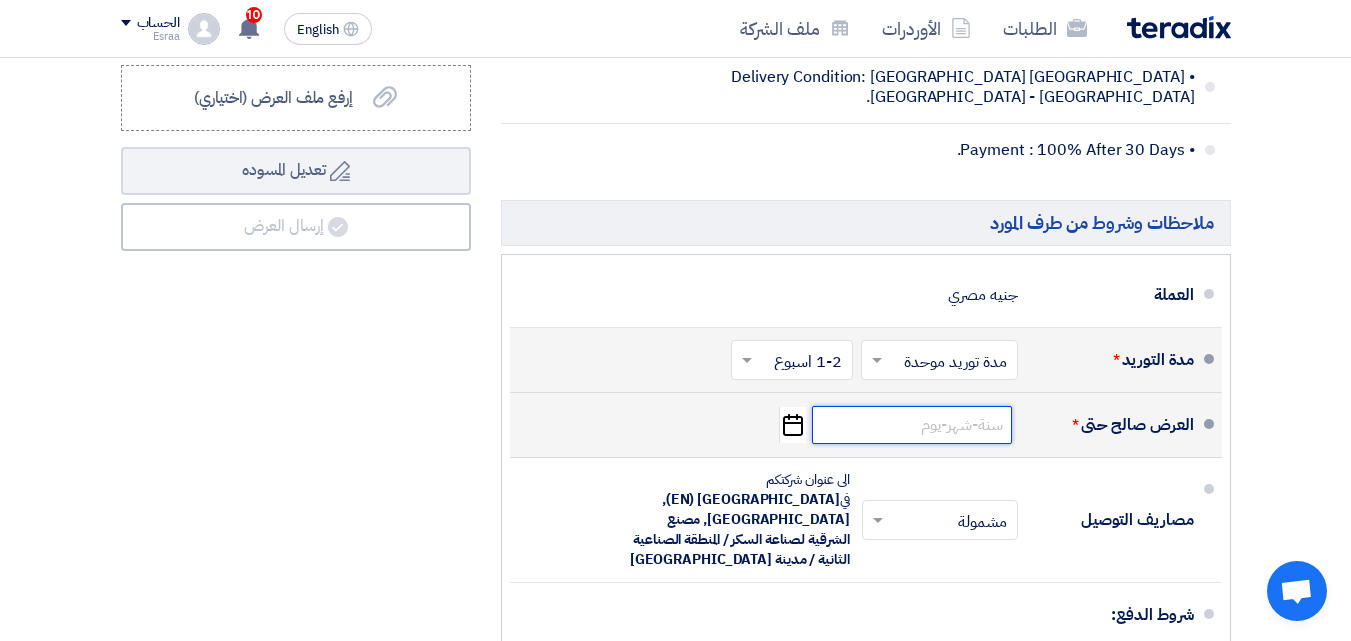 click 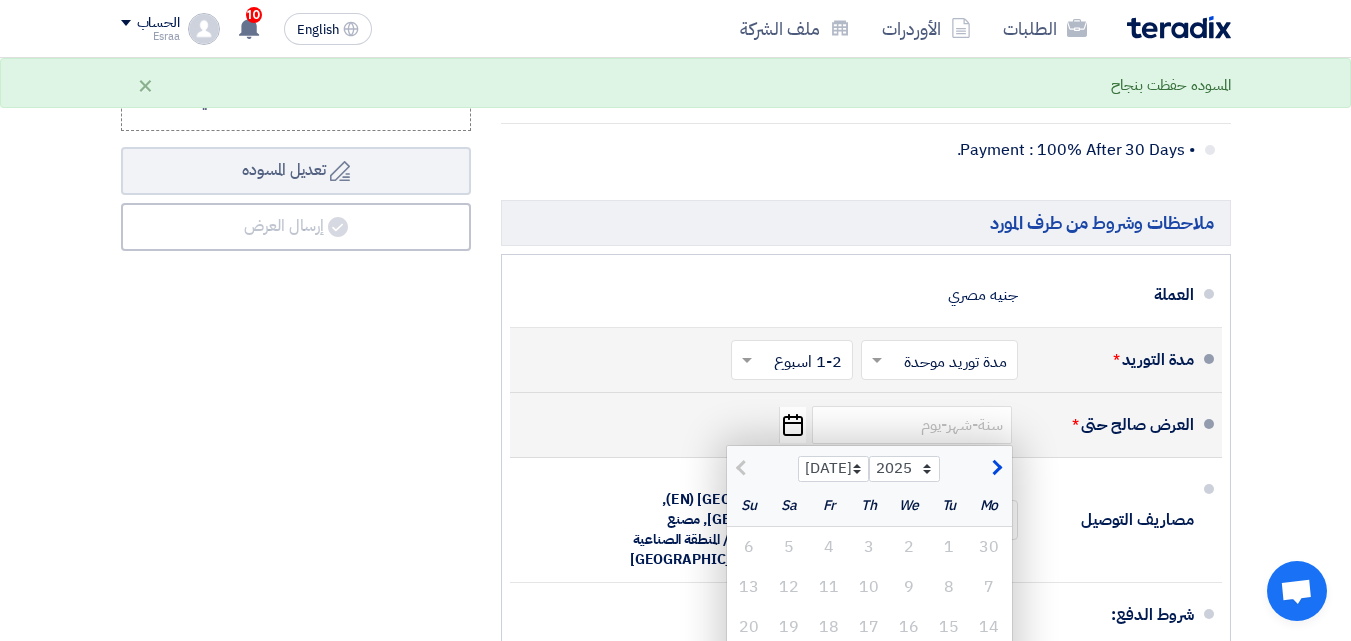 click on "25" 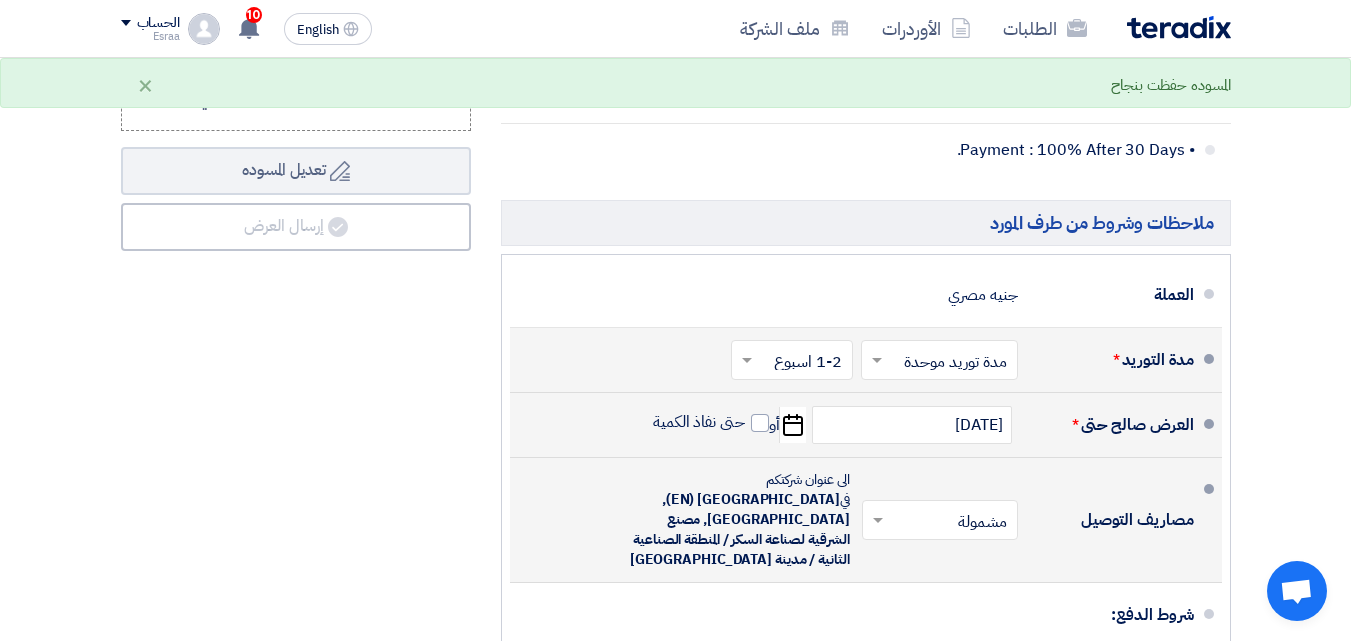 scroll, scrollTop: 3976, scrollLeft: 0, axis: vertical 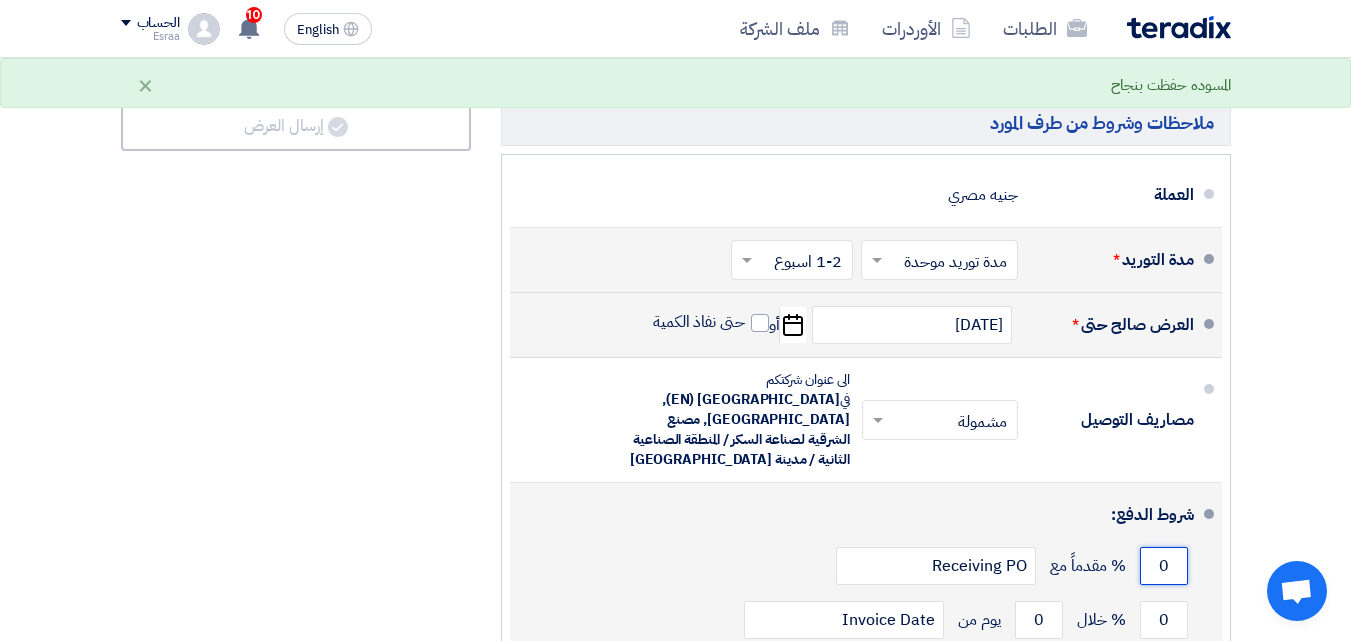 drag, startPoint x: 1172, startPoint y: 473, endPoint x: 1153, endPoint y: 475, distance: 19.104973 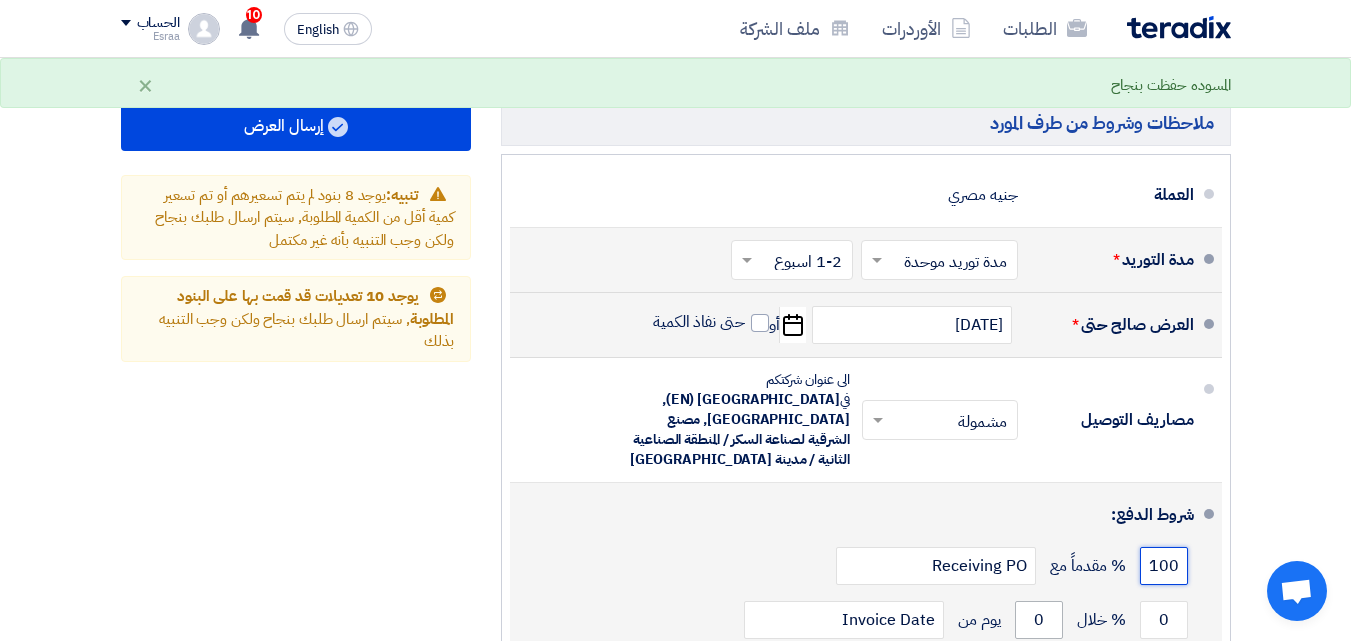 type on "100" 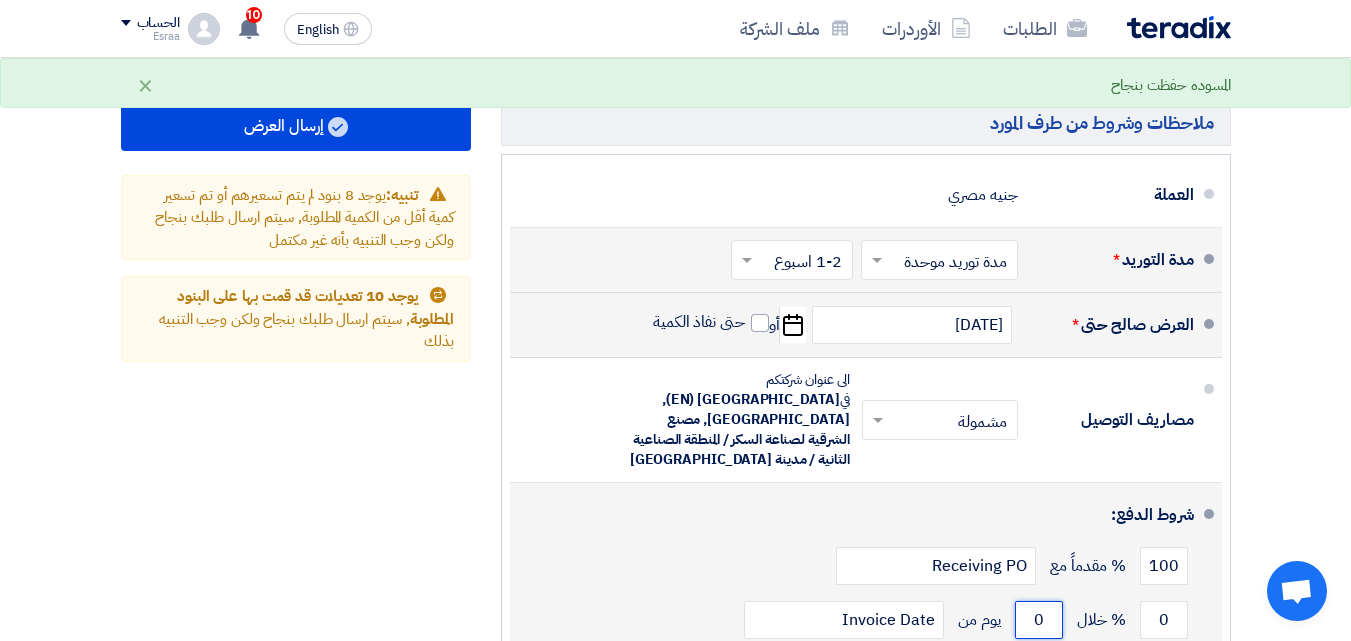drag, startPoint x: 1054, startPoint y: 524, endPoint x: 987, endPoint y: 525, distance: 67.00746 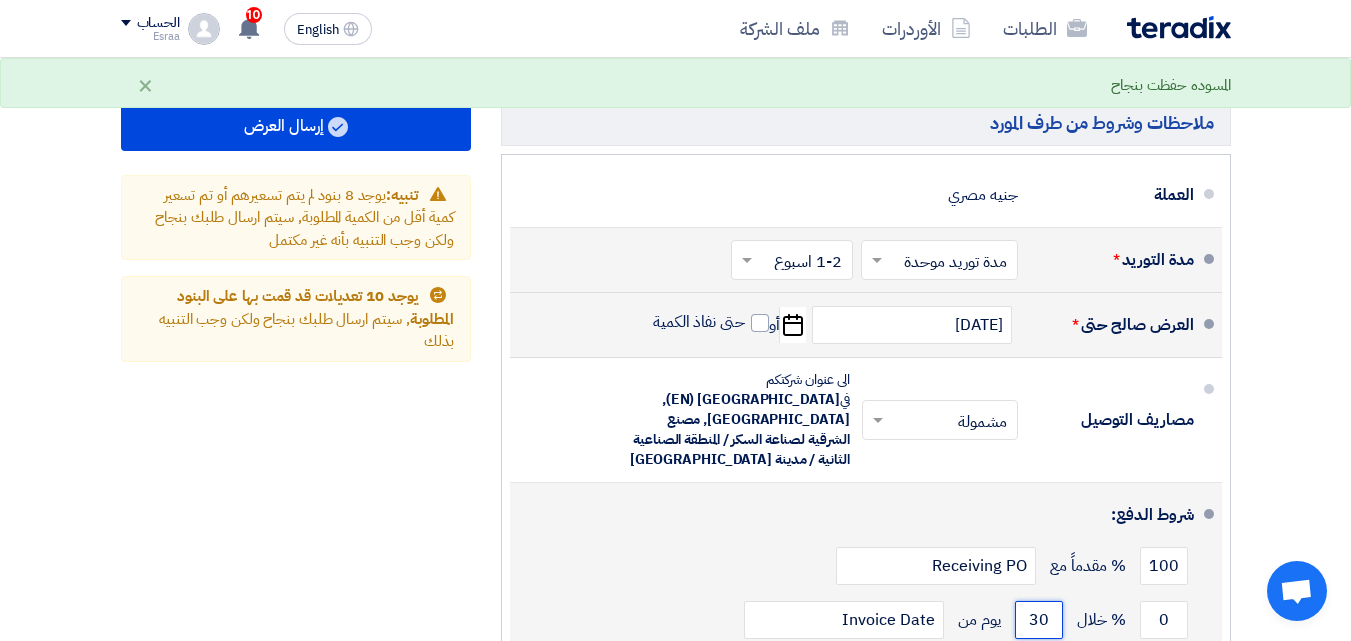 type on "30" 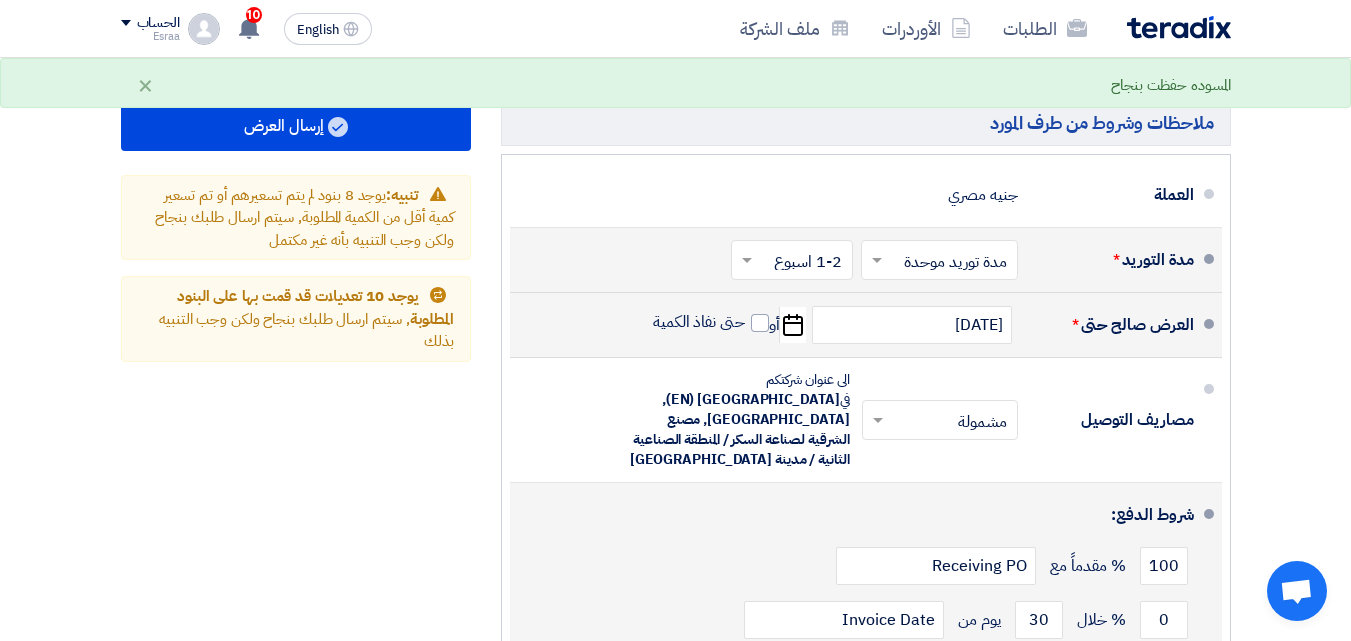 click on "100
% مقدماً مع
Receiving PO" 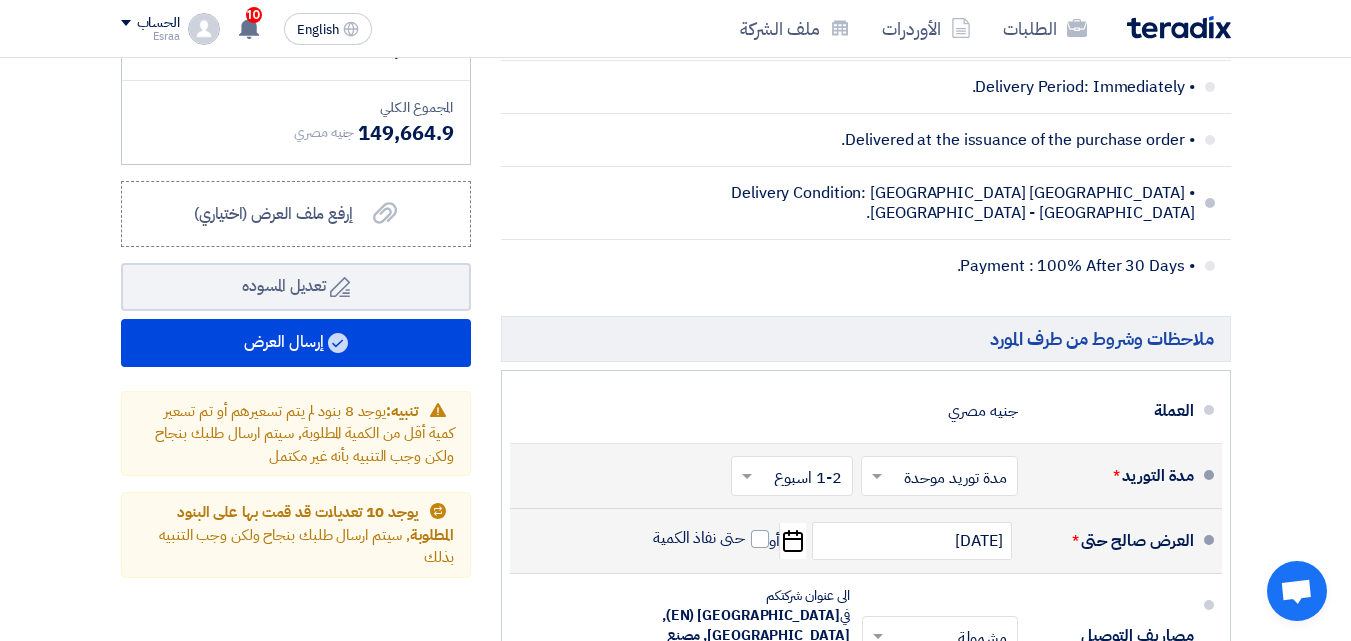 scroll, scrollTop: 3576, scrollLeft: 0, axis: vertical 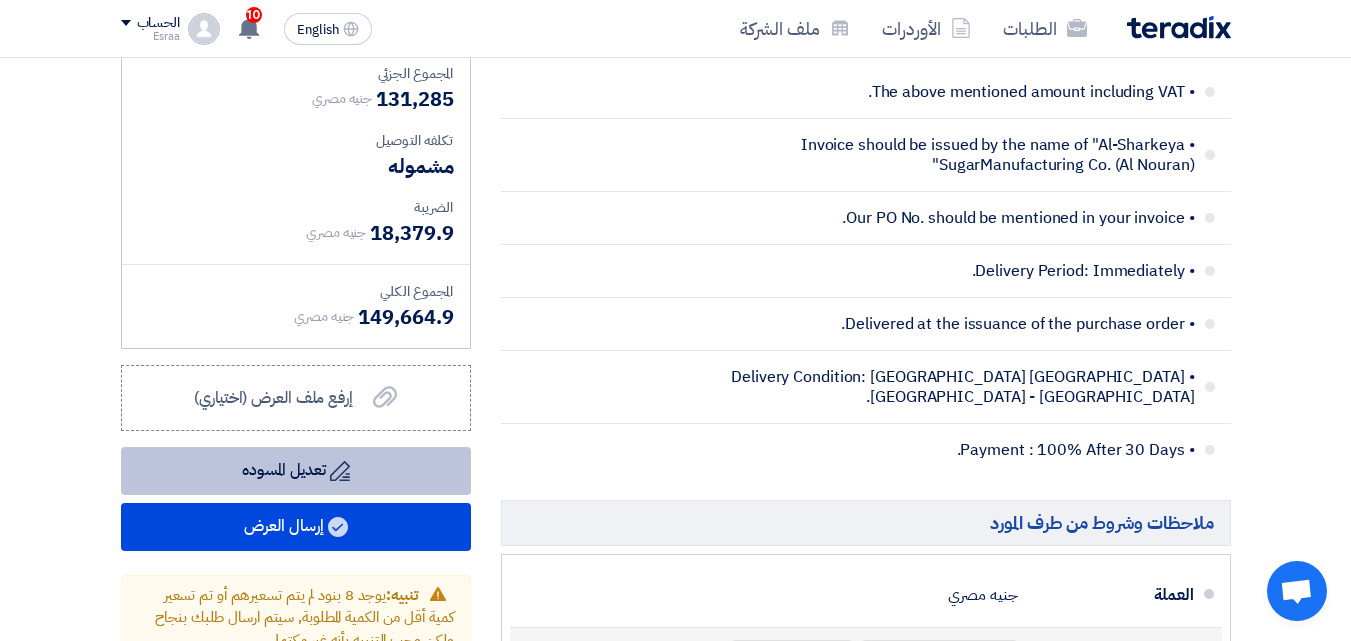 click on "Draft
تعديل المسوده" 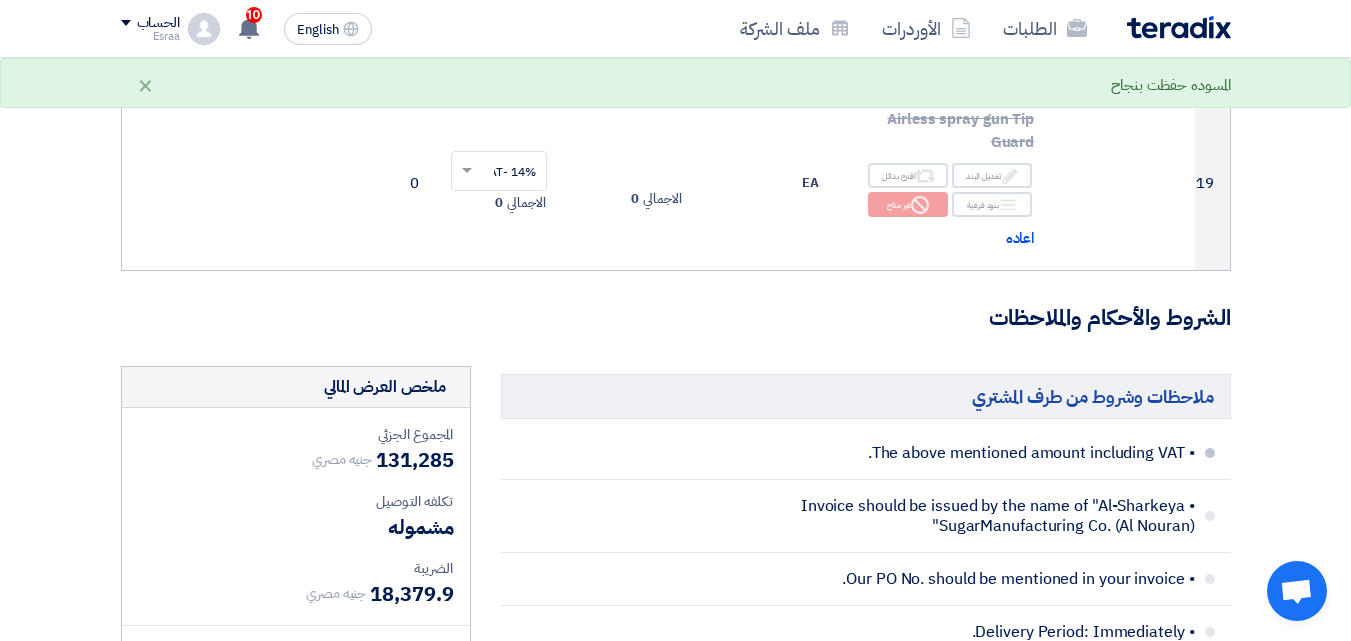 scroll, scrollTop: 3176, scrollLeft: 0, axis: vertical 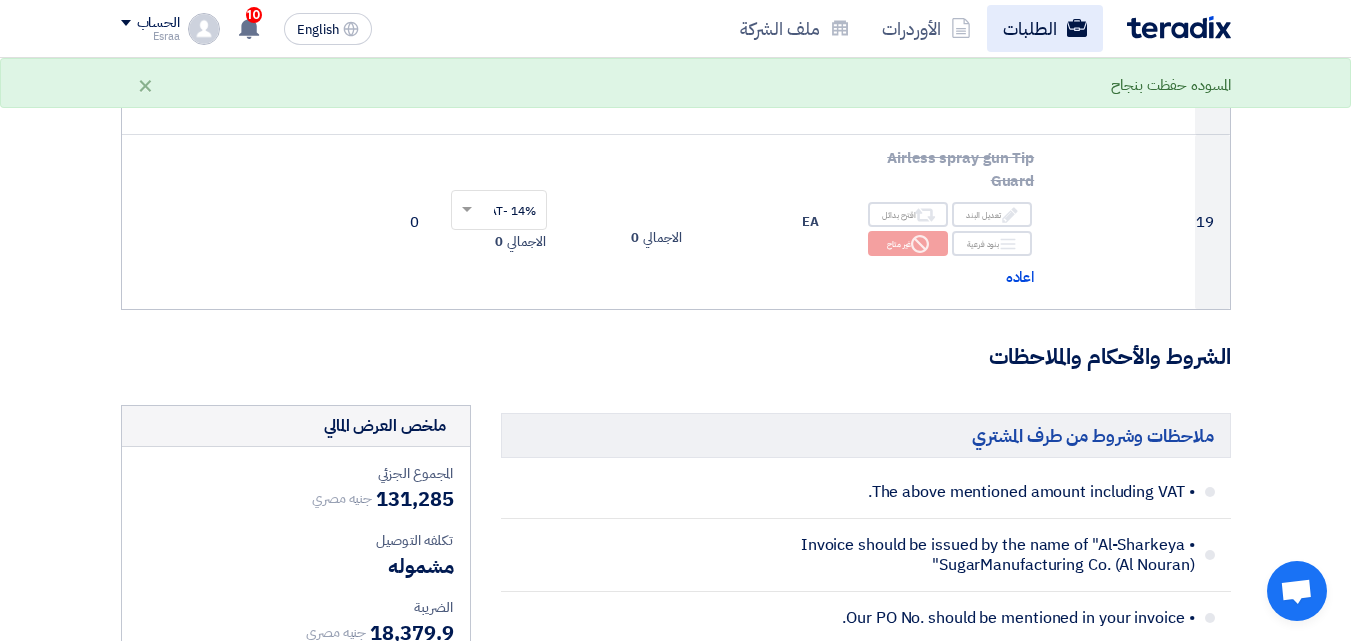 click on "الطلبات" 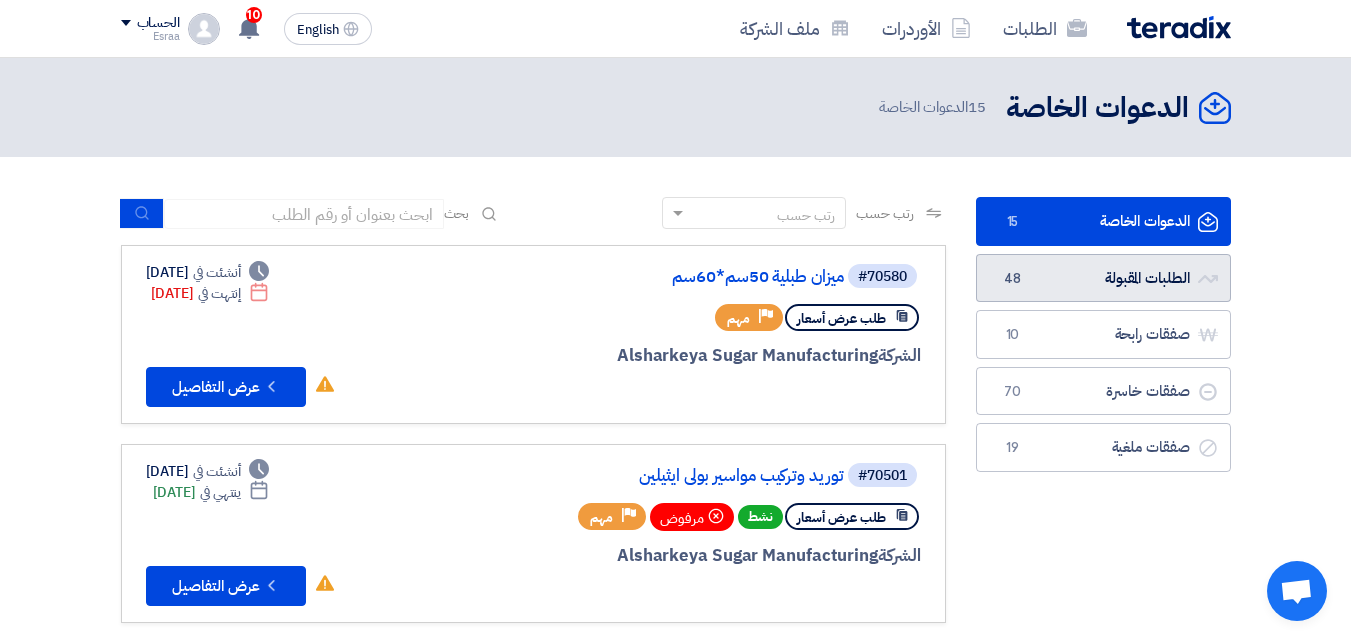 click on "الطلبات المقبولة
الطلبات المقبولة
48" 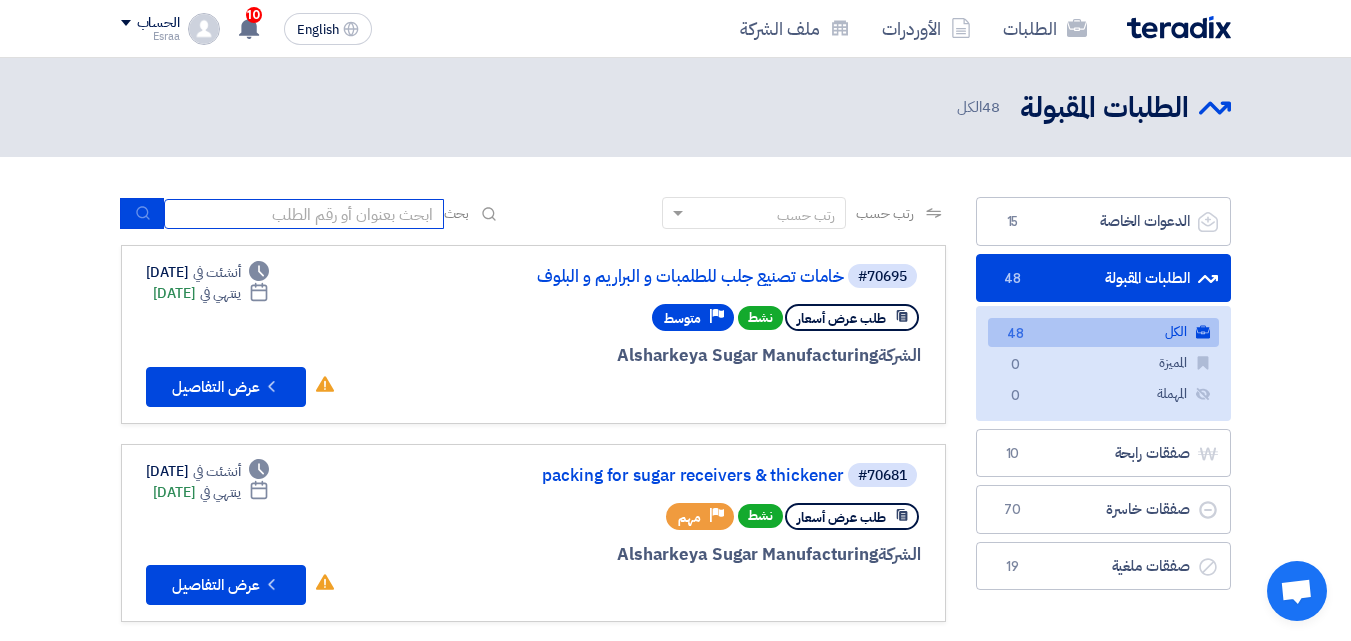 click 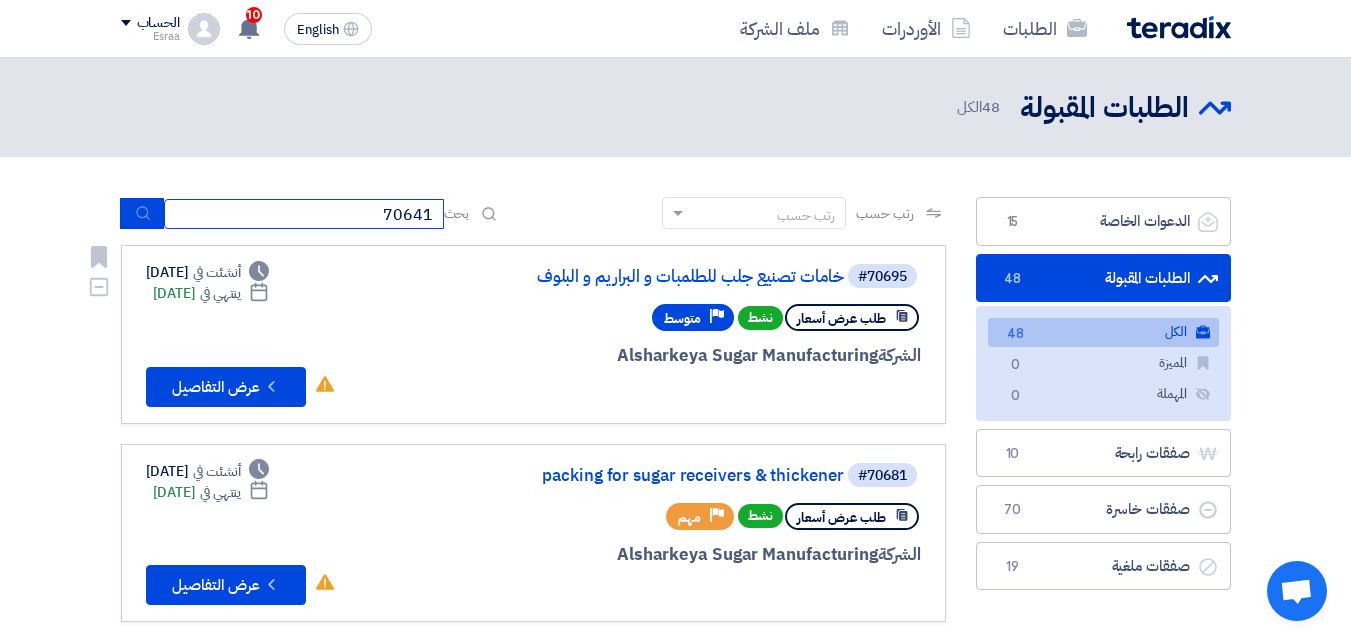 type on "70641" 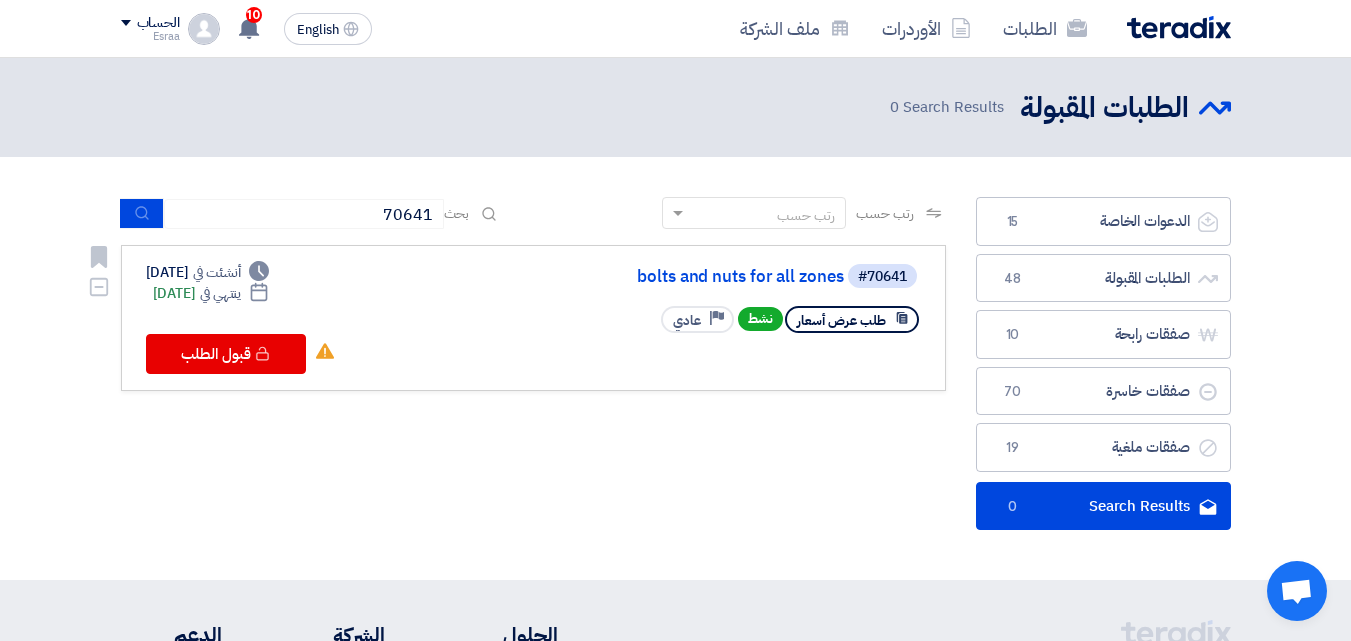 click on "bolts and nuts for all zones" 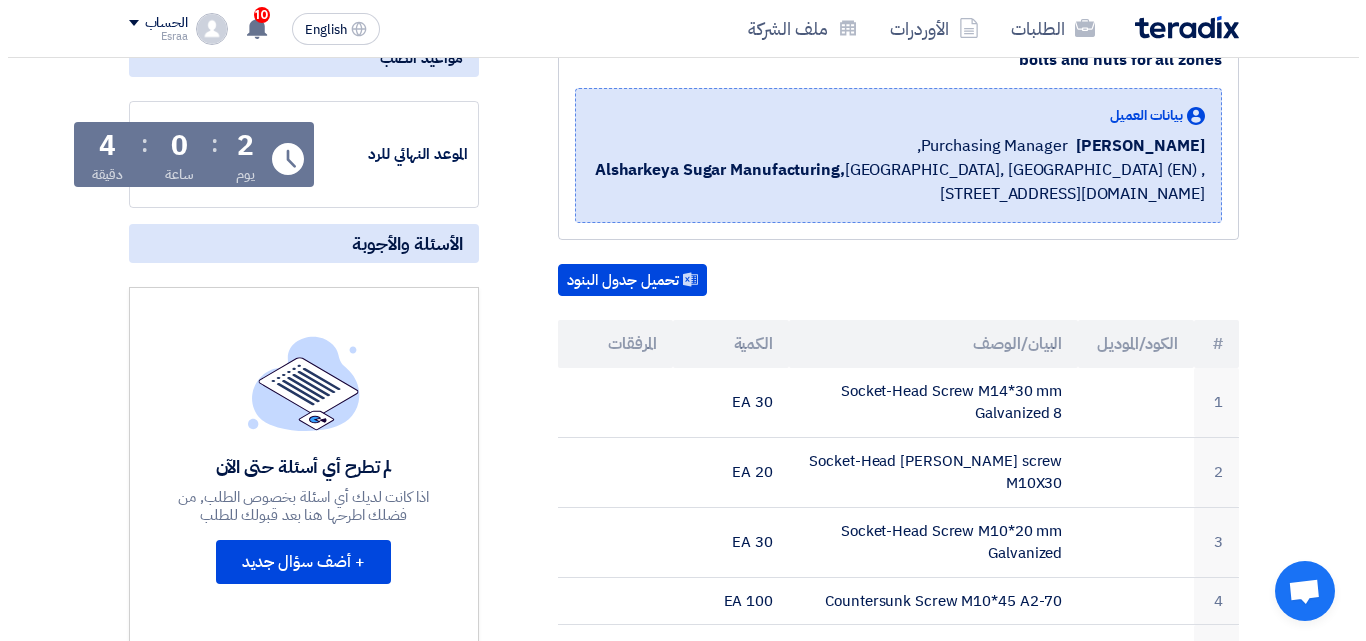 scroll, scrollTop: 0, scrollLeft: 0, axis: both 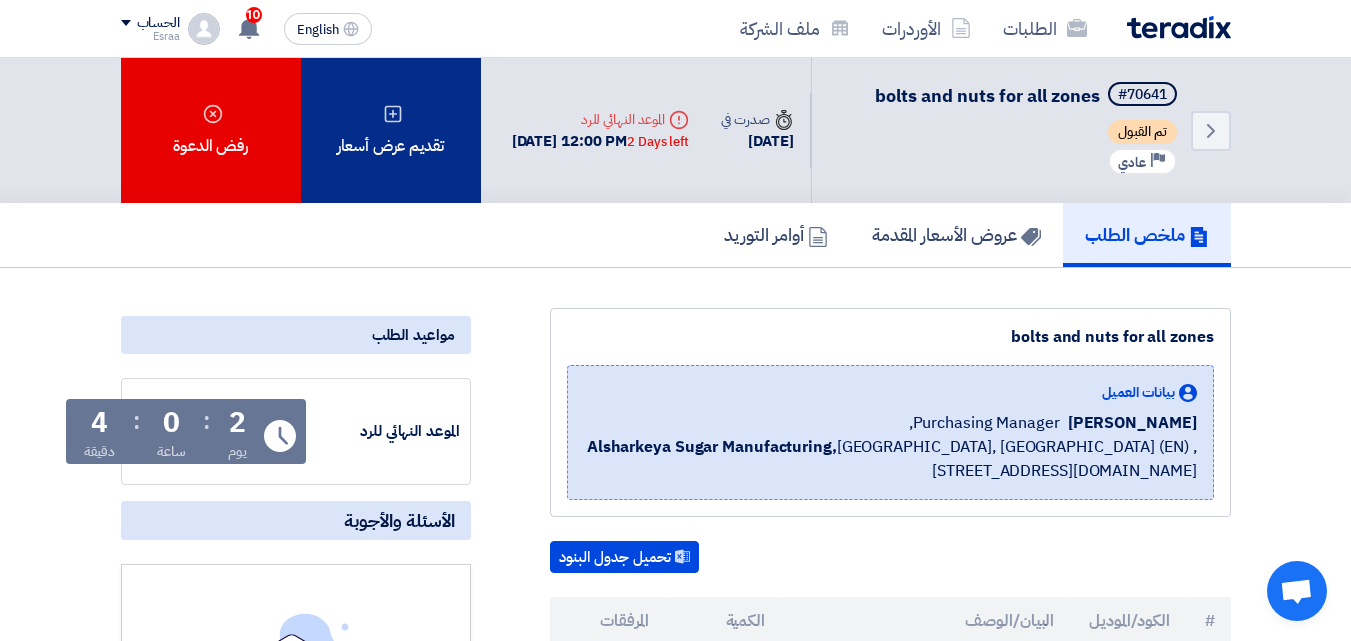 click on "تقديم عرض أسعار" 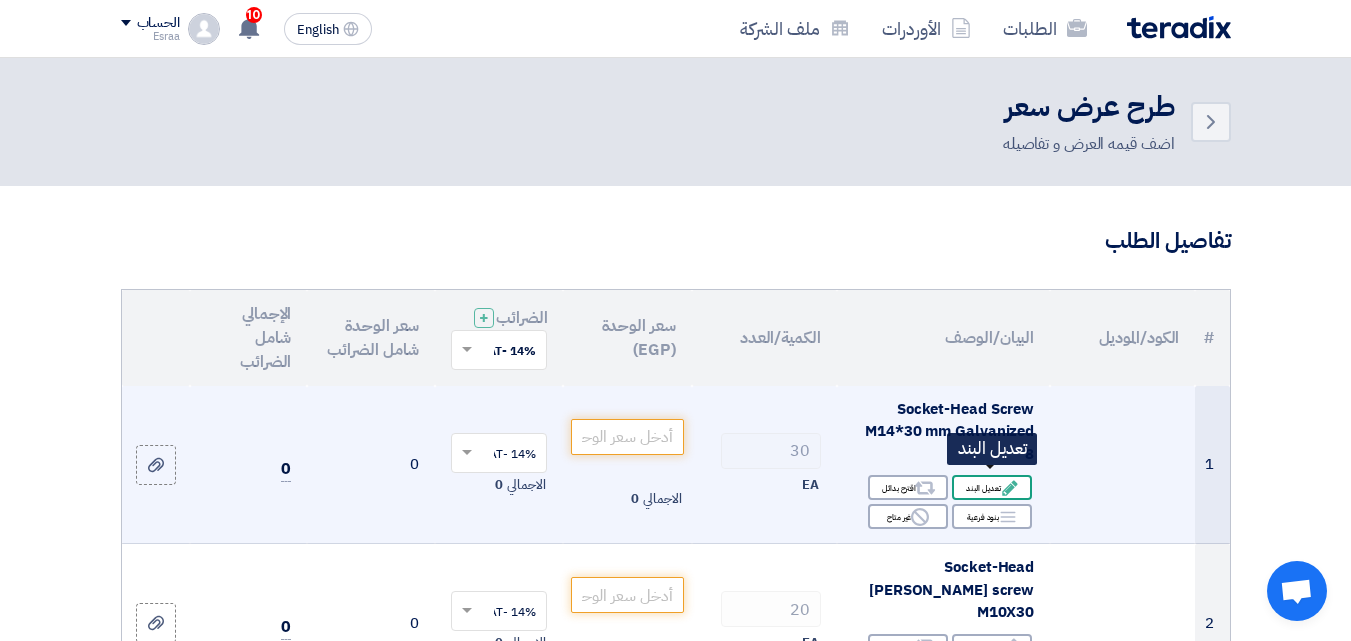click on "Edit
تعديل البند" 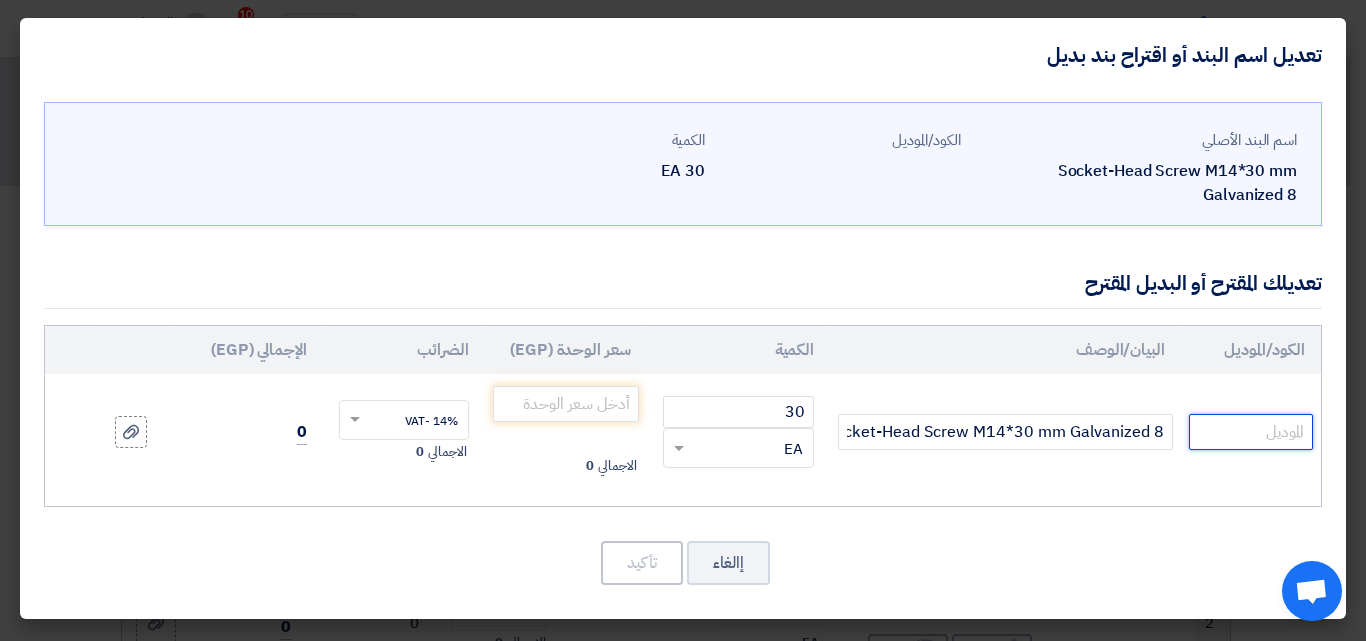 click 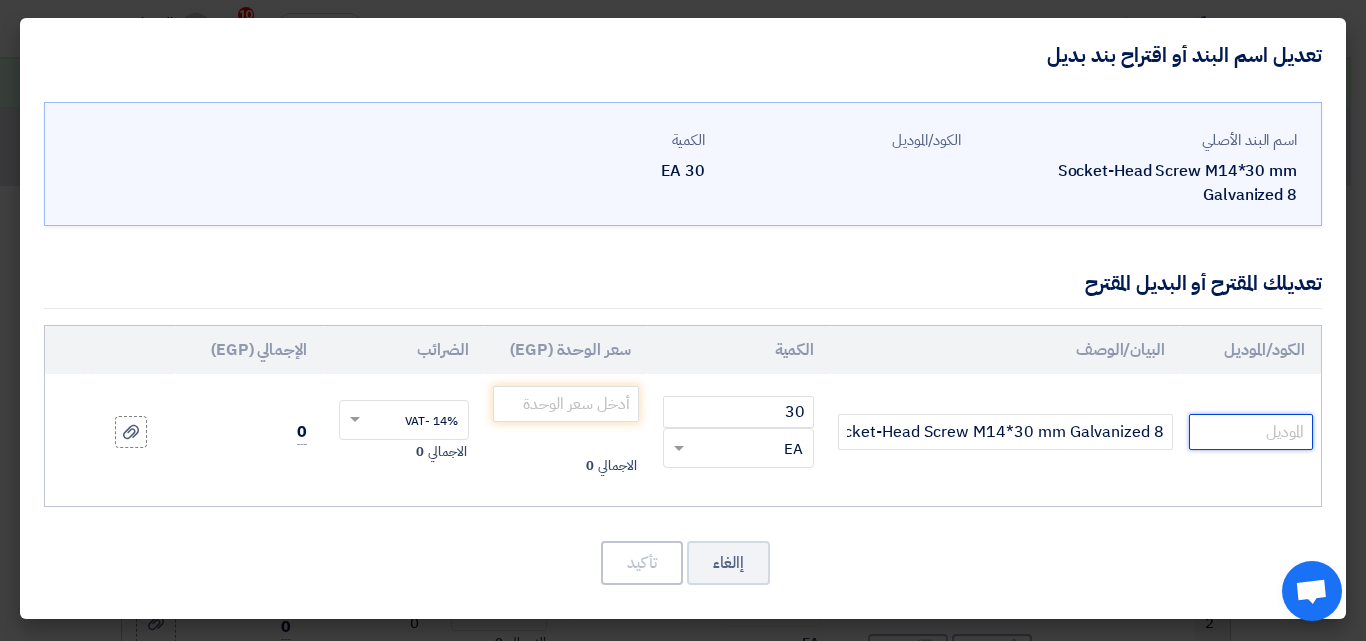 paste on "مسمار الن M14*30مم مجلفن صلابة 8.8" 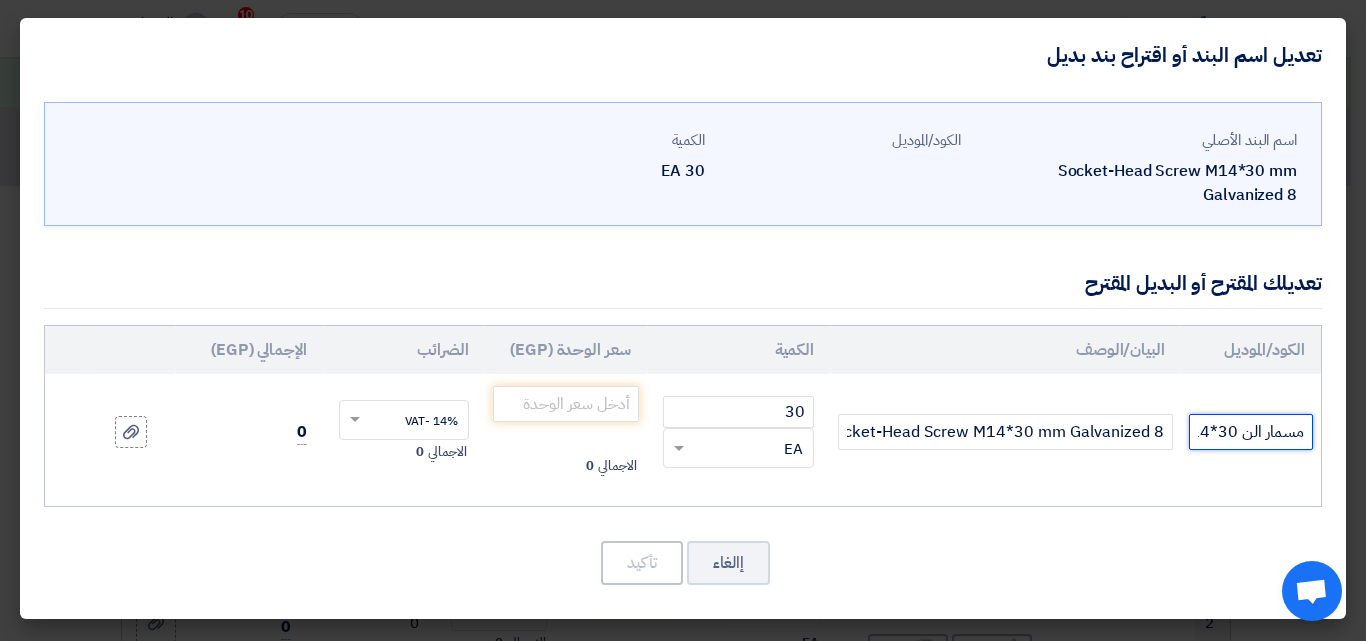 scroll, scrollTop: 0, scrollLeft: -148, axis: horizontal 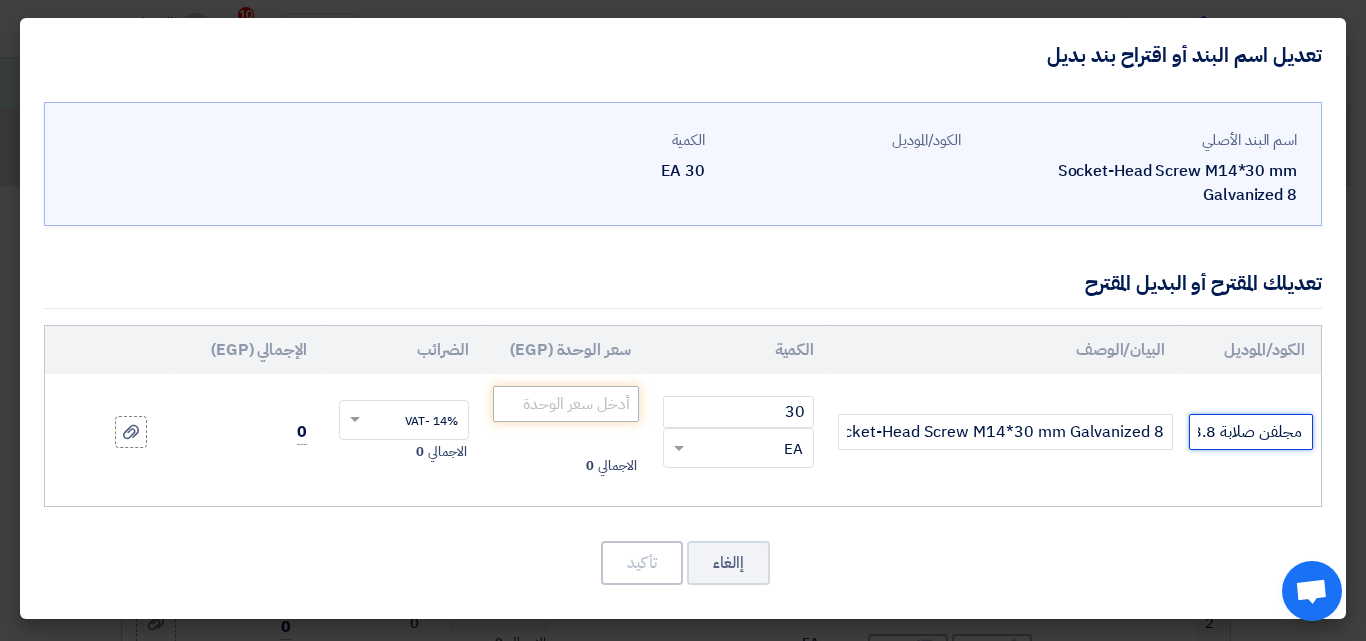 type on "مسمار الن M14*30مم مجلفن صلابة 8.8" 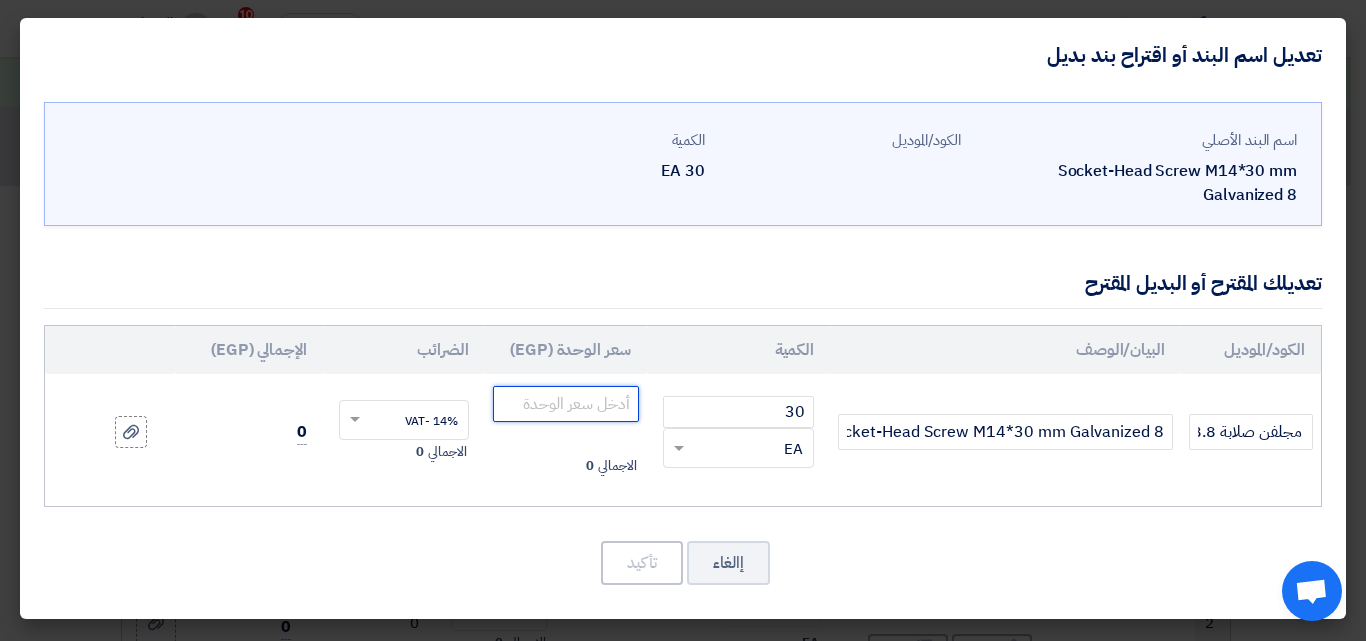 click 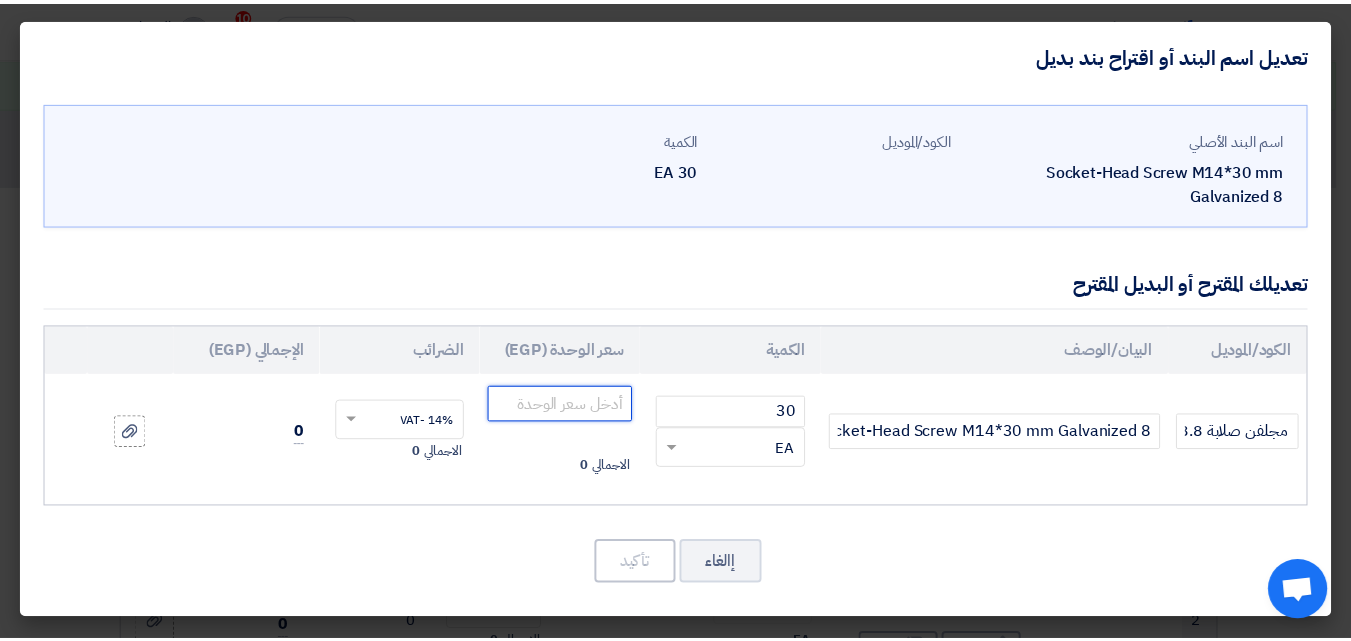 scroll, scrollTop: 0, scrollLeft: 0, axis: both 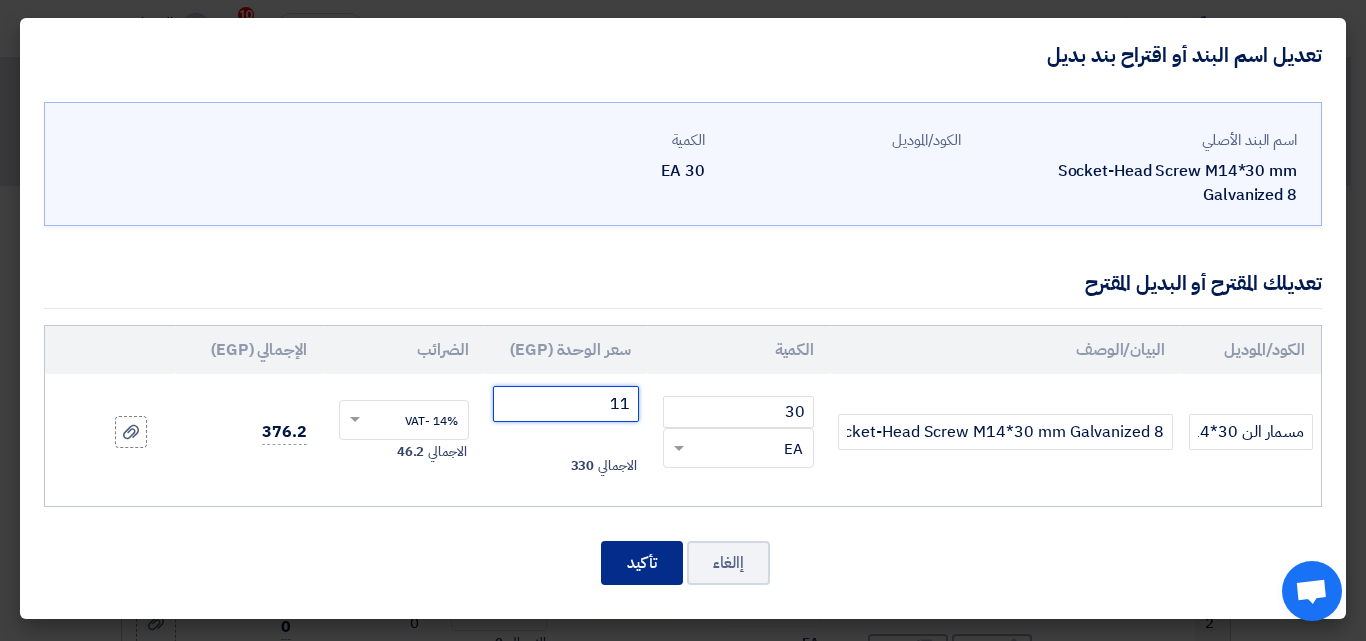 type on "11" 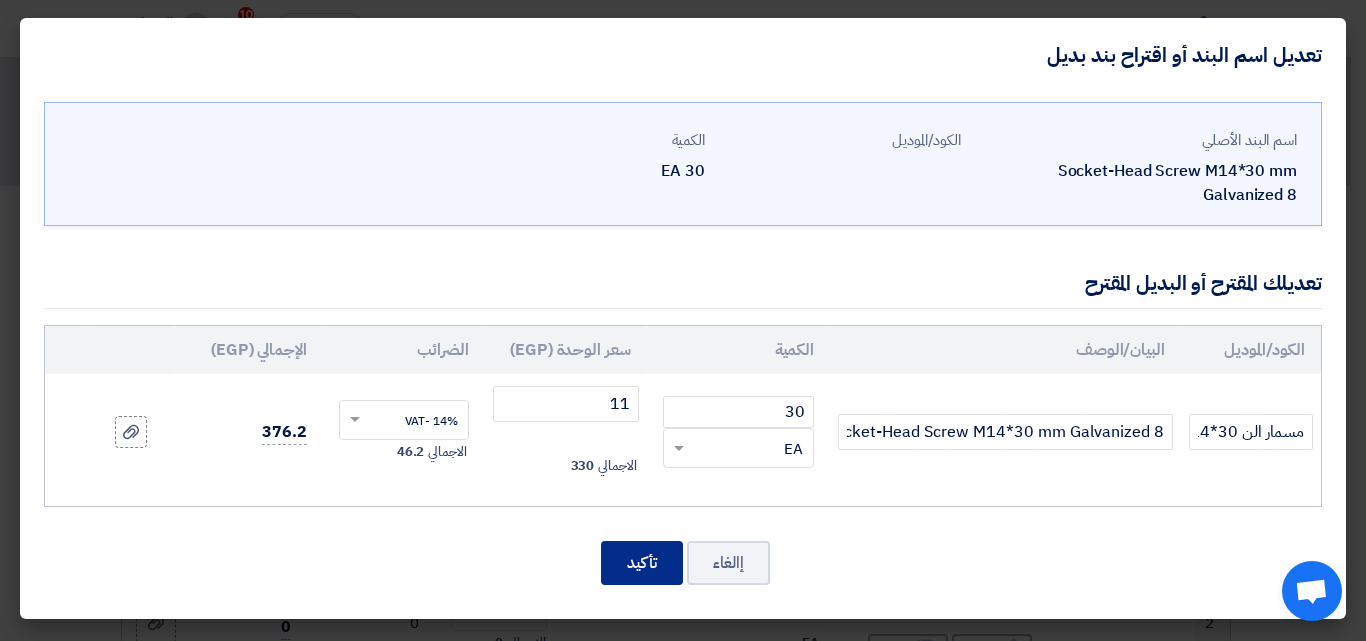 click on "تأكيد" 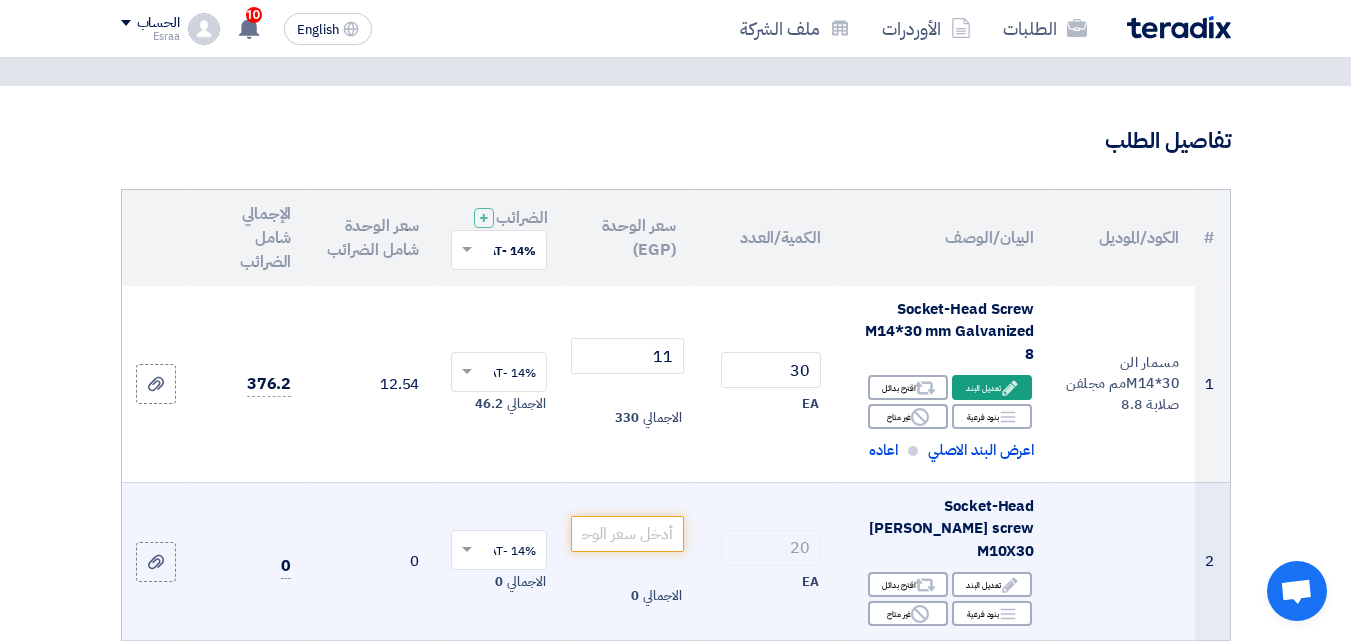 scroll, scrollTop: 200, scrollLeft: 0, axis: vertical 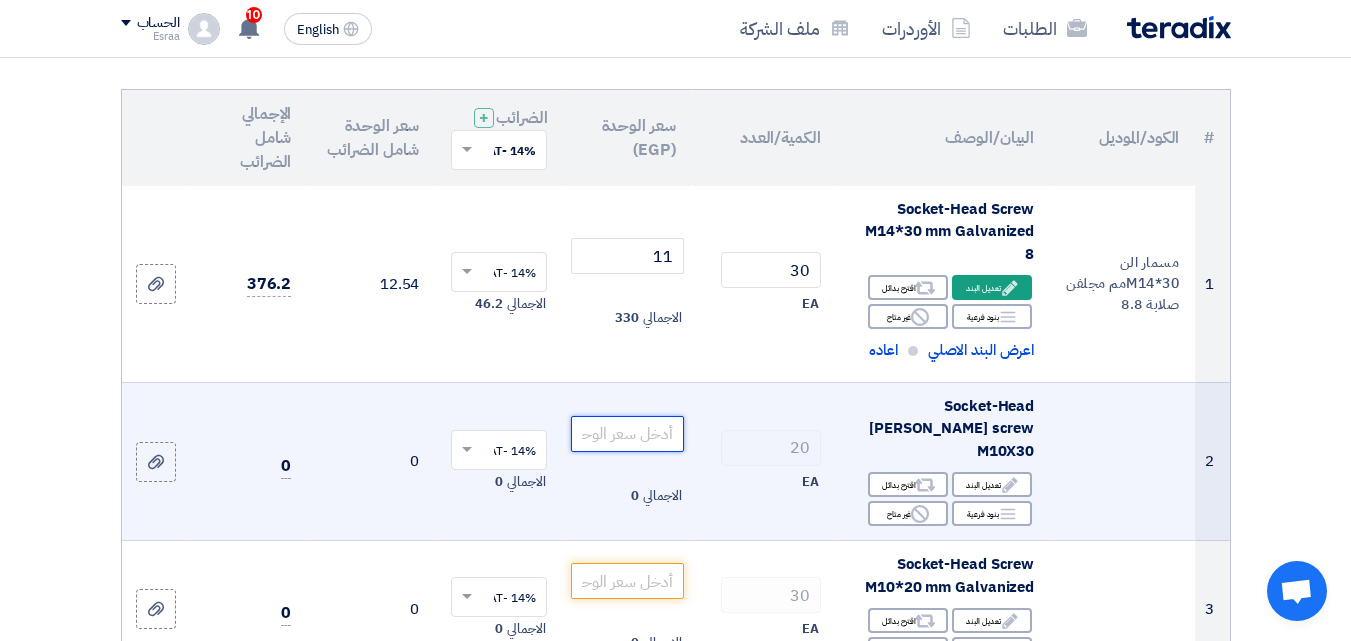 click 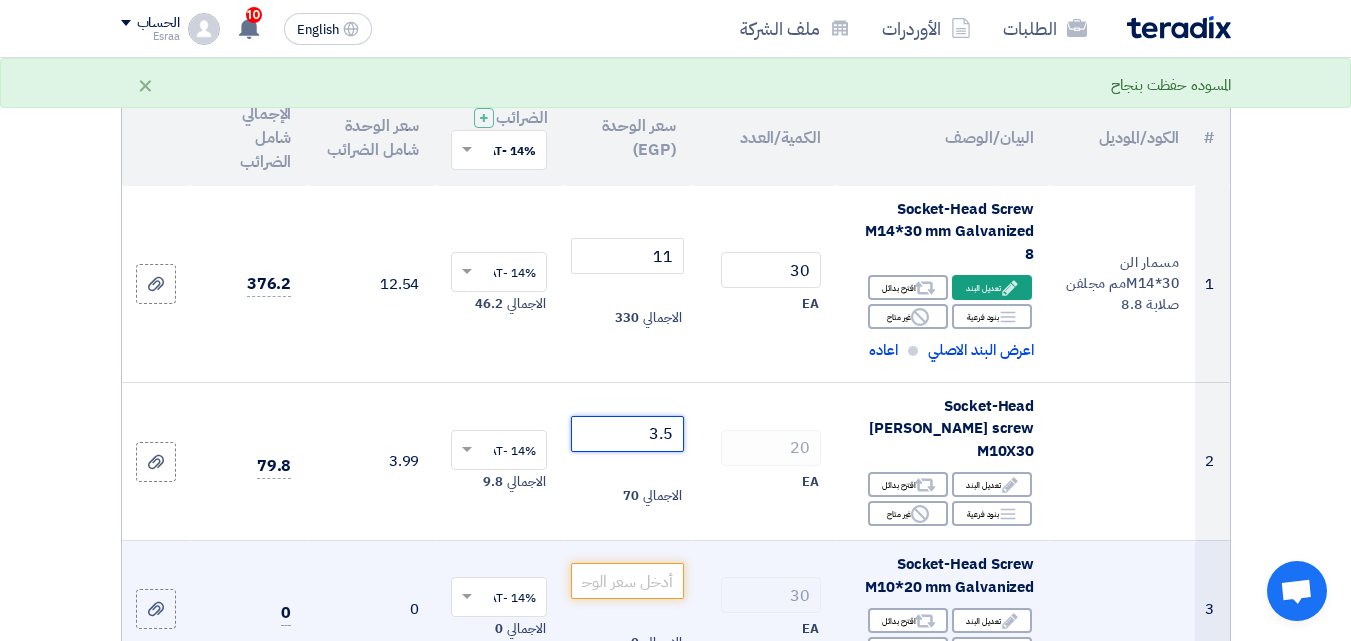 type on "3.5" 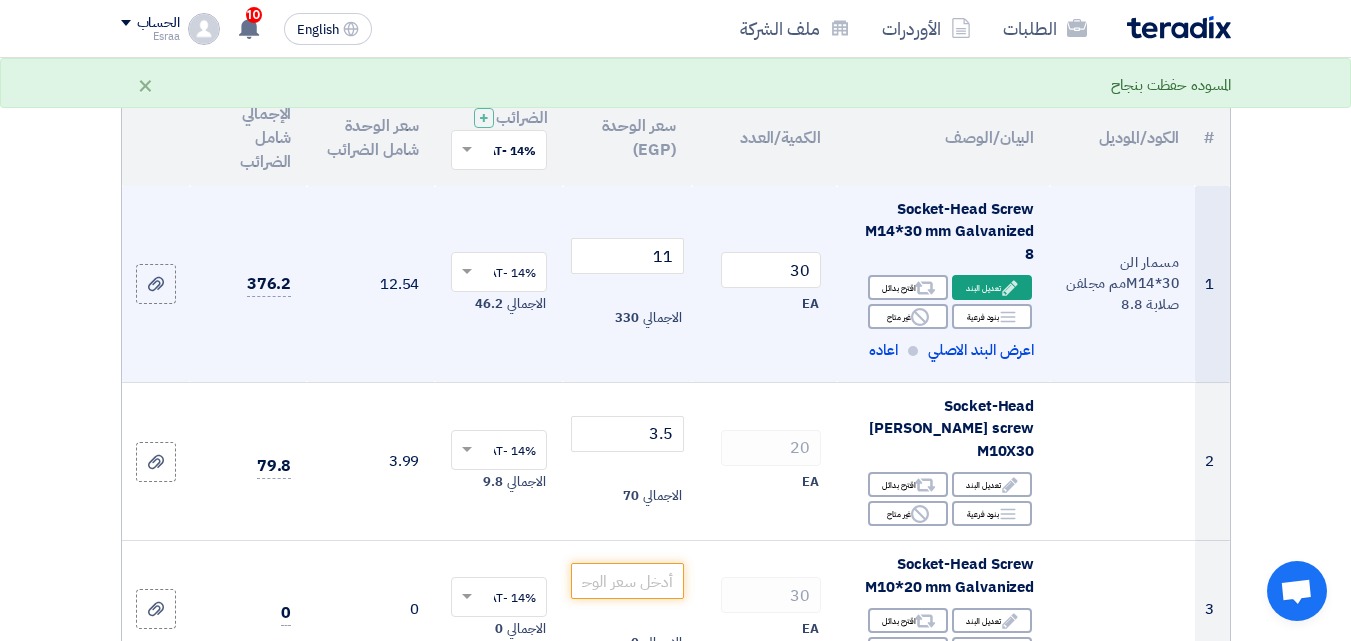 click on "30
EA" 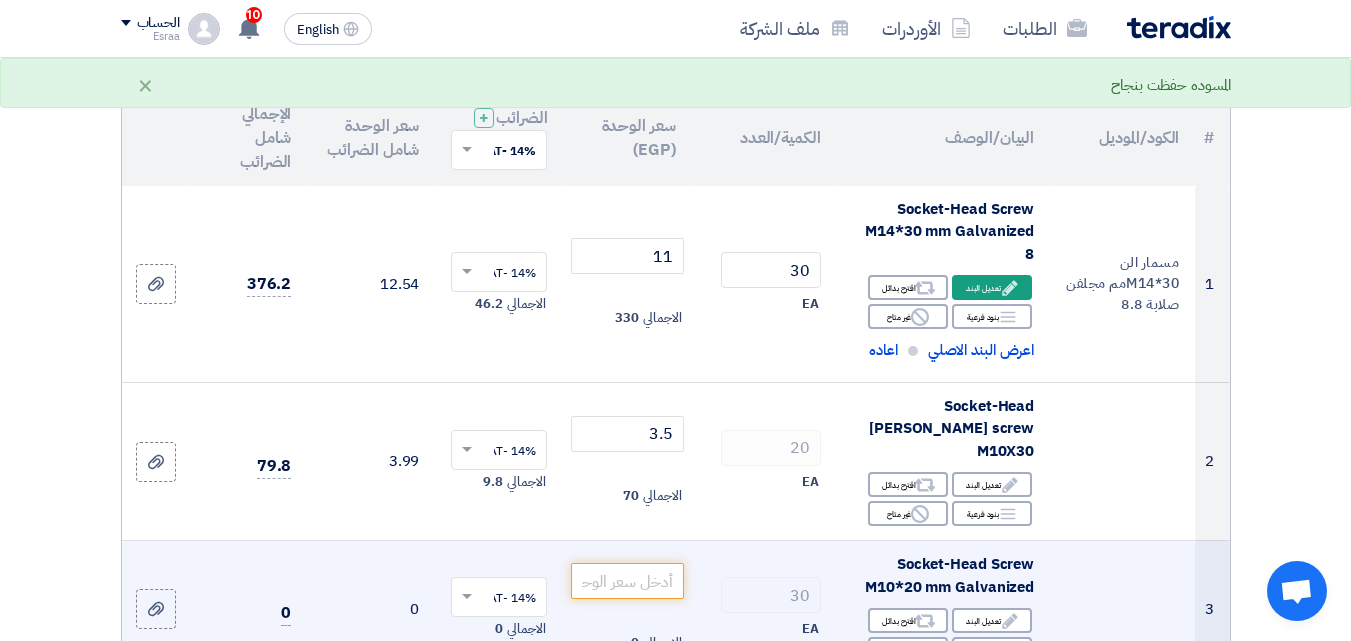 scroll, scrollTop: 300, scrollLeft: 0, axis: vertical 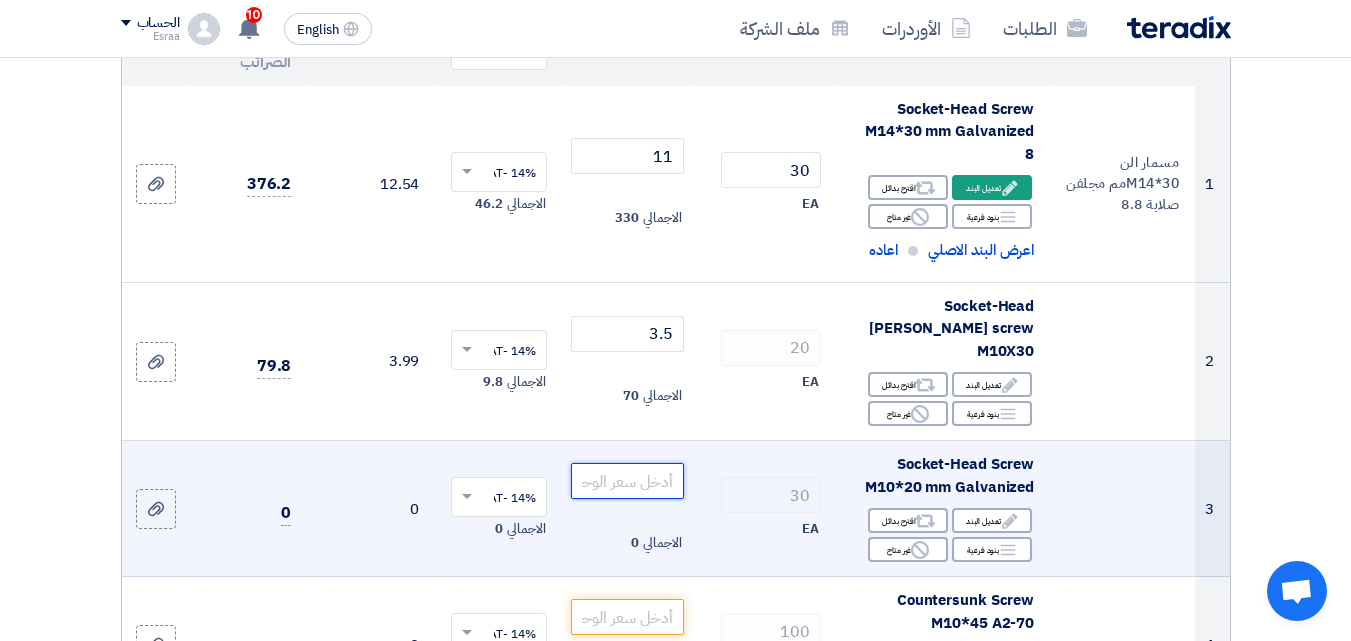 click 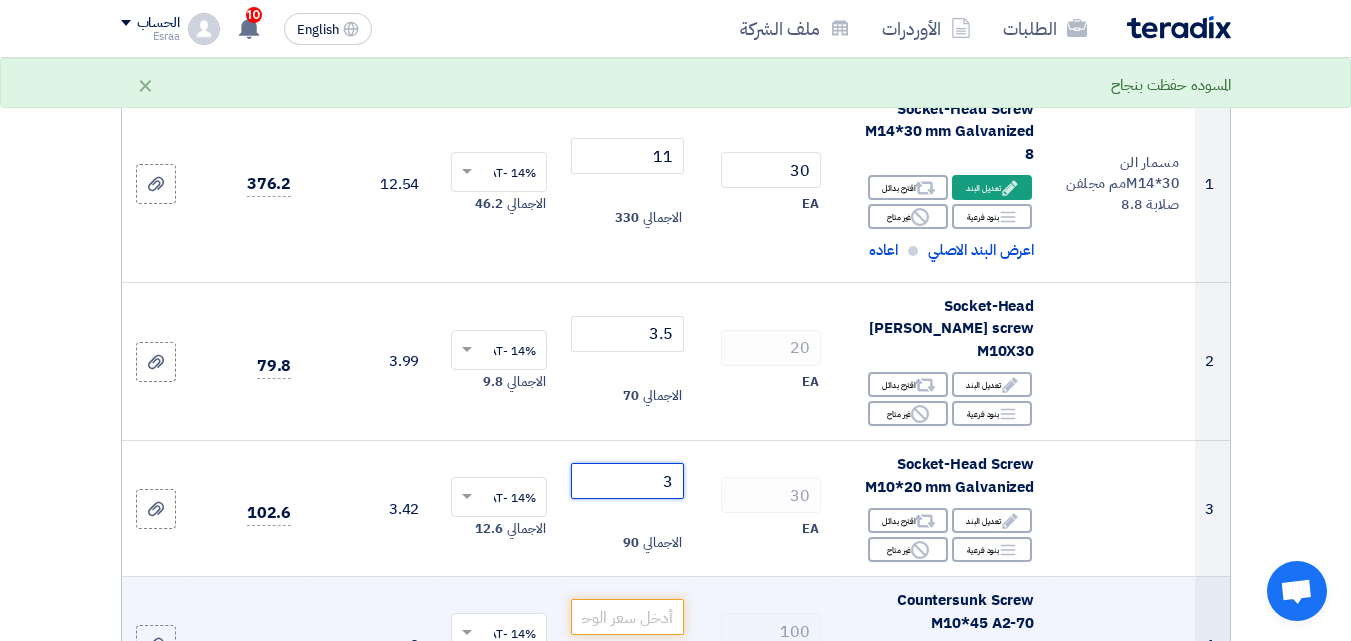 type on "3" 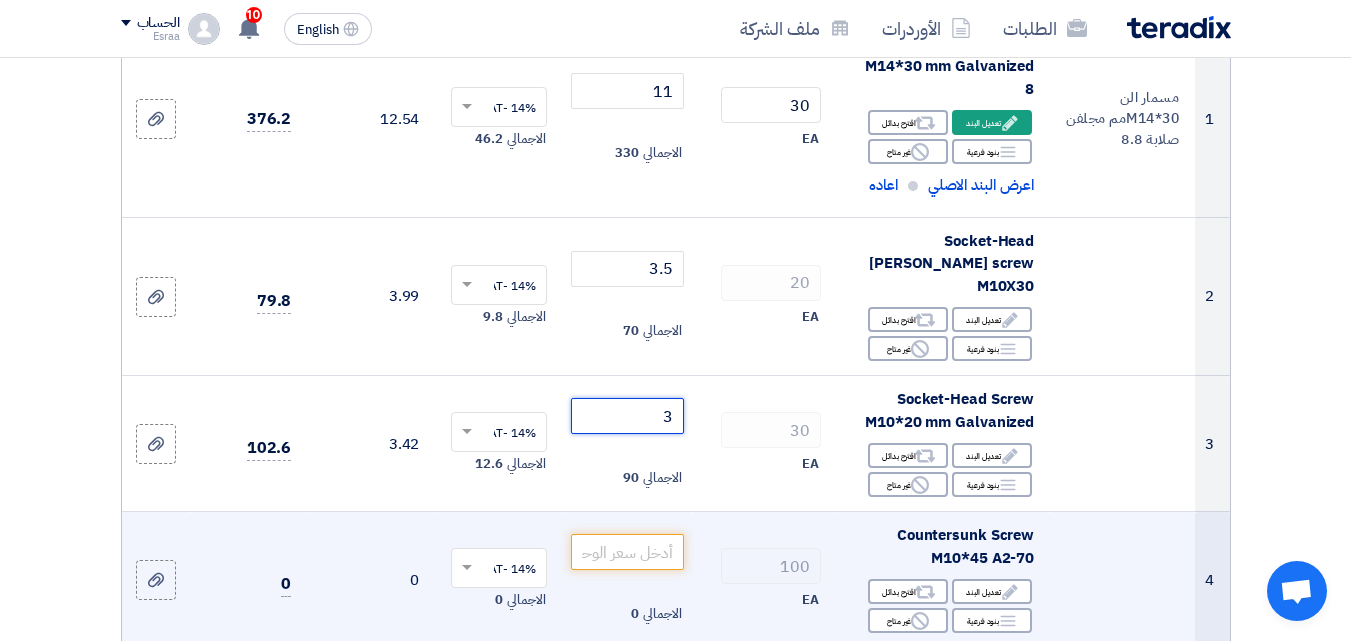 scroll, scrollTop: 400, scrollLeft: 0, axis: vertical 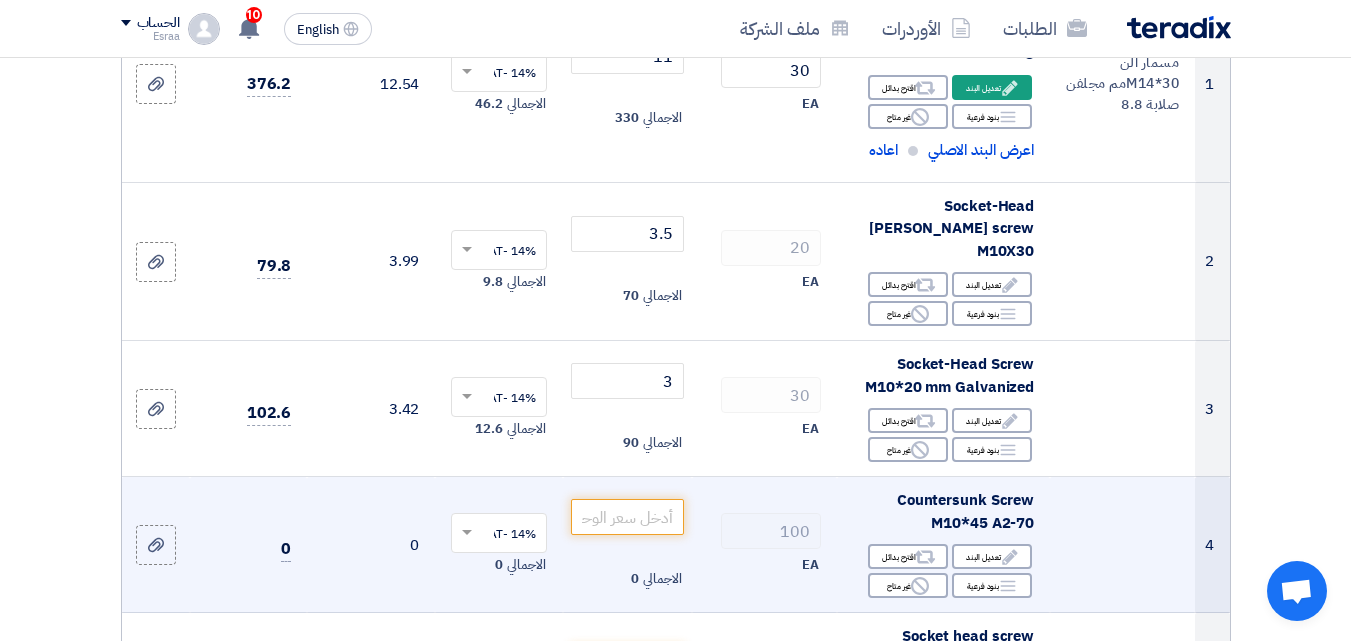 click on "100
EA" 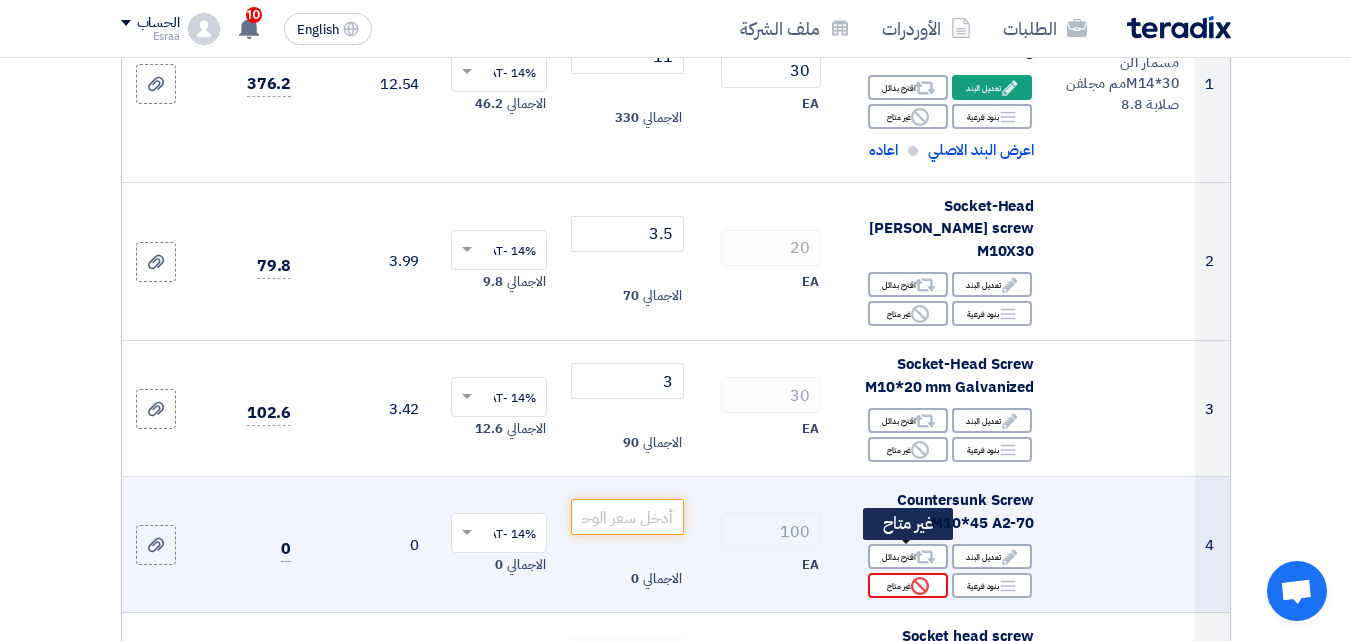 click on "Reject" 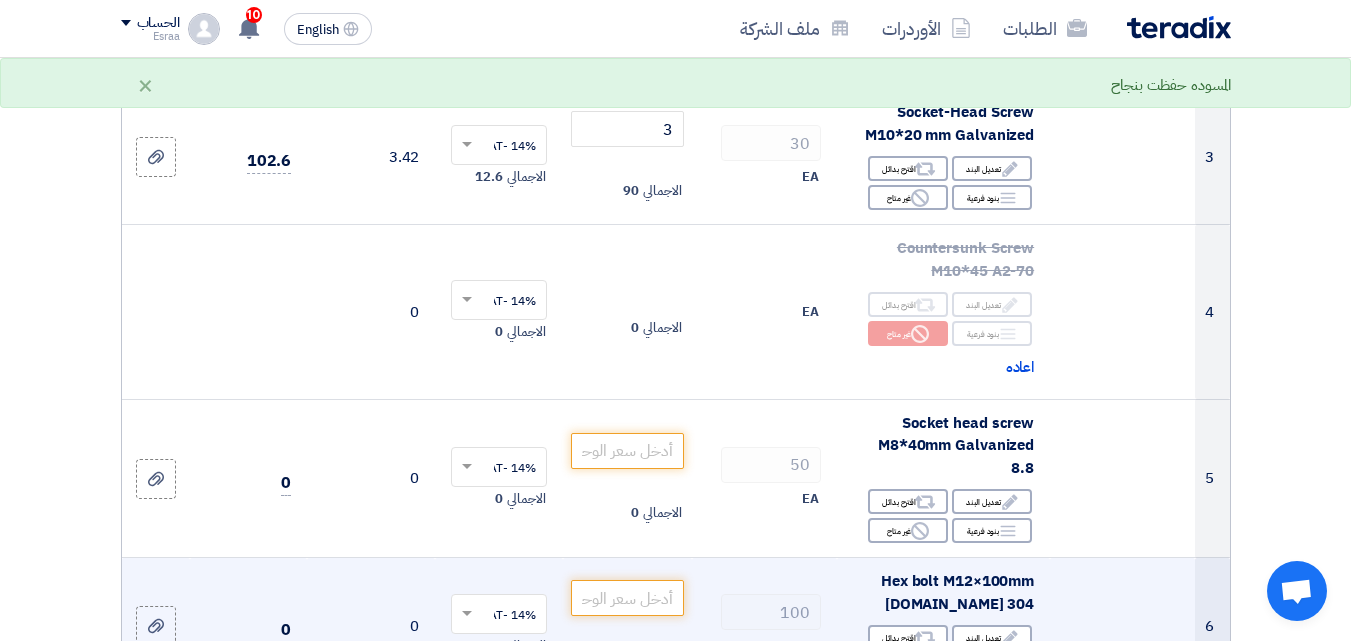 scroll, scrollTop: 700, scrollLeft: 0, axis: vertical 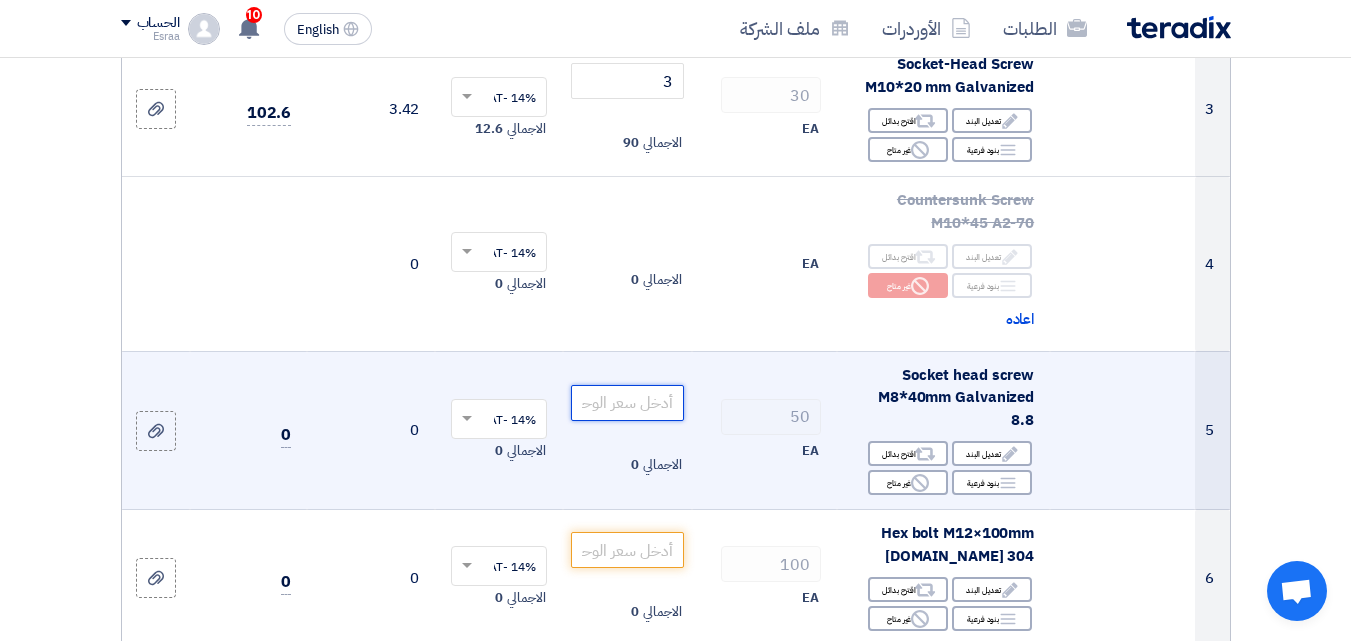 click 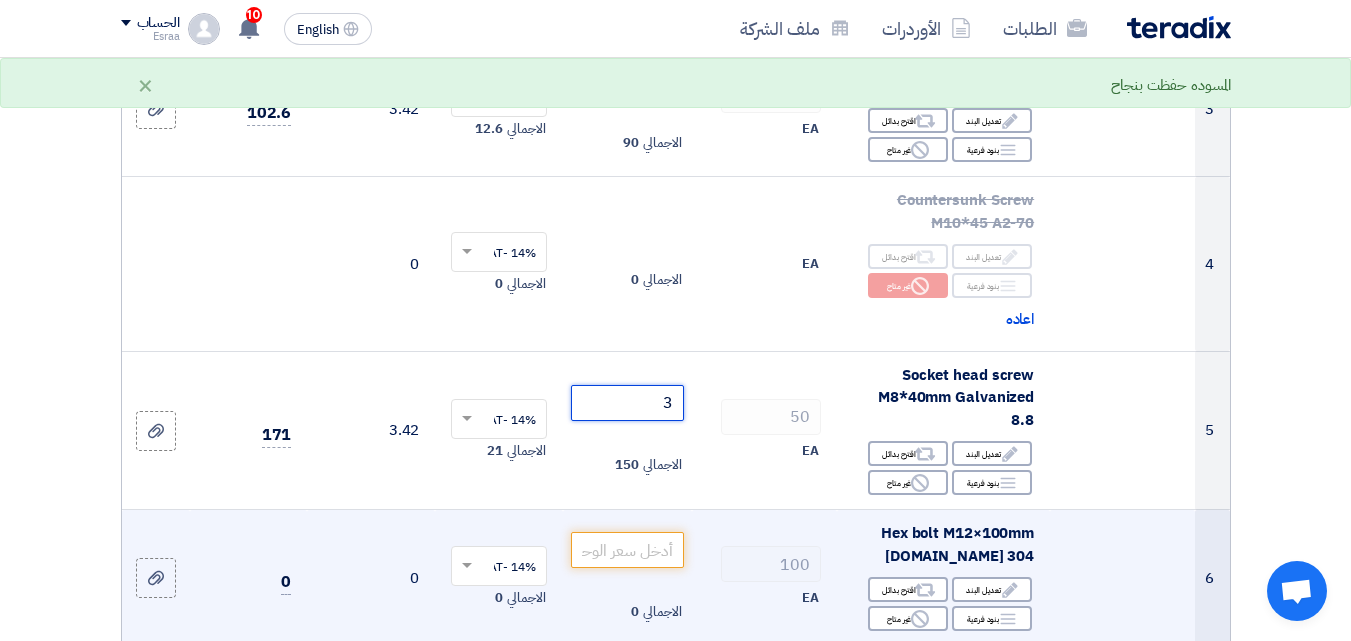 type on "3" 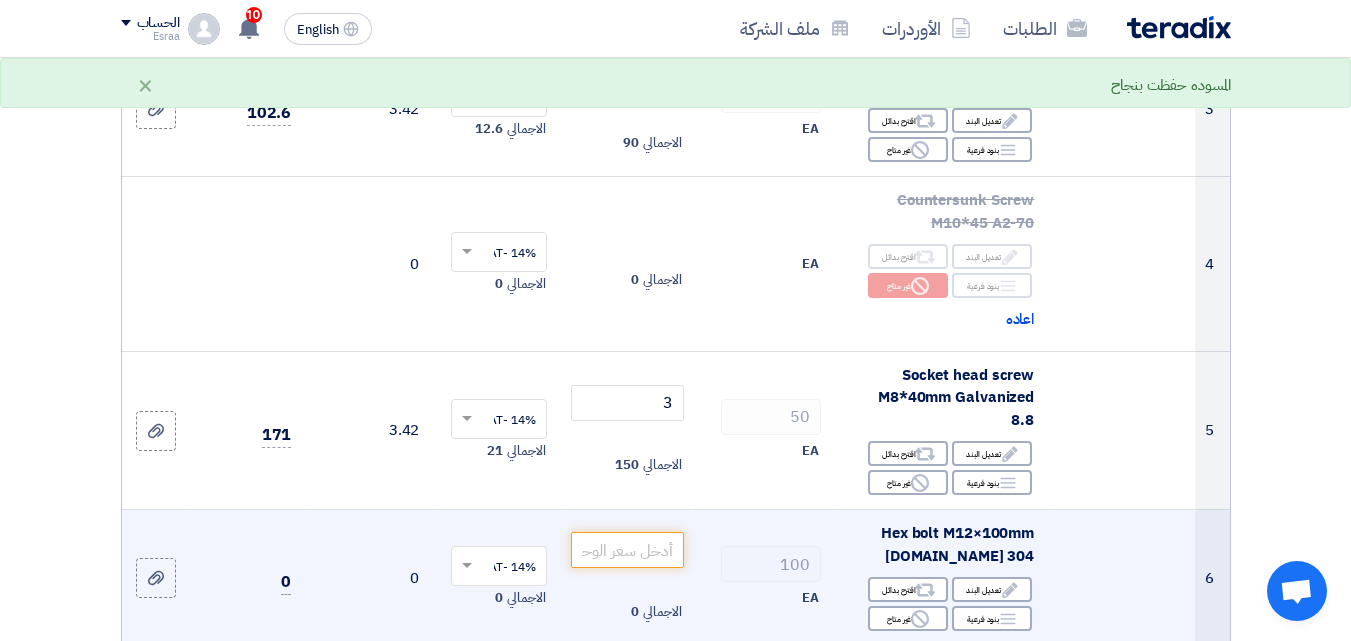 click 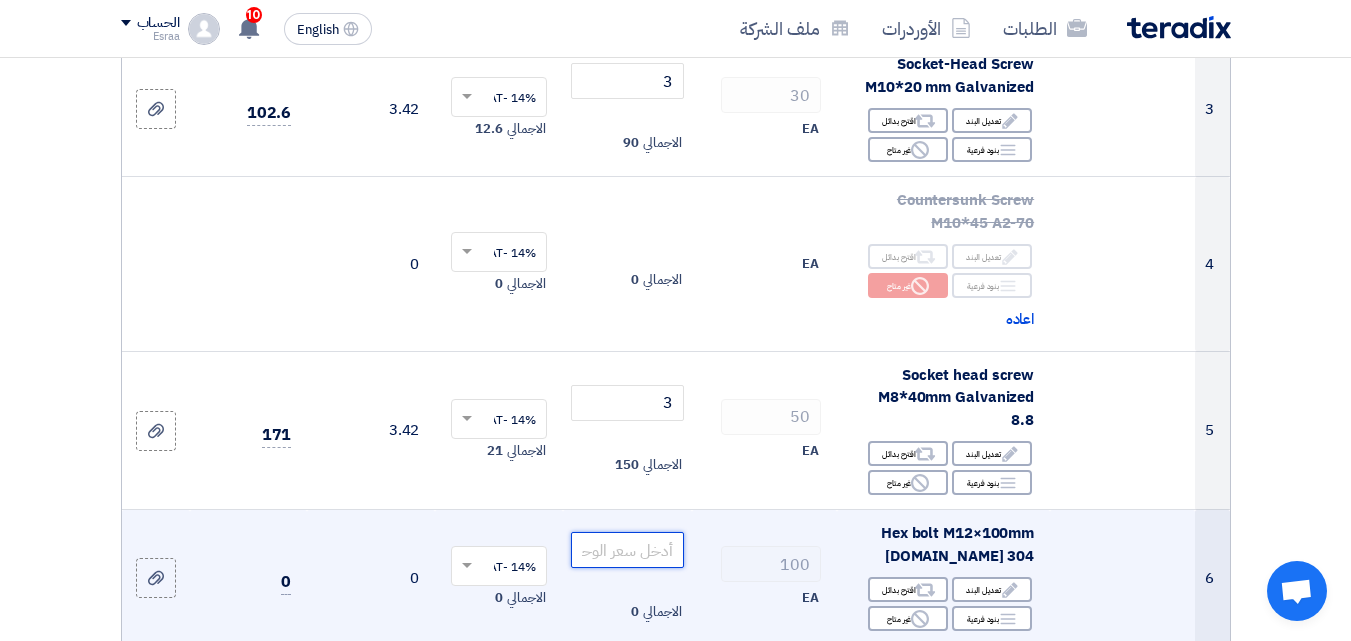 click 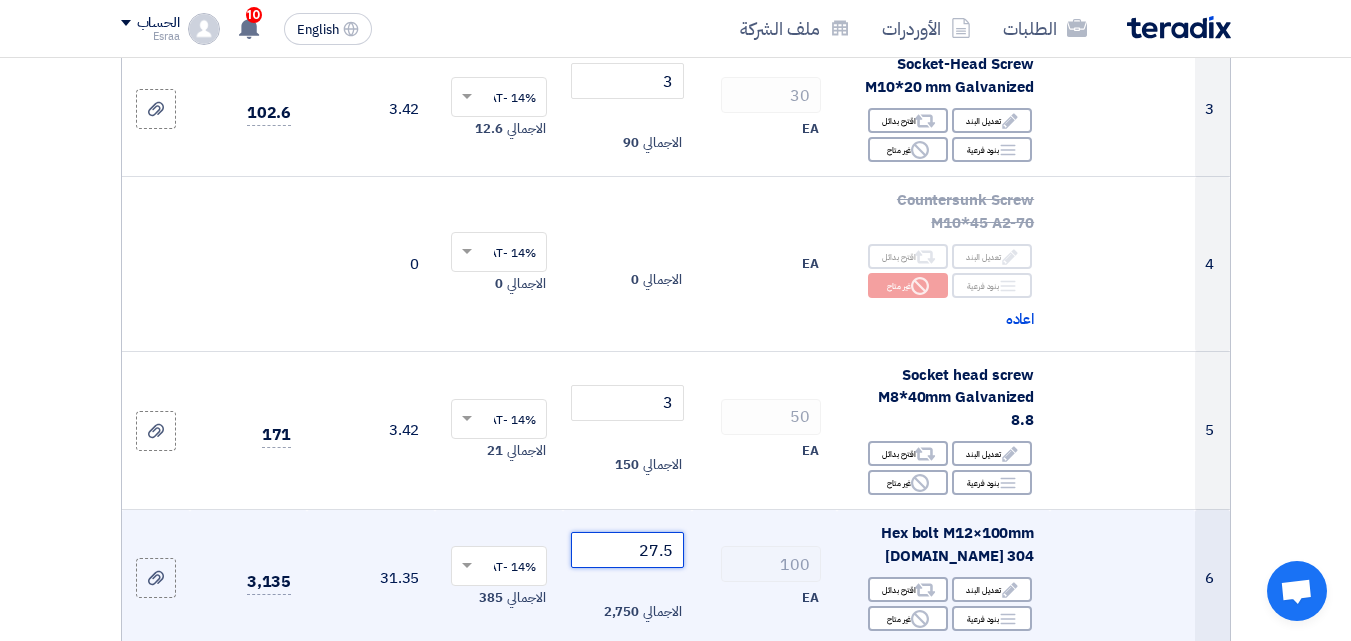 type on "27.5" 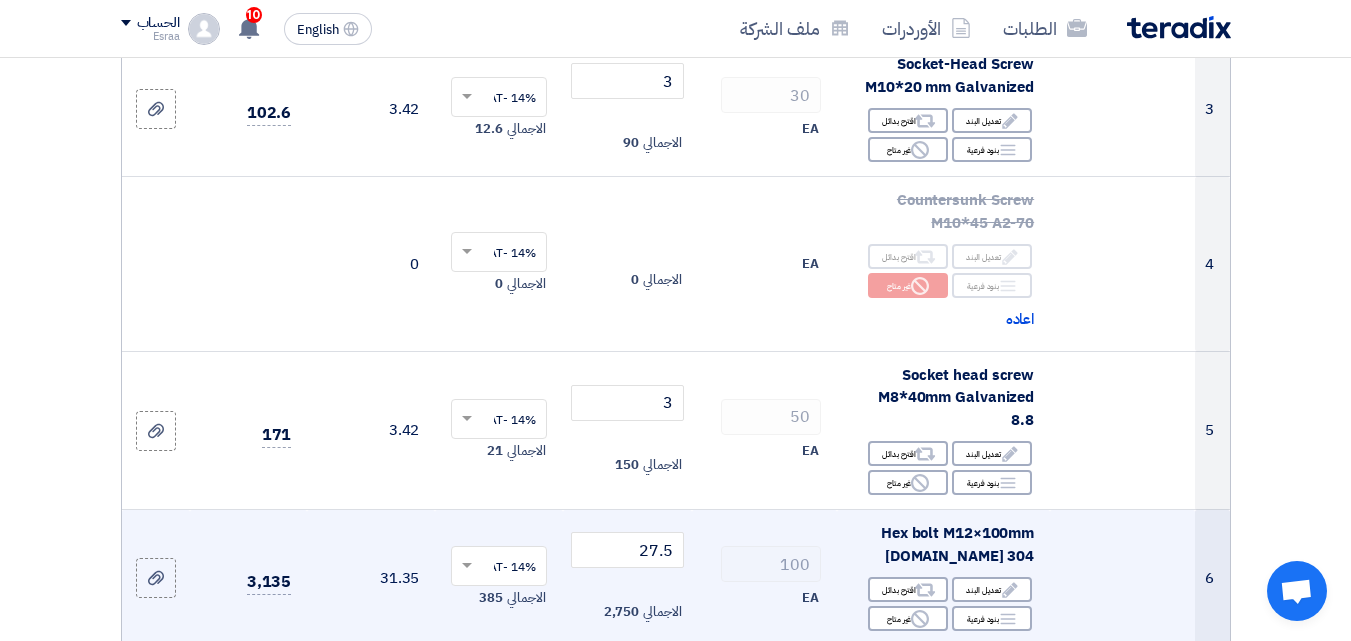 click on "100
EA" 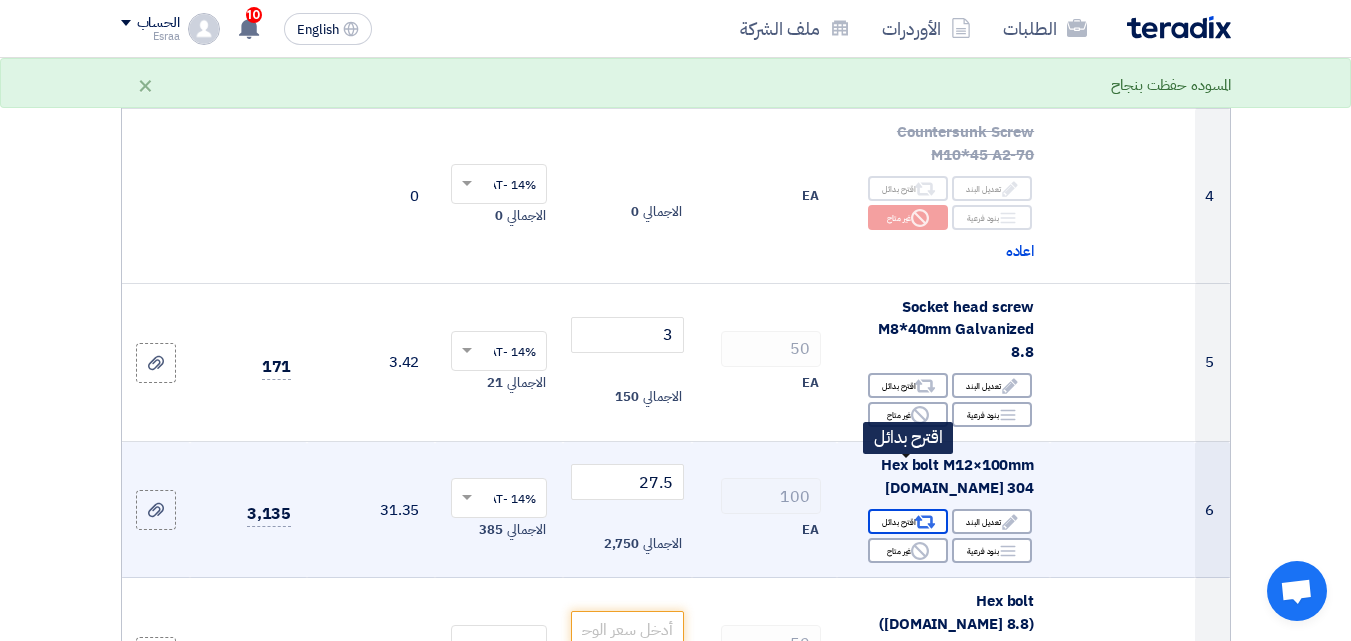 scroll, scrollTop: 800, scrollLeft: 0, axis: vertical 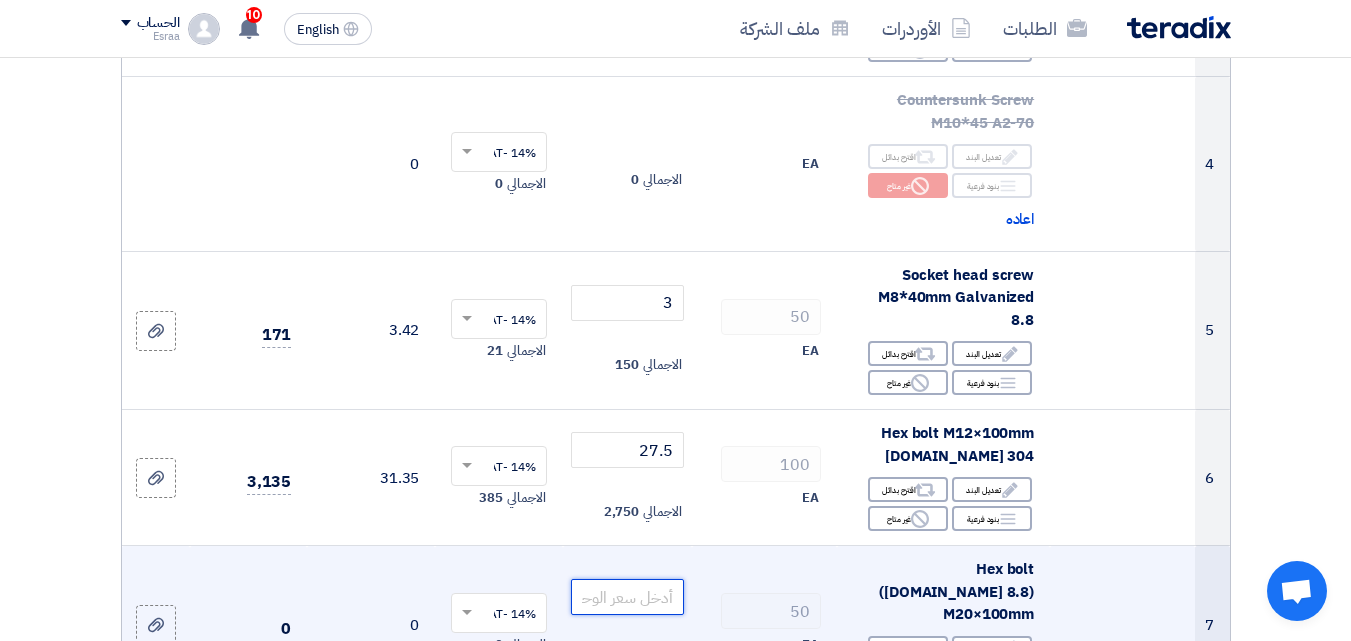 click 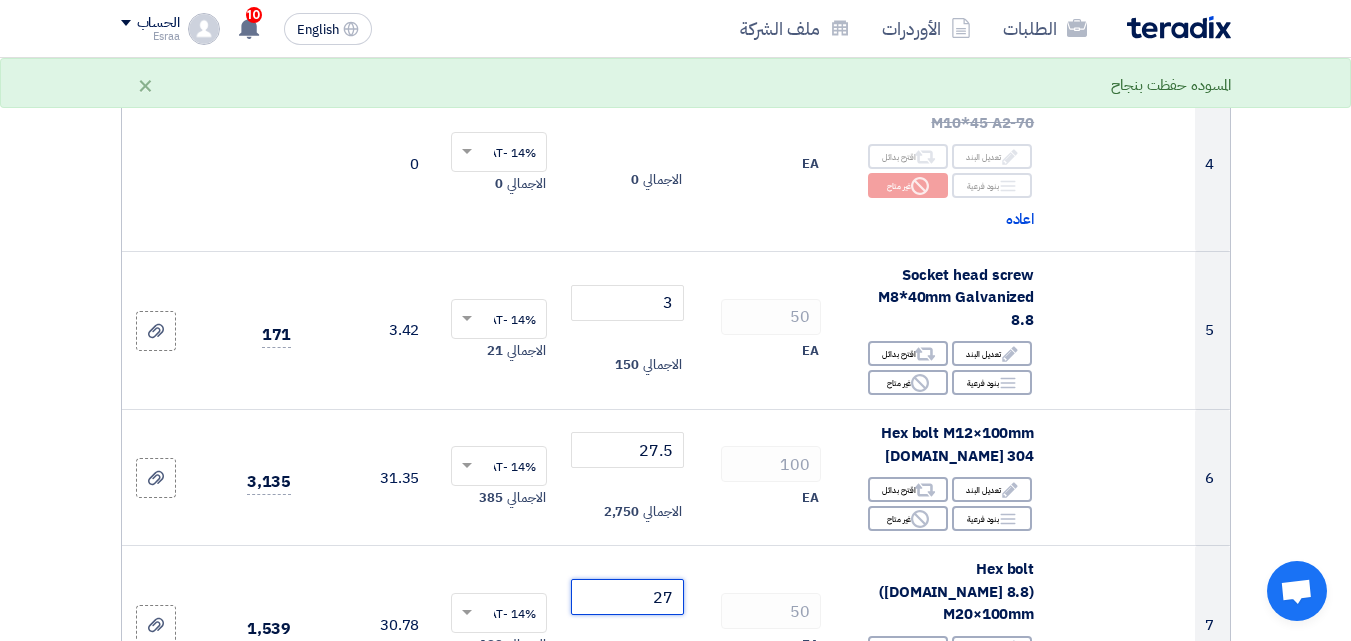 type on "27" 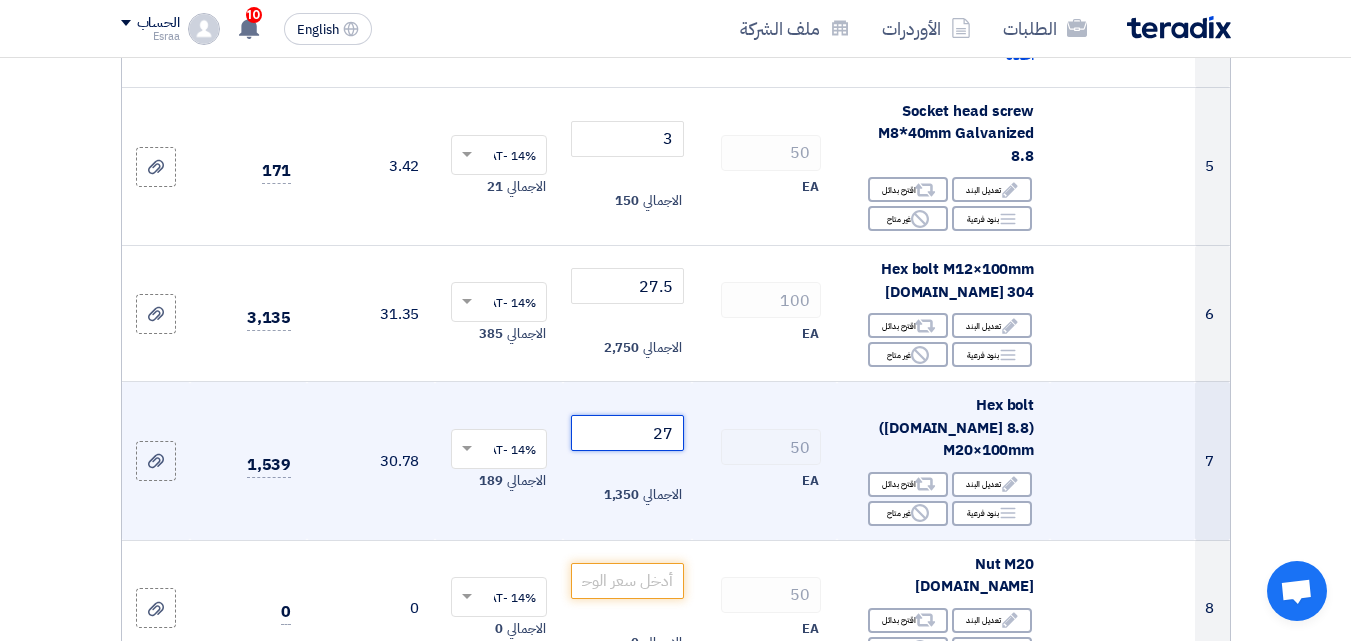 scroll, scrollTop: 1000, scrollLeft: 0, axis: vertical 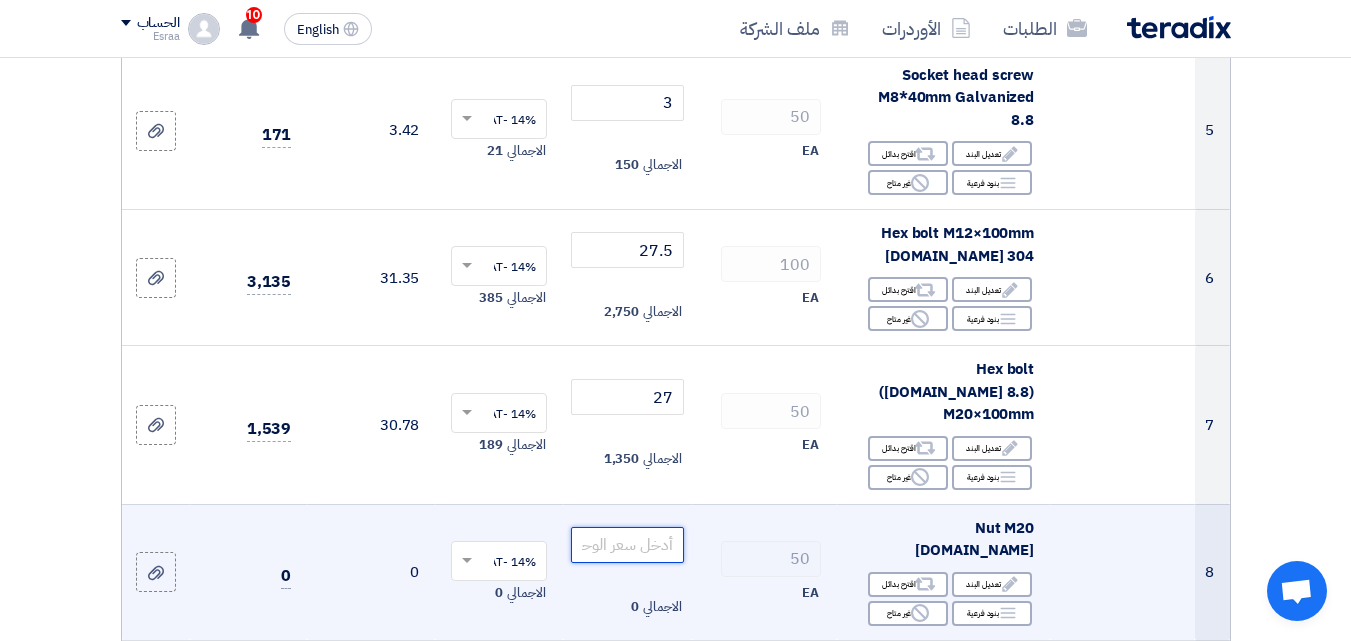 click 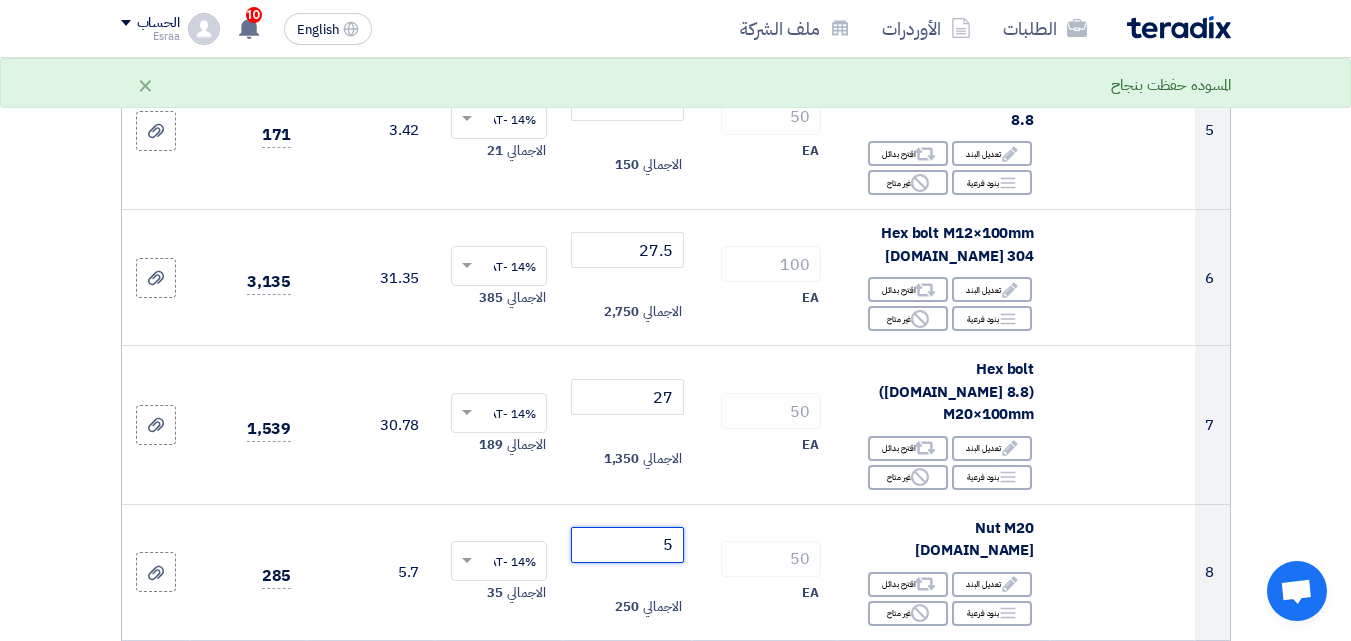 type on "5" 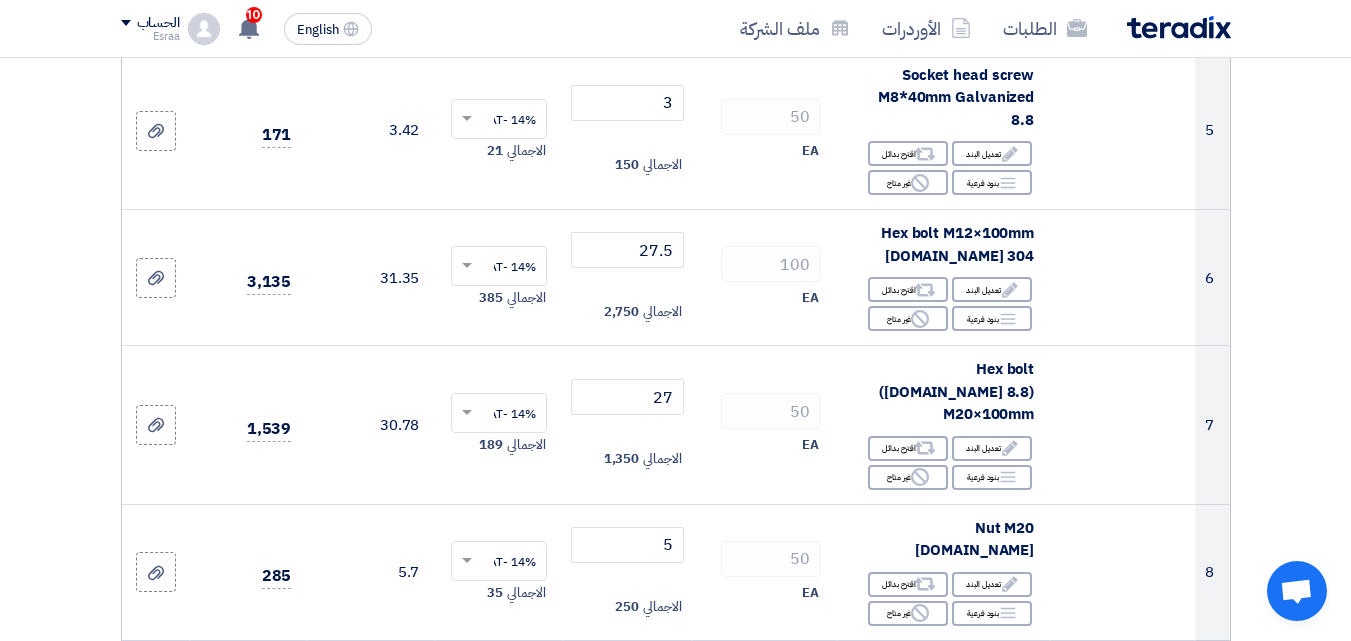 click 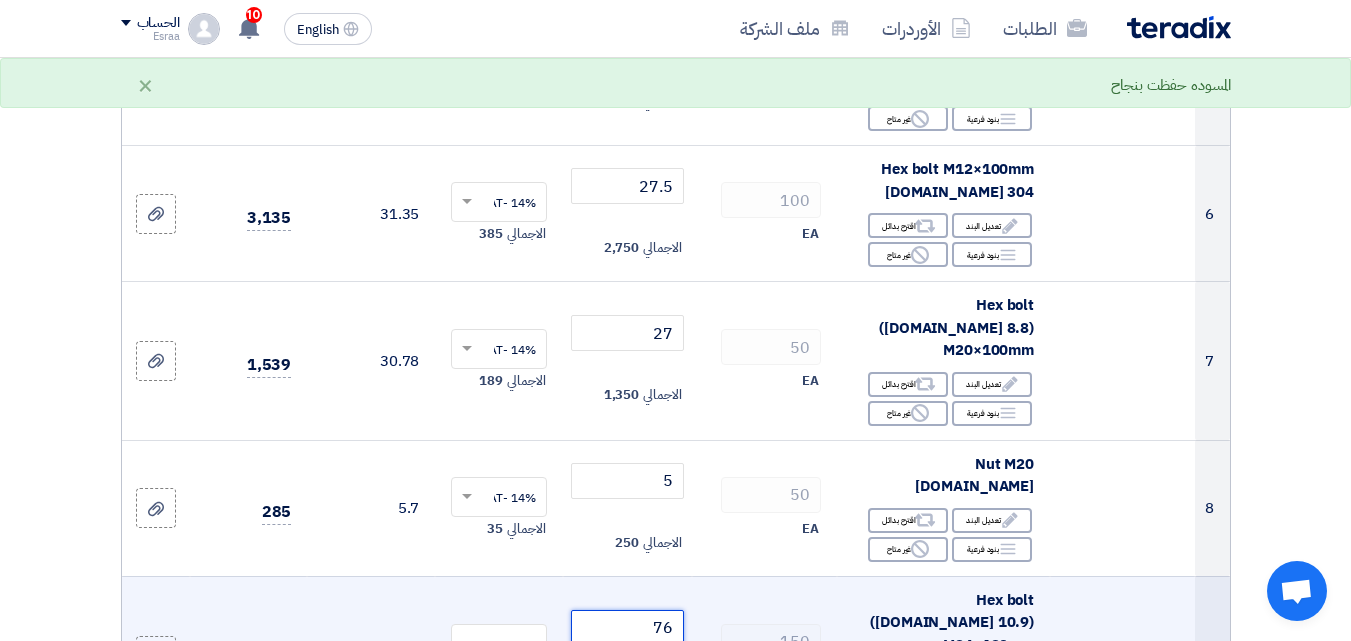 scroll, scrollTop: 1100, scrollLeft: 0, axis: vertical 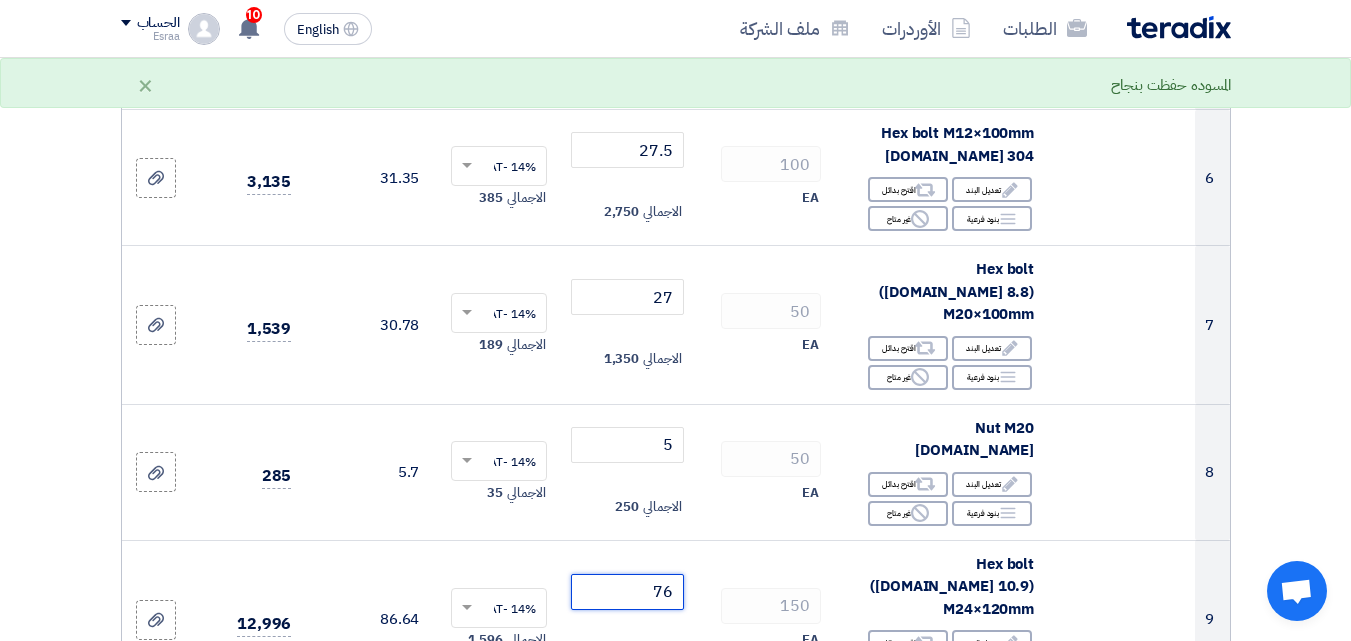 type on "76" 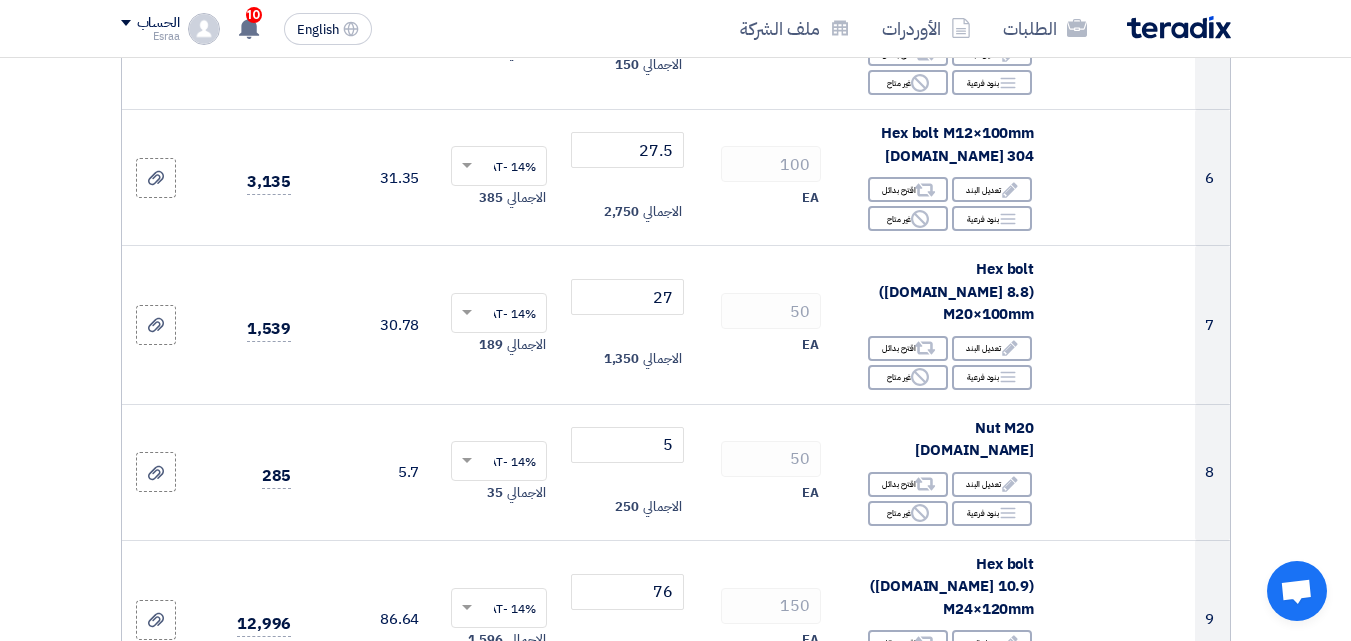 click 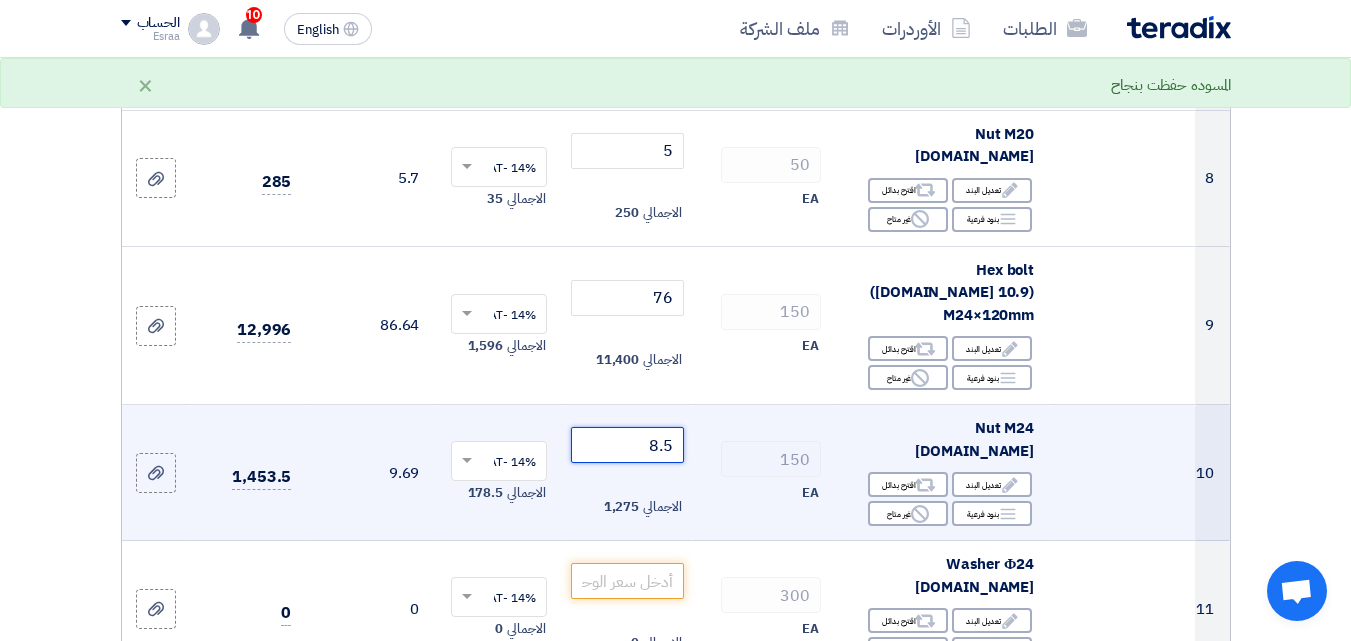 scroll, scrollTop: 1400, scrollLeft: 0, axis: vertical 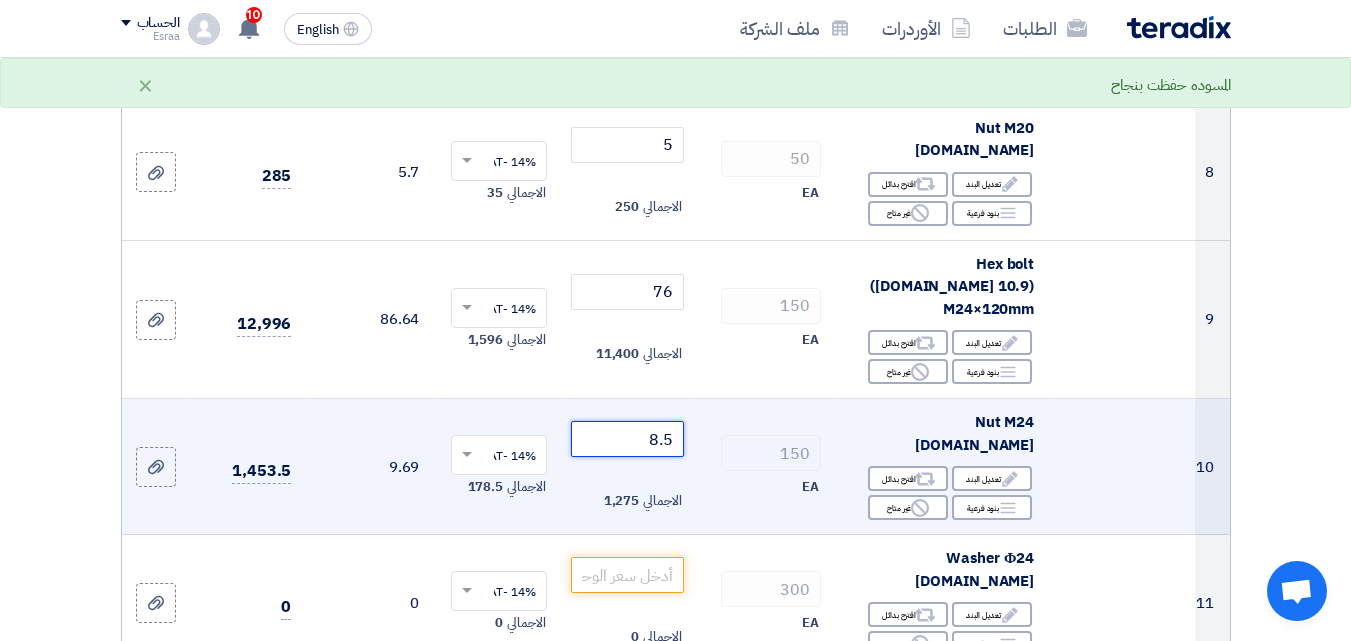 type on "8.5" 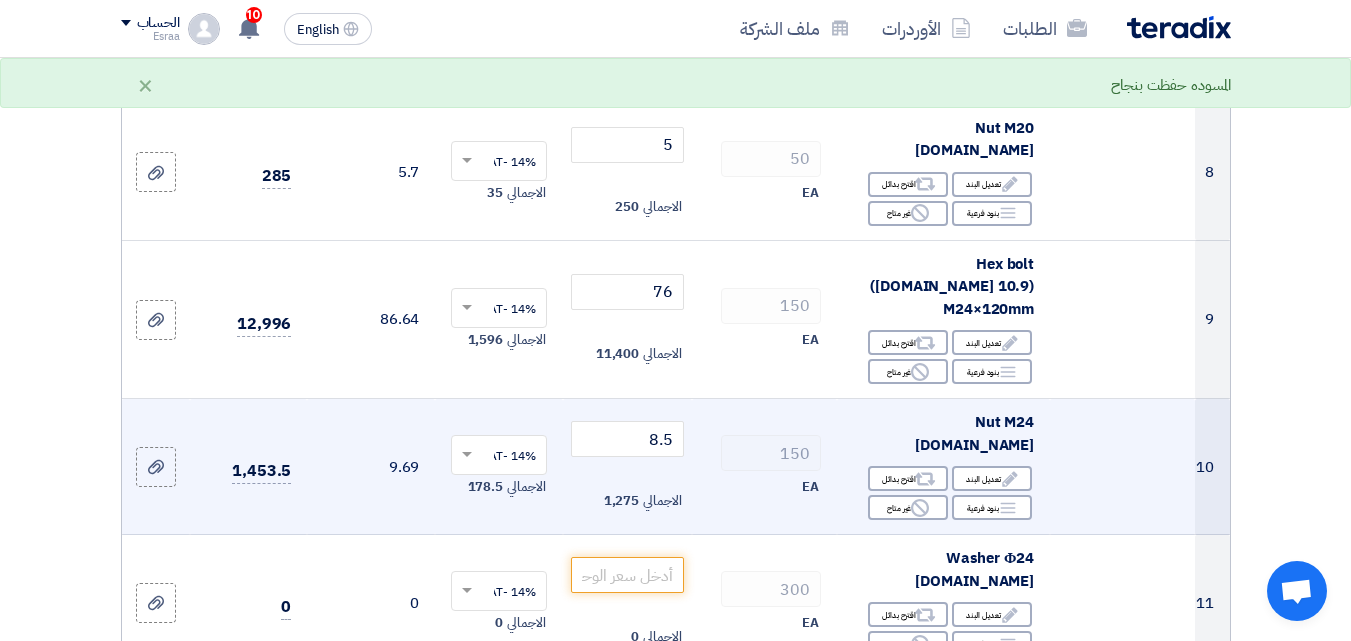 click on "150
EA" 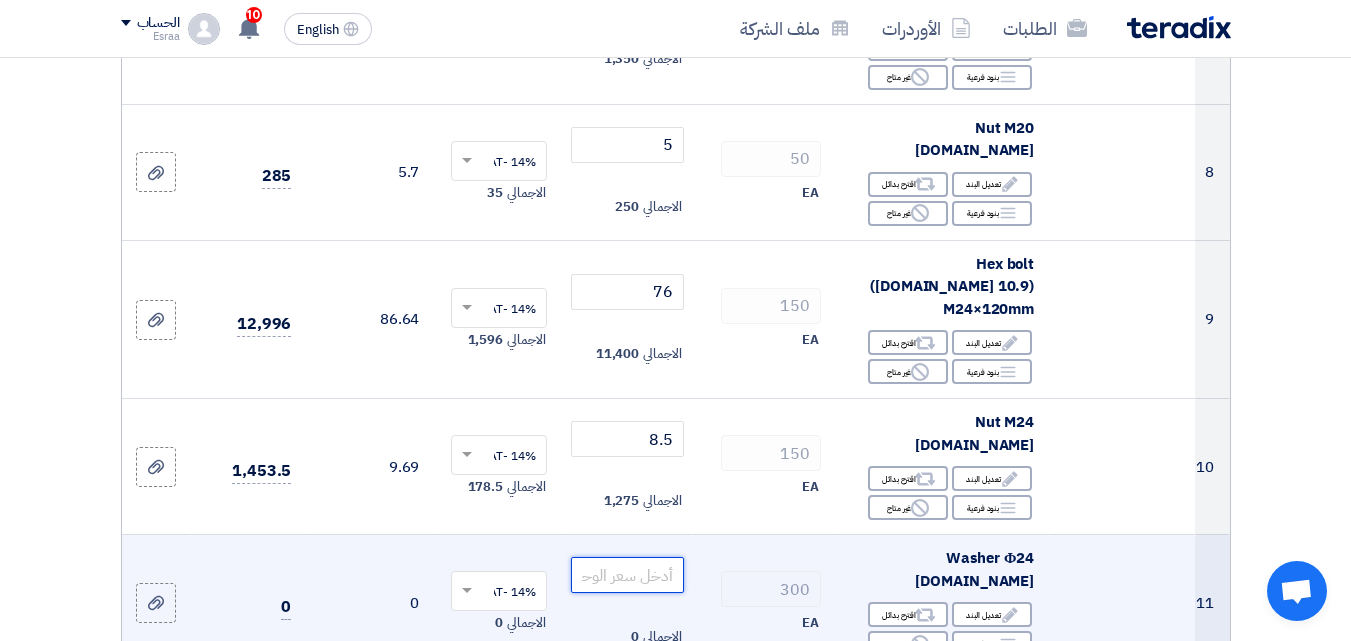 click 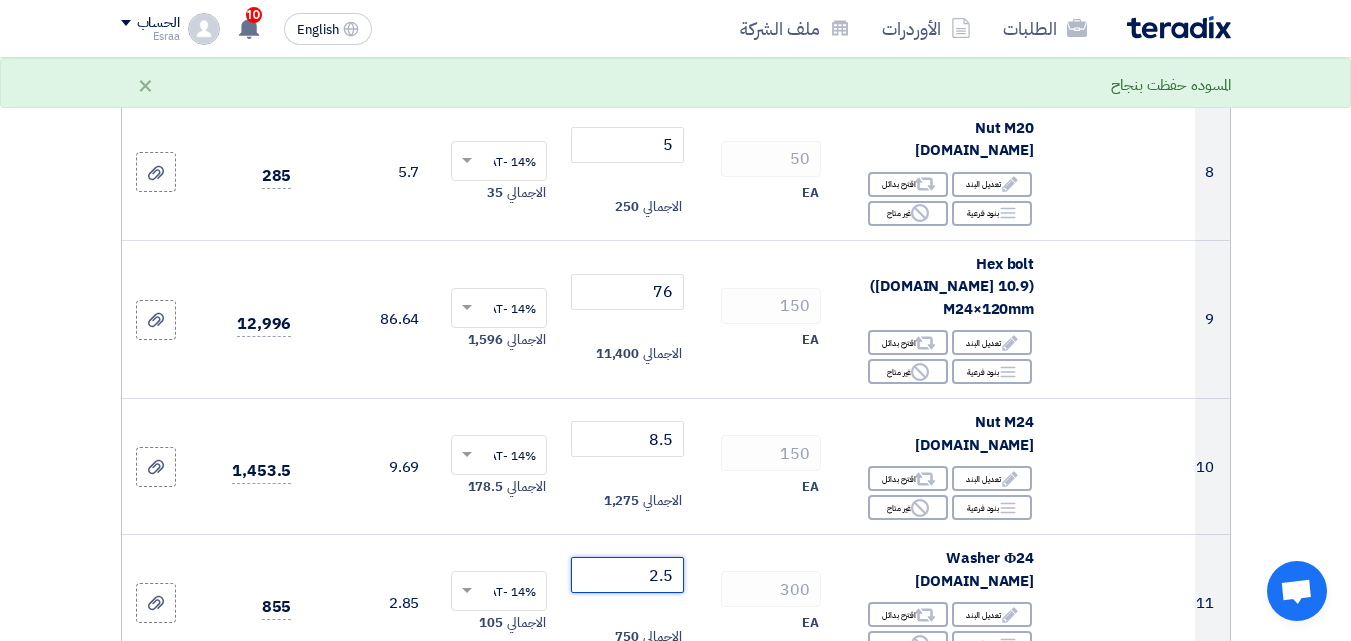 type on "2.5" 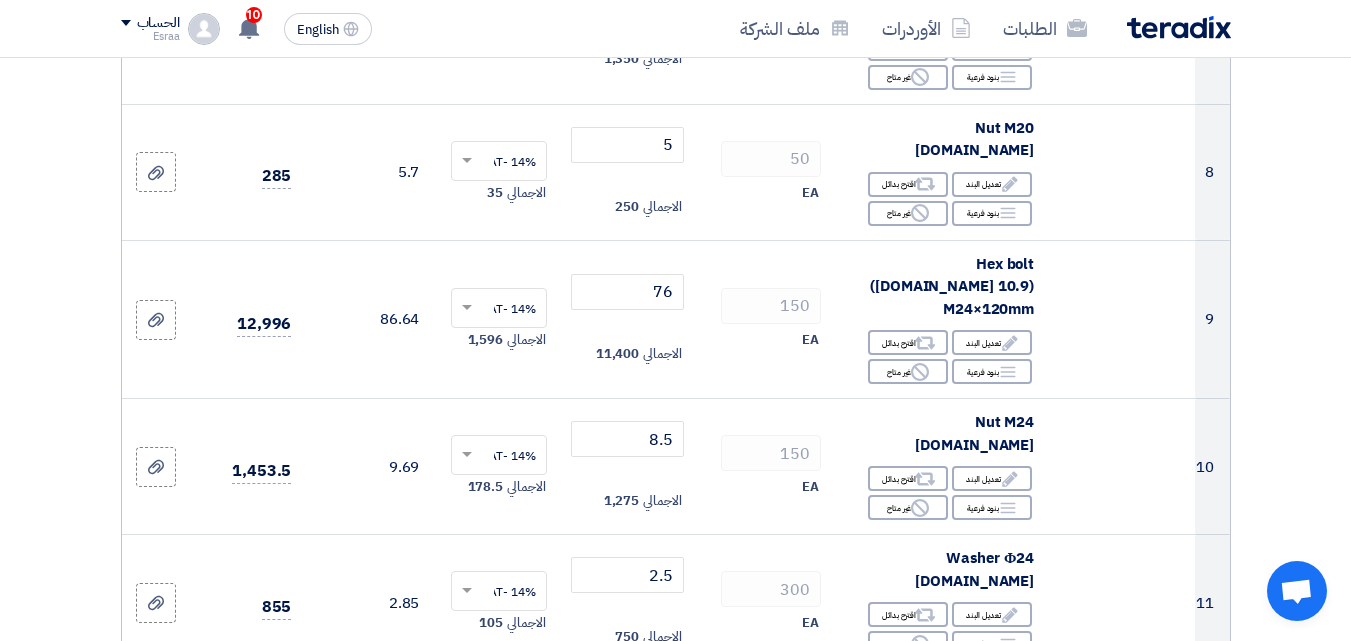 click 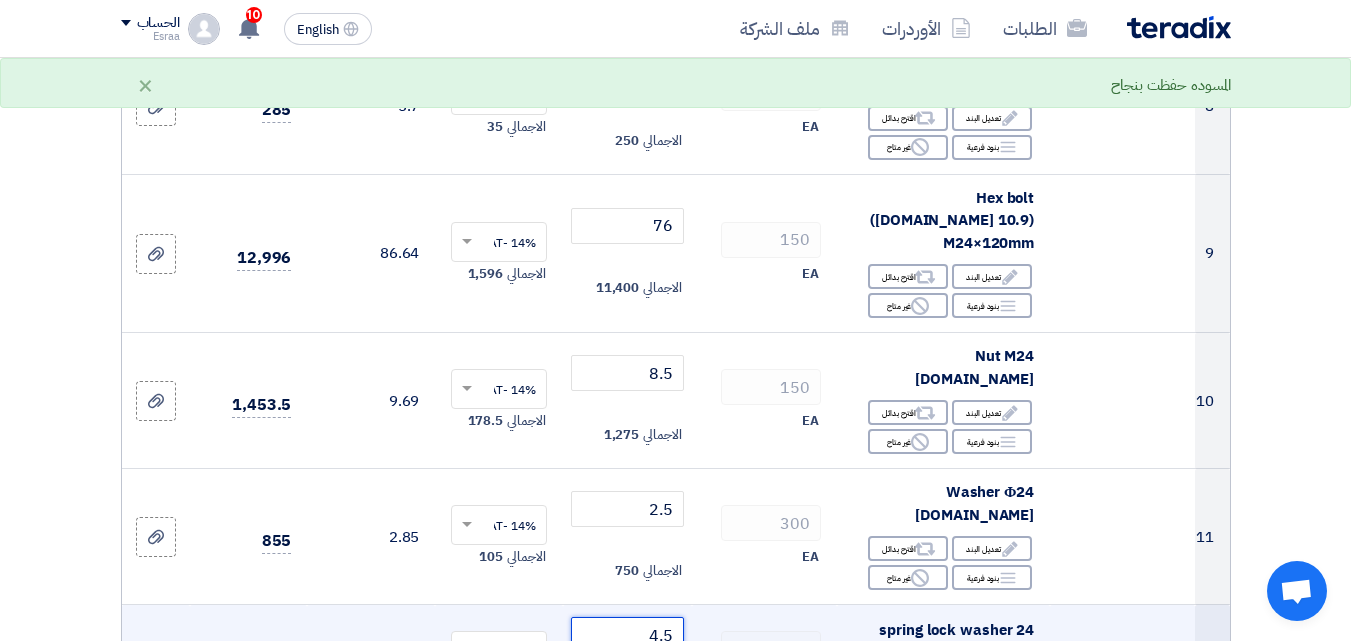 scroll, scrollTop: 1500, scrollLeft: 0, axis: vertical 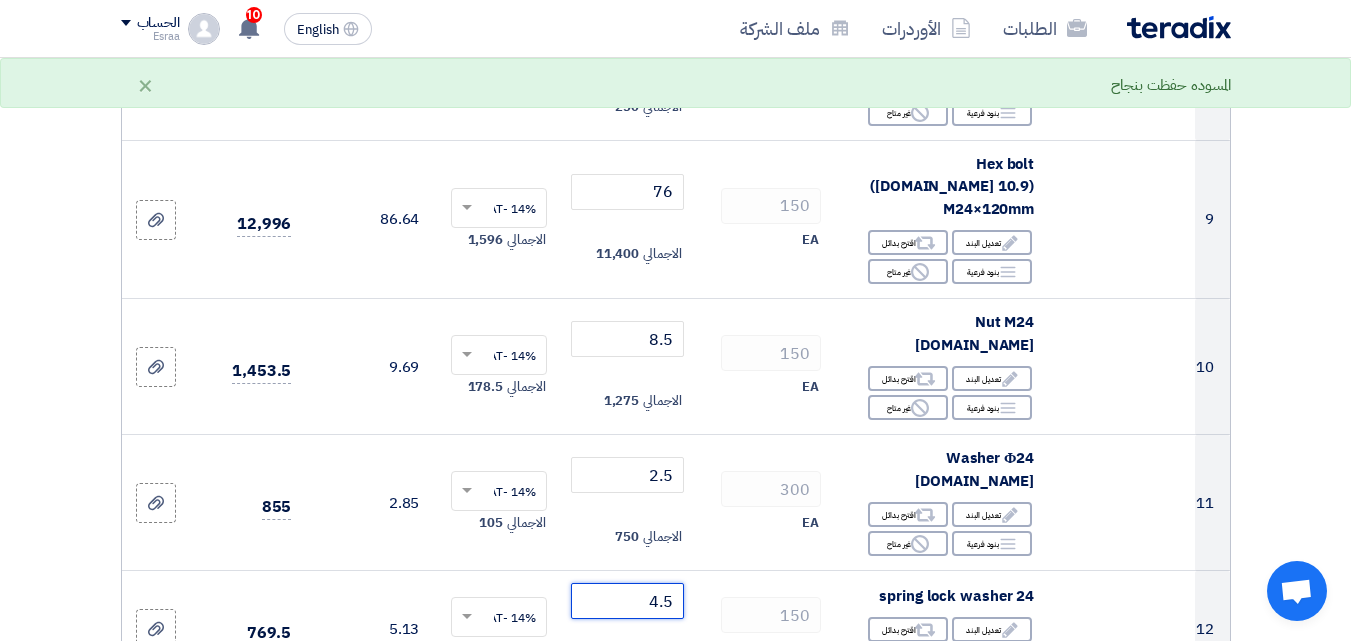 type on "4.5" 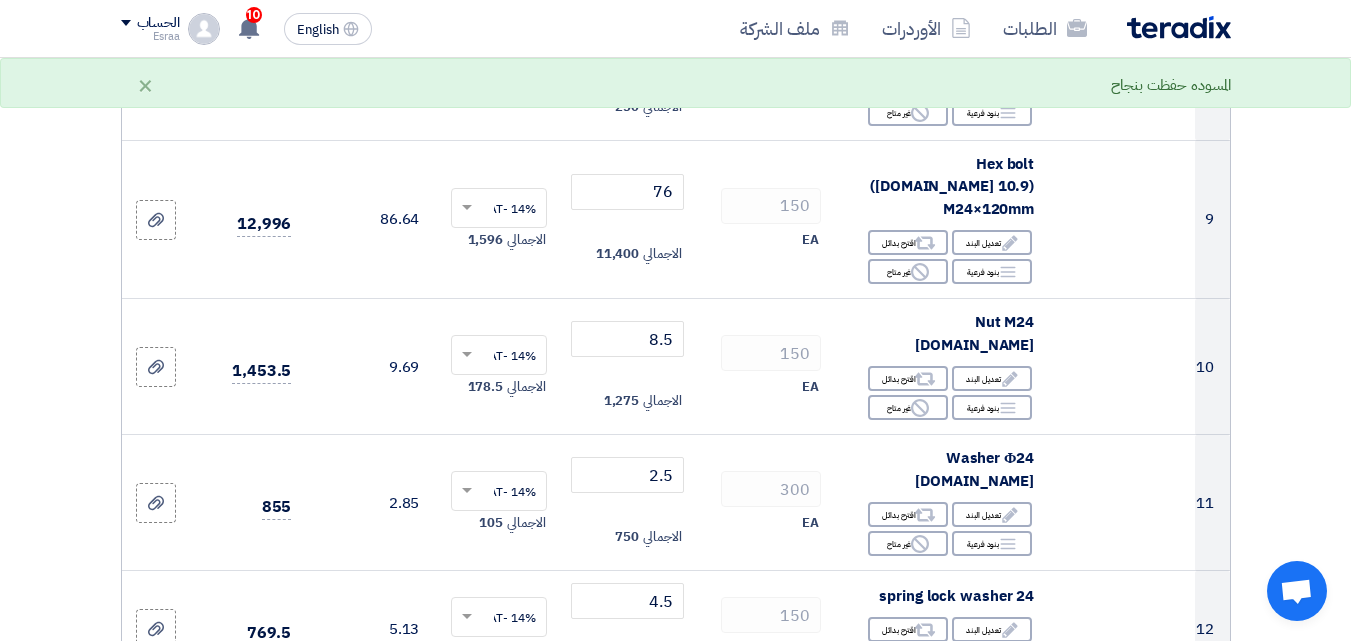 click on "20
EA" 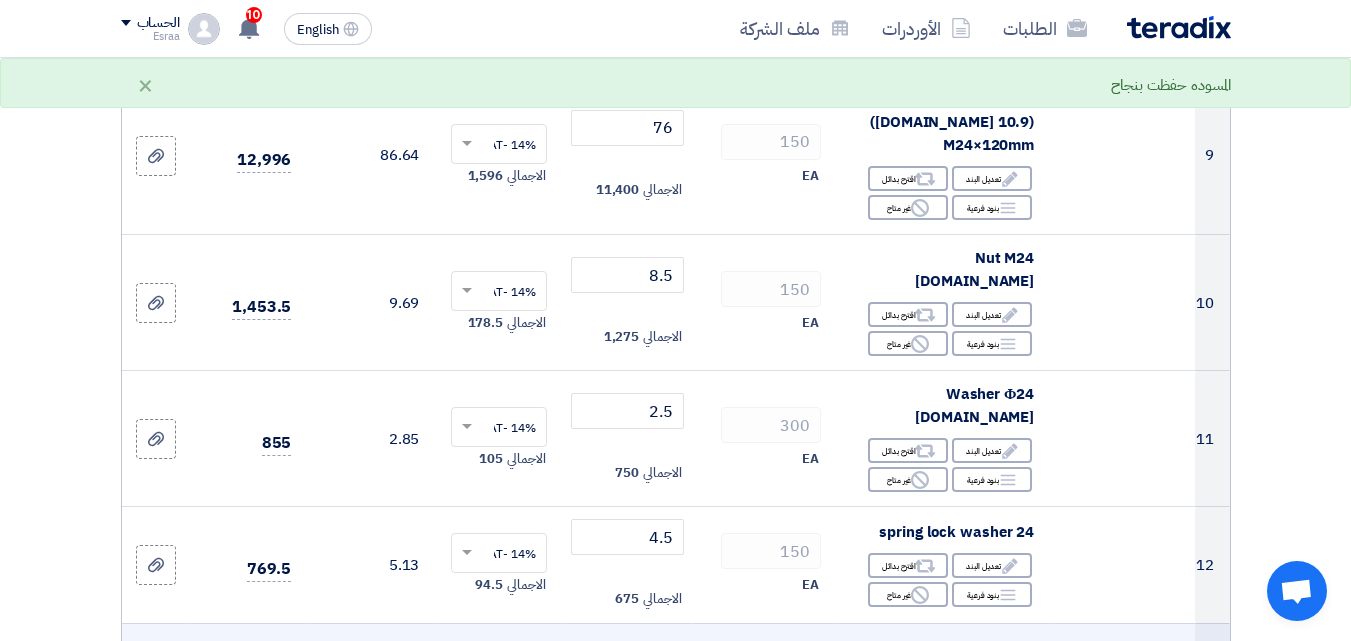 scroll, scrollTop: 1600, scrollLeft: 0, axis: vertical 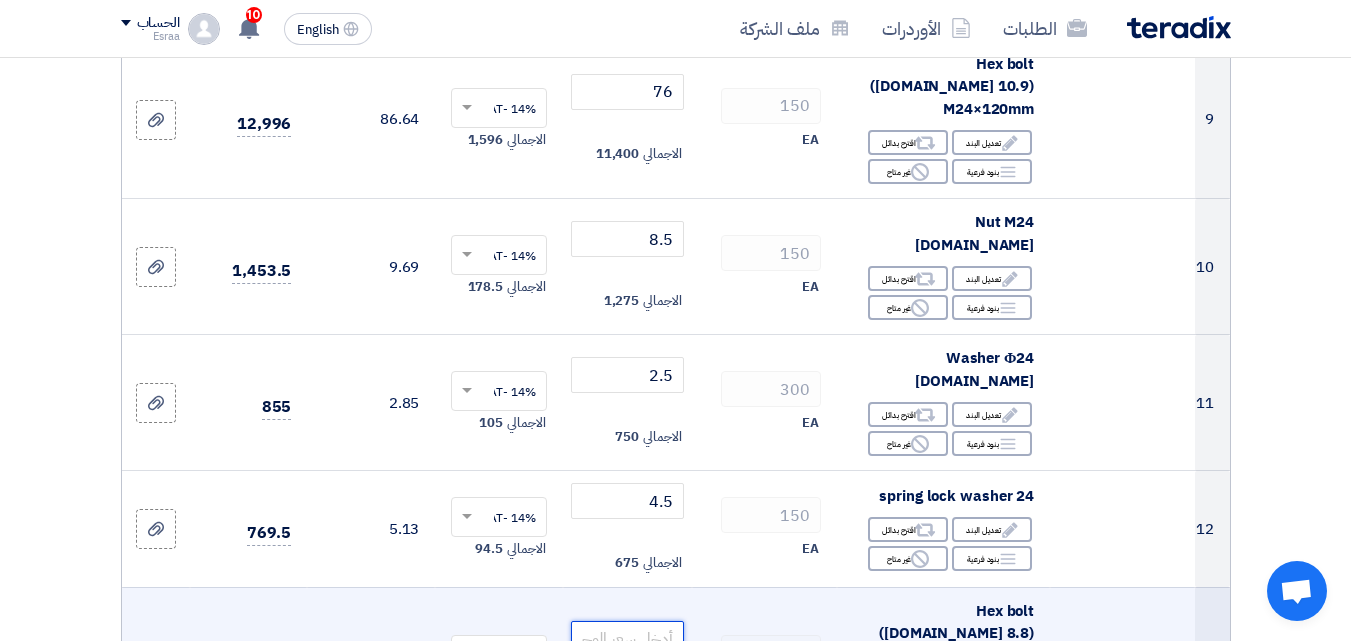 click 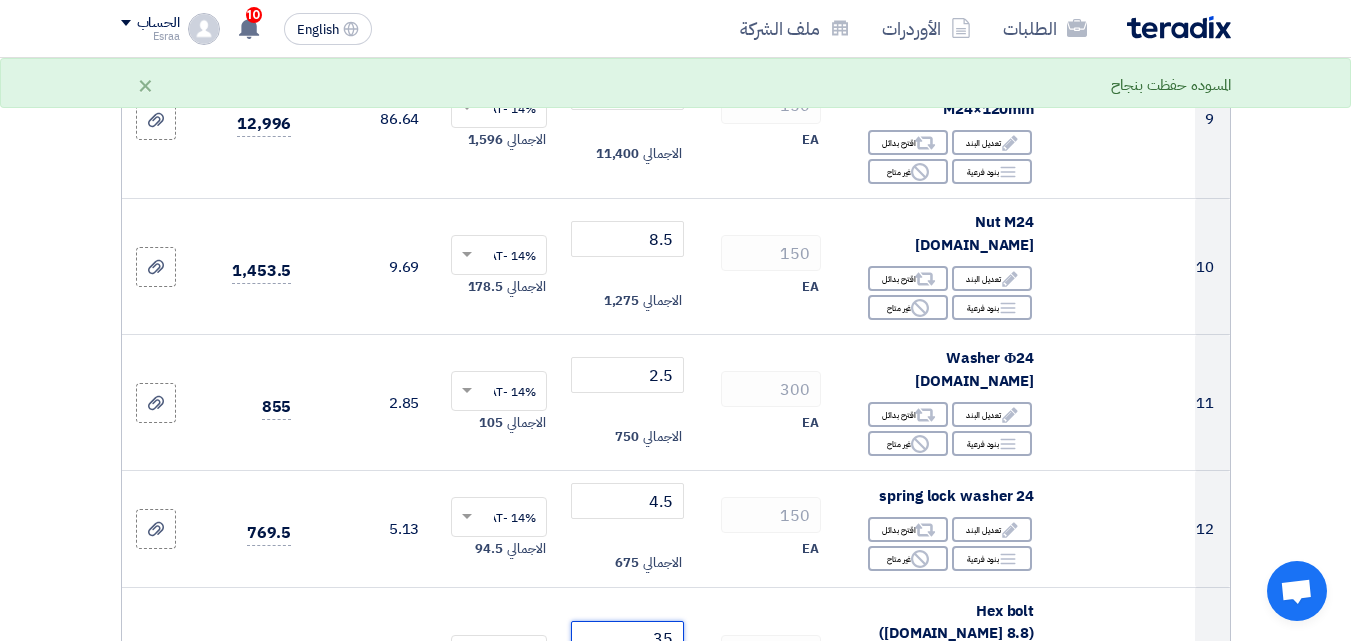 type on "35" 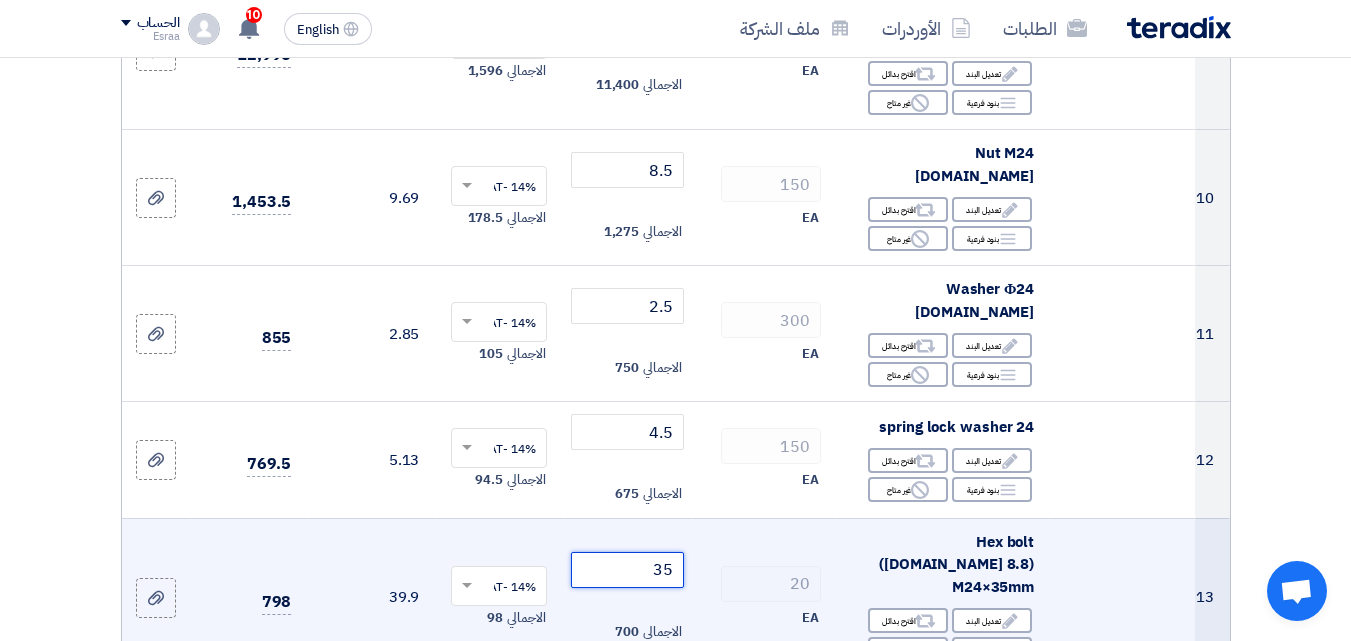 scroll, scrollTop: 1700, scrollLeft: 0, axis: vertical 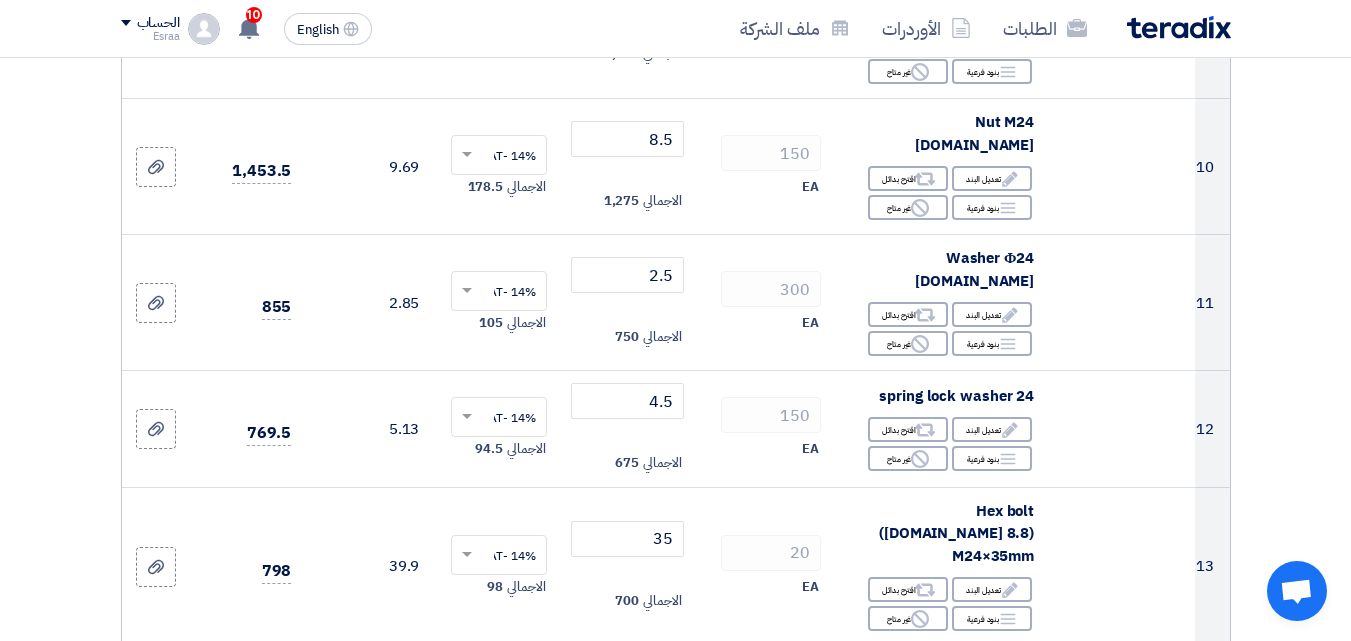 click 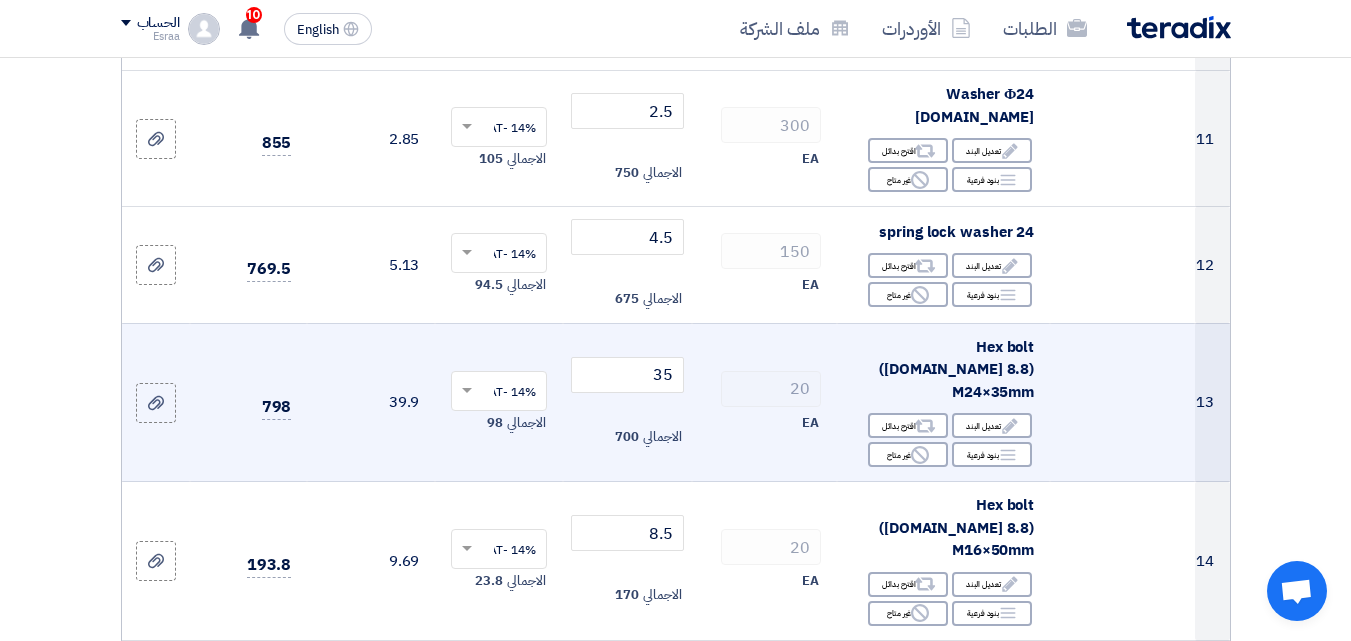 scroll, scrollTop: 1900, scrollLeft: 0, axis: vertical 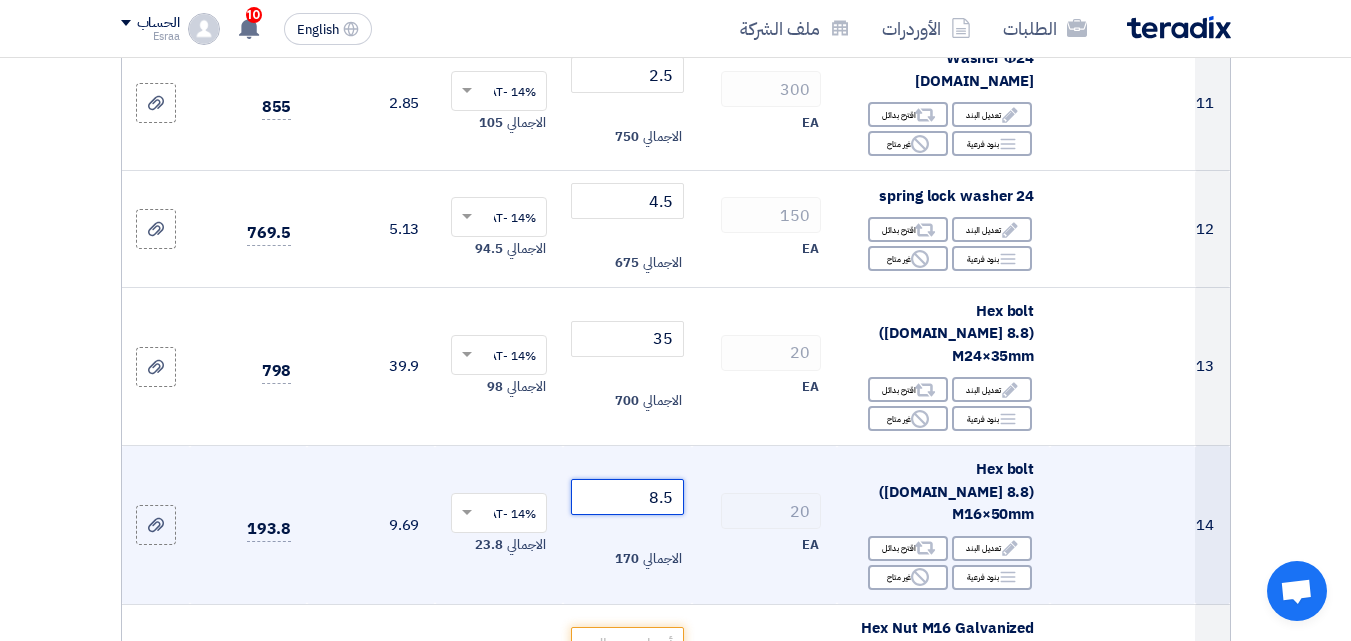 click on "8.5" 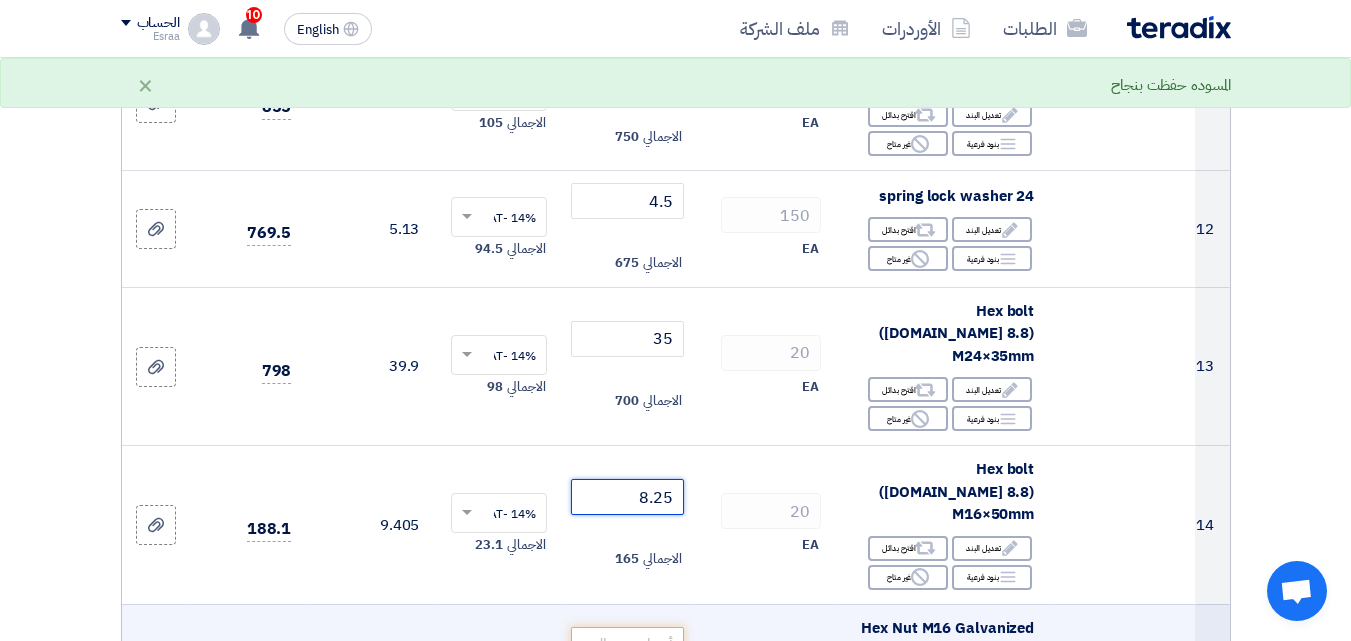 type on "8.25" 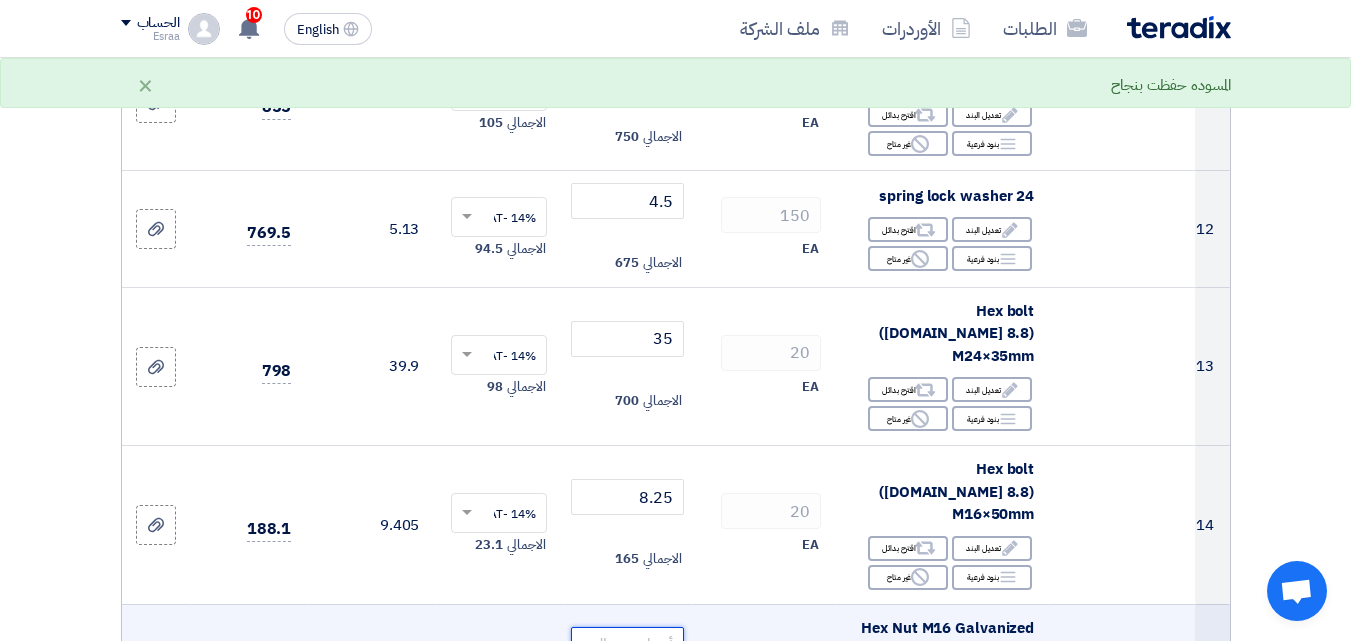 click 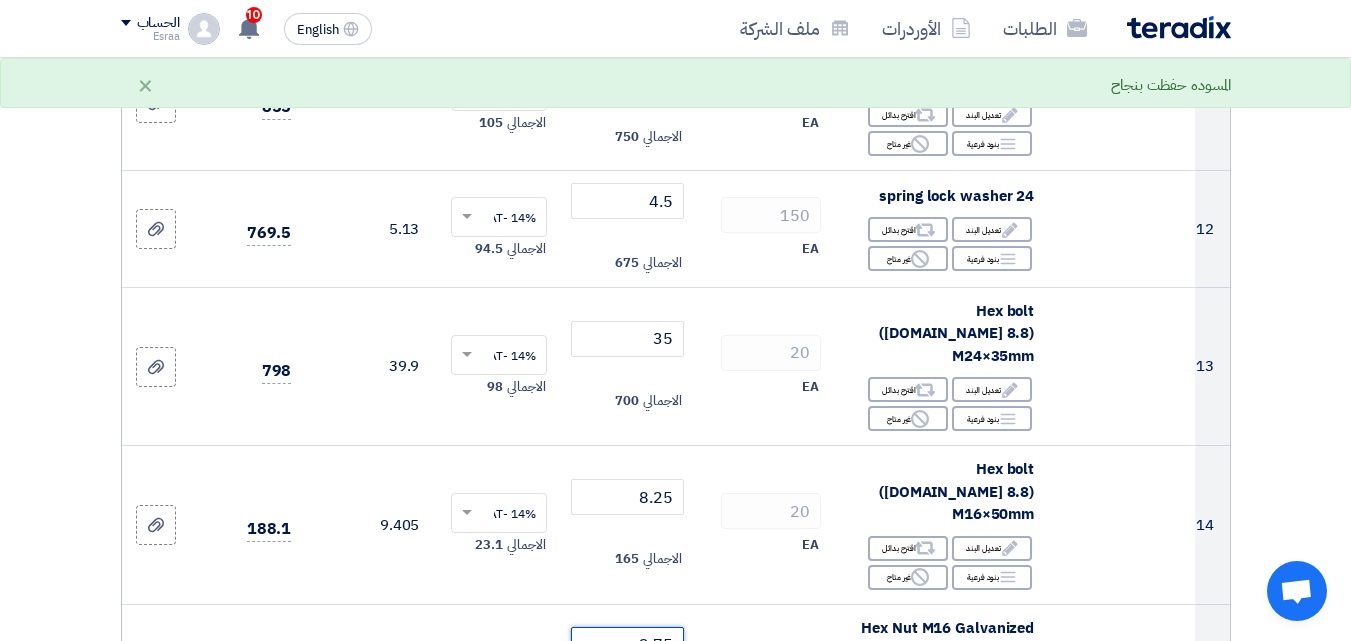 type on "2.75" 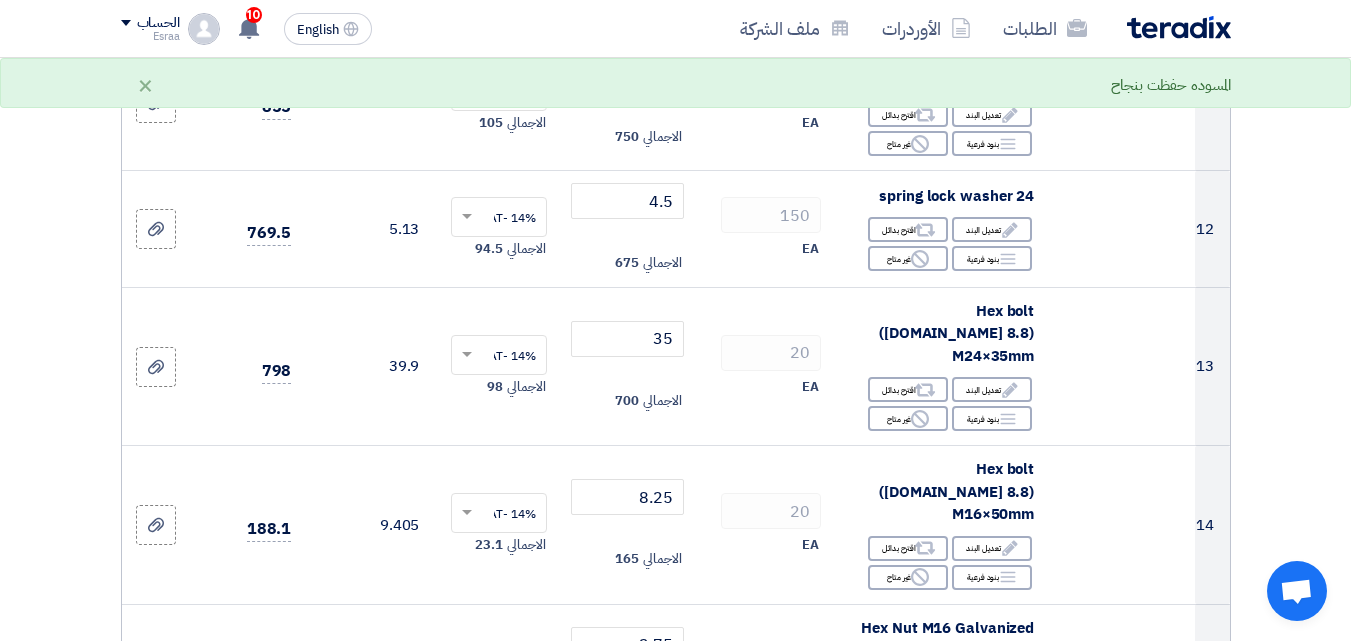 click 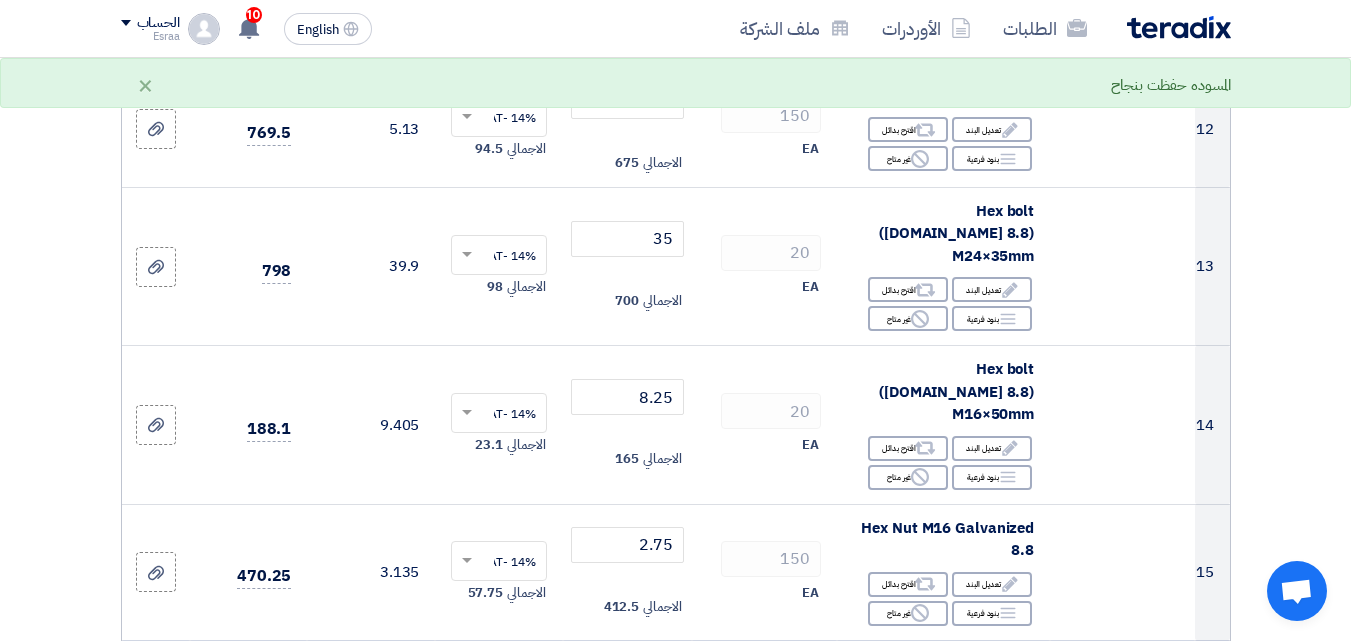 scroll, scrollTop: 2100, scrollLeft: 0, axis: vertical 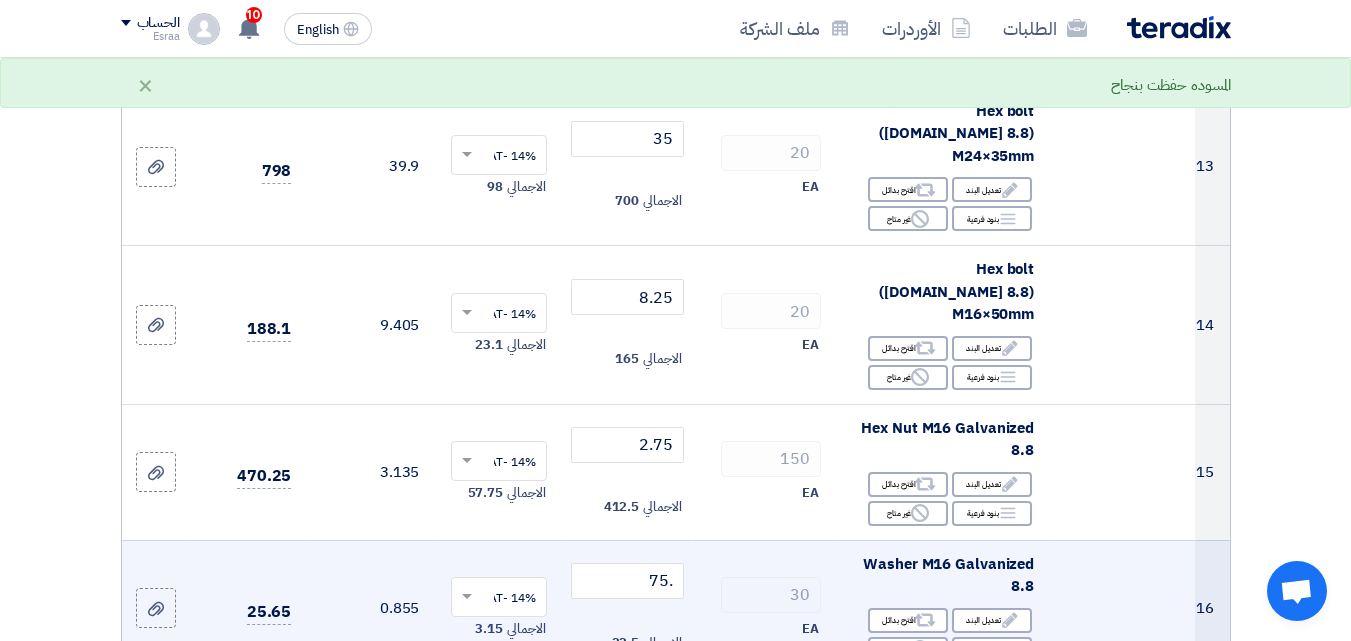 click on "30
EA" 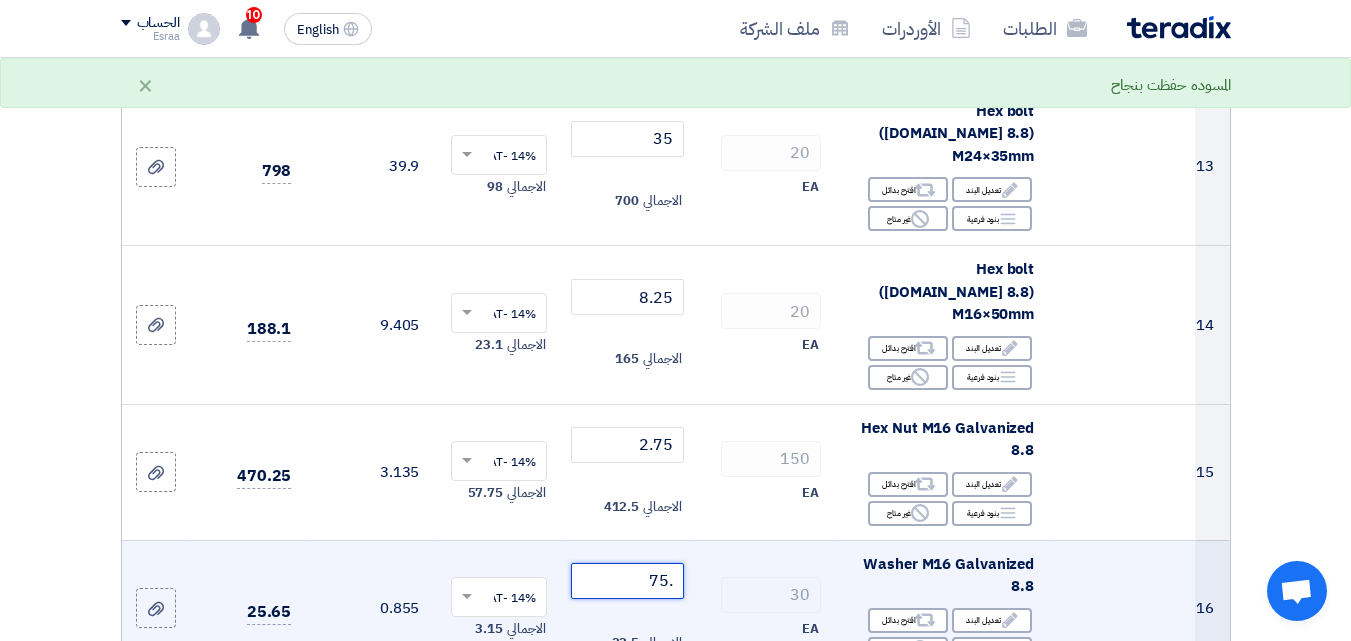 click on ".75" 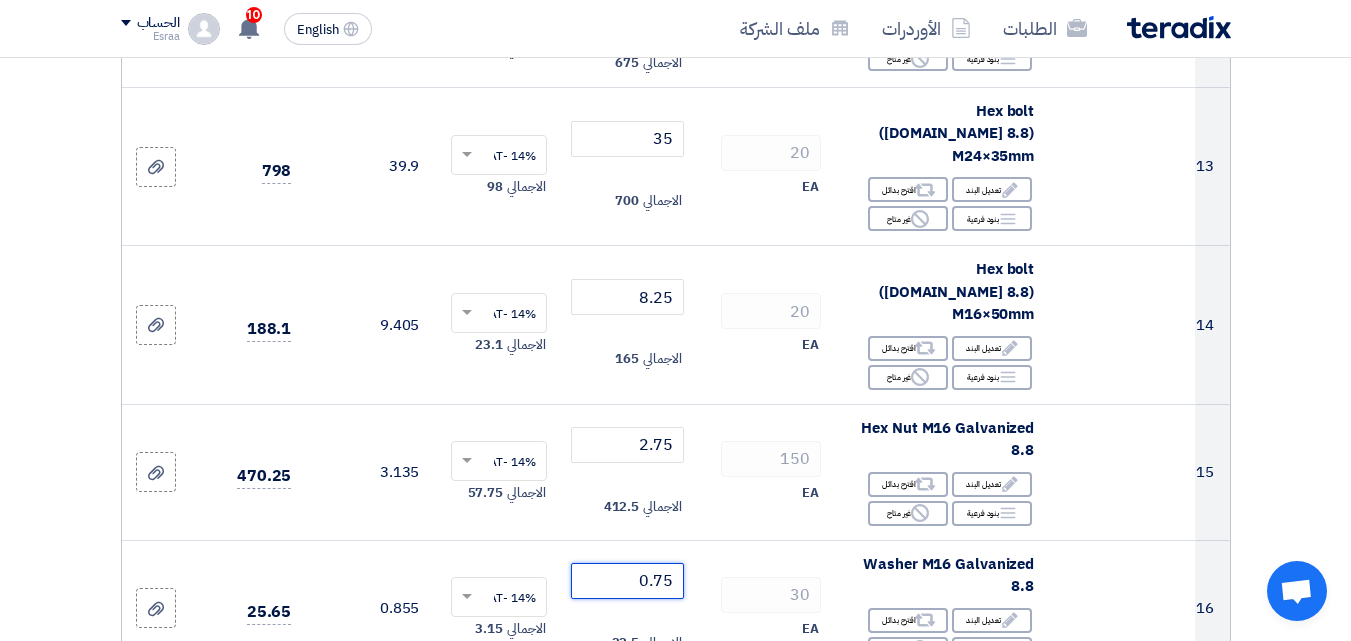 type on "0.75" 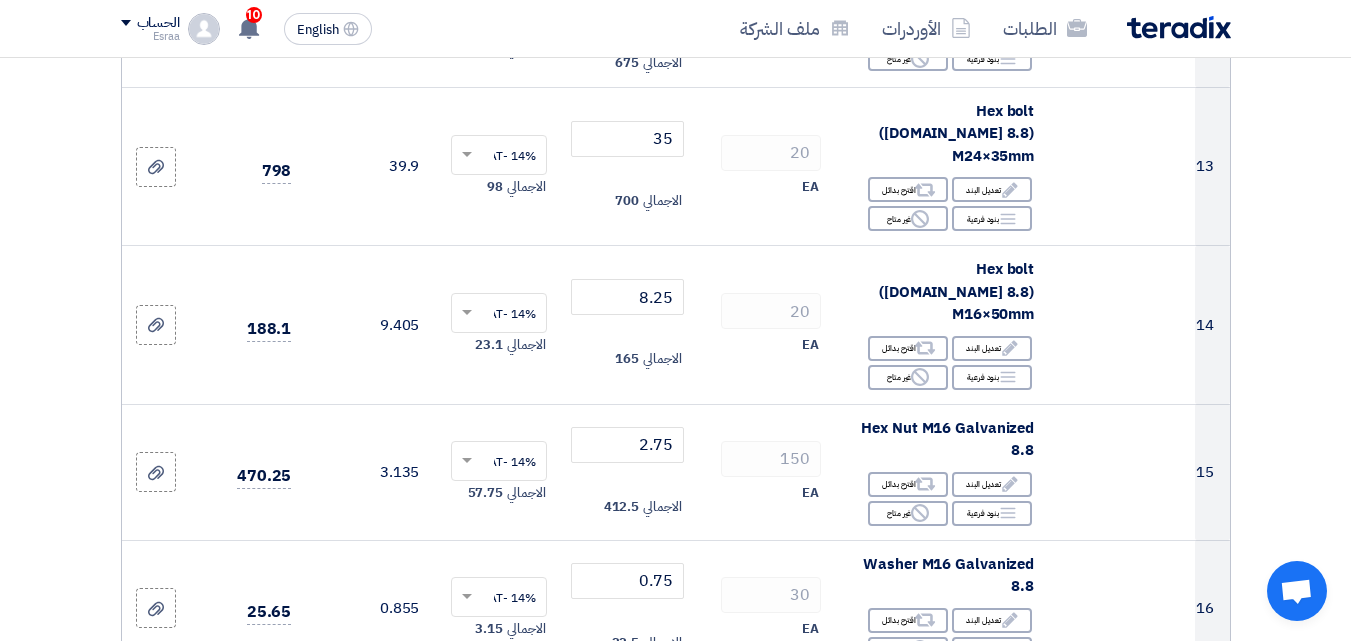 click 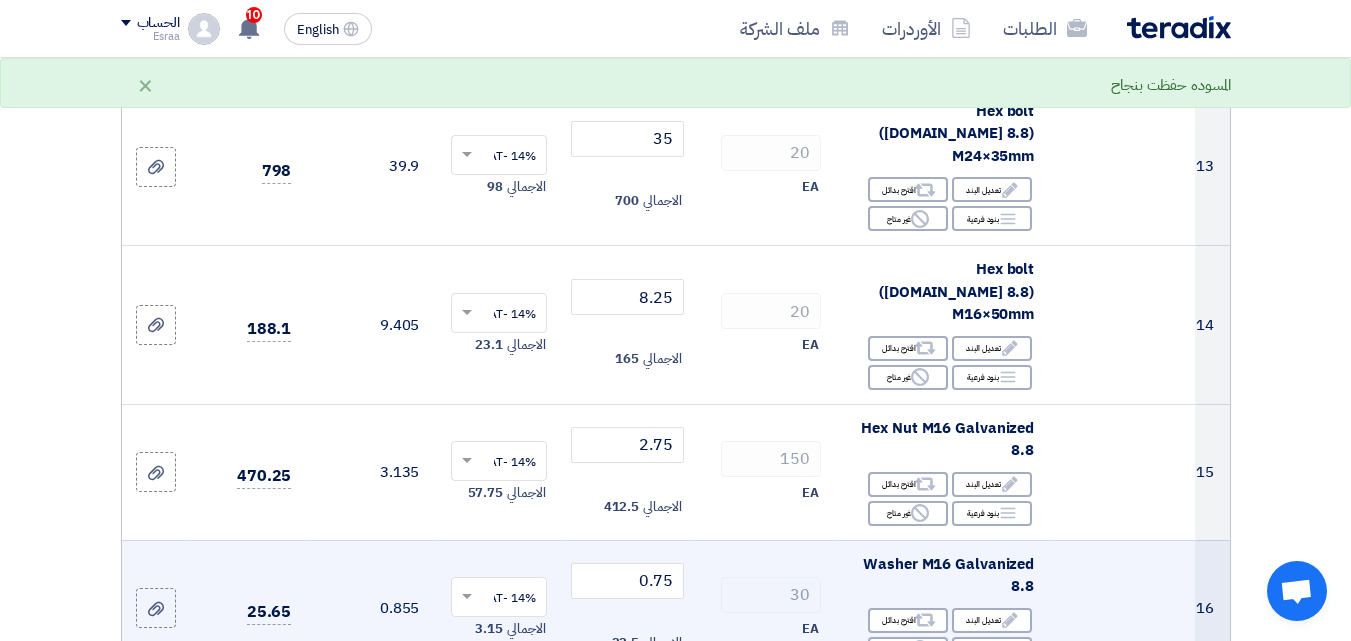 scroll, scrollTop: 2200, scrollLeft: 0, axis: vertical 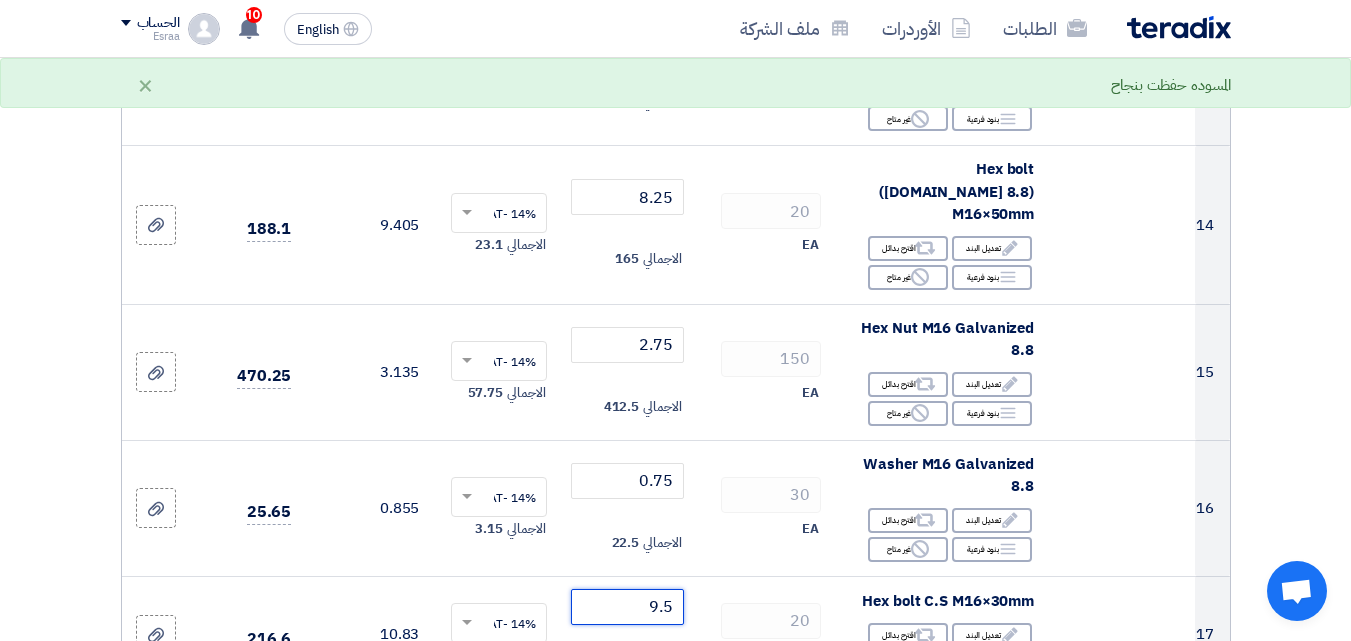 type on "9.5" 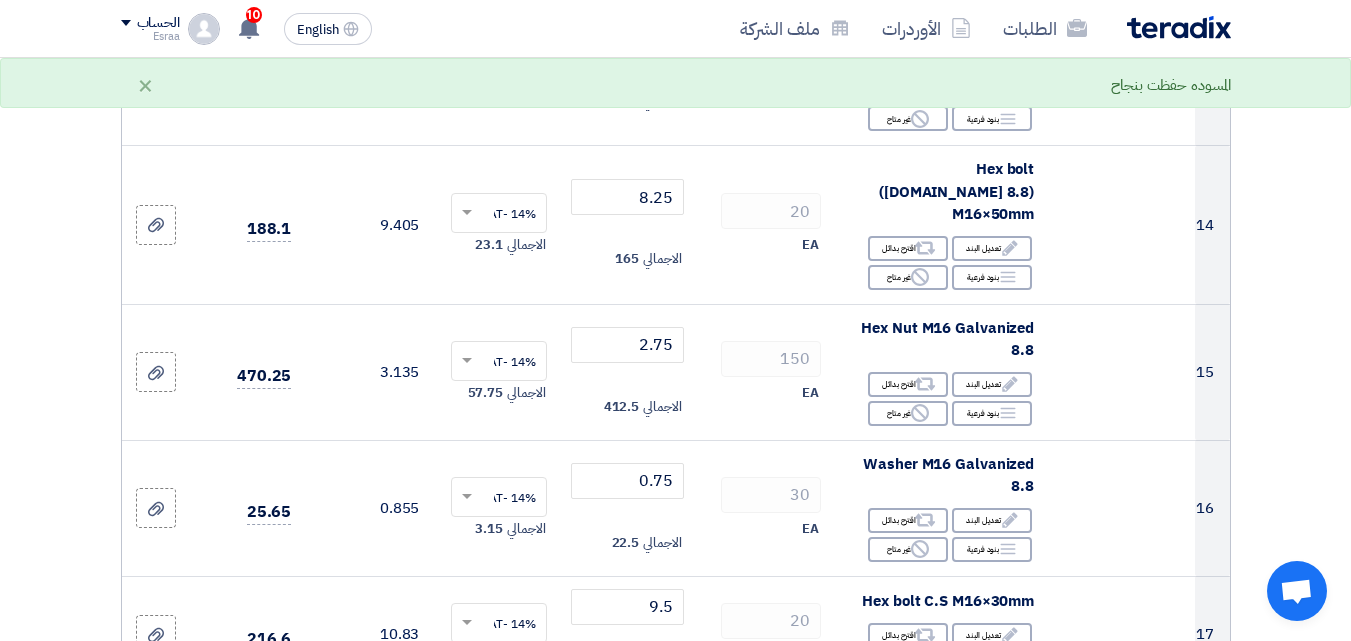 click 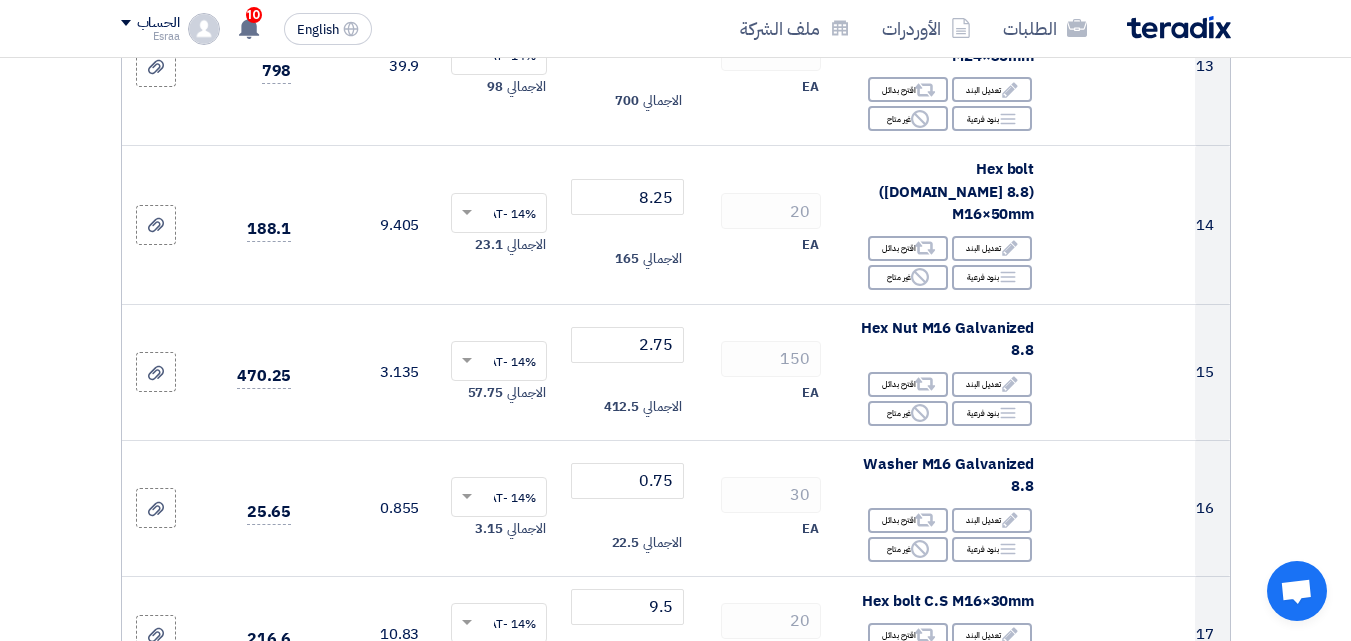 click 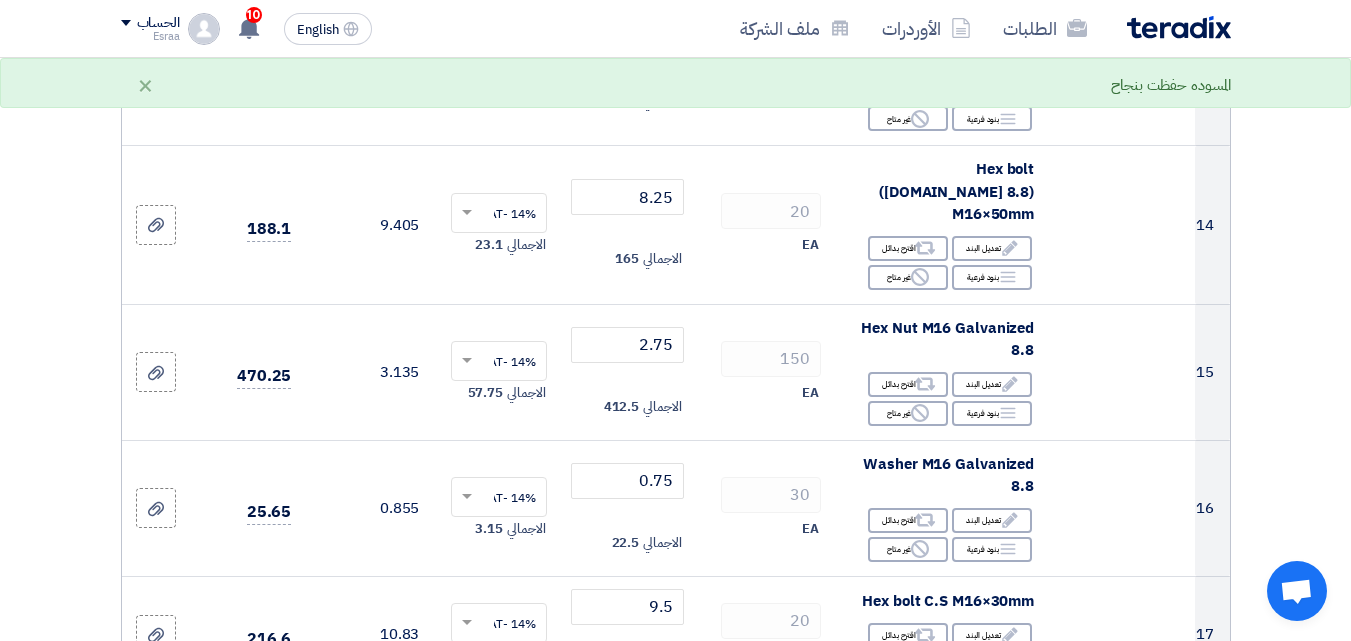 type on "1" 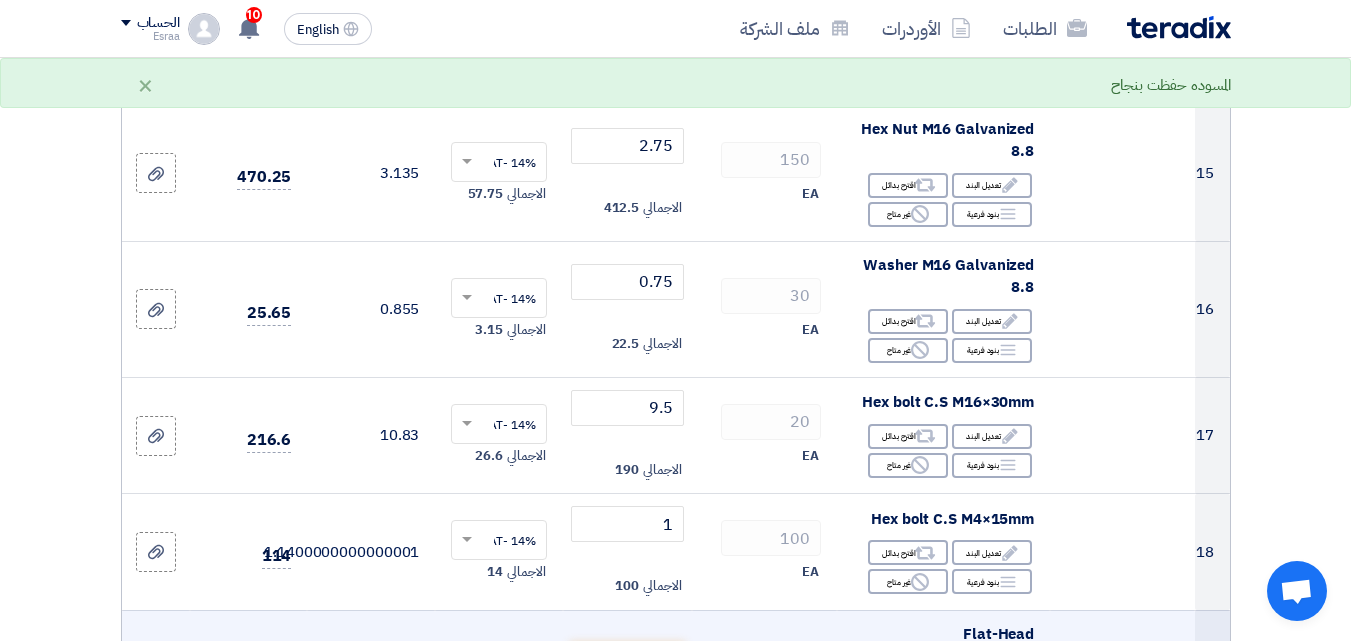scroll, scrollTop: 2400, scrollLeft: 0, axis: vertical 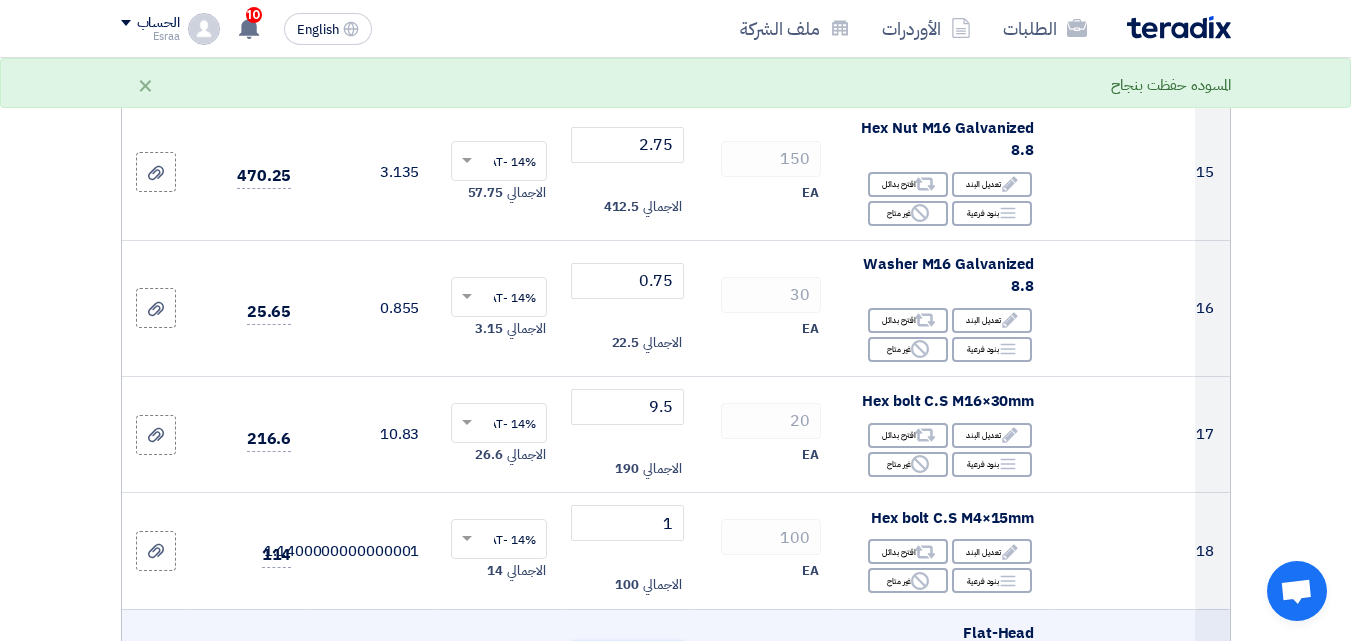 click 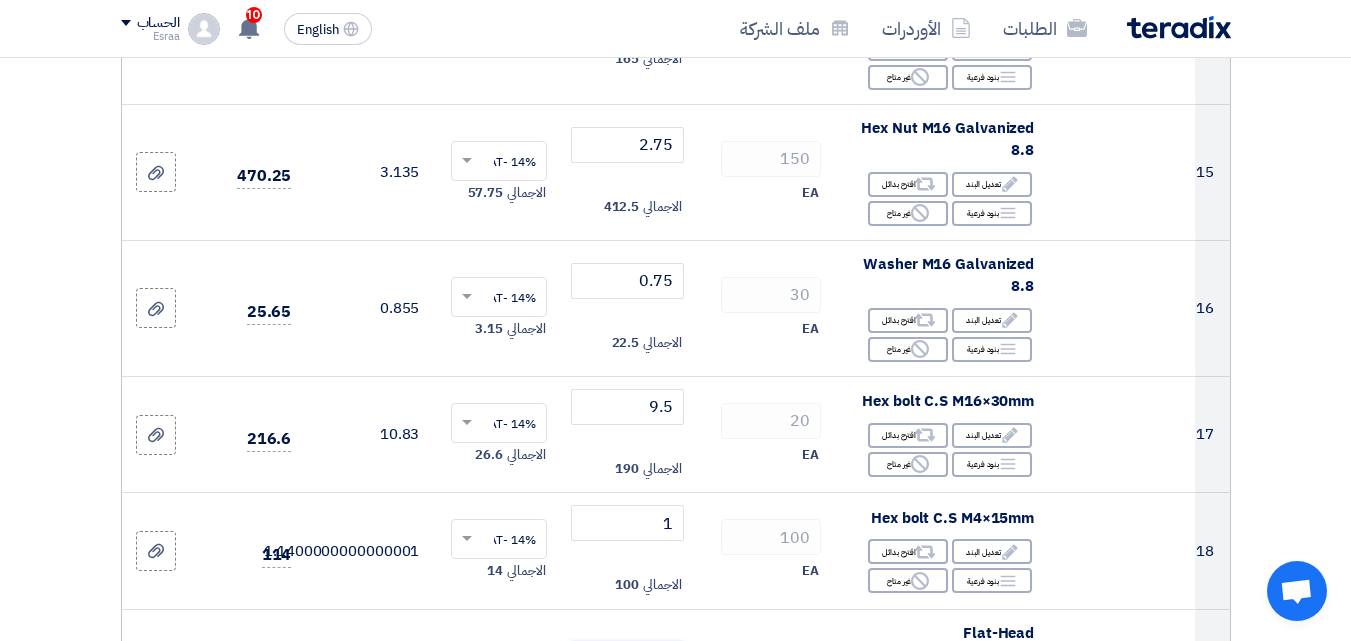 type on "2.5" 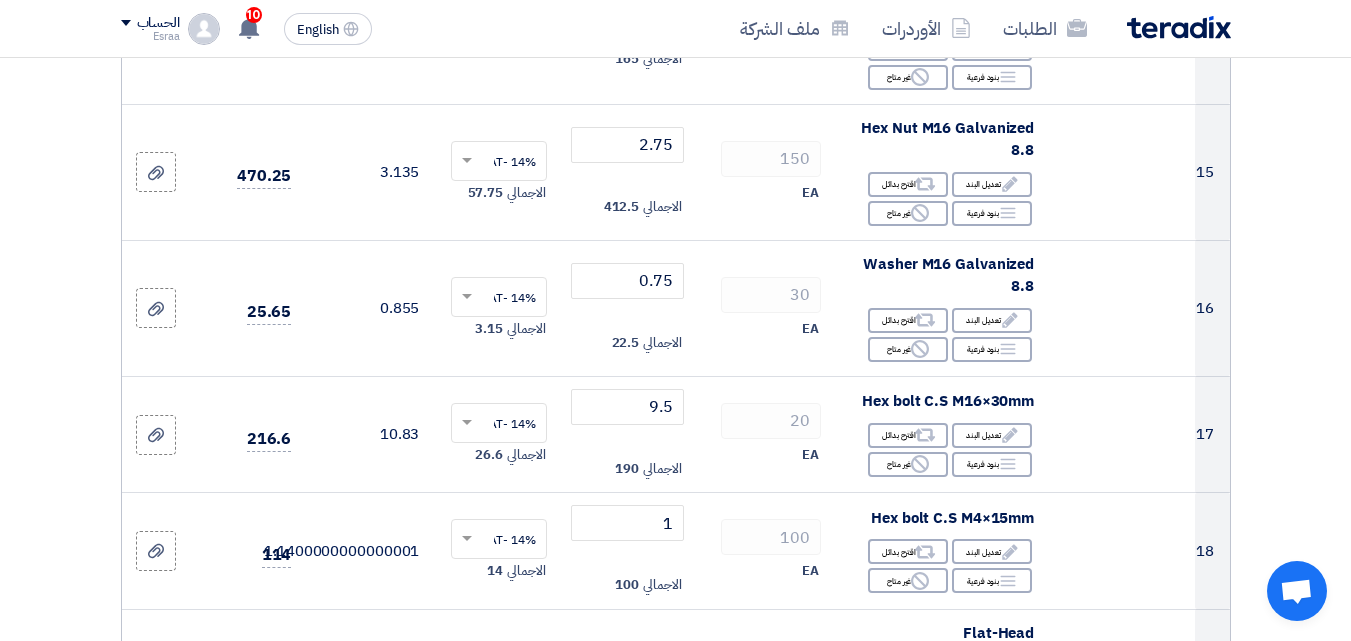 click 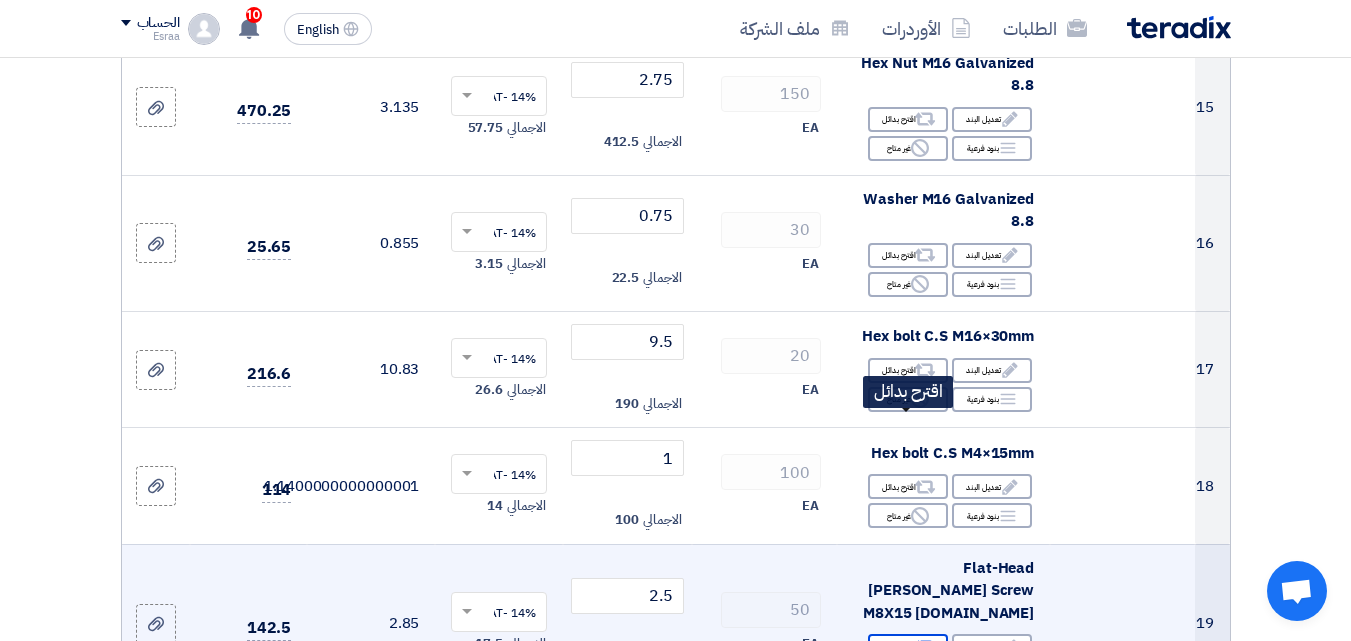 scroll, scrollTop: 2500, scrollLeft: 0, axis: vertical 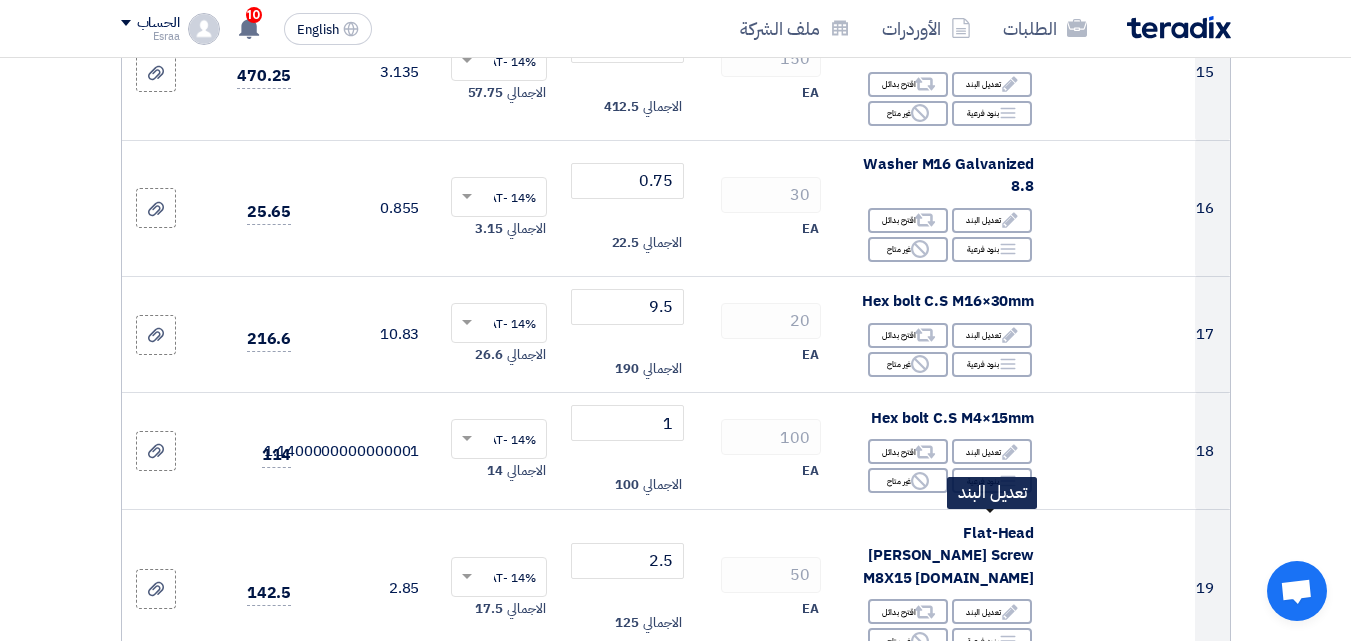 click on "Edit" 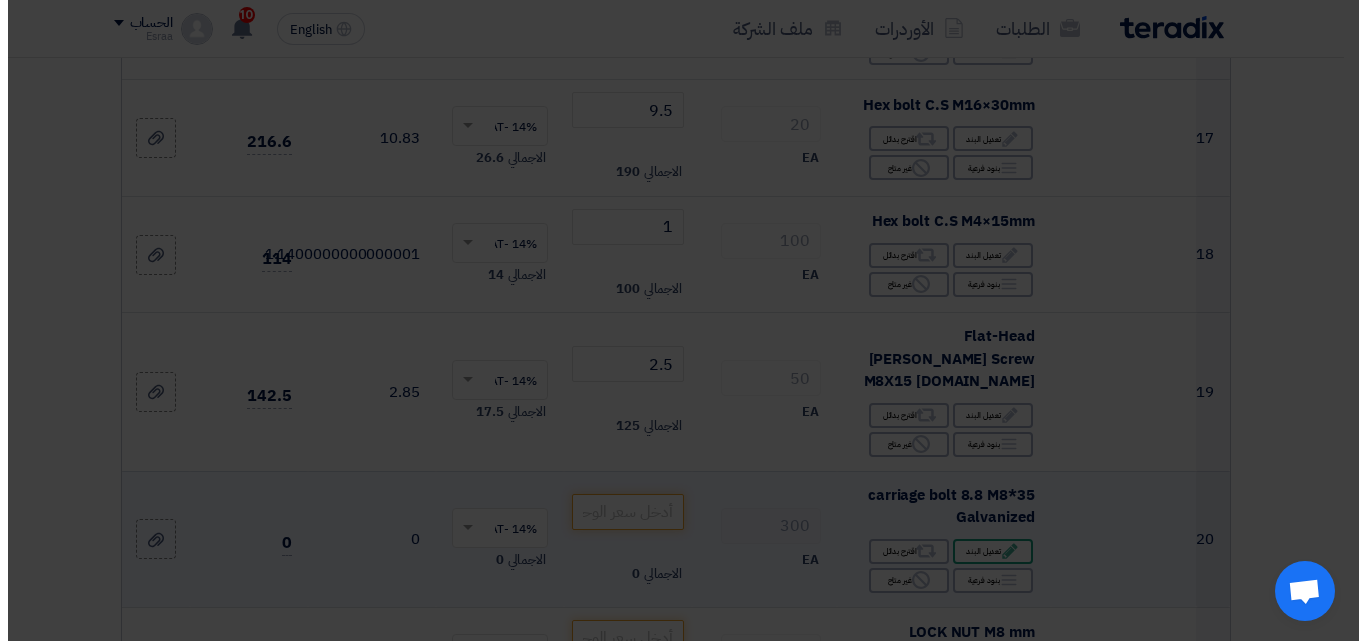 scroll, scrollTop: 2326, scrollLeft: 0, axis: vertical 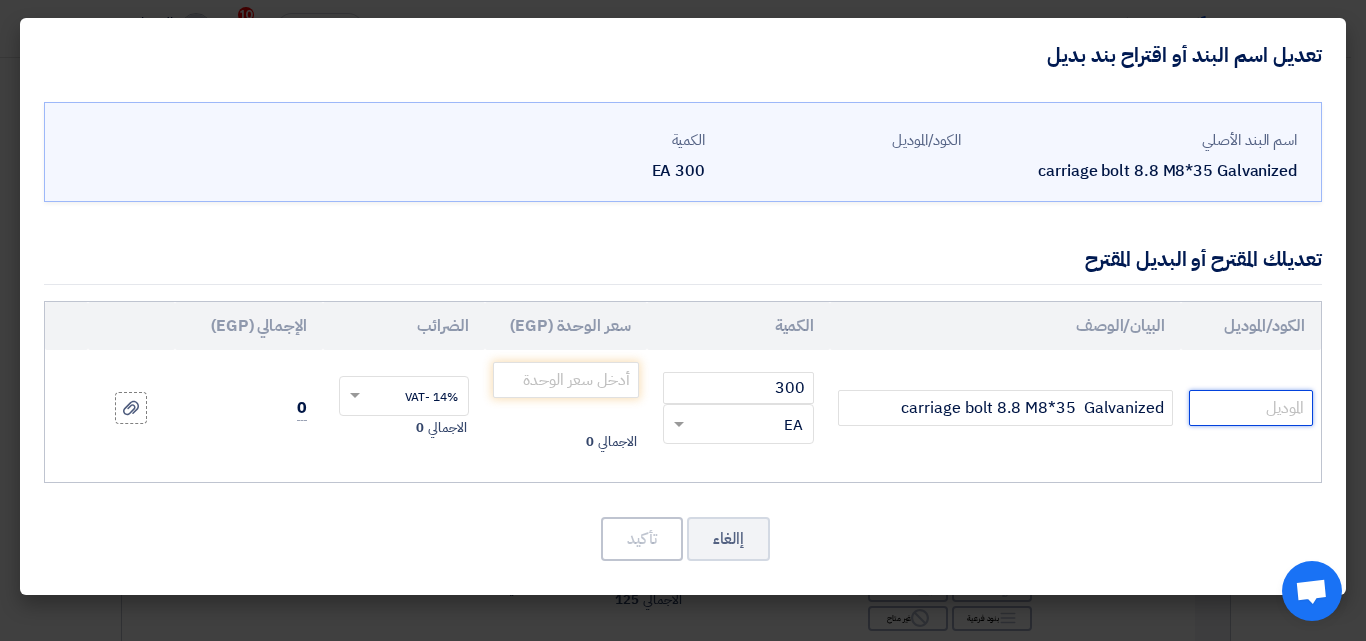 click 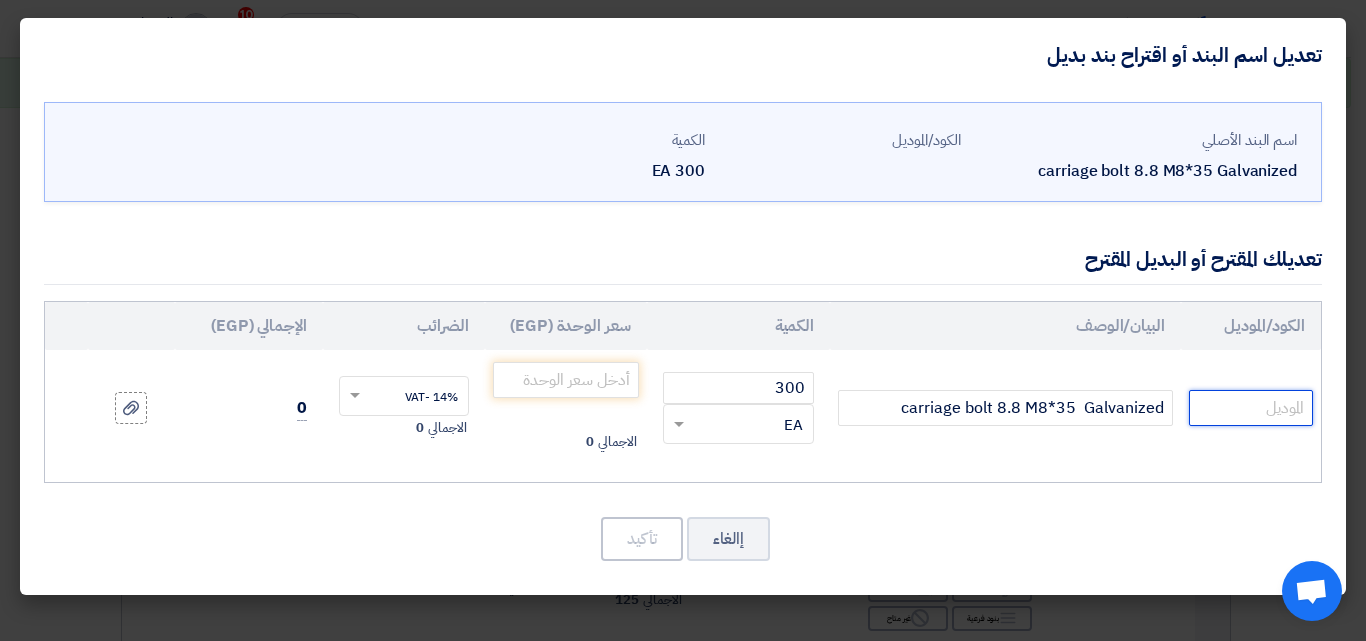 paste on "مسمار طاسة مربع 8.8 M8*40 مجلفن" 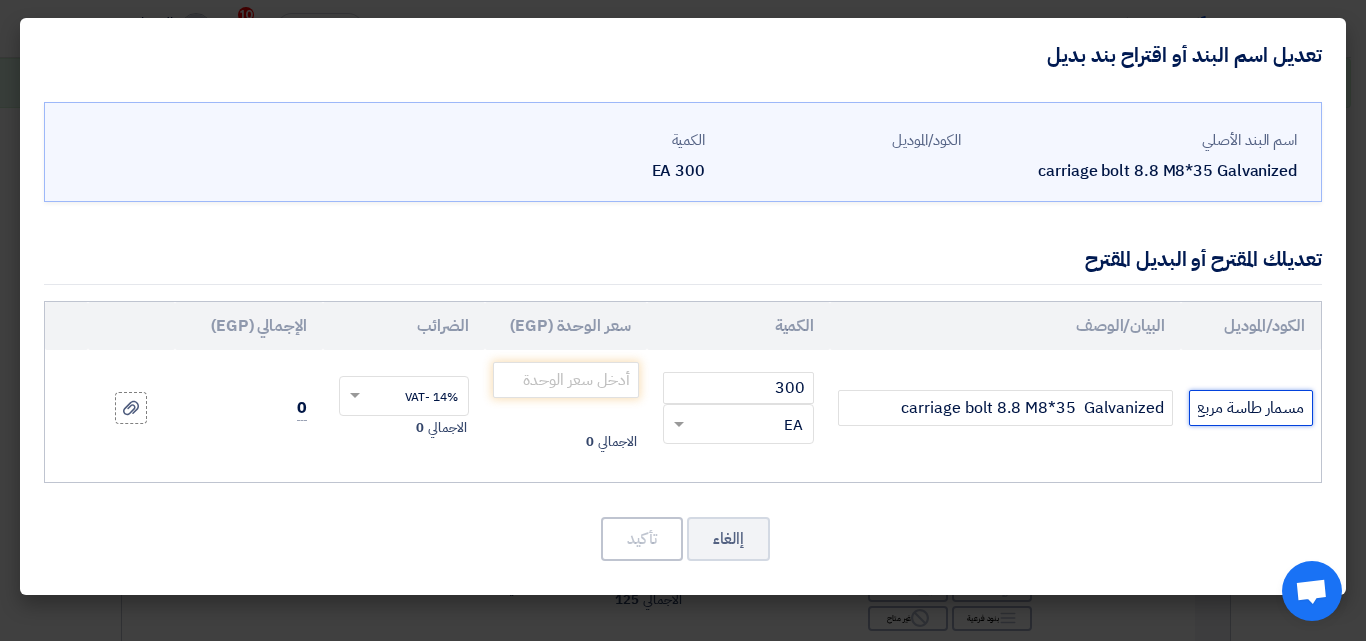 scroll, scrollTop: 0, scrollLeft: -128, axis: horizontal 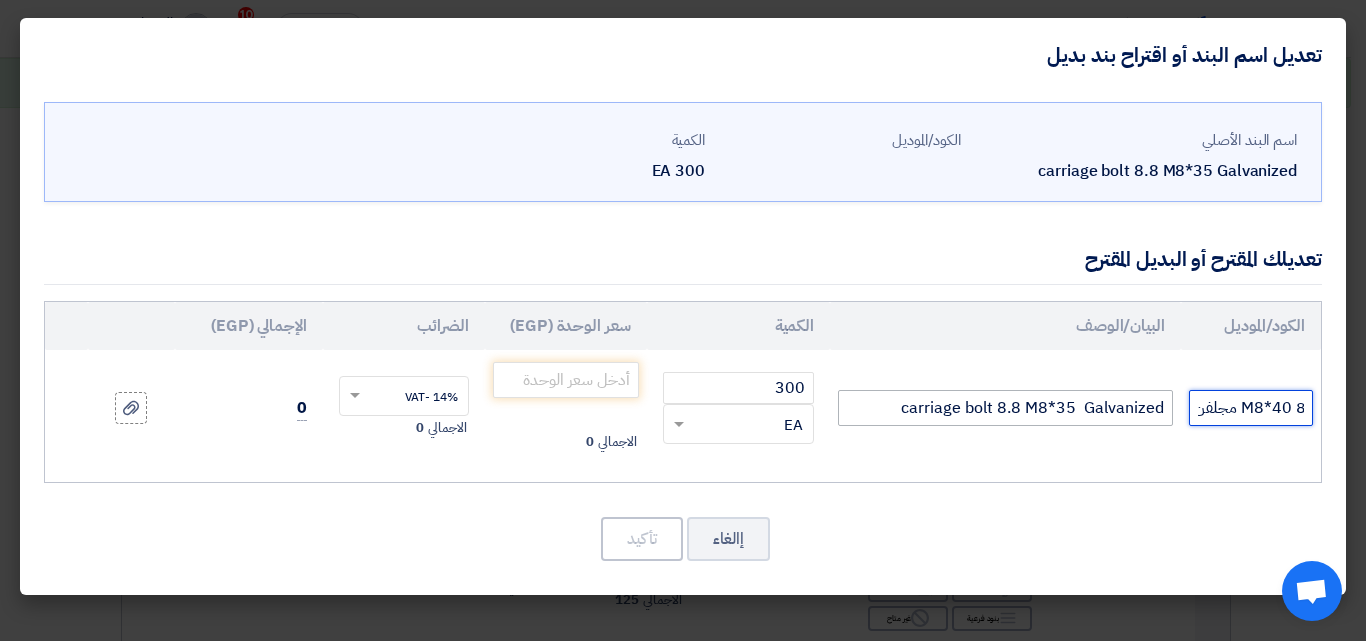 type on "مسمار طاسة مربع 8.8 M8*40 مجلفن" 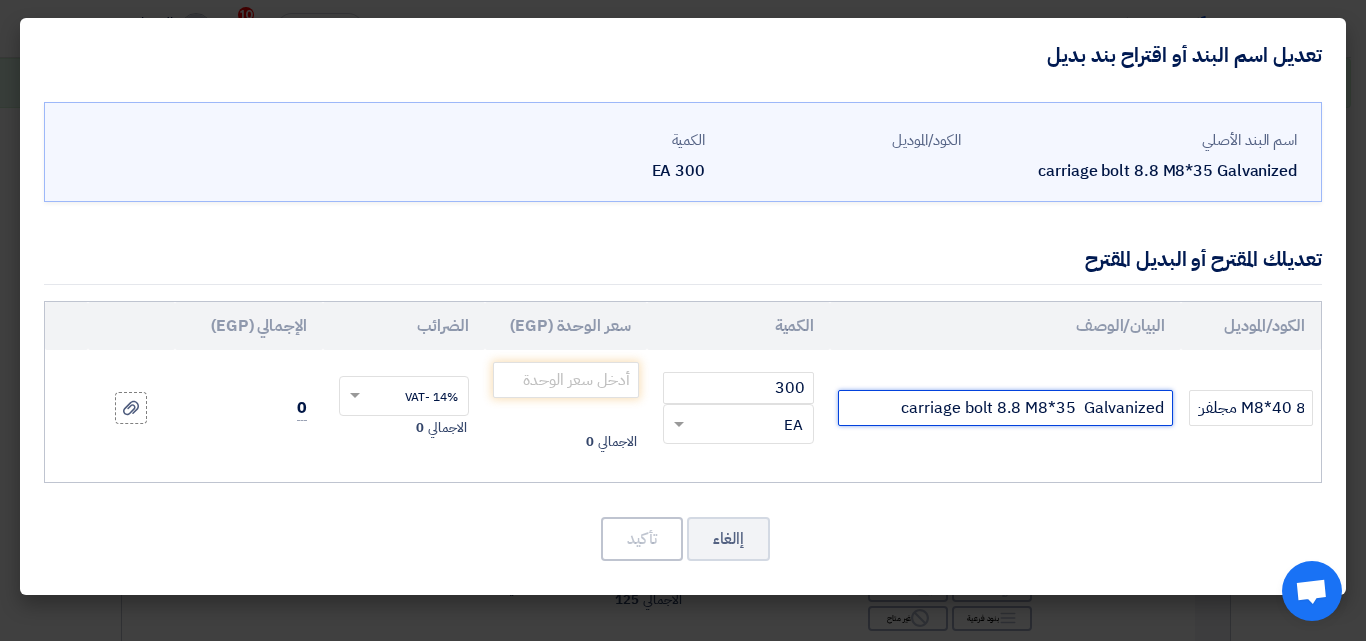 scroll, scrollTop: 0, scrollLeft: 0, axis: both 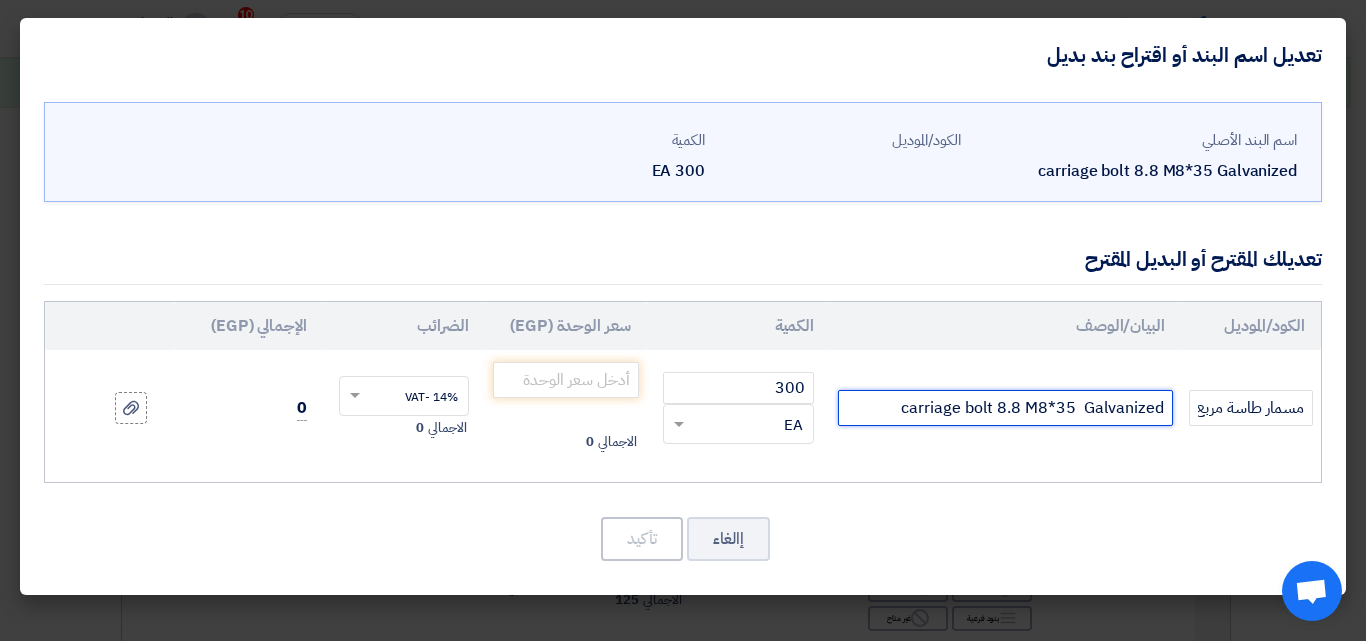 drag, startPoint x: 1061, startPoint y: 410, endPoint x: 1076, endPoint y: 406, distance: 15.524175 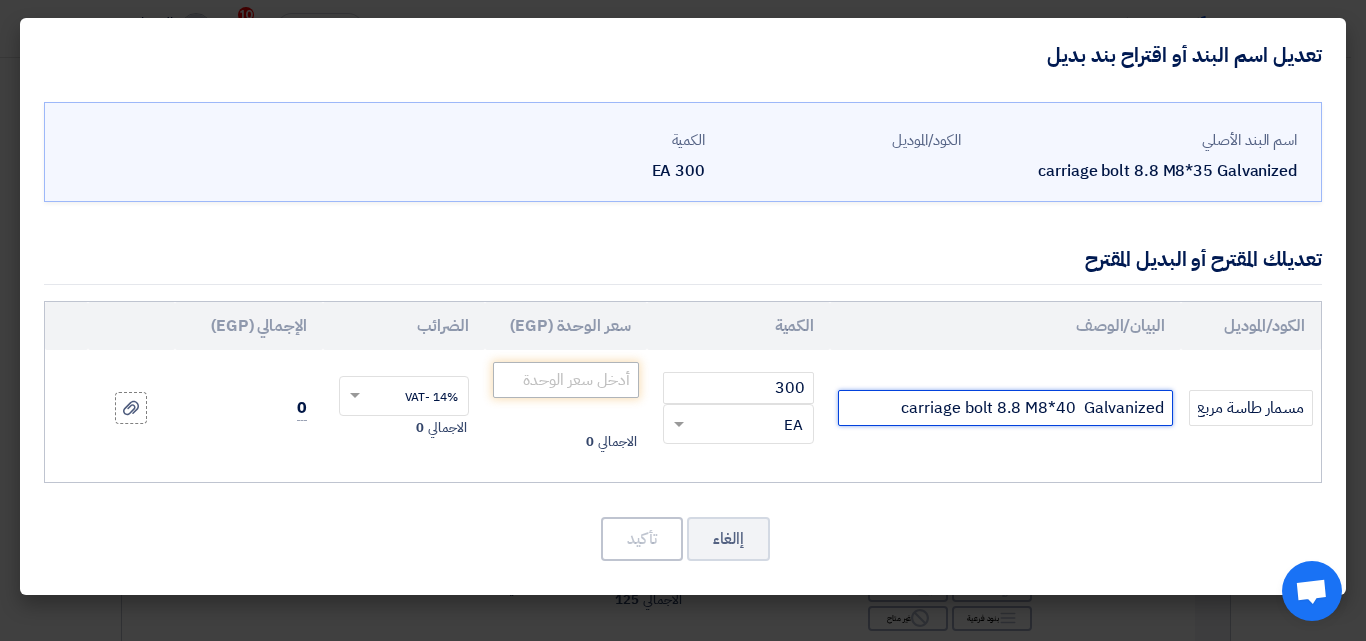 type on "carriage bolt 8.8 M8*40  Galvanized" 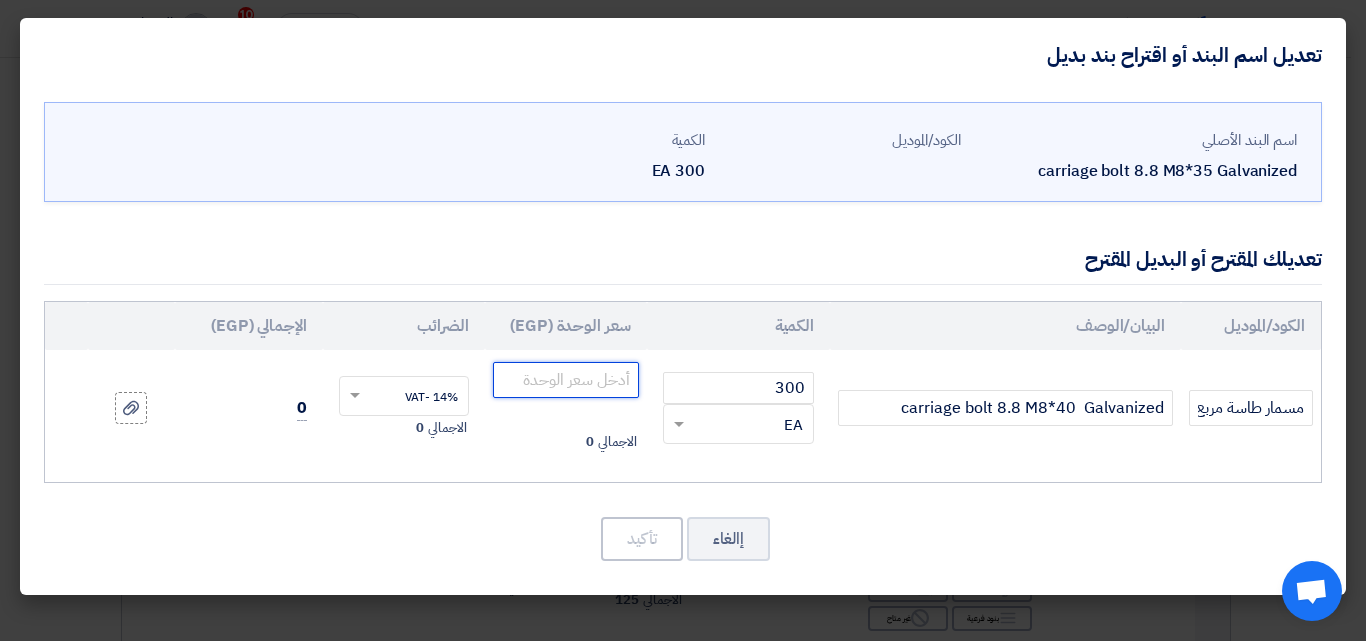 click 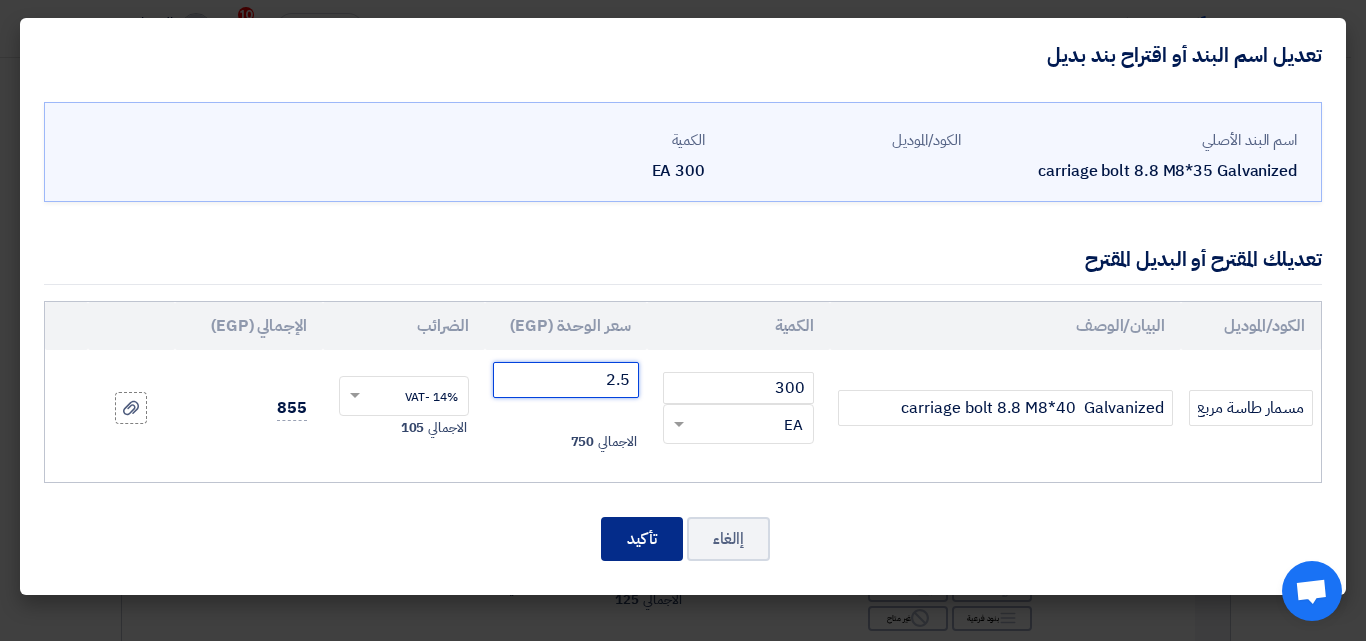 type on "2.5" 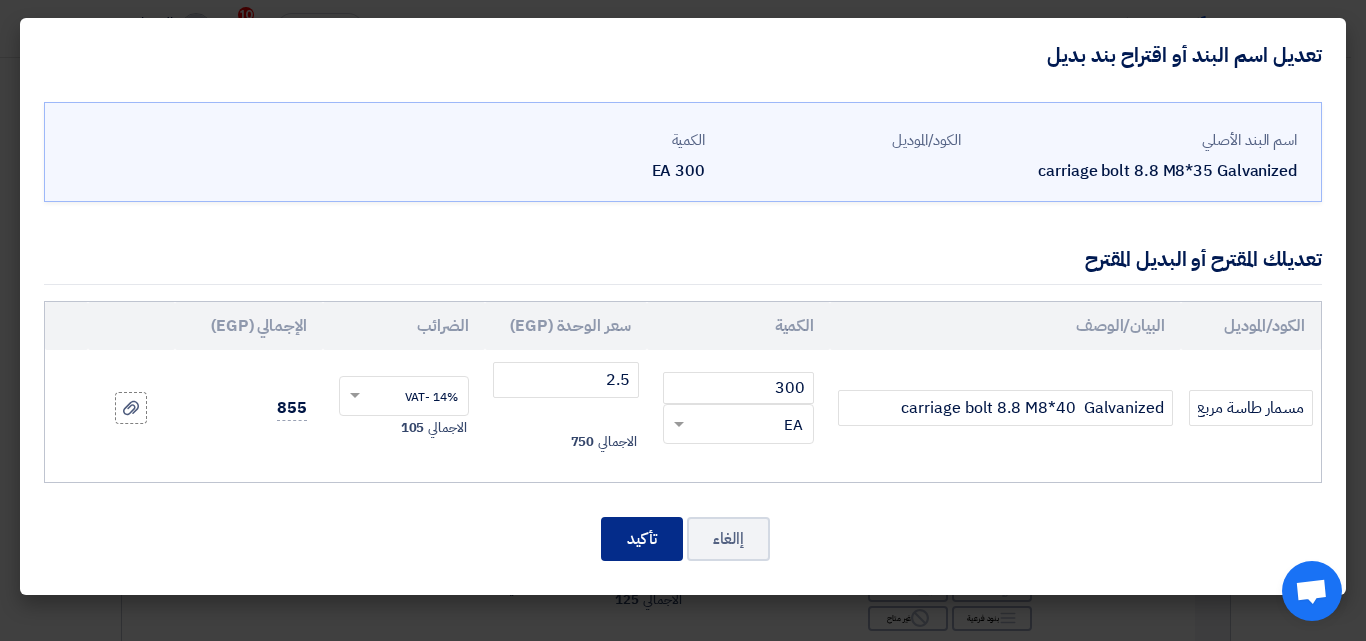 click on "تأكيد" 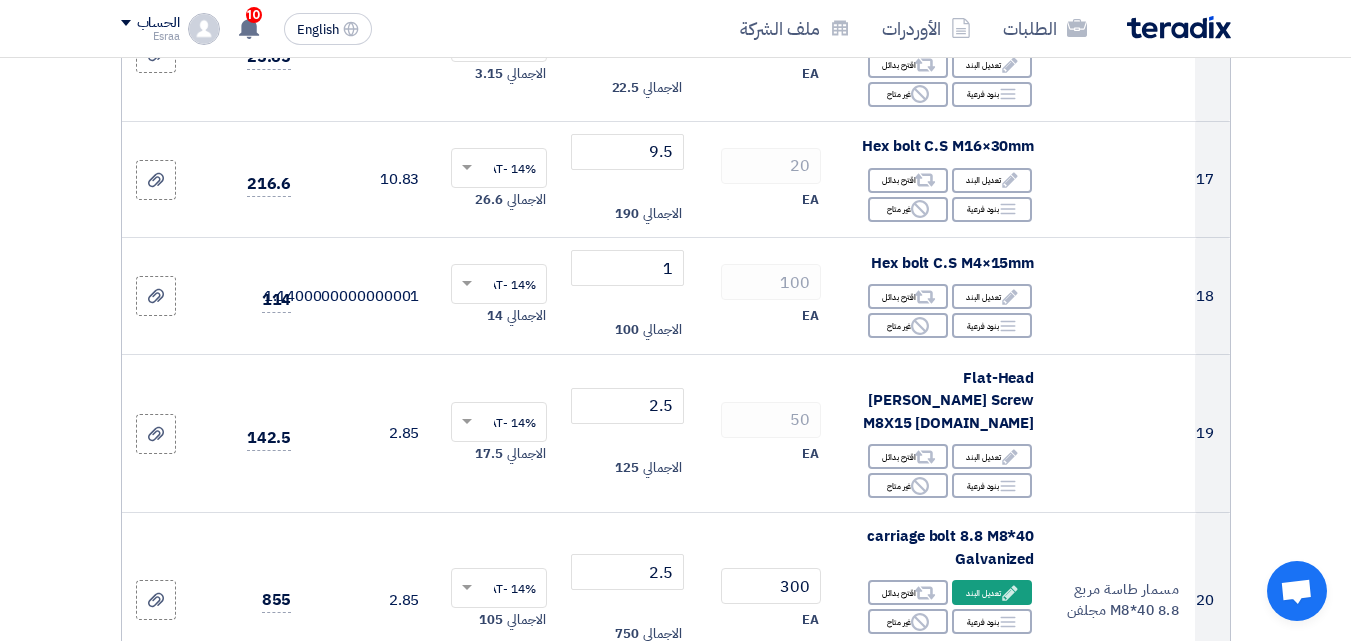 scroll, scrollTop: 2700, scrollLeft: 0, axis: vertical 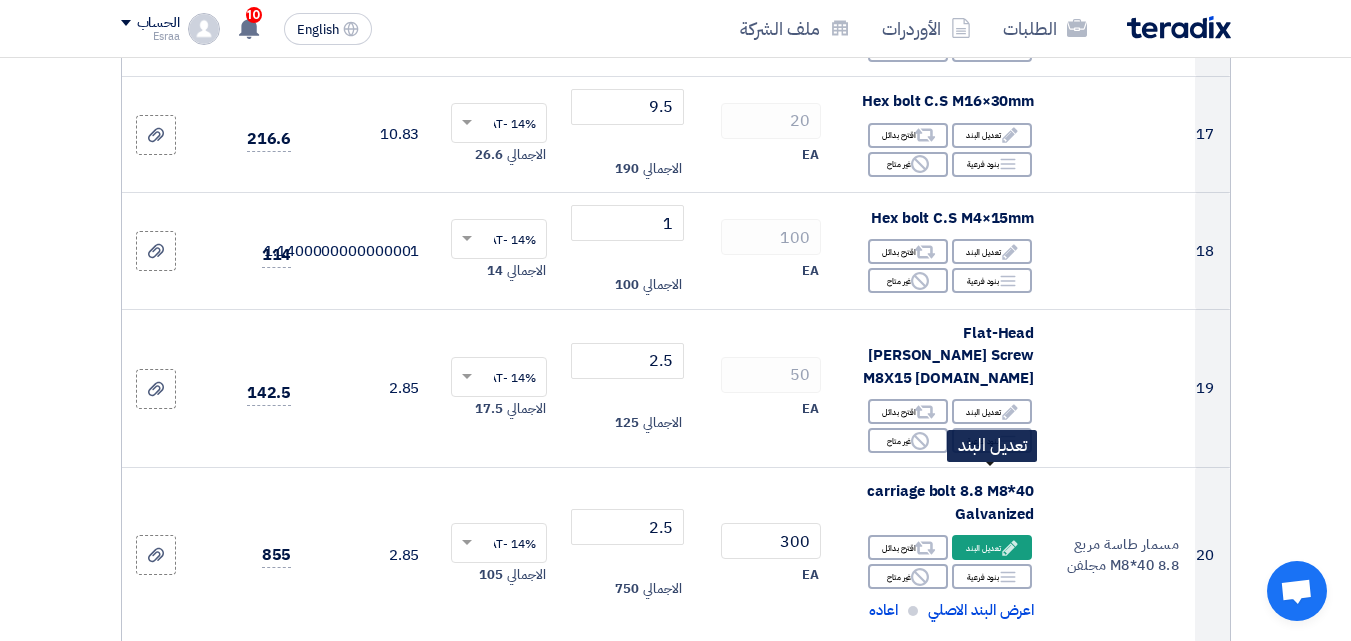 click on "Edit" 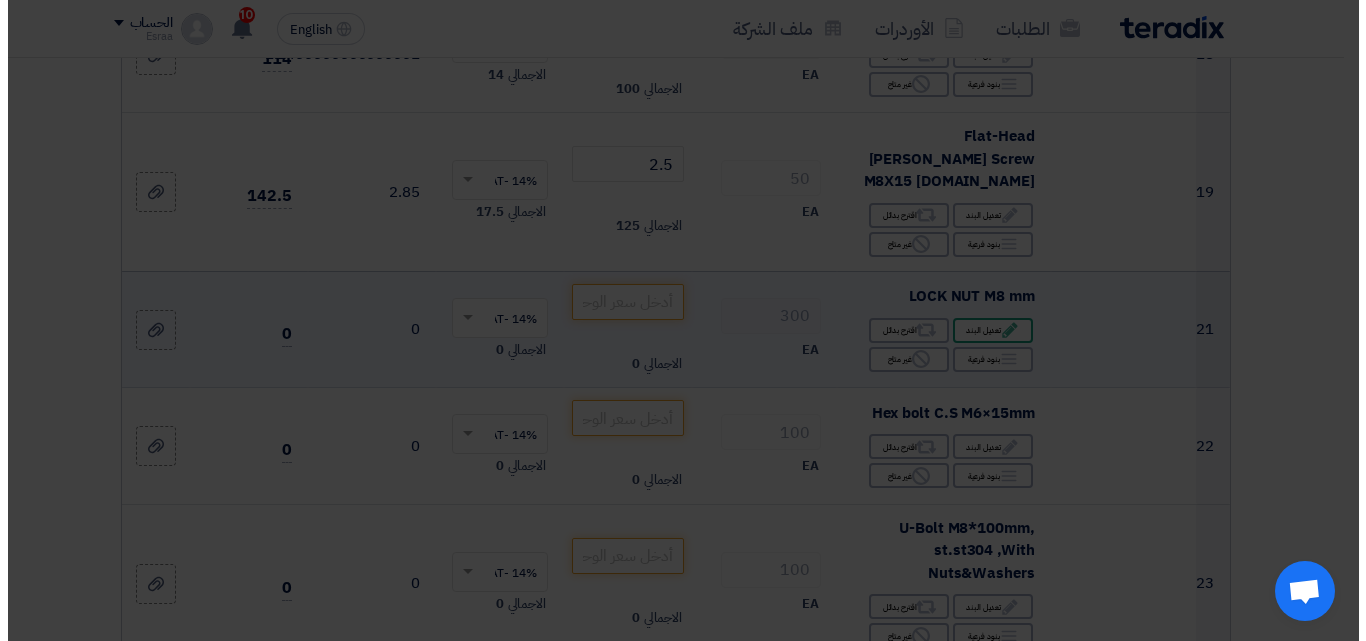 scroll, scrollTop: 2526, scrollLeft: 0, axis: vertical 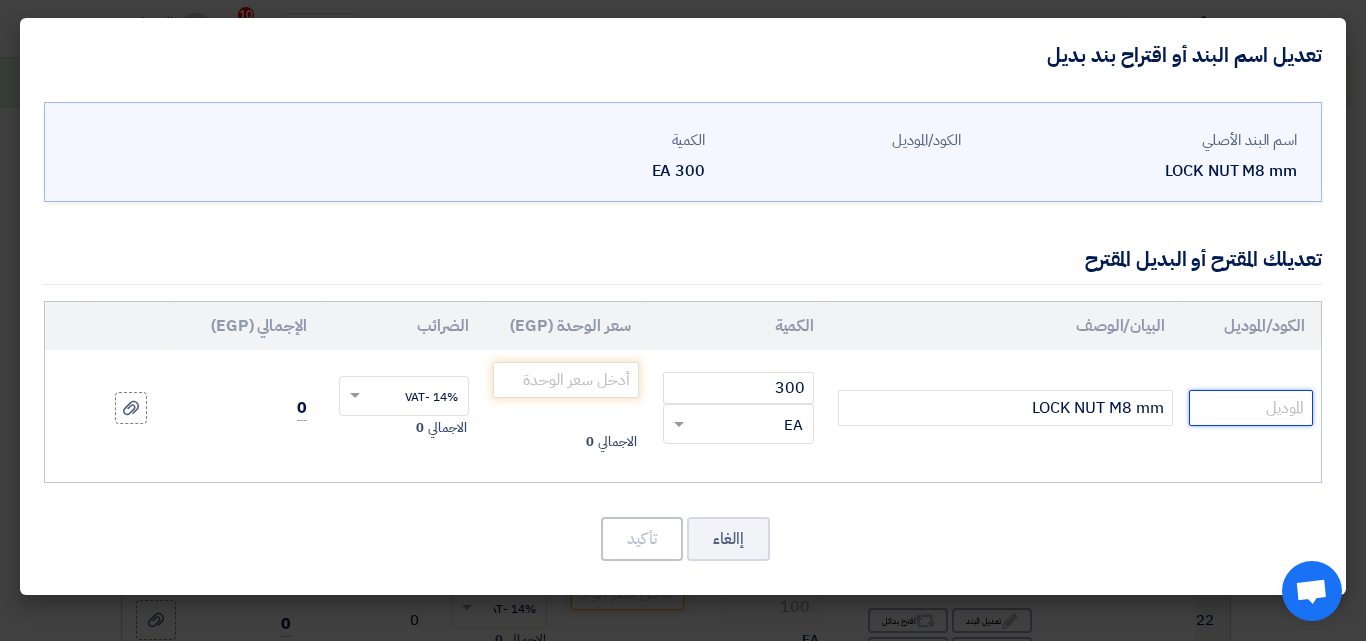 click 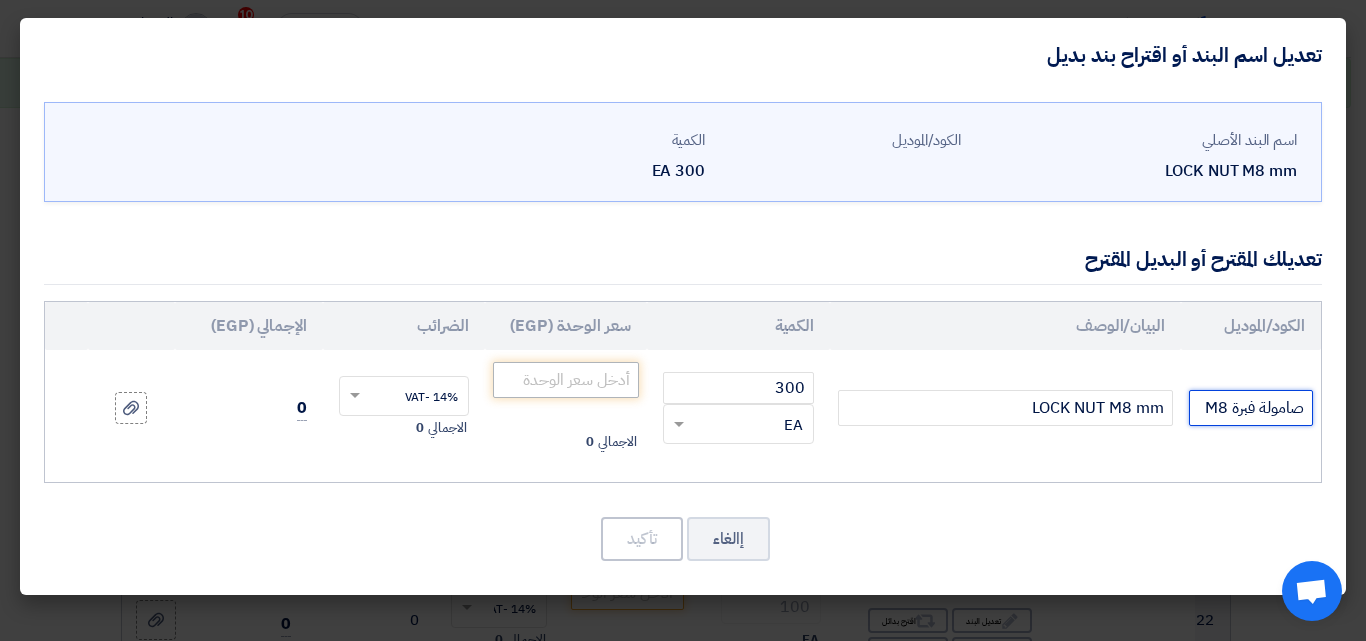 type on "صامولة فبرة M8" 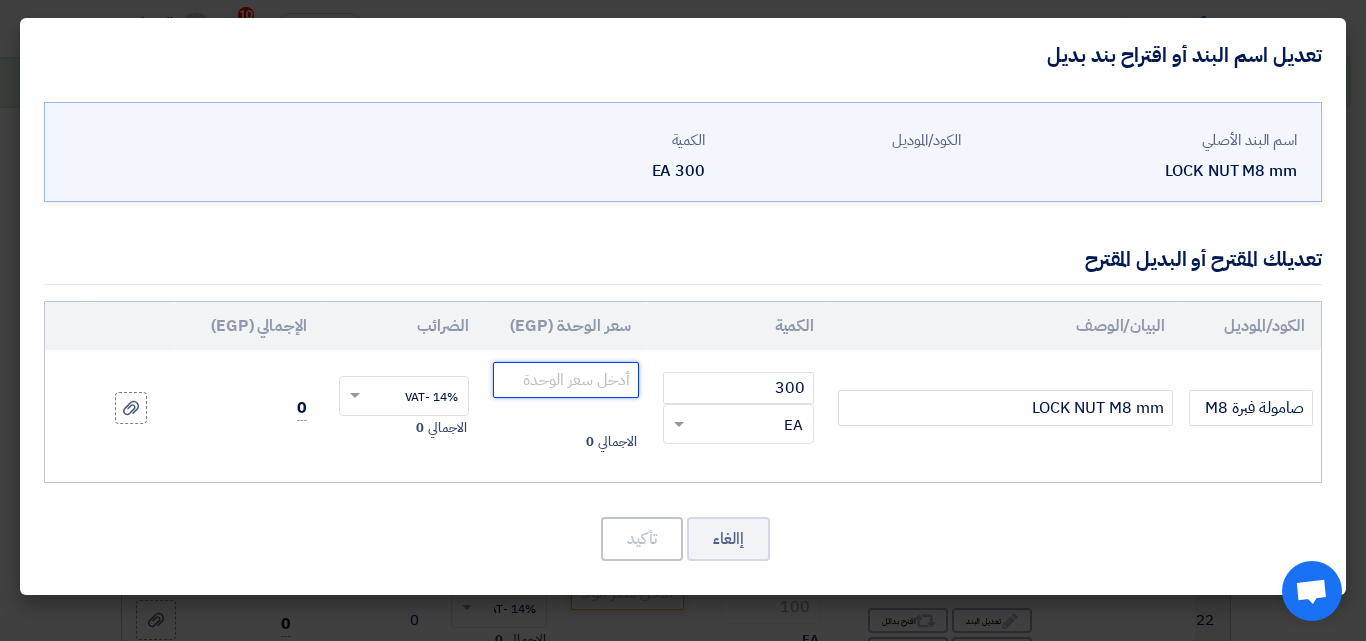 click 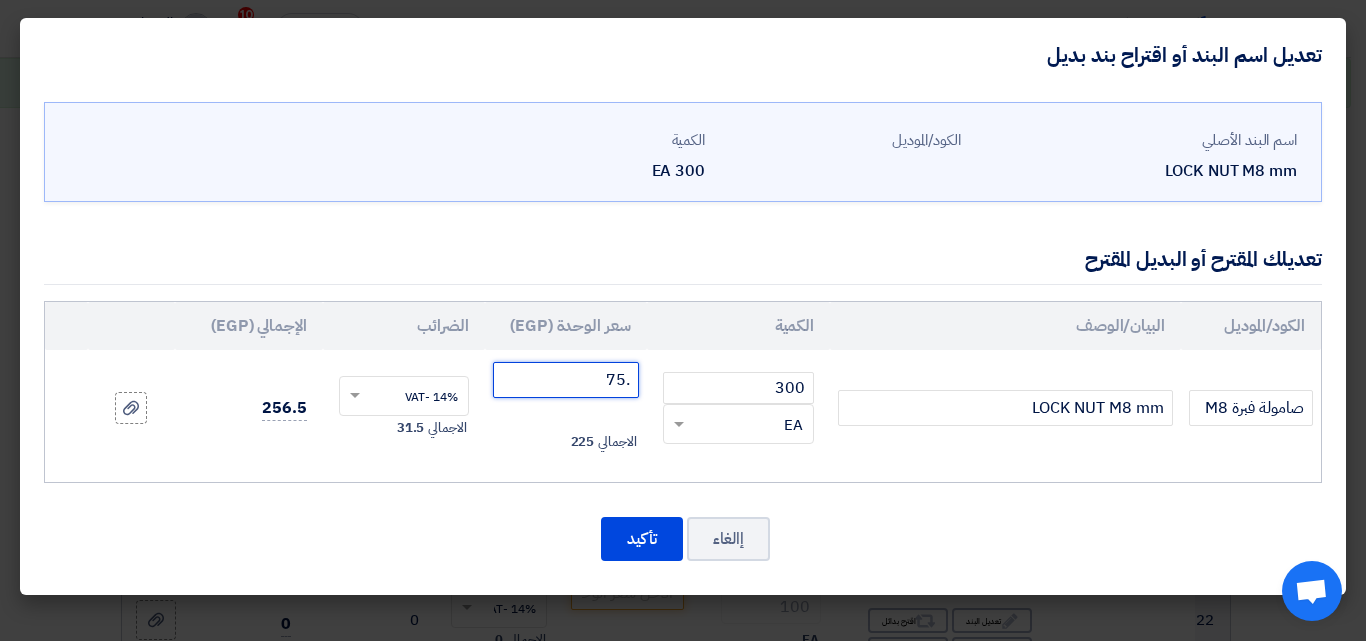 type on ".7" 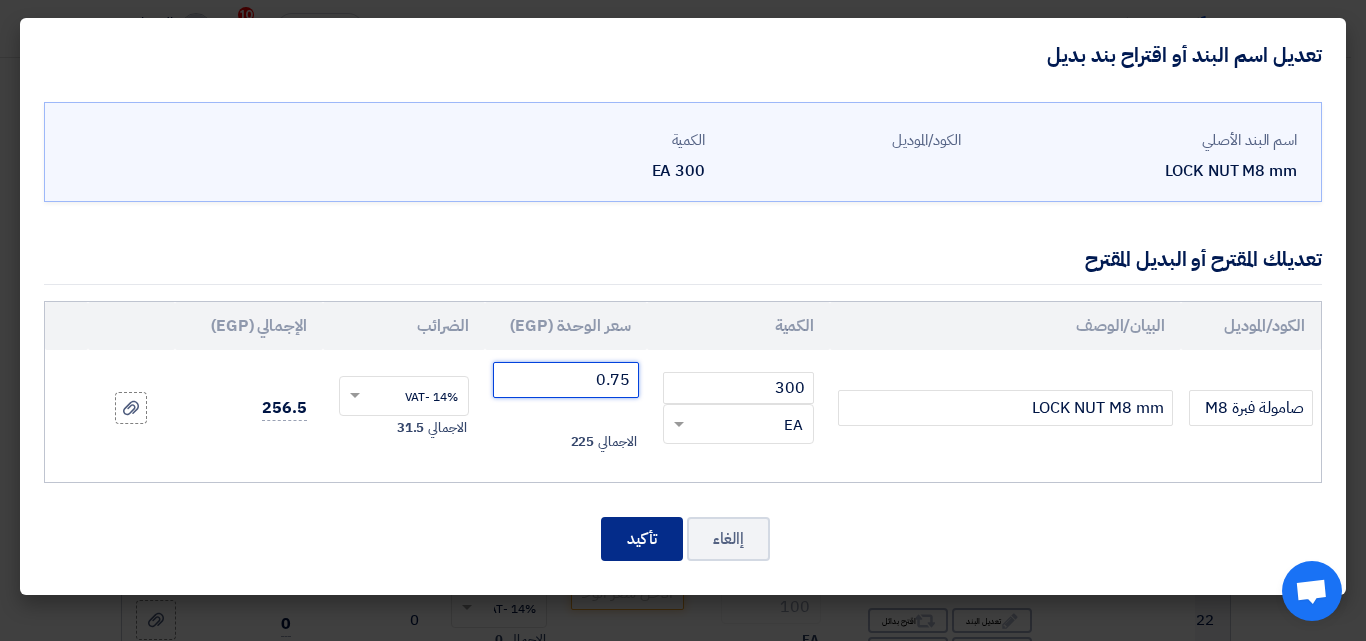 type on "0.75" 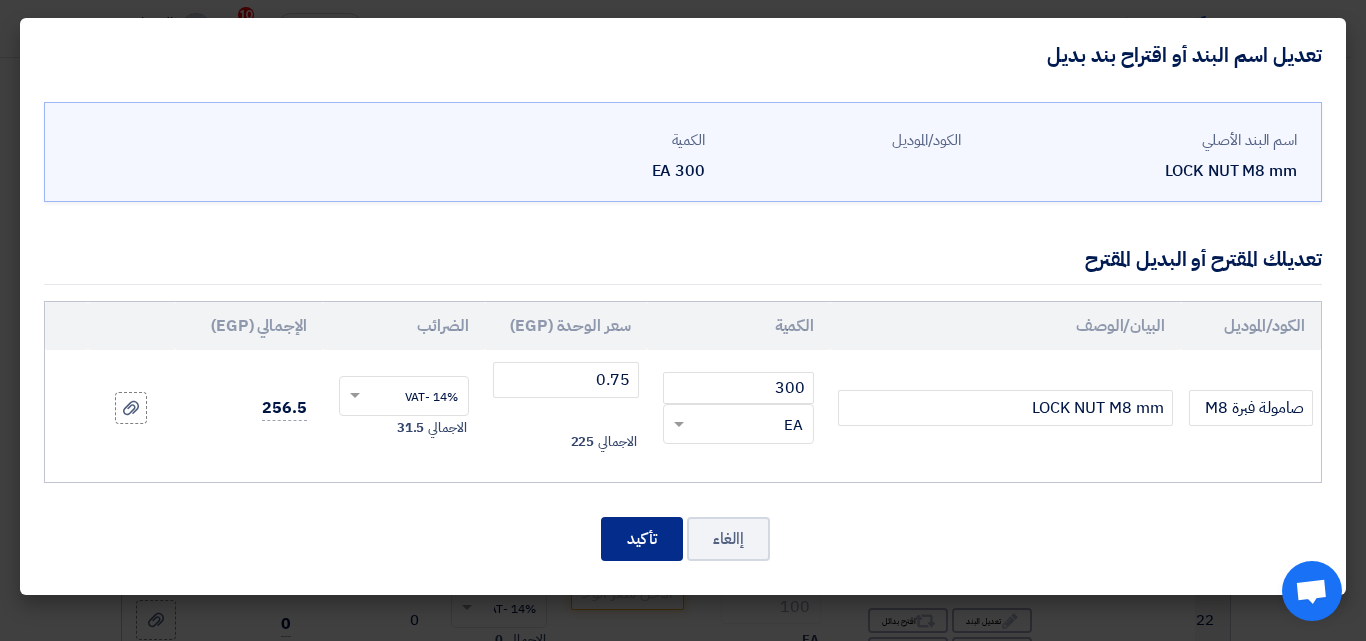 click on "تأكيد" 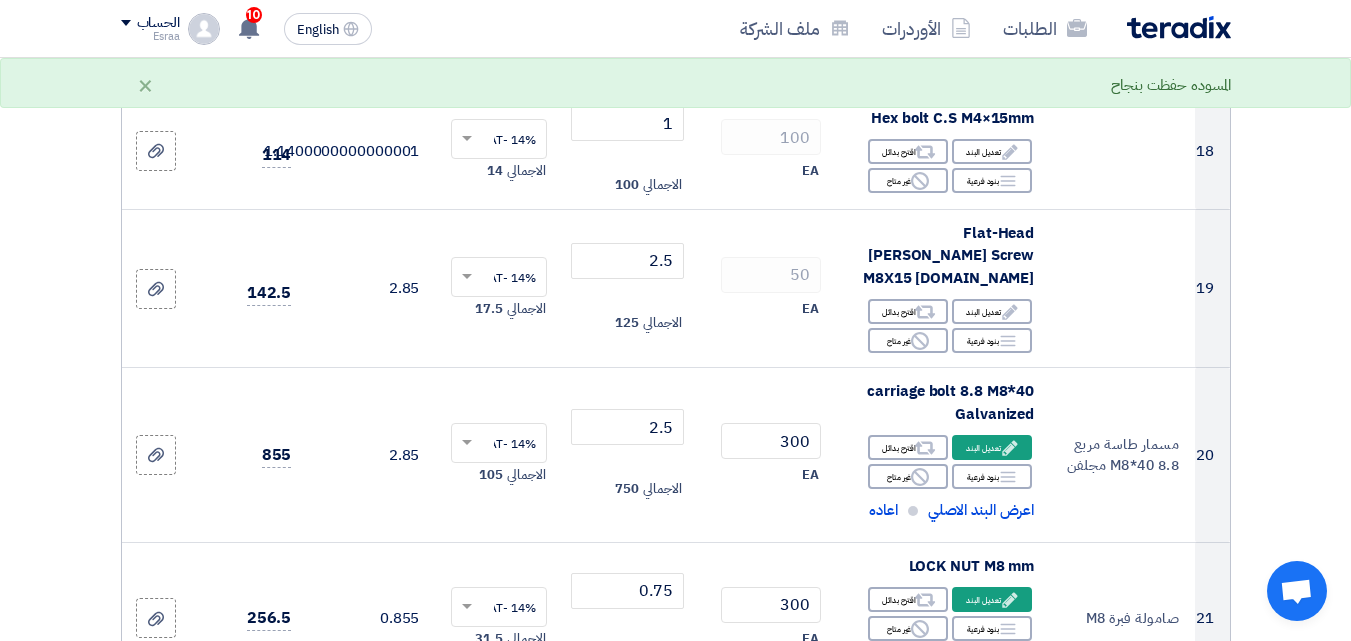 scroll, scrollTop: 2900, scrollLeft: 0, axis: vertical 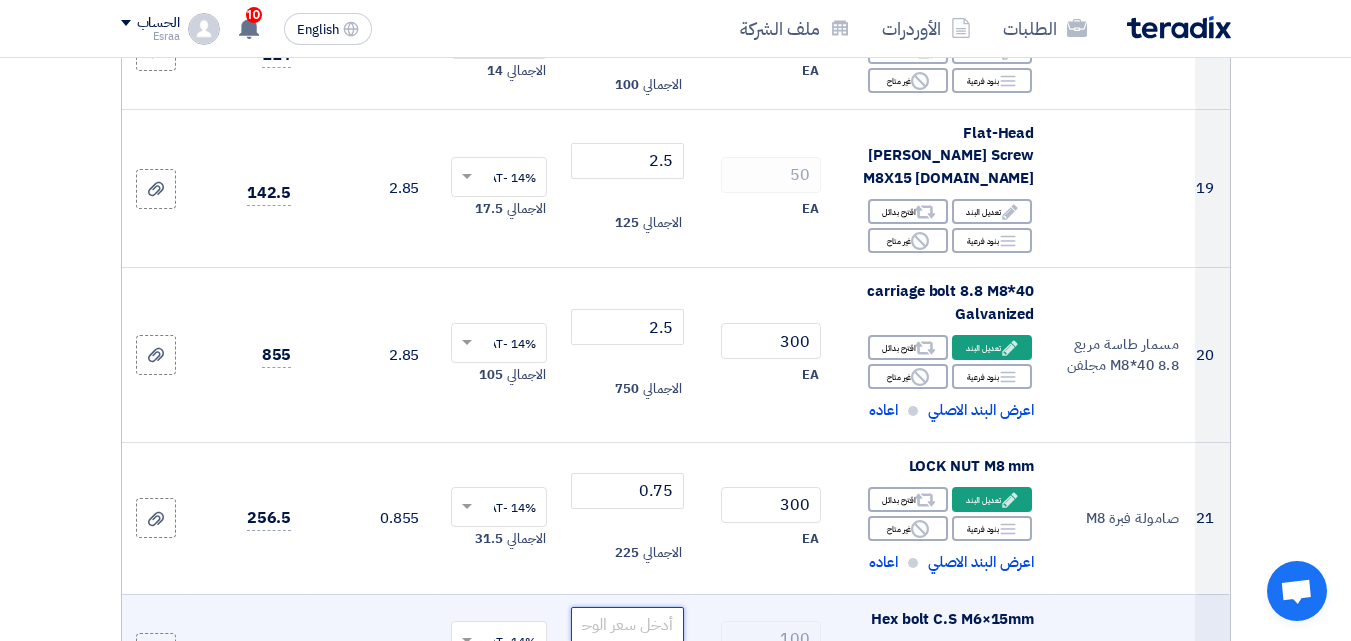 click 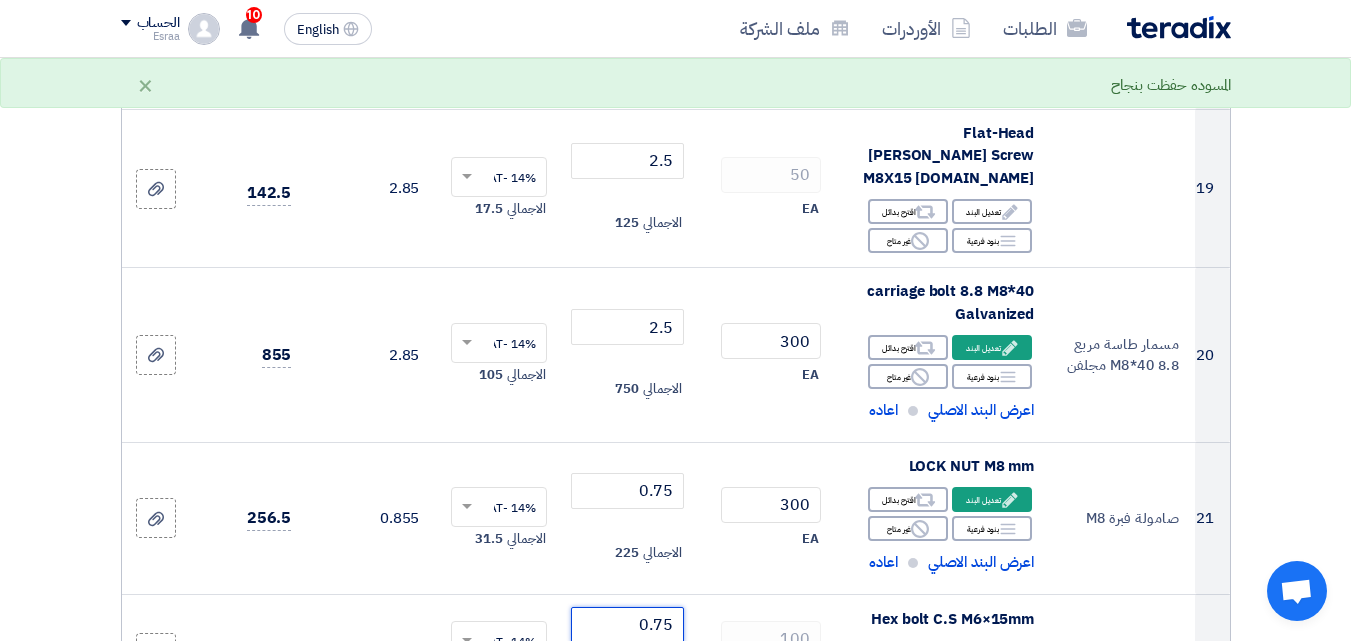 type on "0.75" 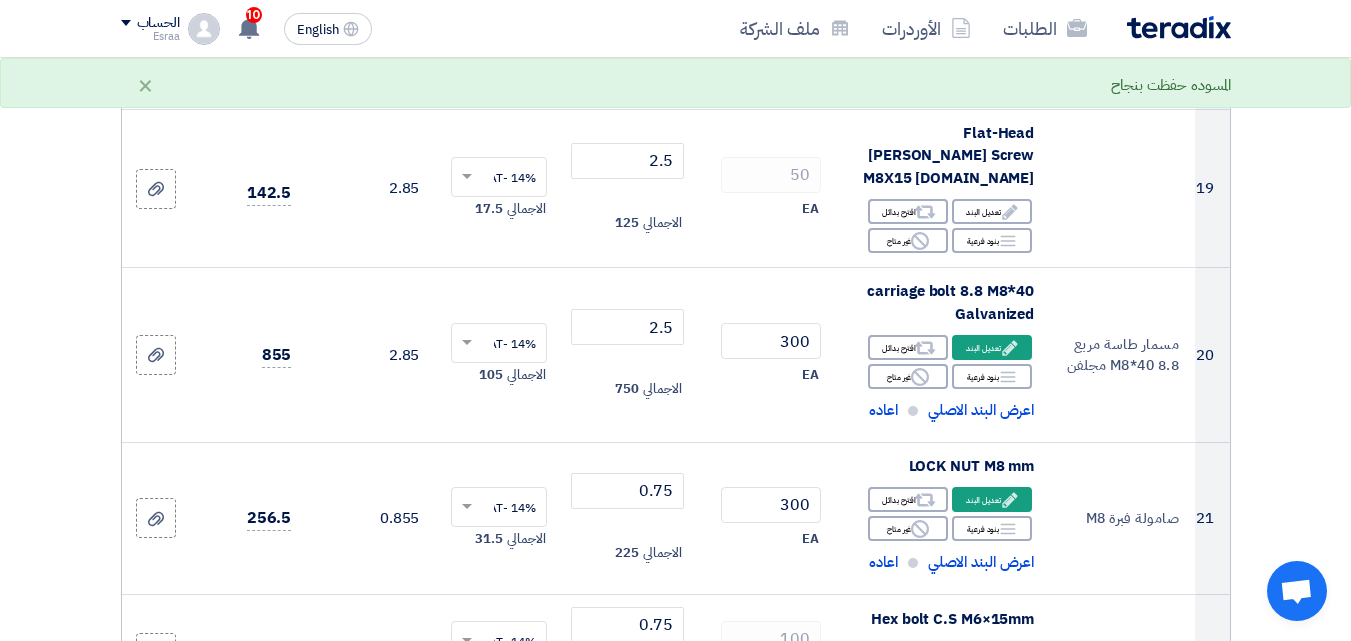 click 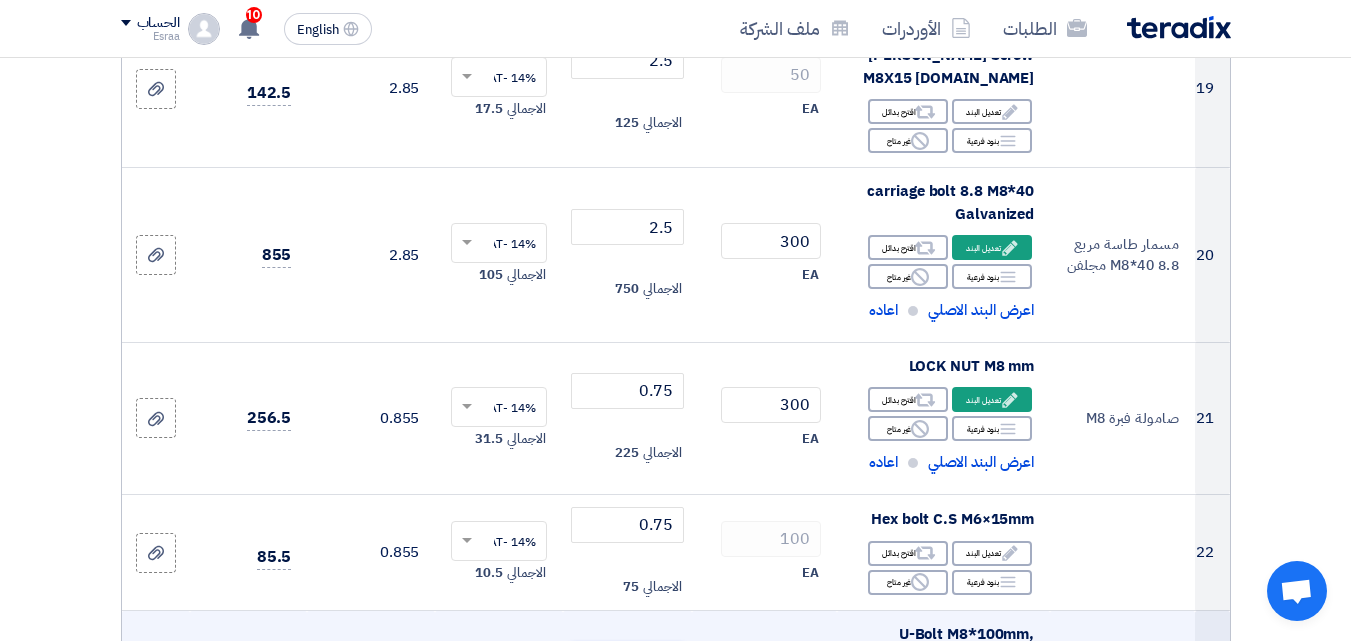 scroll, scrollTop: 3100, scrollLeft: 0, axis: vertical 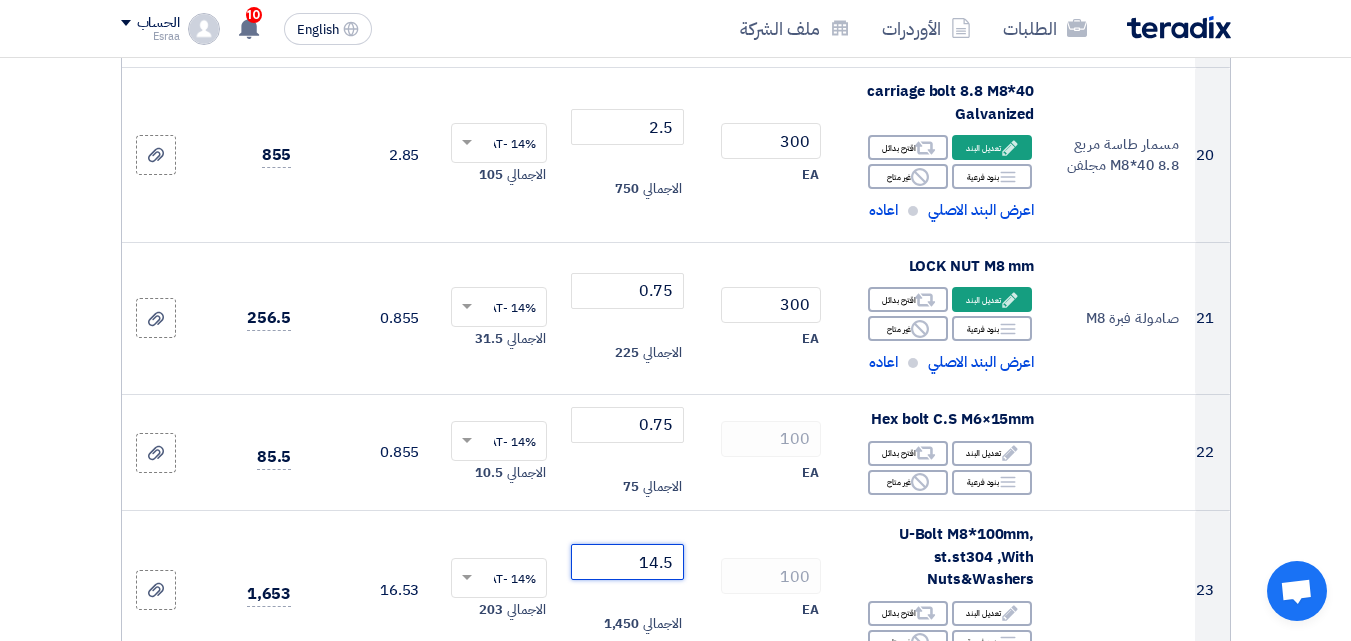 type on "14.5" 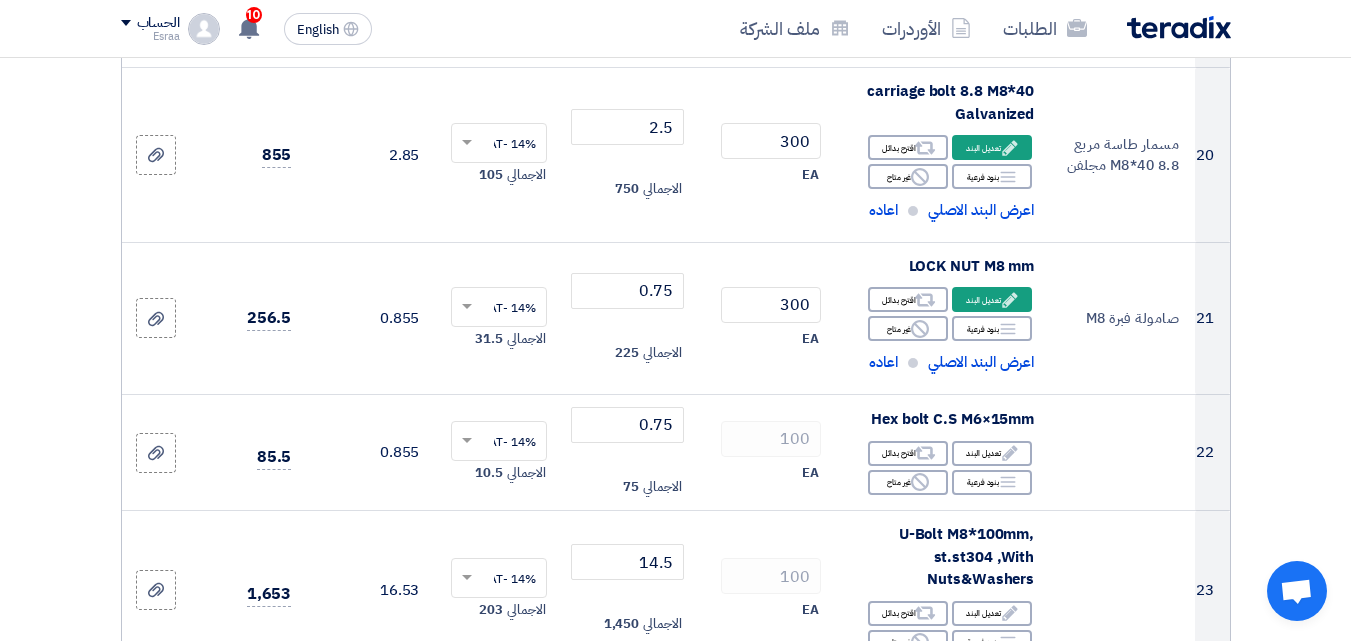 click 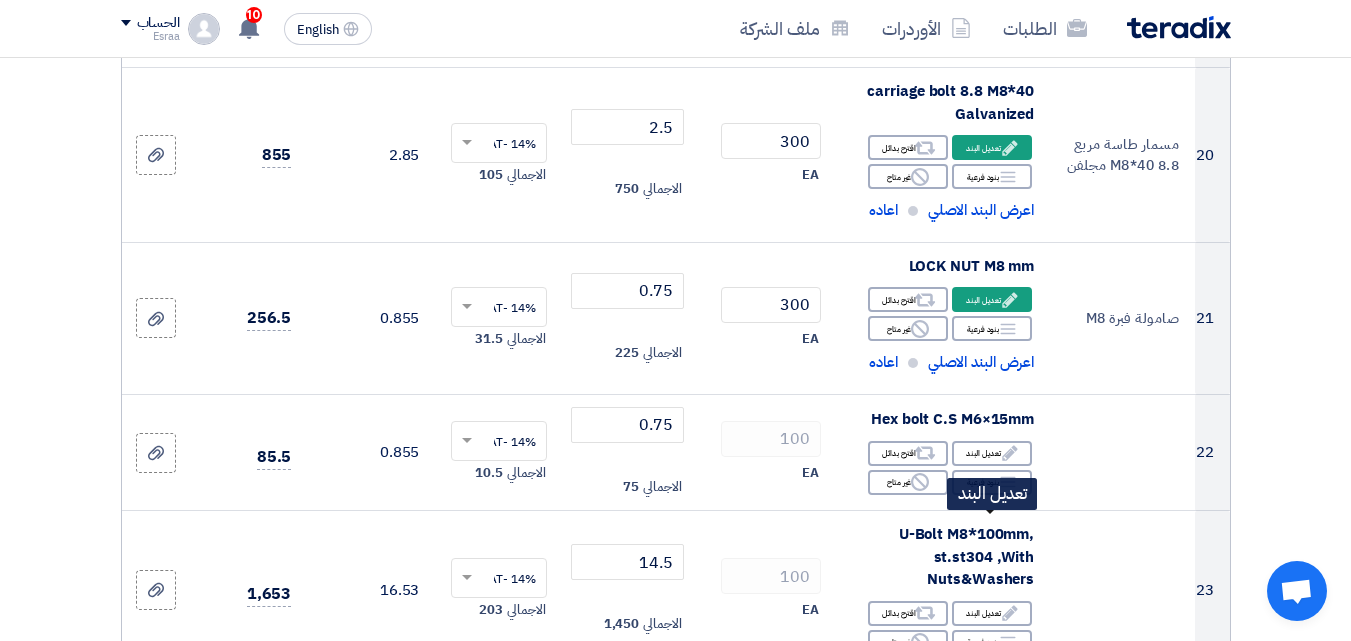 click on "Edit
تعديل البند" 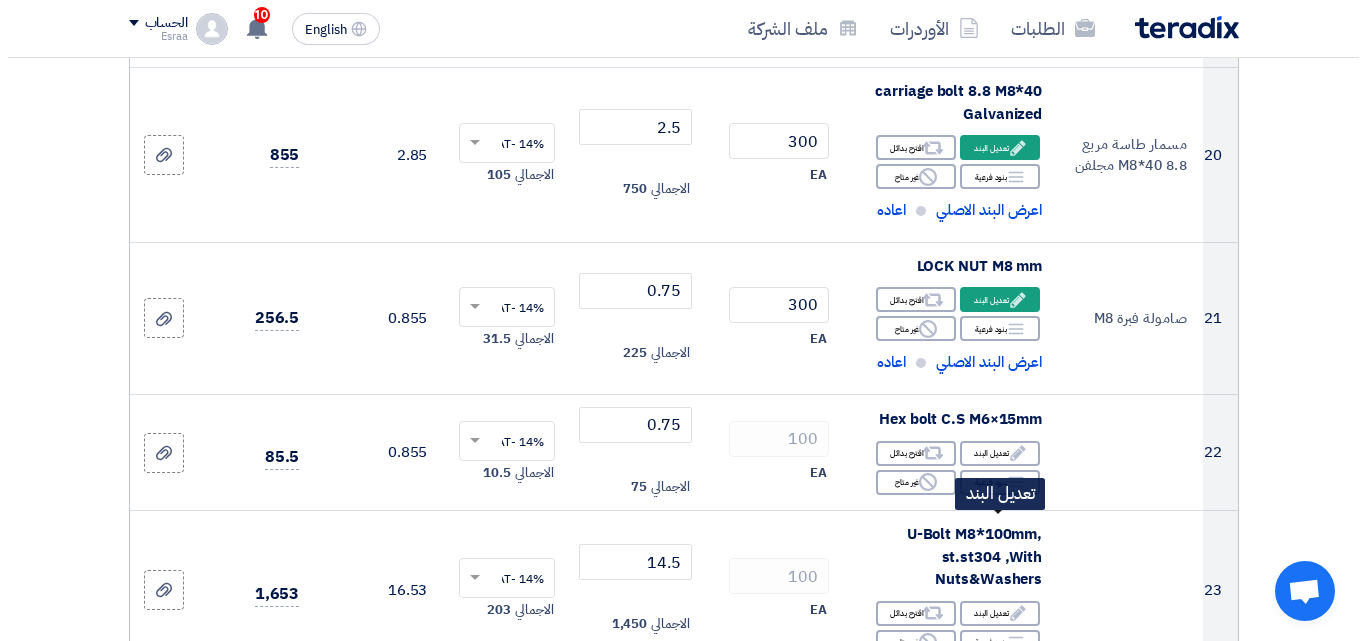 scroll, scrollTop: 2926, scrollLeft: 0, axis: vertical 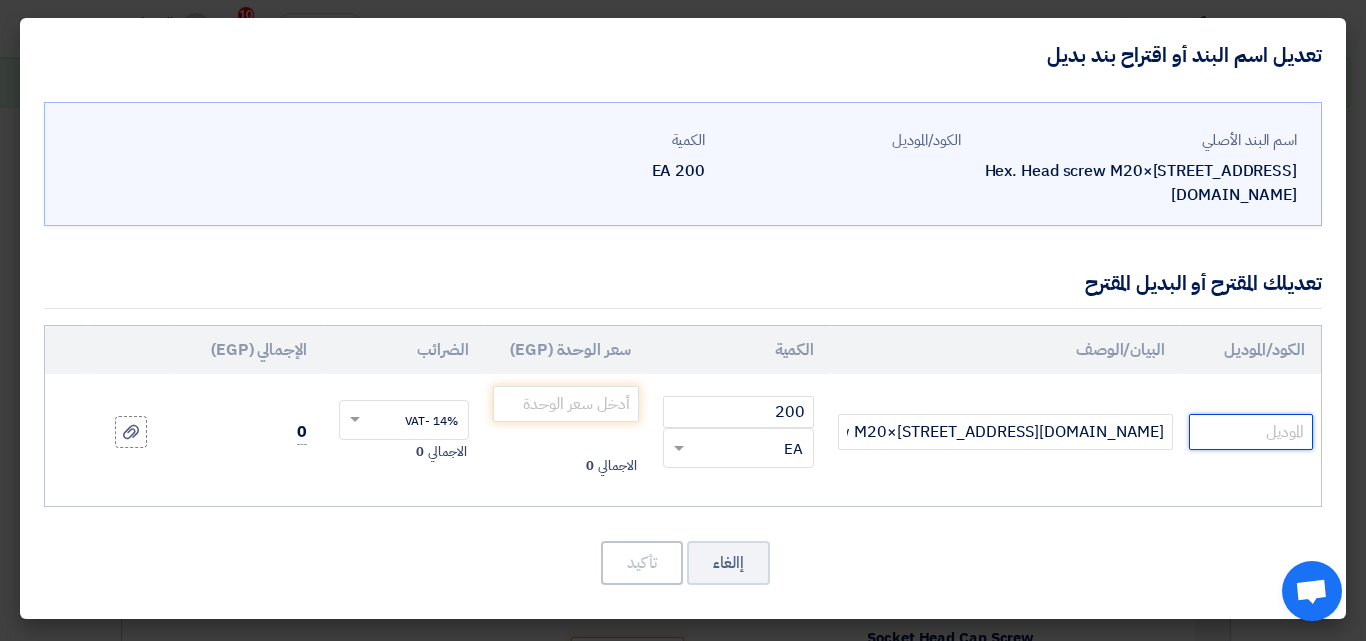 paste on "مسمار مسدس M20×110  304" 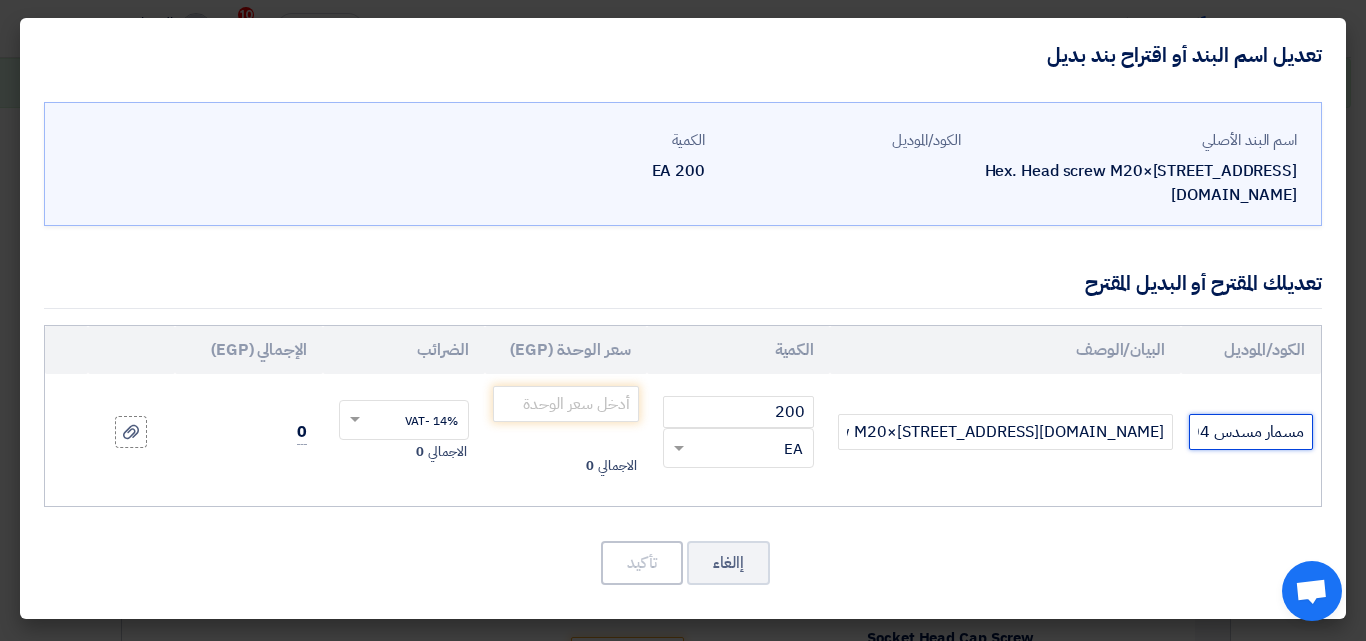 scroll, scrollTop: 0, scrollLeft: -94, axis: horizontal 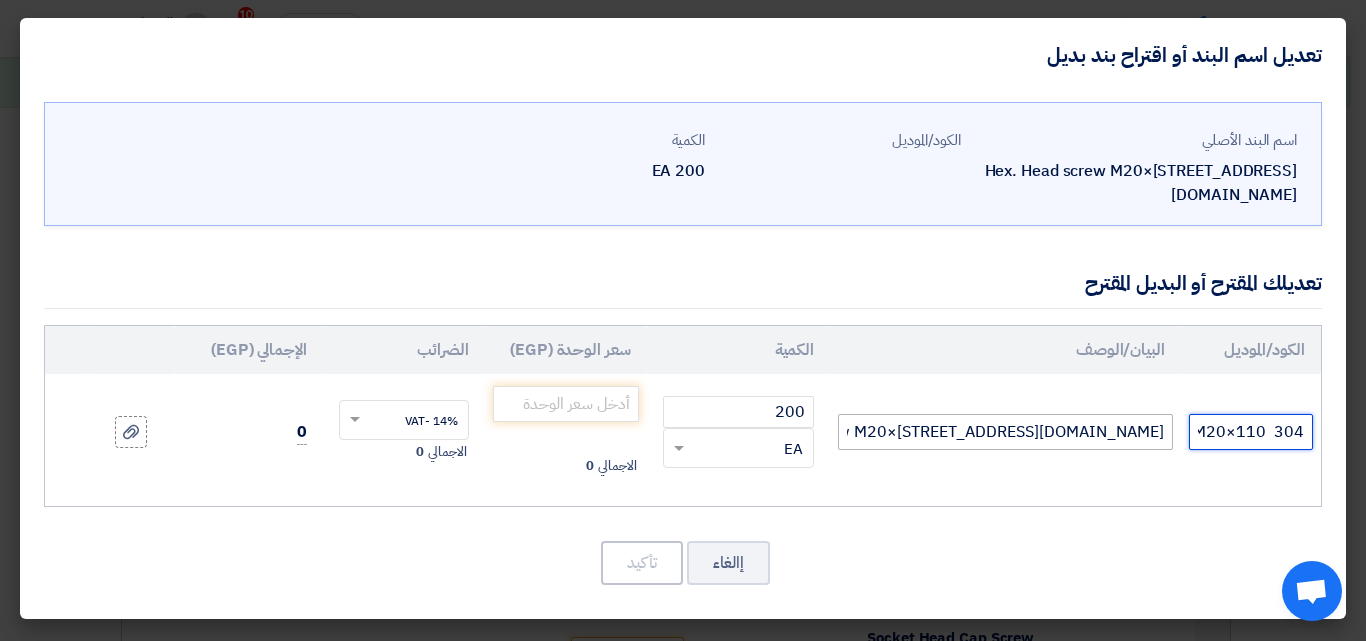 type on "مسمار مسدس M20×110  304" 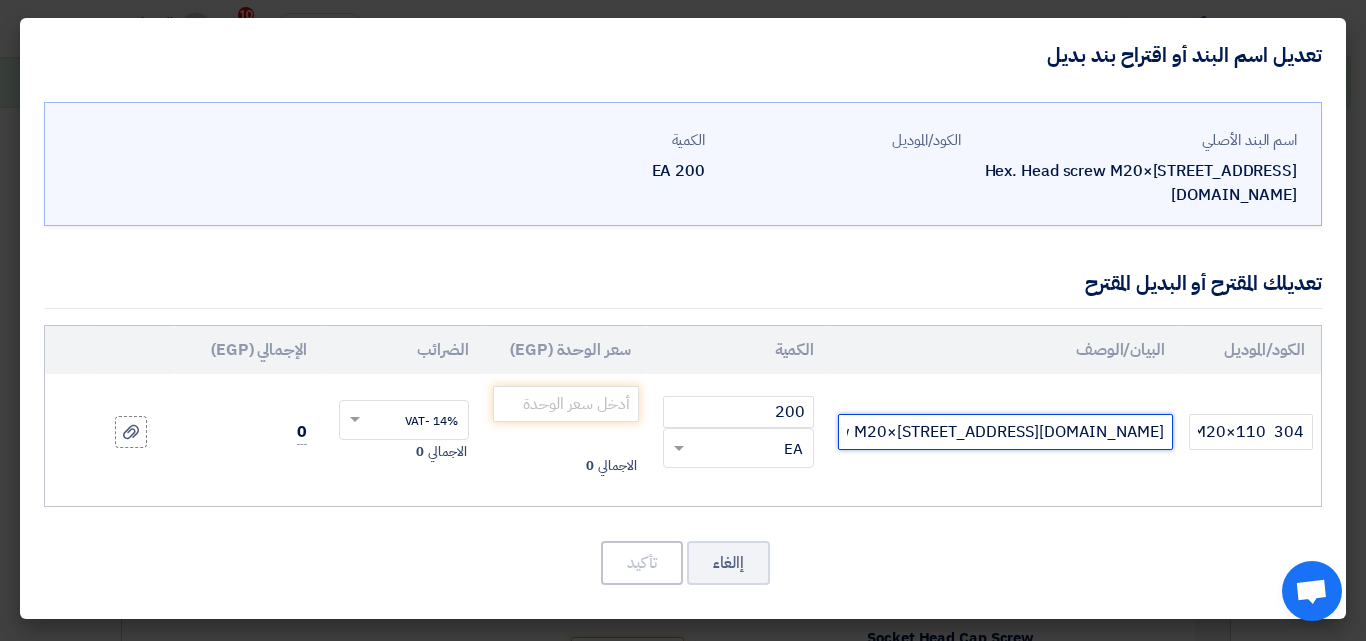 scroll, scrollTop: 0, scrollLeft: 0, axis: both 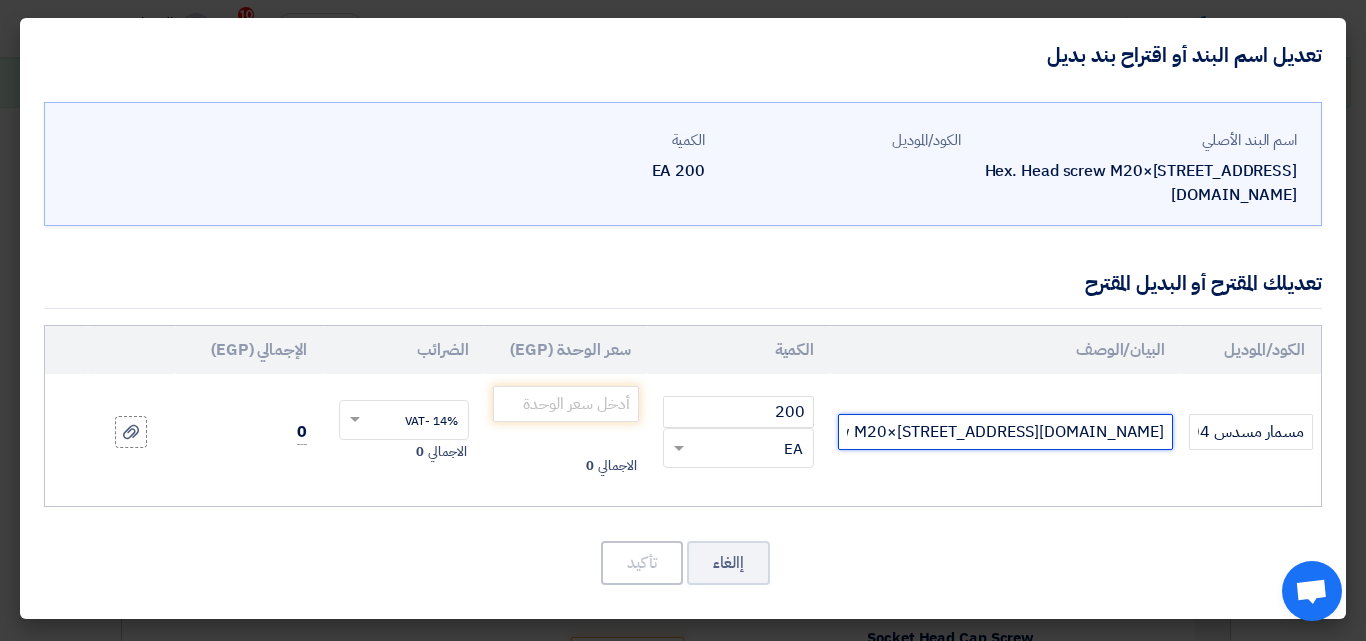 drag, startPoint x: 1163, startPoint y: 401, endPoint x: 1141, endPoint y: 405, distance: 22.36068 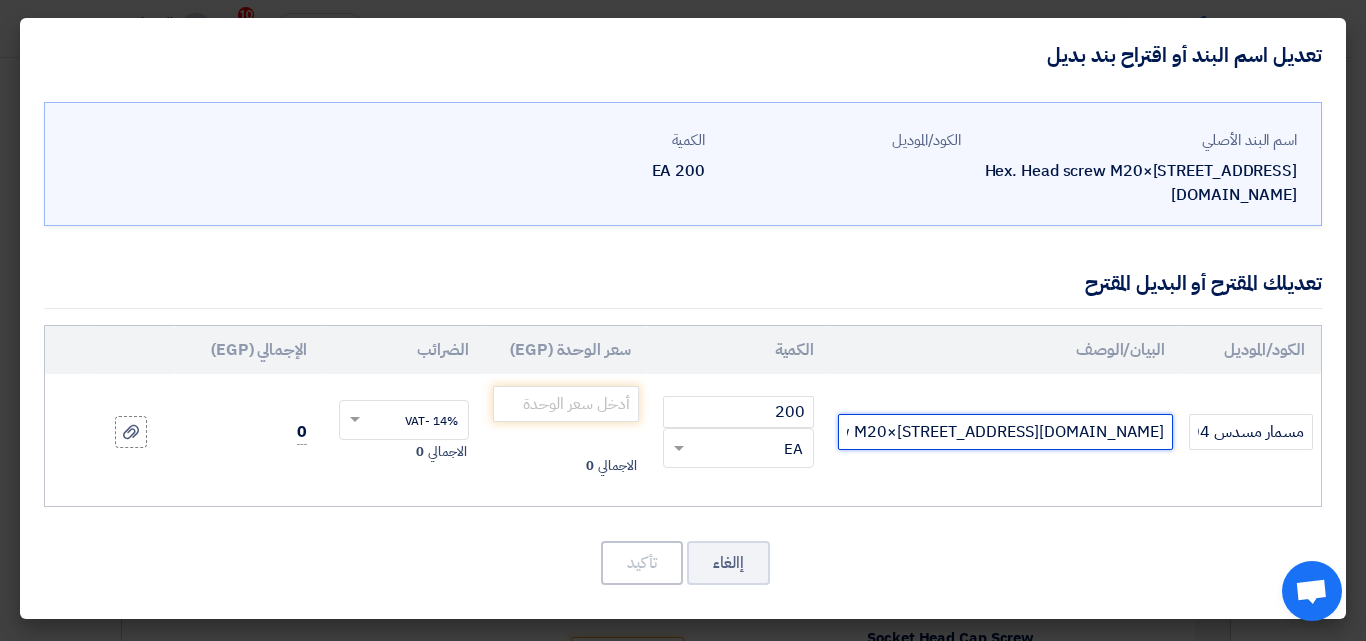 type on "Hex. Head screw M20×[STREET_ADDRESS][DOMAIN_NAME]" 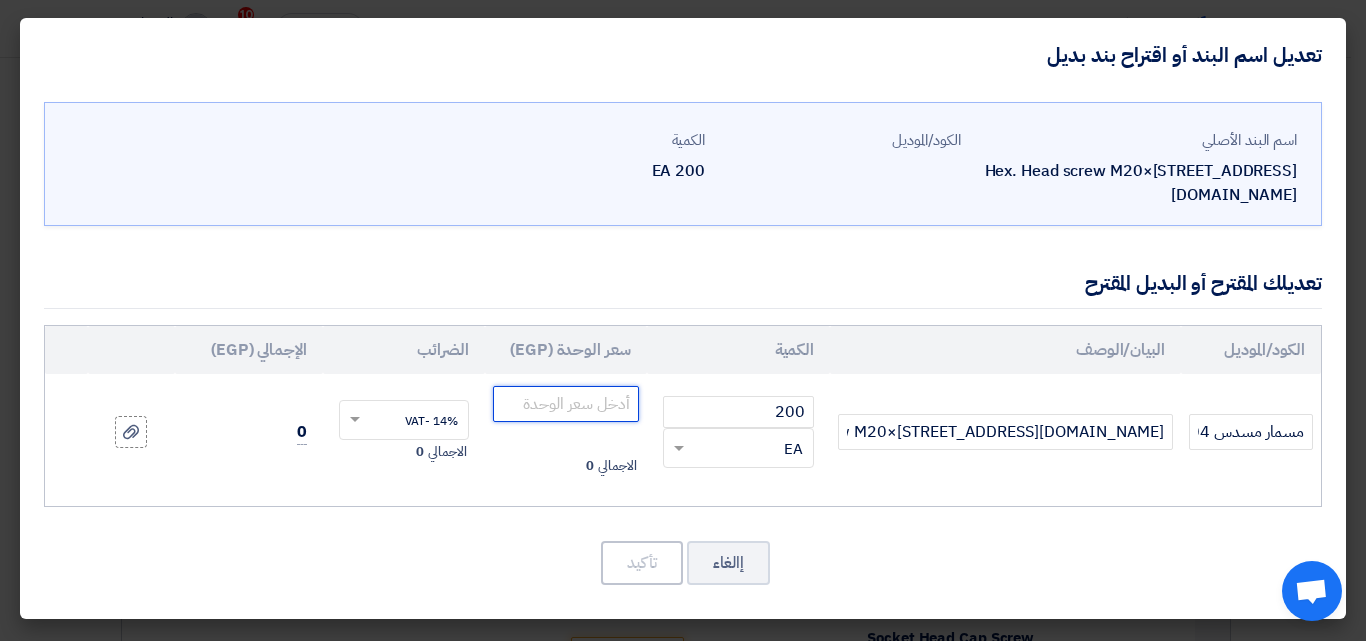 click 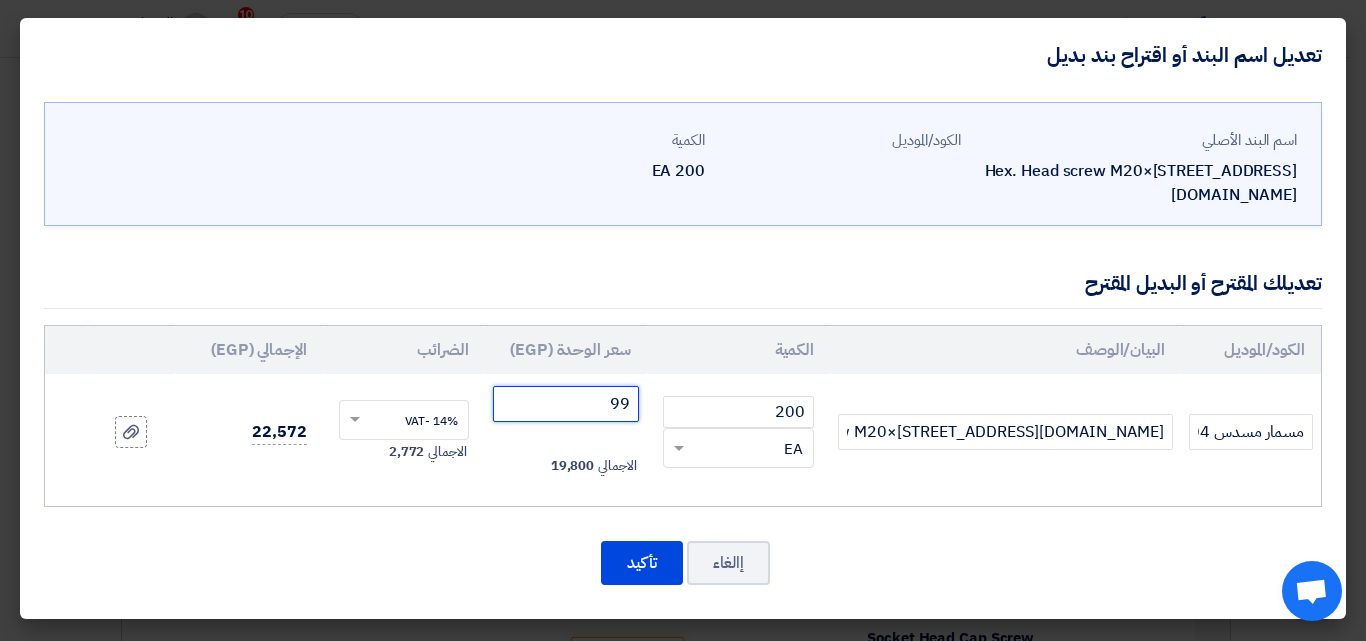 type on "99" 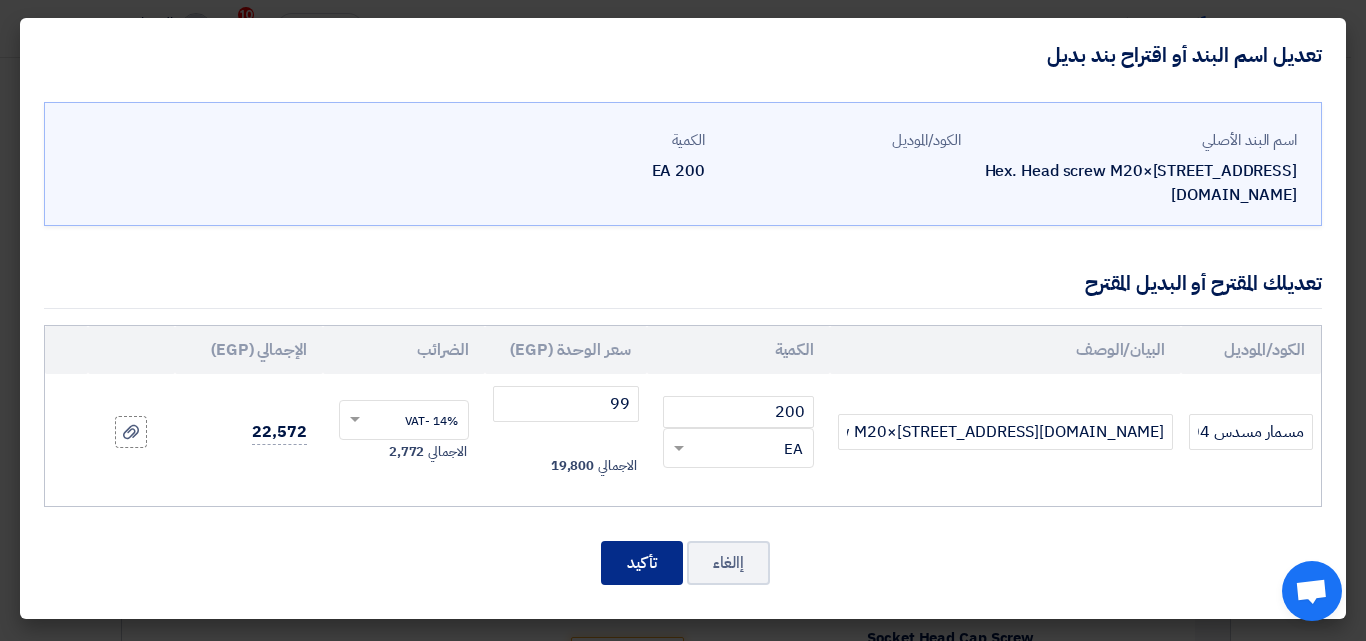 click on "تأكيد" 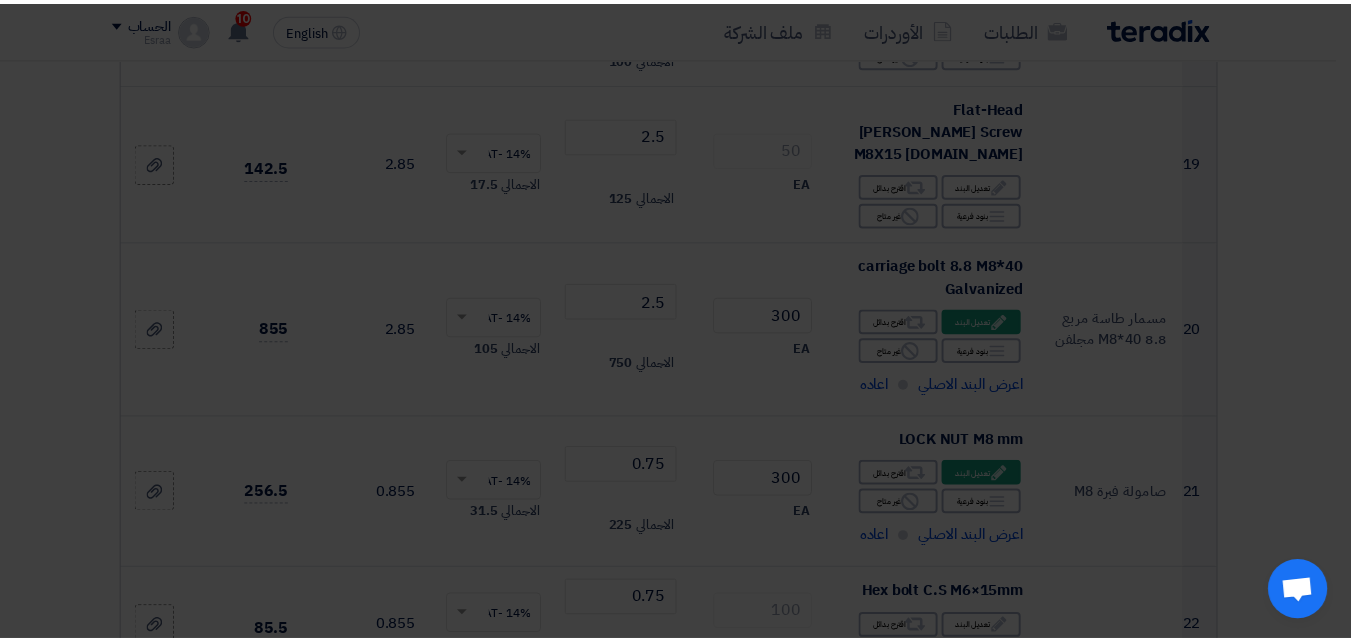 scroll, scrollTop: 3426, scrollLeft: 0, axis: vertical 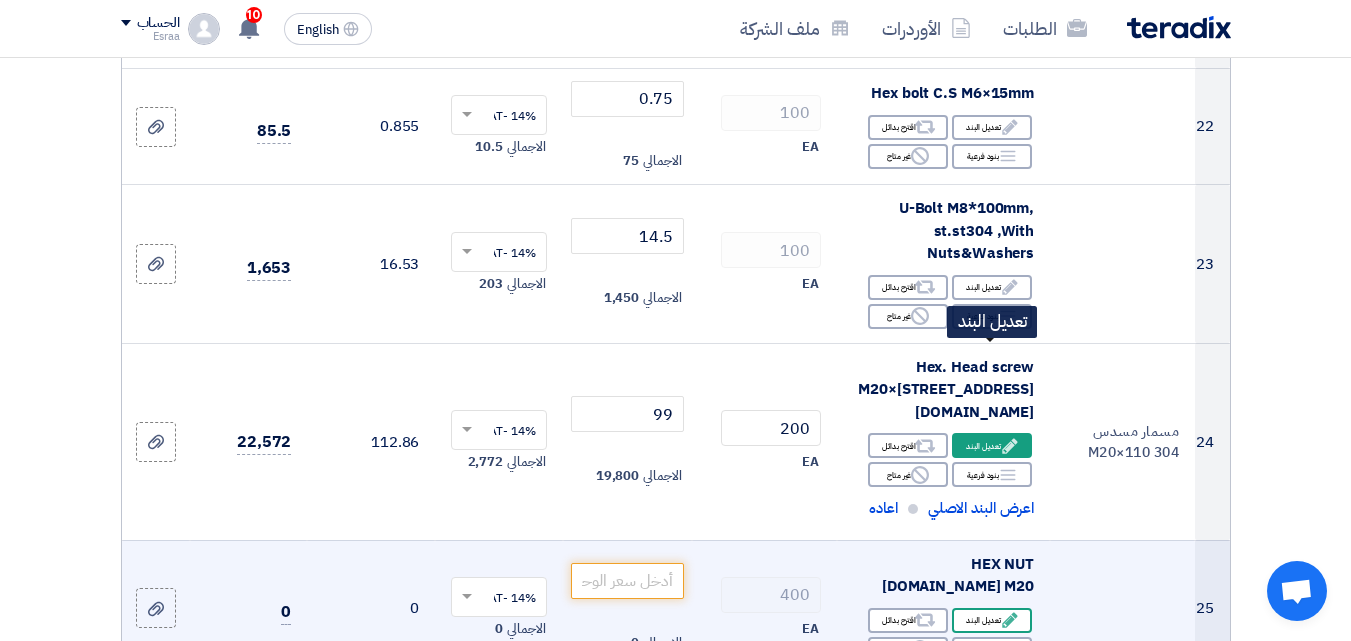 click on "Edit
تعديل البند" 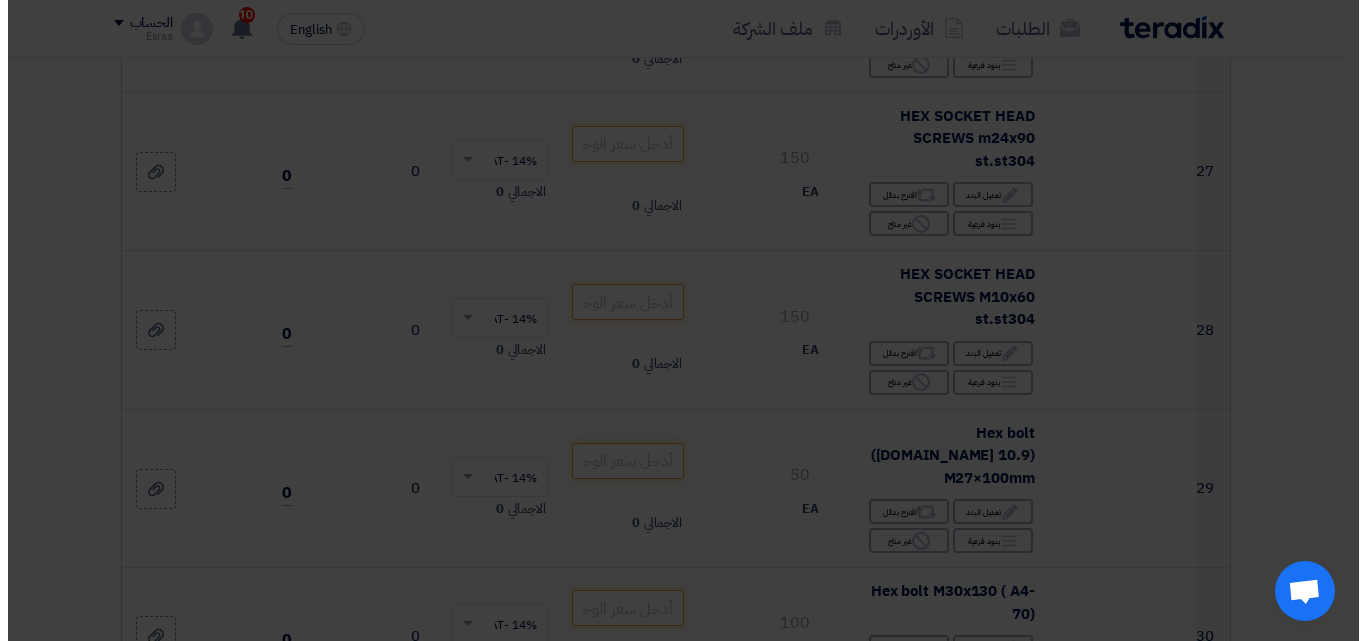 scroll, scrollTop: 2926, scrollLeft: 0, axis: vertical 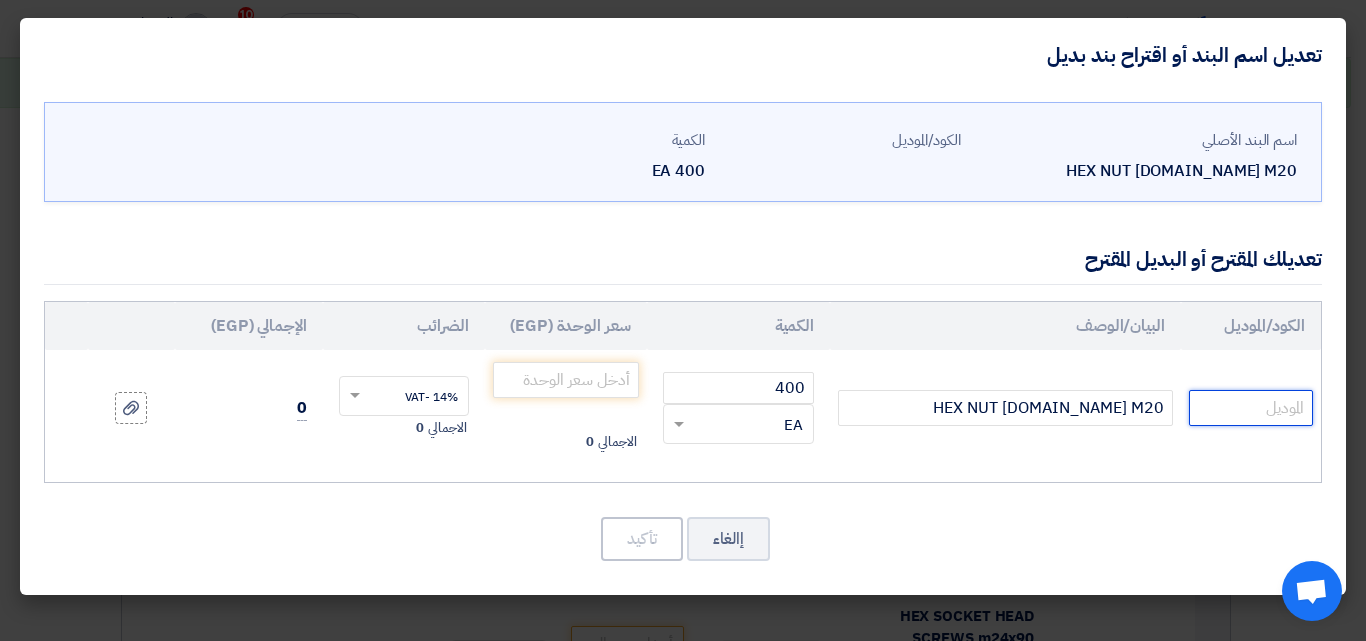 click 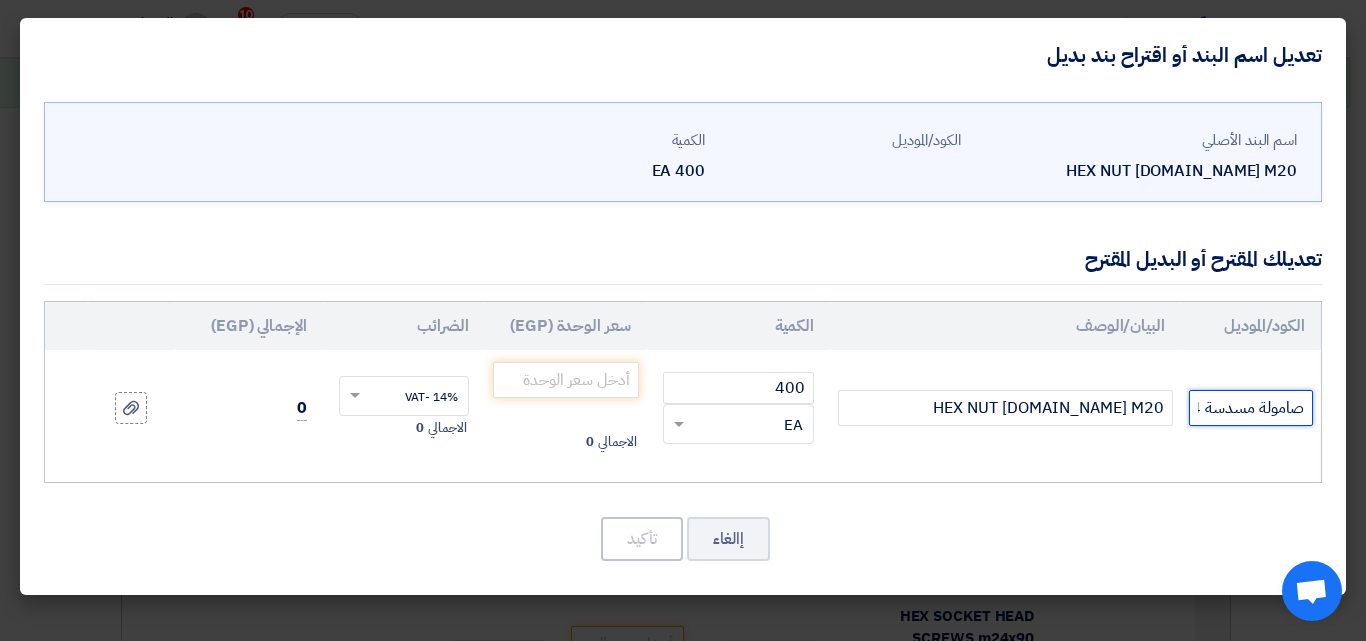 scroll, scrollTop: 0, scrollLeft: -61, axis: horizontal 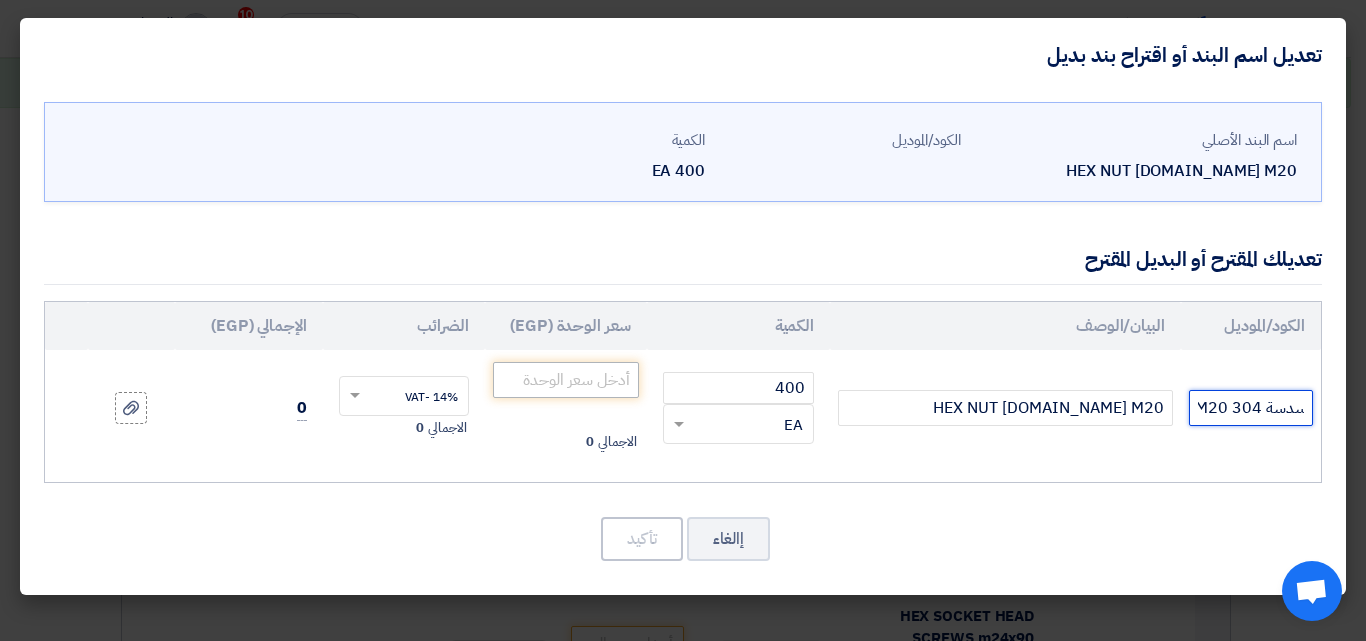 type on "صامولة مسدسة M20 304" 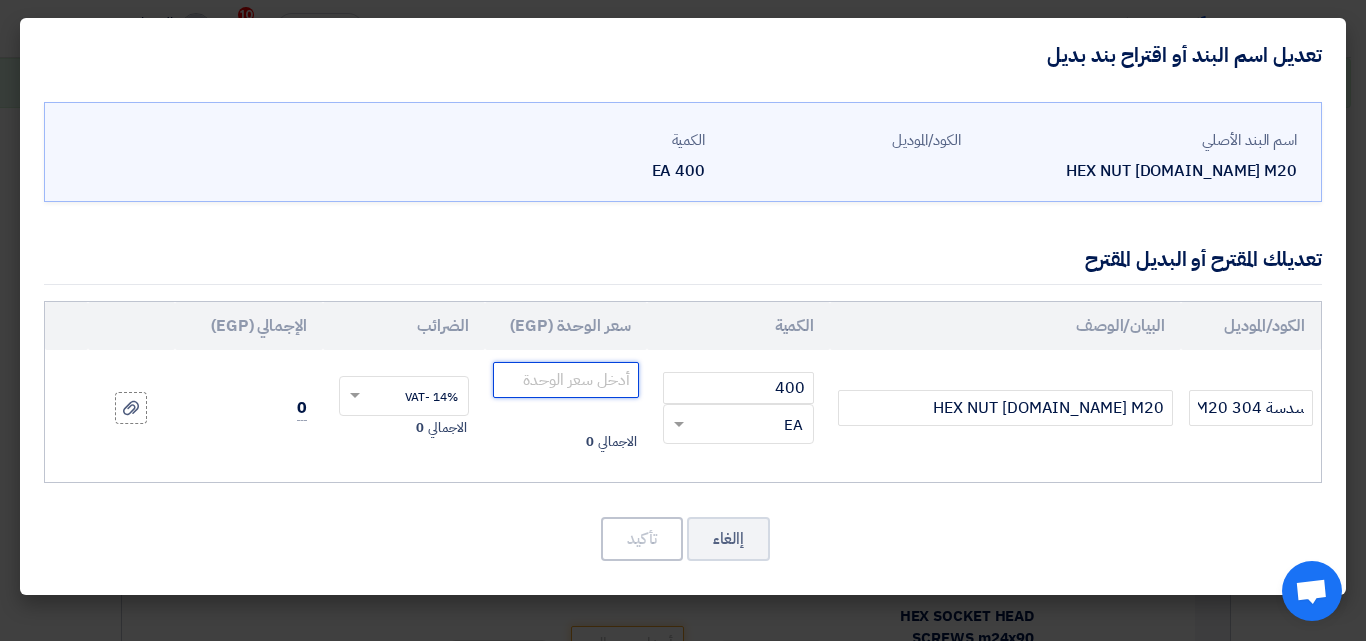 click 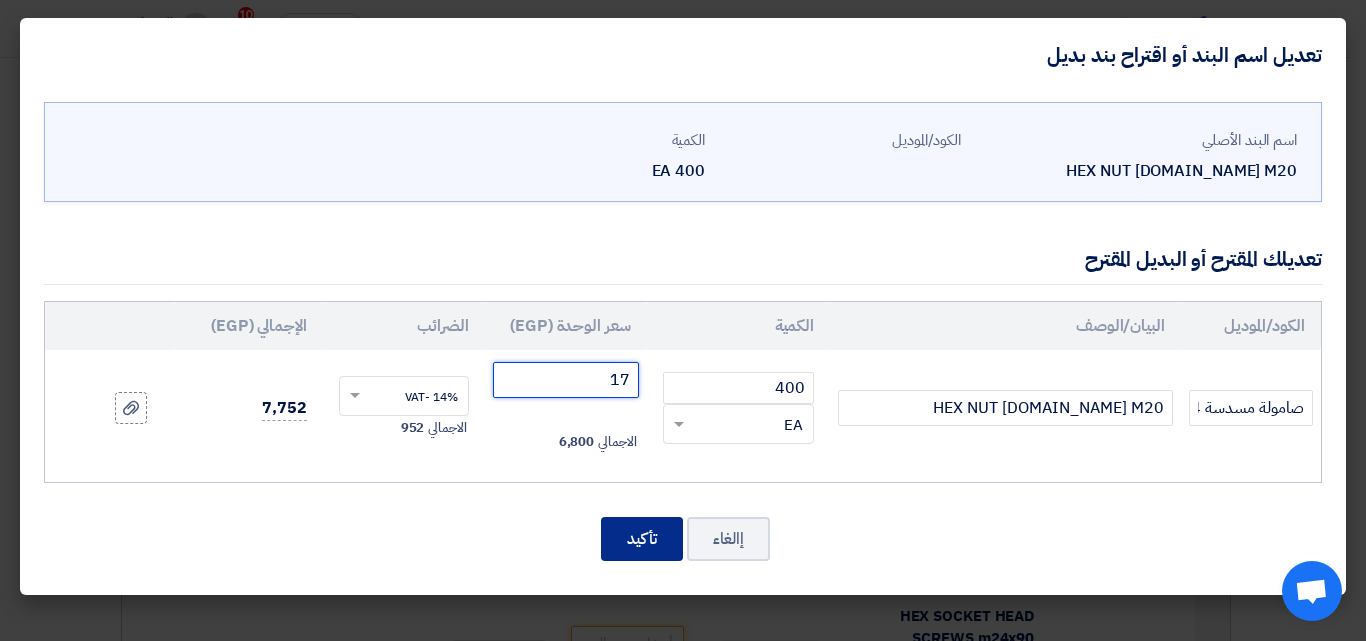 type on "17" 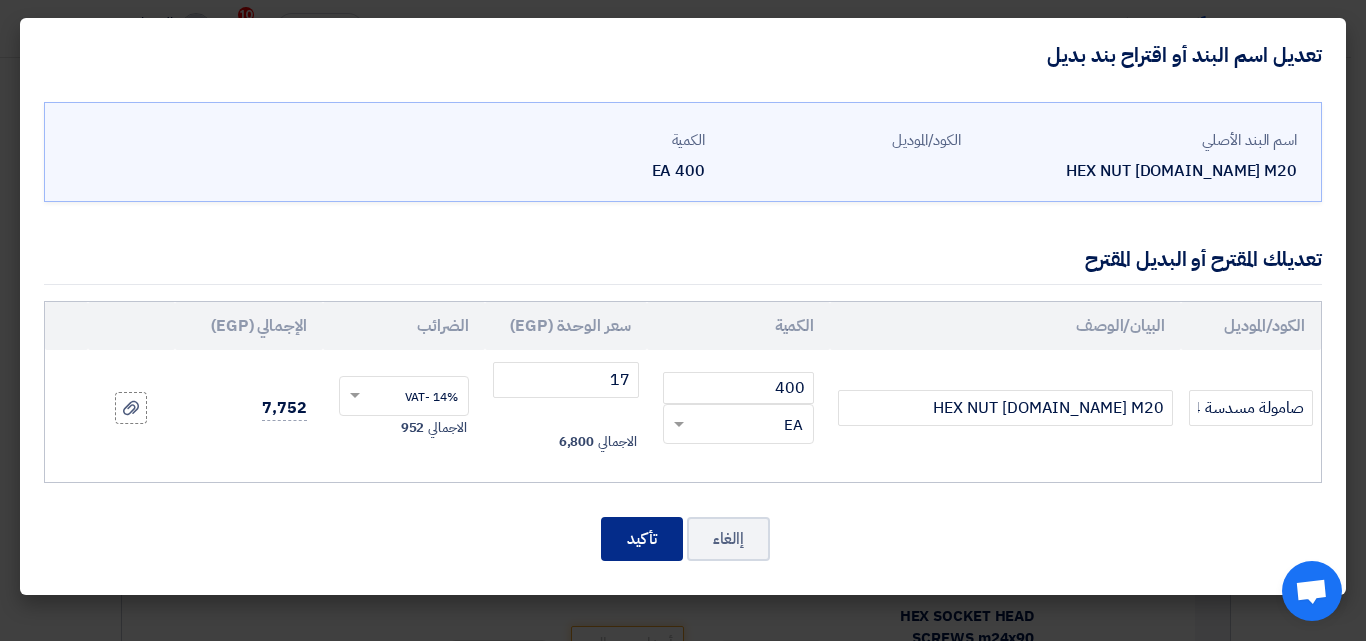click on "تأكيد" 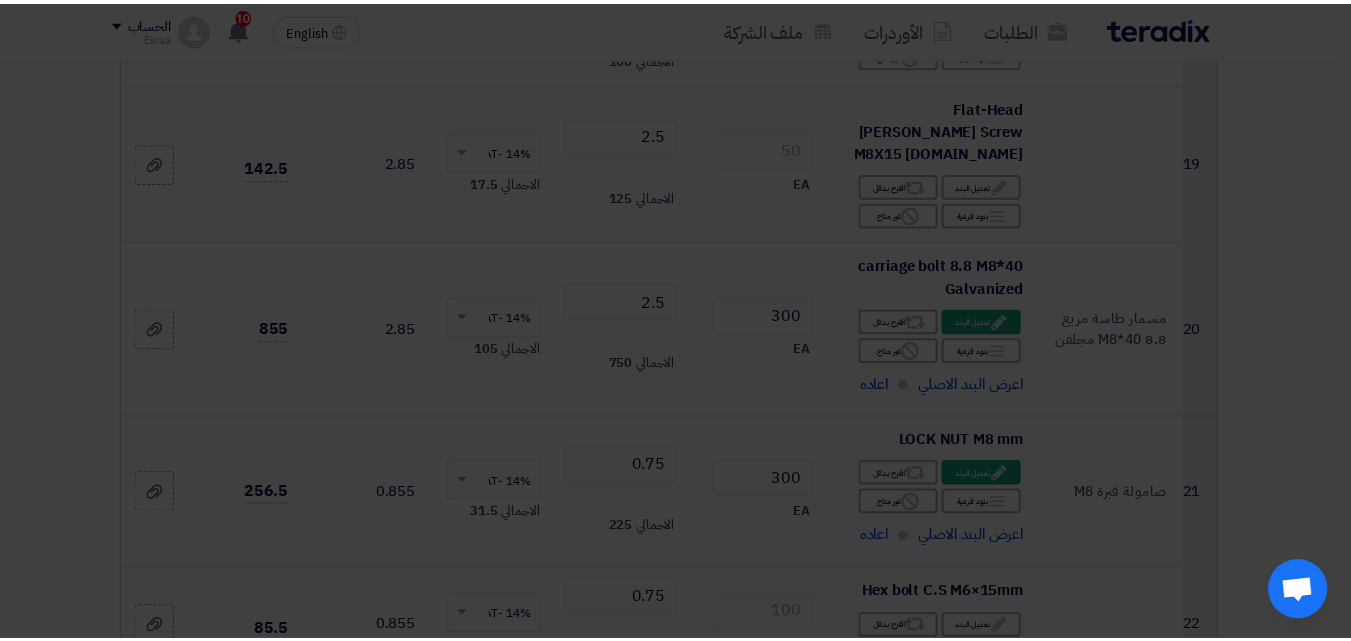 scroll, scrollTop: 3426, scrollLeft: 0, axis: vertical 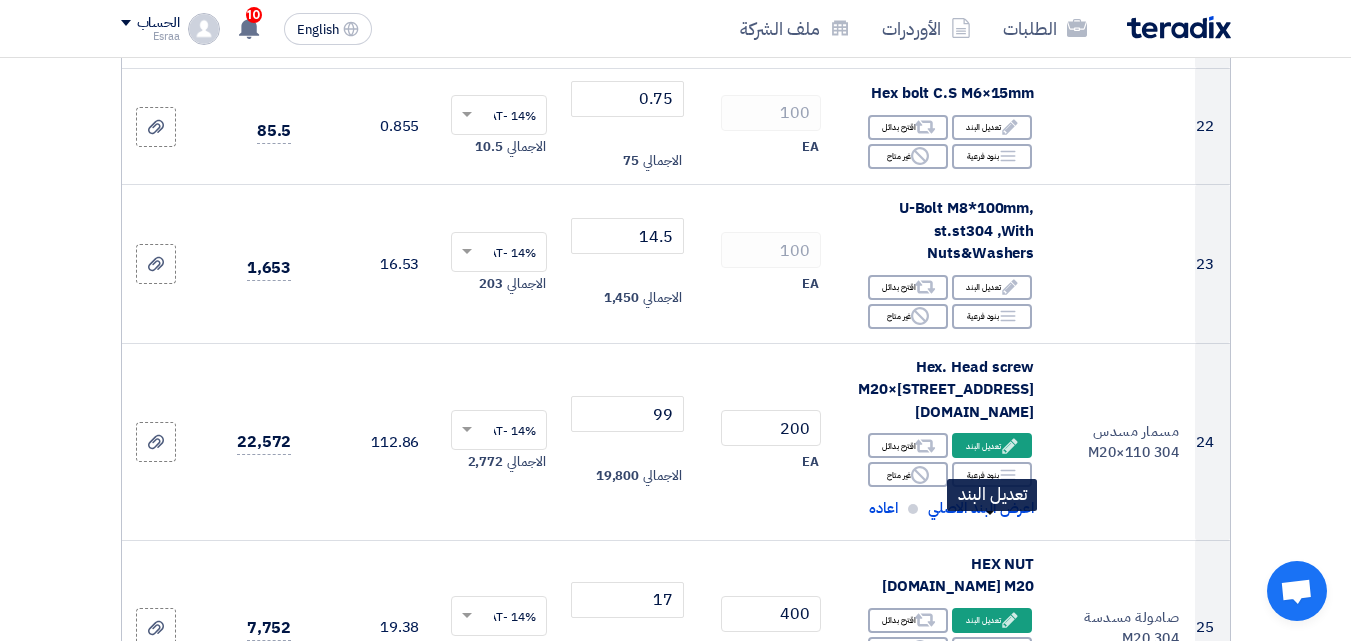 click on "Edit
تعديل البند" 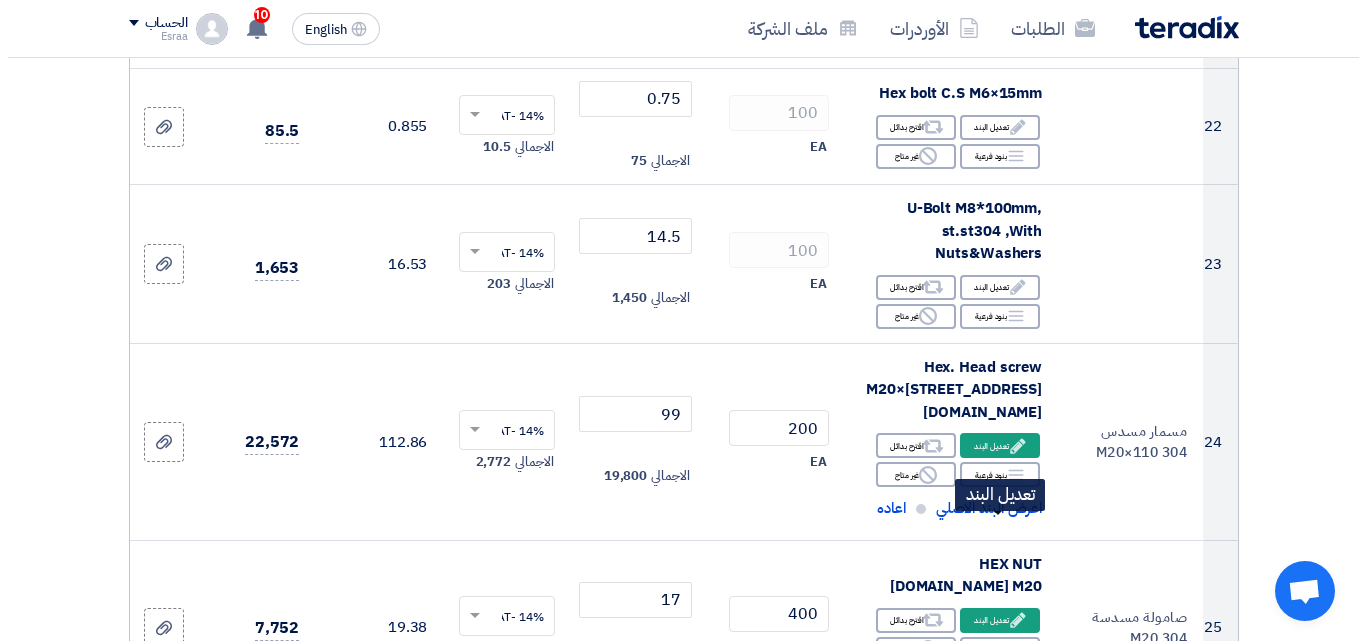 scroll, scrollTop: 2926, scrollLeft: 0, axis: vertical 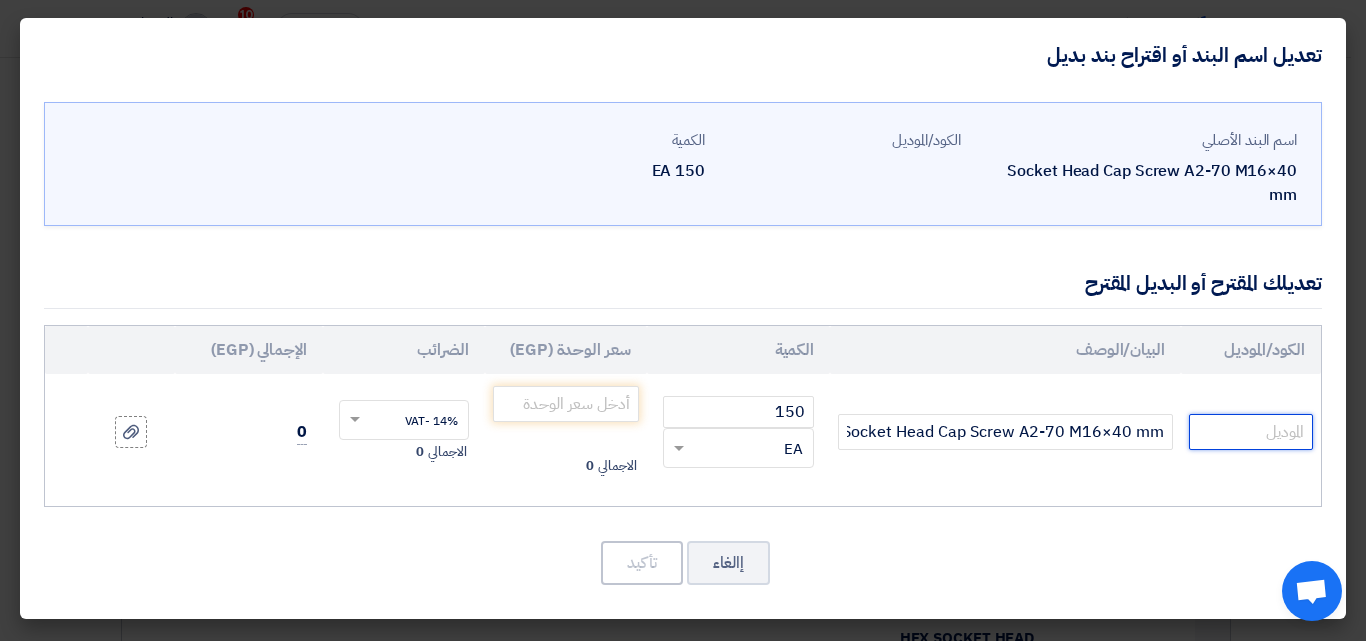 click 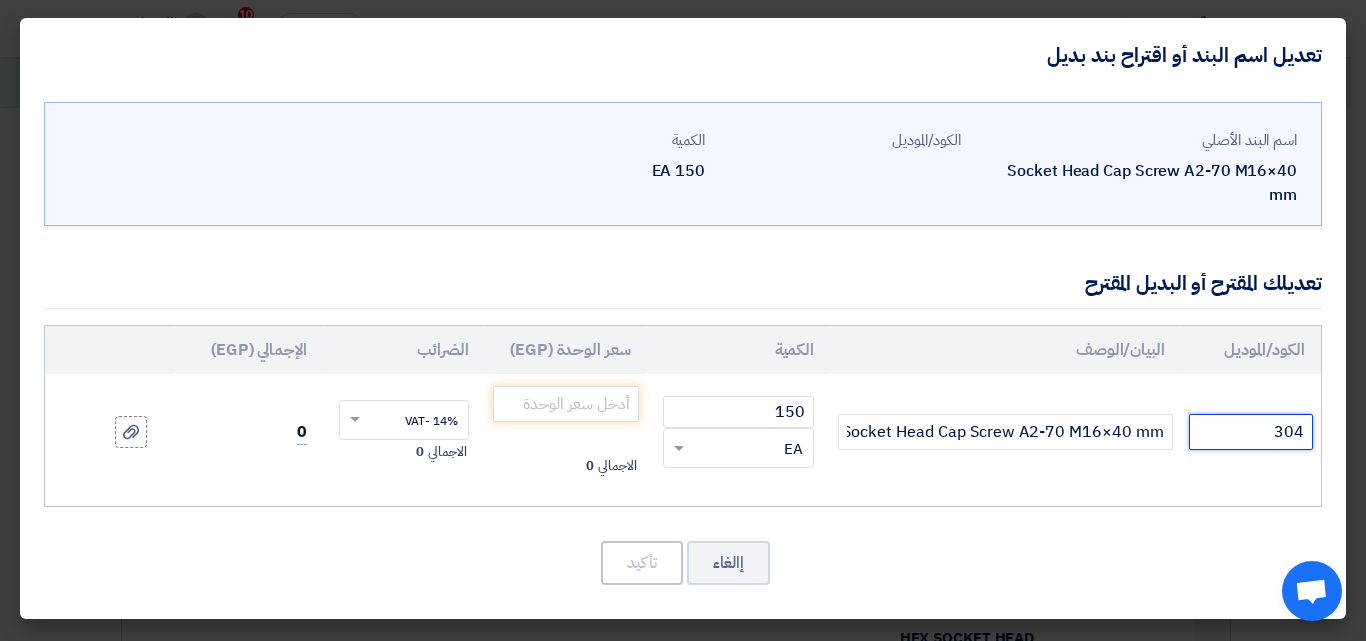 type on "304" 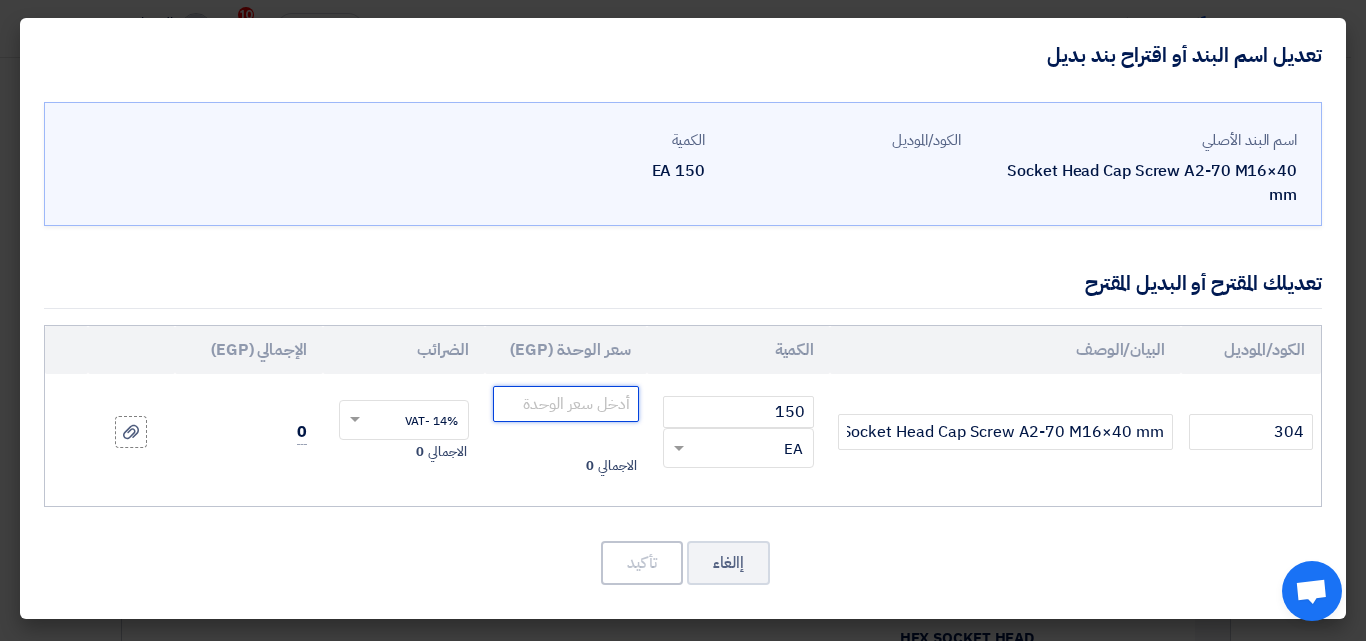 click 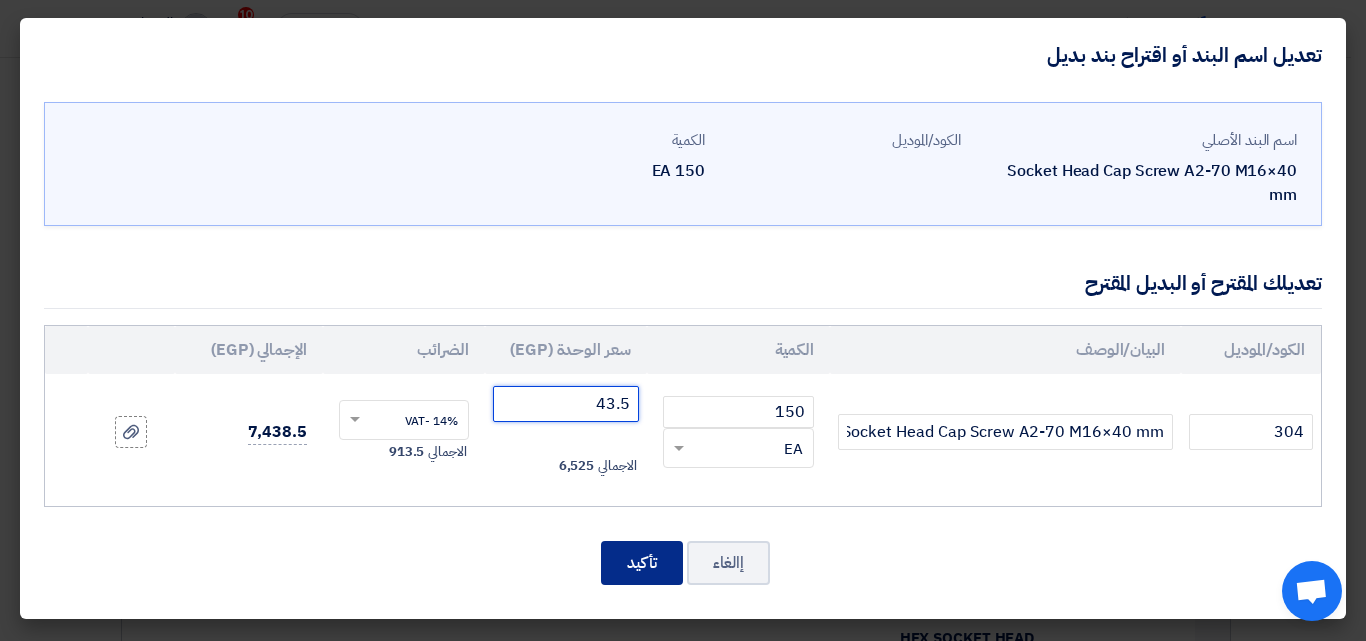 type on "43.5" 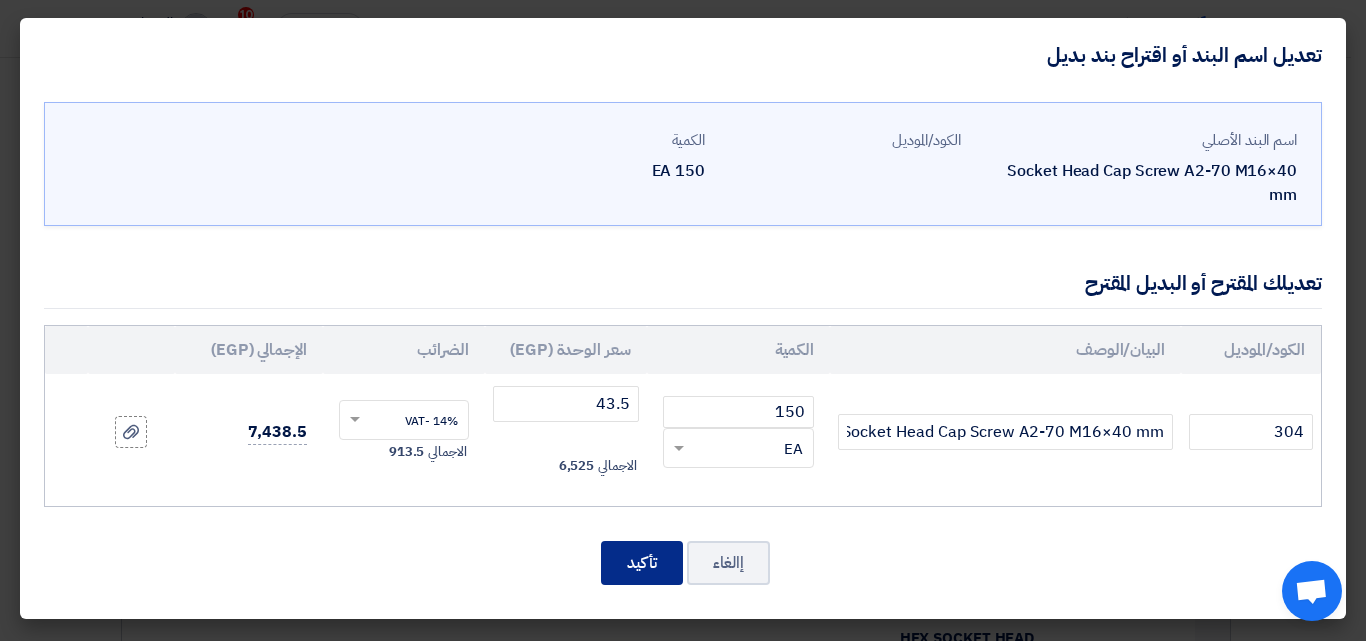 click on "تأكيد" 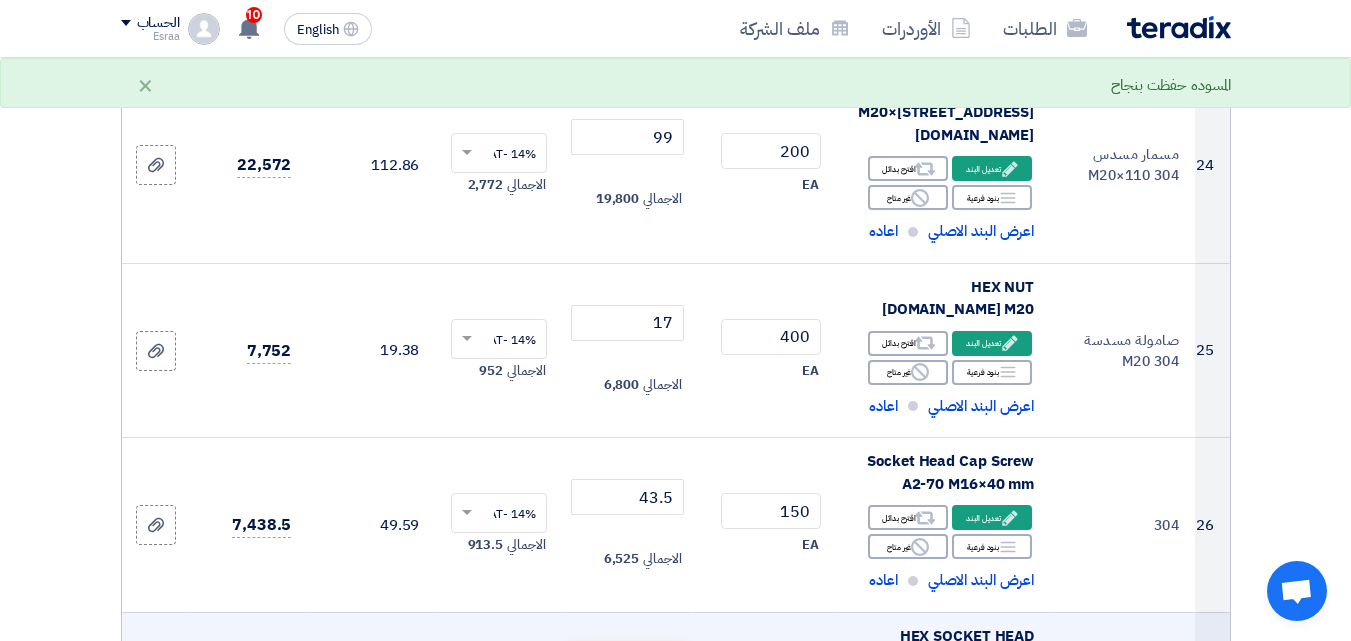 scroll, scrollTop: 3726, scrollLeft: 0, axis: vertical 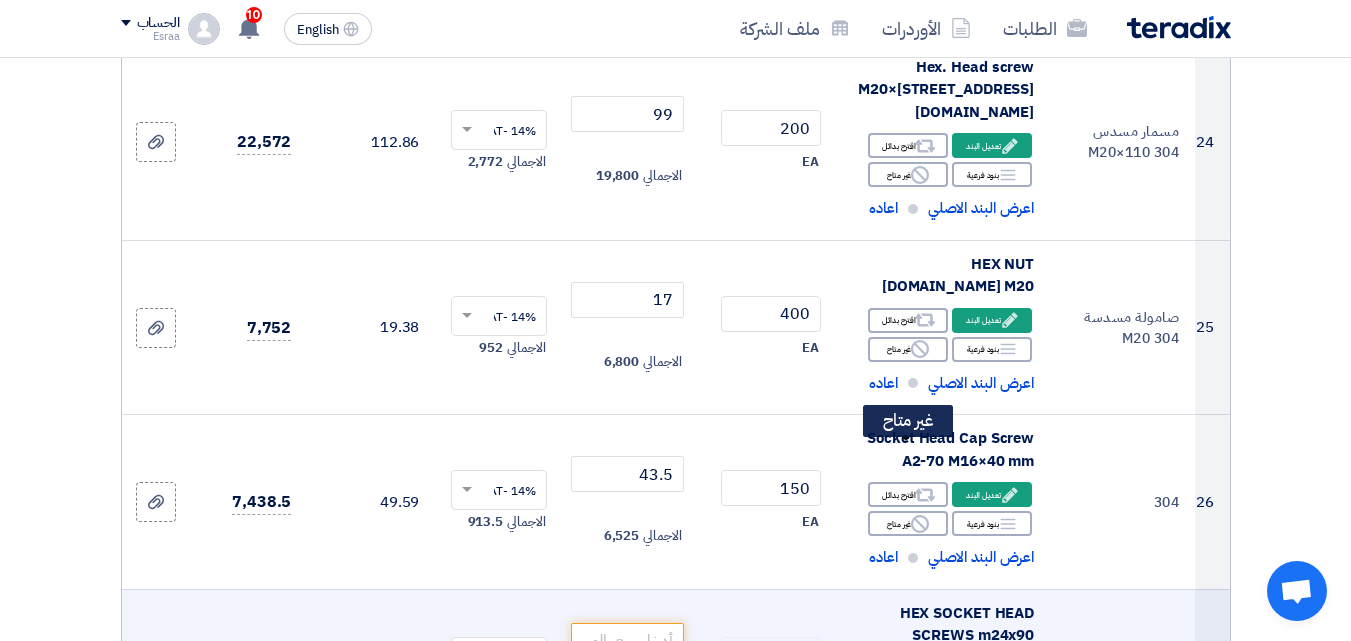 click on "Reject
غير متاح" 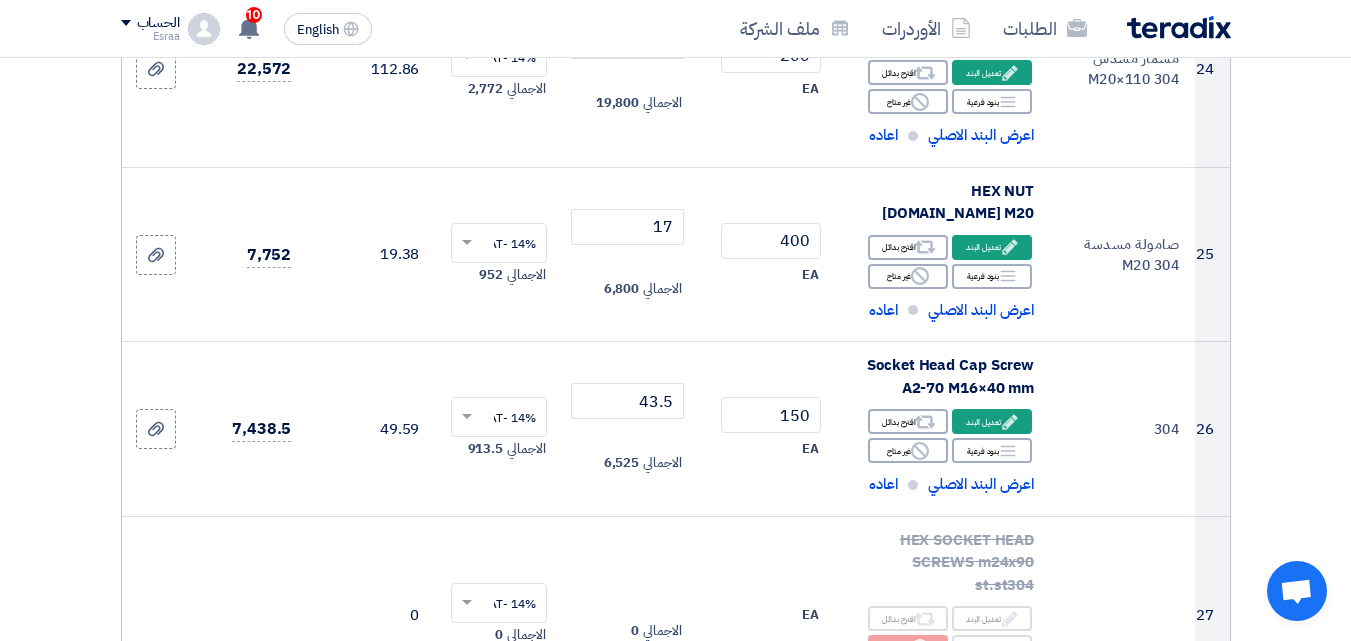 scroll, scrollTop: 3926, scrollLeft: 0, axis: vertical 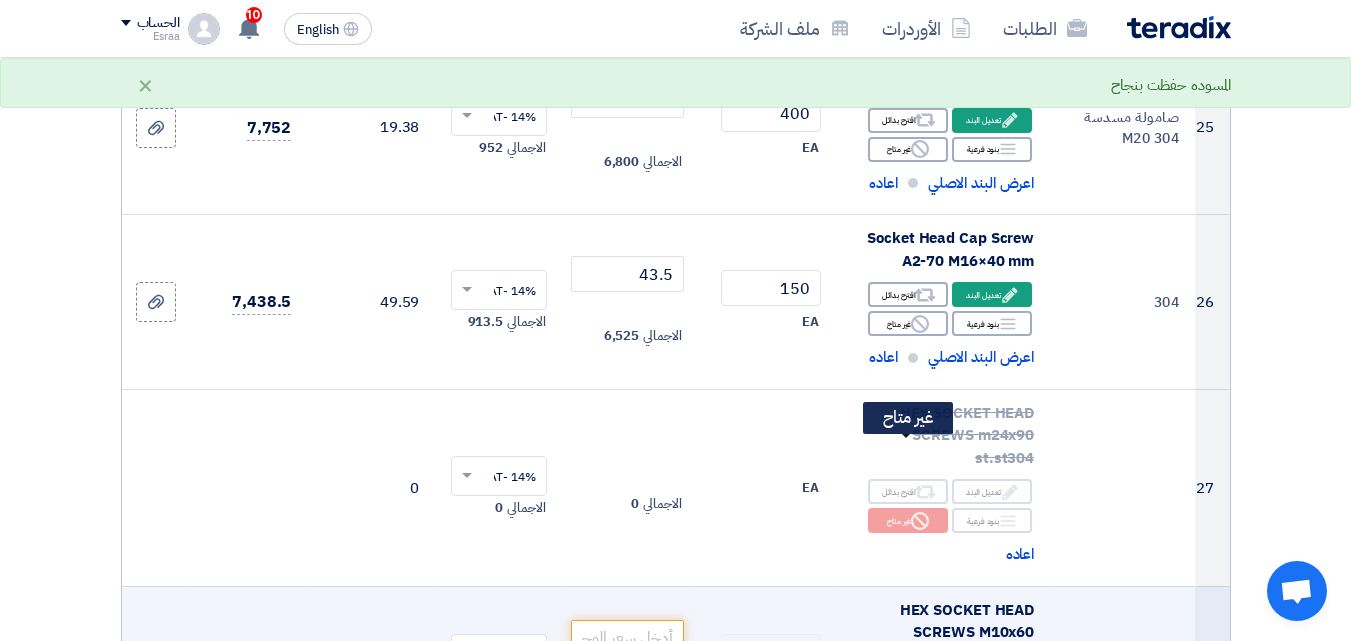 click on "Reject
غير متاح" 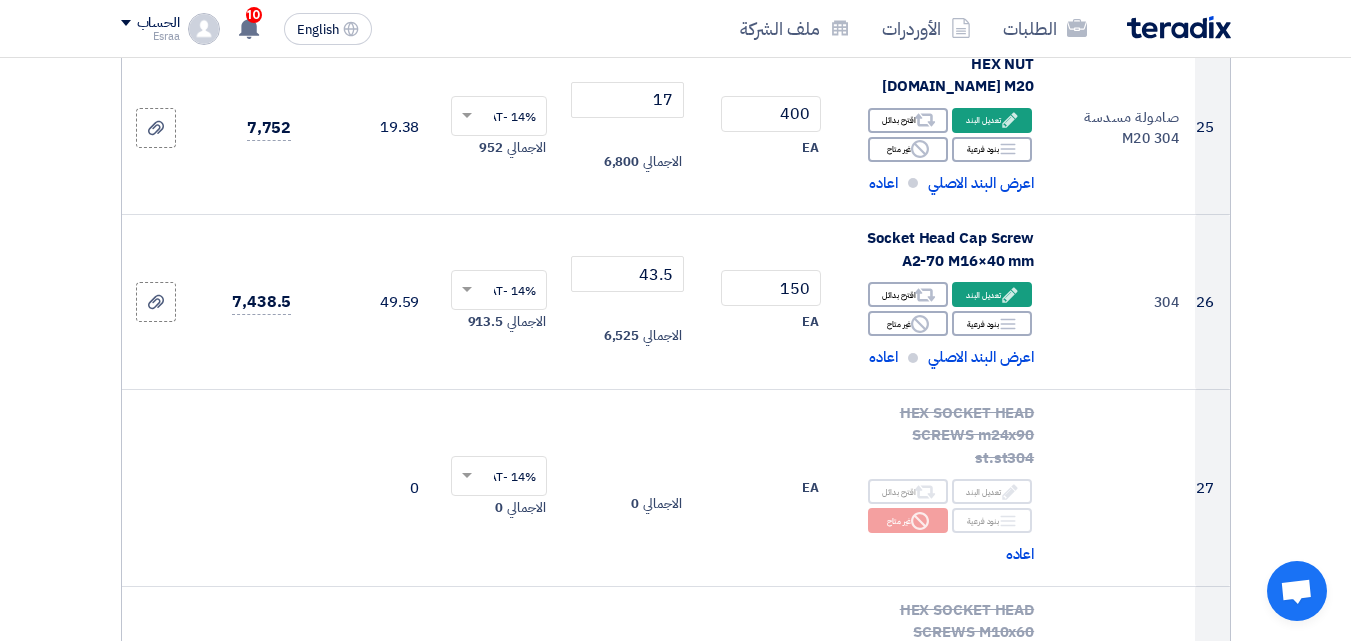 scroll, scrollTop: 4026, scrollLeft: 0, axis: vertical 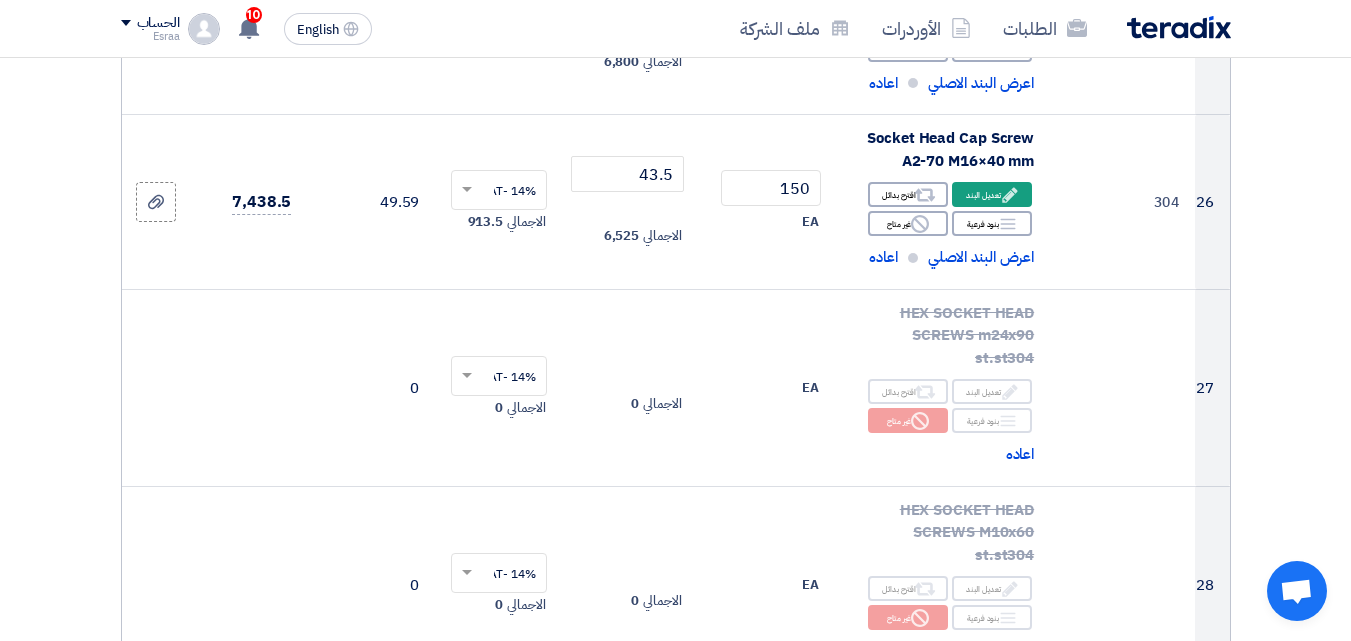 click 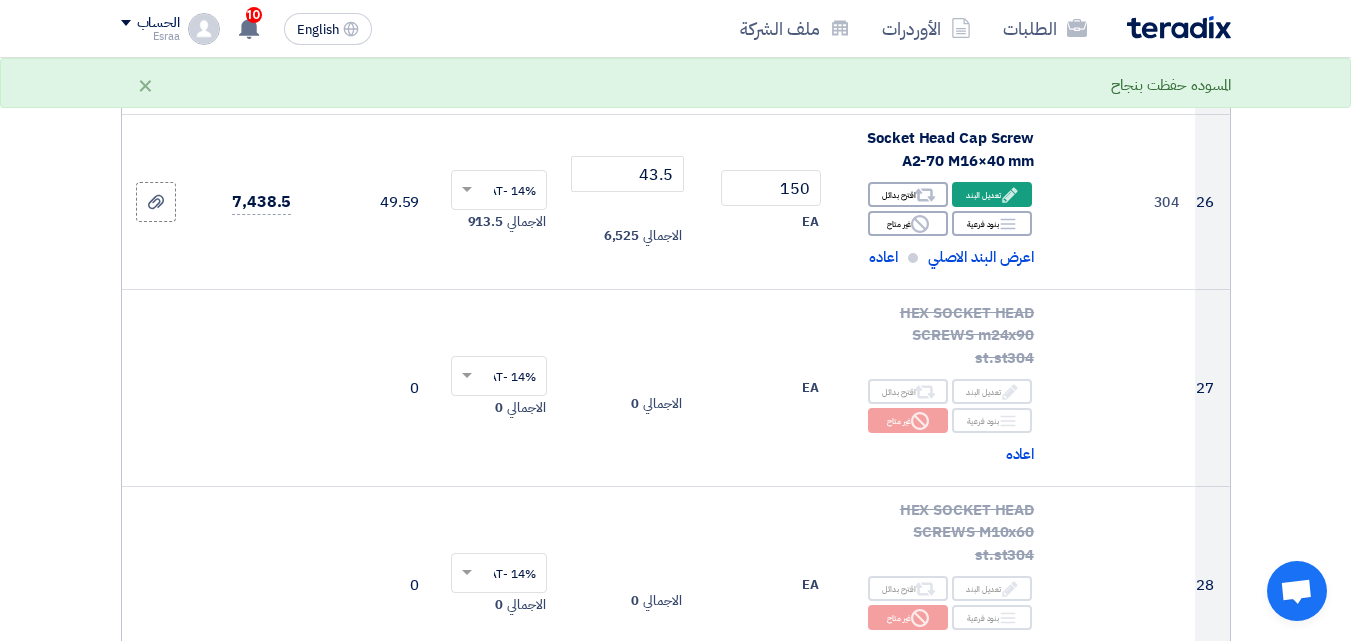 scroll, scrollTop: 4126, scrollLeft: 0, axis: vertical 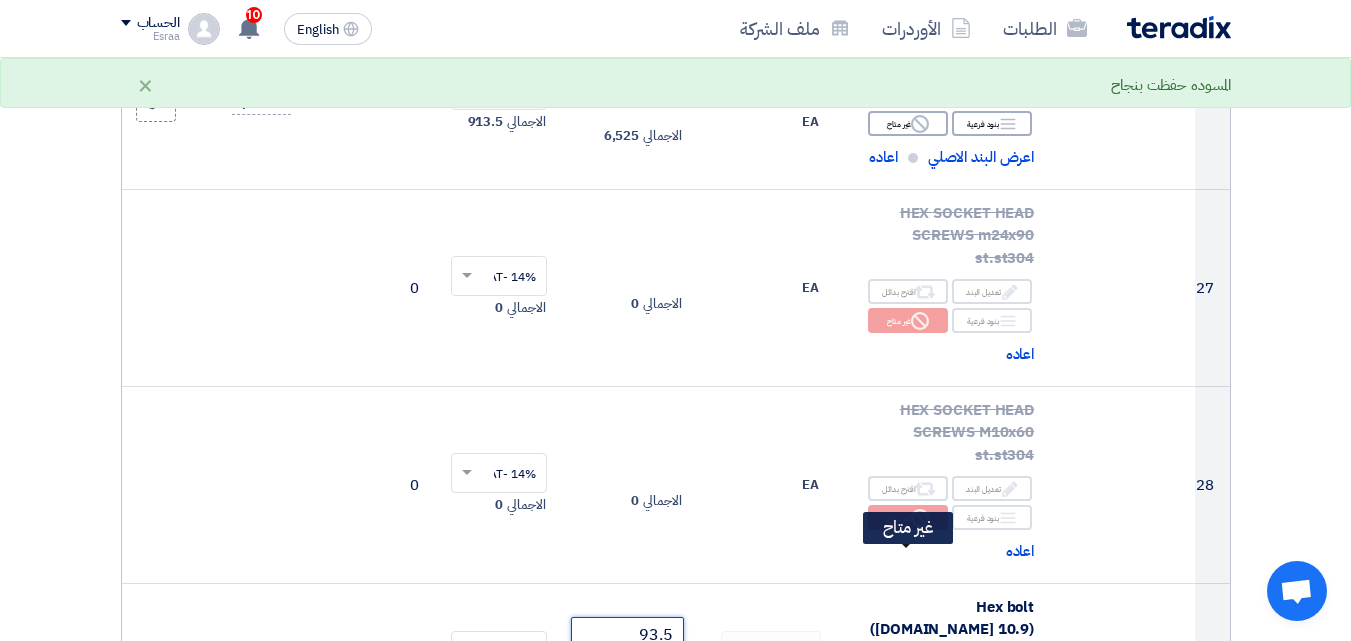 type on "93.5" 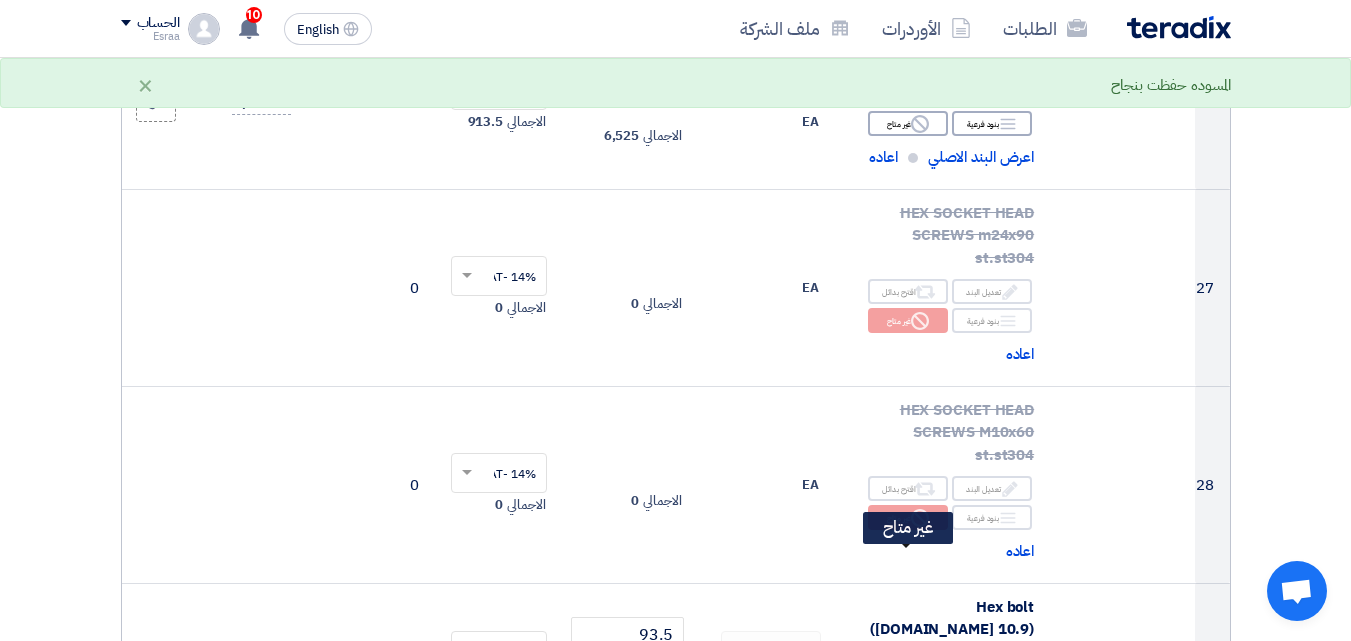 click on "Reject
غير متاح" 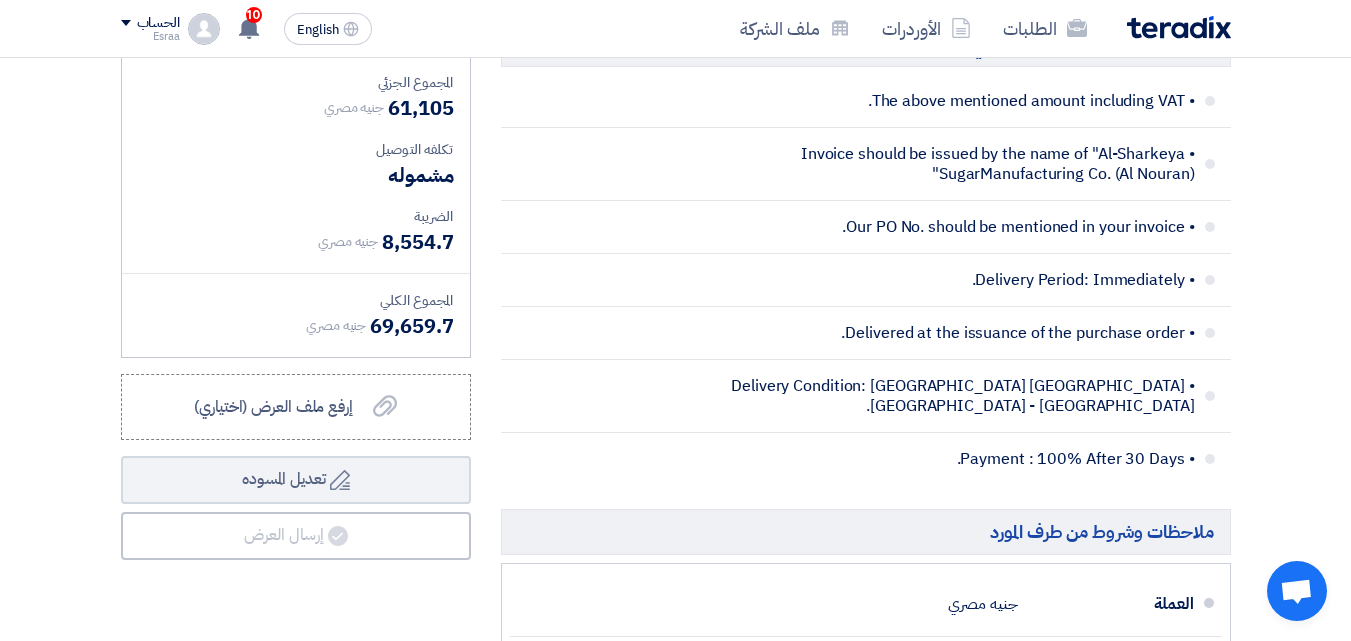 scroll, scrollTop: 5126, scrollLeft: 0, axis: vertical 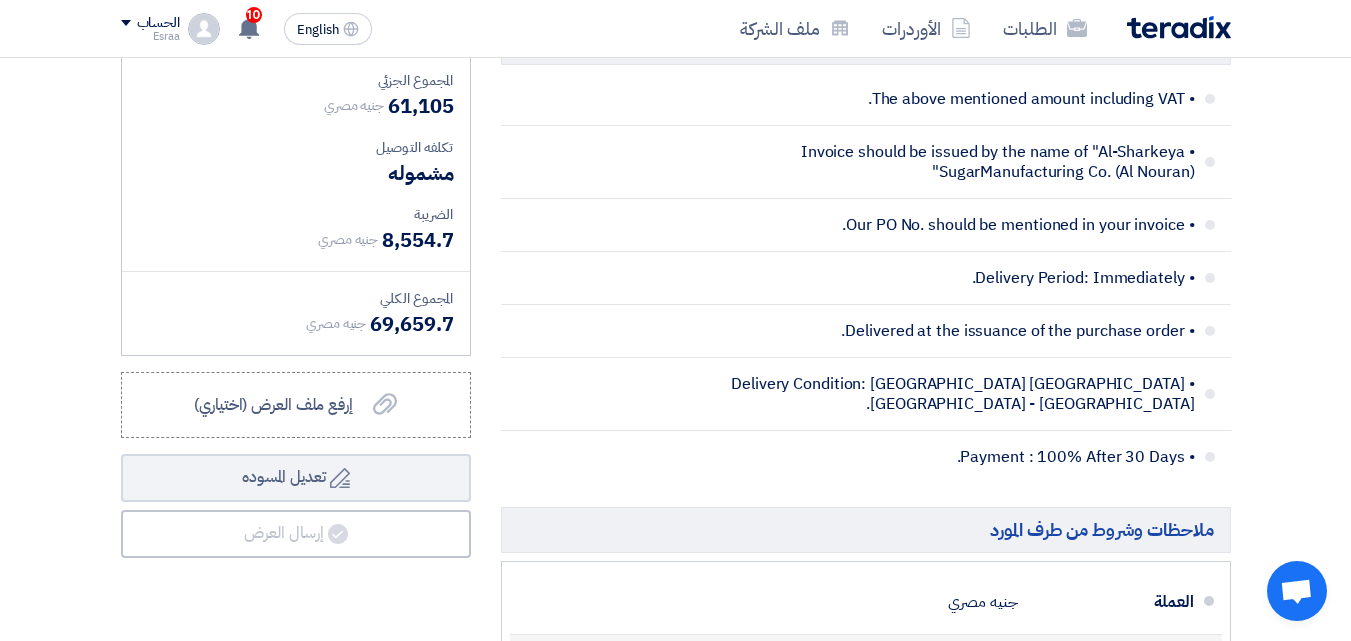 click 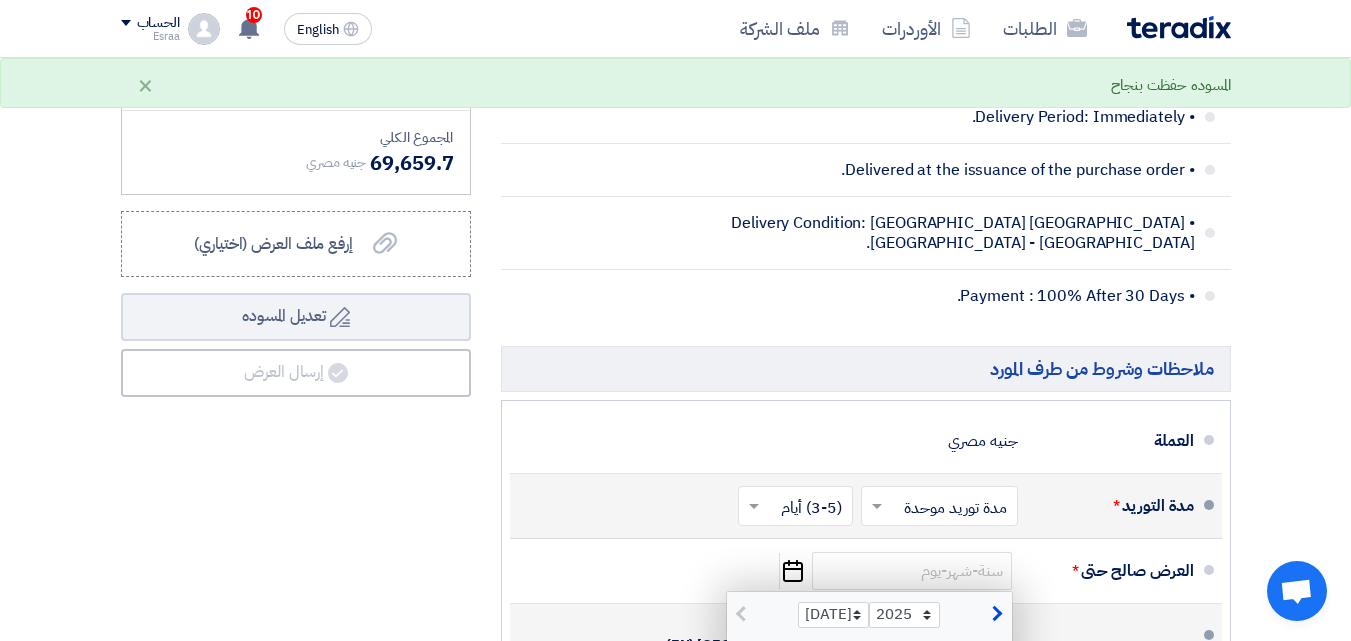 scroll, scrollTop: 5326, scrollLeft: 0, axis: vertical 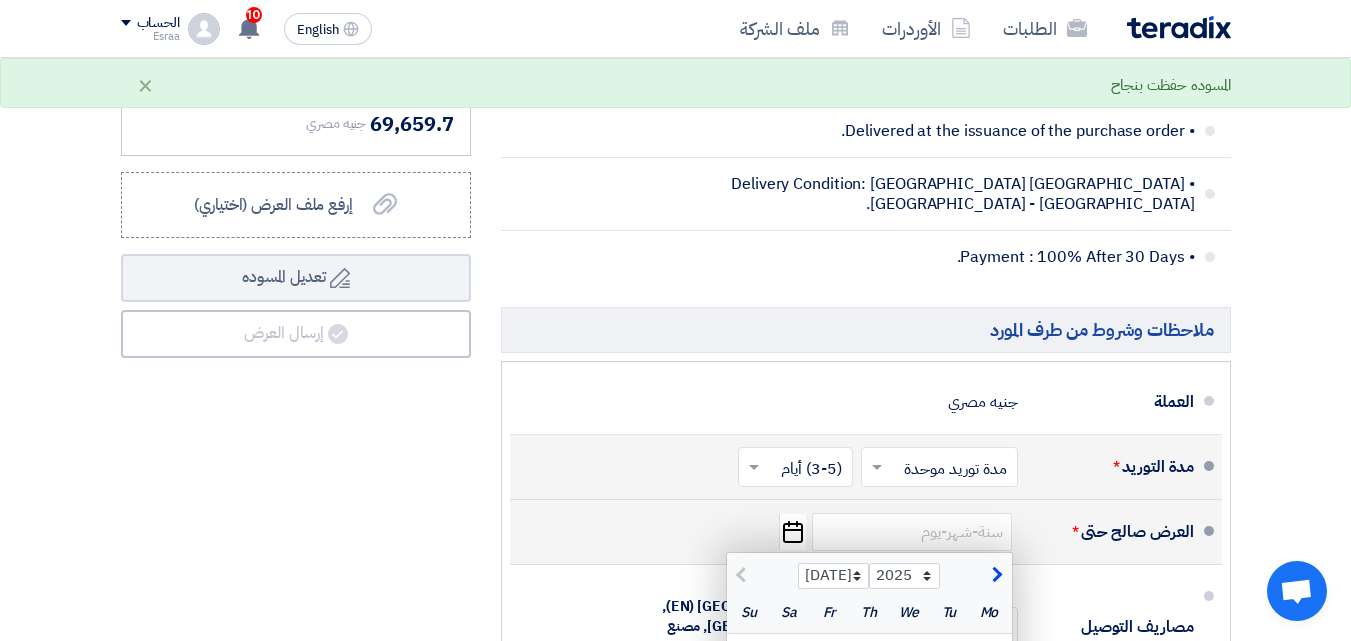 click on "25" 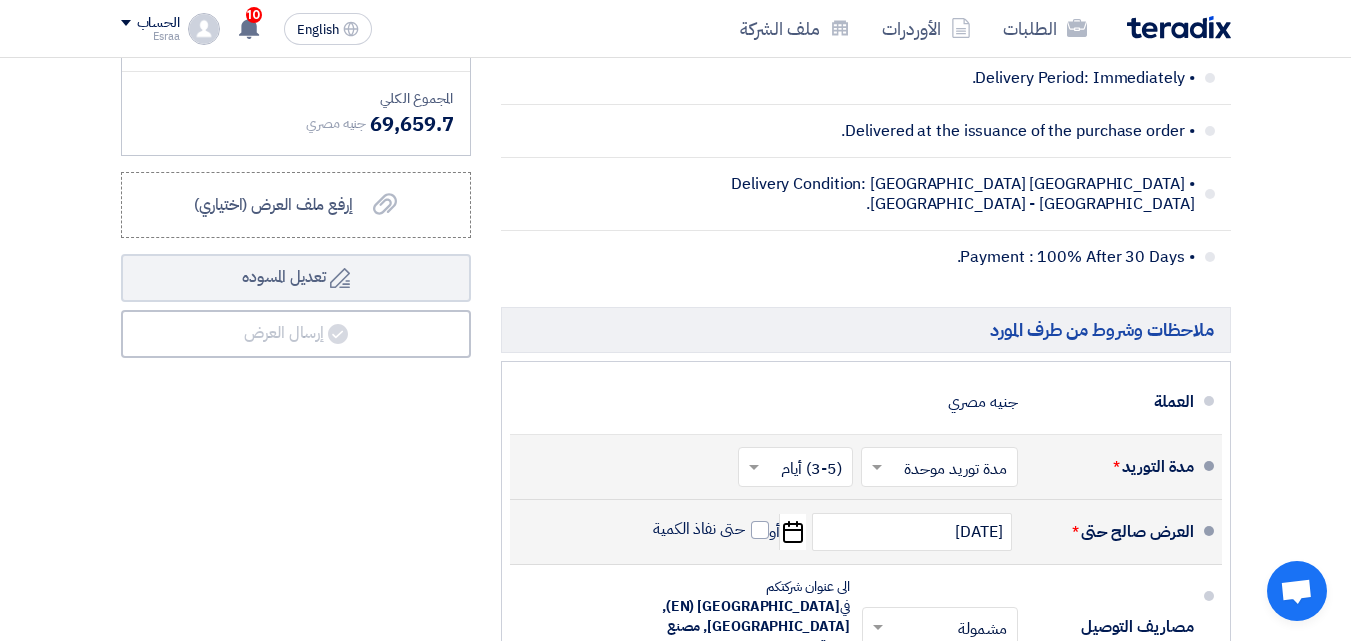 drag, startPoint x: 1176, startPoint y: 465, endPoint x: 1152, endPoint y: 468, distance: 24.186773 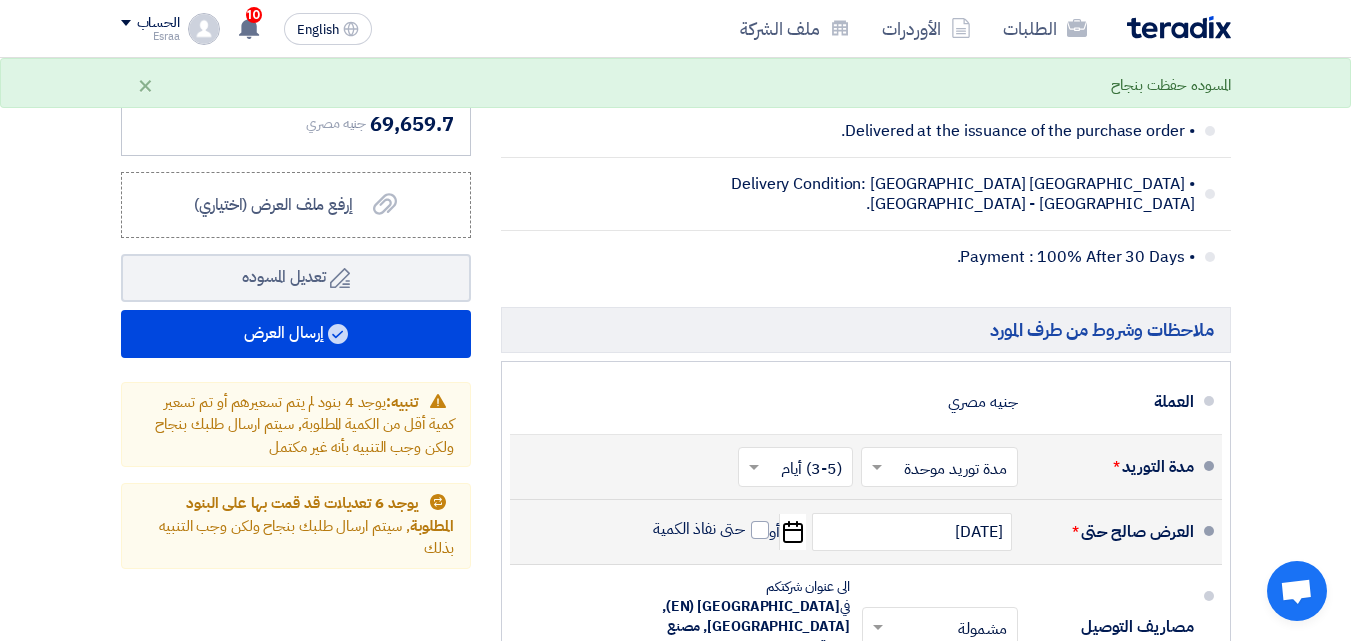 type on "100" 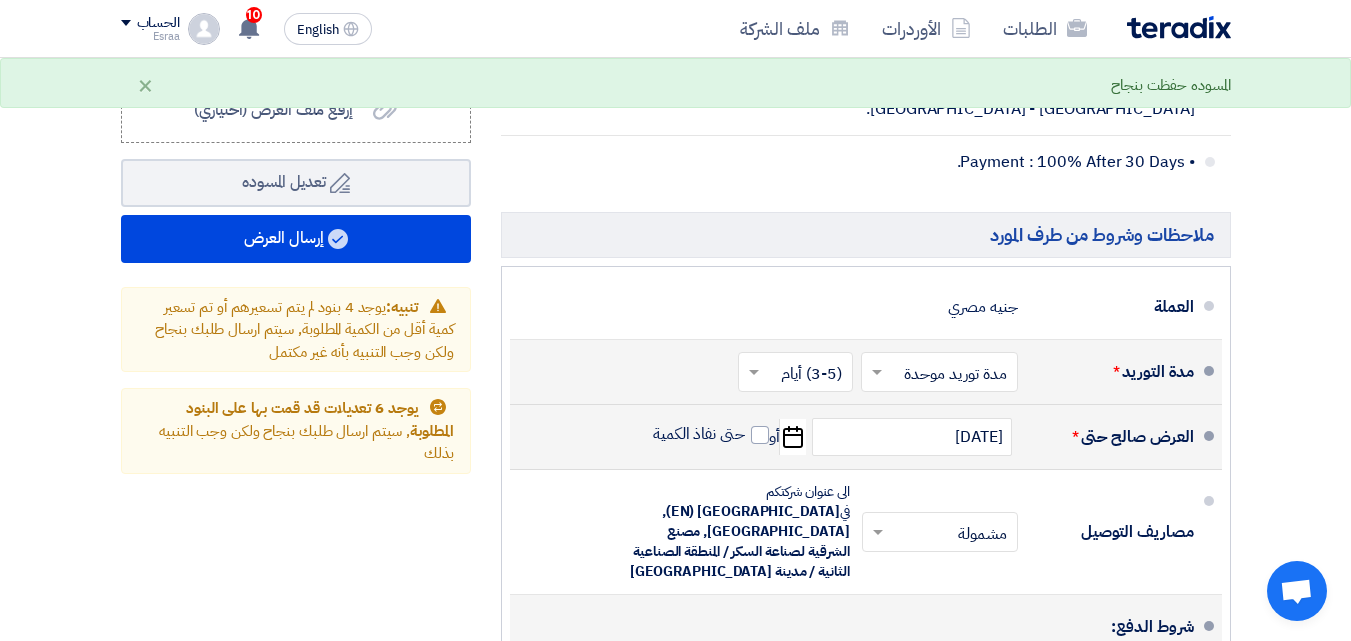 scroll, scrollTop: 5426, scrollLeft: 0, axis: vertical 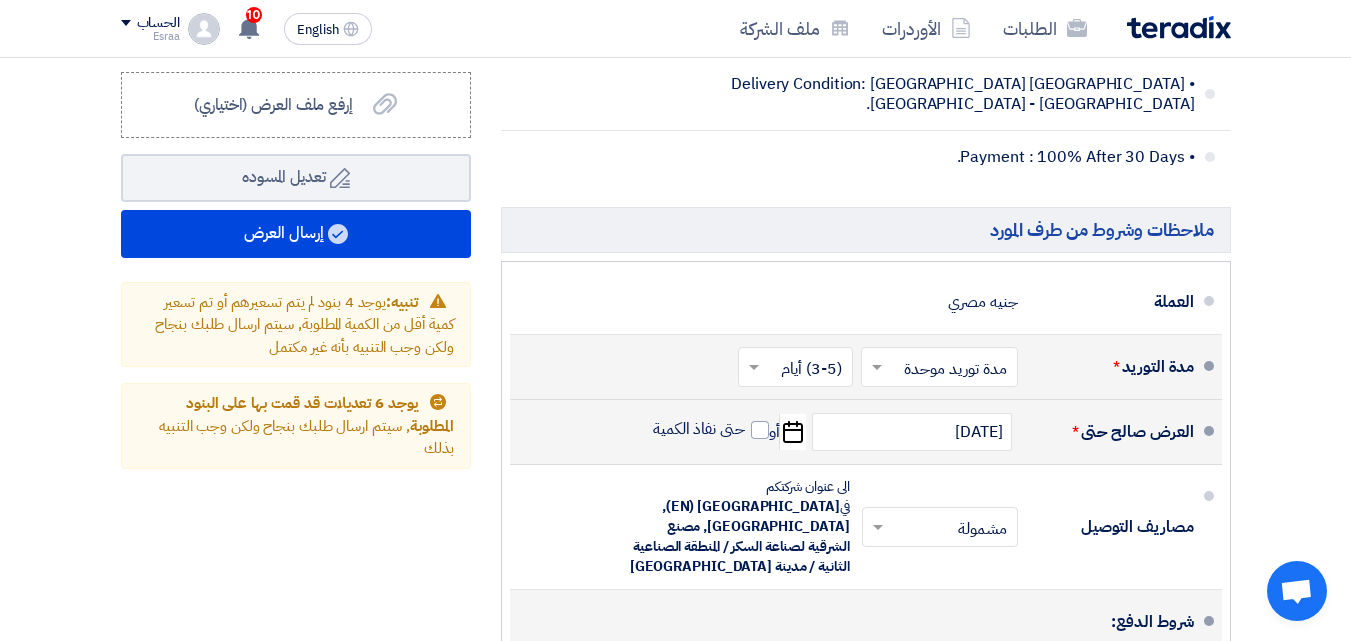 type on "30" 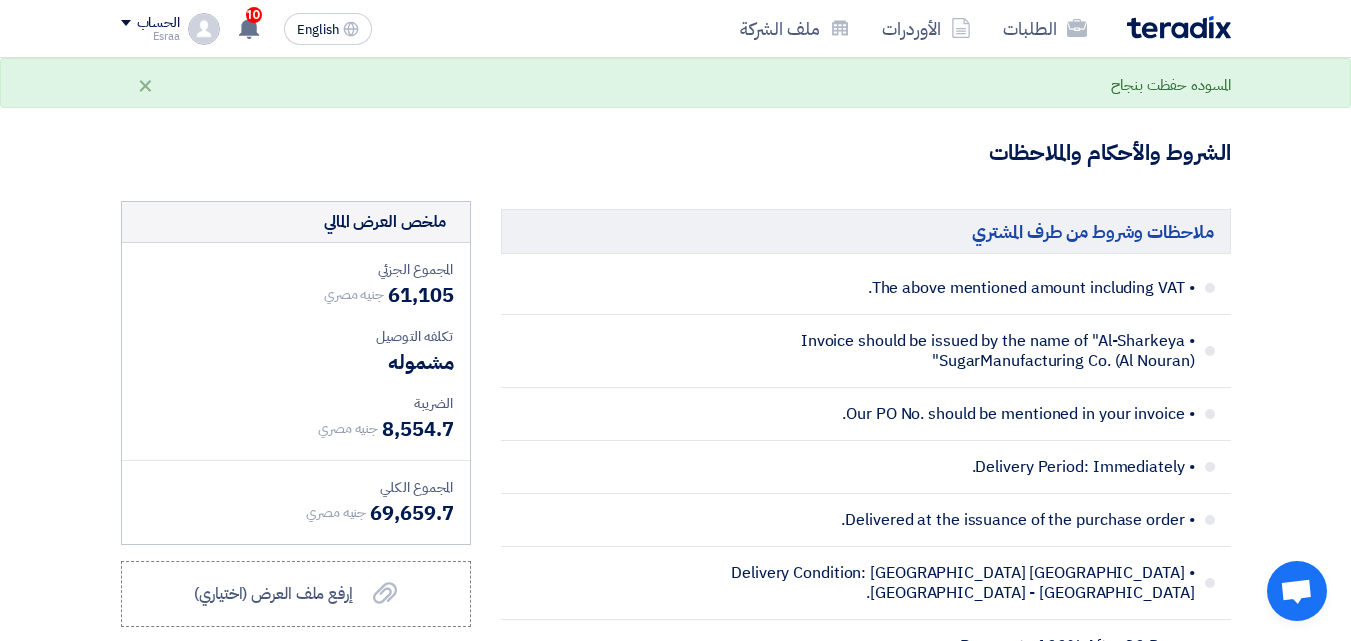 scroll, scrollTop: 4926, scrollLeft: 0, axis: vertical 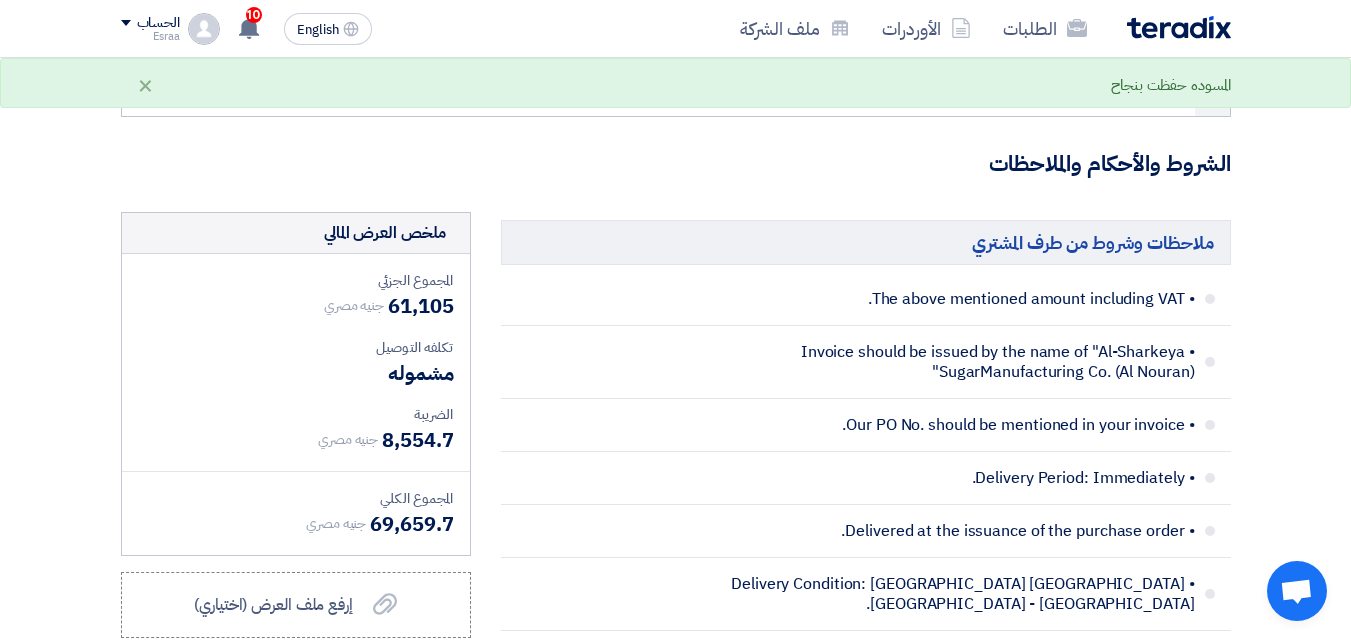 click on "• Payment : 100% After 30 Days." 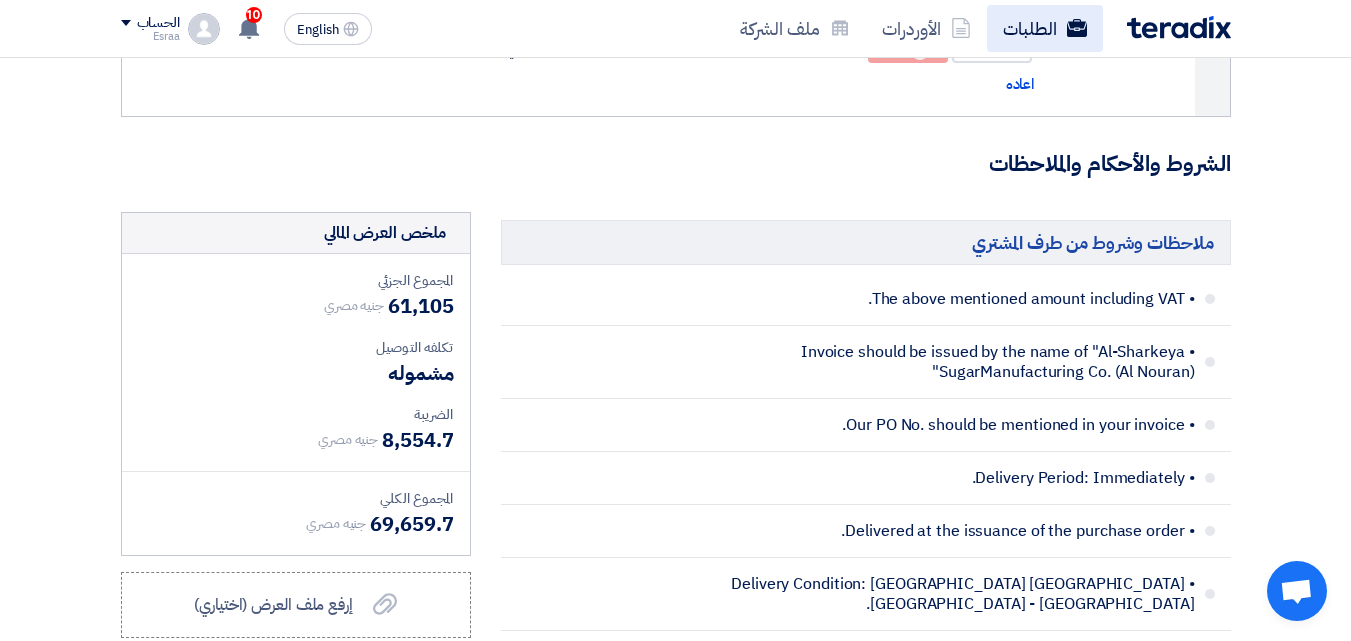 click on "الطلبات" 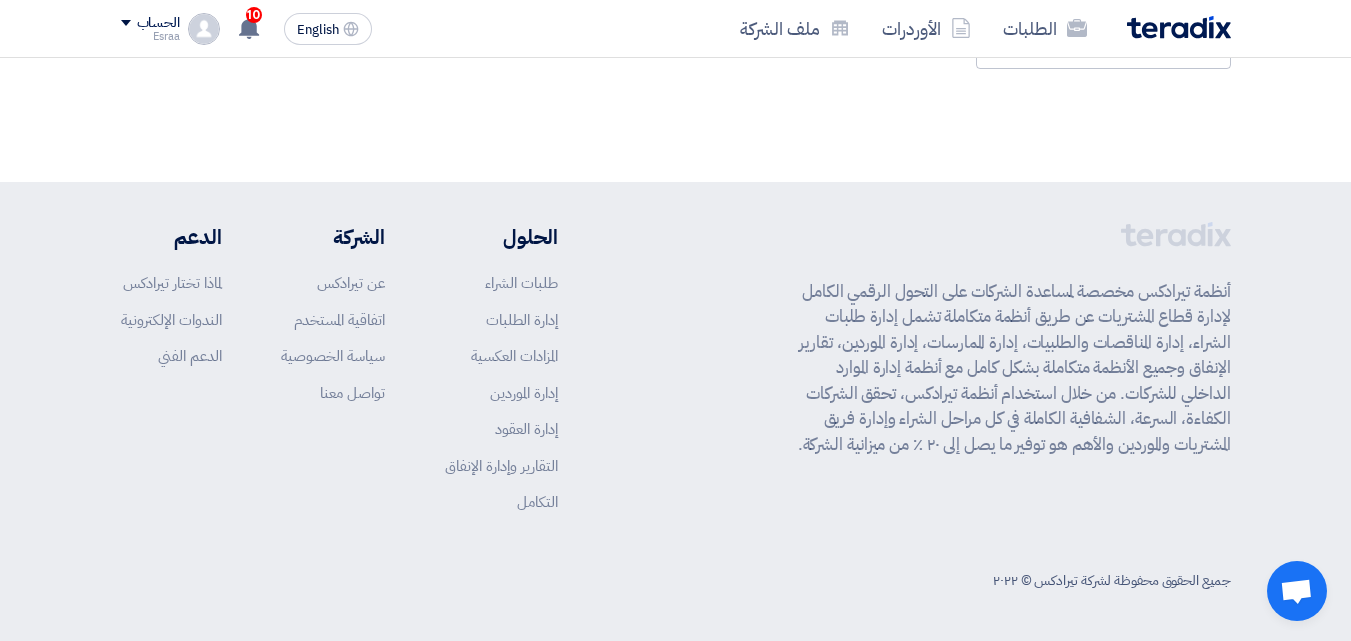 scroll, scrollTop: 0, scrollLeft: 0, axis: both 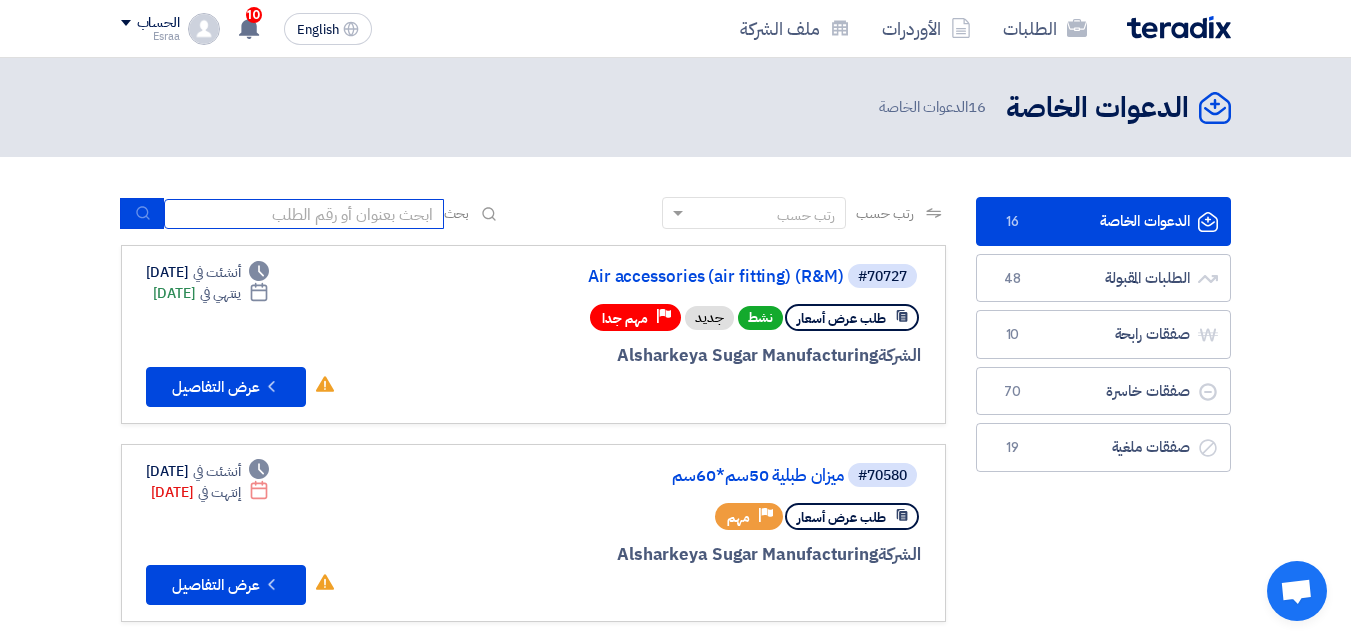click 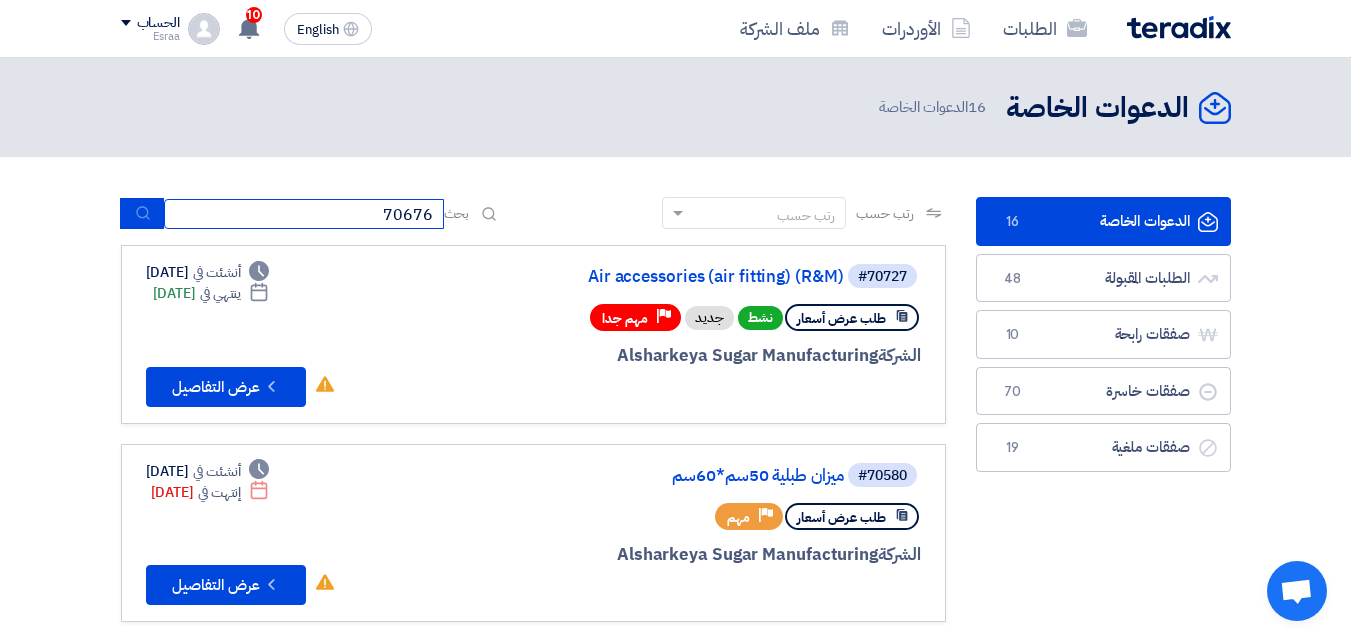 type on "70676" 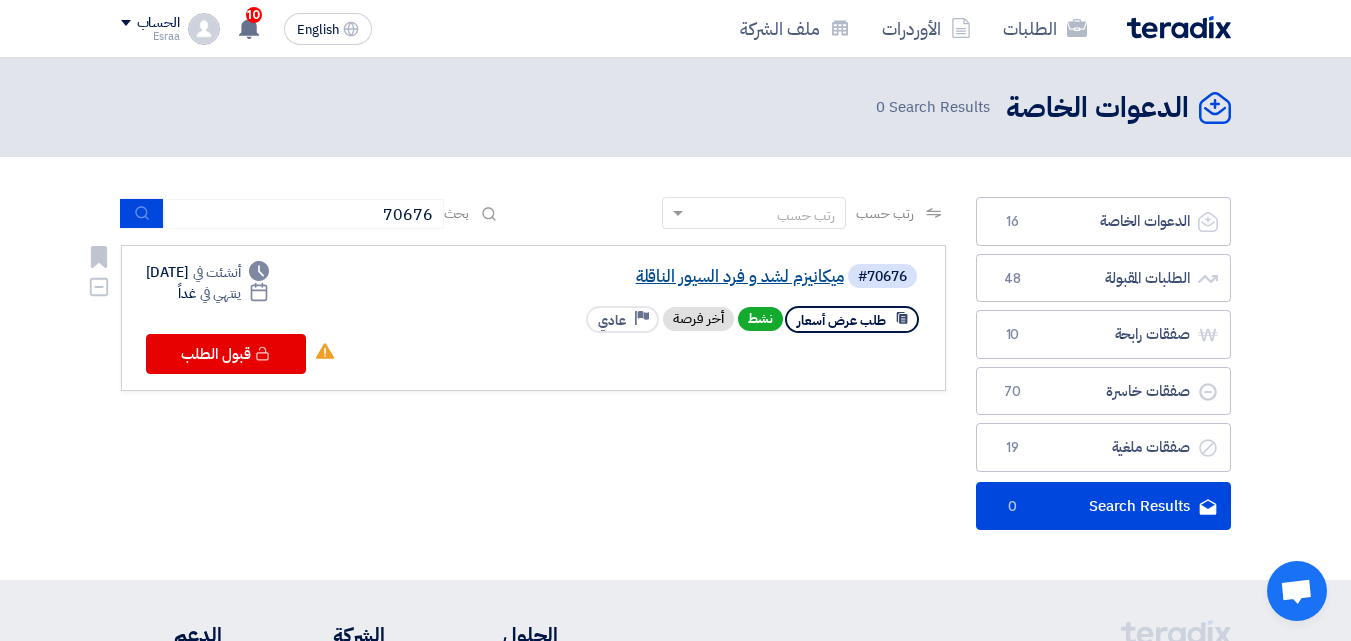 click on "ميكانيزم لشد و فرد السيور الناقلة" 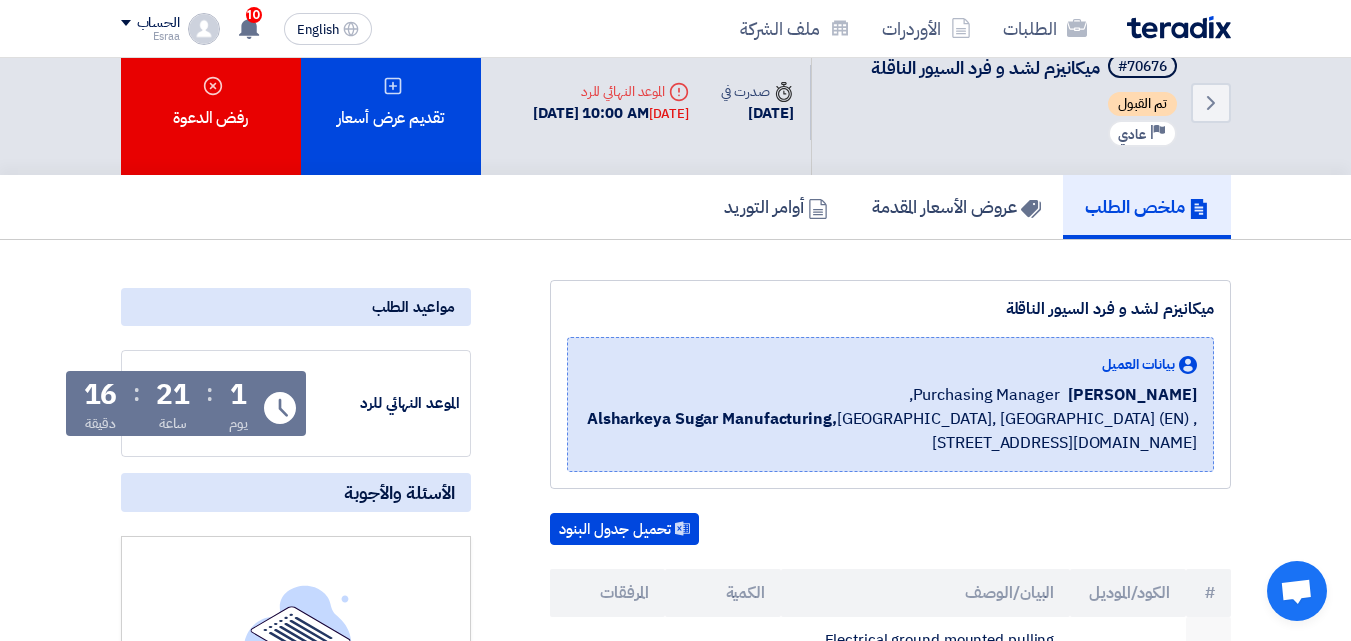 scroll, scrollTop: 0, scrollLeft: 0, axis: both 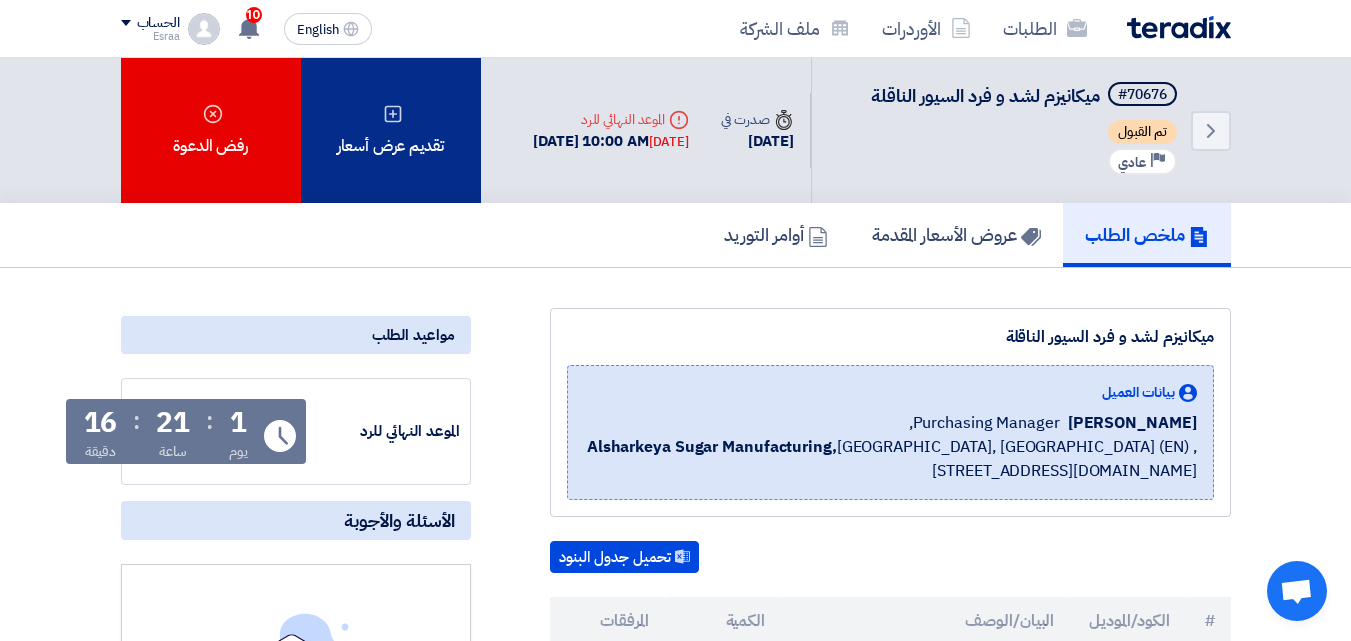 click on "تقديم عرض أسعار" 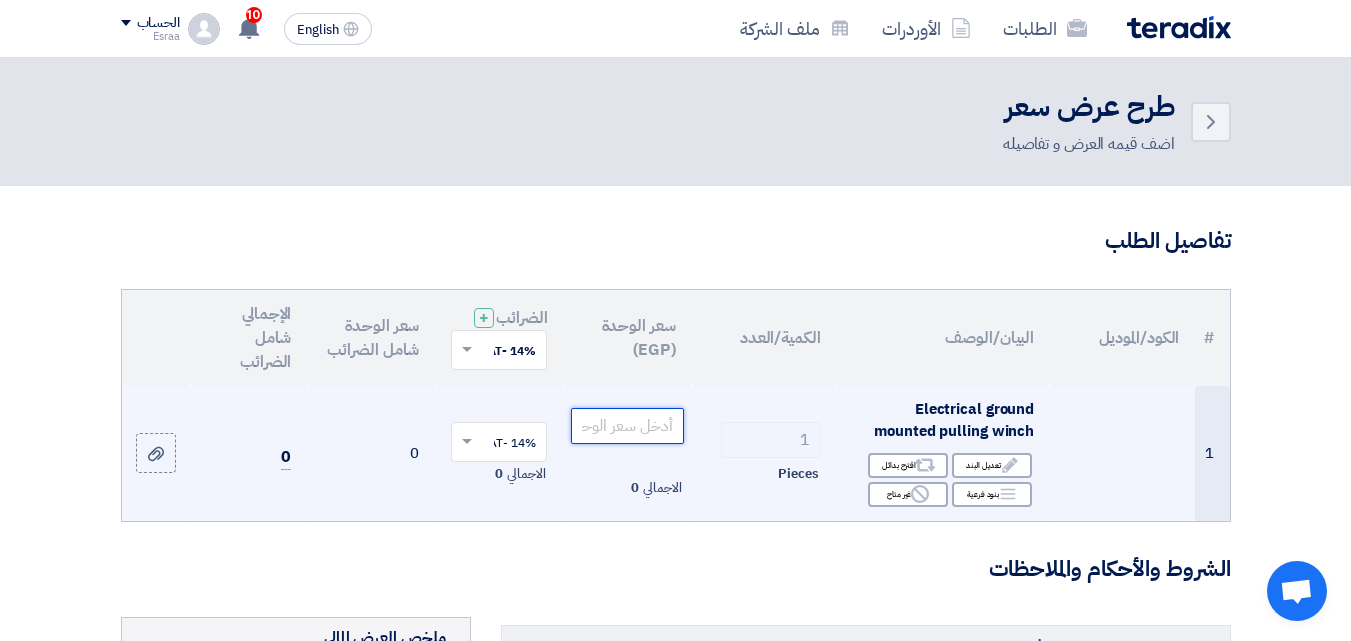 click 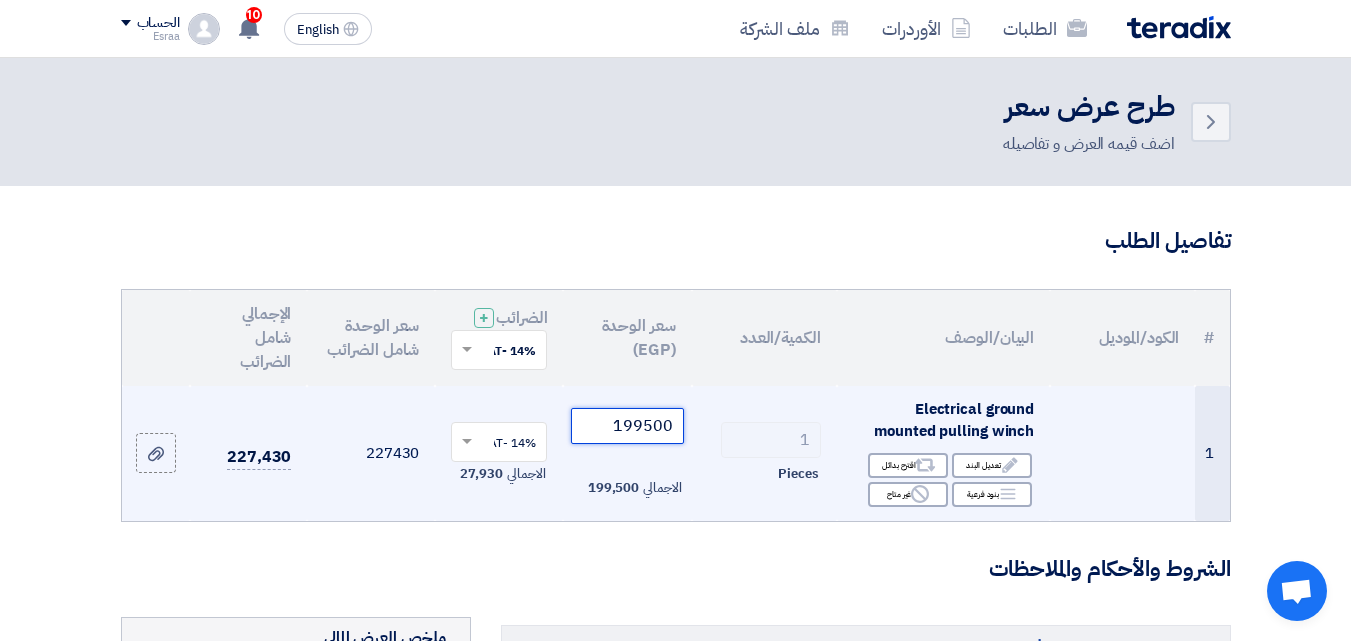 type on "199500" 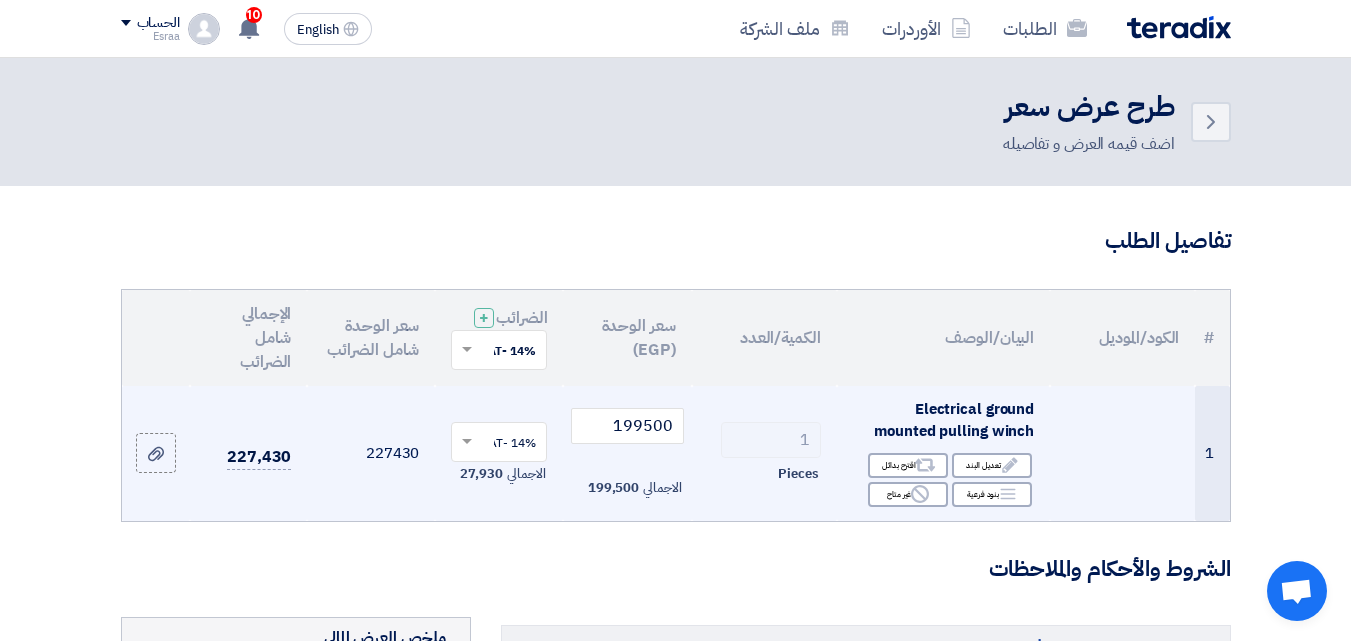 click 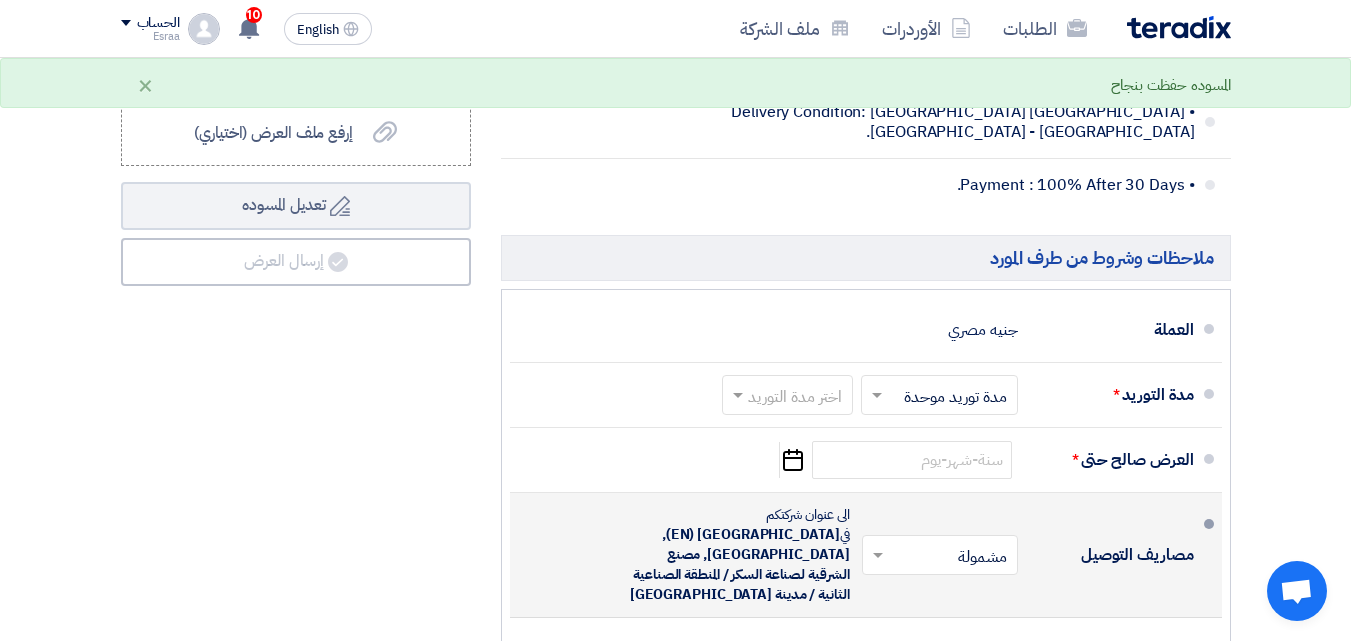 scroll, scrollTop: 900, scrollLeft: 0, axis: vertical 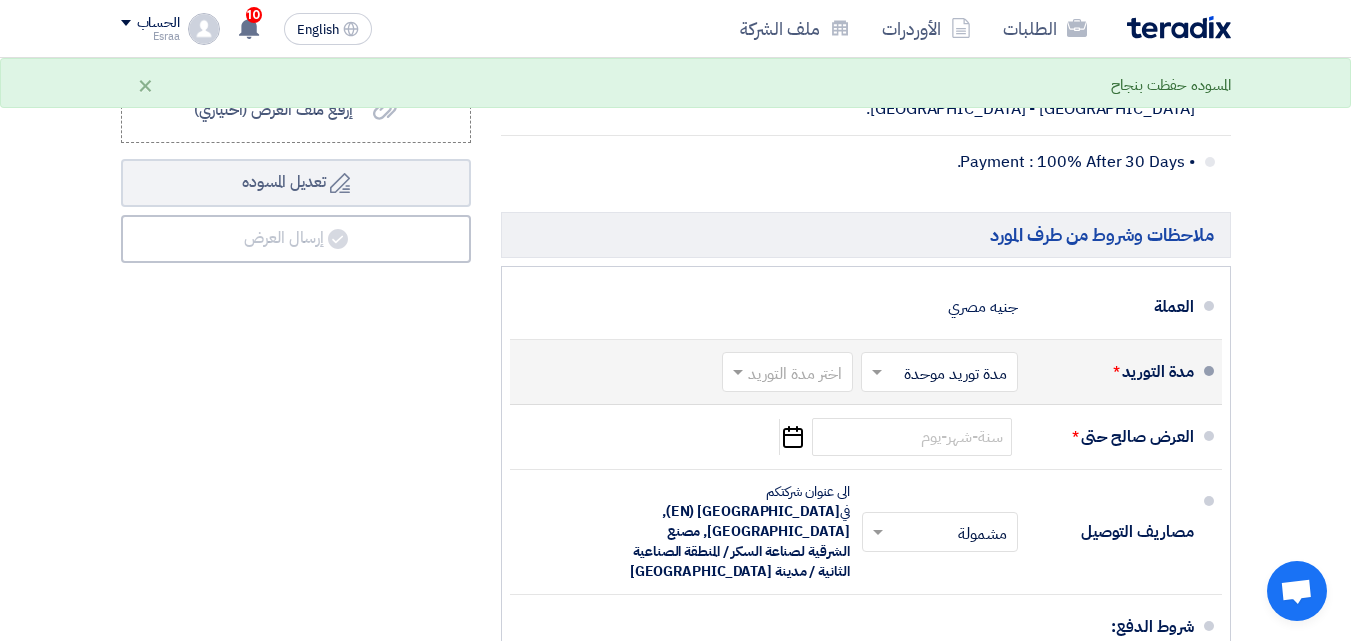 click 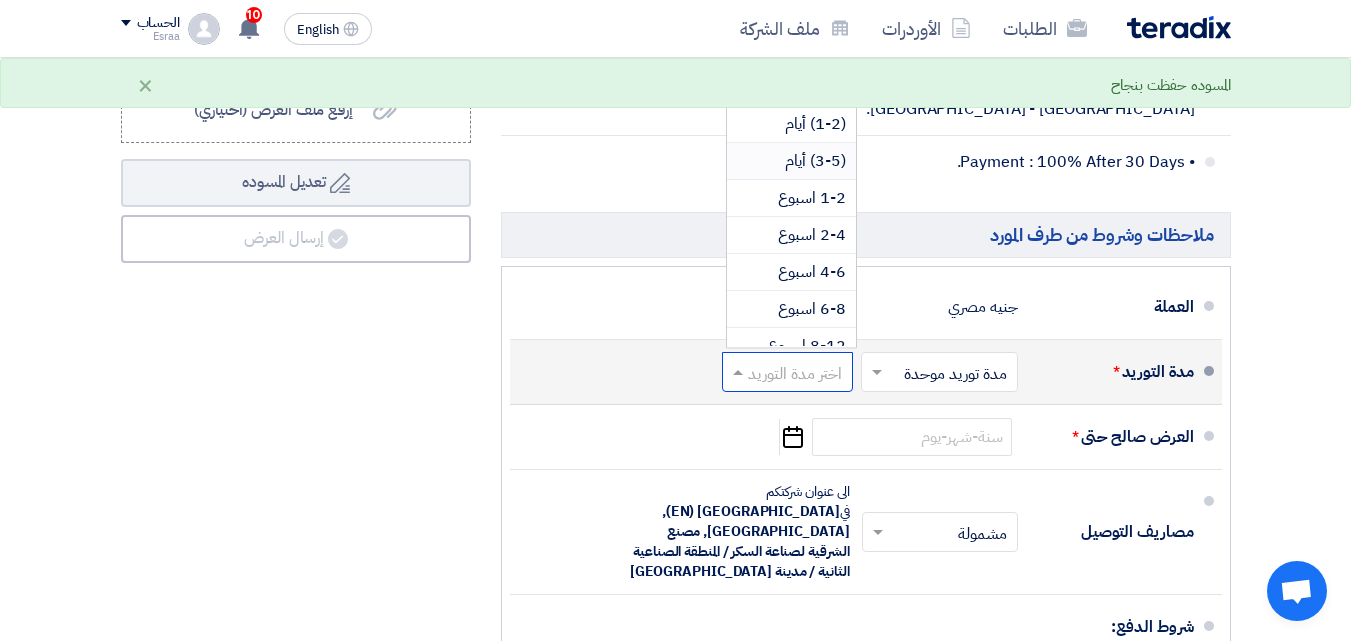 click on "(3-5) أيام" at bounding box center [815, 161] 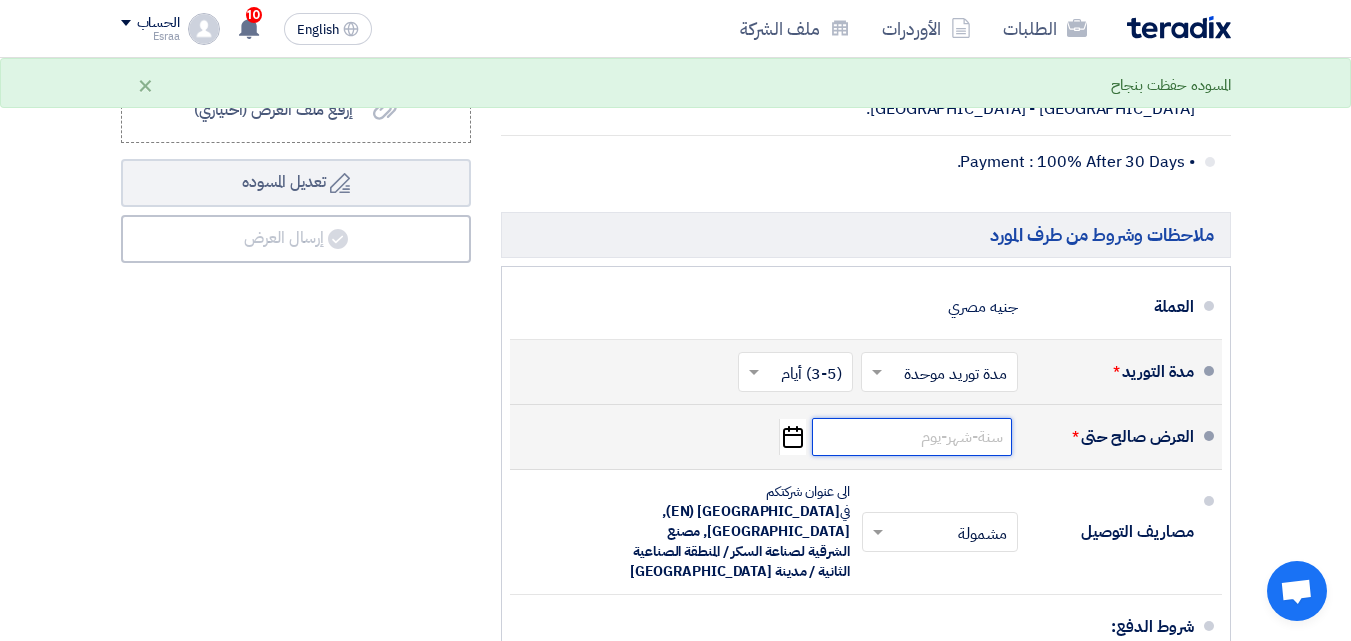 click 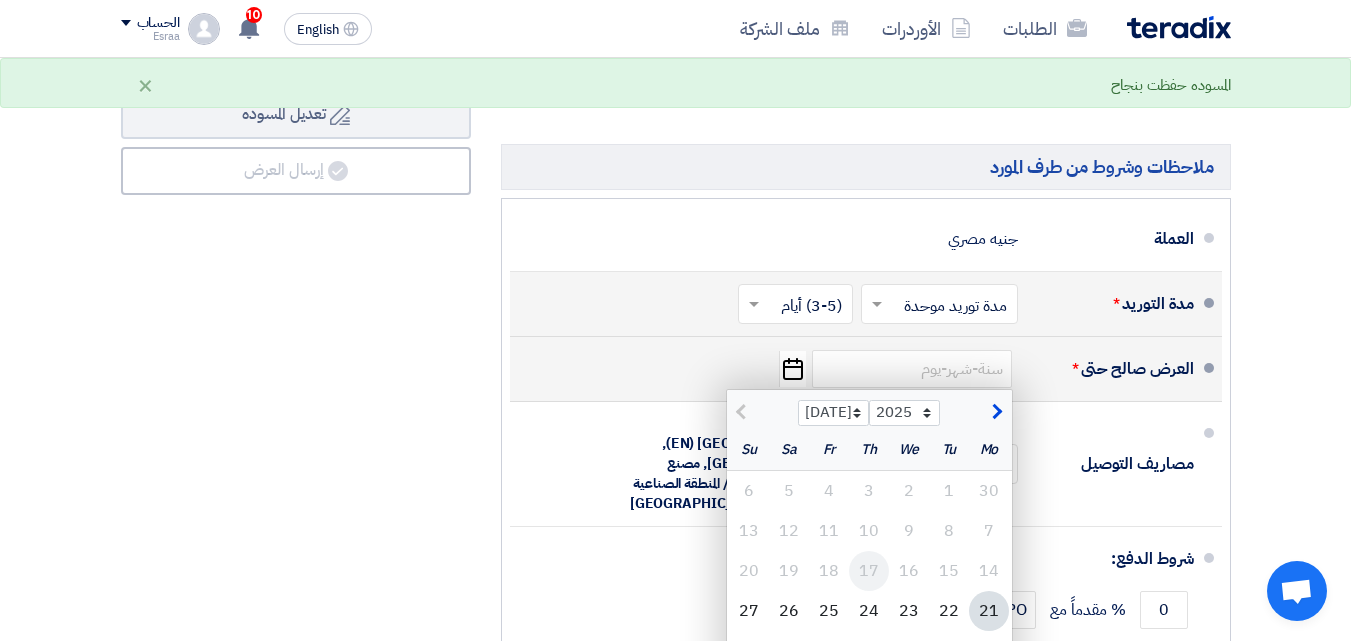 scroll, scrollTop: 1000, scrollLeft: 0, axis: vertical 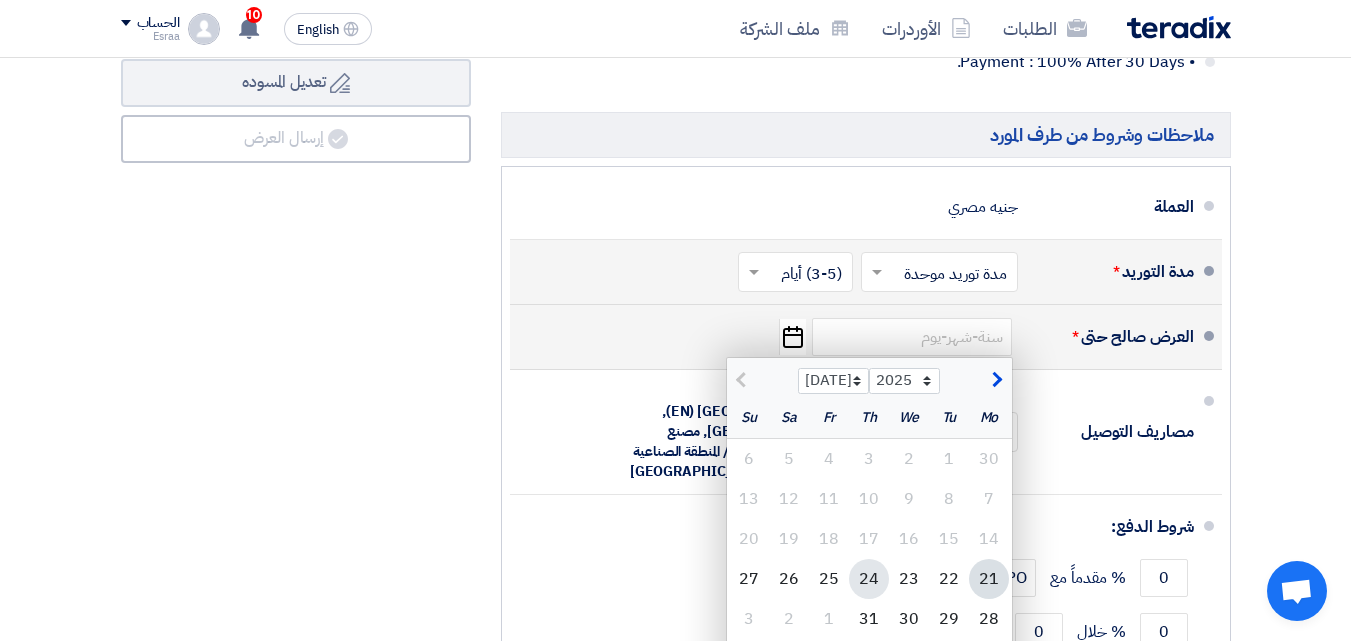 click on "24" 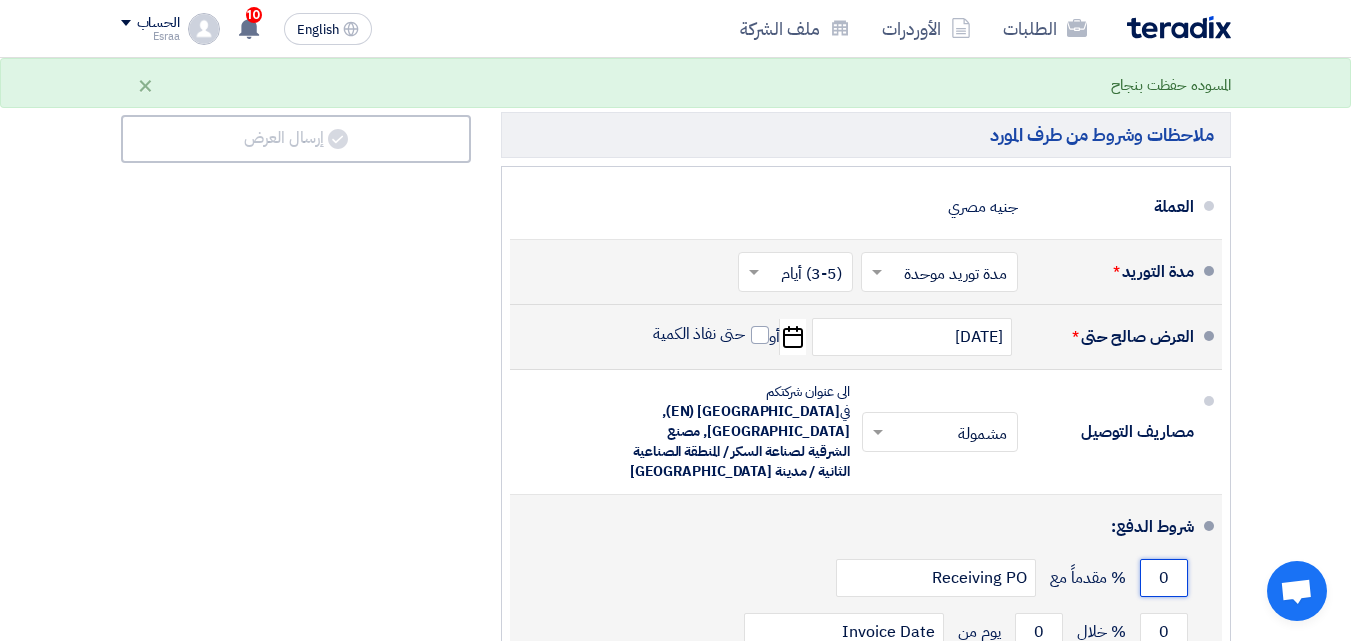 click on "0" 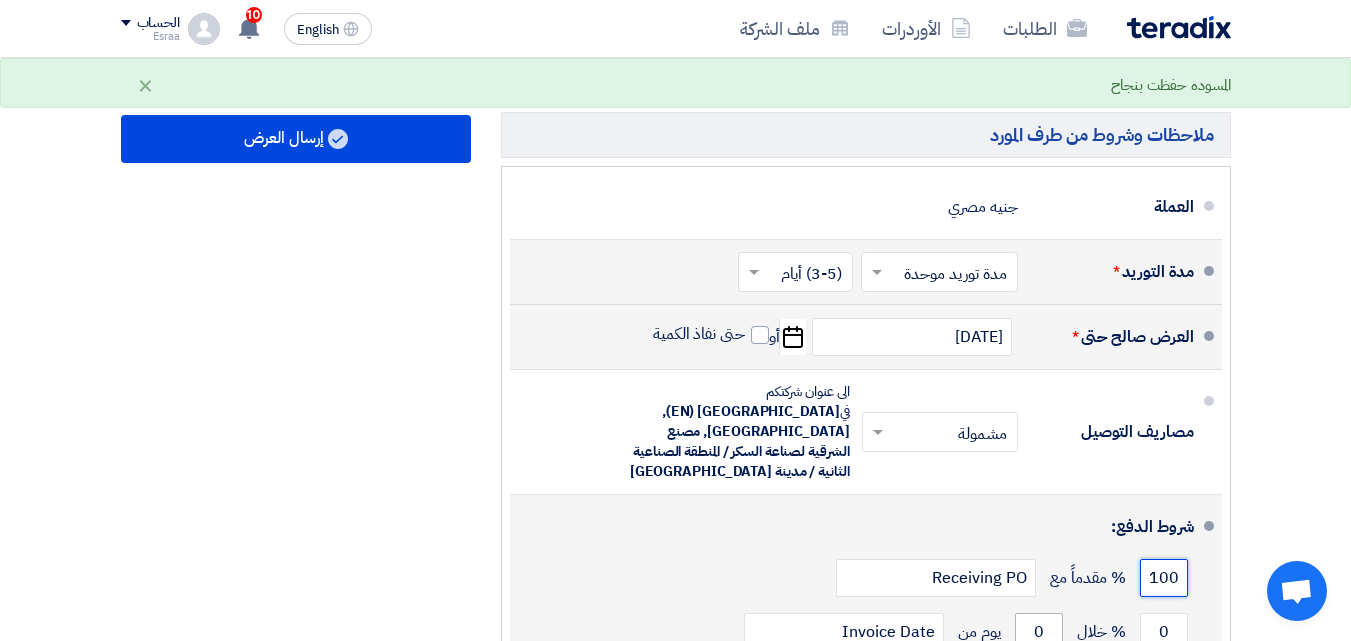 type on "100" 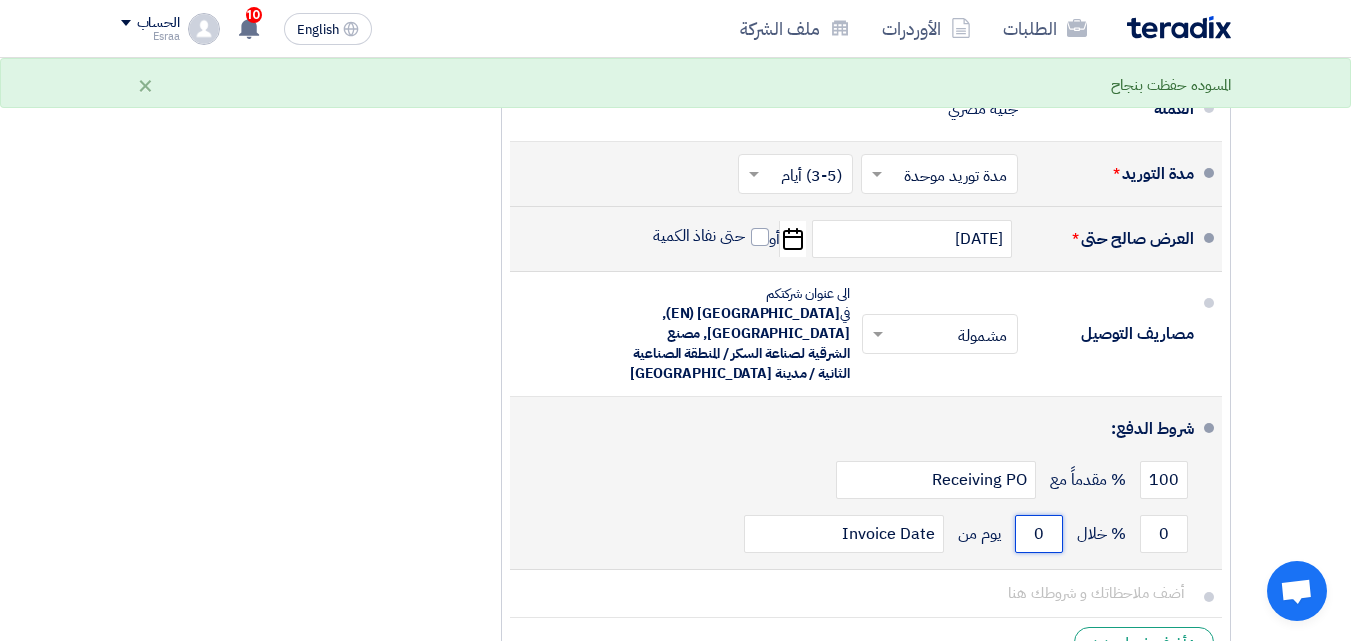 drag, startPoint x: 1047, startPoint y: 629, endPoint x: 1033, endPoint y: 627, distance: 14.142136 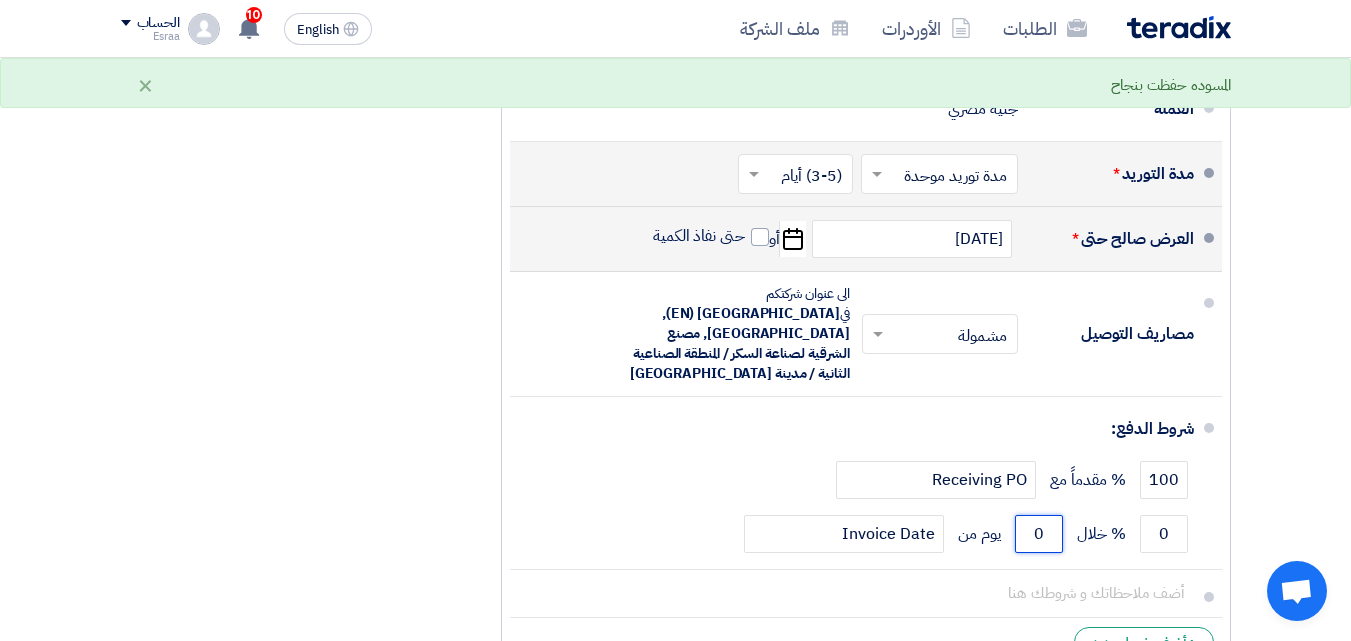 scroll, scrollTop: 1126, scrollLeft: 0, axis: vertical 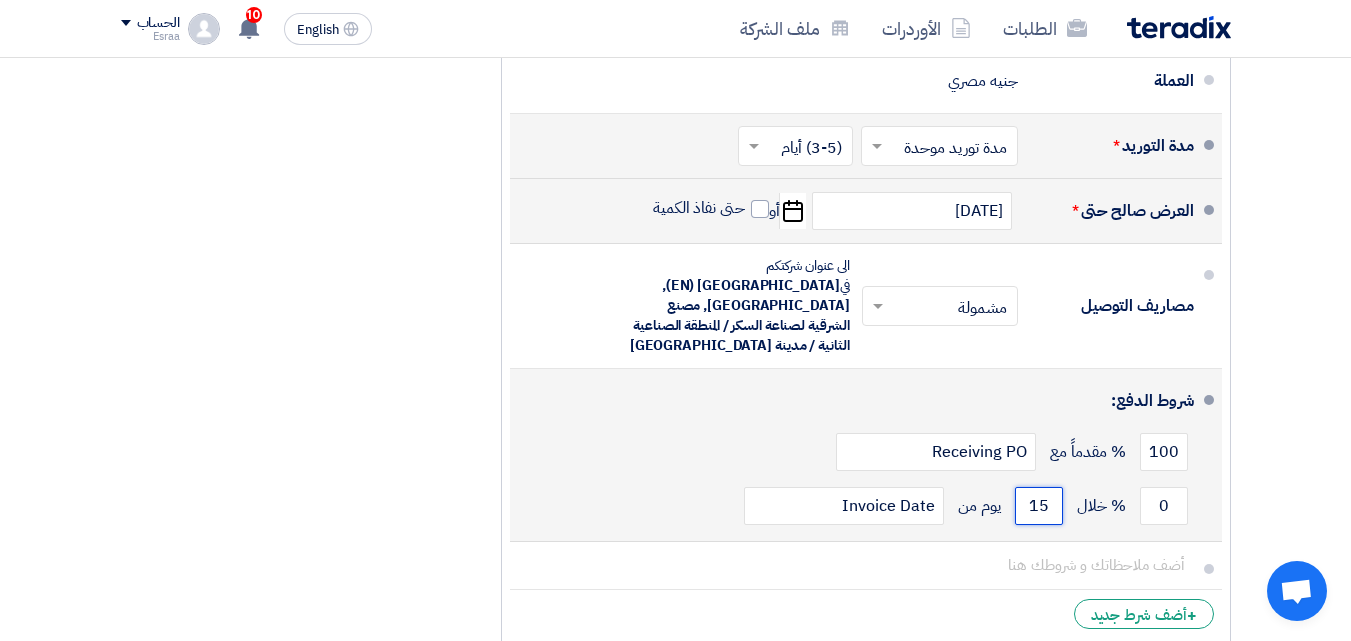 type on "15" 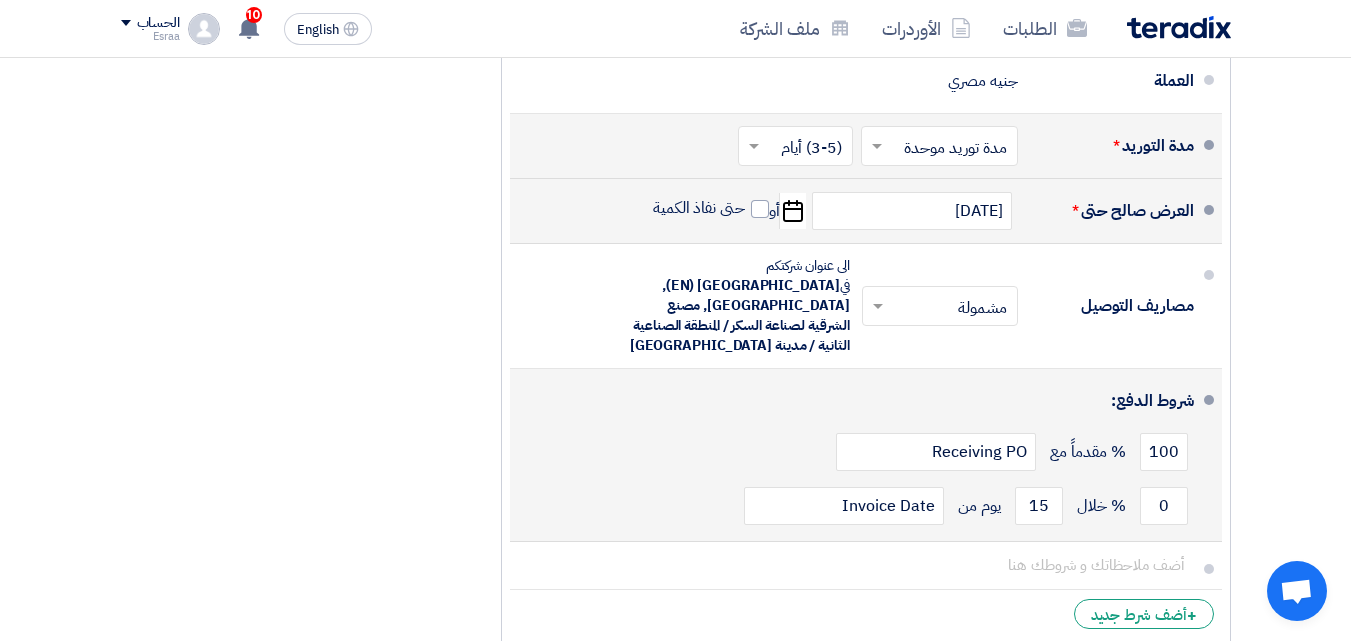 click on "100
% مقدماً مع
Receiving PO" 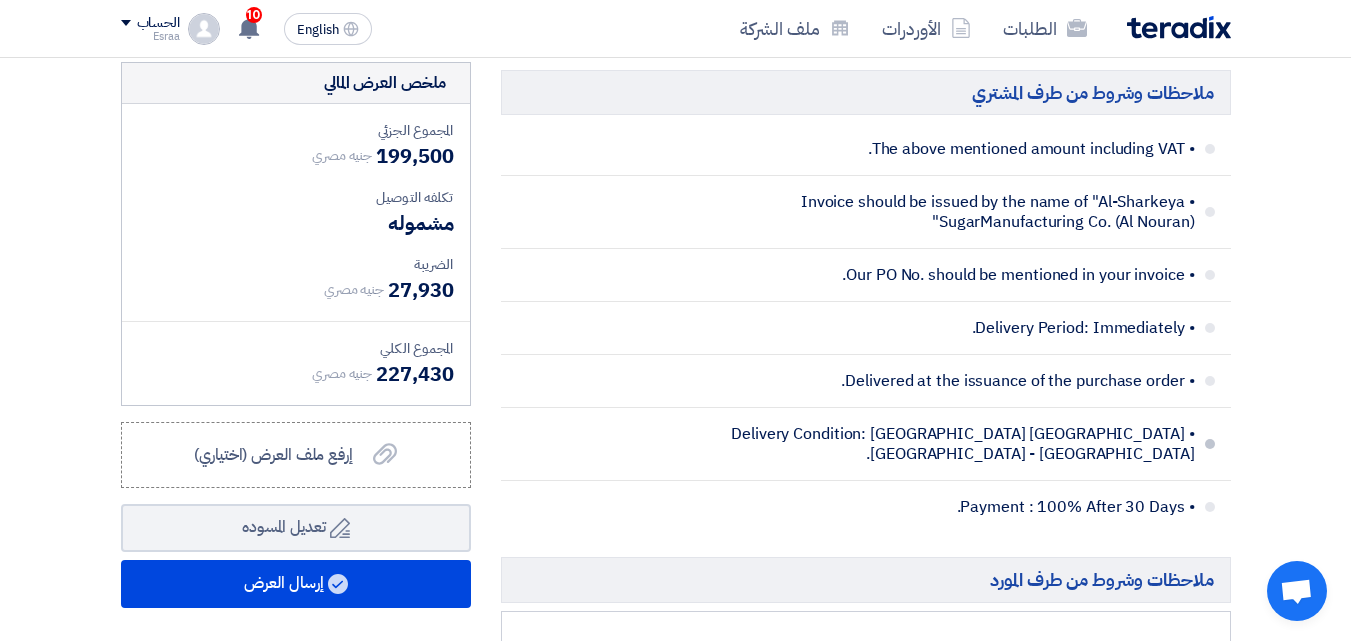 scroll, scrollTop: 600, scrollLeft: 0, axis: vertical 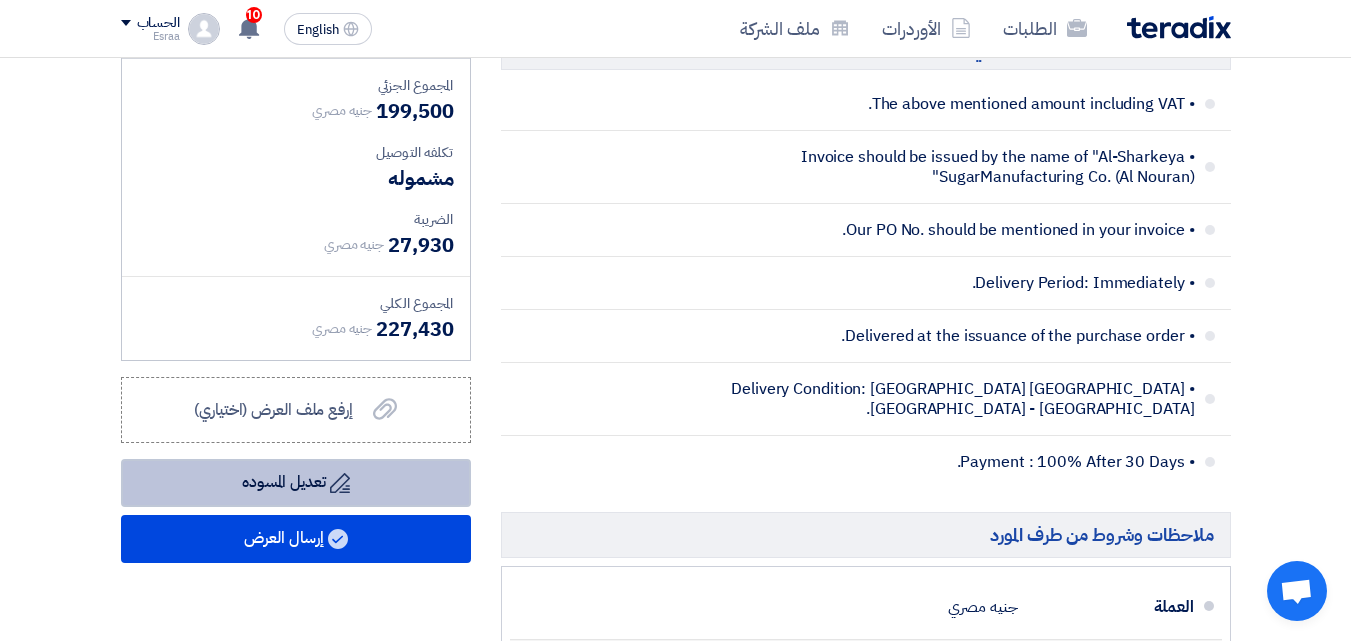 click on "Draft
تعديل المسوده" 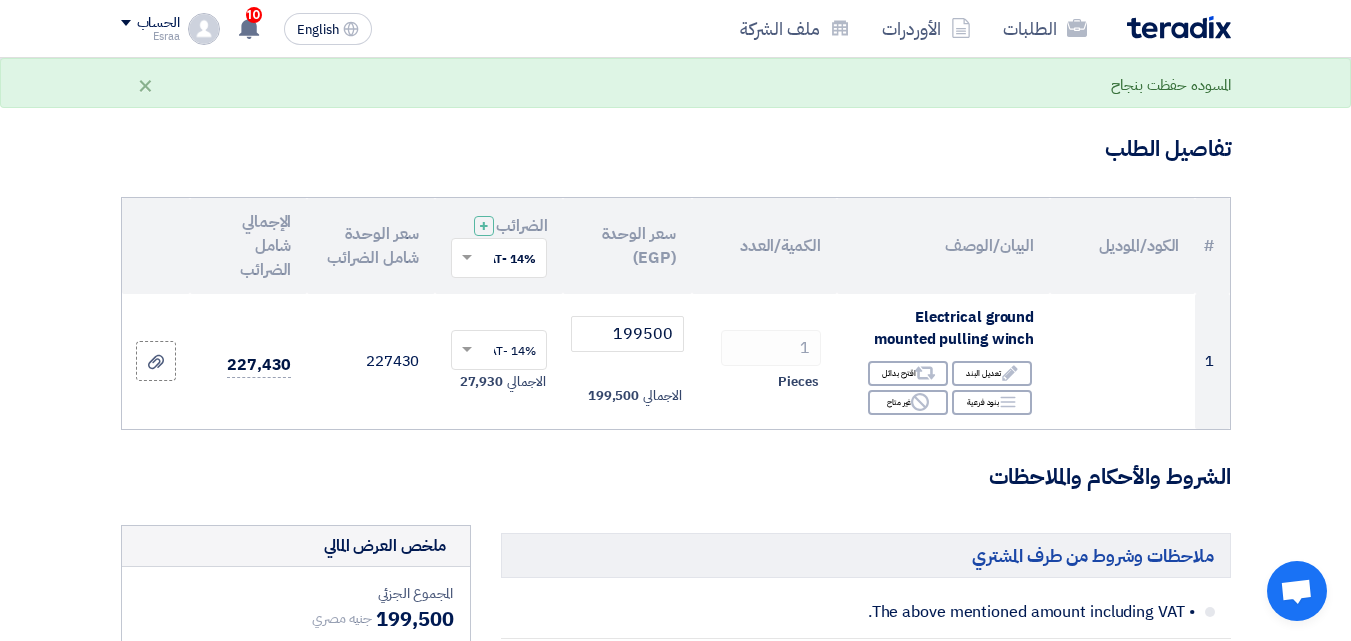 scroll, scrollTop: 0, scrollLeft: 0, axis: both 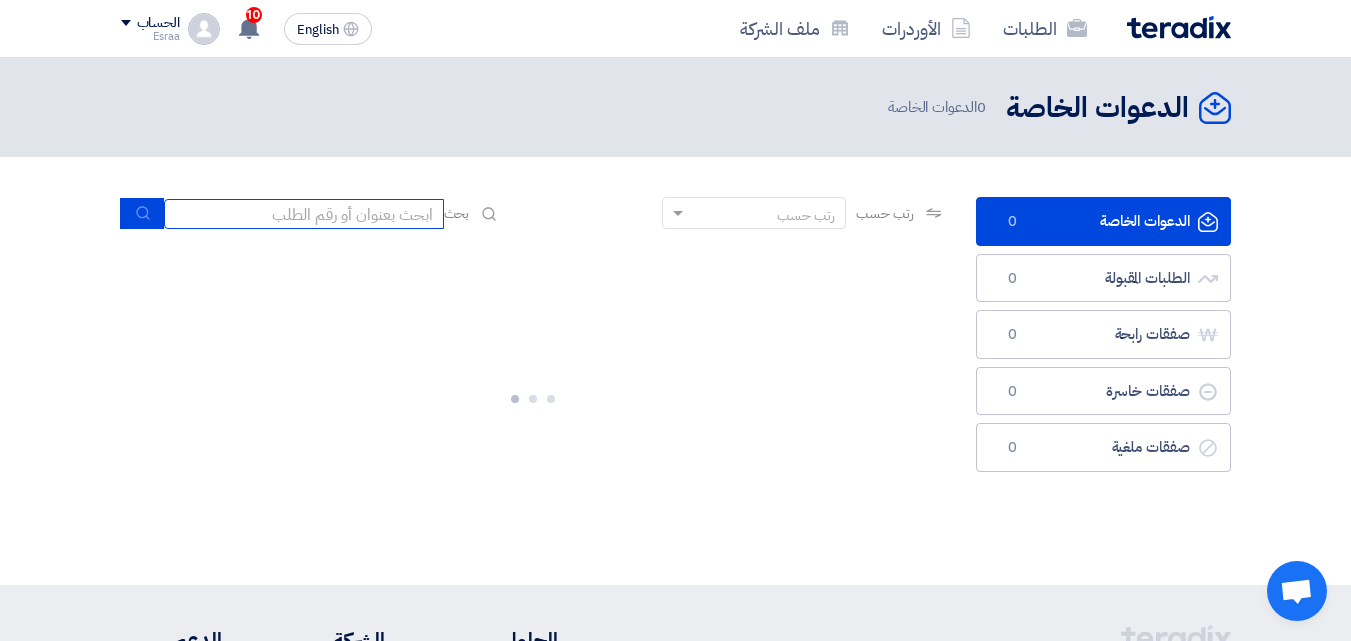 click 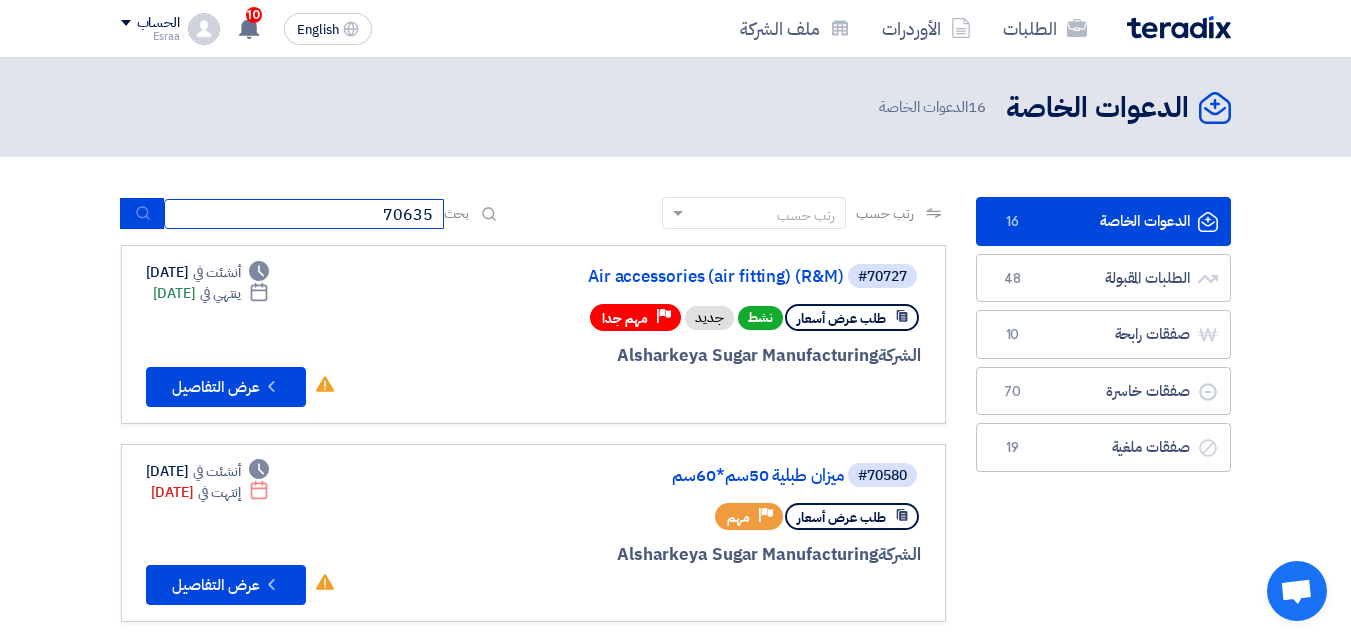 type on "70635" 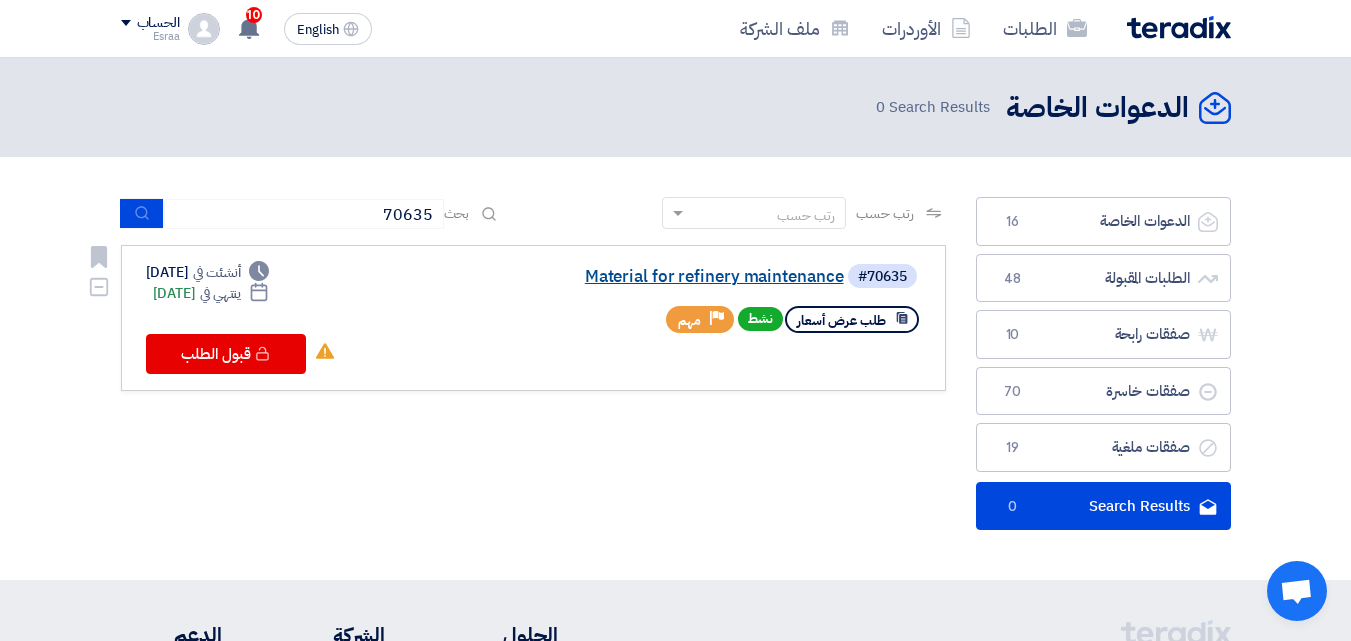 click on "Material for refinery maintenance" 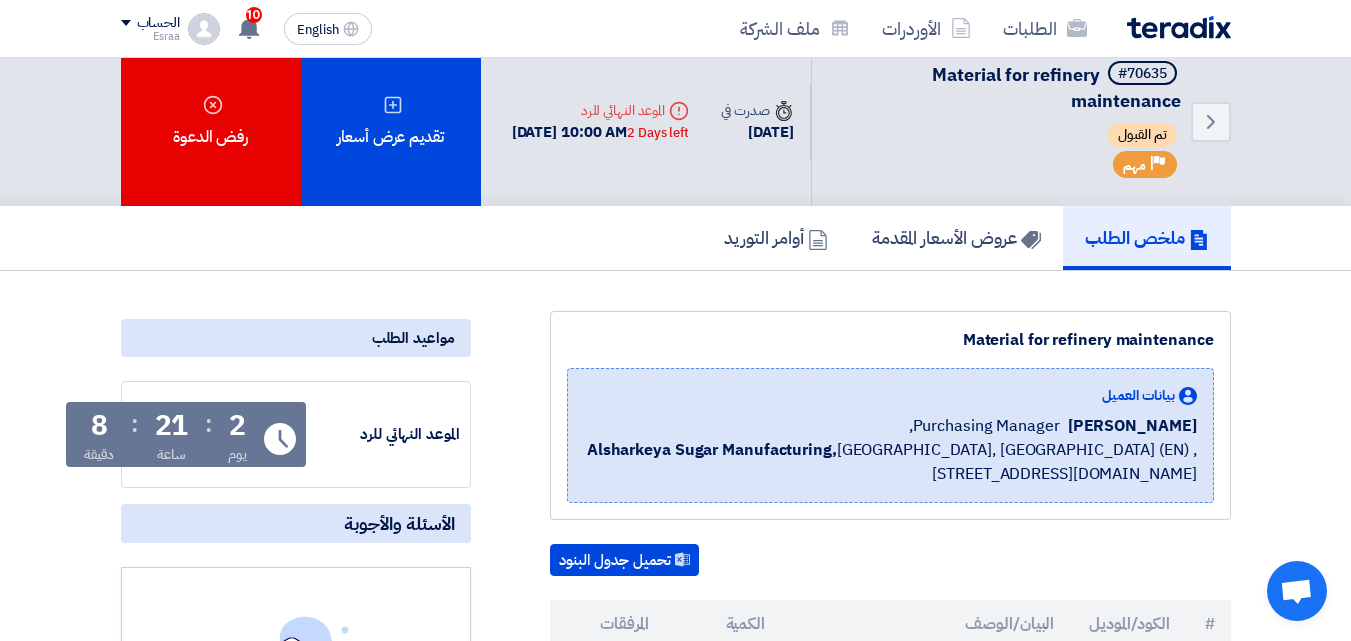 scroll, scrollTop: 0, scrollLeft: 0, axis: both 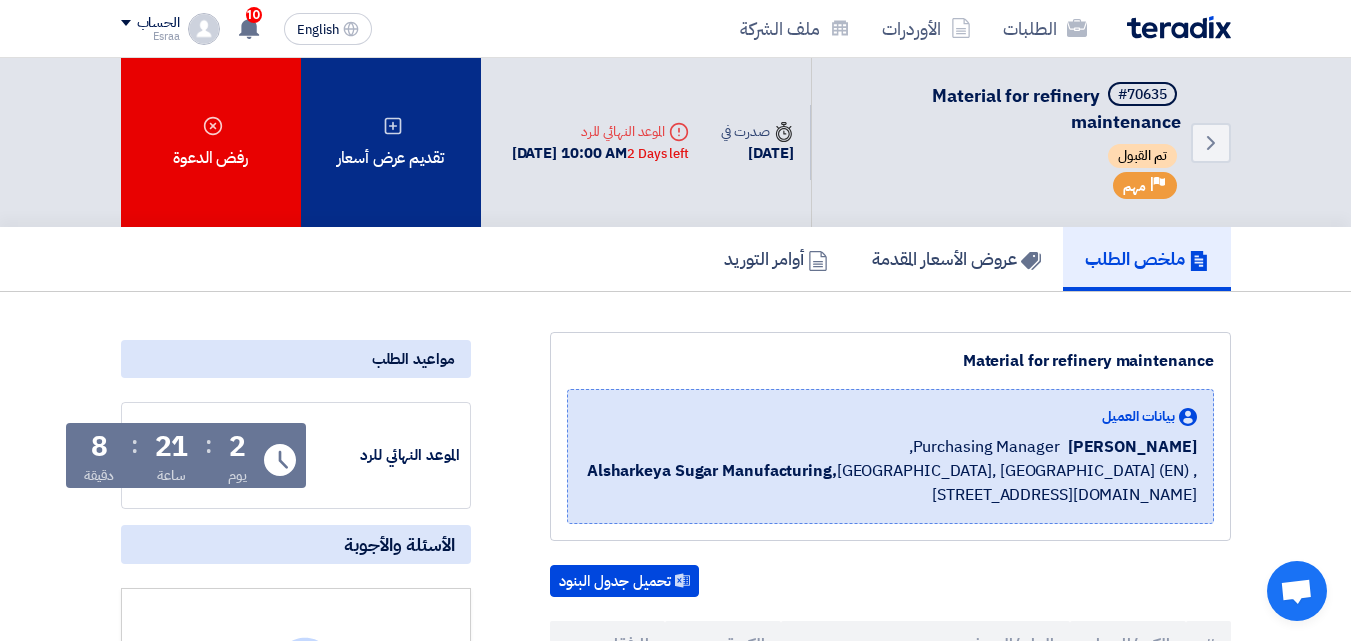 click on "تقديم عرض أسعار" 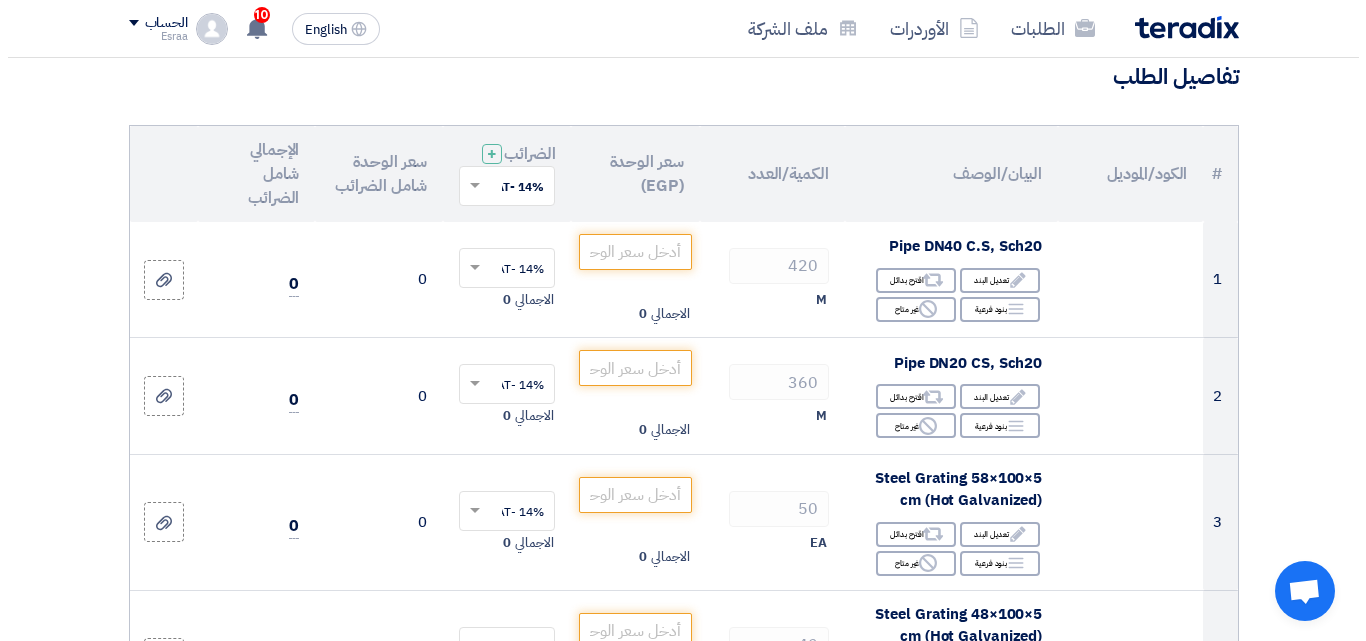 scroll, scrollTop: 200, scrollLeft: 0, axis: vertical 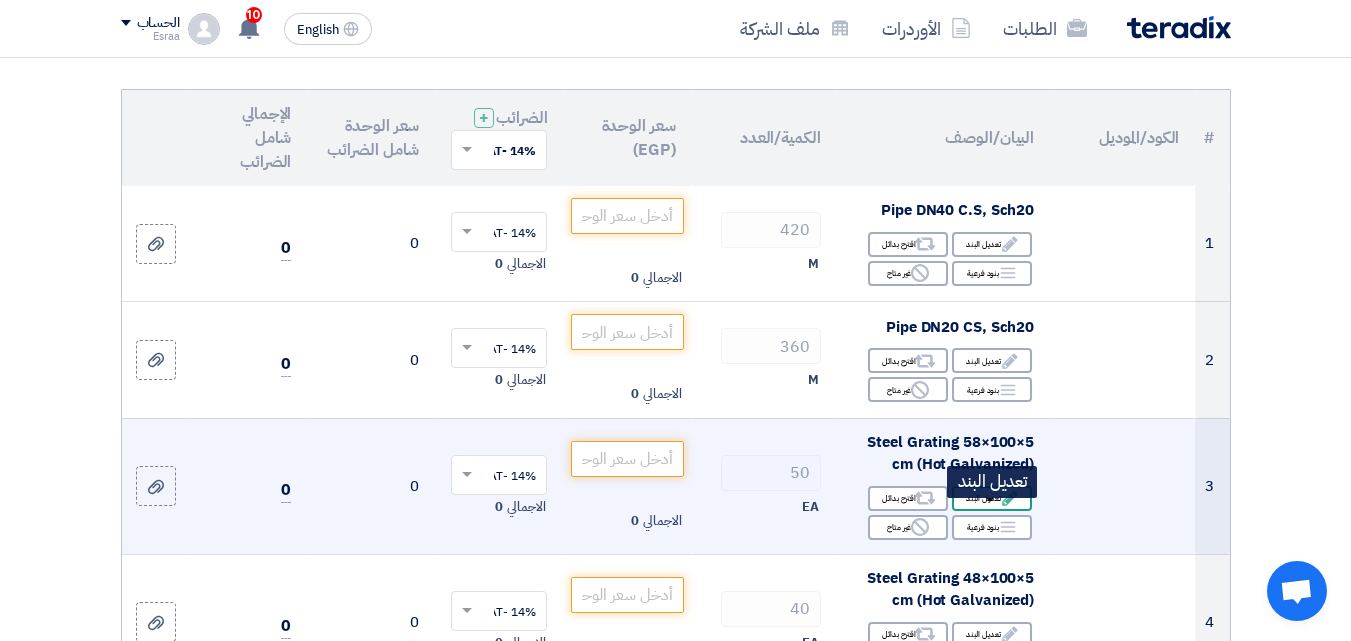 click on "Edit" 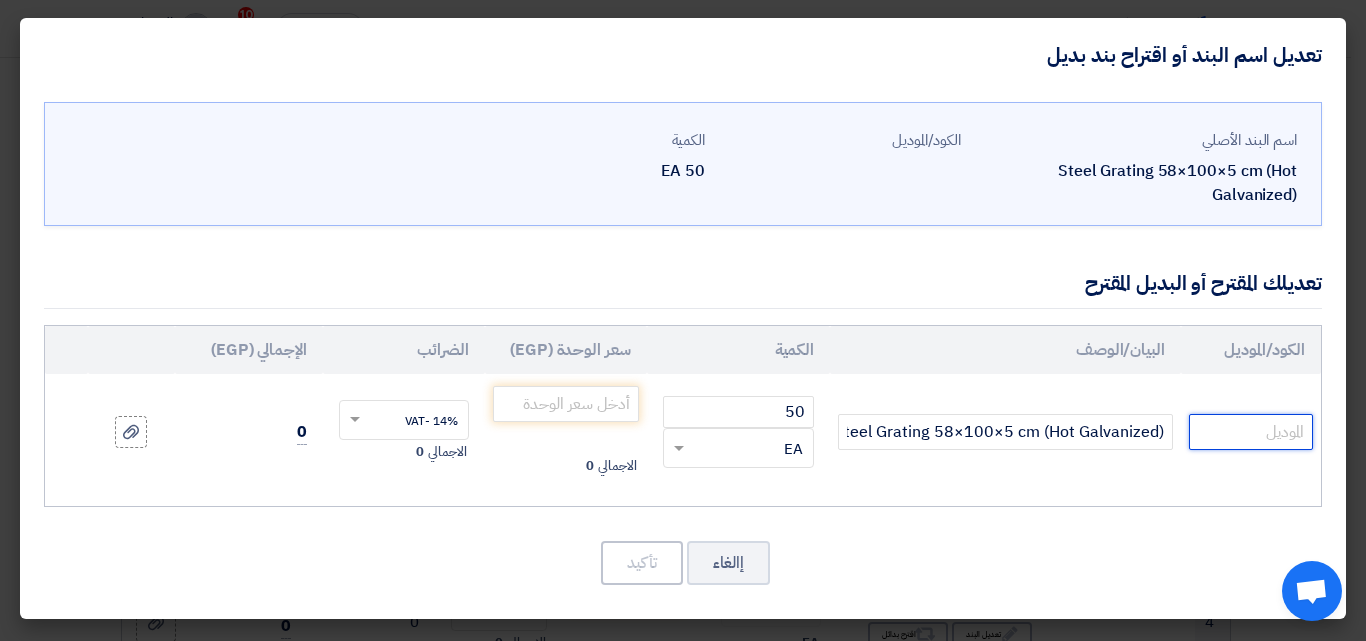 click 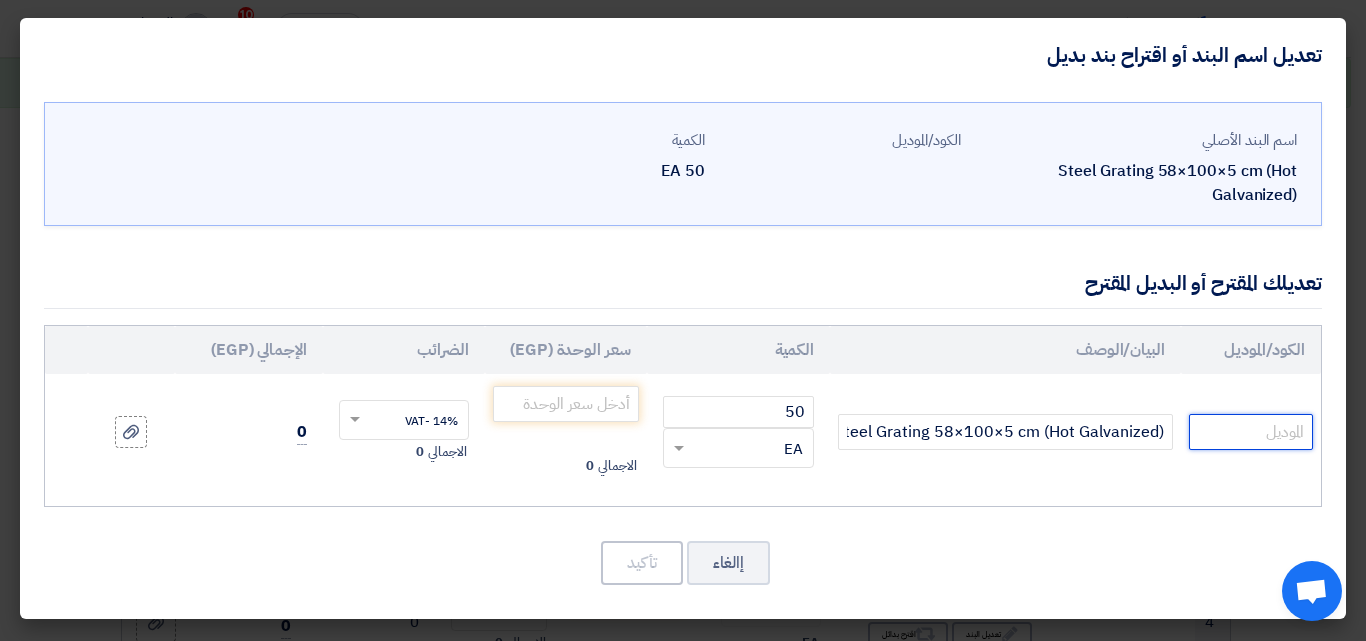 paste on "فتحات 3*3 جلفنة ساخن" 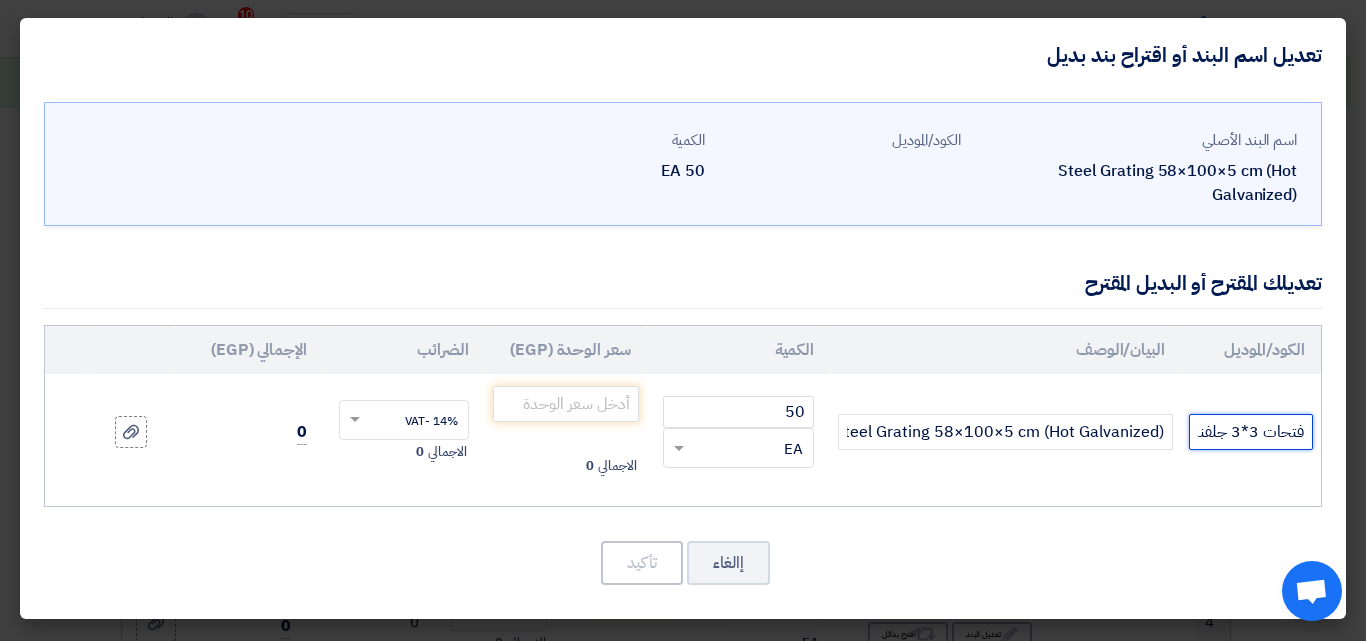 scroll, scrollTop: 0, scrollLeft: -46, axis: horizontal 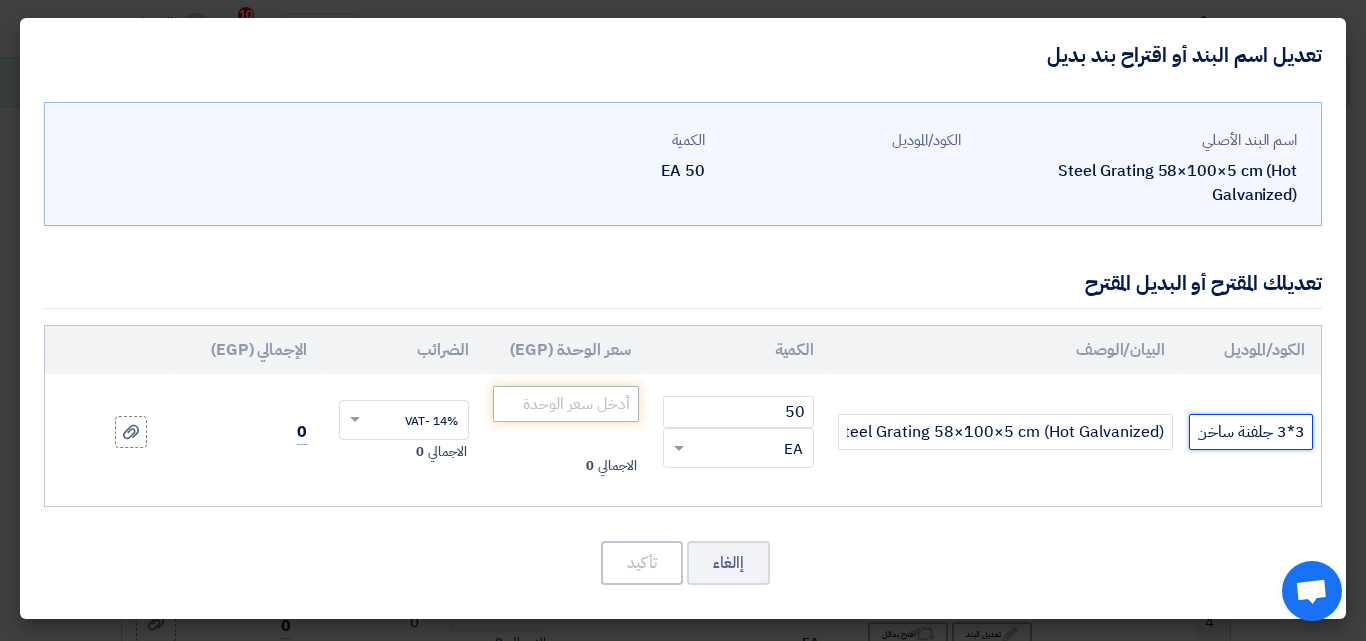 type on "فتحات 3*3 جلفنة ساخن" 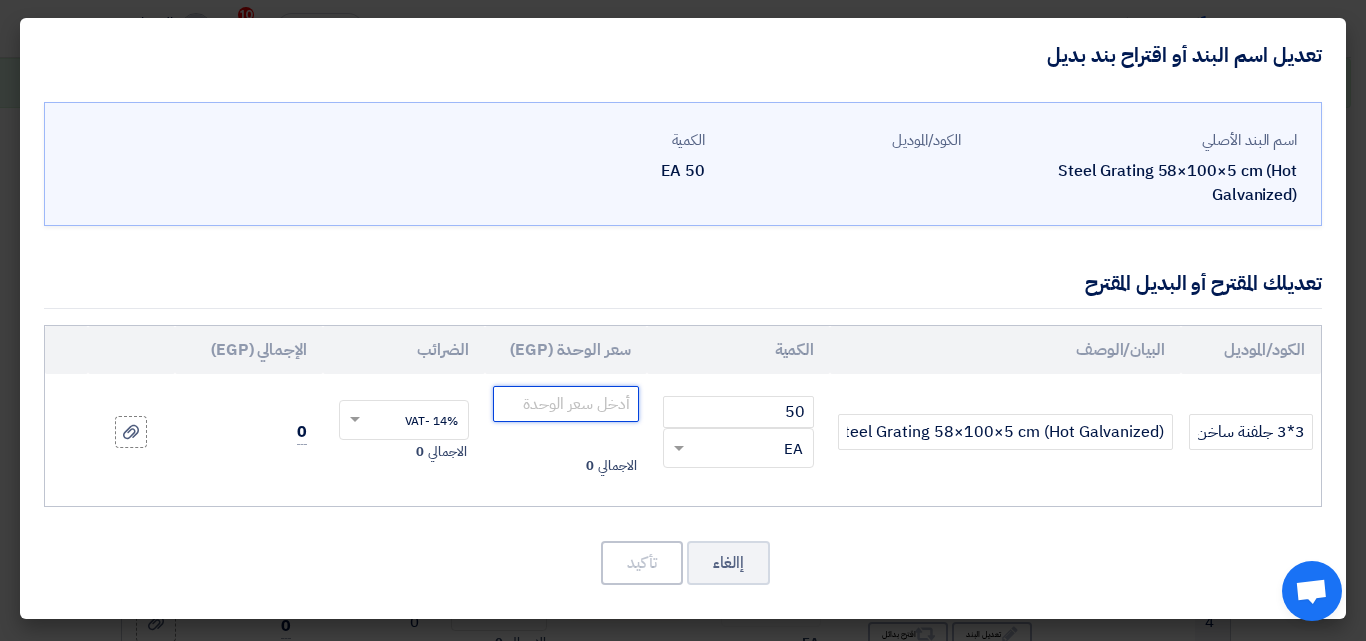 click 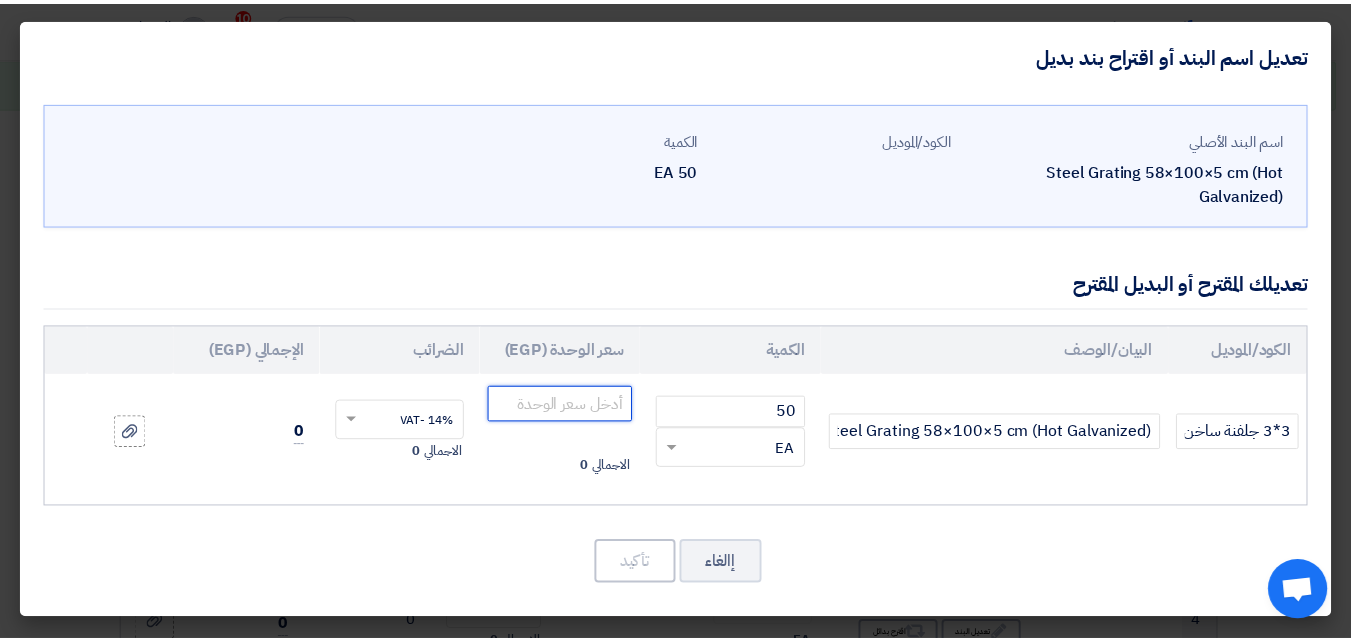 scroll, scrollTop: 0, scrollLeft: 0, axis: both 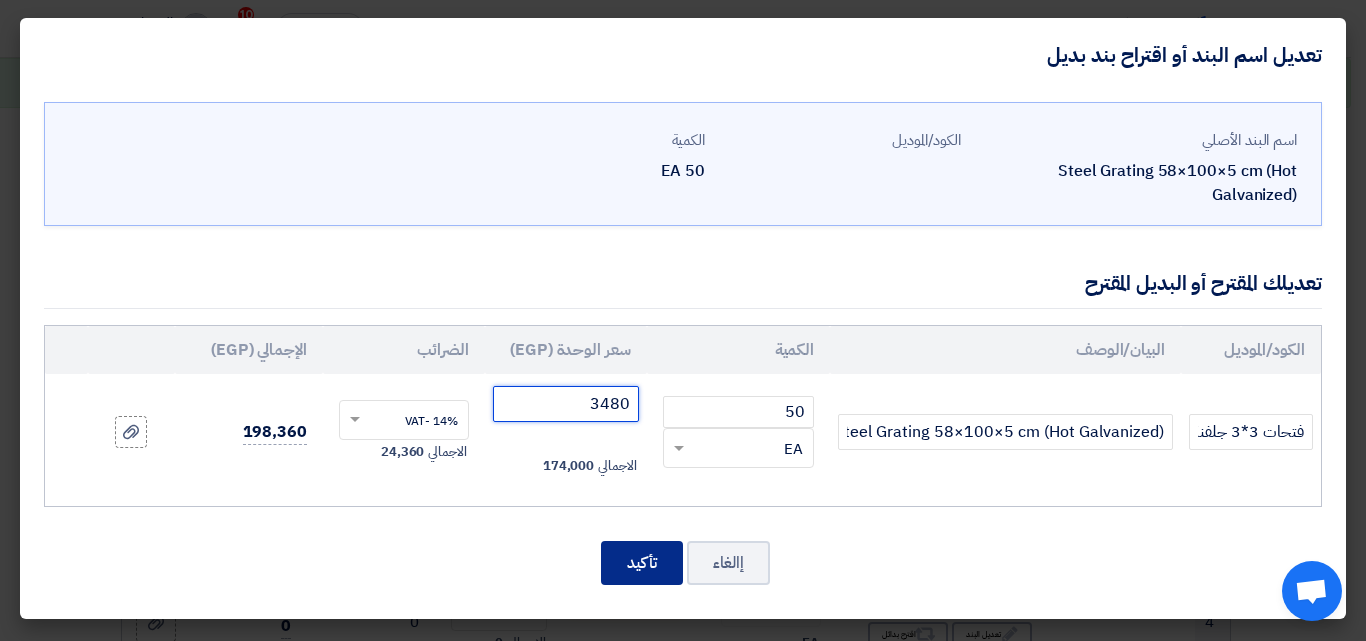 type on "3480" 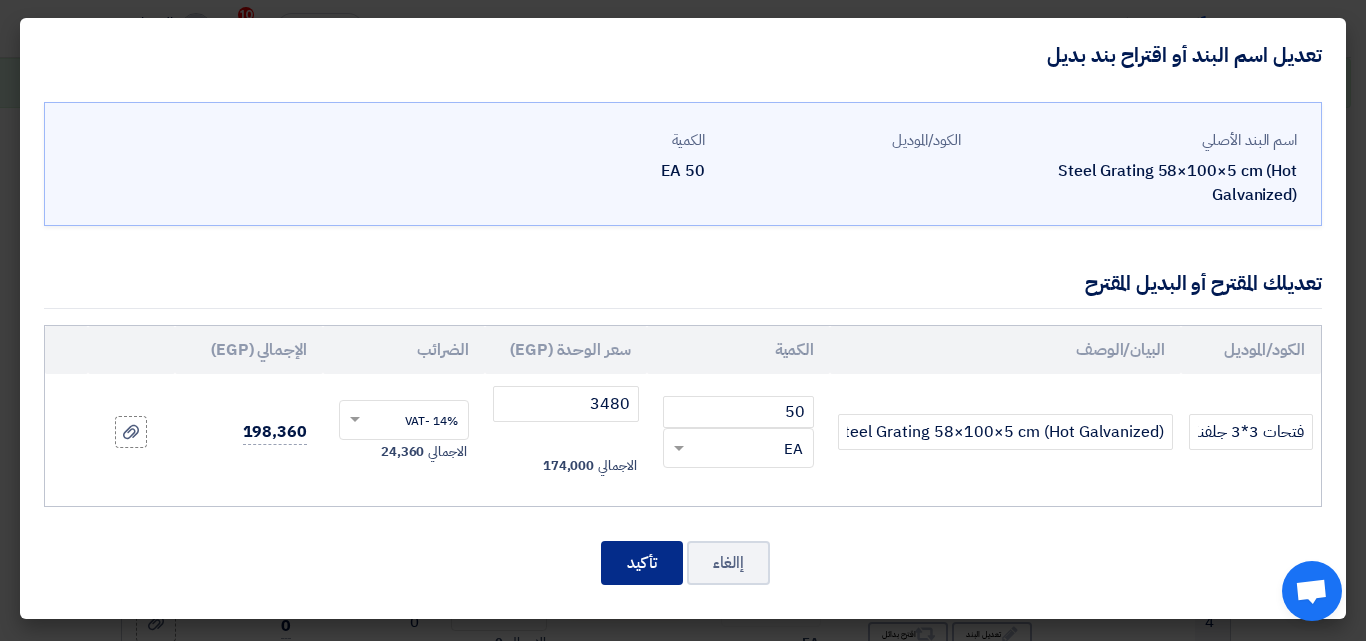 click on "تأكيد" 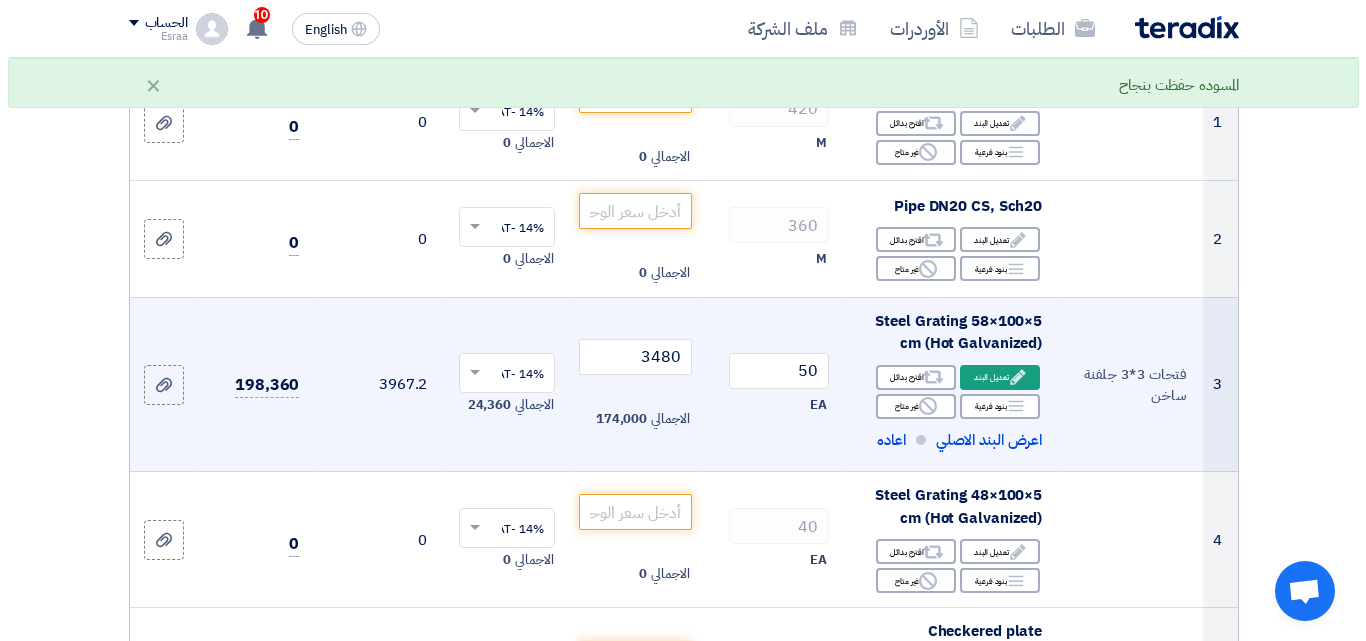 scroll, scrollTop: 400, scrollLeft: 0, axis: vertical 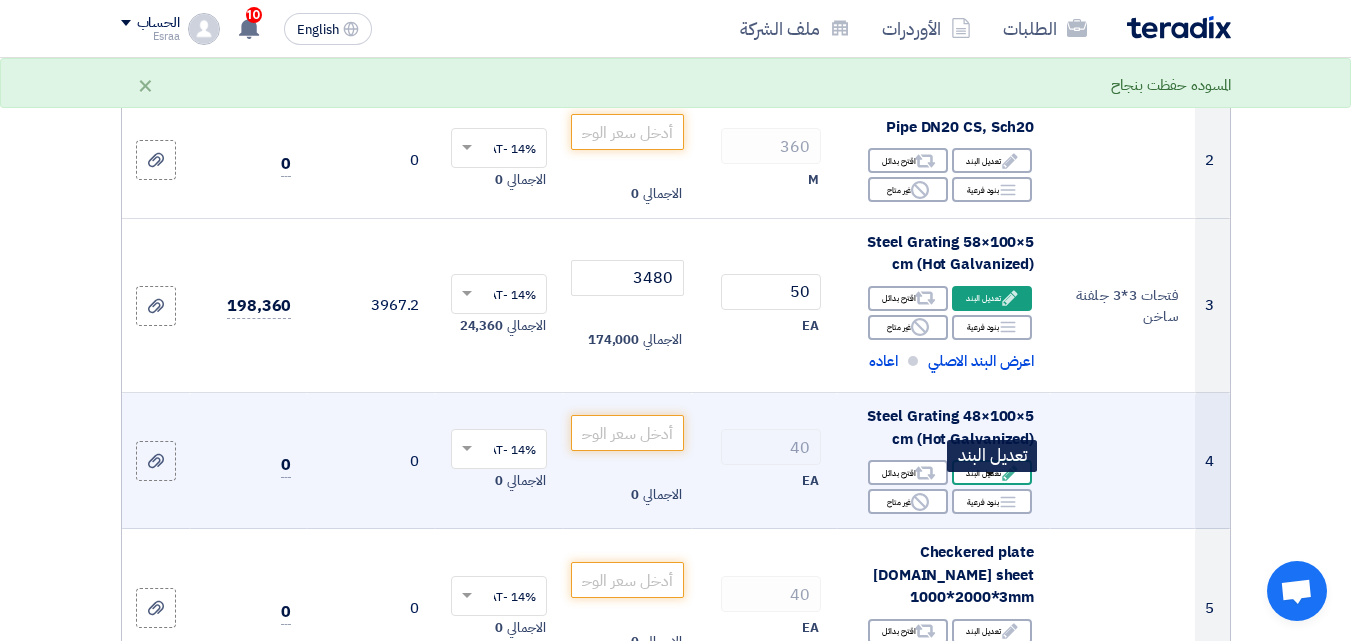 click on "Edit
تعديل البند" 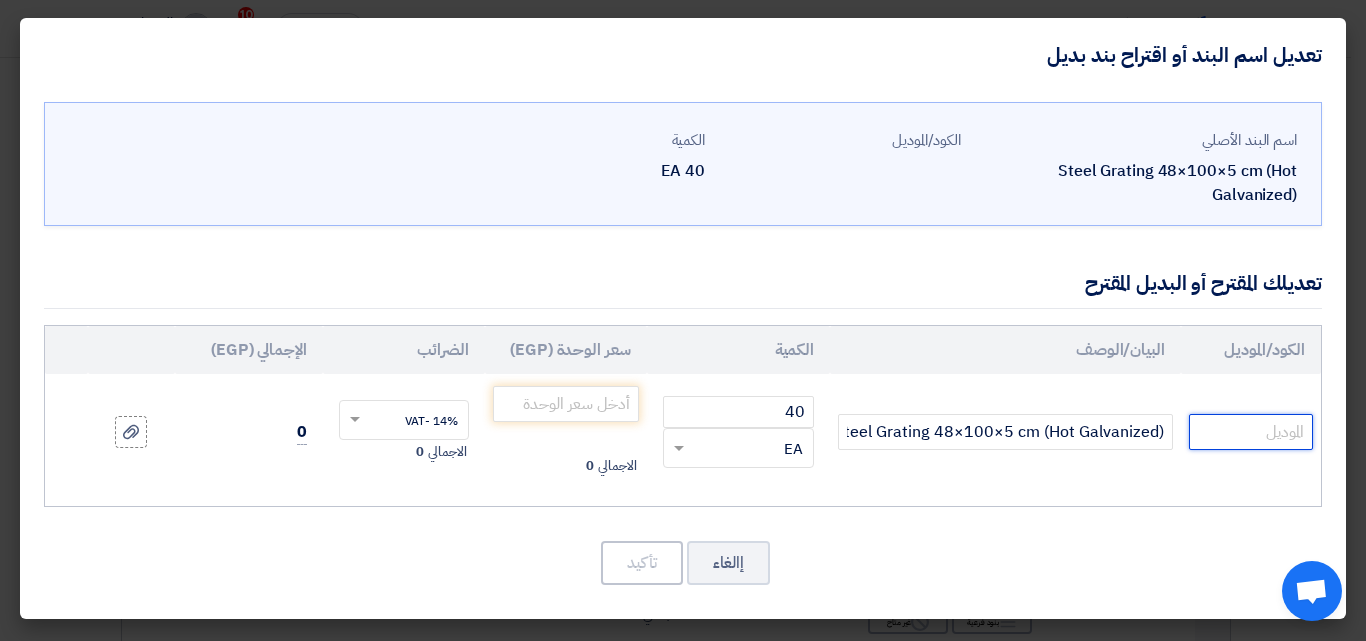 click 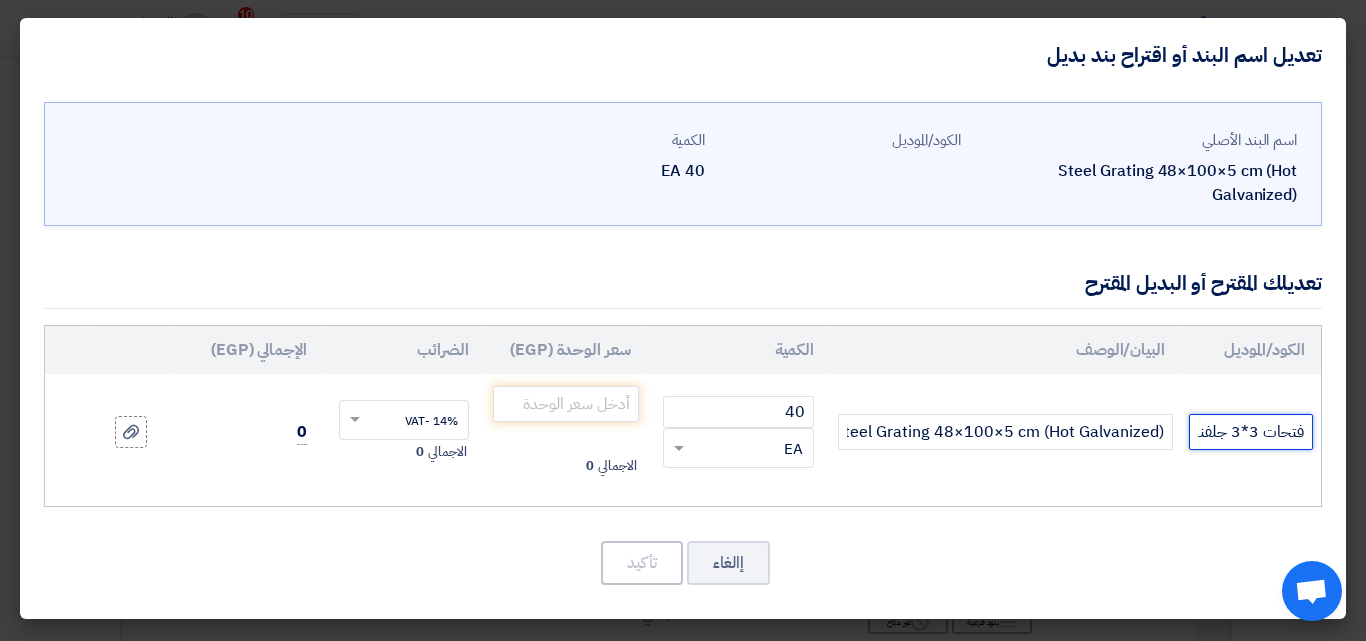 scroll, scrollTop: 0, scrollLeft: -46, axis: horizontal 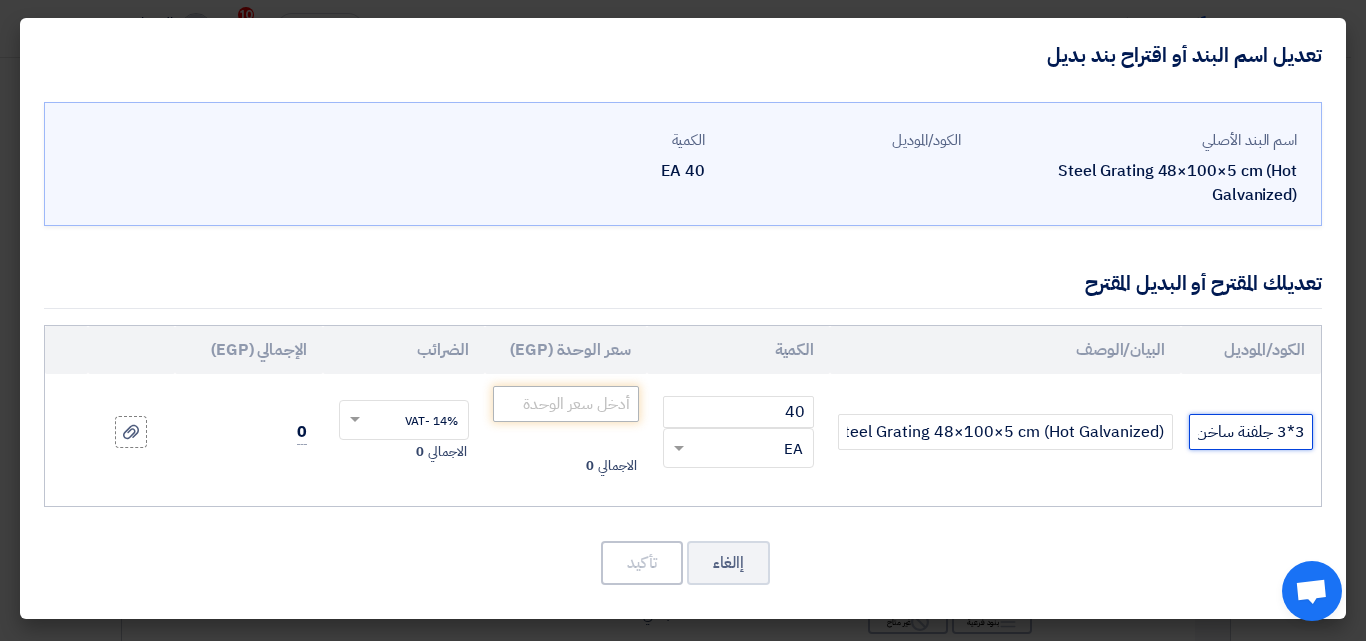 type on "فتحات 3*3 جلفنة ساخن" 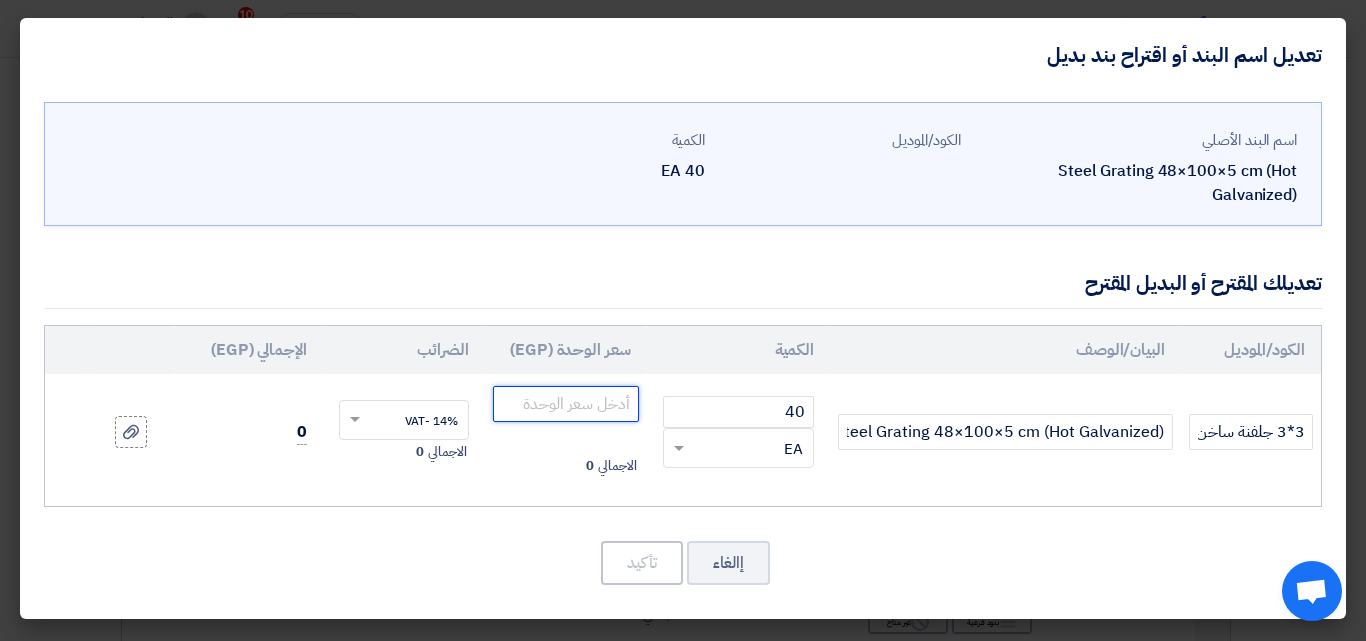 click 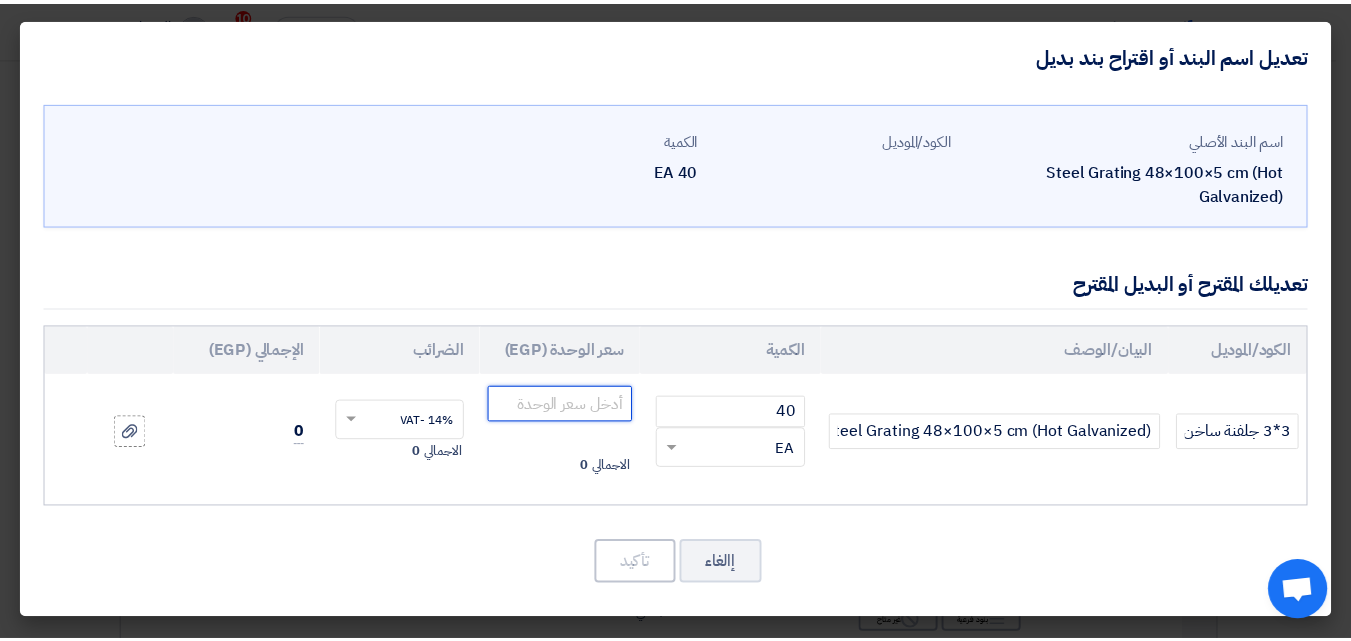 scroll, scrollTop: 0, scrollLeft: 0, axis: both 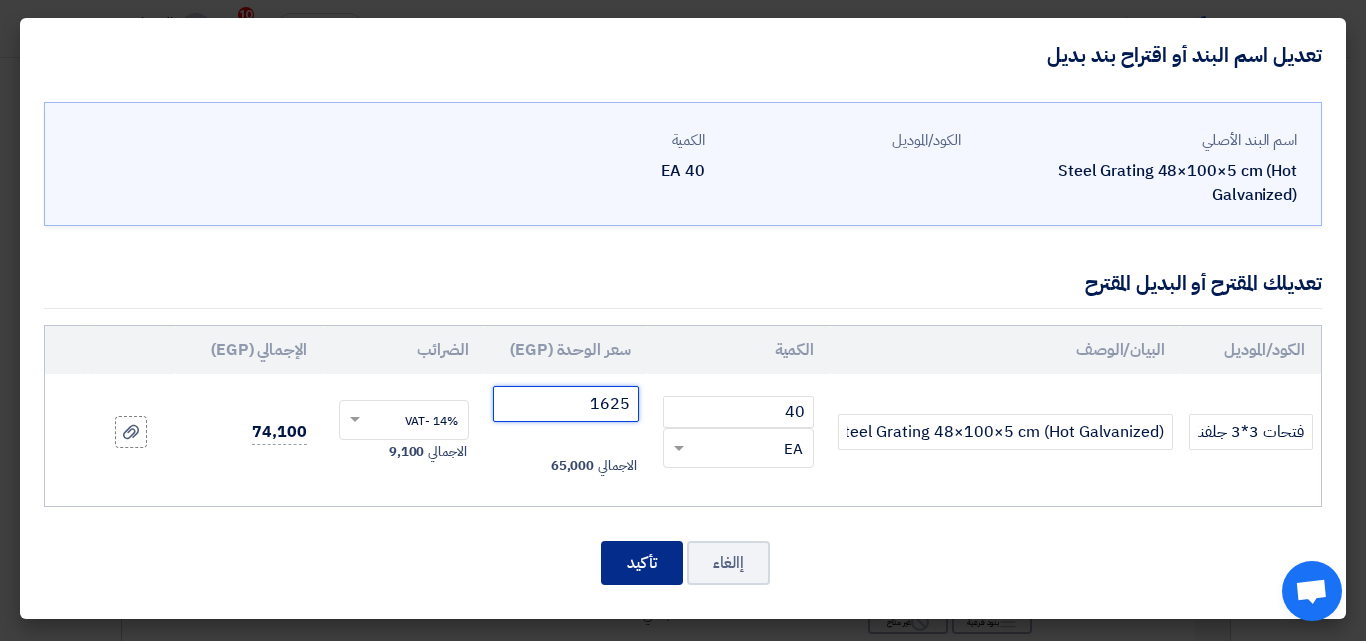 type on "1625" 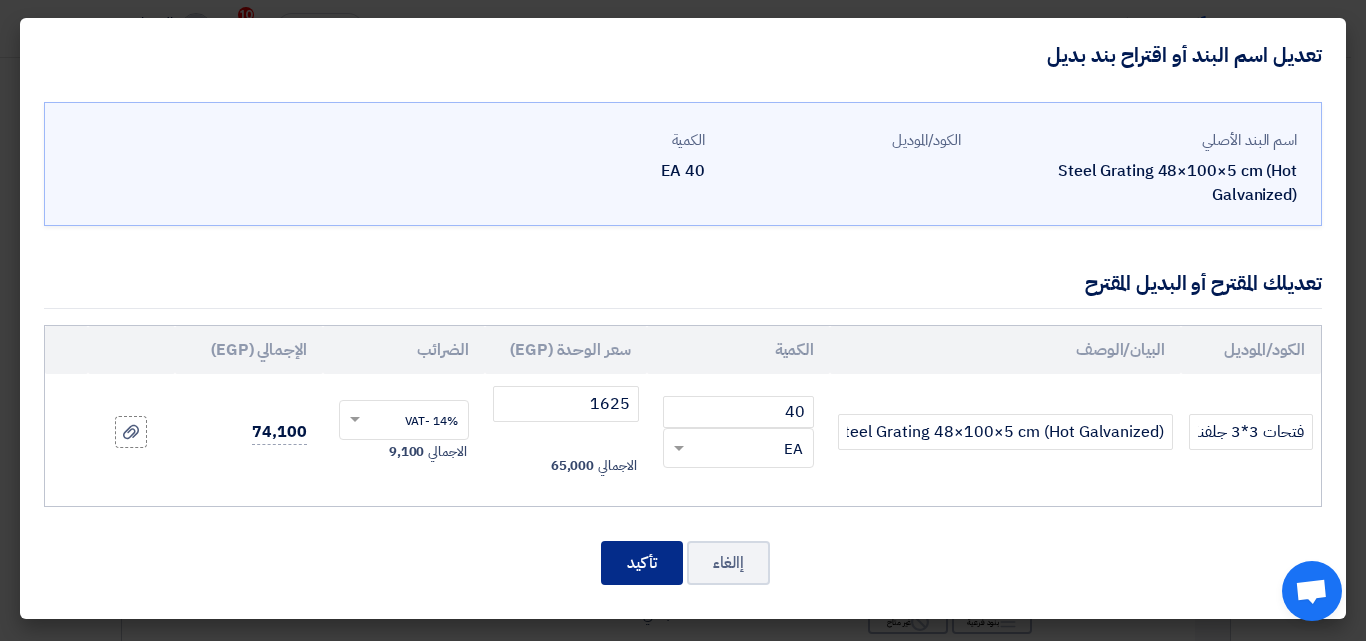 click on "تأكيد" 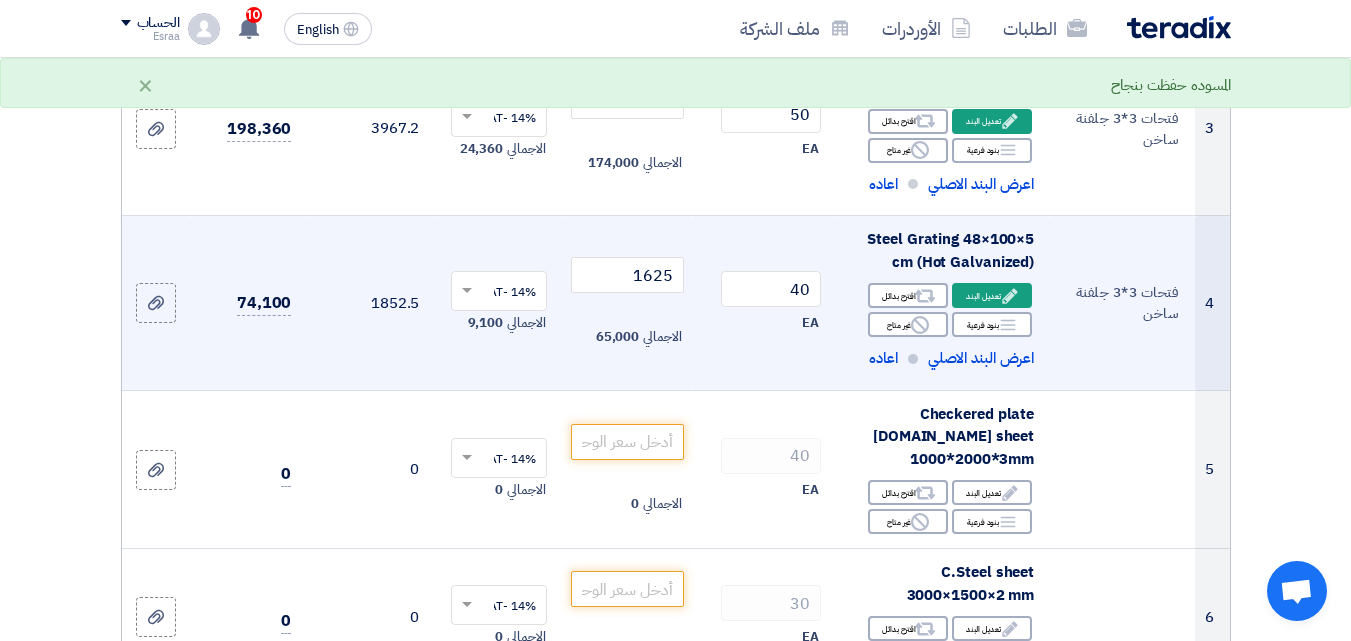 scroll, scrollTop: 600, scrollLeft: 0, axis: vertical 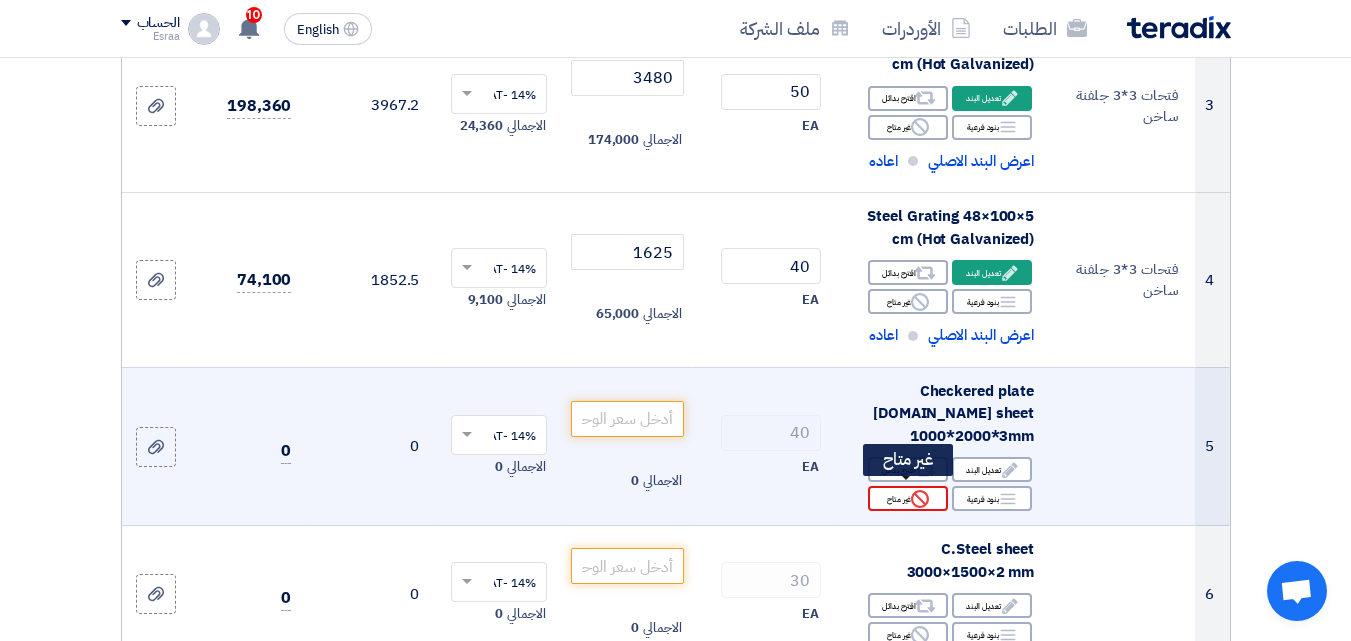 click on "Reject
غير متاح" 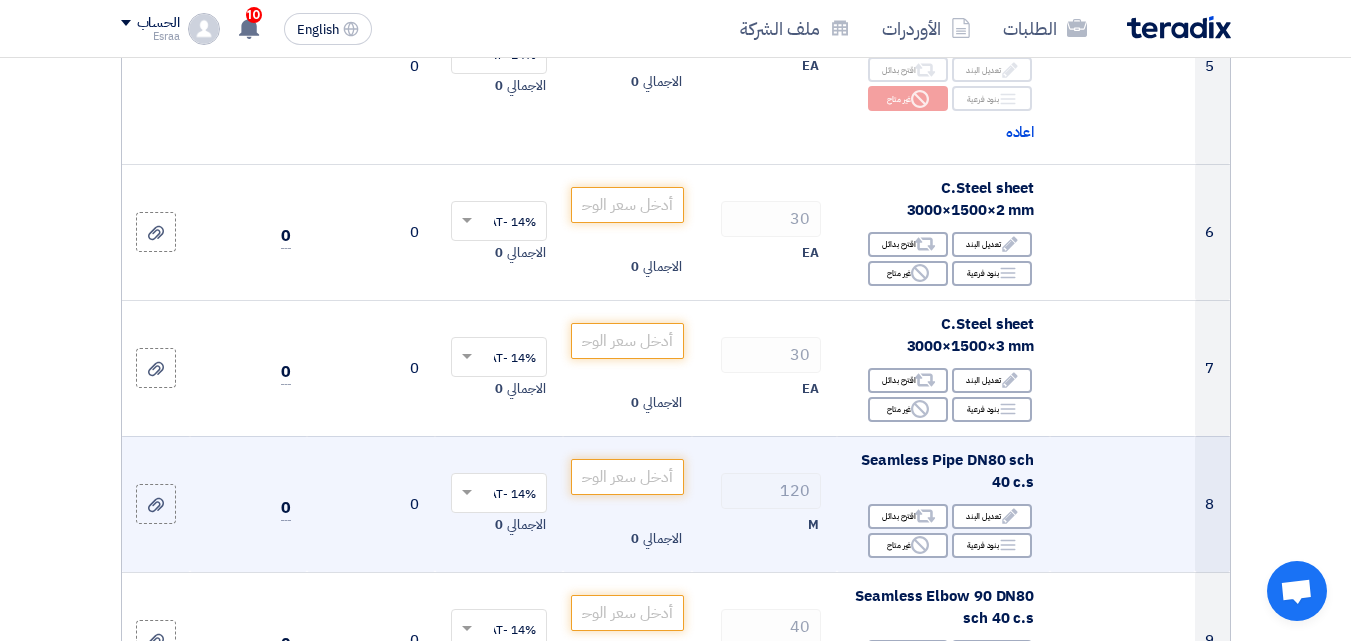 scroll, scrollTop: 1100, scrollLeft: 0, axis: vertical 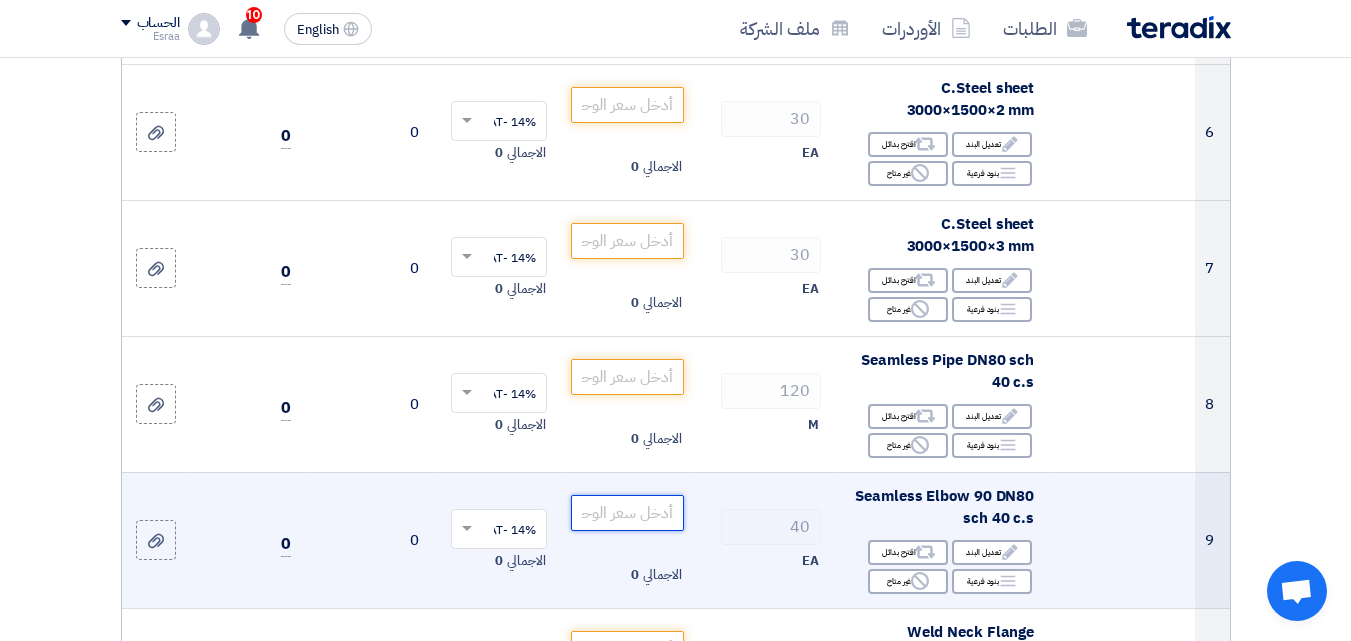 click 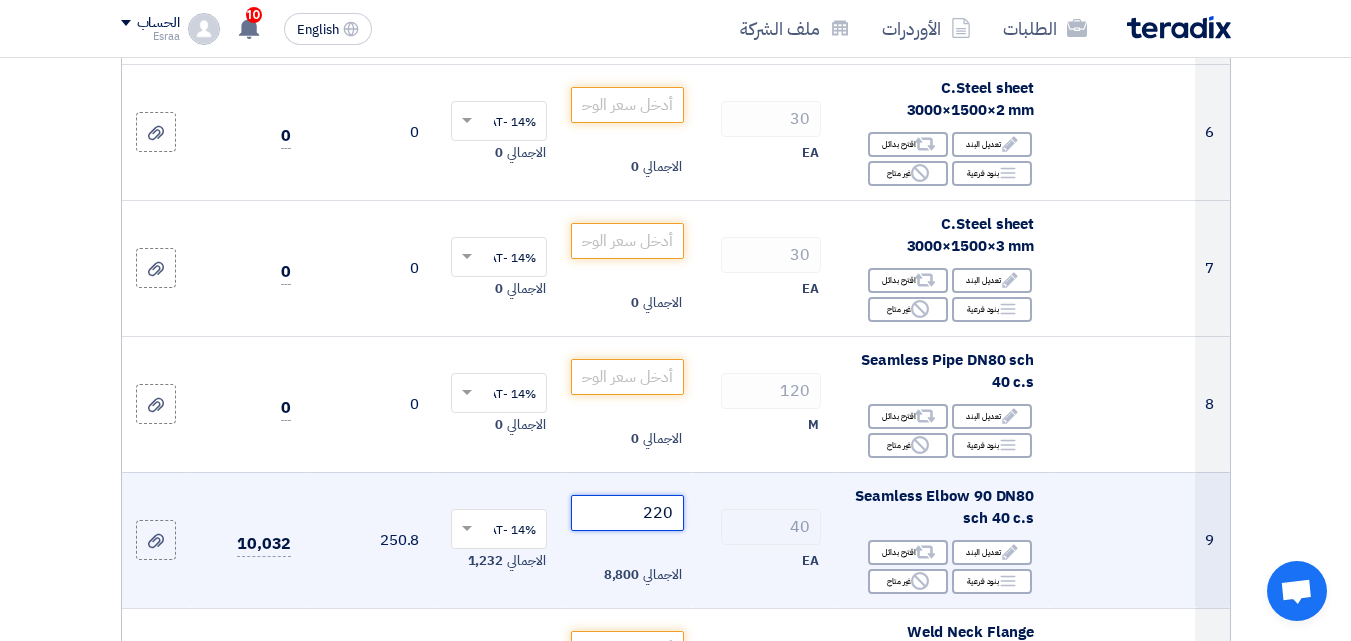 scroll, scrollTop: 1200, scrollLeft: 0, axis: vertical 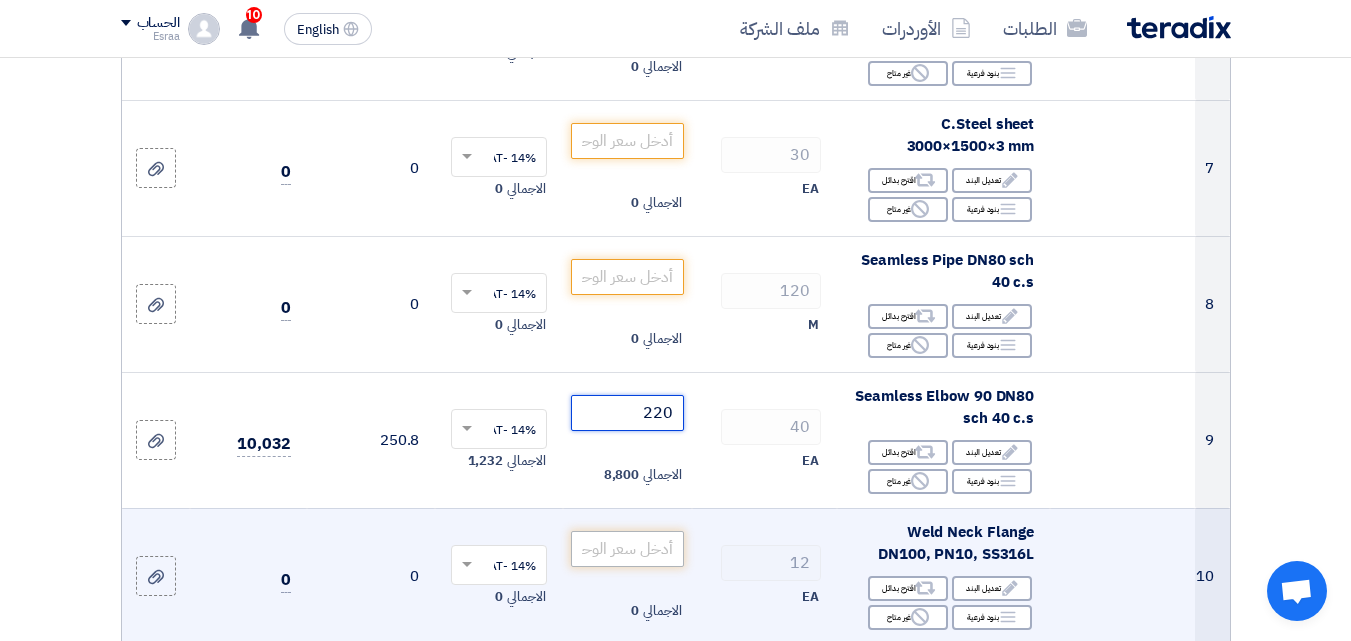 type on "220" 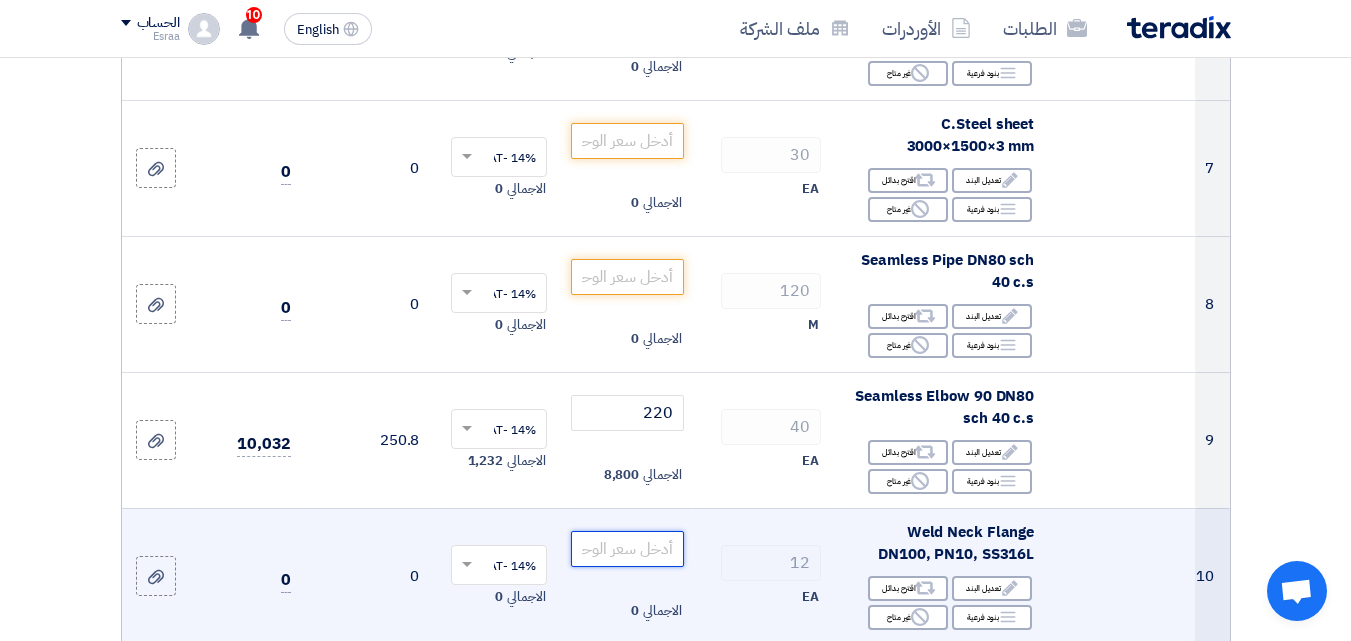 click 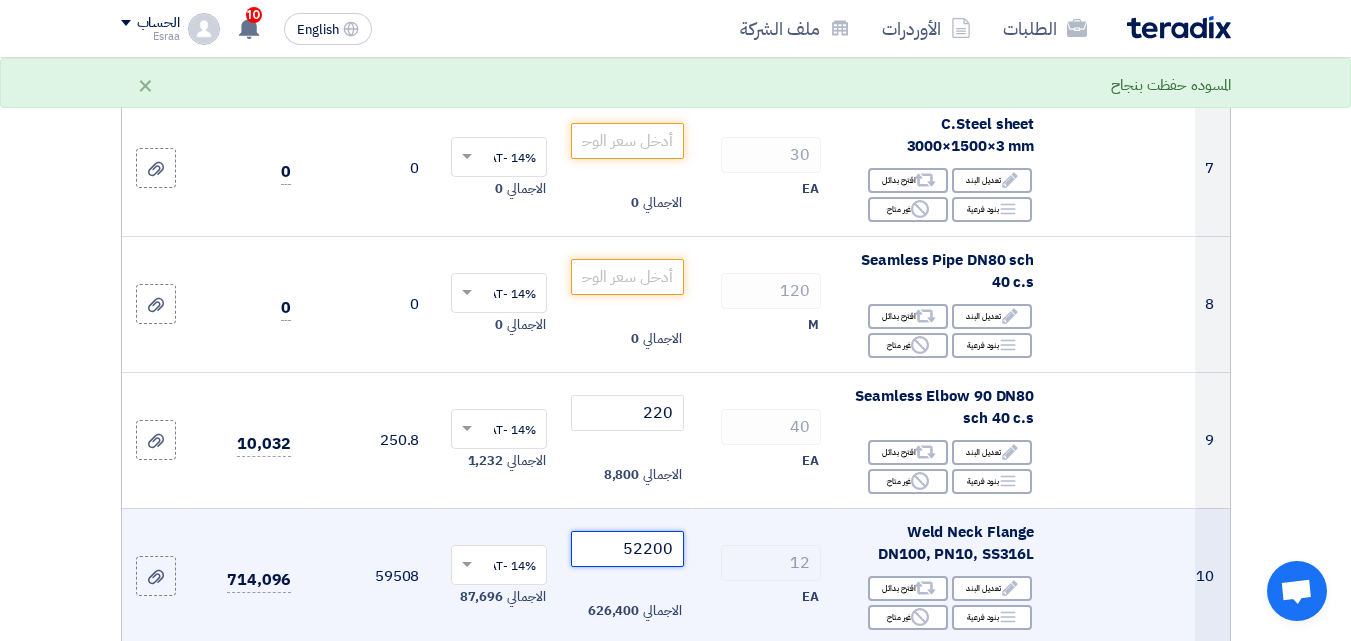 type on "52200" 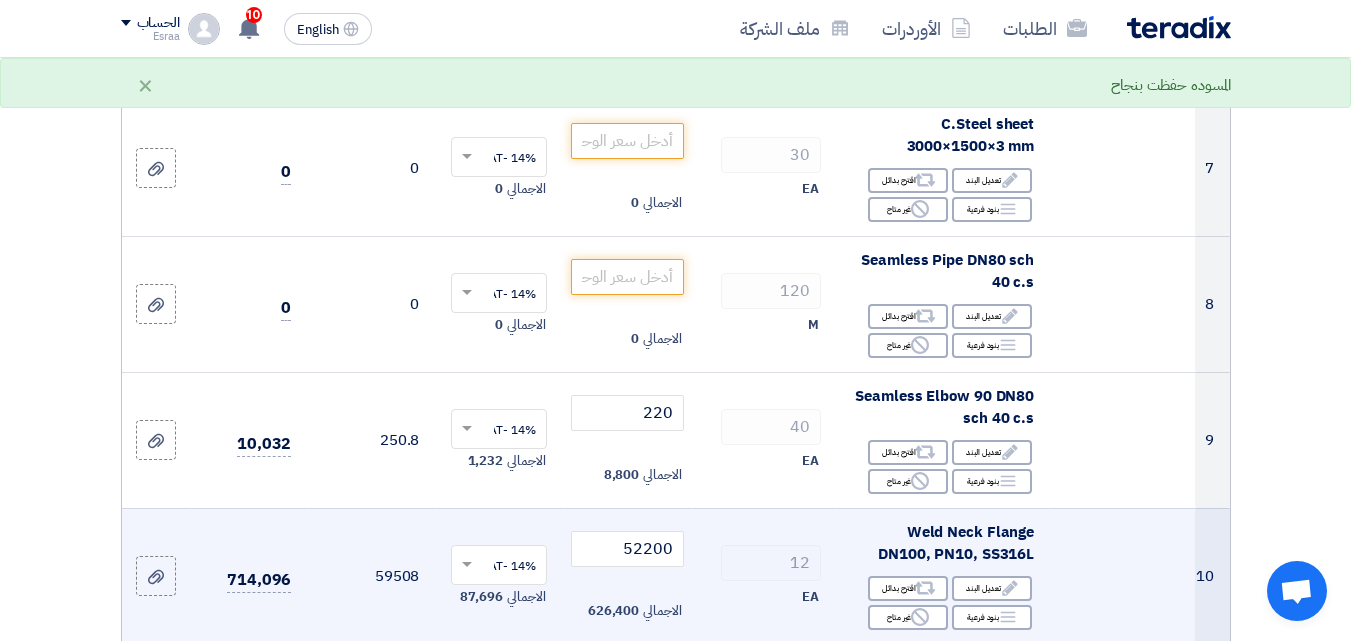 click on "EA" 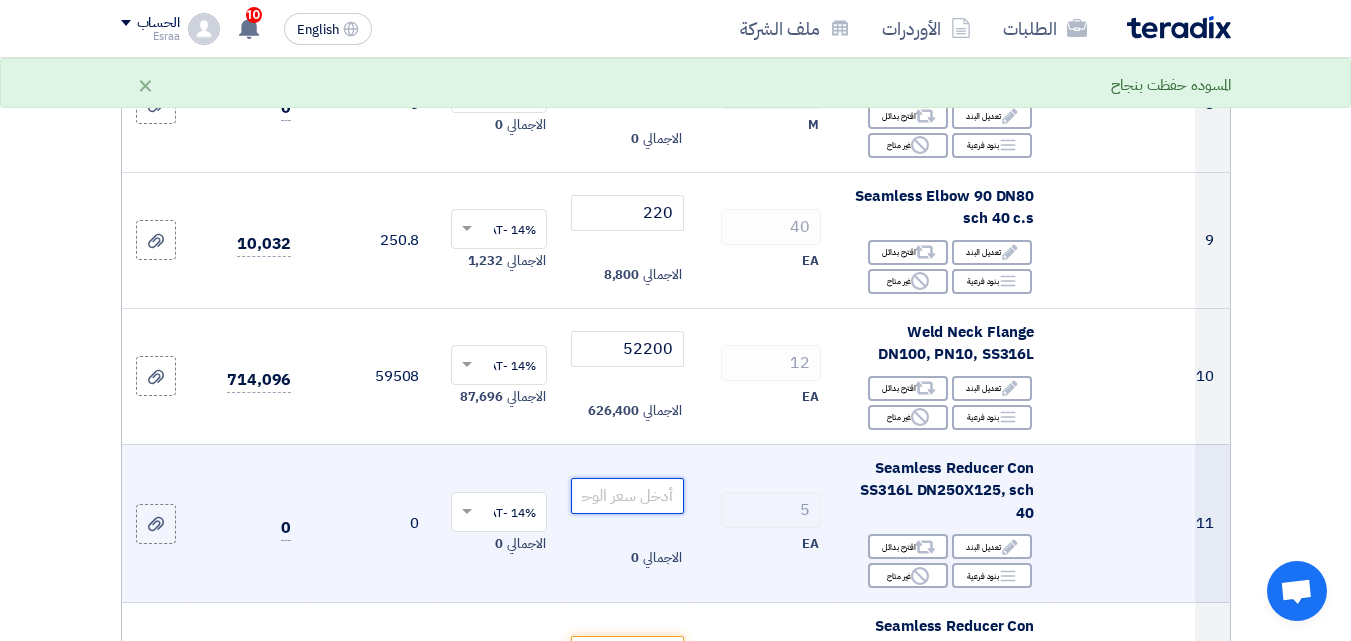 click 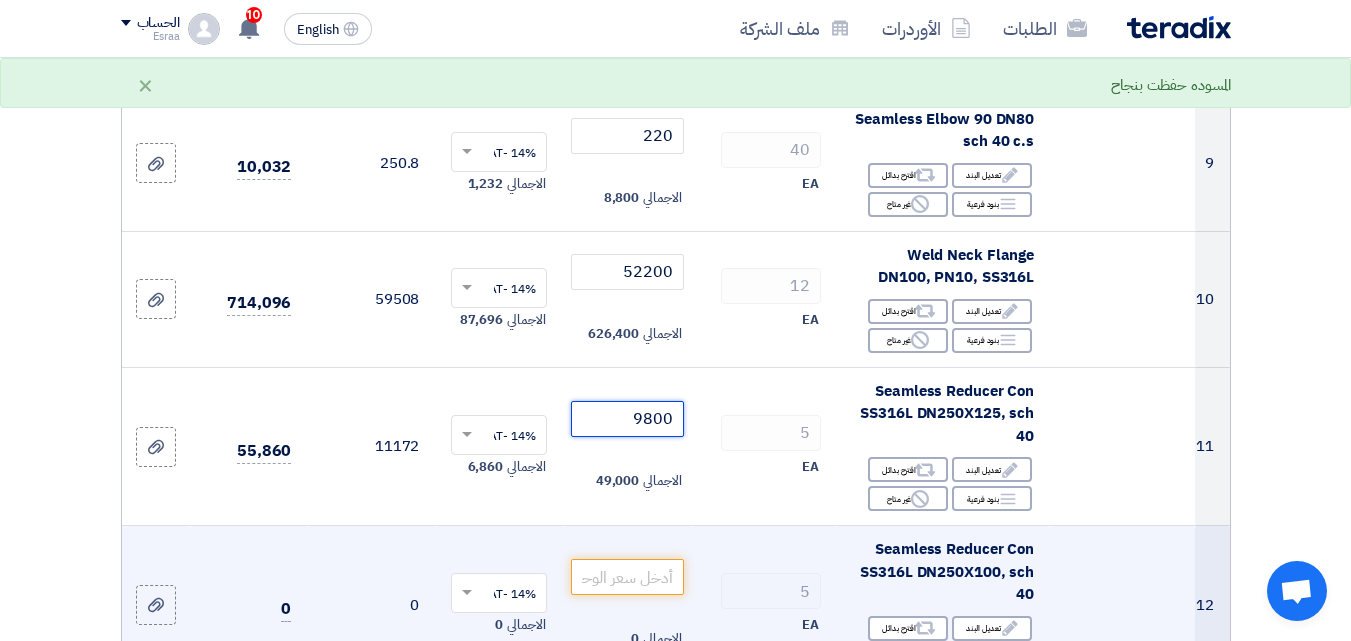 scroll, scrollTop: 1500, scrollLeft: 0, axis: vertical 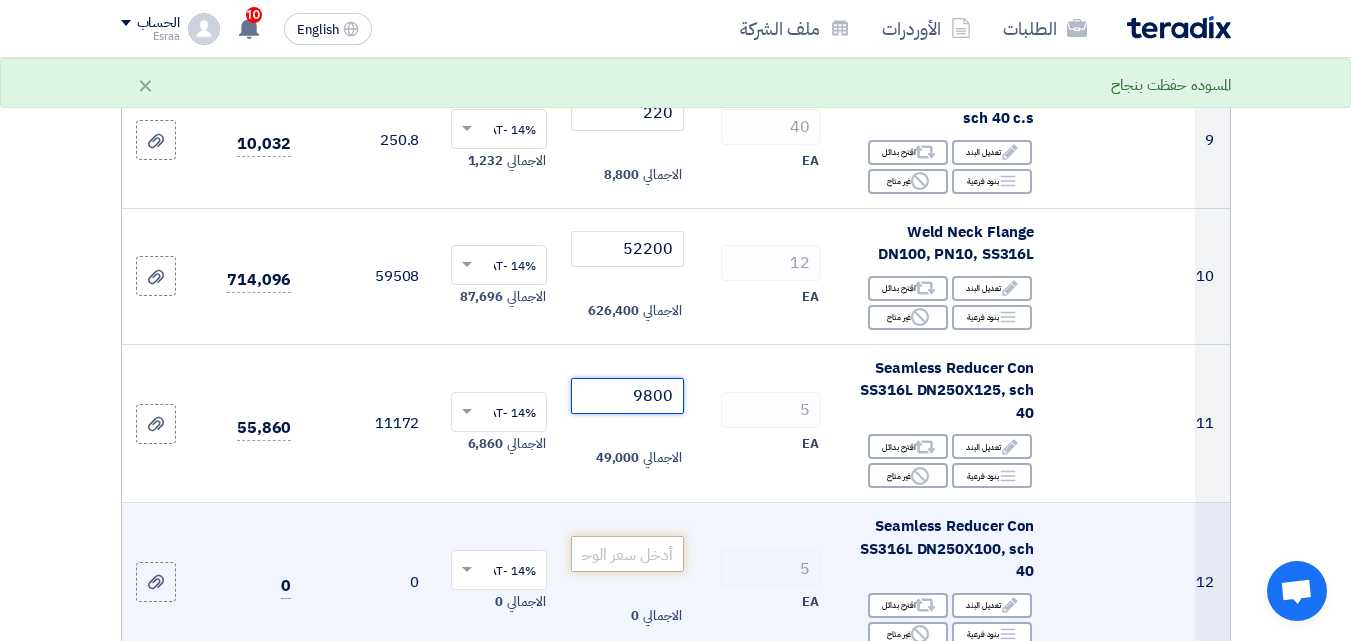 type on "9800" 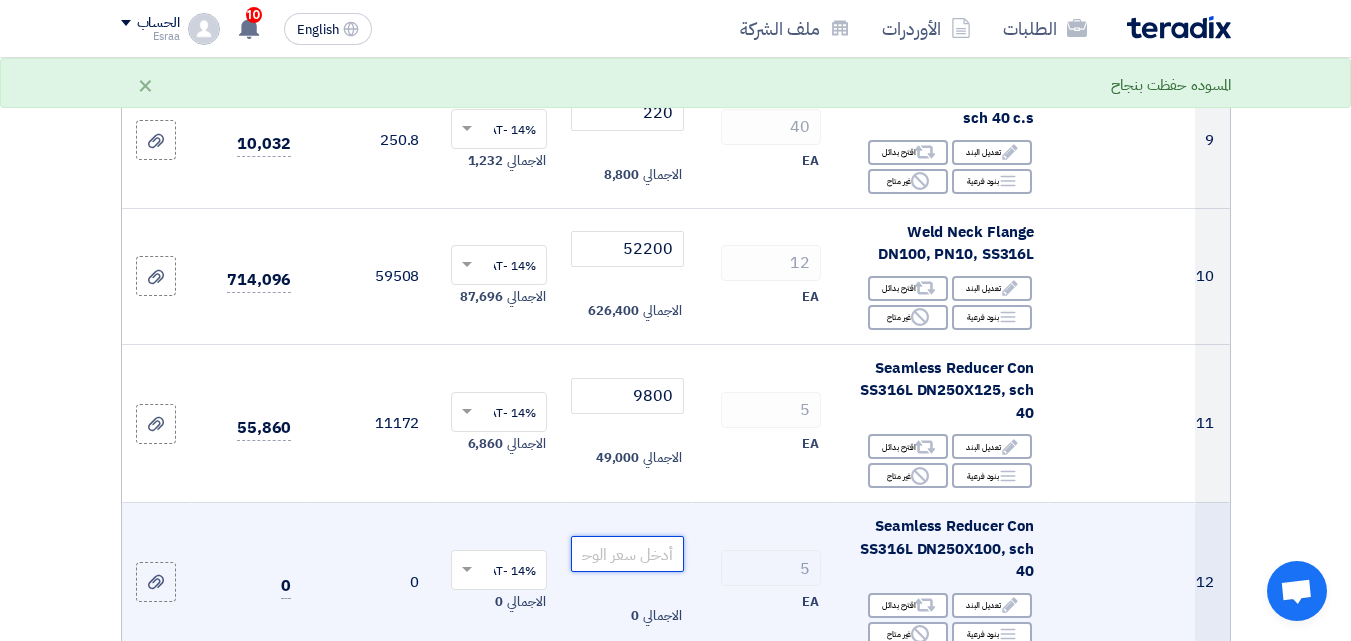 click 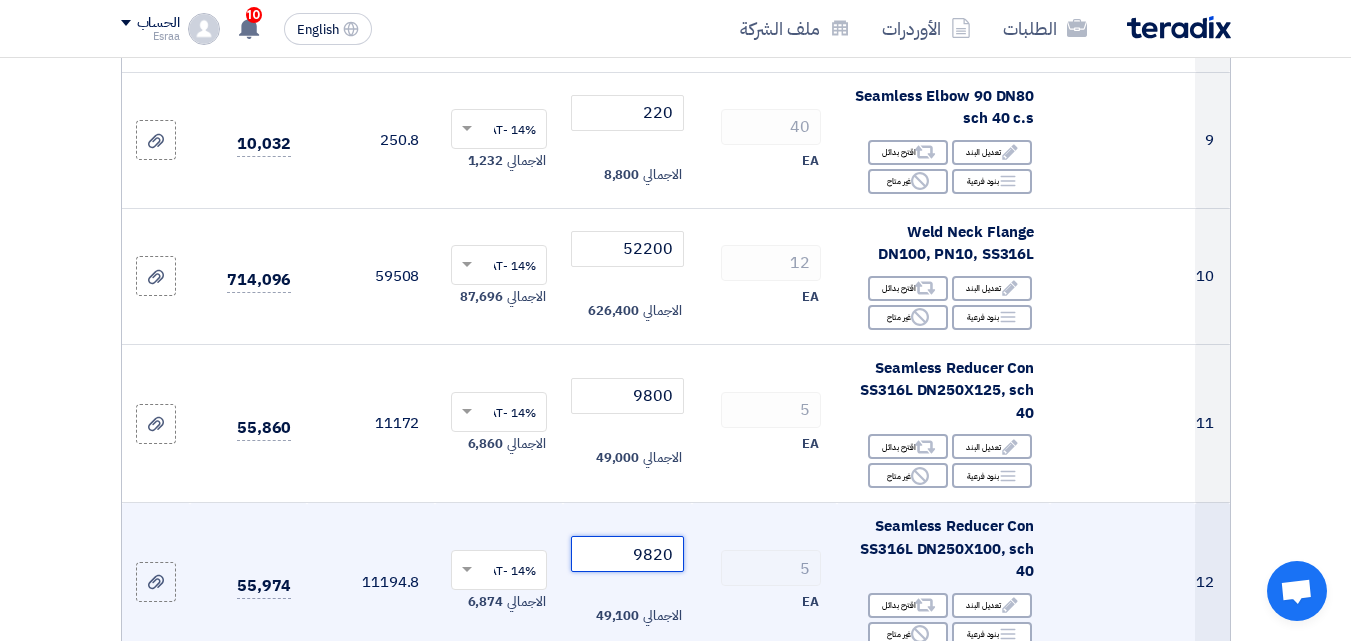 type on "9820" 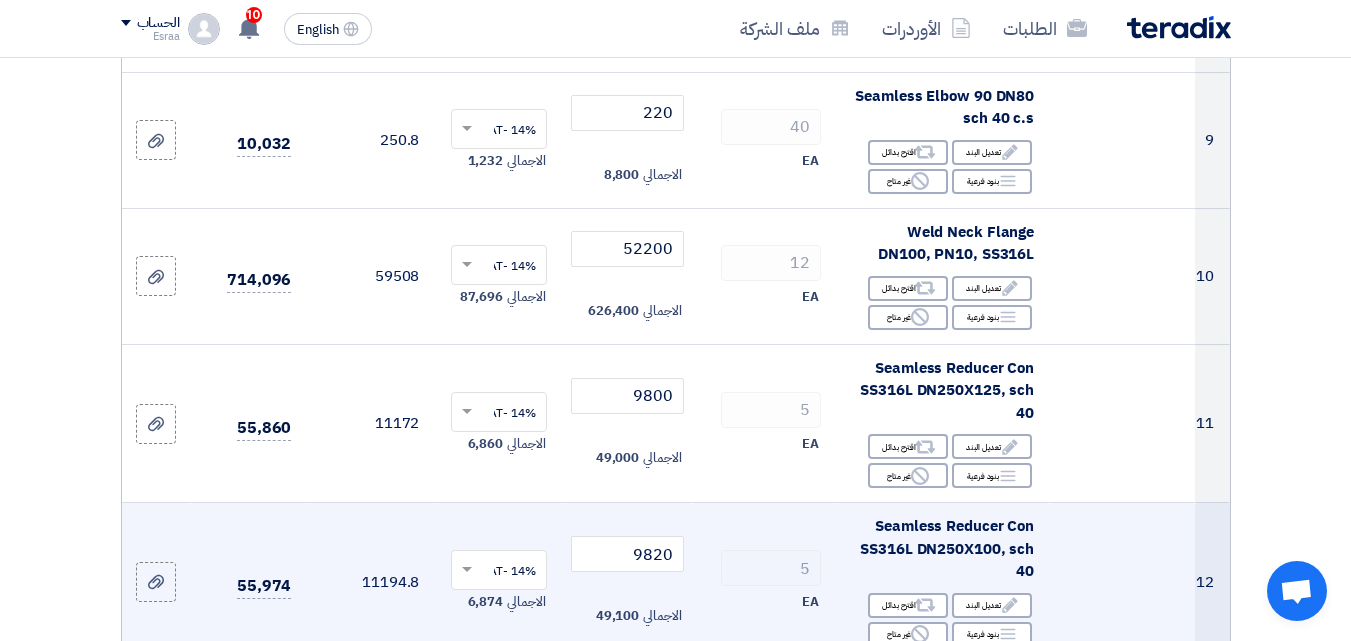 click 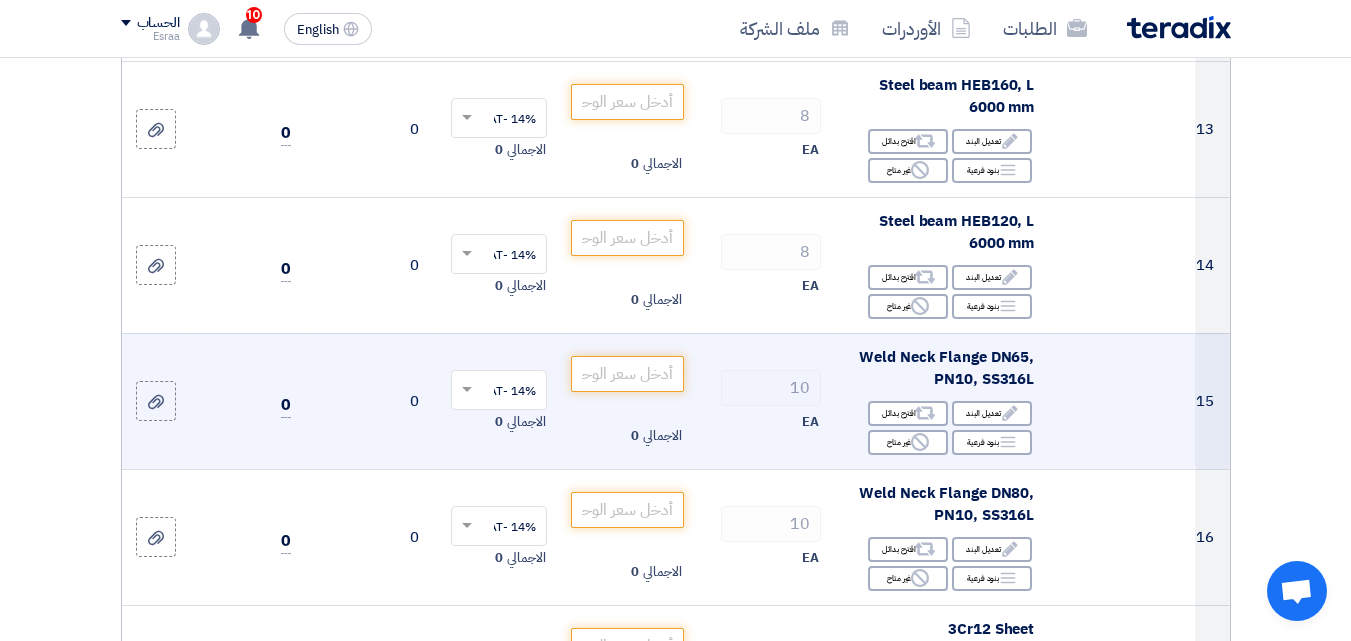 scroll, scrollTop: 2200, scrollLeft: 0, axis: vertical 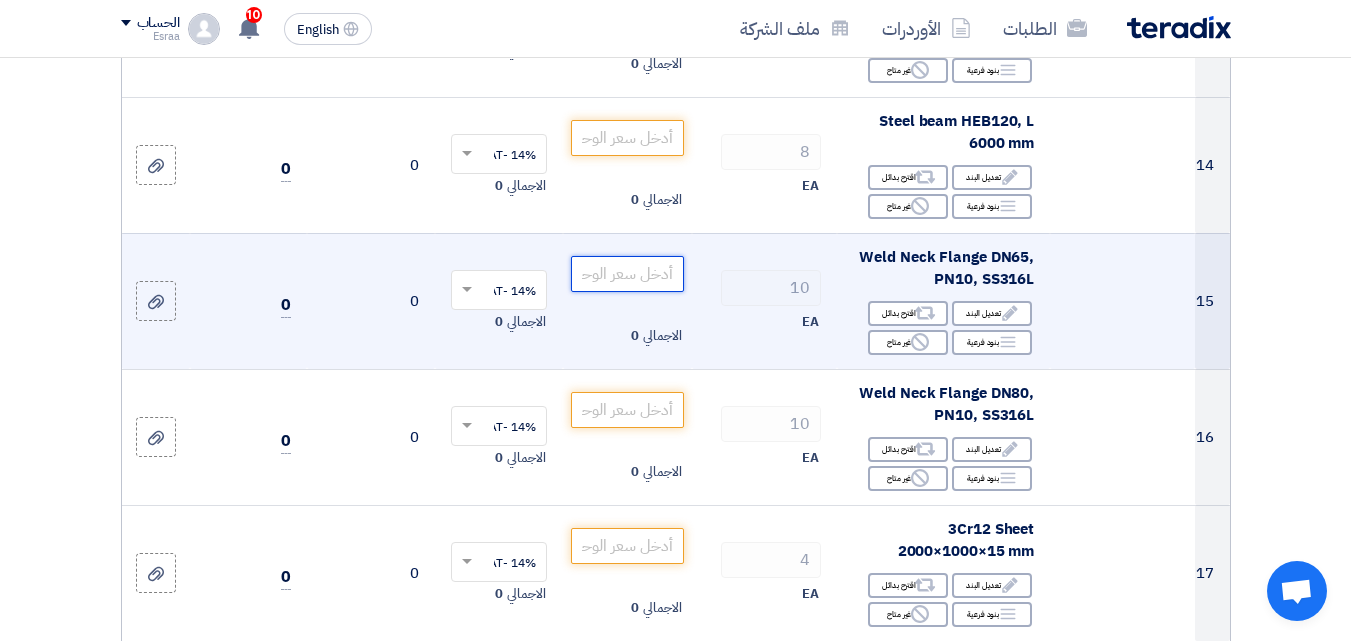 click 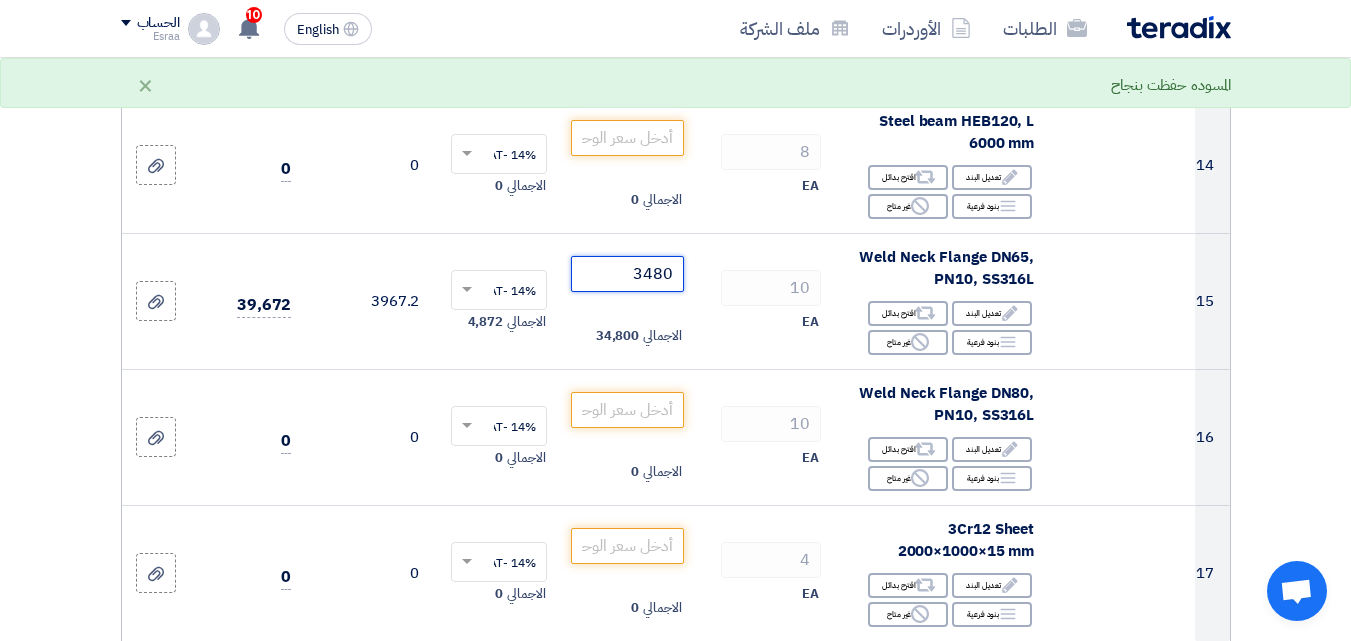 type on "3480" 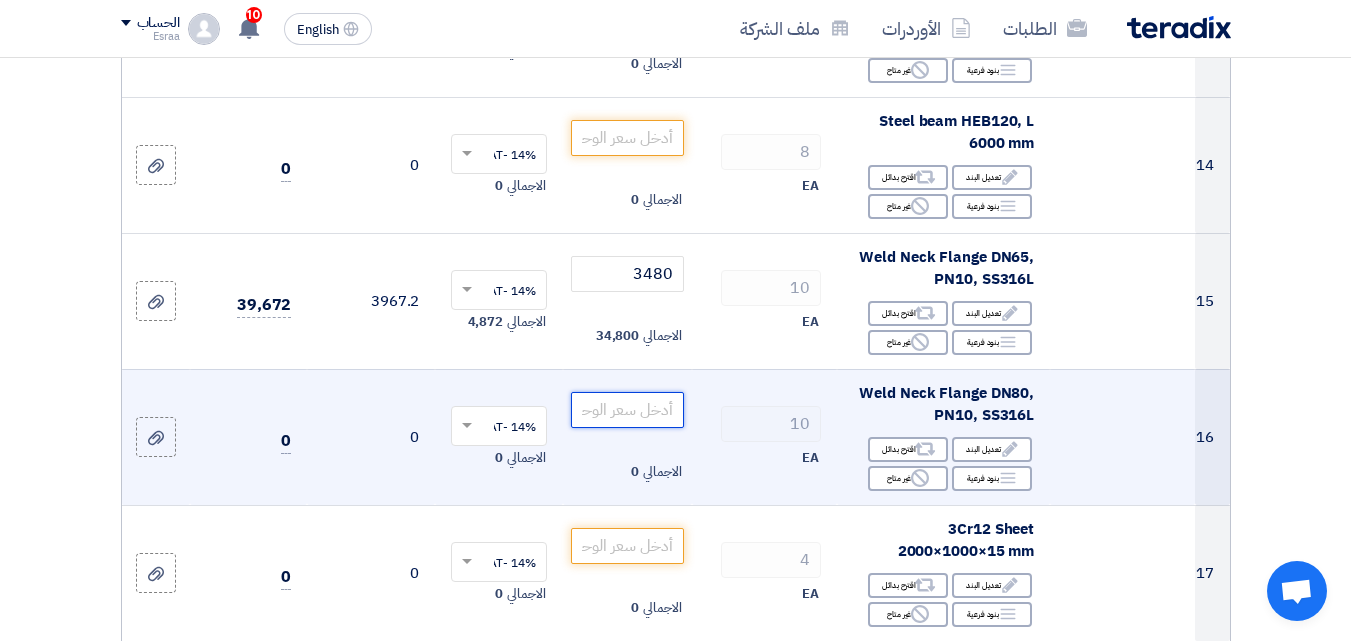 click 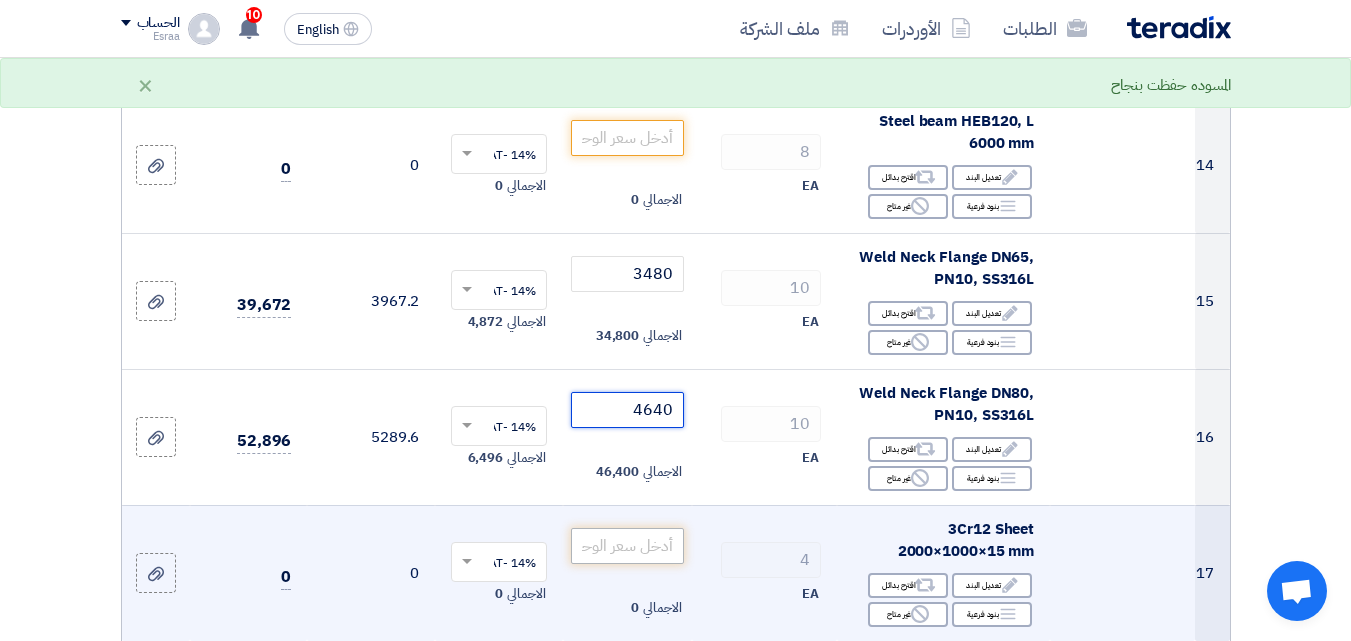 type on "4640" 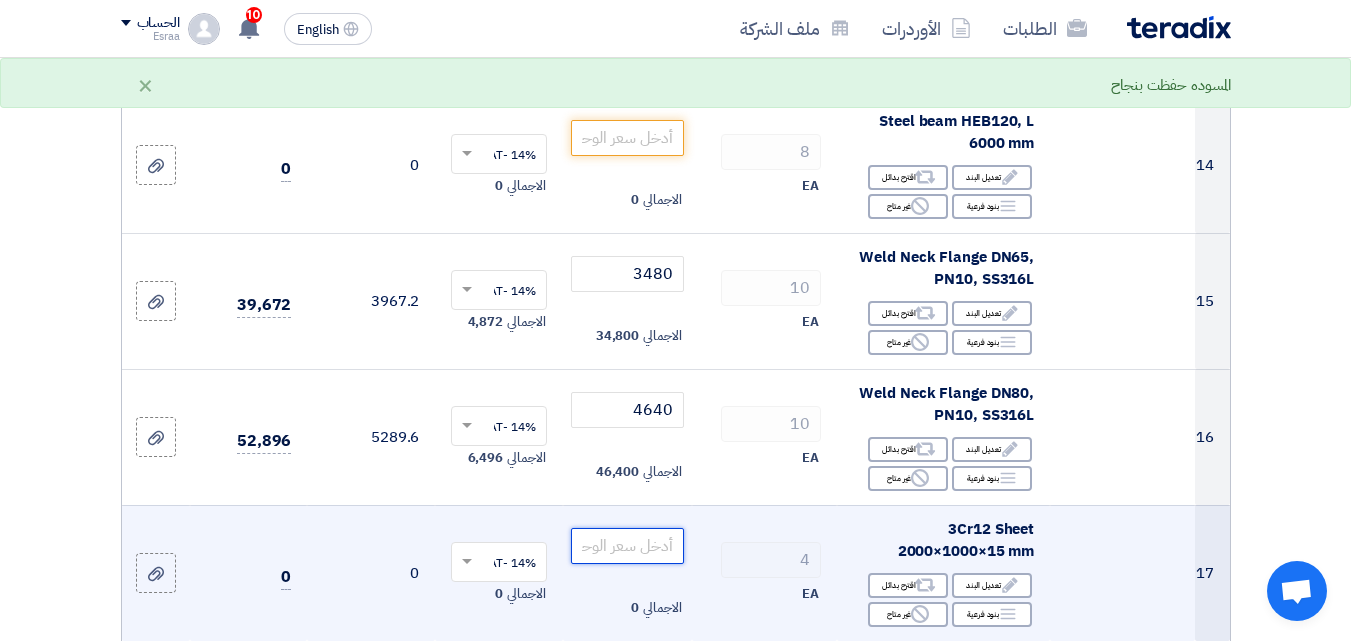 click 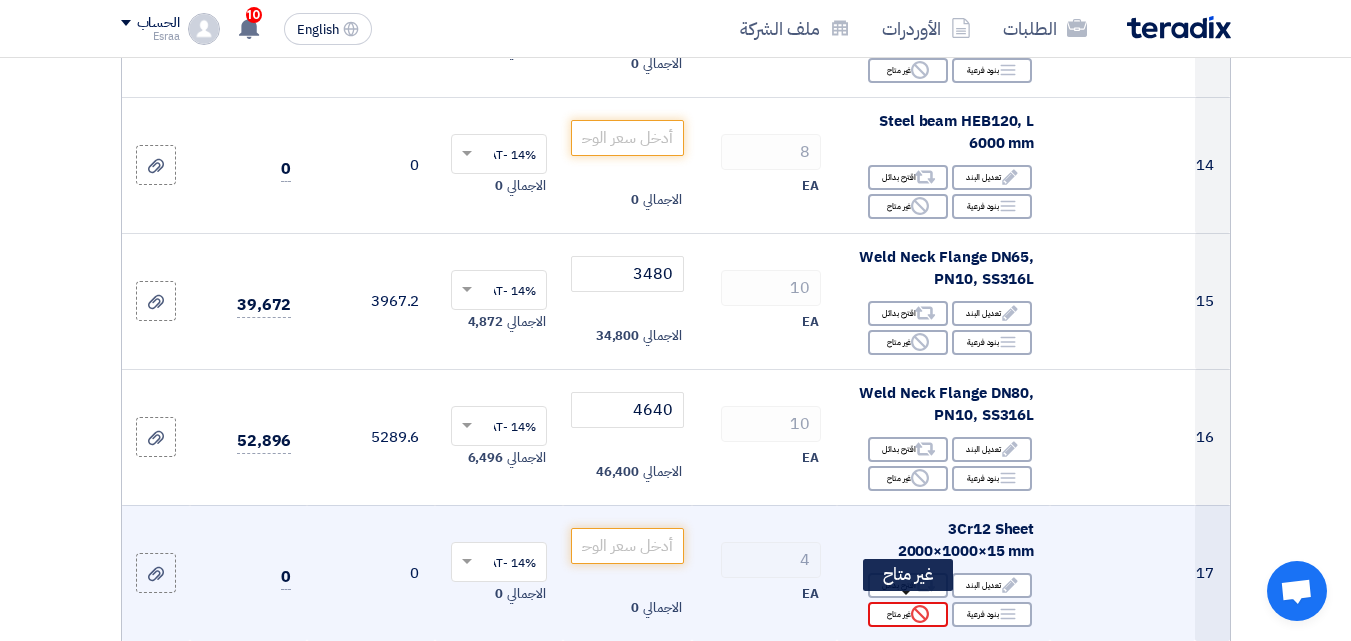 click on "Reject
غير متاح" 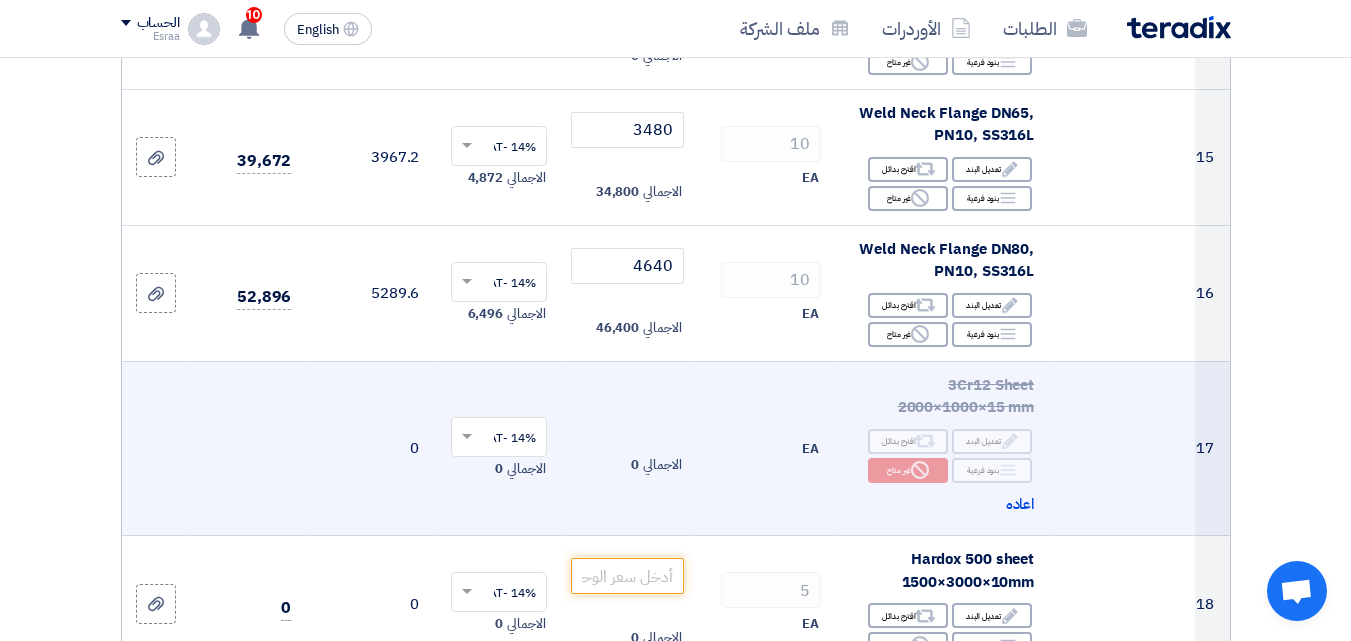 scroll, scrollTop: 2400, scrollLeft: 0, axis: vertical 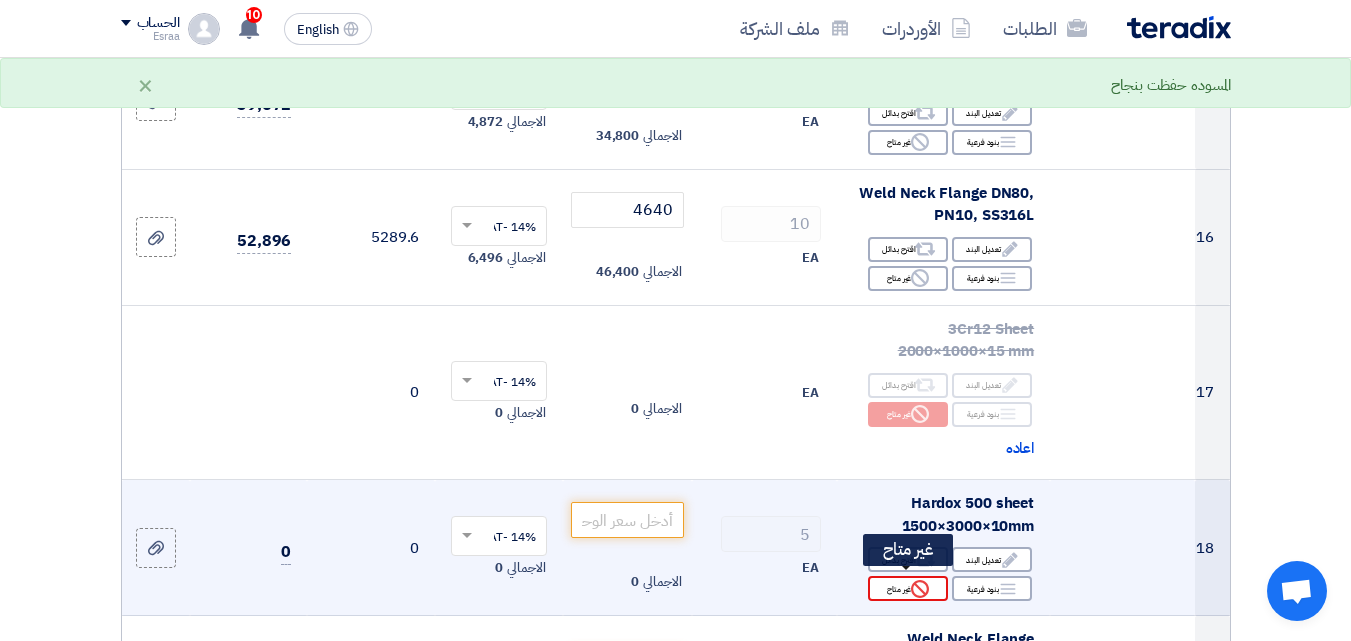 click on "Reject
غير متاح" 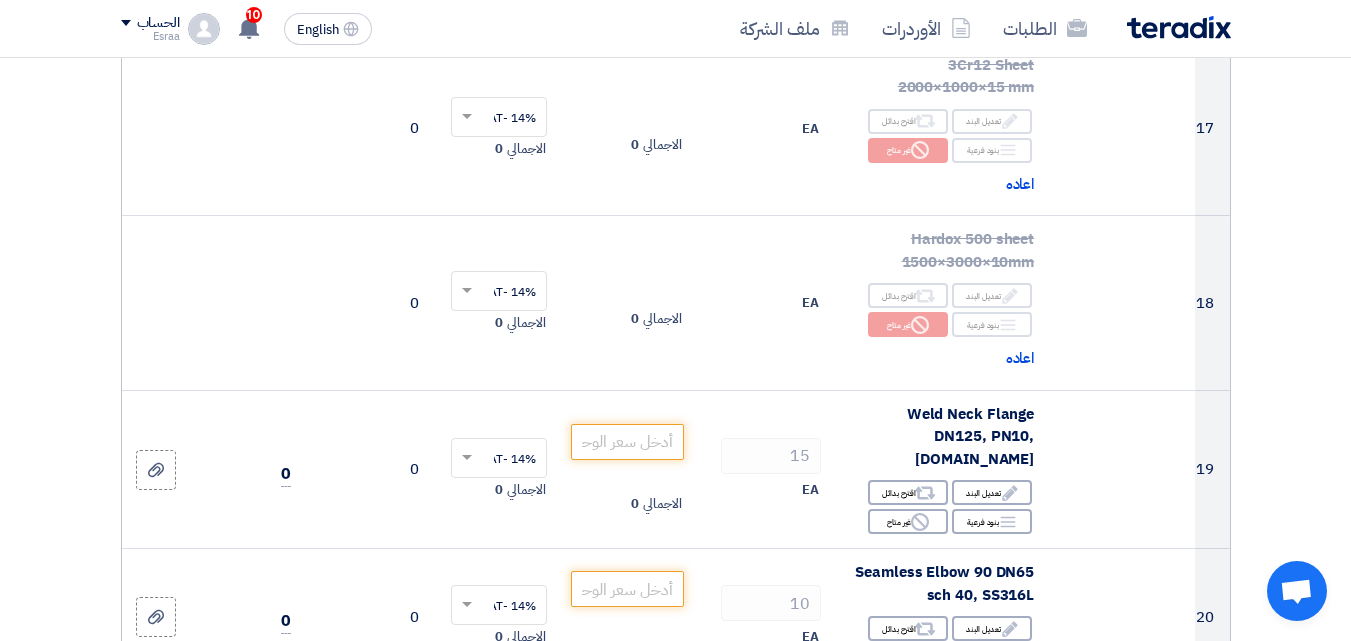 scroll, scrollTop: 2700, scrollLeft: 0, axis: vertical 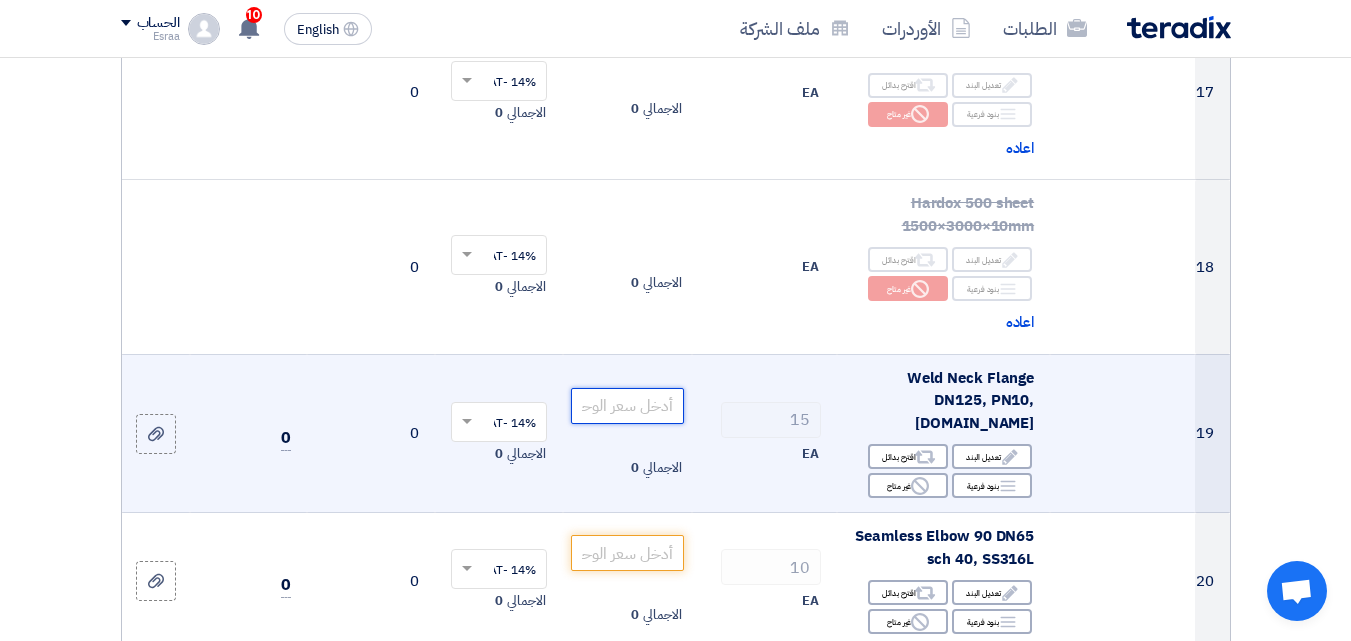 click 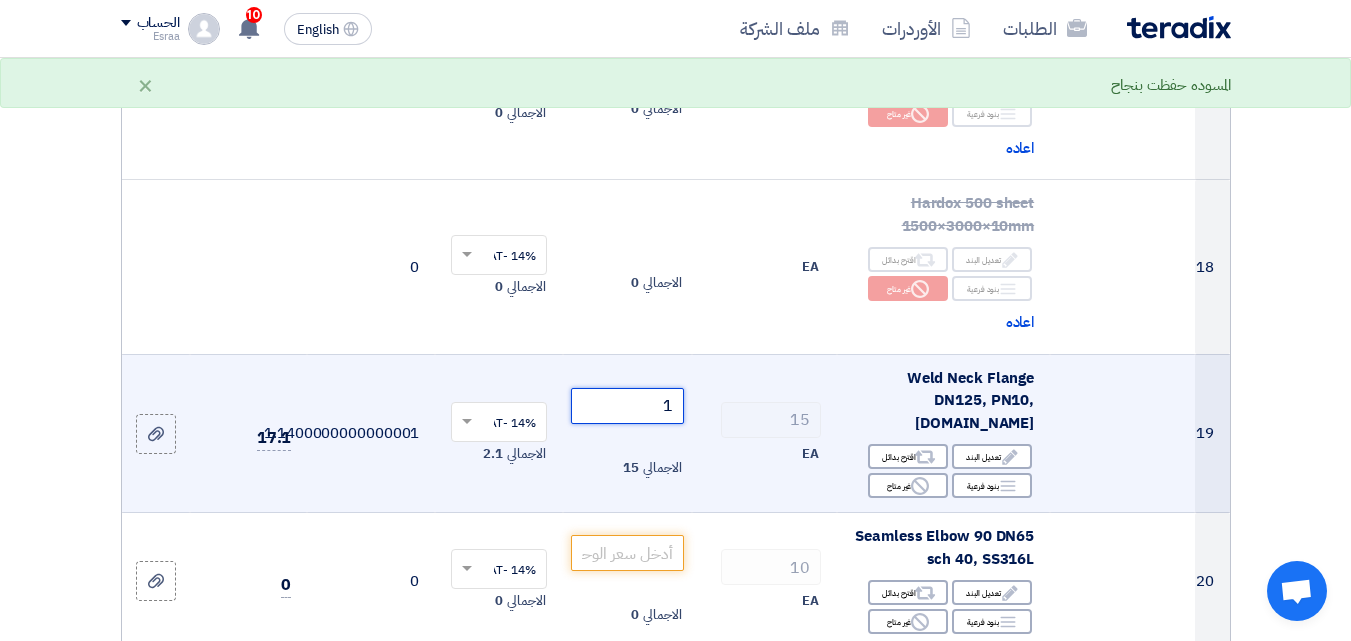 click on "1" 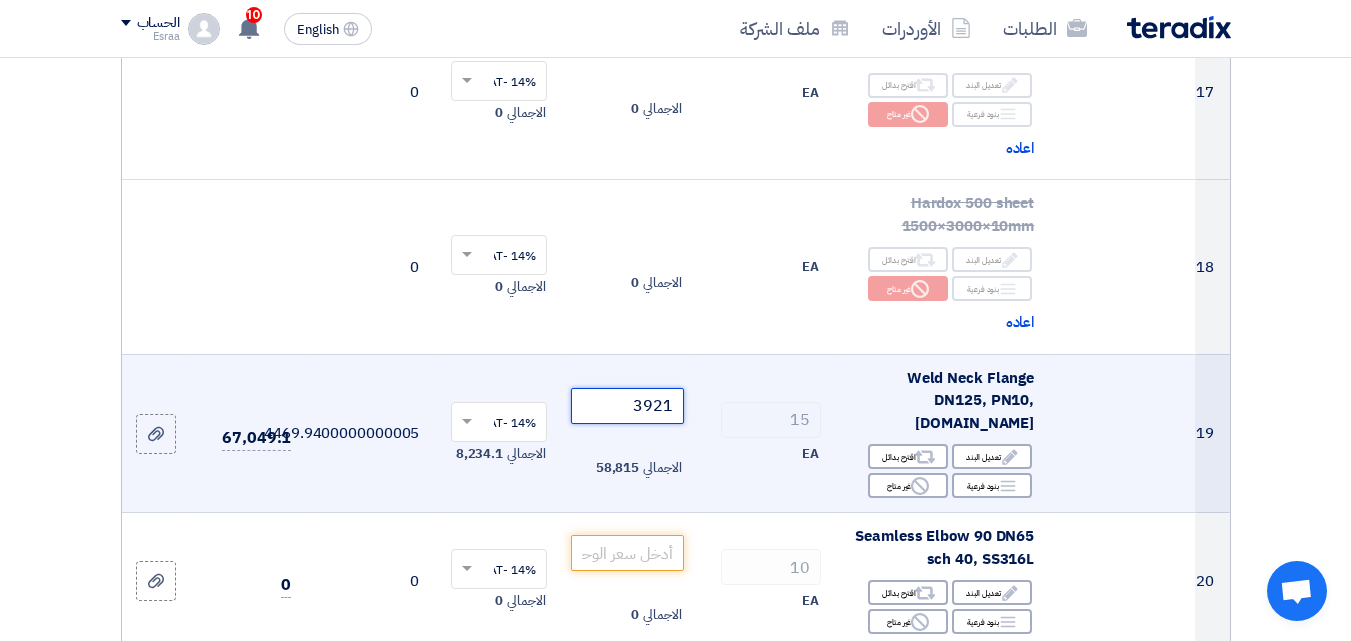 drag, startPoint x: 688, startPoint y: 398, endPoint x: 701, endPoint y: 401, distance: 13.341664 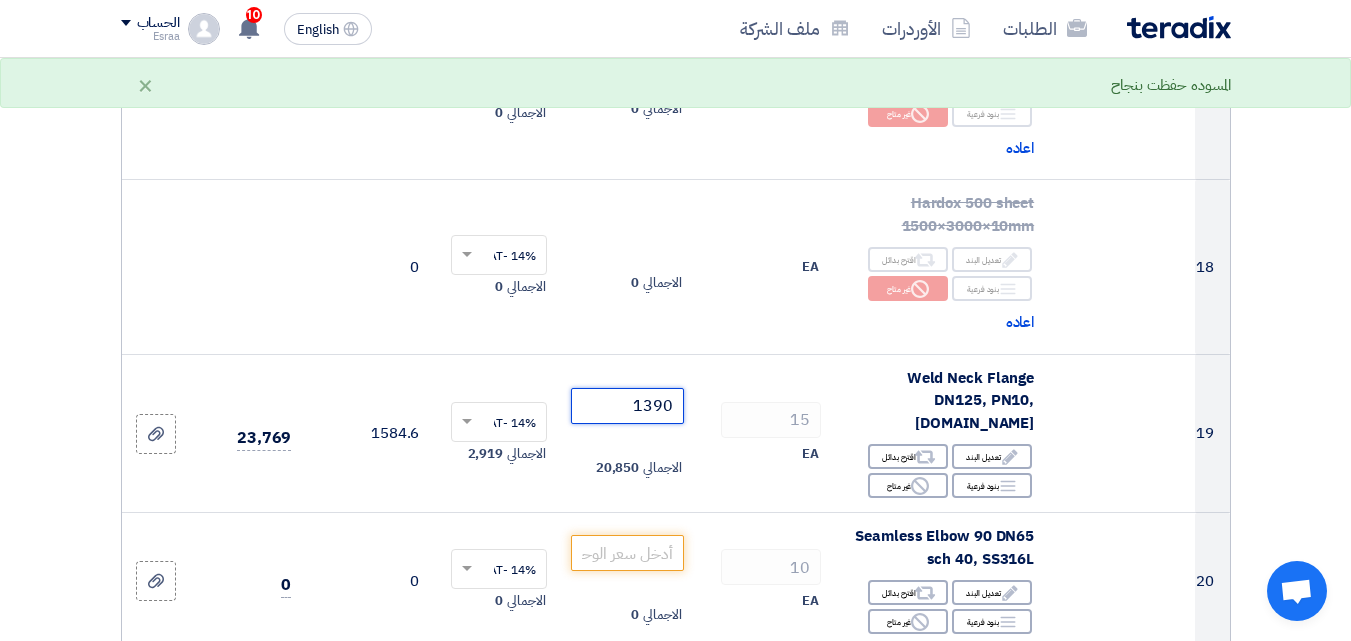 type on "1390" 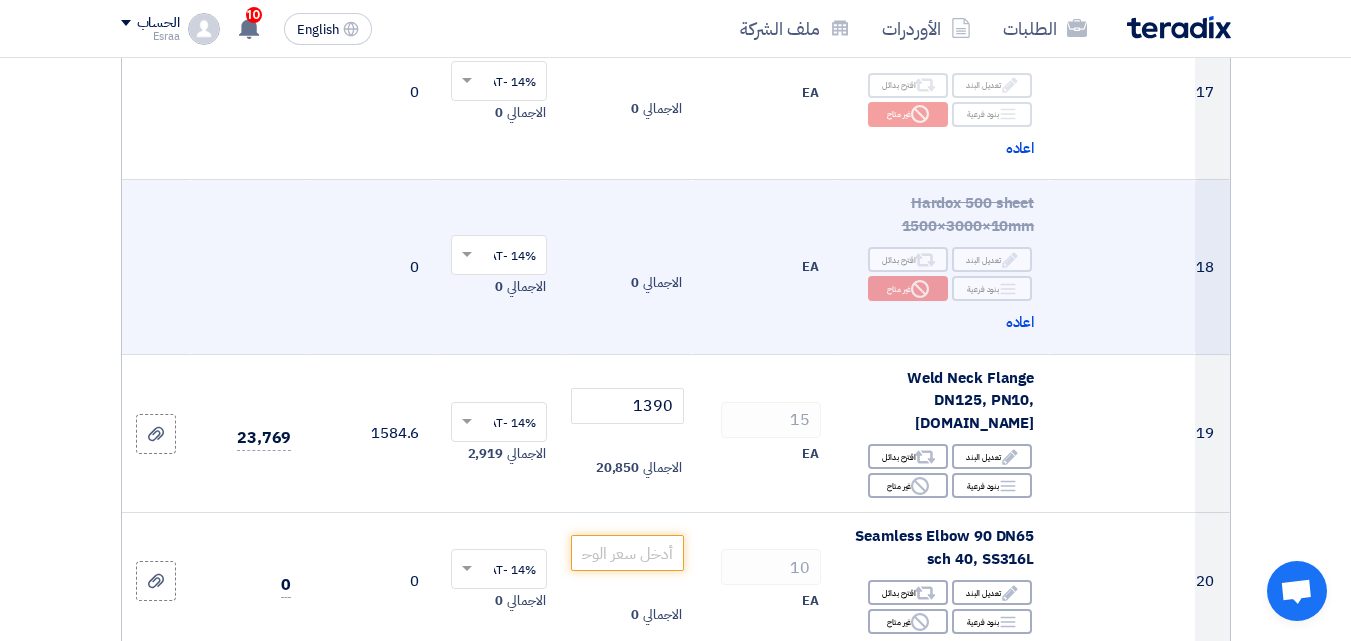 click on "EA" 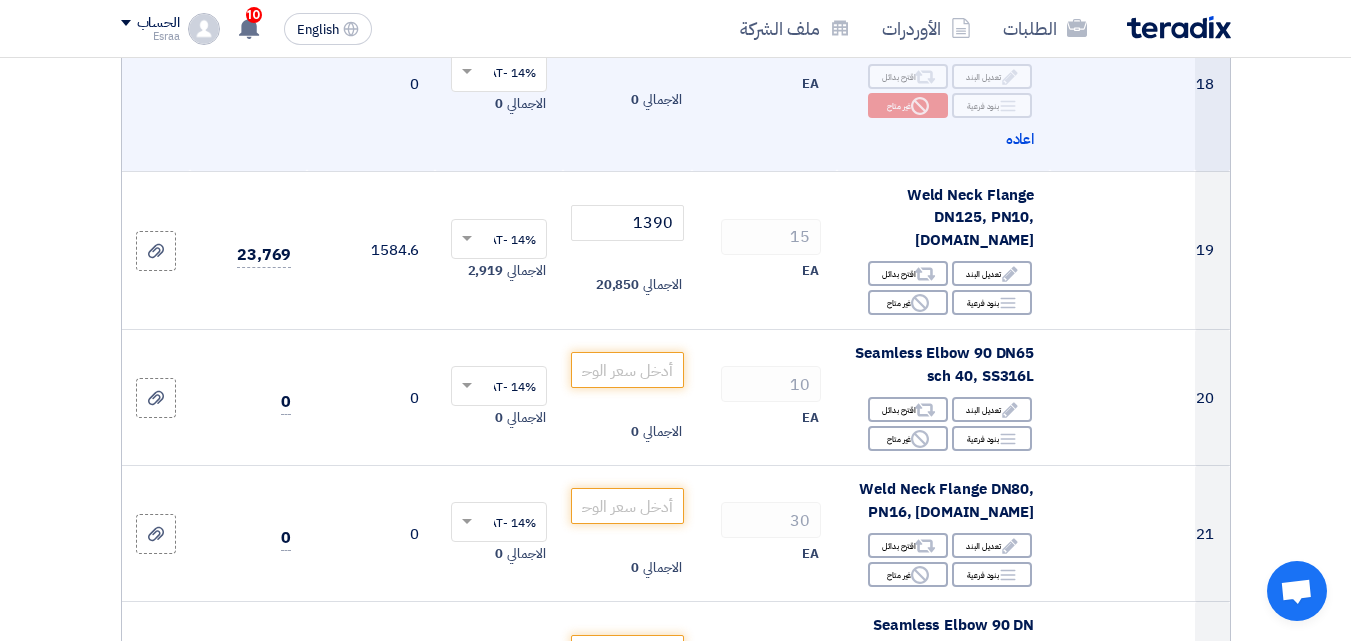 scroll, scrollTop: 2900, scrollLeft: 0, axis: vertical 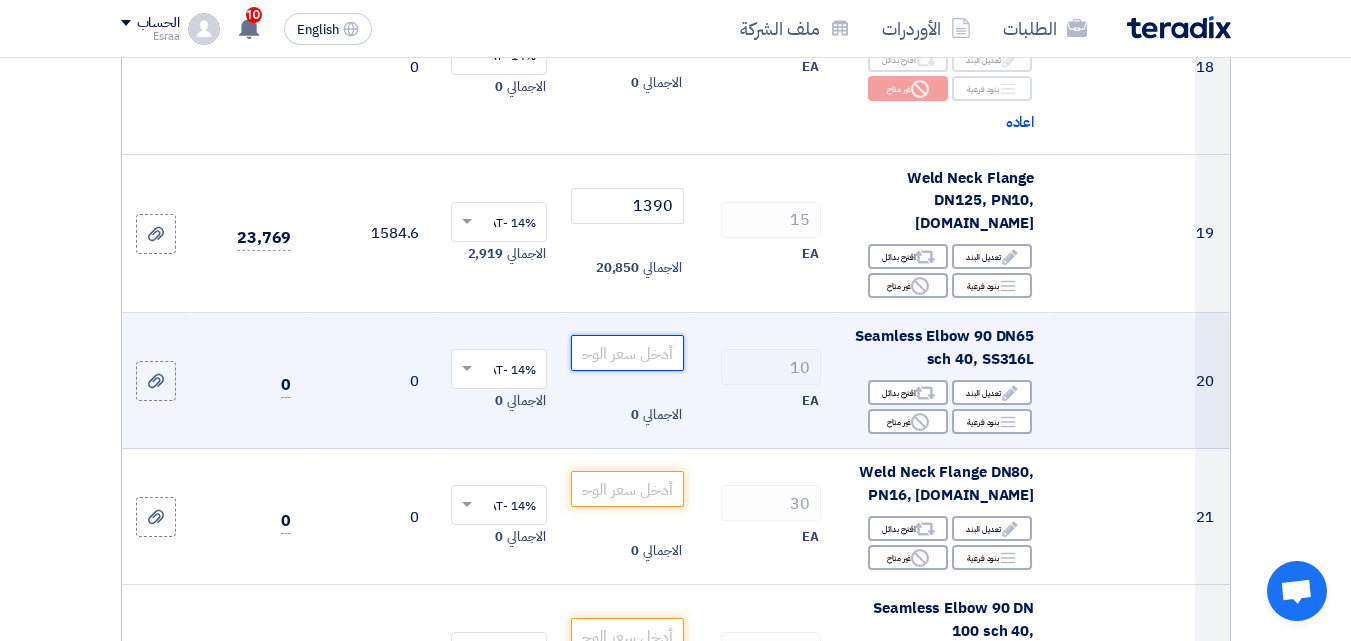click 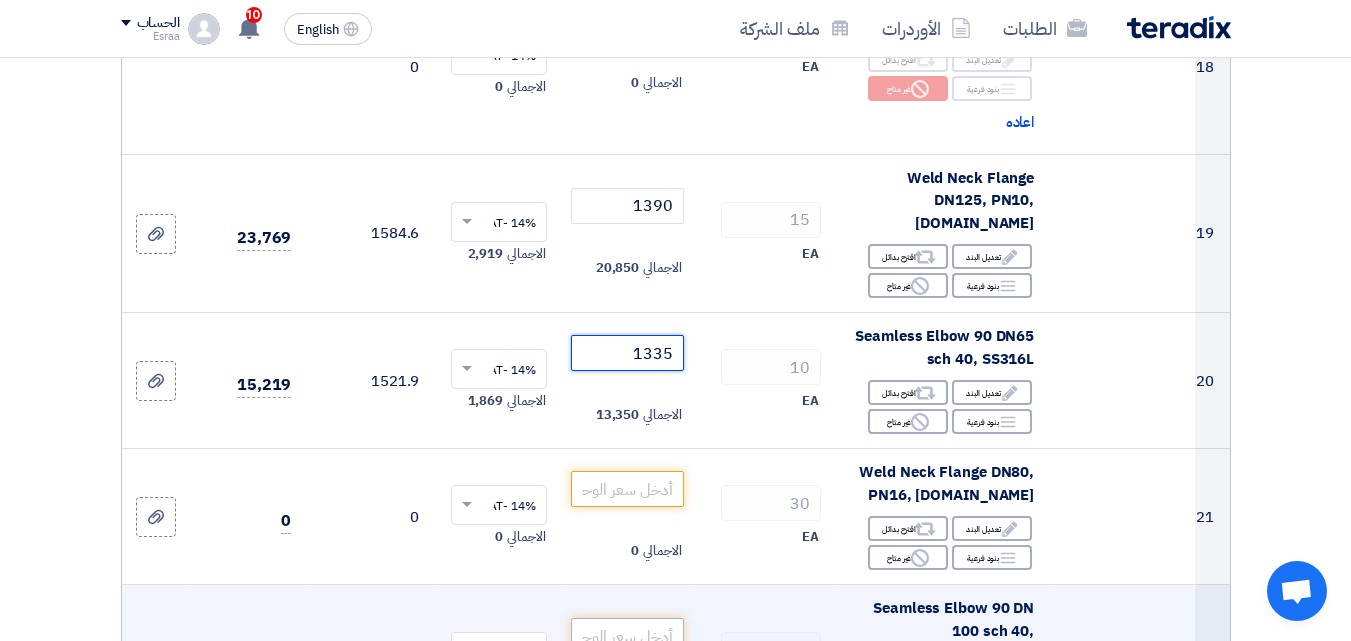type on "1335" 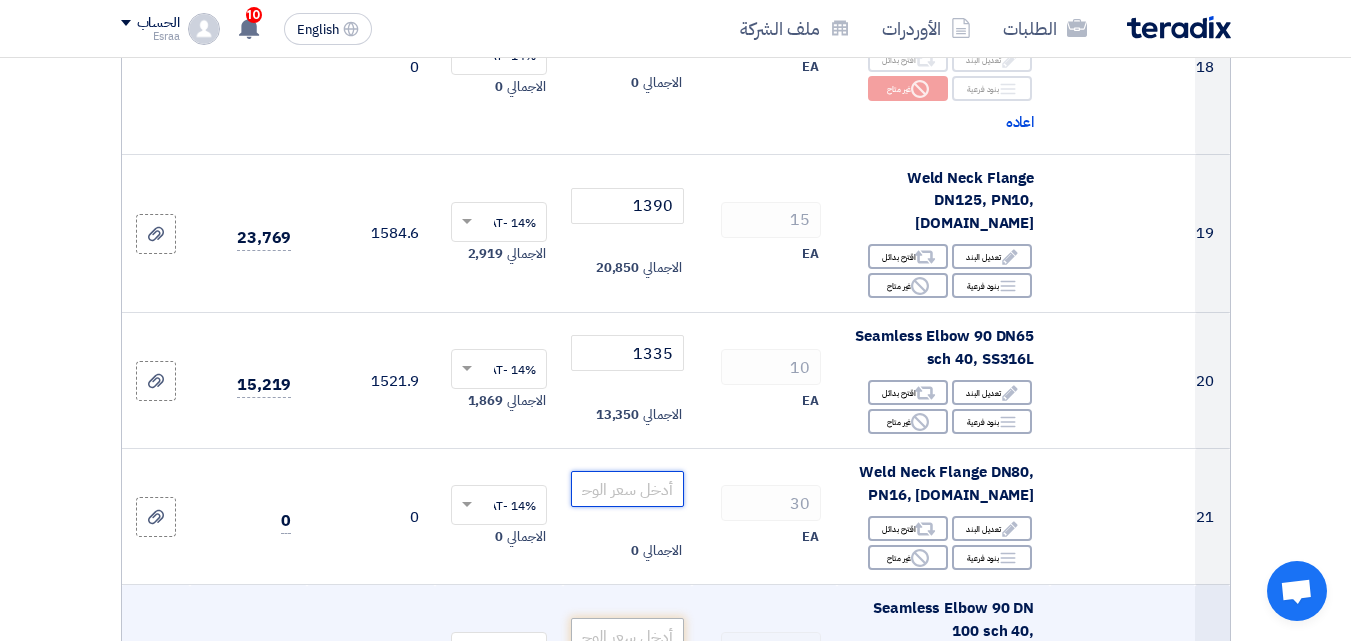 click 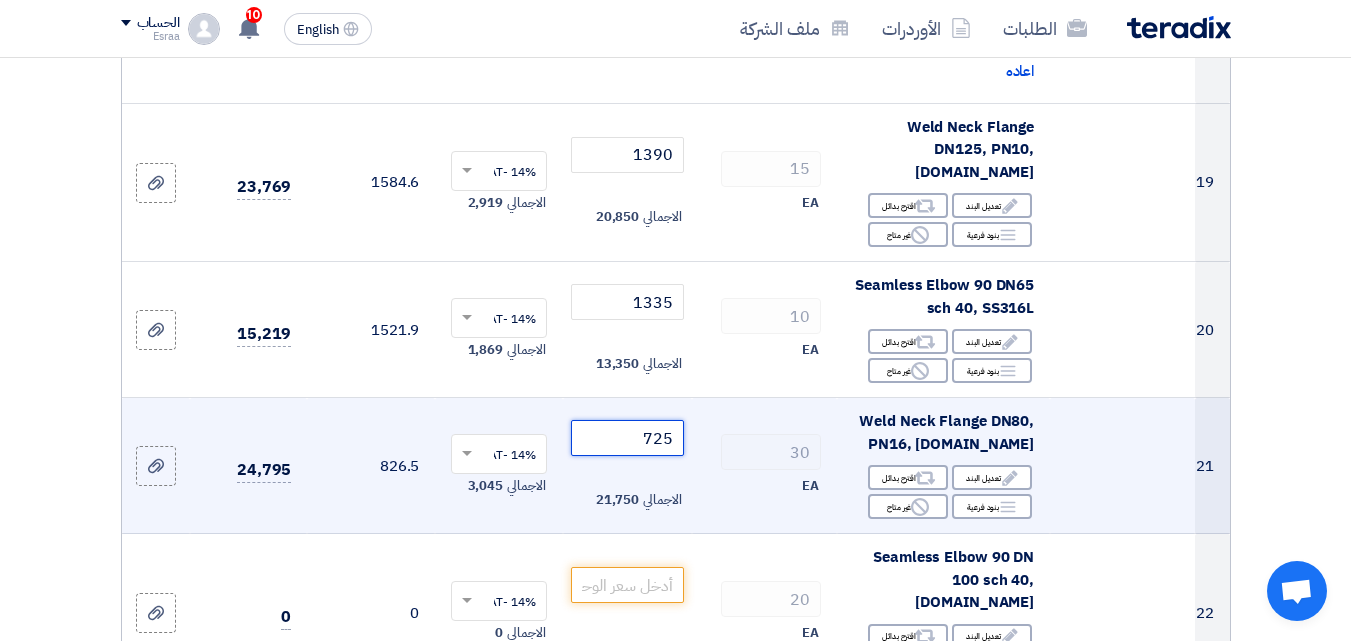 scroll, scrollTop: 3000, scrollLeft: 0, axis: vertical 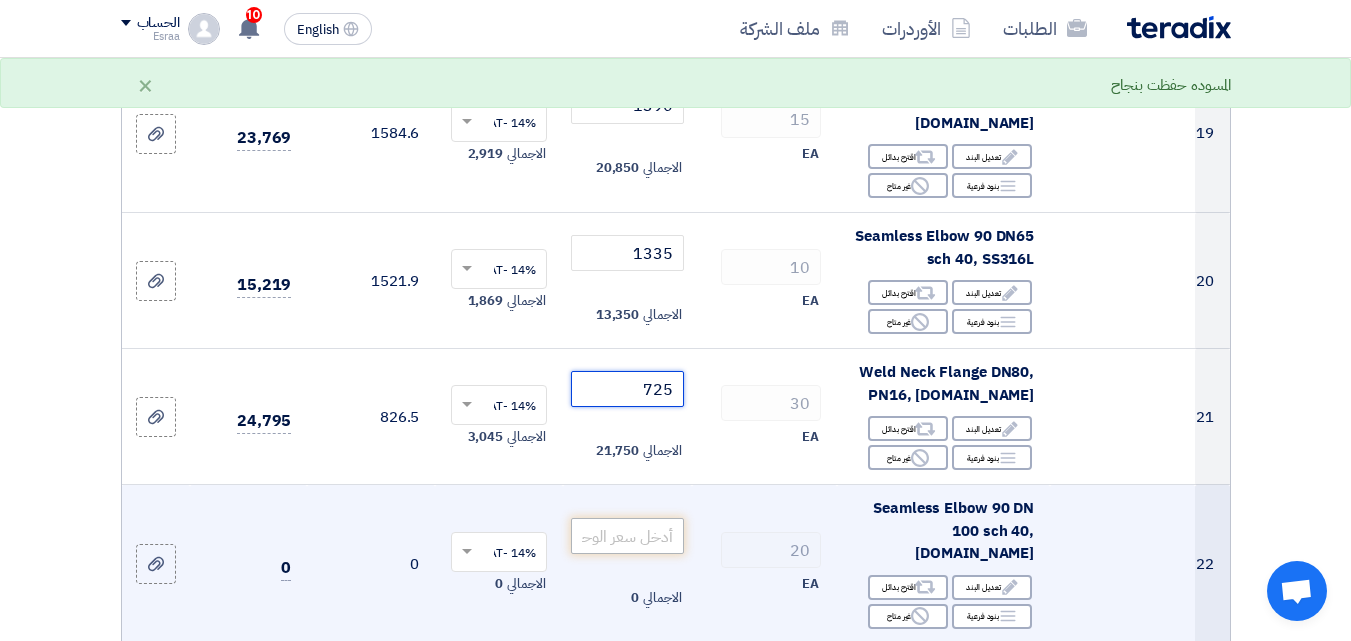 type on "725" 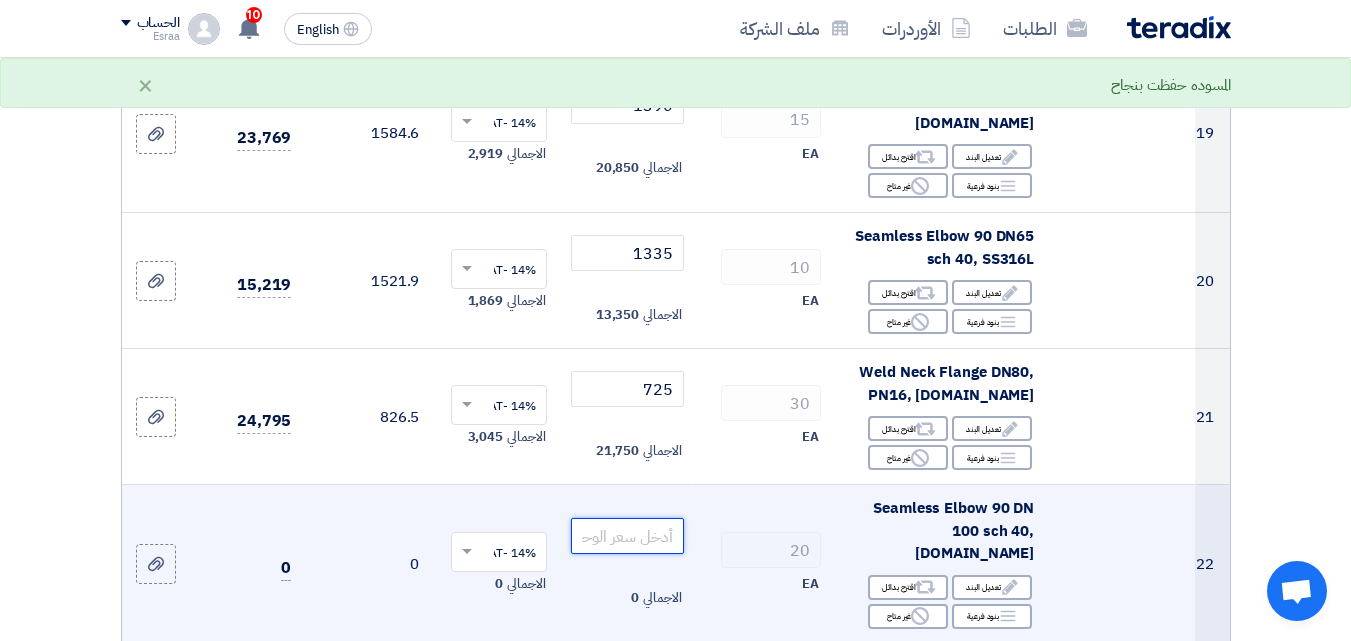 click 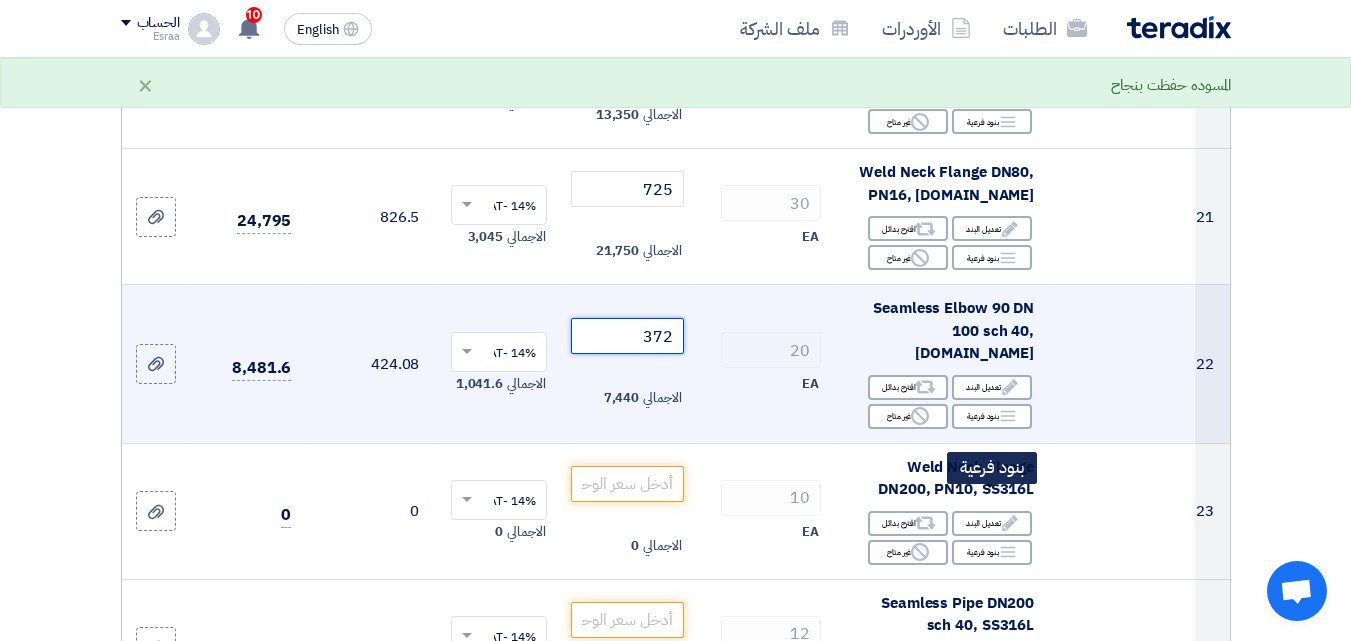 scroll, scrollTop: 3300, scrollLeft: 0, axis: vertical 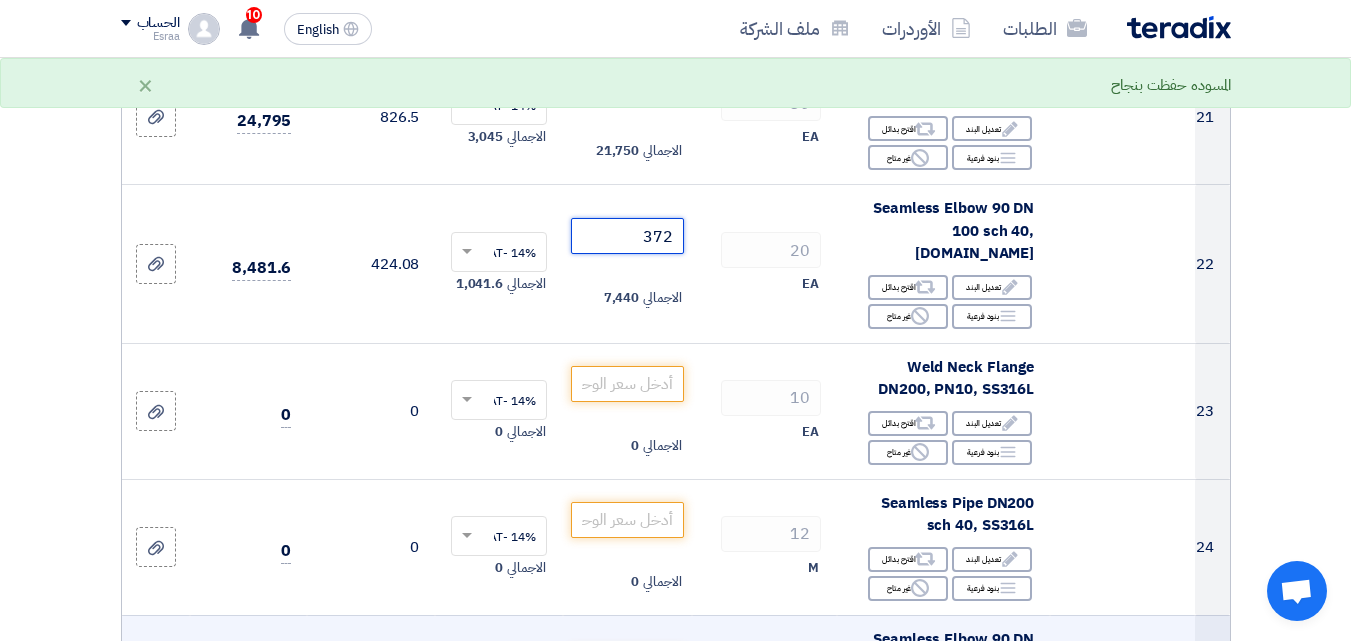 type on "372" 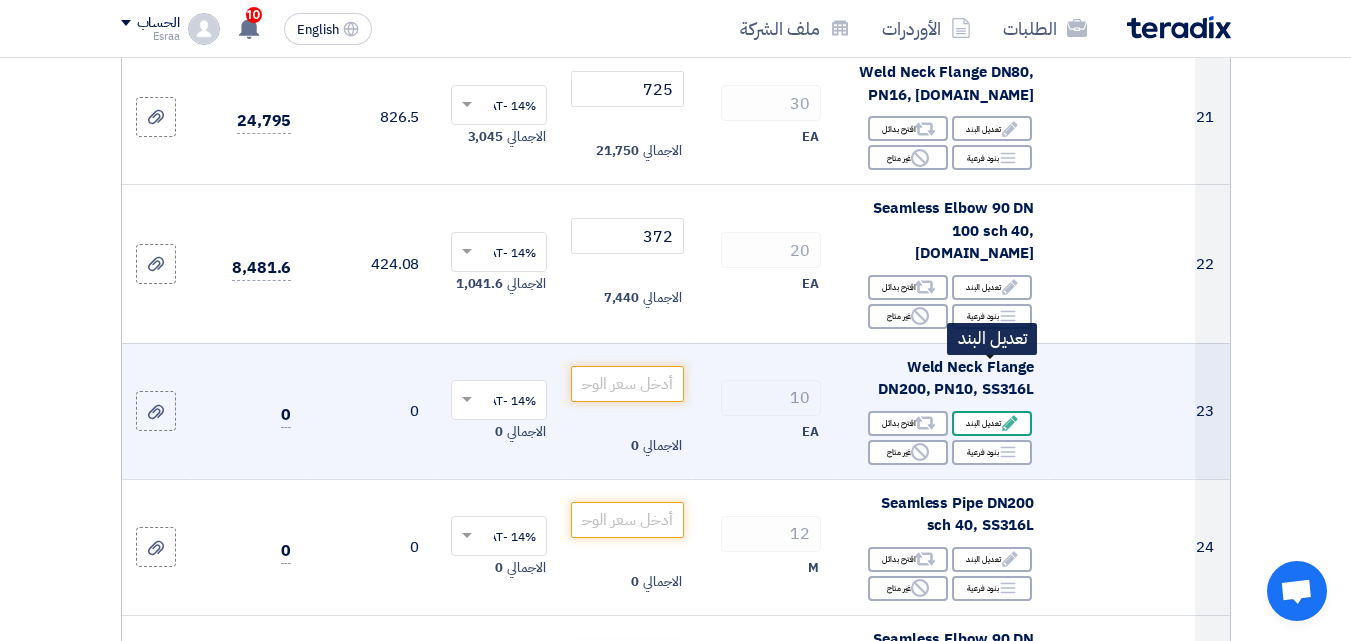 click on "Edit" 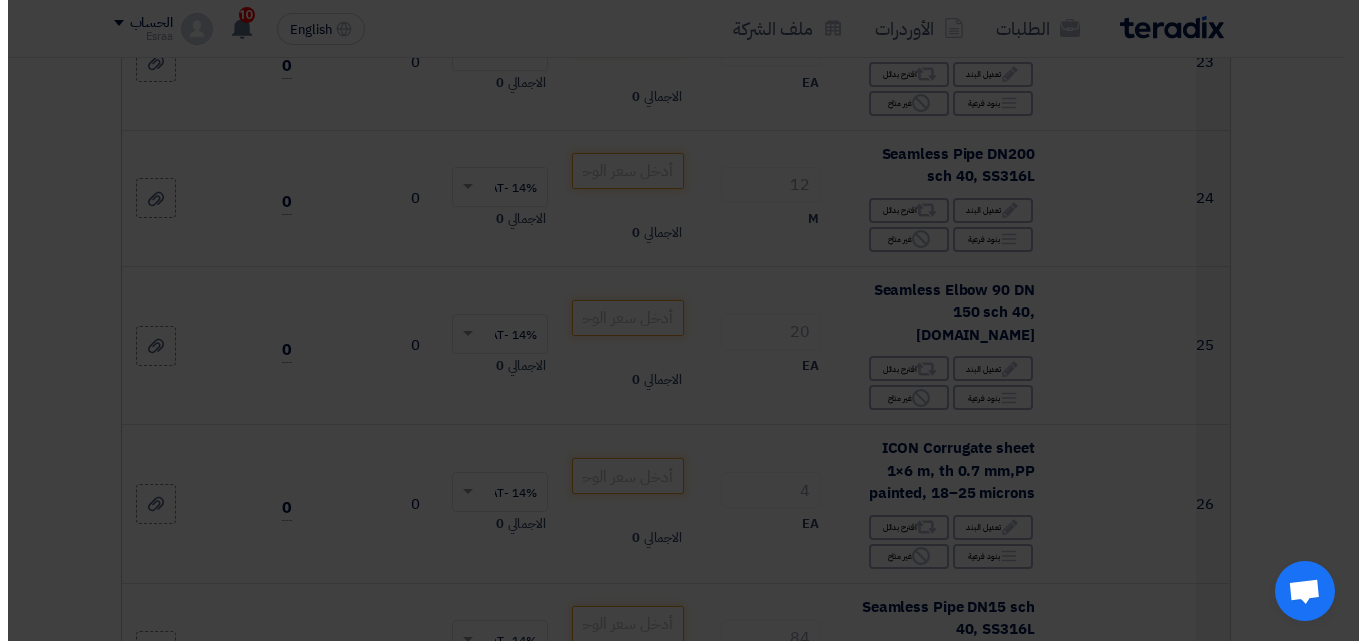 scroll, scrollTop: 2951, scrollLeft: 0, axis: vertical 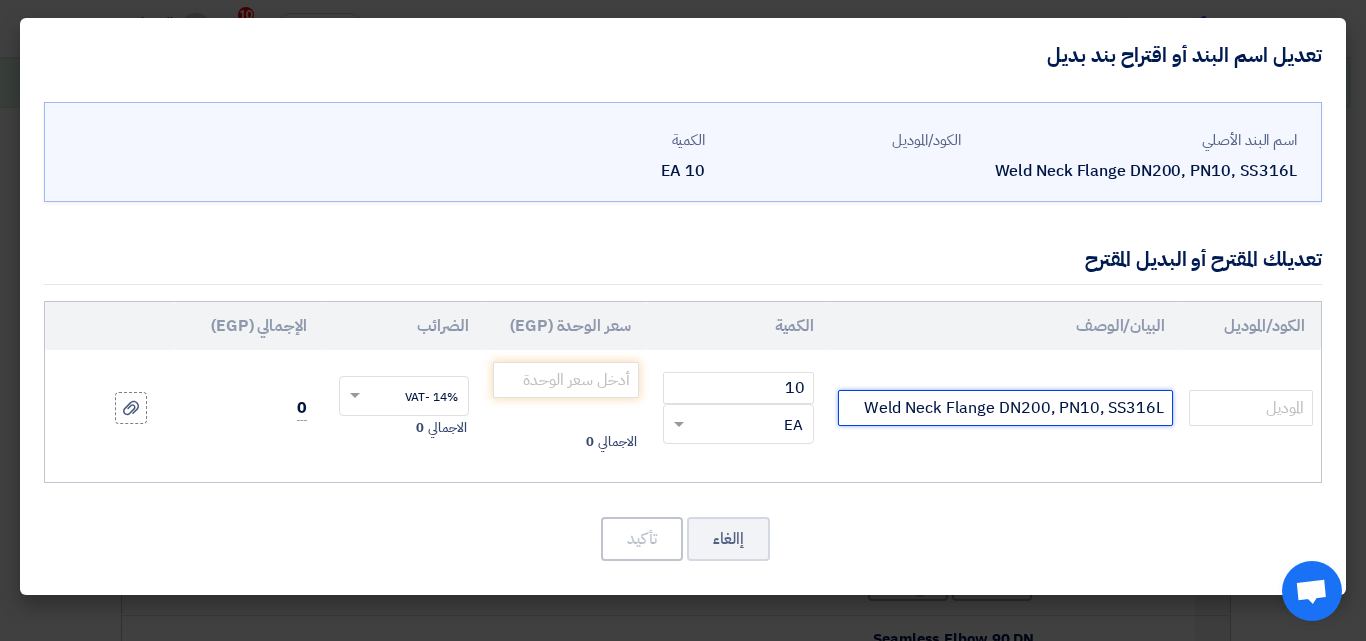 drag, startPoint x: 1088, startPoint y: 406, endPoint x: 1100, endPoint y: 402, distance: 12.649111 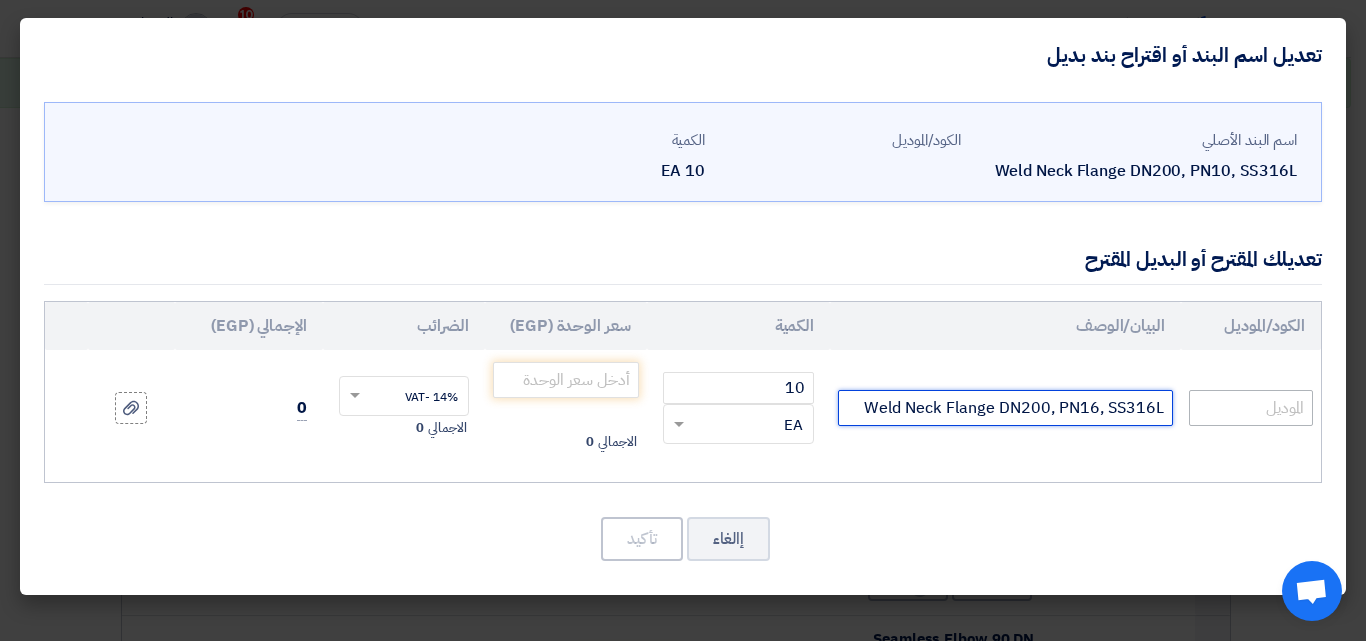 type on "Weld Neck Flange DN200, PN16, SS316L" 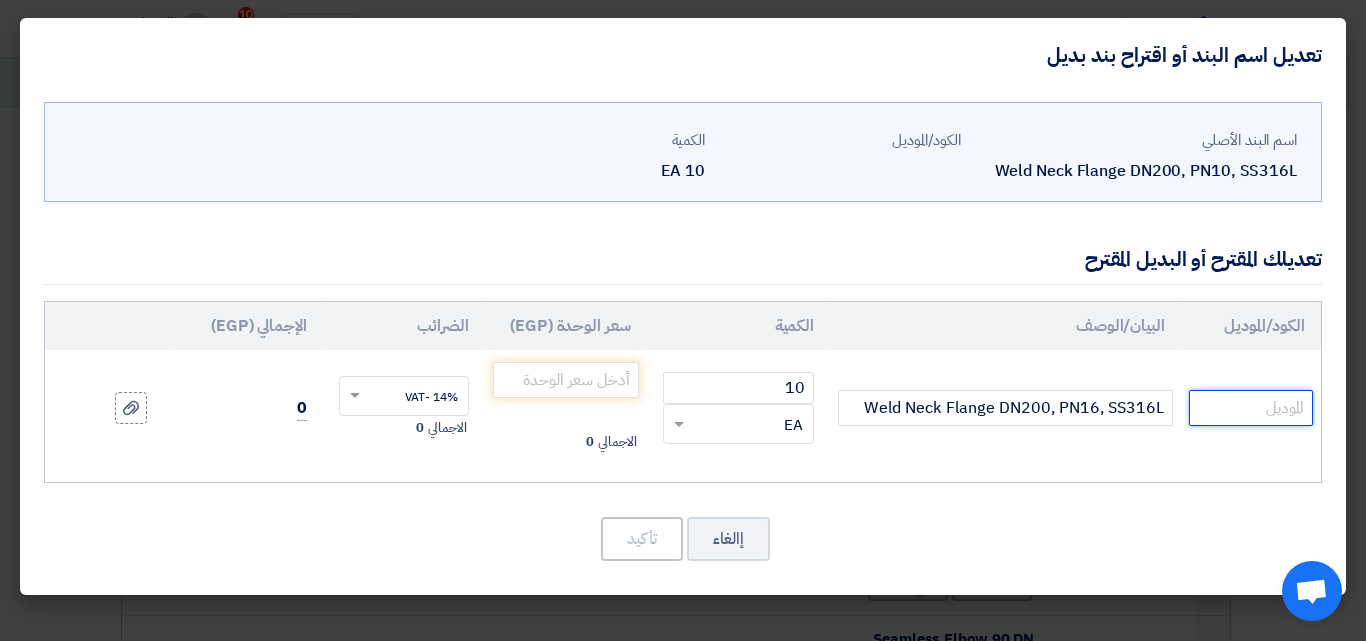 click 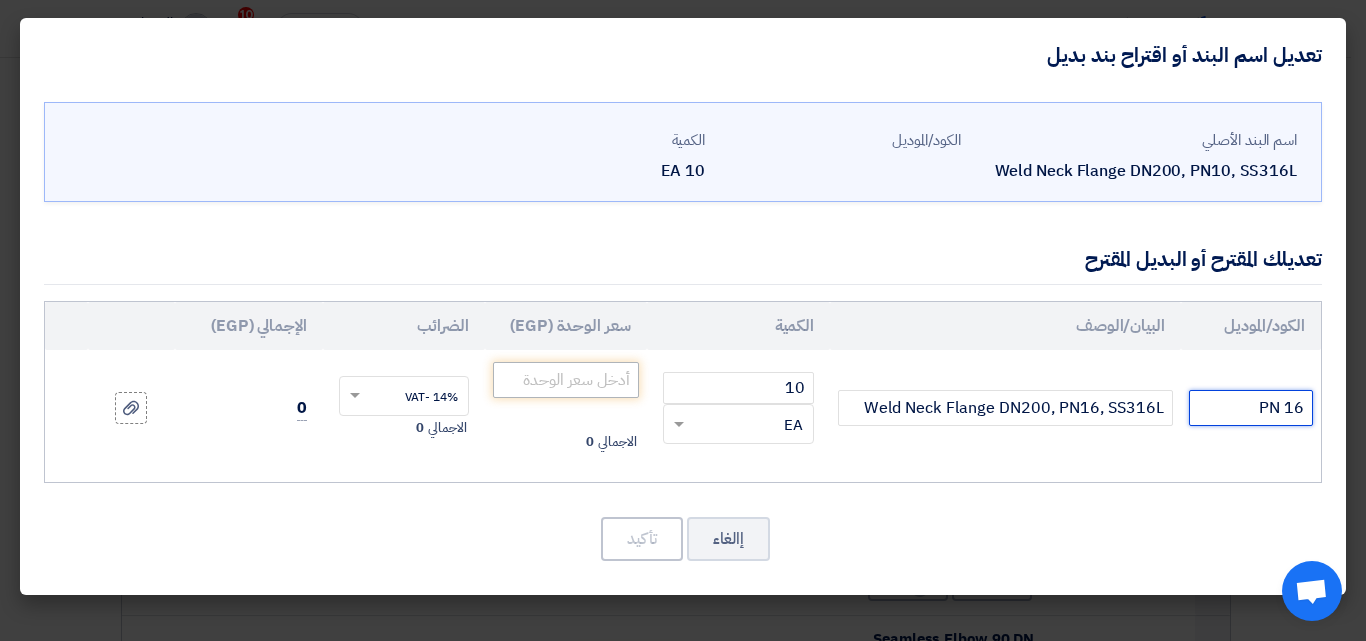 type on "PN 16" 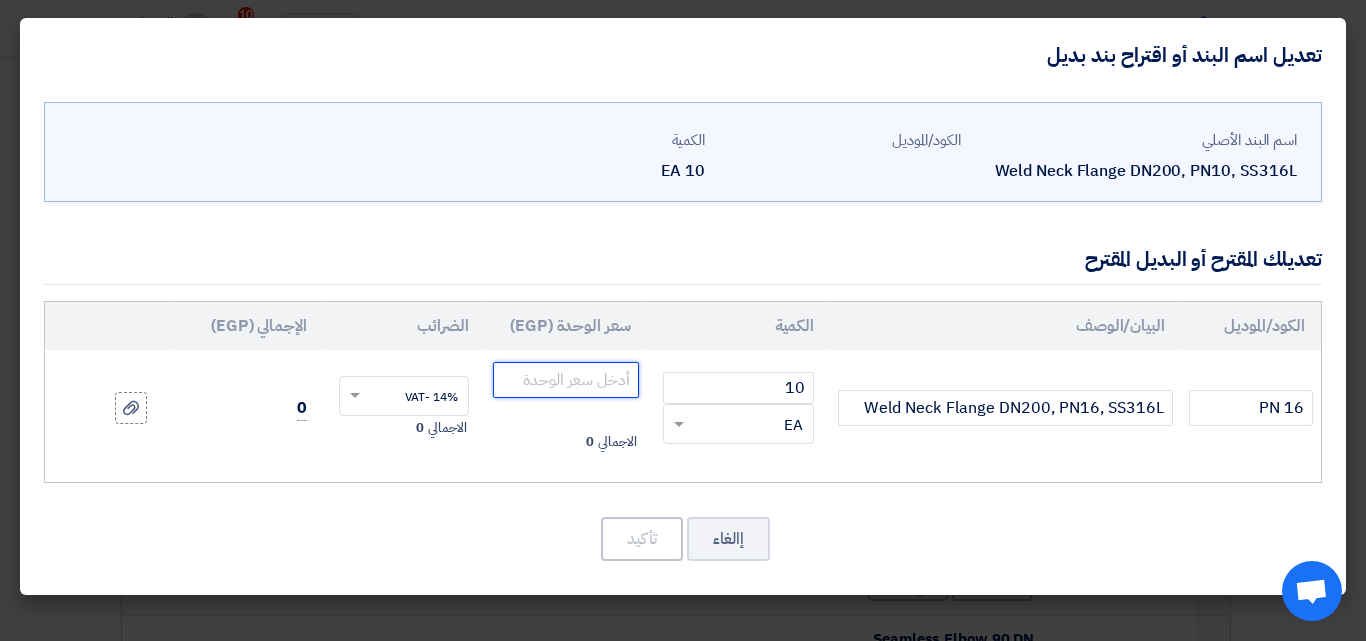 click 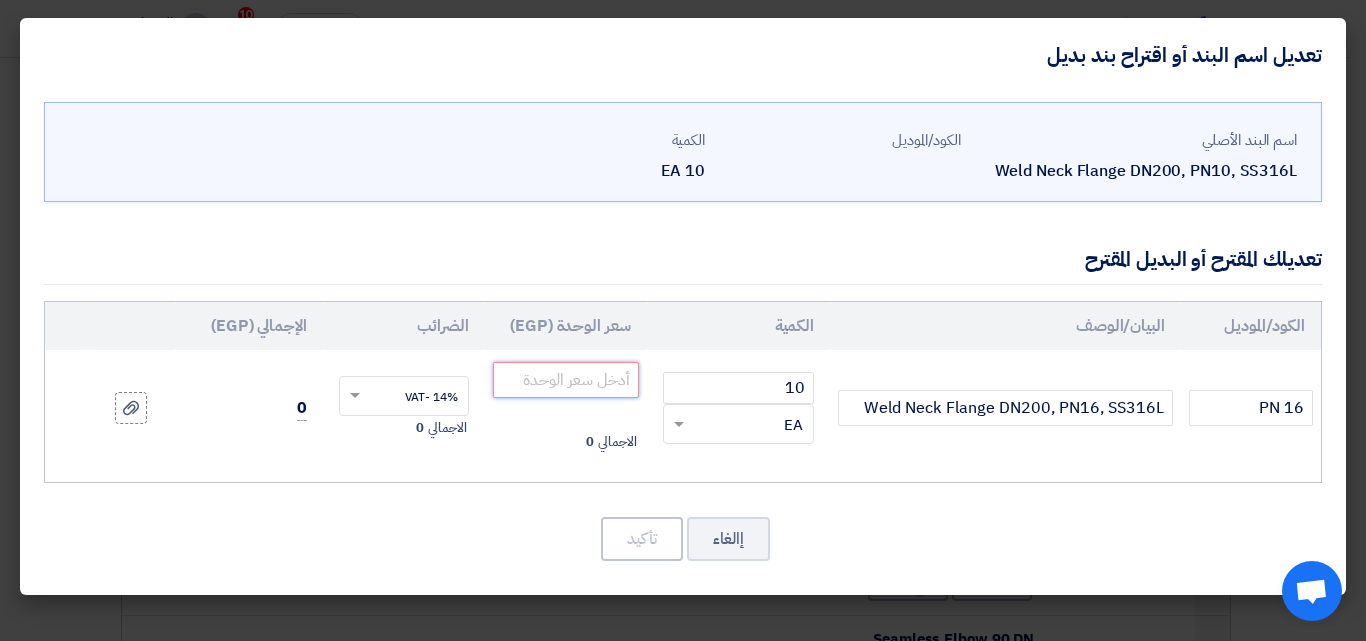 click 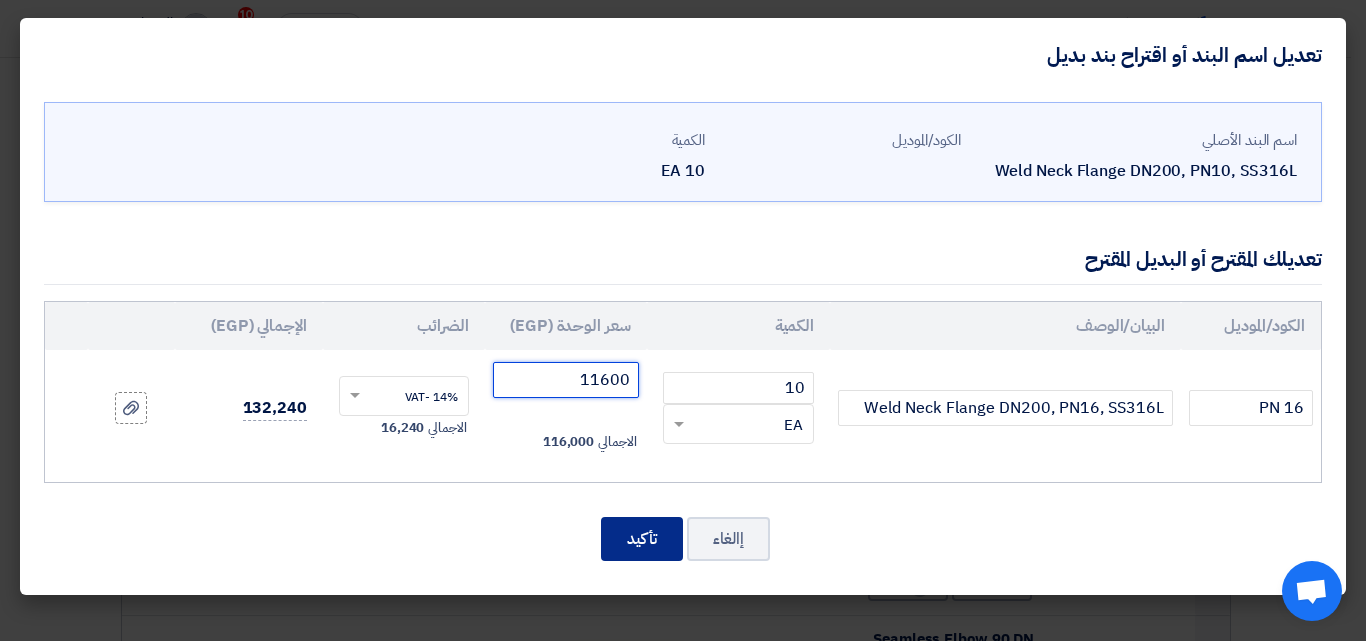 type on "11600" 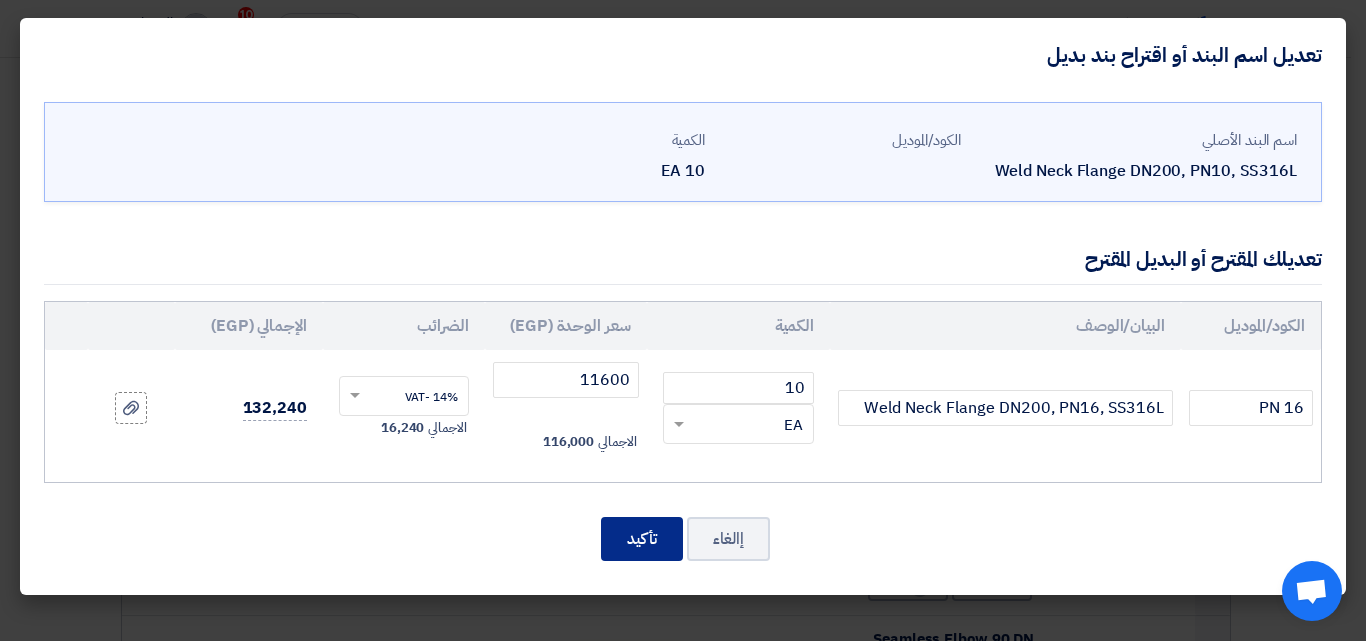 click on "تأكيد" 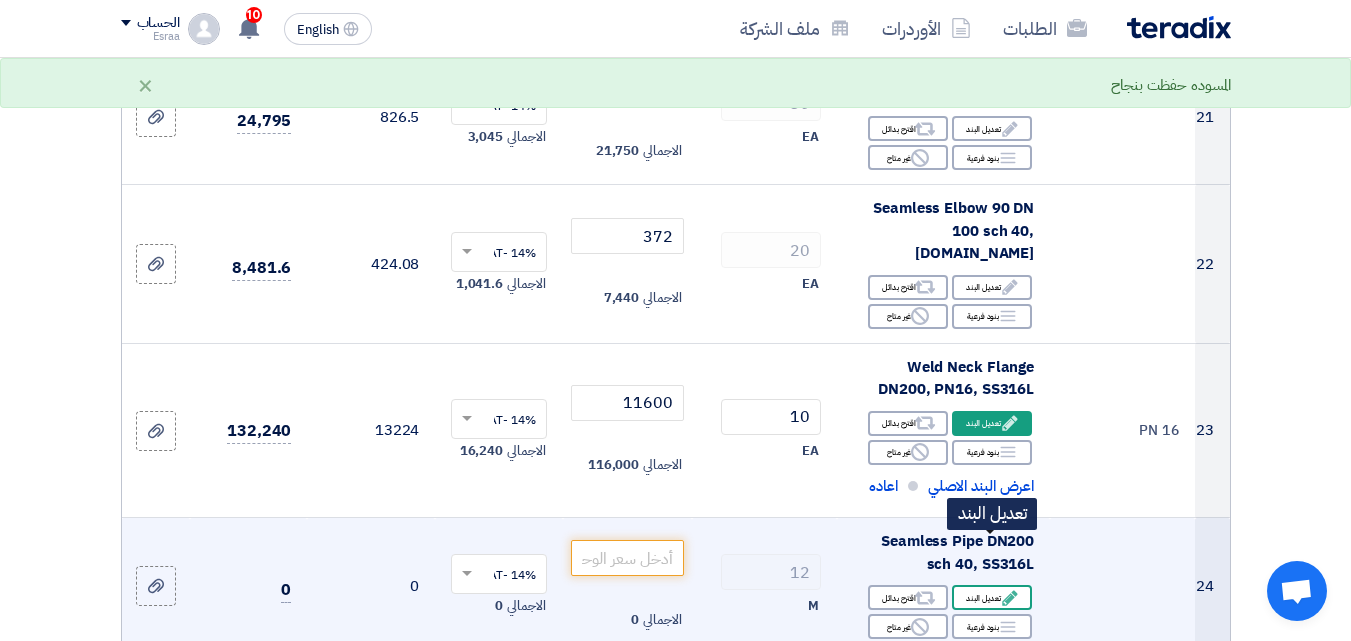 scroll, scrollTop: 3400, scrollLeft: 0, axis: vertical 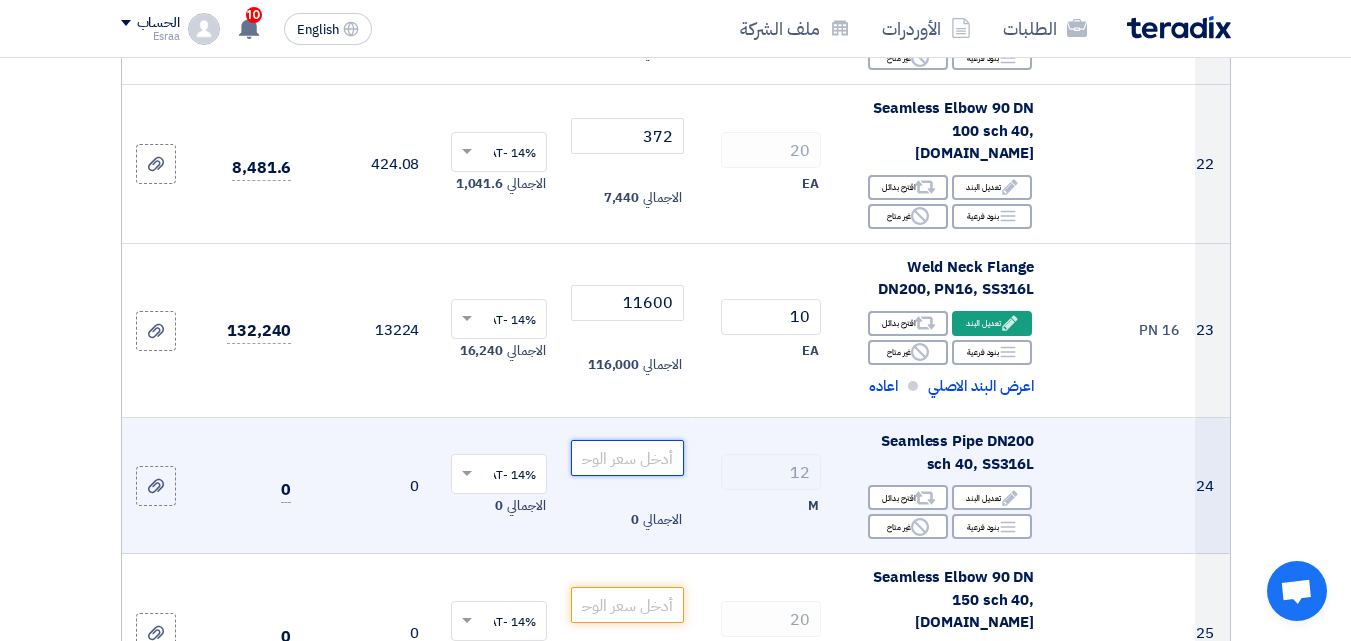 click 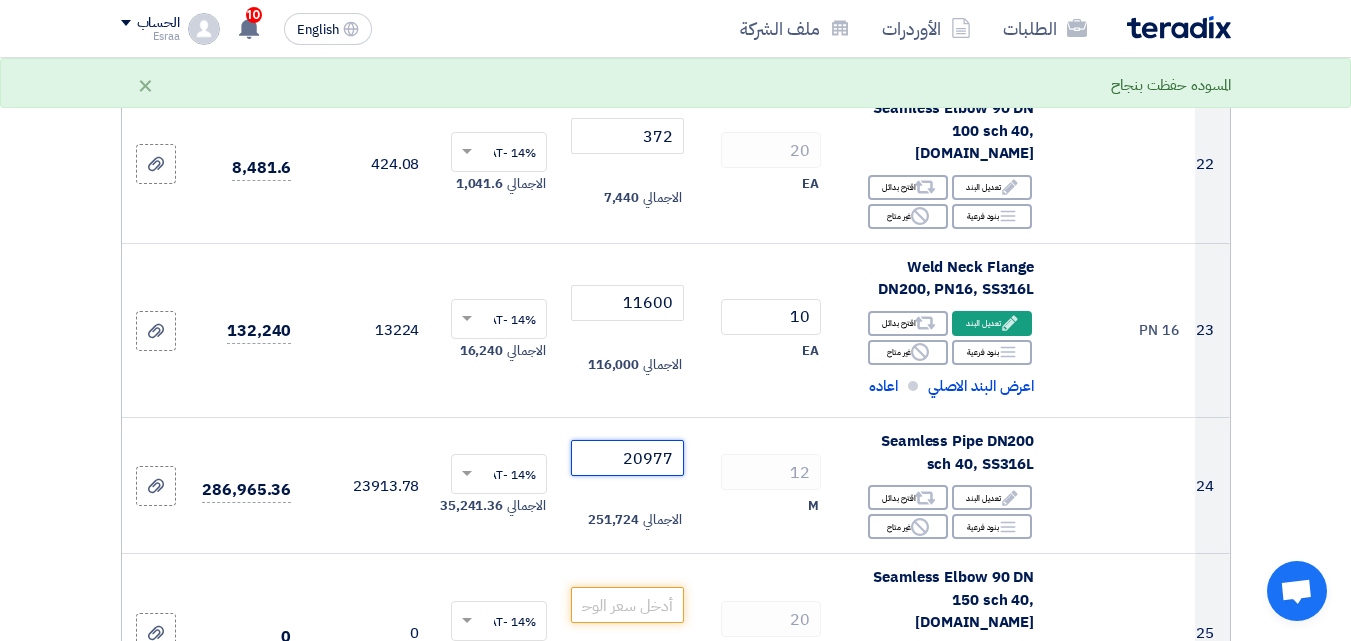 type on "20977" 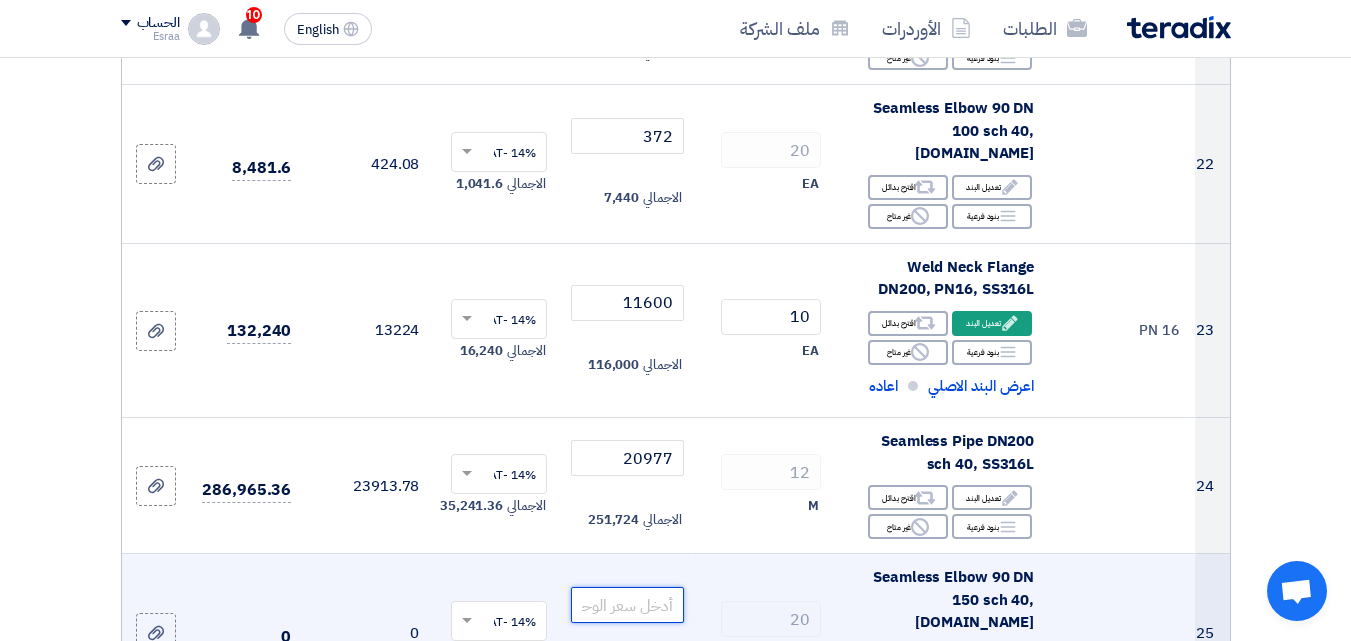 click 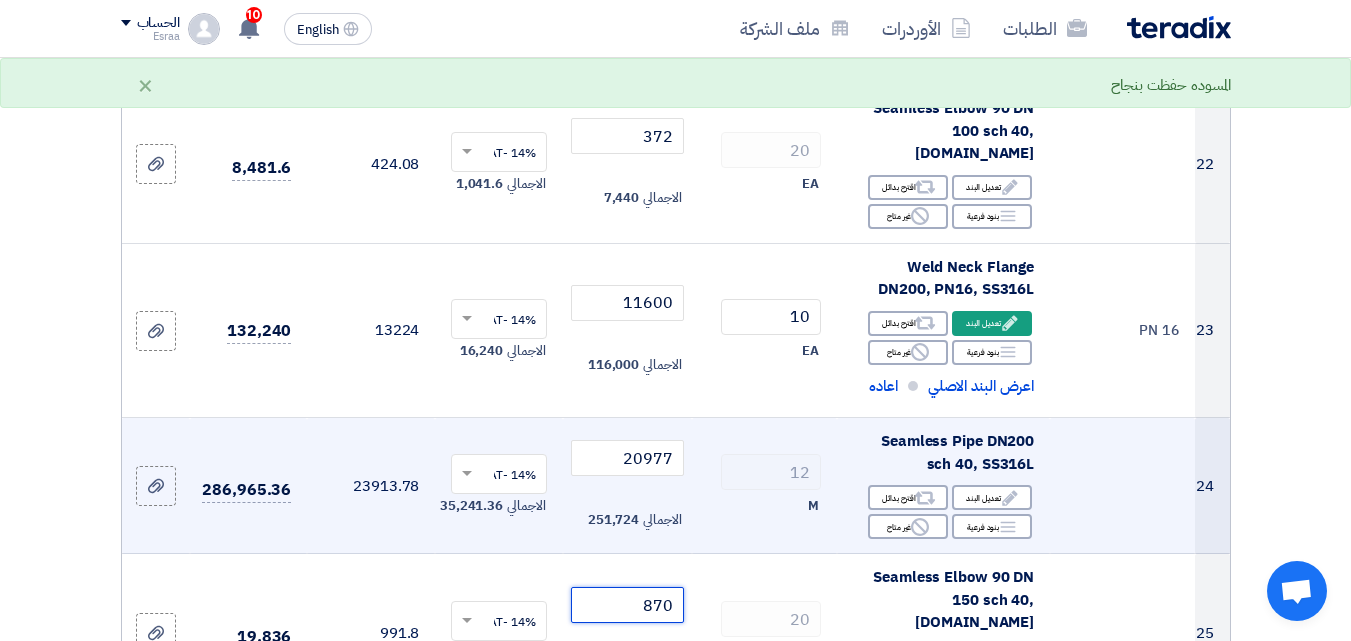 scroll, scrollTop: 3500, scrollLeft: 0, axis: vertical 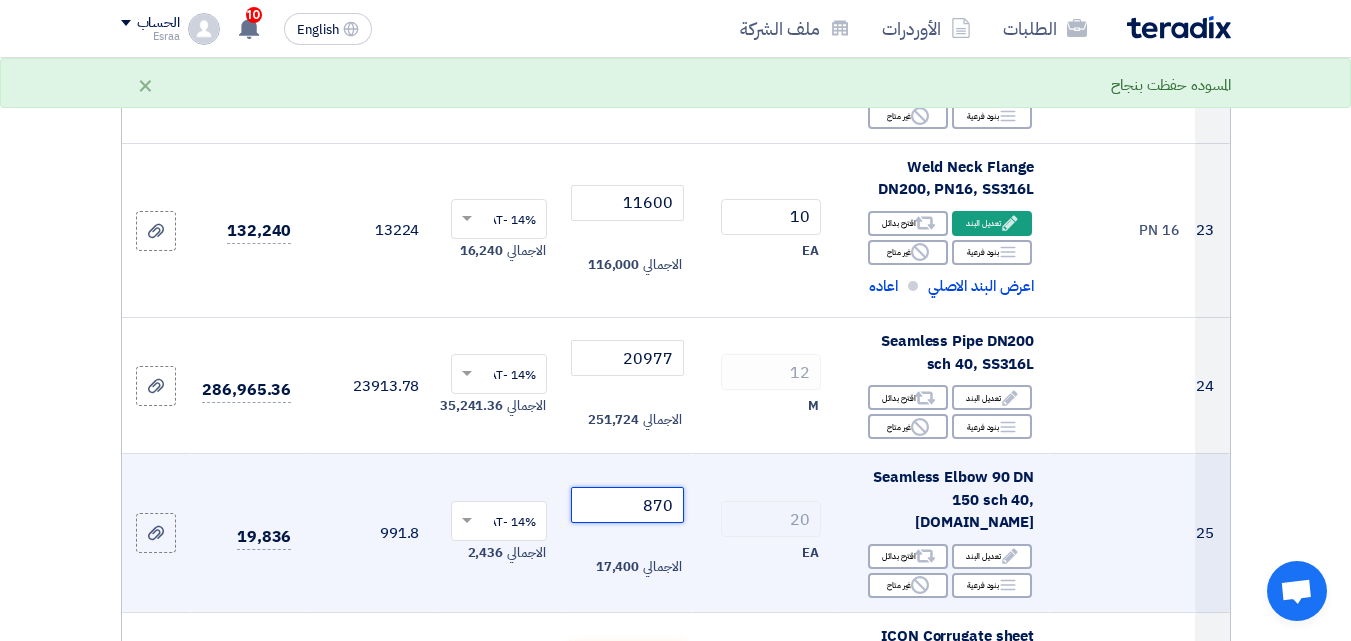 type on "870" 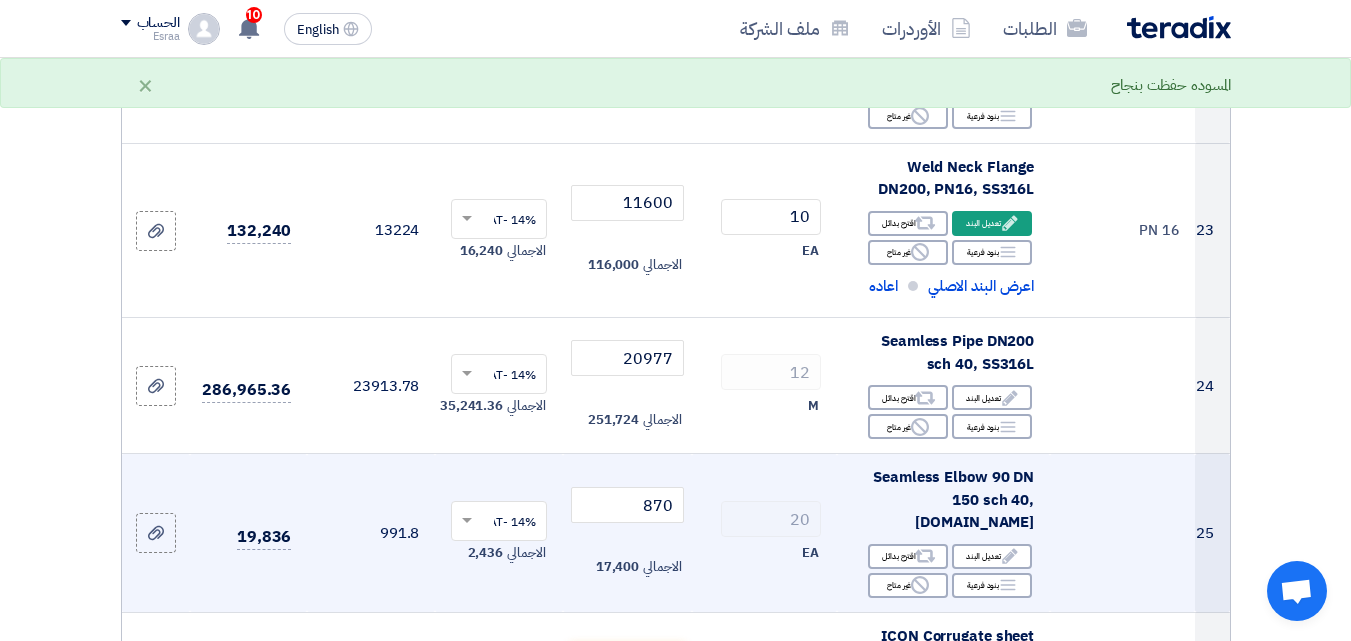 click on "20
EA" 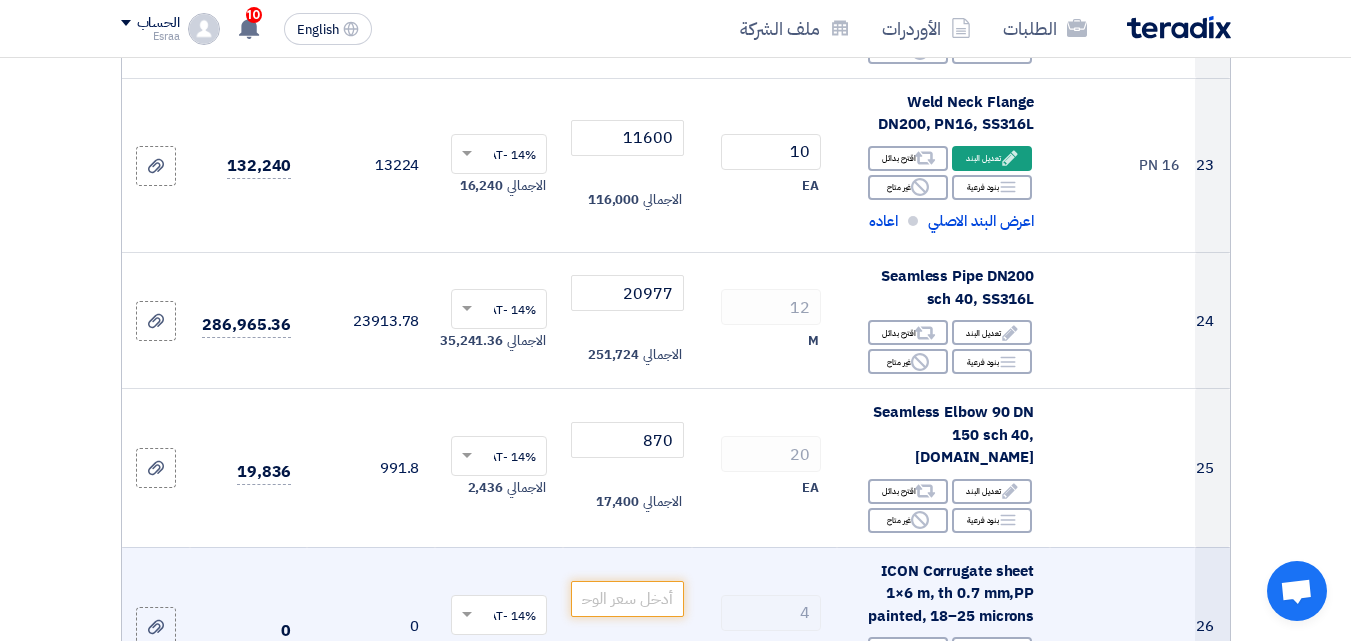 scroll, scrollTop: 3600, scrollLeft: 0, axis: vertical 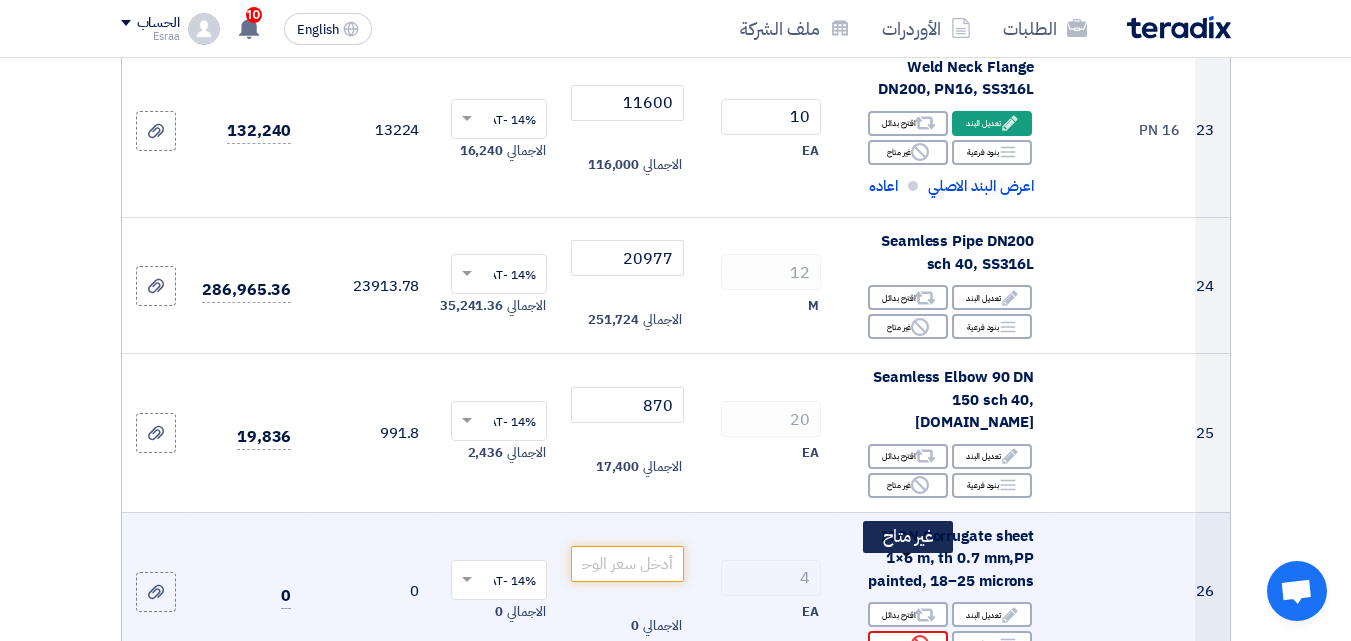 click on "Reject
غير متاح" 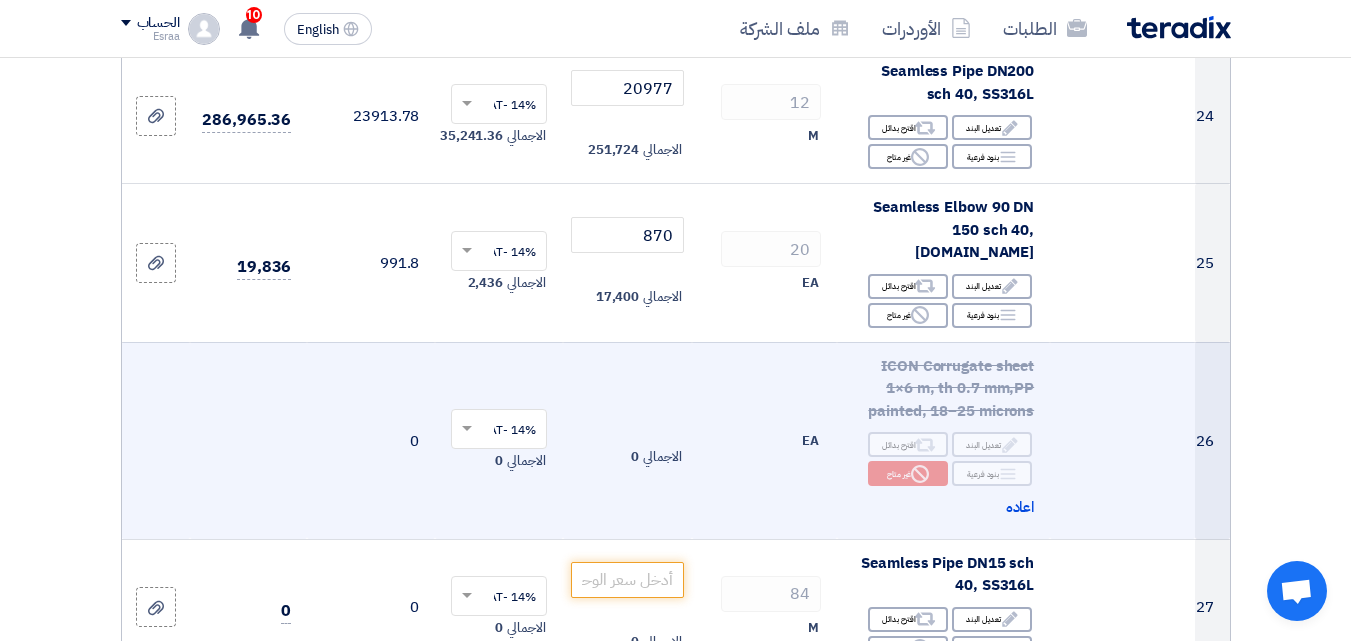 scroll, scrollTop: 3800, scrollLeft: 0, axis: vertical 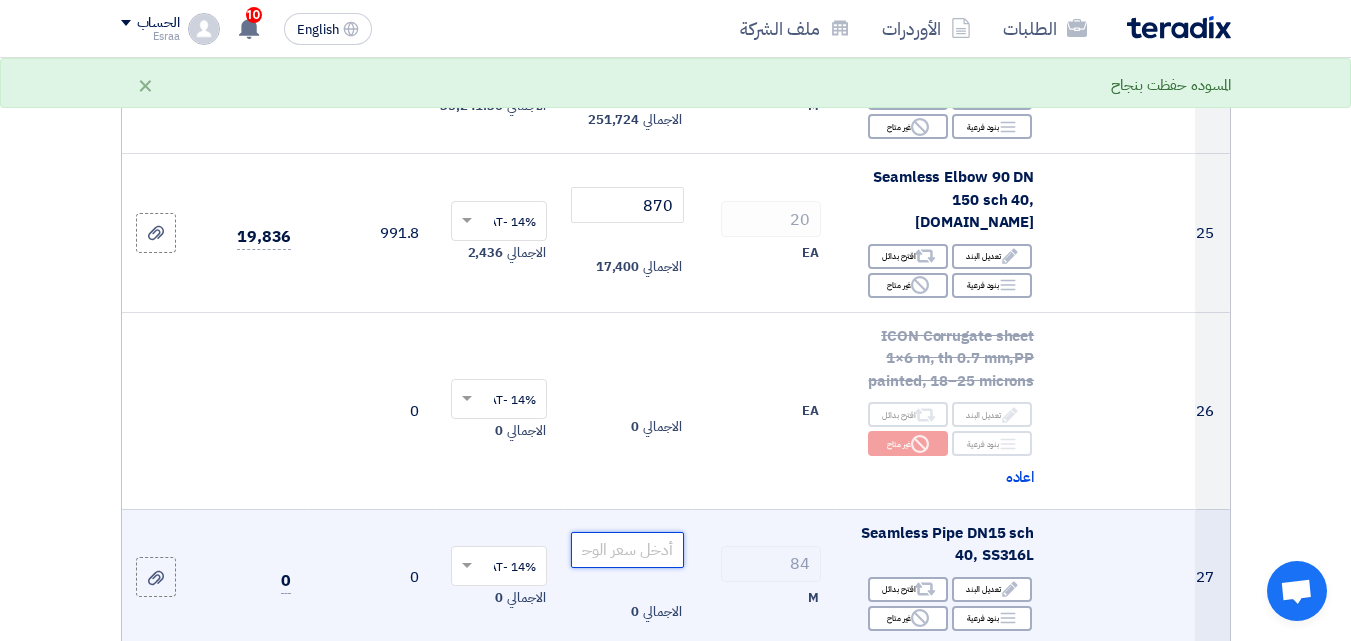 click 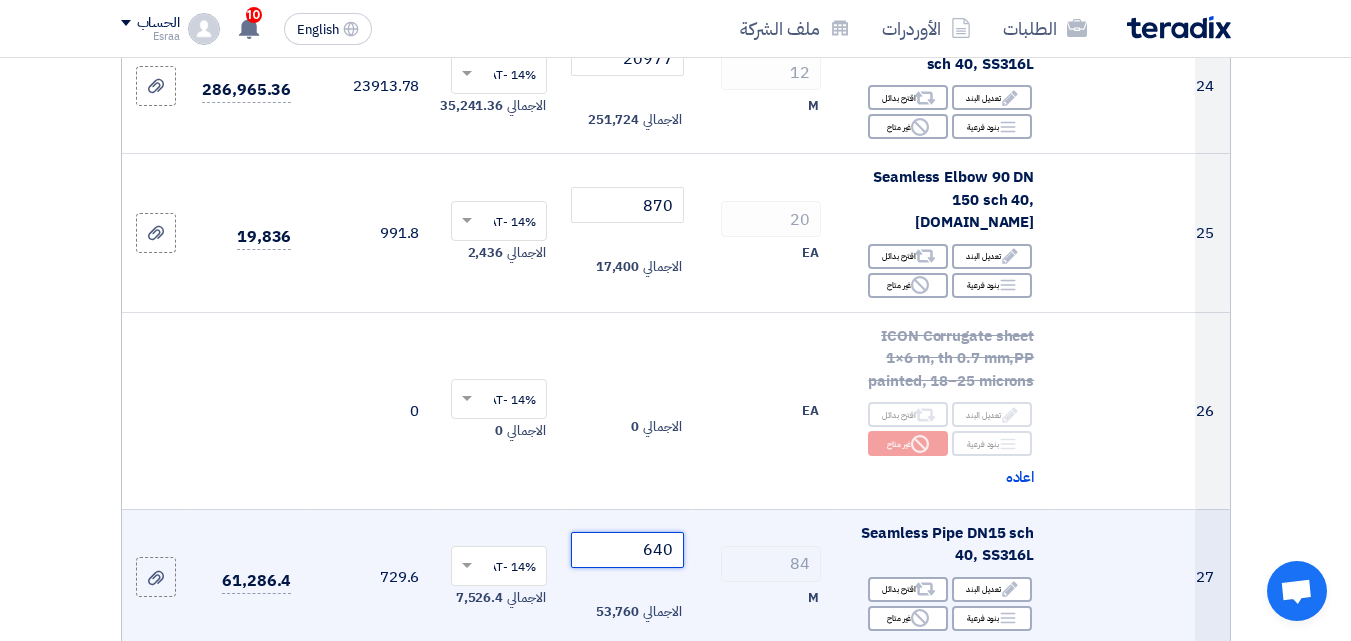 type on "640" 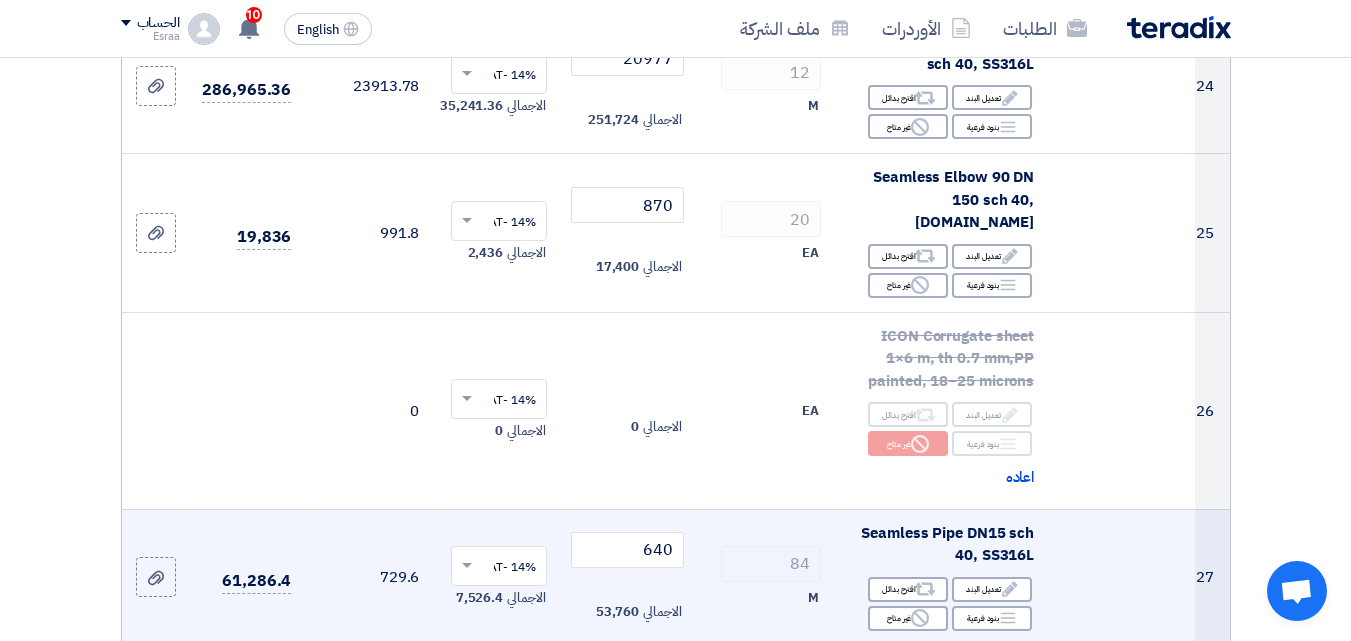click 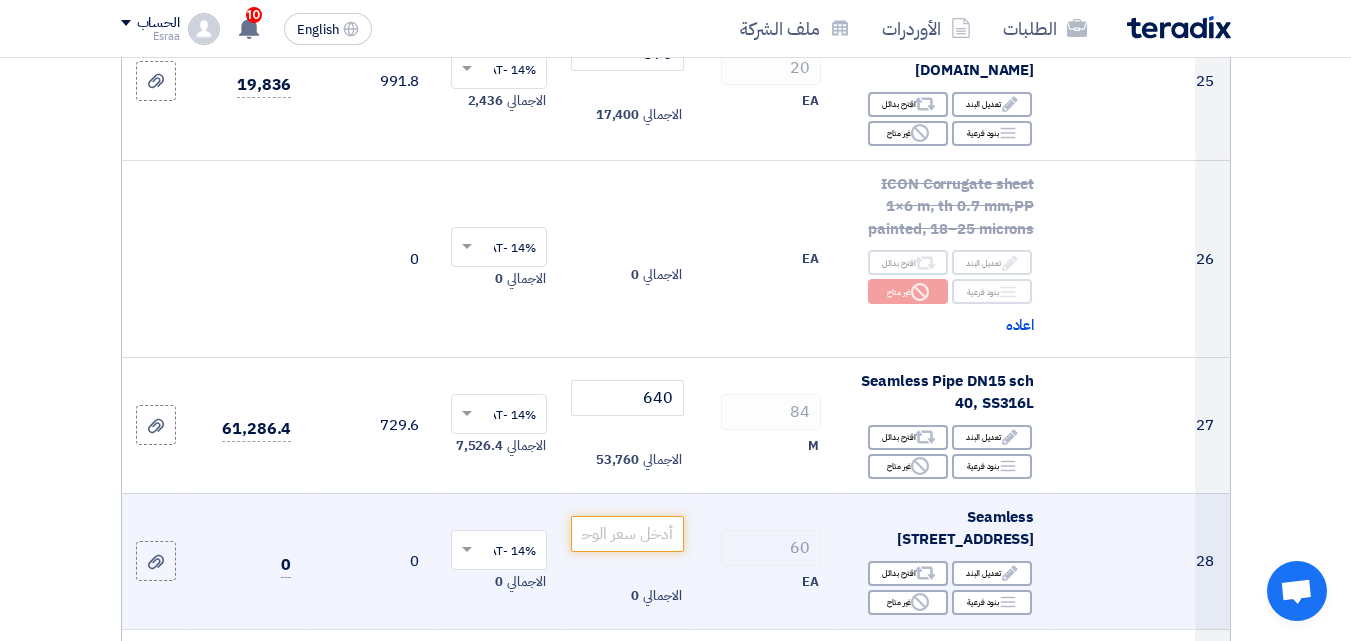 scroll, scrollTop: 4000, scrollLeft: 0, axis: vertical 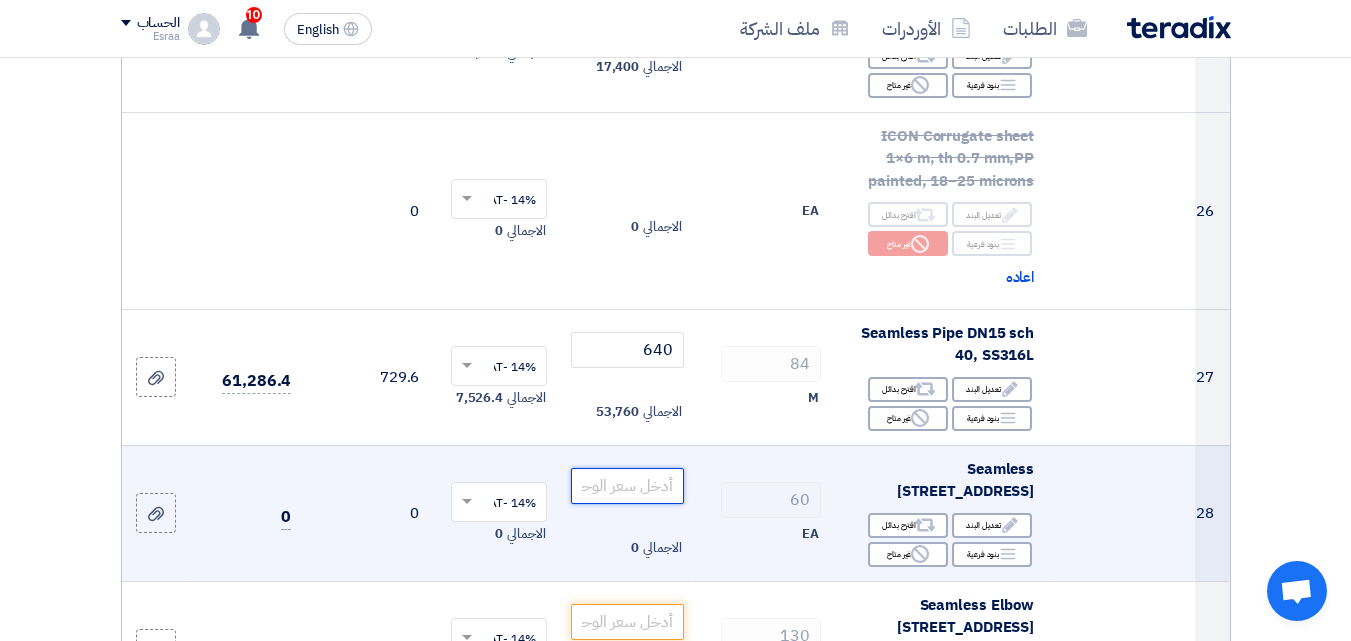 click 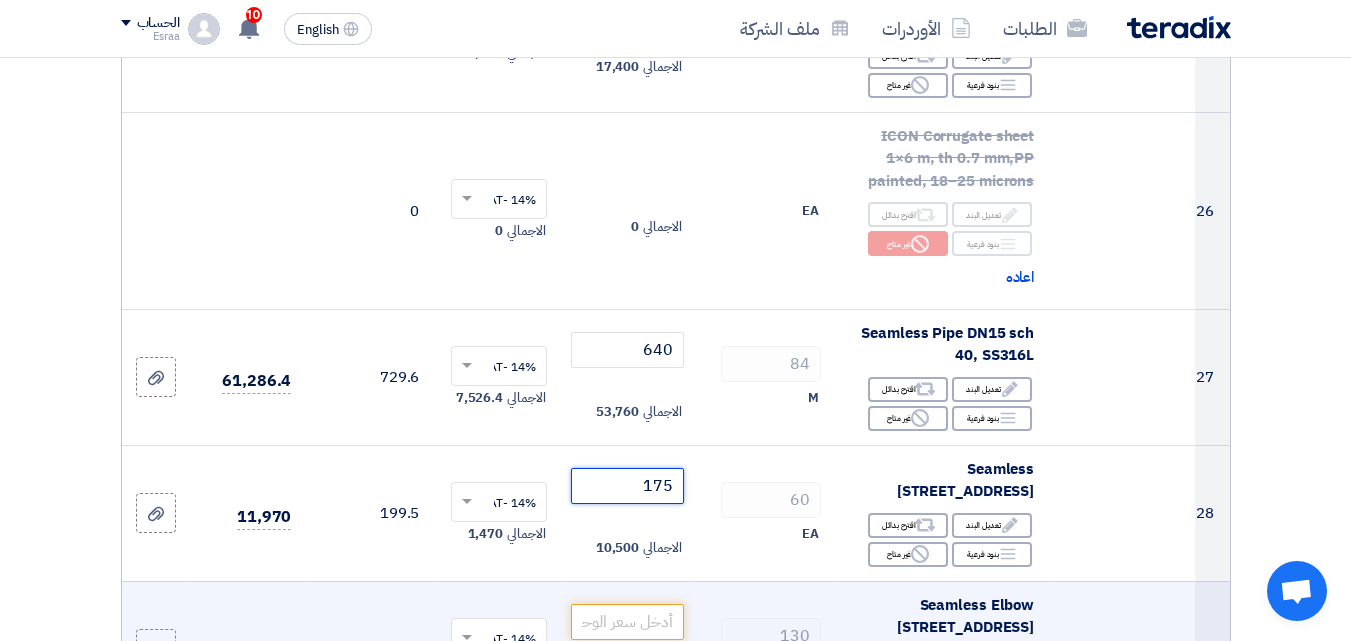 type on "175" 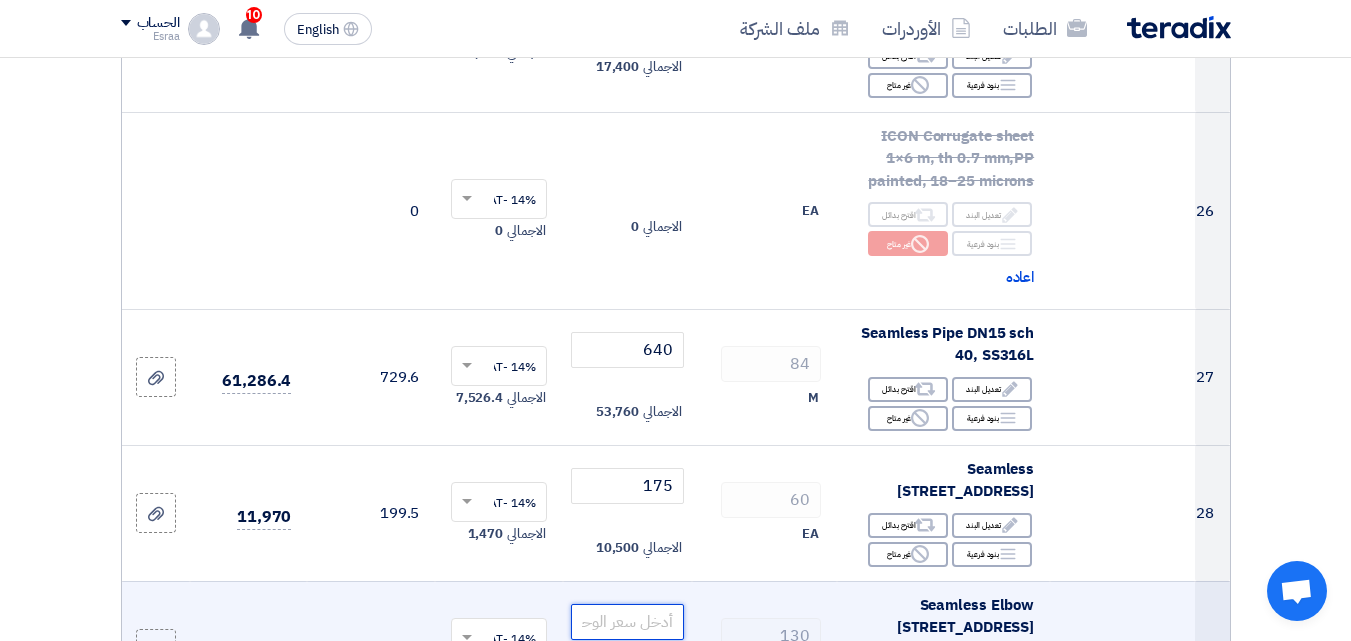 click 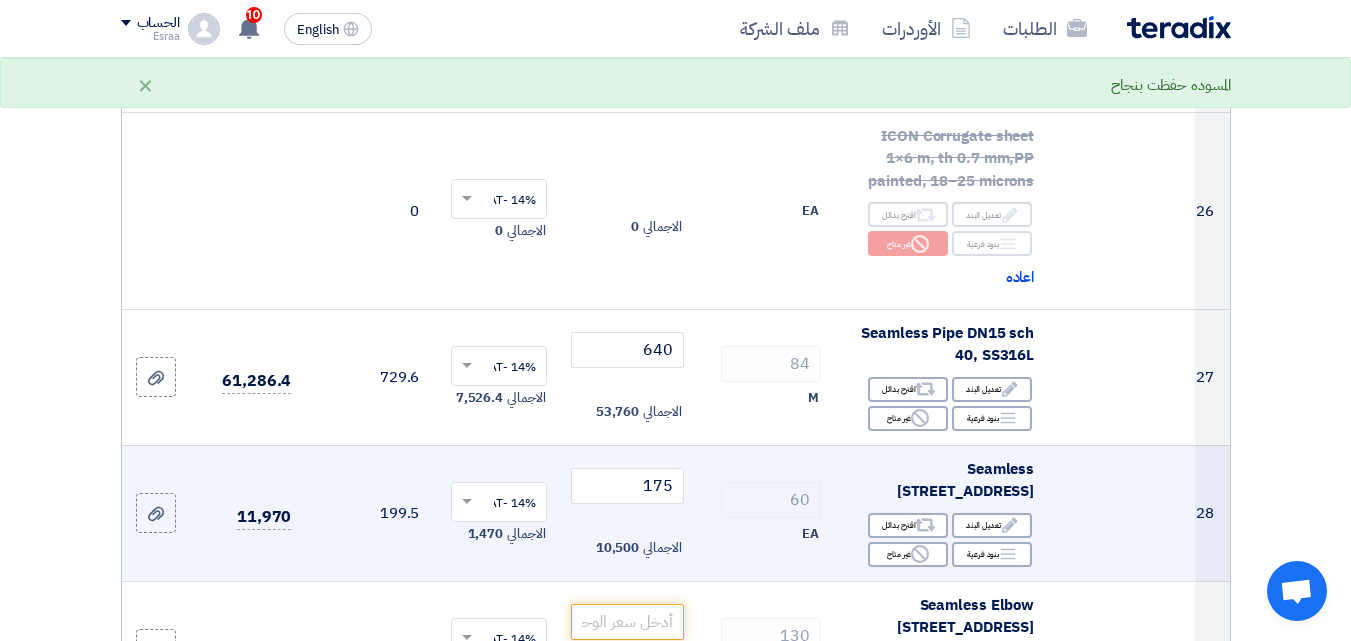 click on "60
EA" 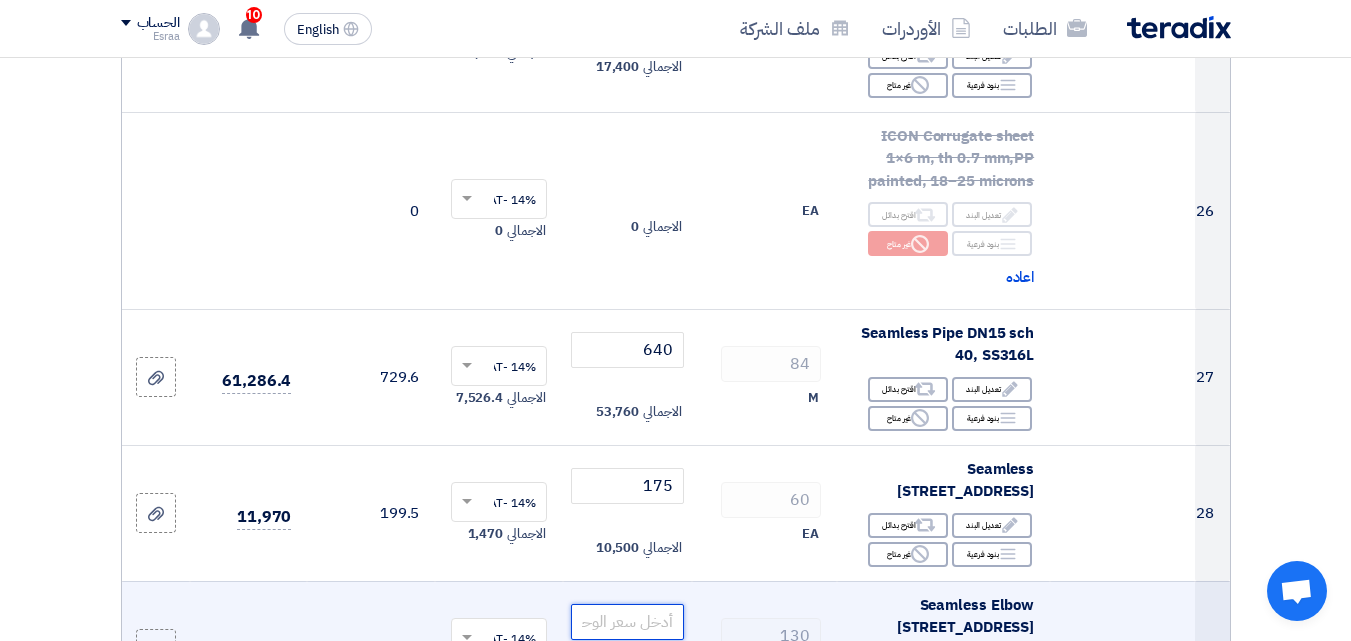 click 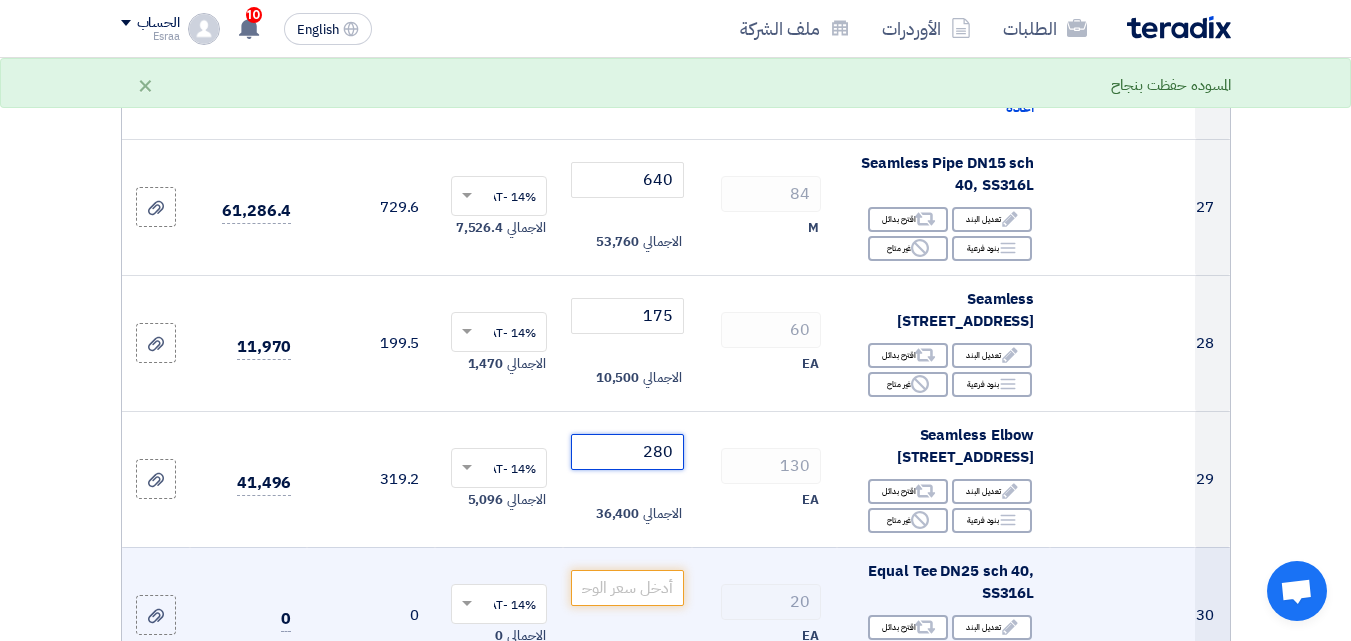scroll, scrollTop: 4200, scrollLeft: 0, axis: vertical 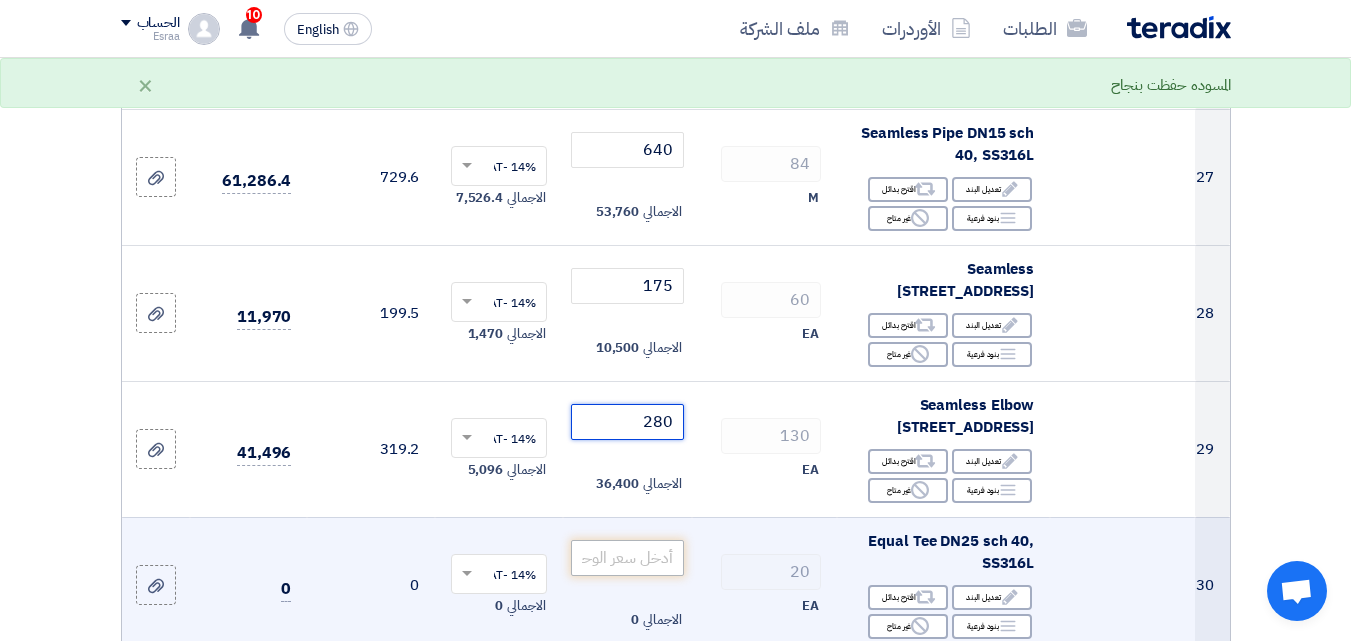 type on "280" 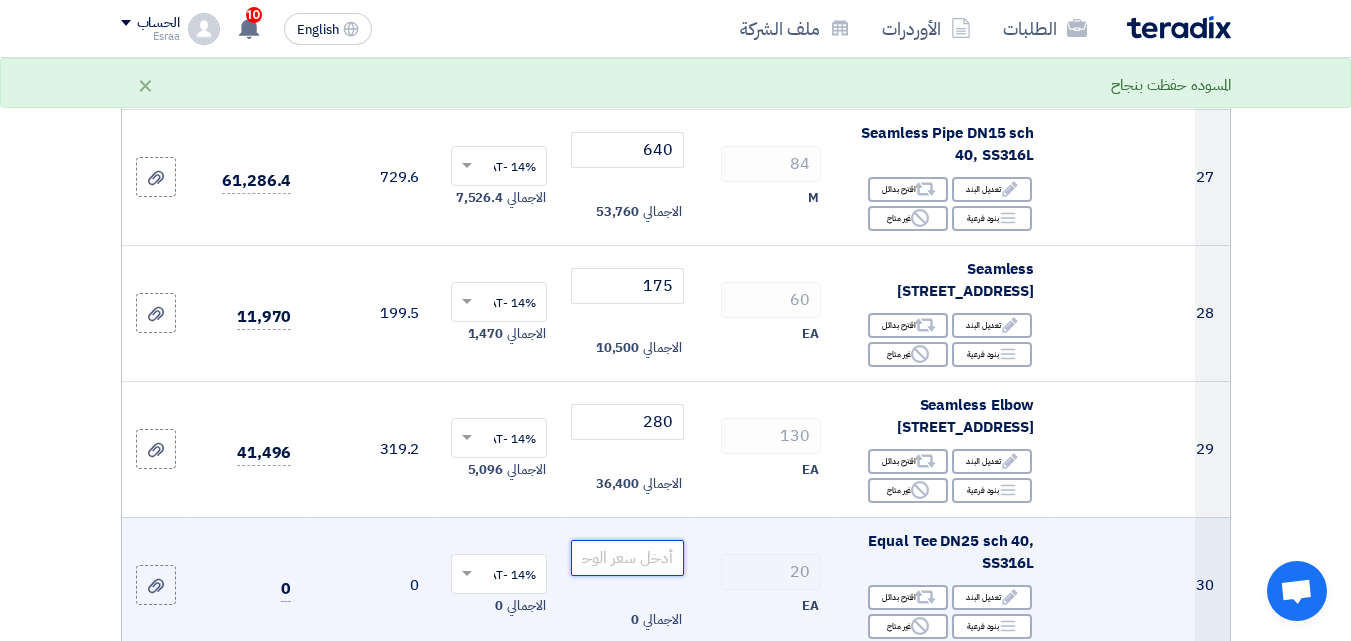click 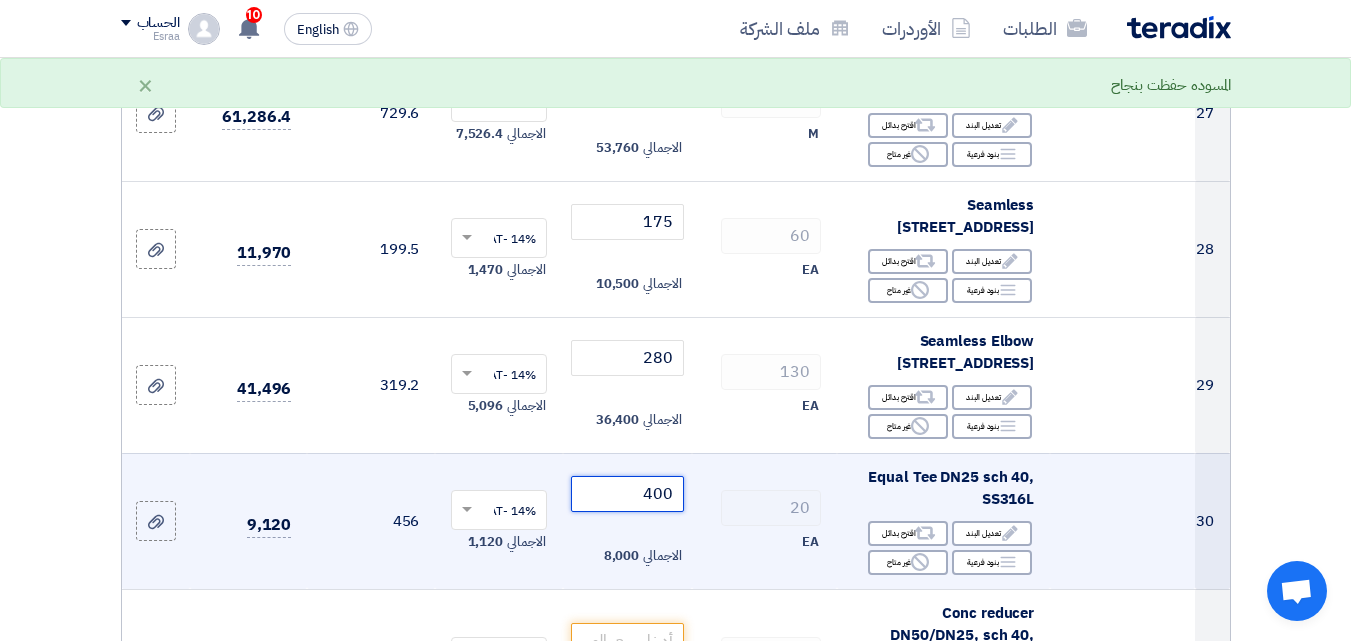 scroll, scrollTop: 4300, scrollLeft: 0, axis: vertical 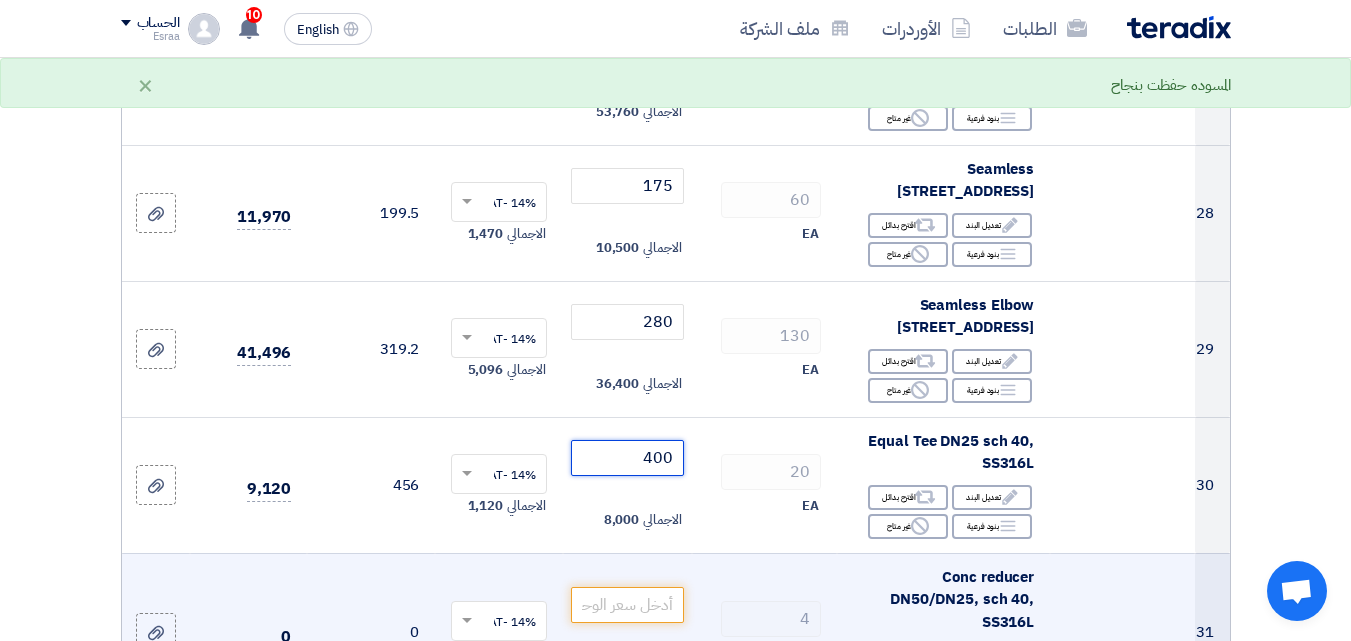 type on "400" 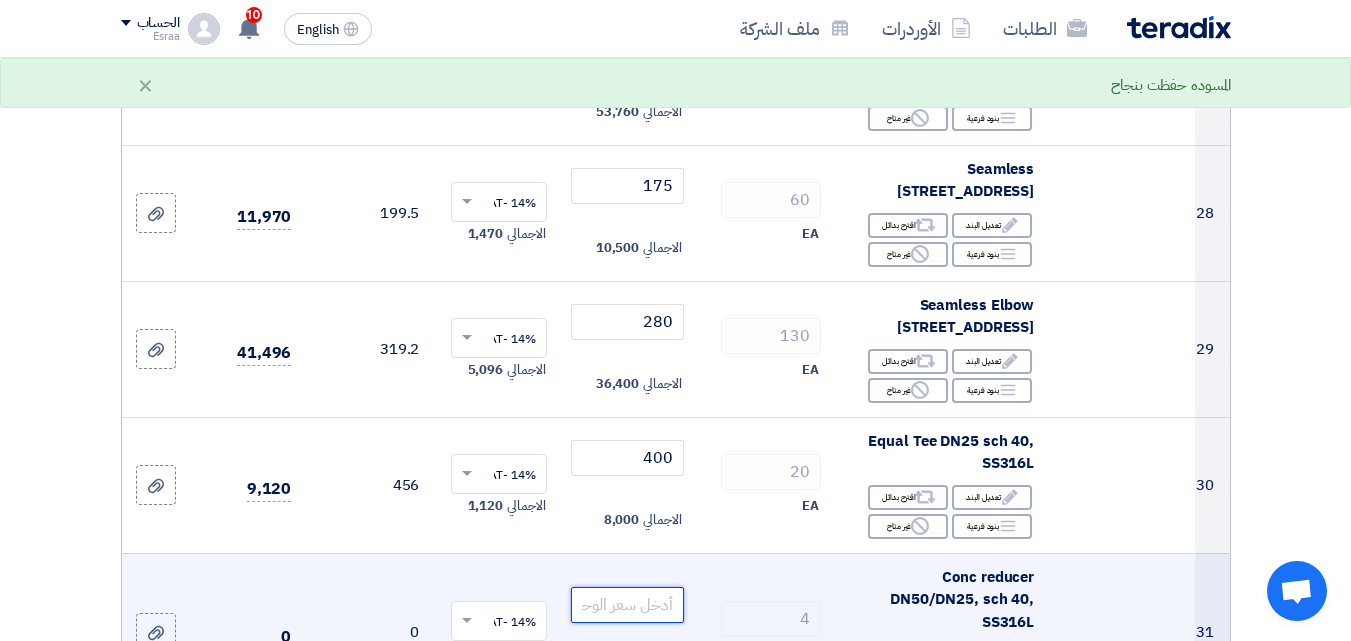 click 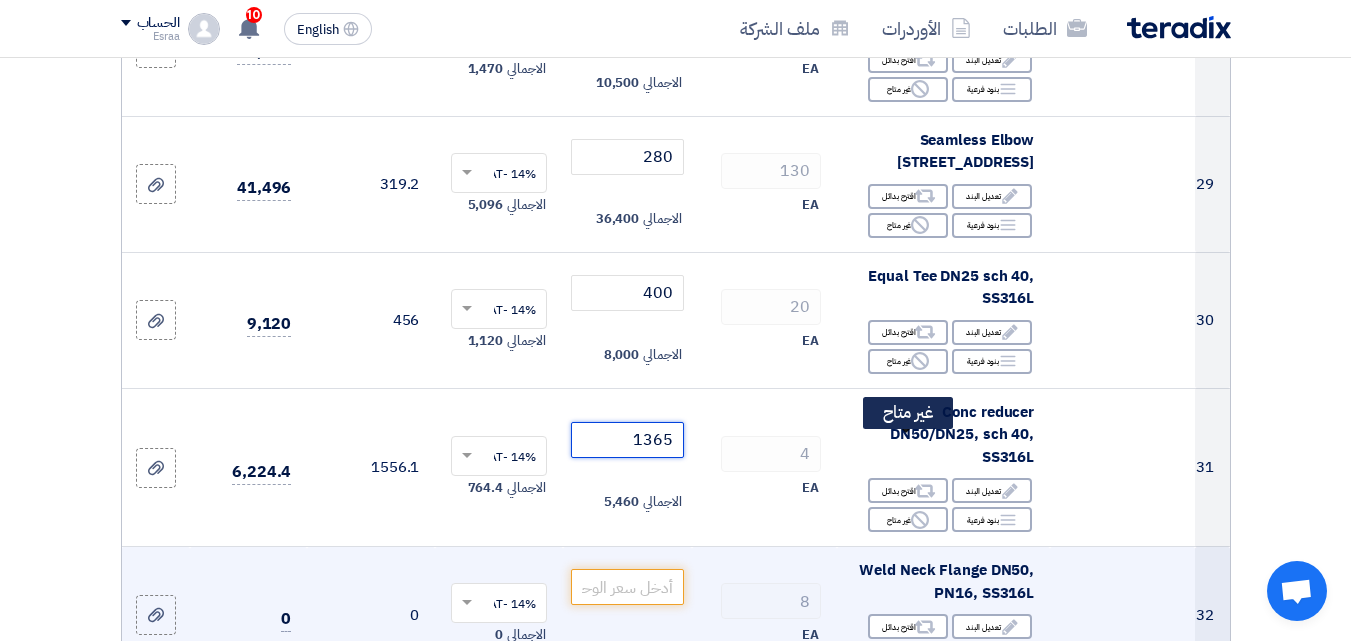 scroll, scrollTop: 4500, scrollLeft: 0, axis: vertical 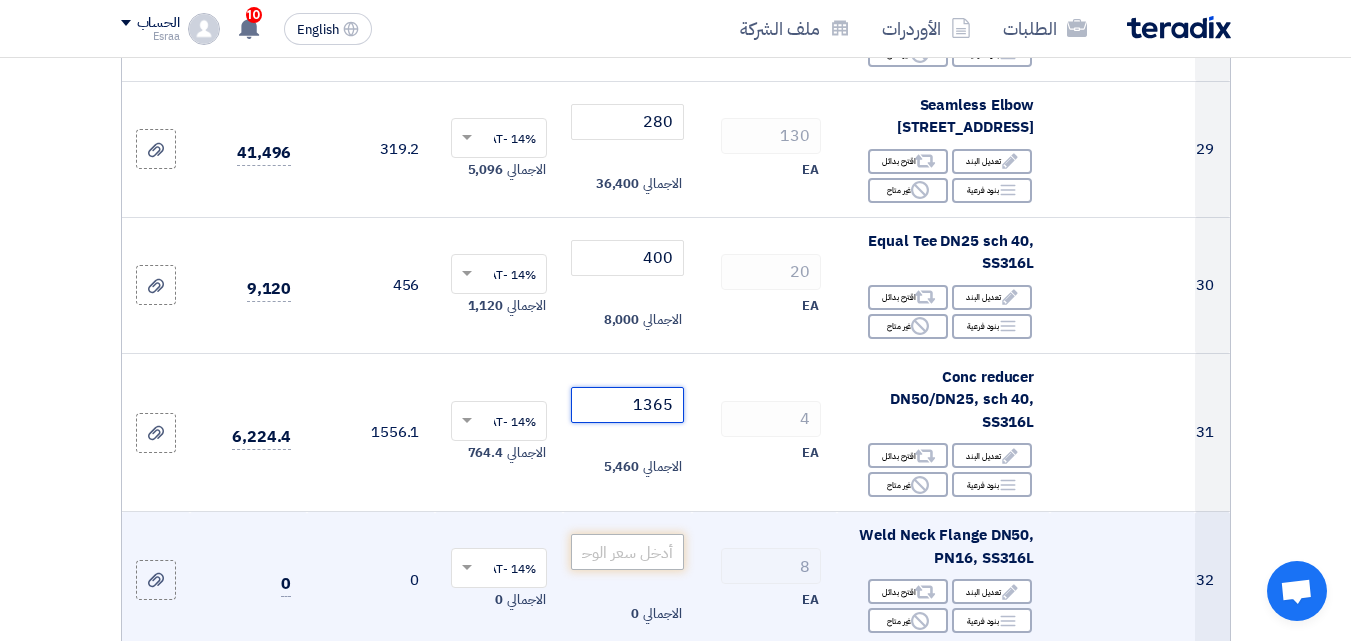 type on "1365" 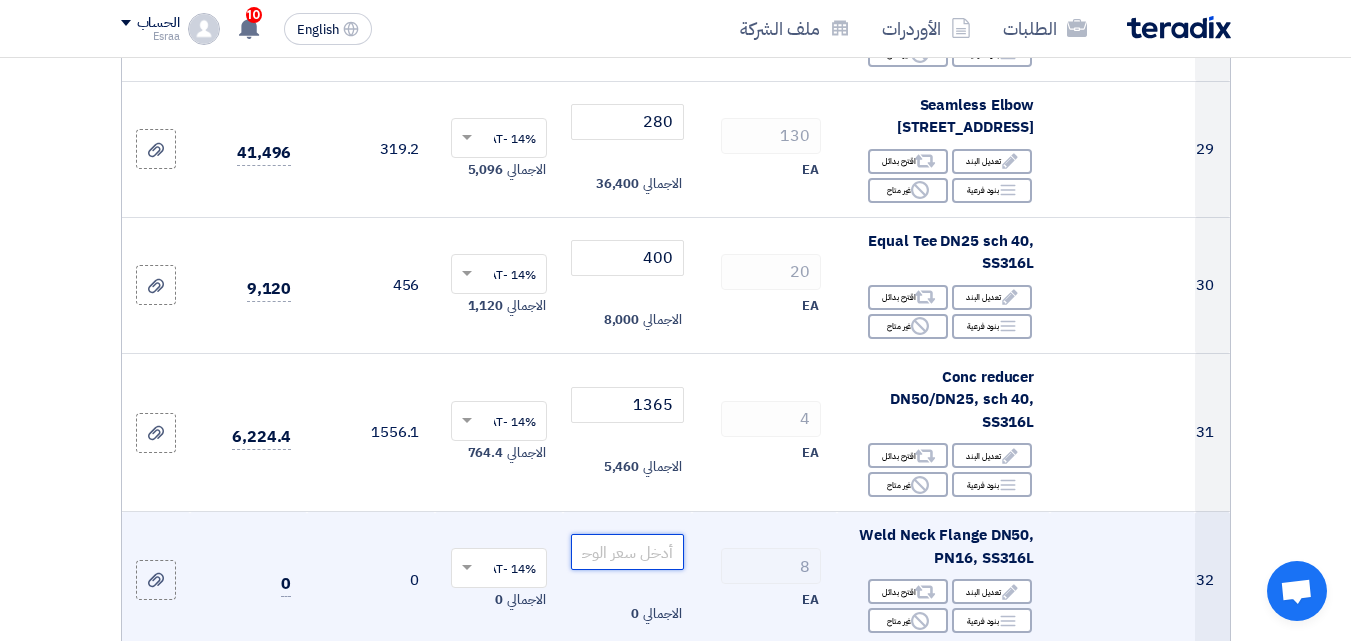 click 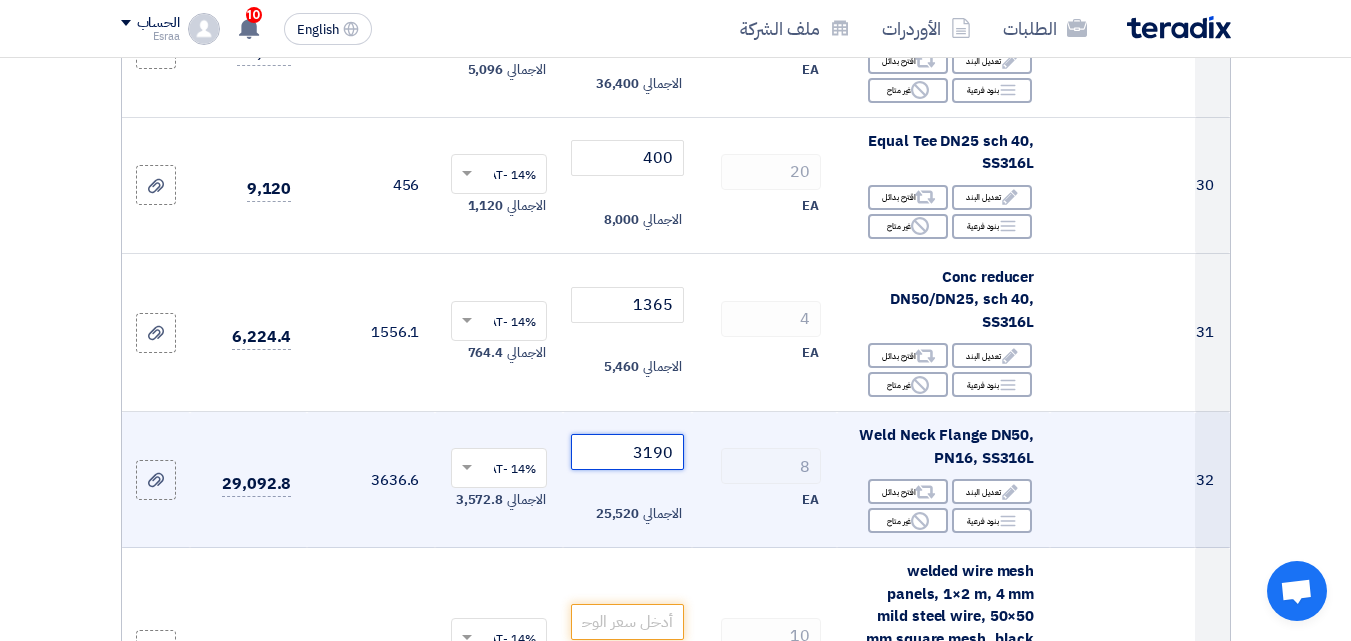 scroll, scrollTop: 4700, scrollLeft: 0, axis: vertical 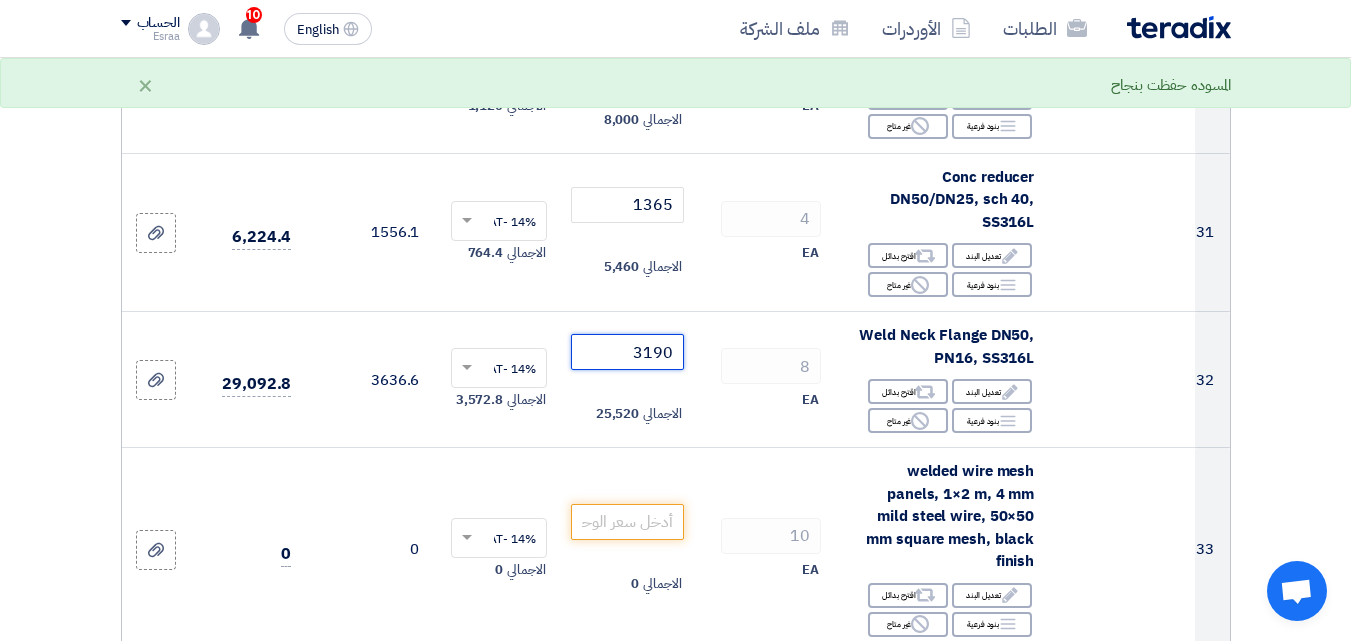 type on "3190" 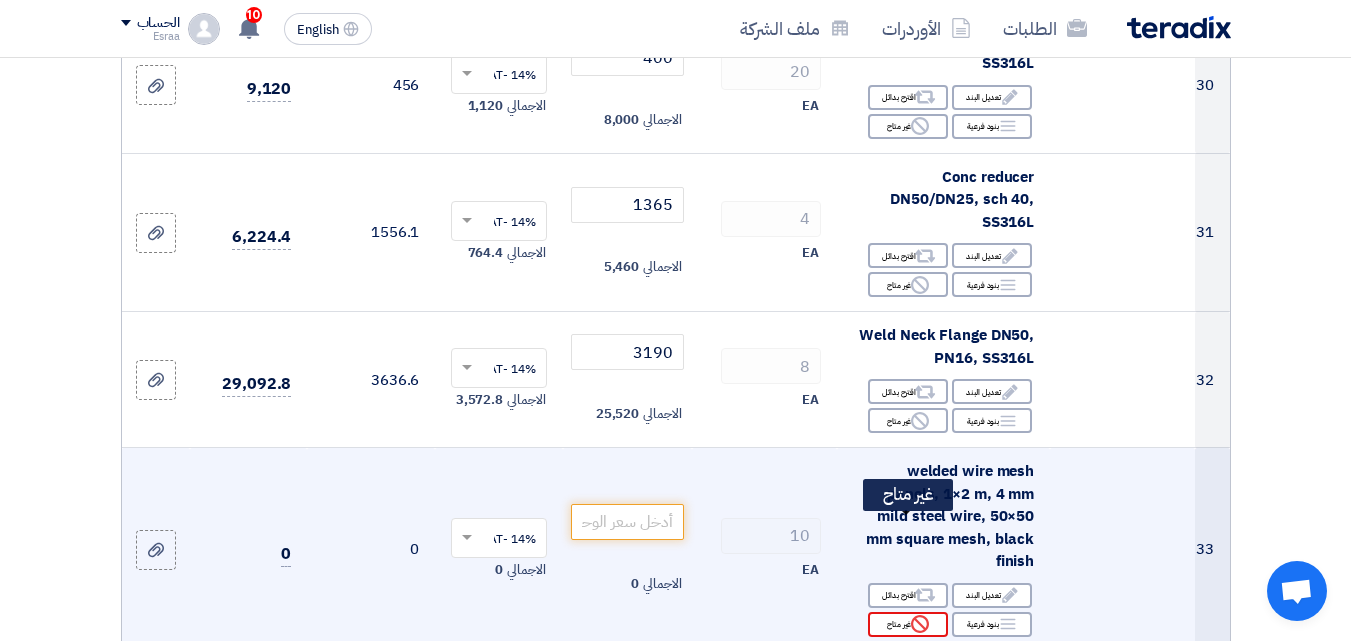 click on "Reject" 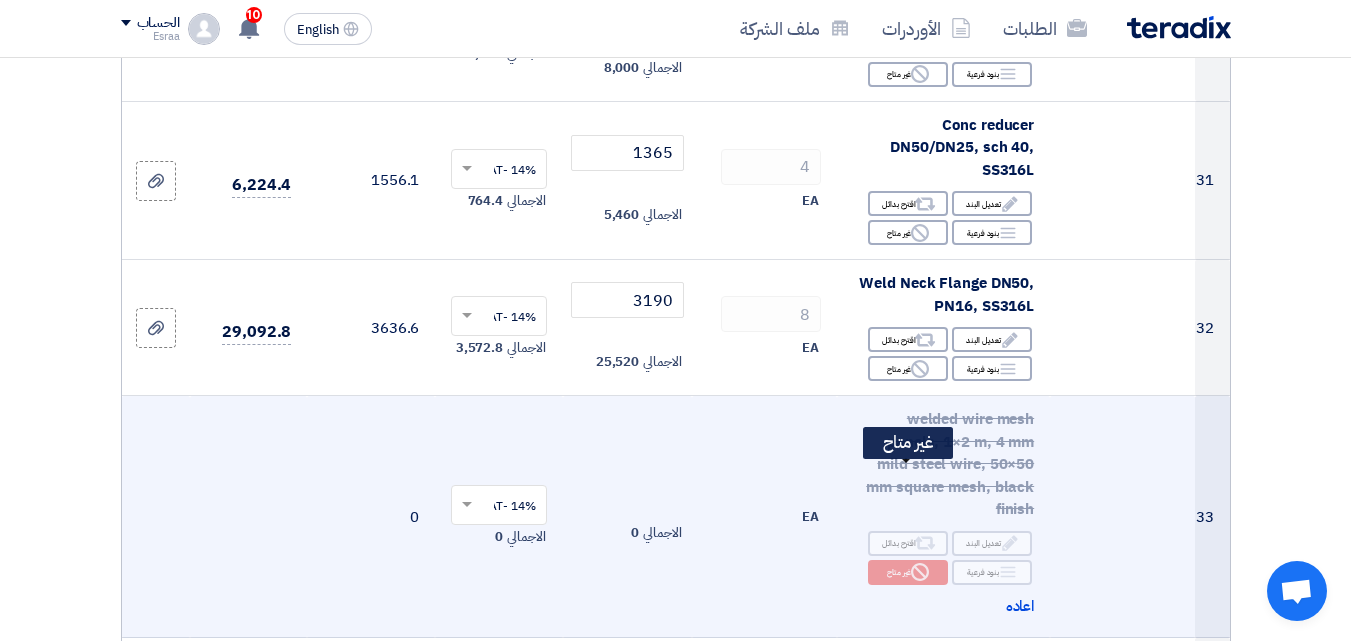 scroll, scrollTop: 4900, scrollLeft: 0, axis: vertical 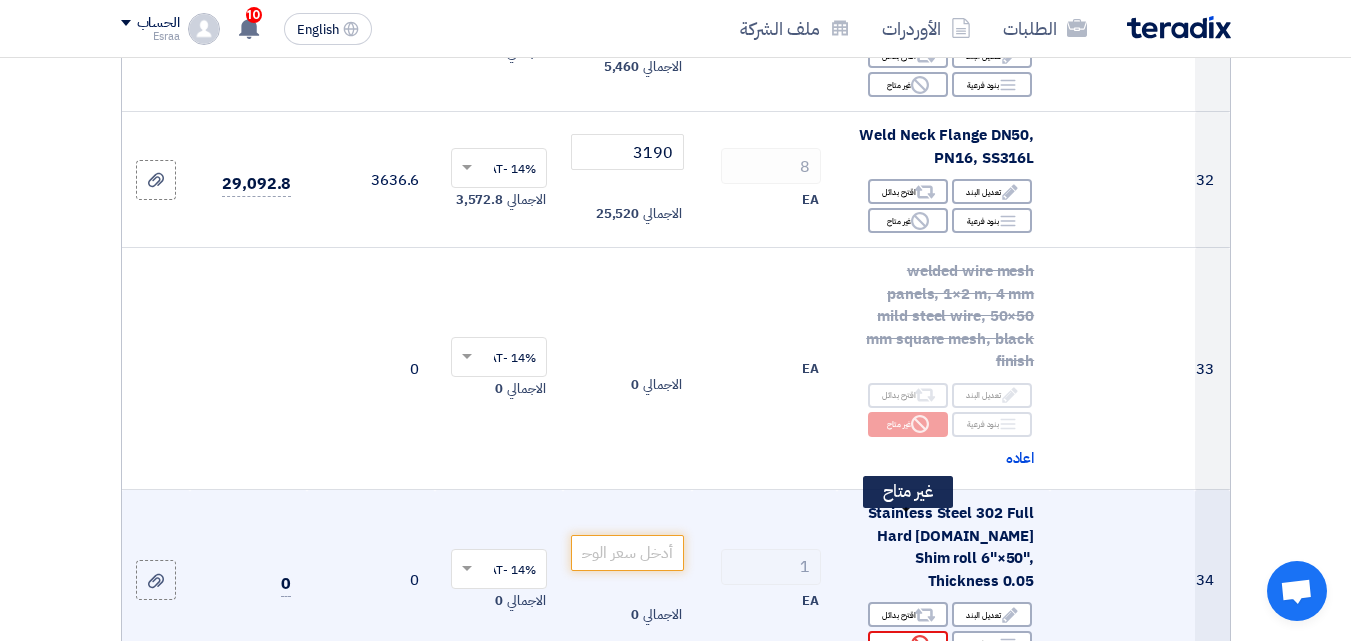 click on "Reject" 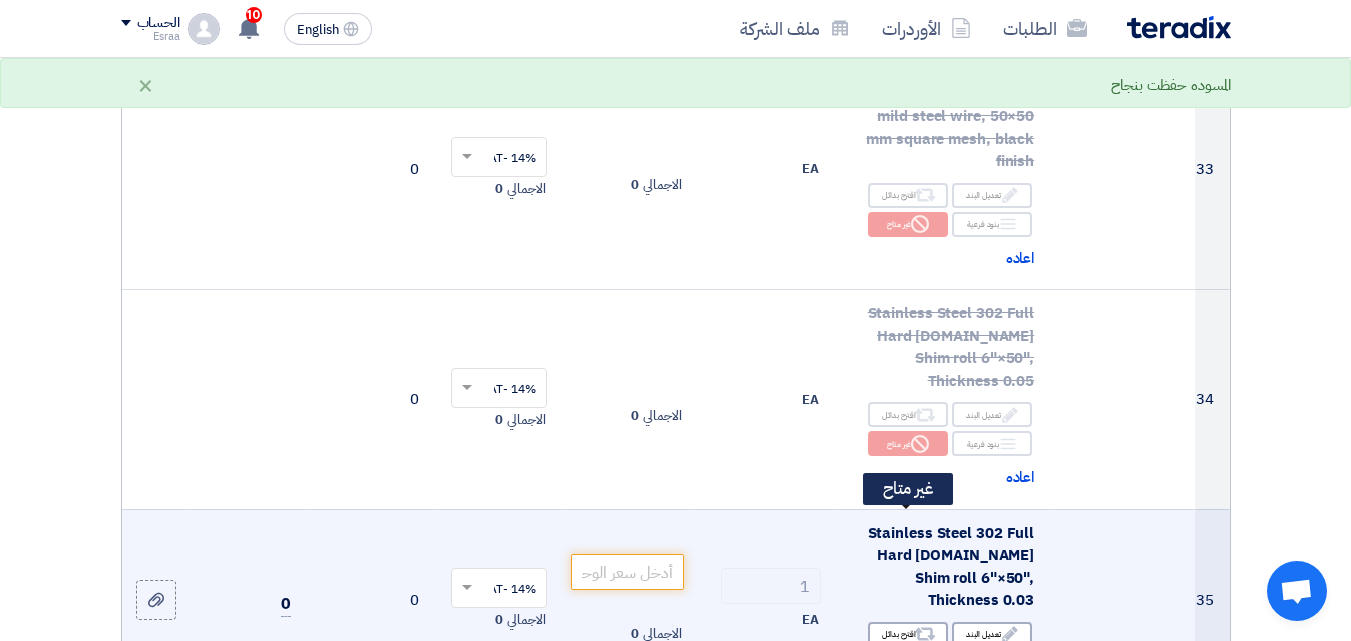 click 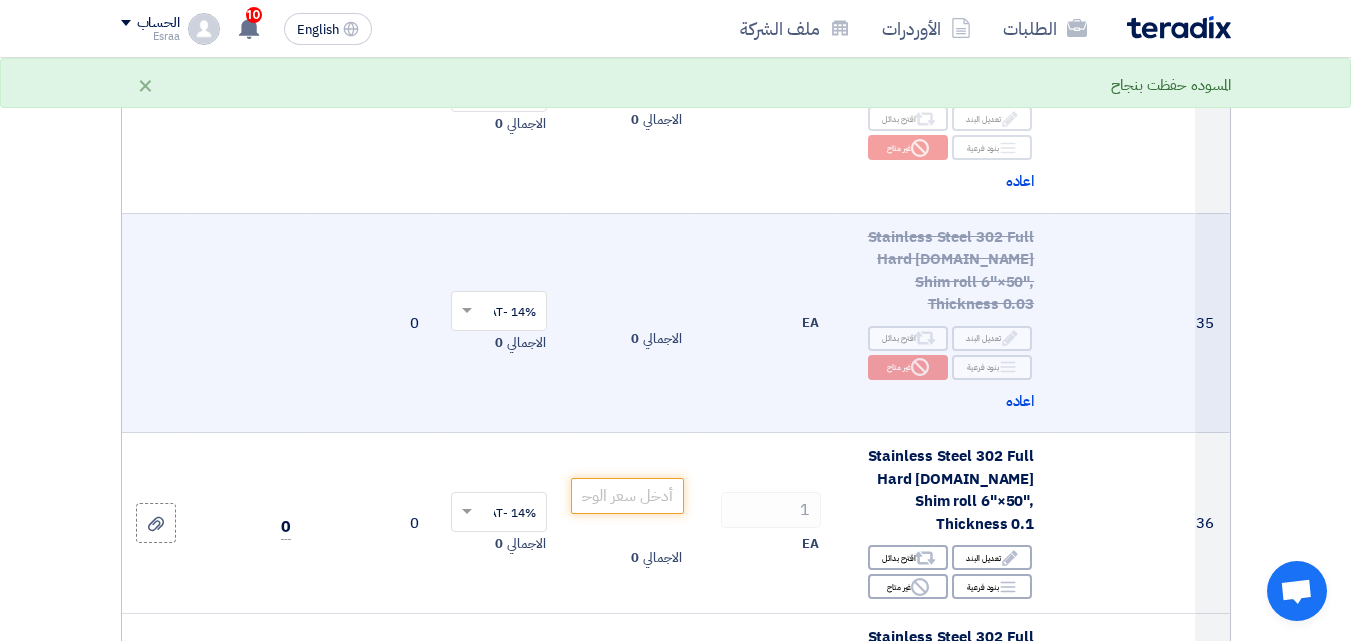 scroll, scrollTop: 5400, scrollLeft: 0, axis: vertical 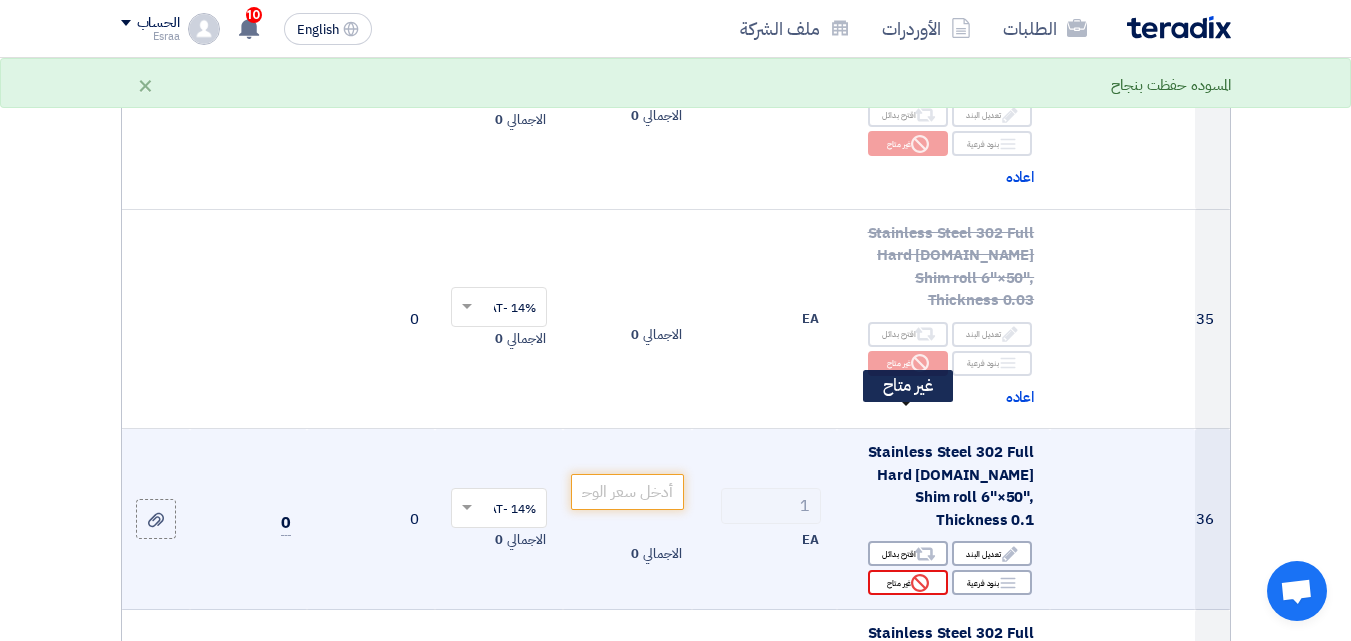 click on "Reject
غير متاح" 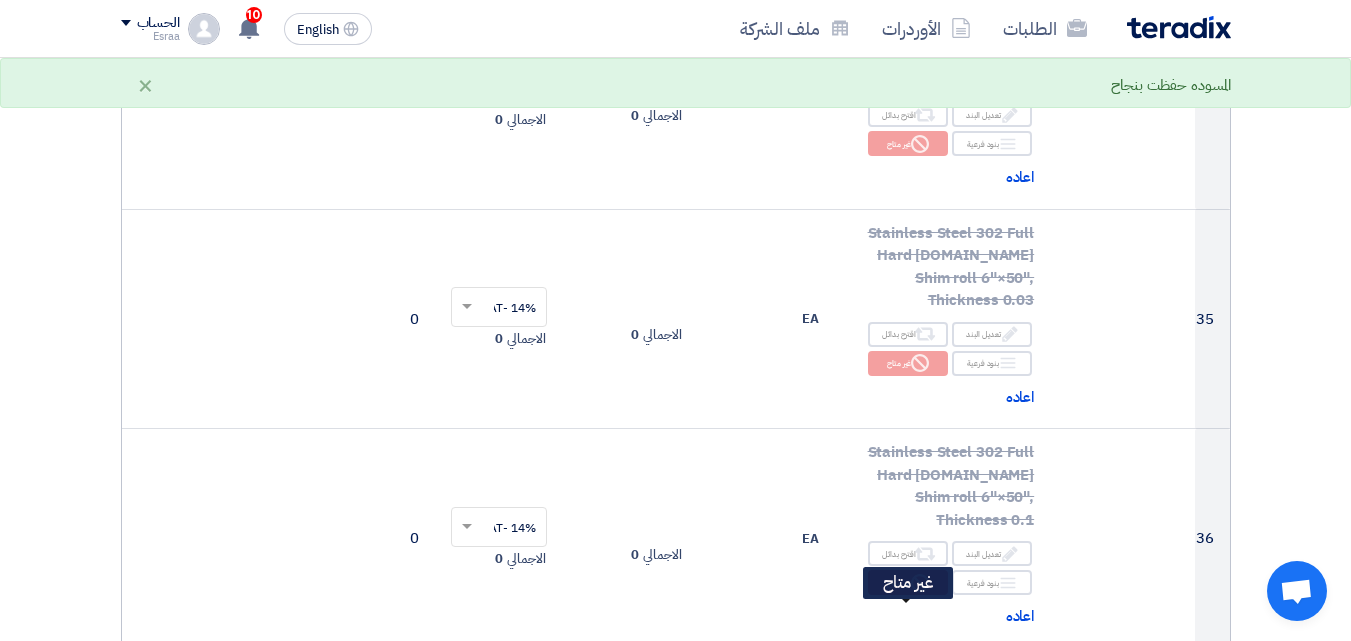 click on "Reject
غير متاح" 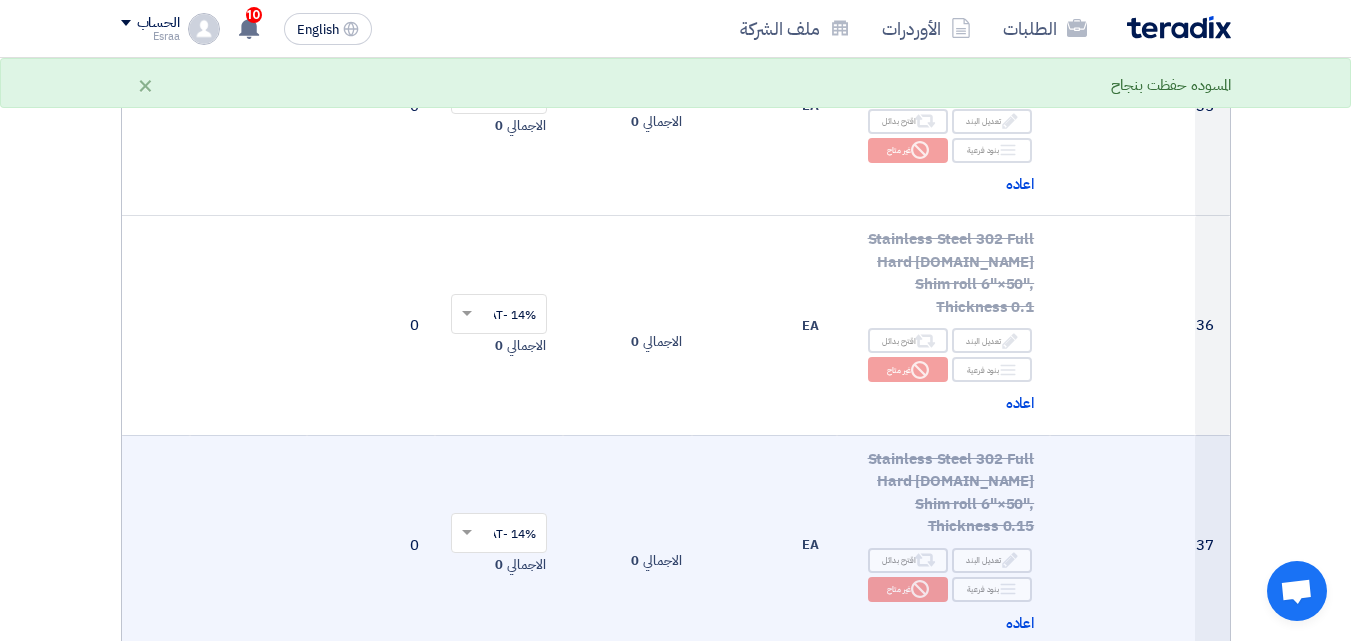 scroll, scrollTop: 5700, scrollLeft: 0, axis: vertical 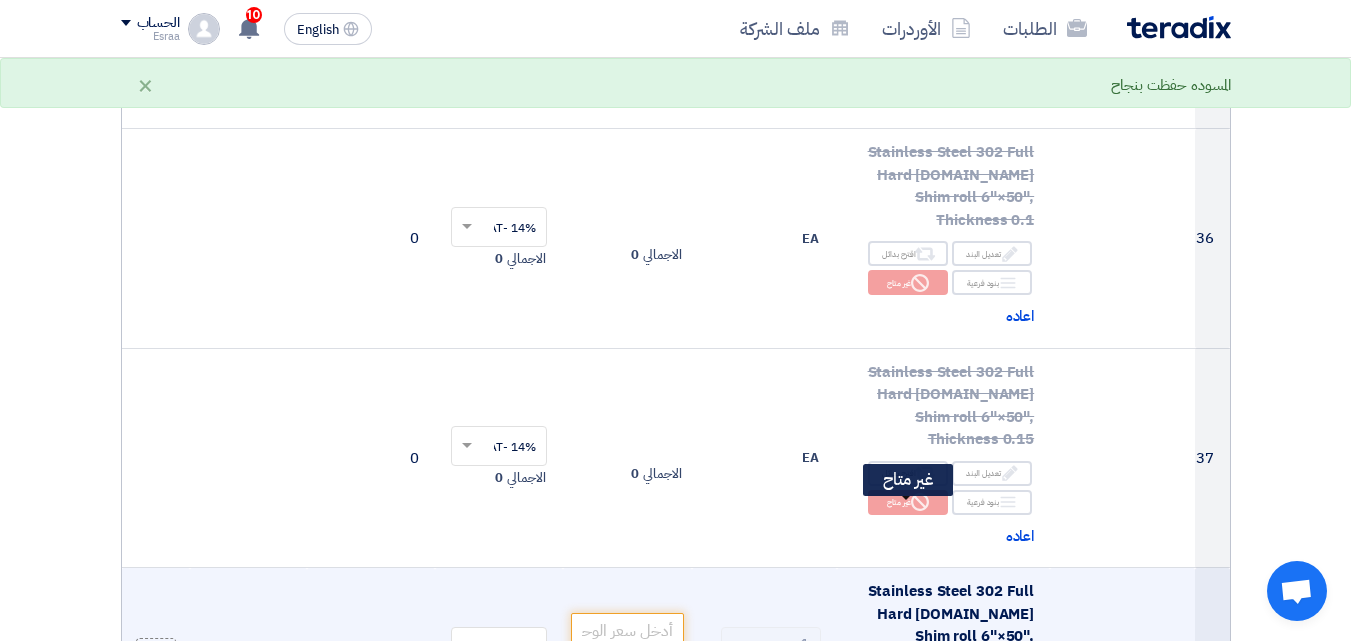 click on "Reject
غير متاح" 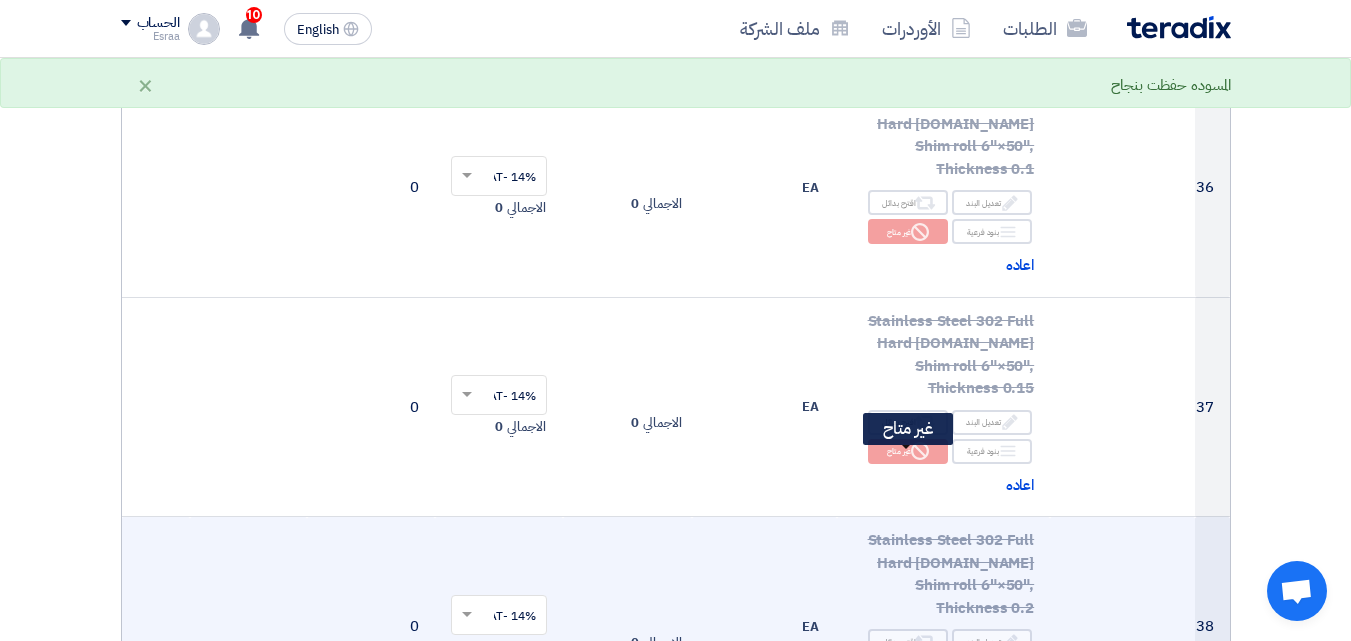 scroll, scrollTop: 5800, scrollLeft: 0, axis: vertical 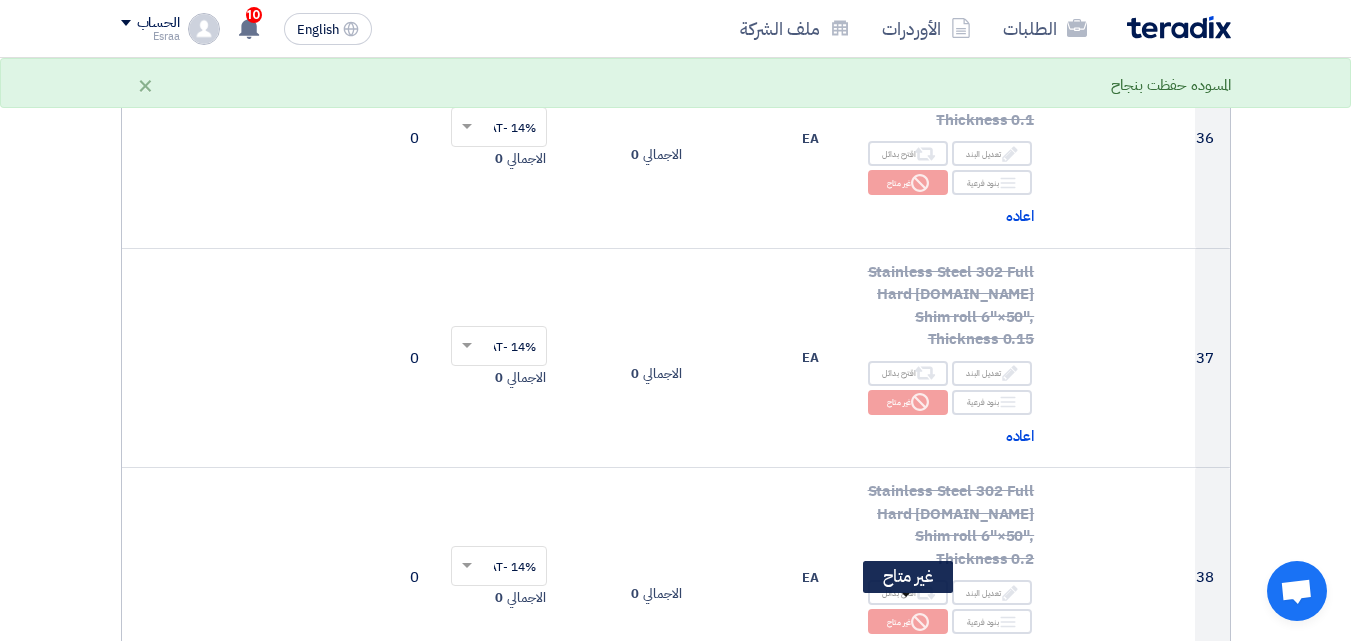 click on "Reject
غير متاح" 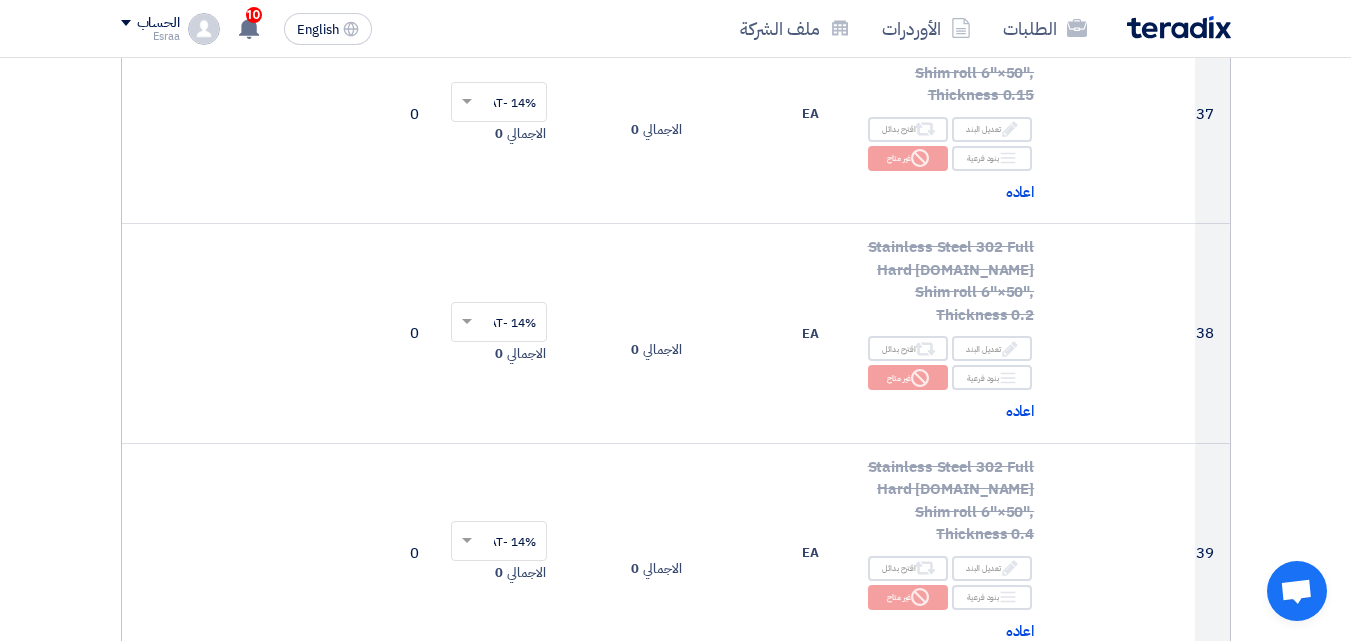 scroll, scrollTop: 6100, scrollLeft: 0, axis: vertical 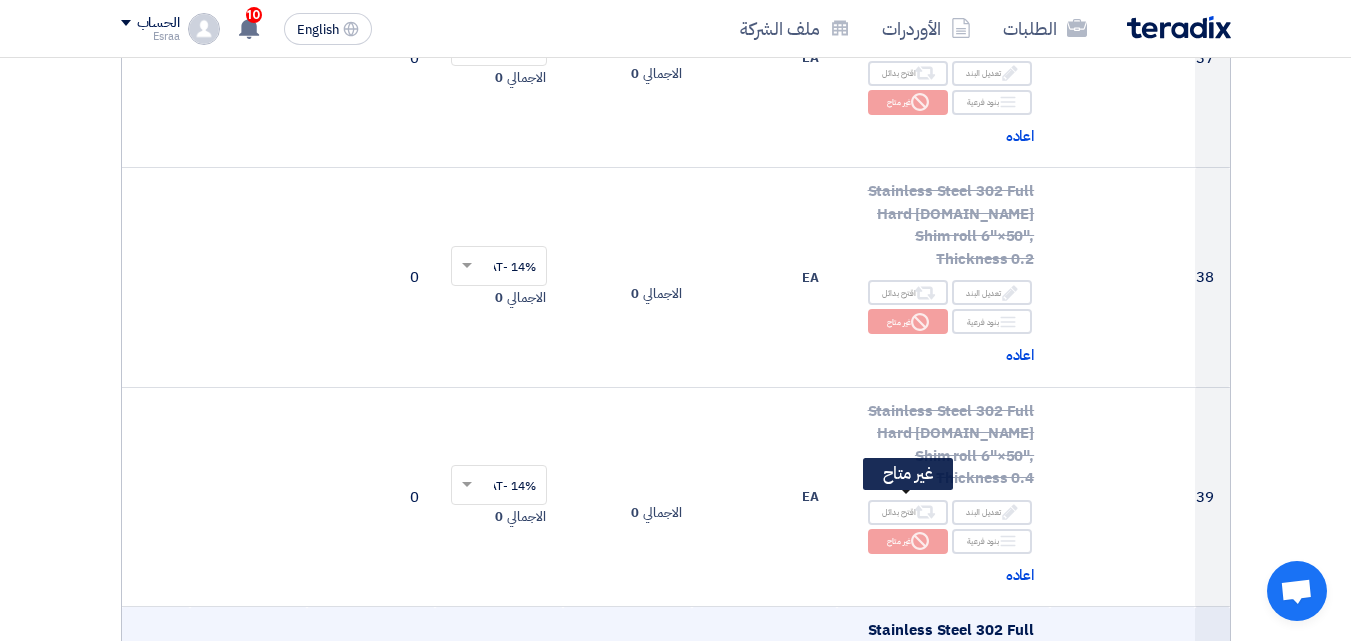 click on "Reject
غير متاح" 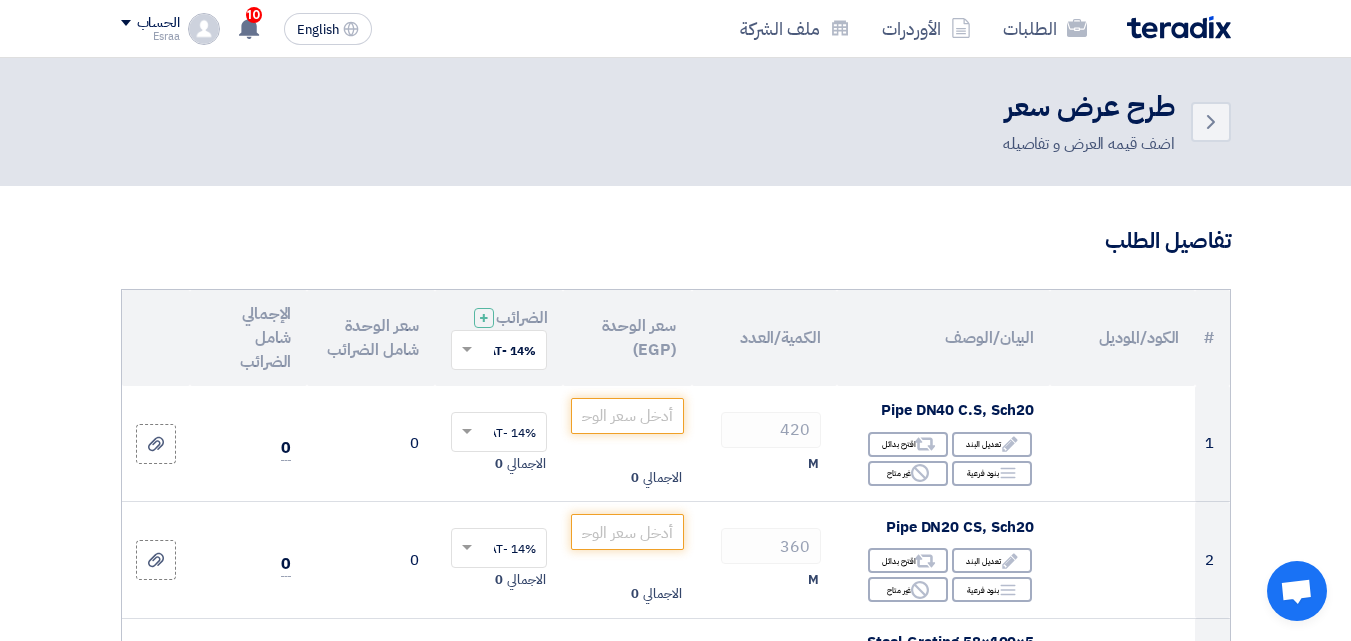 scroll, scrollTop: 6100, scrollLeft: 0, axis: vertical 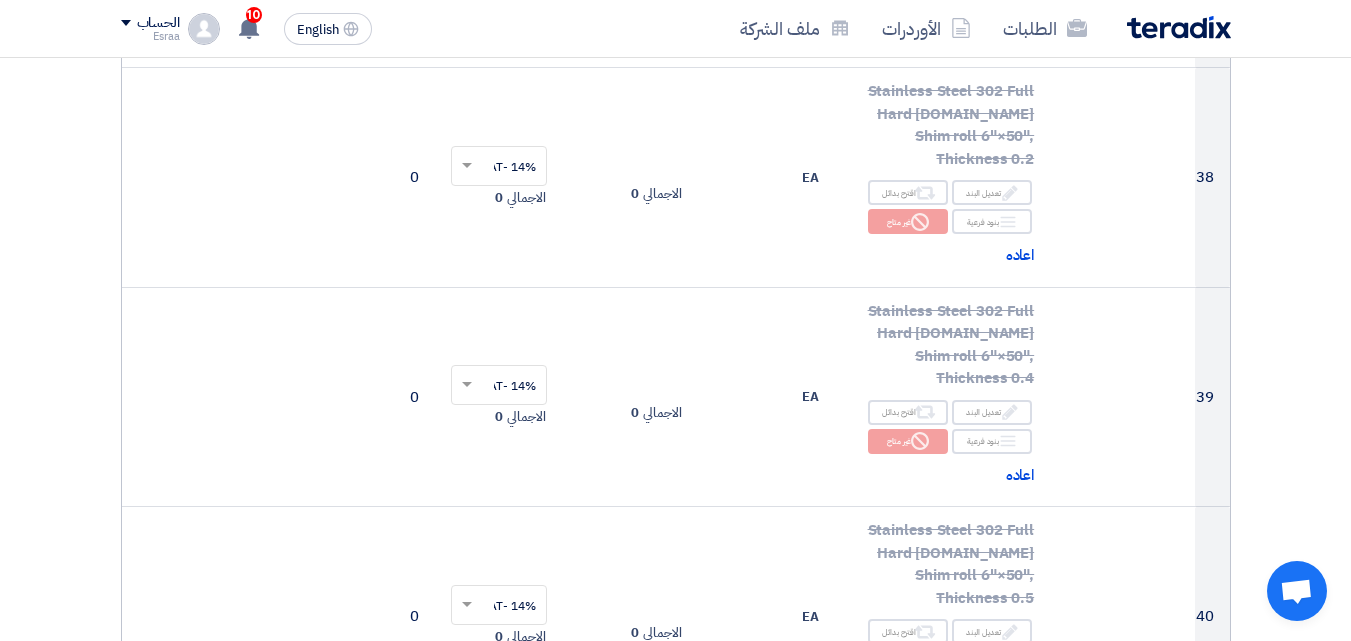 click 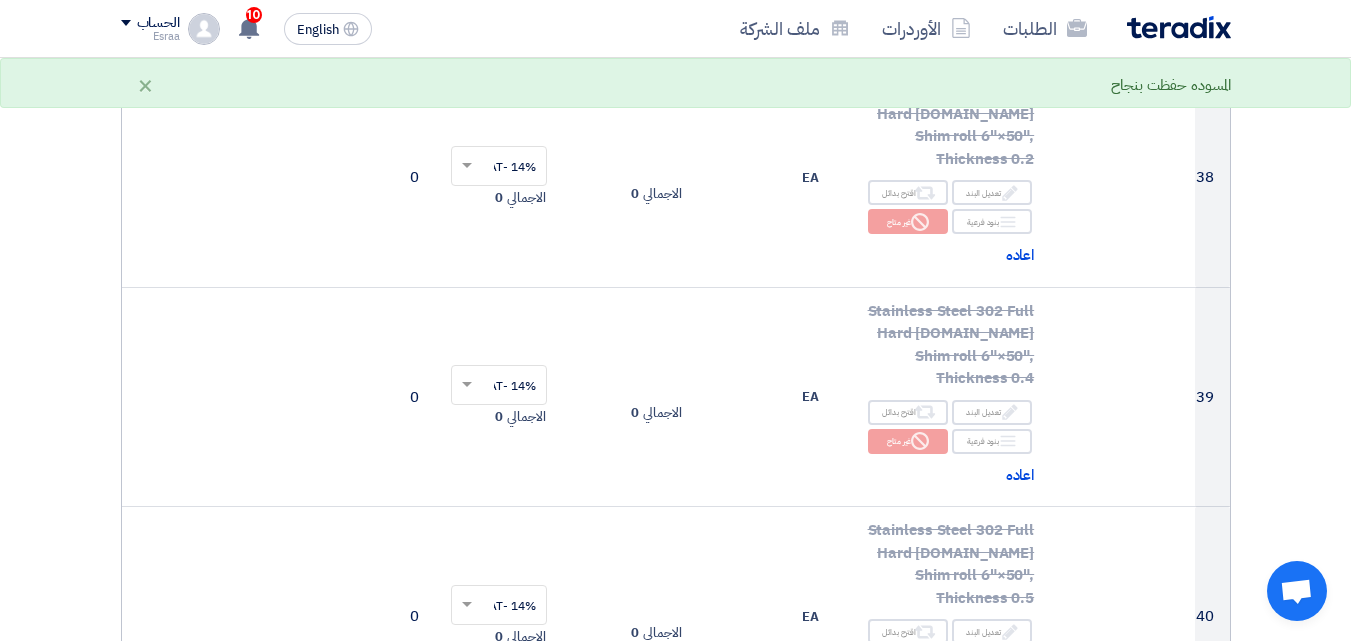 click on "Draft
تعديل المسوده" 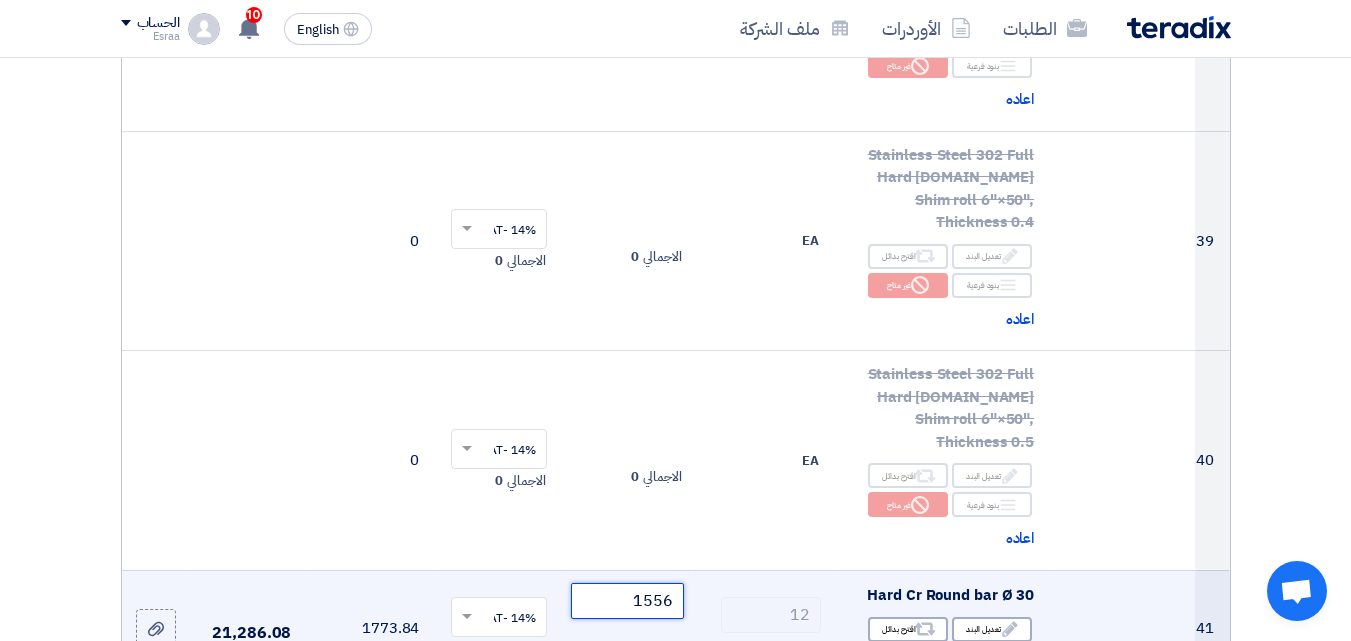 scroll, scrollTop: 6400, scrollLeft: 0, axis: vertical 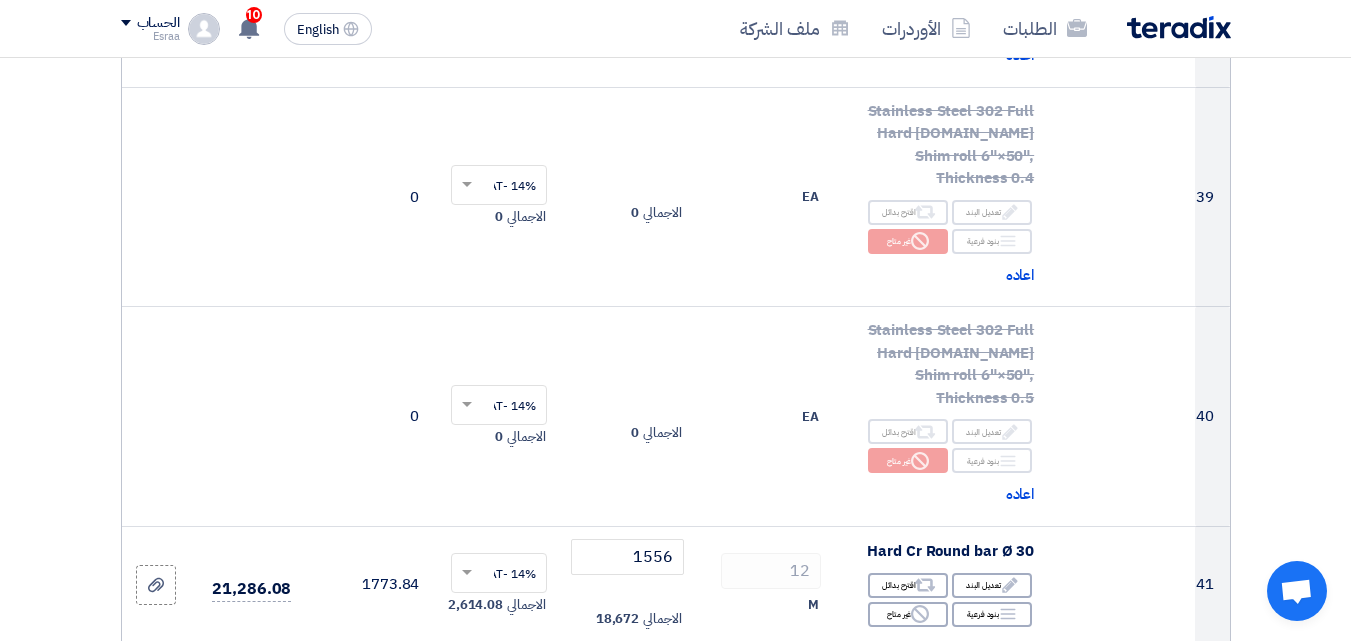 click 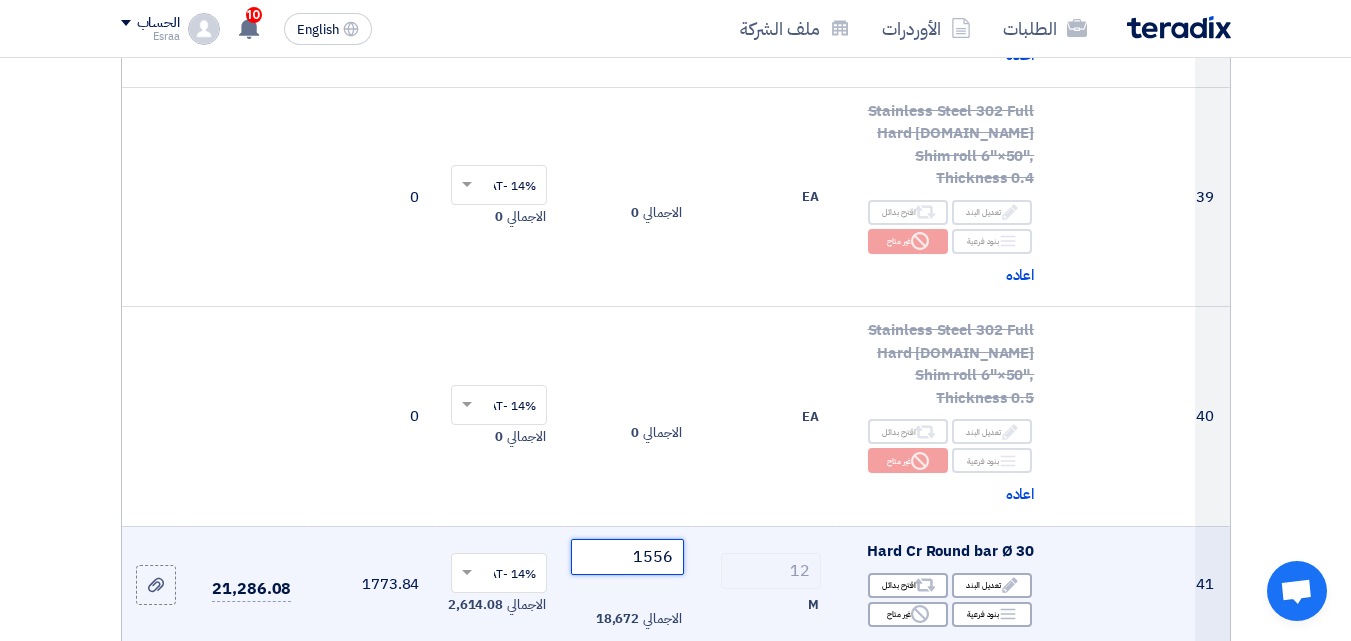 click on "1556" 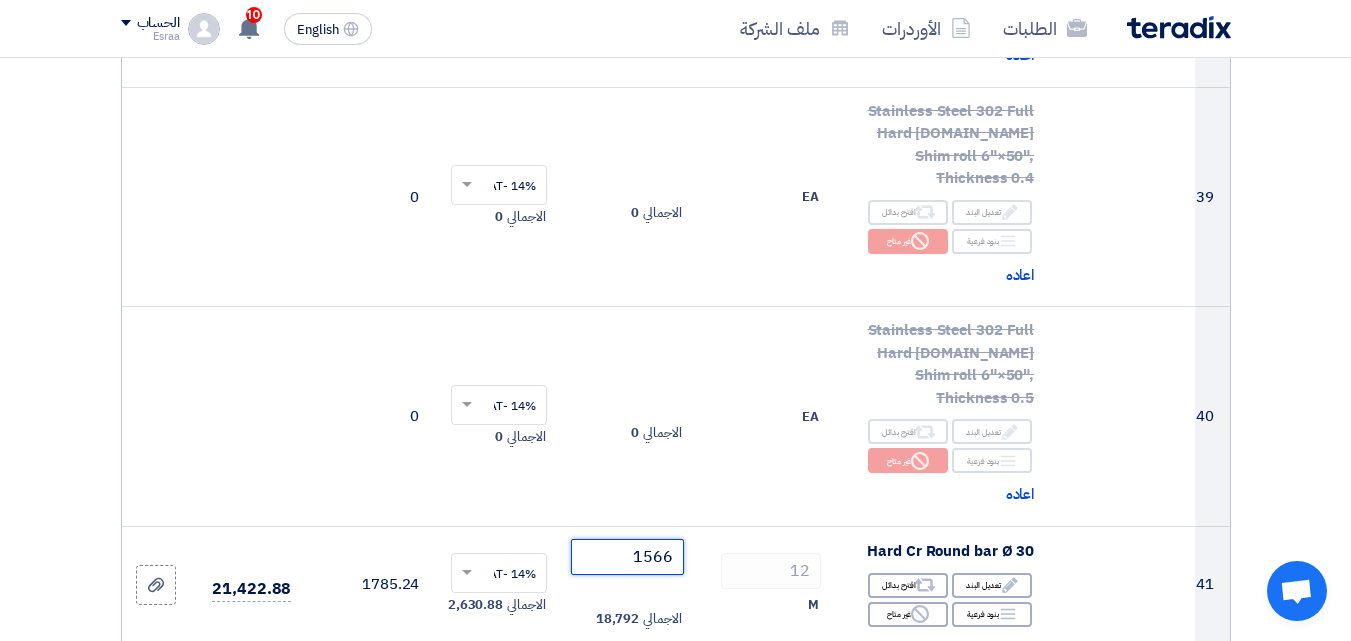 type on "1566" 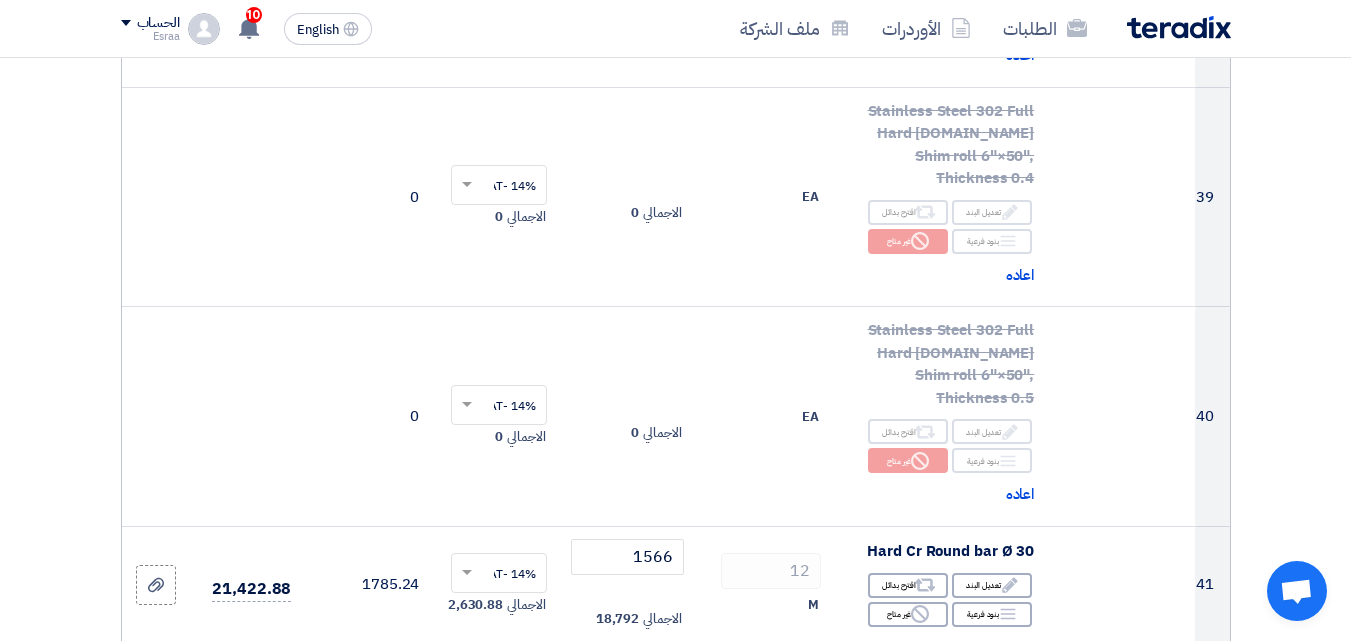 click 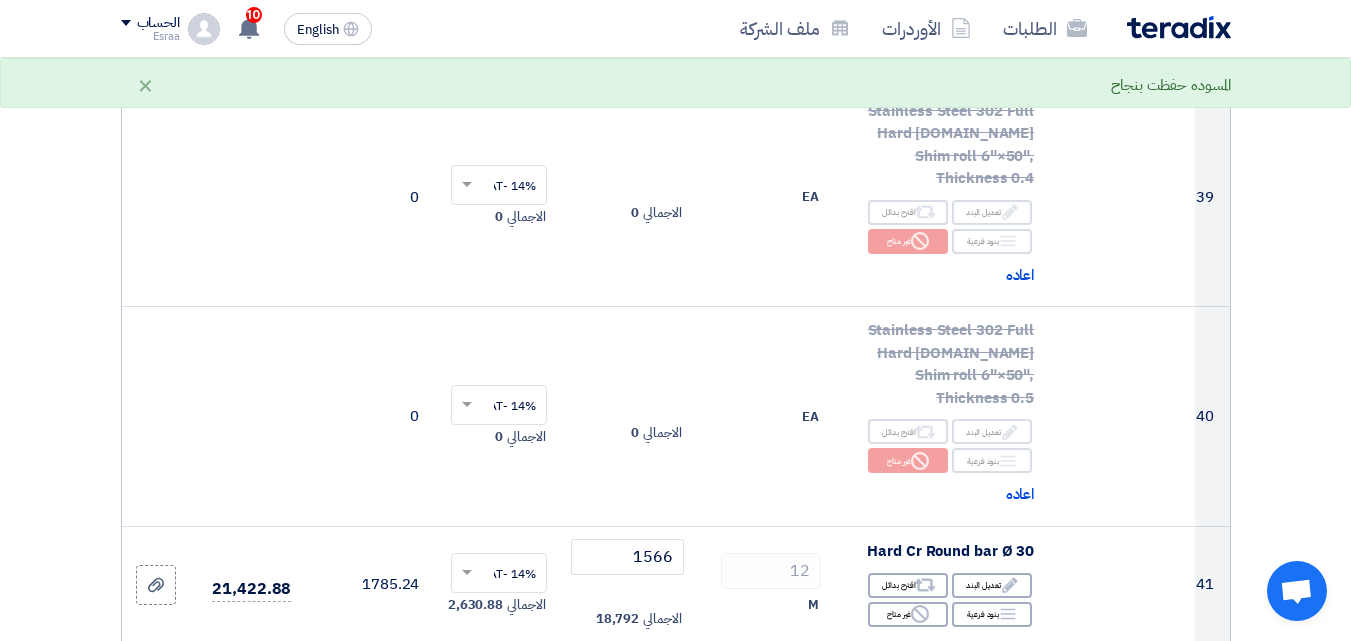 click 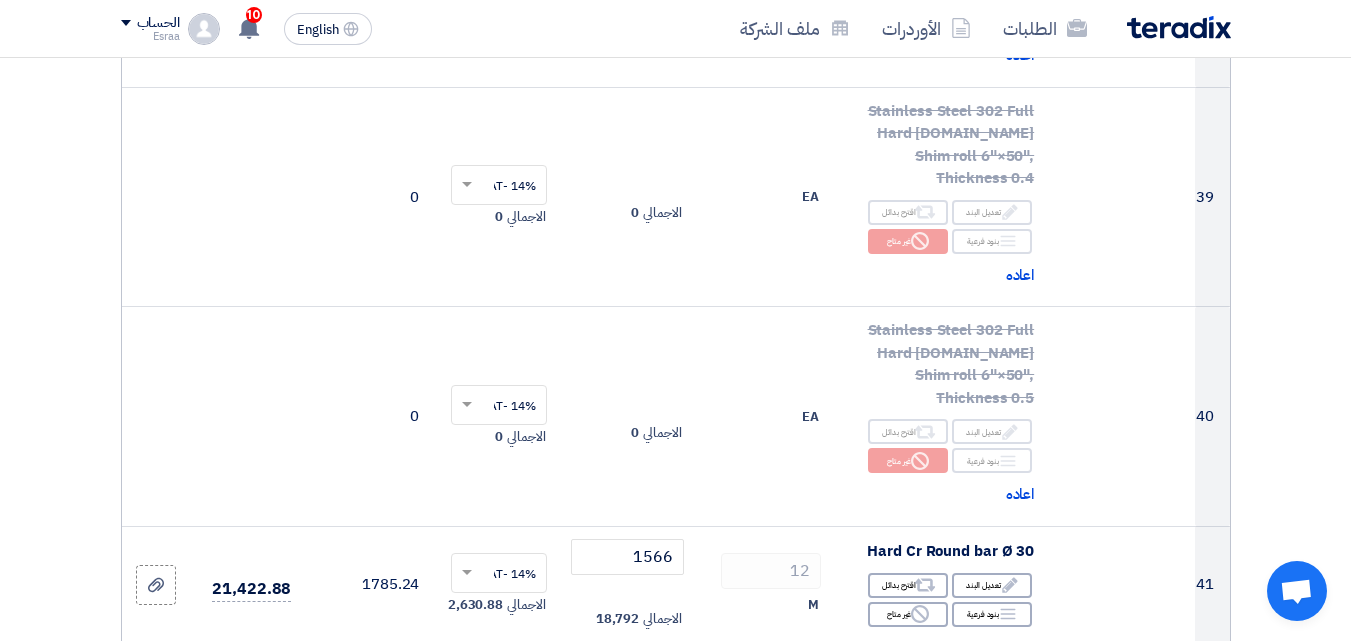 type on "1275" 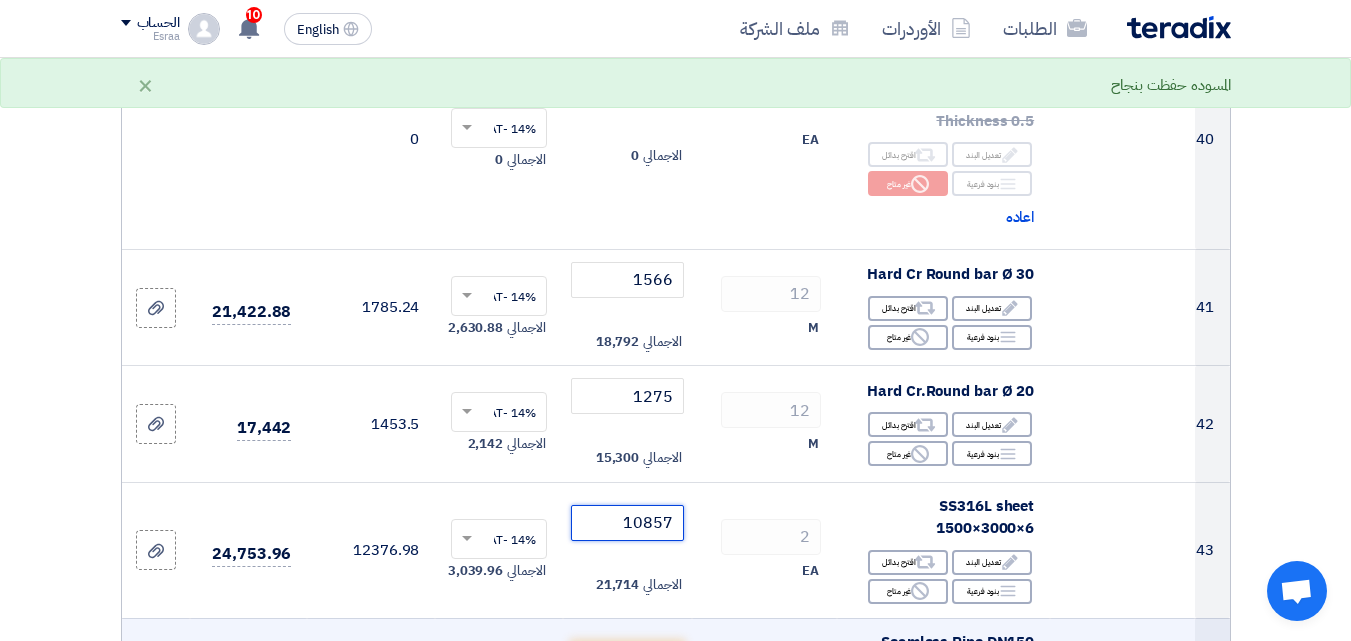 scroll, scrollTop: 6700, scrollLeft: 0, axis: vertical 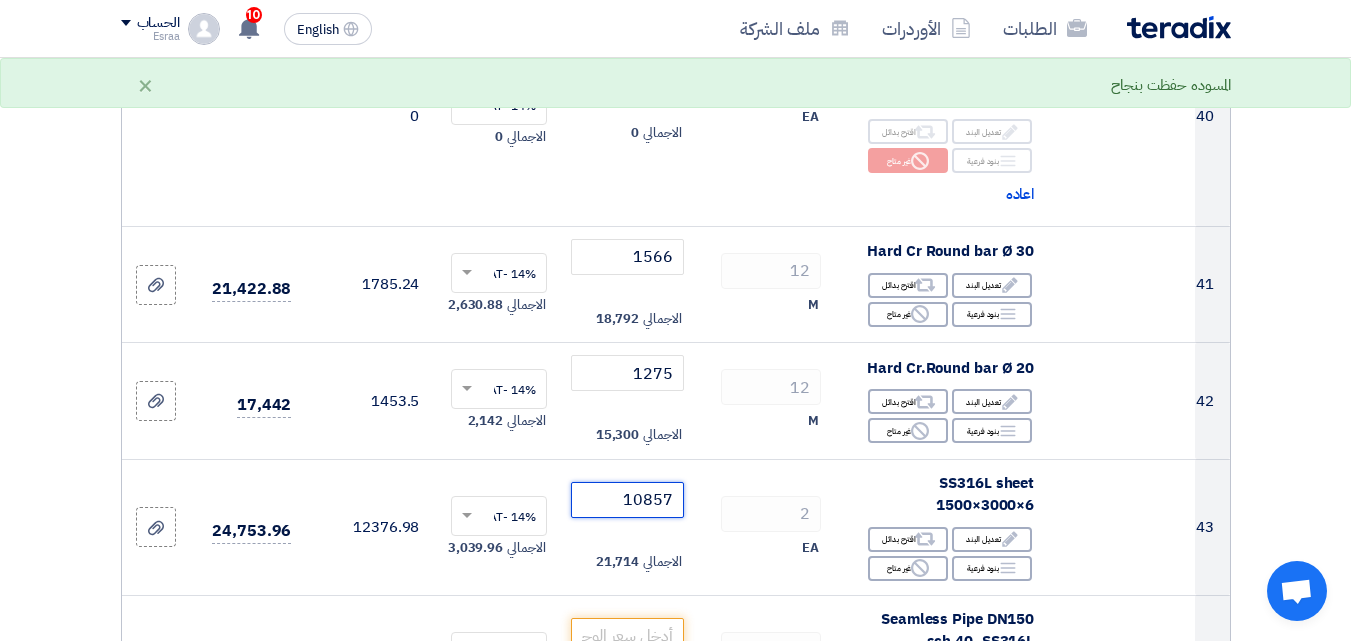 type on "10857" 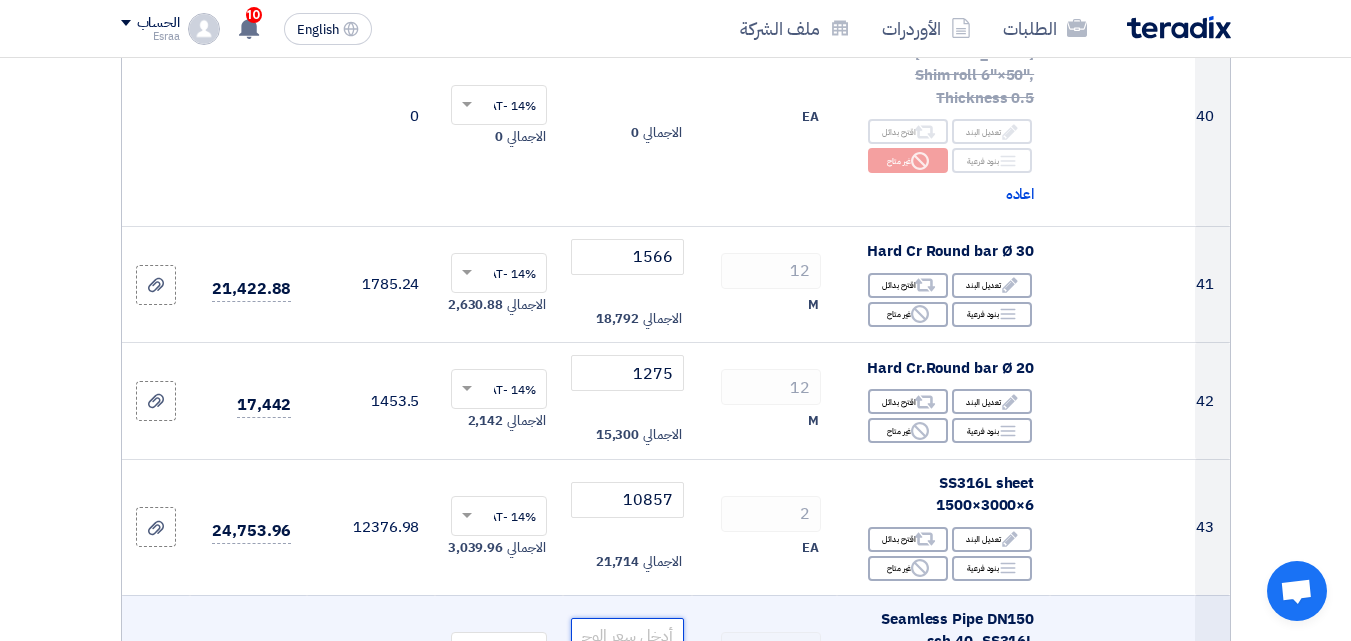 click 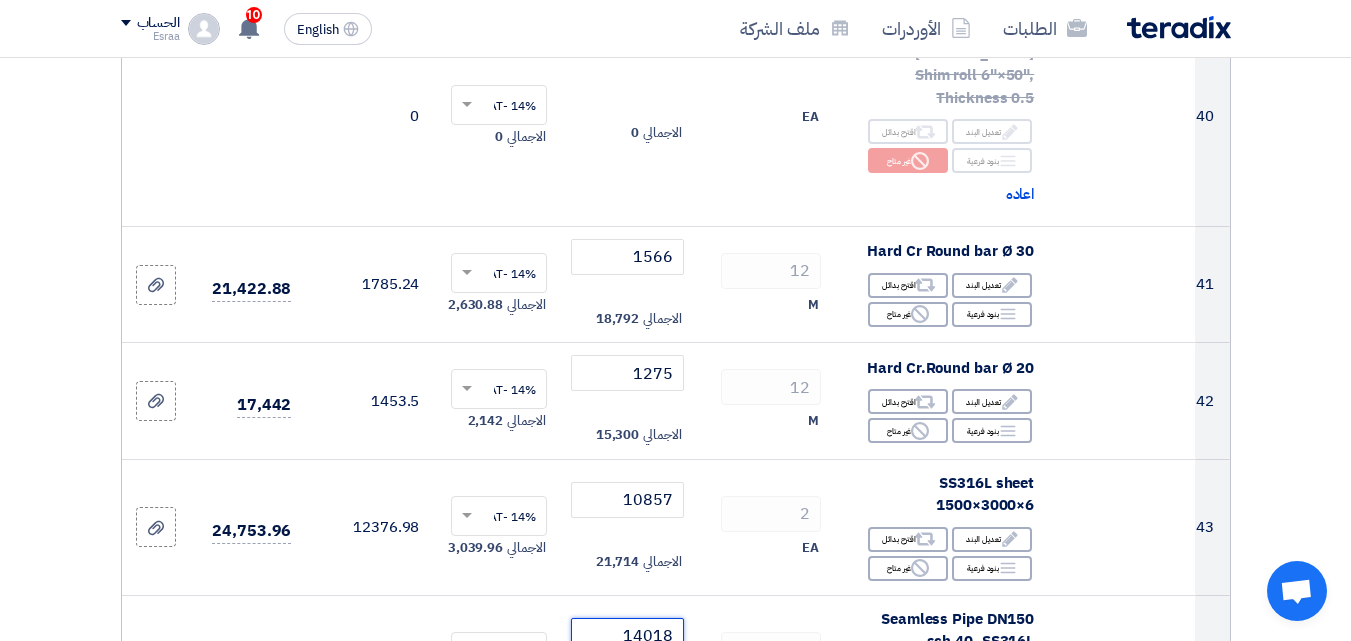 type on "14018" 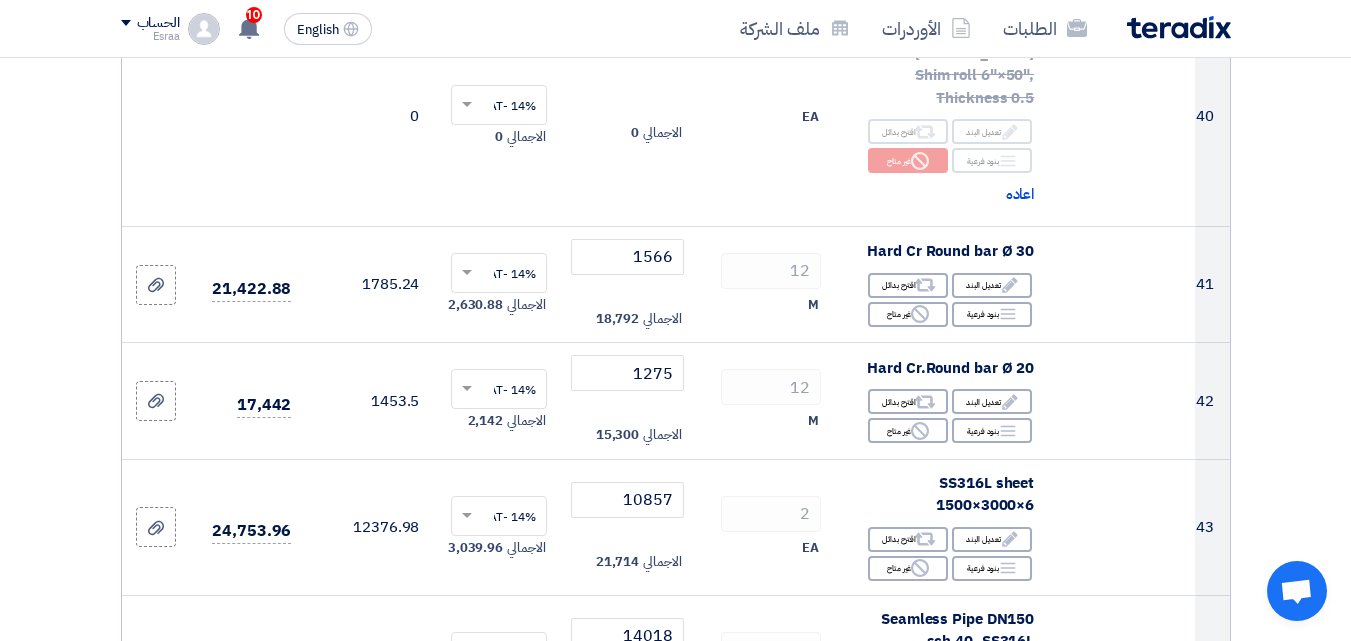 click 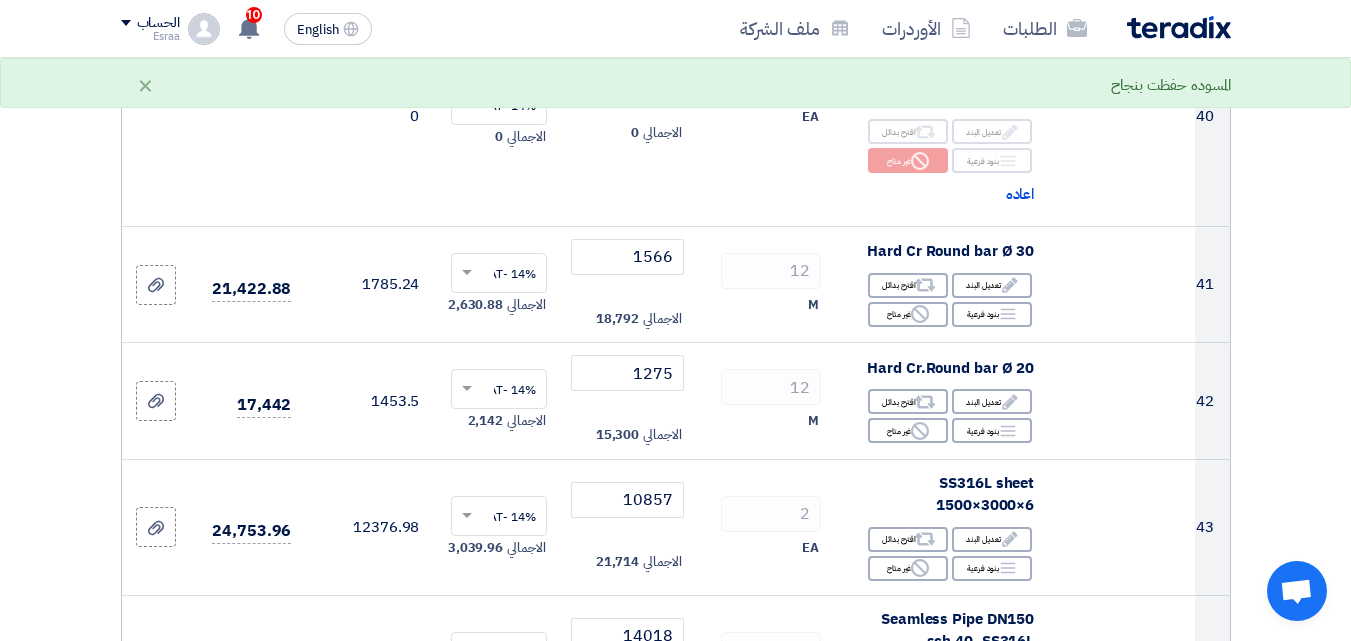 click 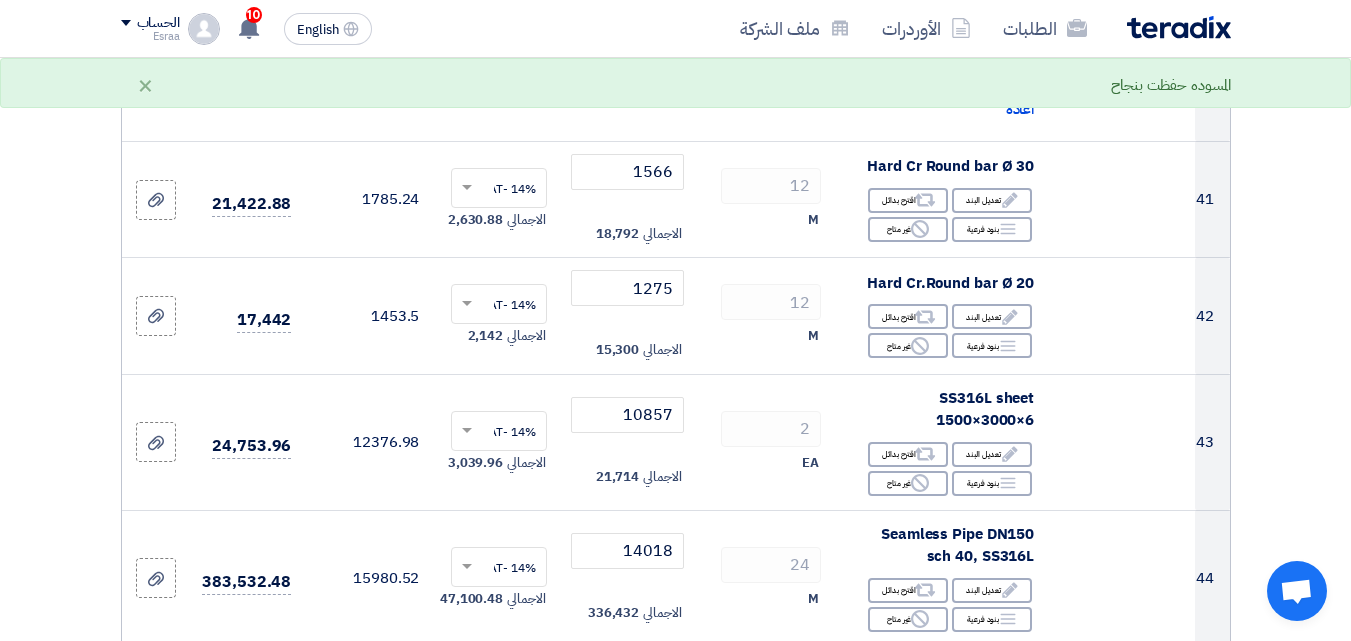 scroll, scrollTop: 6900, scrollLeft: 0, axis: vertical 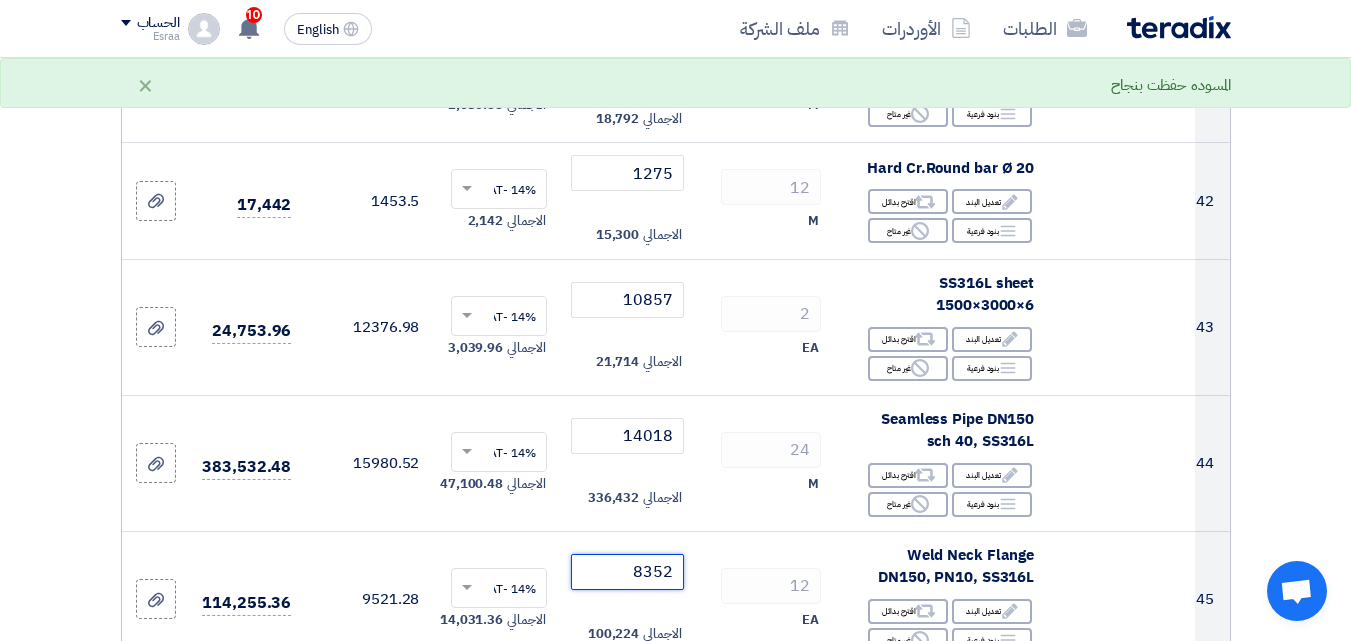type on "8352" 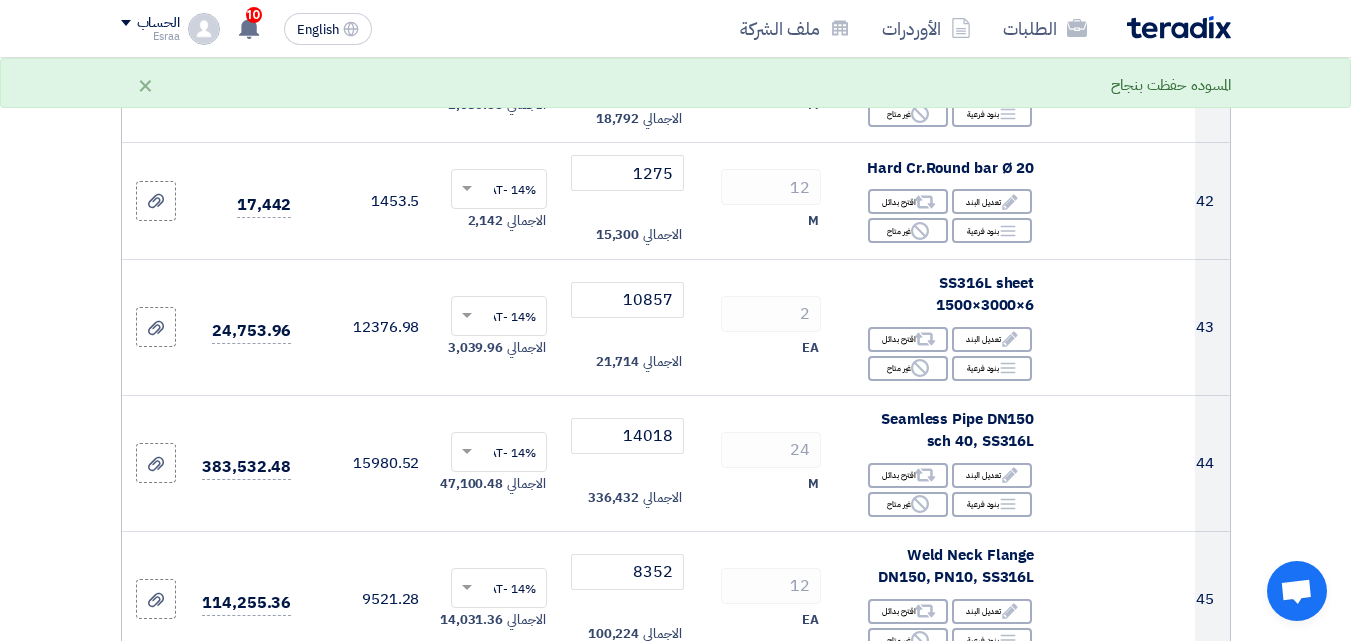 click 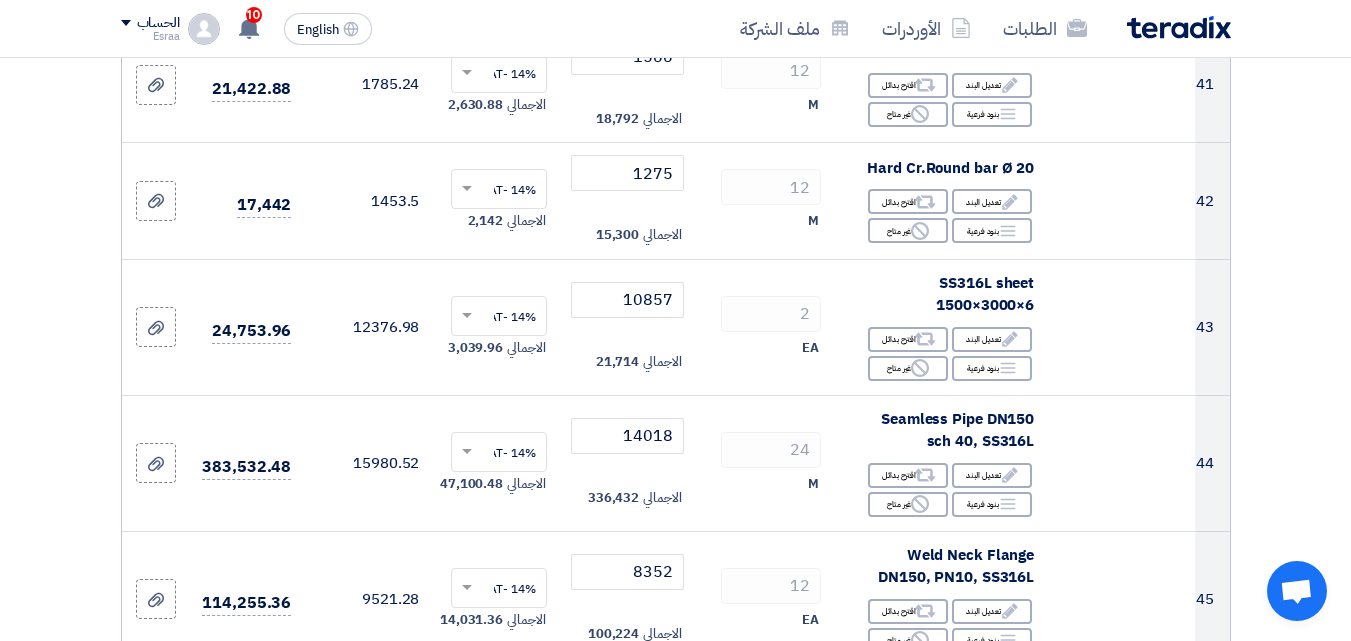 type on "15660" 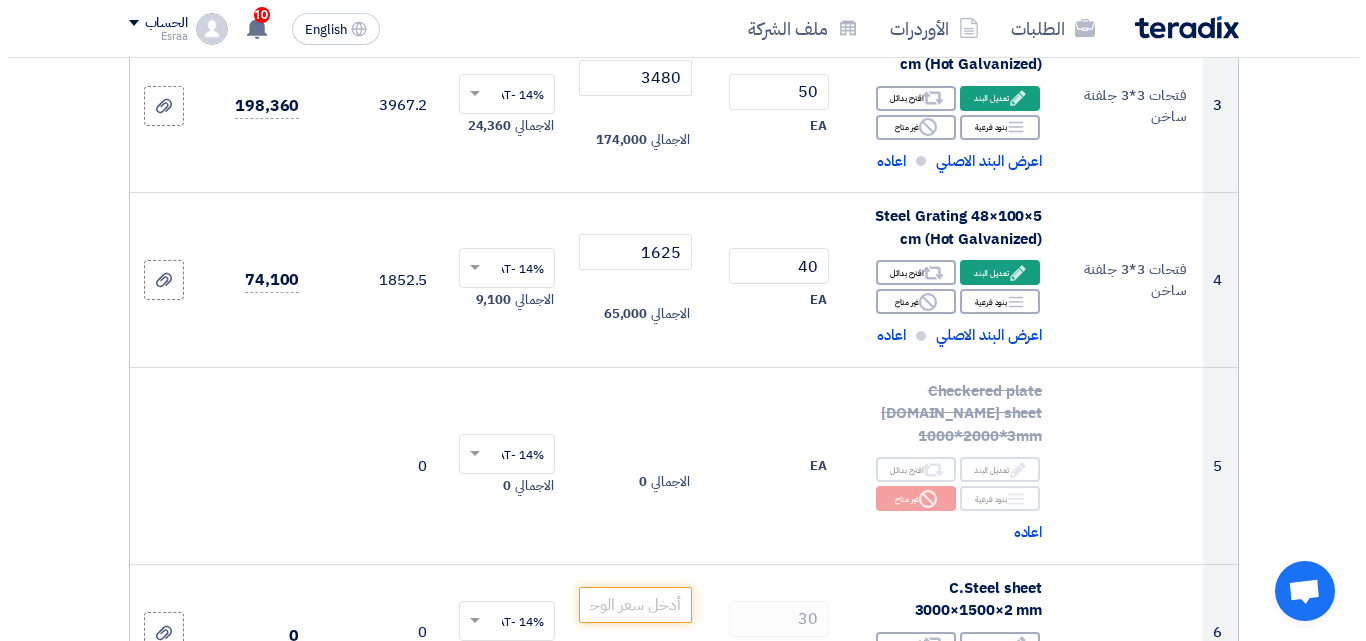 scroll, scrollTop: 700, scrollLeft: 0, axis: vertical 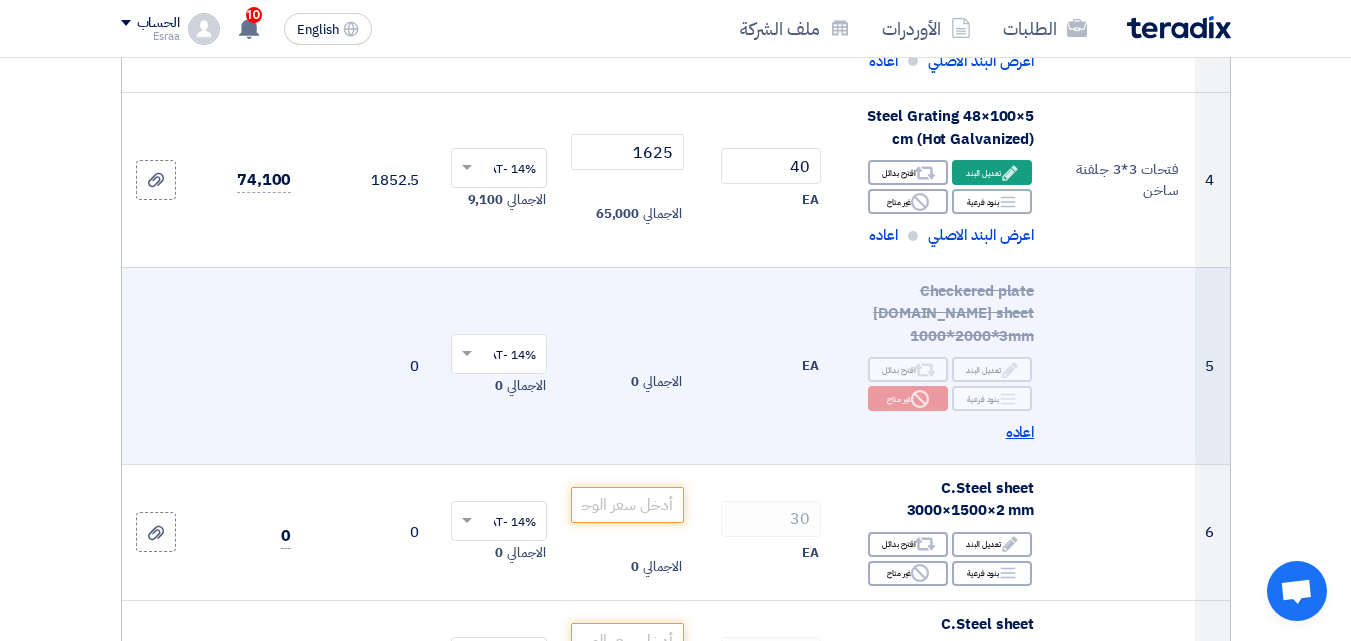 click on "اعاده" 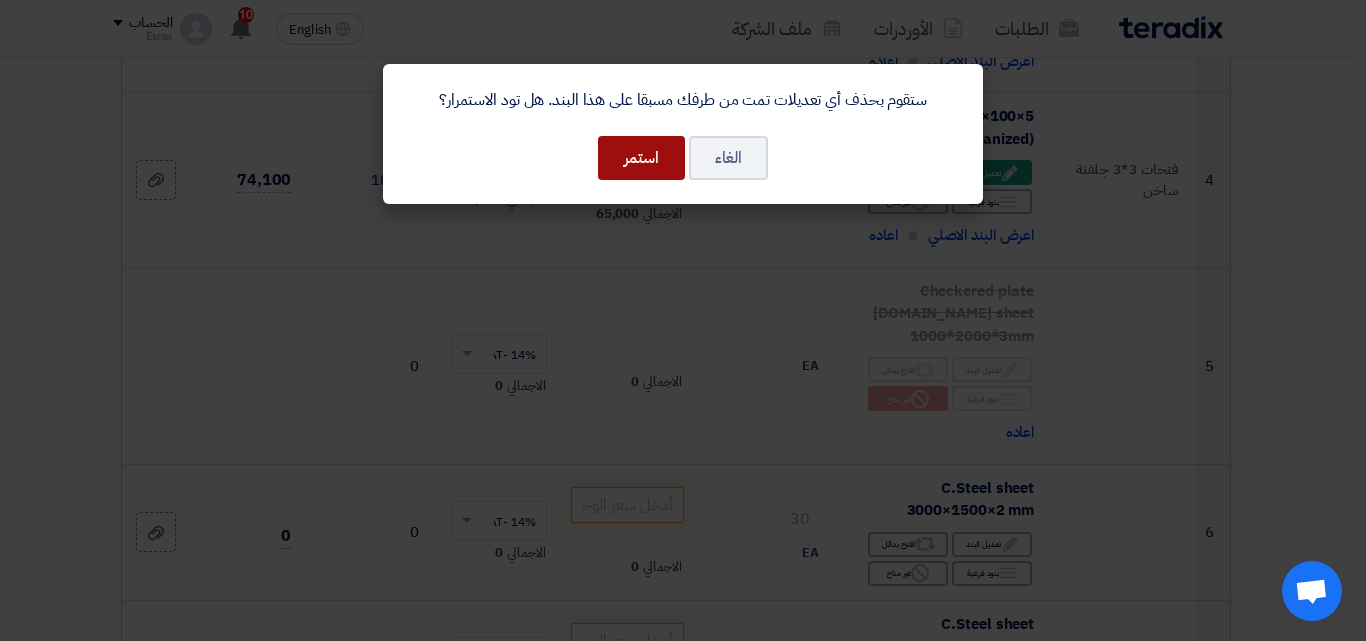 click on "استمر" 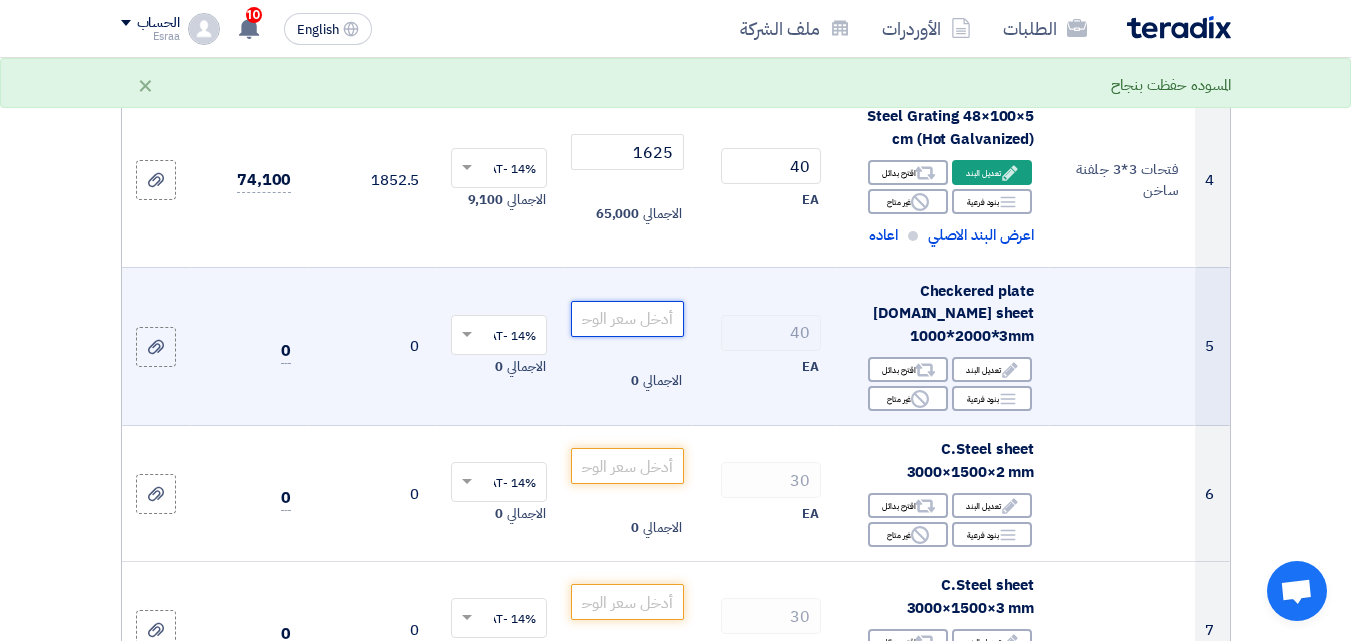 click 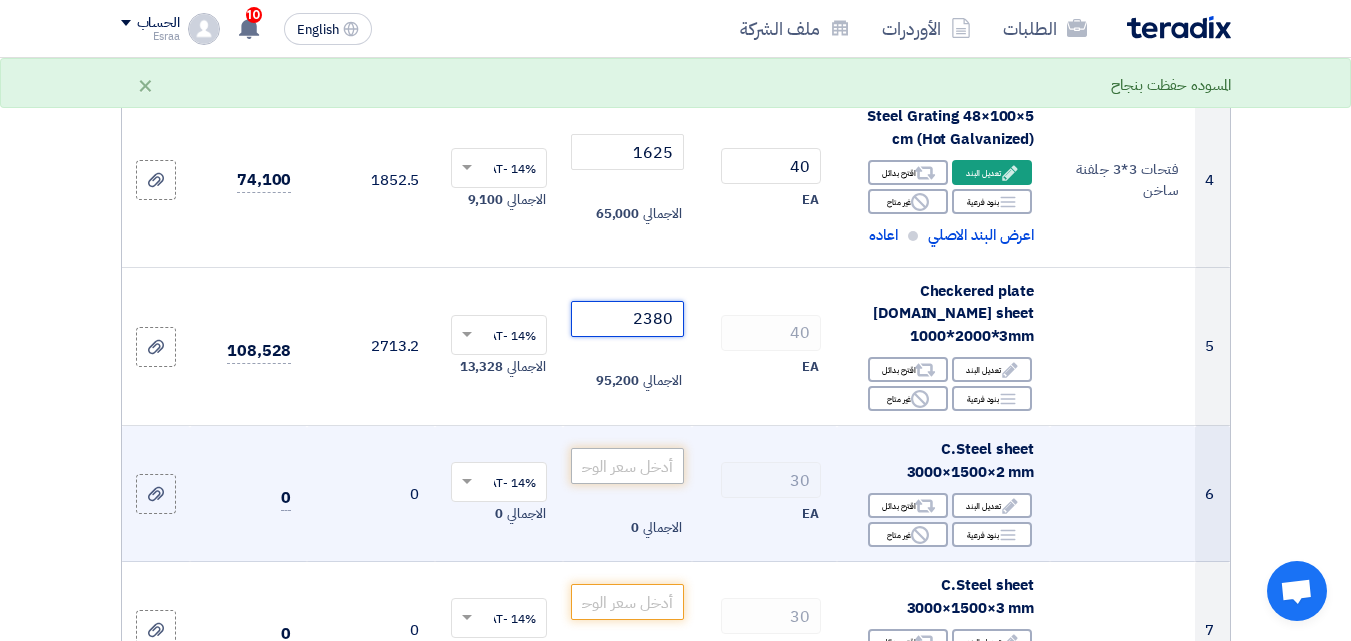 type on "2380" 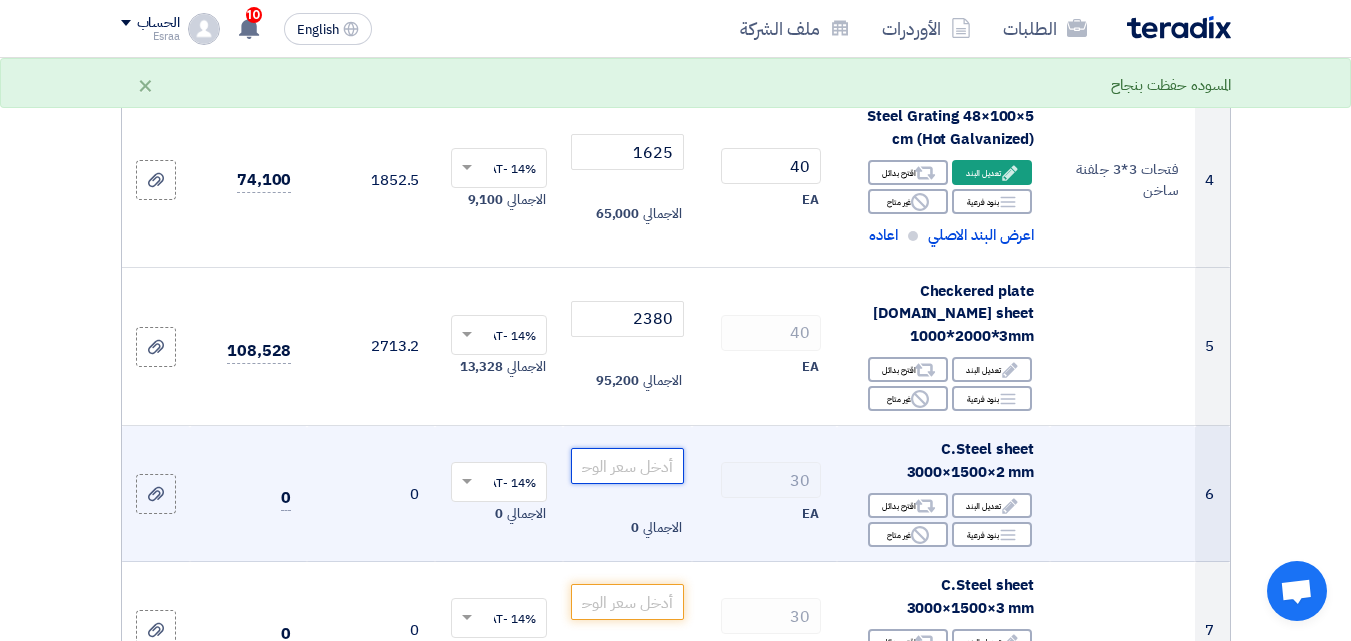 click 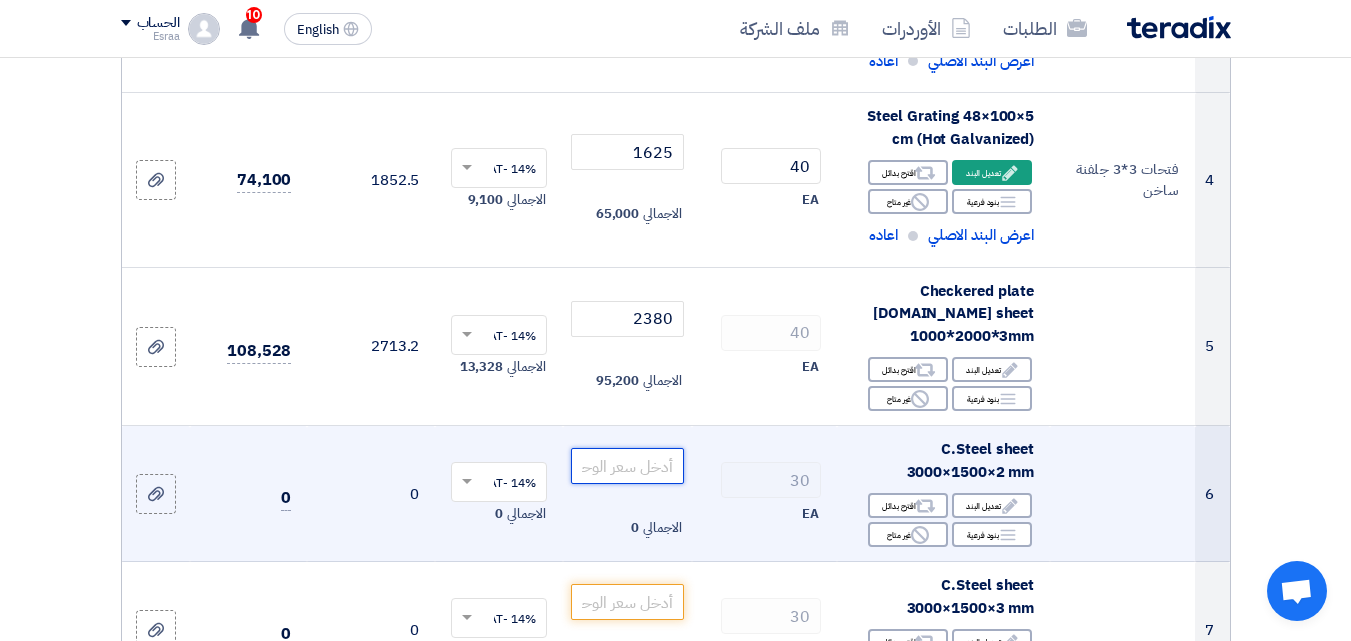 click 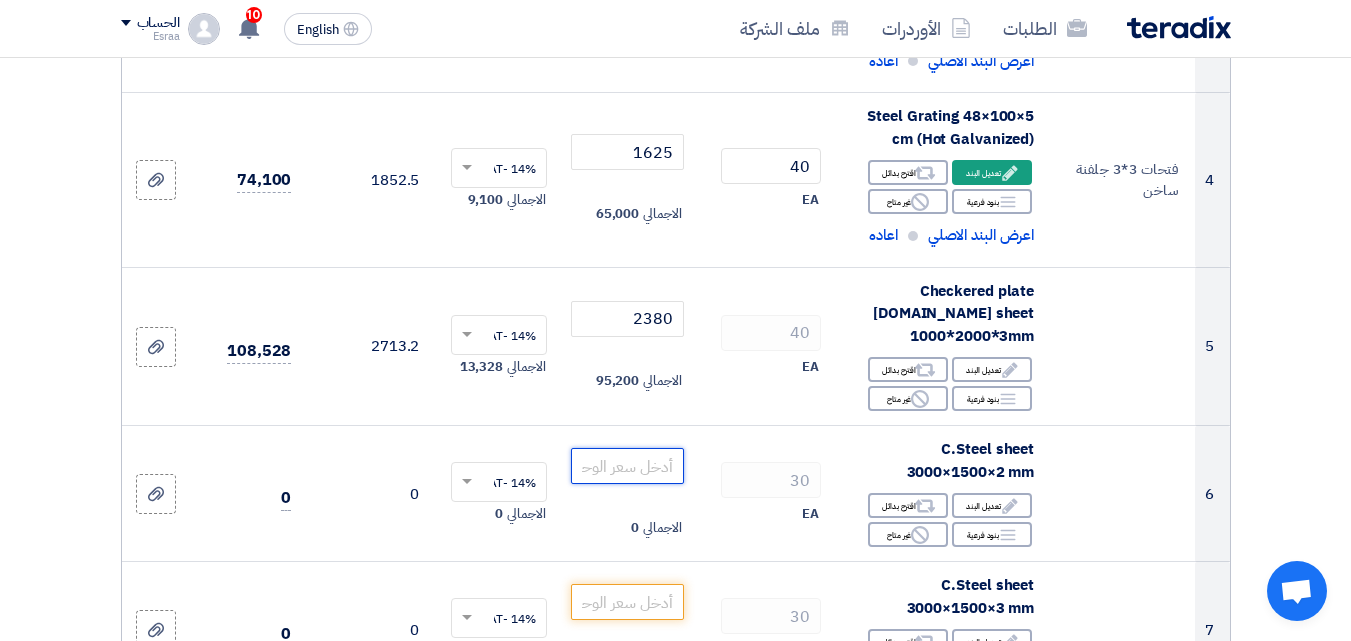 type on "3" 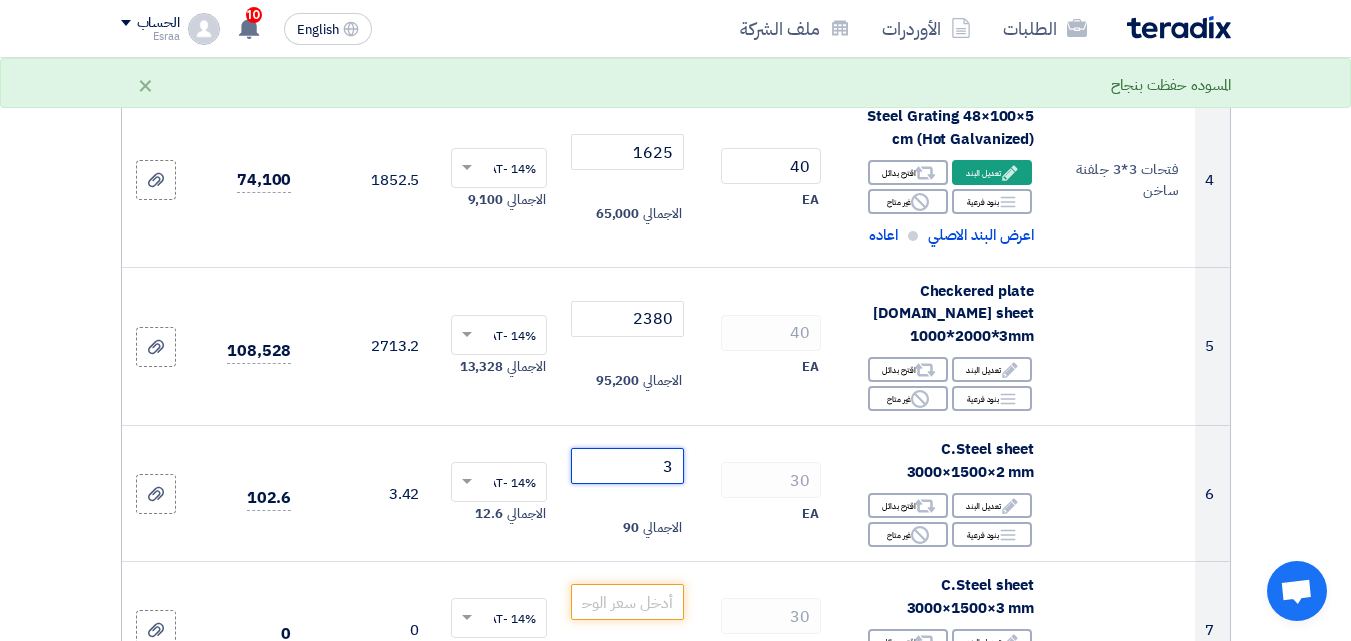 type 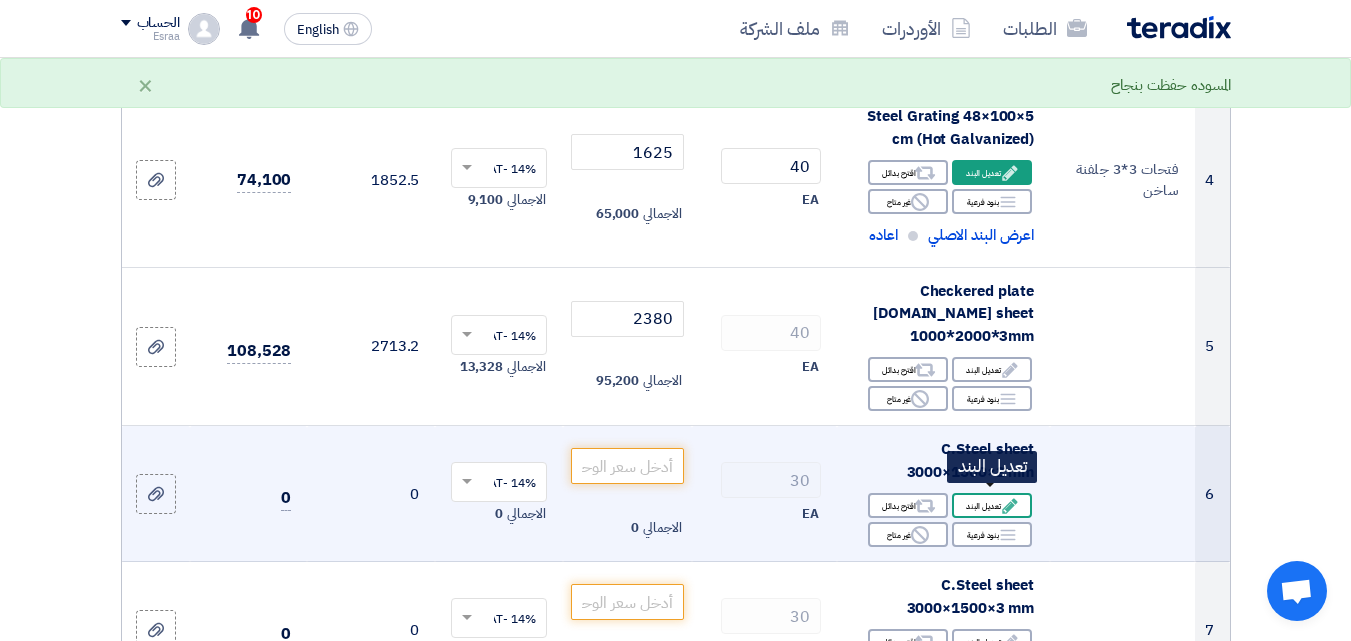 click on "Edit
تعديل البند" 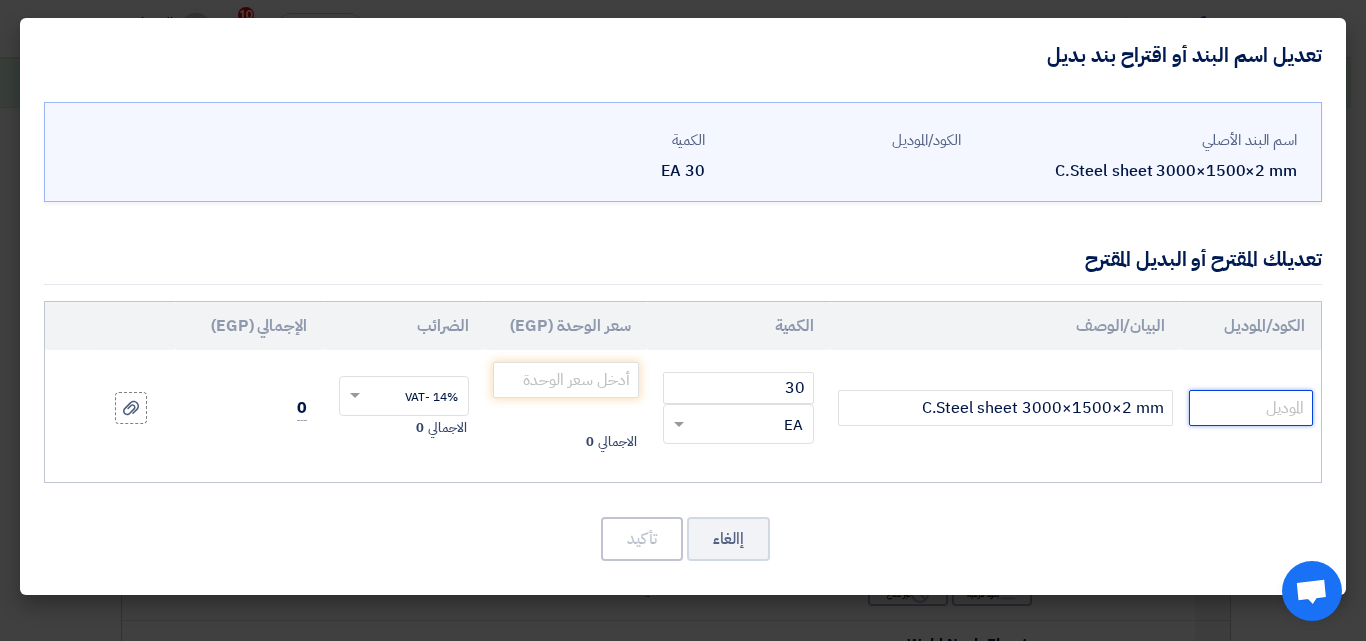 click 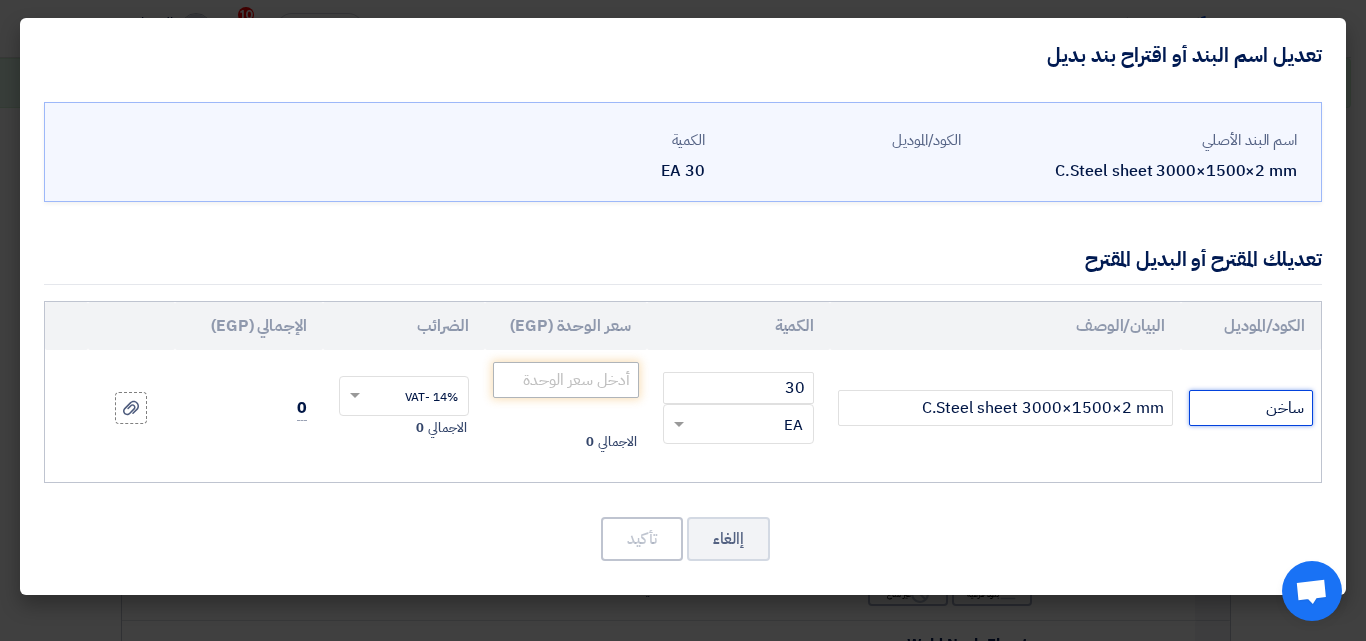 type on "ساخن" 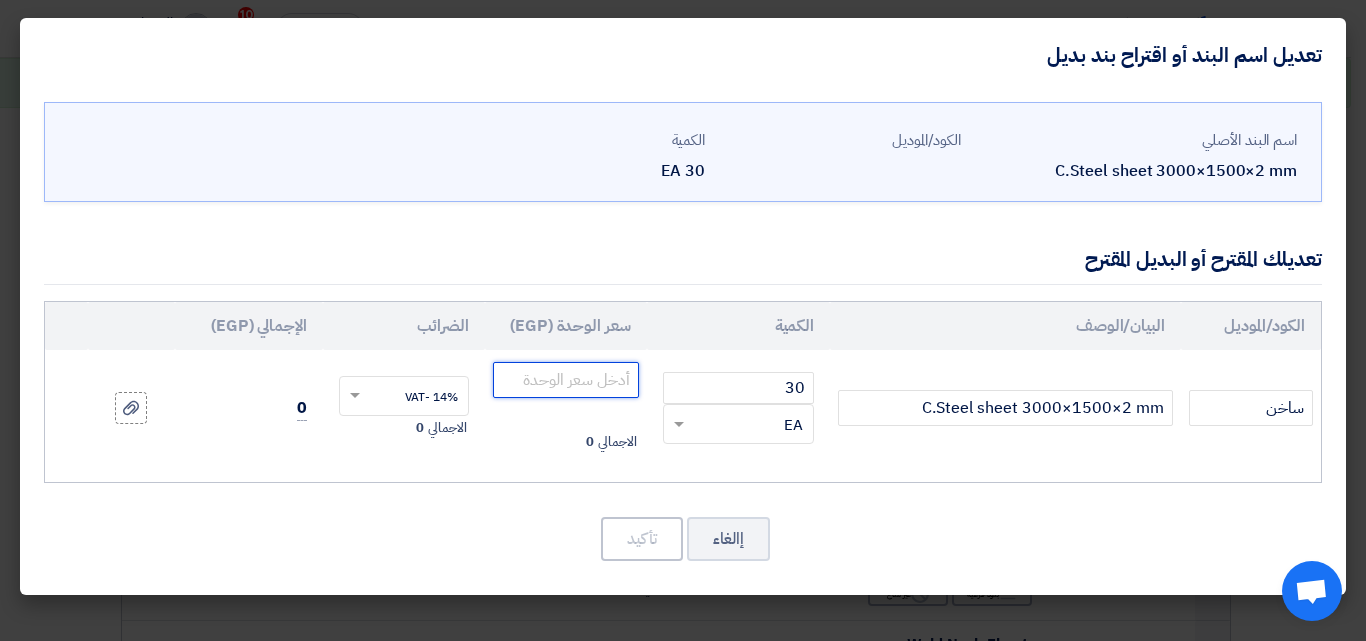 click 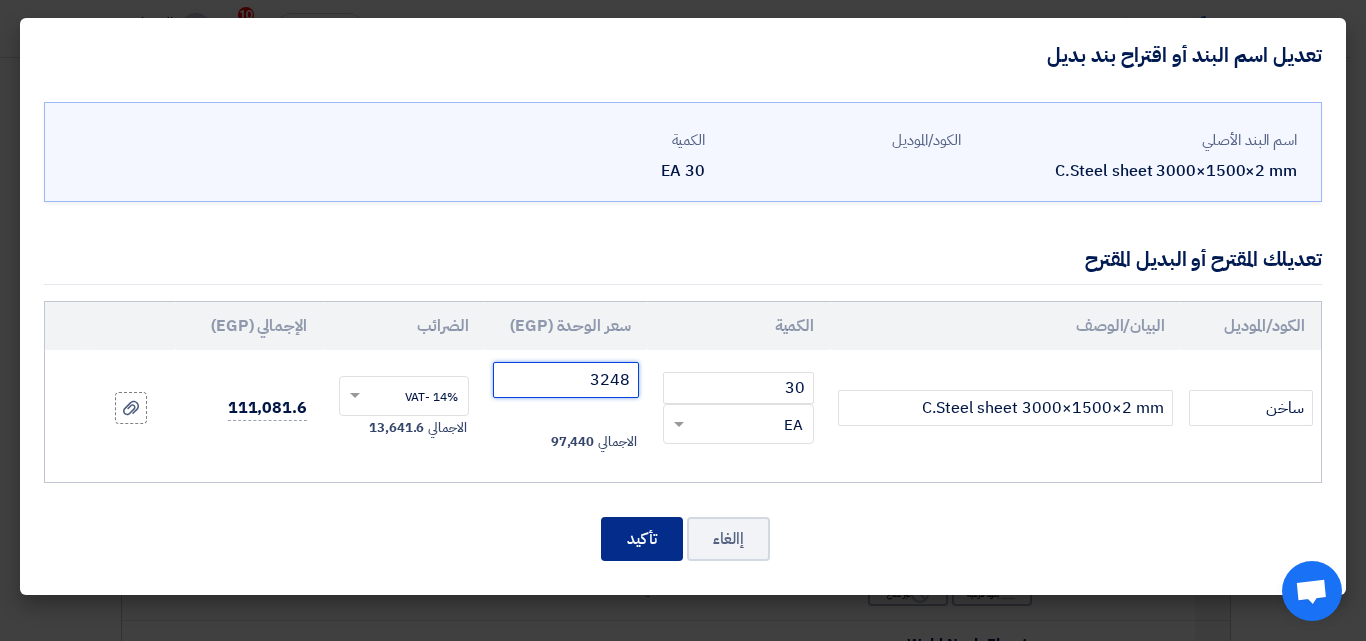 type on "3248" 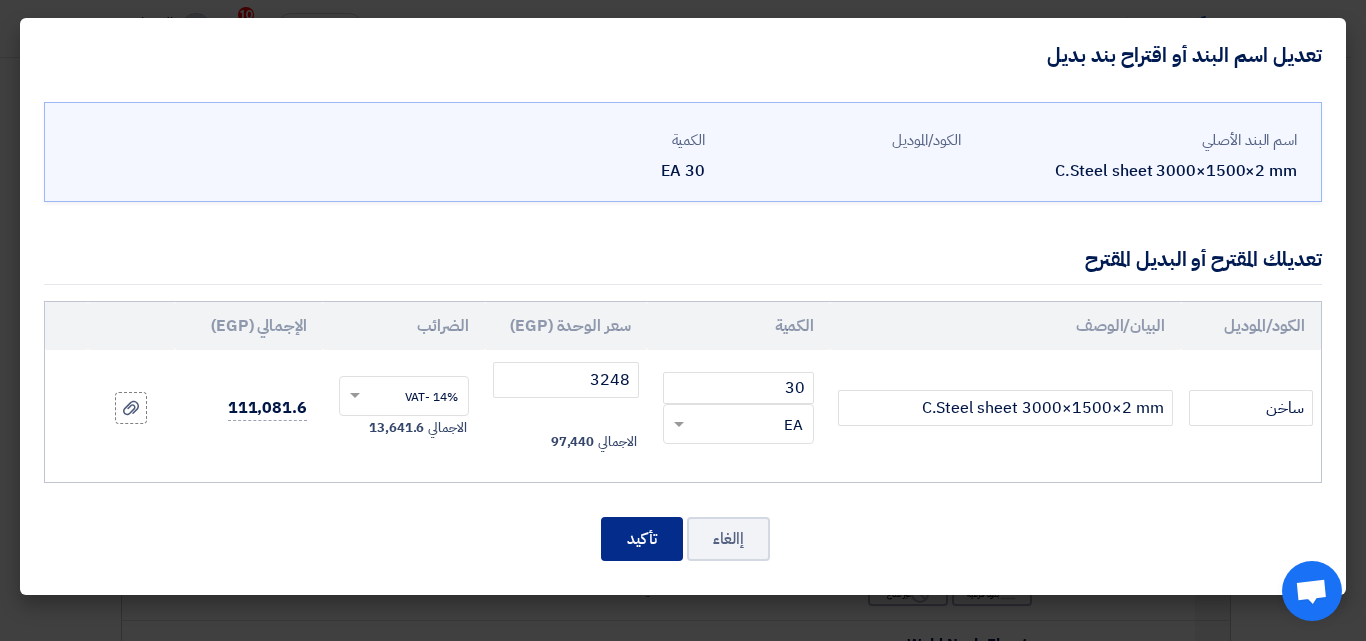 click on "تأكيد" 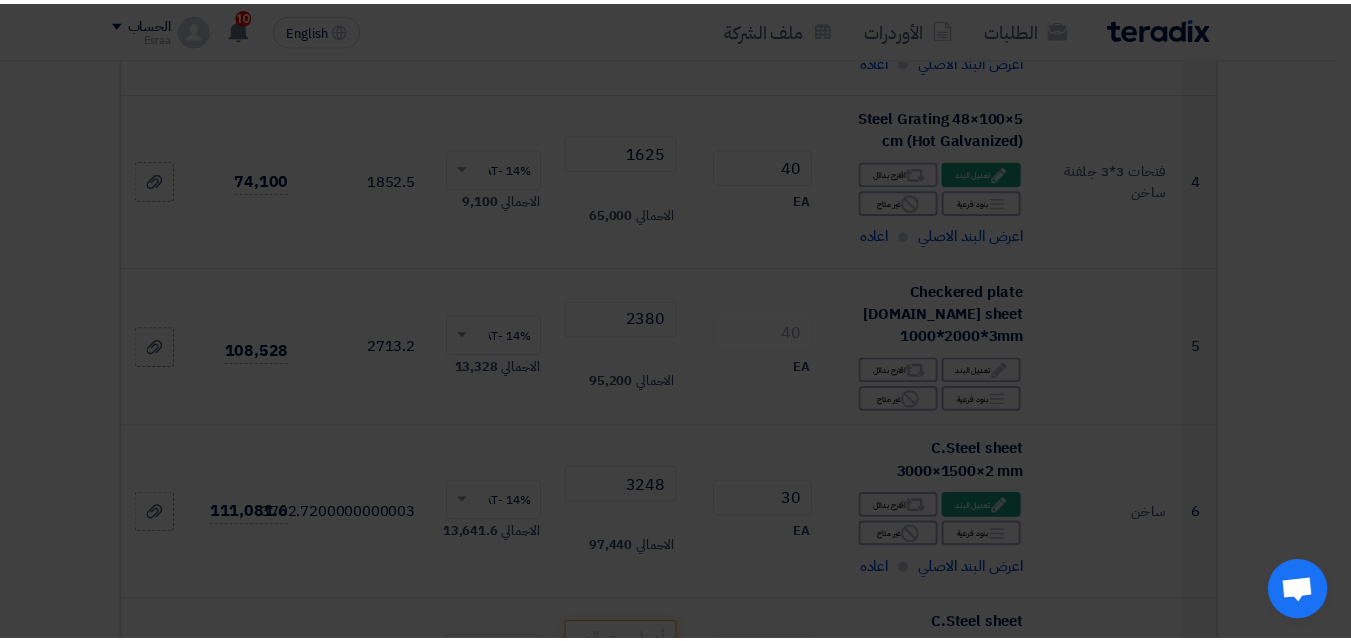 scroll, scrollTop: 1049, scrollLeft: 0, axis: vertical 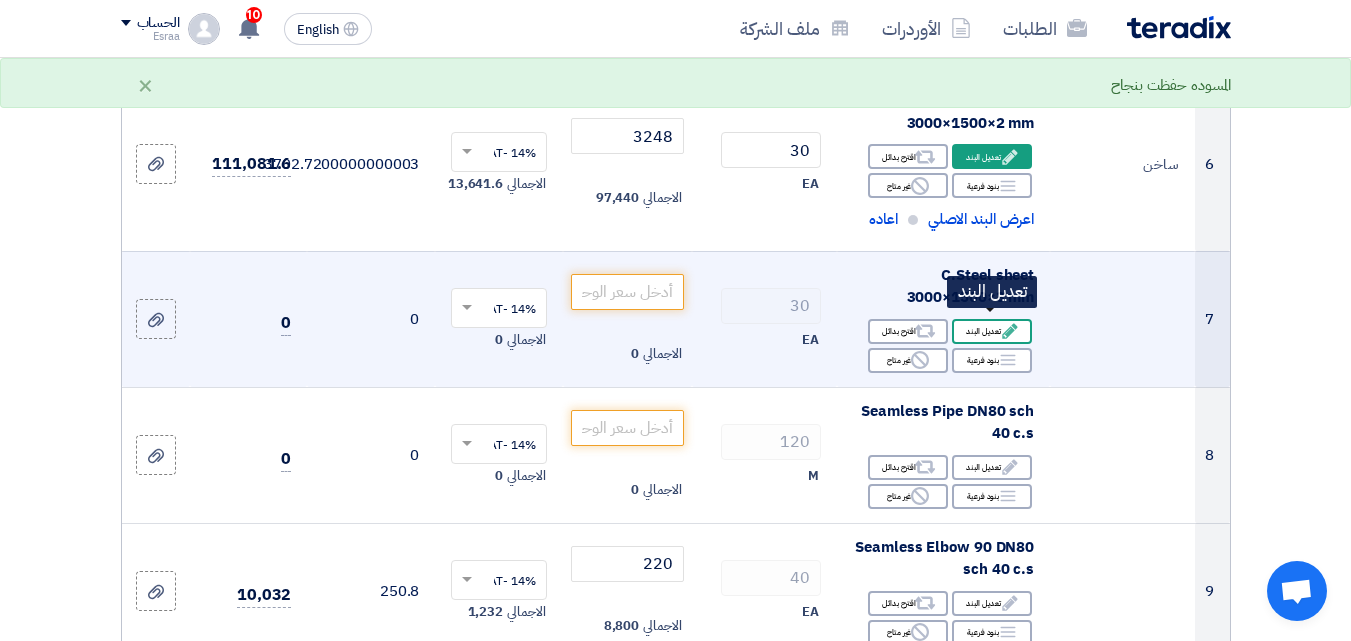 click on "Edit
تعديل البند" 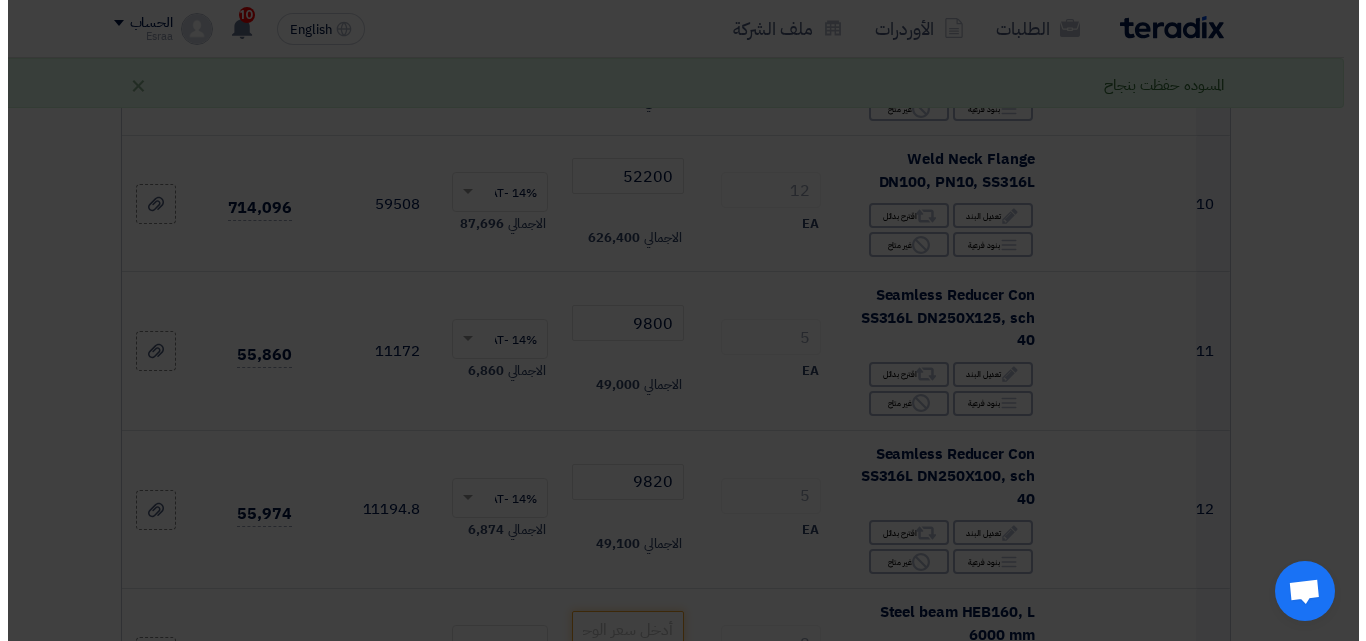 scroll, scrollTop: 700, scrollLeft: 0, axis: vertical 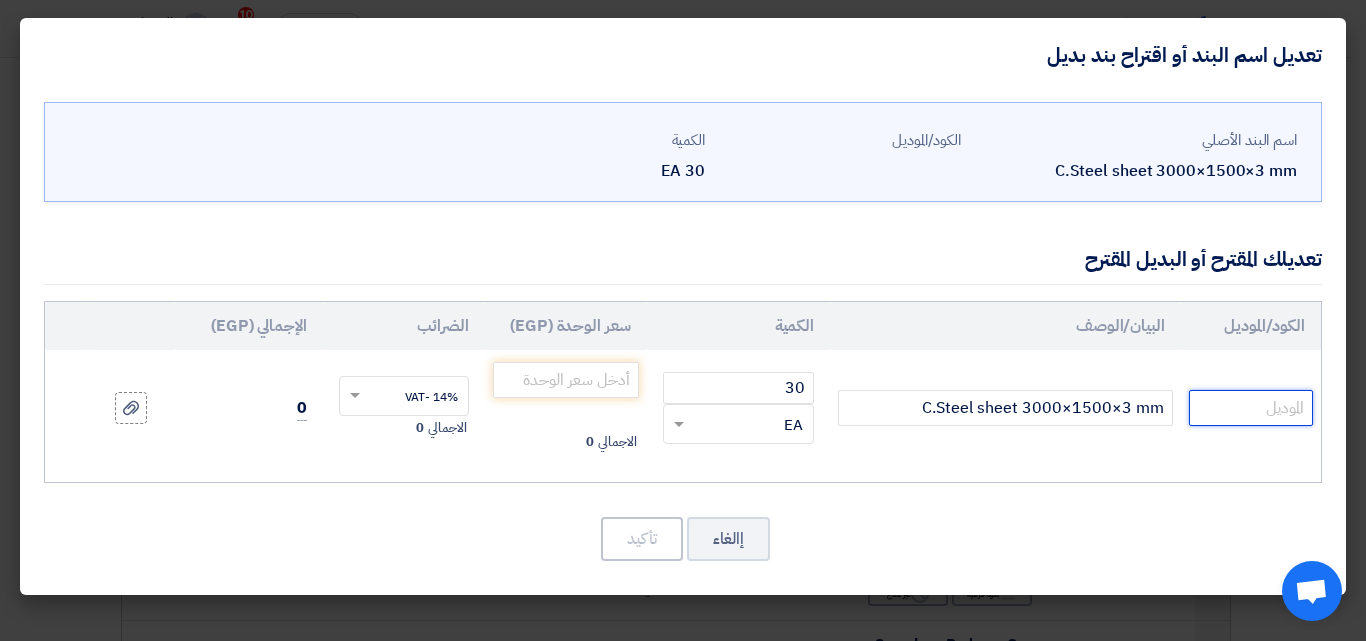 click 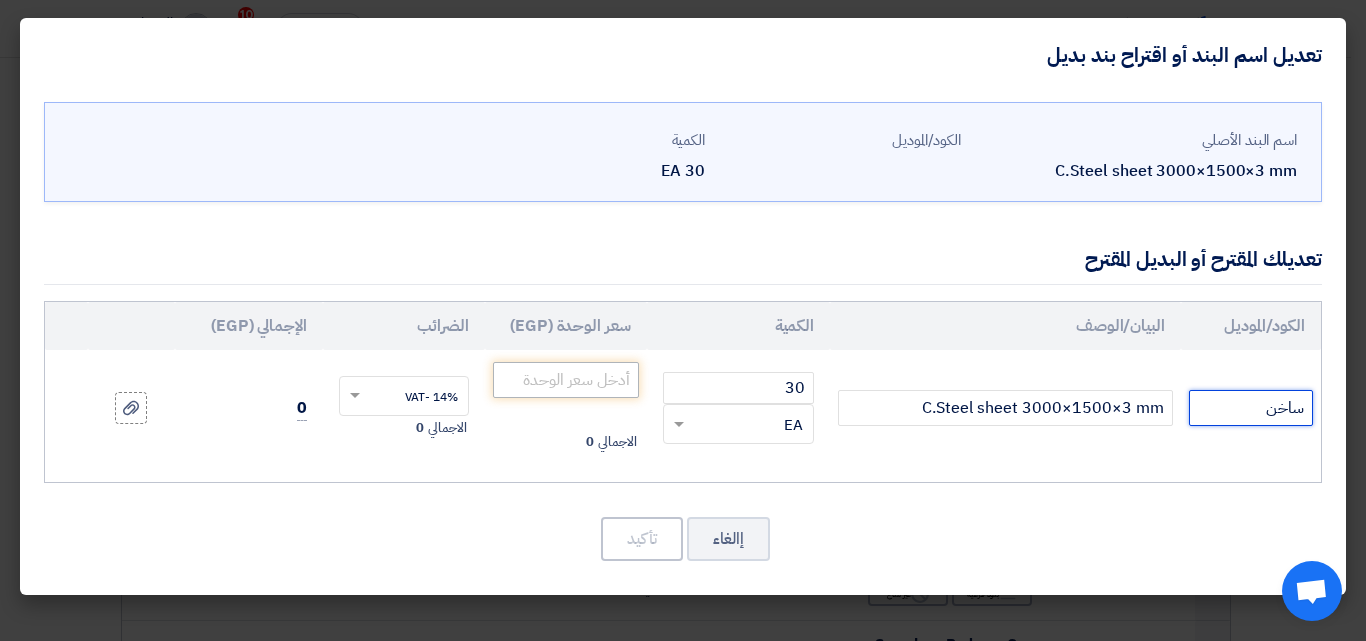 type on "ساخن" 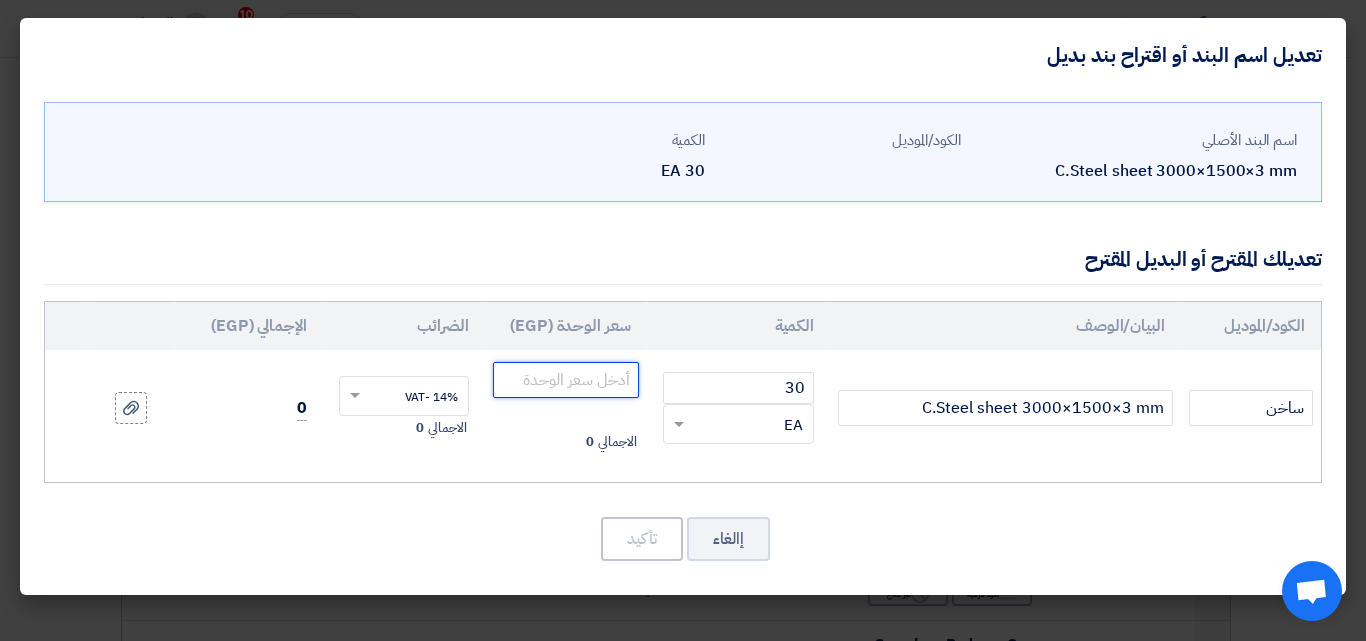 click 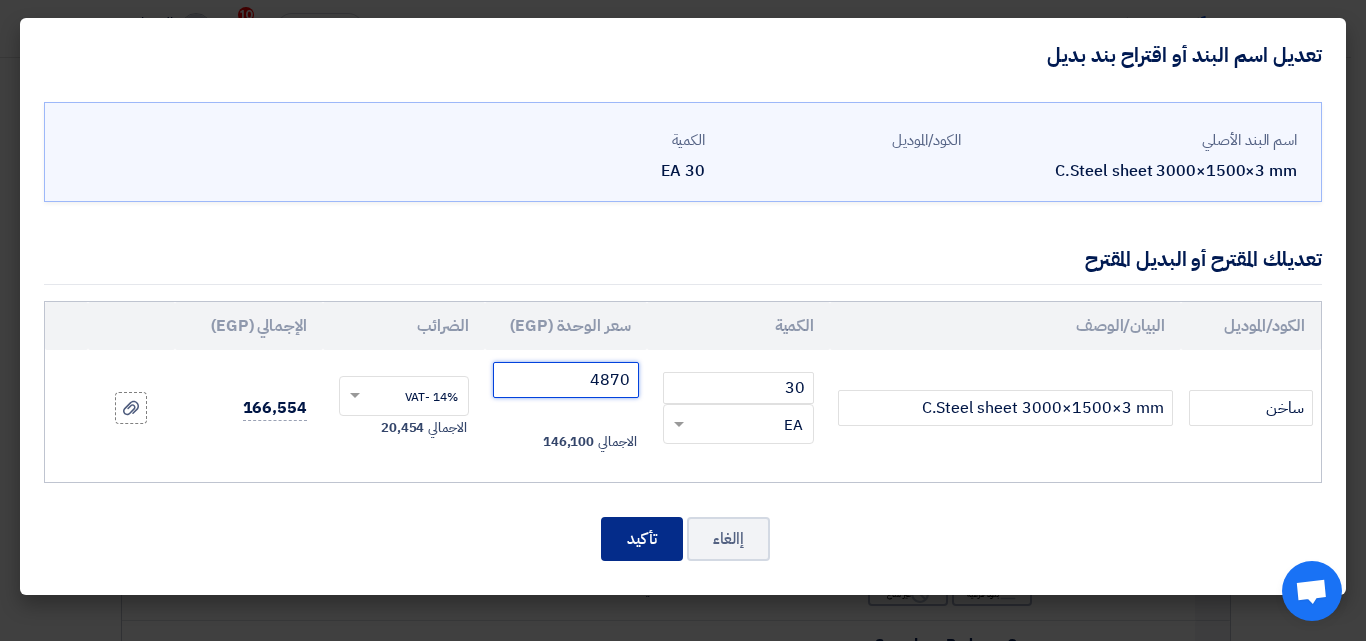 type on "4870" 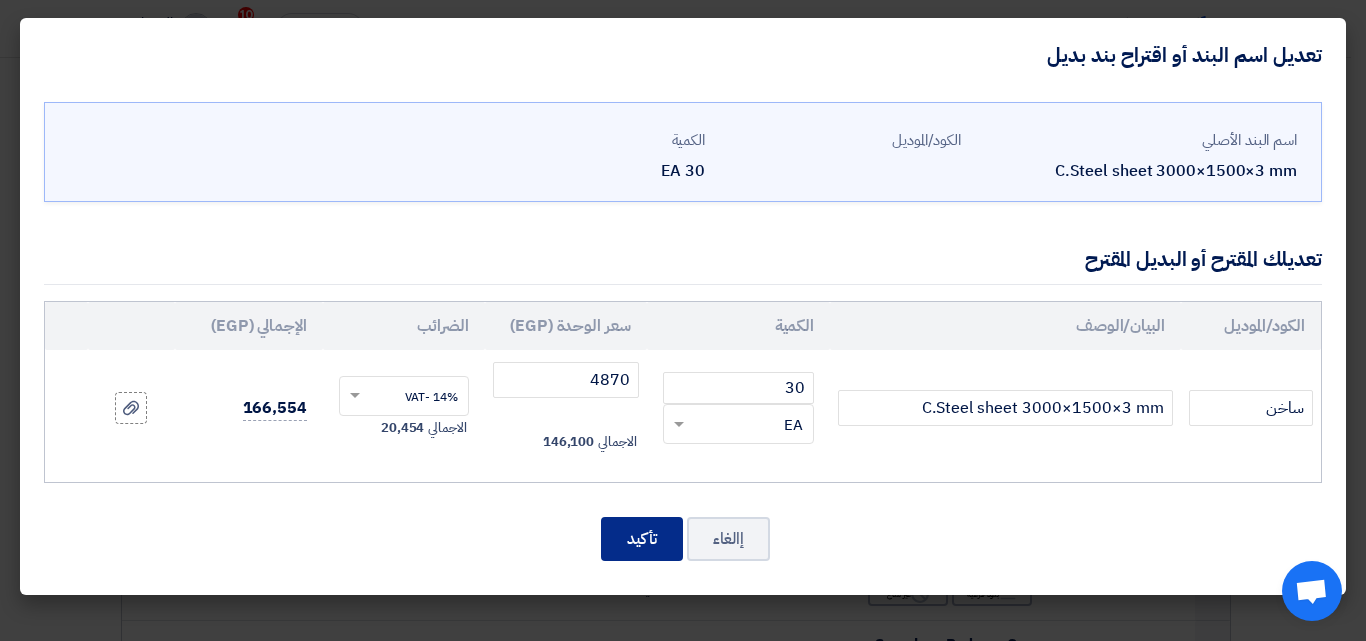click on "تأكيد" 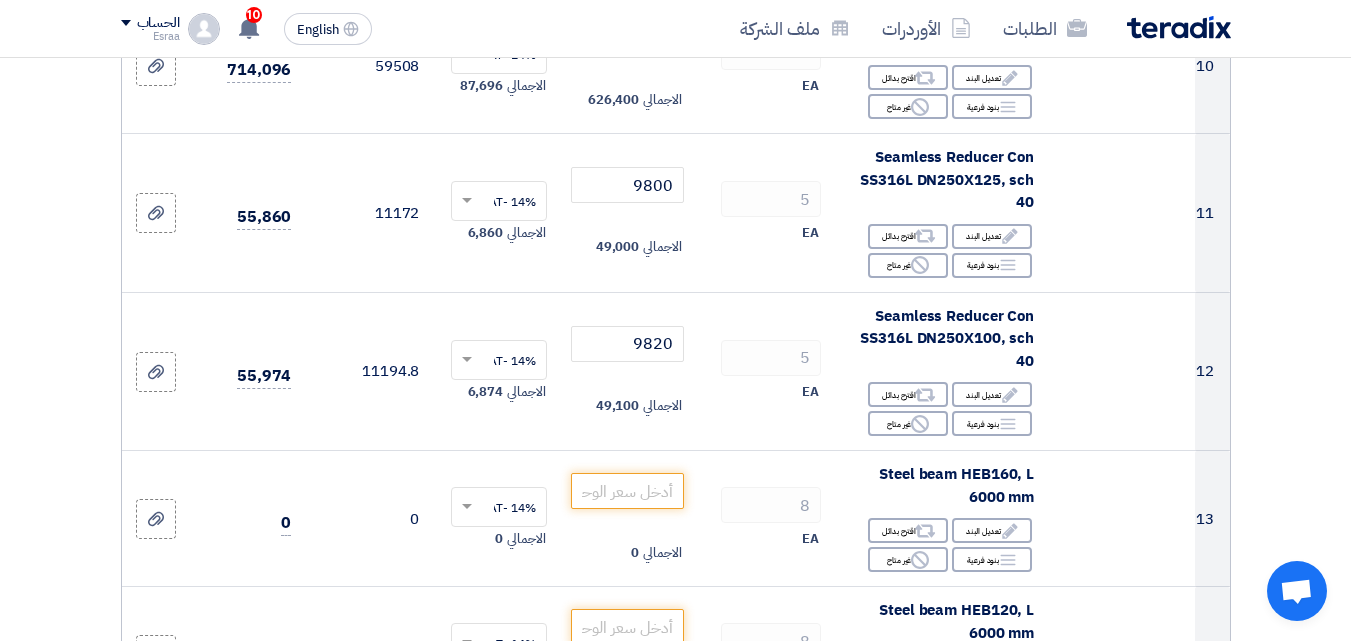 scroll, scrollTop: 1849, scrollLeft: 0, axis: vertical 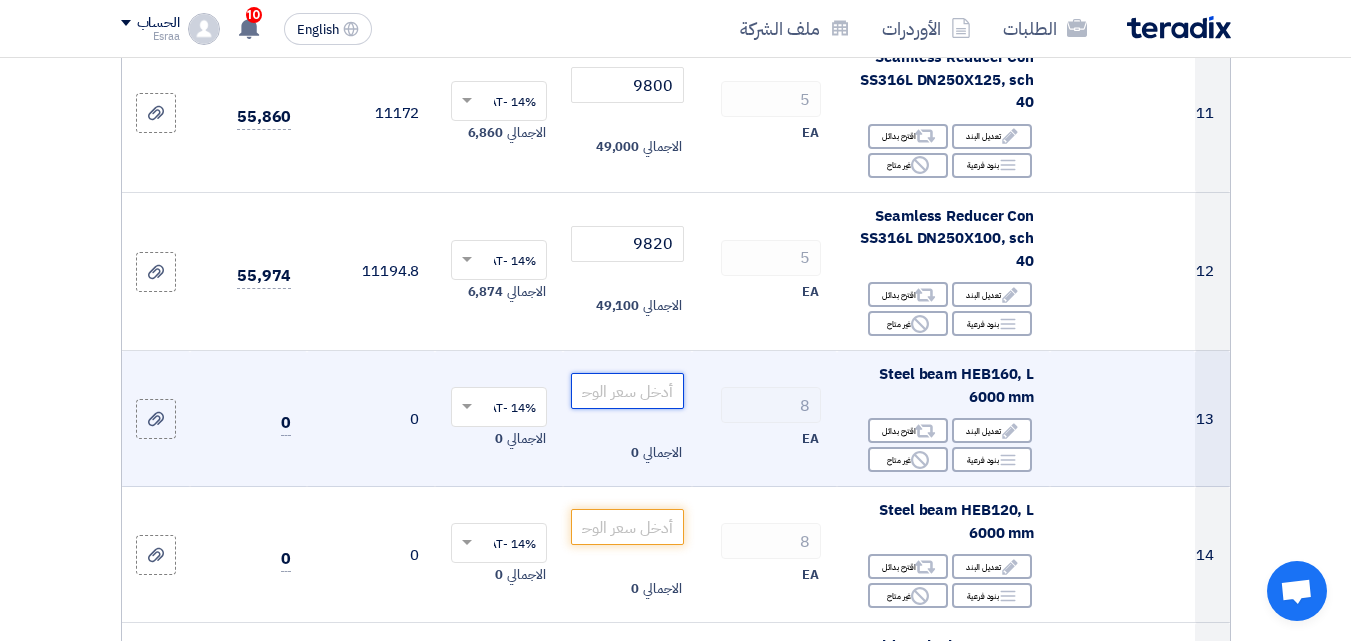 click 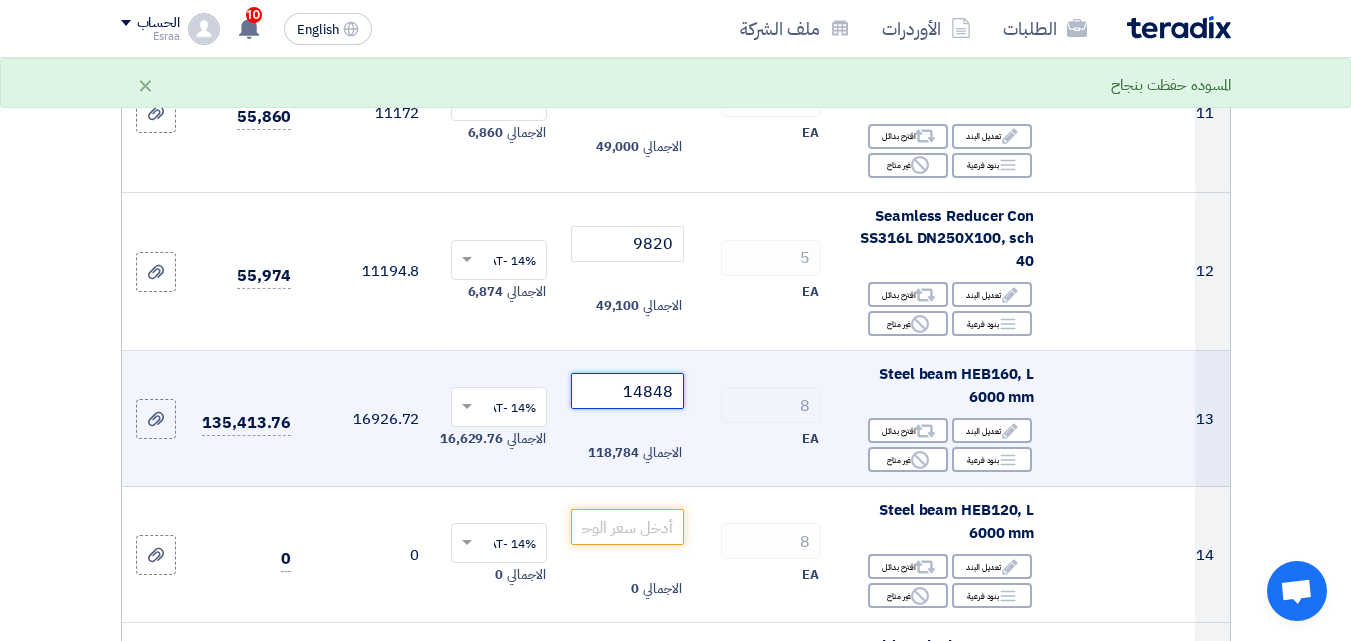 drag, startPoint x: 676, startPoint y: 387, endPoint x: 654, endPoint y: 381, distance: 22.803509 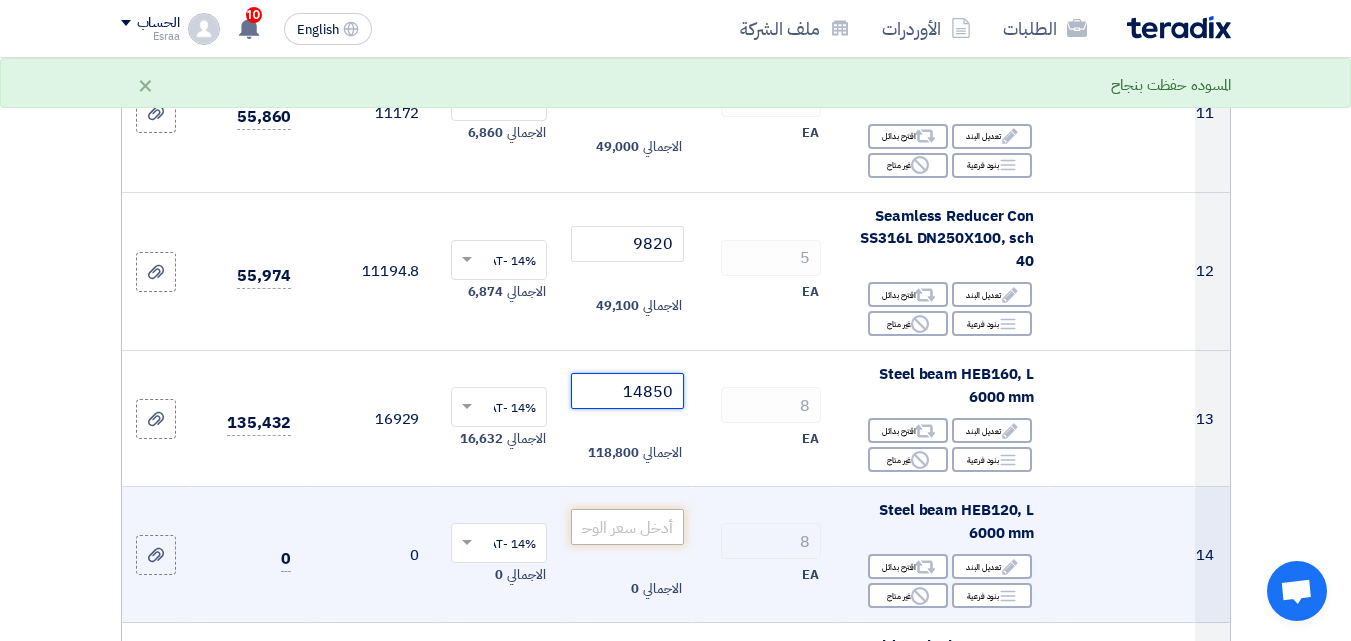type on "14850" 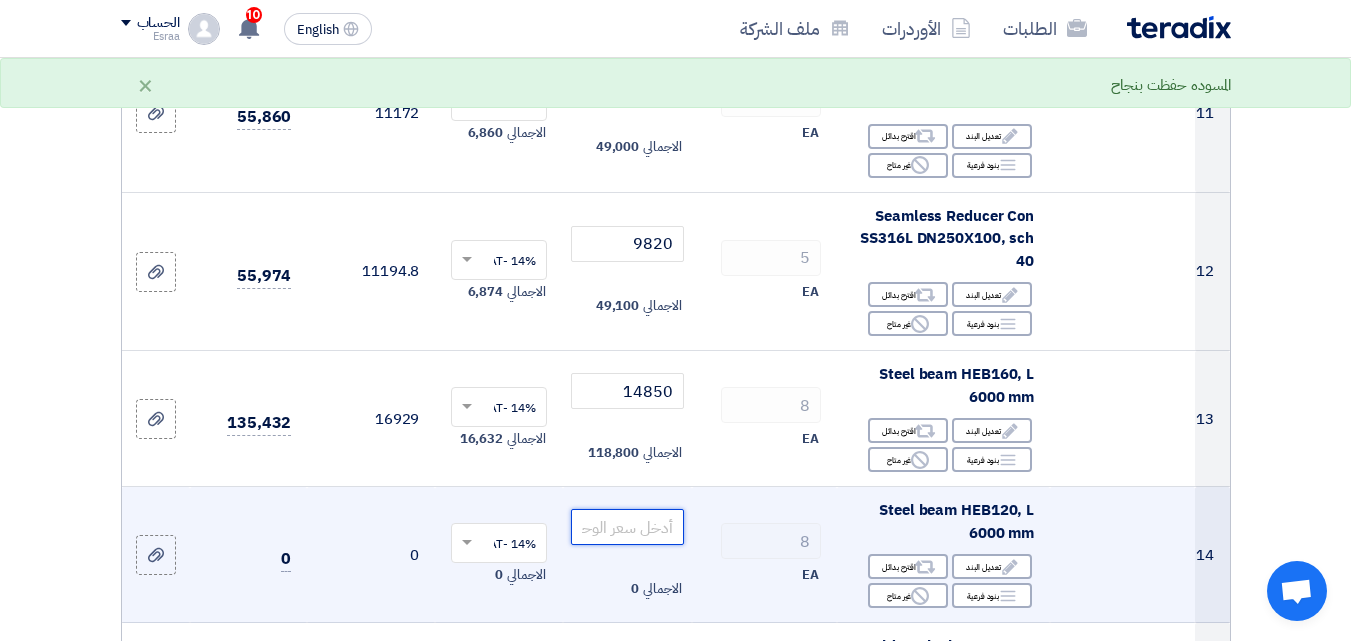 click 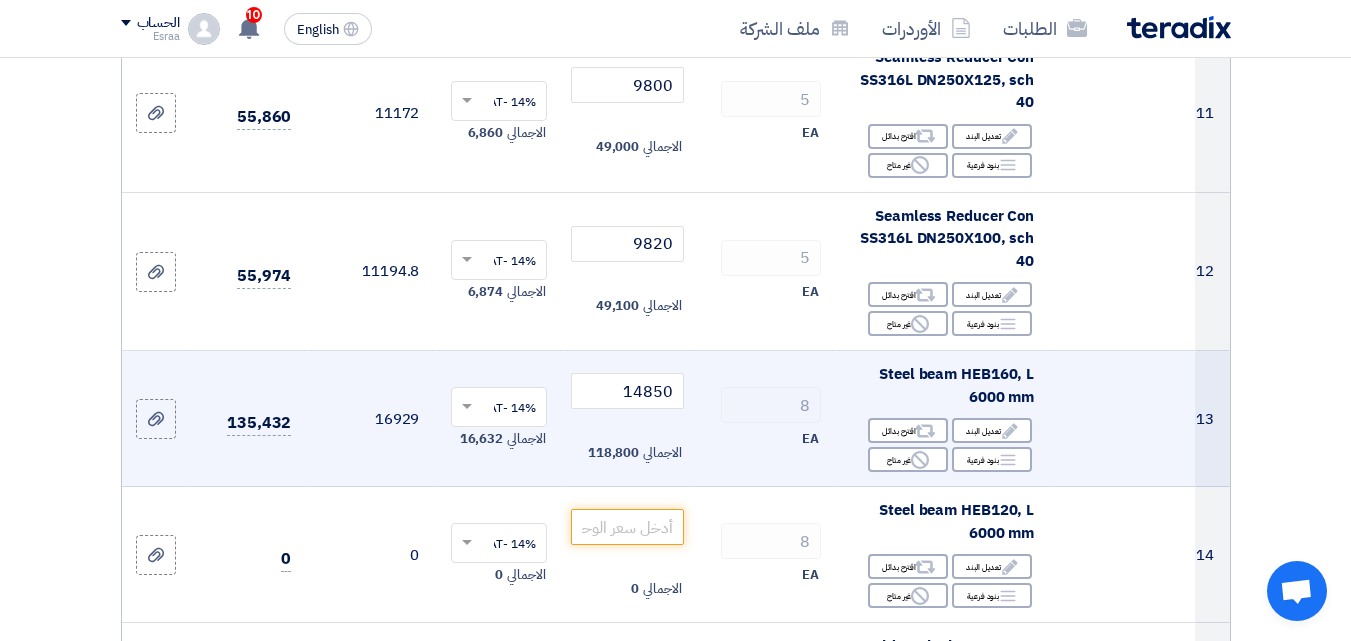 click 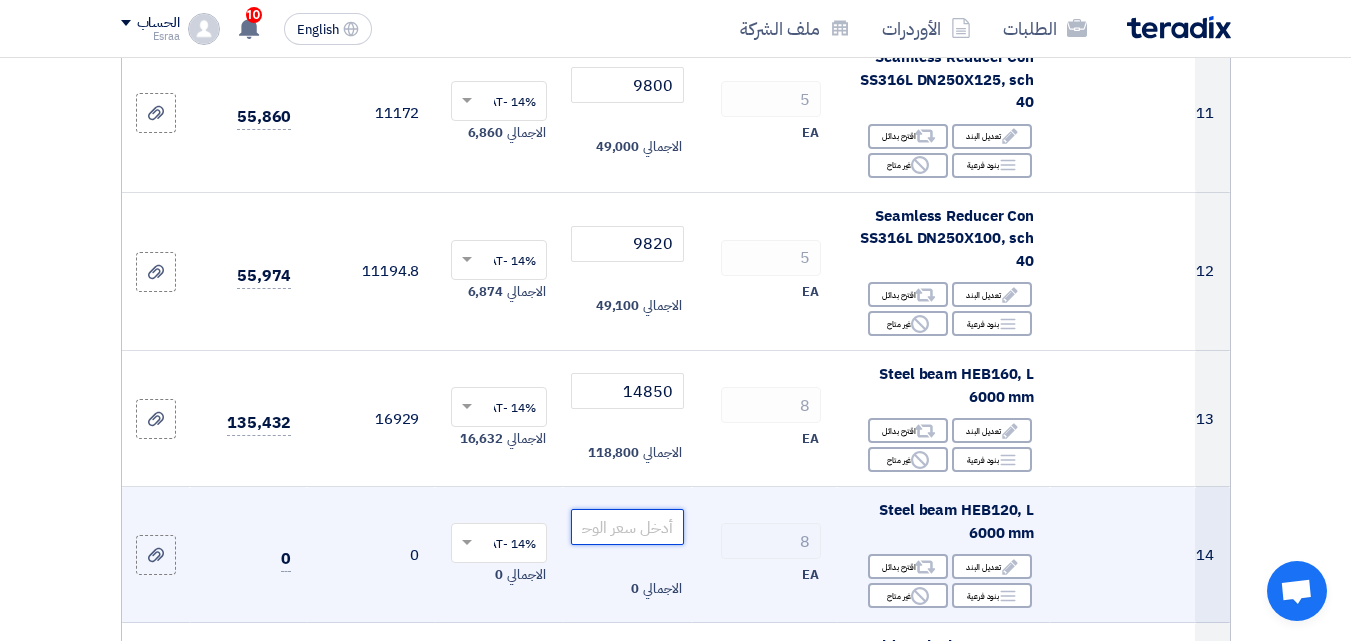 click 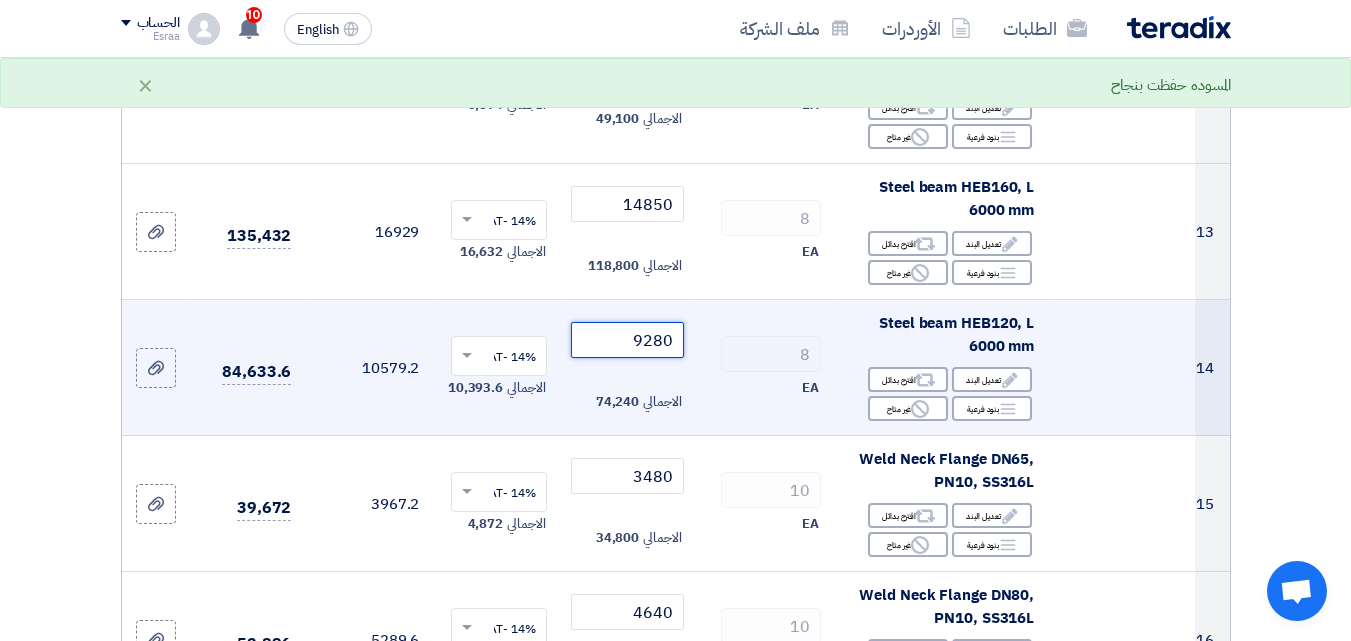 scroll, scrollTop: 2049, scrollLeft: 0, axis: vertical 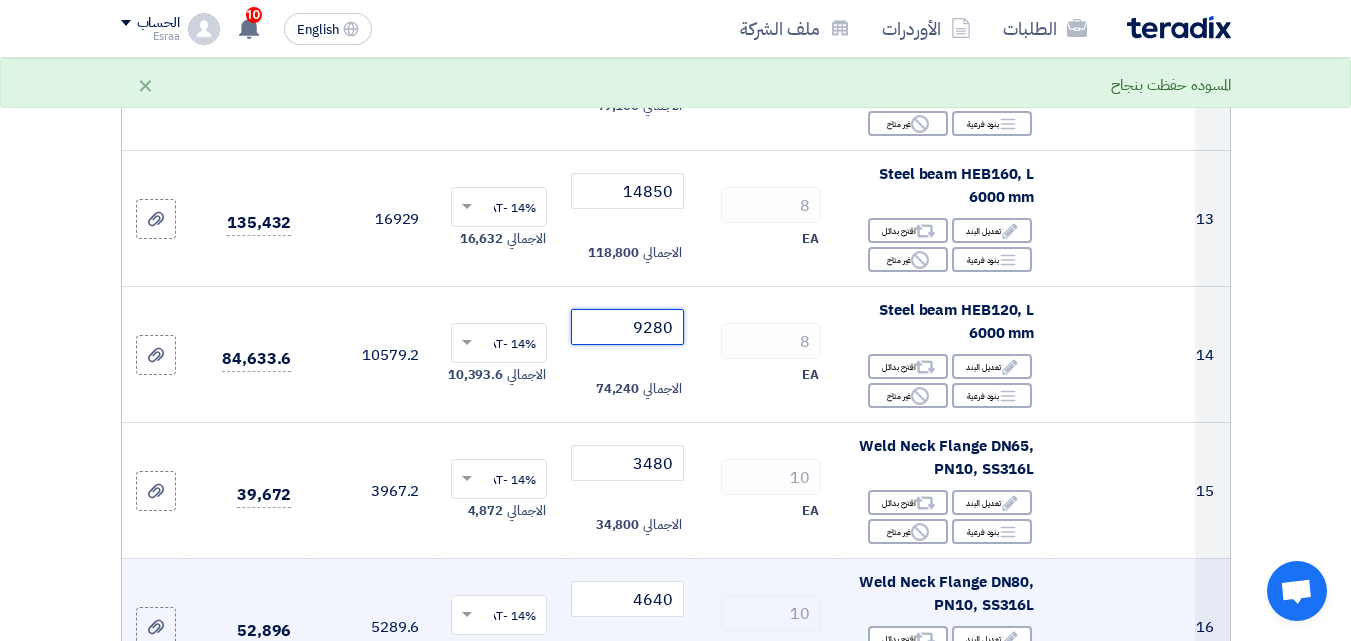 type on "9280" 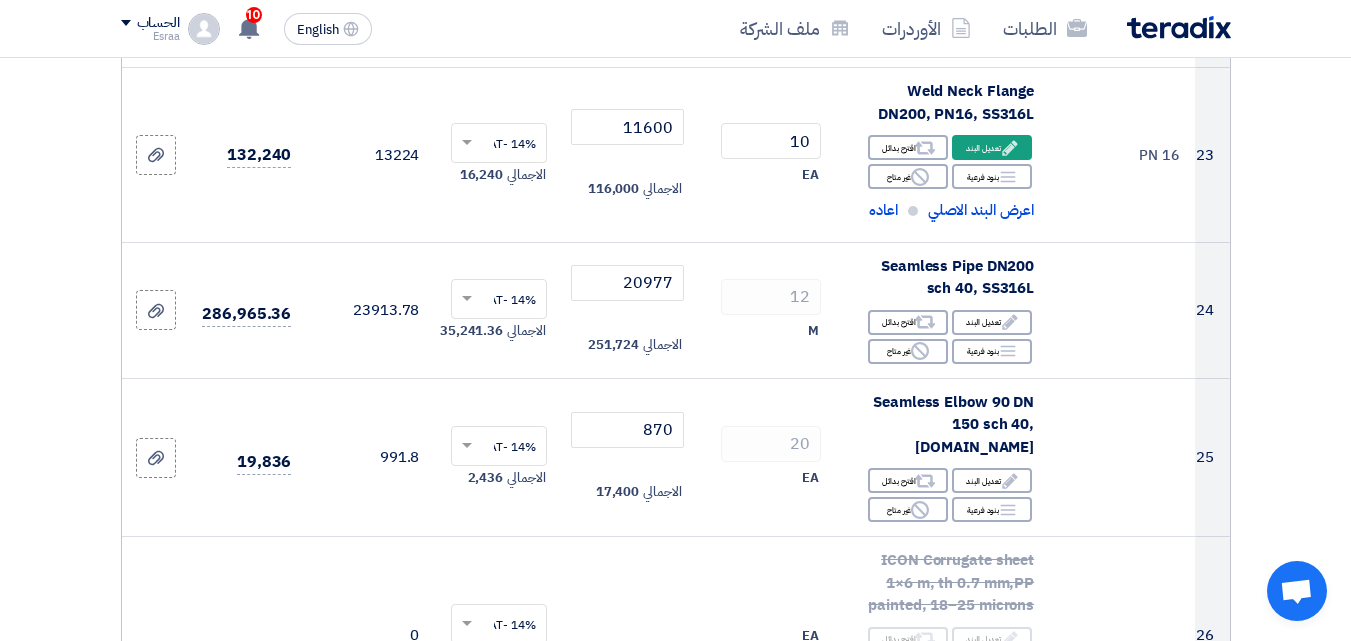 scroll, scrollTop: 3649, scrollLeft: 0, axis: vertical 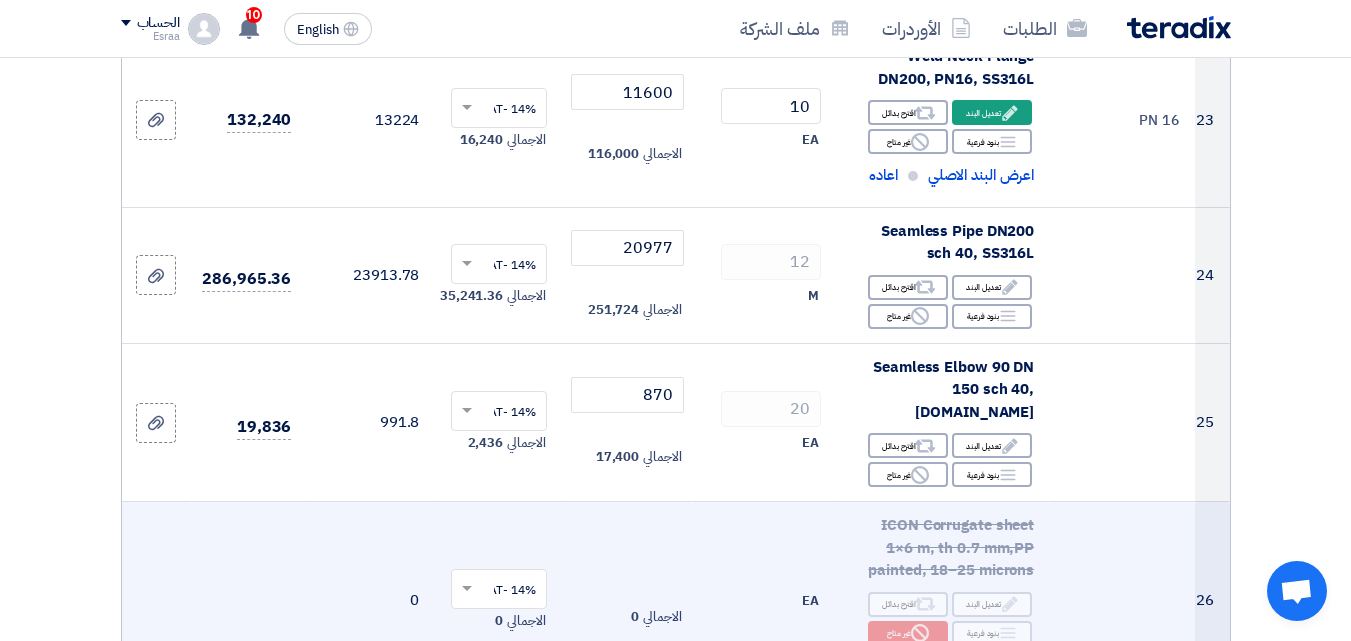 click on "اعاده" 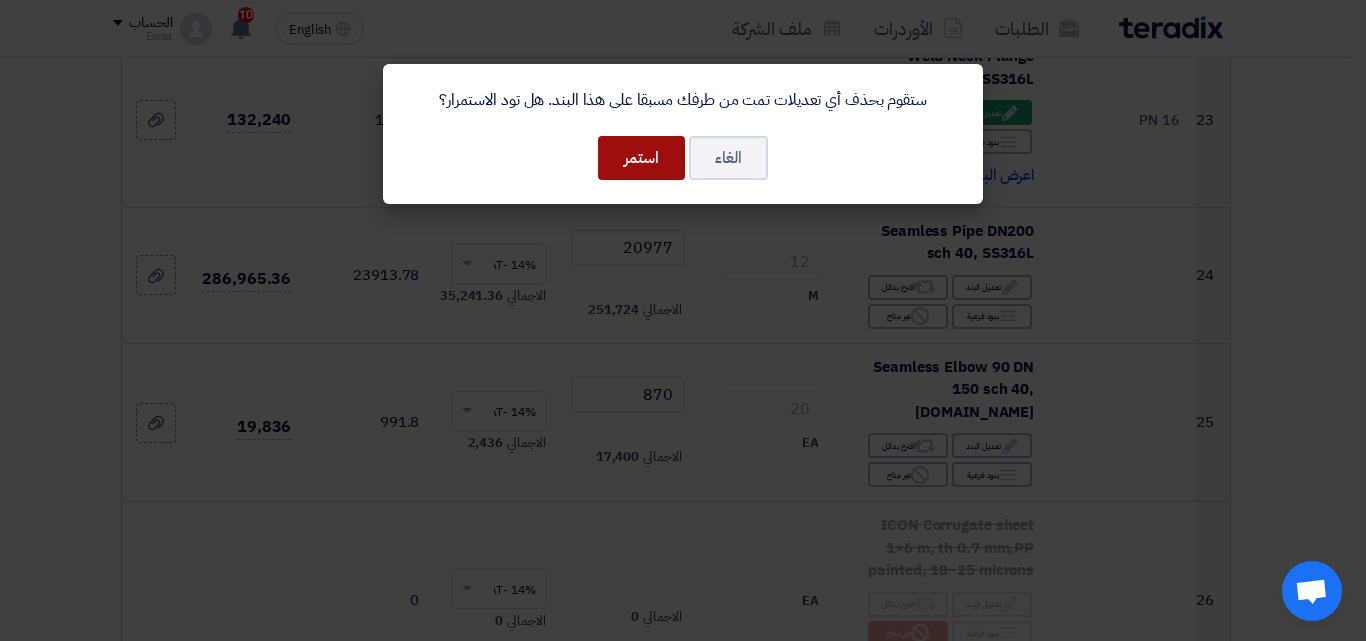 click on "استمر" 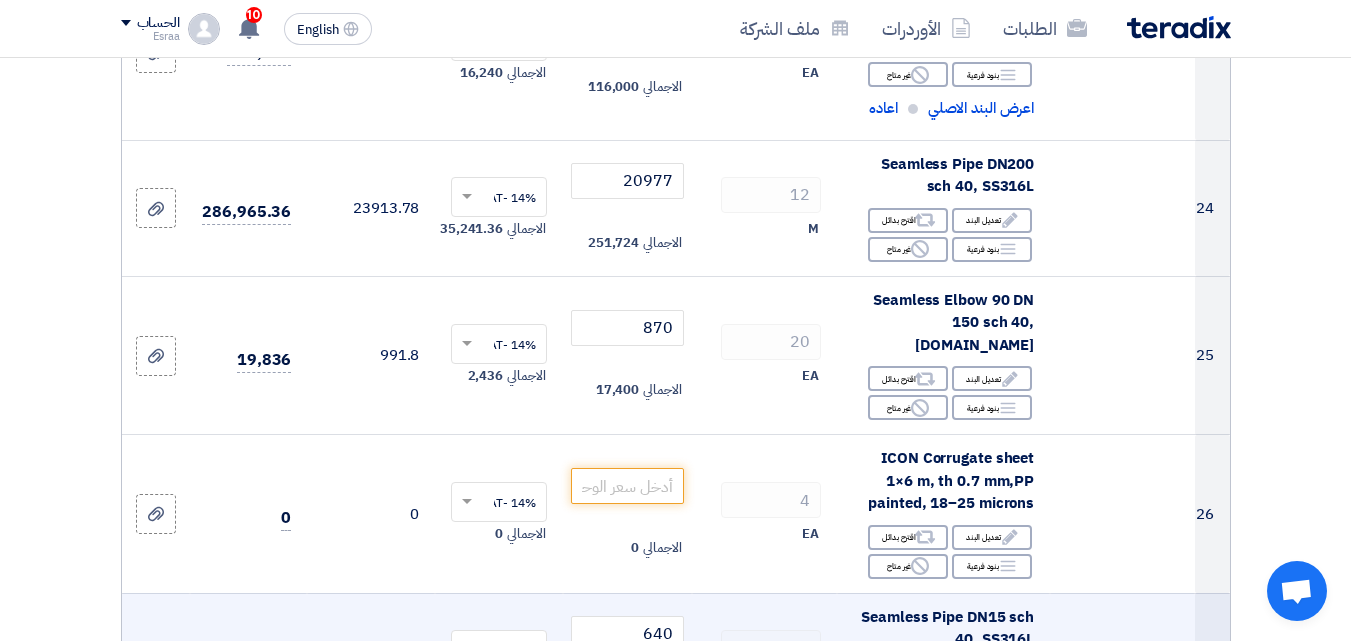 scroll, scrollTop: 3749, scrollLeft: 0, axis: vertical 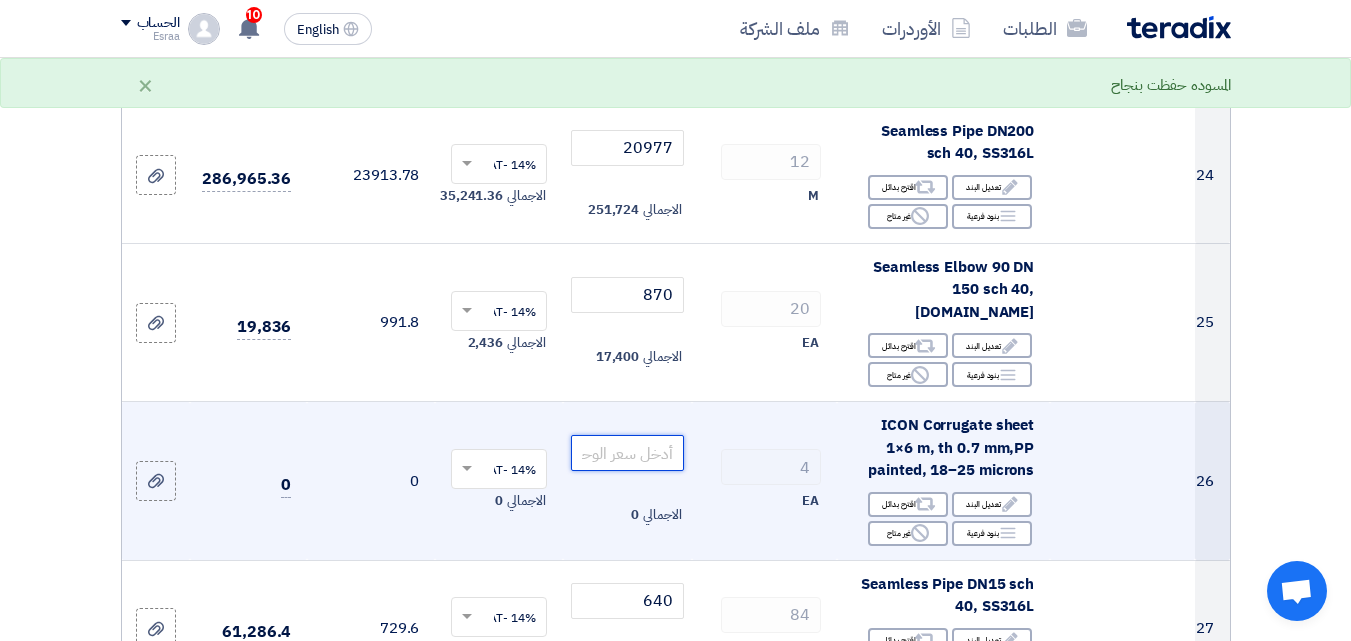 click 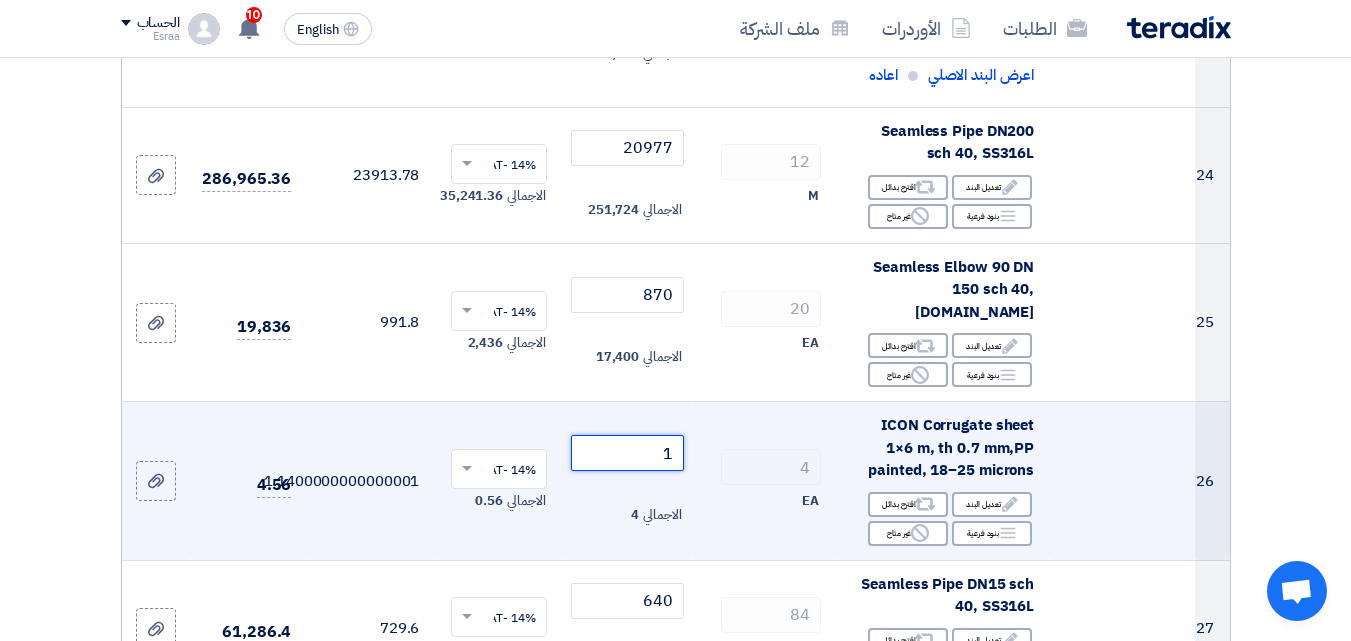 click on "1" 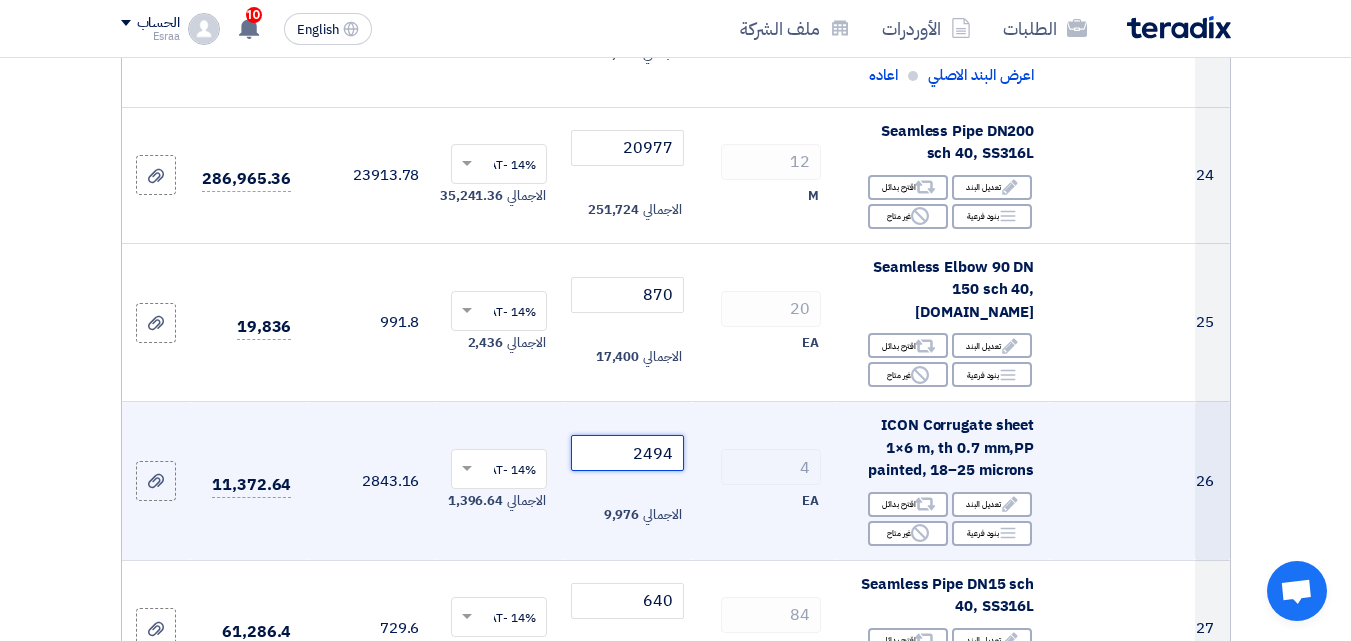 type on "2494" 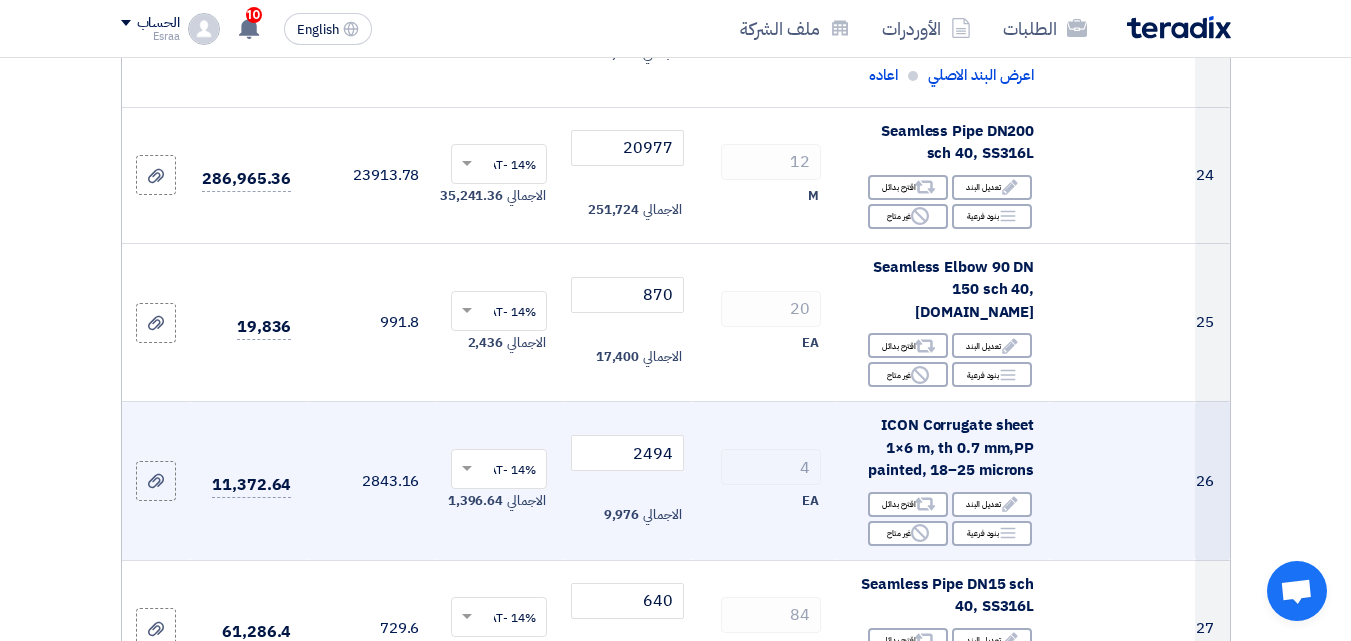 click on "4
EA" 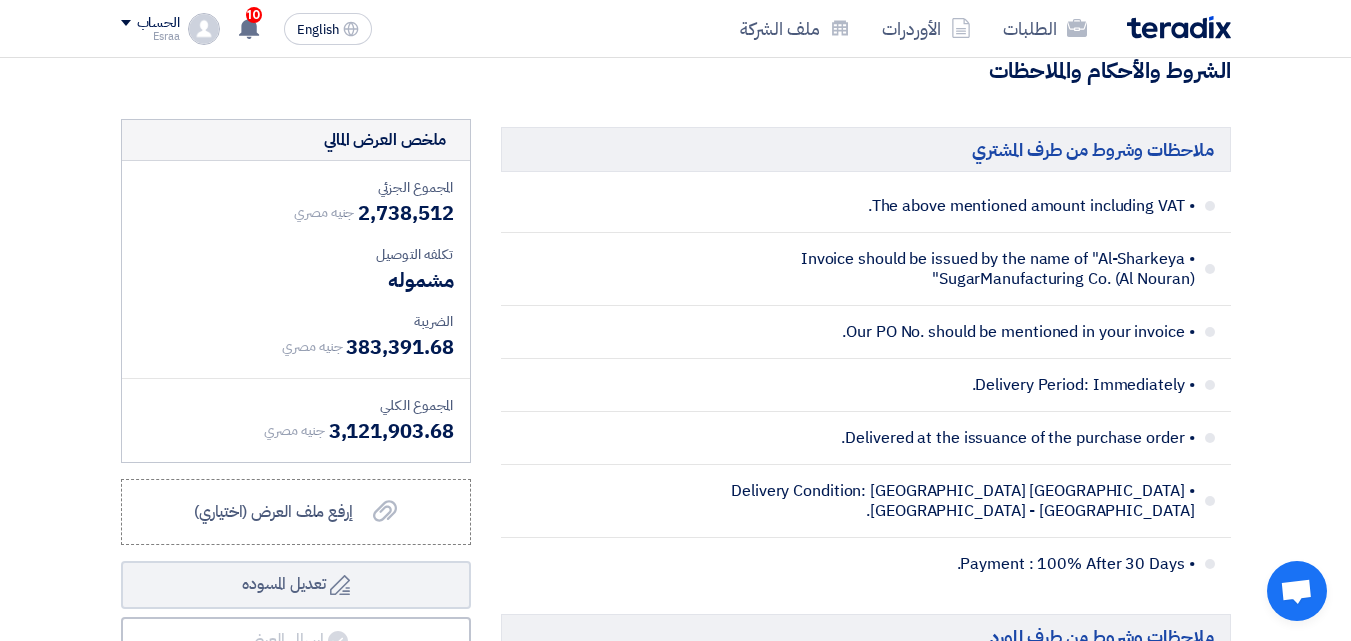 scroll, scrollTop: 7749, scrollLeft: 0, axis: vertical 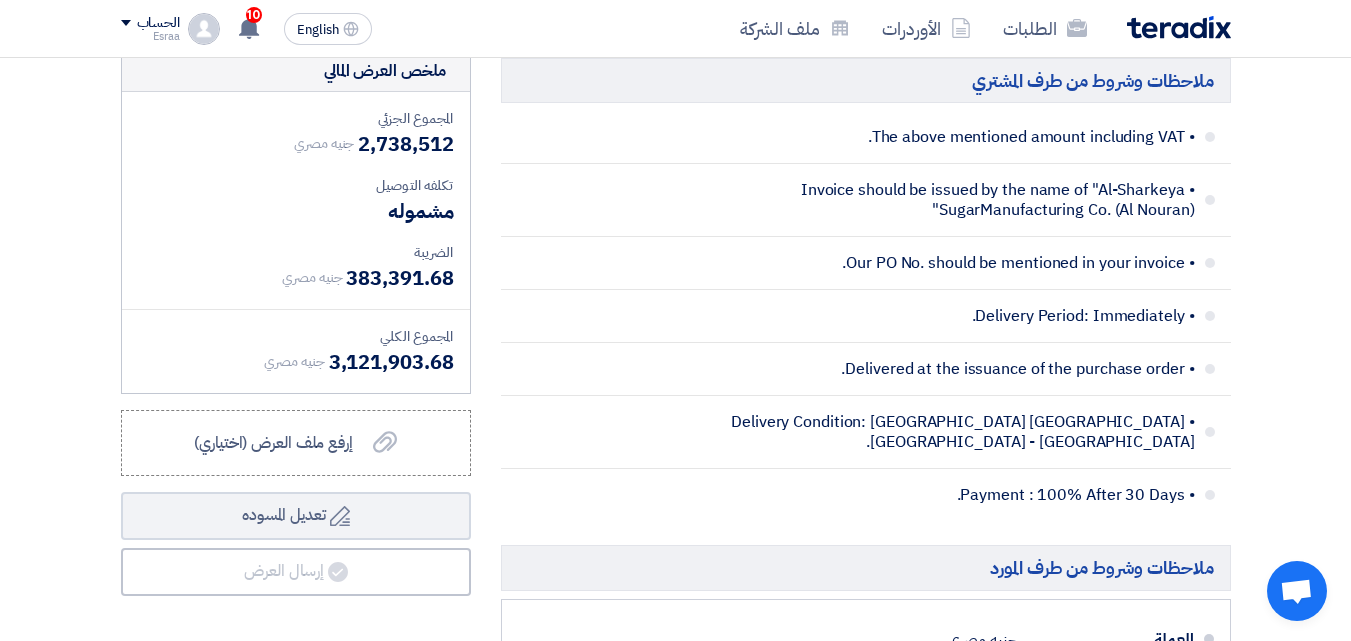 click 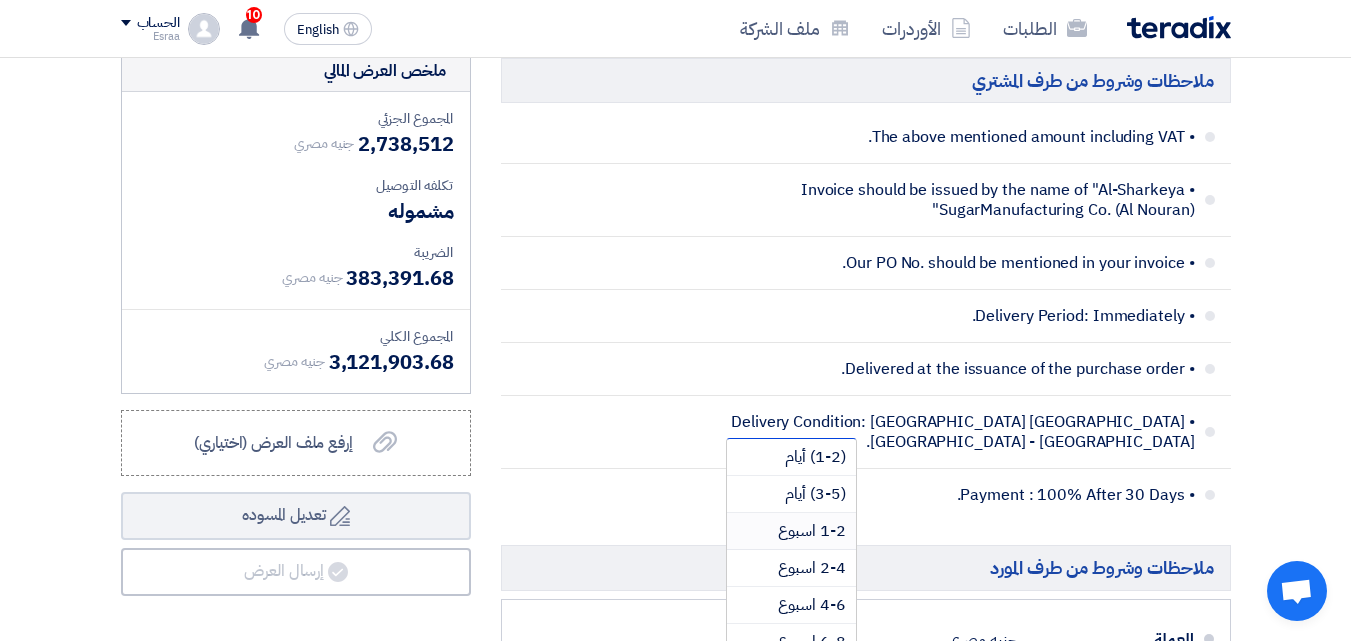 click on "1-2 اسبوع" at bounding box center (812, 531) 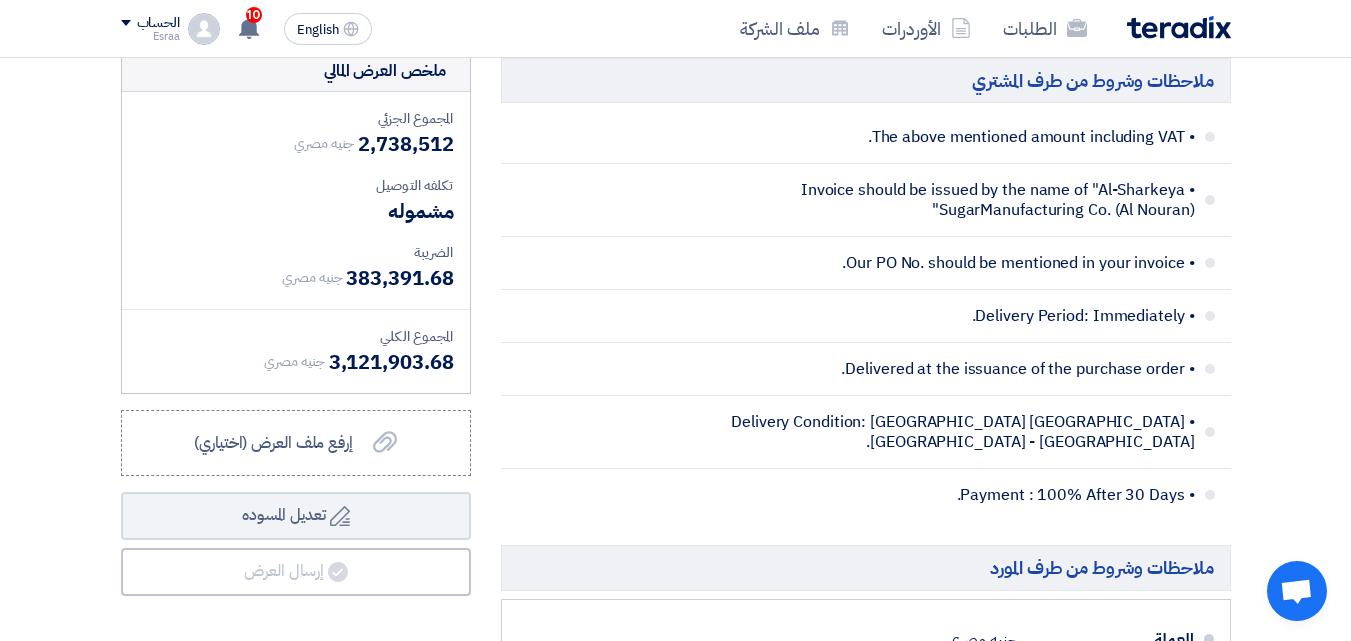 click 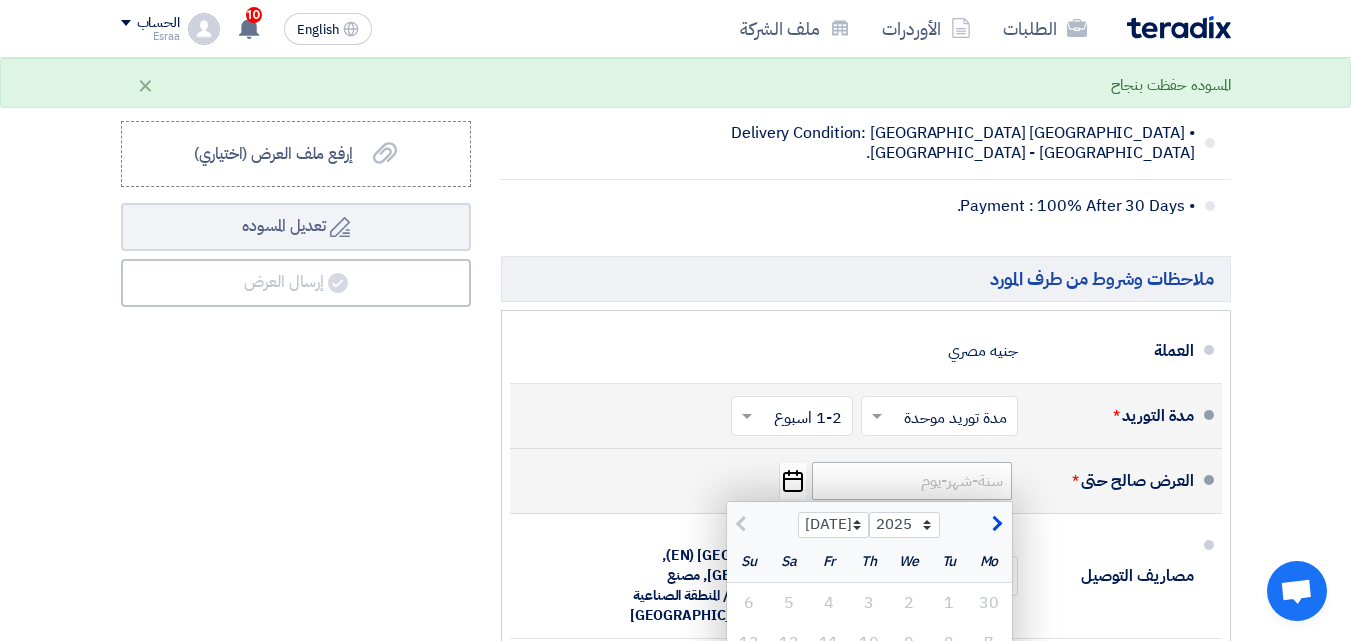 scroll, scrollTop: 8049, scrollLeft: 0, axis: vertical 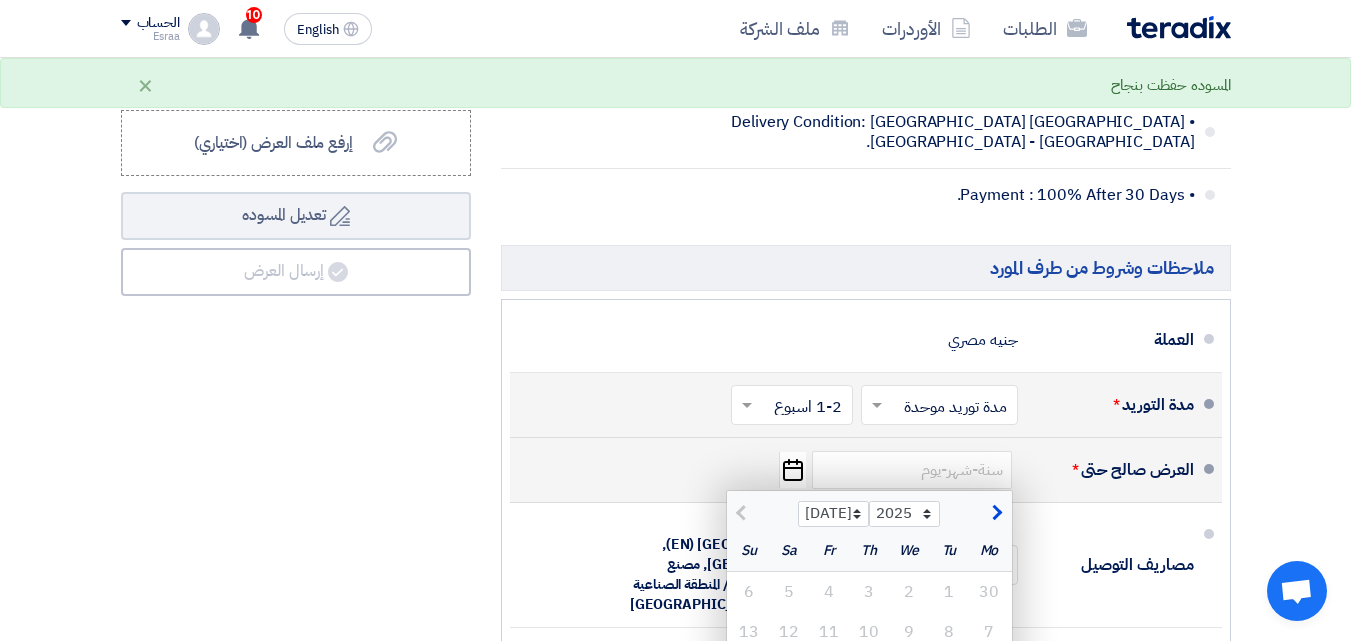 click on "24" 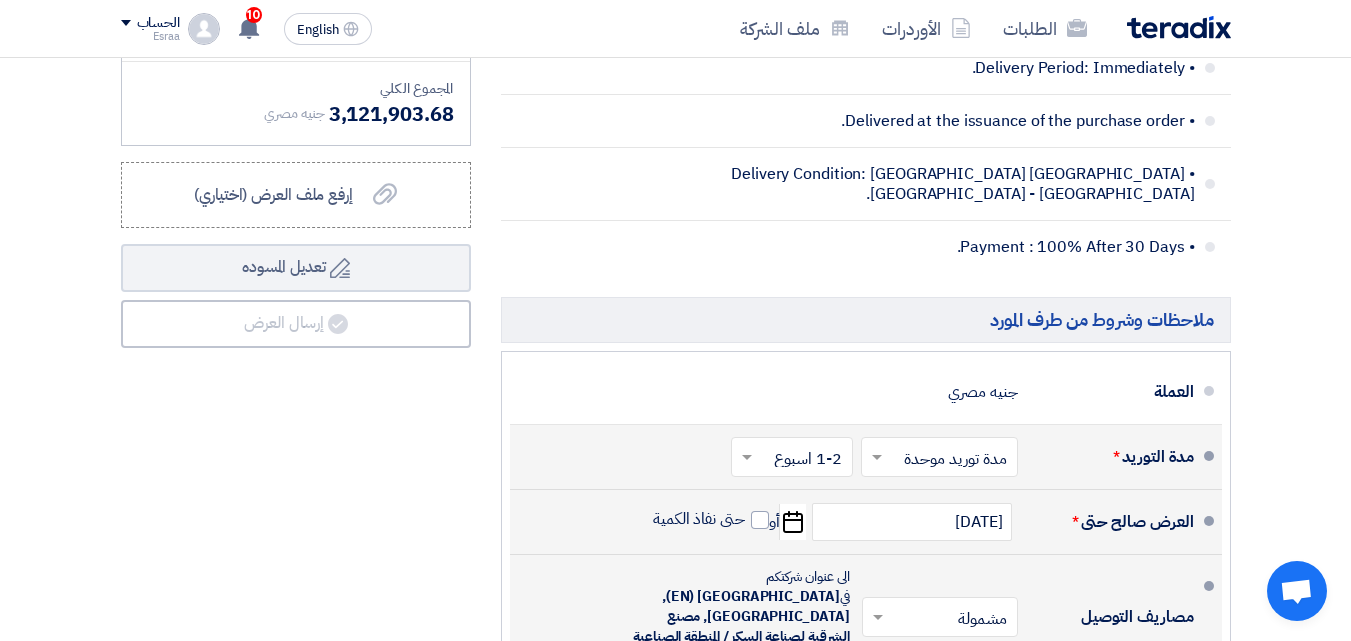 scroll, scrollTop: 7949, scrollLeft: 0, axis: vertical 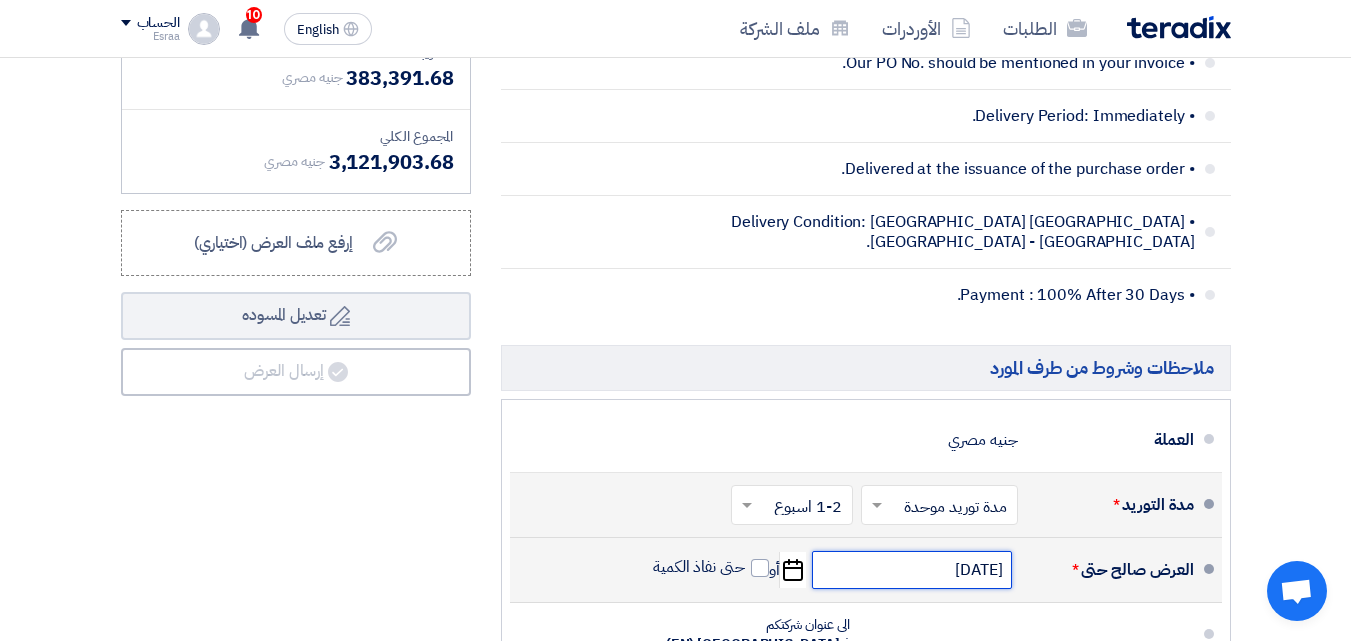 click on "[DATE]" 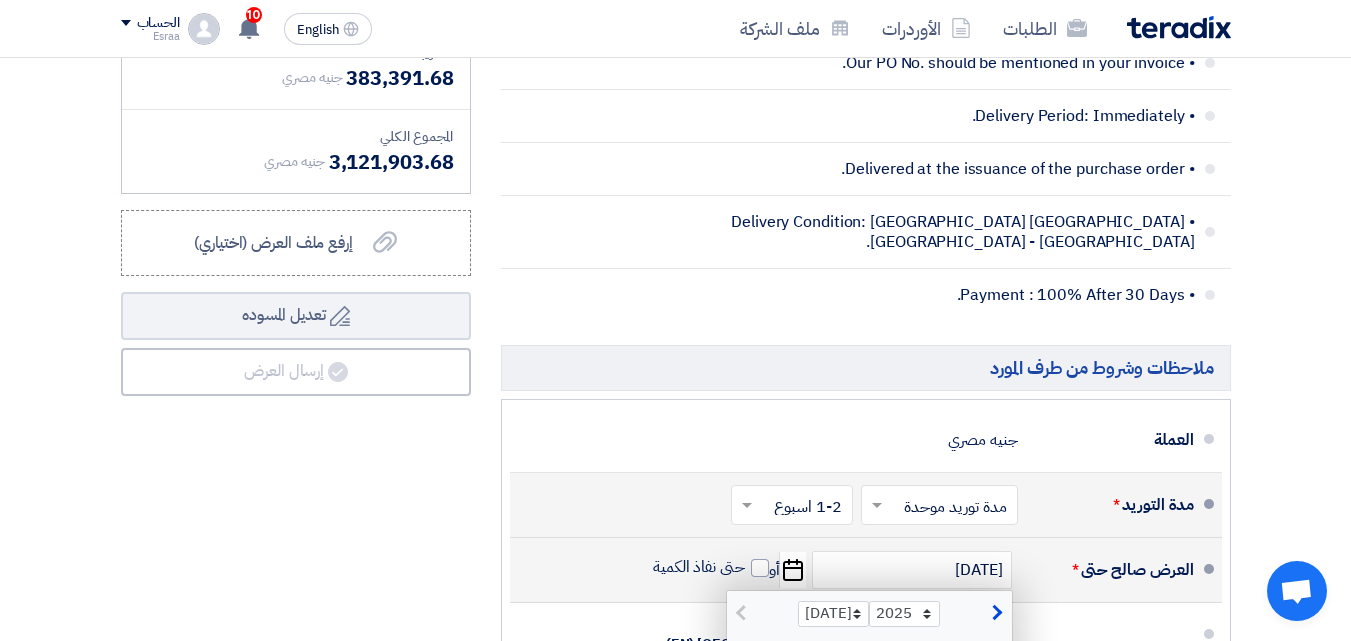 click on "26" 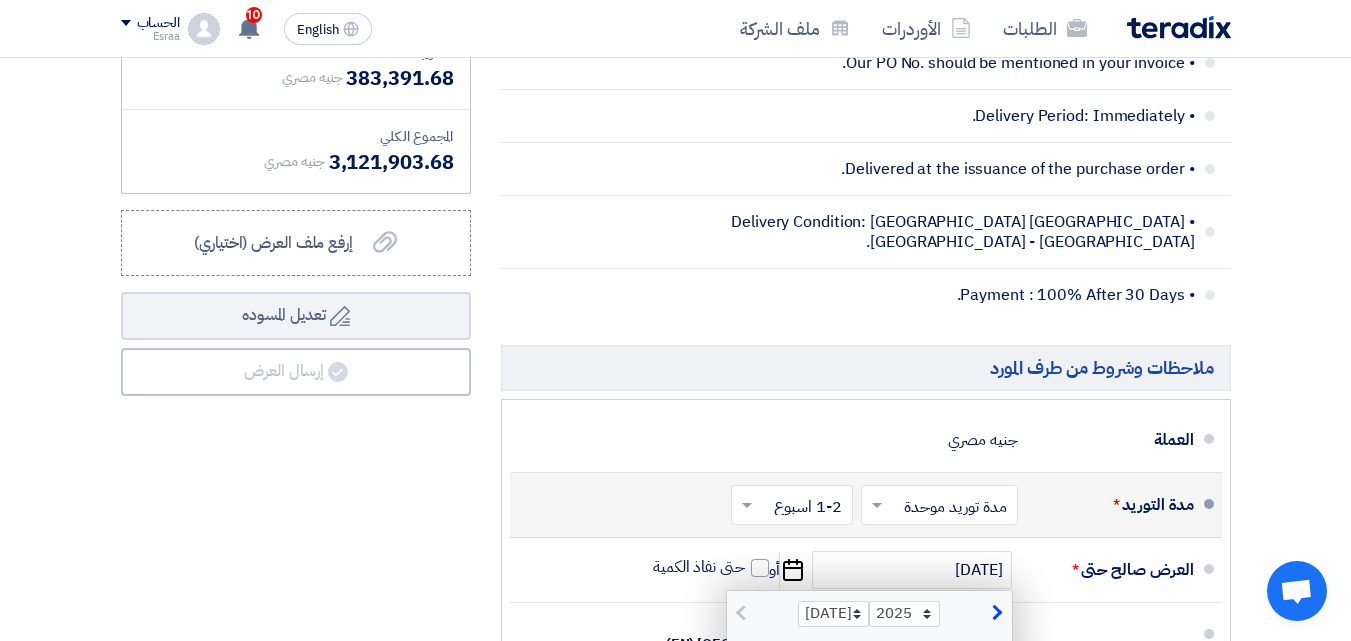 type on "7/26/2025" 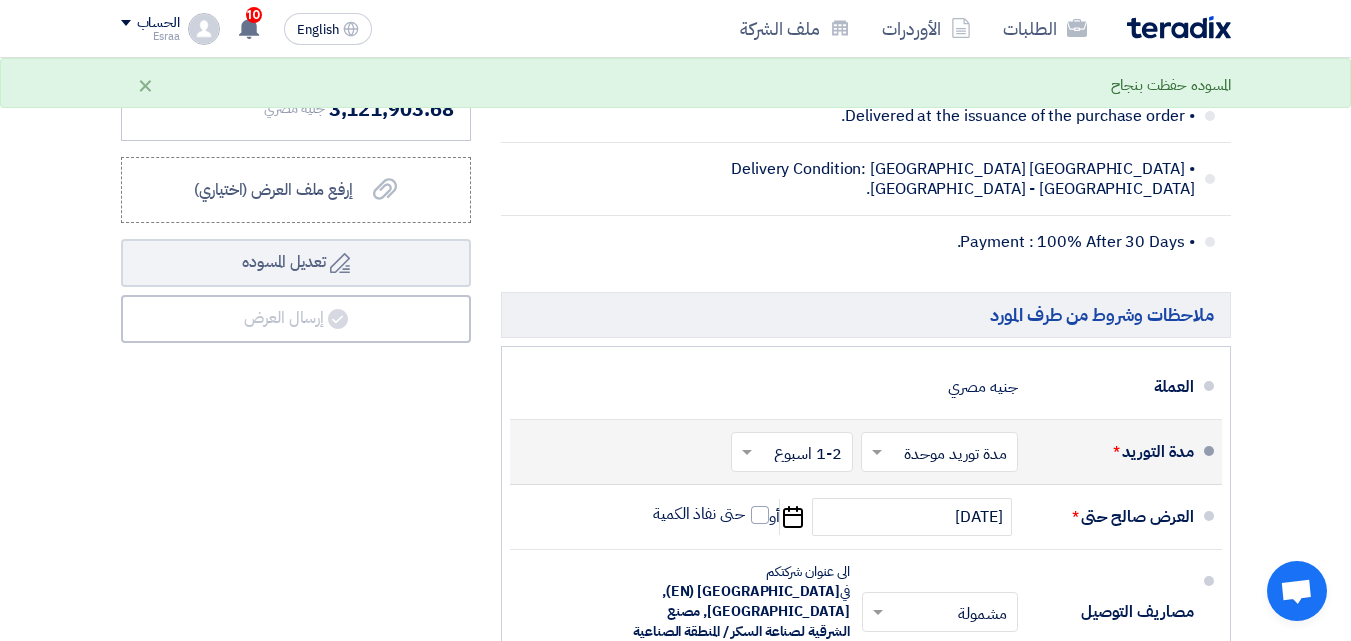 scroll, scrollTop: 8049, scrollLeft: 0, axis: vertical 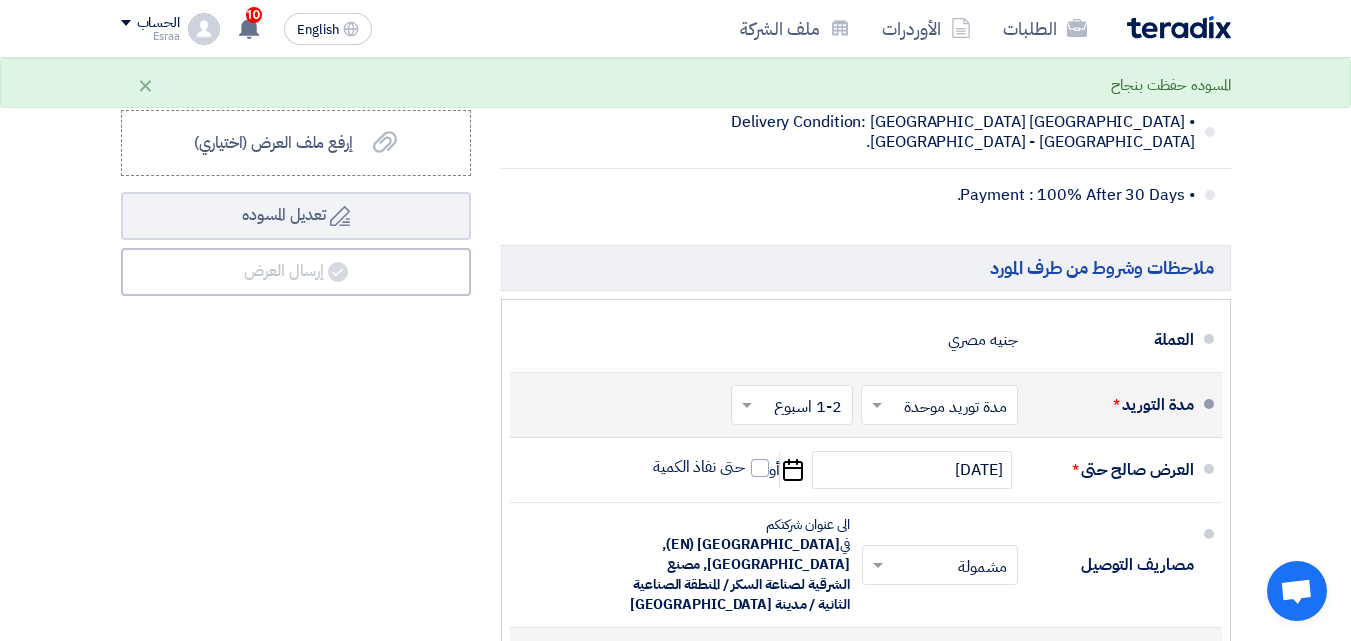 drag, startPoint x: 1154, startPoint y: 437, endPoint x: 1180, endPoint y: 436, distance: 26.019224 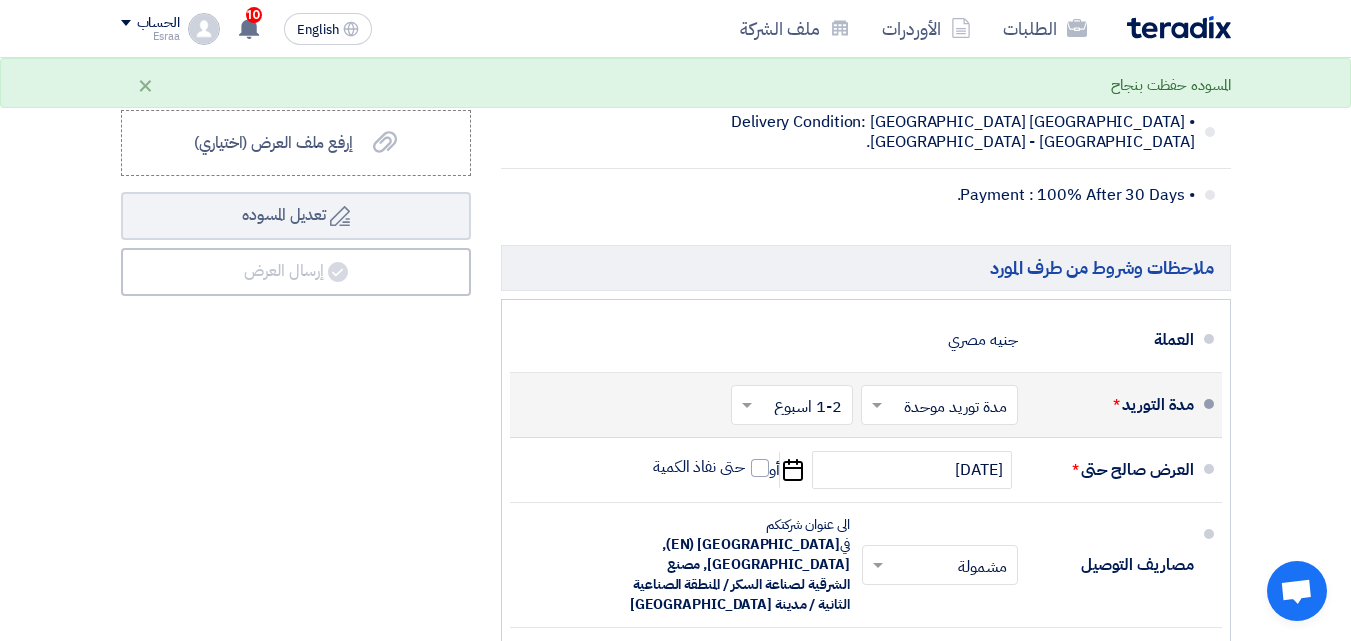 type on "15" 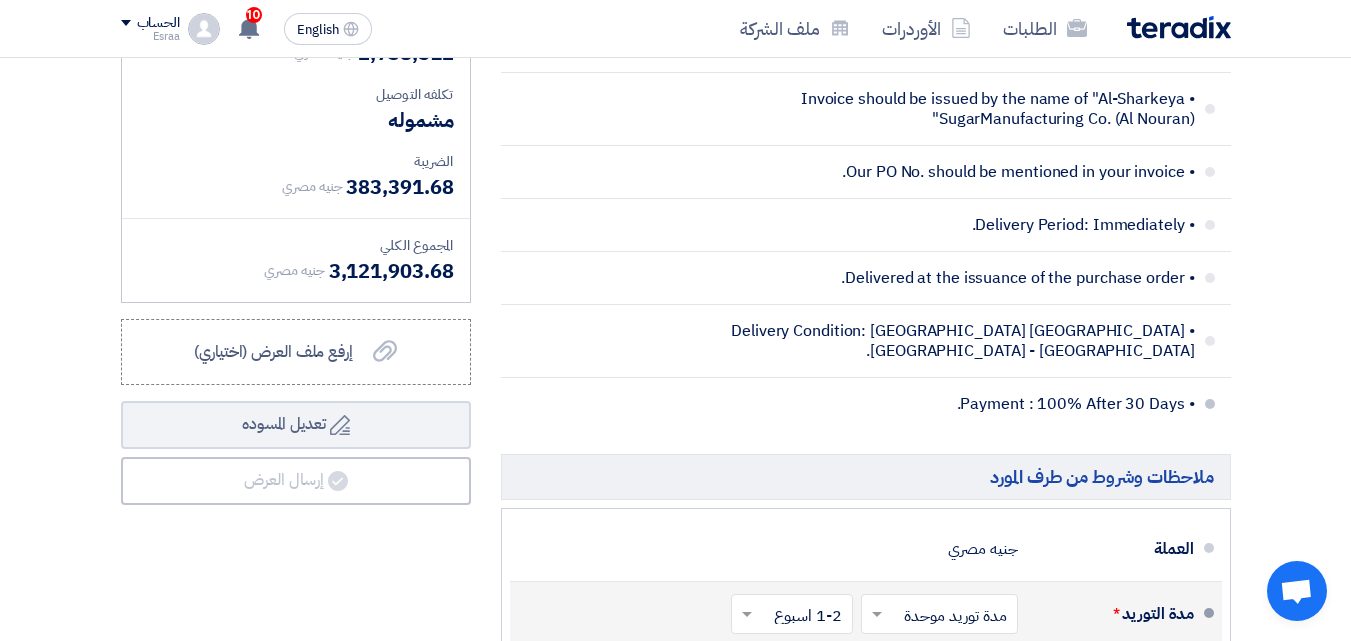 scroll, scrollTop: 7849, scrollLeft: 0, axis: vertical 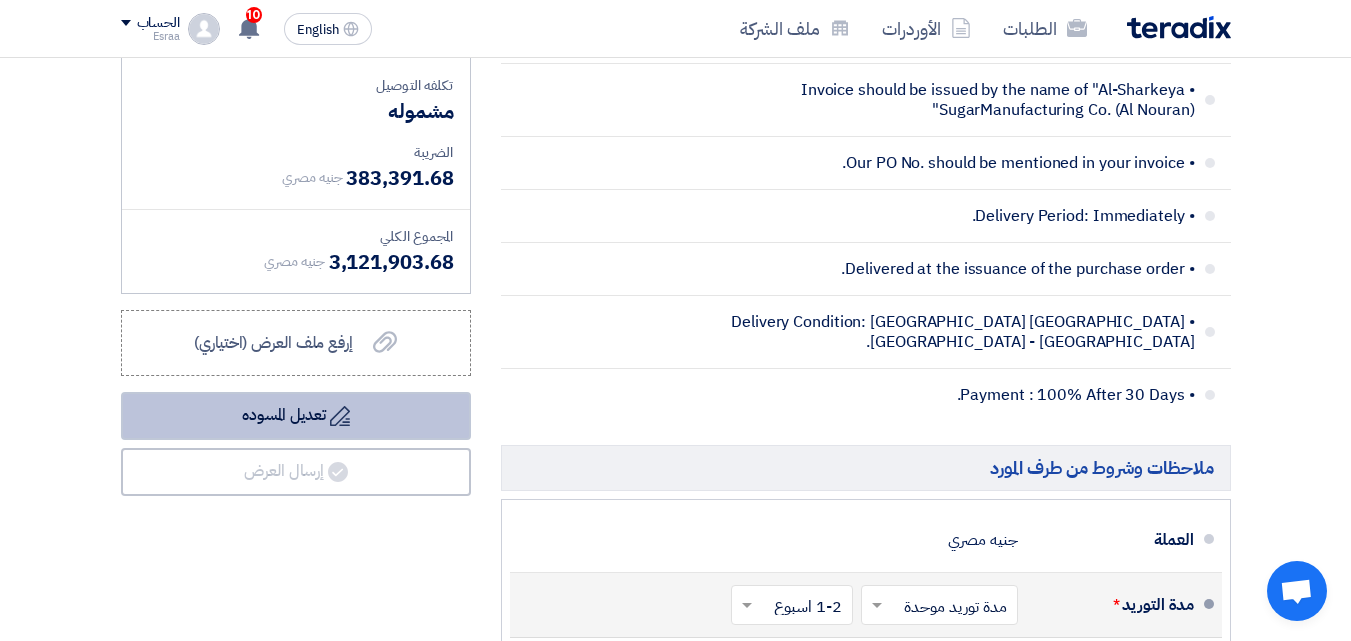 click on "Draft
تعديل المسوده" 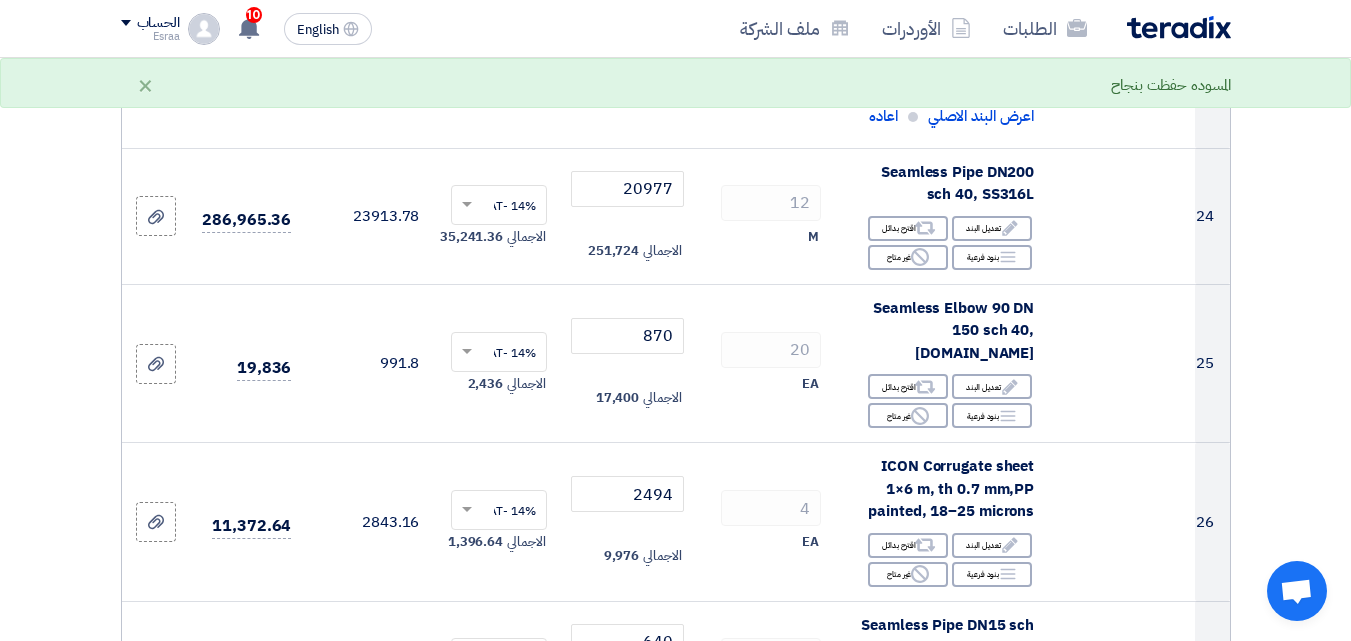 scroll, scrollTop: 3449, scrollLeft: 0, axis: vertical 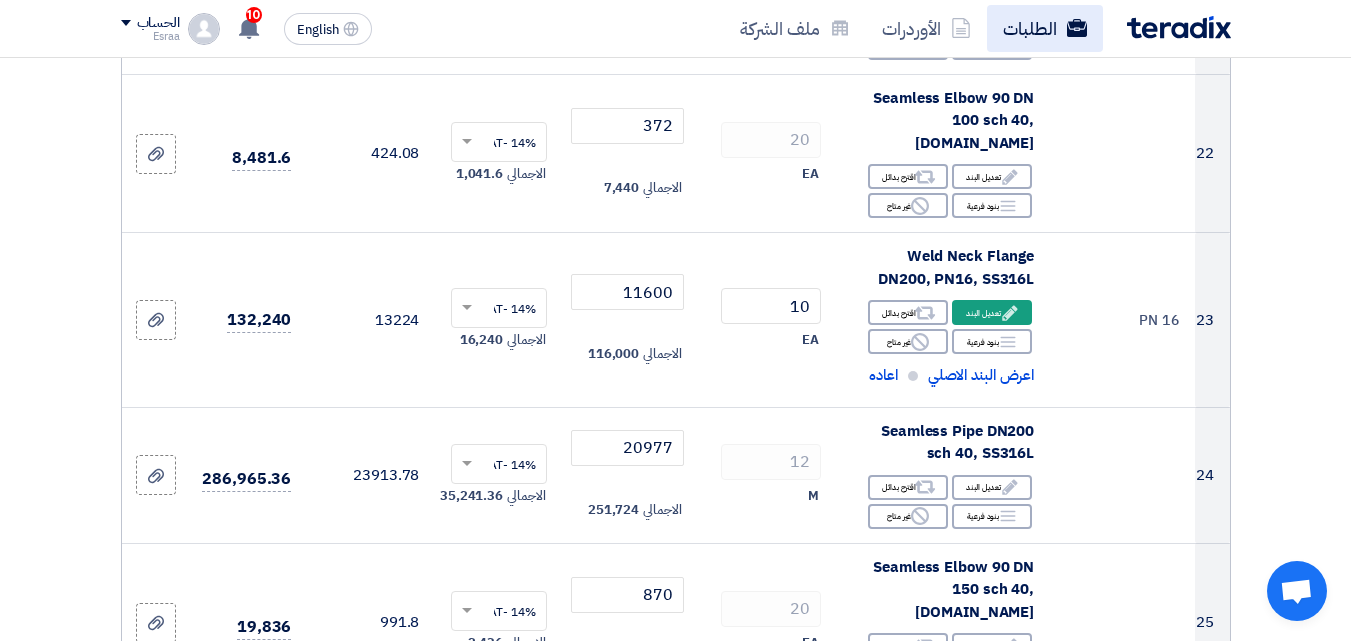 click on "الطلبات" 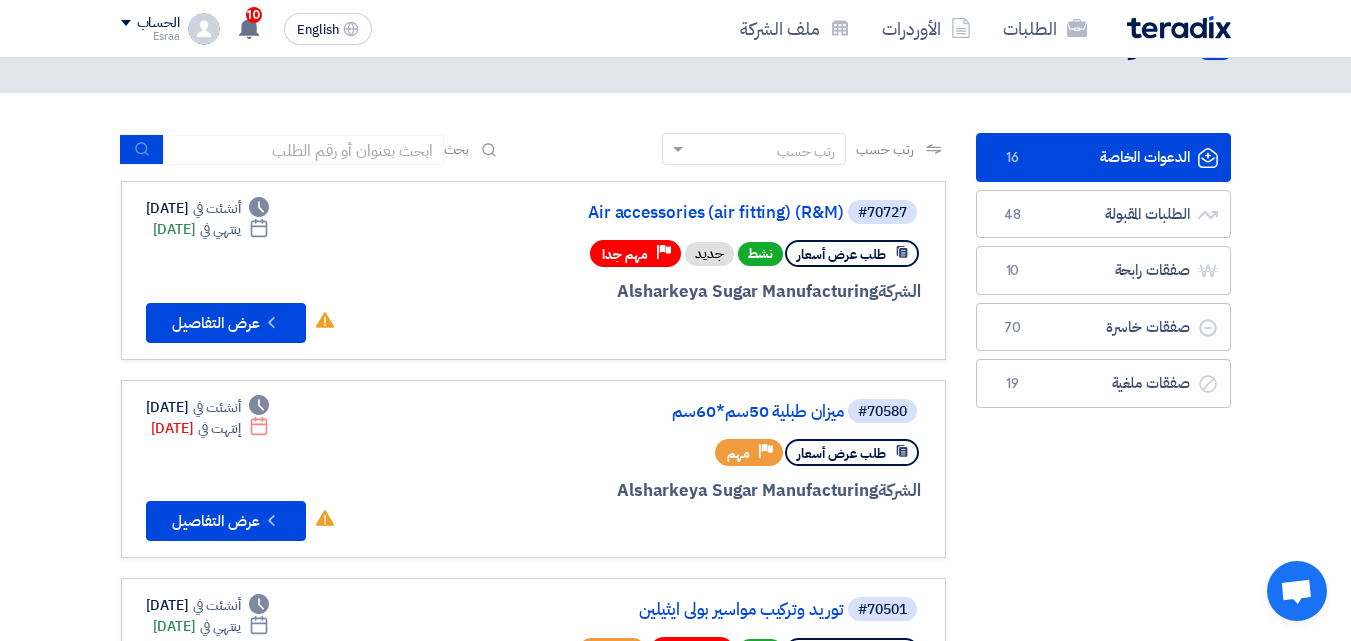 scroll, scrollTop: 100, scrollLeft: 0, axis: vertical 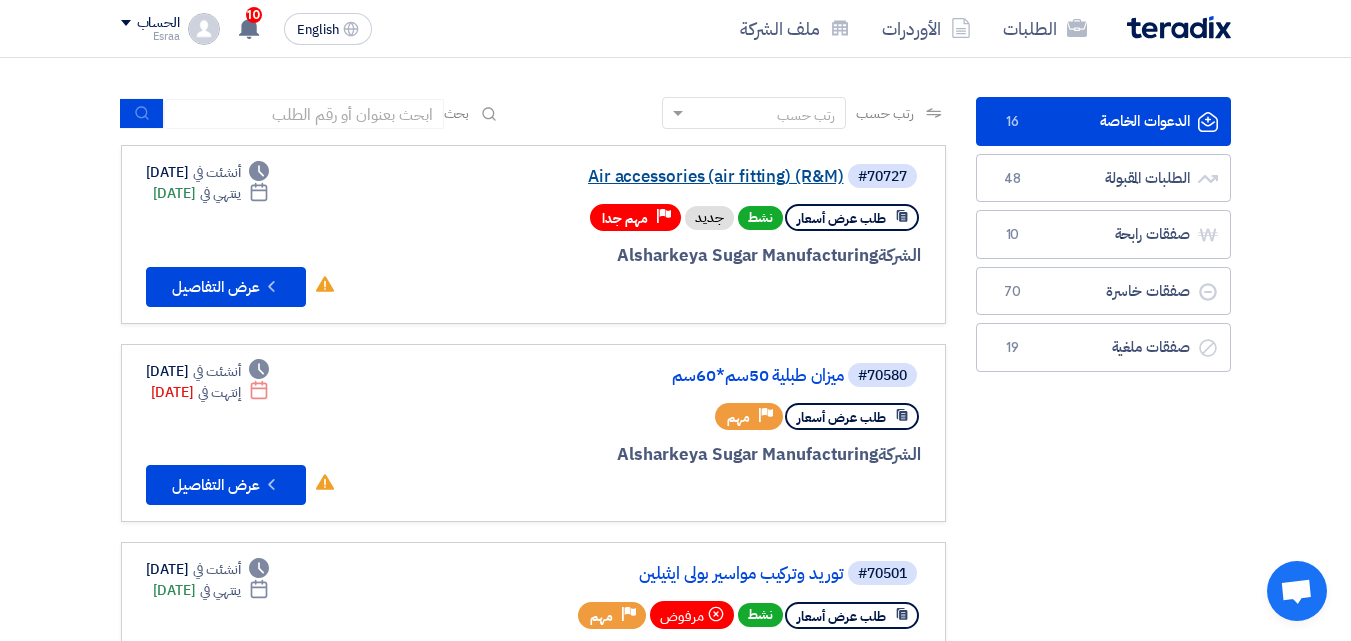 click on "Air accessories (air fitting) (R&M)" 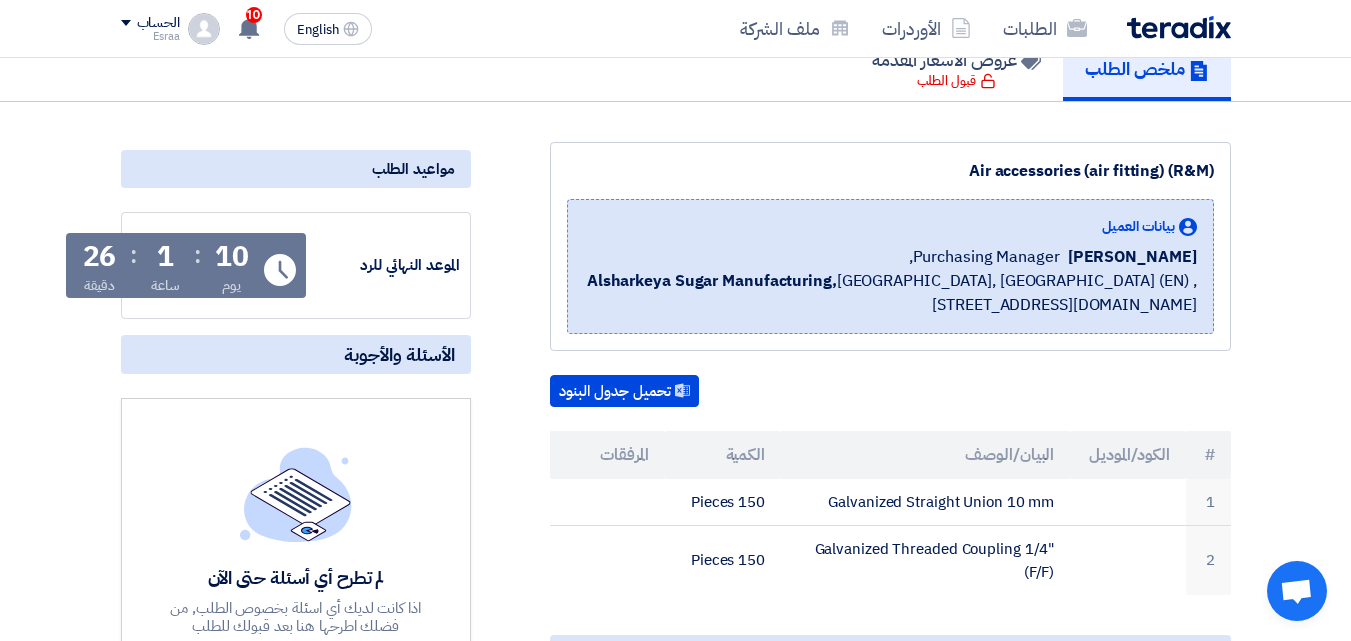 scroll, scrollTop: 300, scrollLeft: 0, axis: vertical 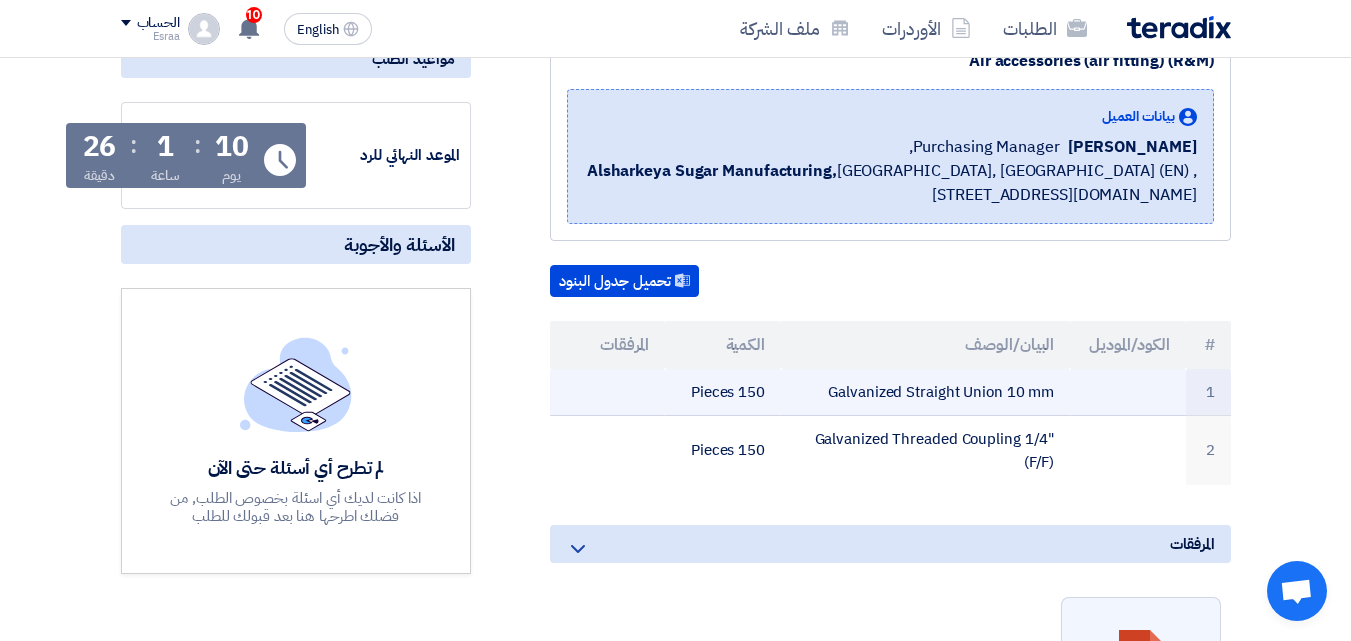 drag, startPoint x: 1053, startPoint y: 394, endPoint x: 791, endPoint y: 387, distance: 262.0935 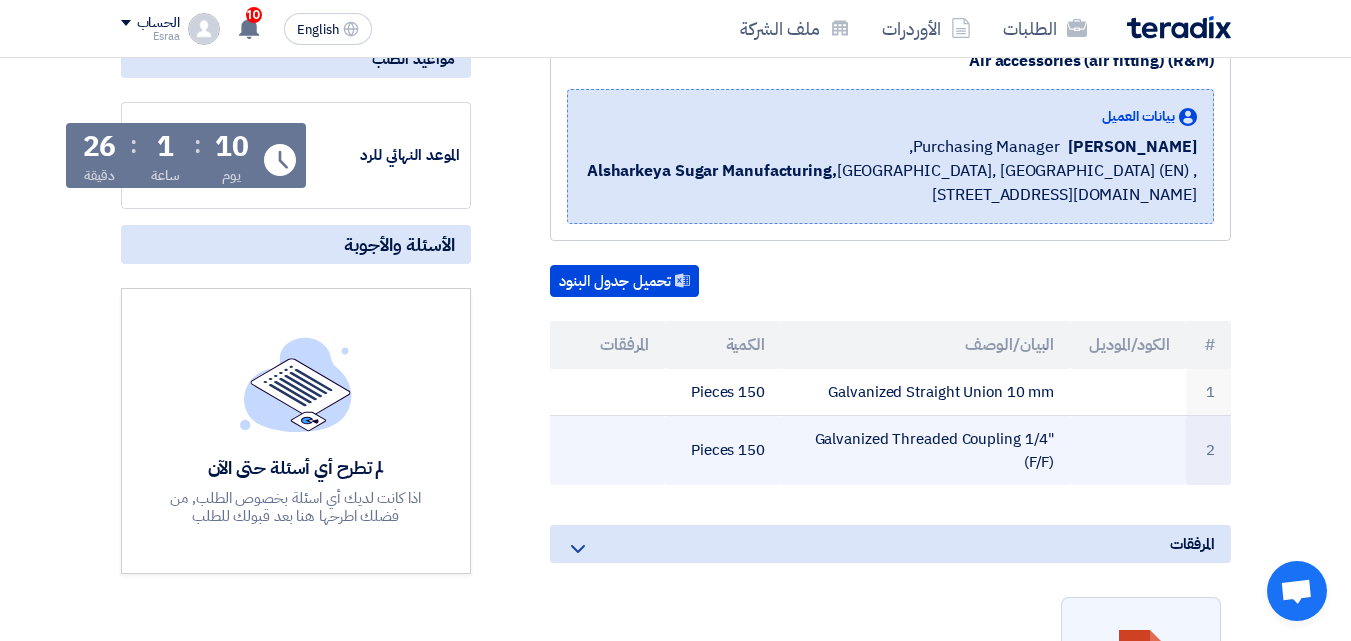 click on "Galvanized Threaded Coupling 1/4"(F/F)" 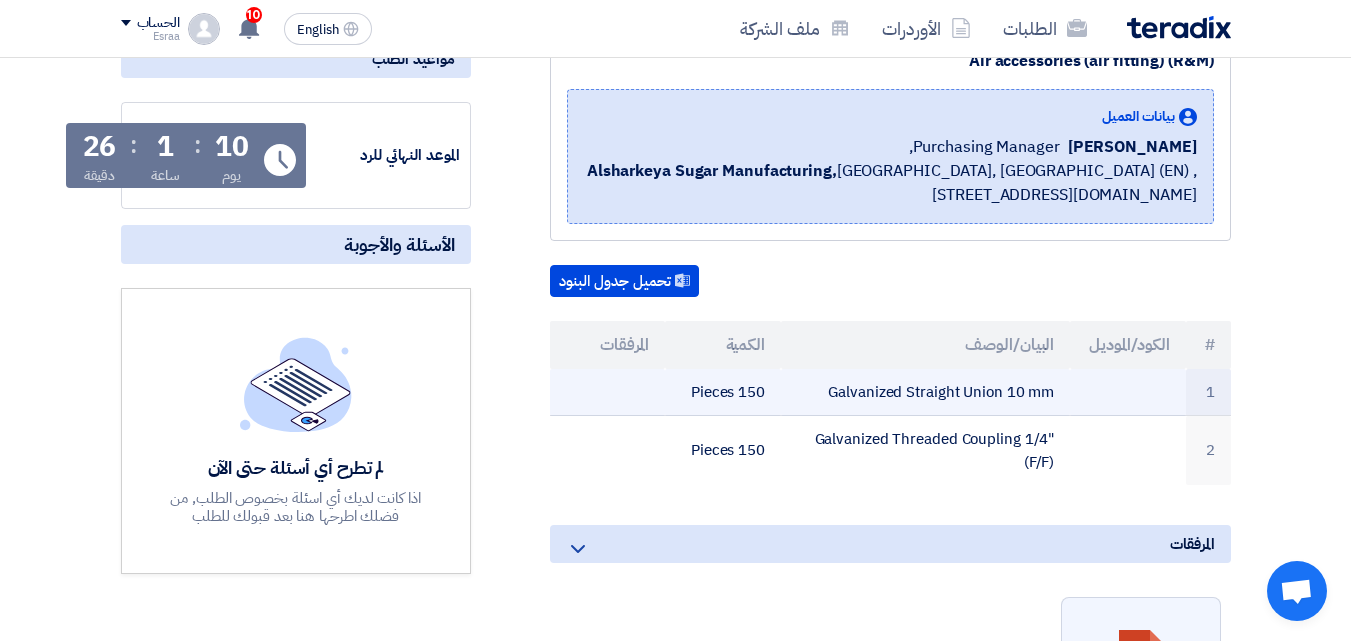 click on "Galvanized Straight Union 10 mm" 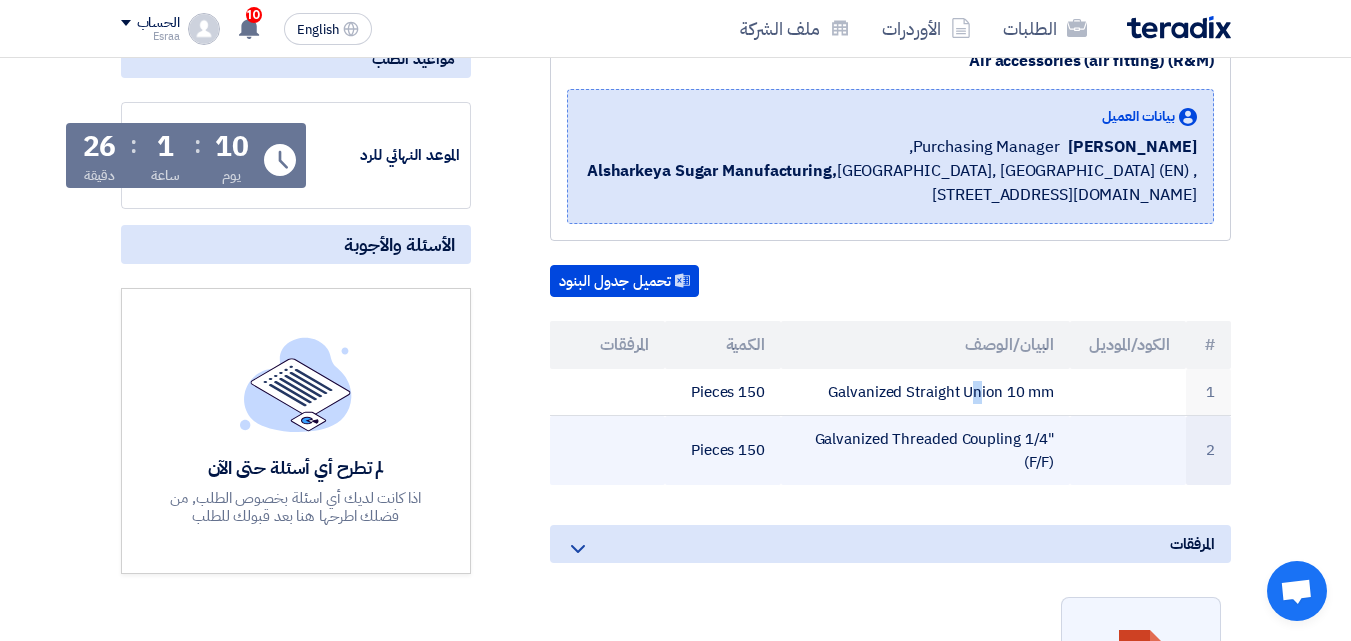 drag, startPoint x: 819, startPoint y: 440, endPoint x: 833, endPoint y: 436, distance: 14.56022 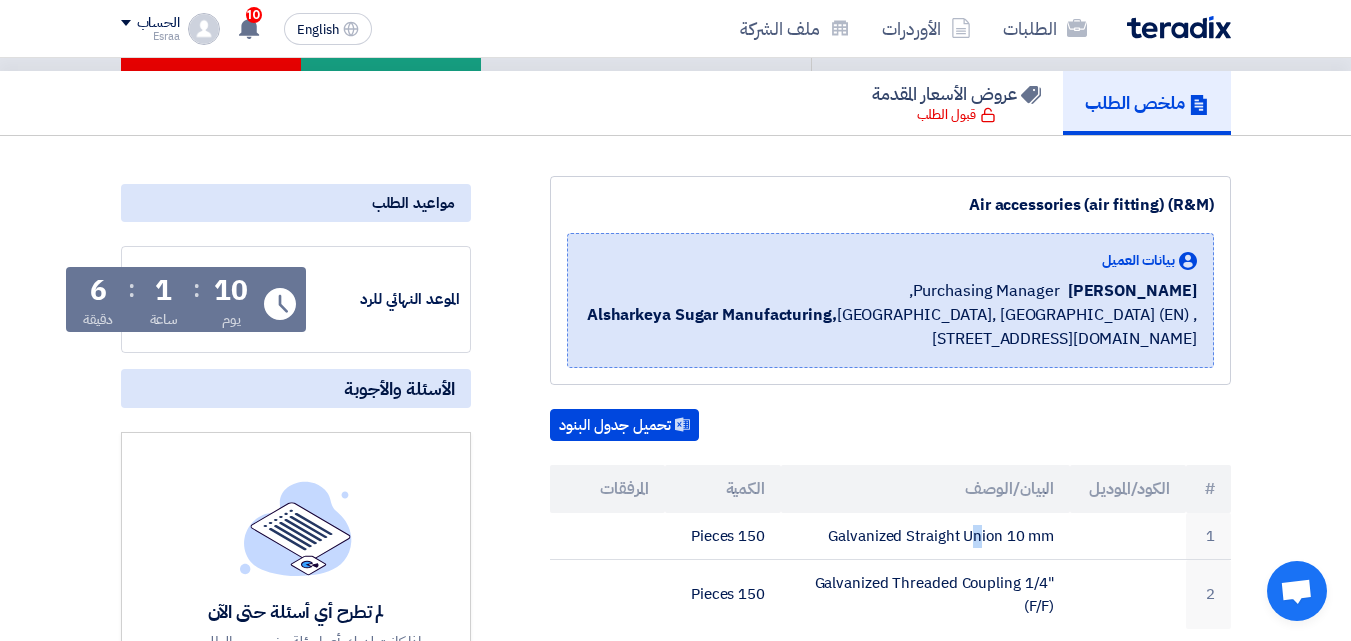 scroll, scrollTop: 0, scrollLeft: 0, axis: both 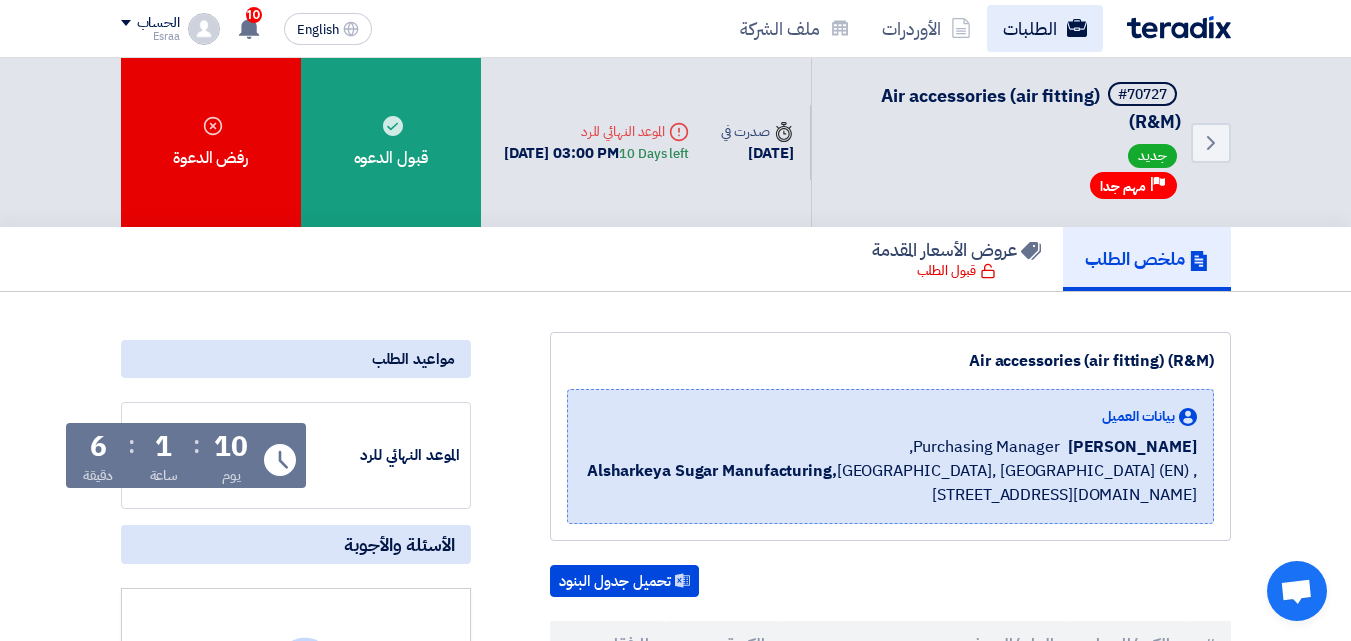 click on "الطلبات" 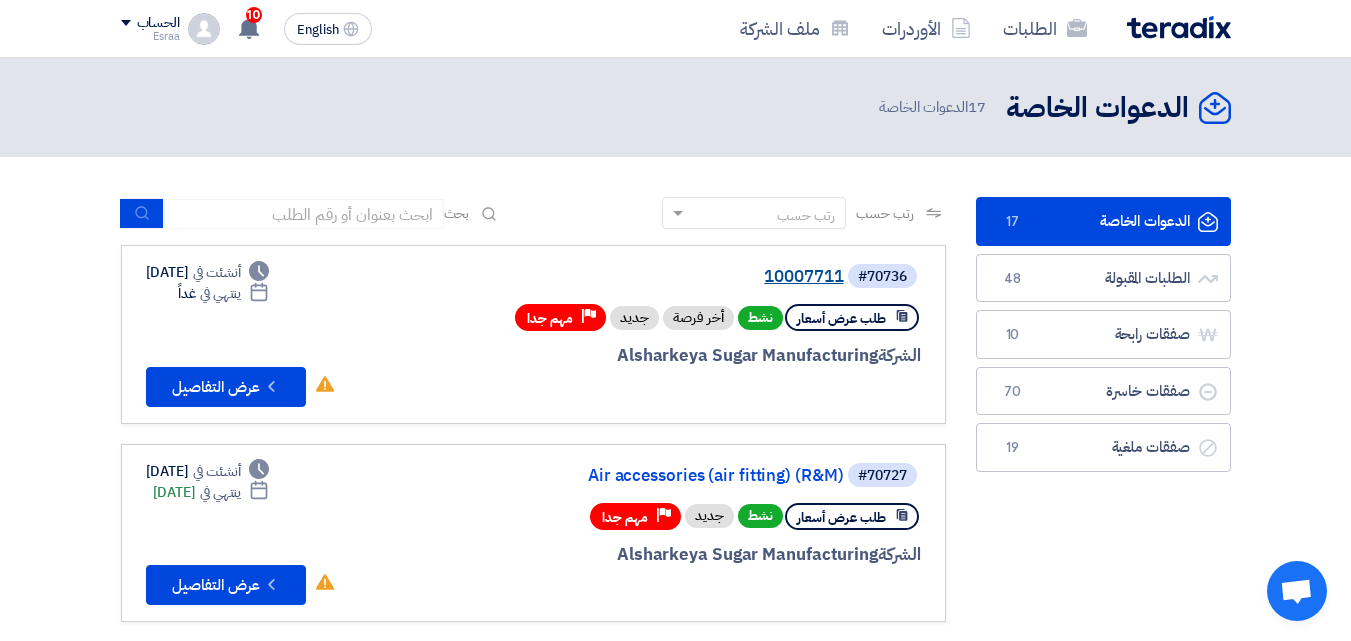 click on "10007711" 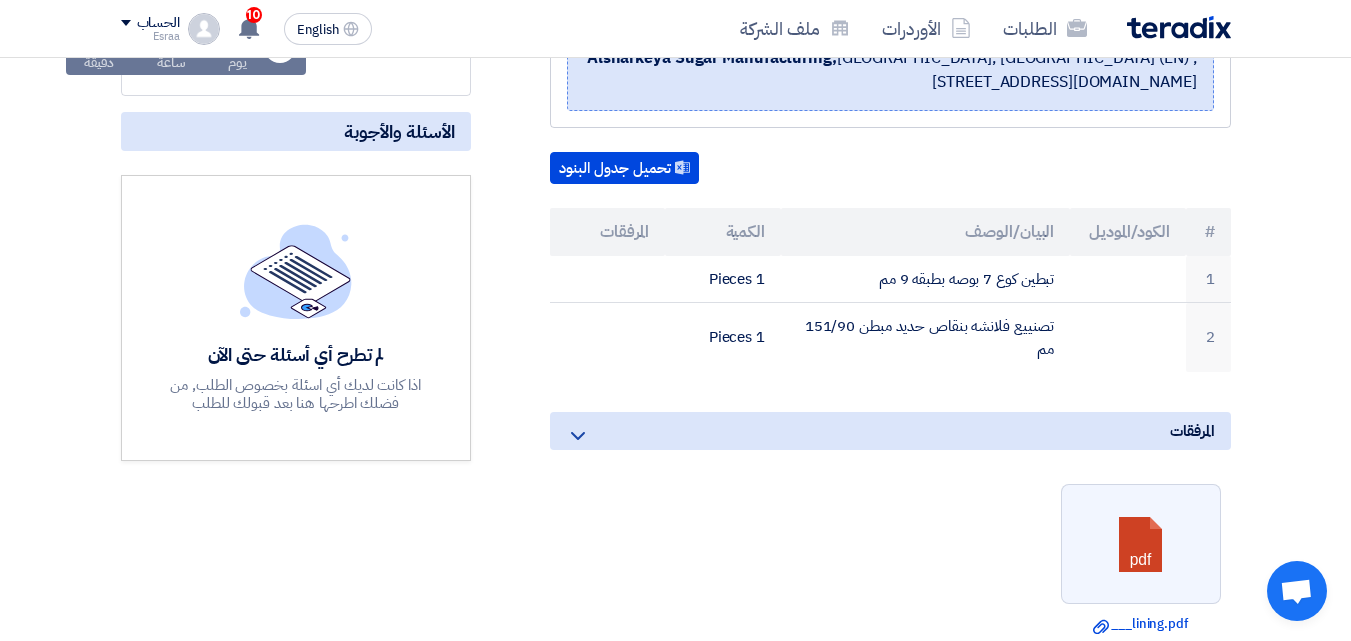 scroll, scrollTop: 500, scrollLeft: 0, axis: vertical 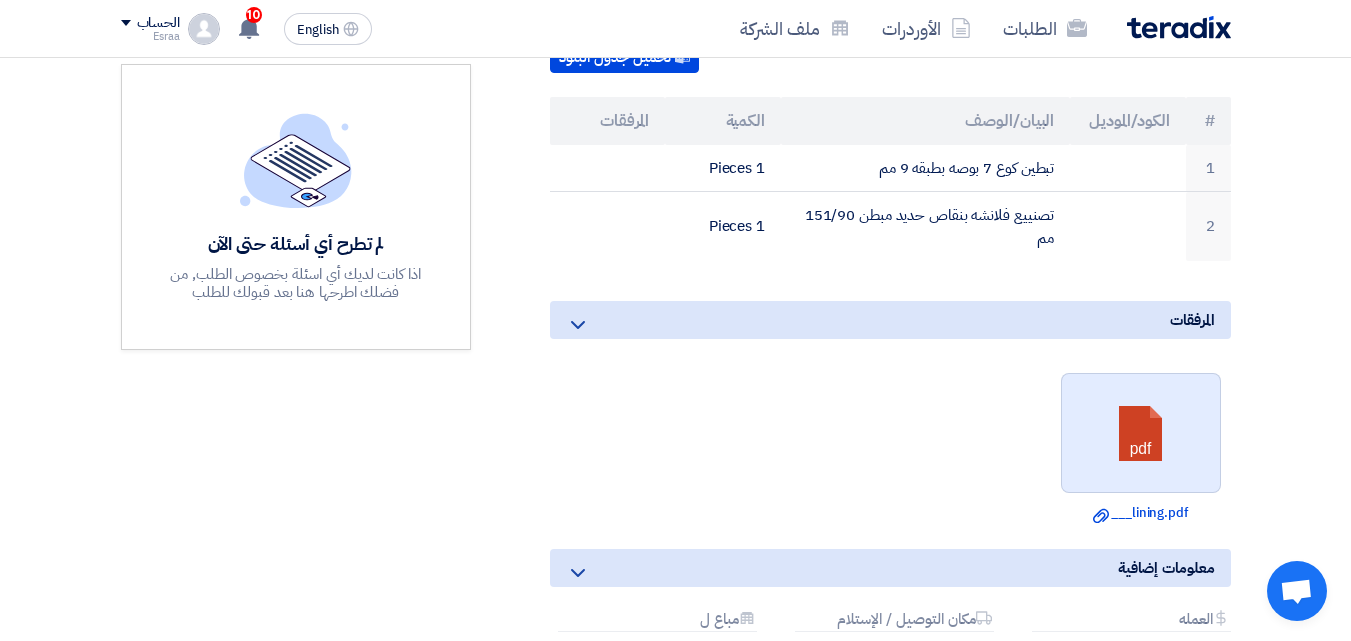 click at bounding box center (1142, 434) 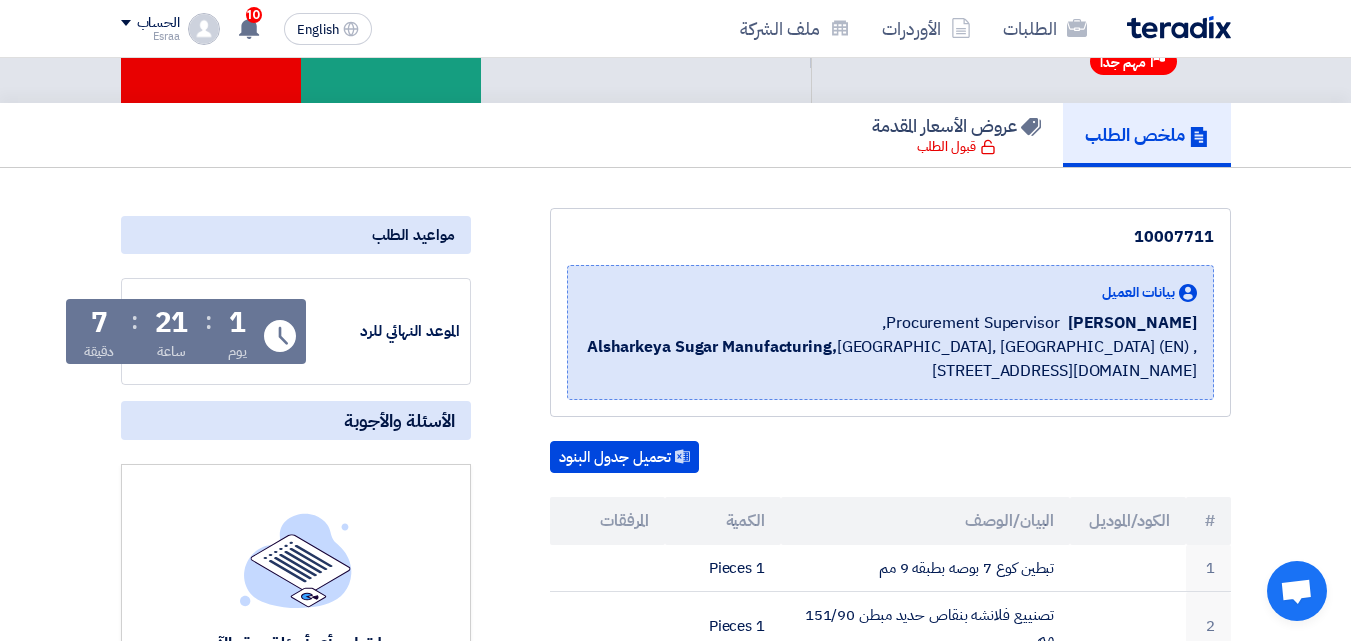 scroll, scrollTop: 0, scrollLeft: 0, axis: both 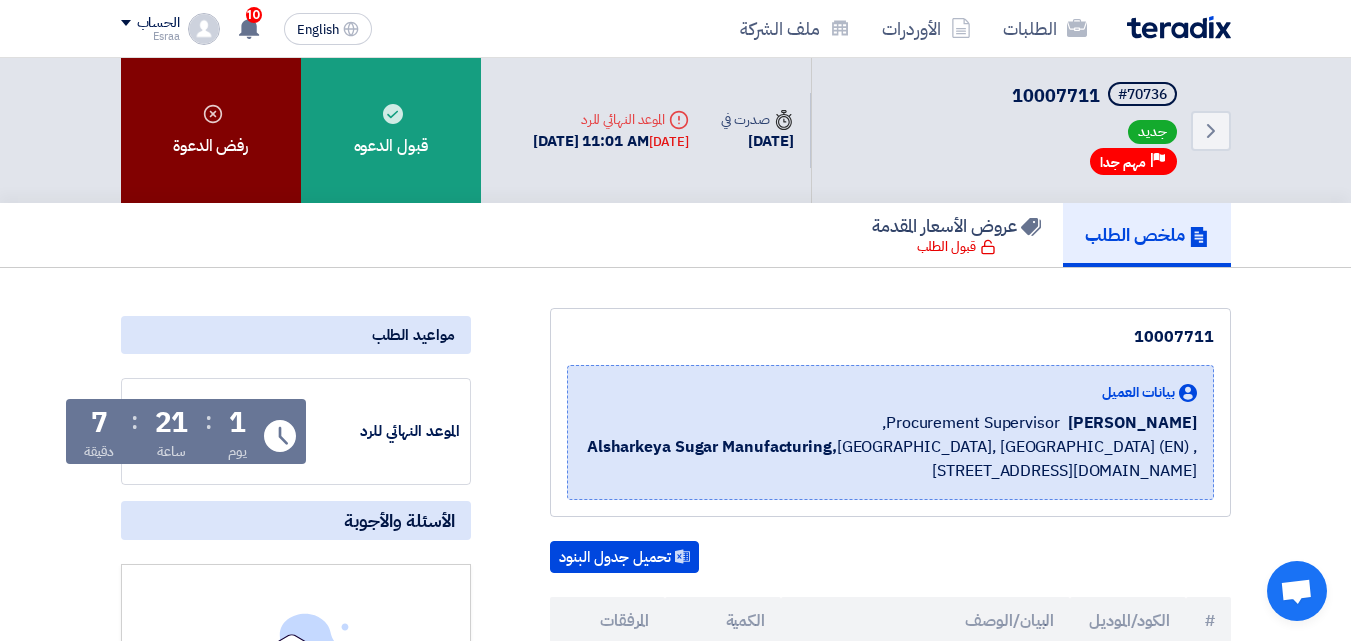 click 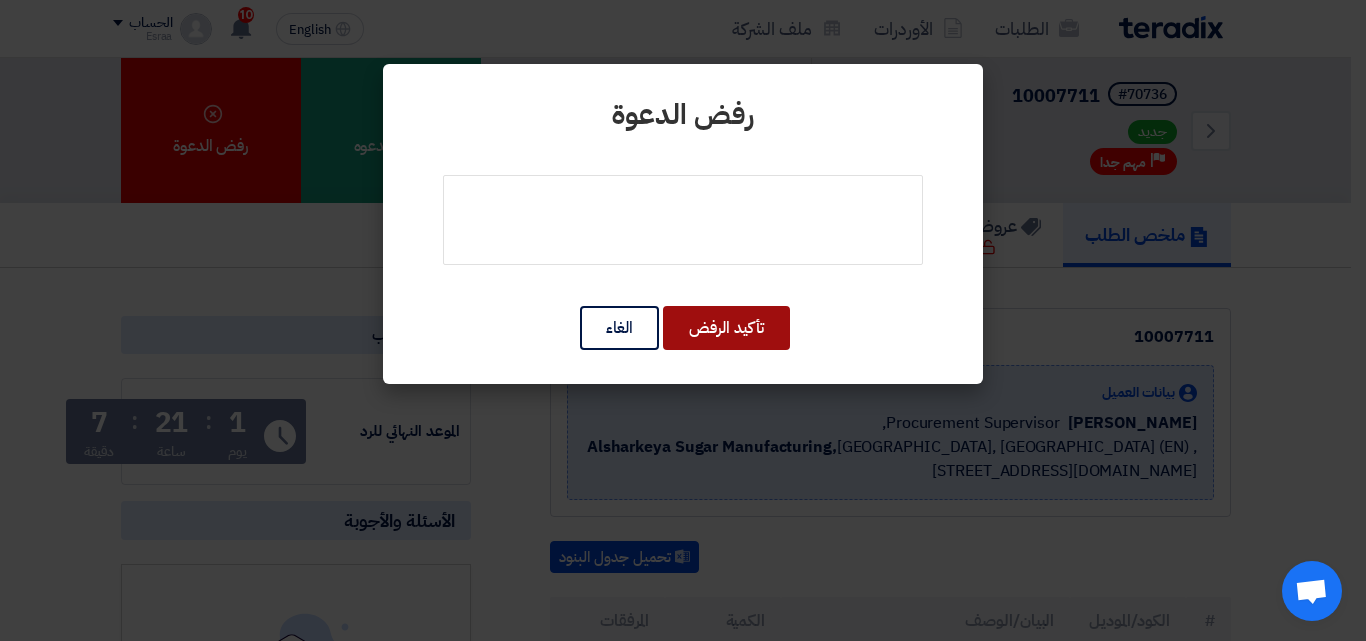 click on "تأكيد الرفض" 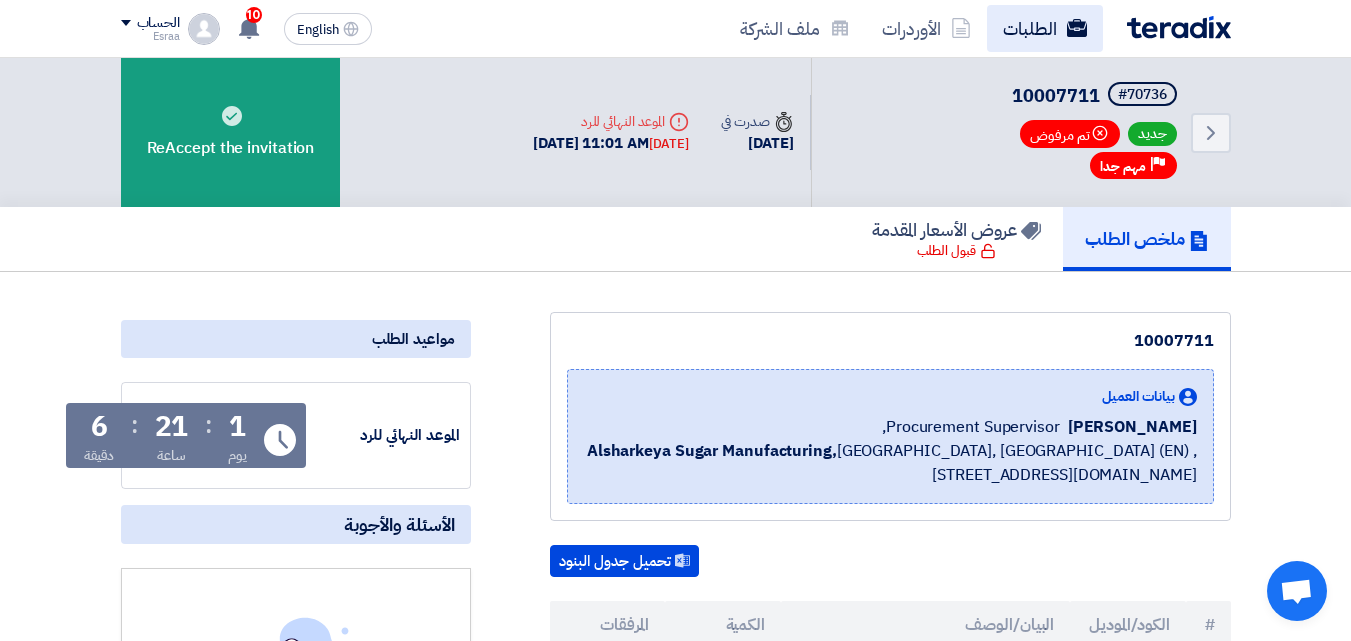 click on "الطلبات" 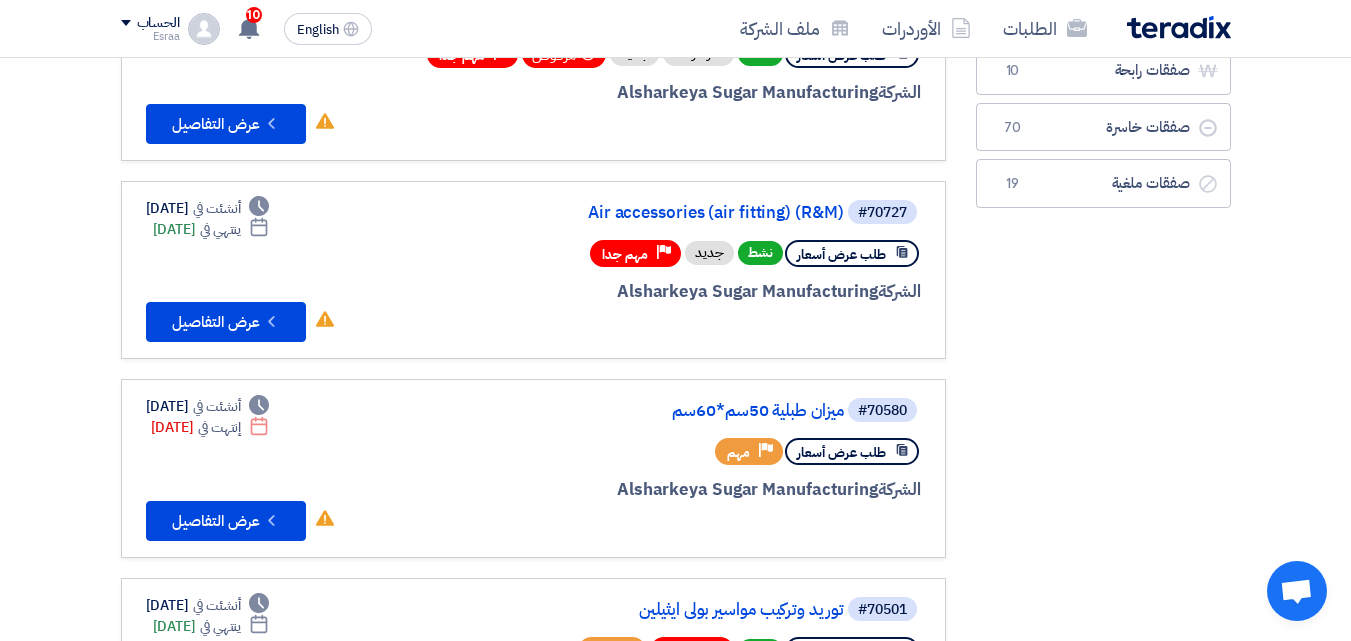 scroll, scrollTop: 300, scrollLeft: 0, axis: vertical 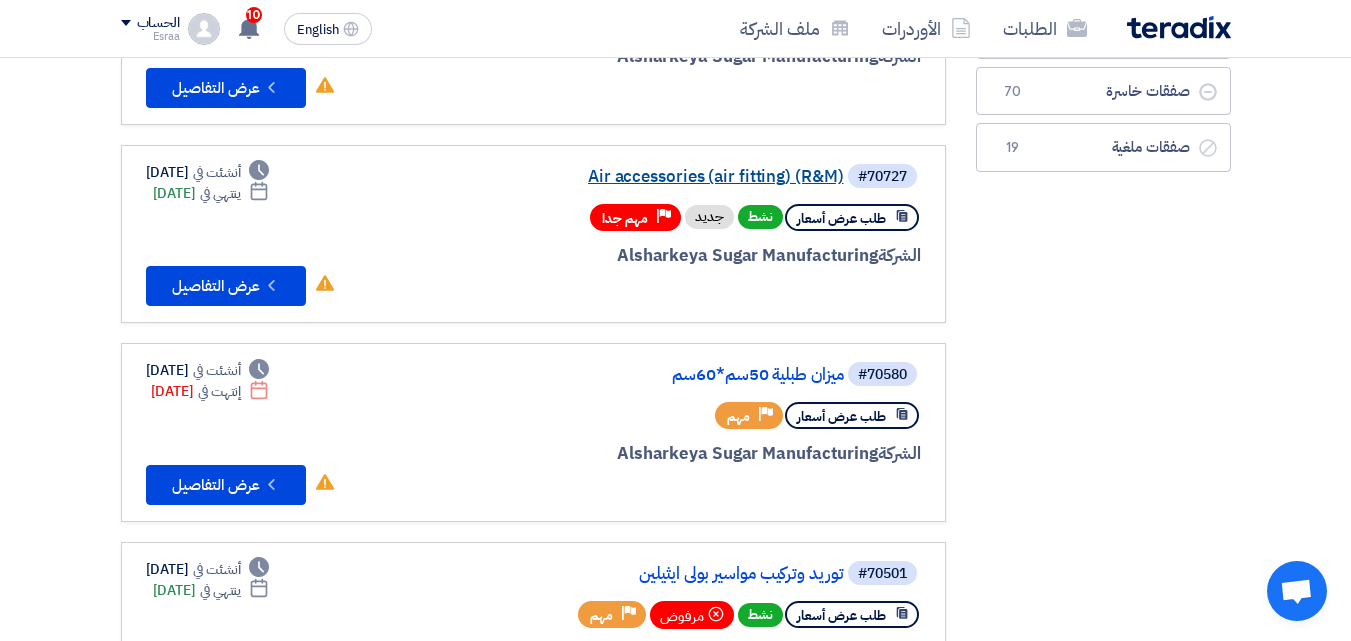 click on "Air accessories (air fitting) (R&M)" 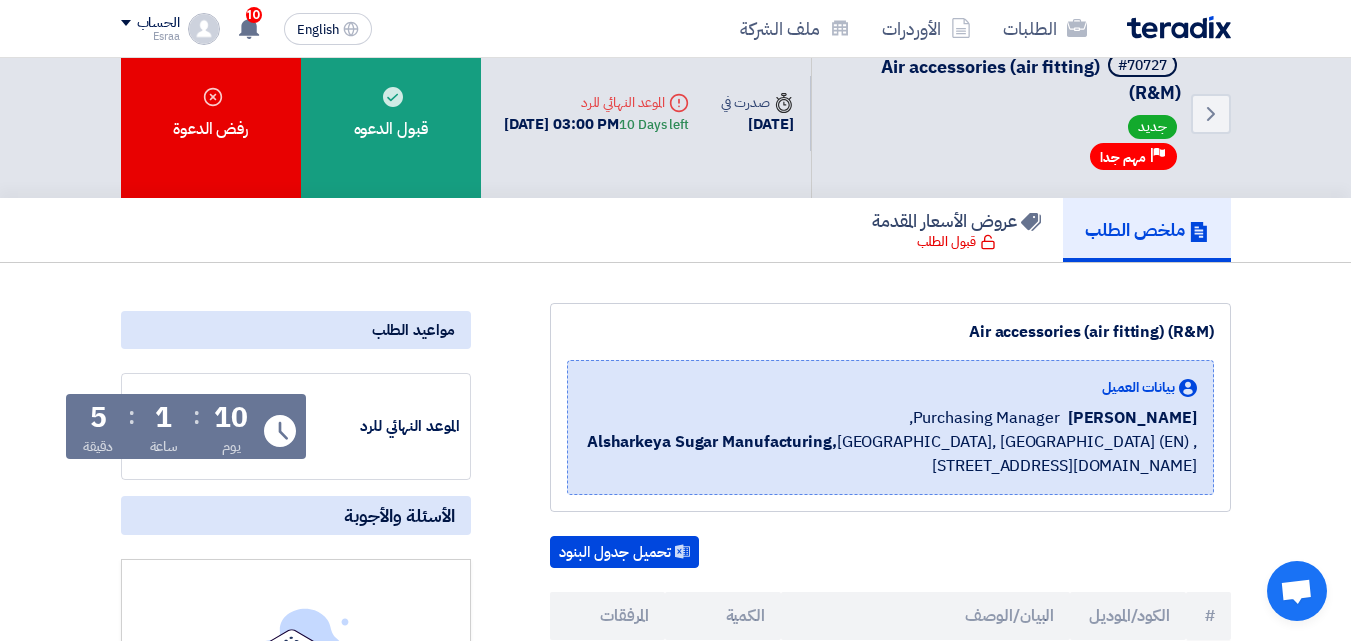 scroll, scrollTop: 0, scrollLeft: 0, axis: both 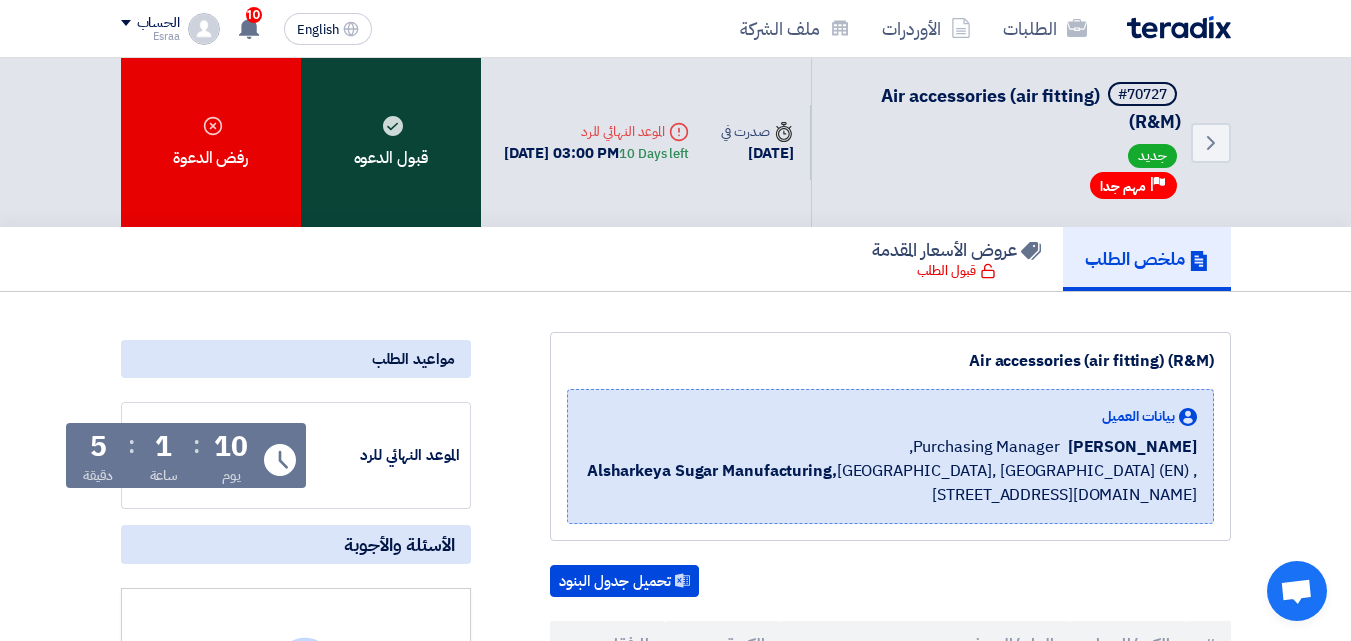 click on "قبول الدعوه" 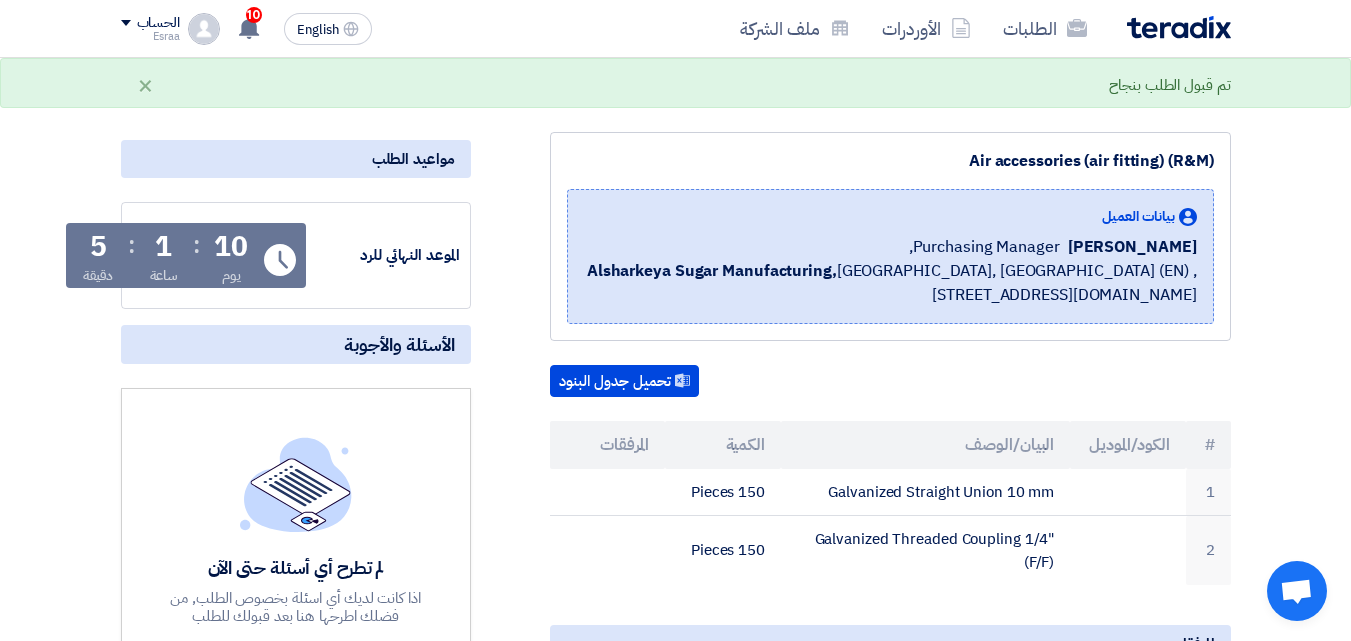 scroll, scrollTop: 600, scrollLeft: 0, axis: vertical 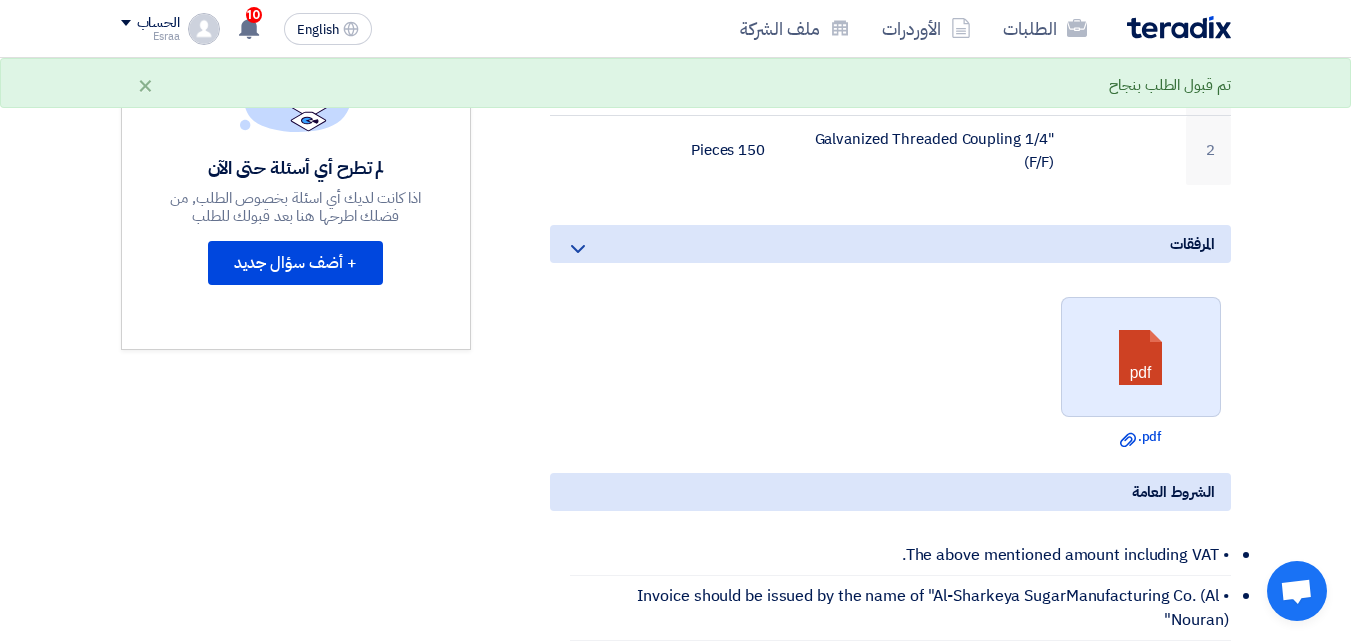 click at bounding box center [1142, 358] 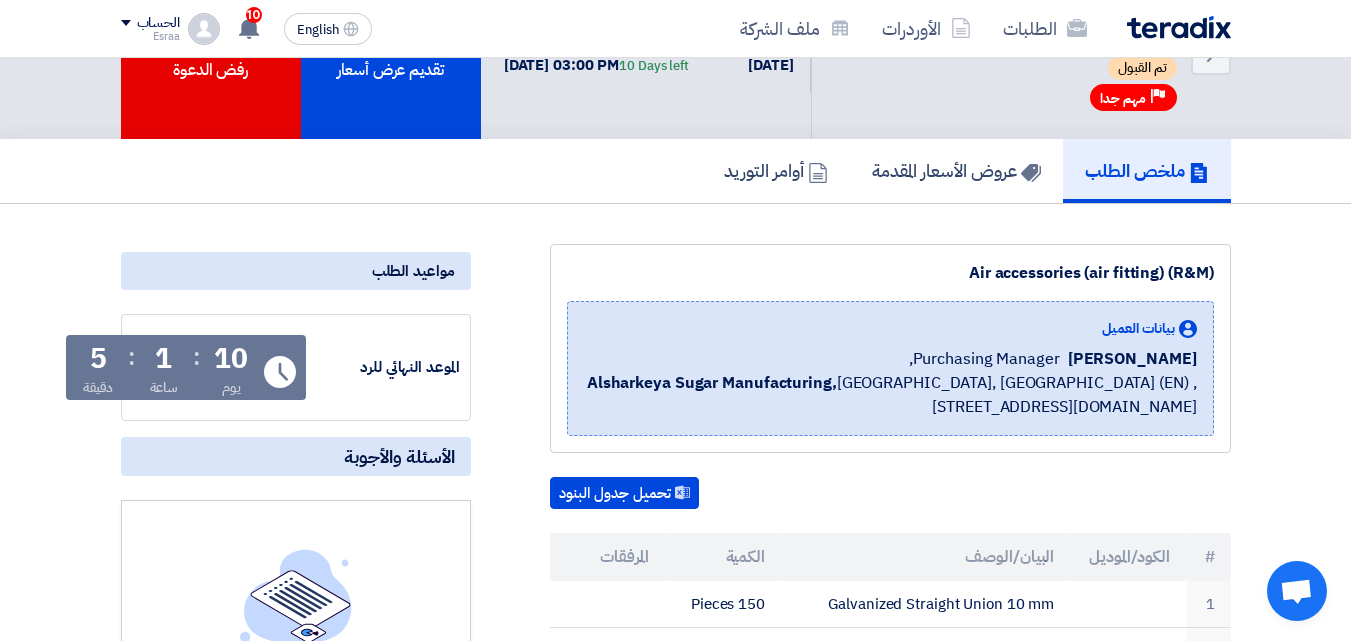 scroll, scrollTop: 0, scrollLeft: 0, axis: both 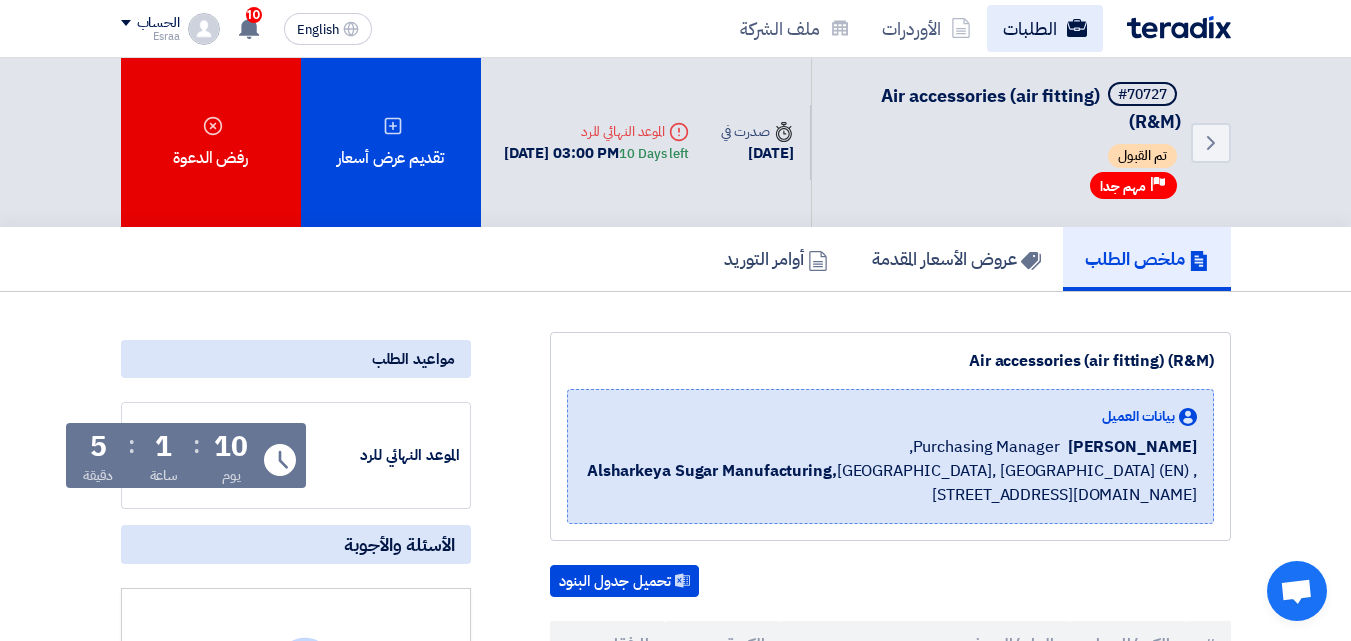 click on "الطلبات" 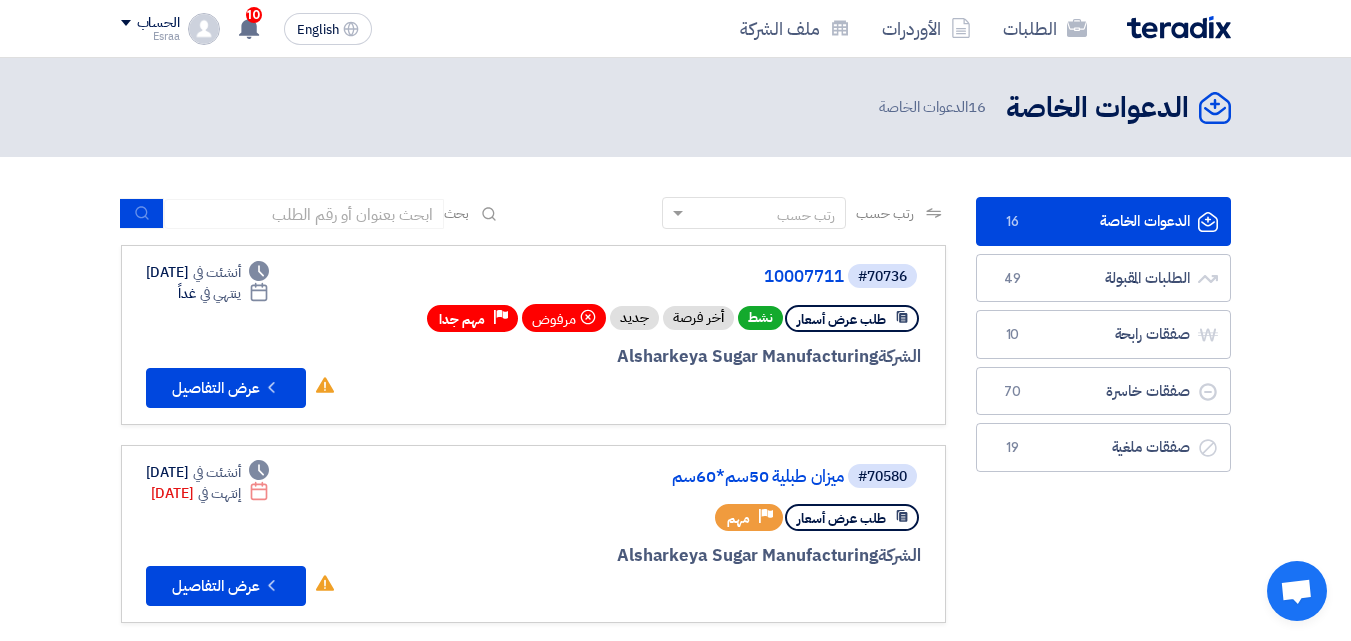click on "الدعوات الخاصة
الدعوات الخاصة
16" 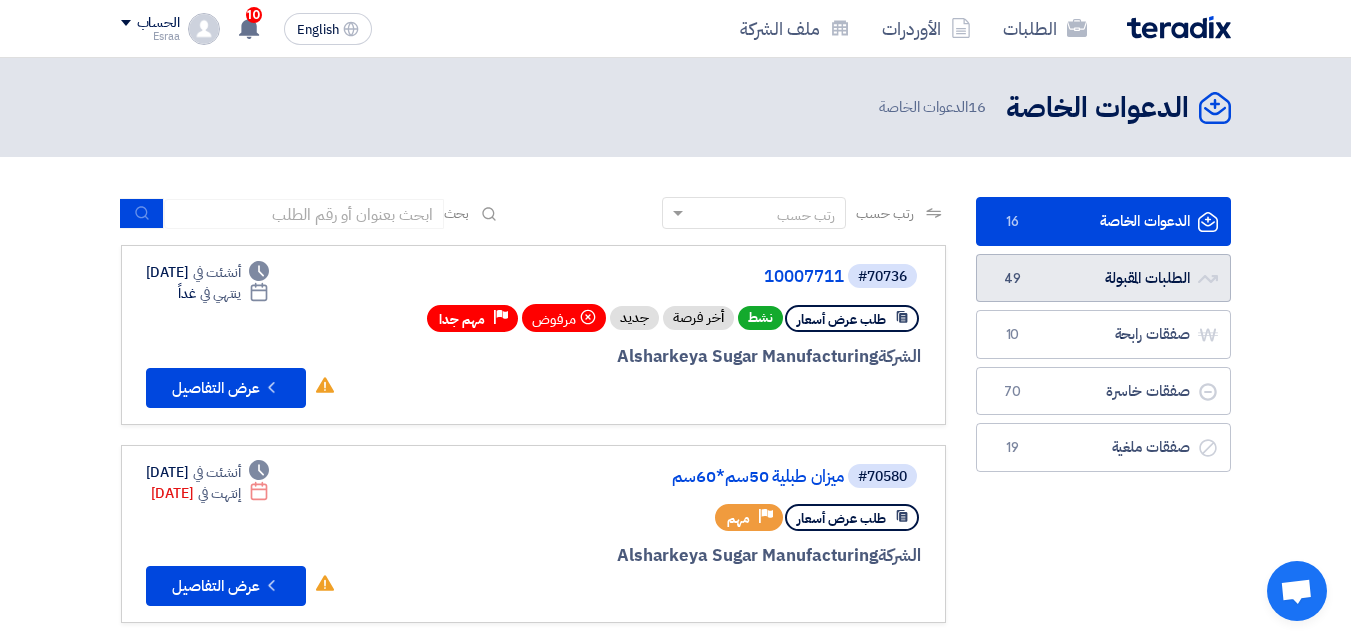 click on "الطلبات المقبولة
الطلبات المقبولة
49" 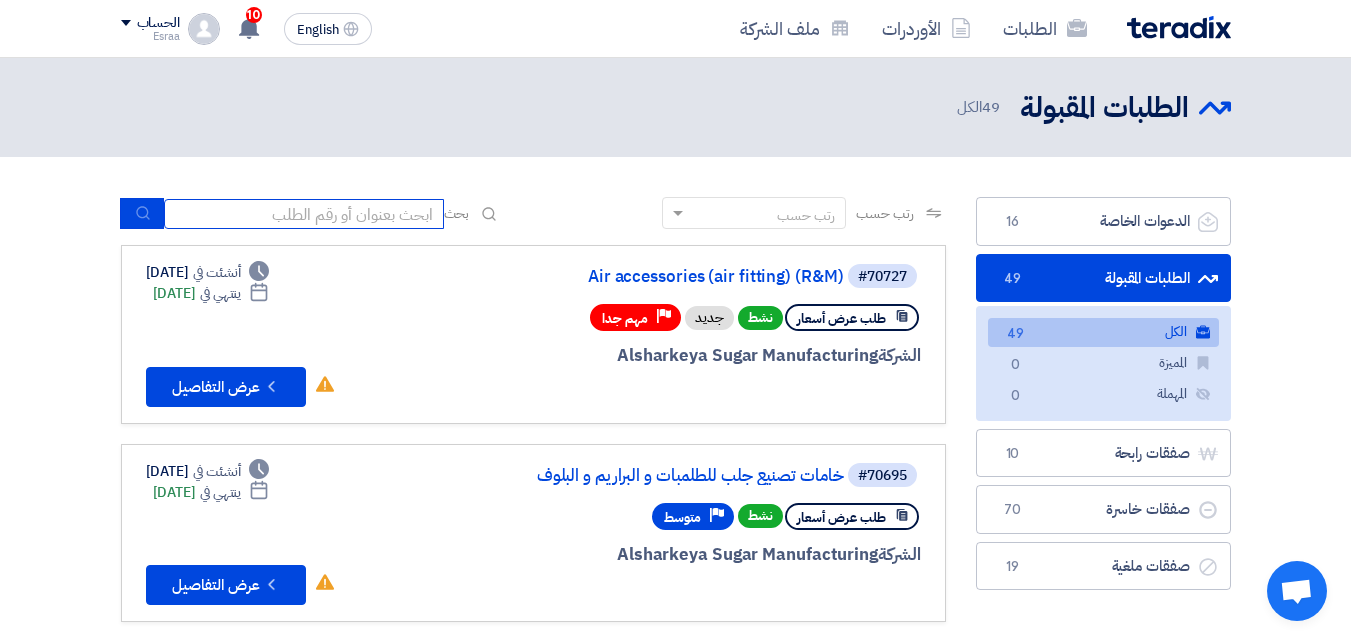 click 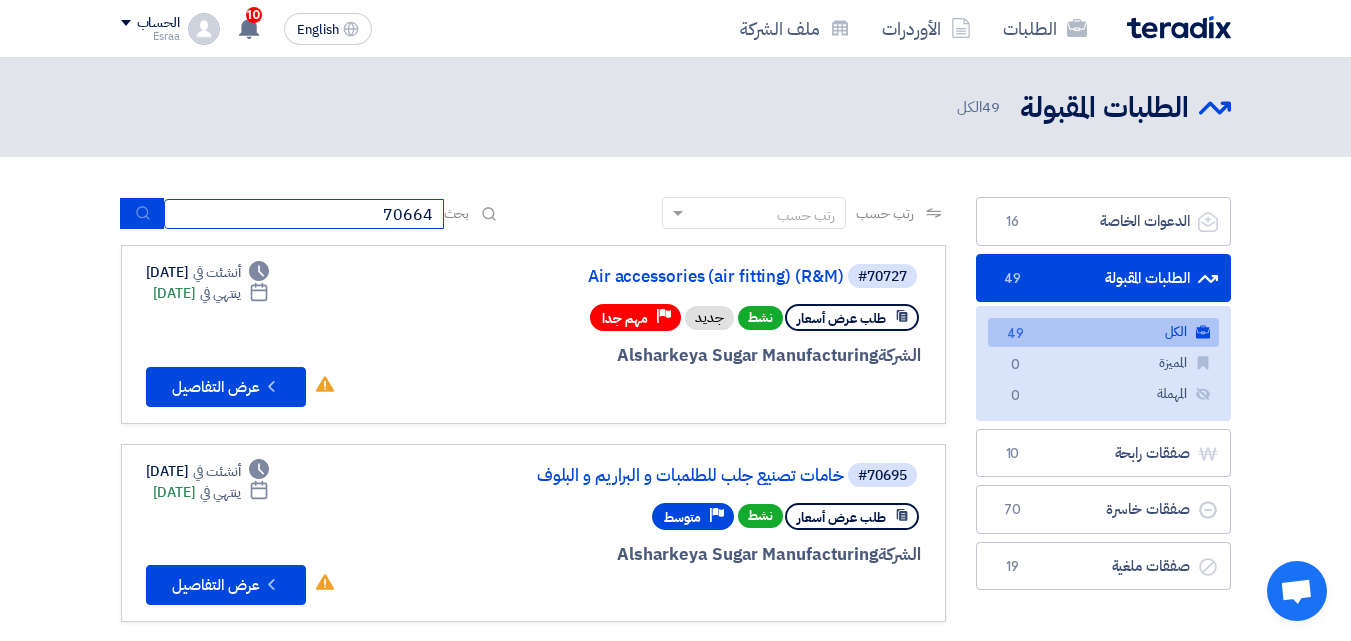 type on "70664" 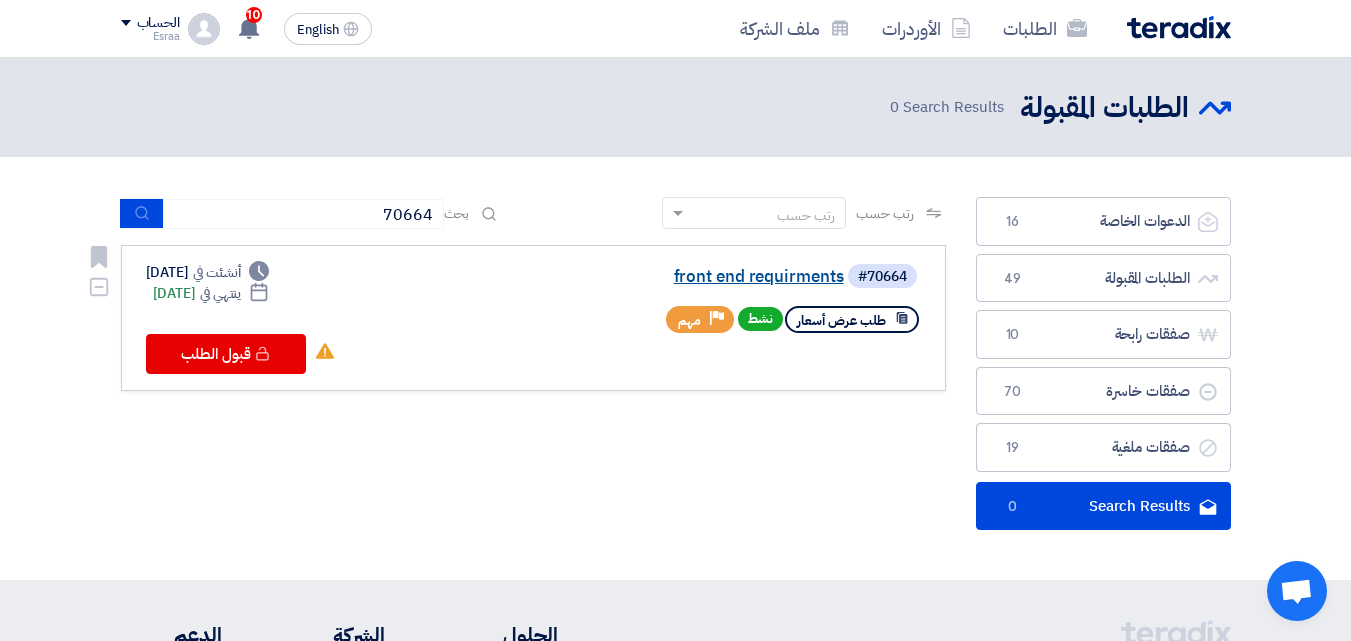 click on "front end requirments" 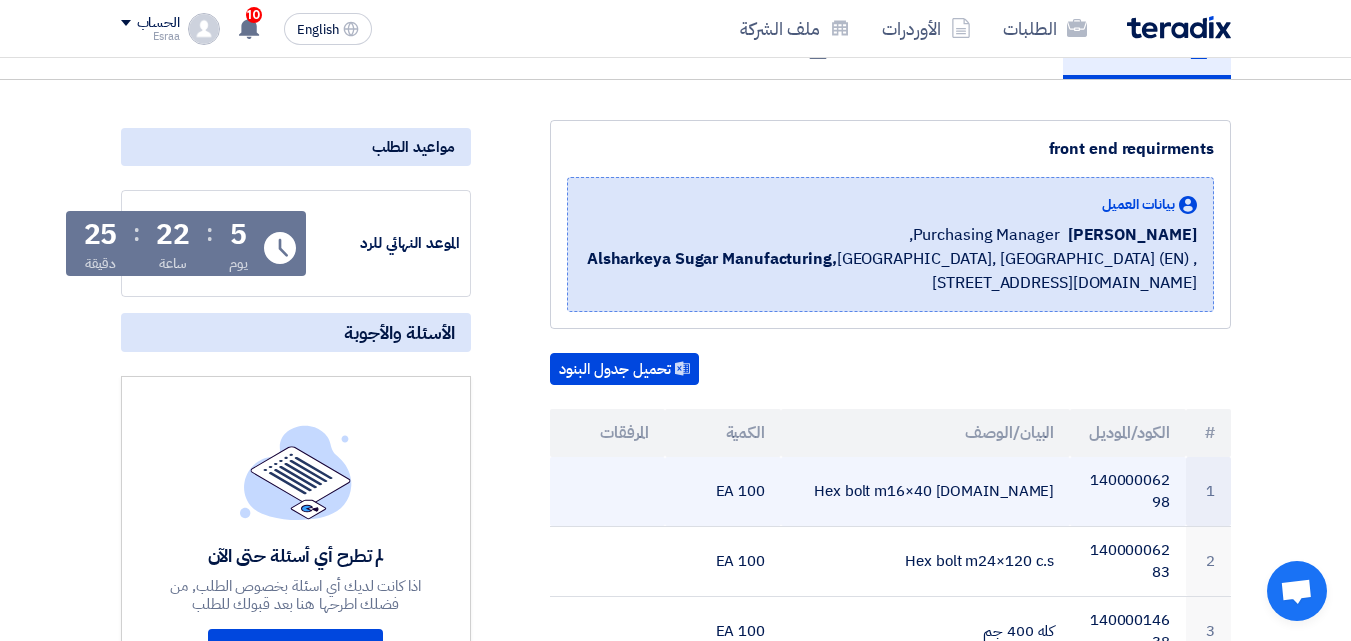 scroll, scrollTop: 0, scrollLeft: 0, axis: both 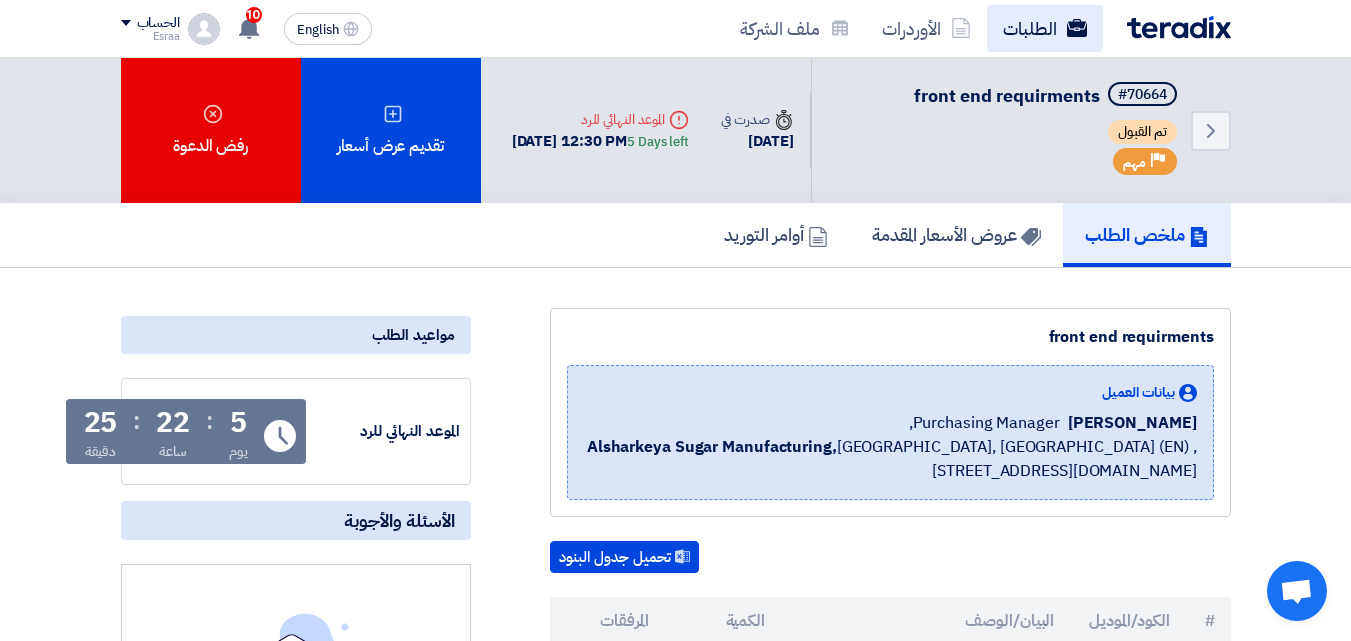 click on "الطلبات" 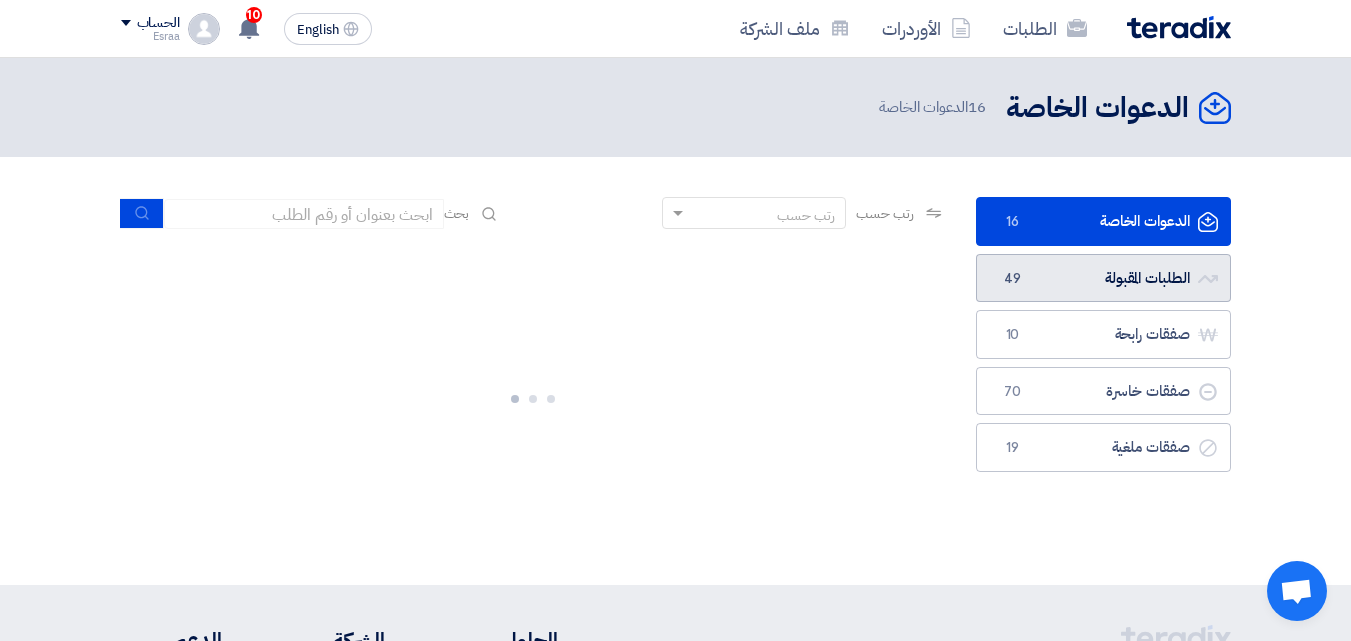 click on "الطلبات المقبولة
الطلبات المقبولة
49" 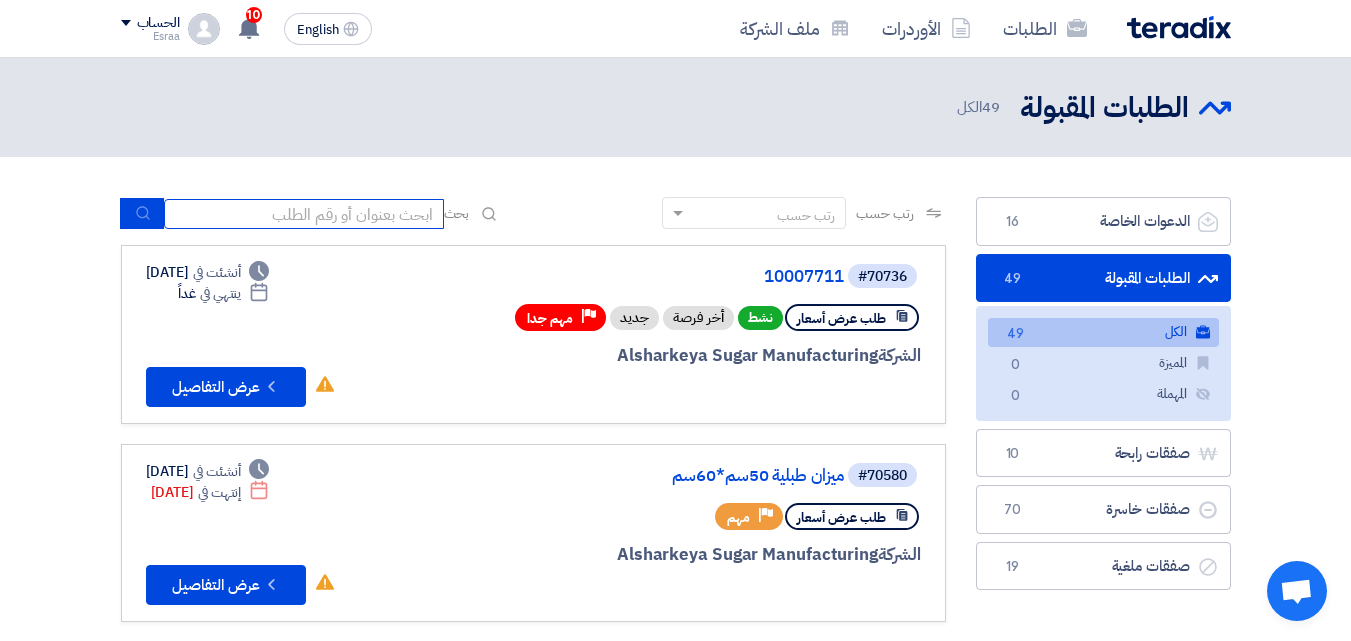 click 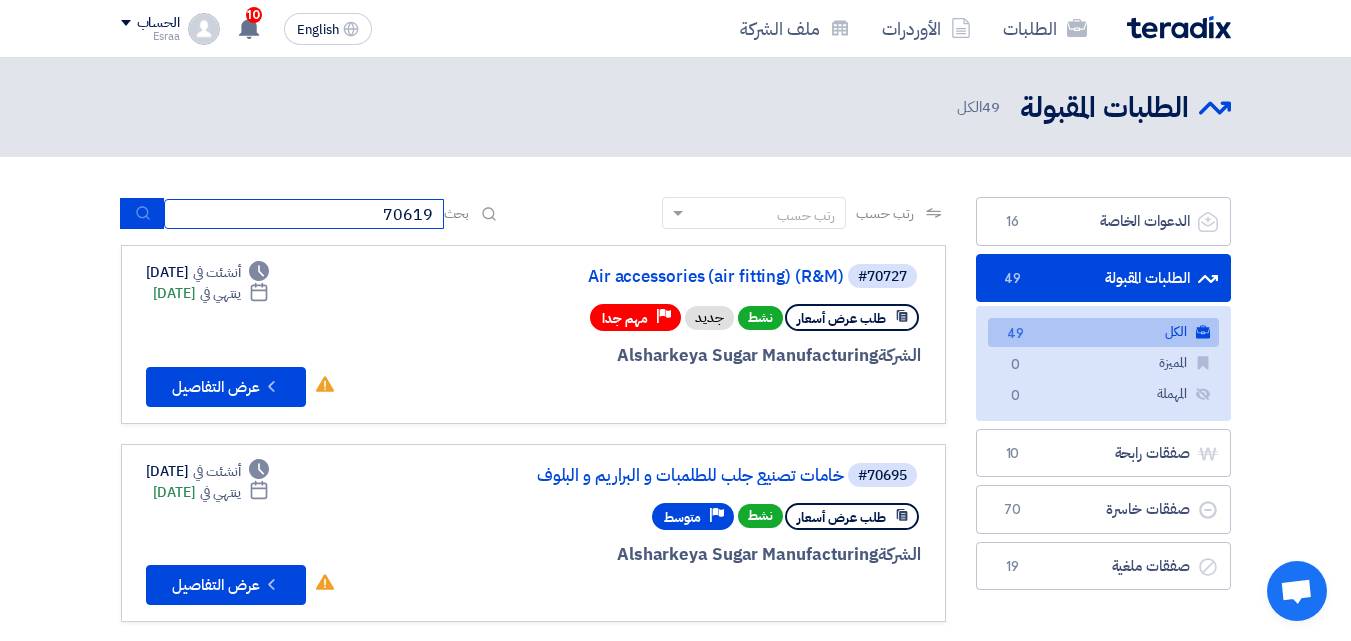 type on "70619" 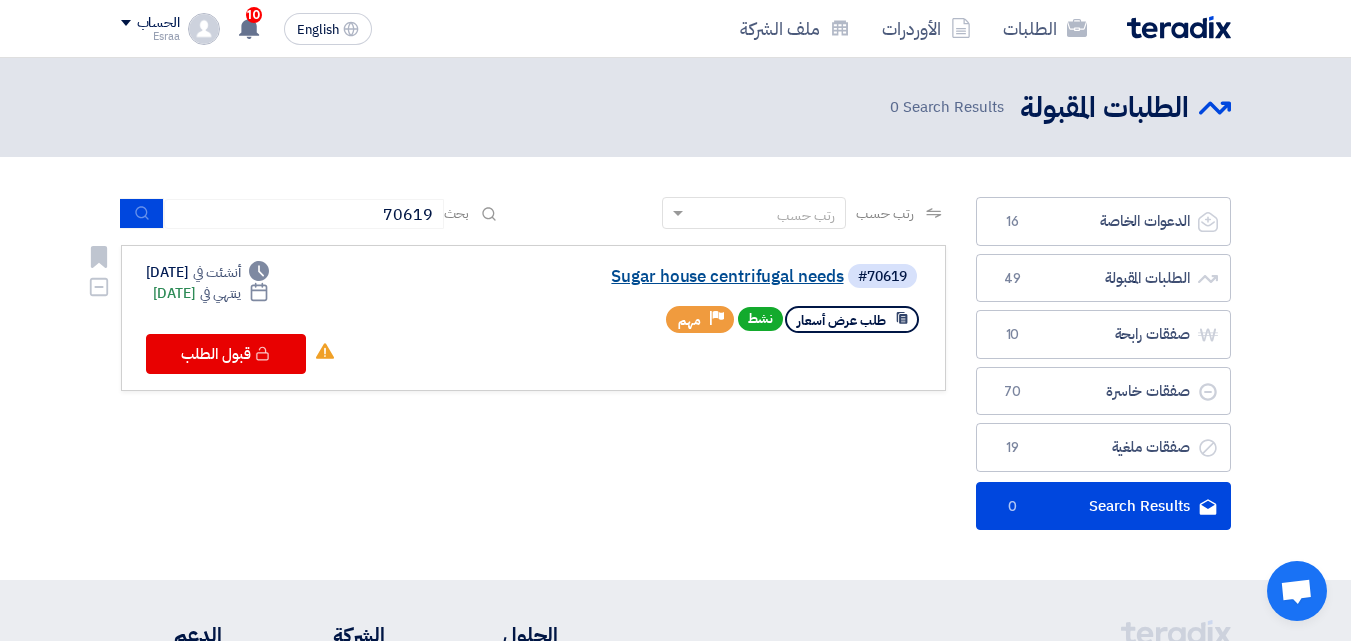 click on "Sugar house centrifugal needs" 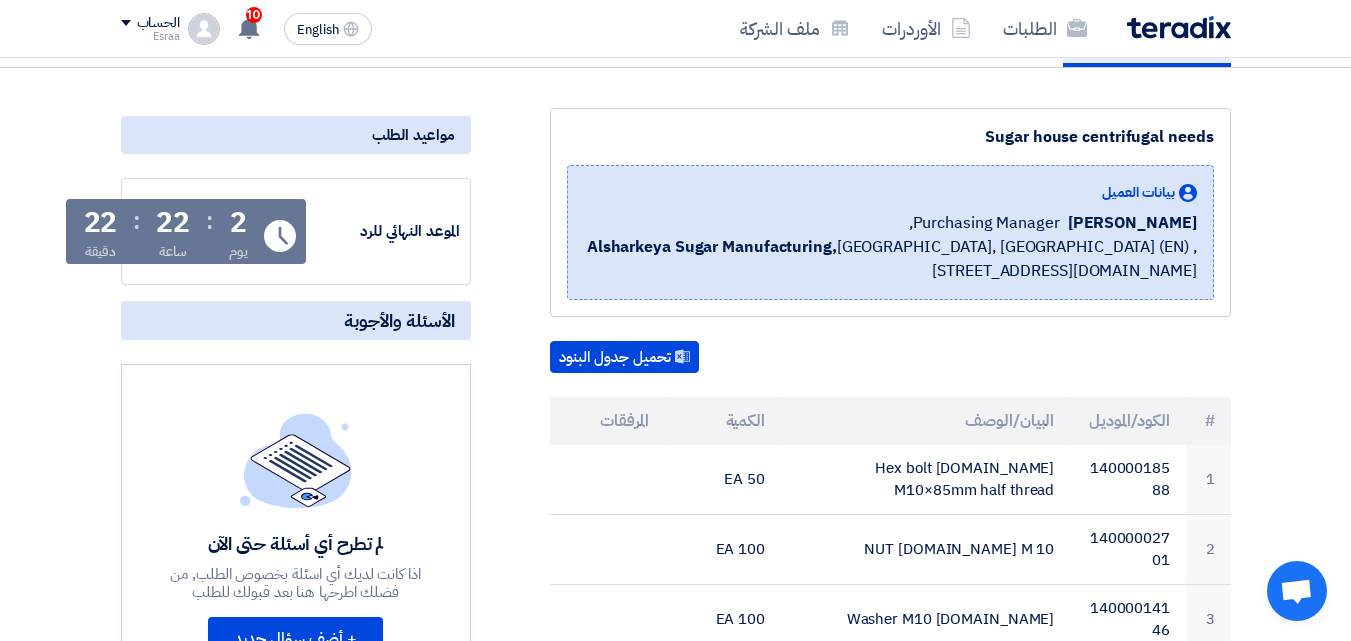 scroll, scrollTop: 0, scrollLeft: 0, axis: both 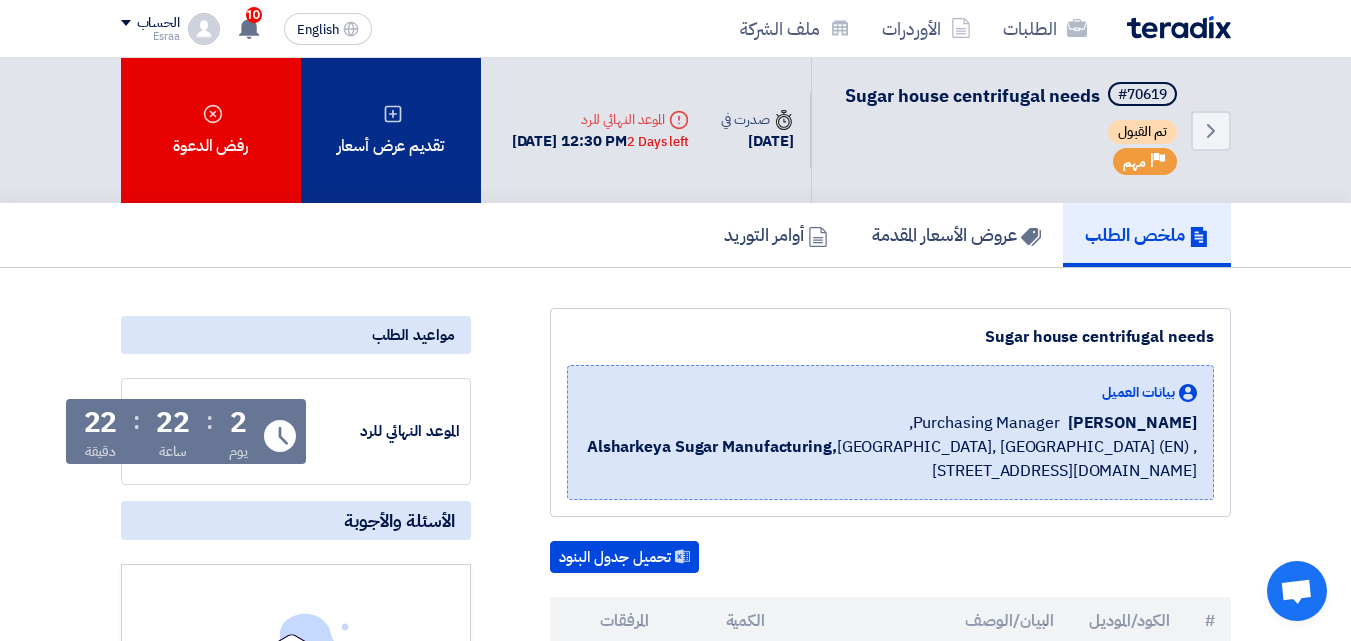 click on "تقديم عرض أسعار" 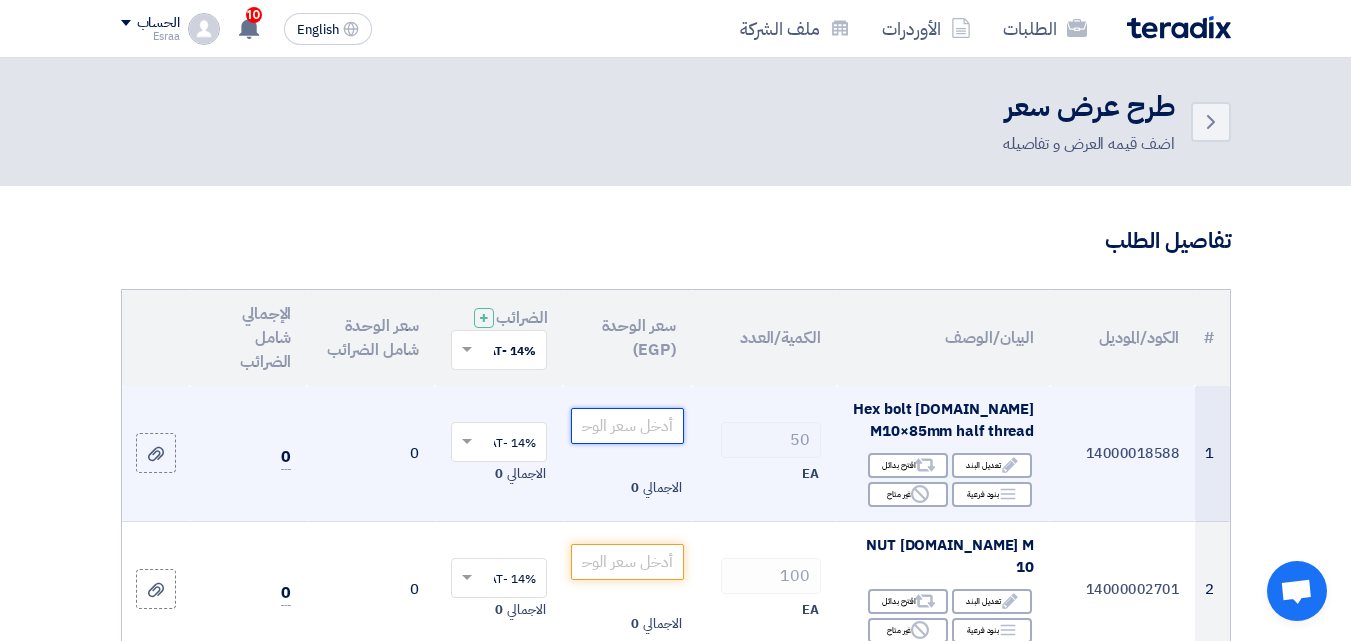 click 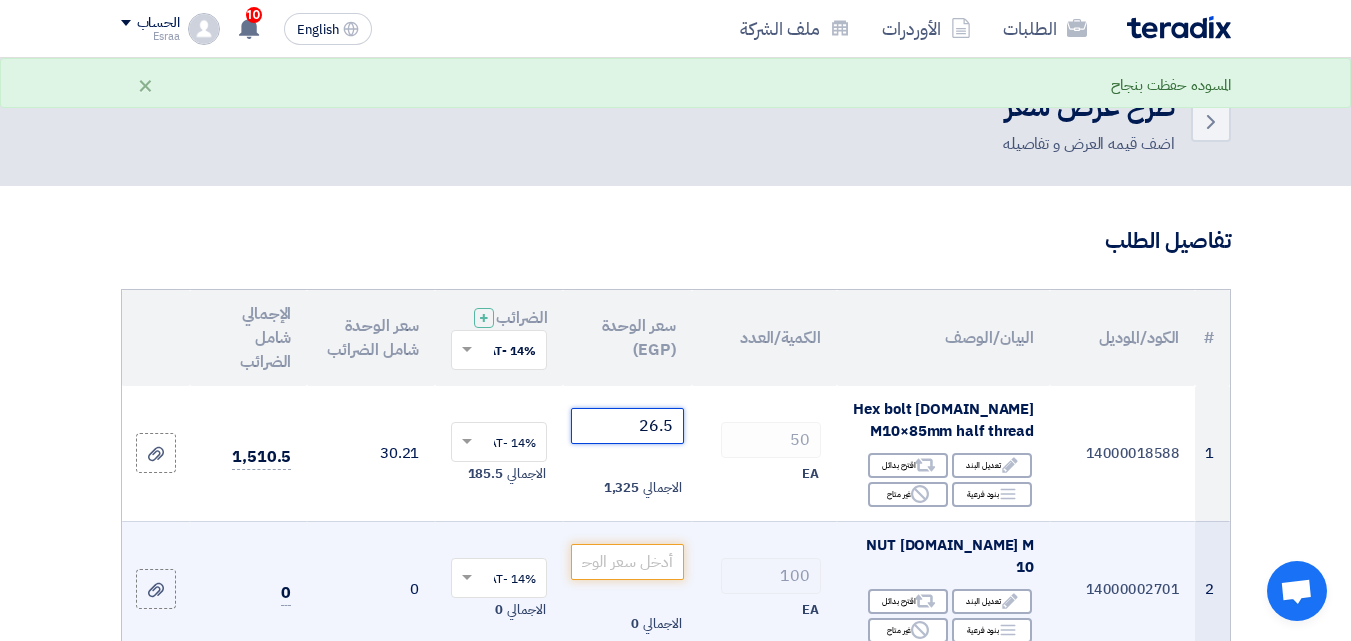 type on "26.5" 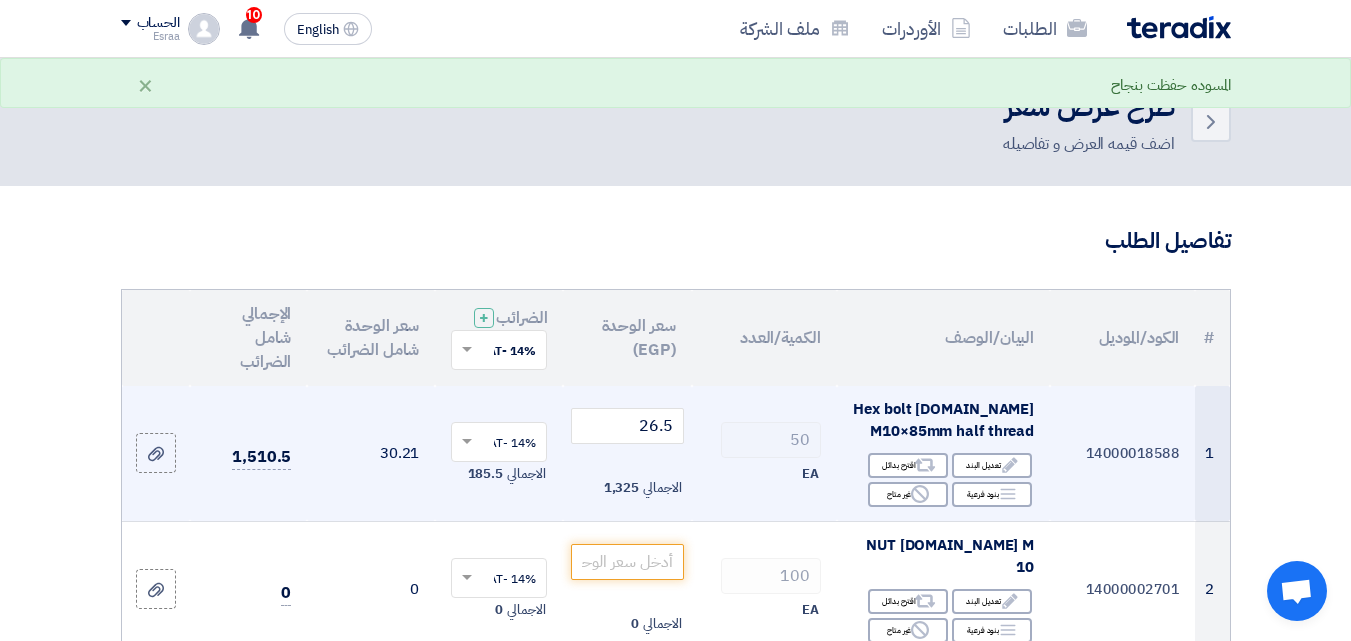 click on "50
EA" 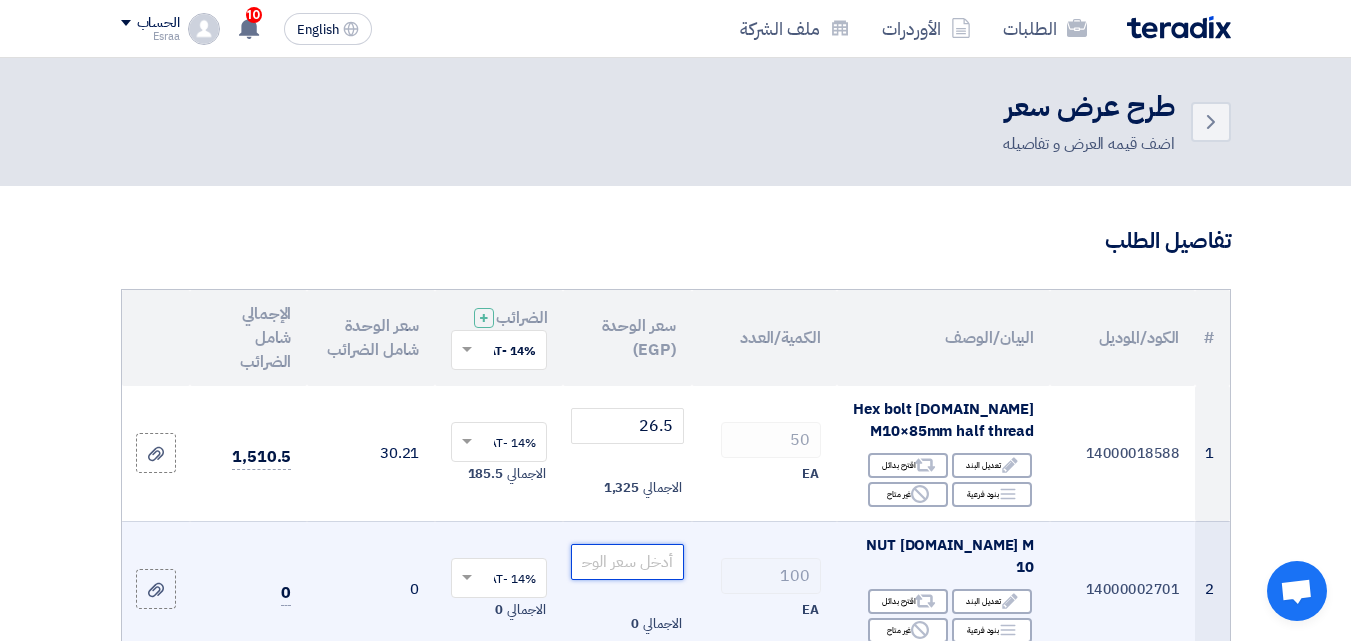 click 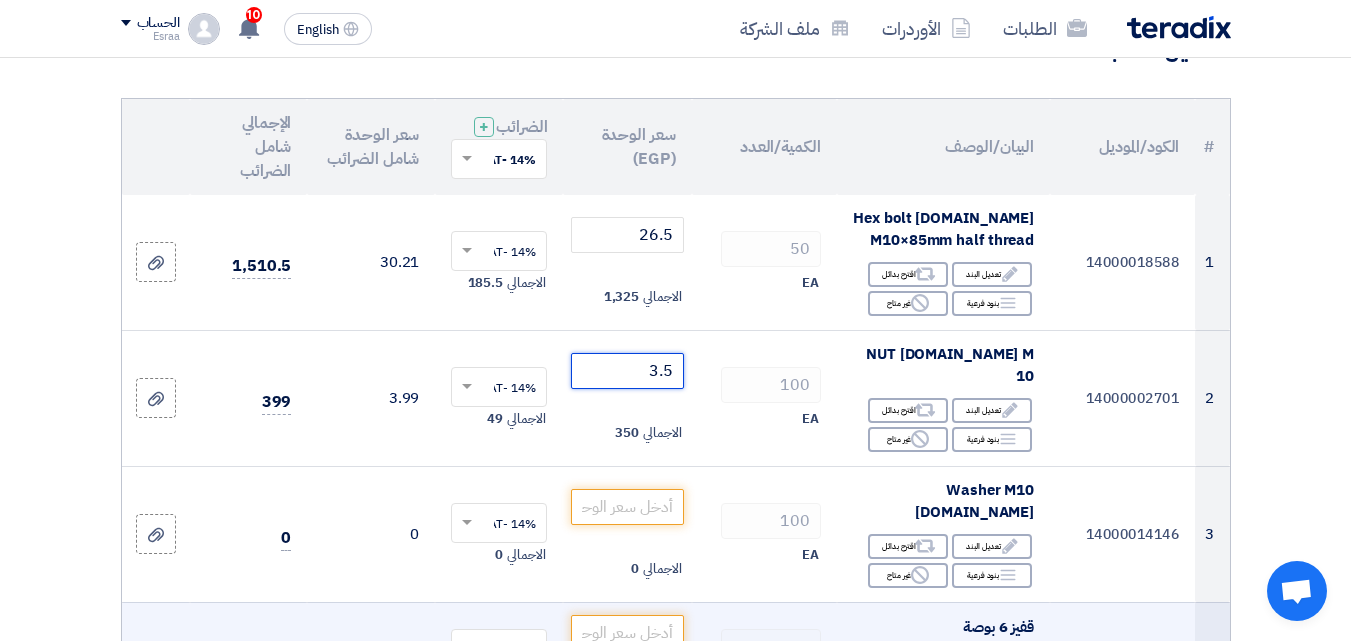 scroll, scrollTop: 200, scrollLeft: 0, axis: vertical 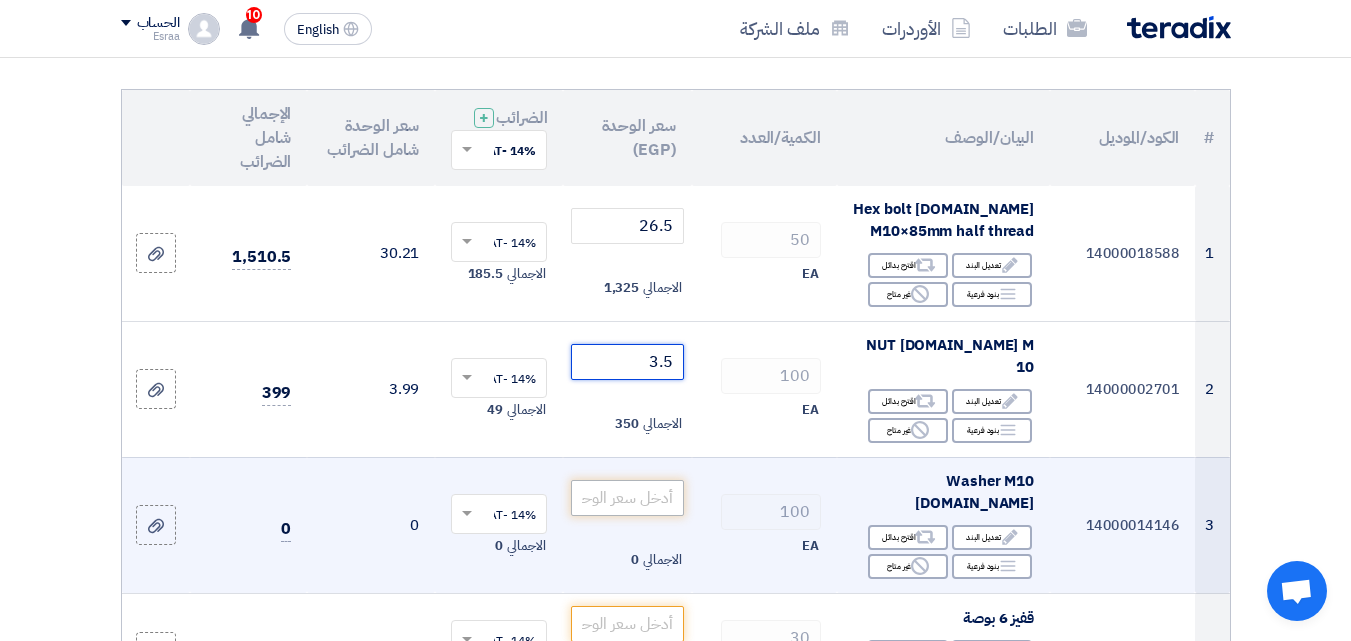 type on "3.5" 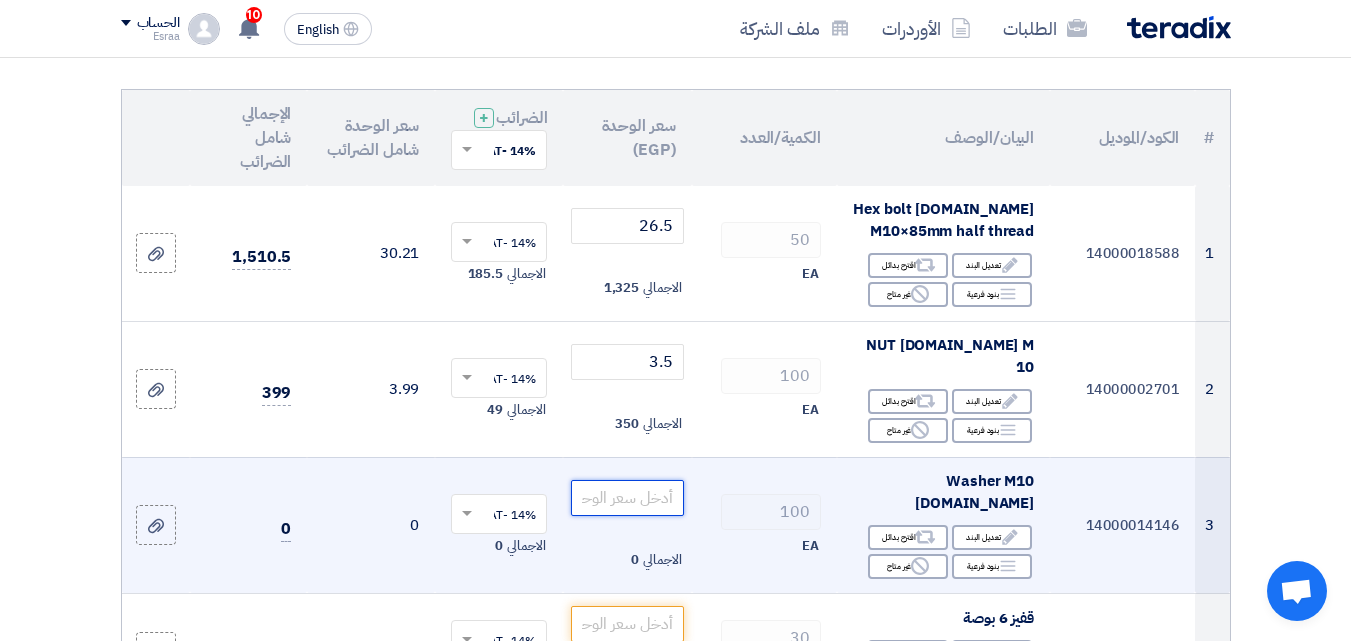 click 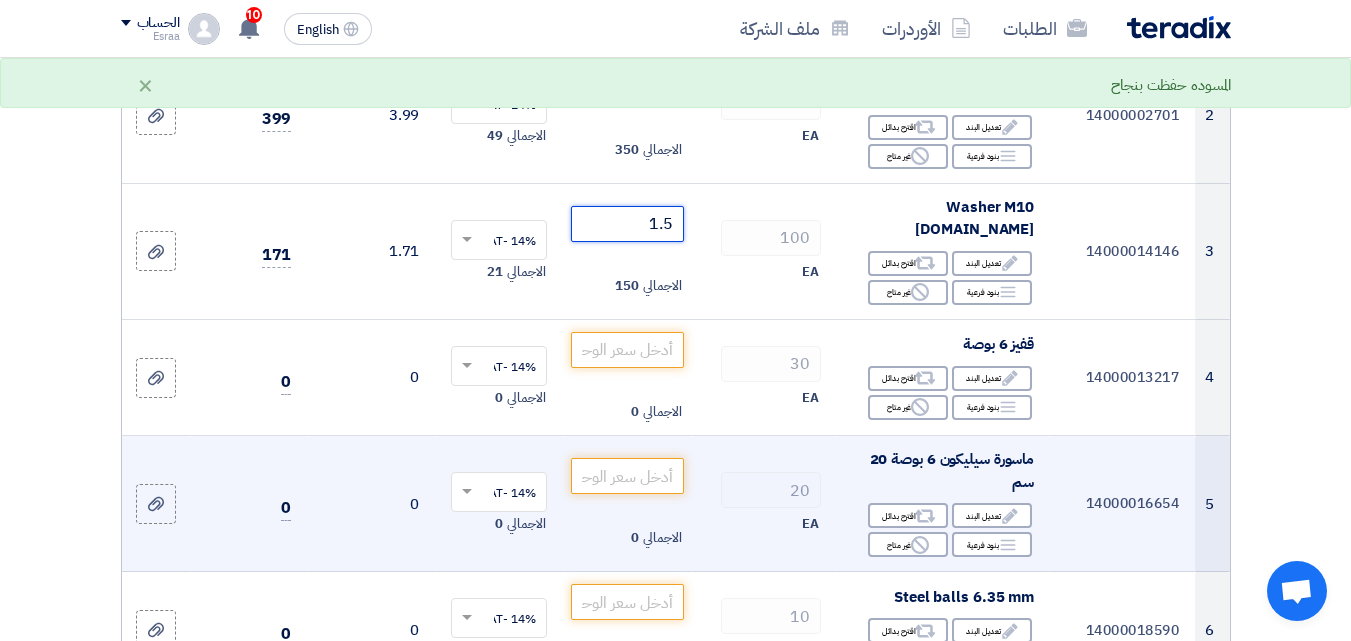 scroll, scrollTop: 500, scrollLeft: 0, axis: vertical 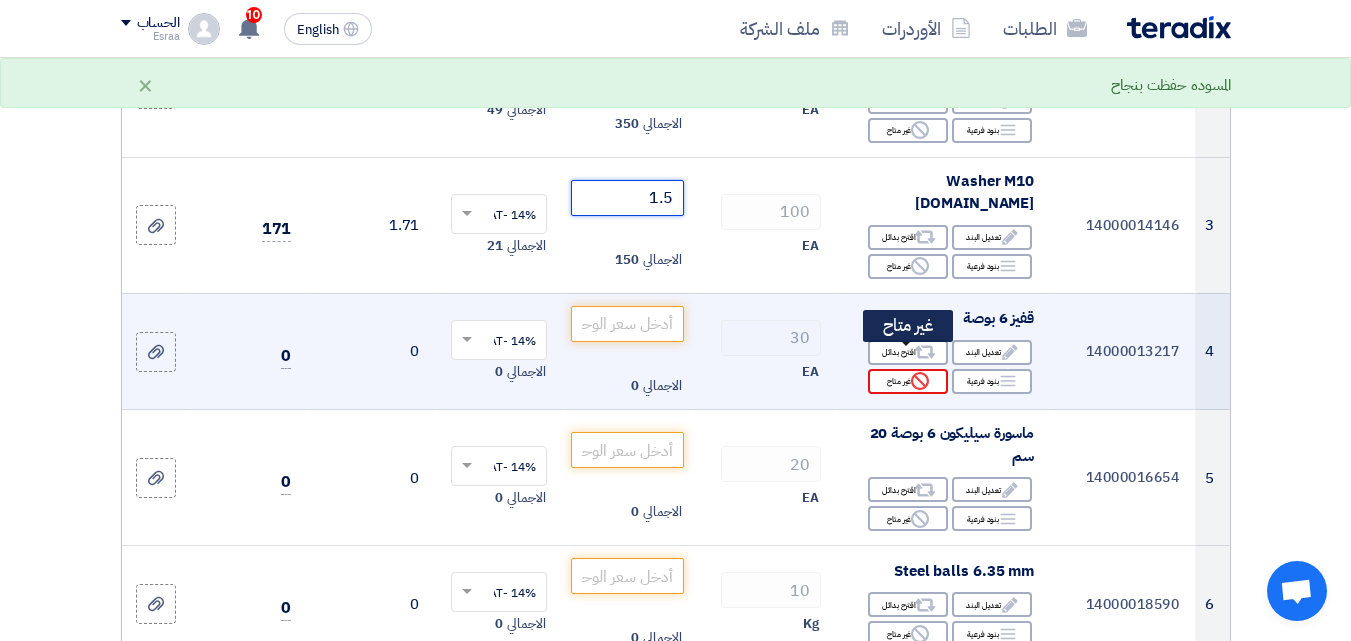 type on "1.5" 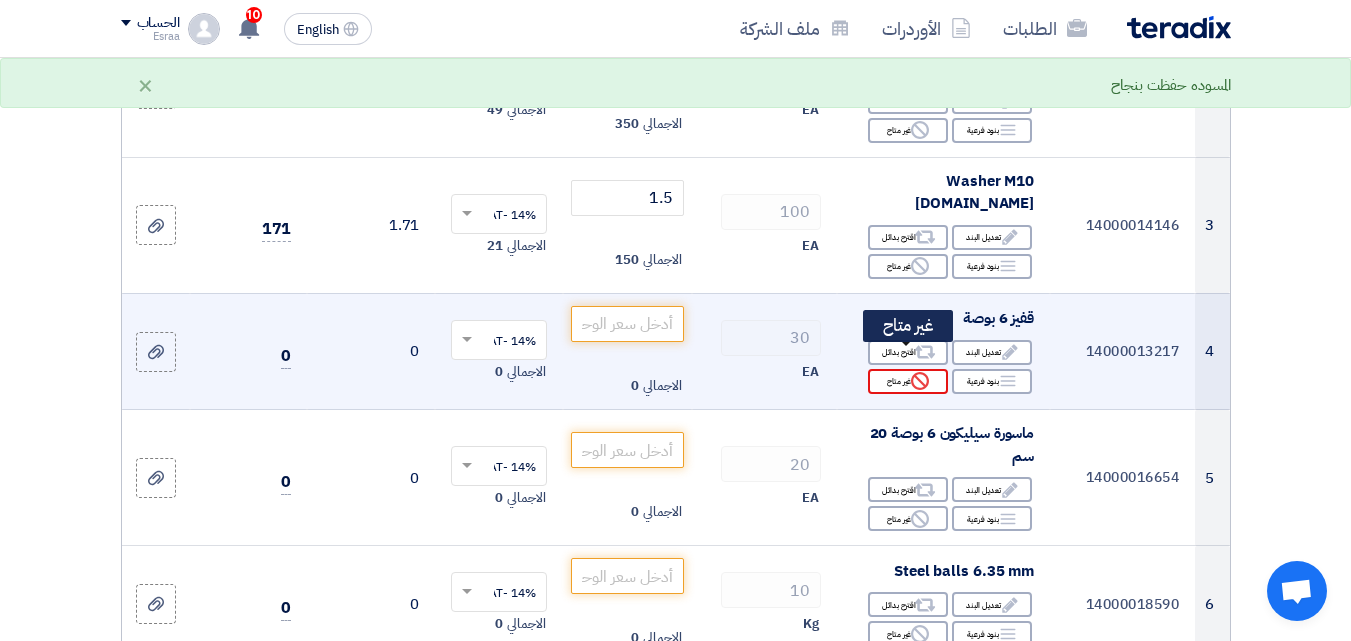 click on "Reject
غير متاح" 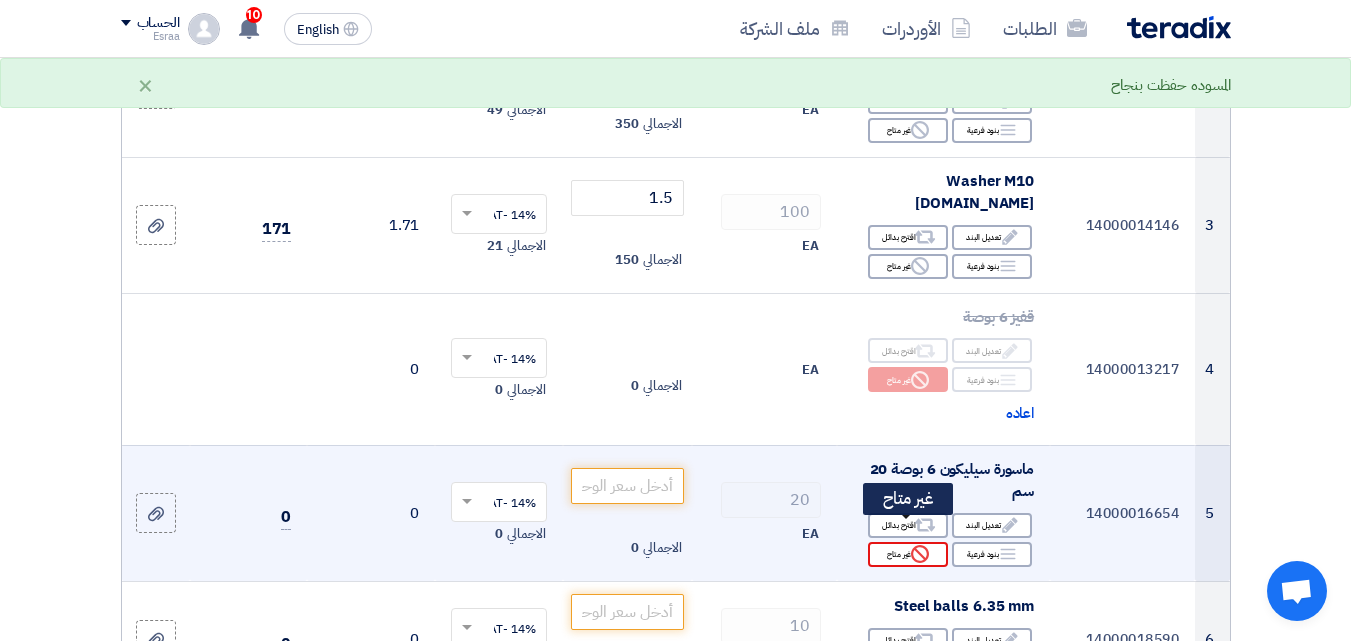 click on "Reject" 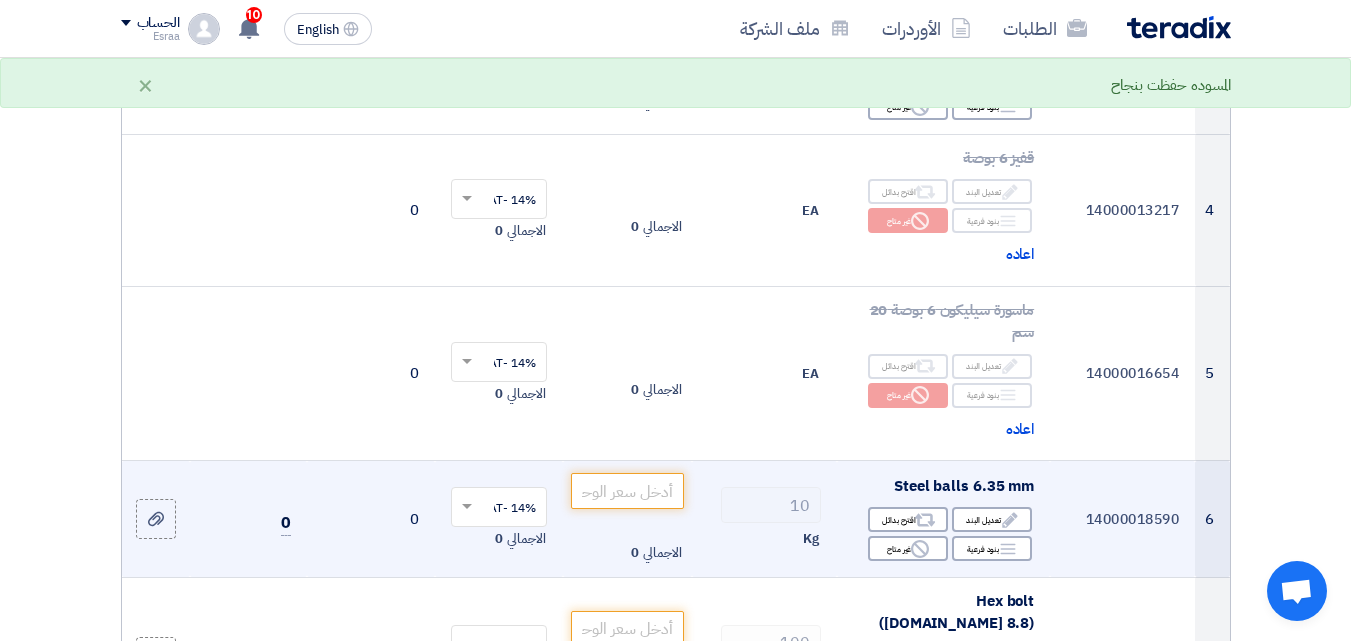 scroll, scrollTop: 700, scrollLeft: 0, axis: vertical 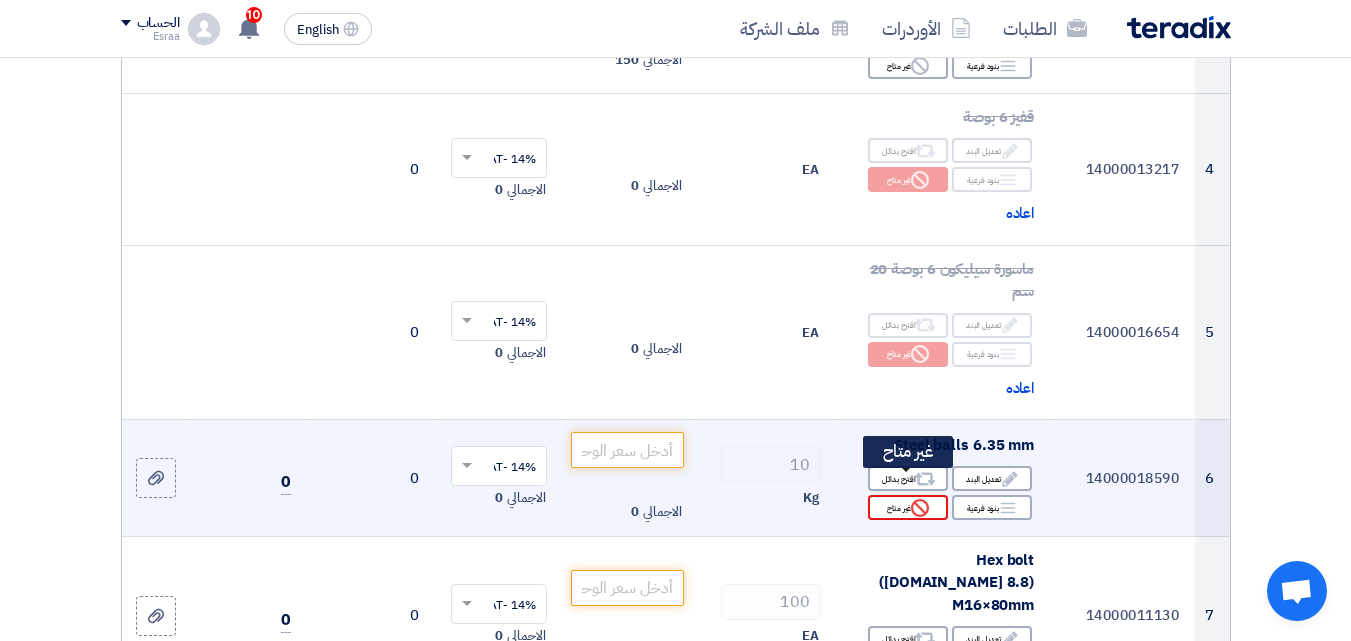 click 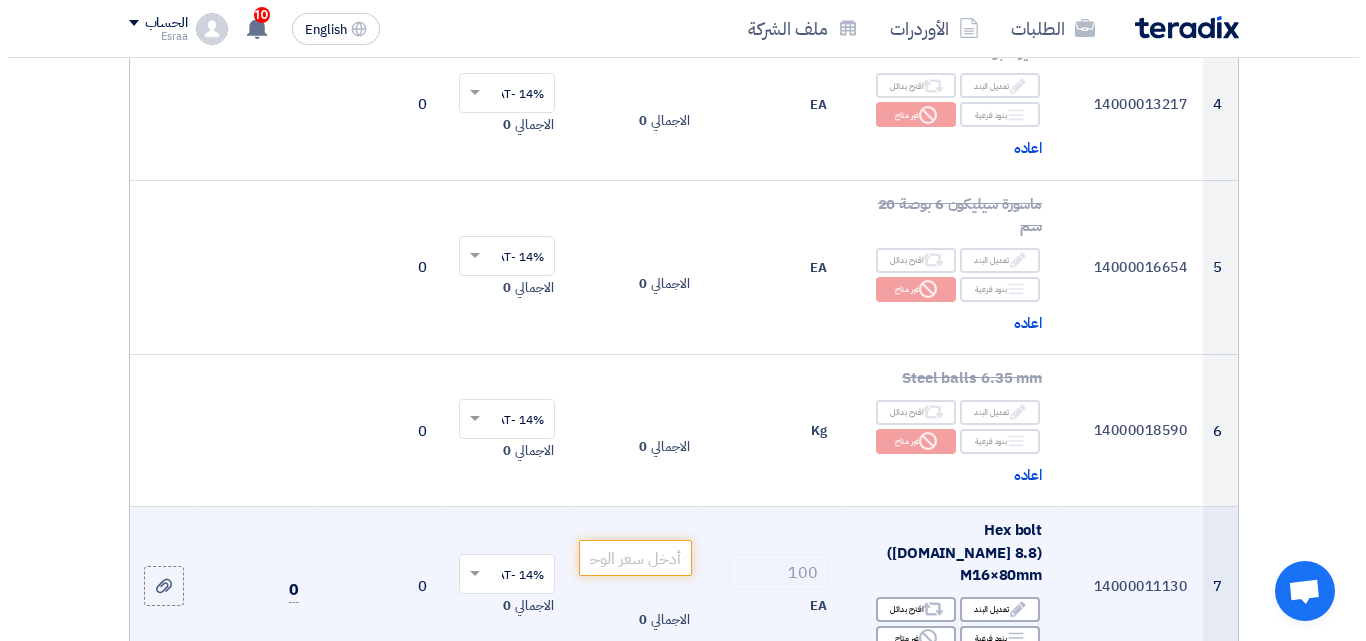 scroll, scrollTop: 900, scrollLeft: 0, axis: vertical 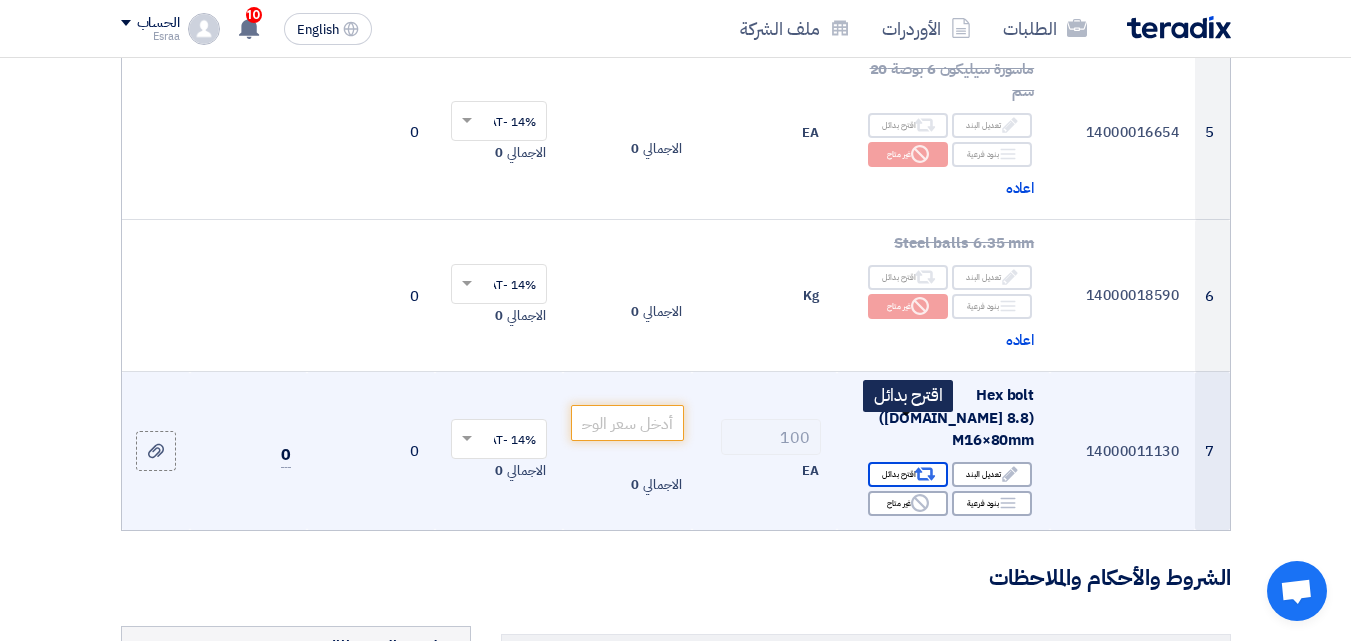 click on "Alternative
اقترح بدائل" 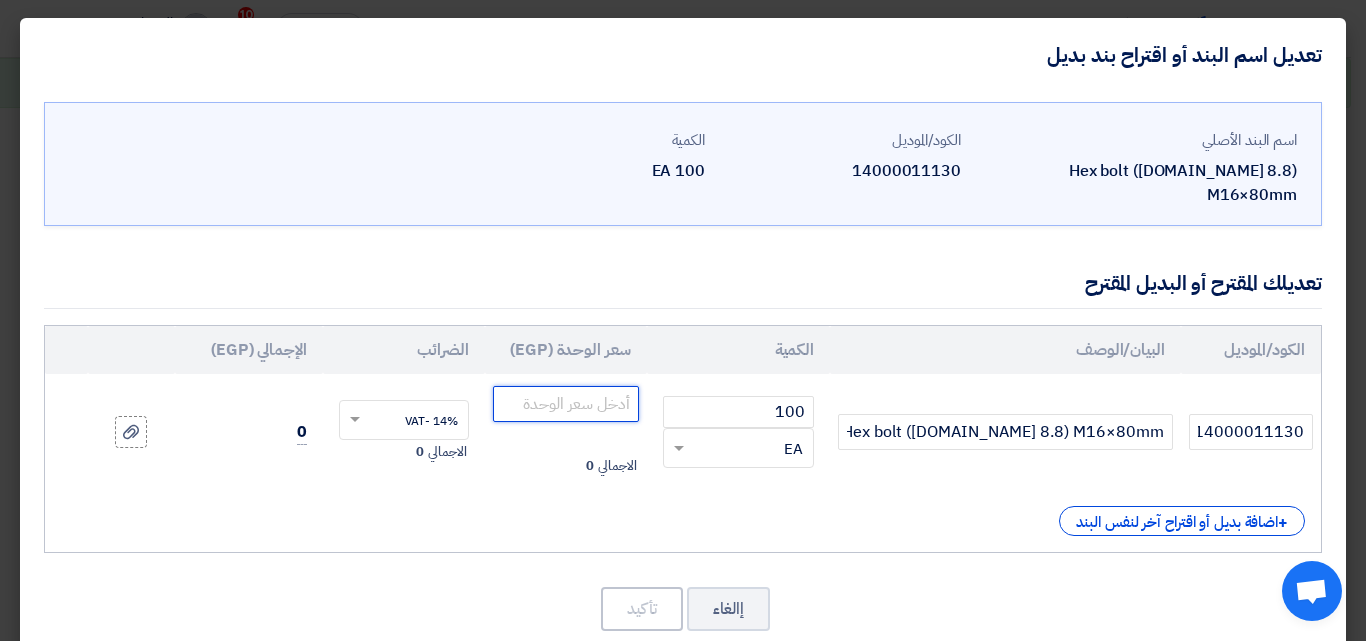 click 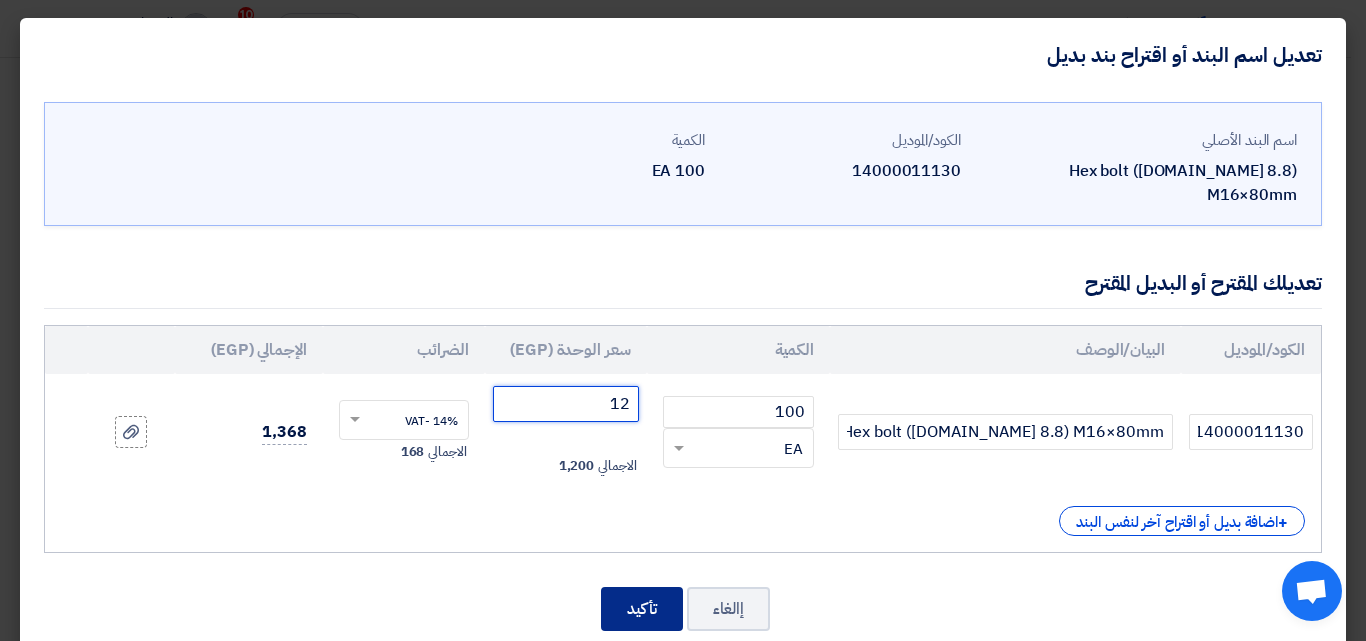 type on "12" 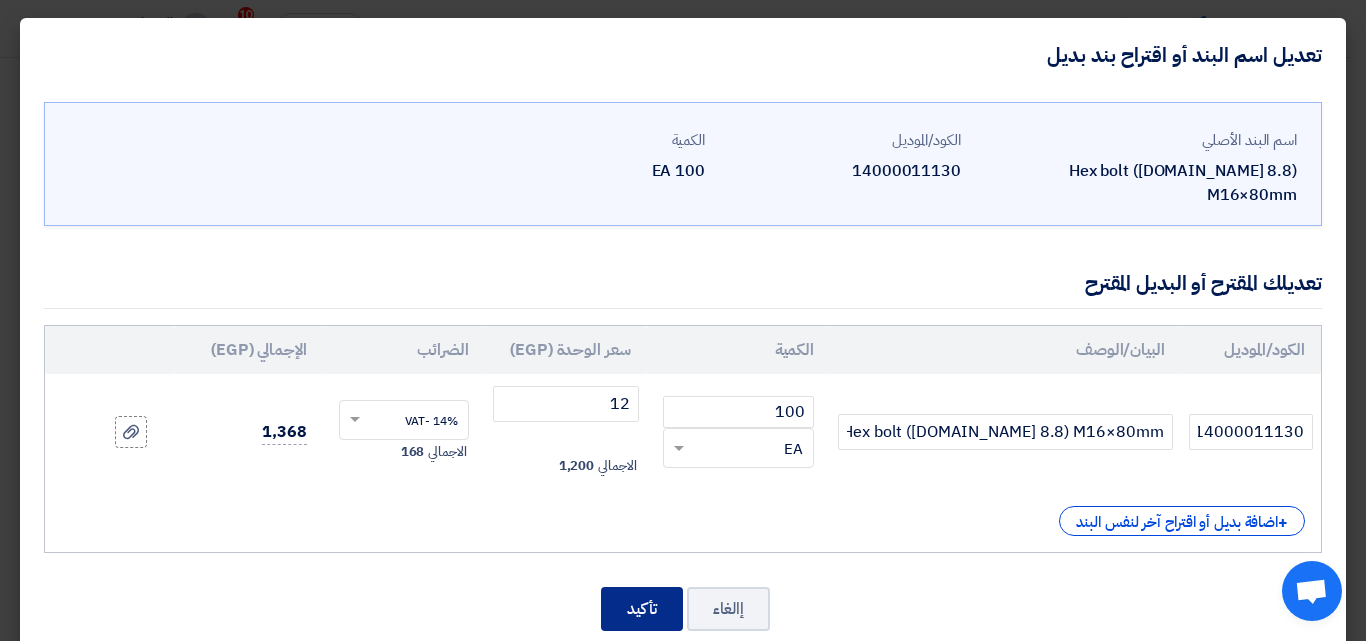 click on "تأكيد" 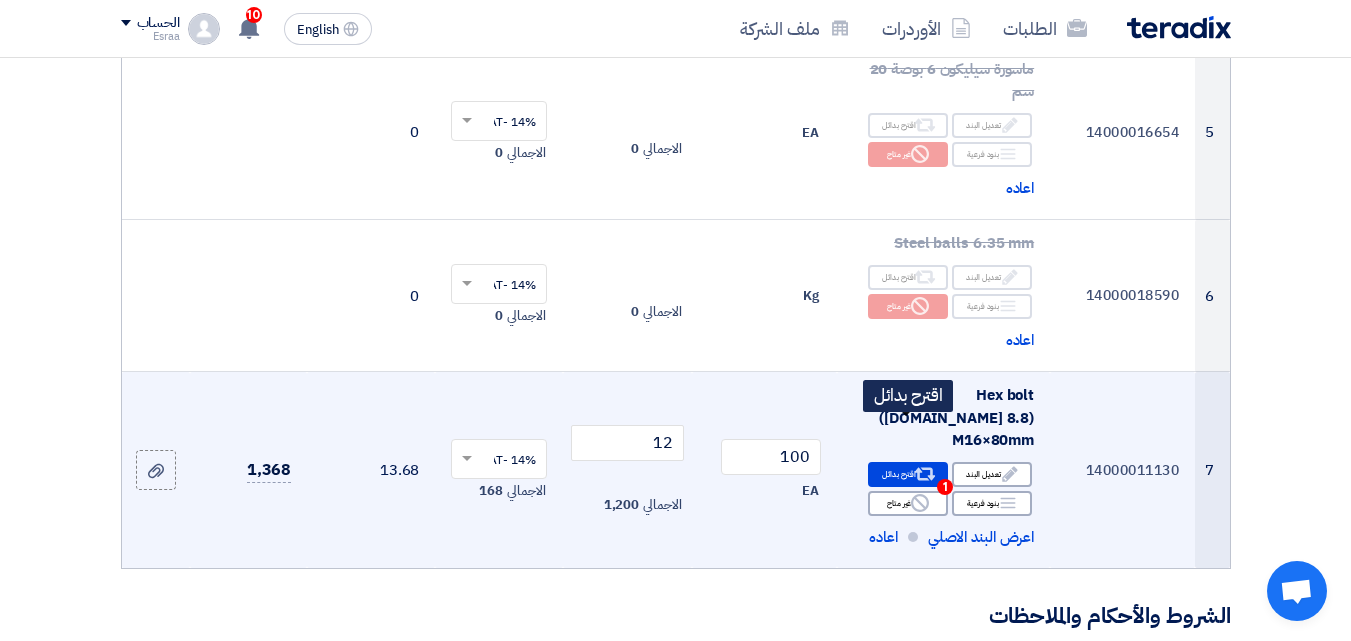 click on "Alternative" 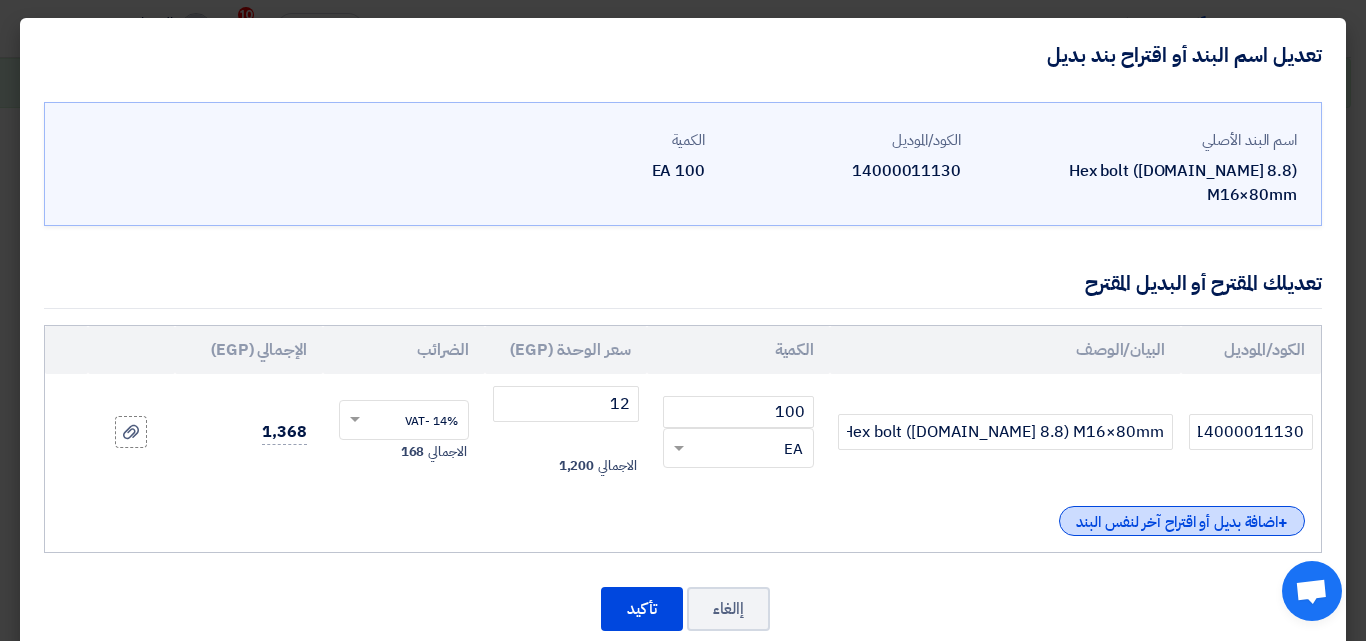click on "+
اضافة بديل أو اقتراح آخر لنفس البند" 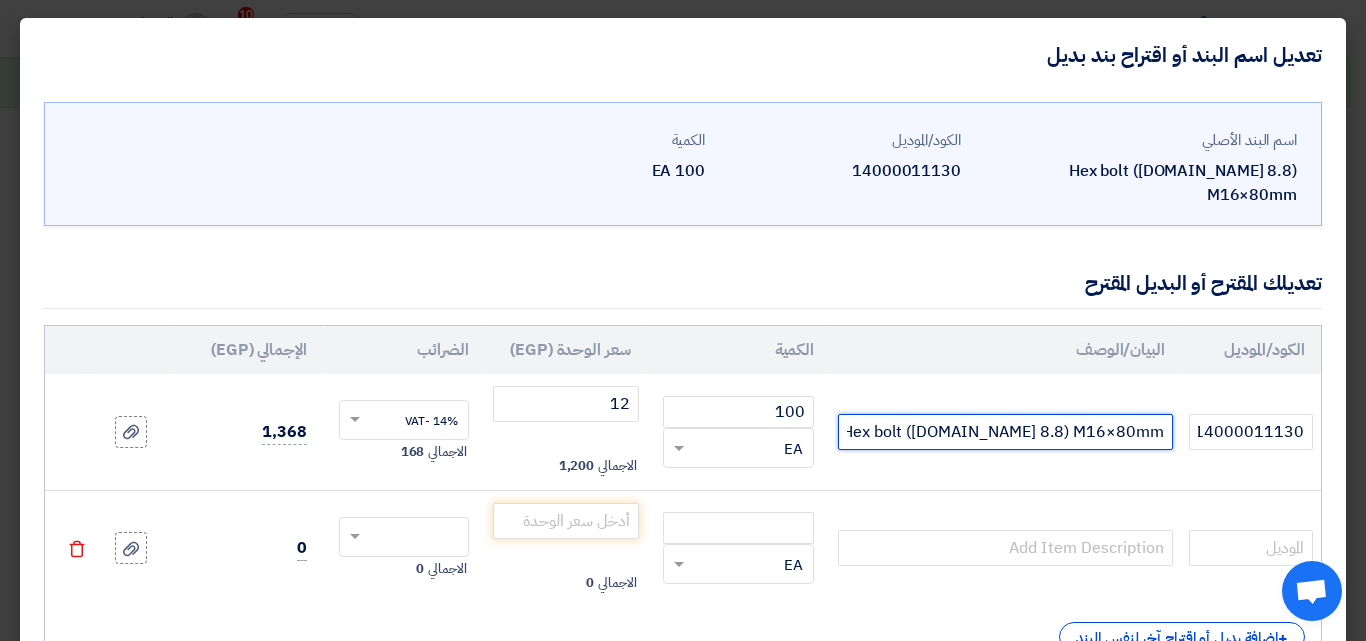 drag, startPoint x: 1025, startPoint y: 410, endPoint x: 1167, endPoint y: 407, distance: 142.0317 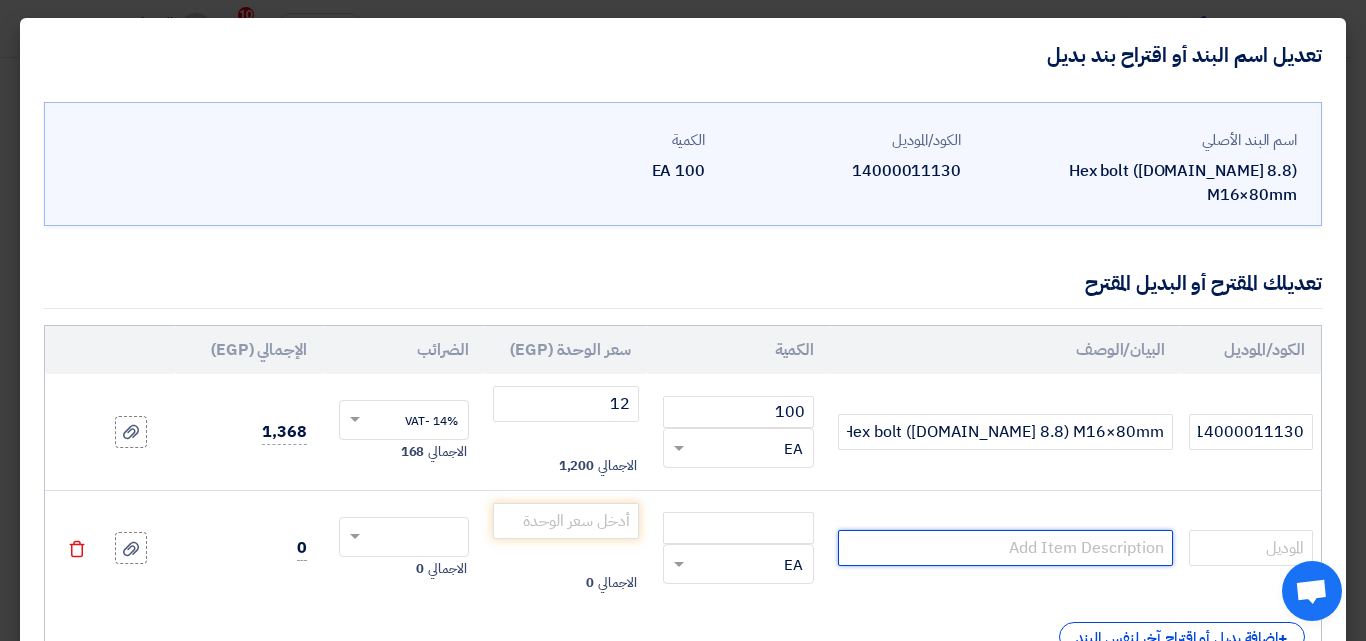 click 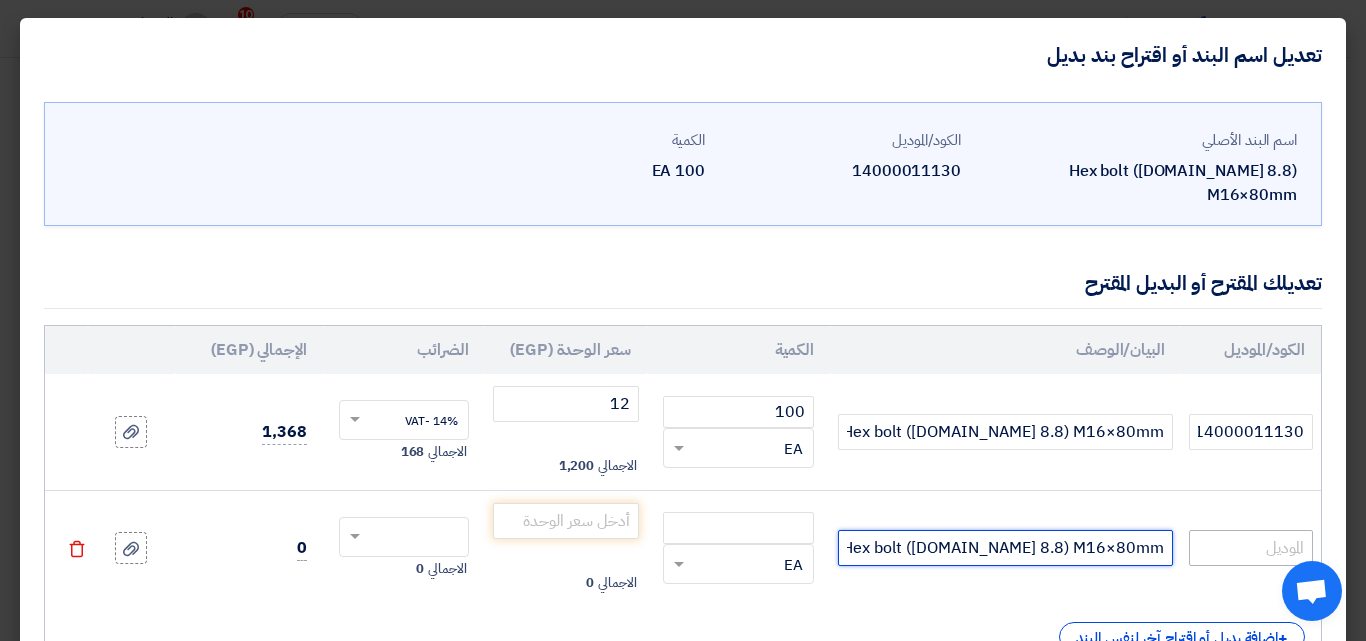 type on "Hex bolt (C.ST 8.8) M16×80mm" 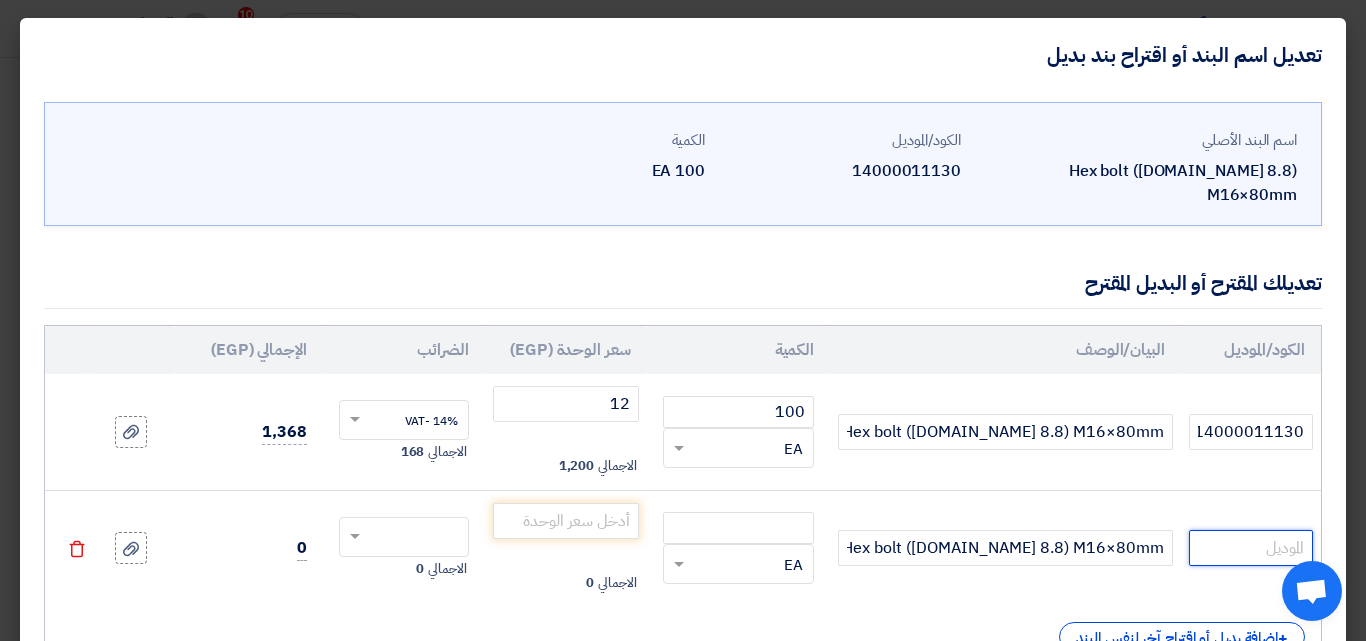 click 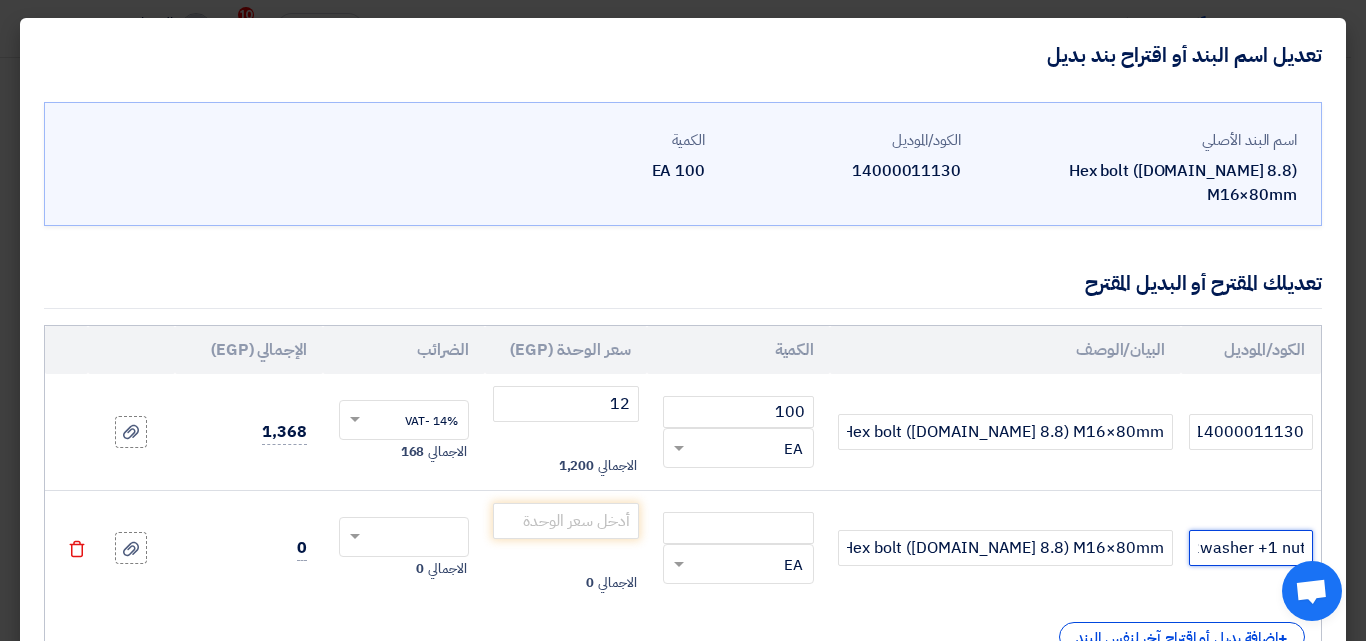 scroll, scrollTop: 0, scrollLeft: -18, axis: horizontal 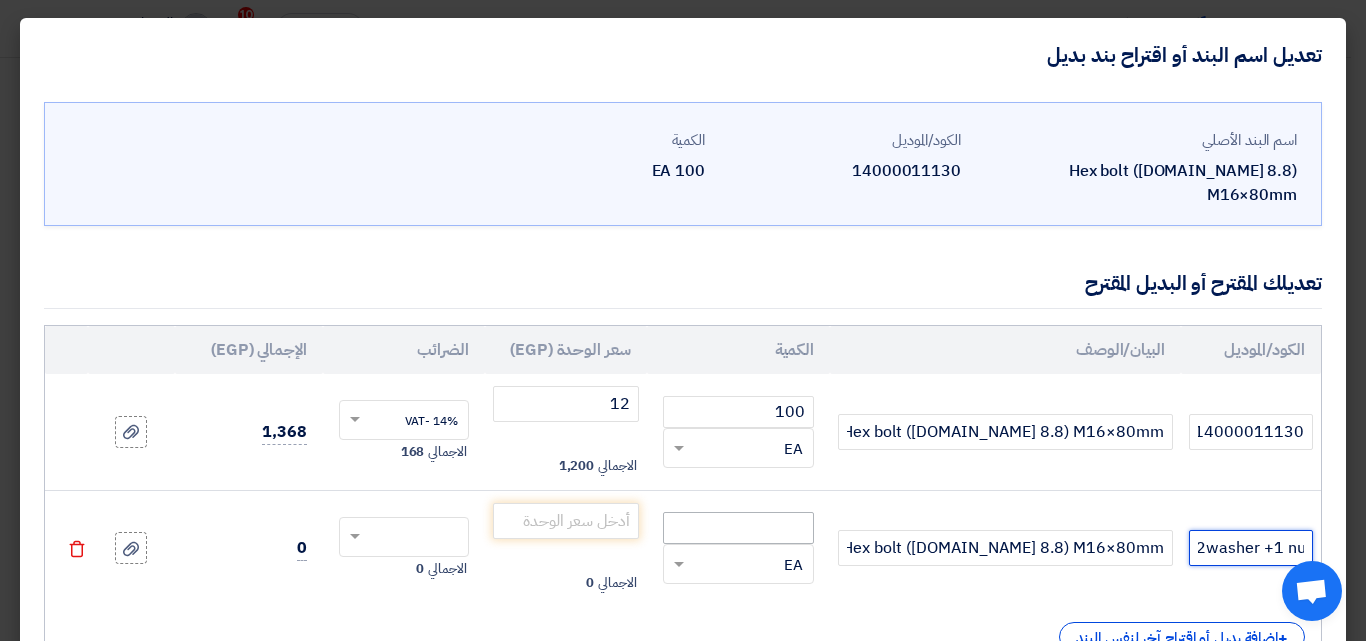 type on "+2washer +1 nut" 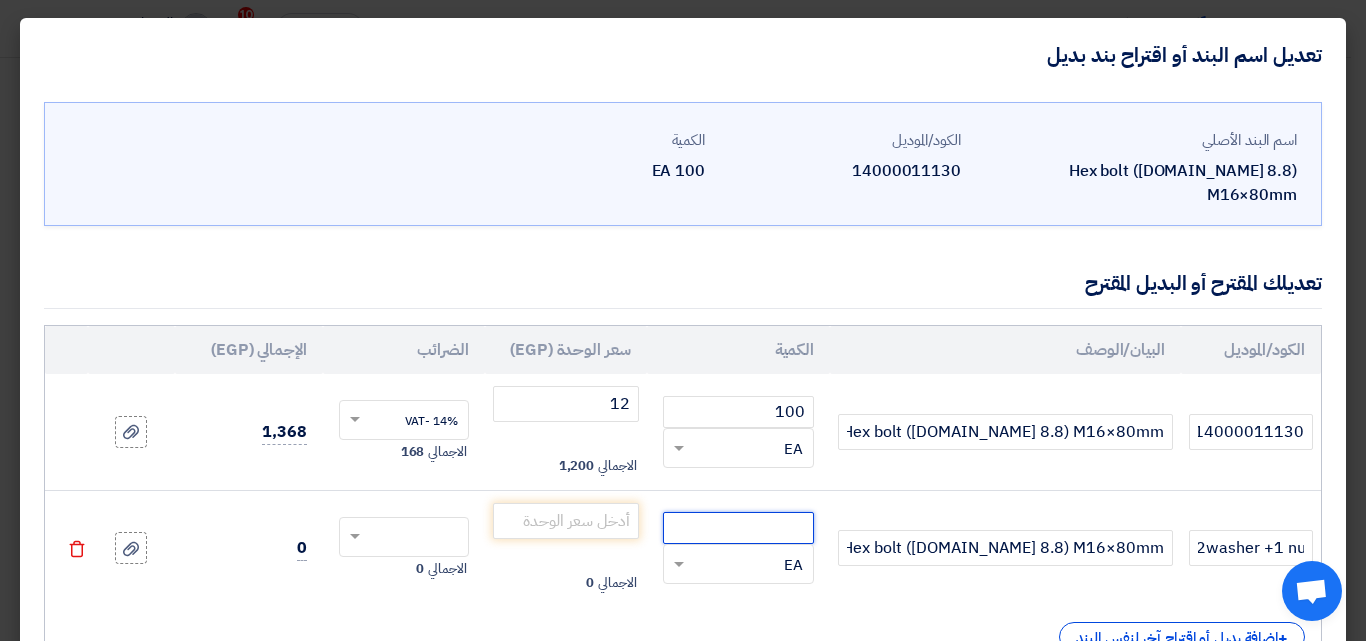 click 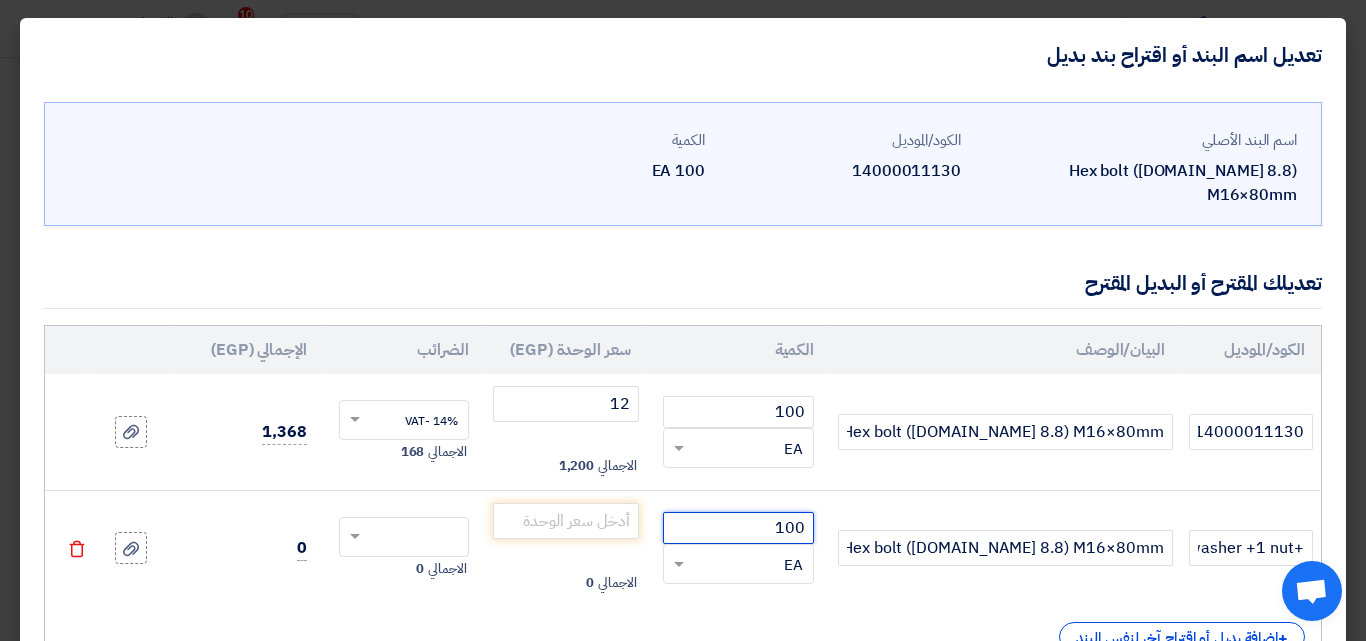 type on "100" 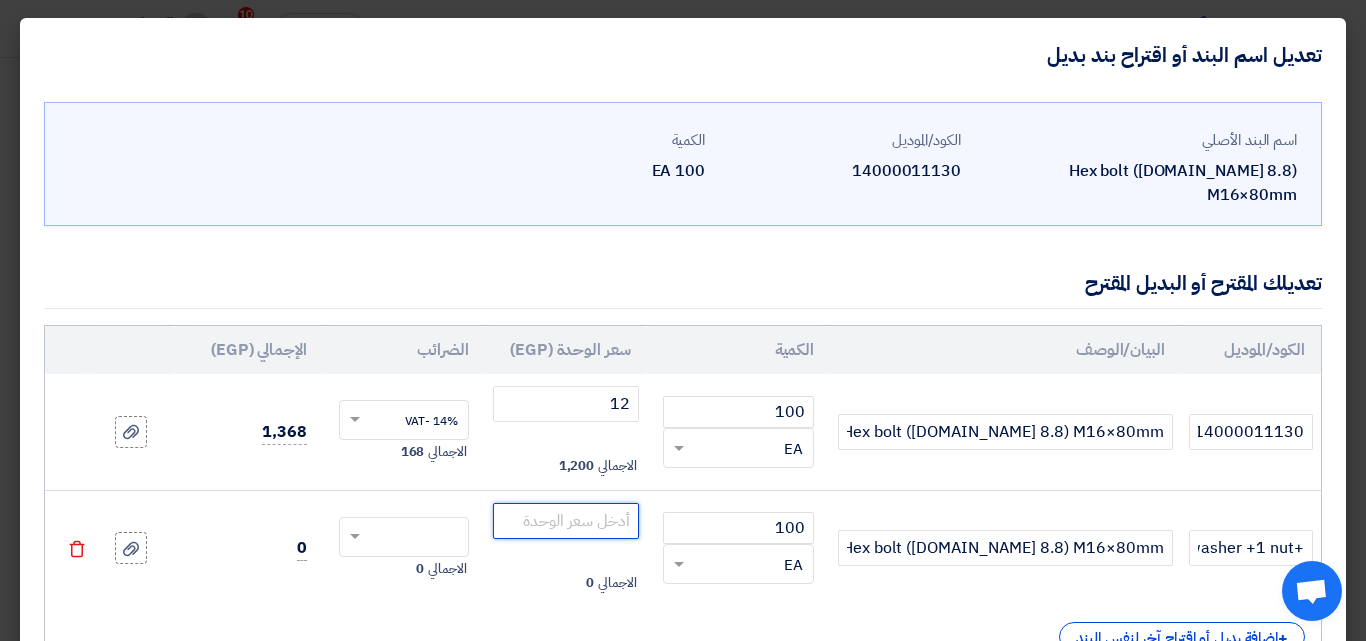 click 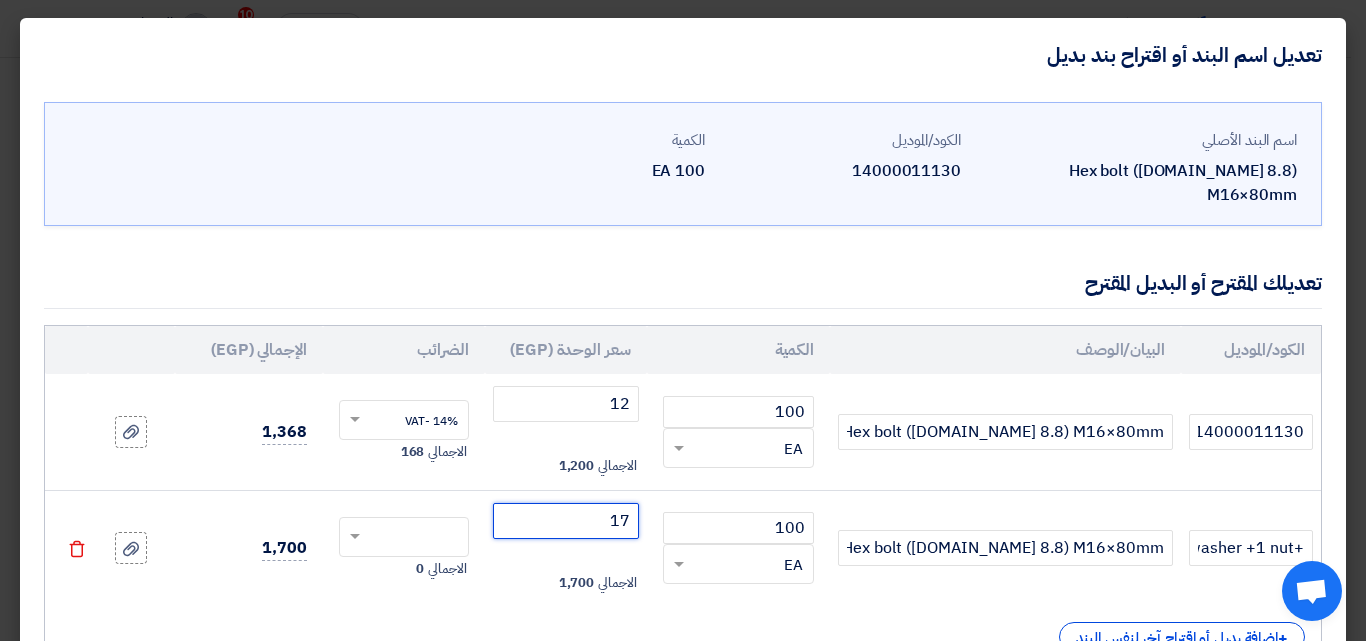 type on "17" 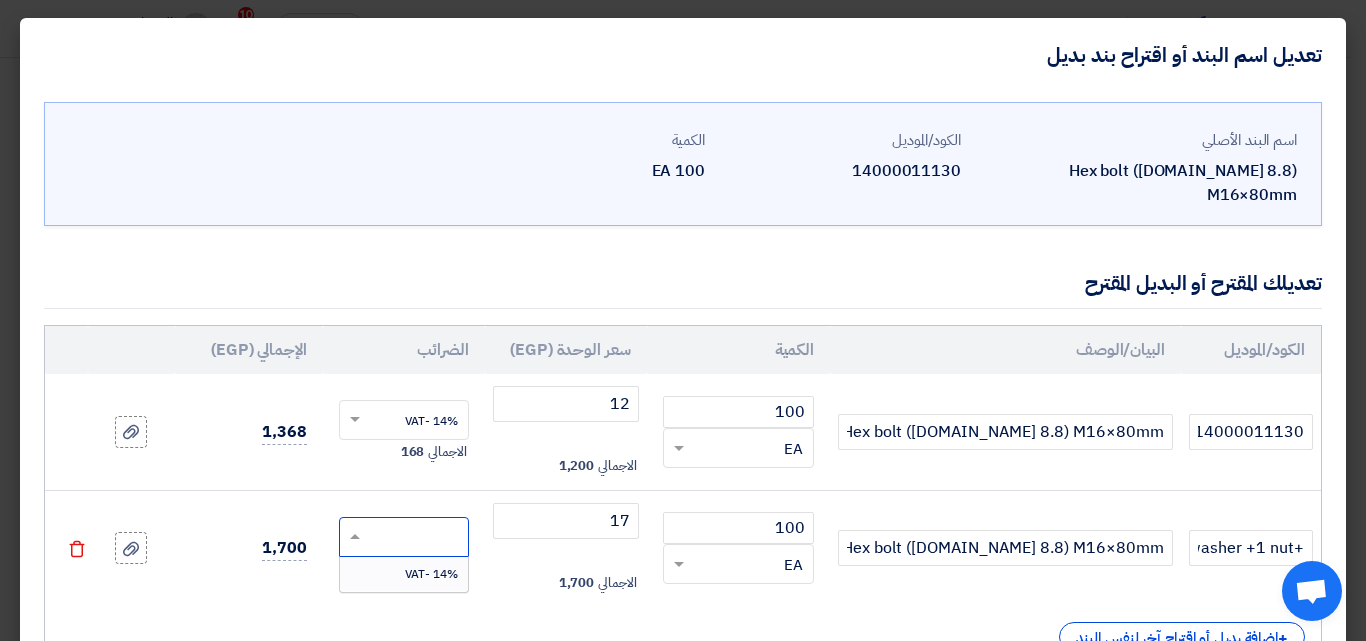 click 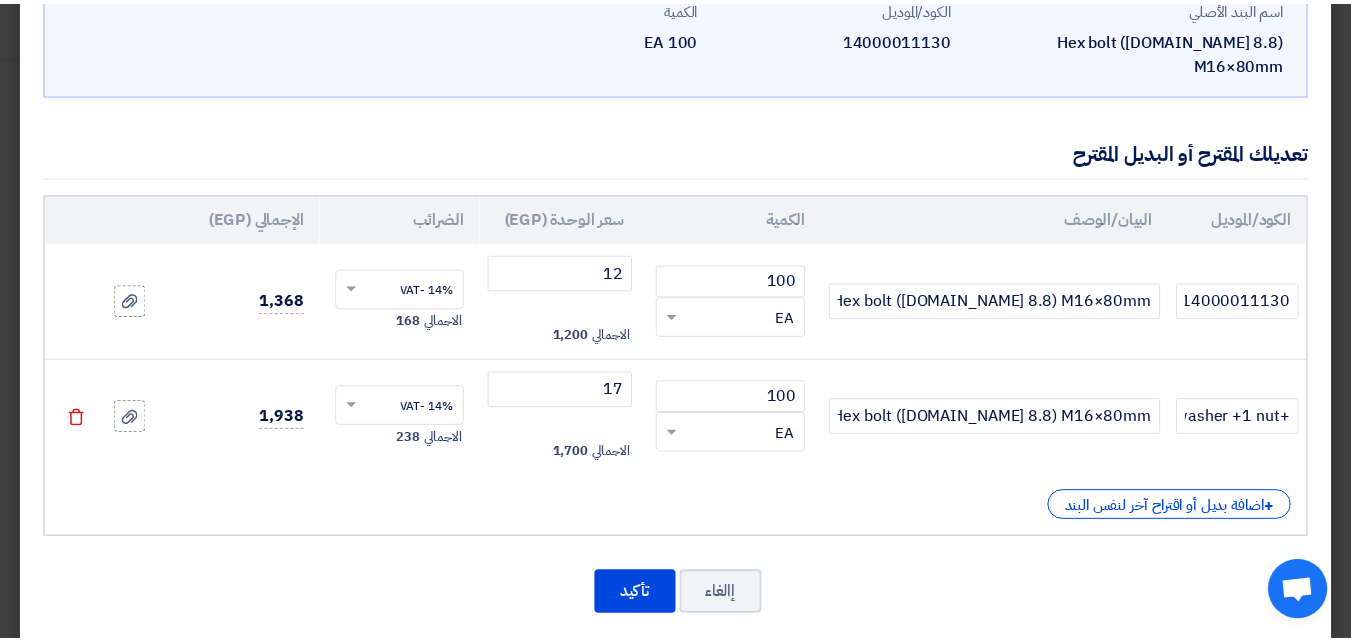 scroll, scrollTop: 134, scrollLeft: 0, axis: vertical 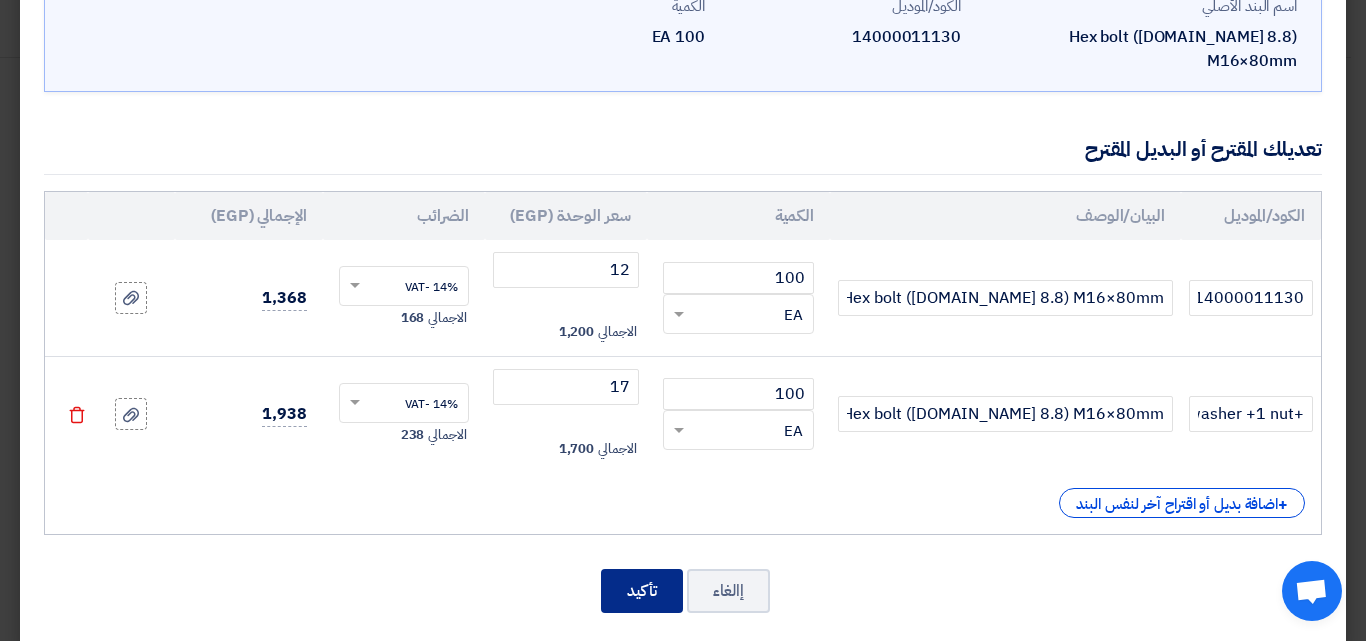 click on "تأكيد" 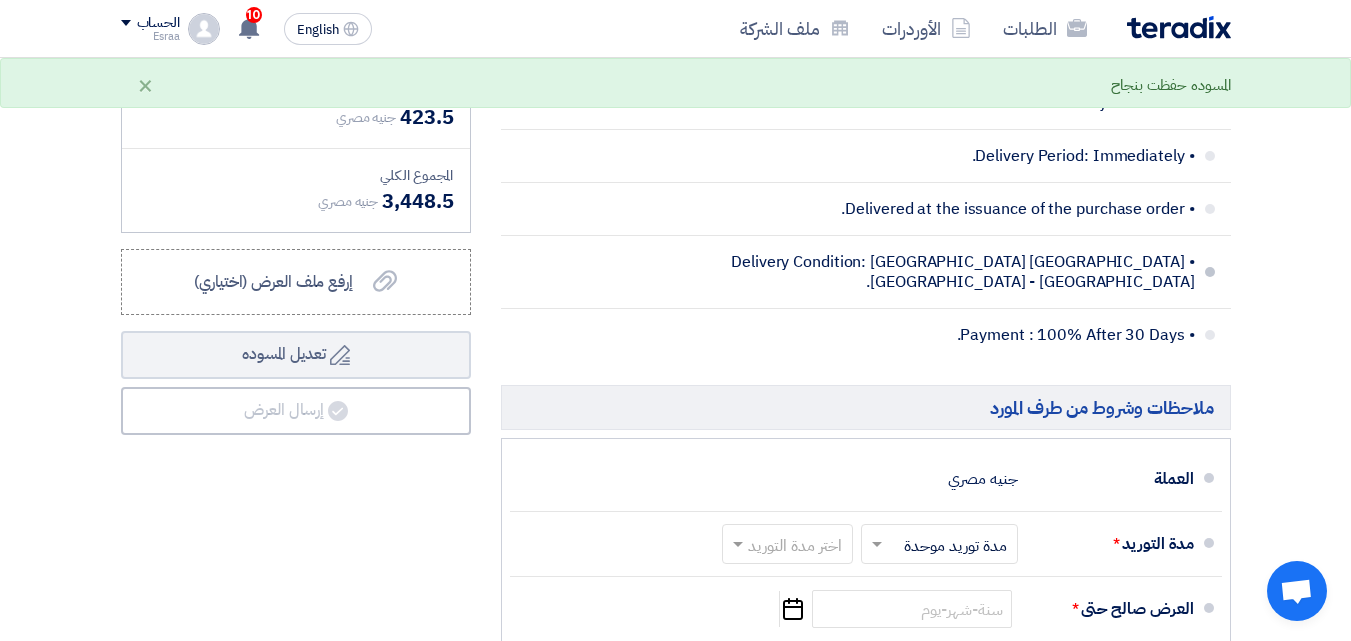 scroll, scrollTop: 1700, scrollLeft: 0, axis: vertical 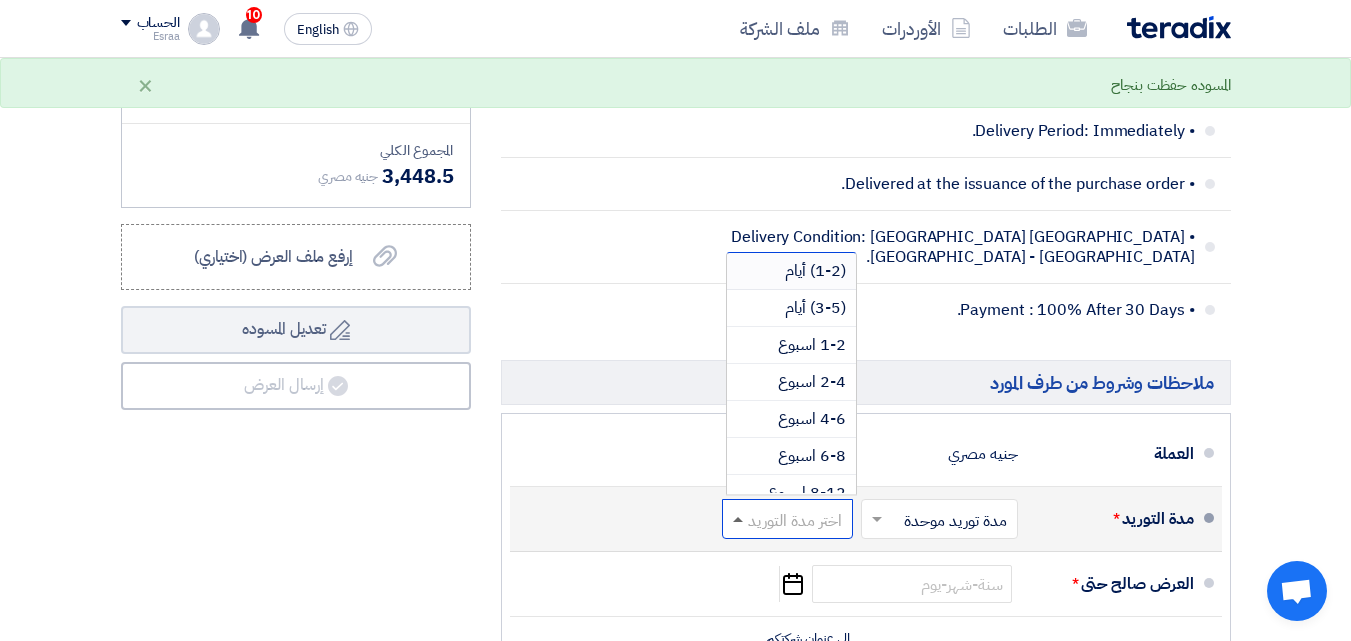 click 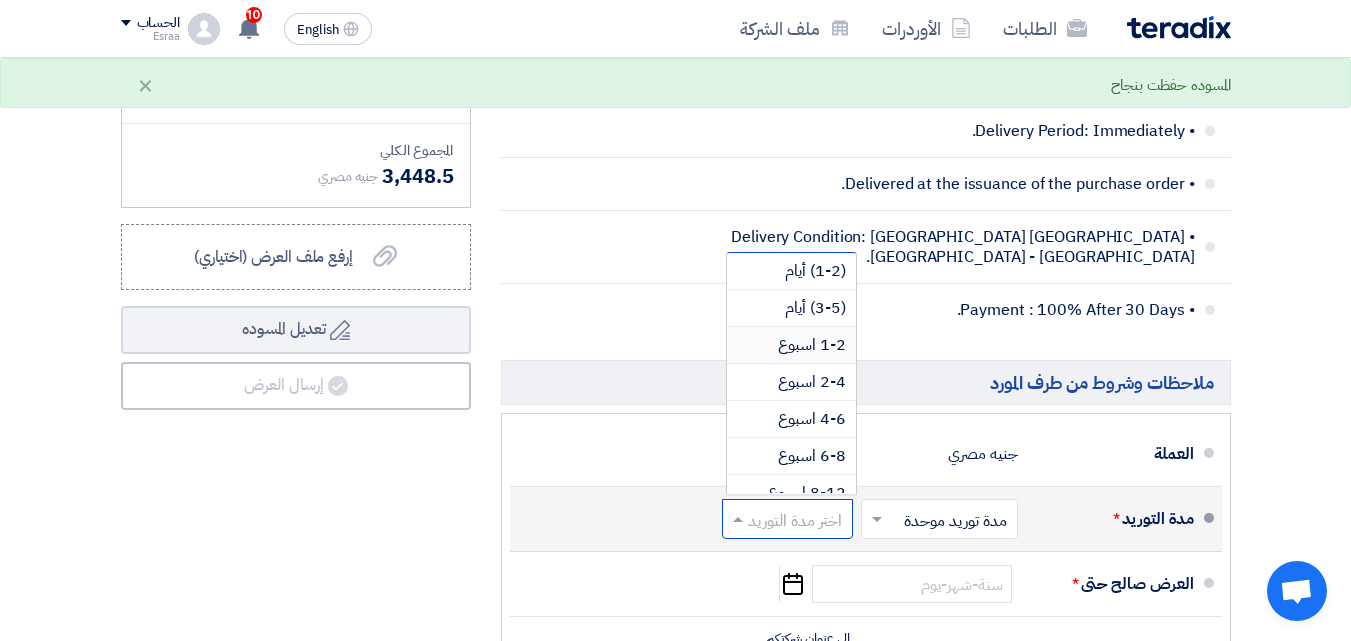 click on "1-2 اسبوع" at bounding box center (791, 345) 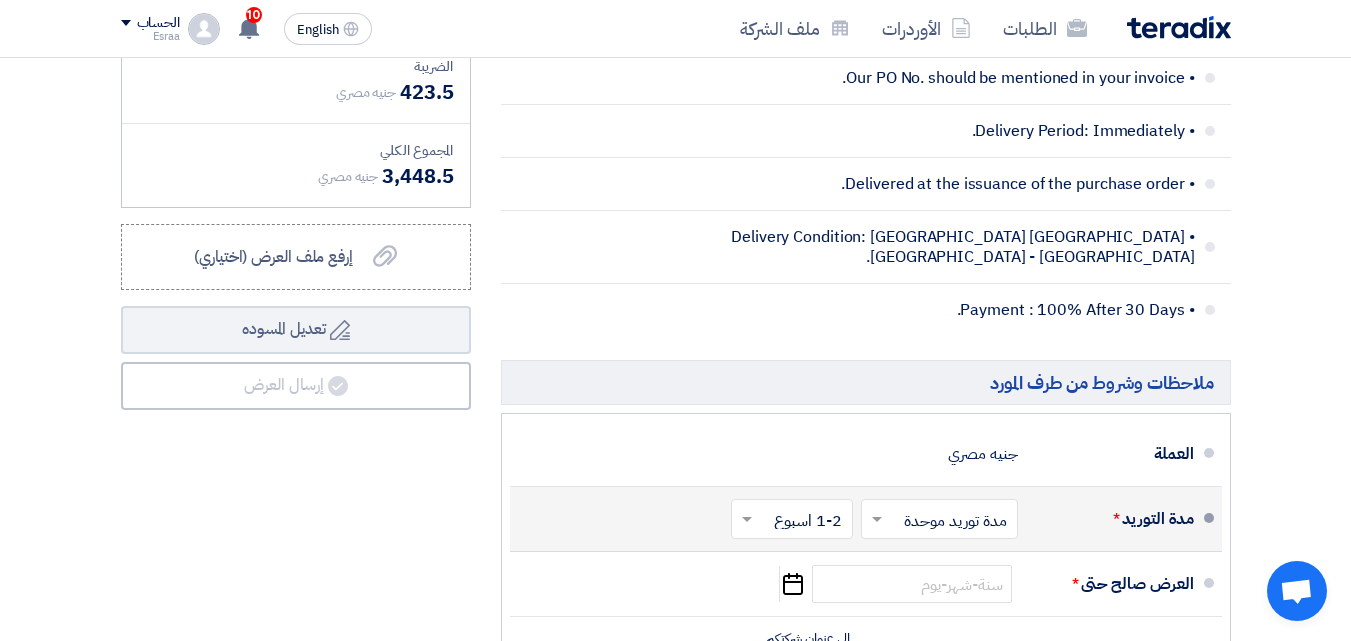 click 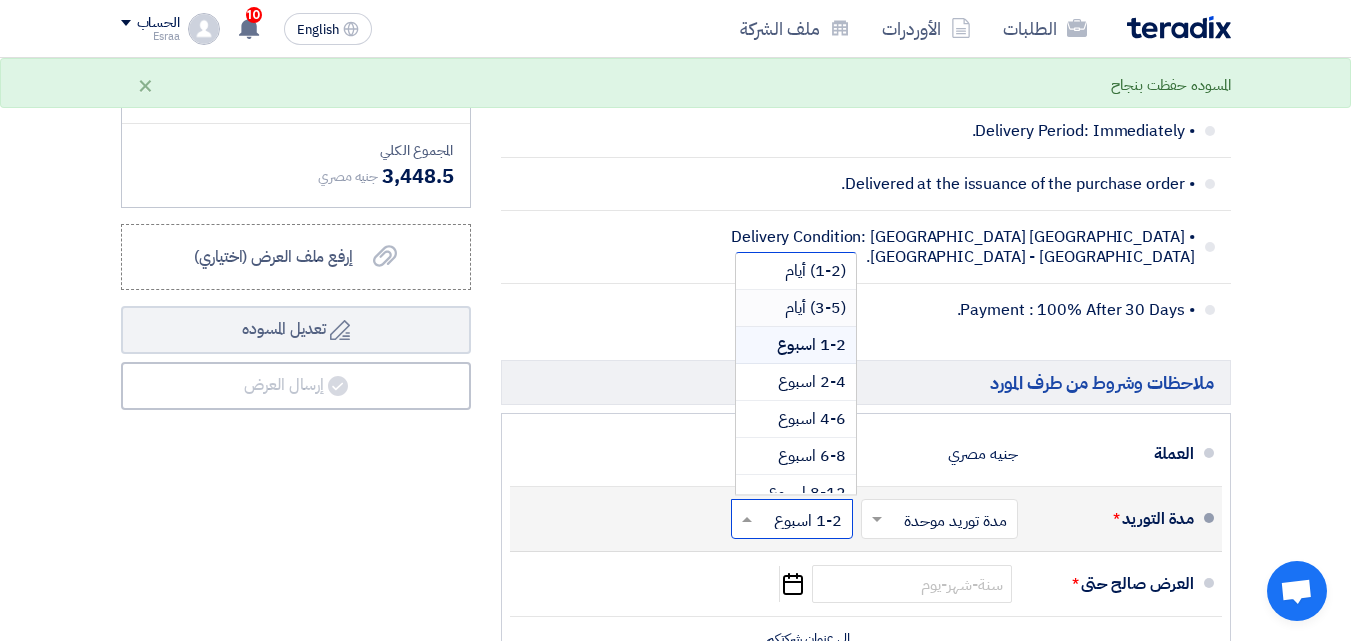 click on "(3-5) أيام" at bounding box center [815, 308] 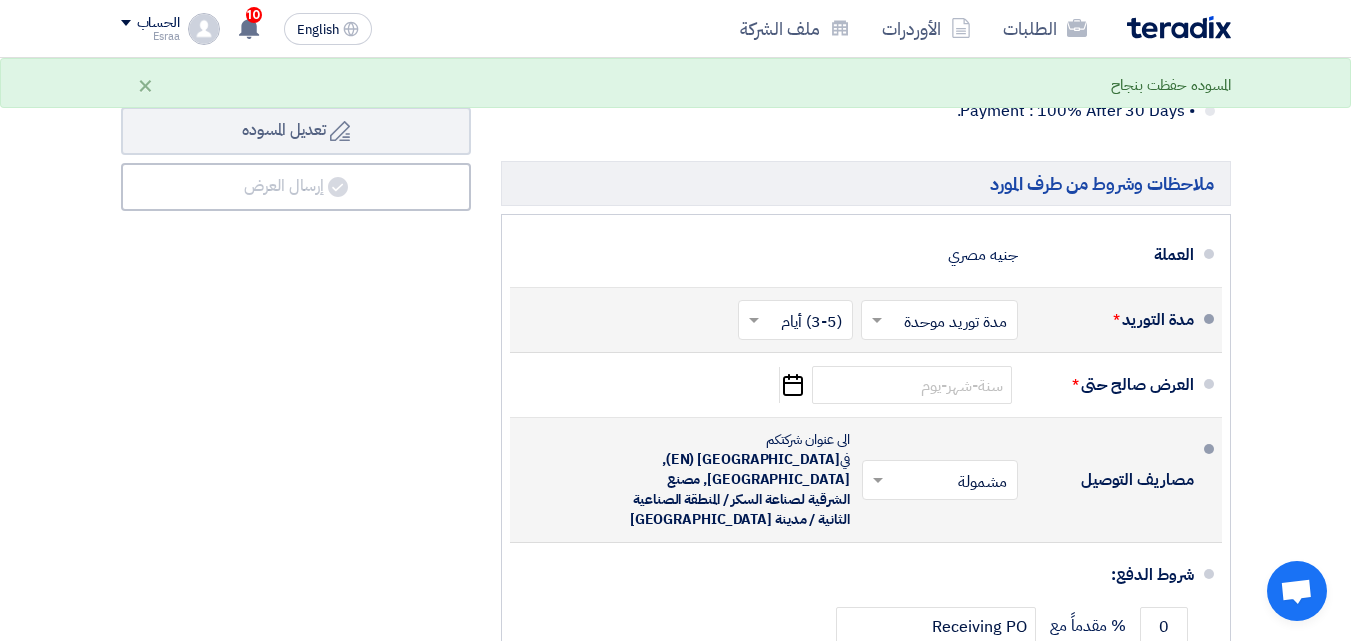 scroll, scrollTop: 1900, scrollLeft: 0, axis: vertical 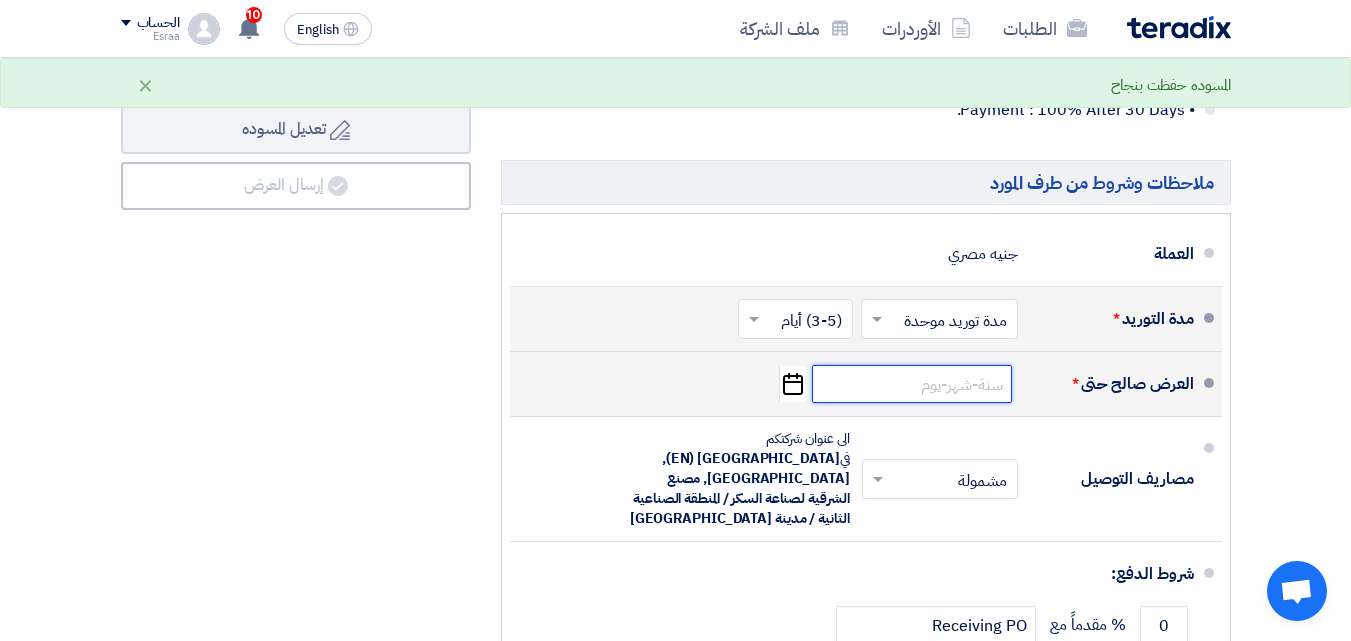 click 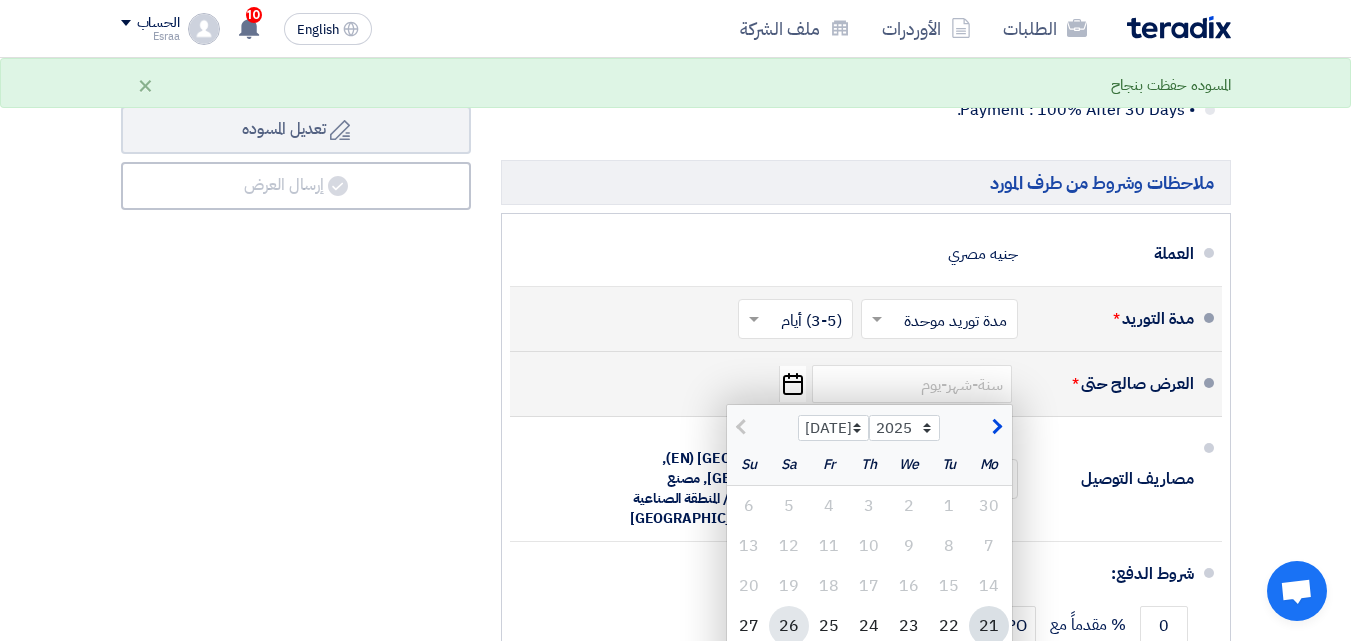 click on "26" 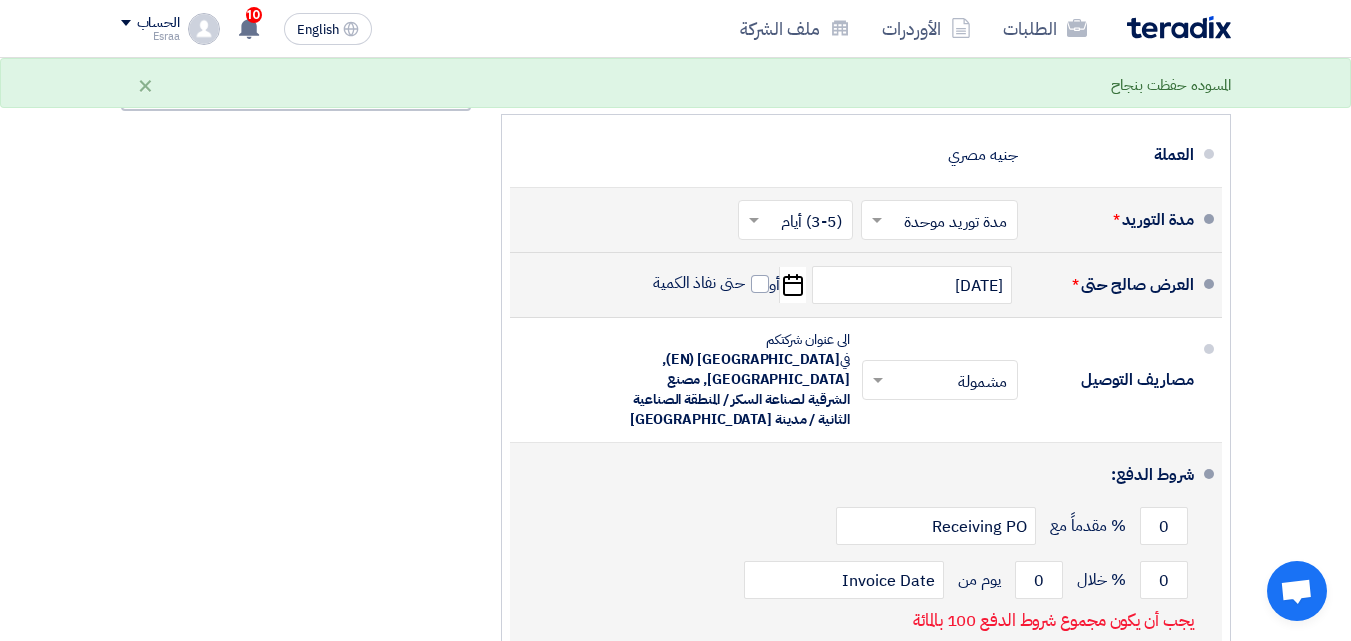 scroll, scrollTop: 2000, scrollLeft: 0, axis: vertical 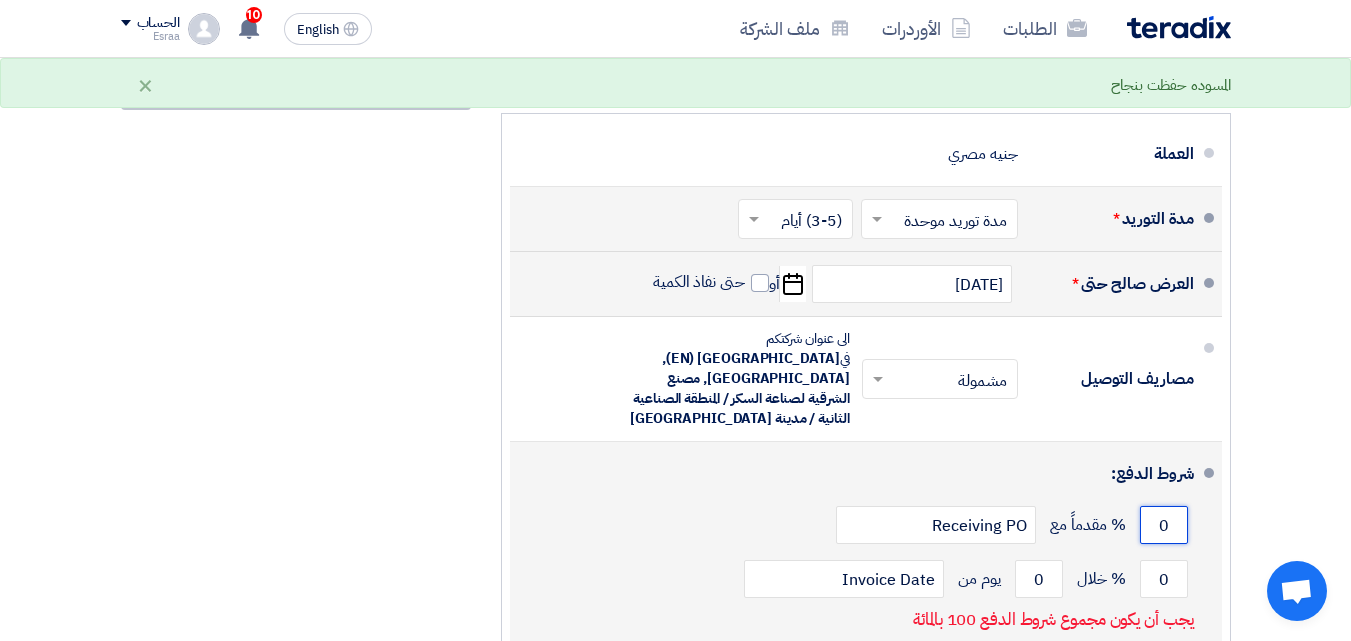 drag, startPoint x: 1178, startPoint y: 463, endPoint x: 1152, endPoint y: 463, distance: 26 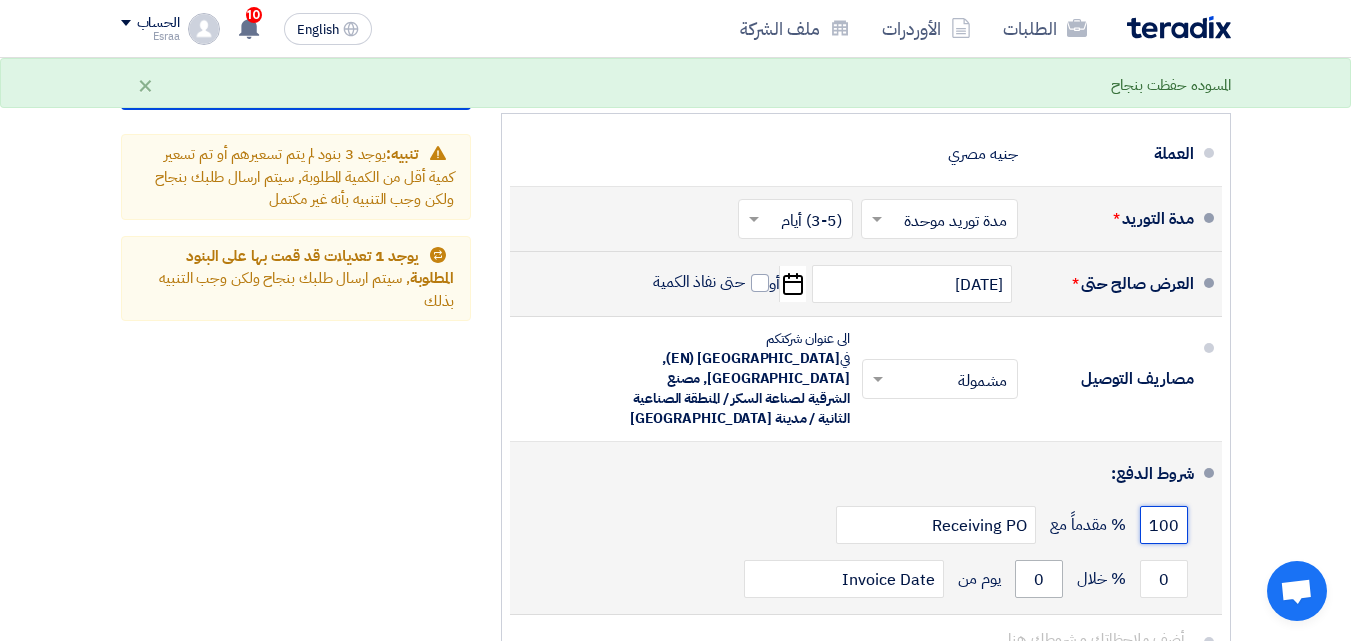 type on "100" 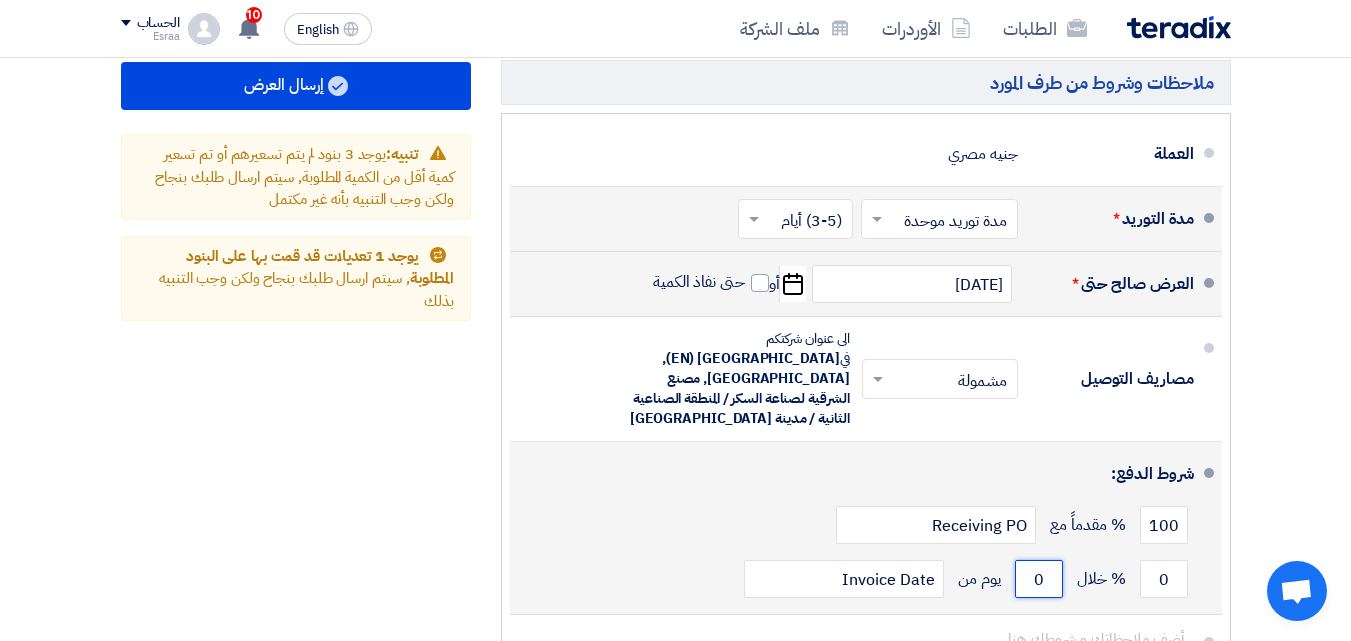 drag, startPoint x: 1053, startPoint y: 524, endPoint x: 1017, endPoint y: 518, distance: 36.496574 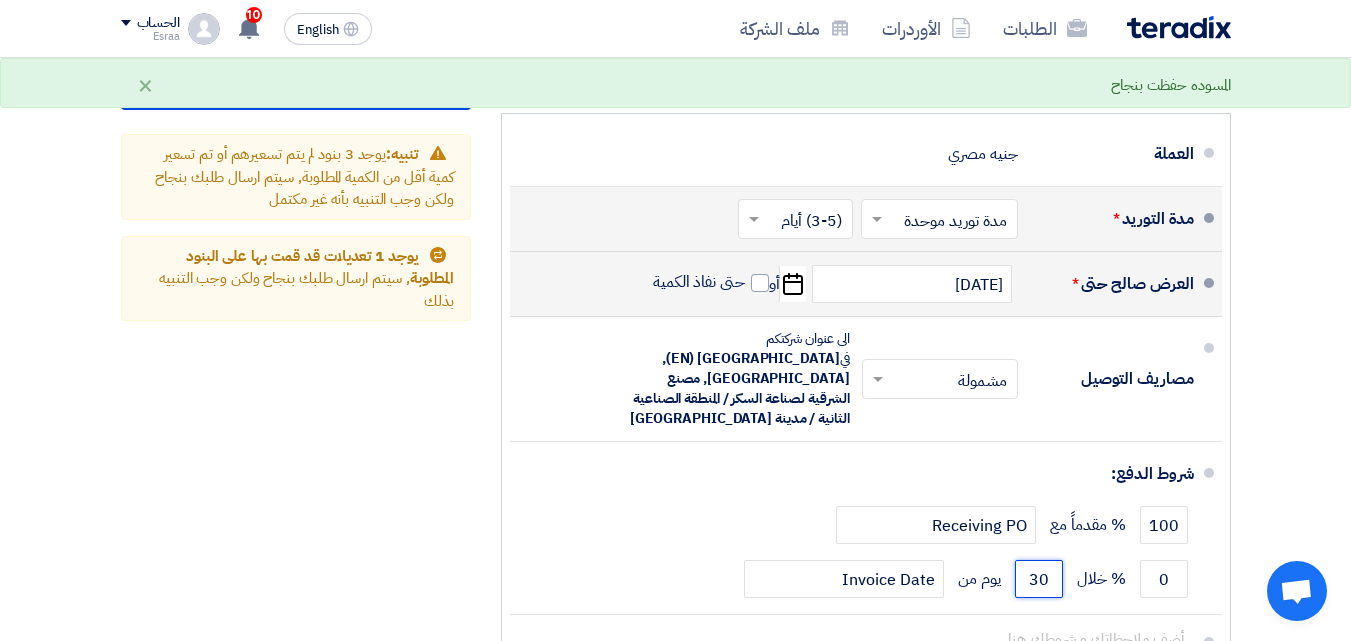 type on "30" 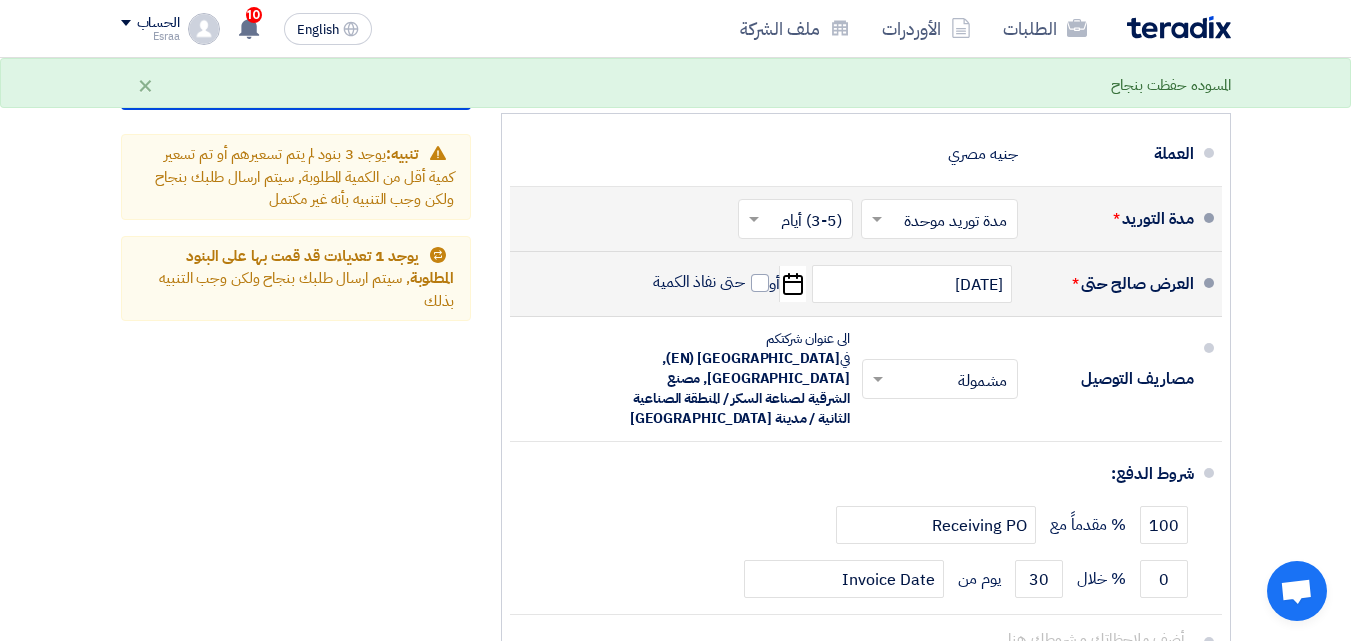 click on "ملخص العرض المالي
المجموع الجزئي
جنيه مصري
3,025
تكلفه التوصيل" 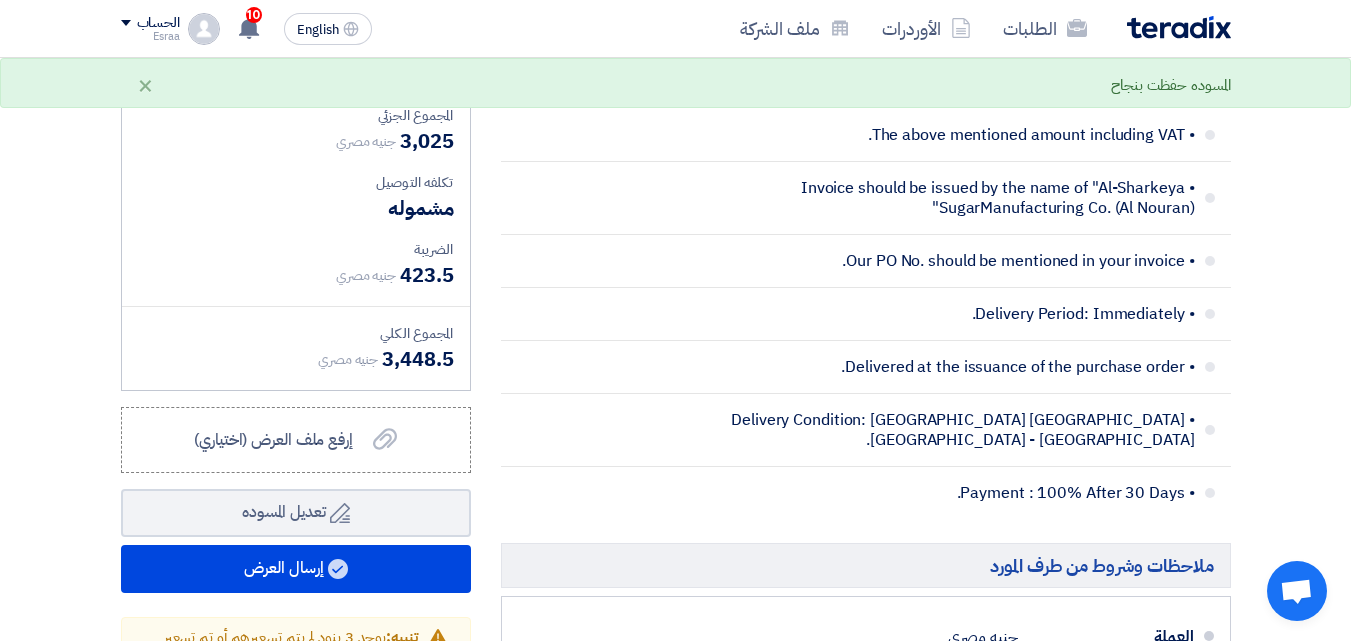 scroll, scrollTop: 1700, scrollLeft: 0, axis: vertical 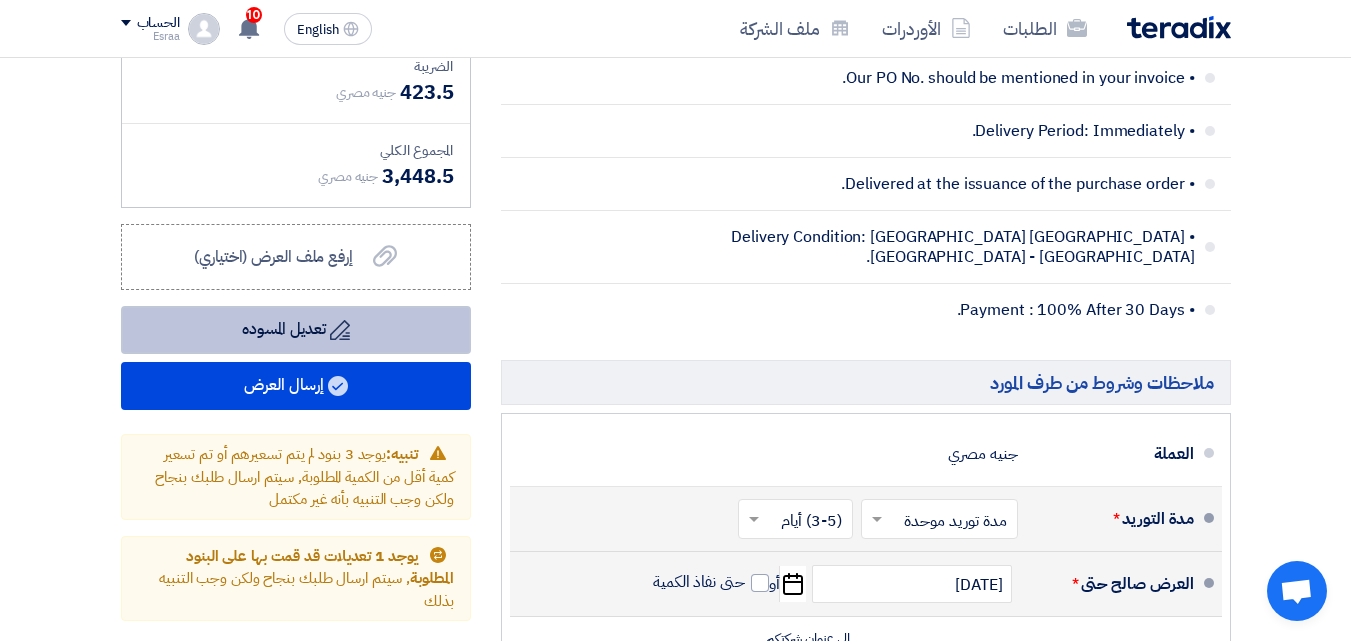 click on "Draft
تعديل المسوده" 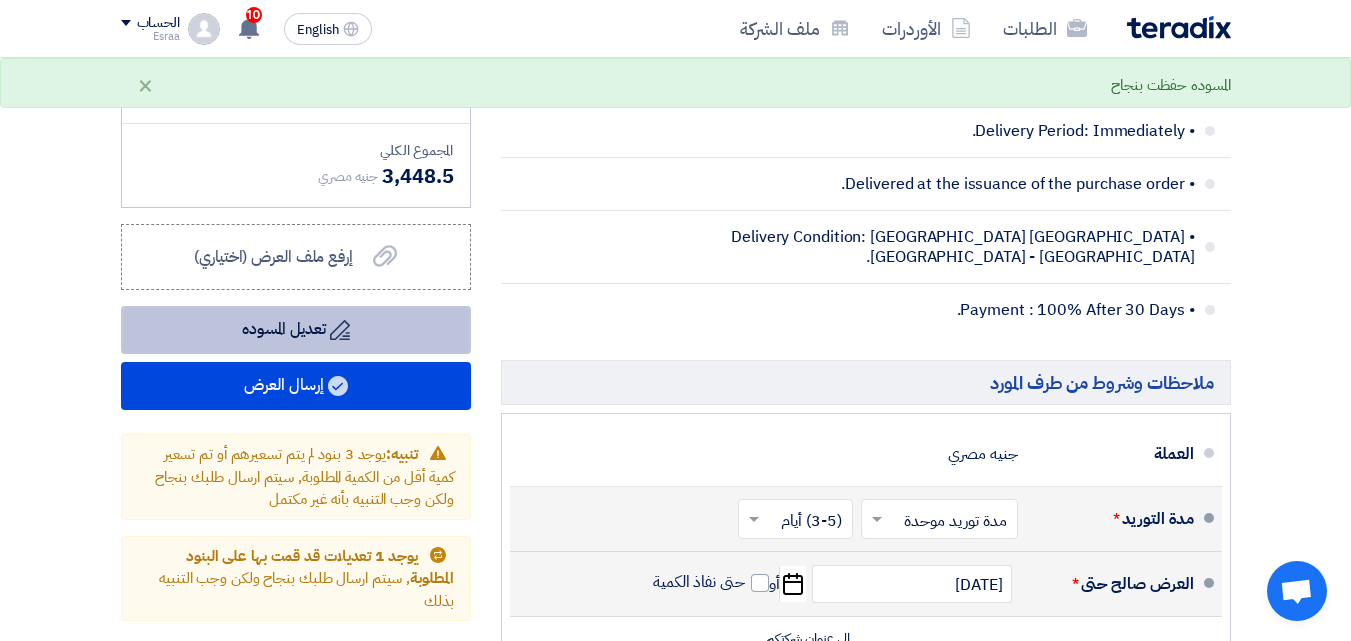 click 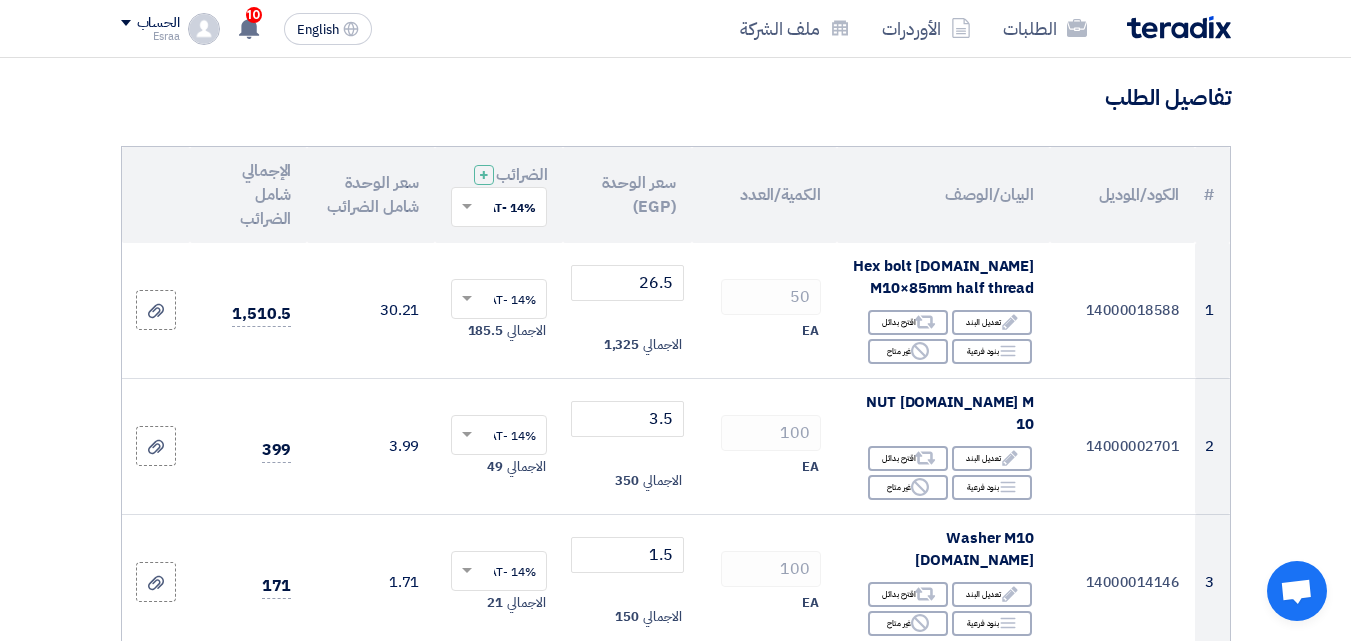 scroll, scrollTop: 0, scrollLeft: 0, axis: both 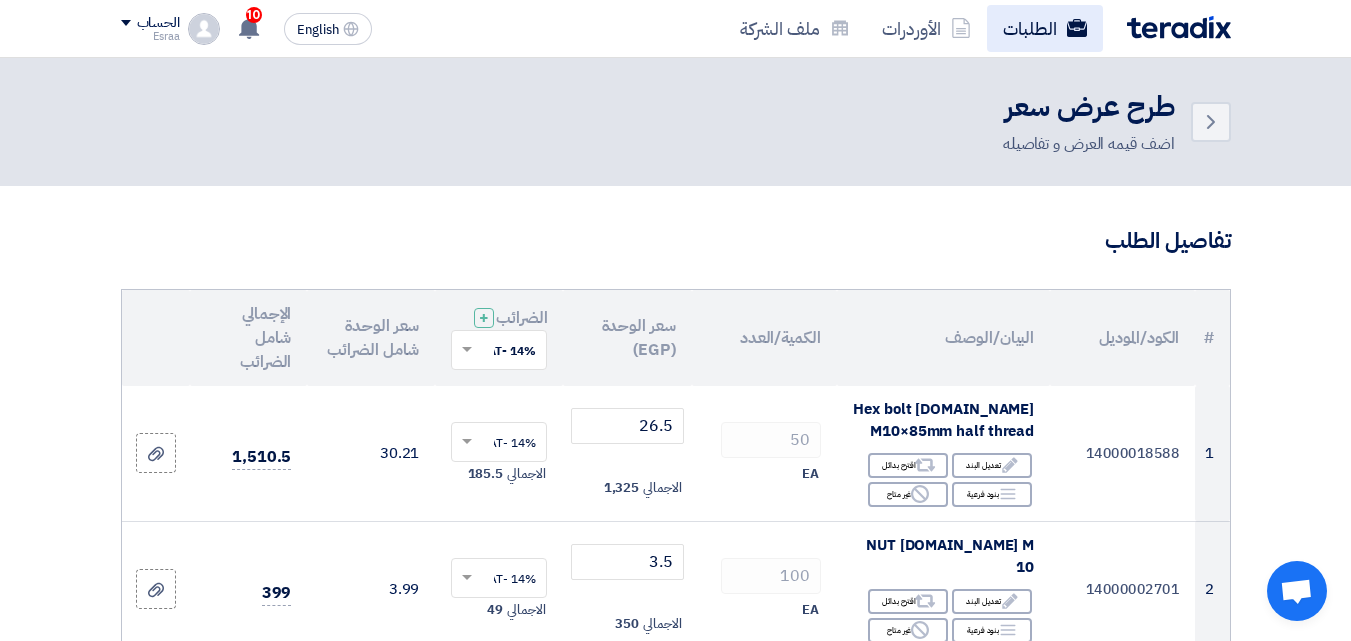 click on "الطلبات" 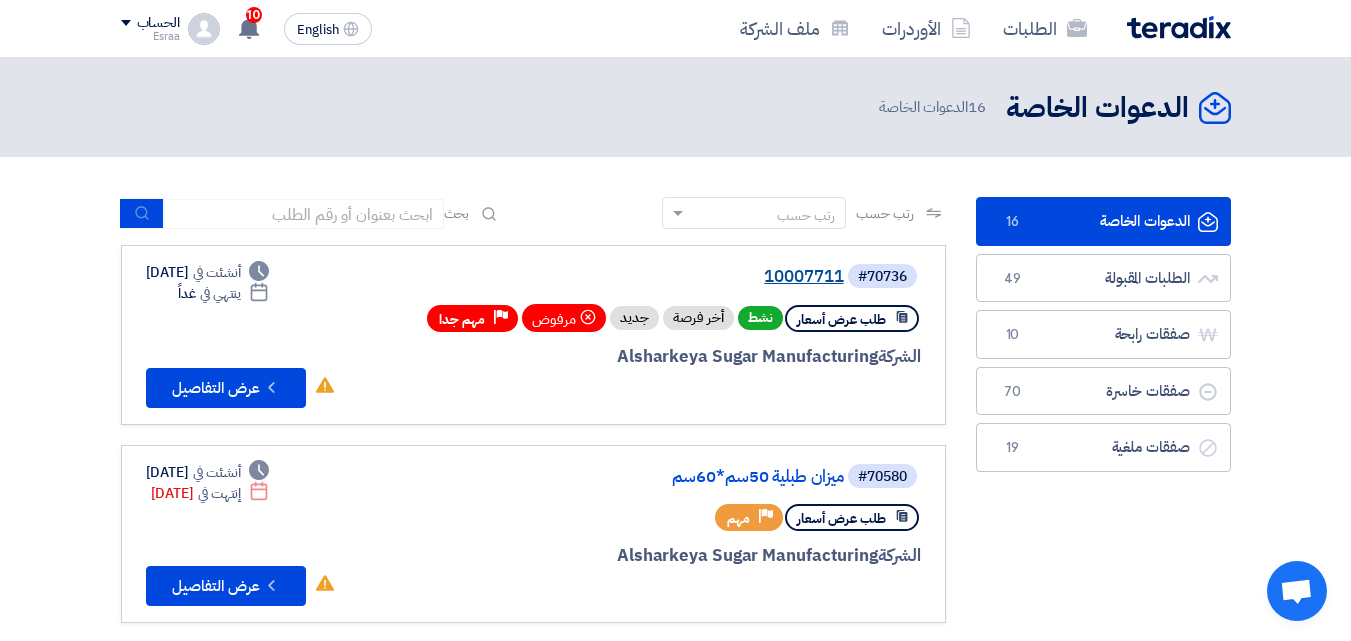 click on "10007711" 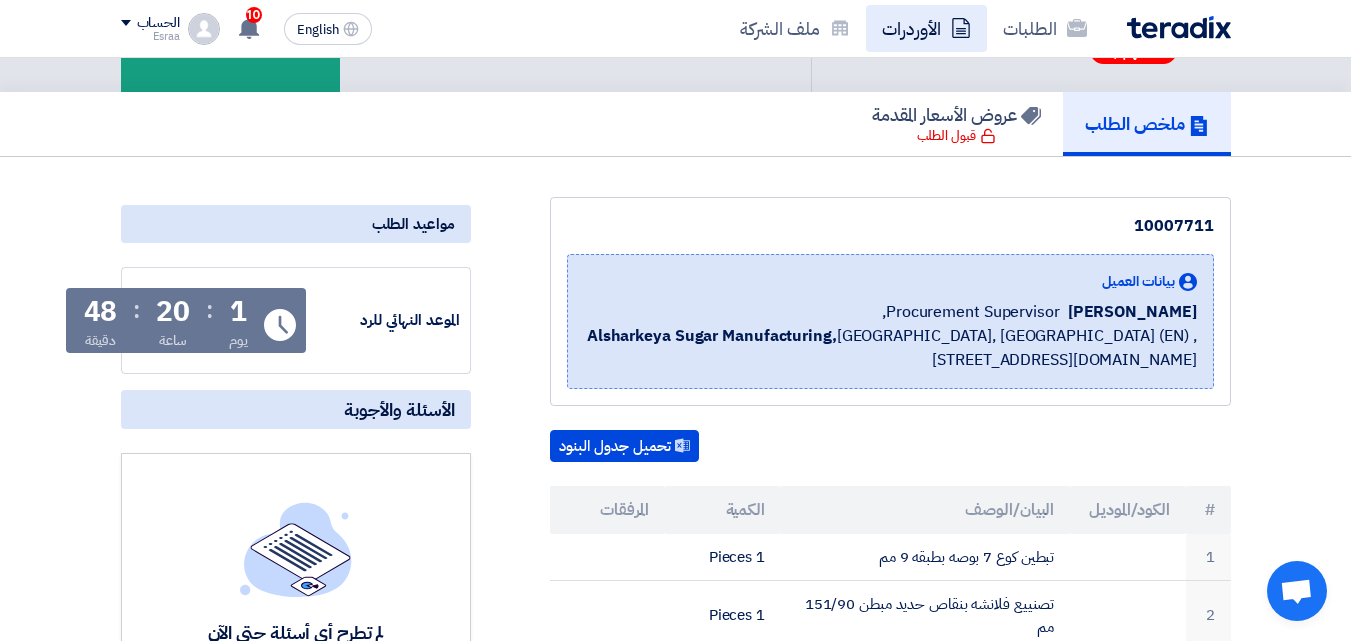scroll, scrollTop: 0, scrollLeft: 0, axis: both 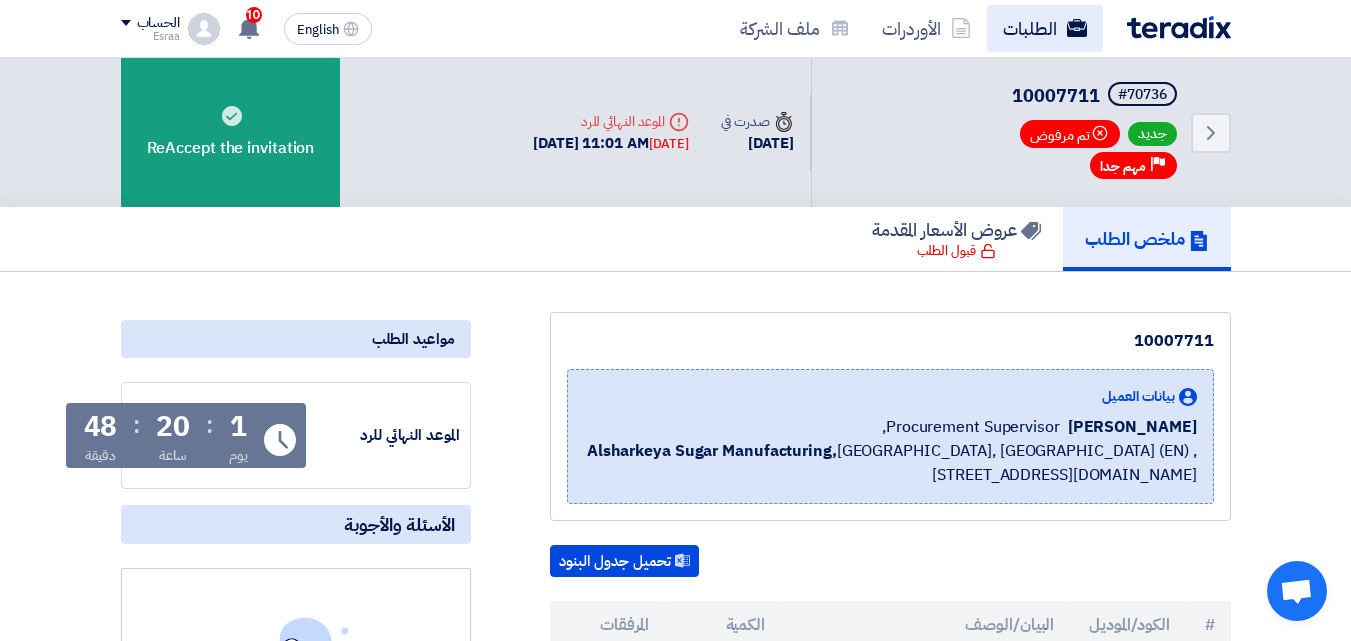 click on "الطلبات" 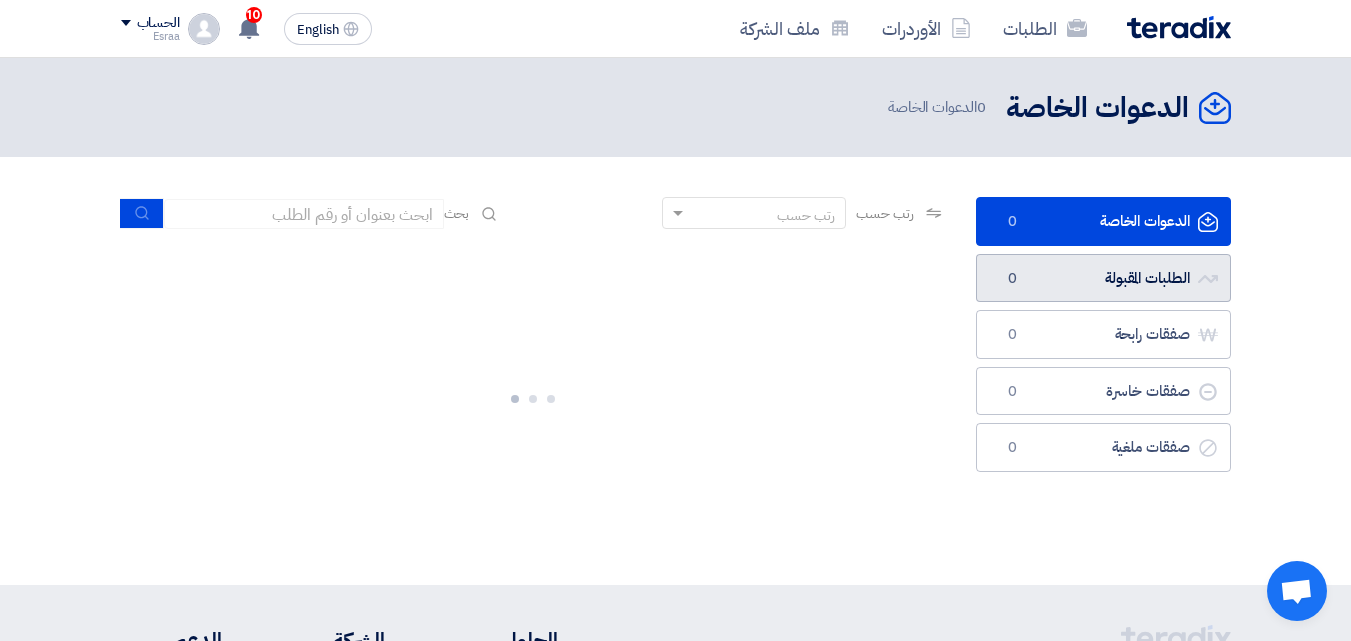 click on "الطلبات المقبولة
الطلبات المقبولة
0" 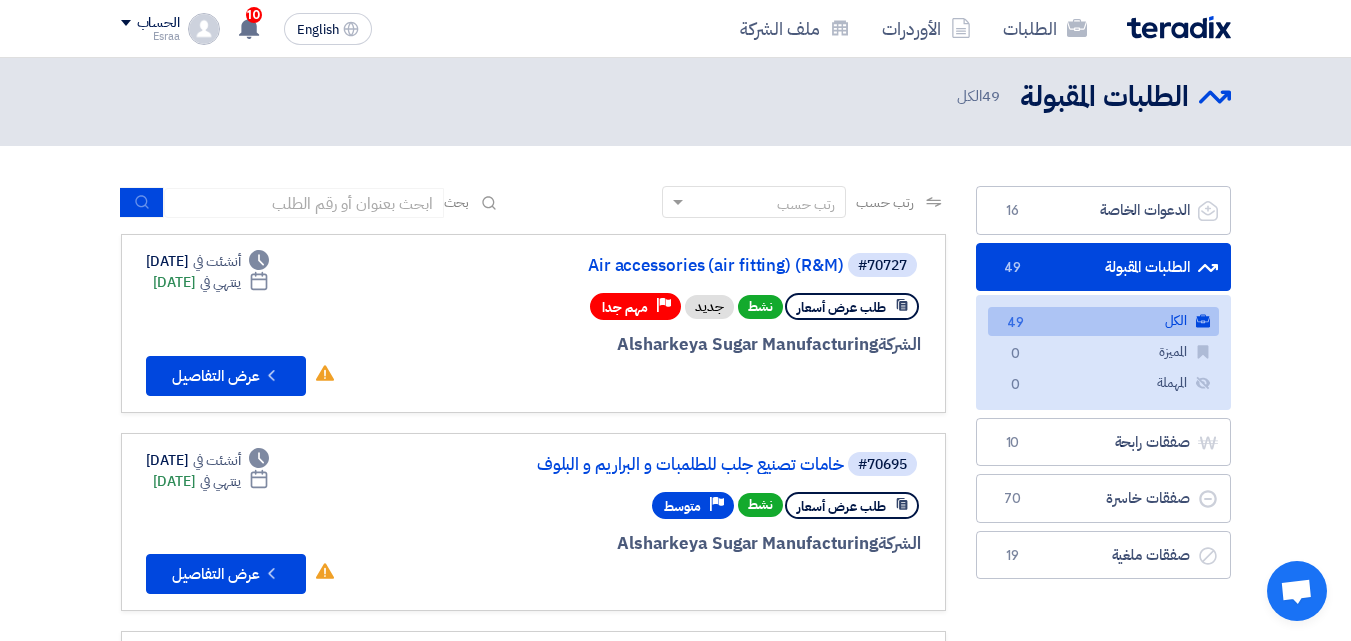 scroll, scrollTop: 0, scrollLeft: 0, axis: both 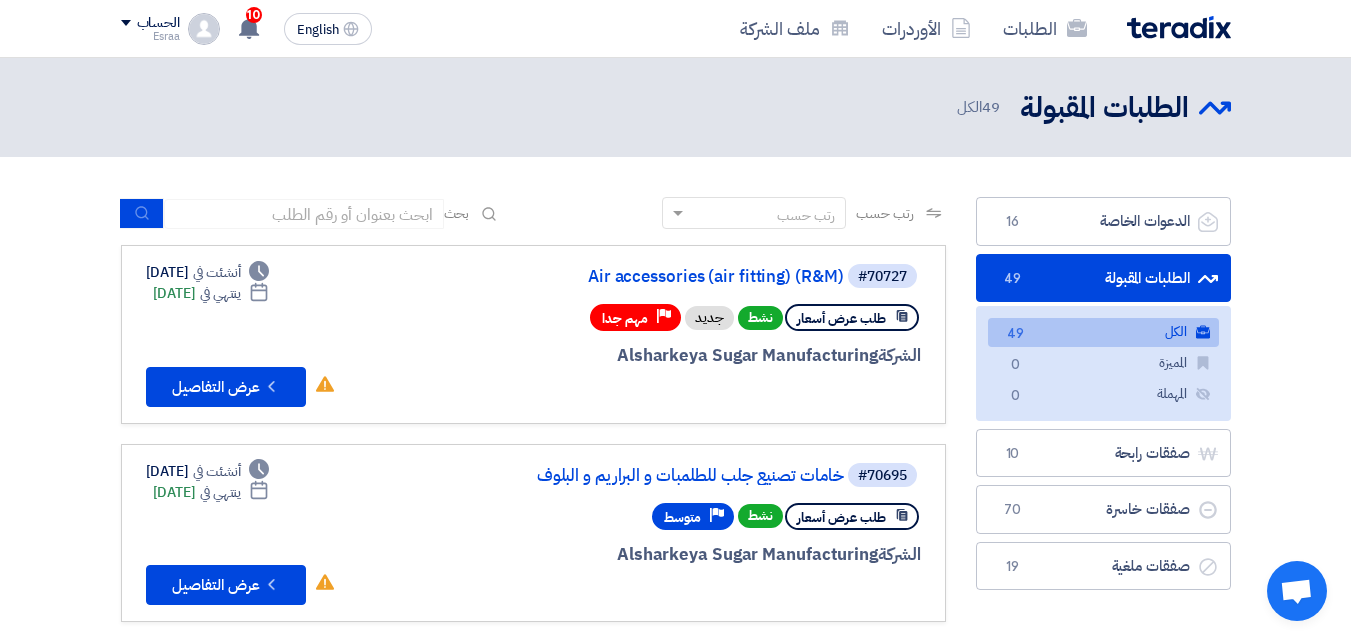 click on "الطلبات المقبولة
الطلبات المقبولة
49" 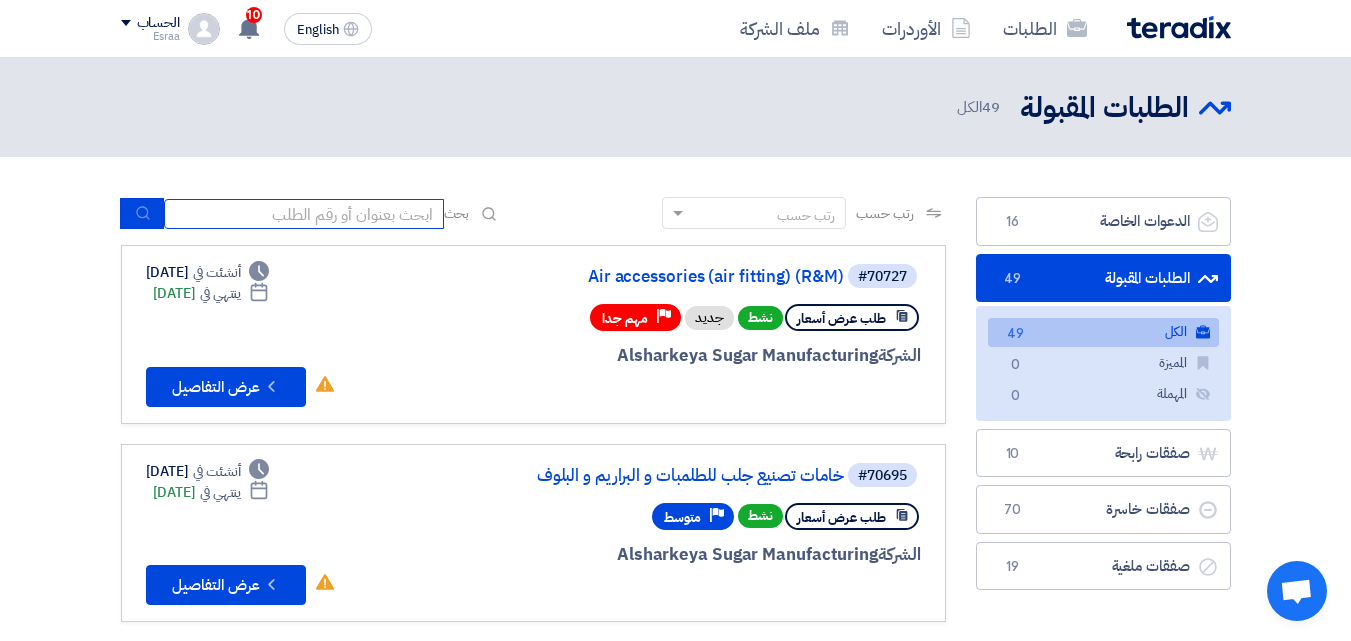 click 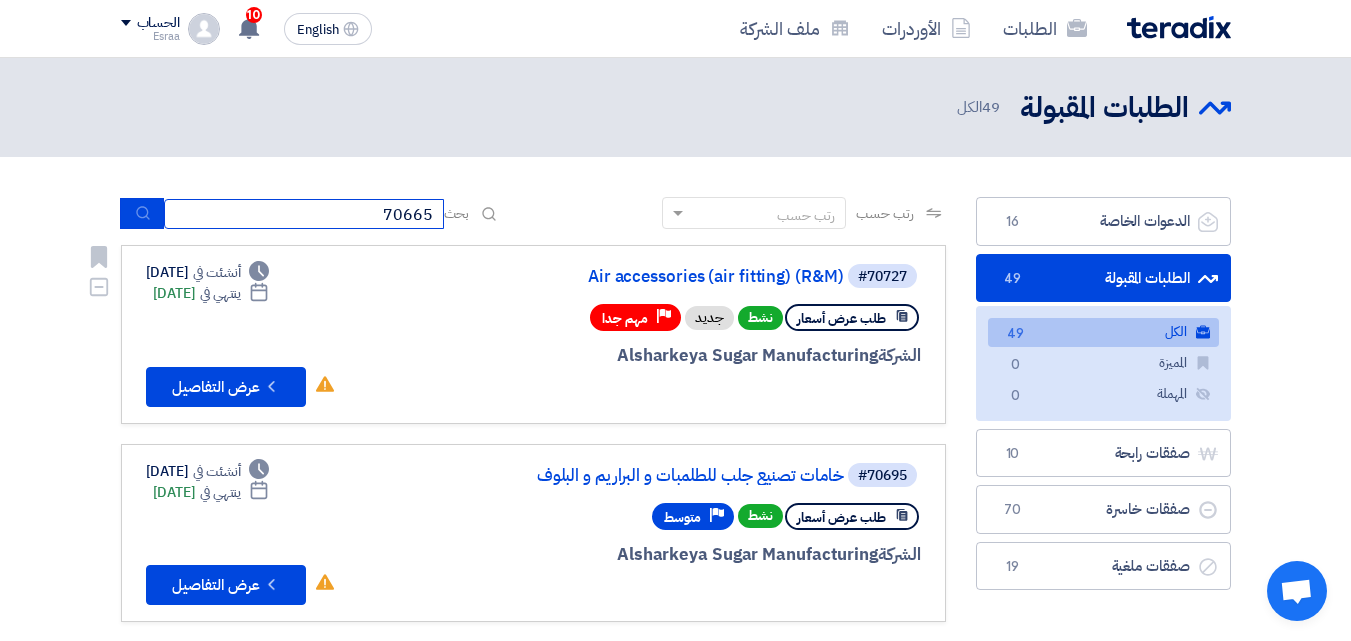 type on "70665" 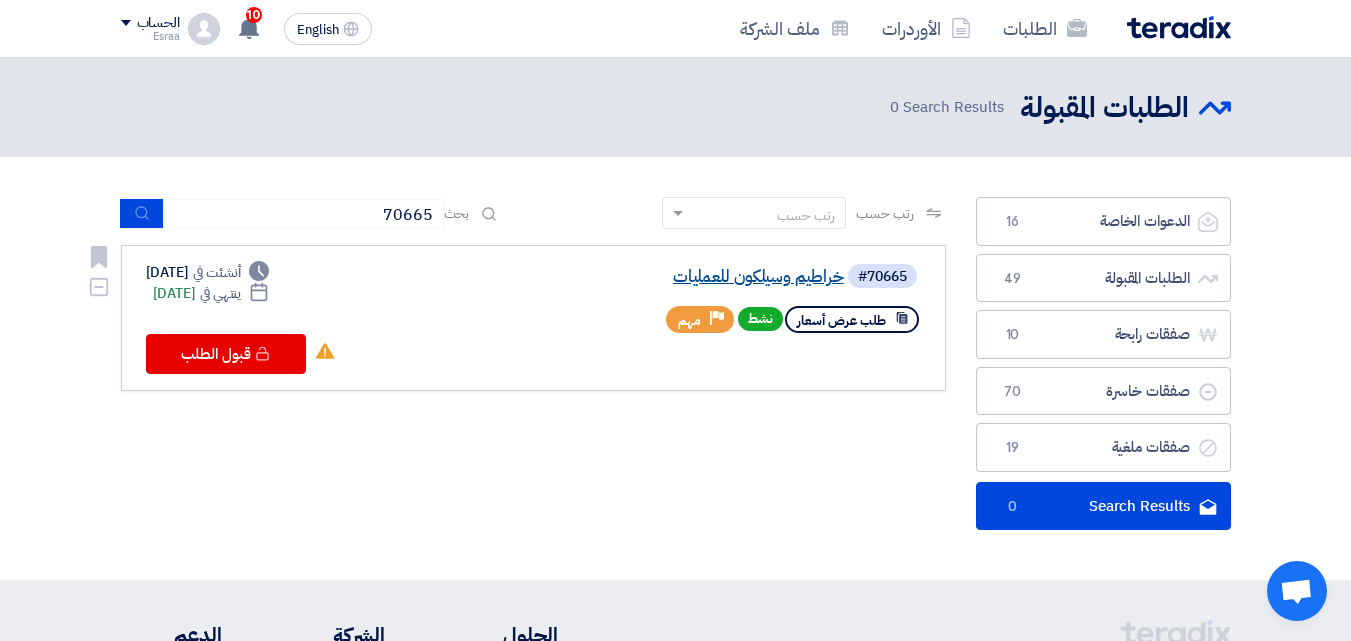 click on "خراطيم وسيلكون للعمليات" 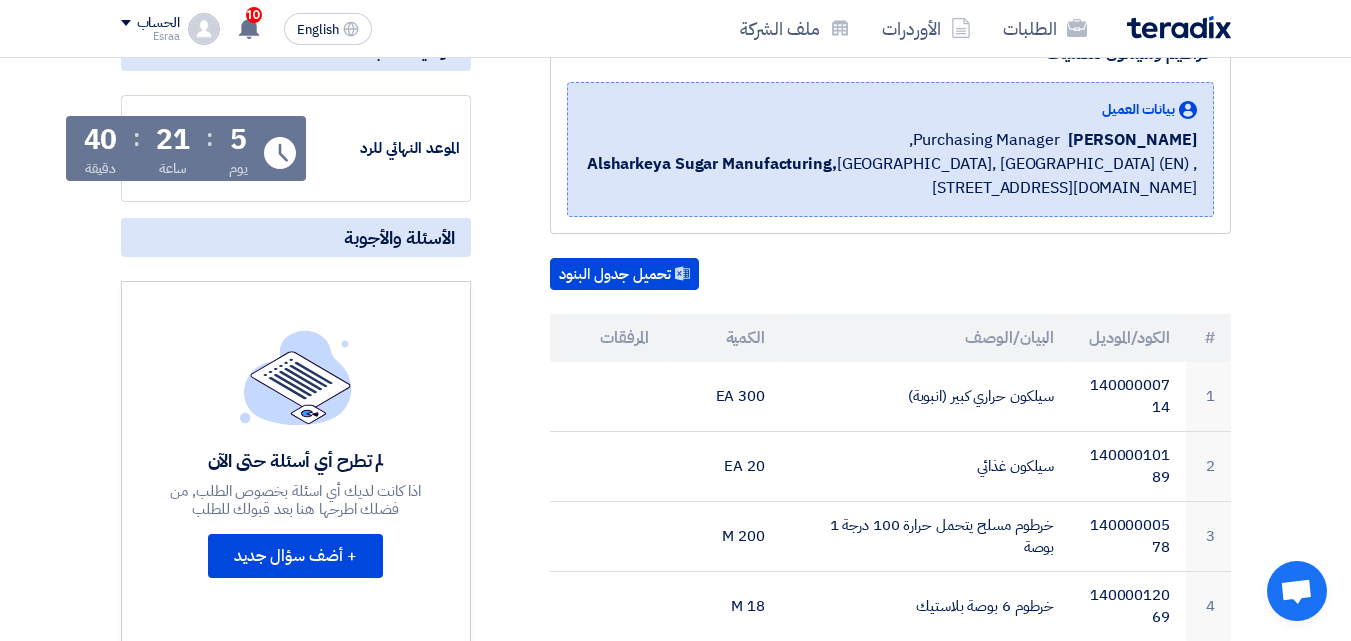 scroll, scrollTop: 300, scrollLeft: 0, axis: vertical 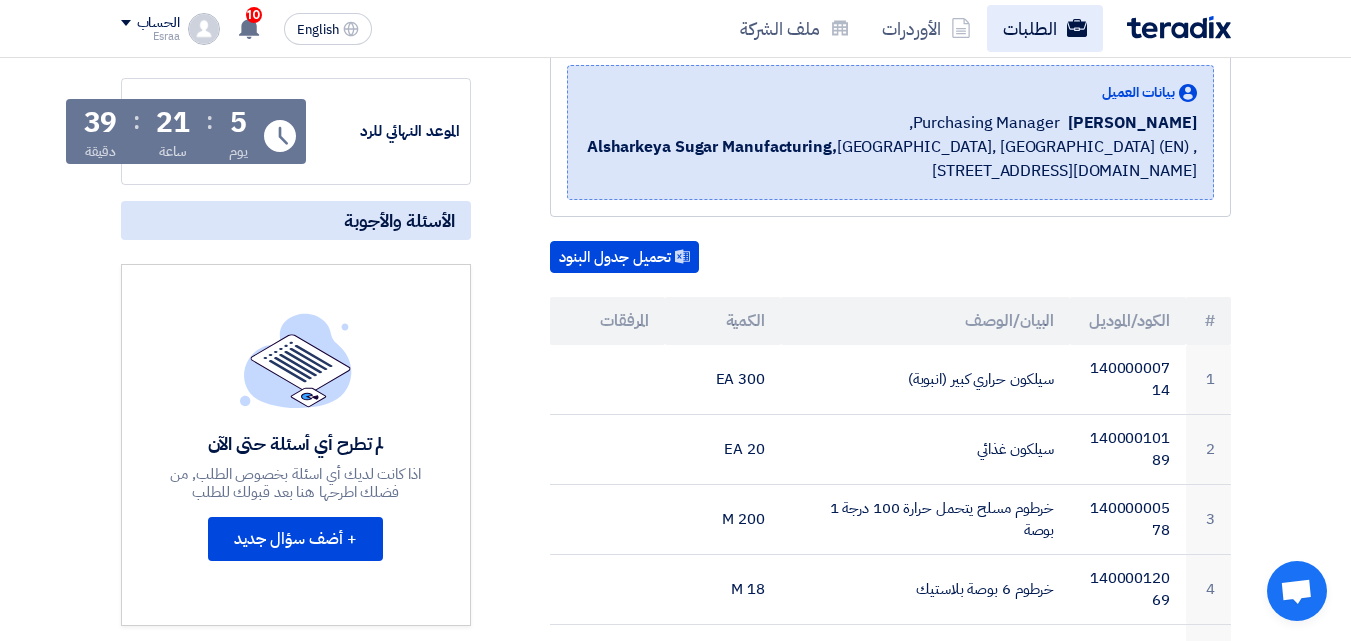 click on "الطلبات" 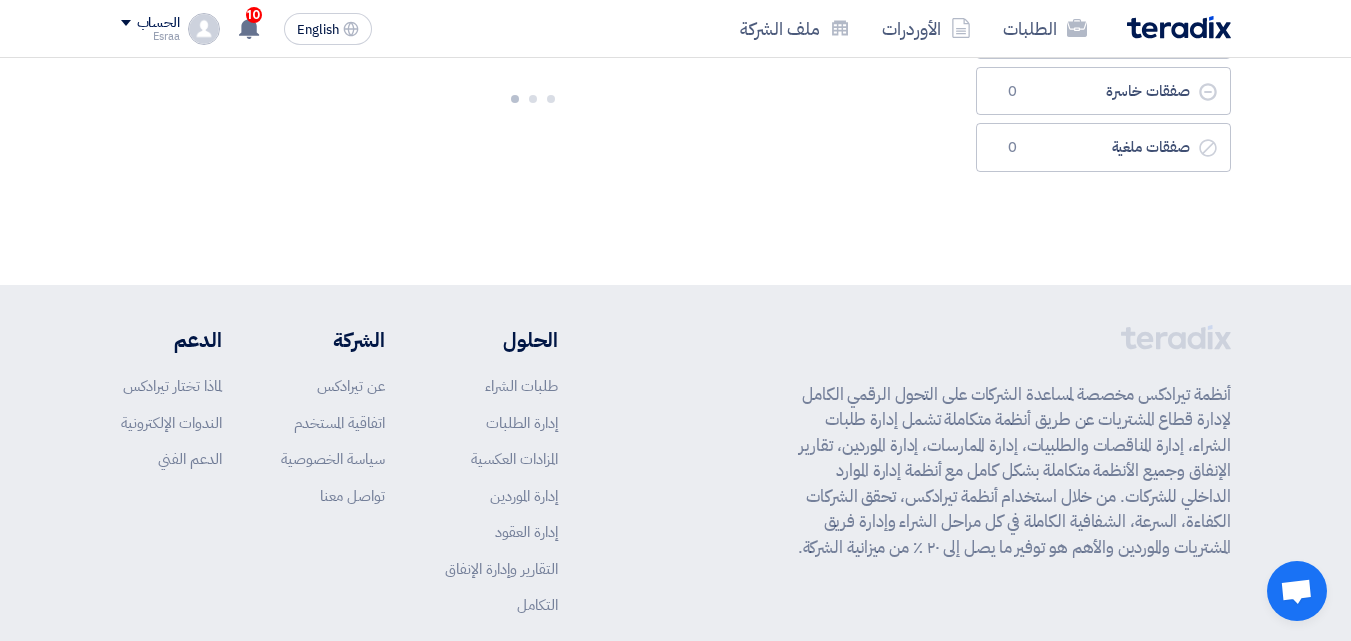scroll, scrollTop: 0, scrollLeft: 0, axis: both 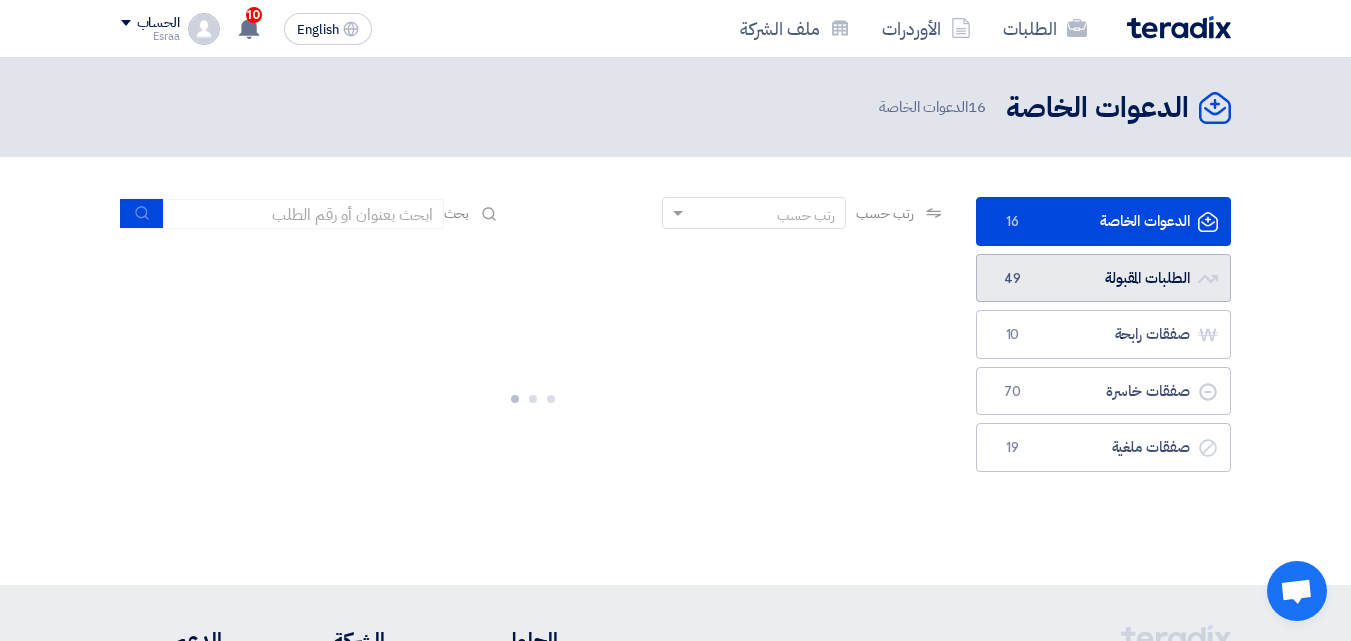 click on "الطلبات المقبولة
الطلبات المقبولة
49" 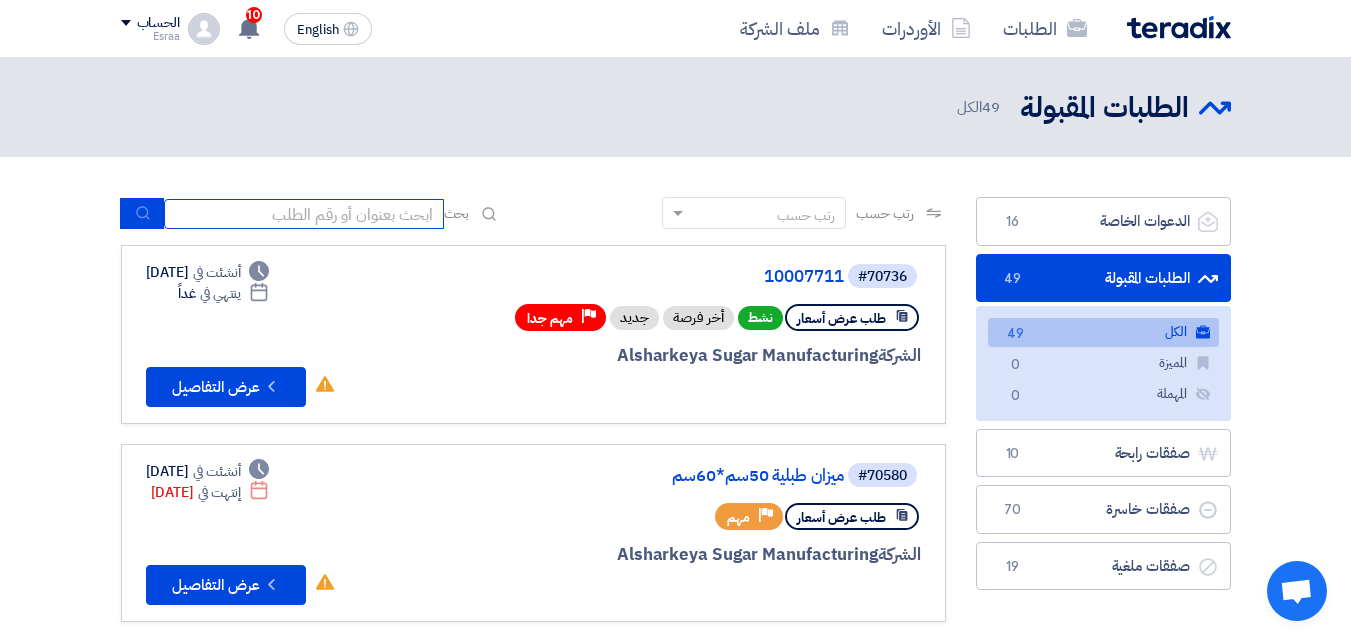 click 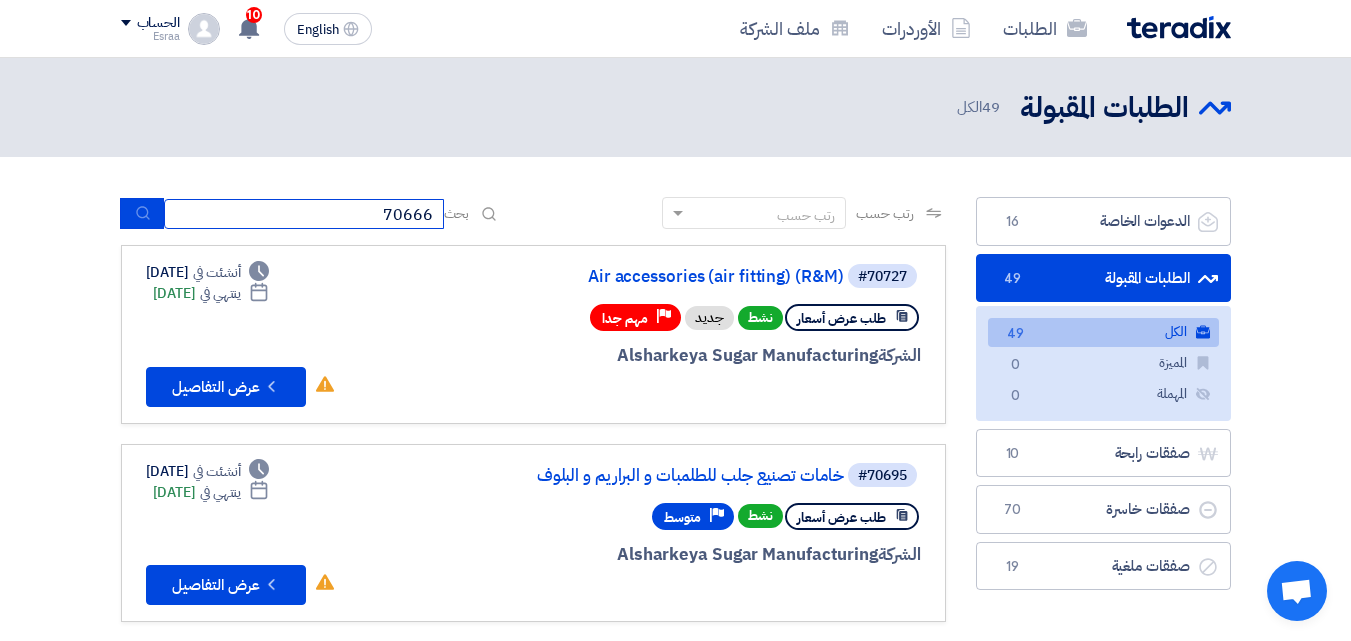 type on "70666" 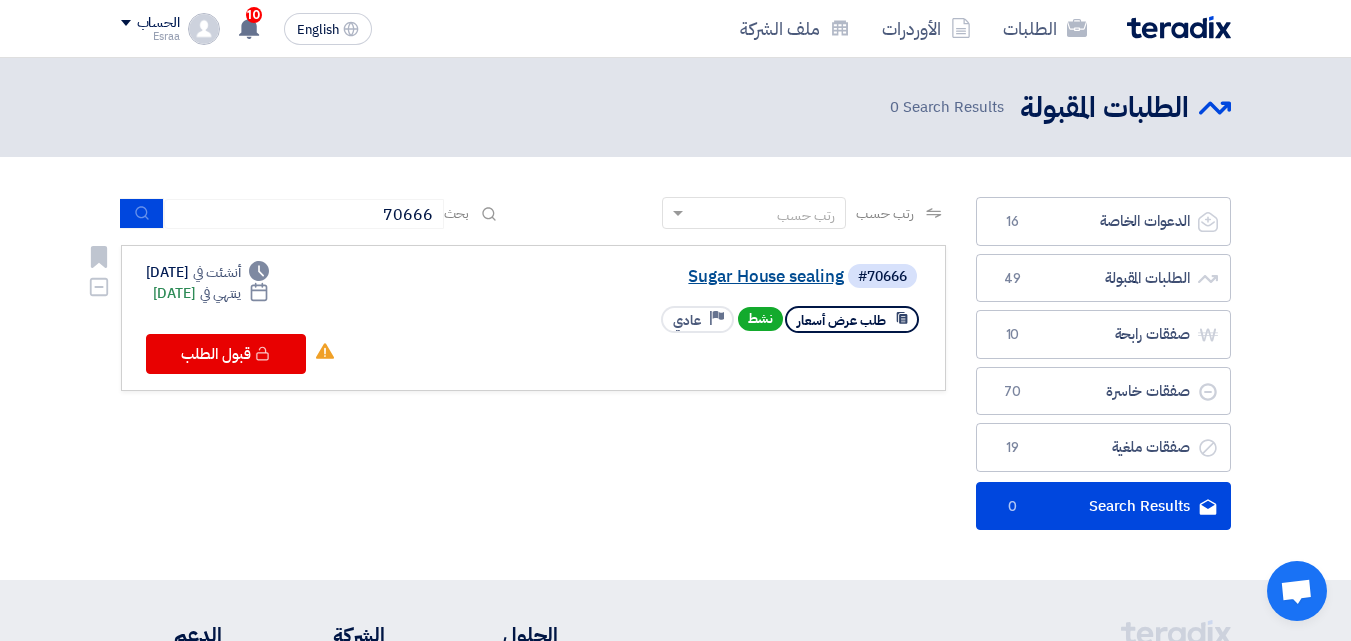 click on "Sugar House sealing" 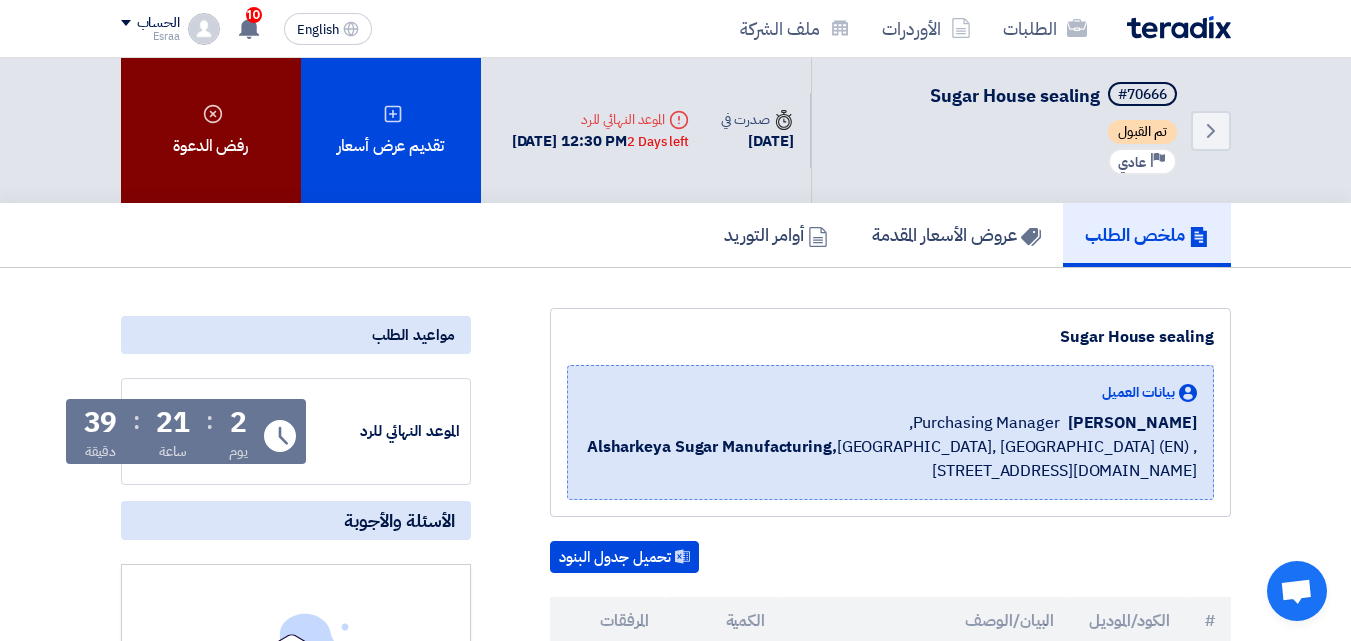 click 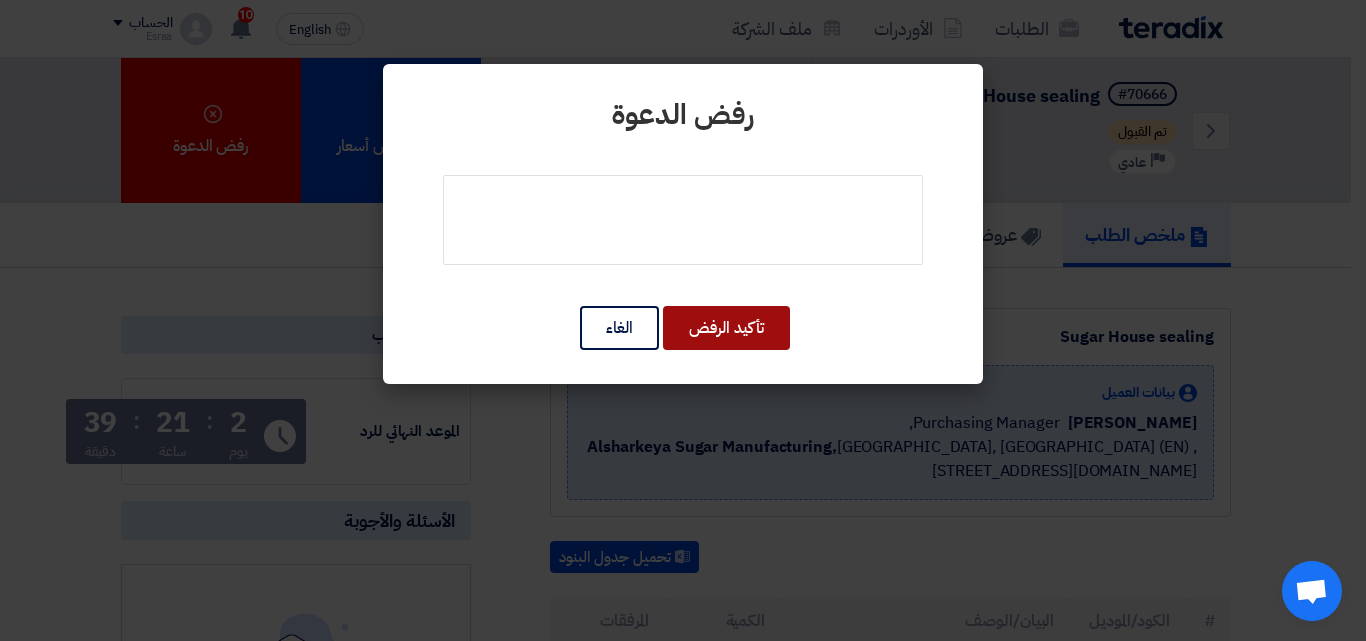 click on "تأكيد الرفض" 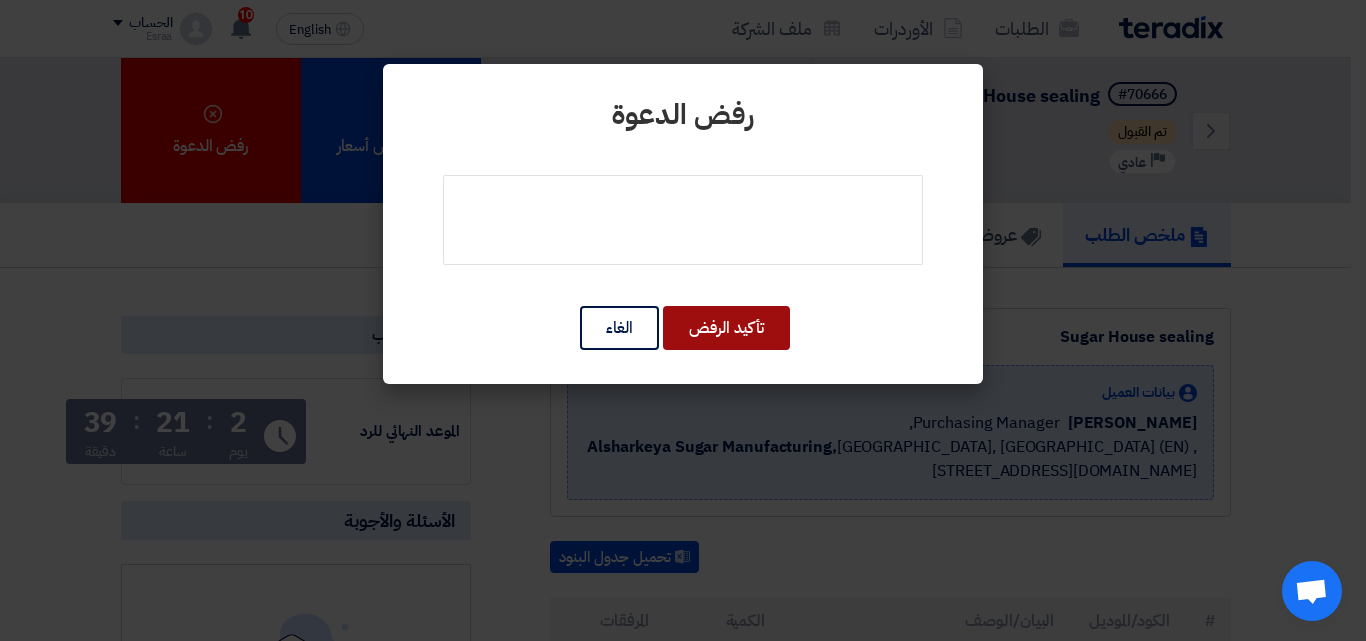 click on "تأكيد الرفض" 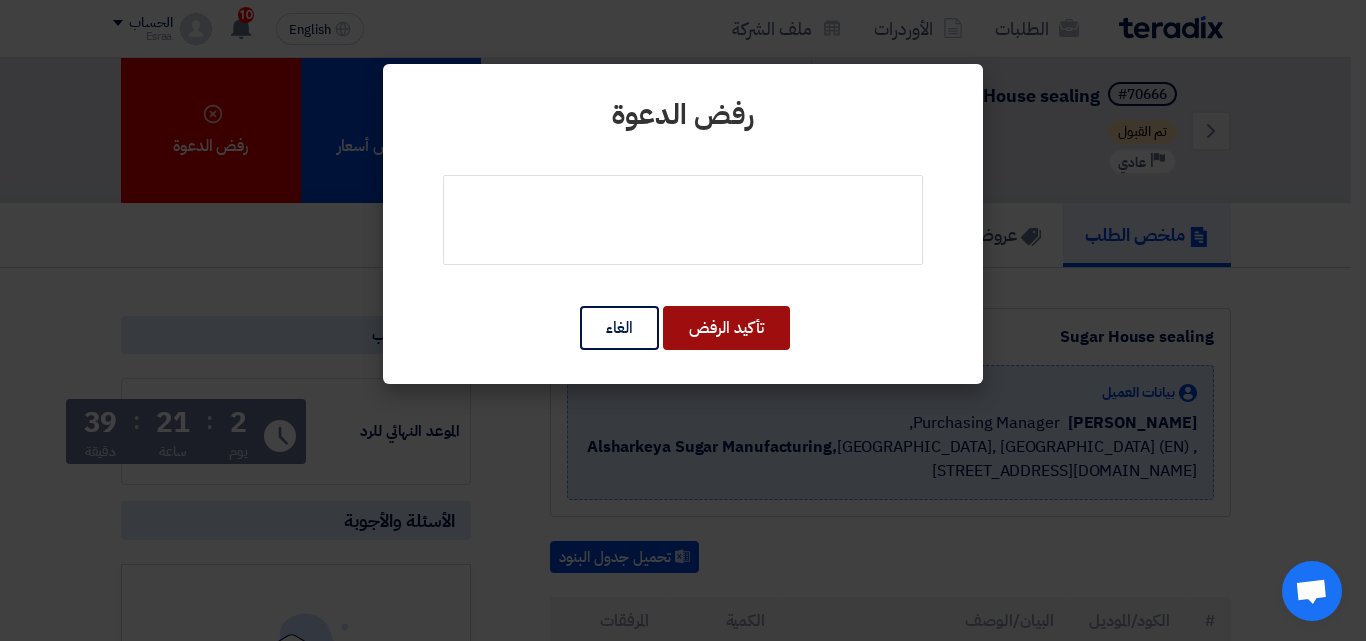 click on "تأكيد الرفض" 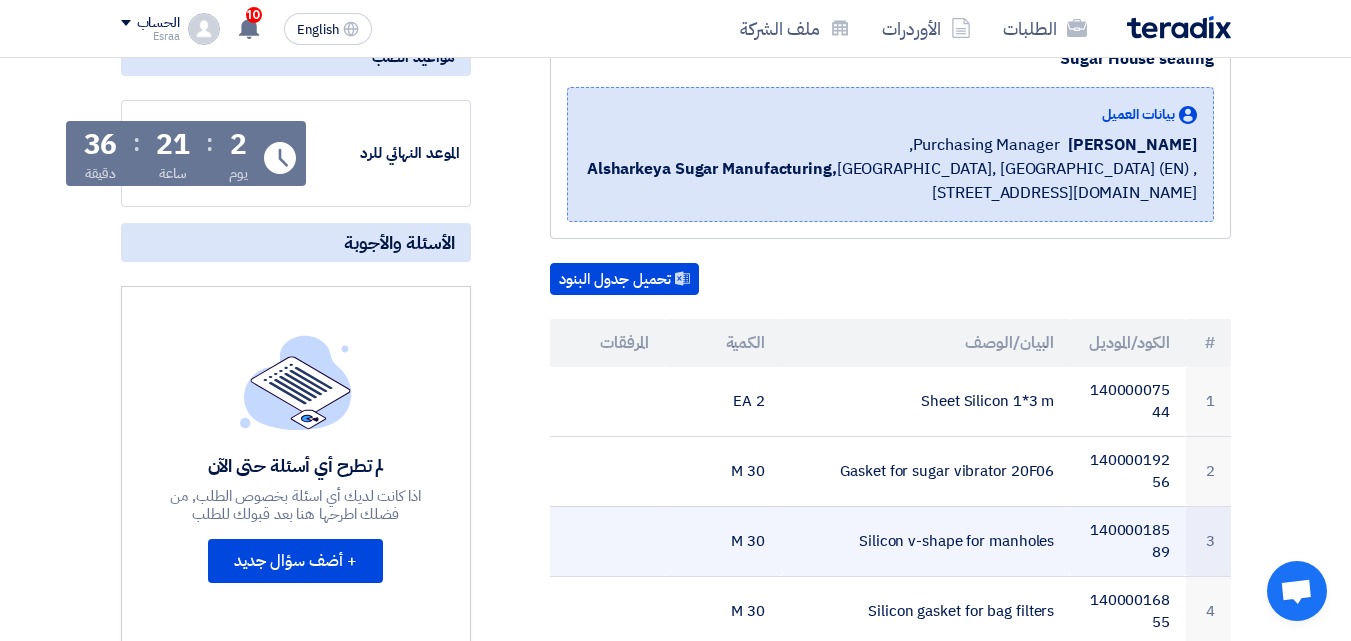 scroll, scrollTop: 0, scrollLeft: 0, axis: both 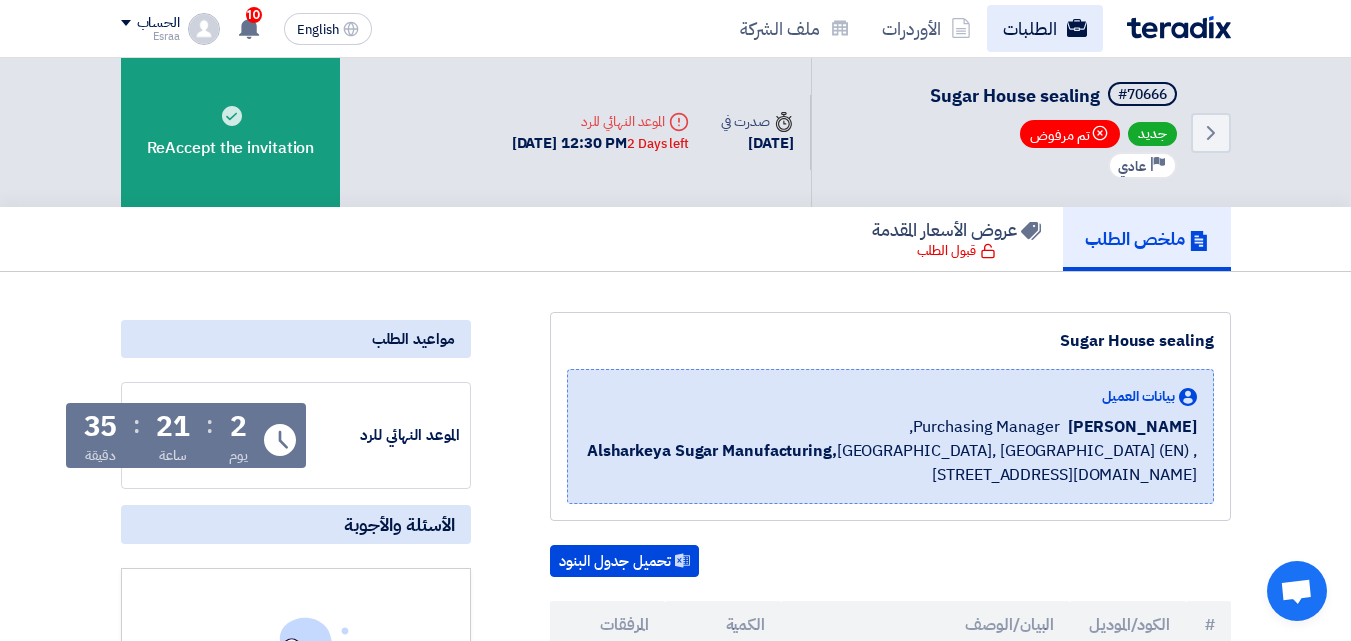 click on "الطلبات" 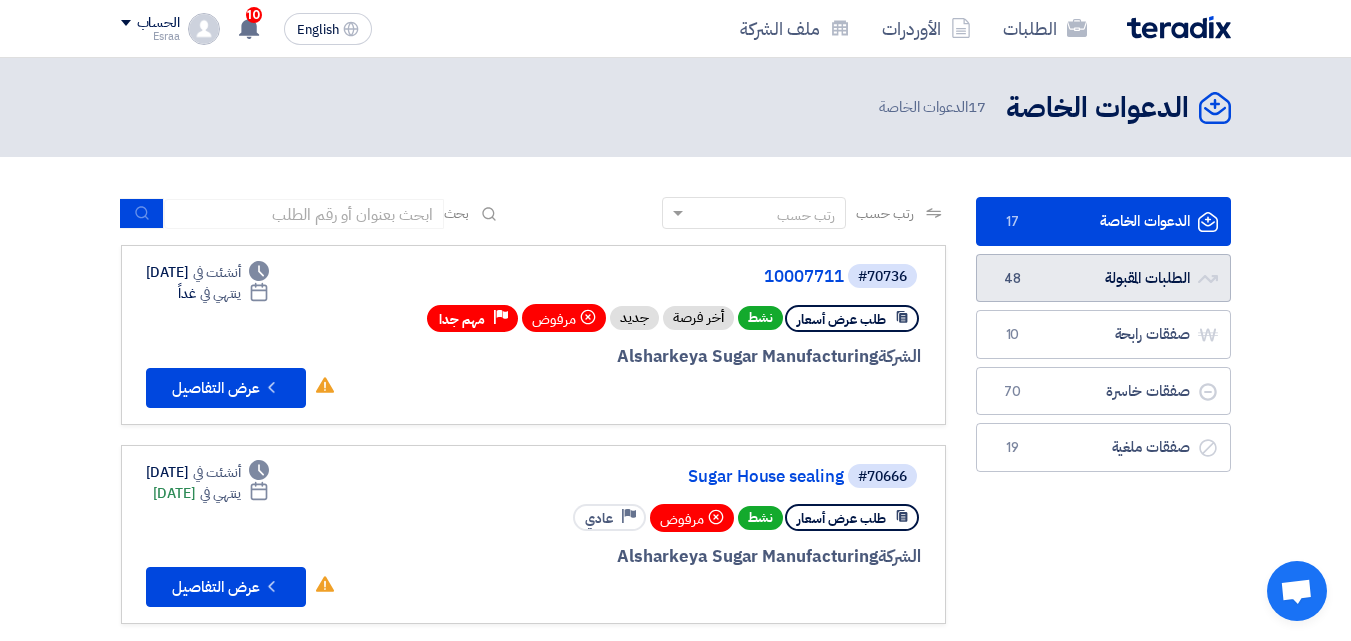 click on "الطلبات المقبولة
الطلبات المقبولة
48" 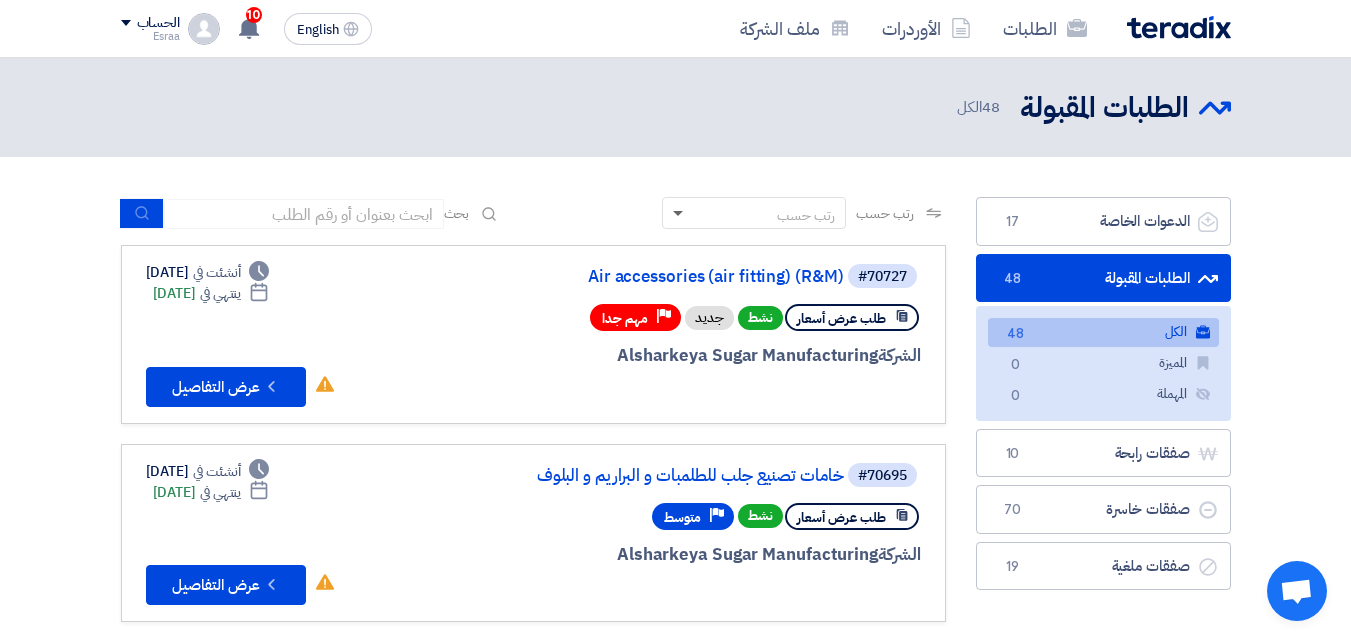 click 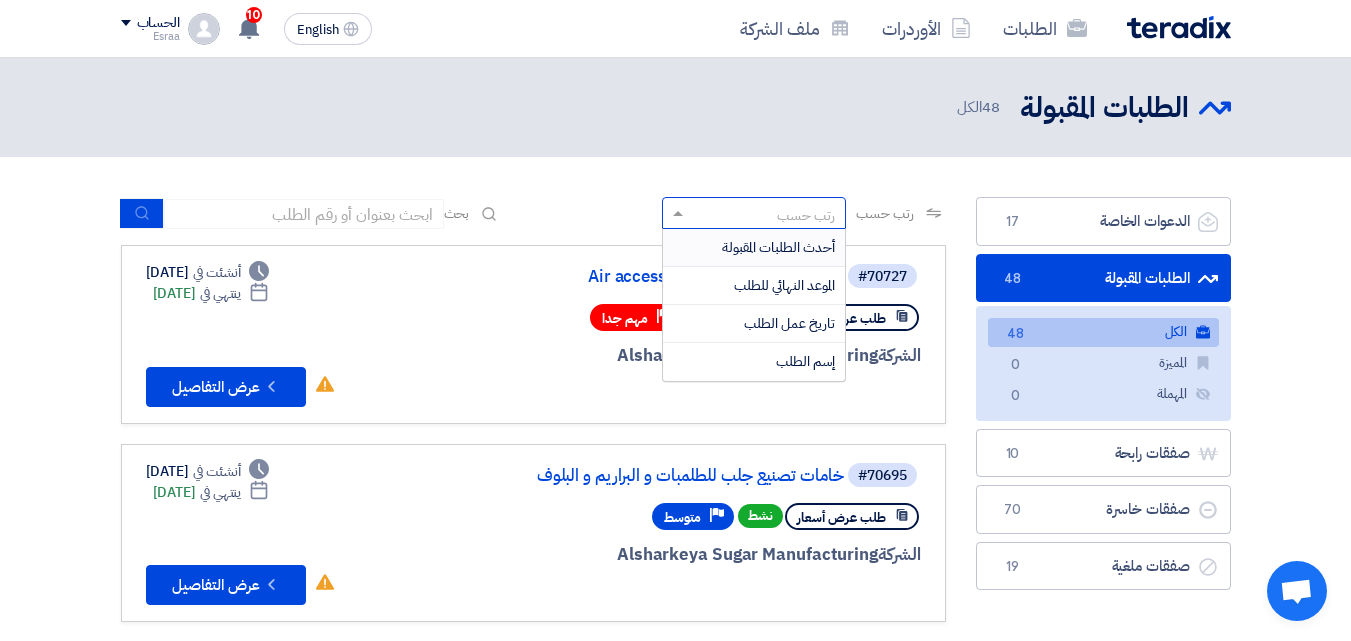 click on "أحدث الطلبات المقبولة" at bounding box center [754, 248] 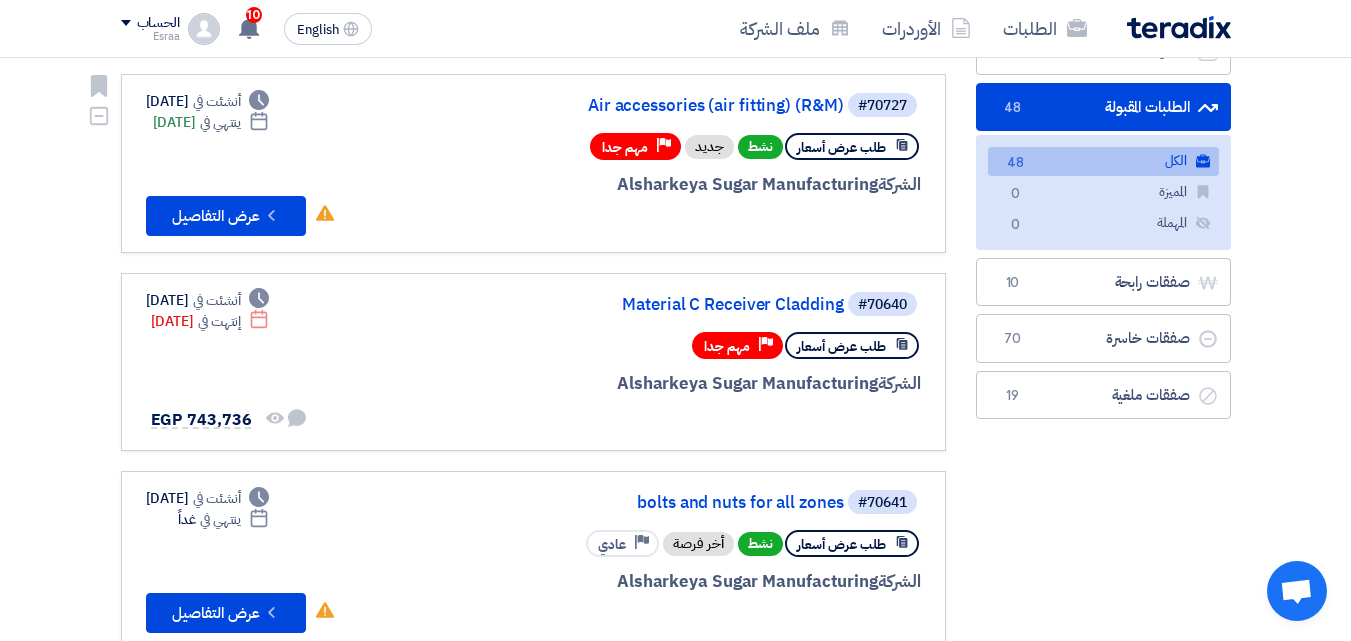 scroll, scrollTop: 200, scrollLeft: 0, axis: vertical 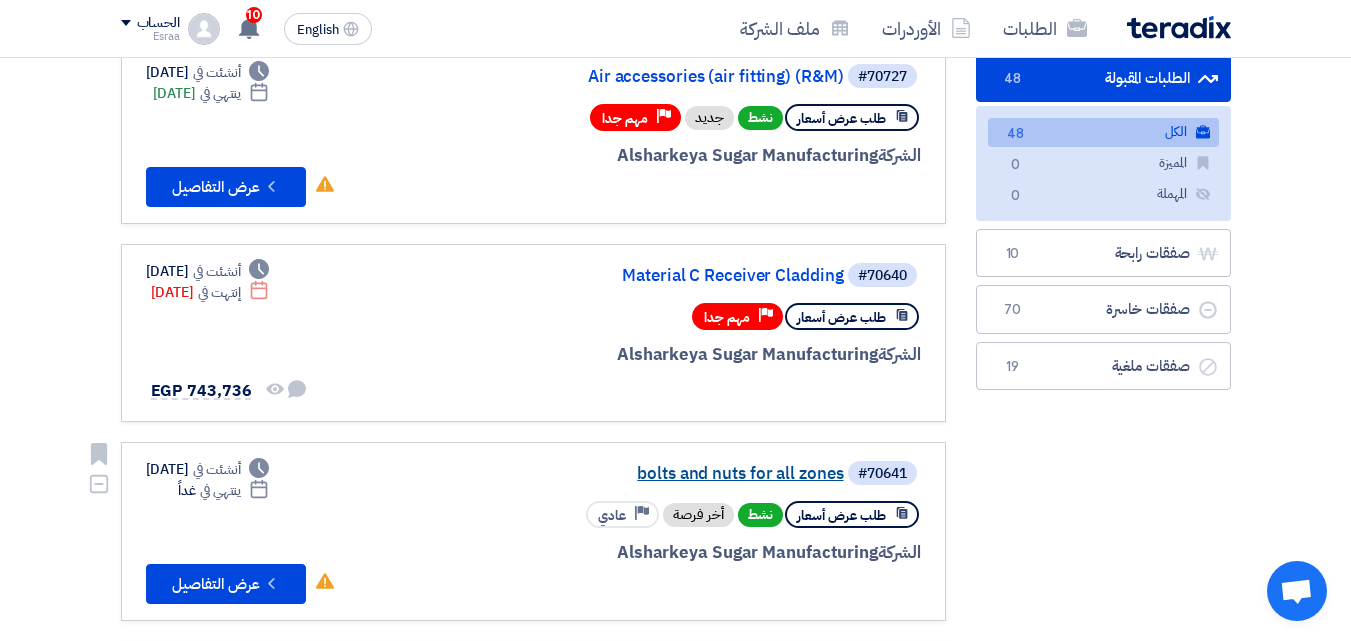 click on "bolts and nuts for all zones" 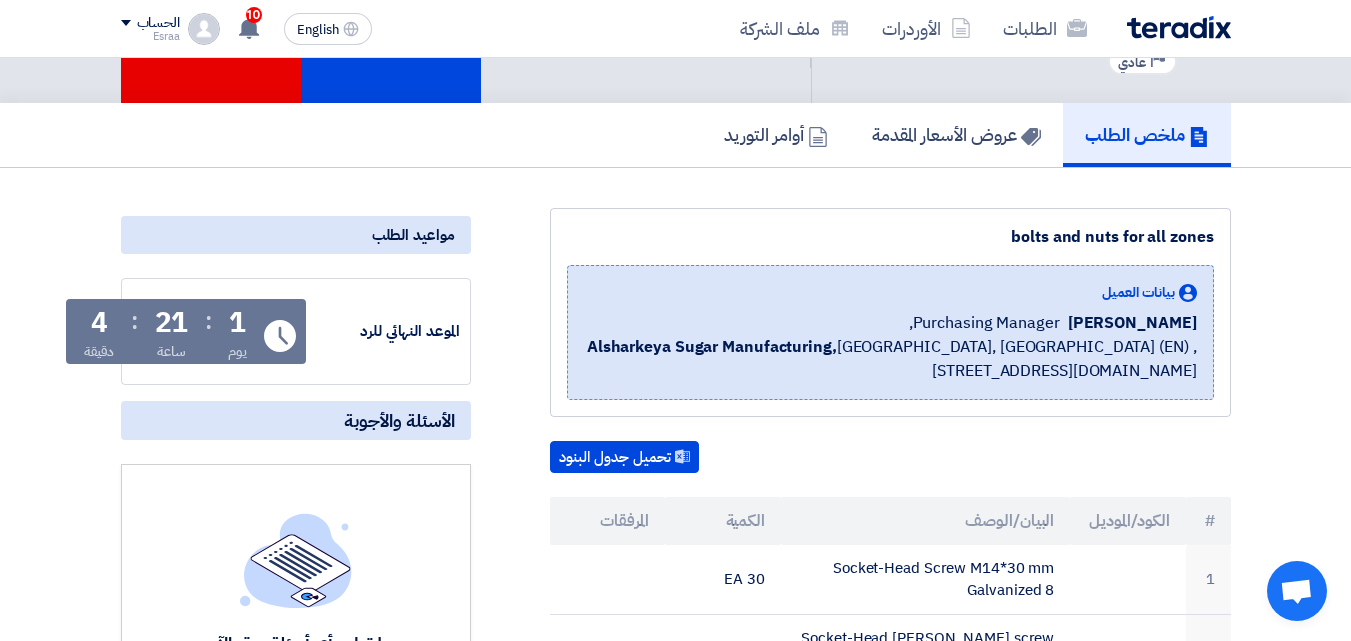 scroll, scrollTop: 0, scrollLeft: 0, axis: both 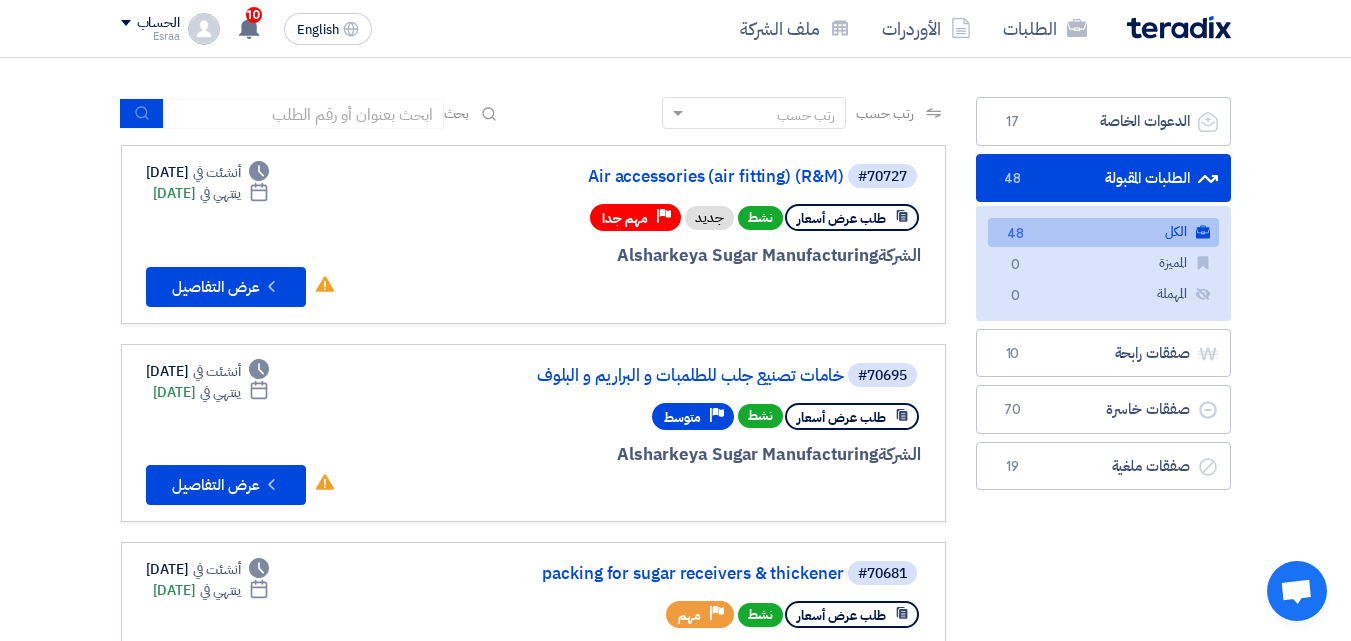 click 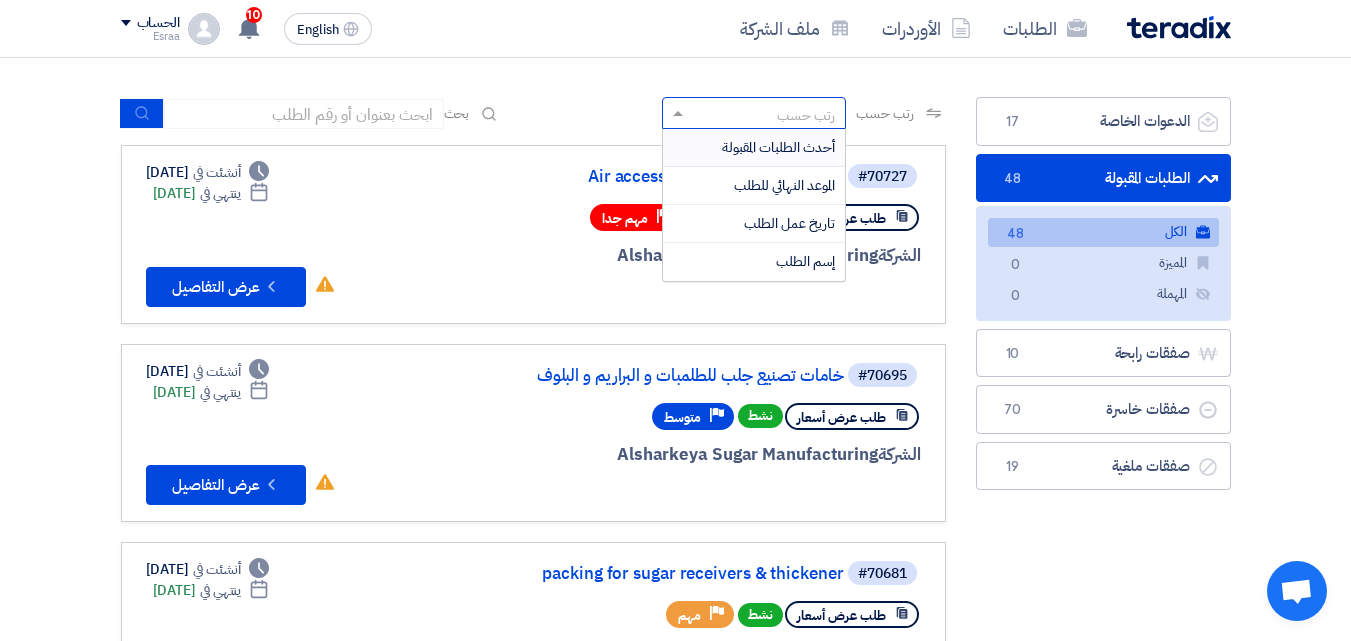 click on "أحدث الطلبات المقبولة" at bounding box center (754, 148) 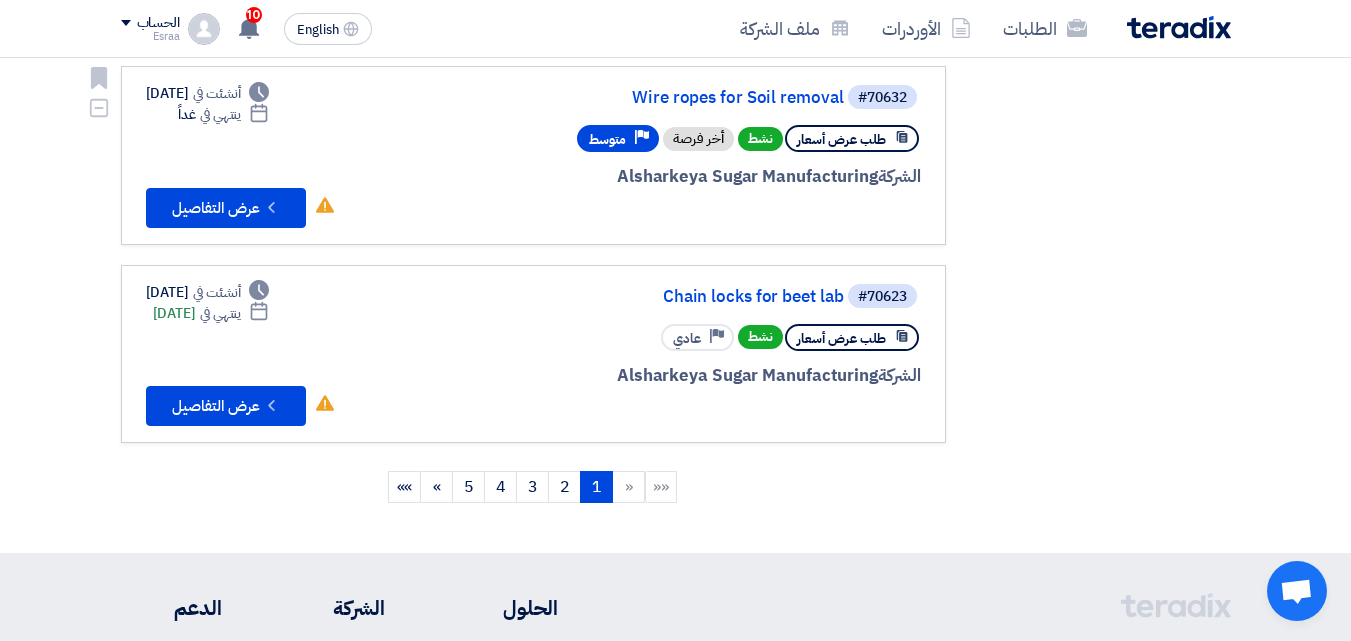 scroll, scrollTop: 1800, scrollLeft: 0, axis: vertical 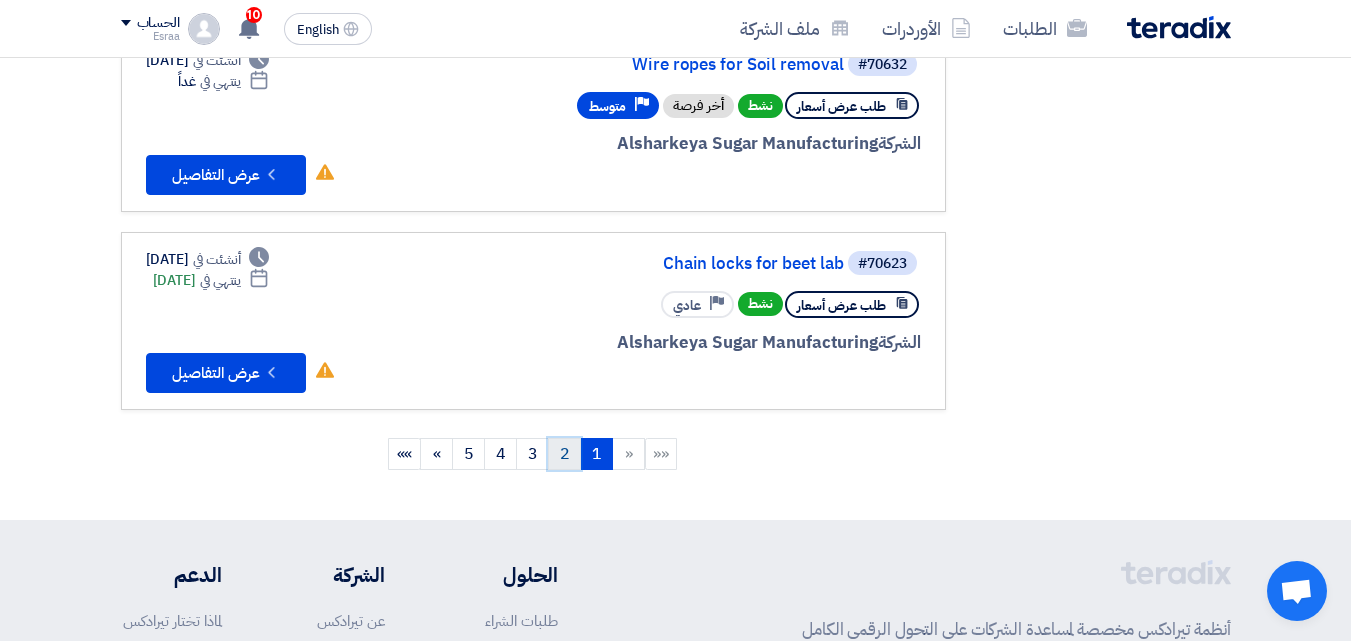 click on "2" 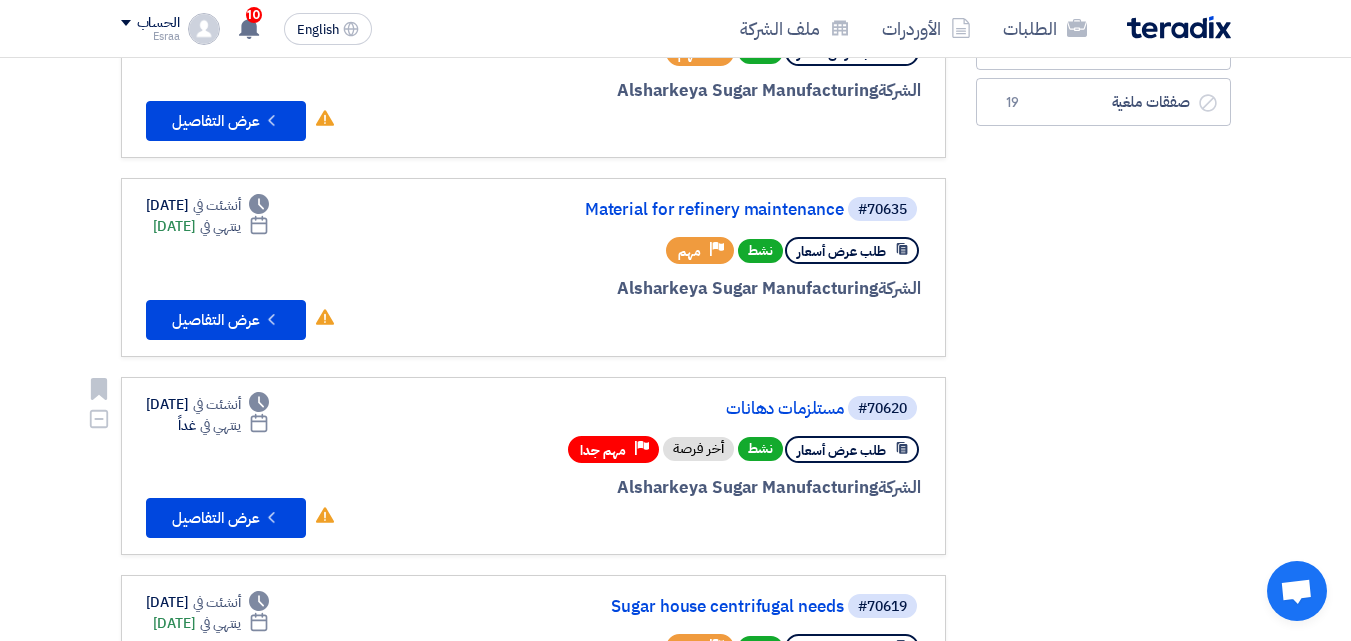 scroll, scrollTop: 500, scrollLeft: 0, axis: vertical 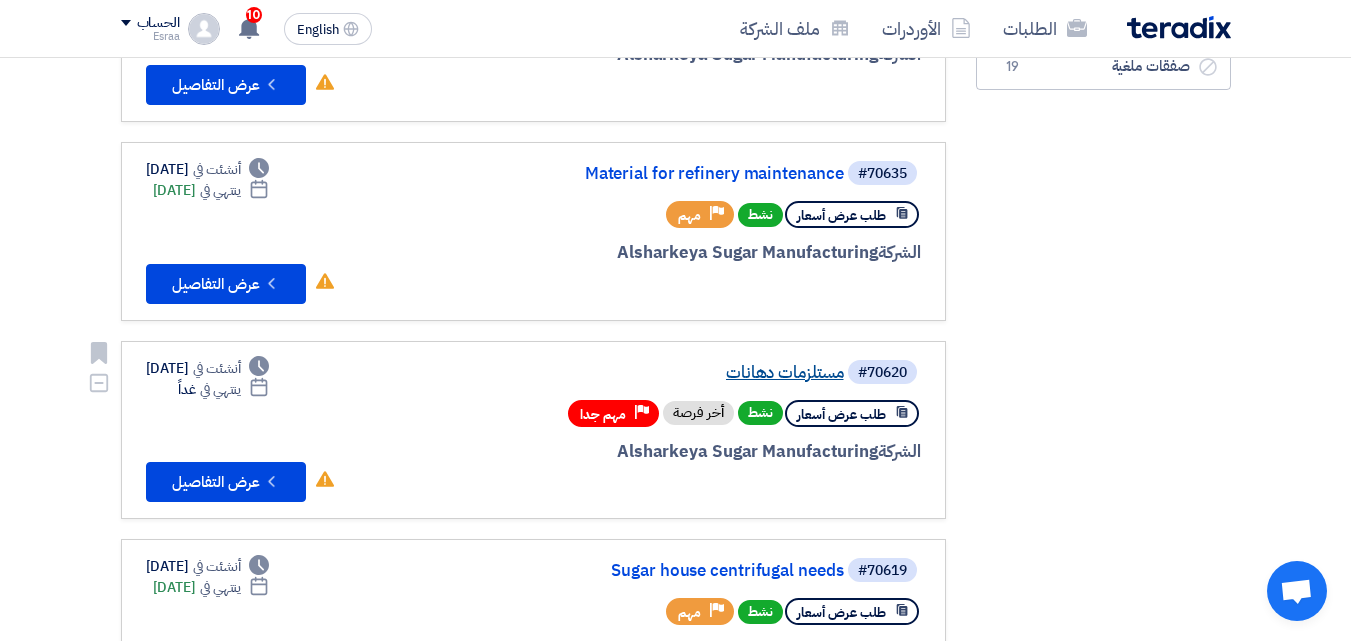 click on "مستلزمات دهانات" 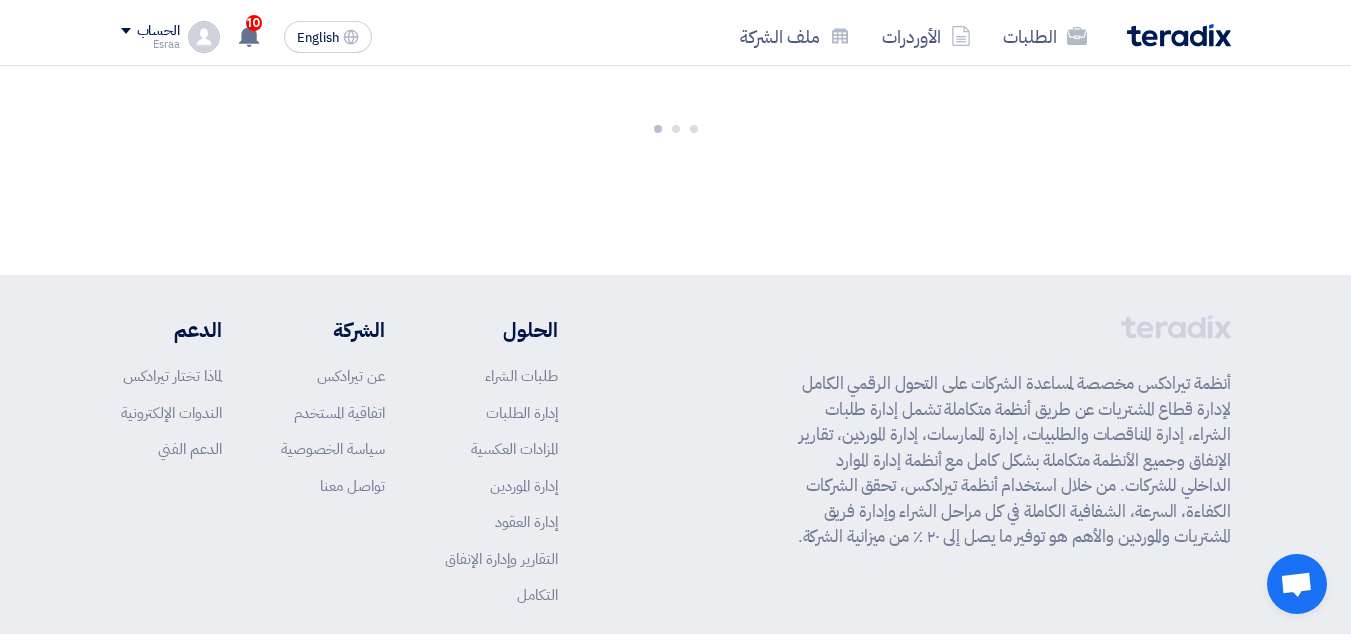 scroll, scrollTop: 0, scrollLeft: 0, axis: both 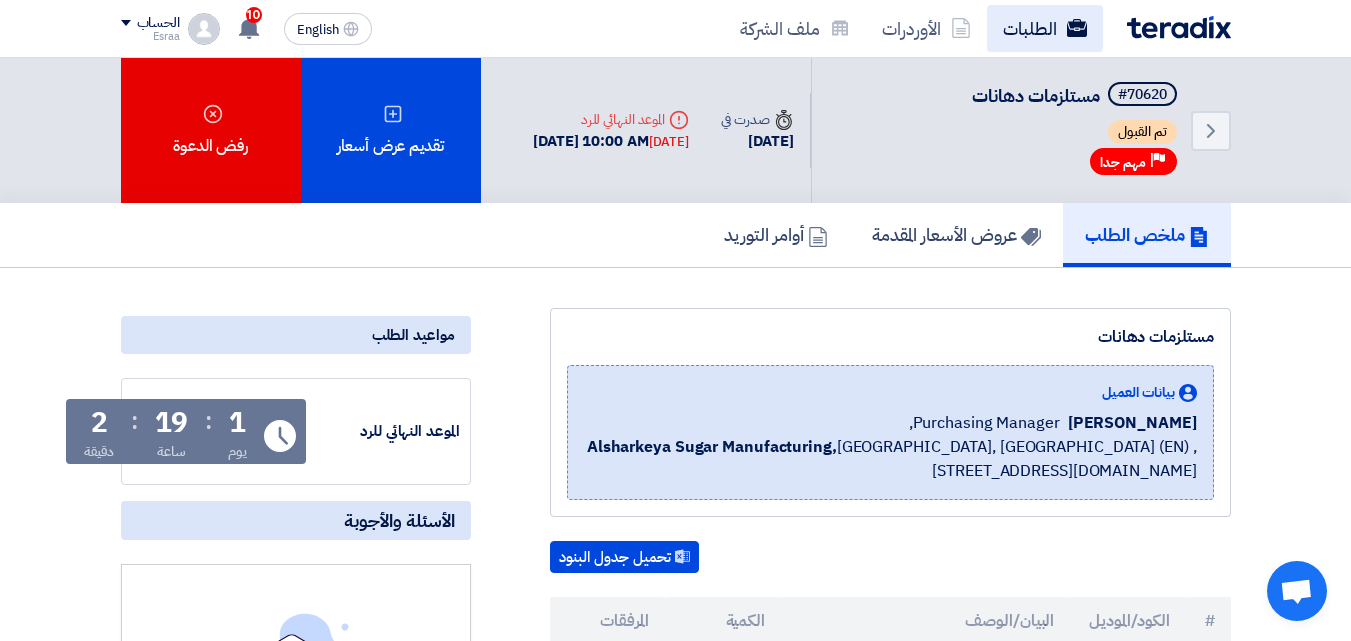 click on "الطلبات" 